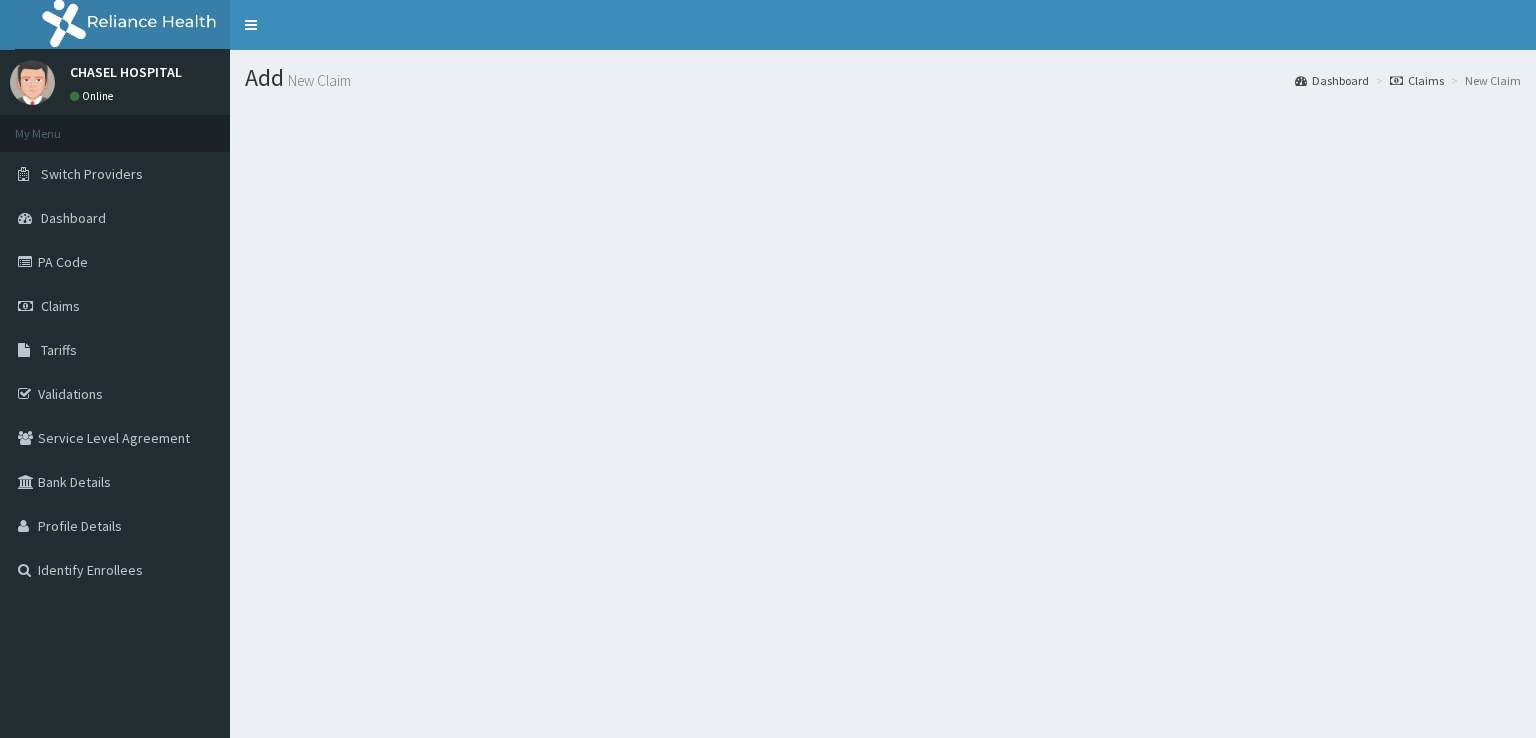 scroll, scrollTop: 0, scrollLeft: 0, axis: both 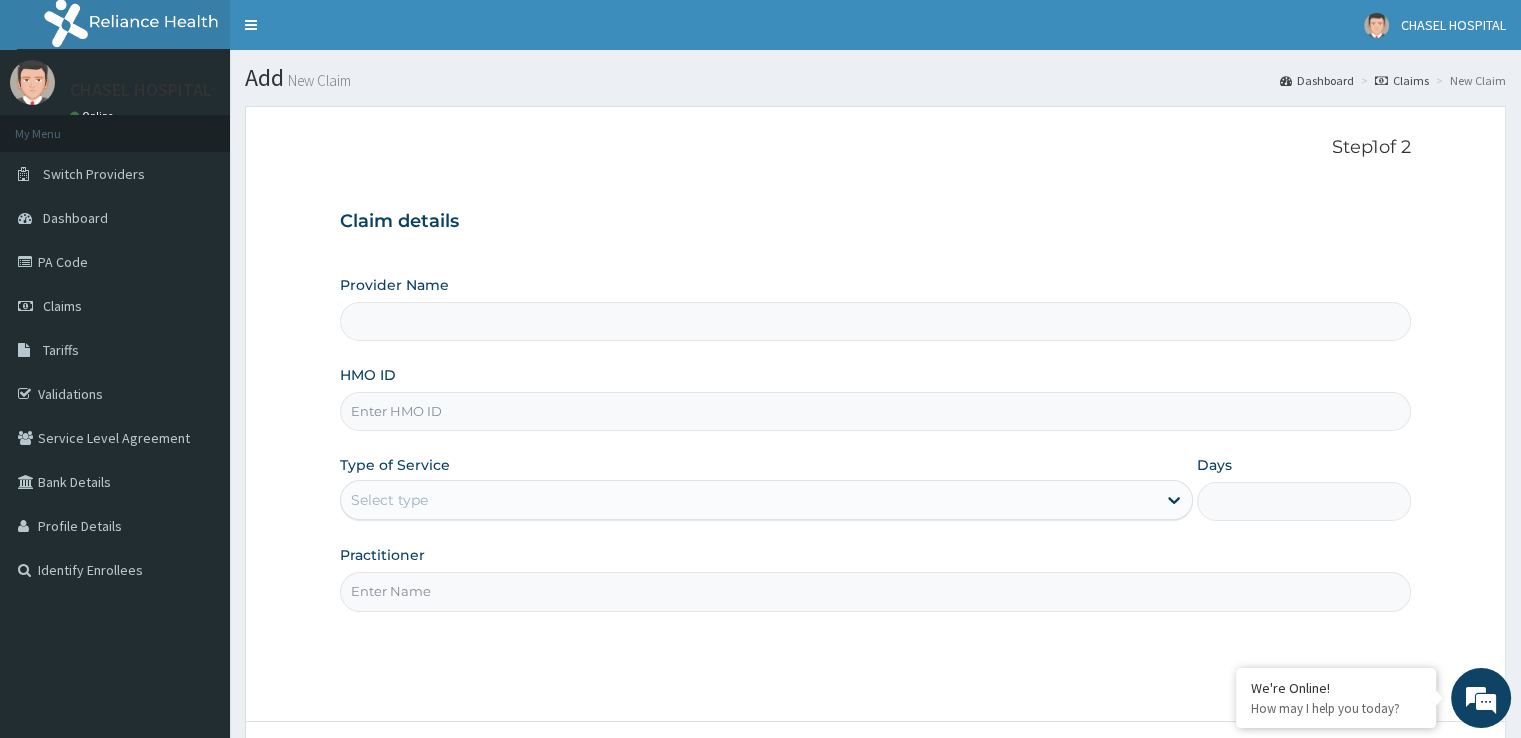 click on "HMO ID" at bounding box center [875, 411] 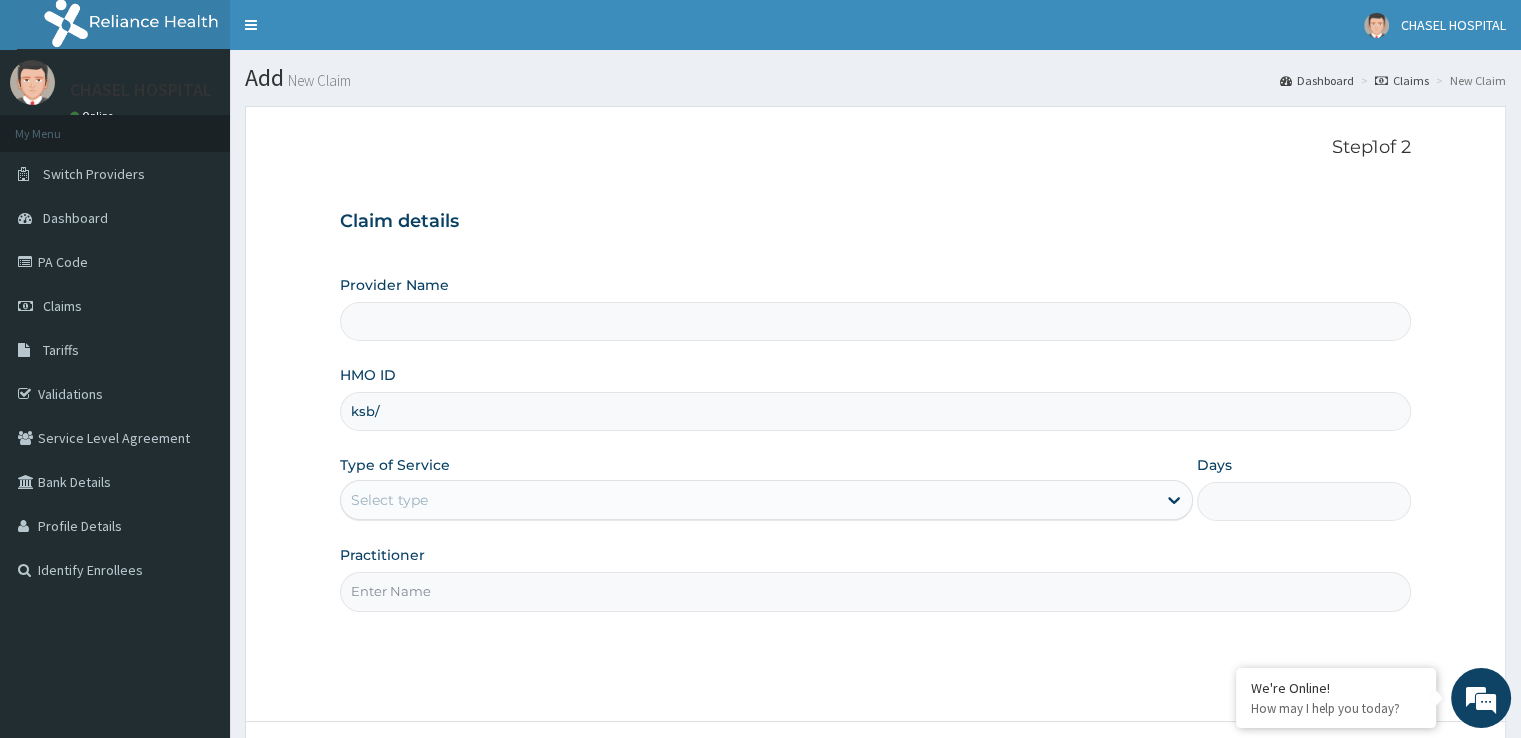 type on "KSB/10980/A" 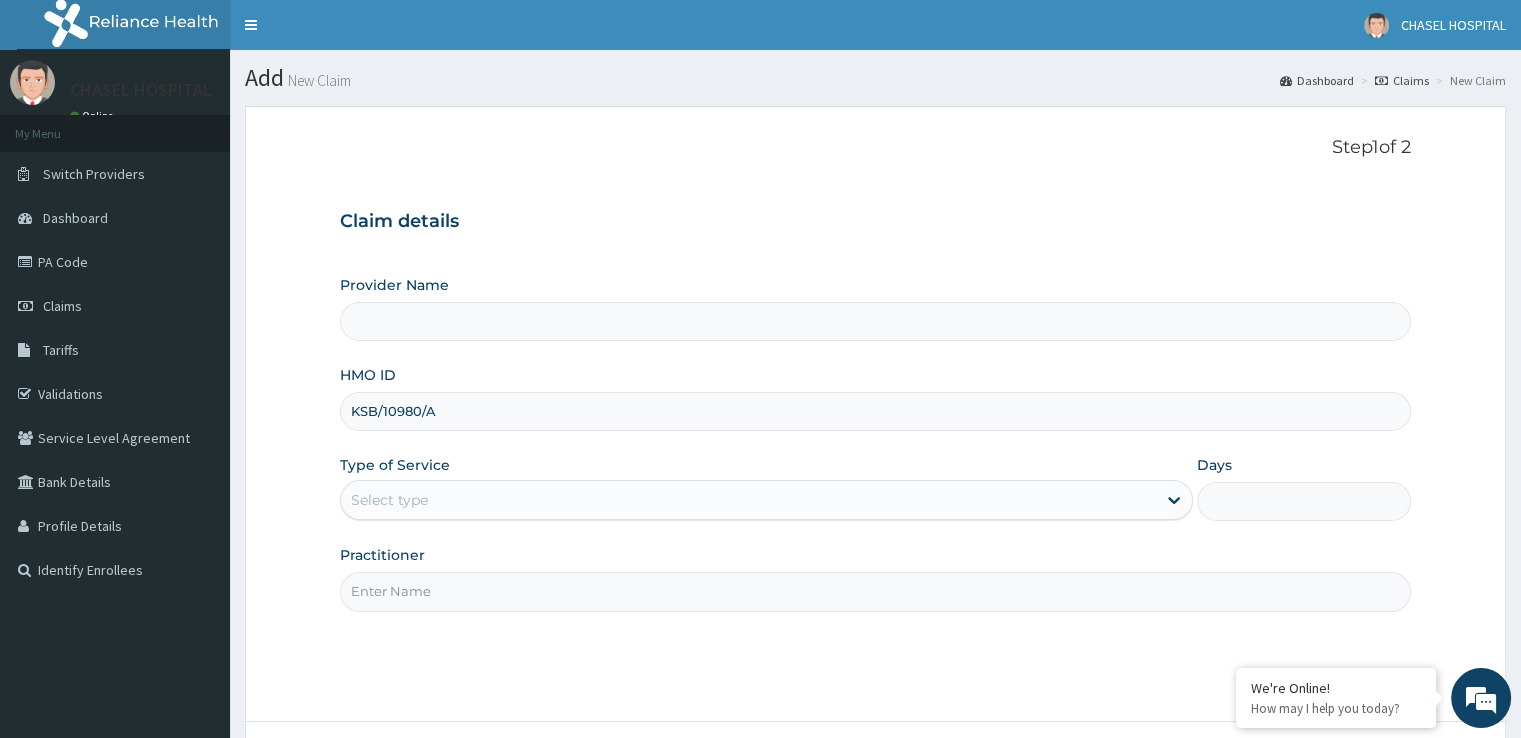 click on "Select type" at bounding box center [748, 500] 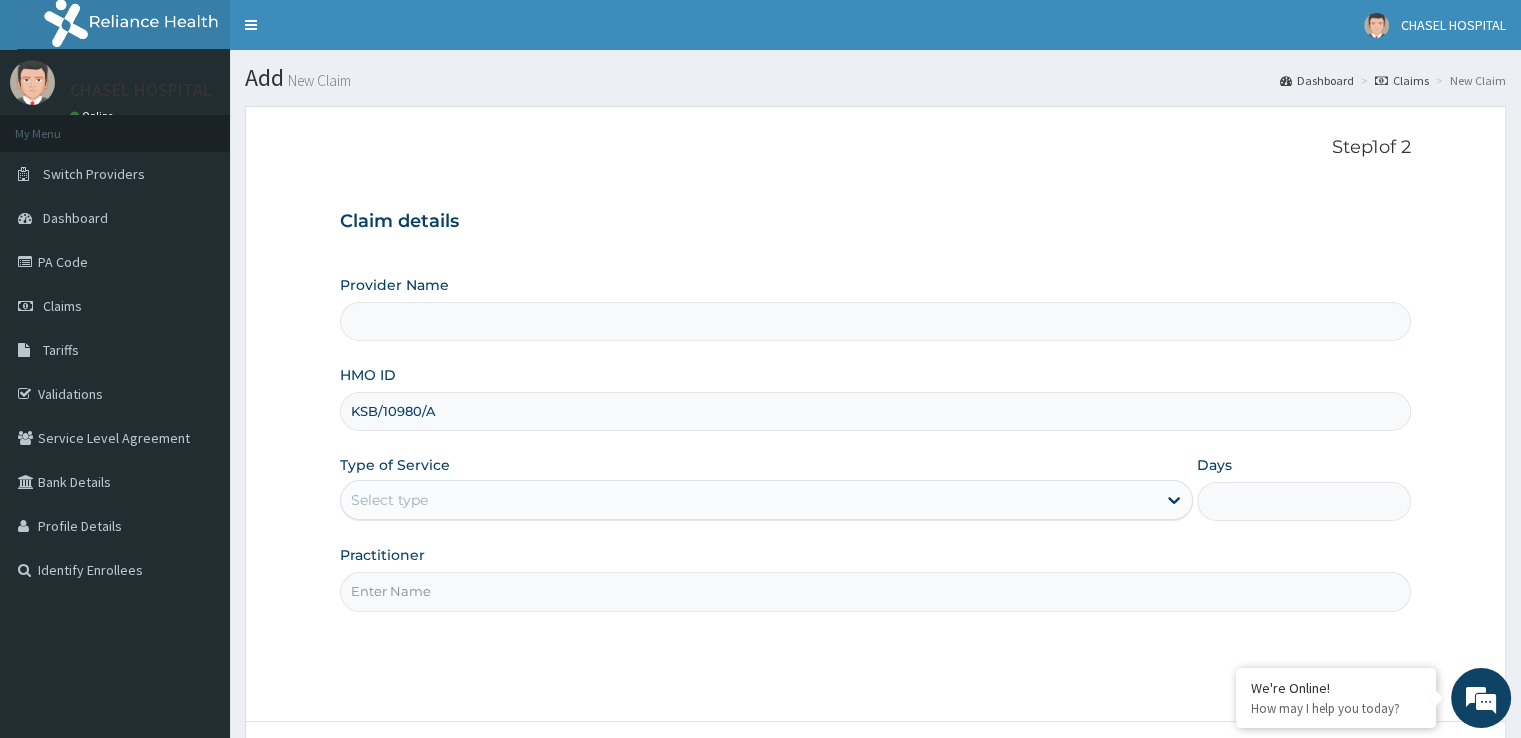click on "Select type" at bounding box center (748, 500) 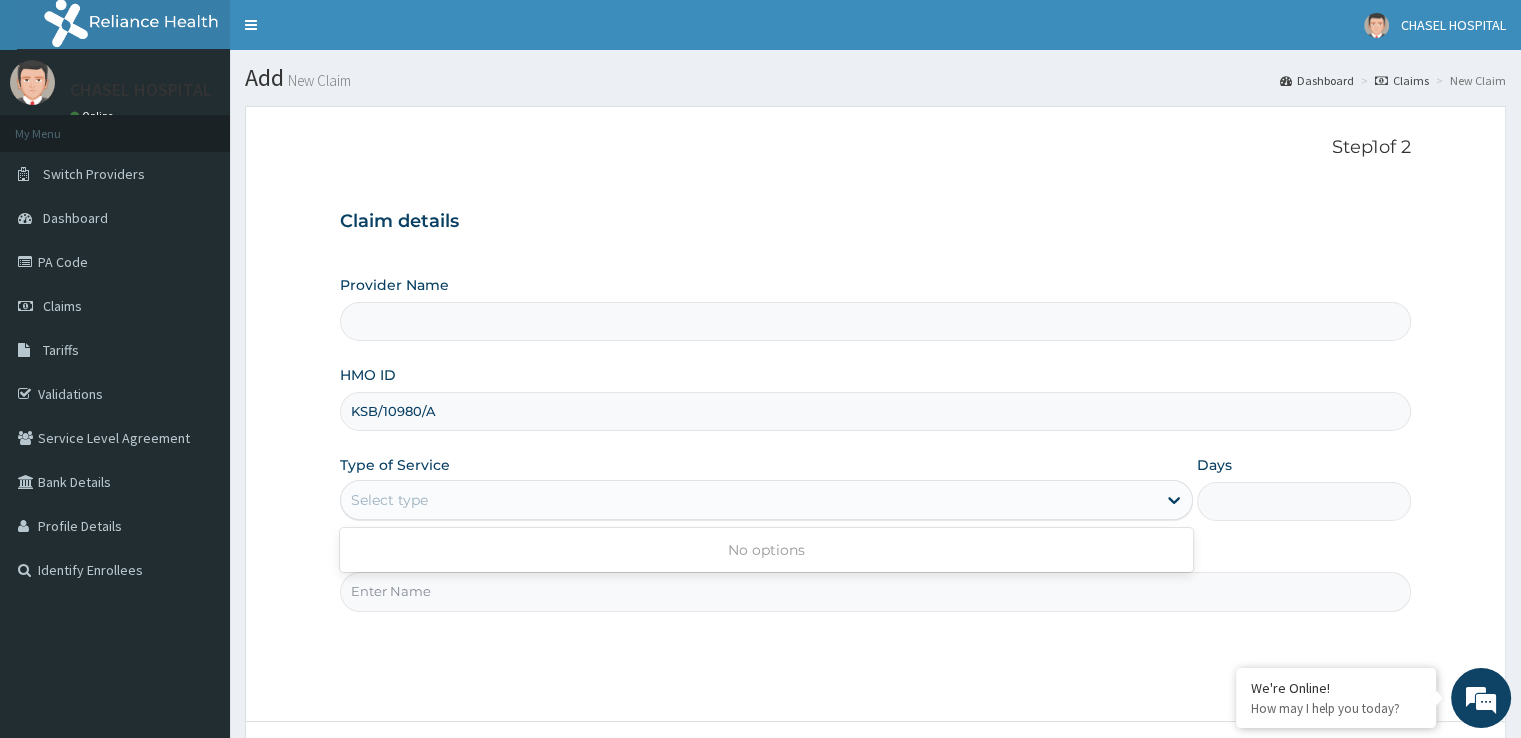 click on "Select type" at bounding box center [748, 500] 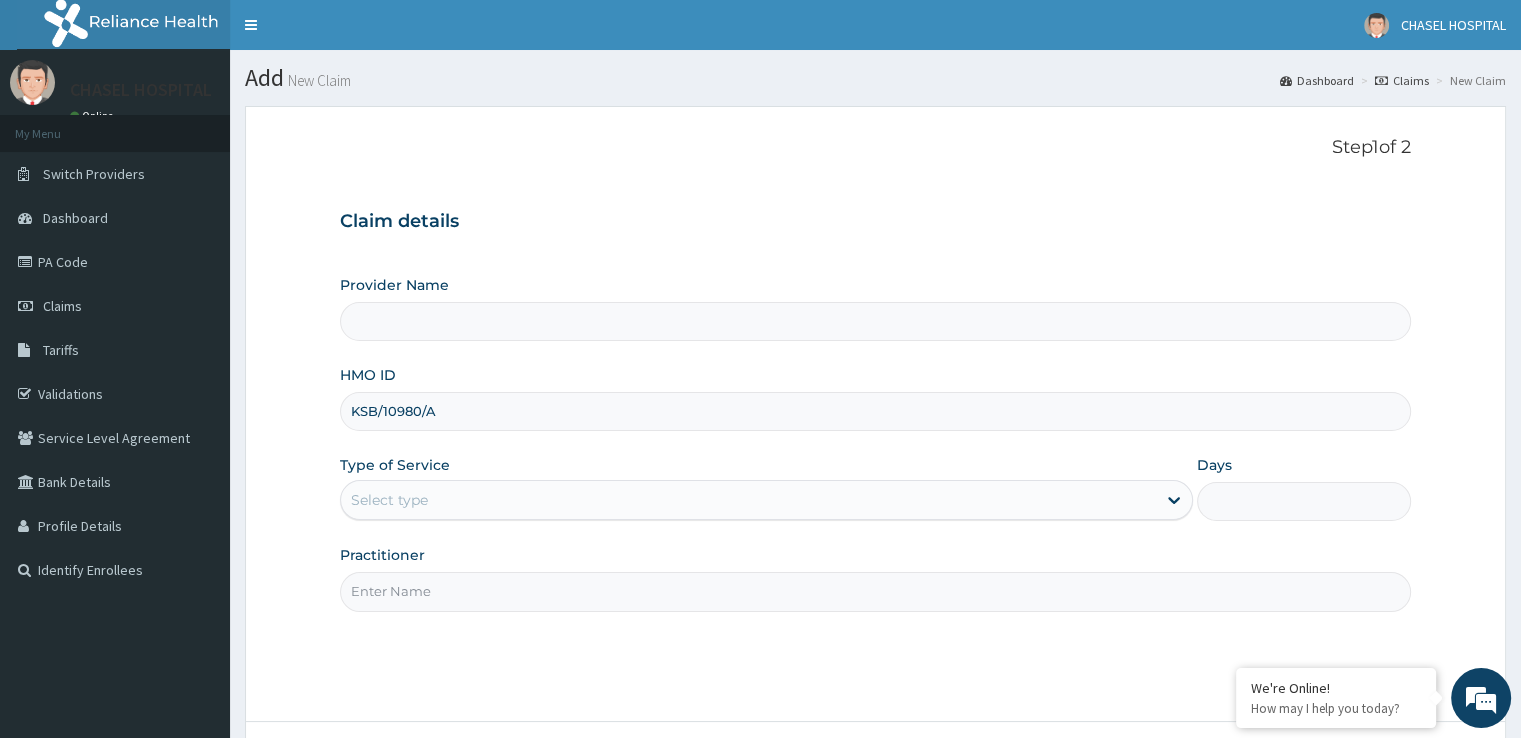 click on "Select type" at bounding box center (748, 500) 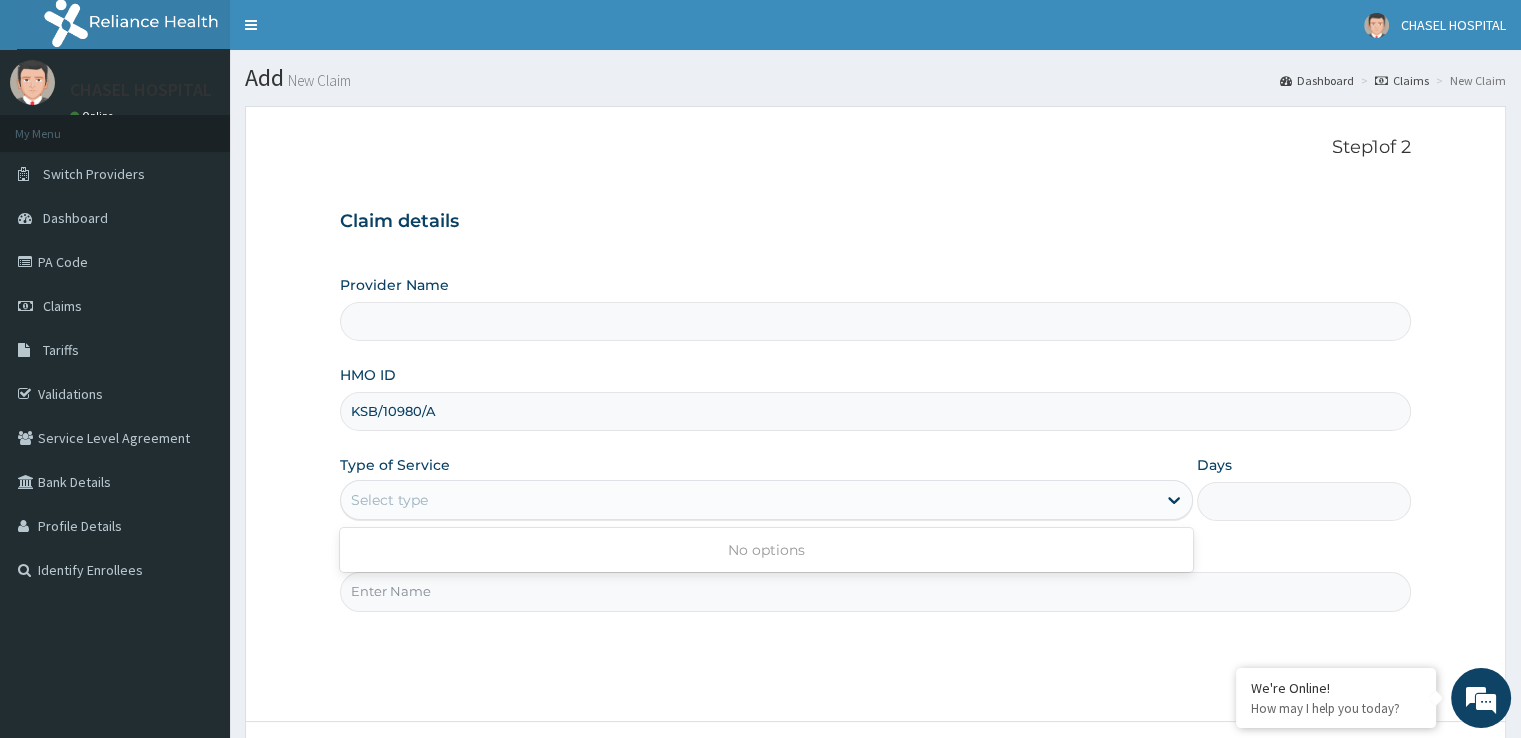 click on "Select type" at bounding box center [748, 500] 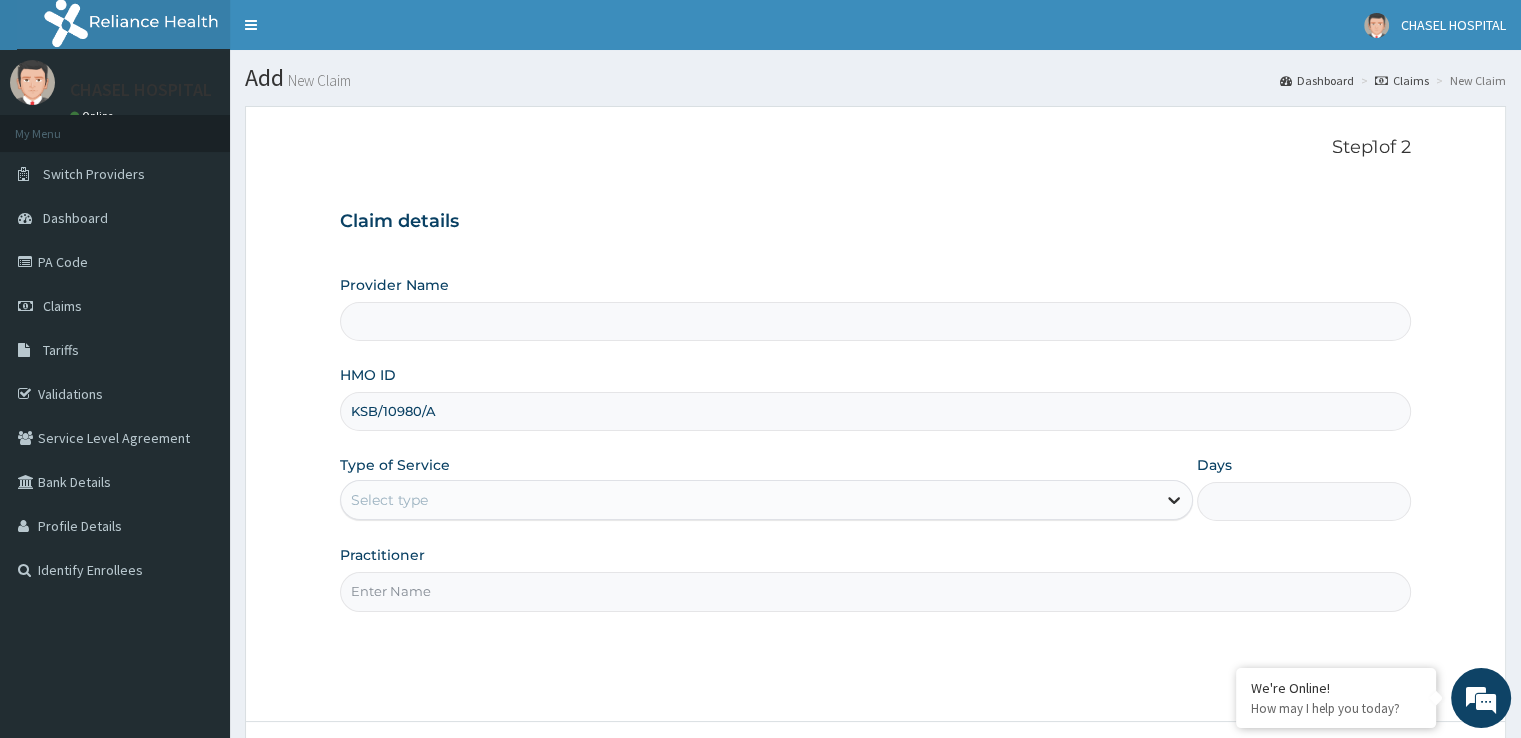 click 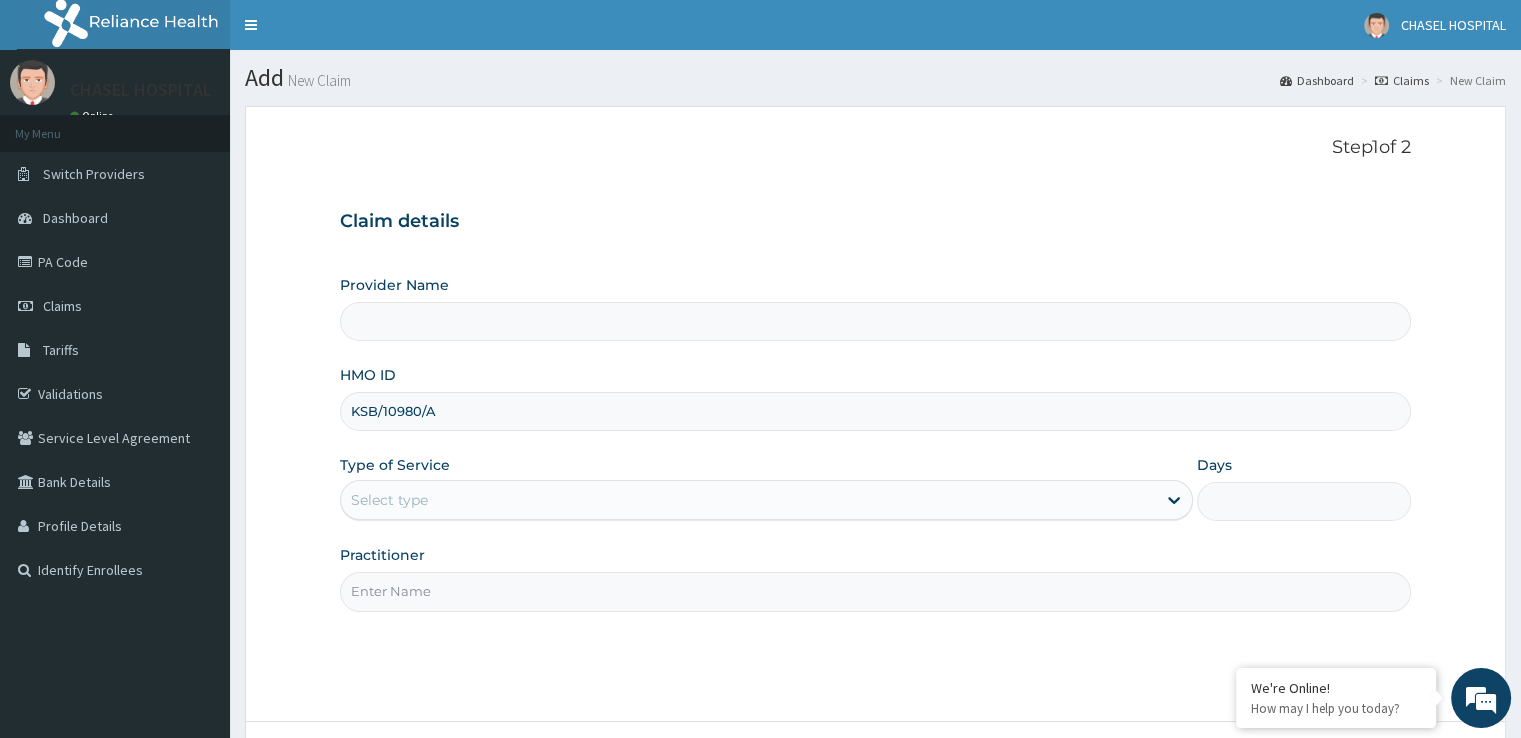 click on "Select type" at bounding box center (748, 500) 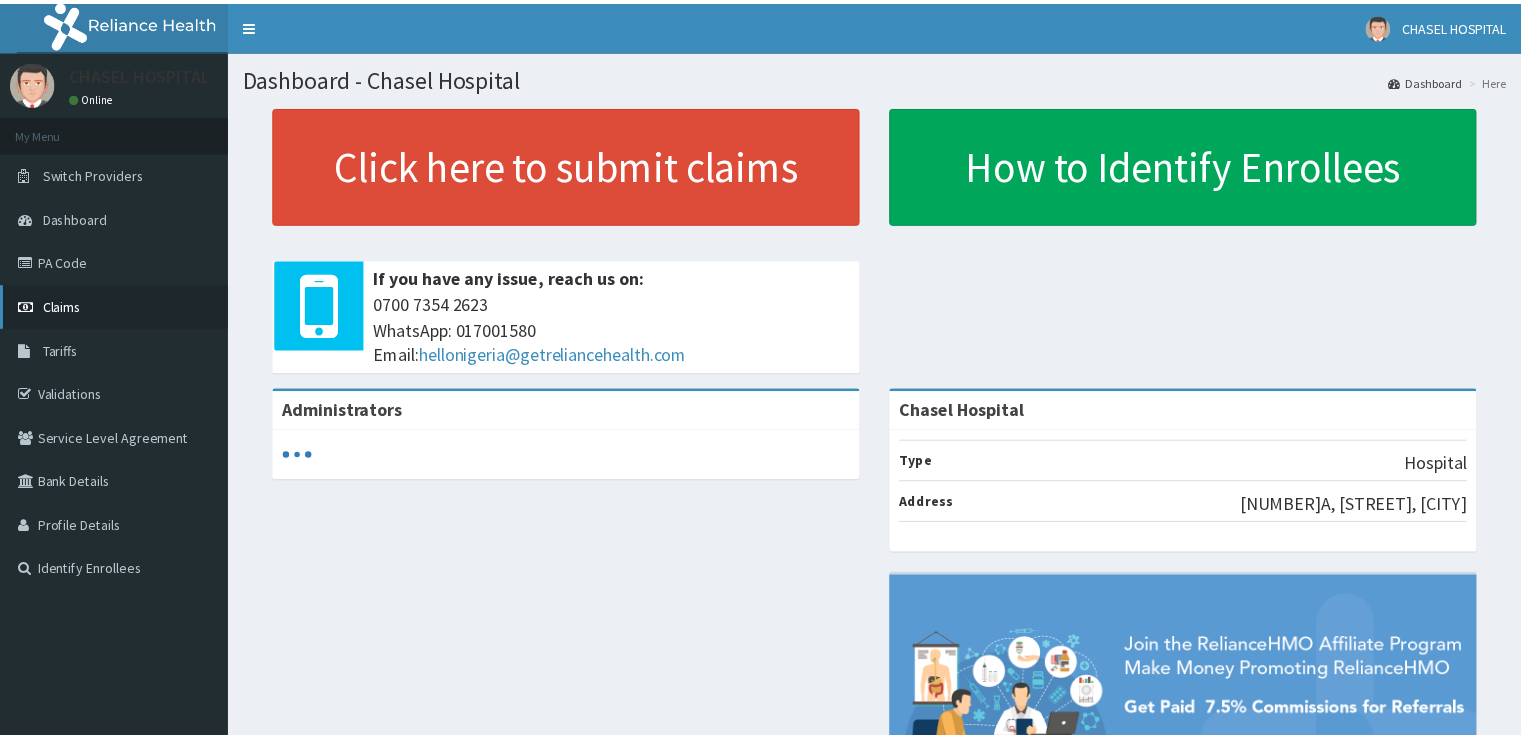 scroll, scrollTop: 0, scrollLeft: 0, axis: both 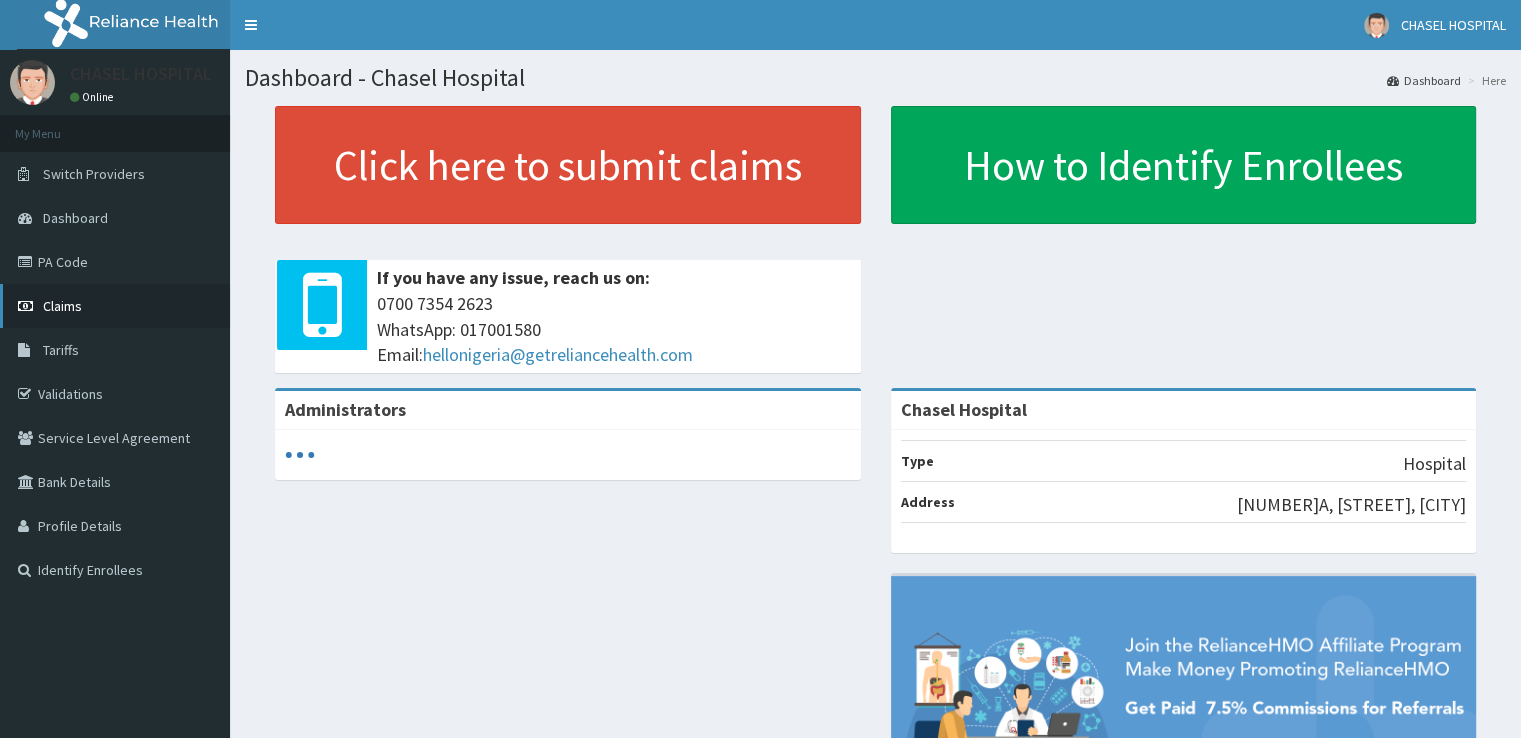 click on "Claims" at bounding box center [62, 306] 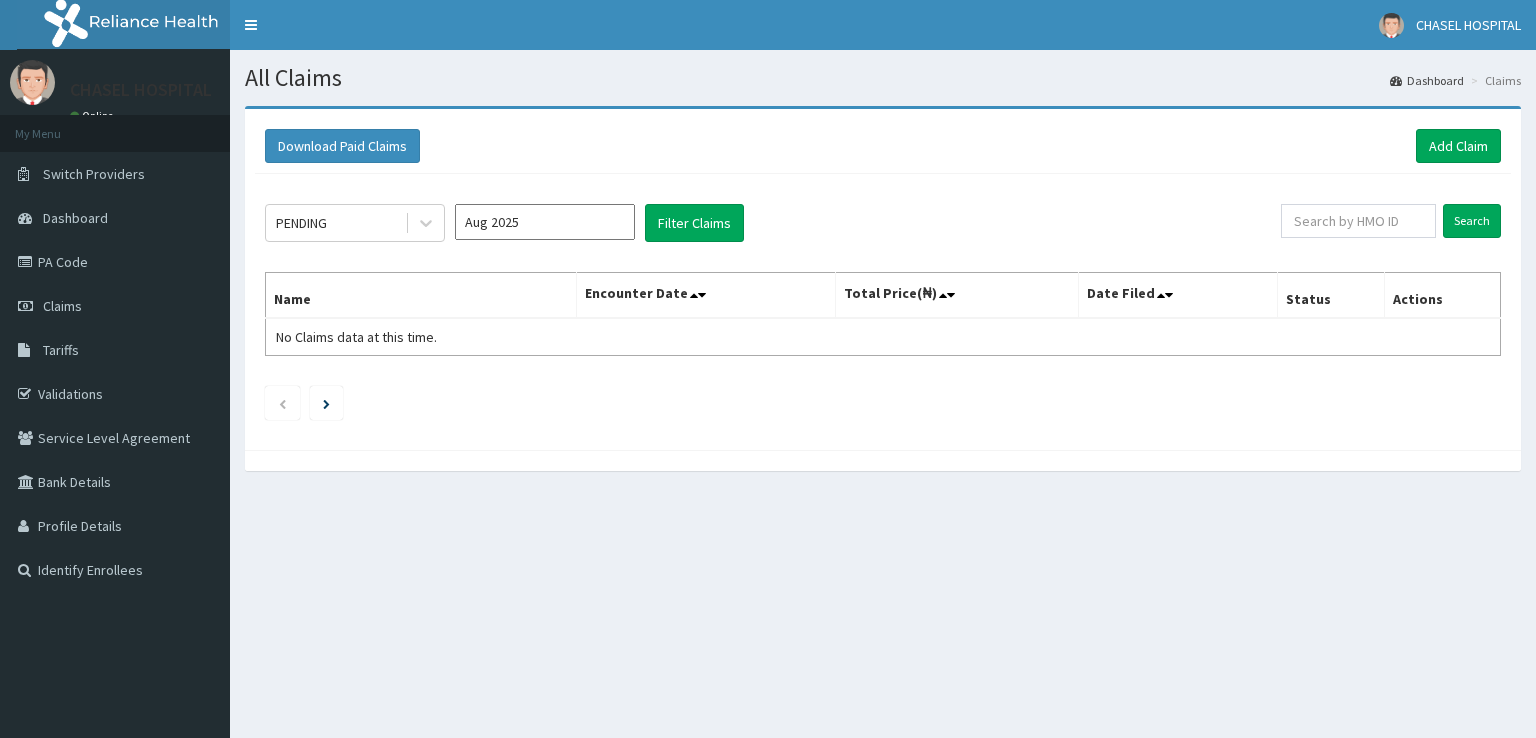 click on "Add Claim" at bounding box center (1458, 146) 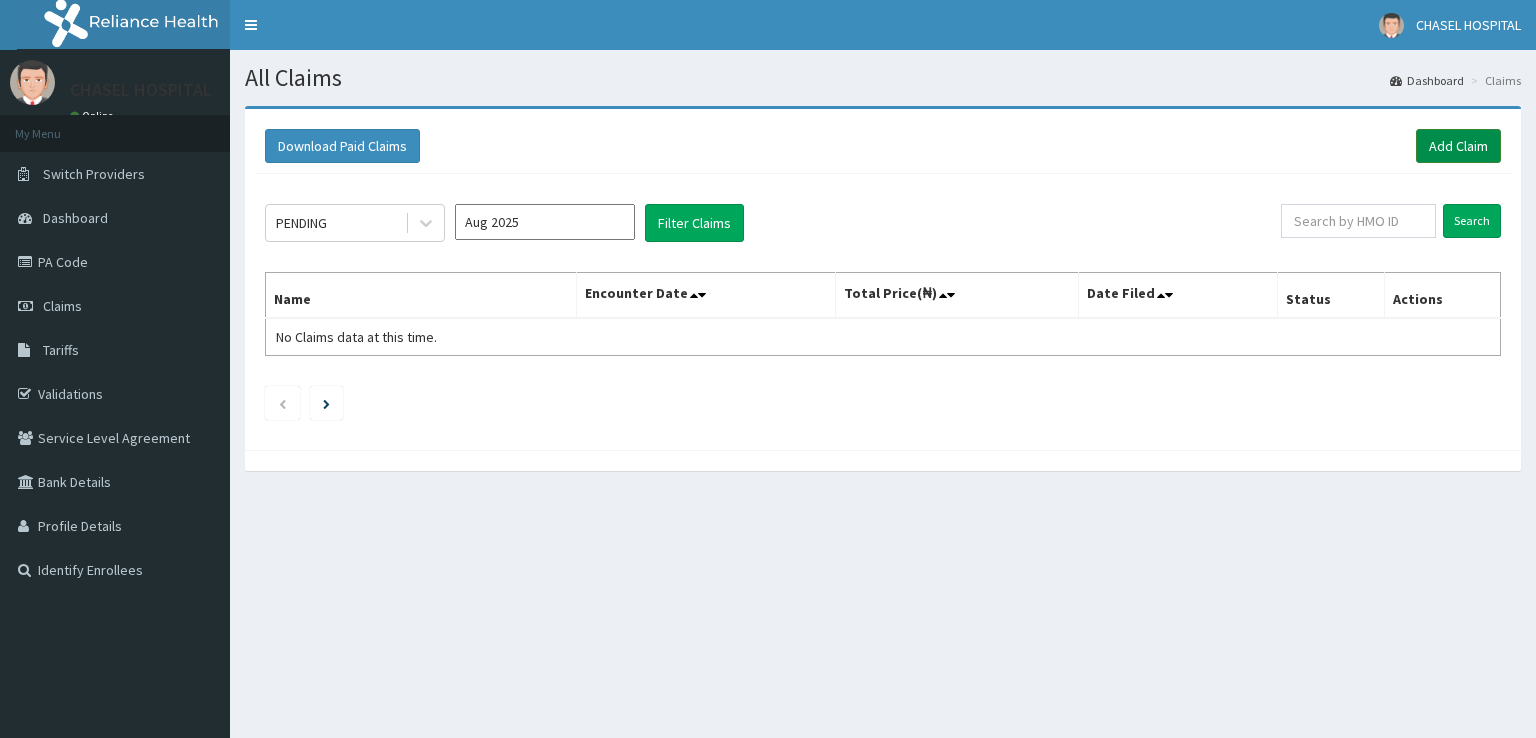 scroll, scrollTop: 0, scrollLeft: 0, axis: both 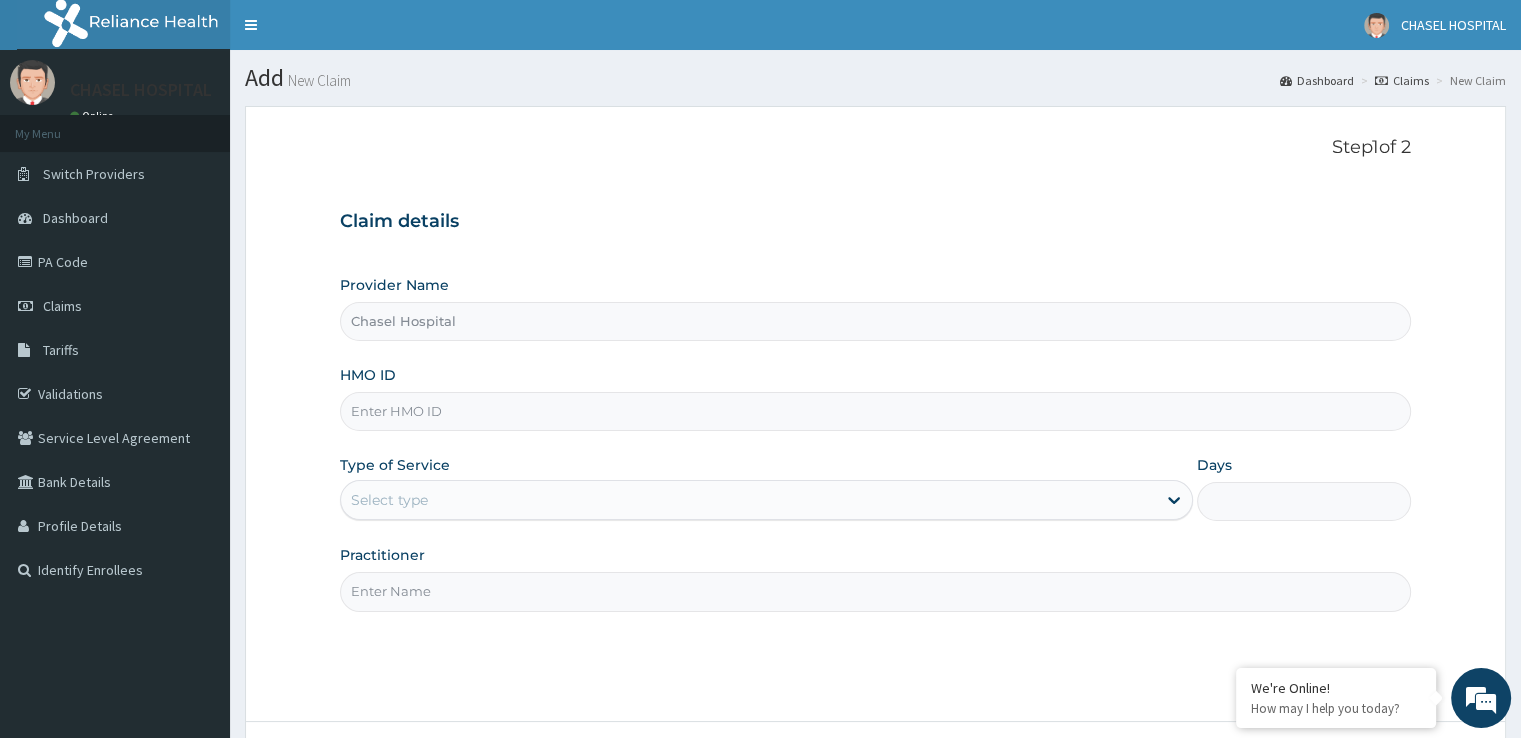 type on "Chasel Hospital" 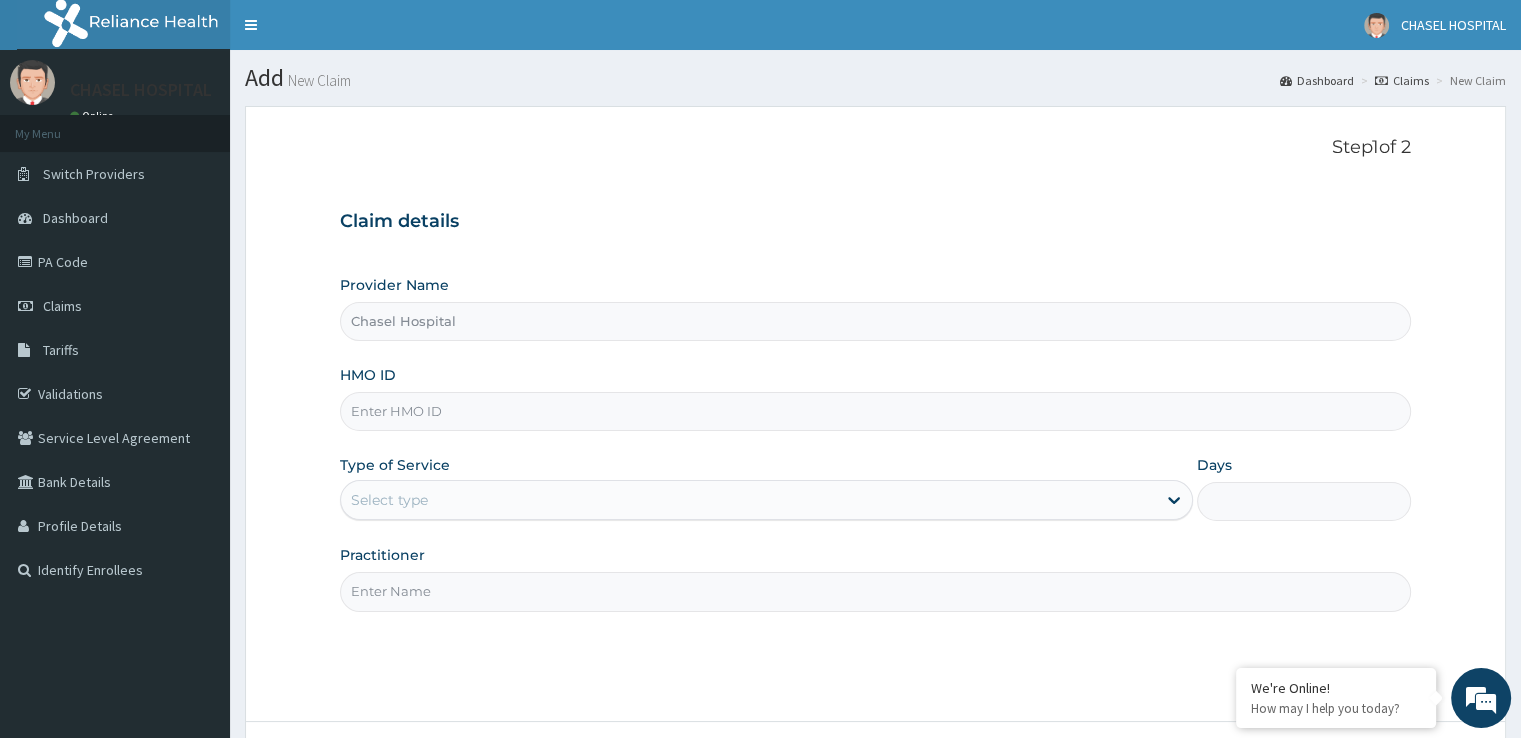 scroll, scrollTop: 0, scrollLeft: 0, axis: both 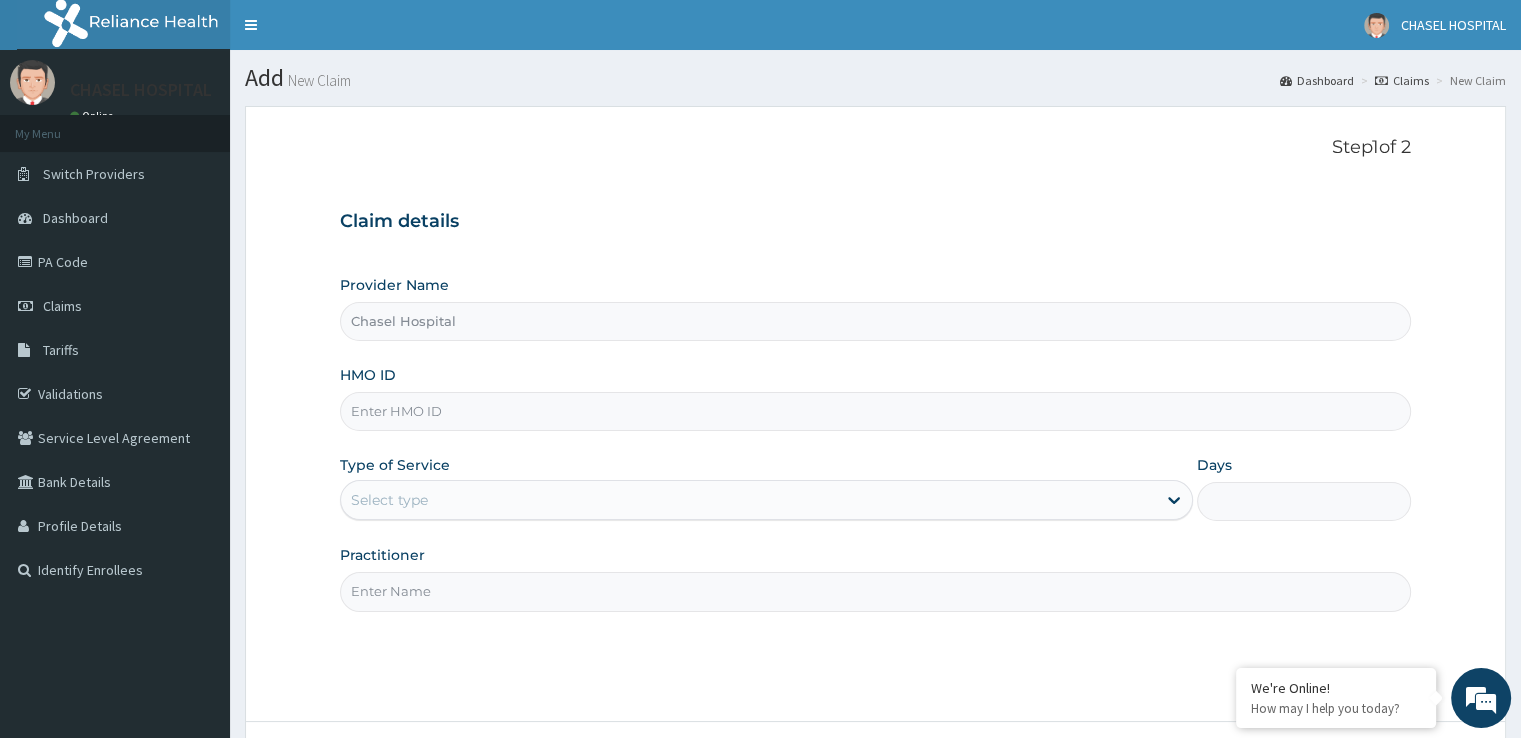 click on "HMO ID" at bounding box center (875, 411) 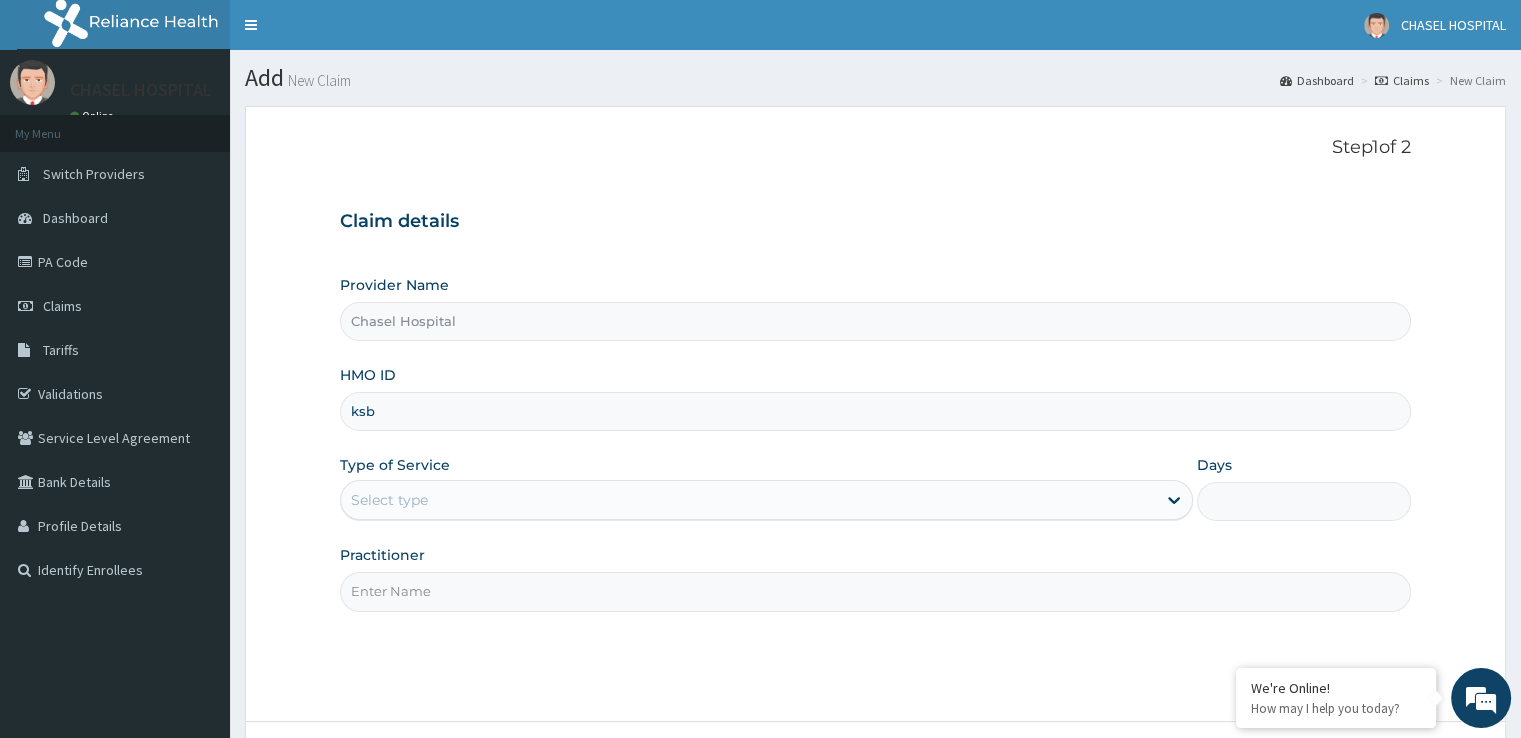 type on "KSB/10980/A" 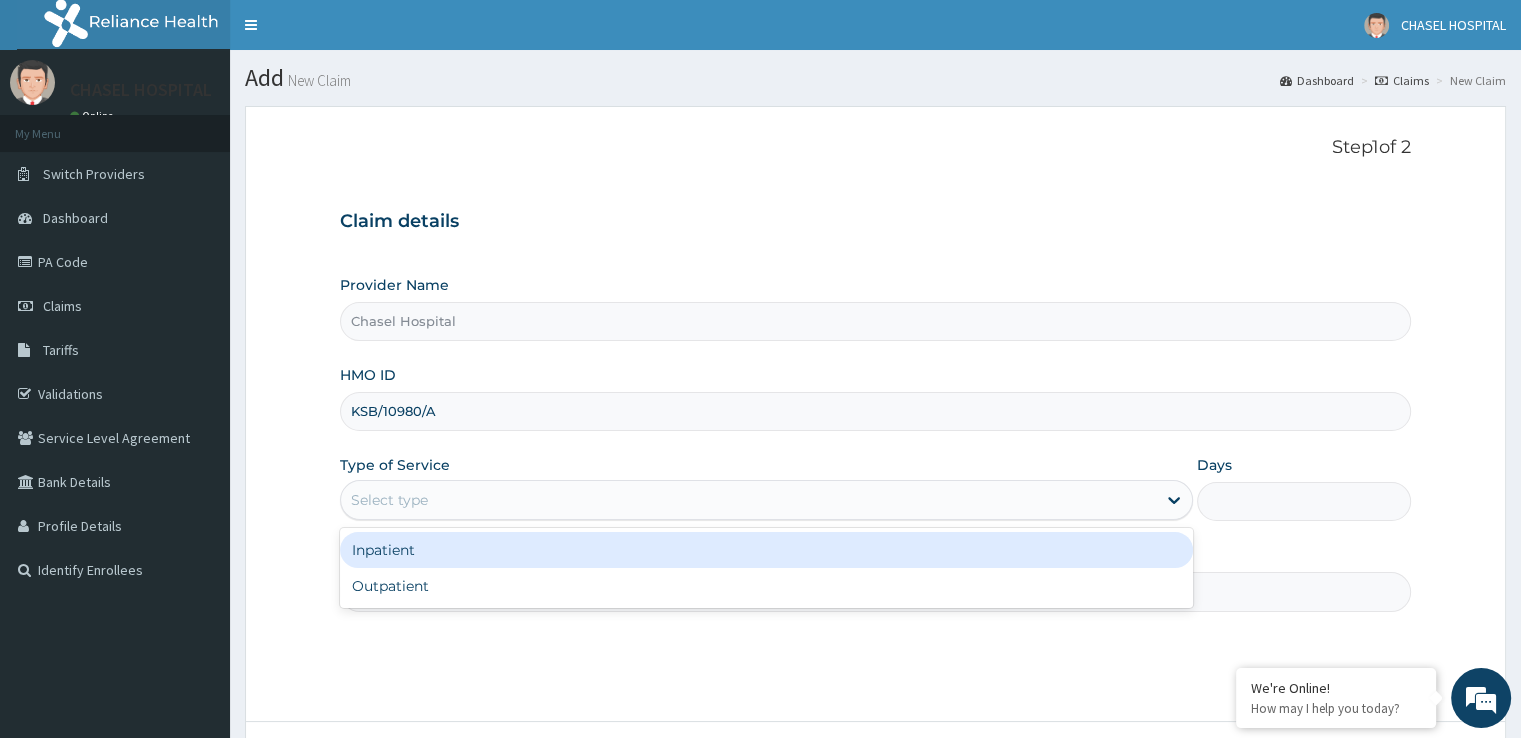 click on "Select type" at bounding box center [748, 500] 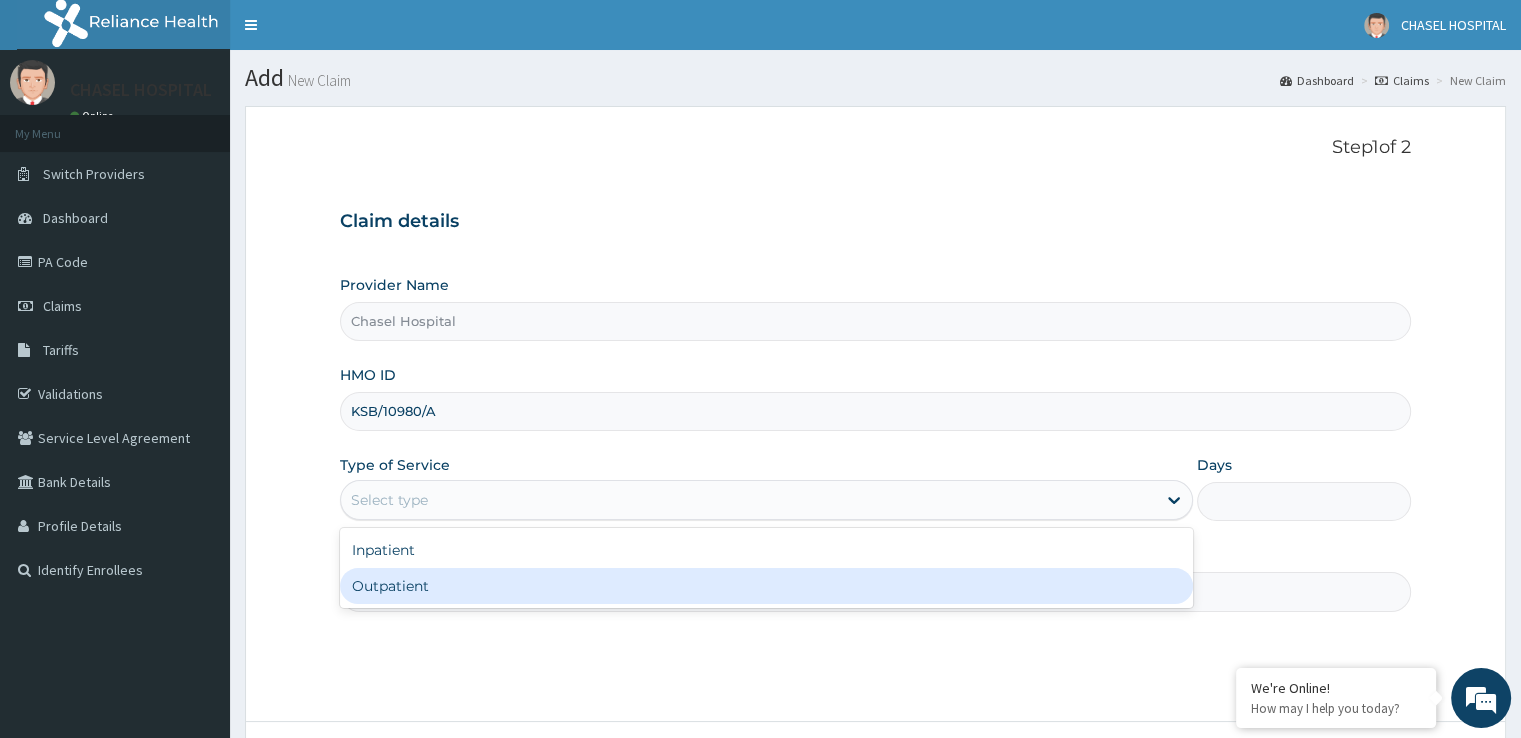 click on "Outpatient" at bounding box center (766, 586) 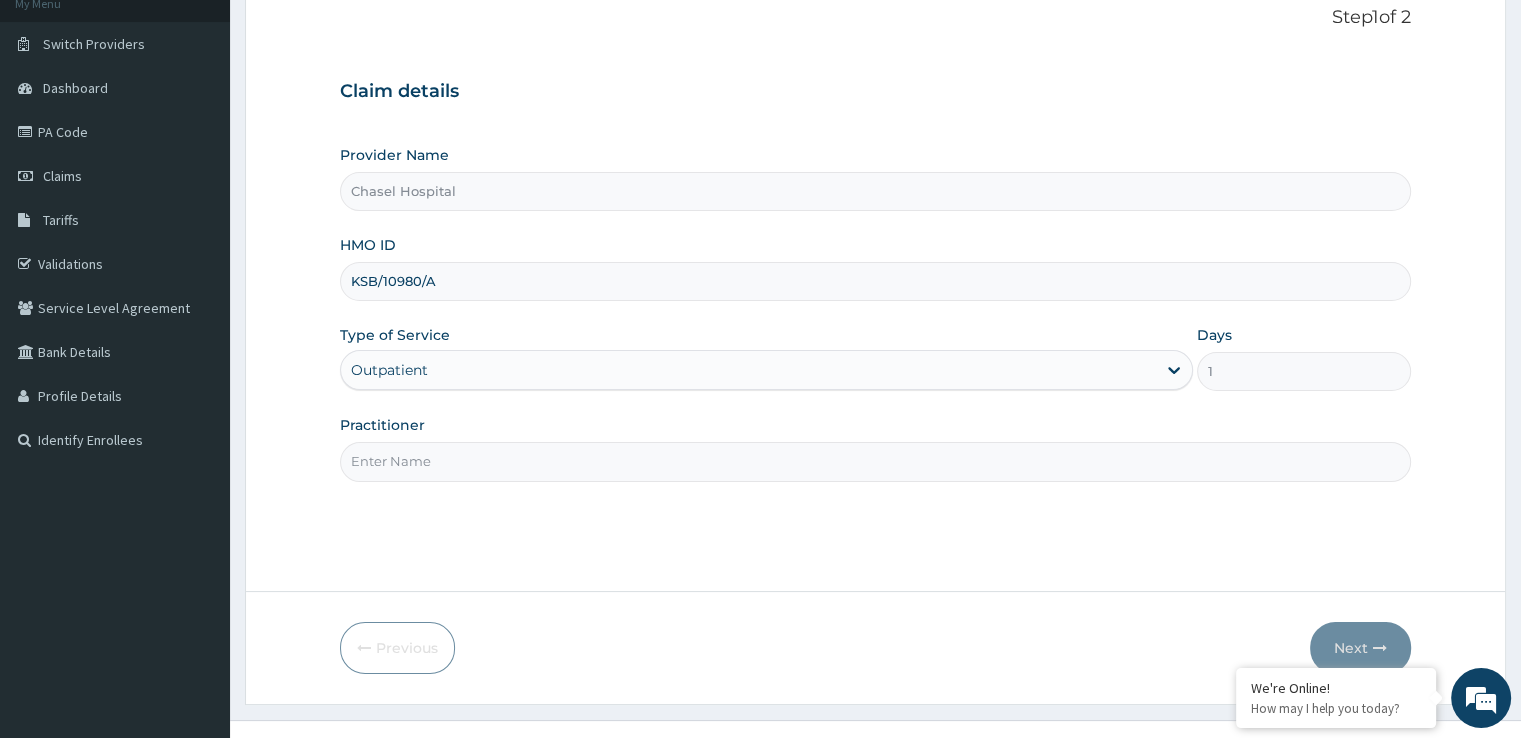 scroll, scrollTop: 133, scrollLeft: 0, axis: vertical 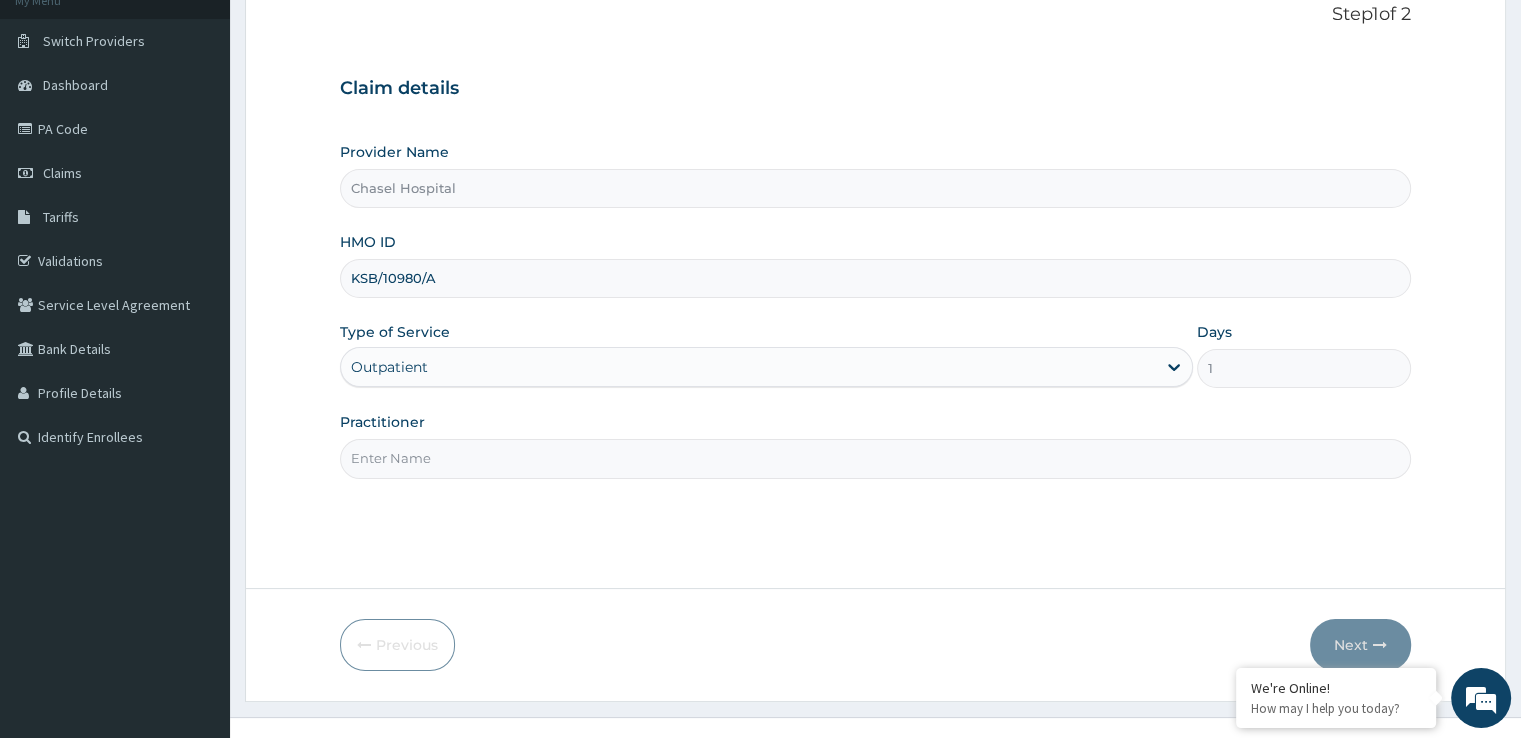 click on "Practitioner" at bounding box center [875, 458] 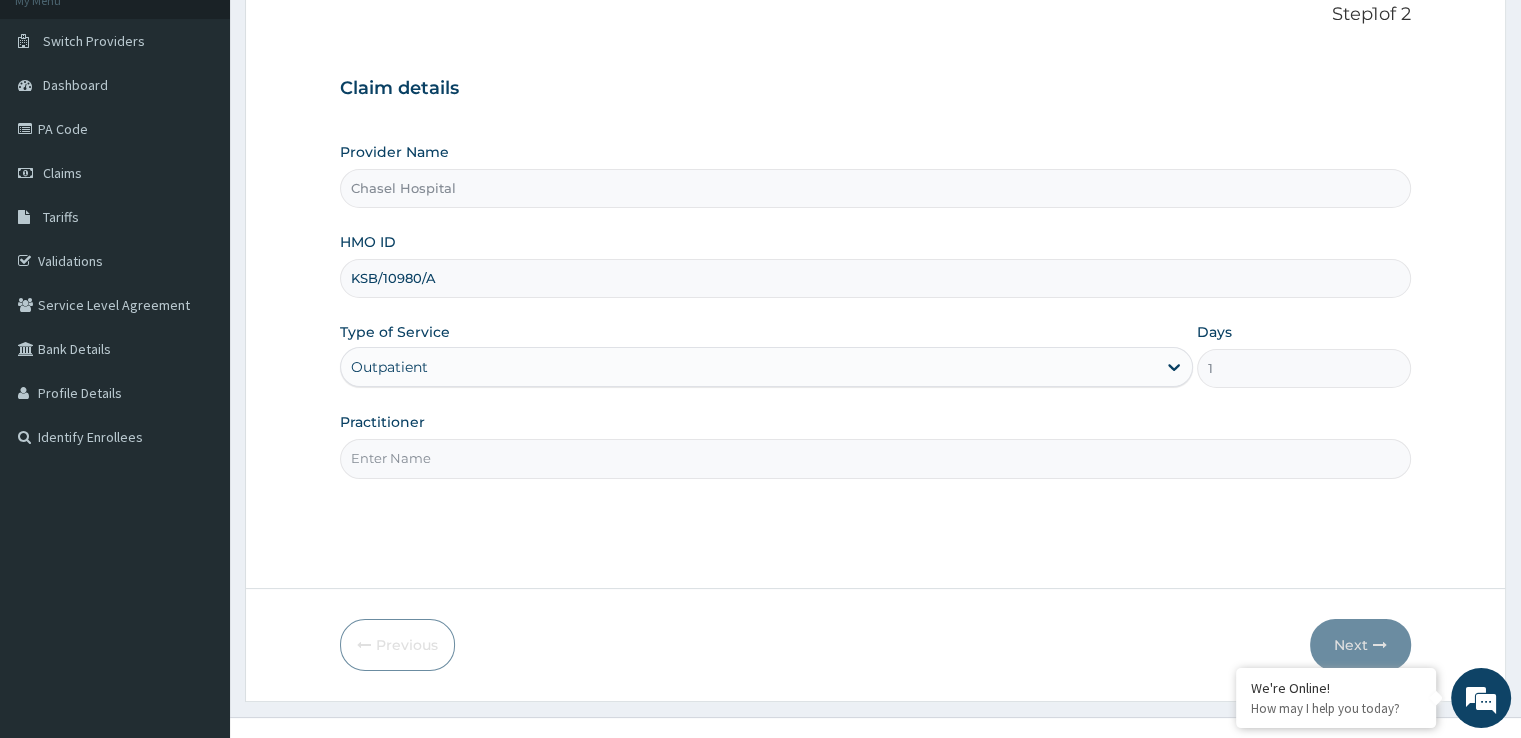 type on "DR HILARY" 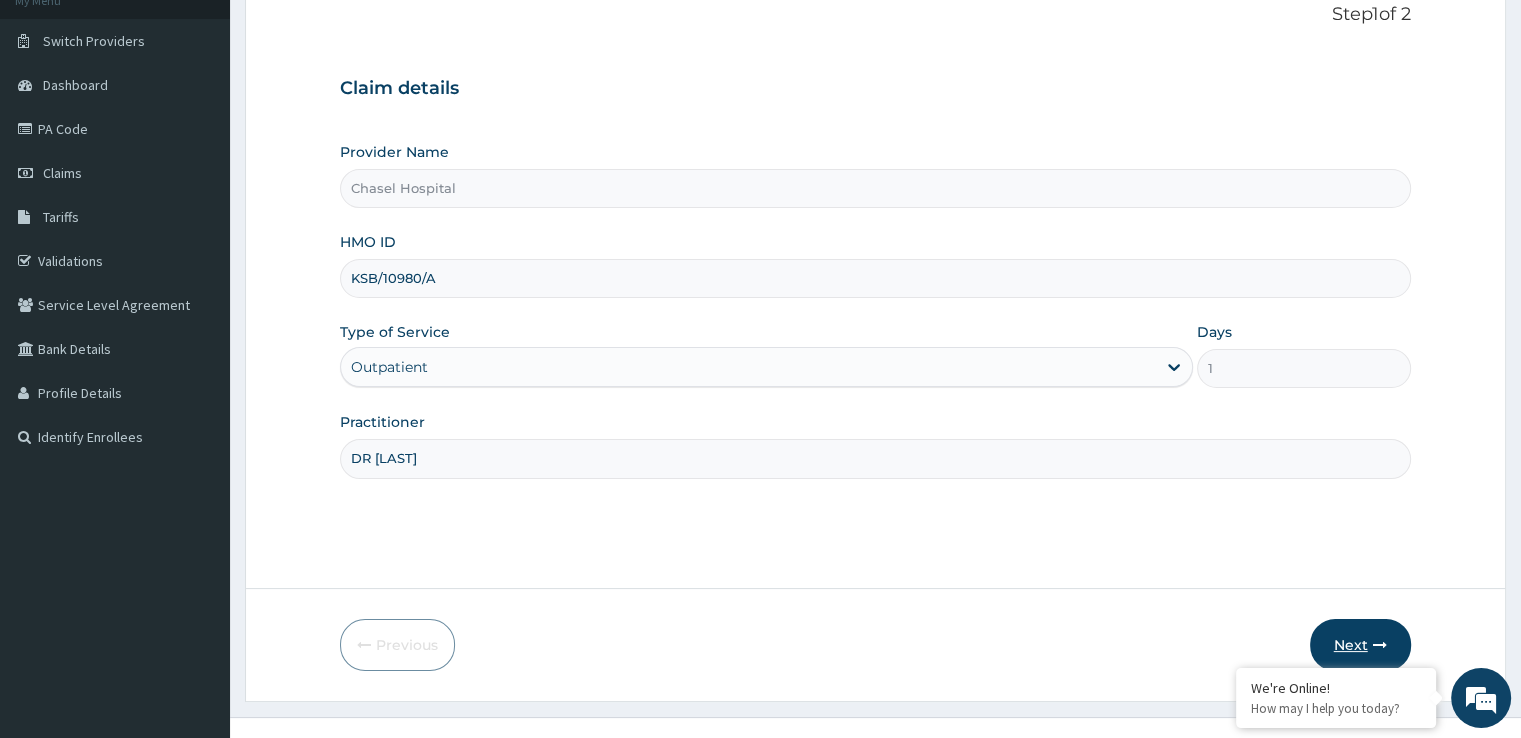 click on "Next" at bounding box center (1360, 645) 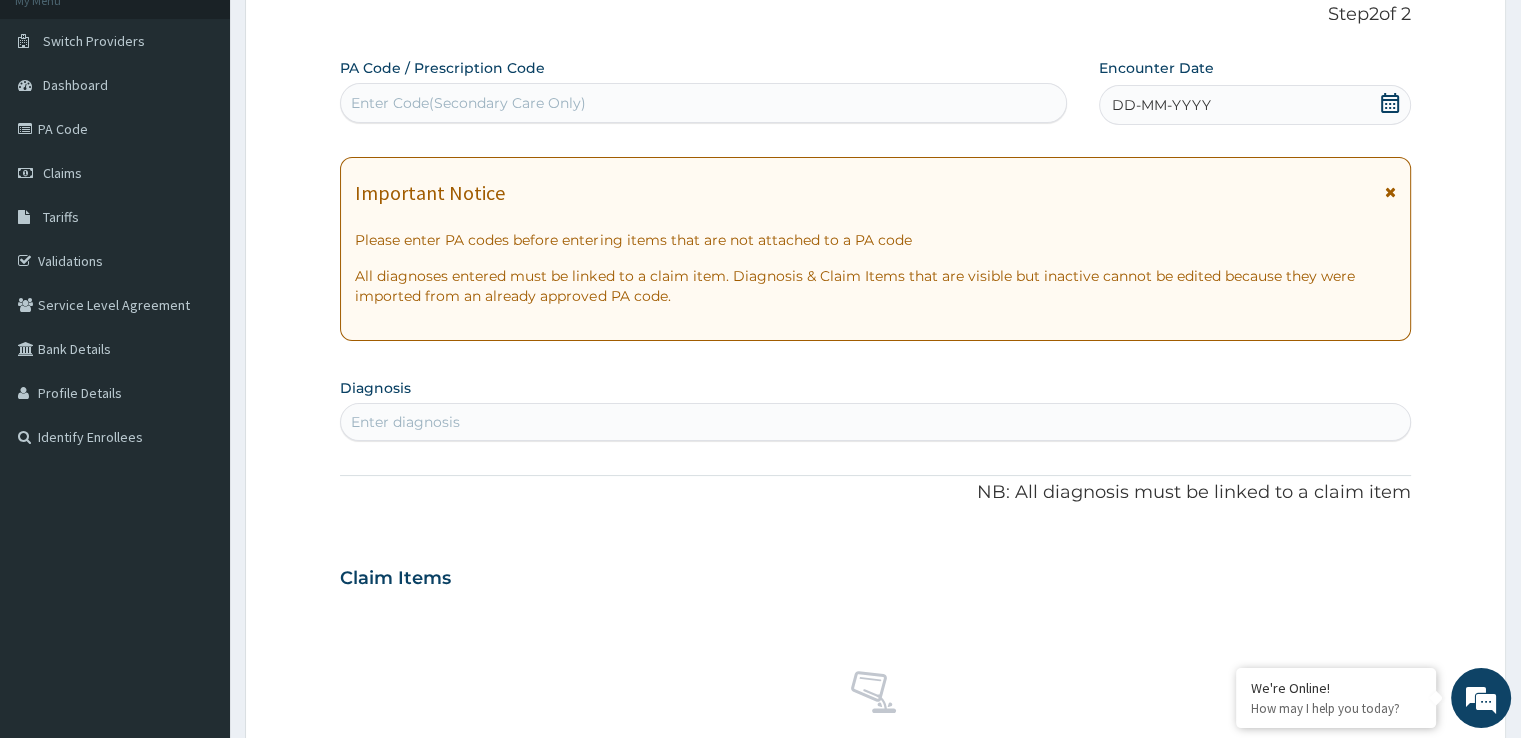click on "DD-MM-YYYY" at bounding box center (1161, 105) 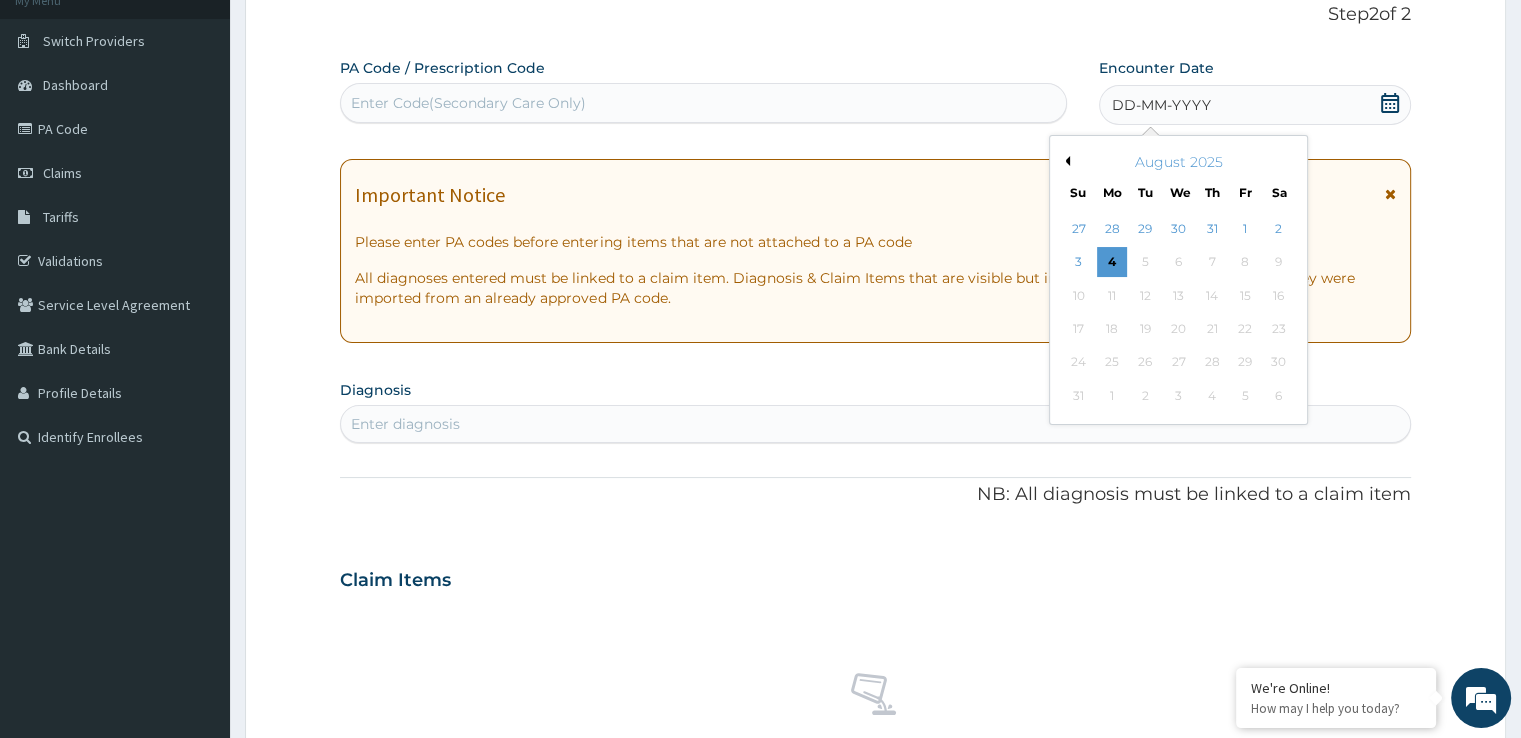 click on "Previous Month" at bounding box center (1065, 161) 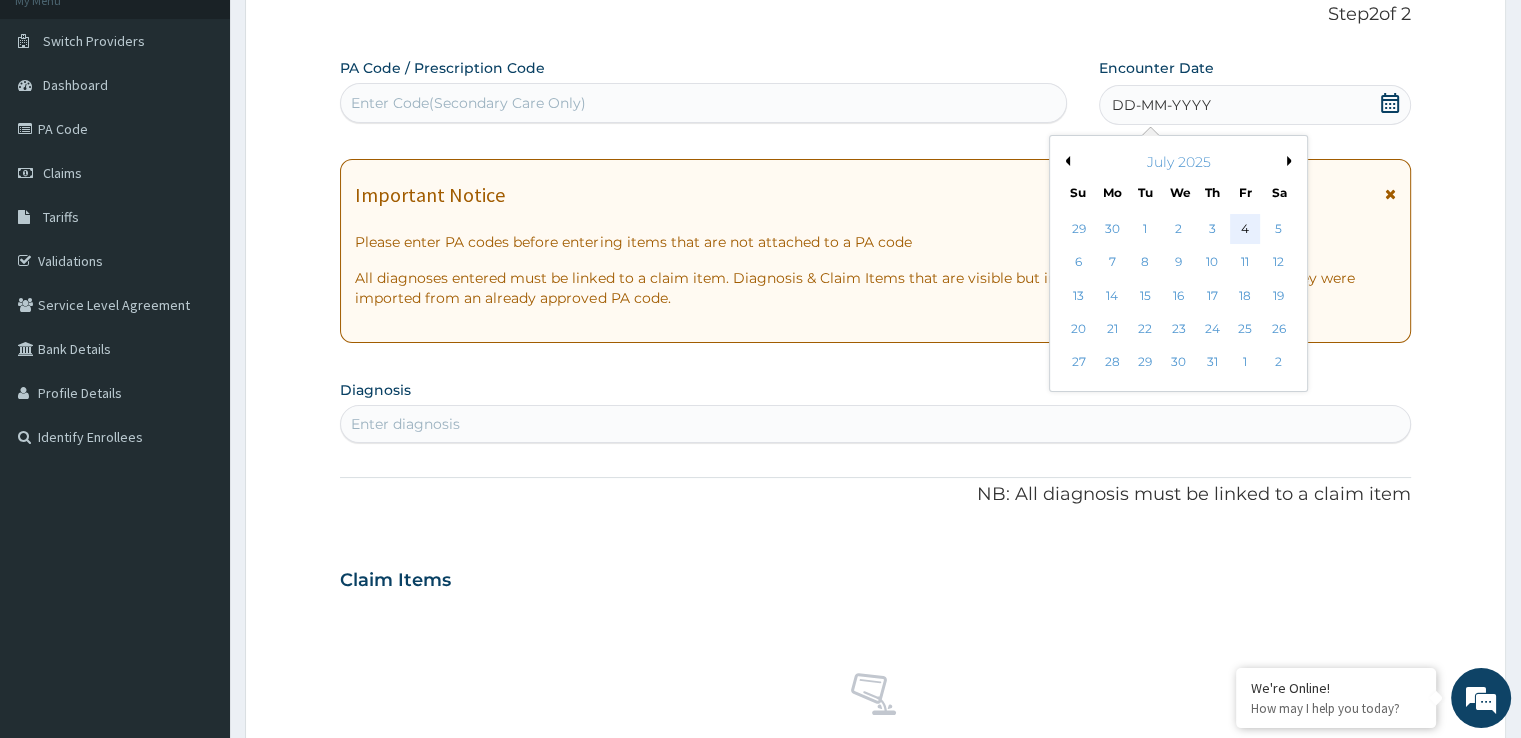 click on "4" at bounding box center [1245, 229] 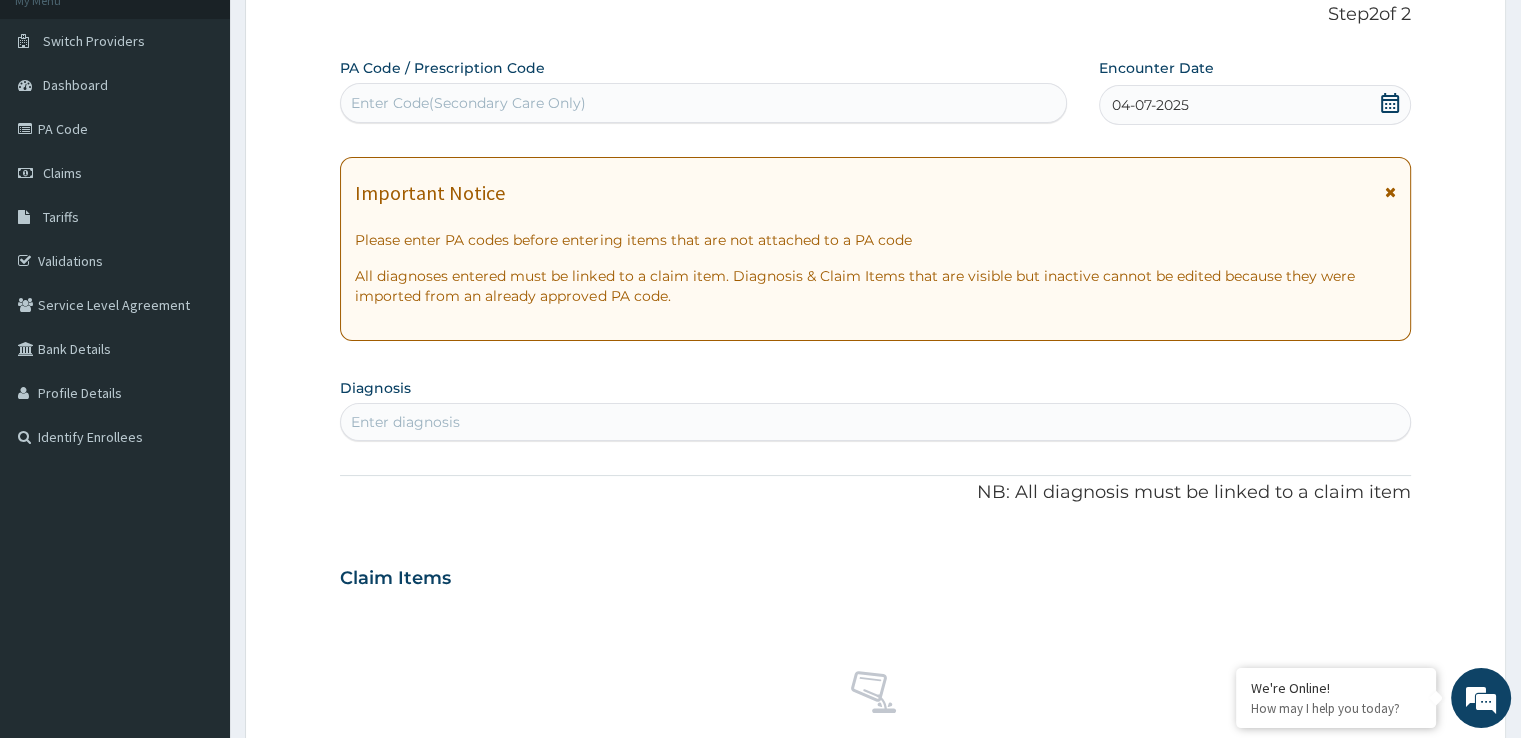 click on "Enter diagnosis" at bounding box center (875, 422) 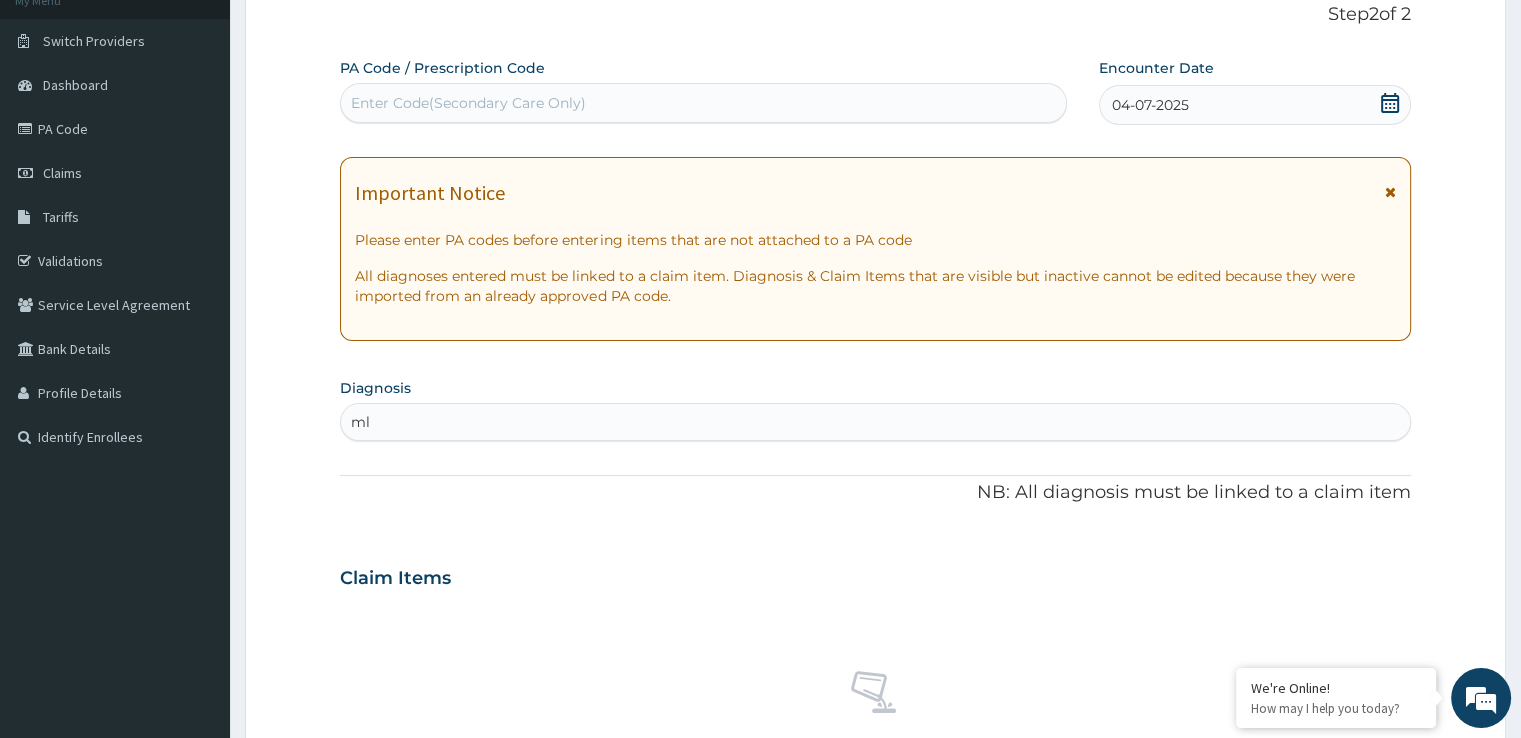 type on "m" 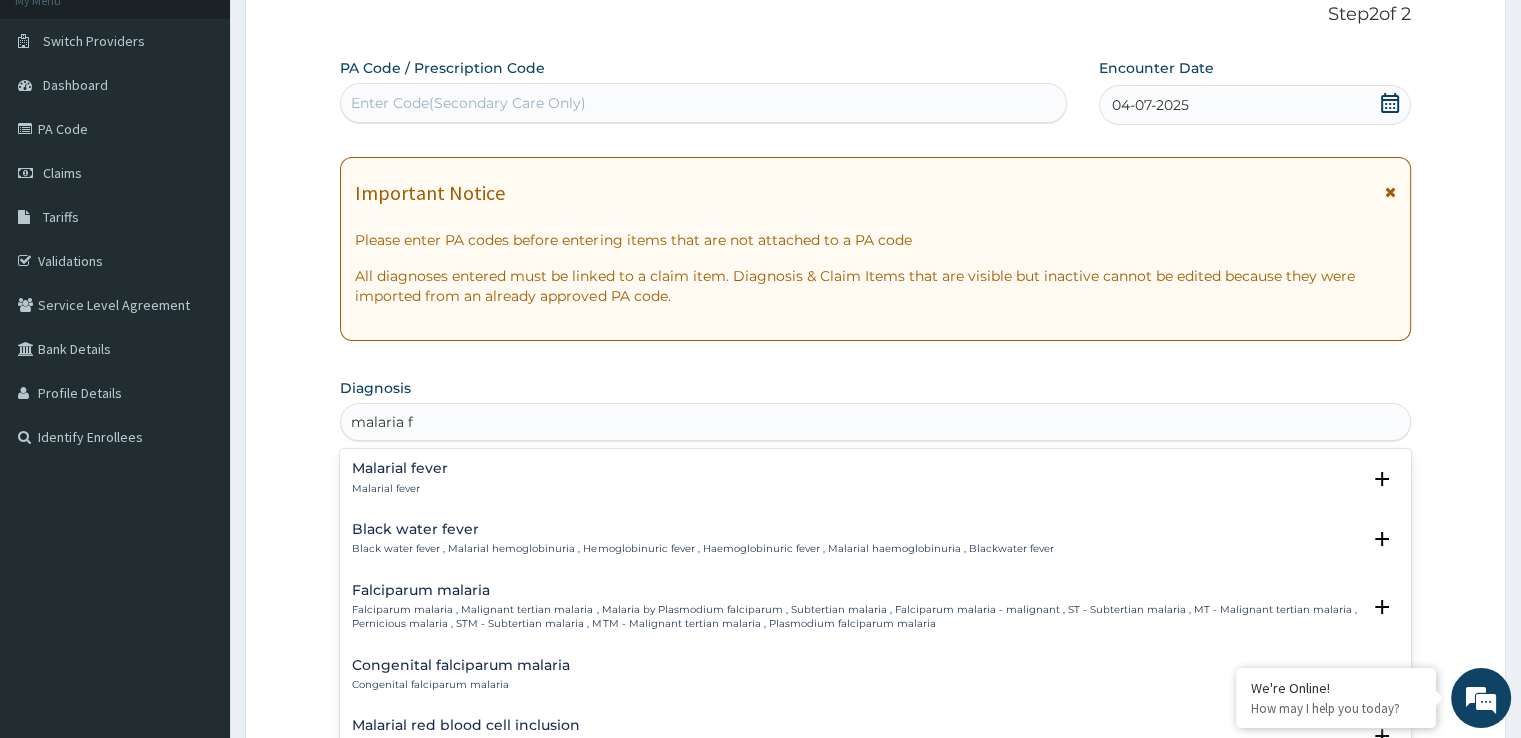 type on "malaria" 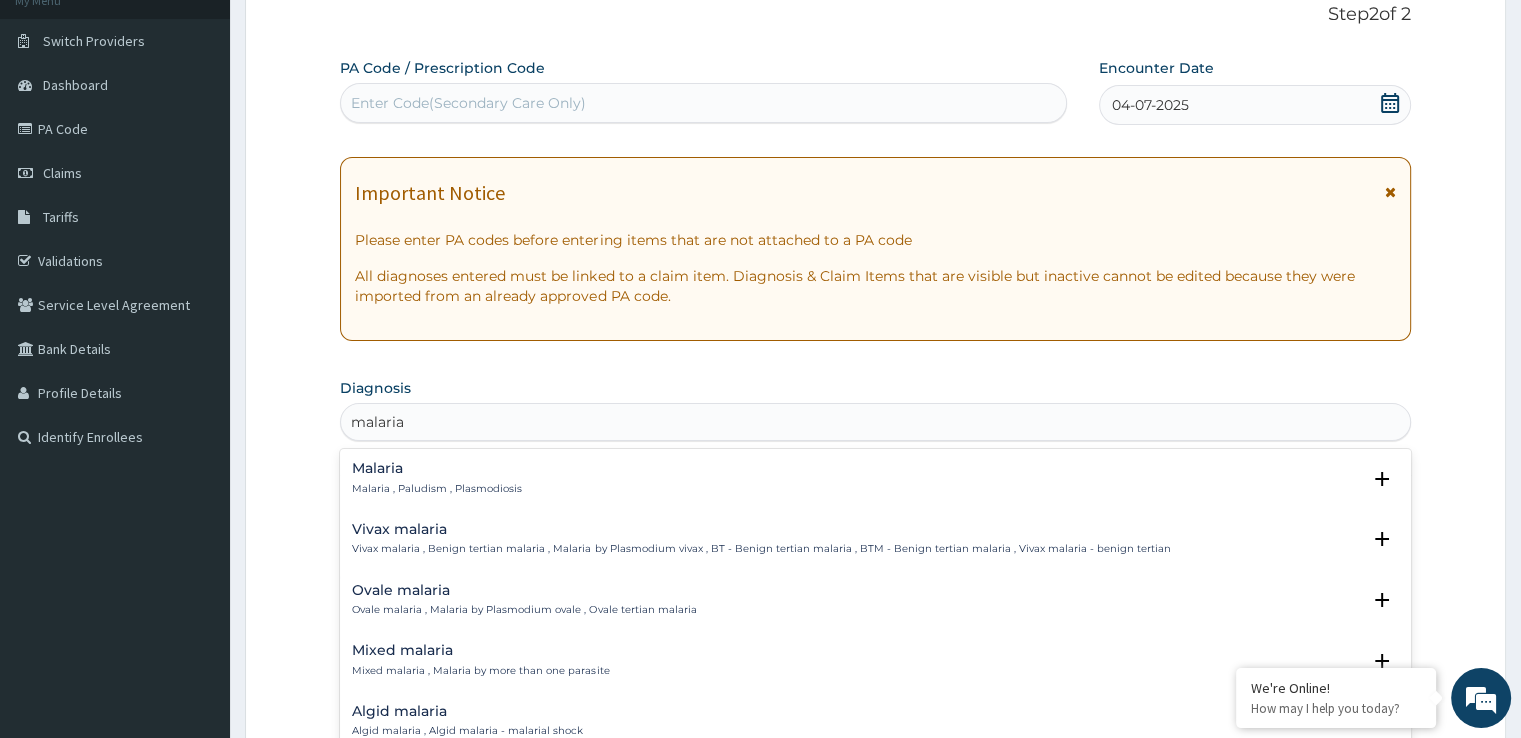 click on "Malaria , Paludism , Plasmodiosis" at bounding box center [437, 489] 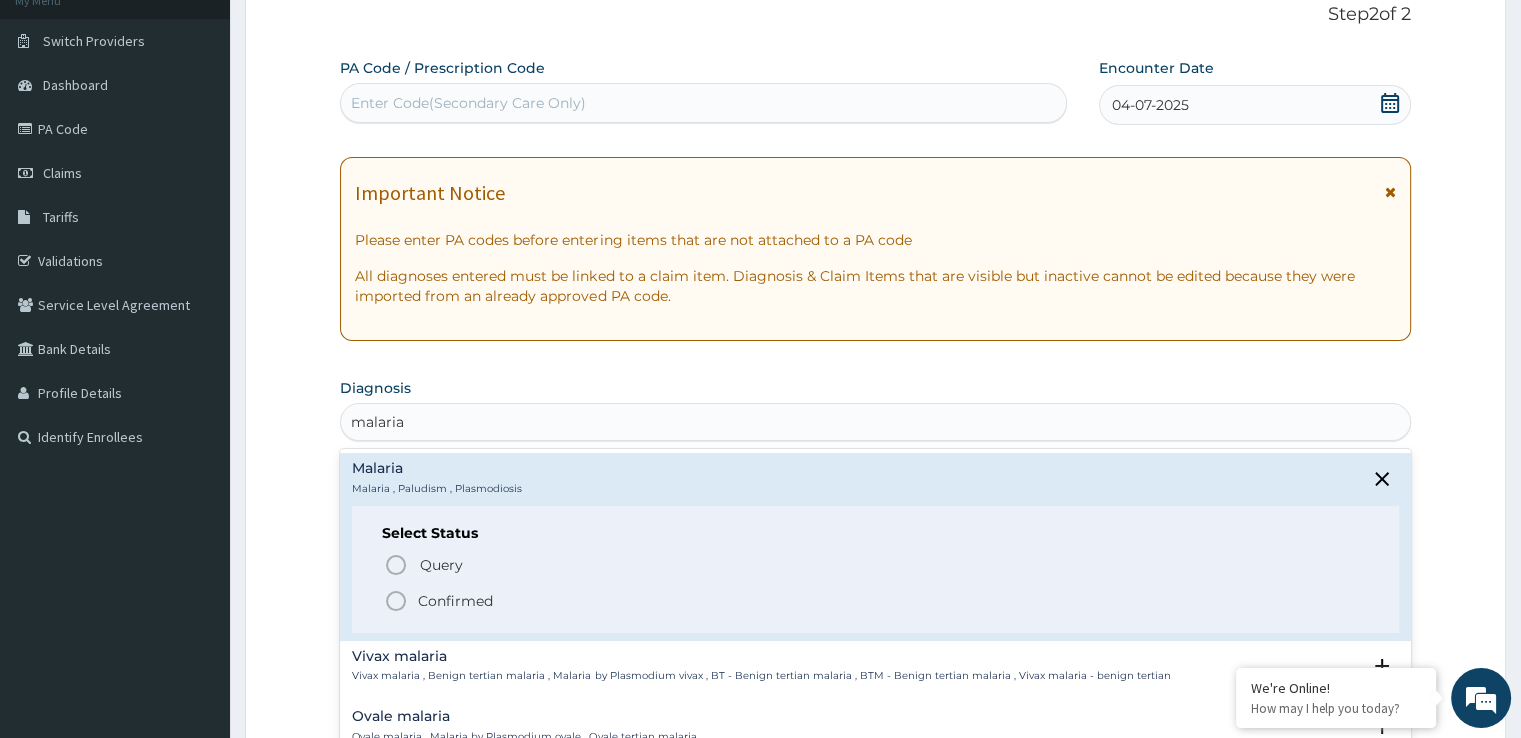 click on "Confirmed" at bounding box center (455, 601) 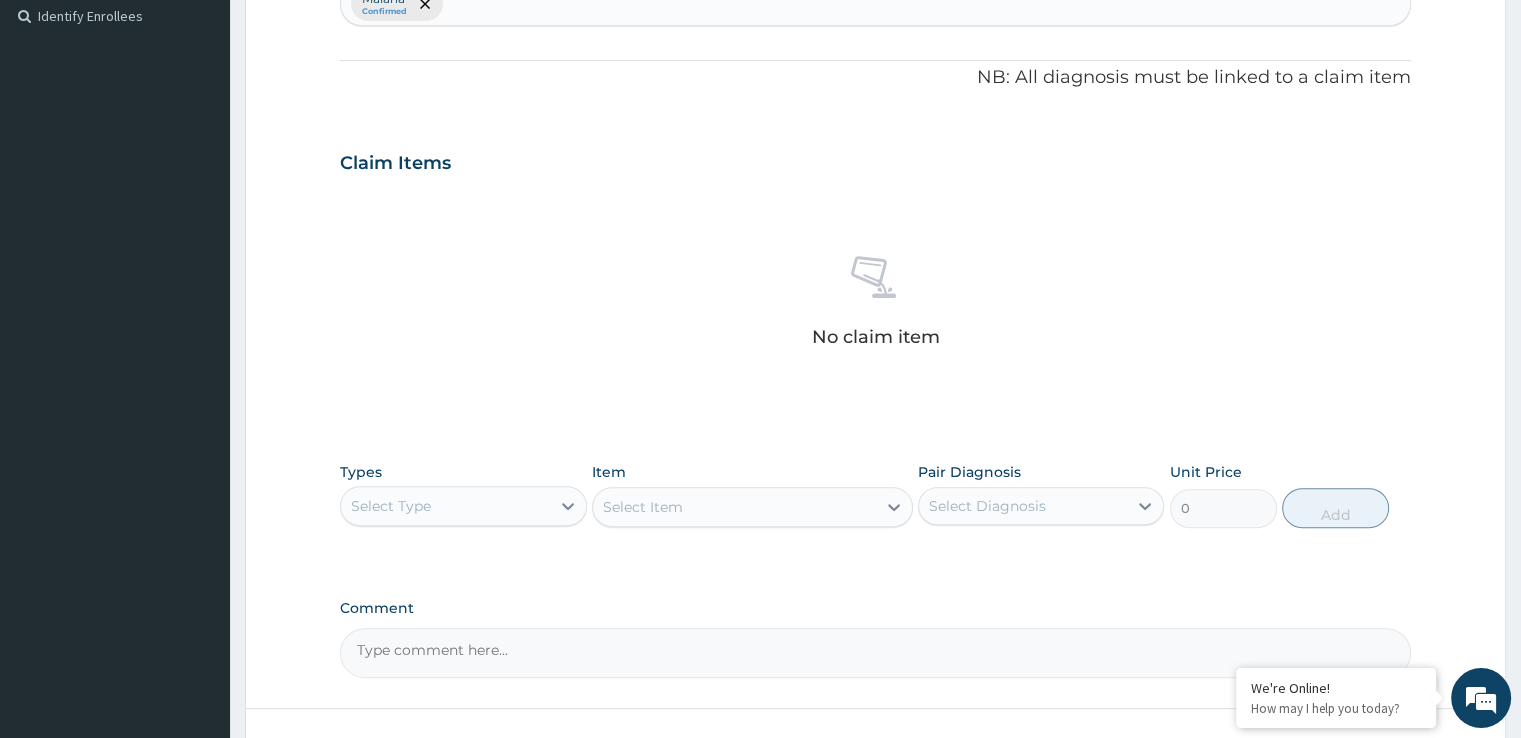 scroll, scrollTop: 641, scrollLeft: 0, axis: vertical 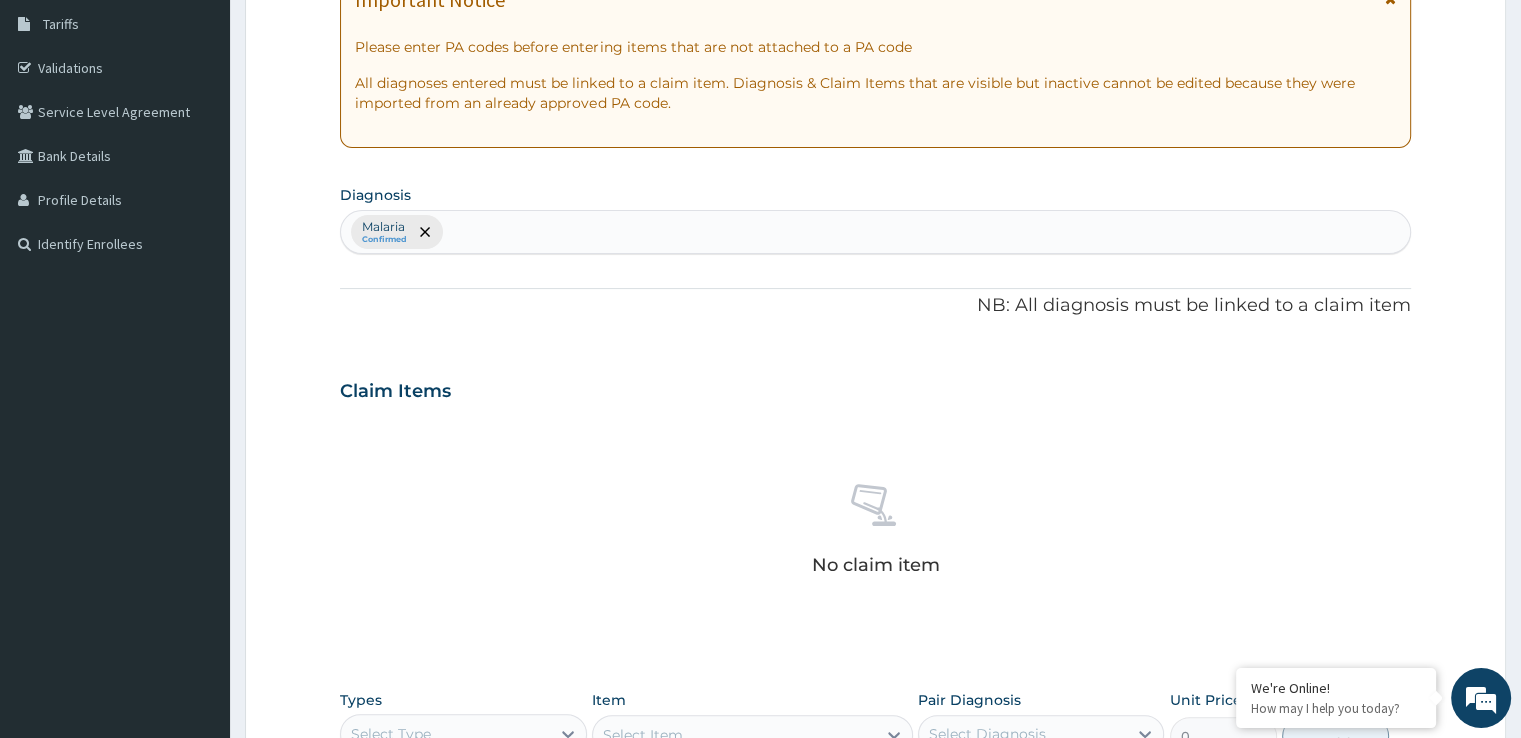 click on "Malaria Confirmed" at bounding box center [875, 232] 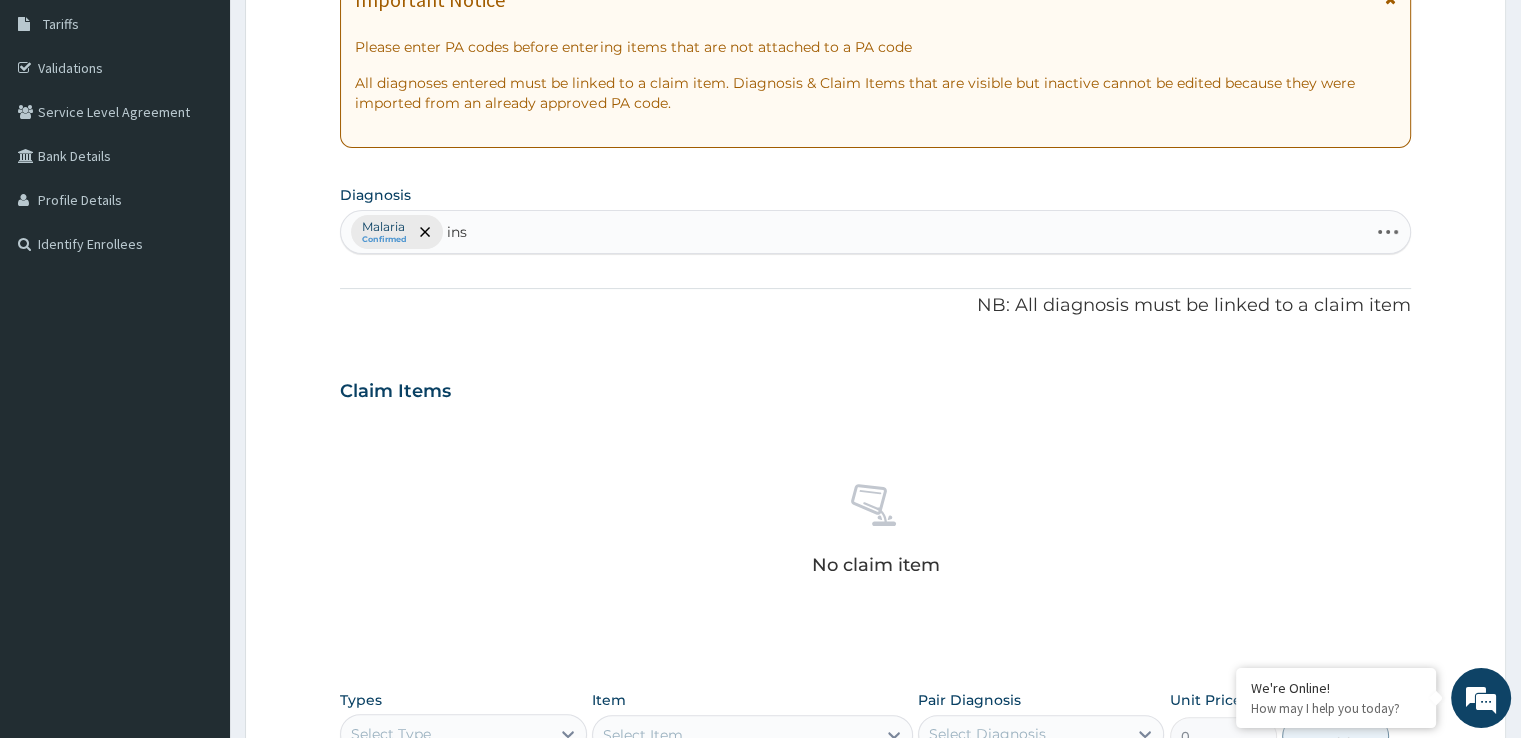 type on "inso" 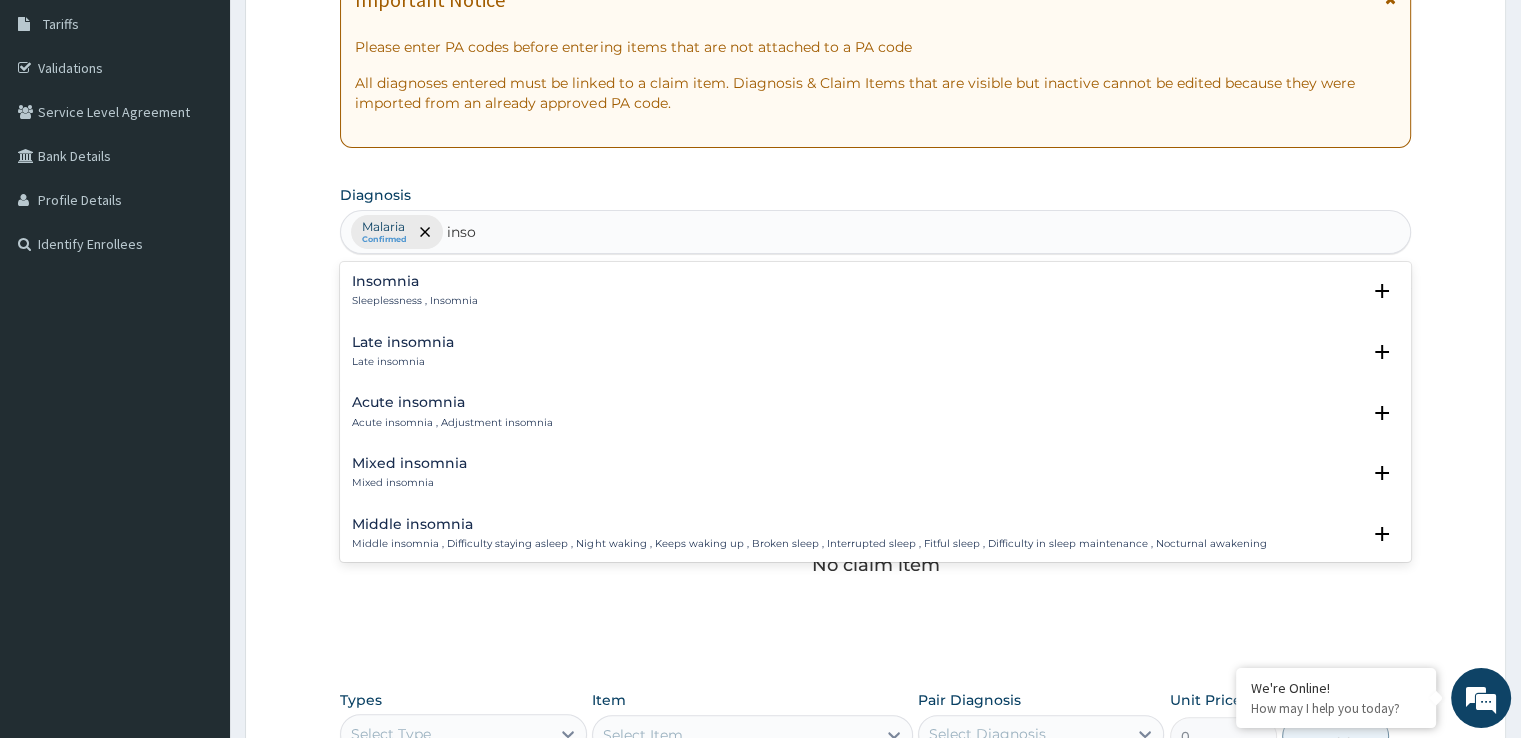 click on "Insomnia" at bounding box center (415, 281) 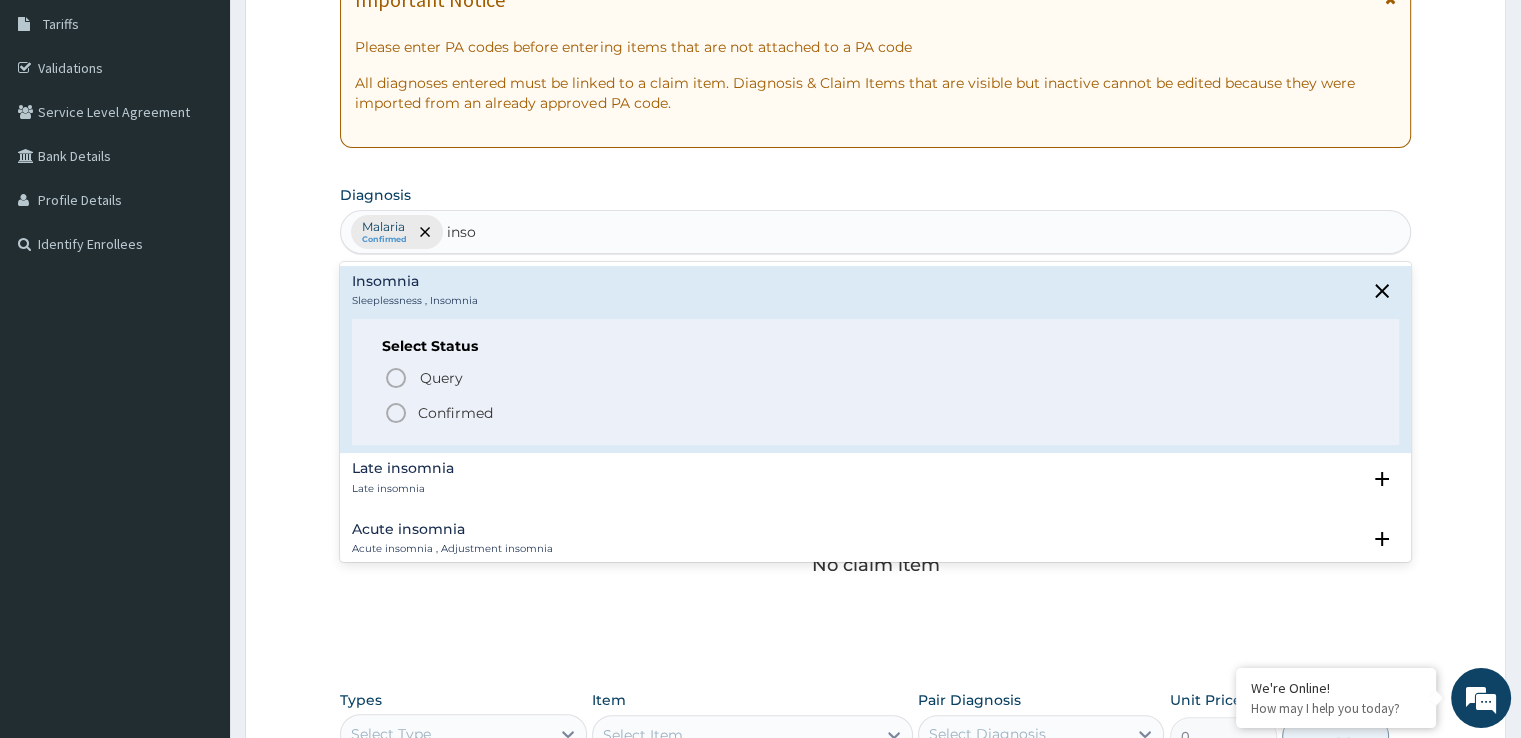 click on "Confirmed" at bounding box center [455, 413] 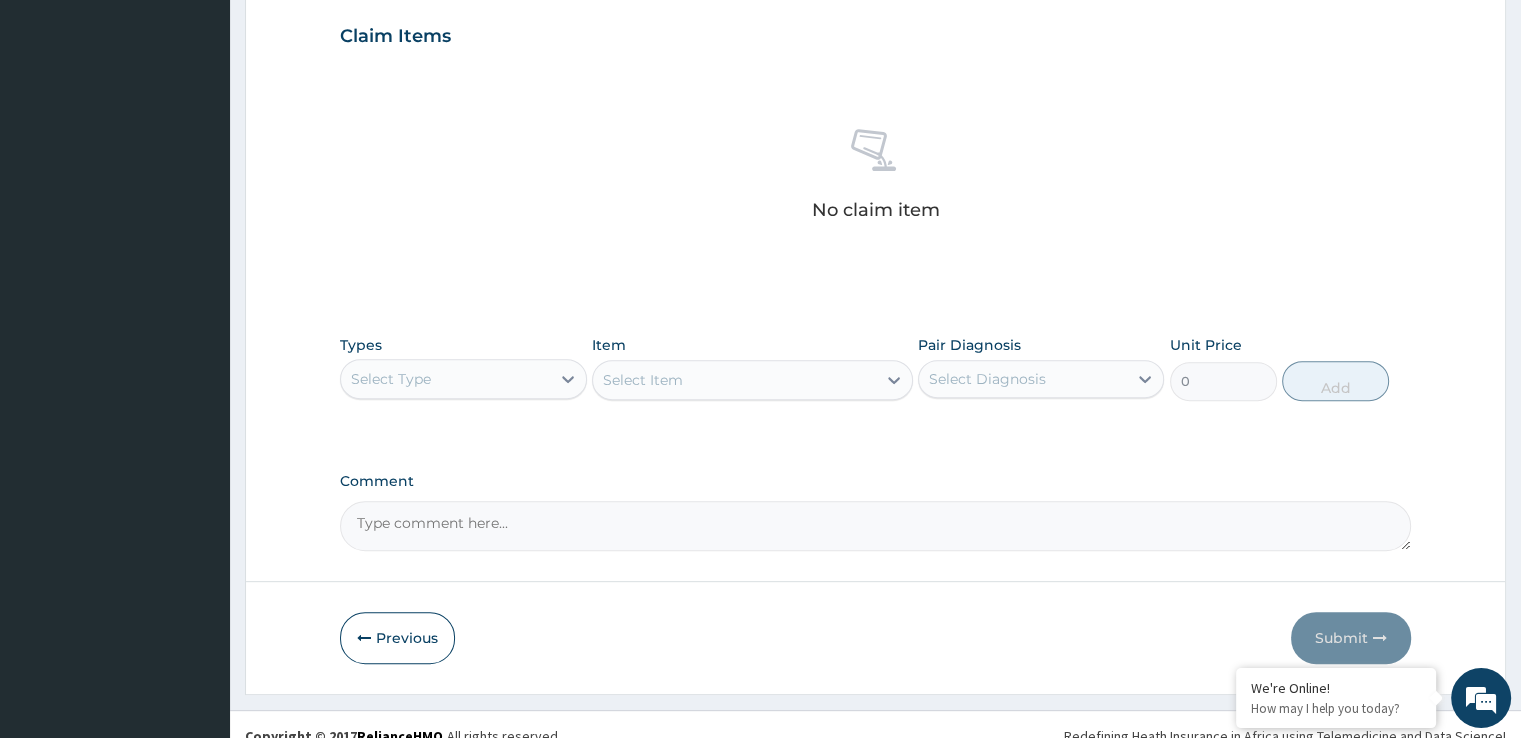 scroll, scrollTop: 702, scrollLeft: 0, axis: vertical 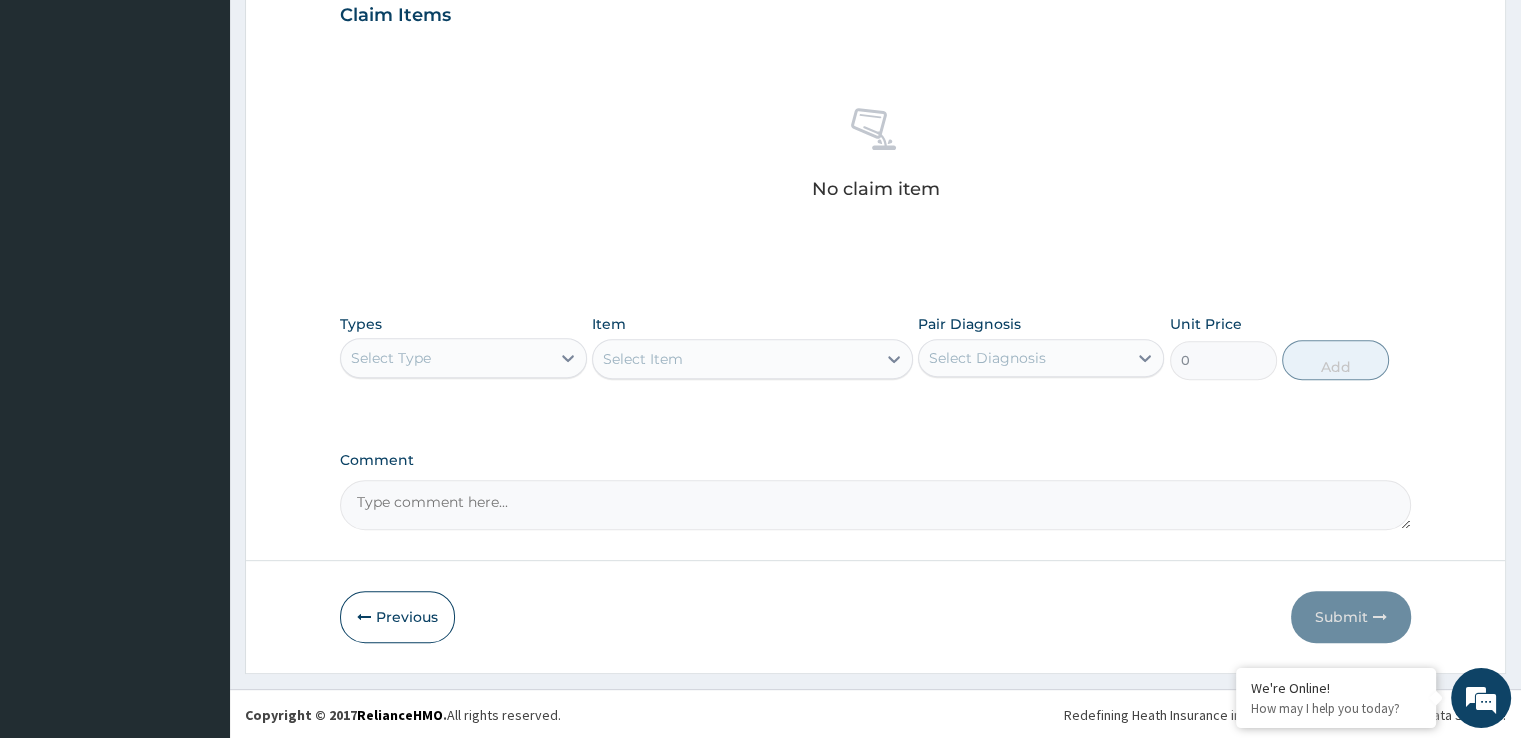 click on "Select Type" at bounding box center (445, 358) 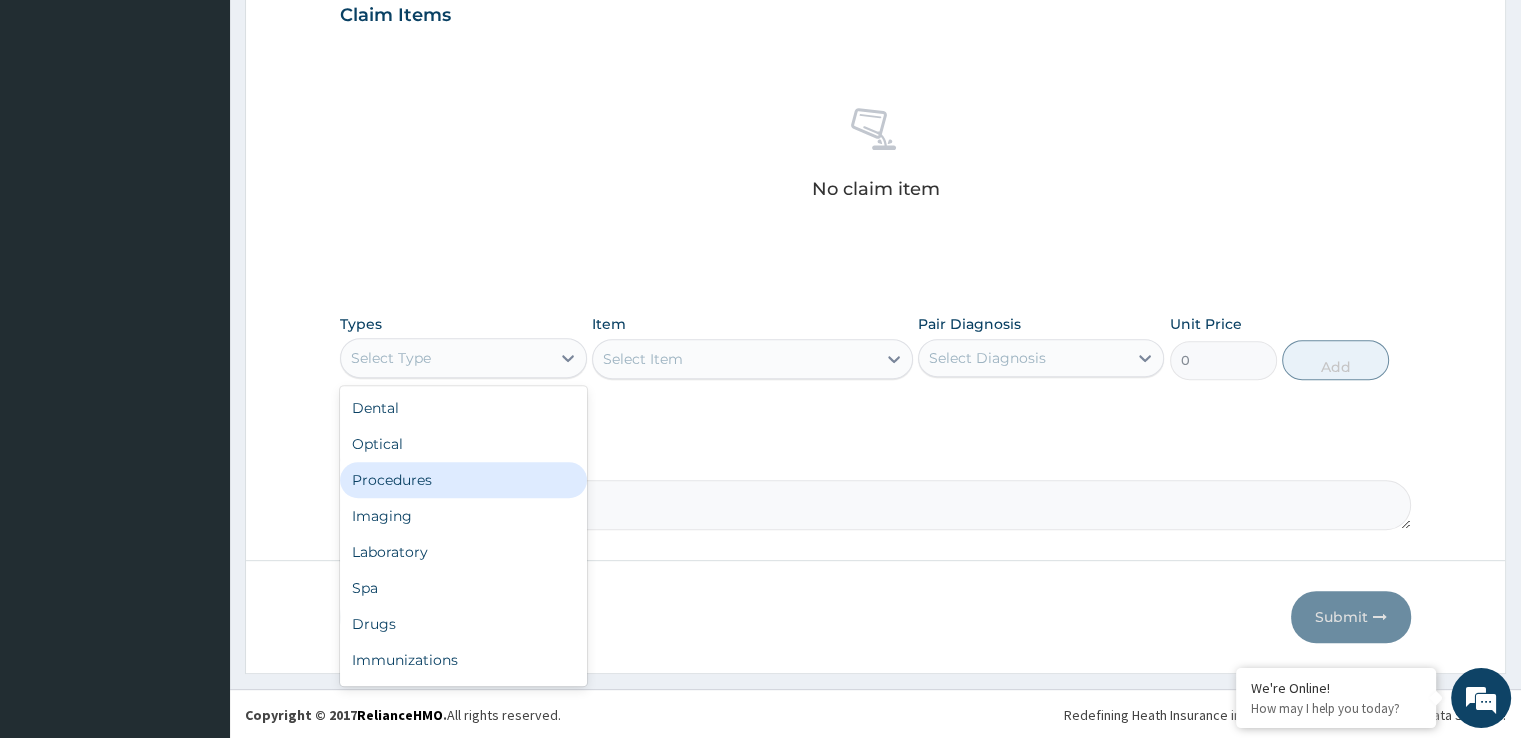 click on "Procedures" at bounding box center [463, 480] 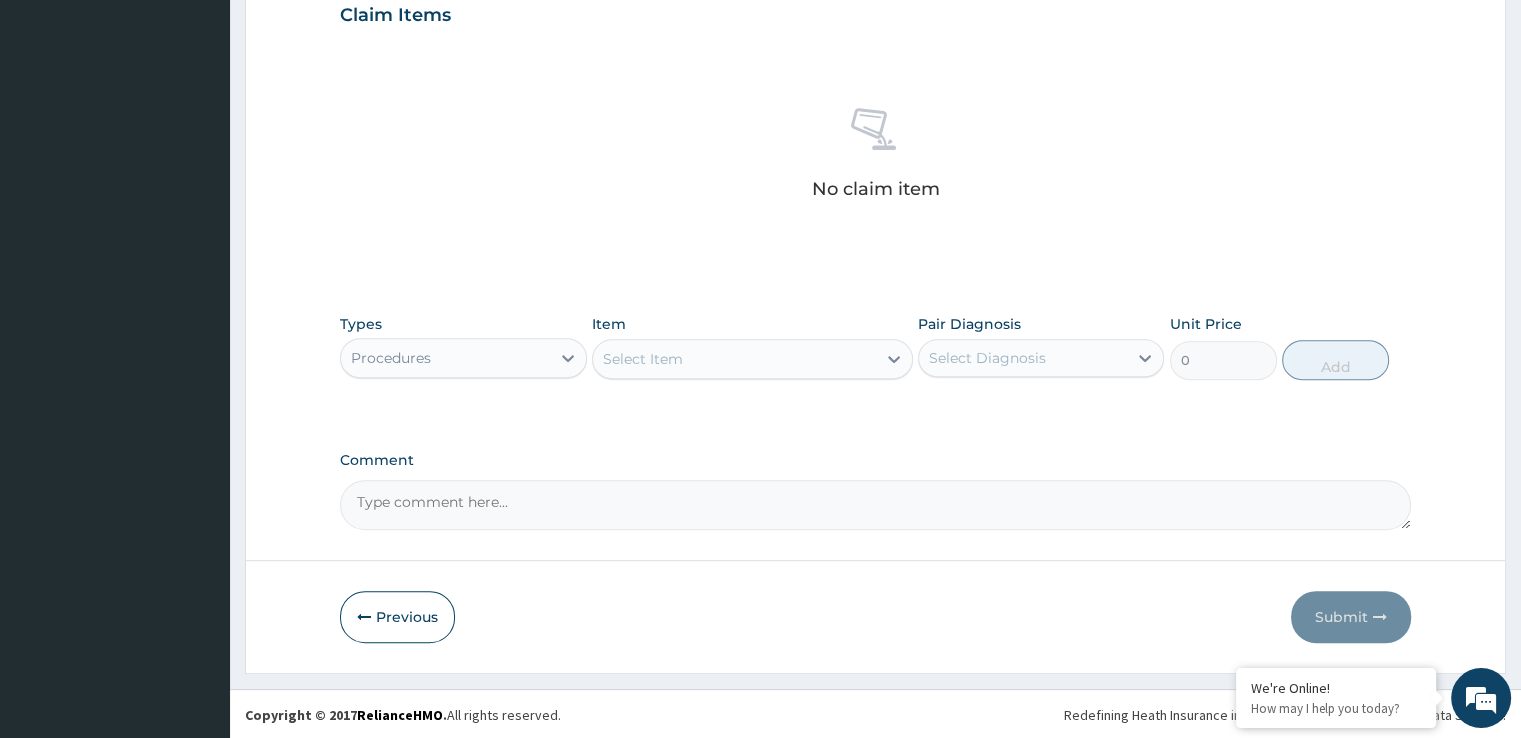 click on "Select Item" at bounding box center [734, 359] 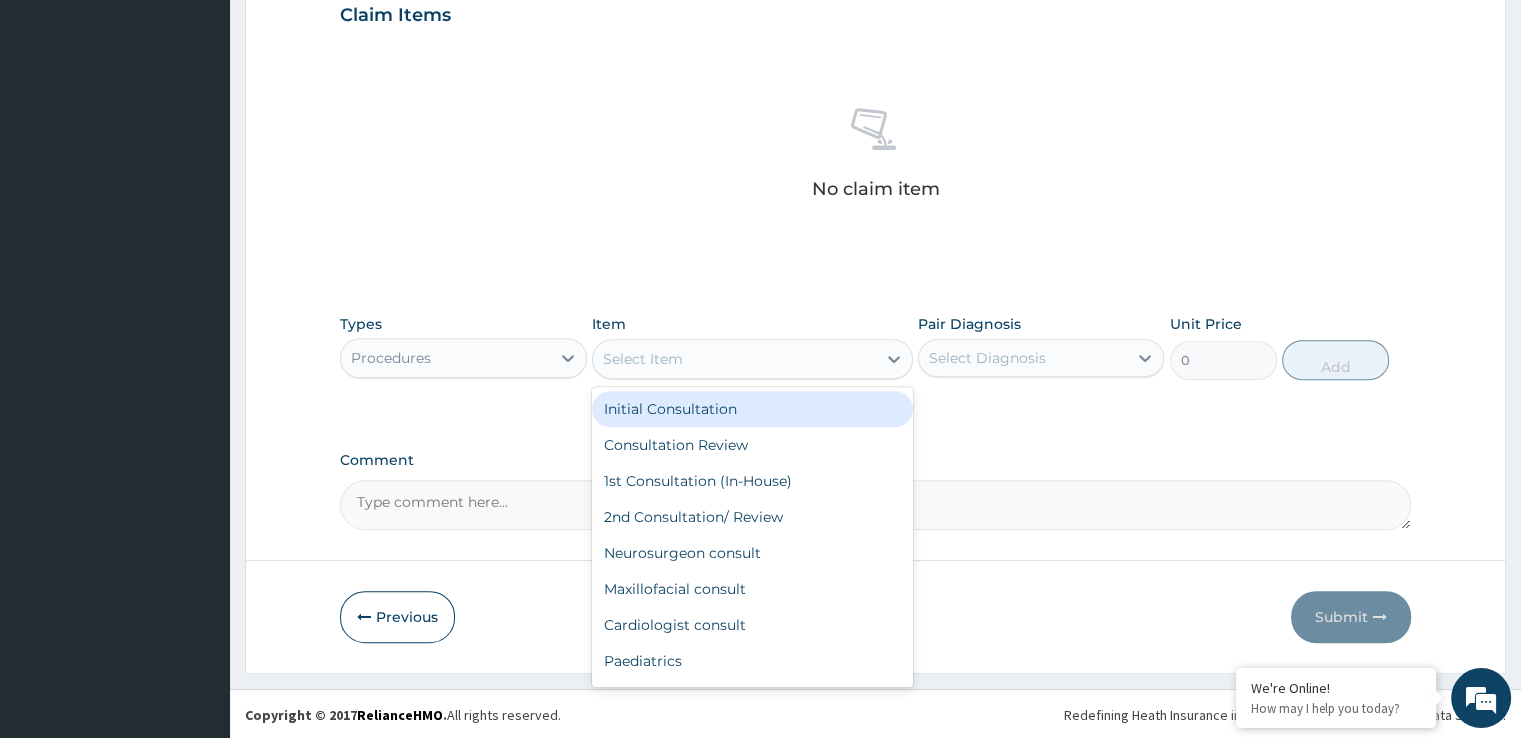 click on "Initial Consultation" at bounding box center (752, 409) 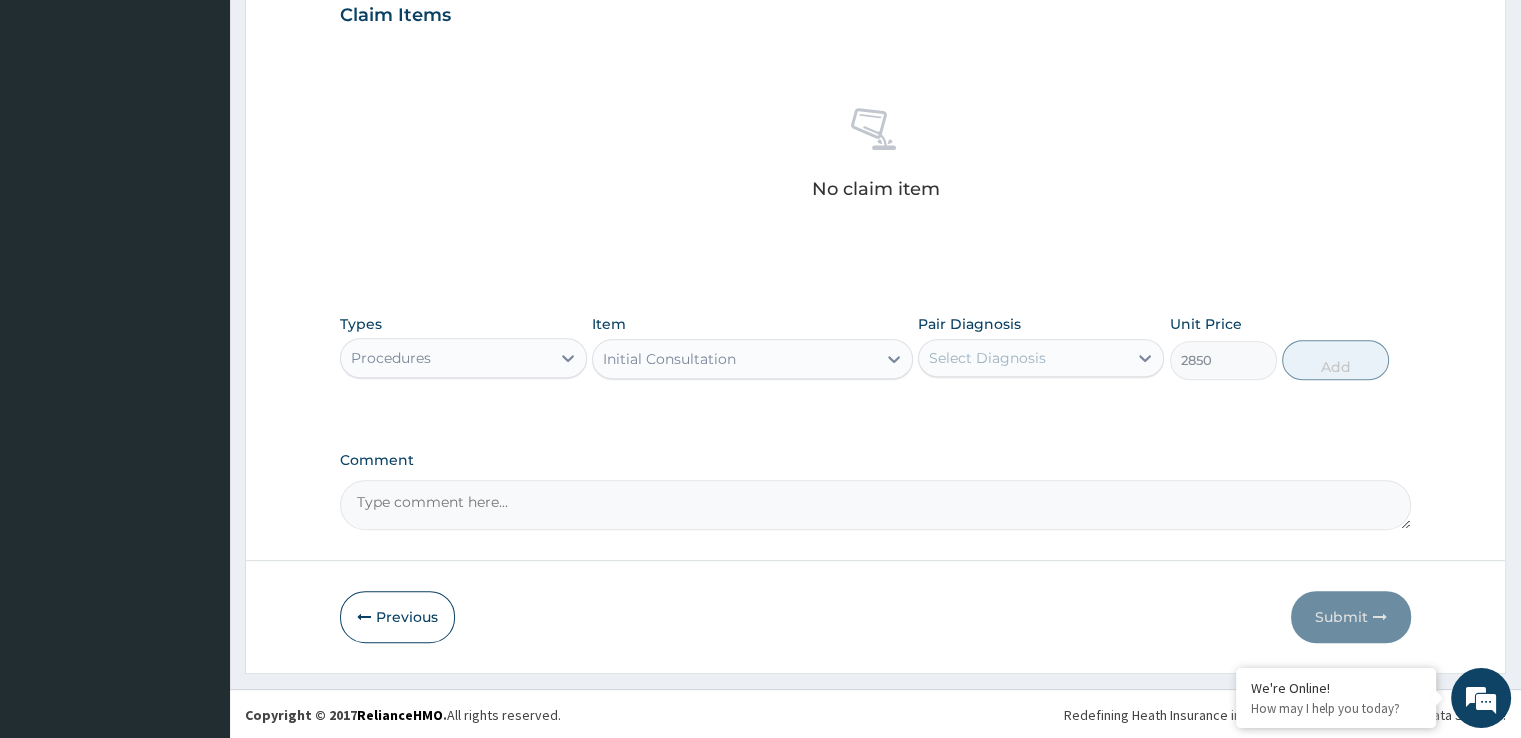click on "Select Diagnosis" at bounding box center [987, 358] 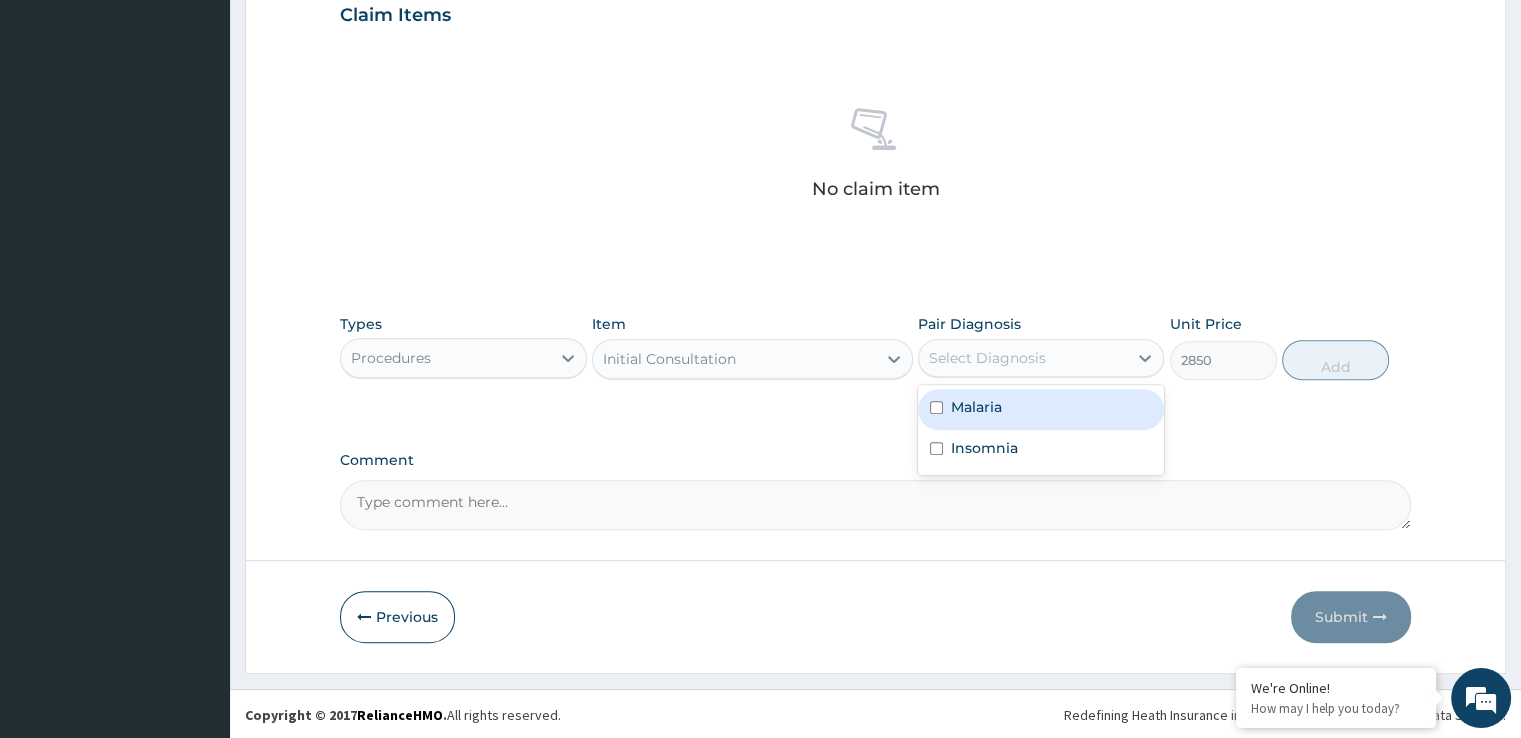 click on "Malaria" at bounding box center (1041, 409) 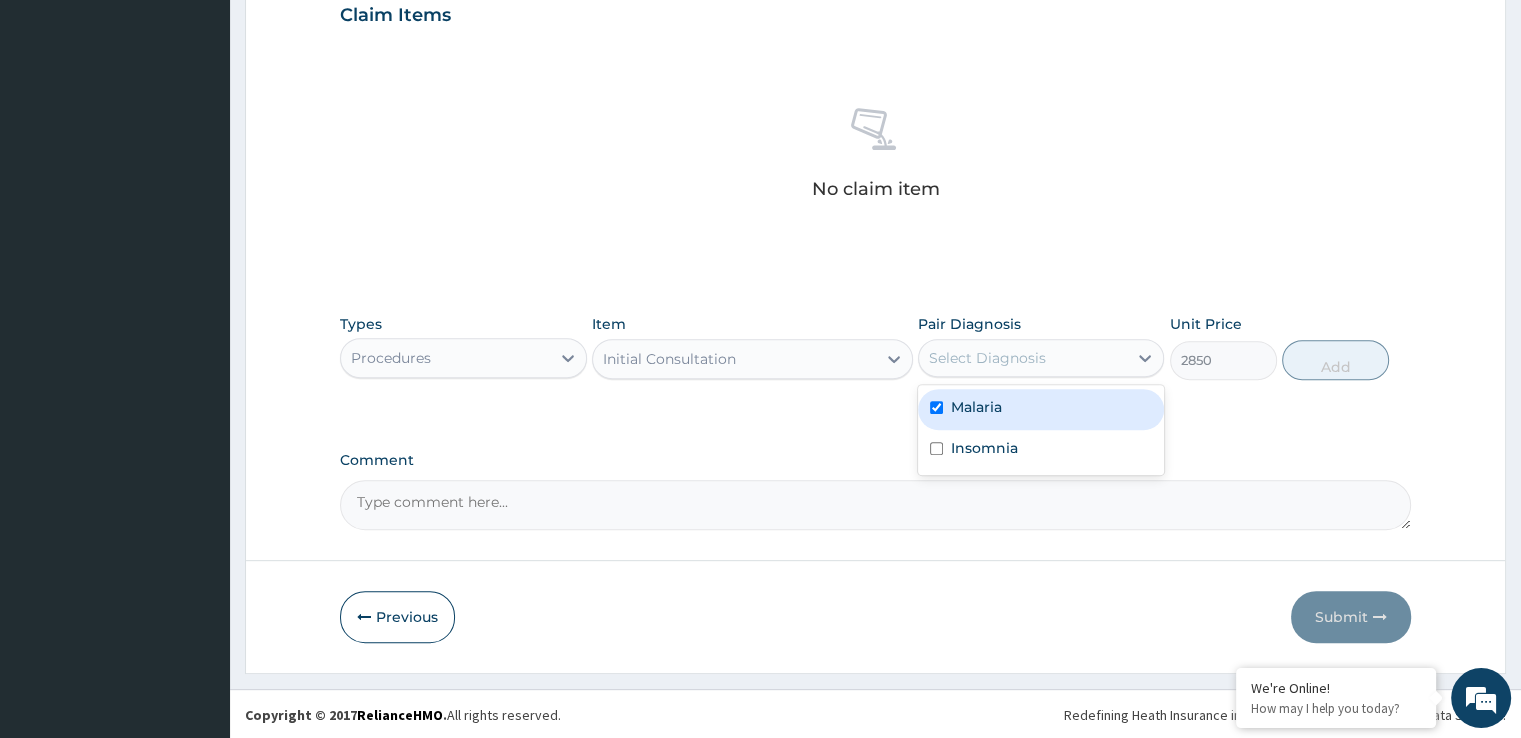 checkbox on "true" 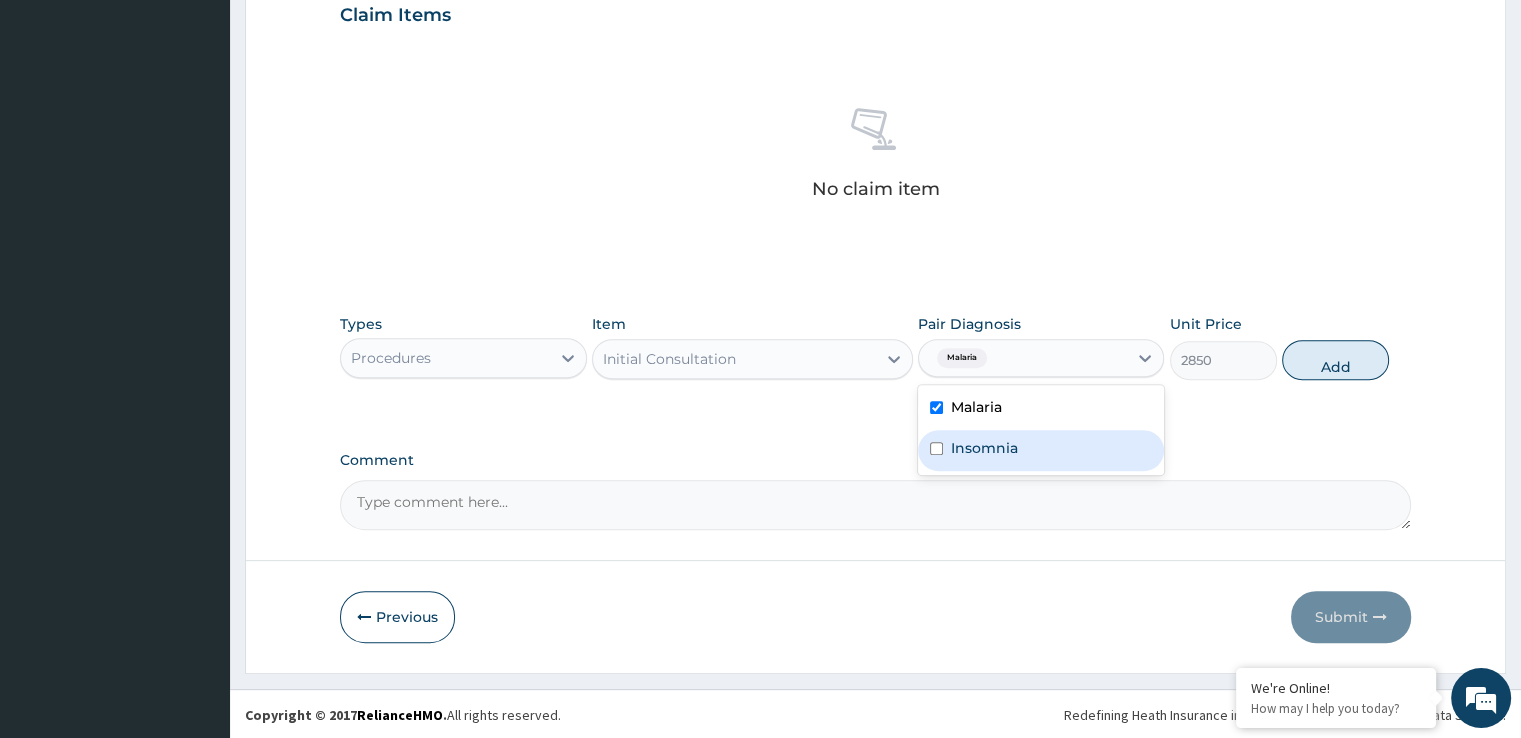 click on "Insomnia" at bounding box center (1041, 450) 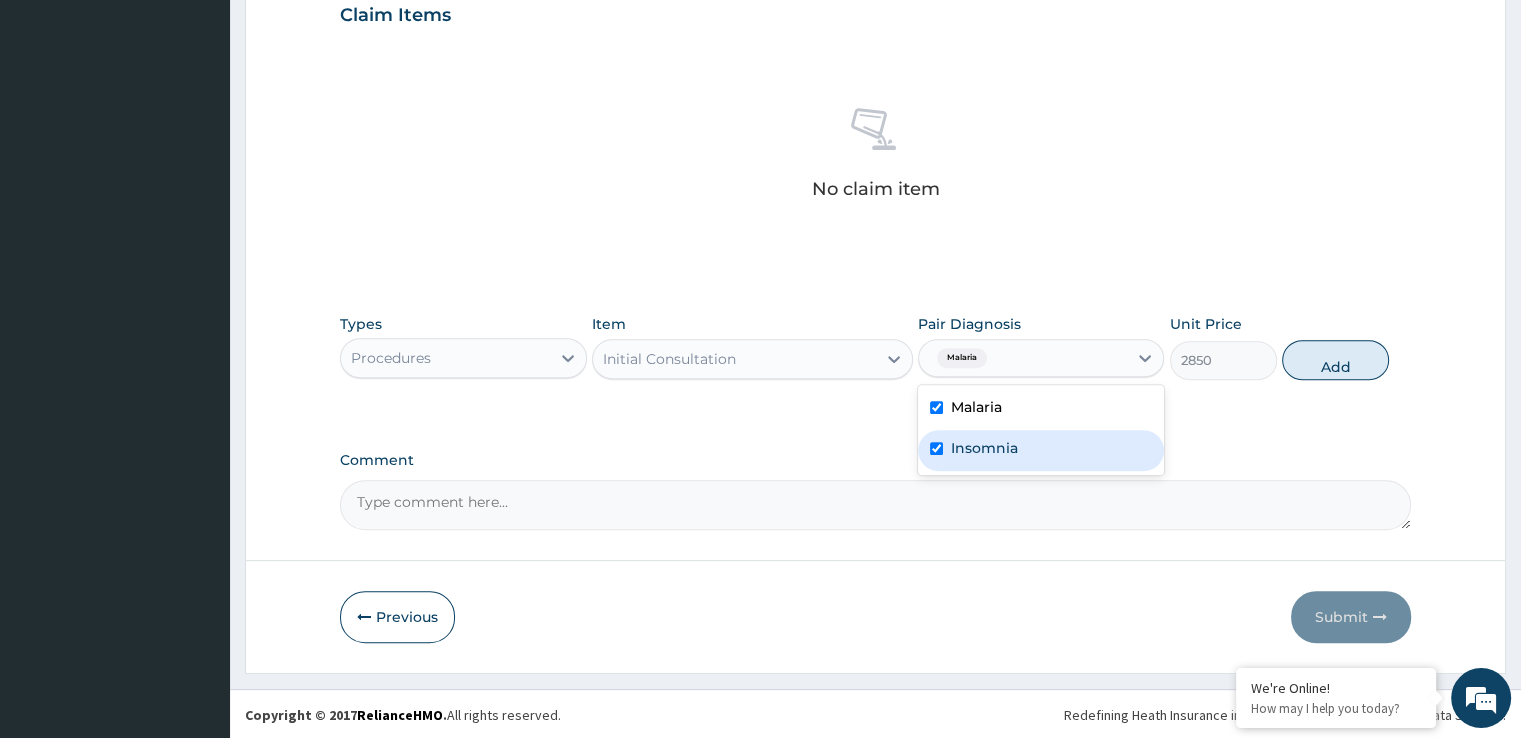 checkbox on "true" 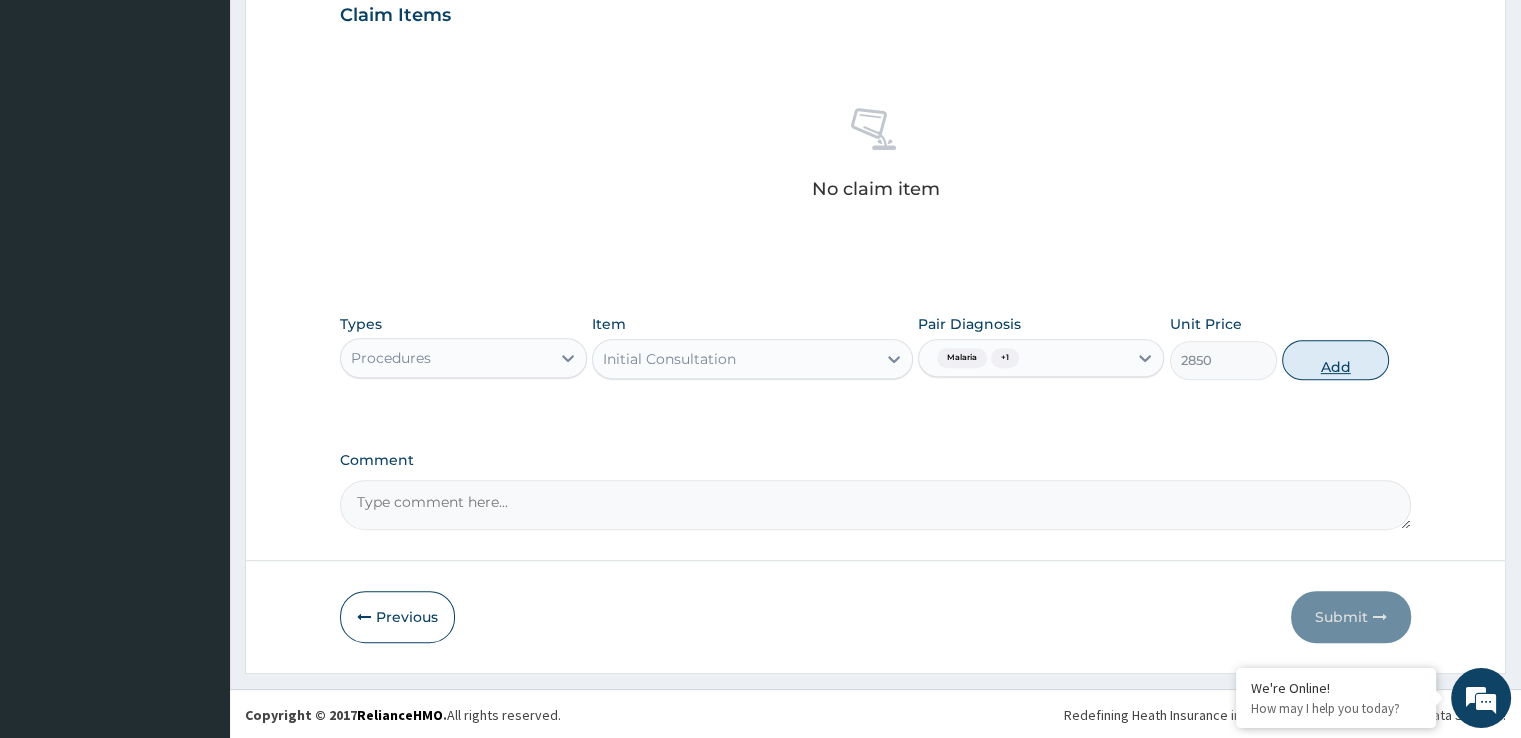 click on "Add" at bounding box center (1335, 360) 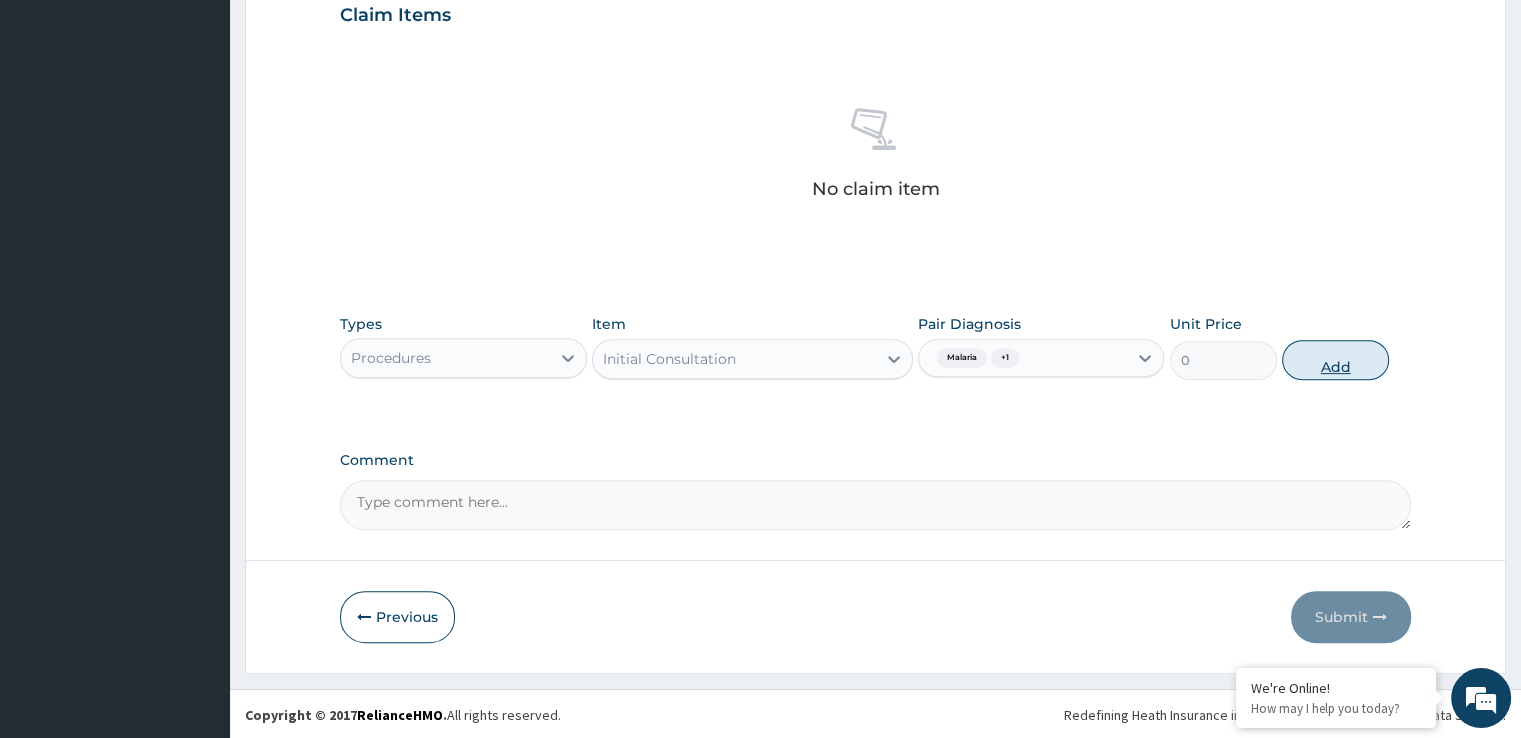 scroll, scrollTop: 606, scrollLeft: 0, axis: vertical 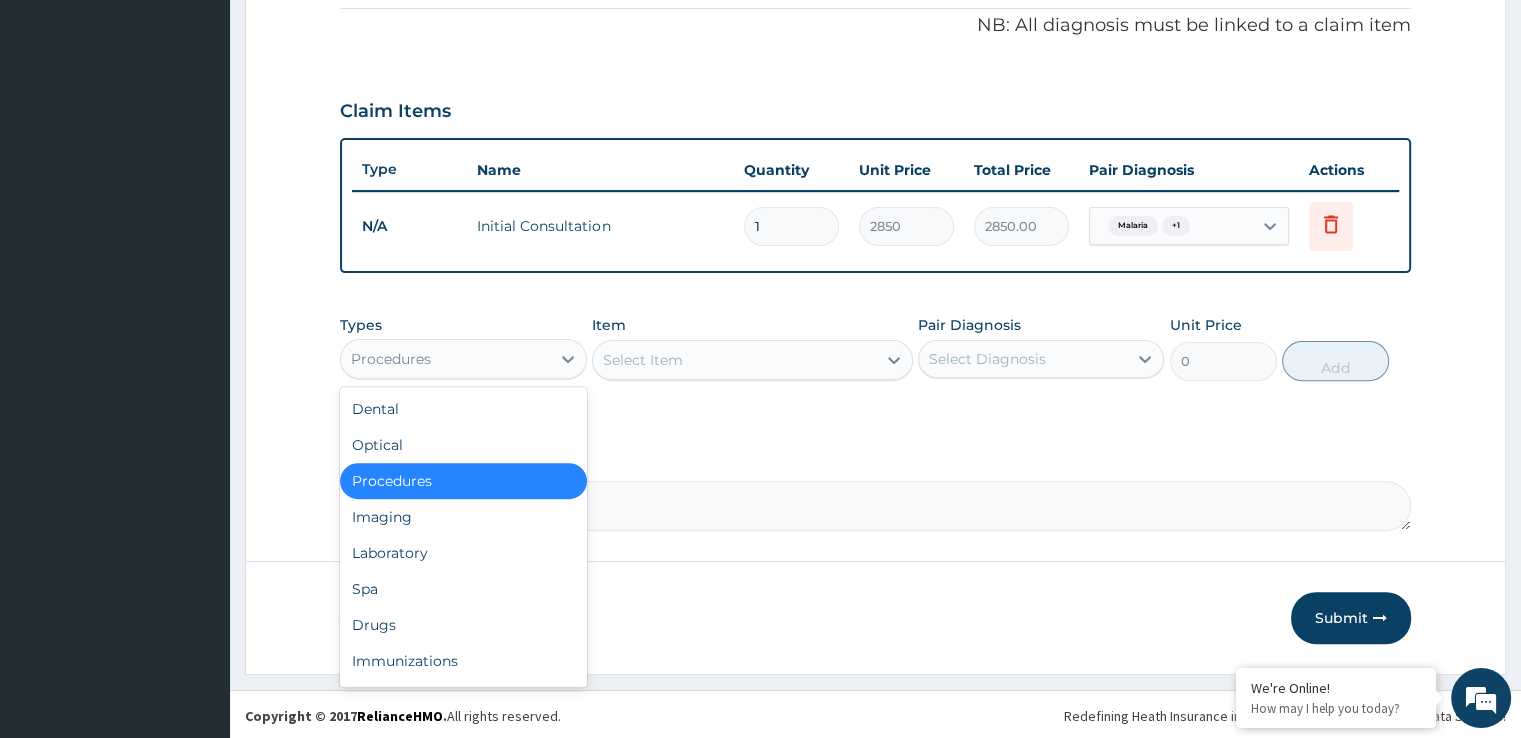 click on "Procedures" at bounding box center [445, 359] 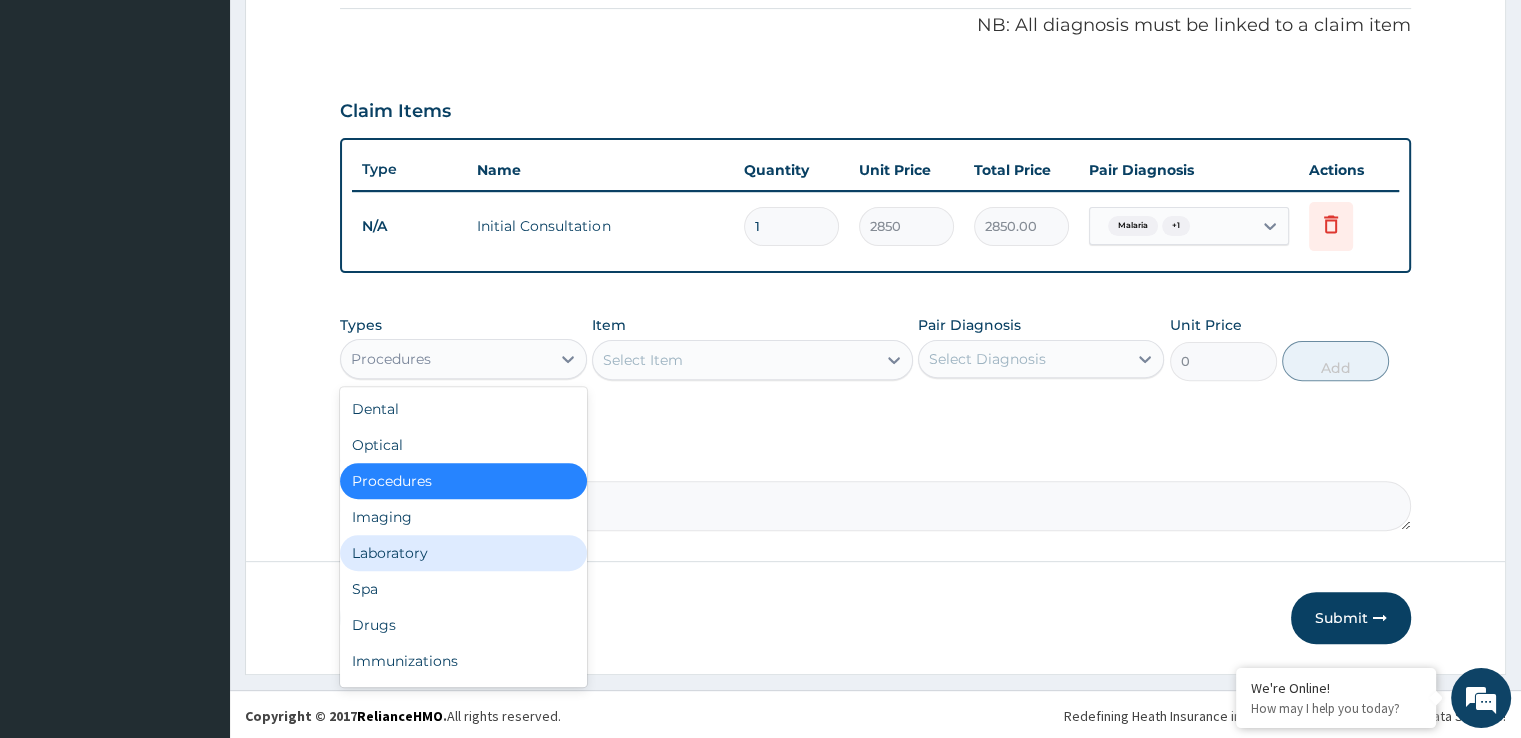 click on "Laboratory" at bounding box center [463, 553] 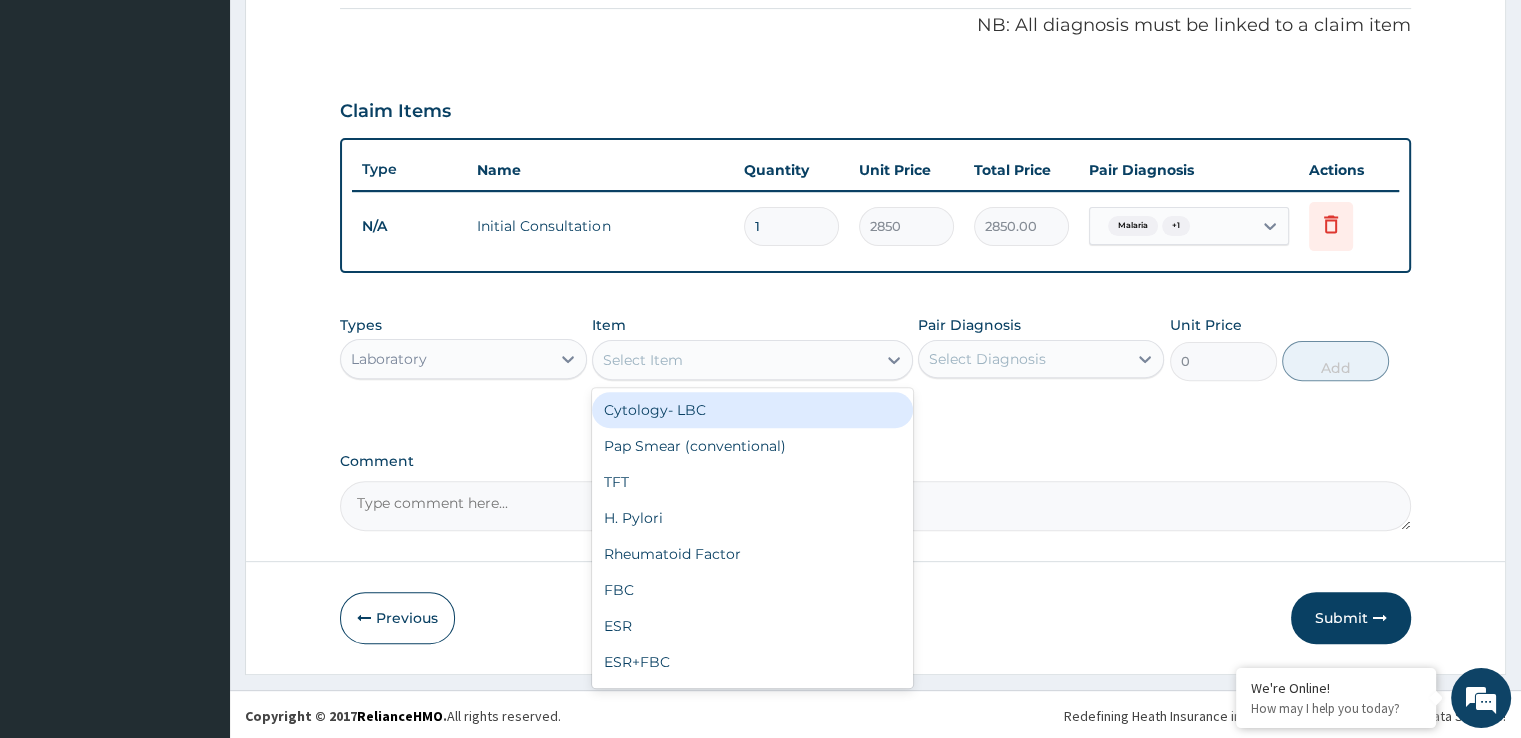 click on "Select Item" at bounding box center (734, 360) 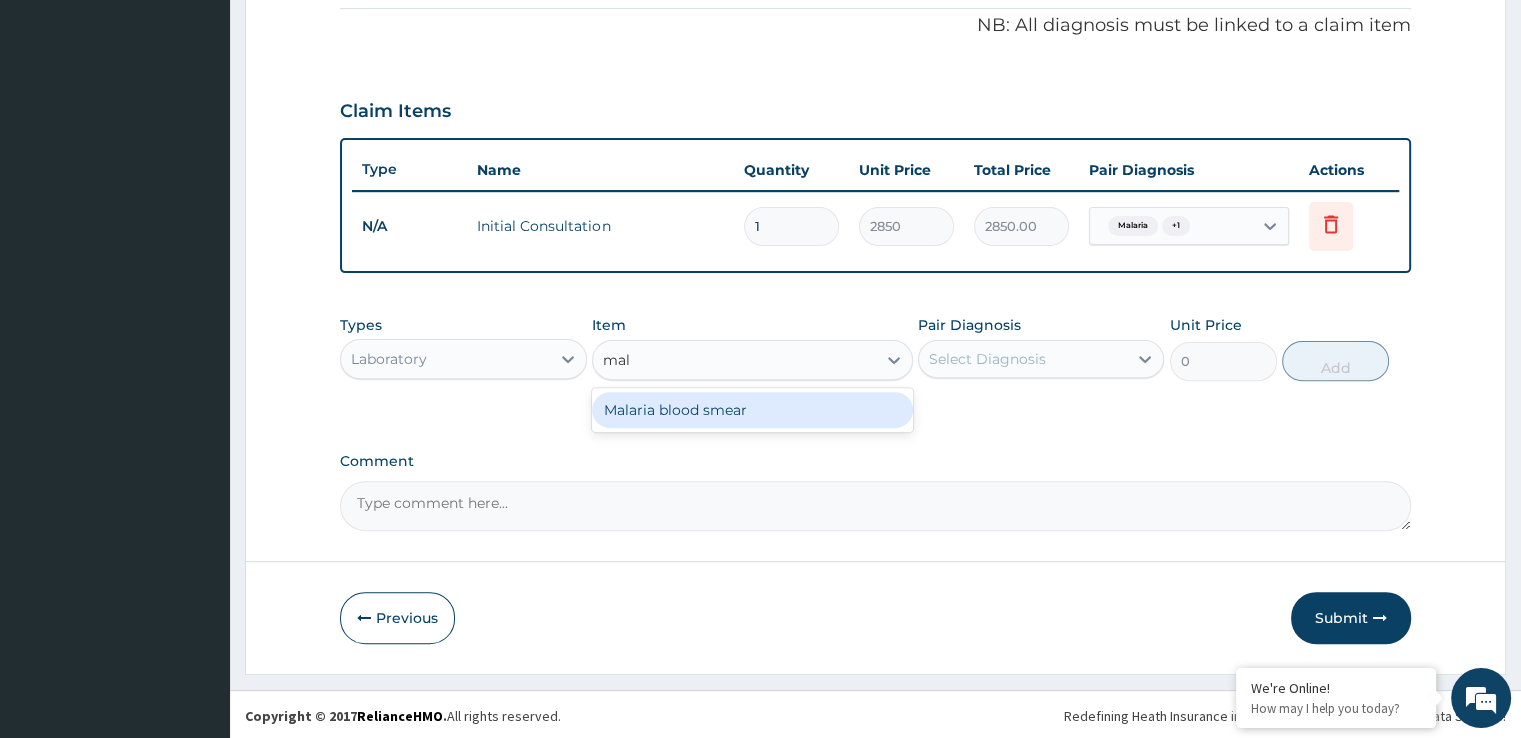 type on "mala" 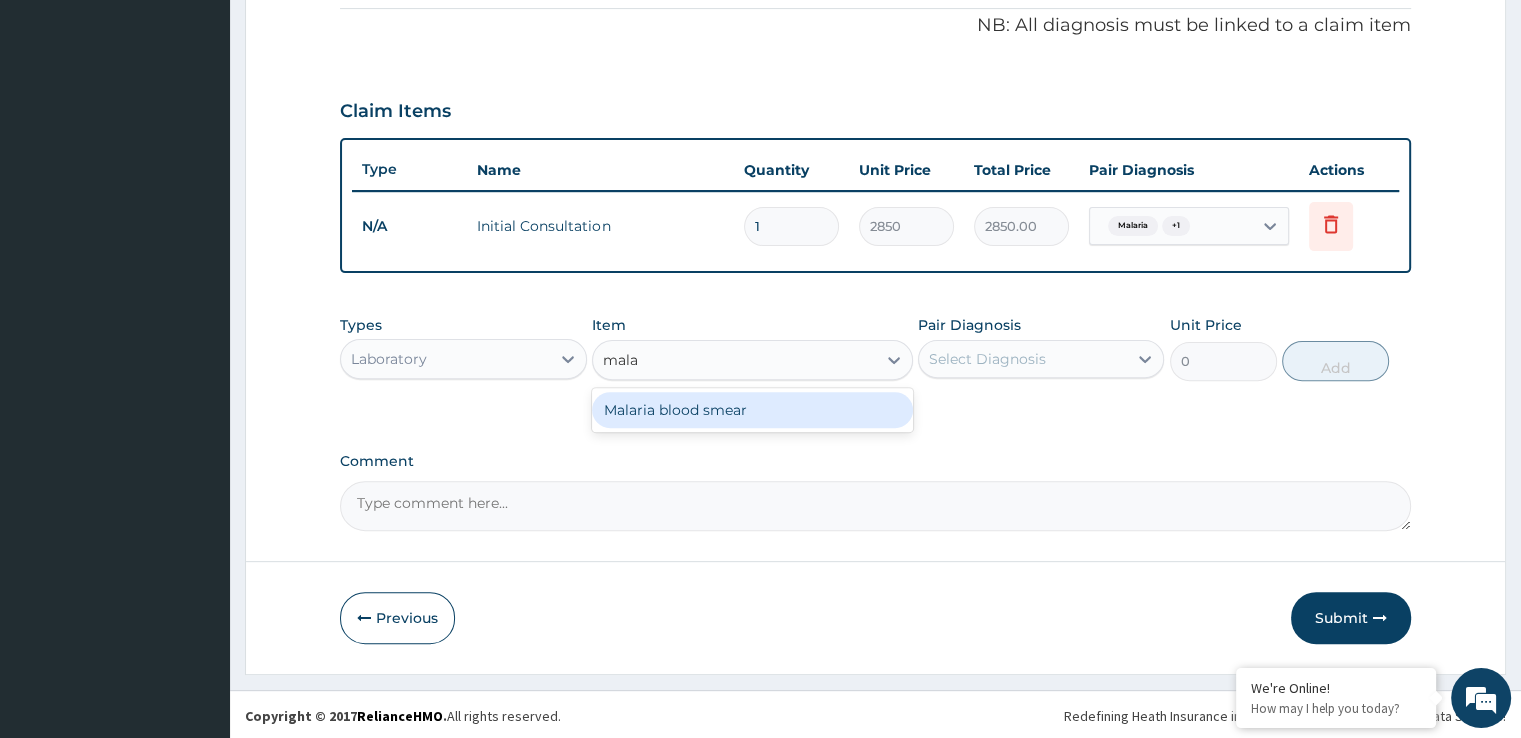 type 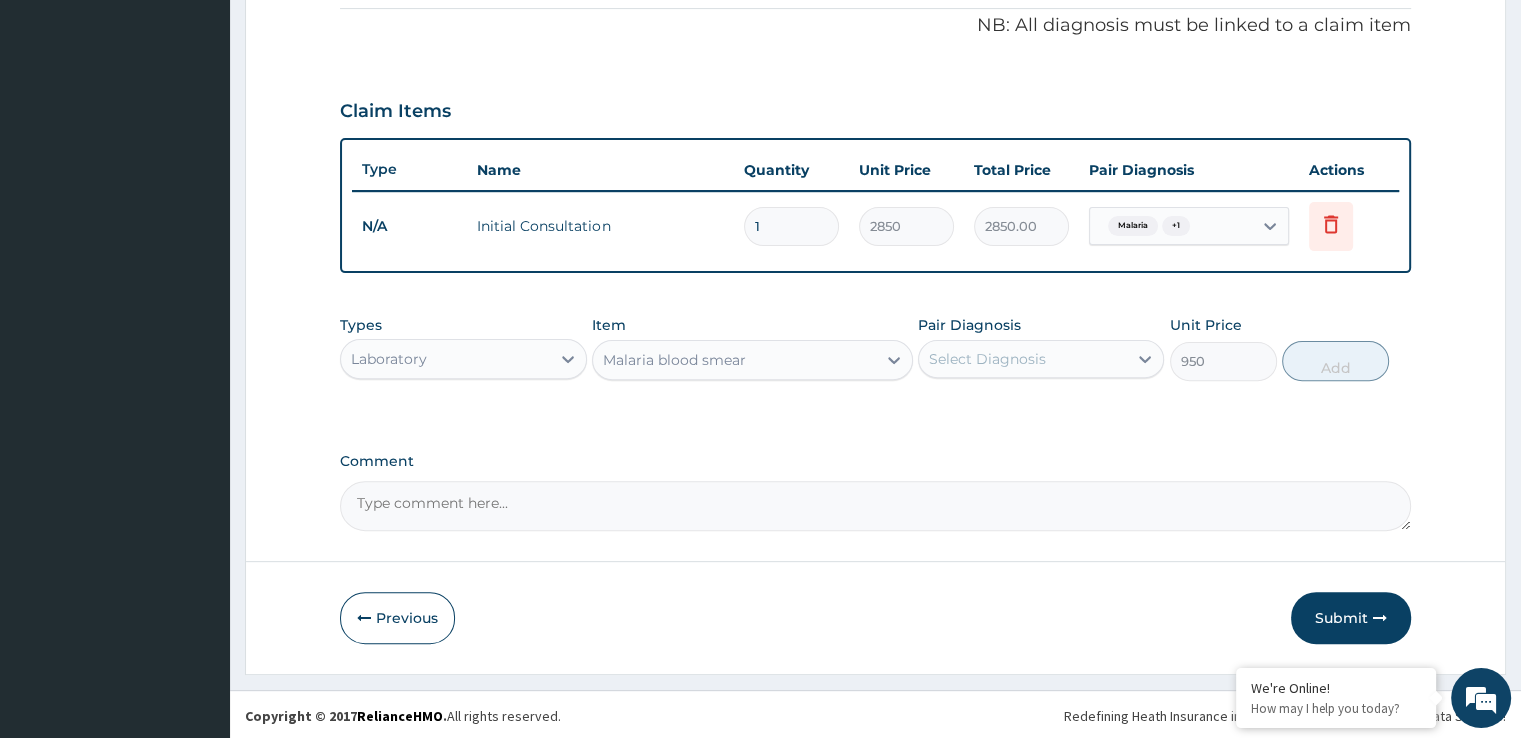 click on "Select Diagnosis" at bounding box center (987, 359) 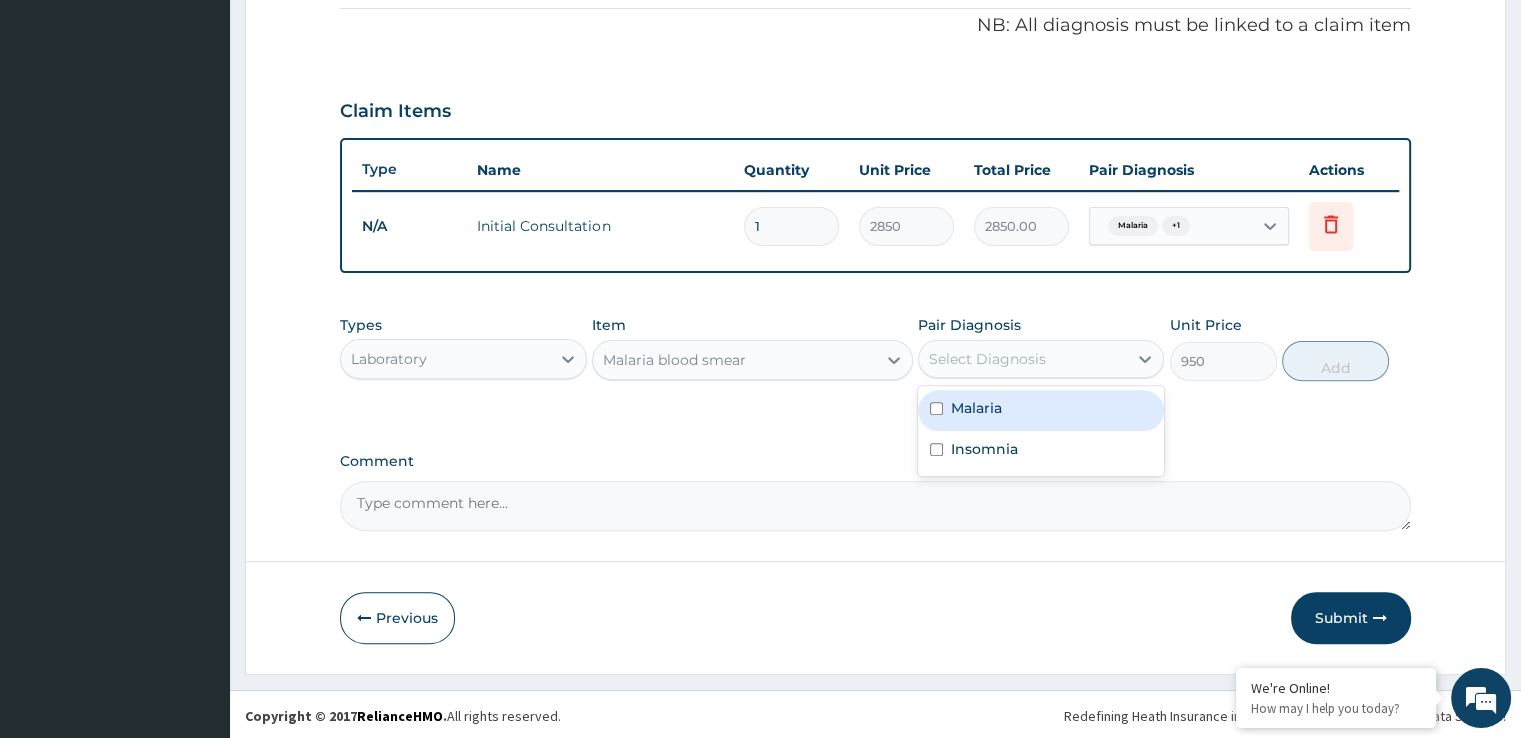 click on "Malaria" at bounding box center [1041, 410] 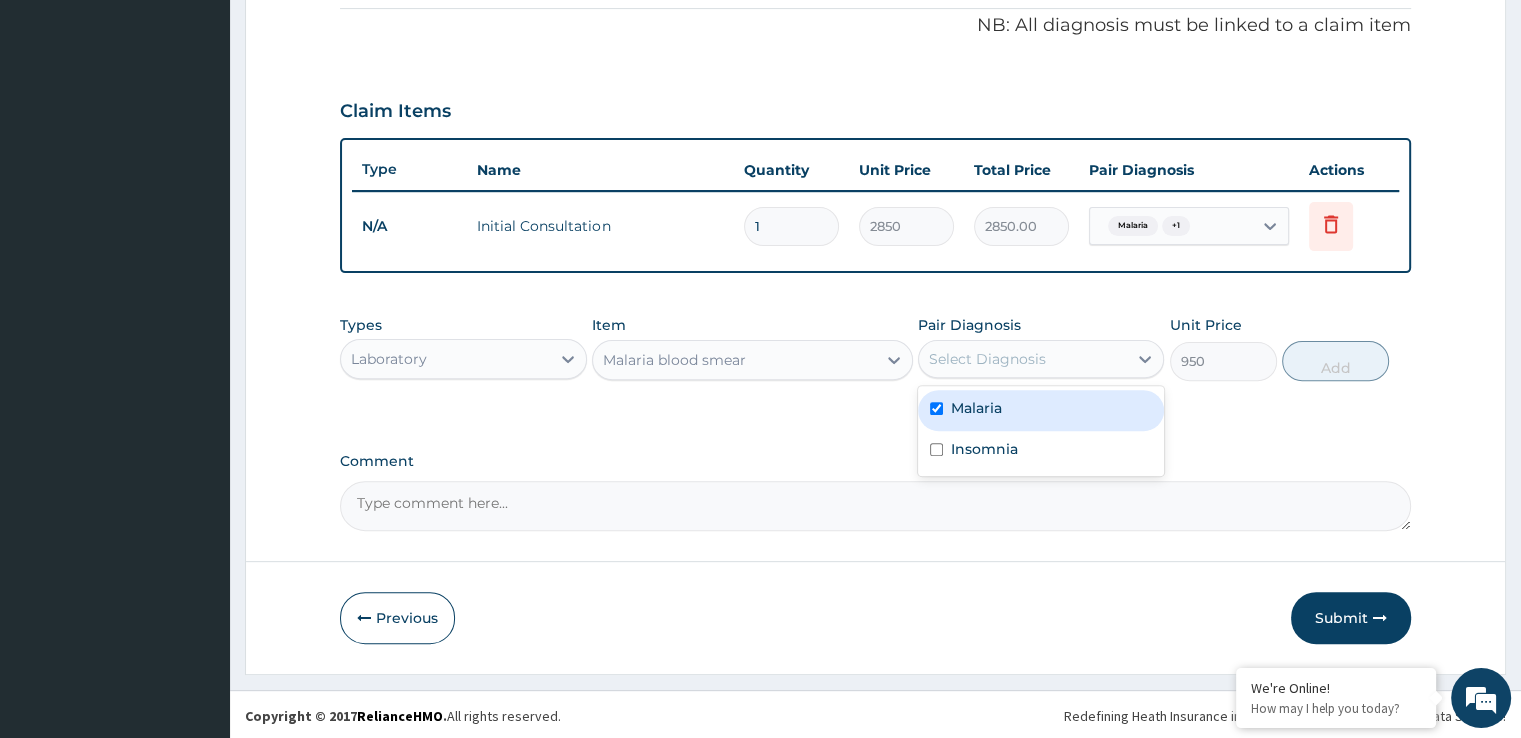 checkbox on "true" 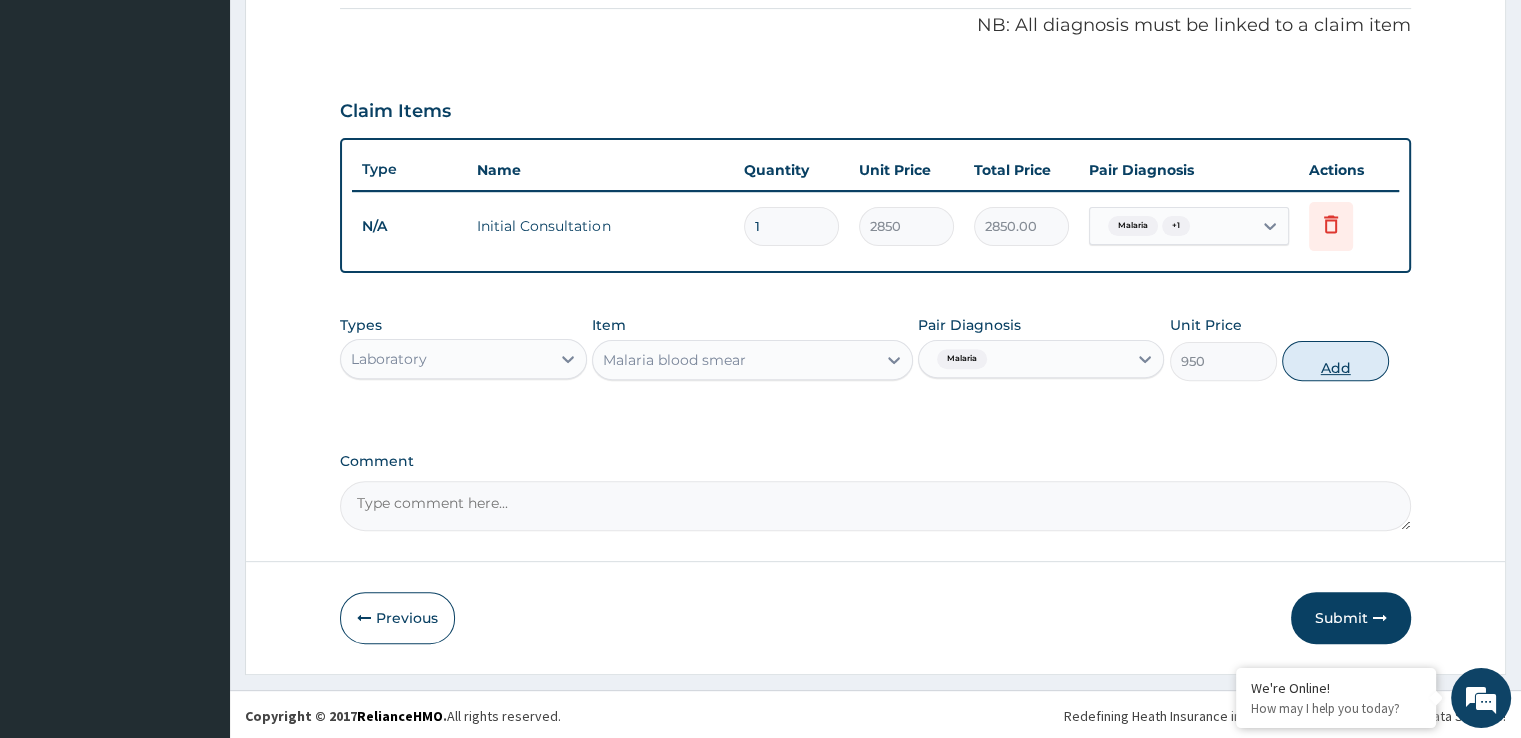 click on "Add" at bounding box center (1335, 361) 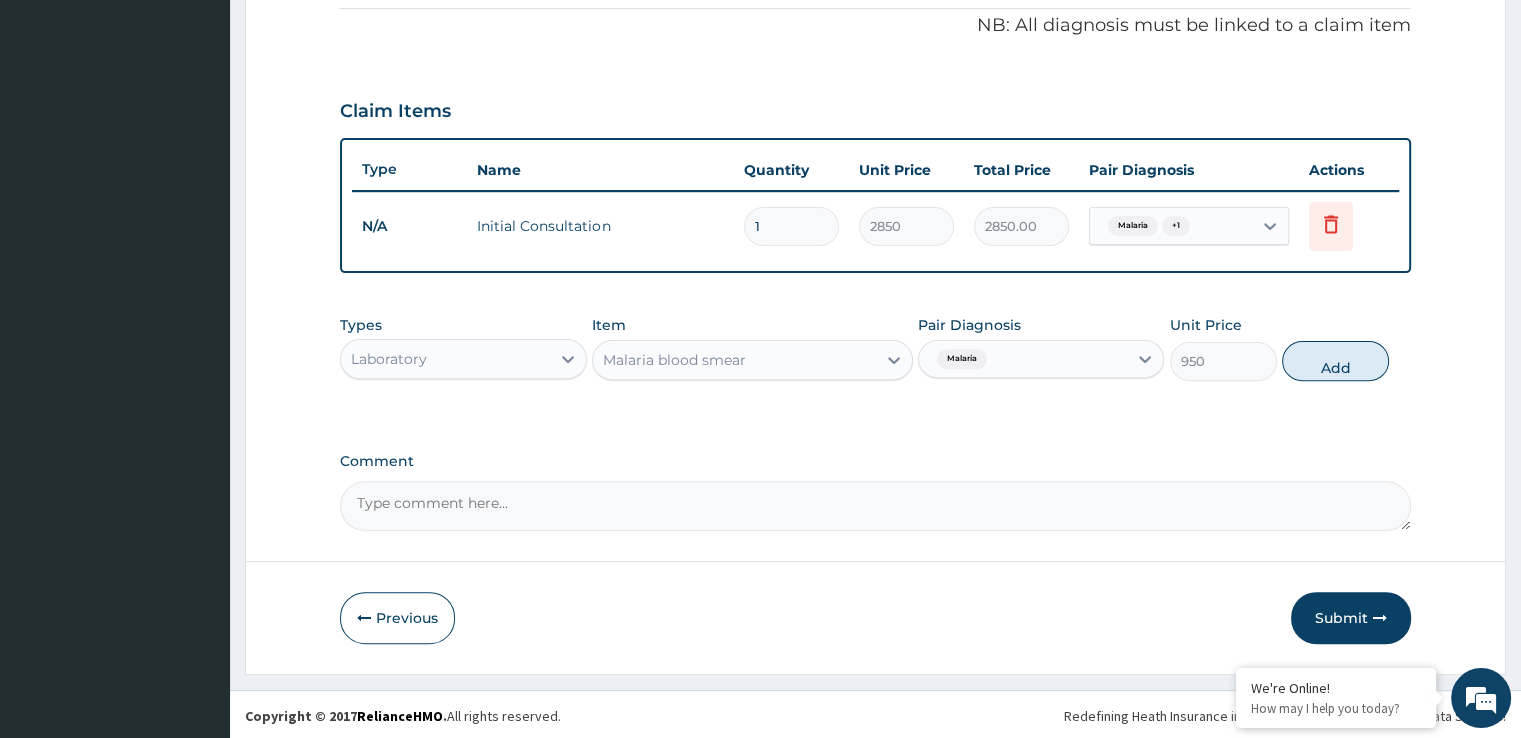 type on "0" 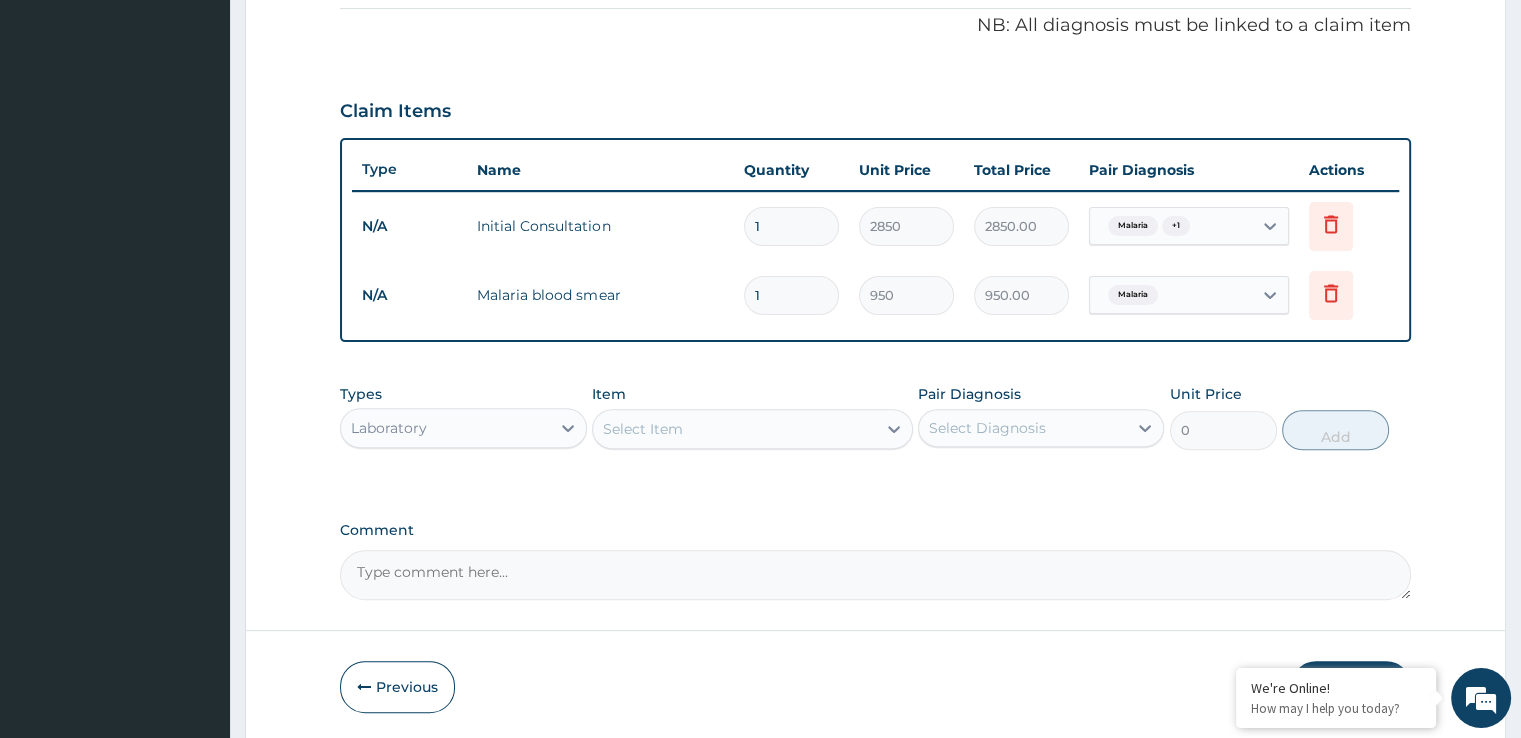 click on "Select Item" at bounding box center (734, 429) 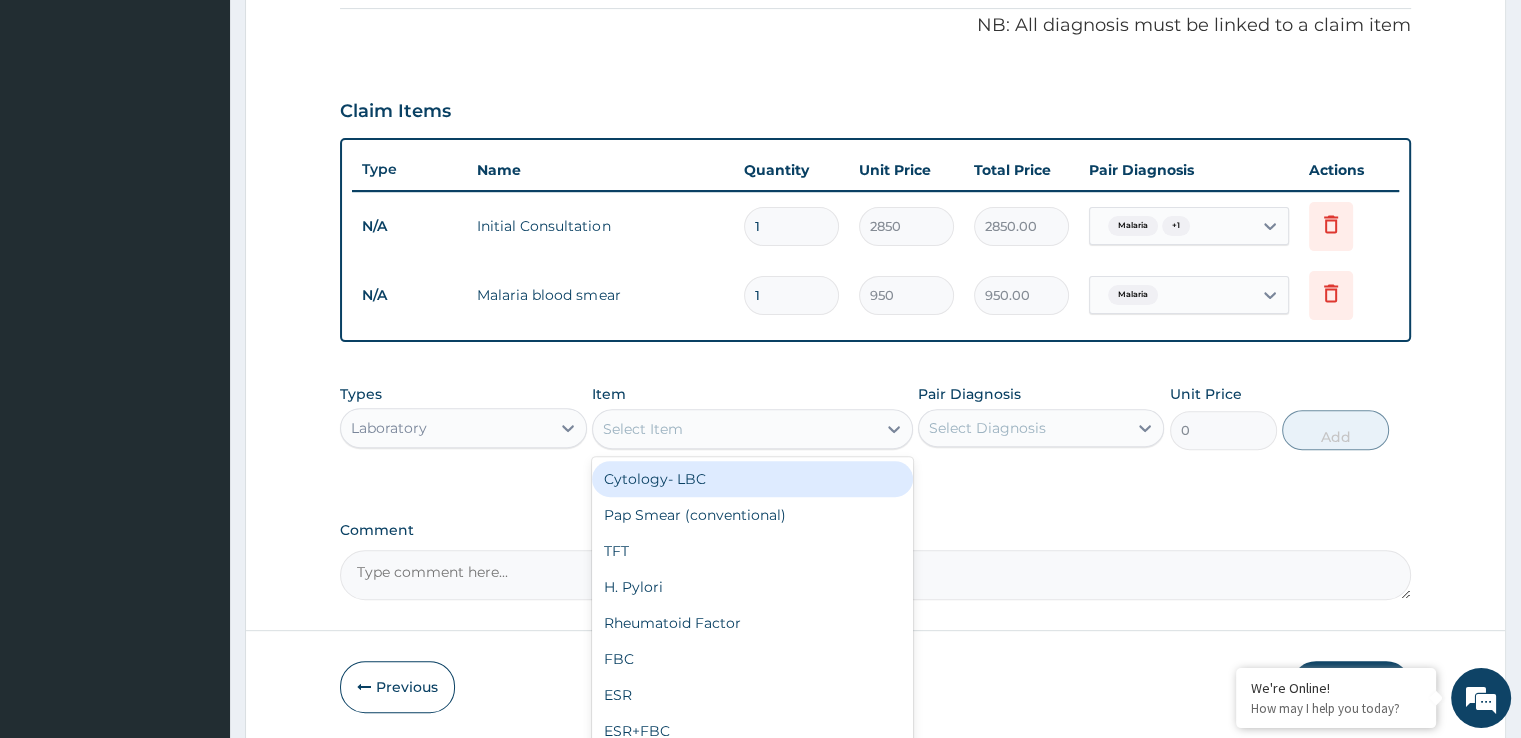 click on "Laboratory" at bounding box center [445, 428] 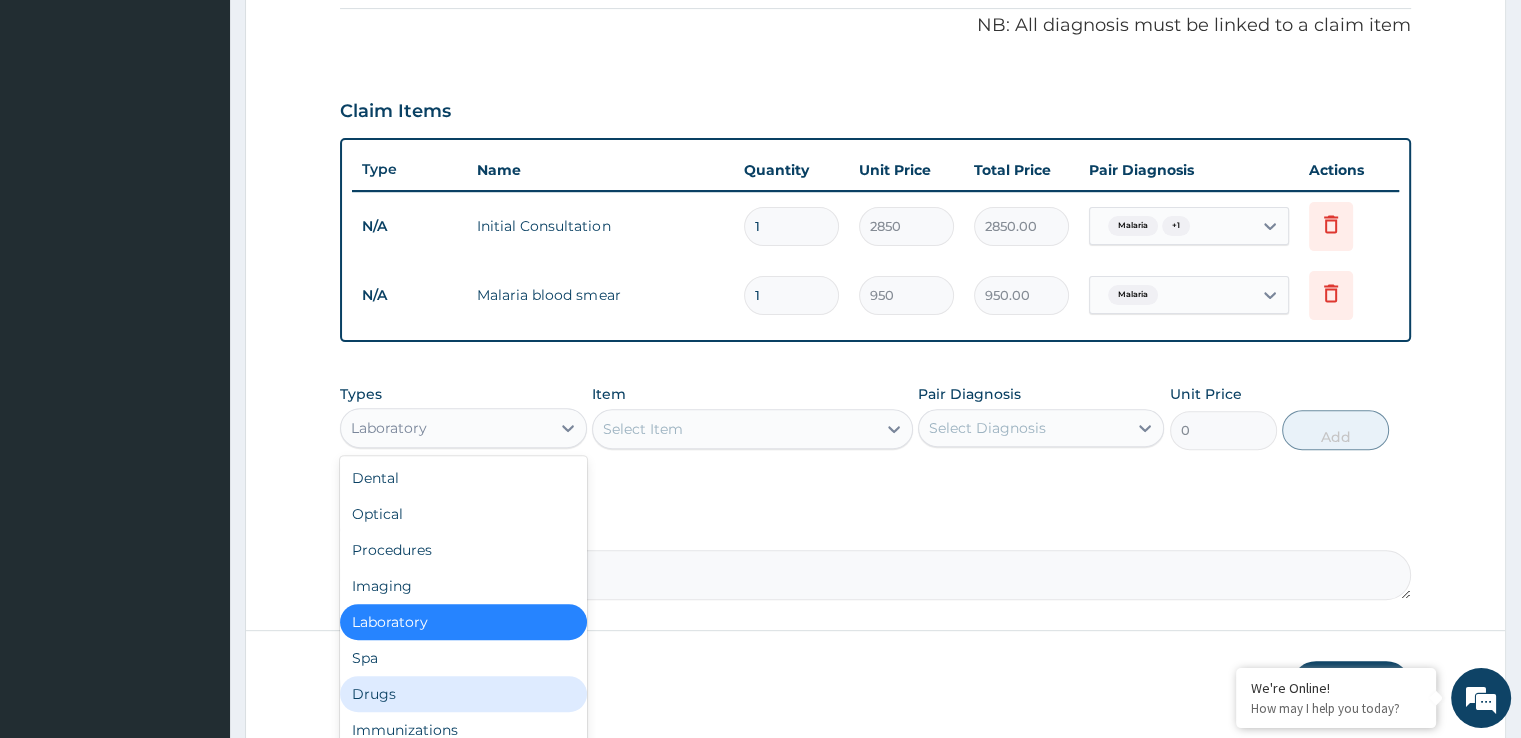 click on "Drugs" at bounding box center [463, 694] 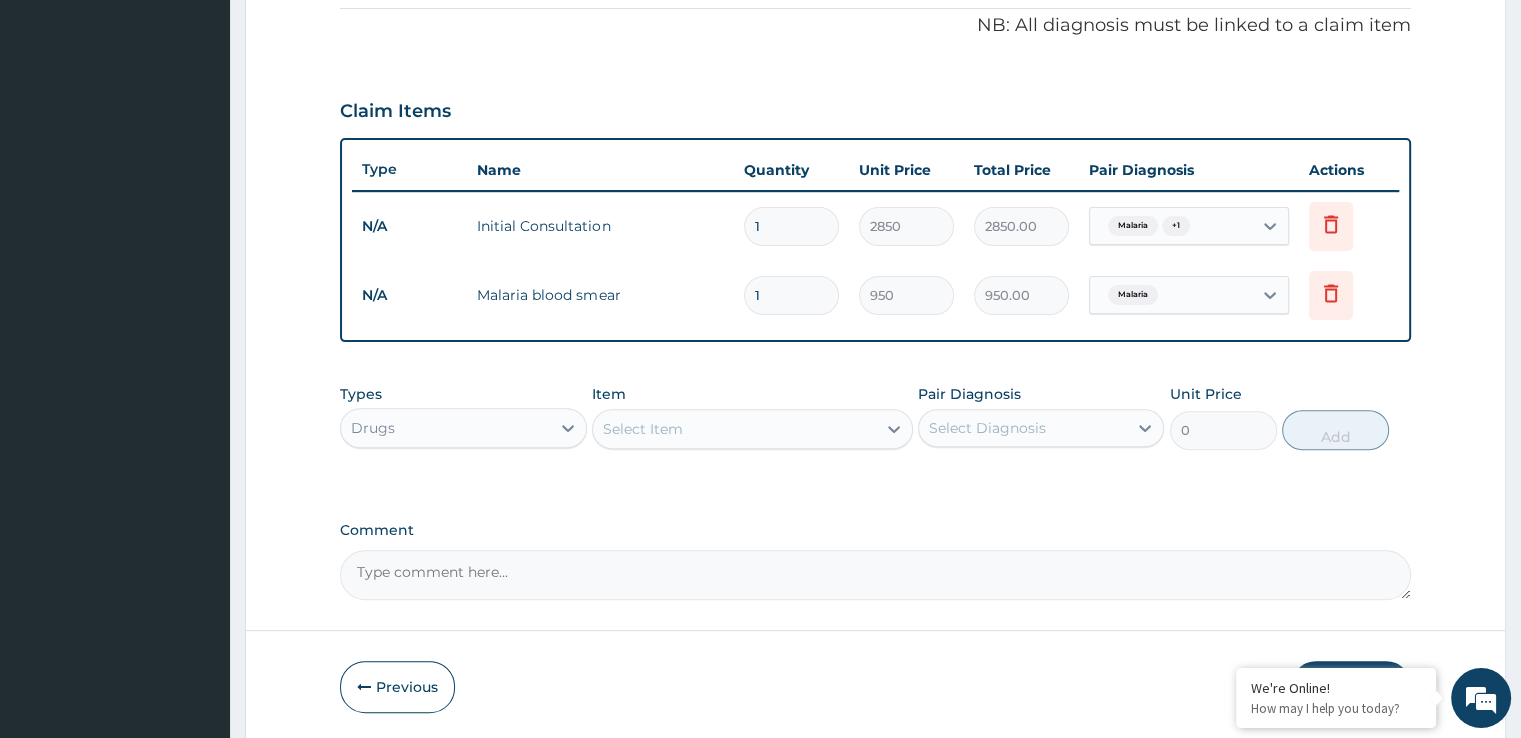click on "Select Item" at bounding box center (734, 429) 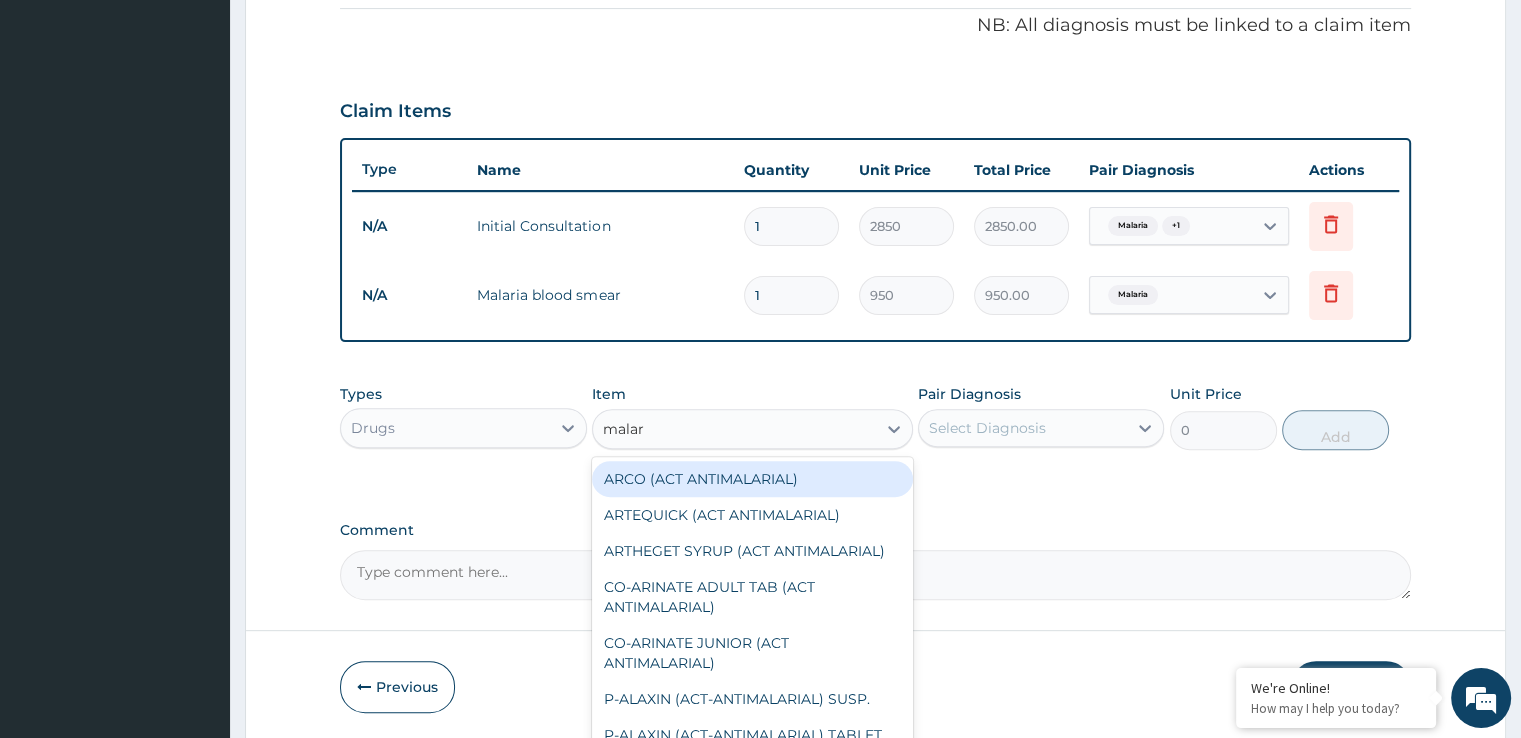 type on "malari" 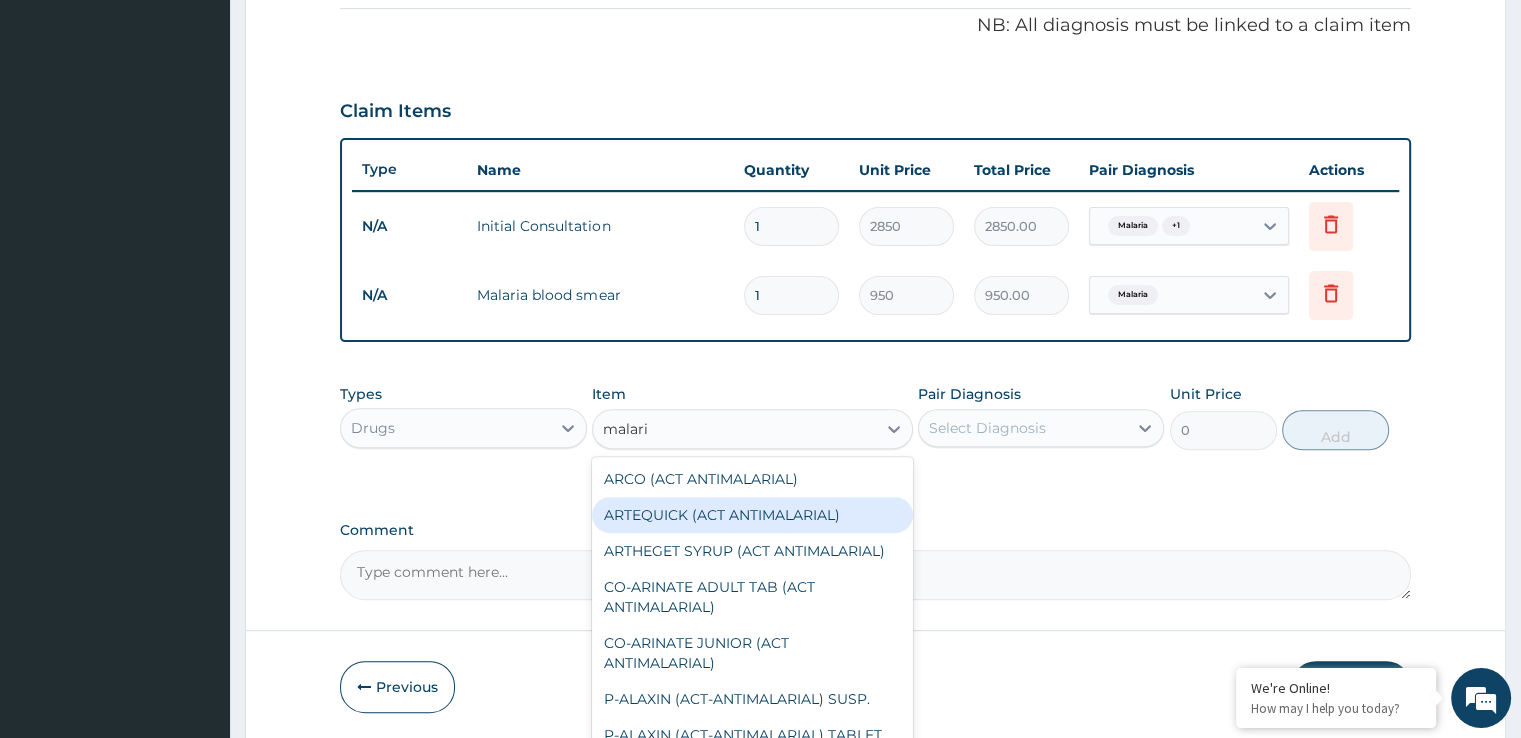 click on "ARTEQUICK (ACT ANTIMALARIAL)" at bounding box center [752, 515] 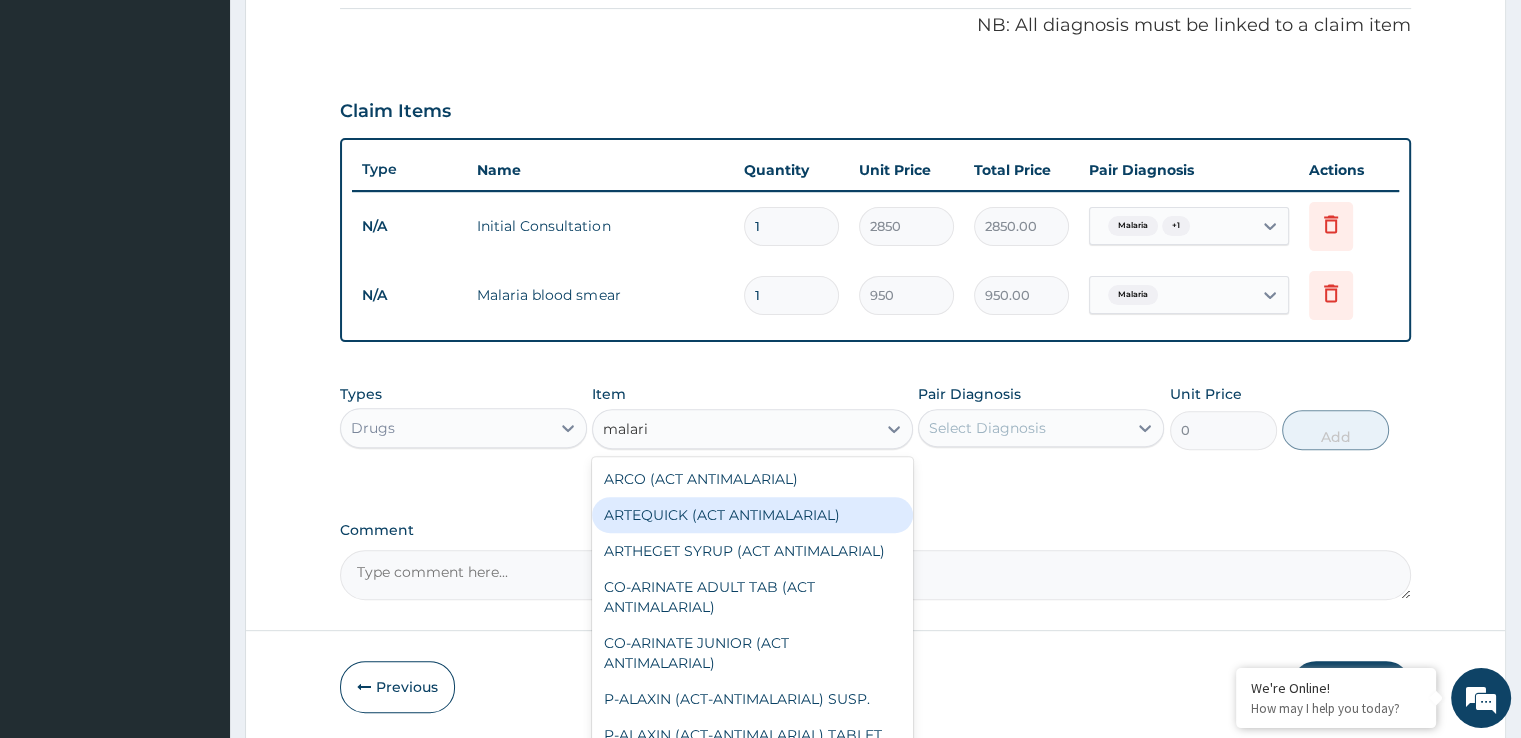 type 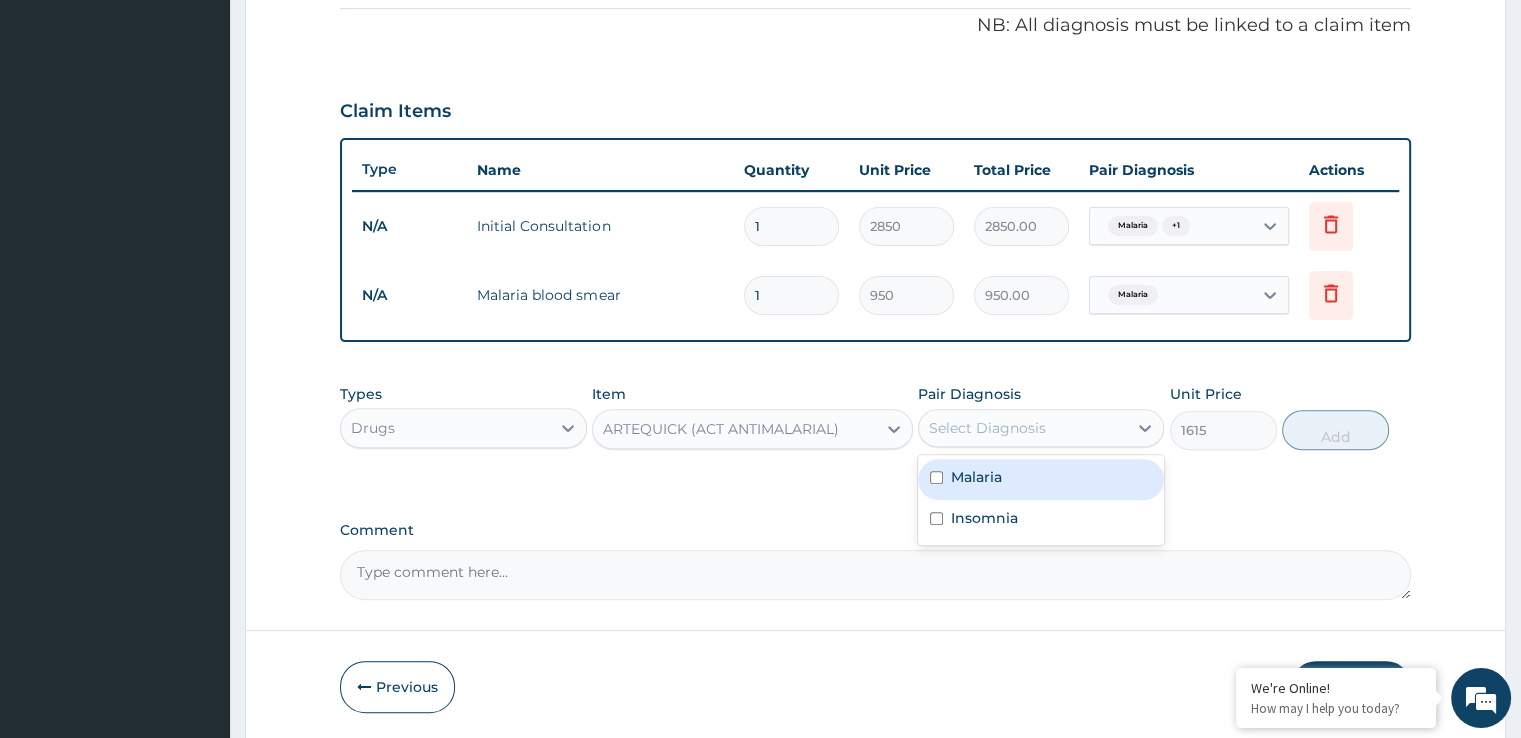 click on "Select Diagnosis" at bounding box center [987, 428] 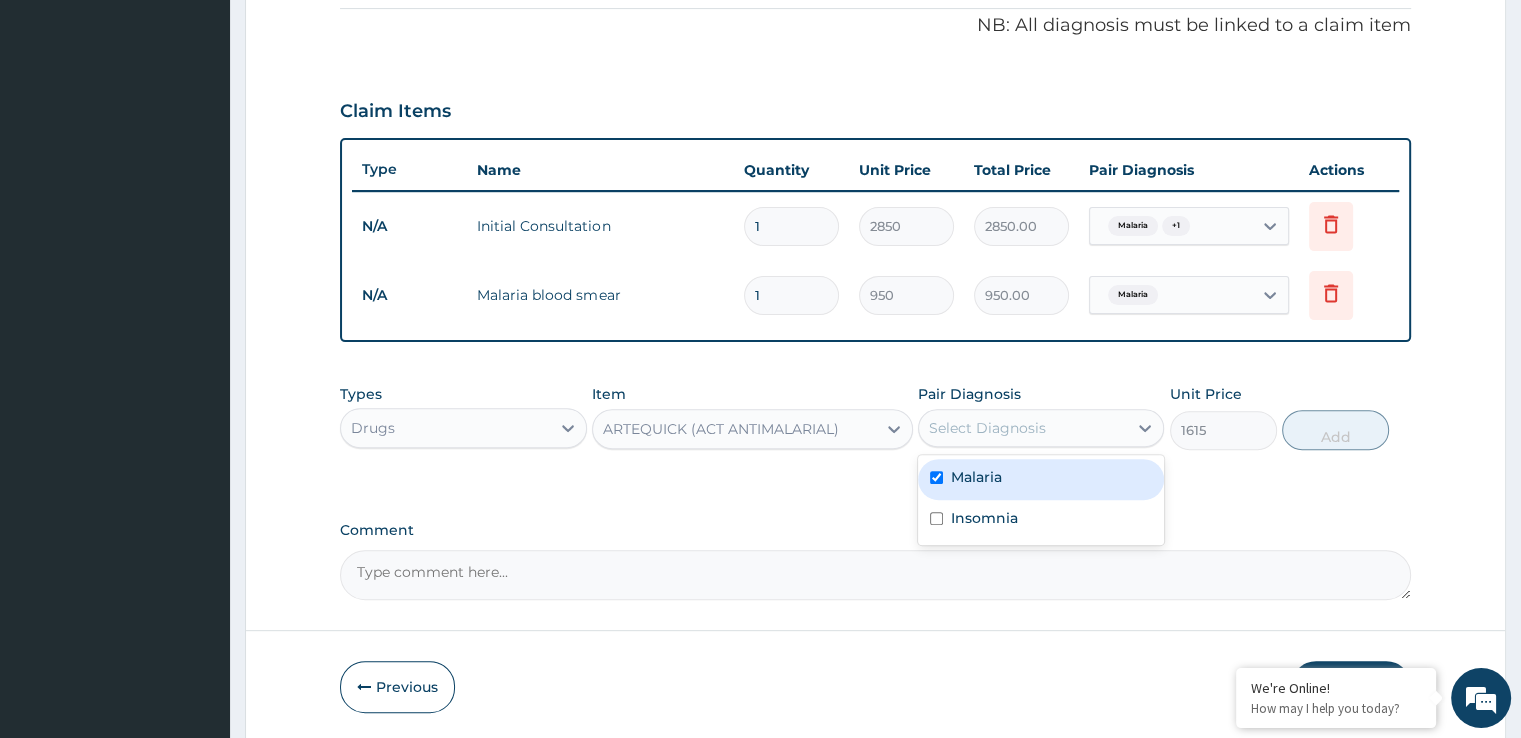 checkbox on "true" 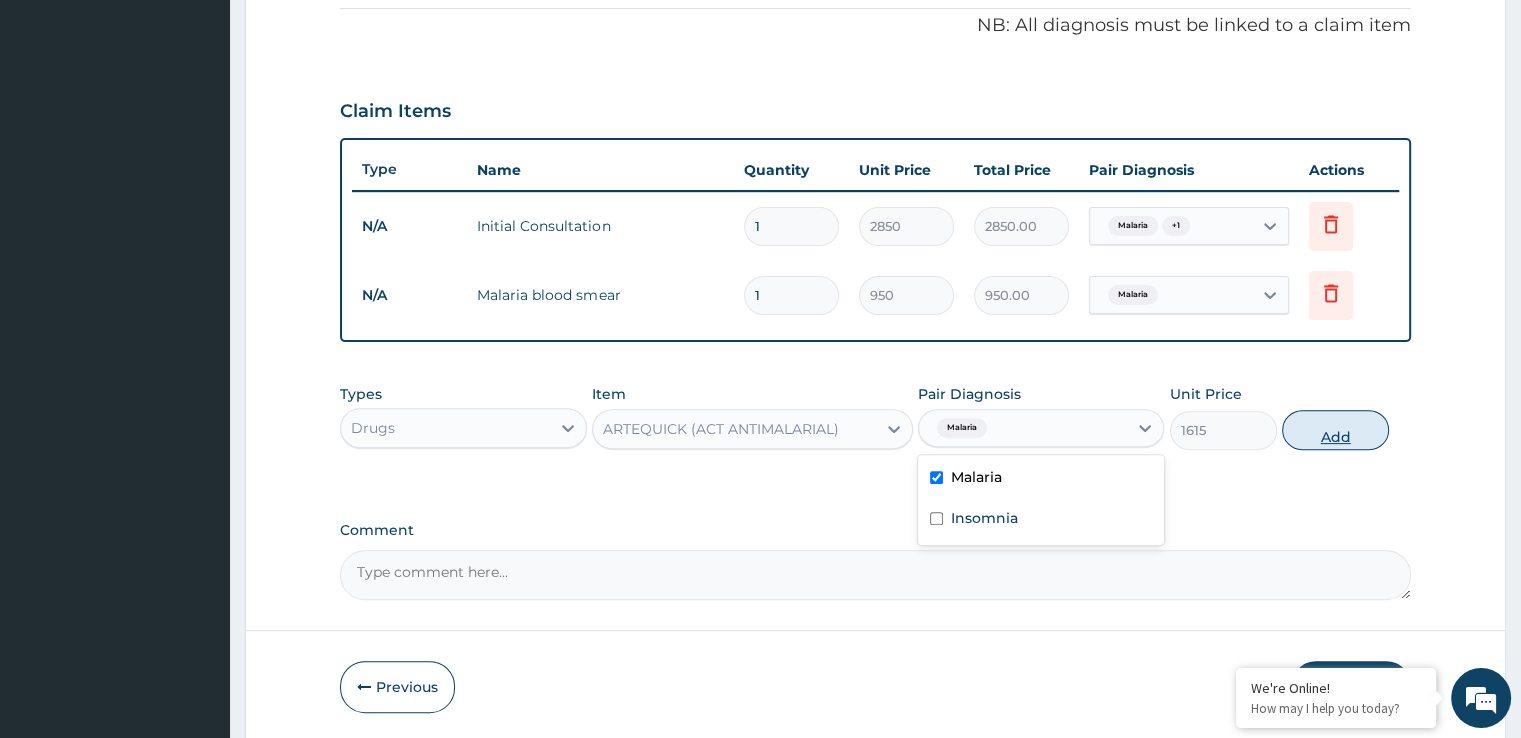 click on "Add" at bounding box center (1335, 430) 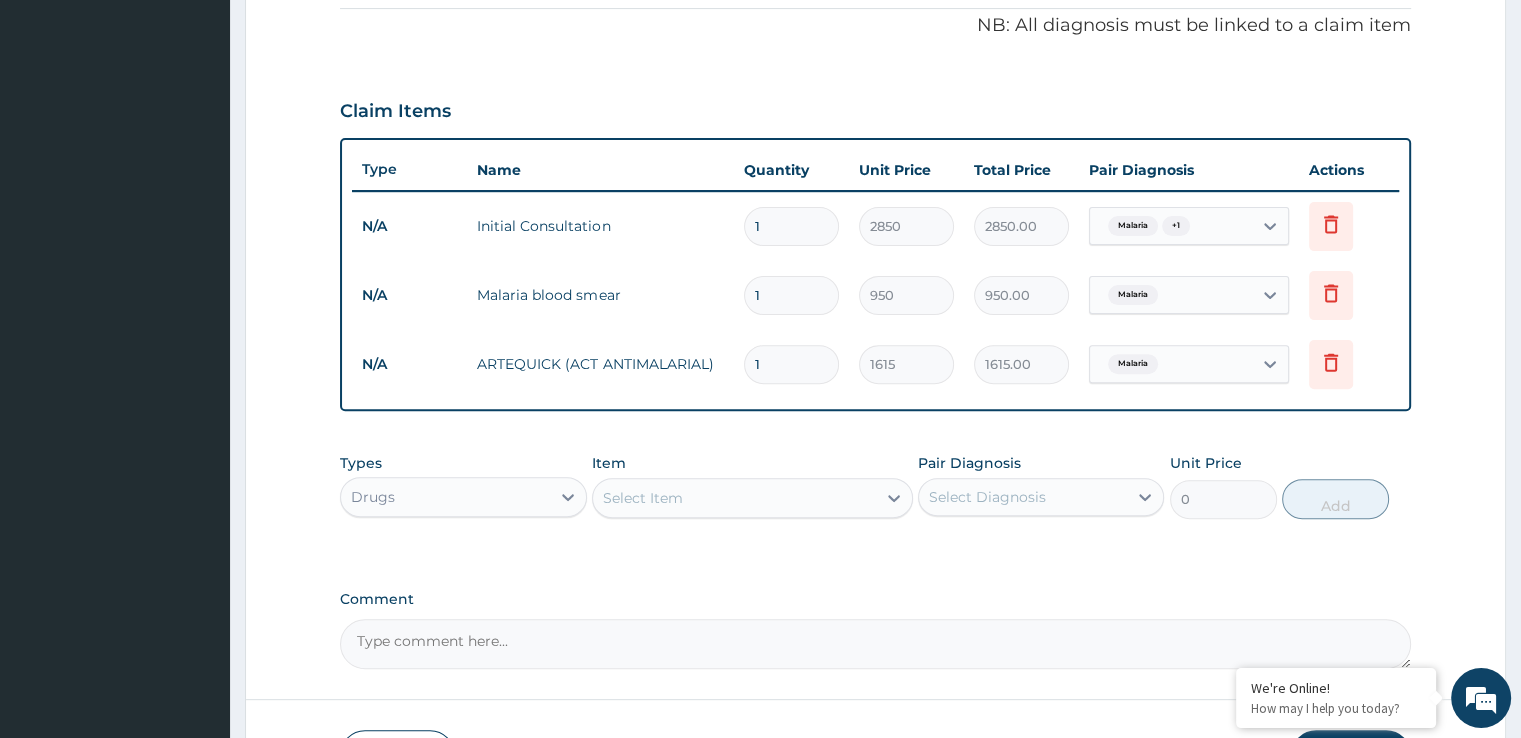 click on "Select Item" at bounding box center (734, 498) 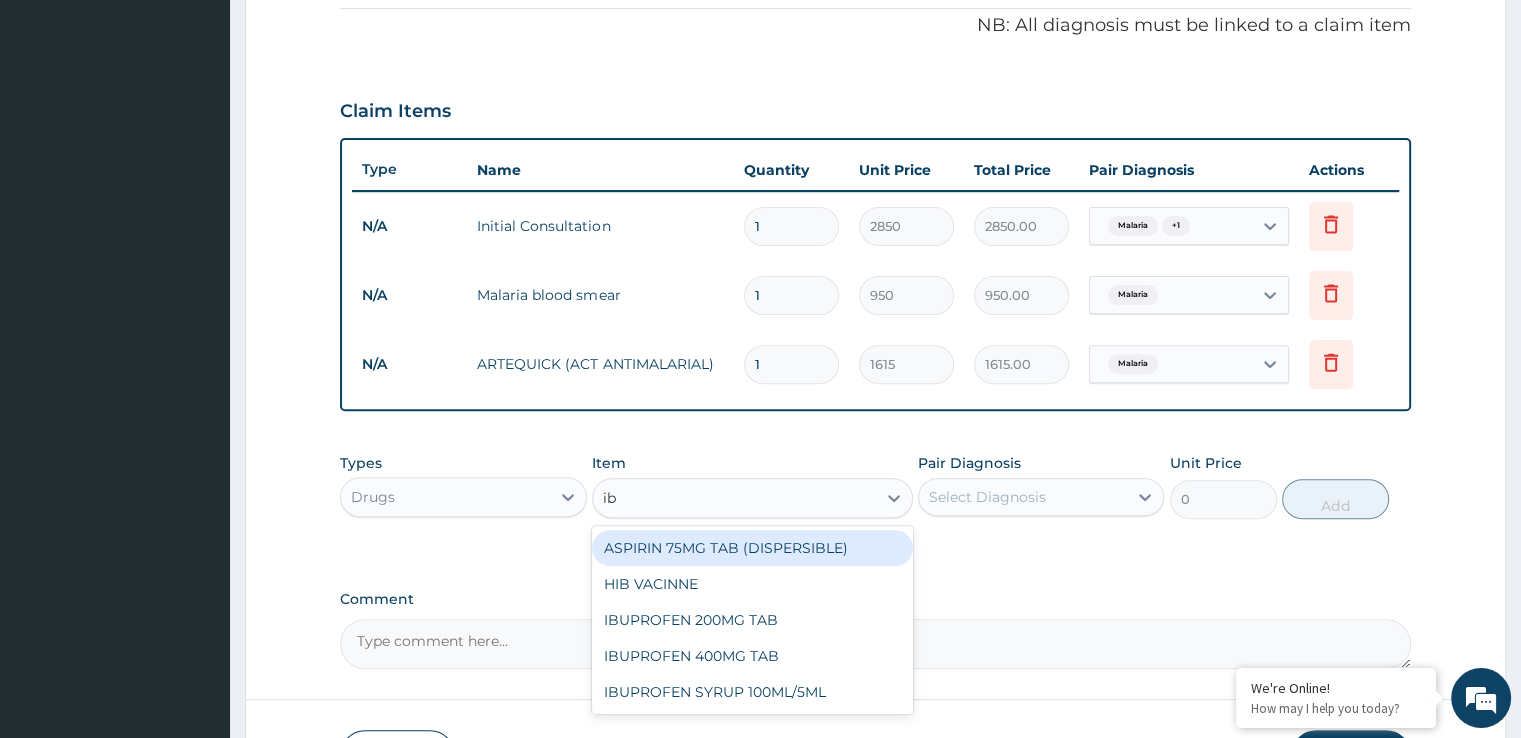 type on "ibu" 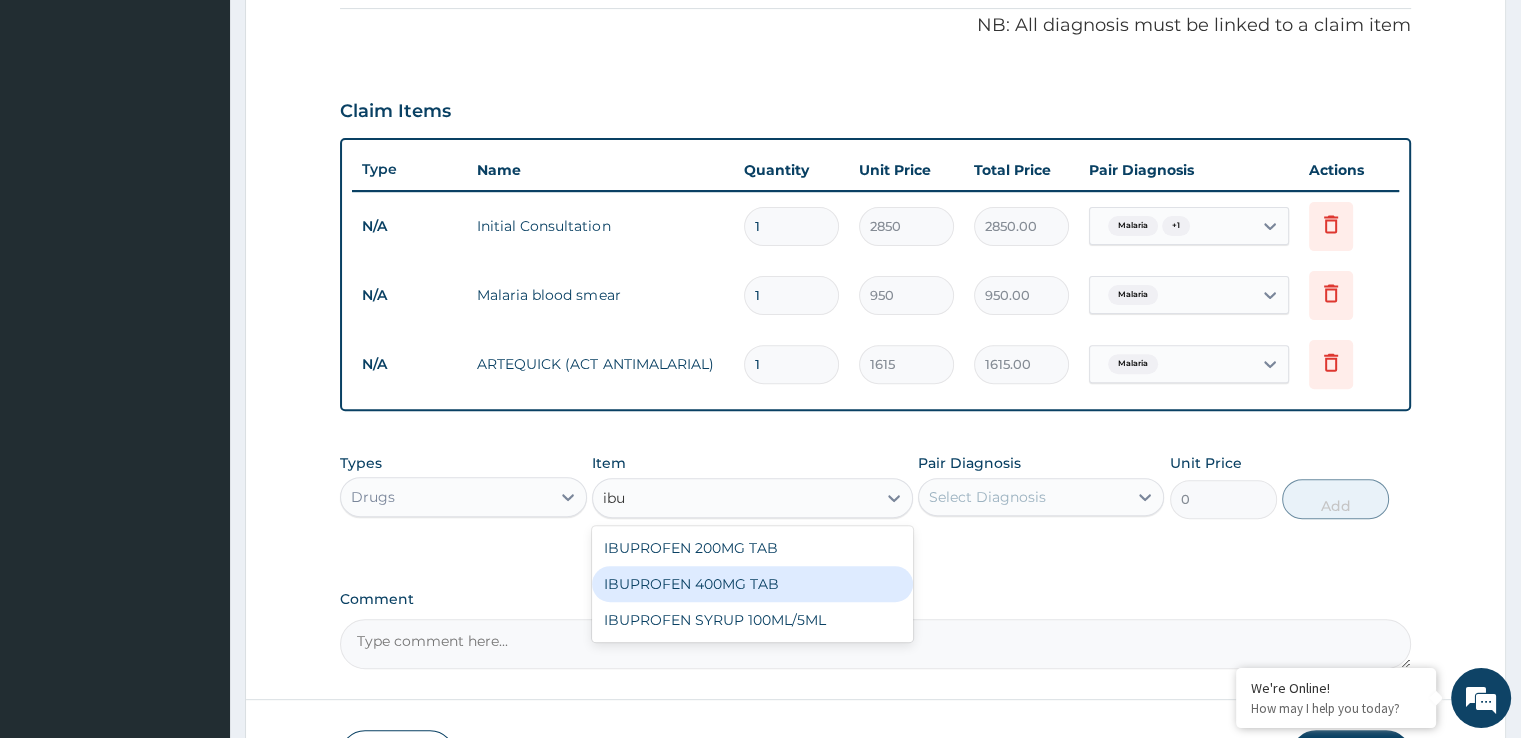 click on "IBUPROFEN 400MG TAB" at bounding box center (752, 584) 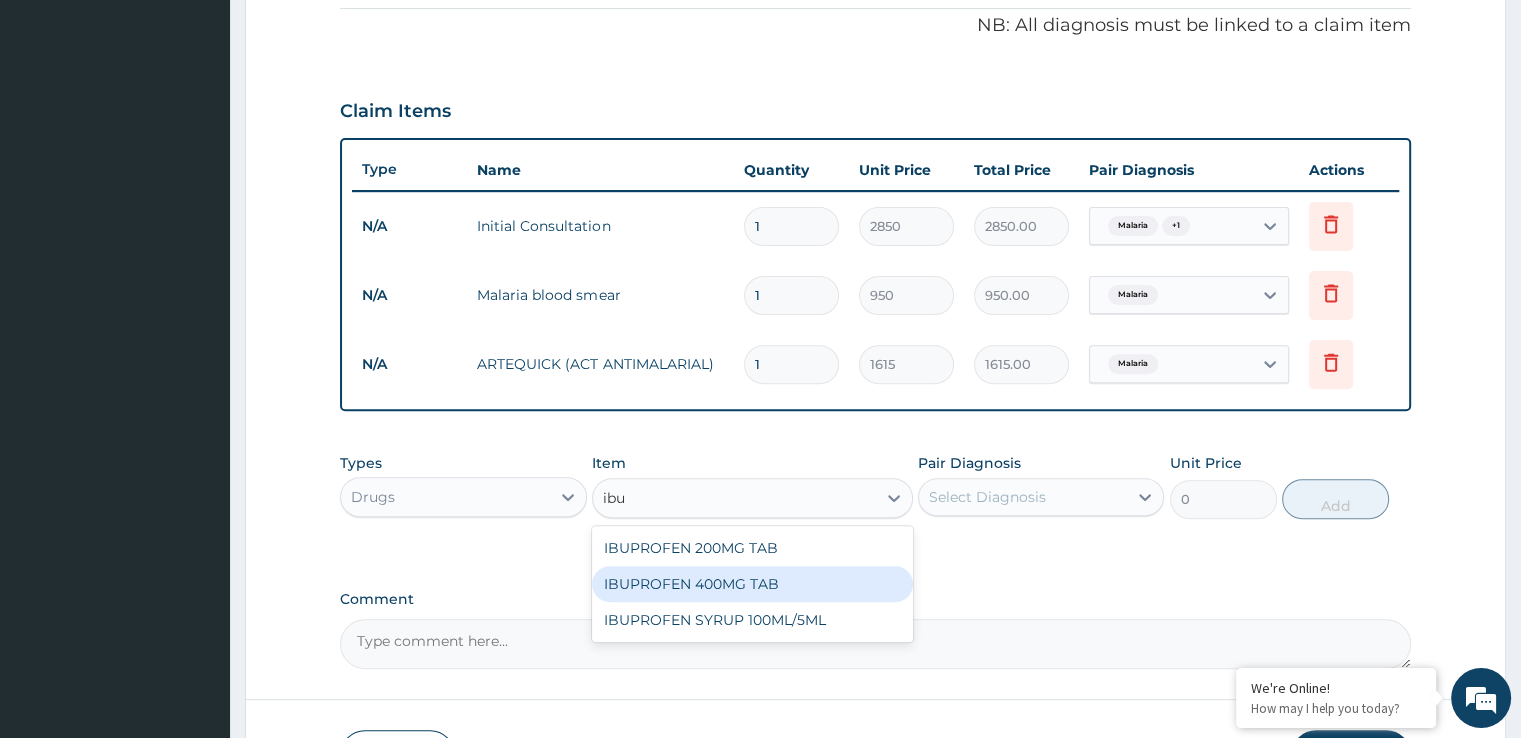 type 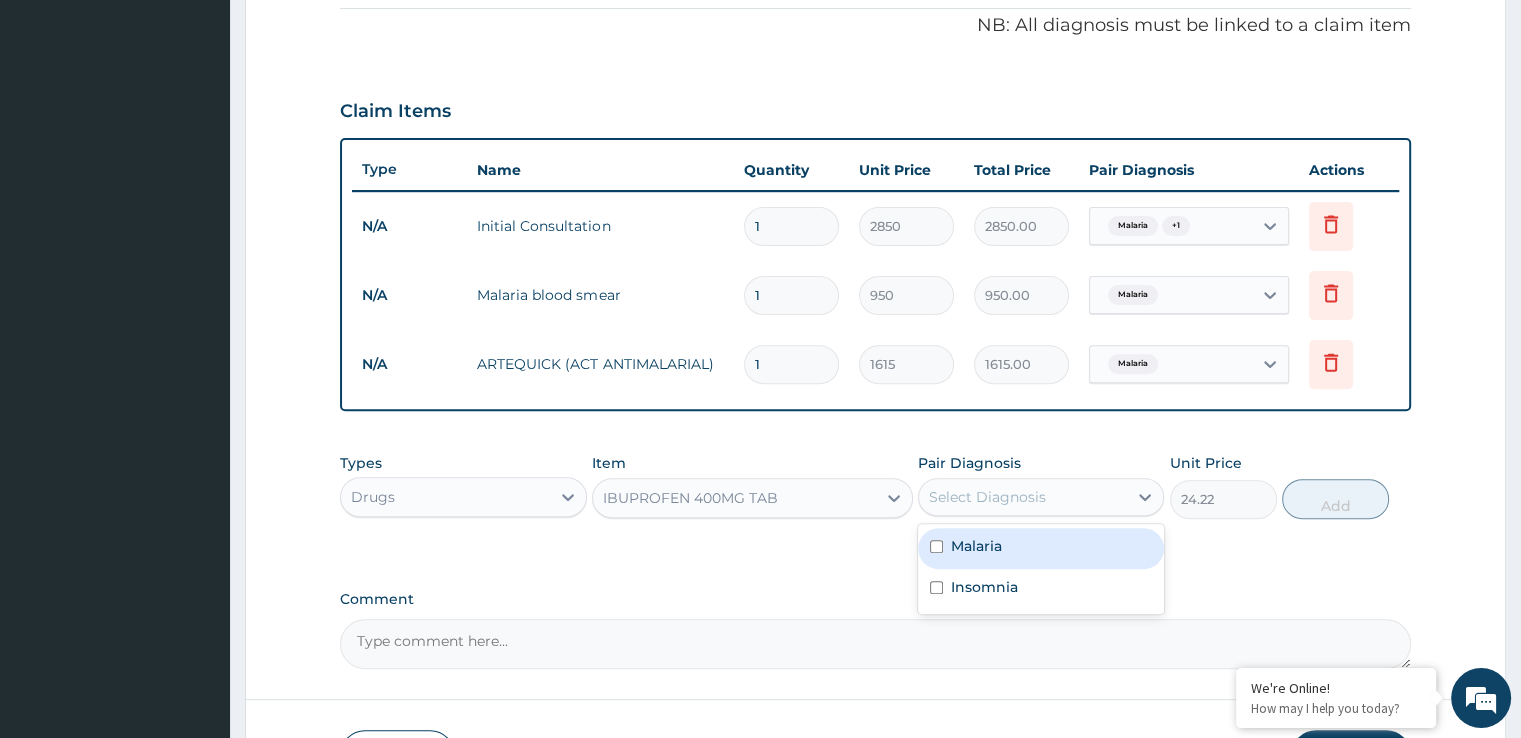 click on "Select Diagnosis" at bounding box center (1023, 497) 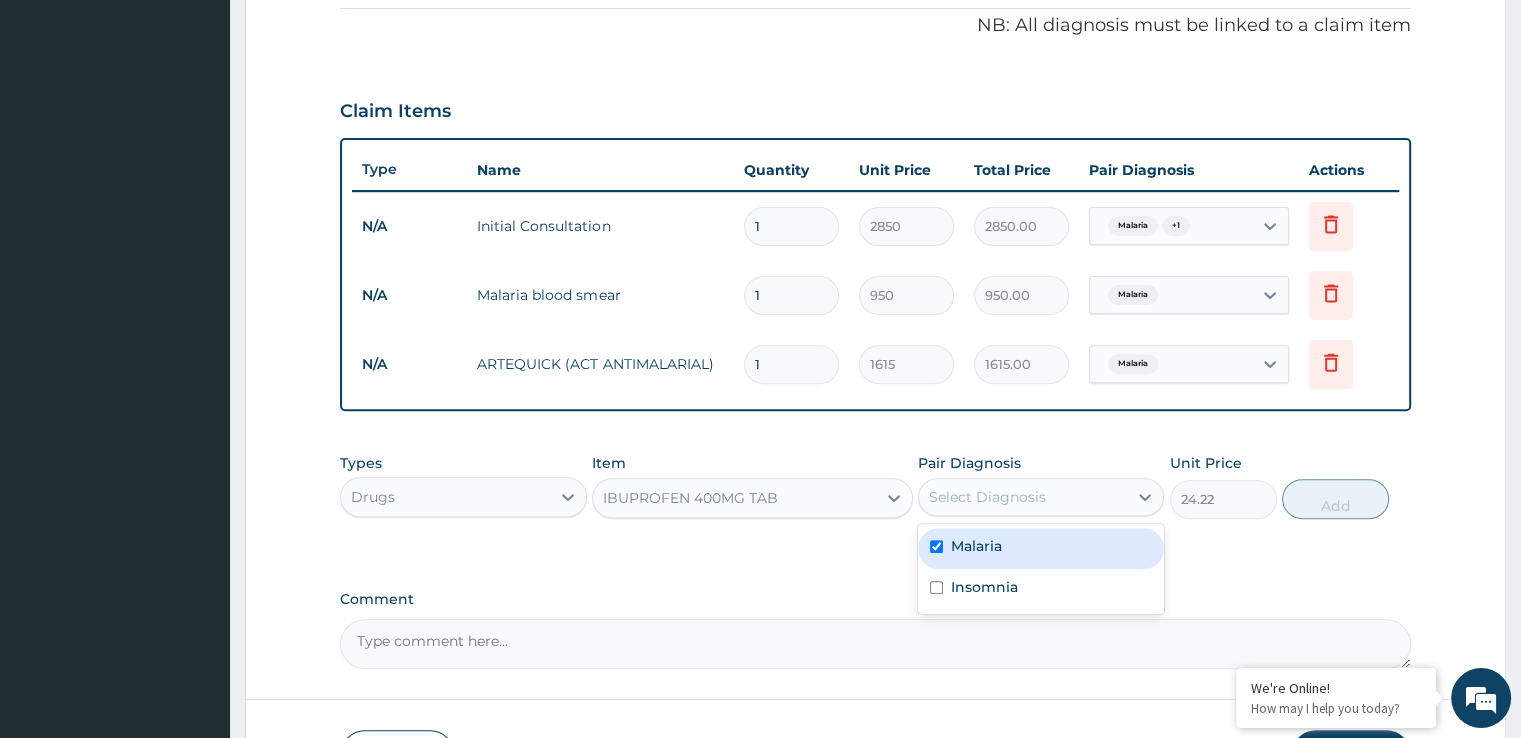 checkbox on "true" 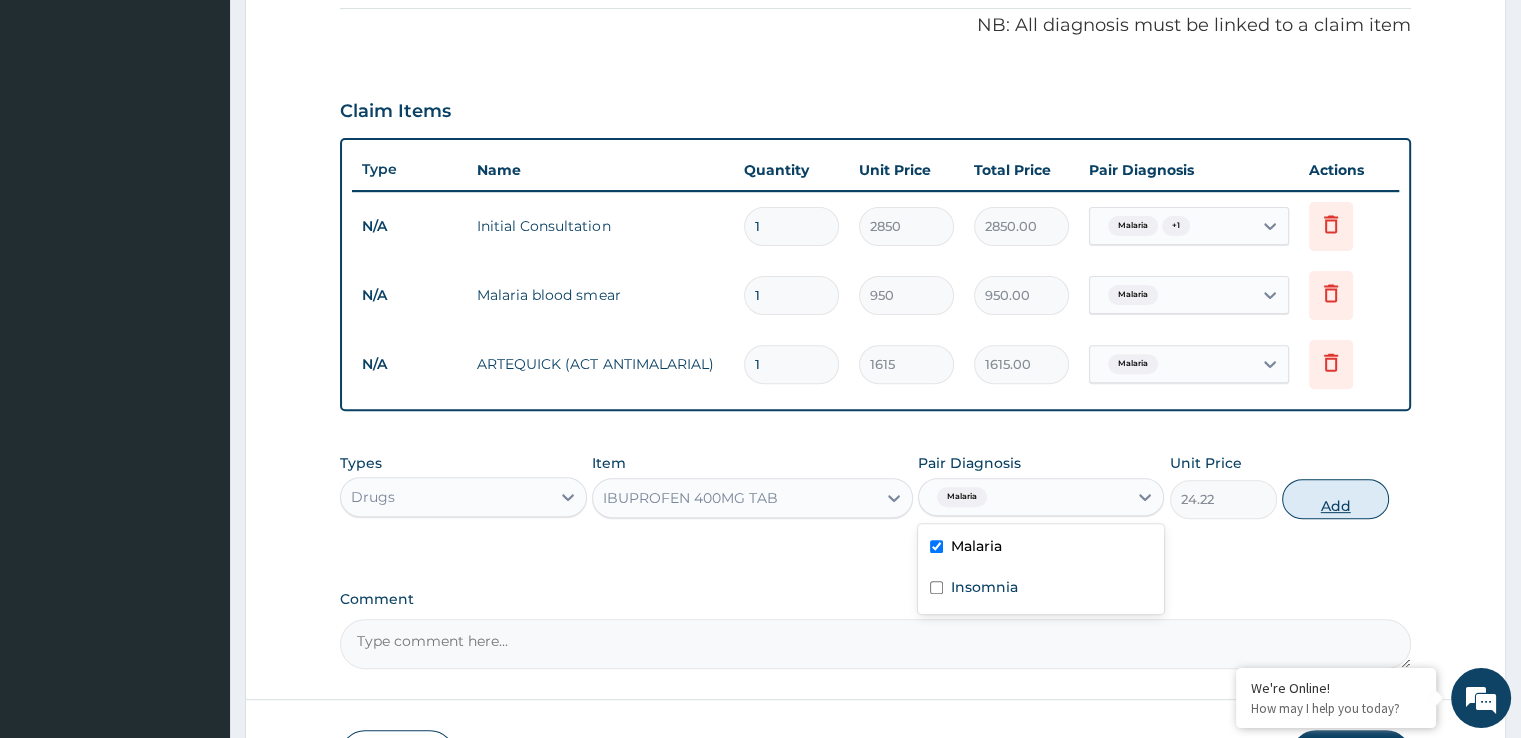 click on "Add" at bounding box center (1335, 499) 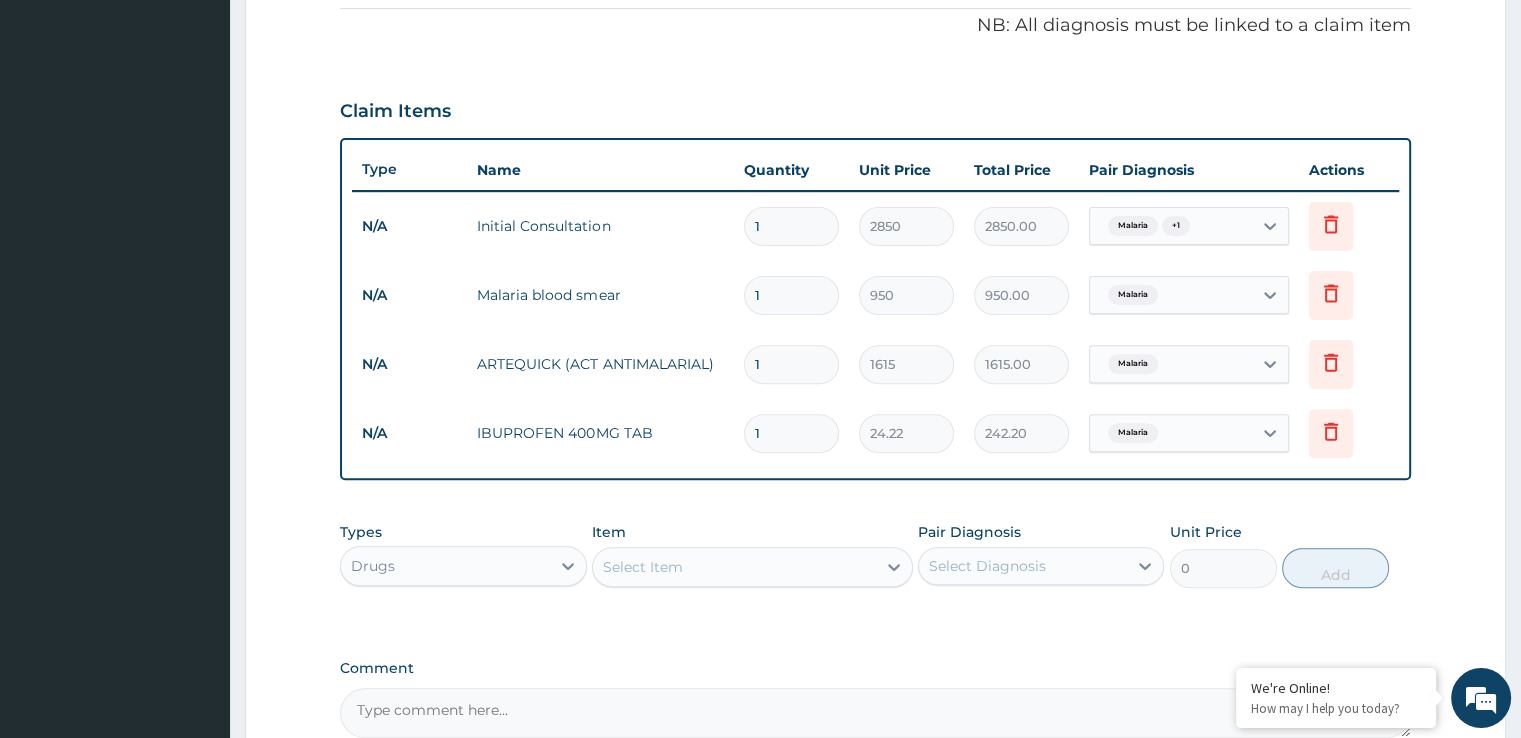 type on "10" 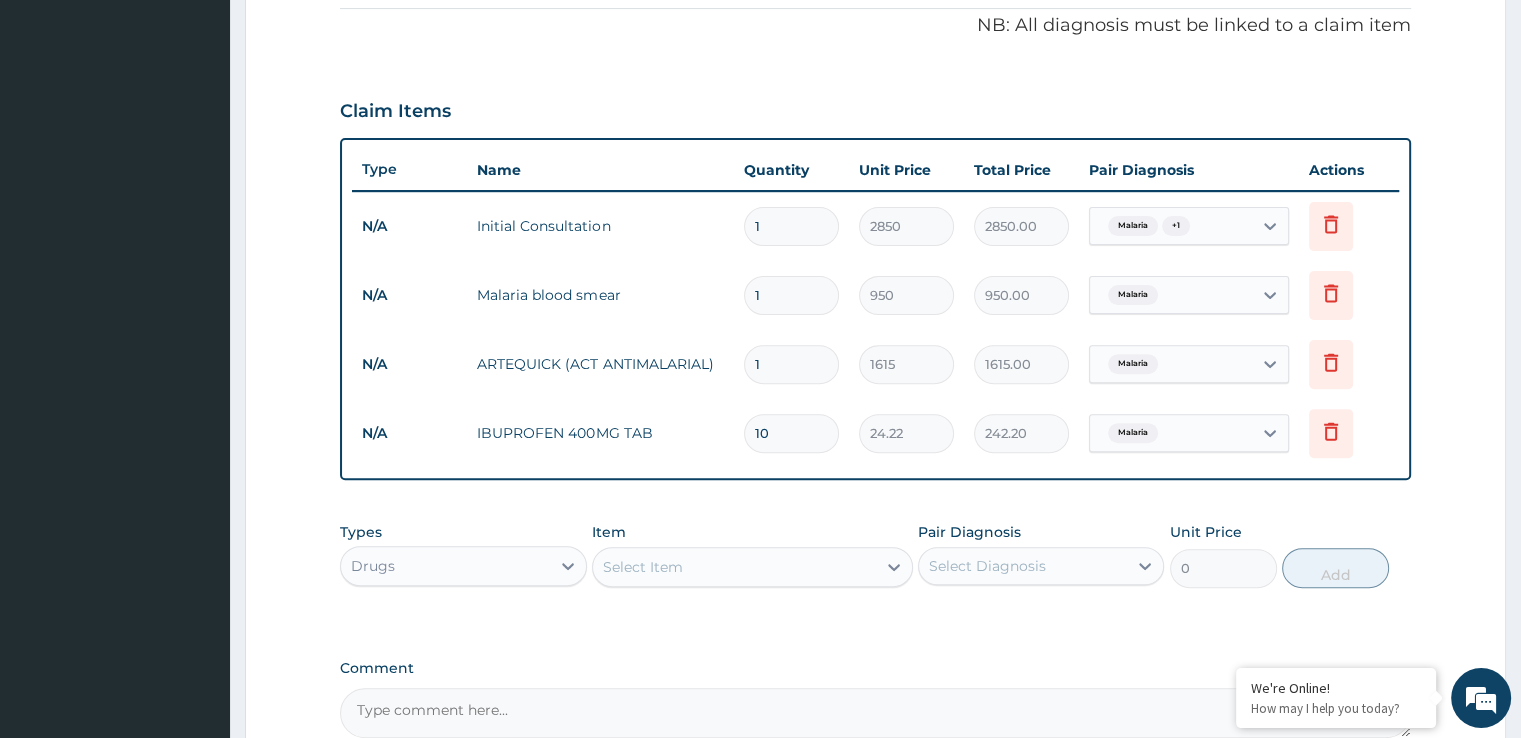 type on "242.20" 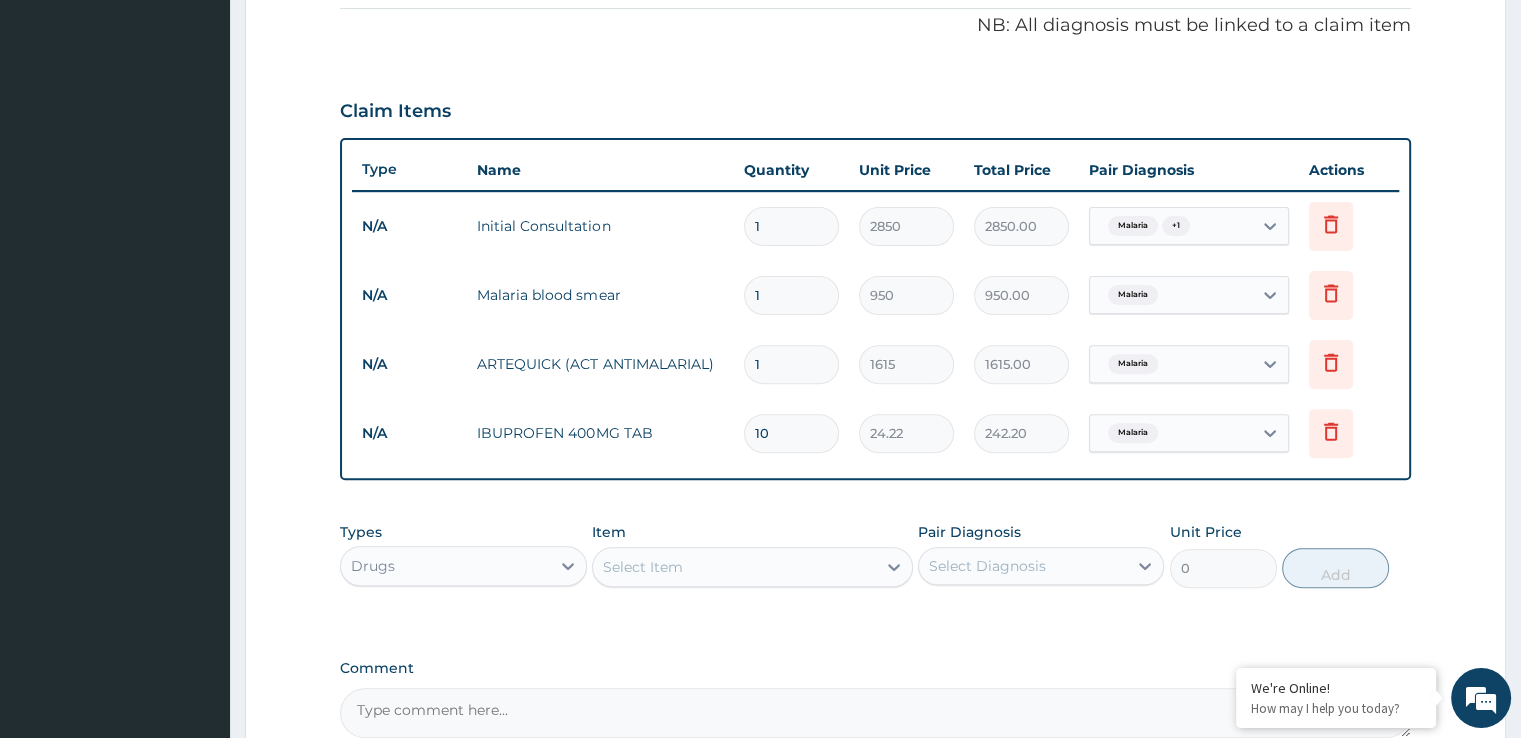 type on "10" 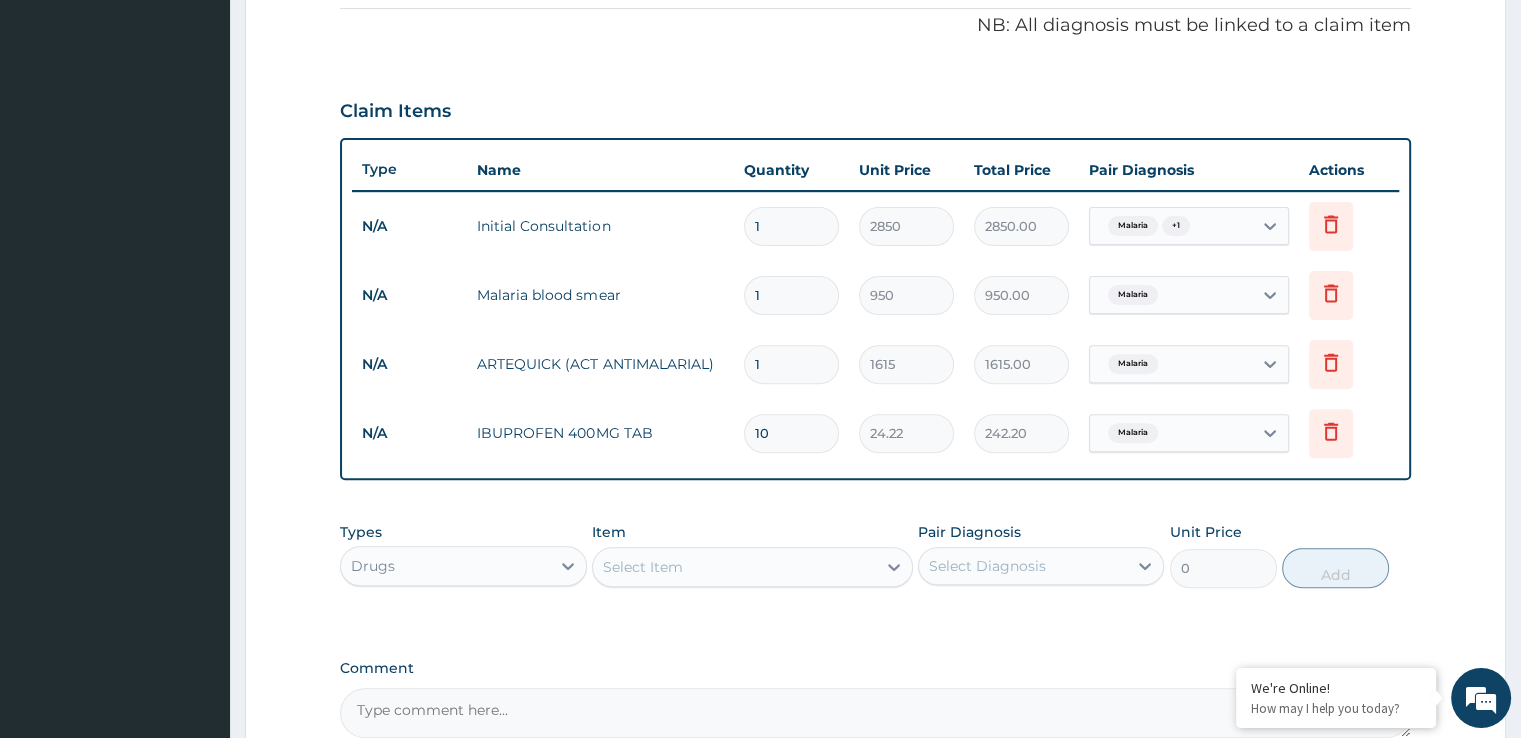 click on "Select Item" at bounding box center [734, 567] 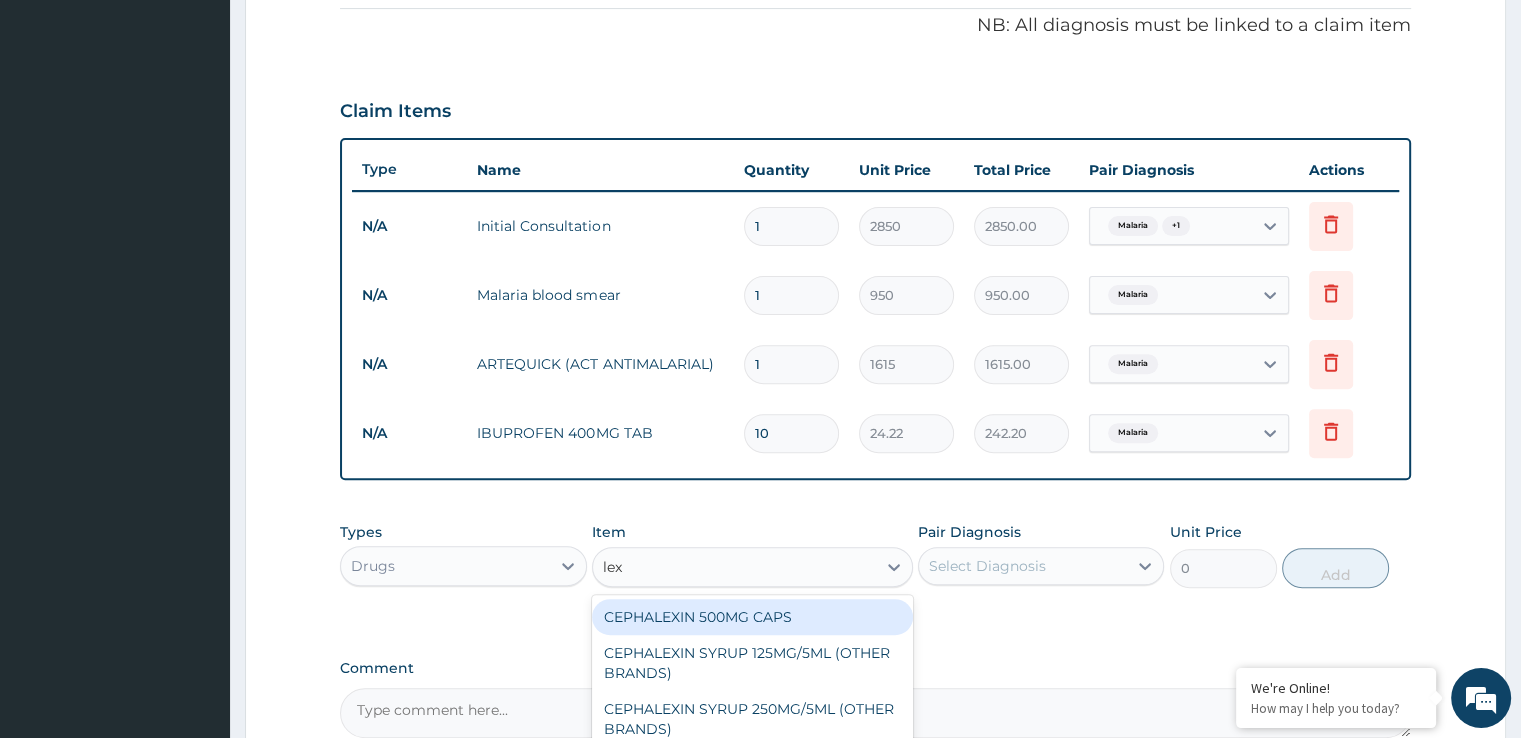 type on "lexo" 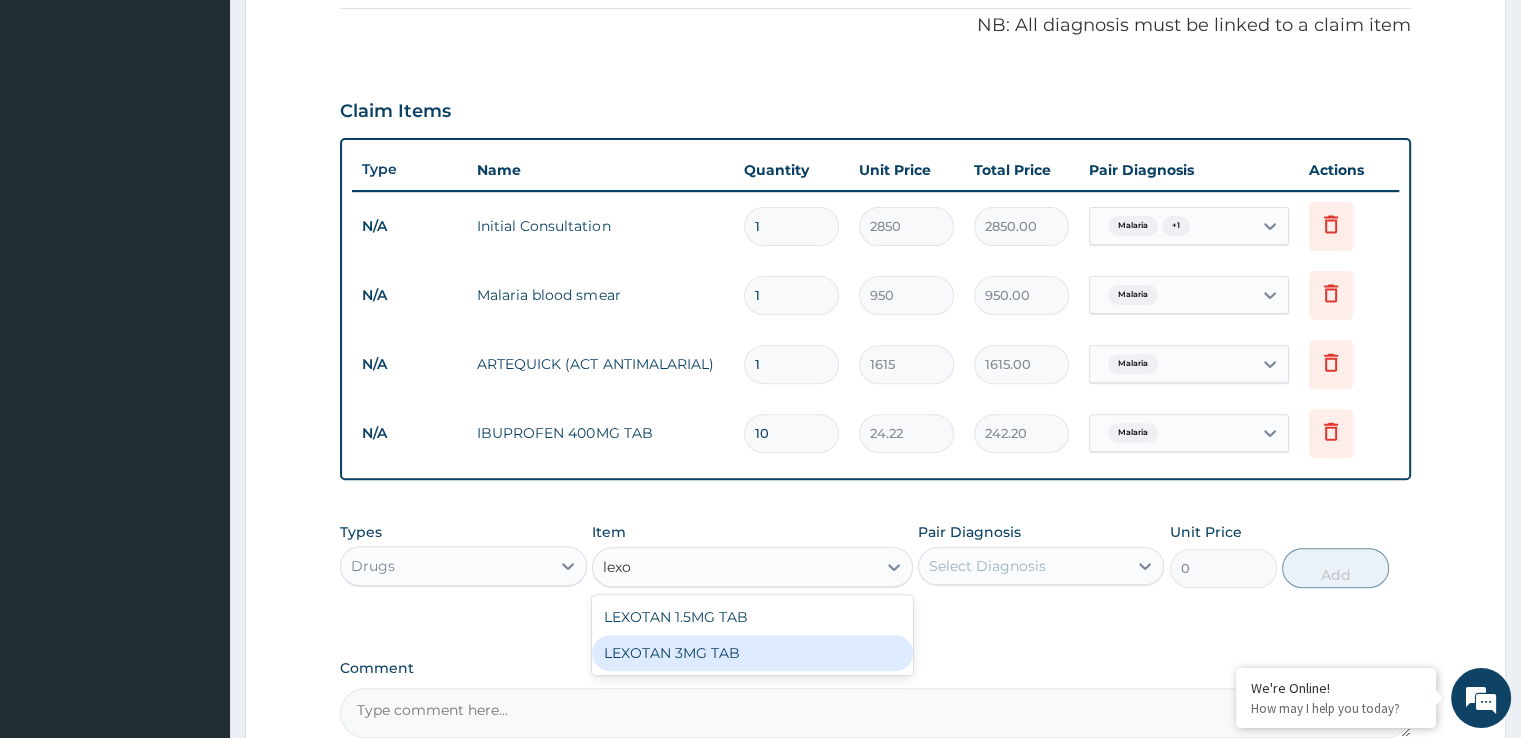 click on "LEXOTAN 3MG TAB" at bounding box center (752, 653) 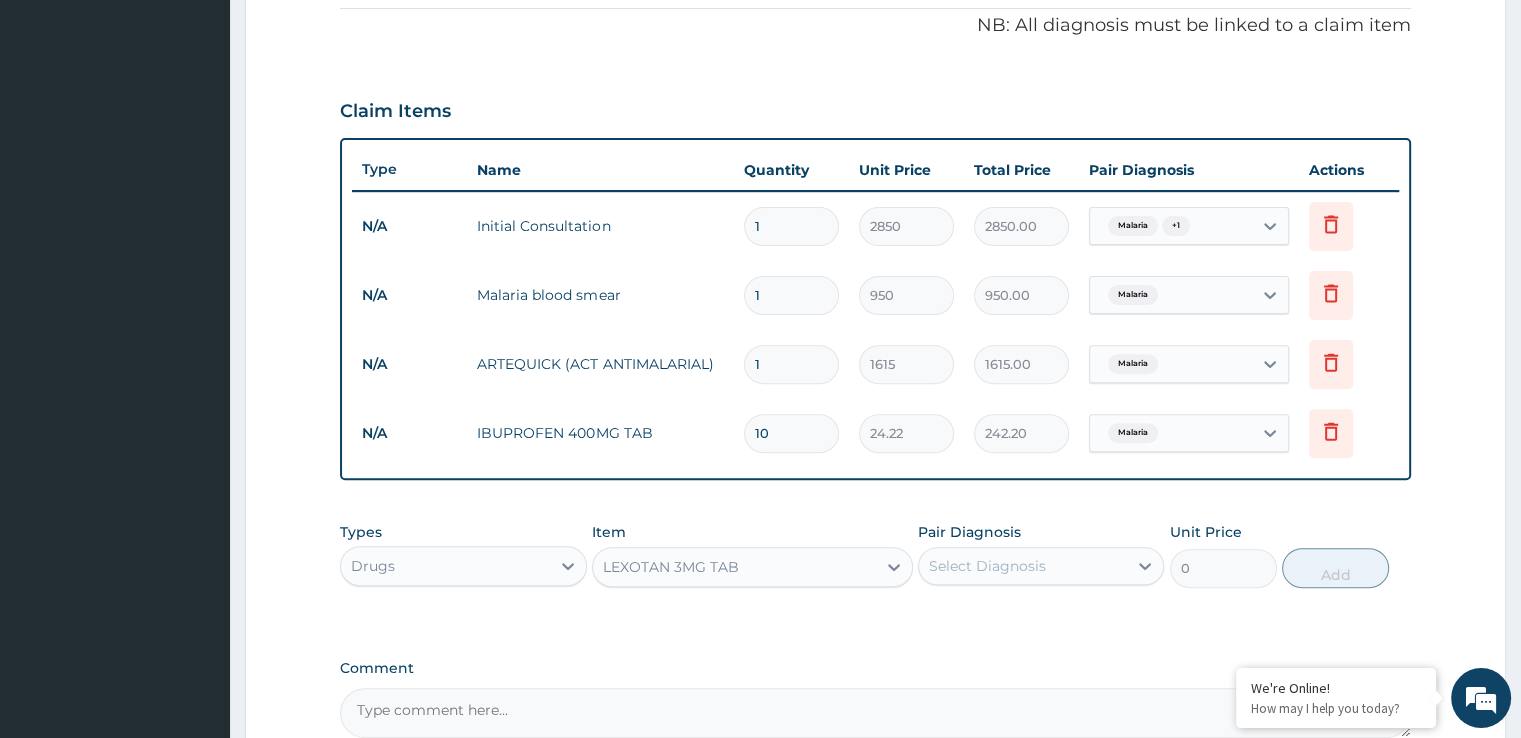 type 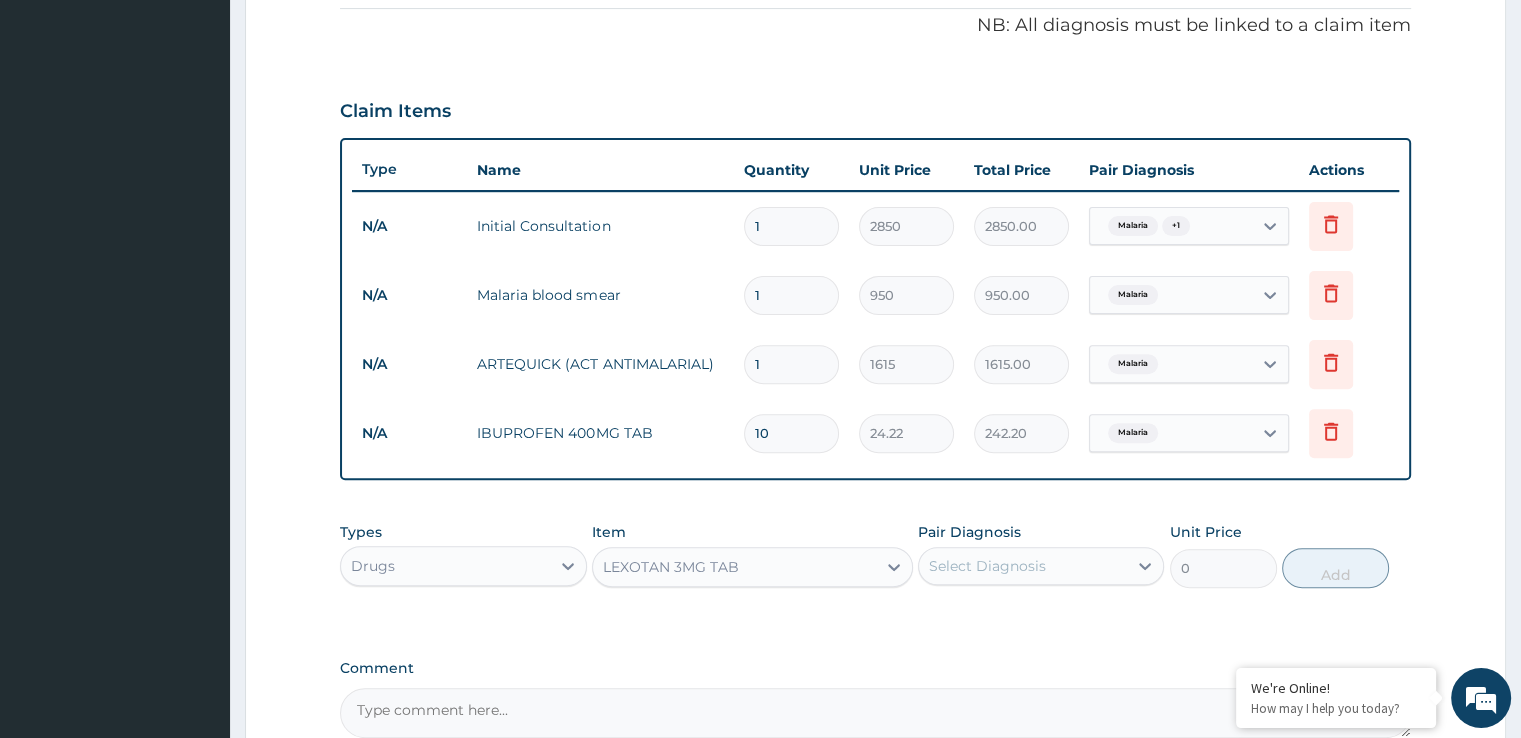 type on "62.98" 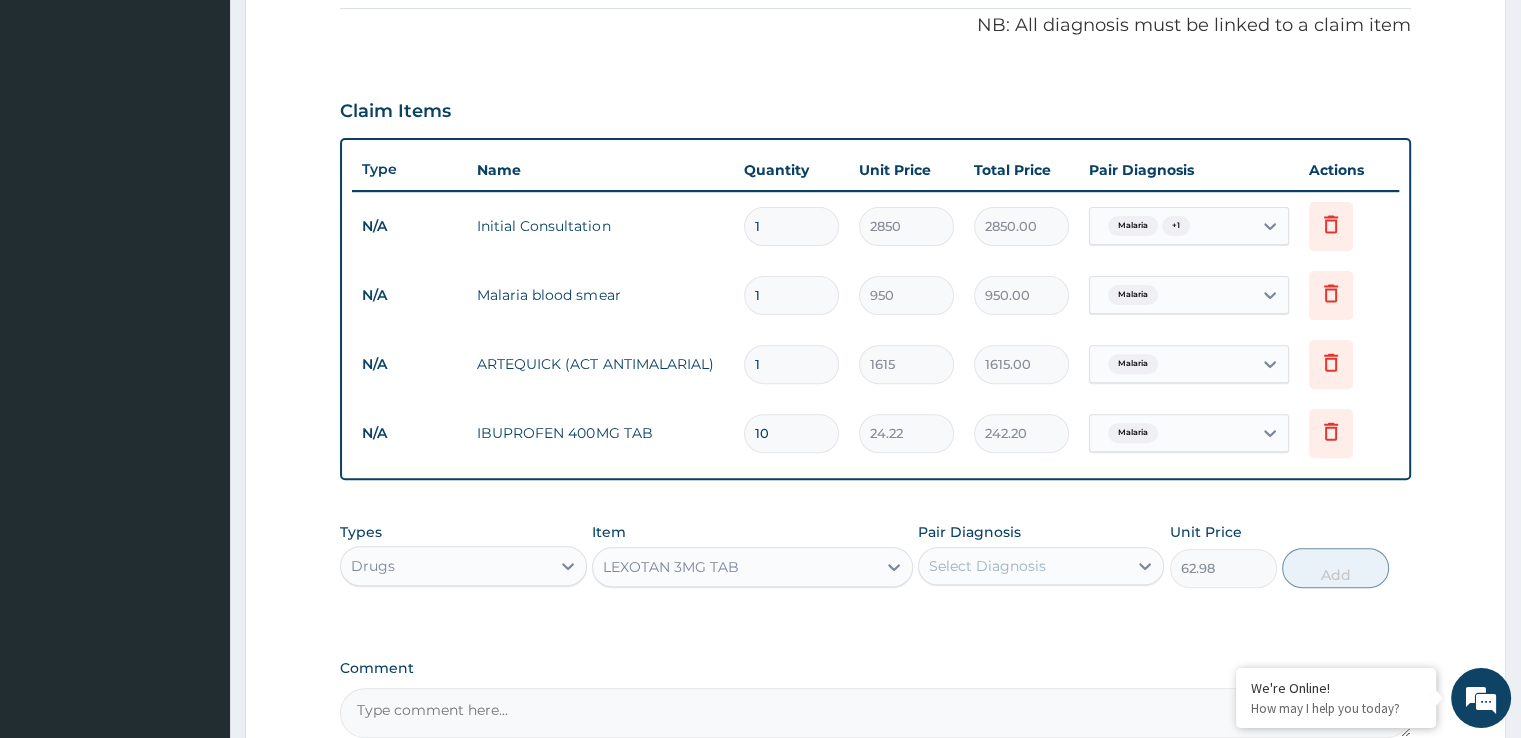 click on "Select Diagnosis" at bounding box center (987, 566) 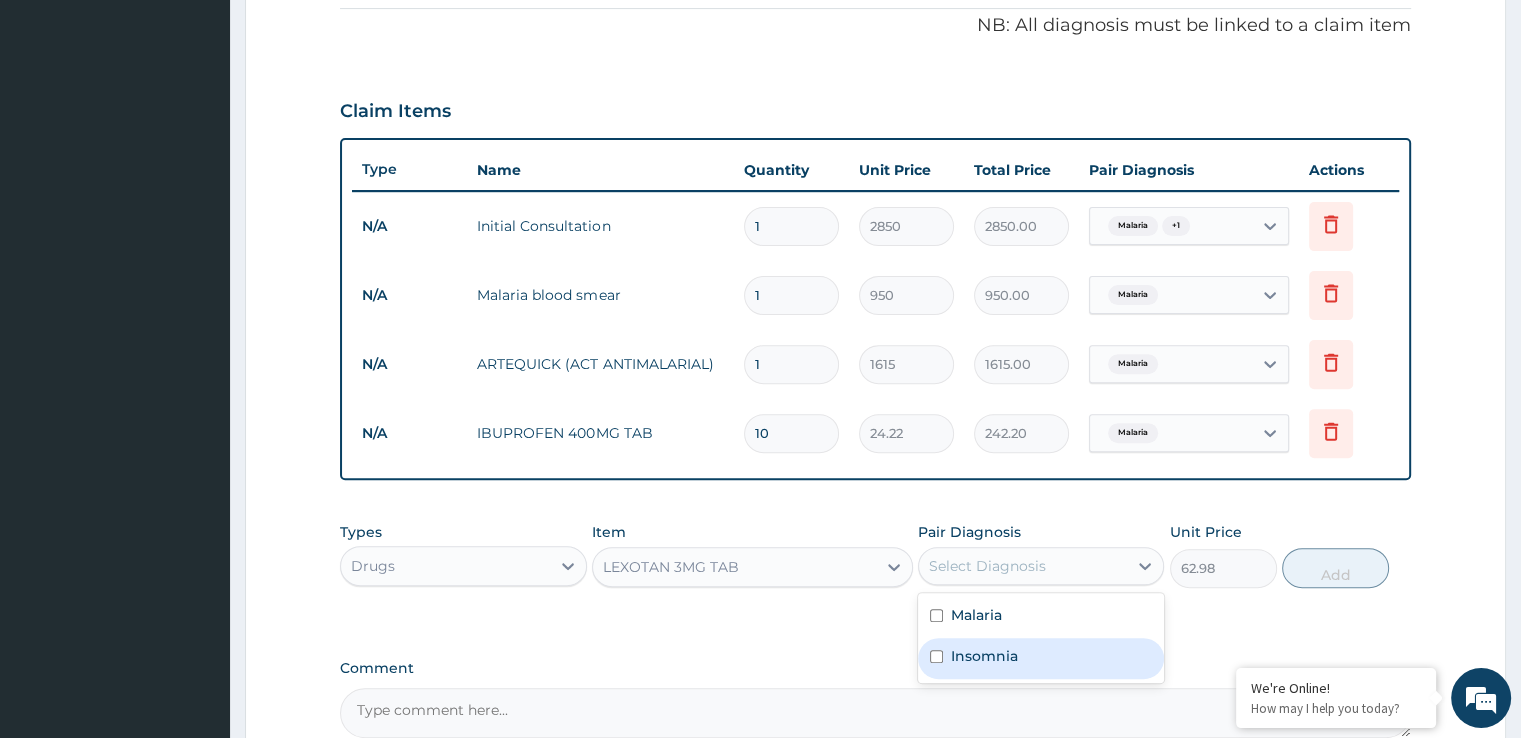 click on "Insomnia" at bounding box center (984, 656) 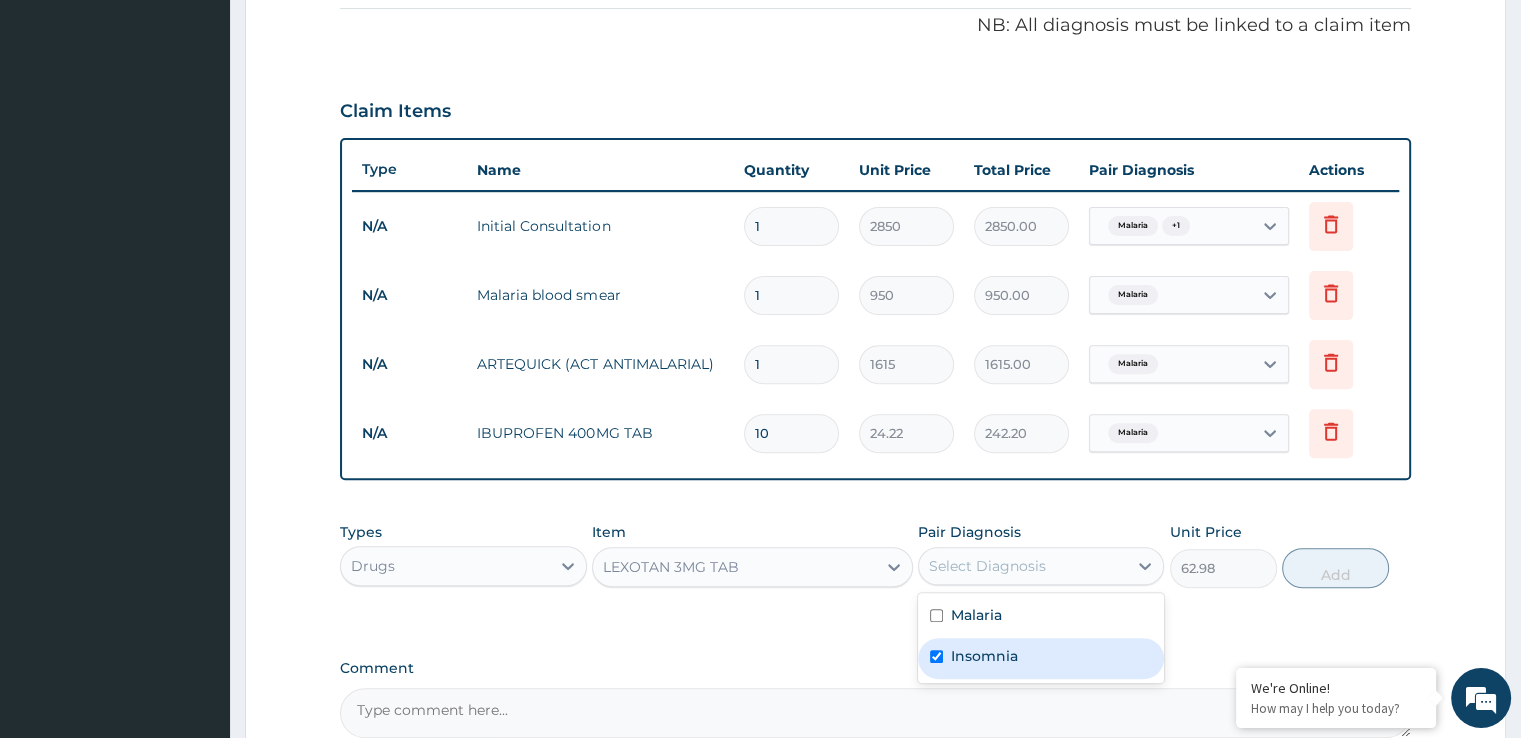 checkbox on "true" 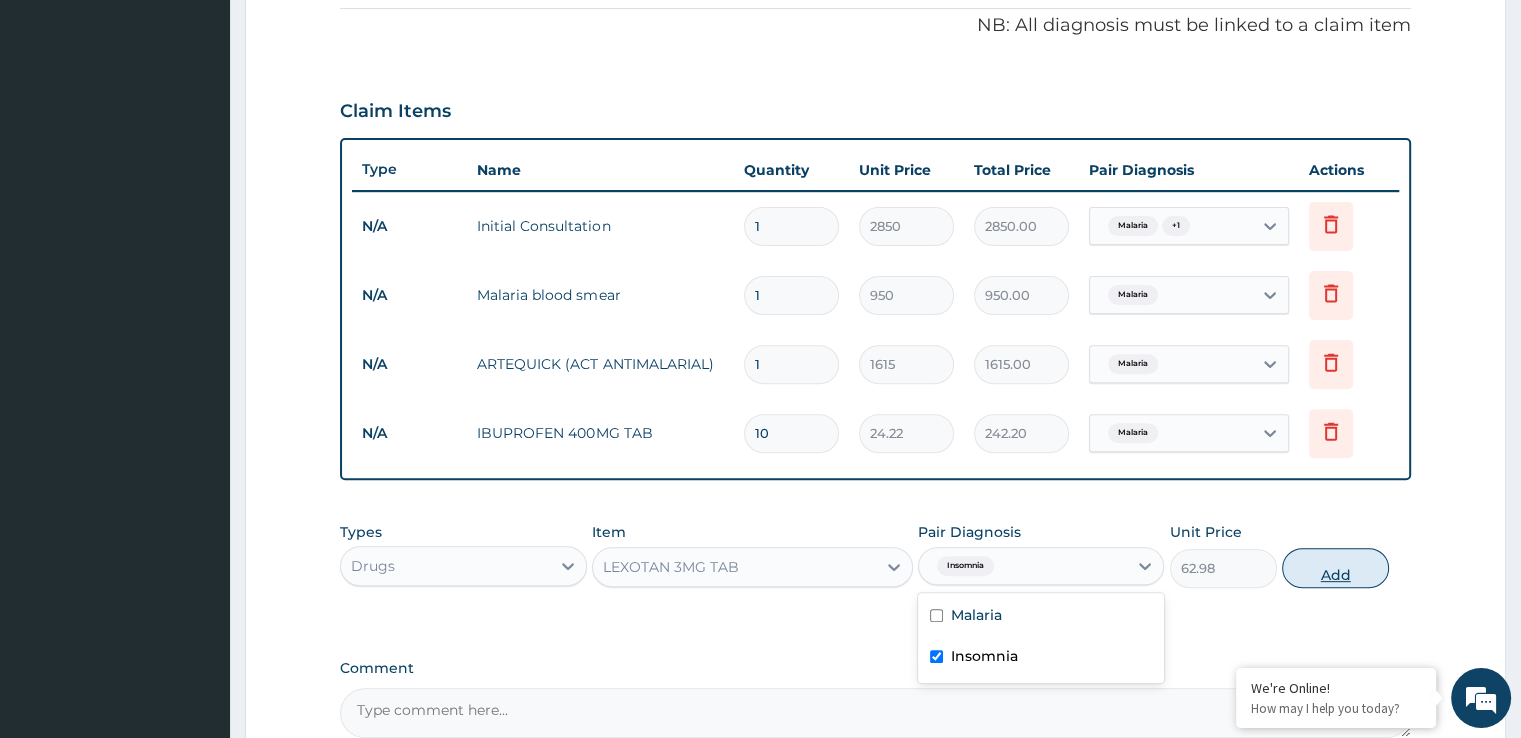 click on "Add" at bounding box center (1335, 568) 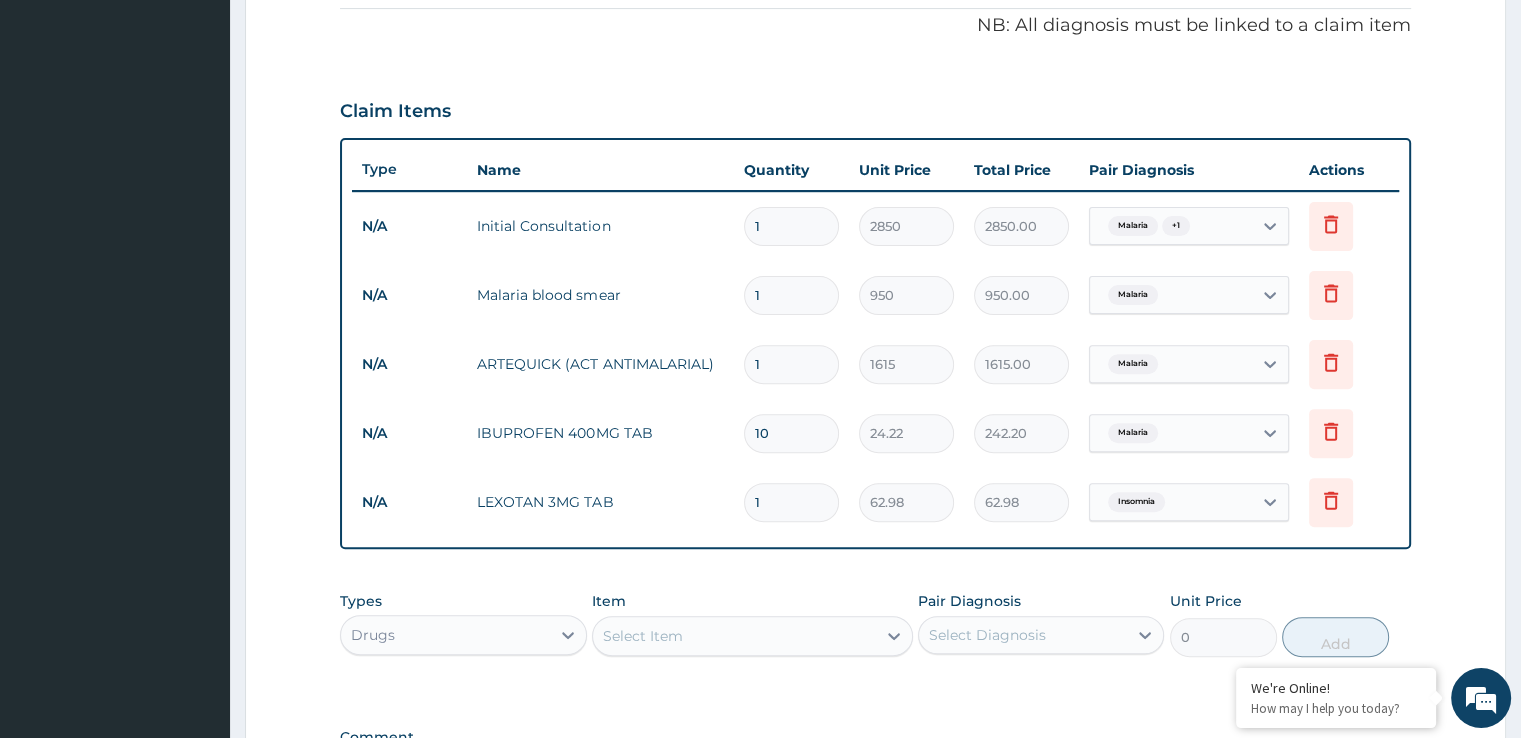 type 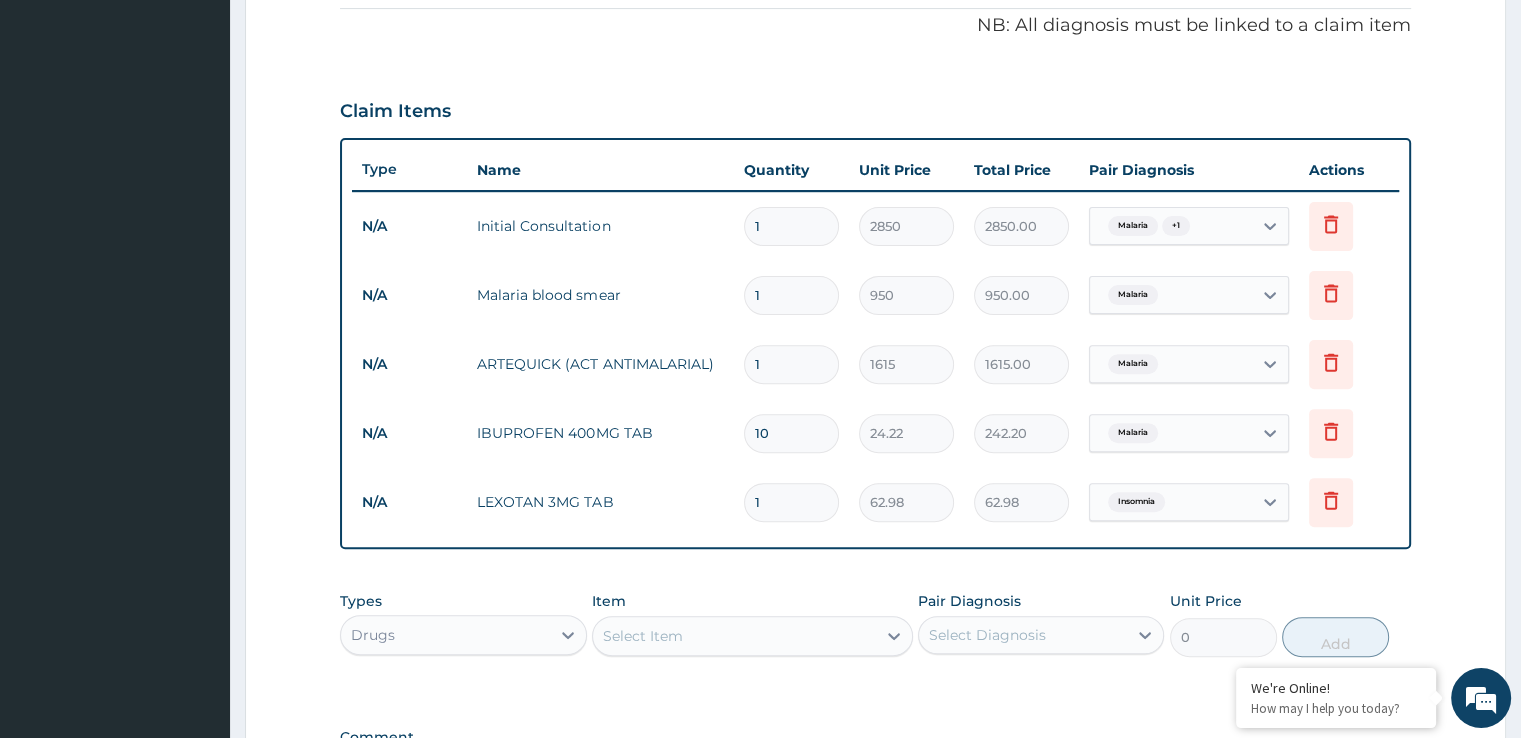 type on "0.00" 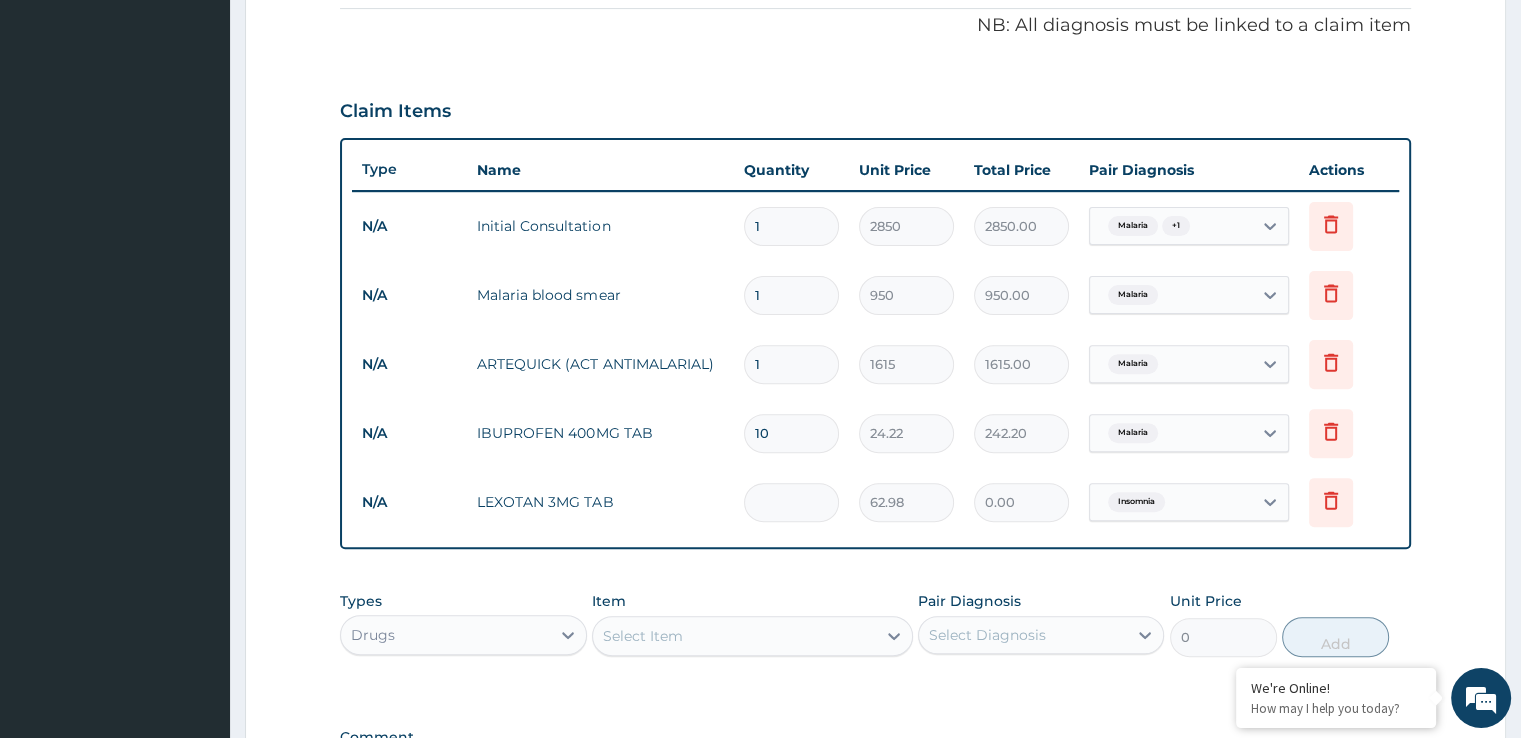 type on "5" 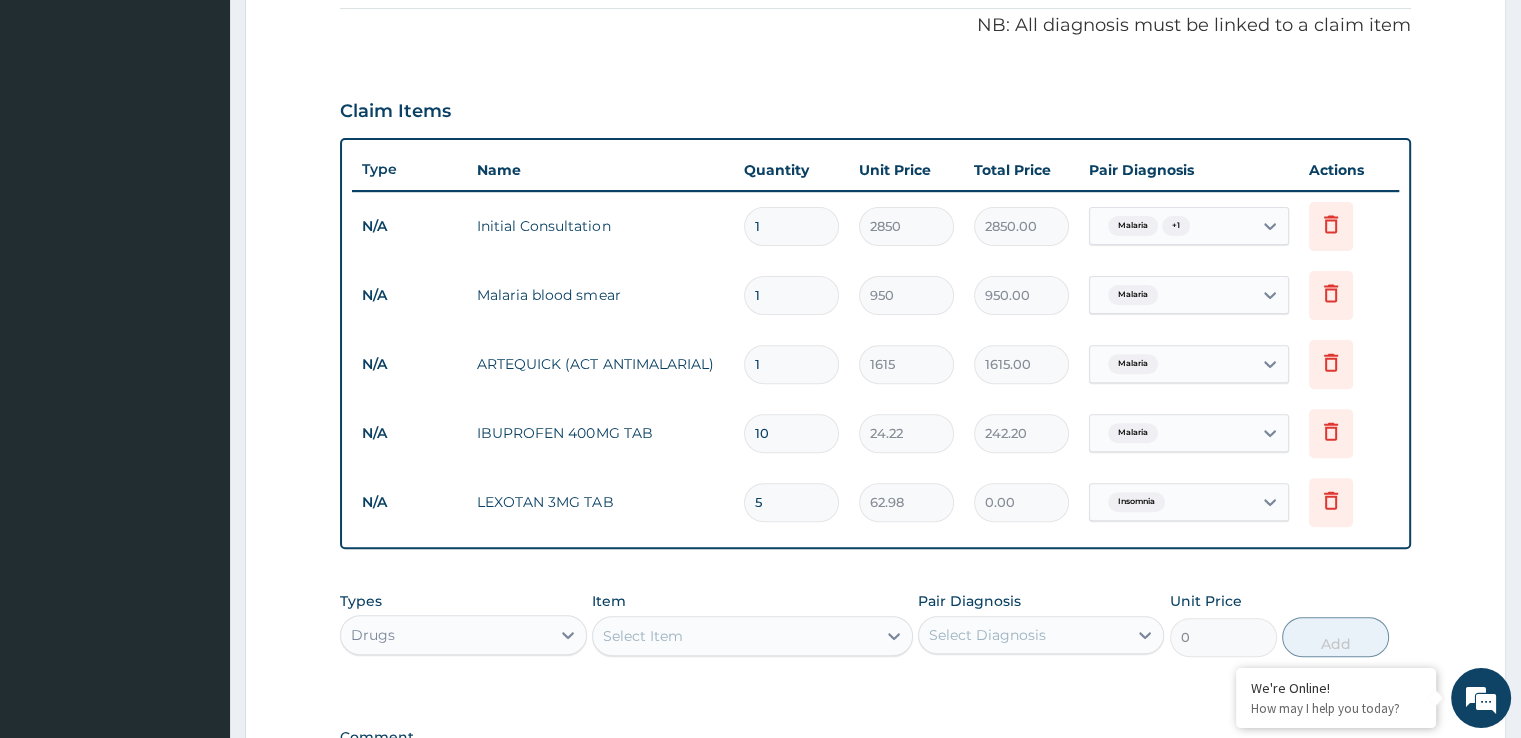 type on "314.90" 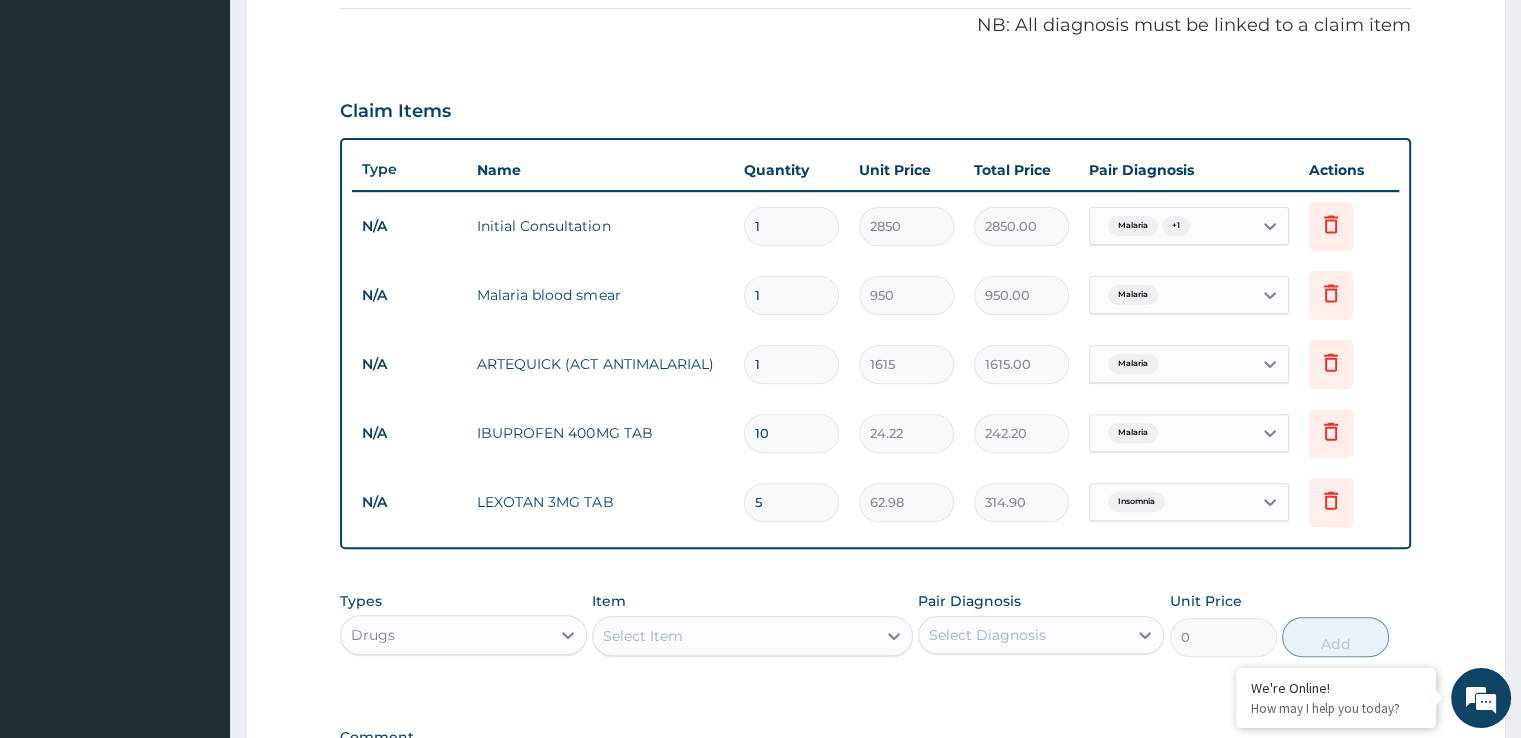 type on "5" 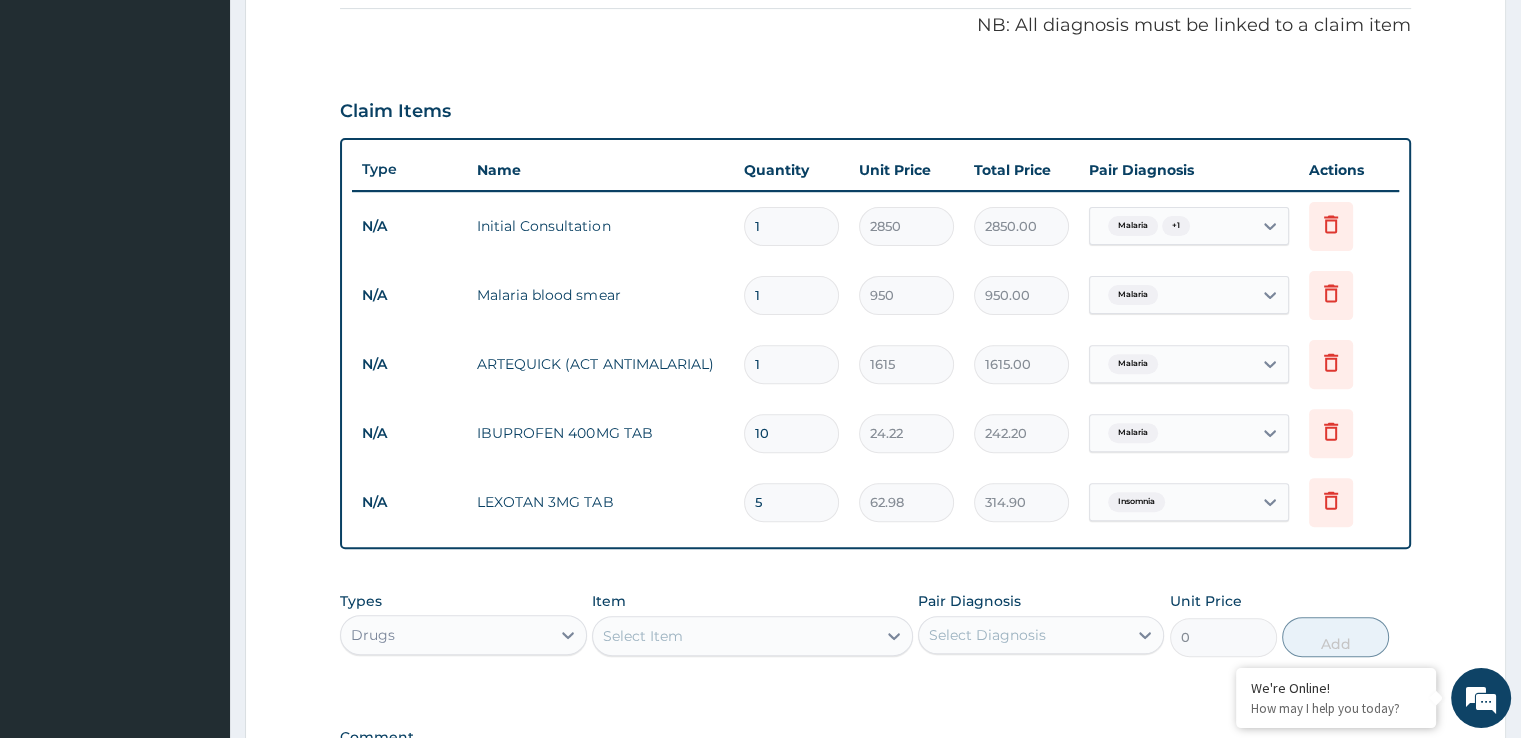 click on "Step  2  of 2 PA Code / Prescription Code Enter Code(Secondary Care Only) Encounter Date 04-07-2025 Important Notice Please enter PA codes before entering items that are not attached to a PA code   All diagnoses entered must be linked to a claim item. Diagnosis & Claim Items that are visible but inactive cannot be edited because they were imported from an already approved PA code. Diagnosis Malaria Confirmed Insomnia Confirmed NB: All diagnosis must be linked to a claim item Claim Items Type Name Quantity Unit Price Total Price Pair Diagnosis Actions N/A Initial Consultation 1 2850 2850.00 Malaria  + 1 Delete N/A Malaria blood smear 1 950 950.00 Malaria Delete N/A ARTEQUICK (ACT ANTIMALARIAL) 1 1615 1615.00 Malaria Delete N/A IBUPROFEN 400MG TAB 10 24.22 242.20 Malaria Delete N/A LEXOTAN 3MG TAB 5 62.98 314.90 Insomnia Delete Types Drugs Item Select Item Pair Diagnosis Select Diagnosis Unit Price 0 Add Comment     Previous   Submit" at bounding box center [875, 225] 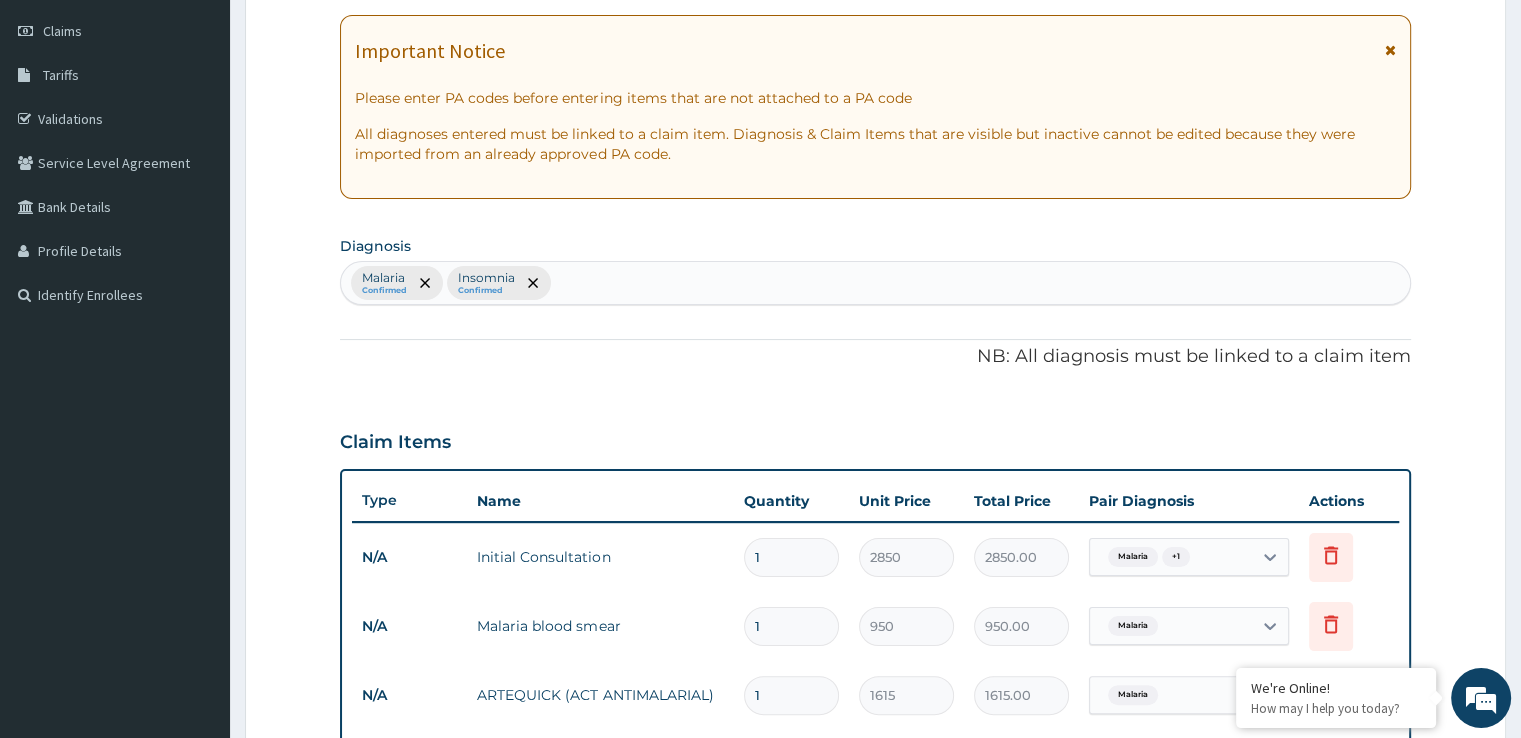 scroll, scrollTop: 881, scrollLeft: 0, axis: vertical 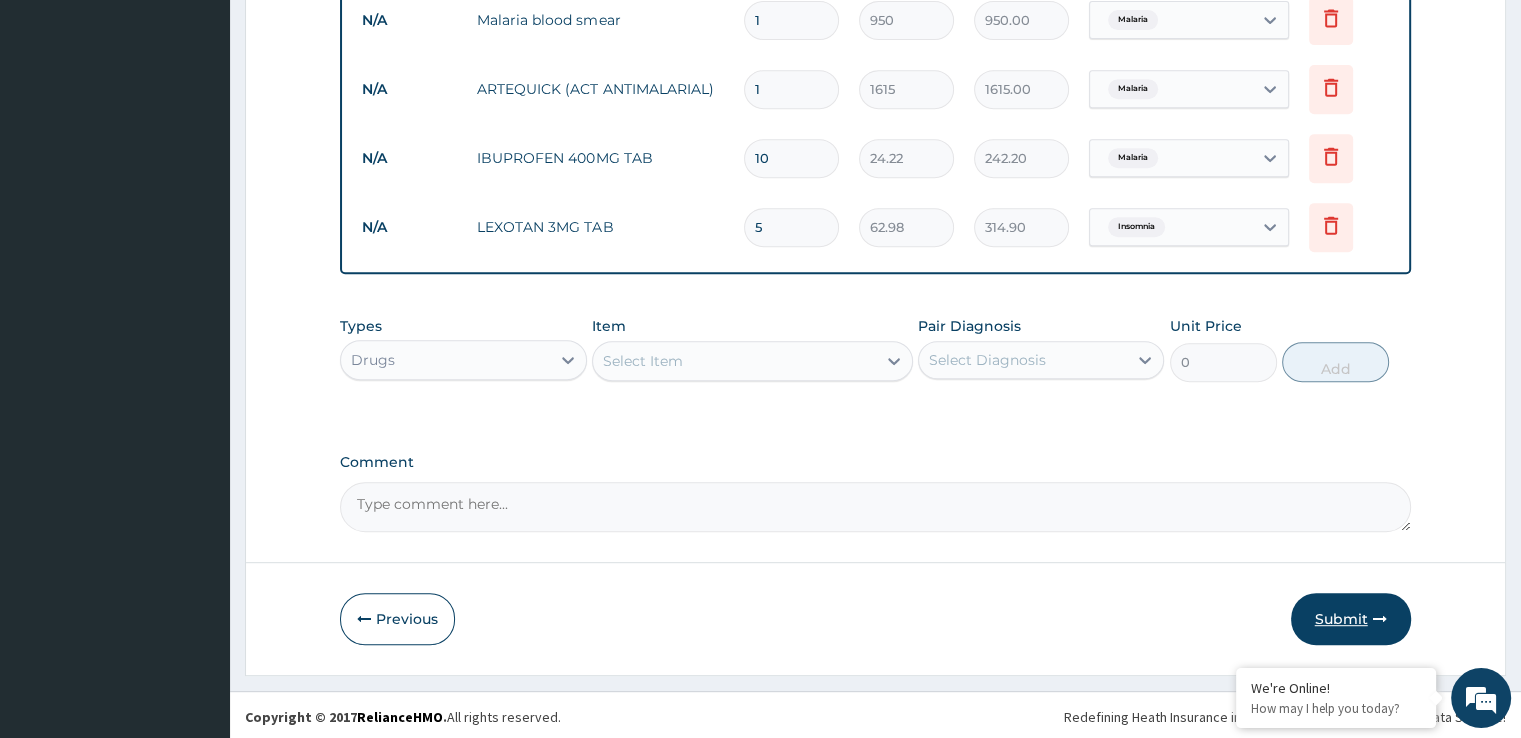 click on "Submit" at bounding box center [1351, 619] 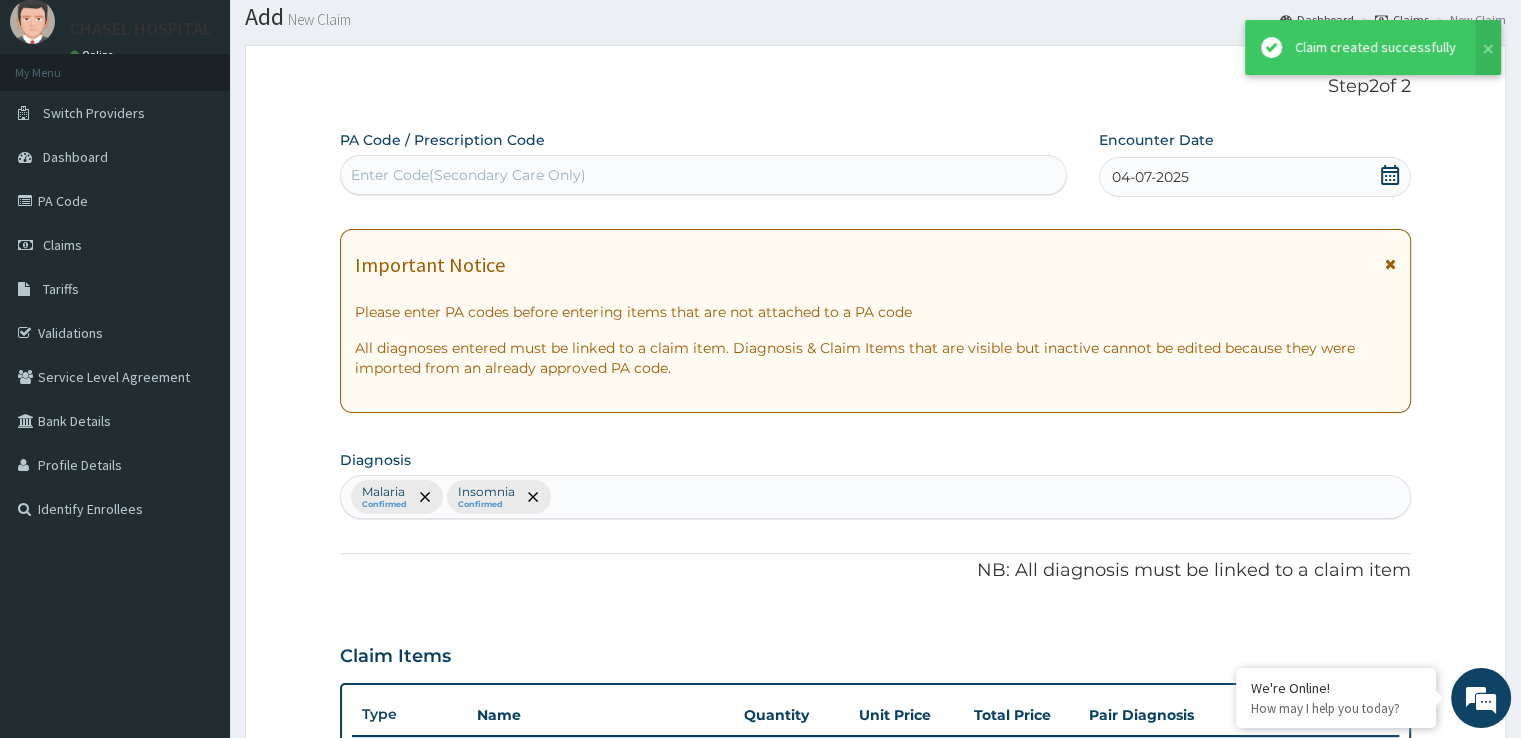 scroll, scrollTop: 881, scrollLeft: 0, axis: vertical 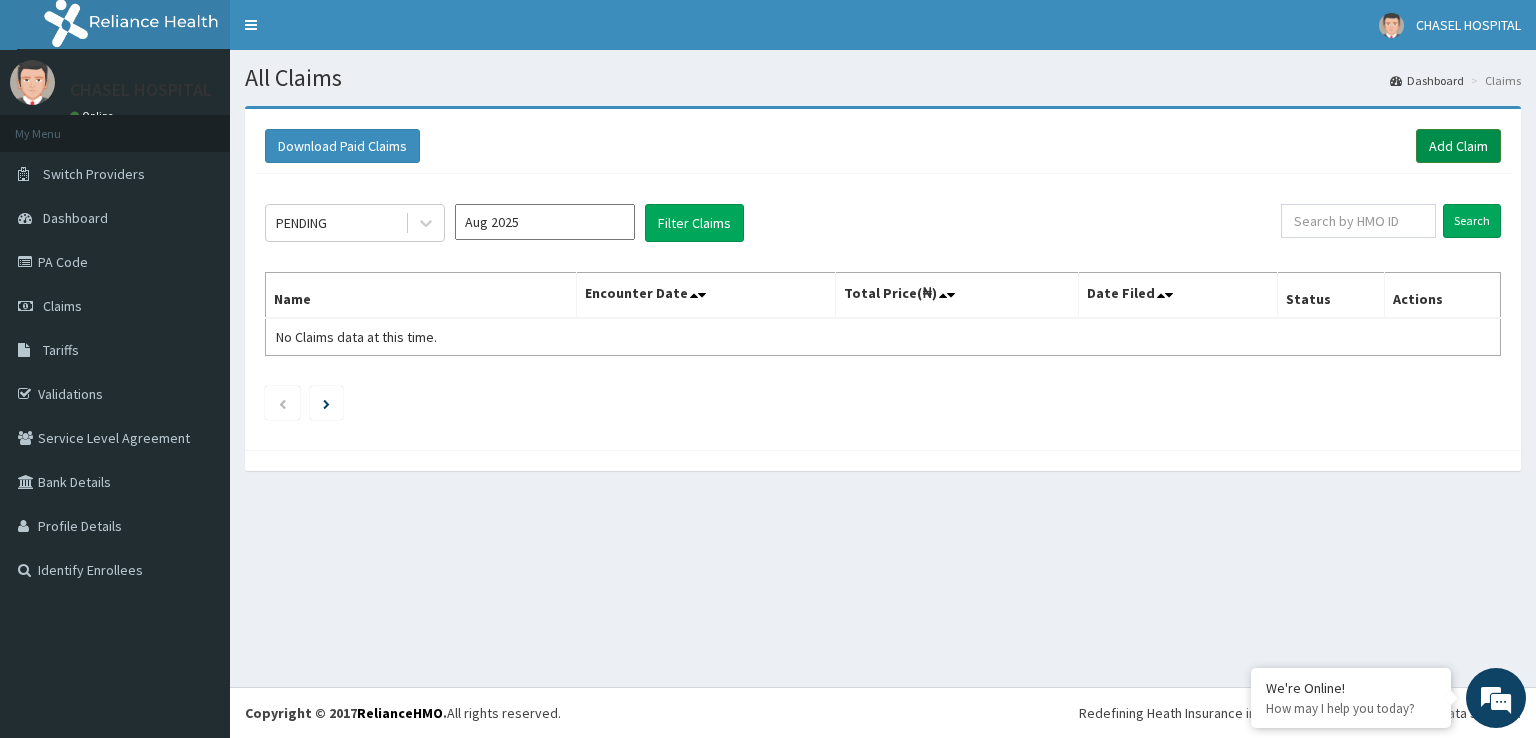 click on "Add Claim" at bounding box center (1458, 146) 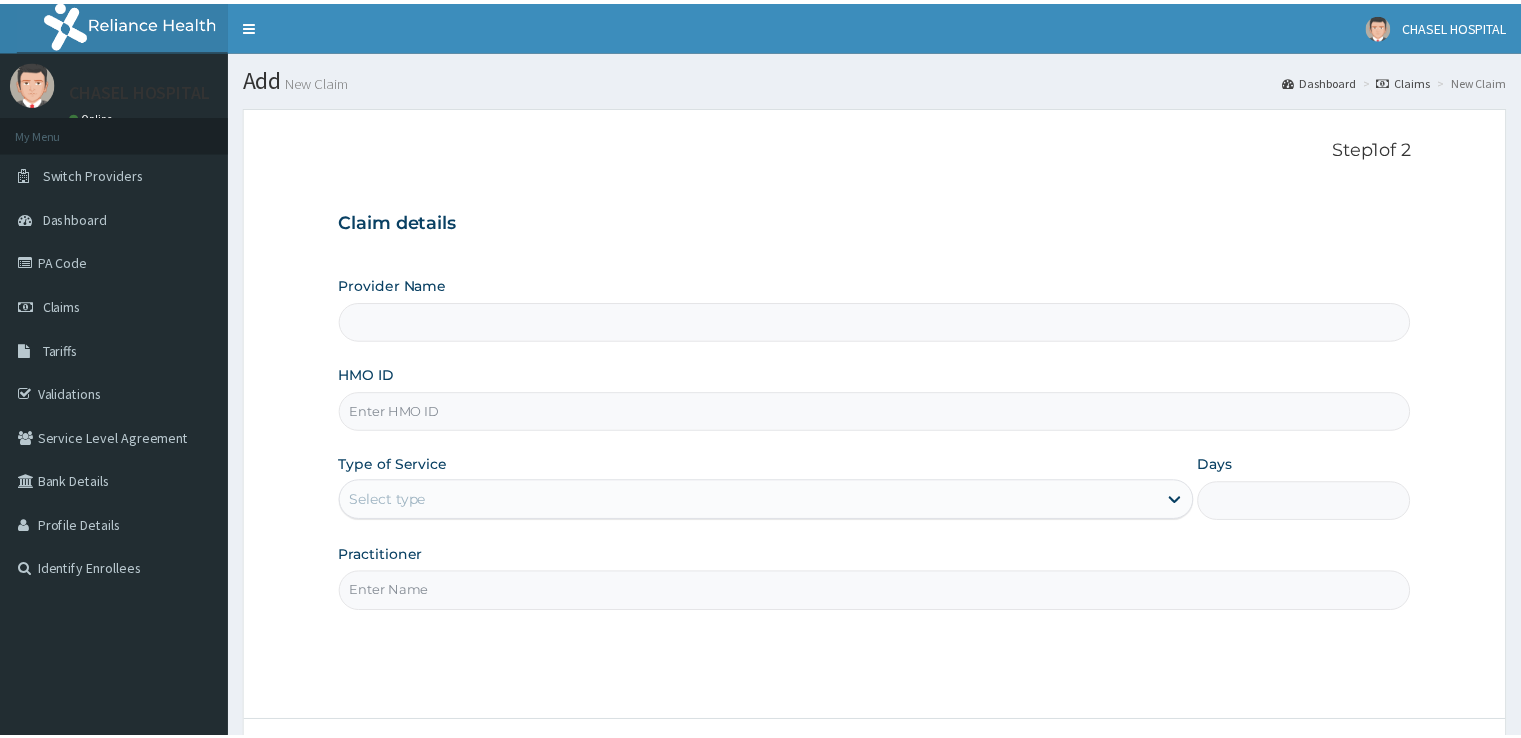 scroll, scrollTop: 0, scrollLeft: 0, axis: both 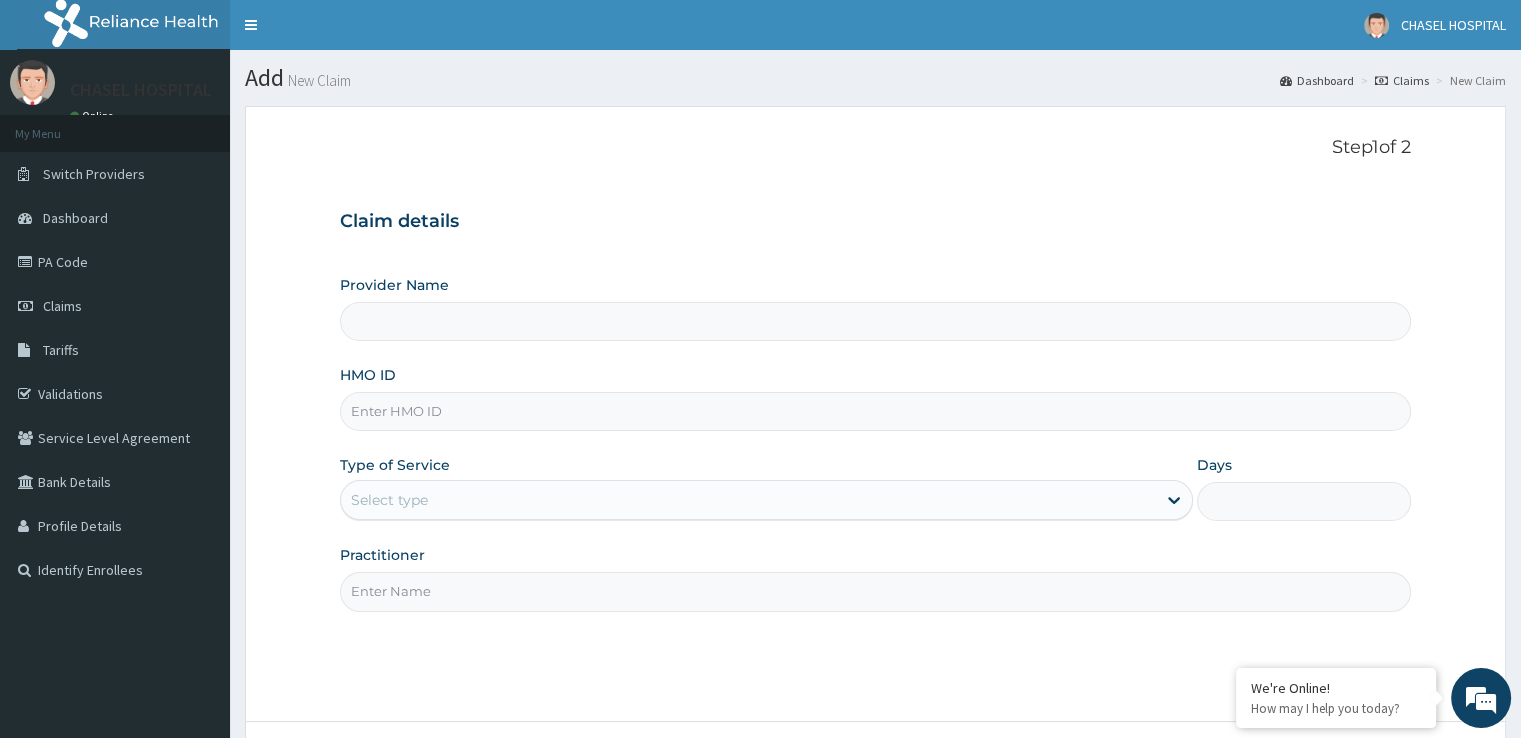 type on "Chasel Hospital" 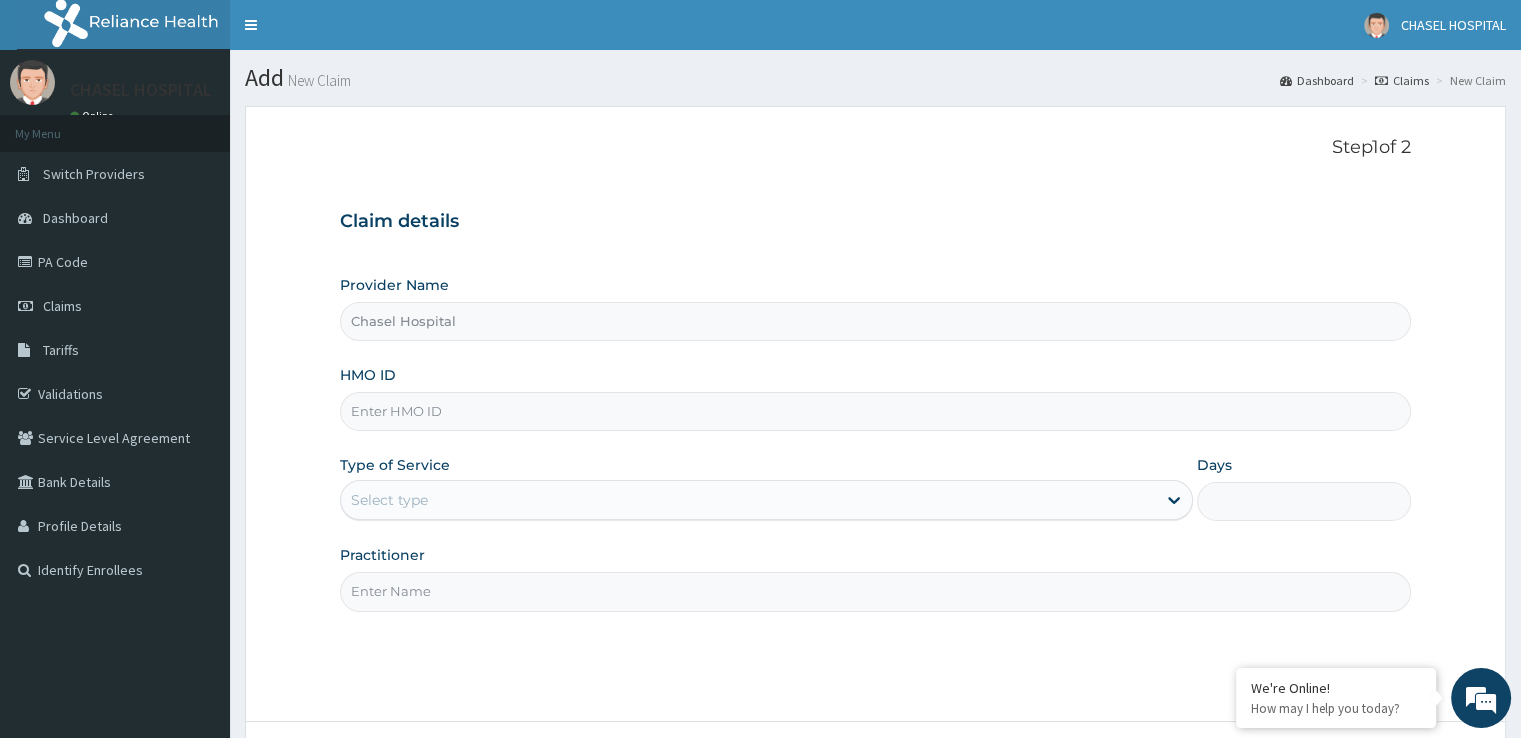 click on "HMO ID" at bounding box center (875, 411) 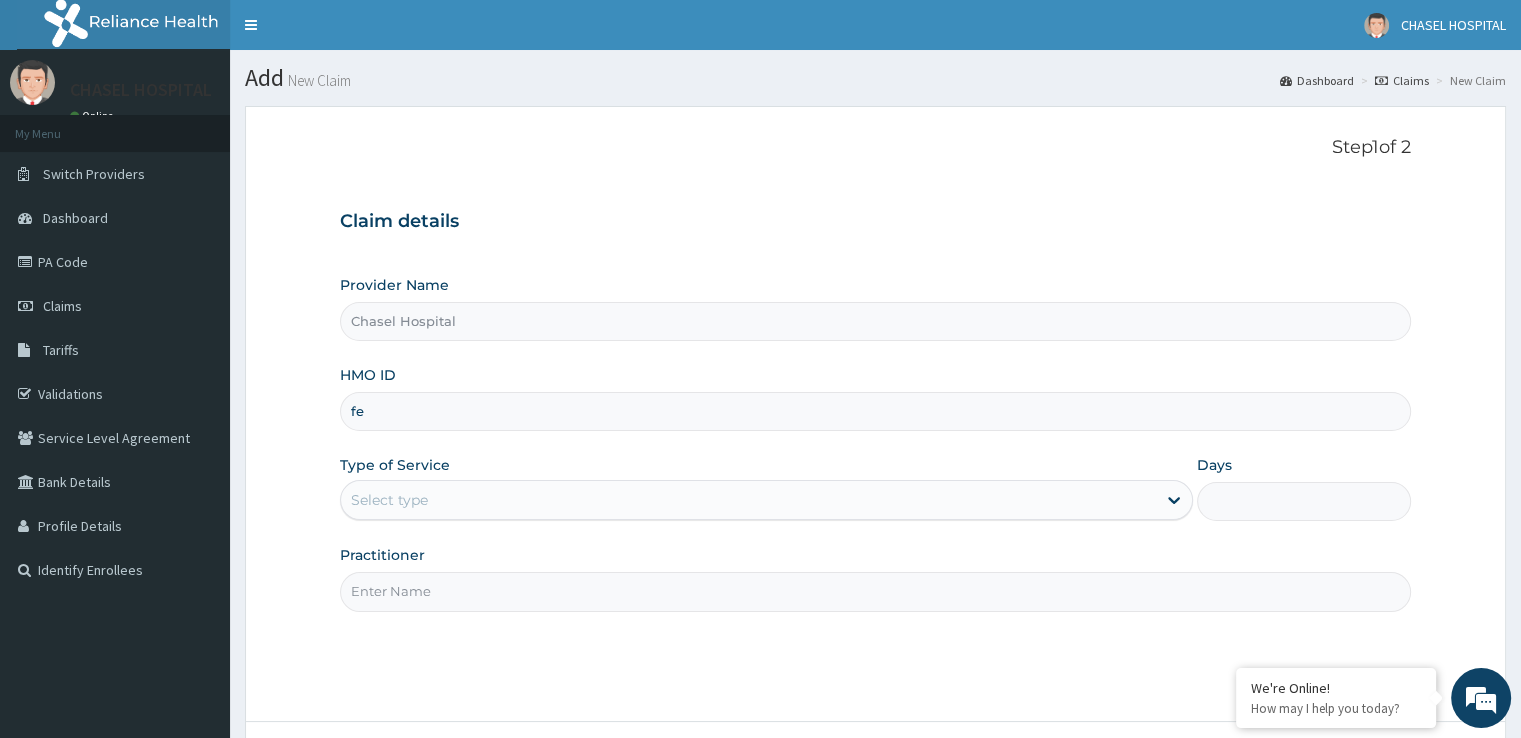 scroll, scrollTop: 0, scrollLeft: 0, axis: both 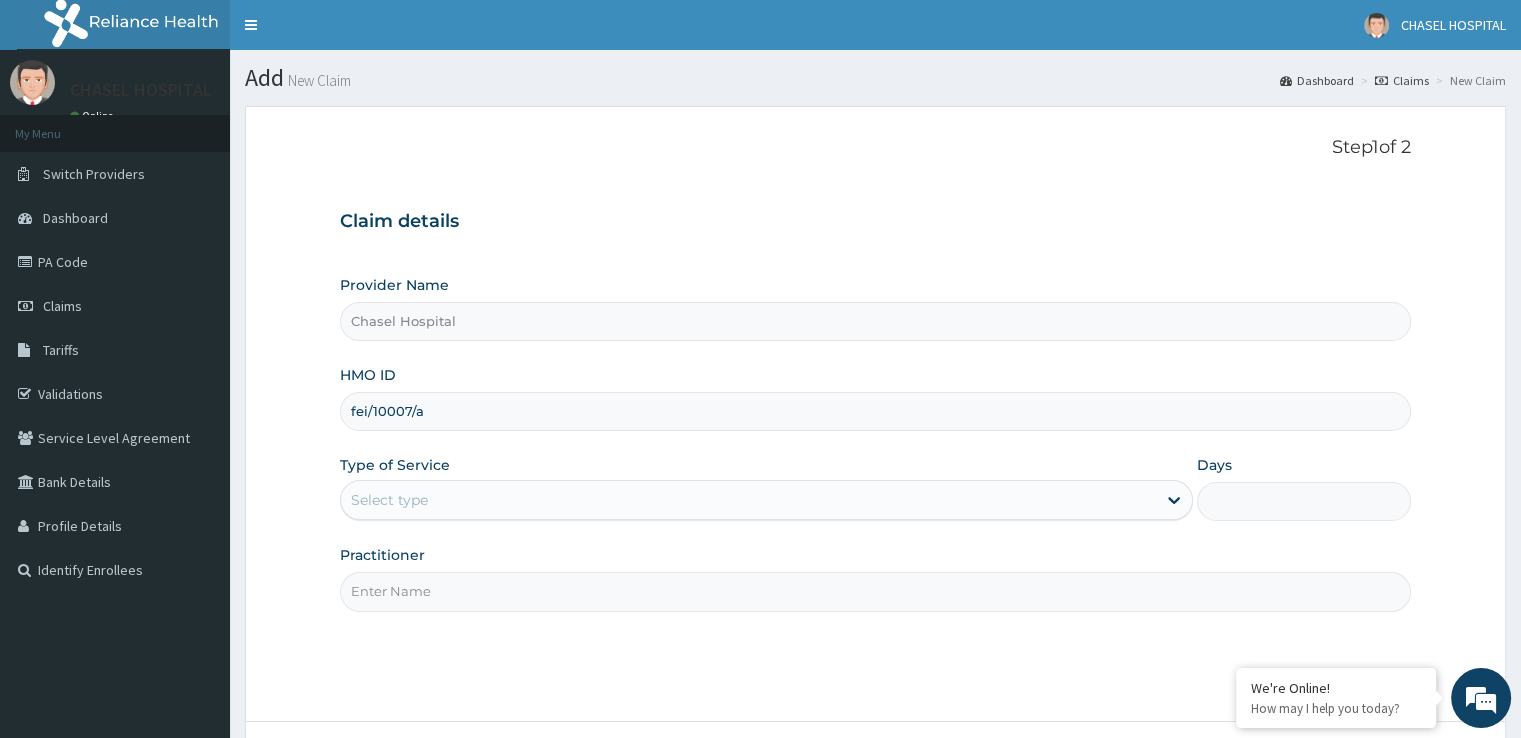 type on "fei/10007/a" 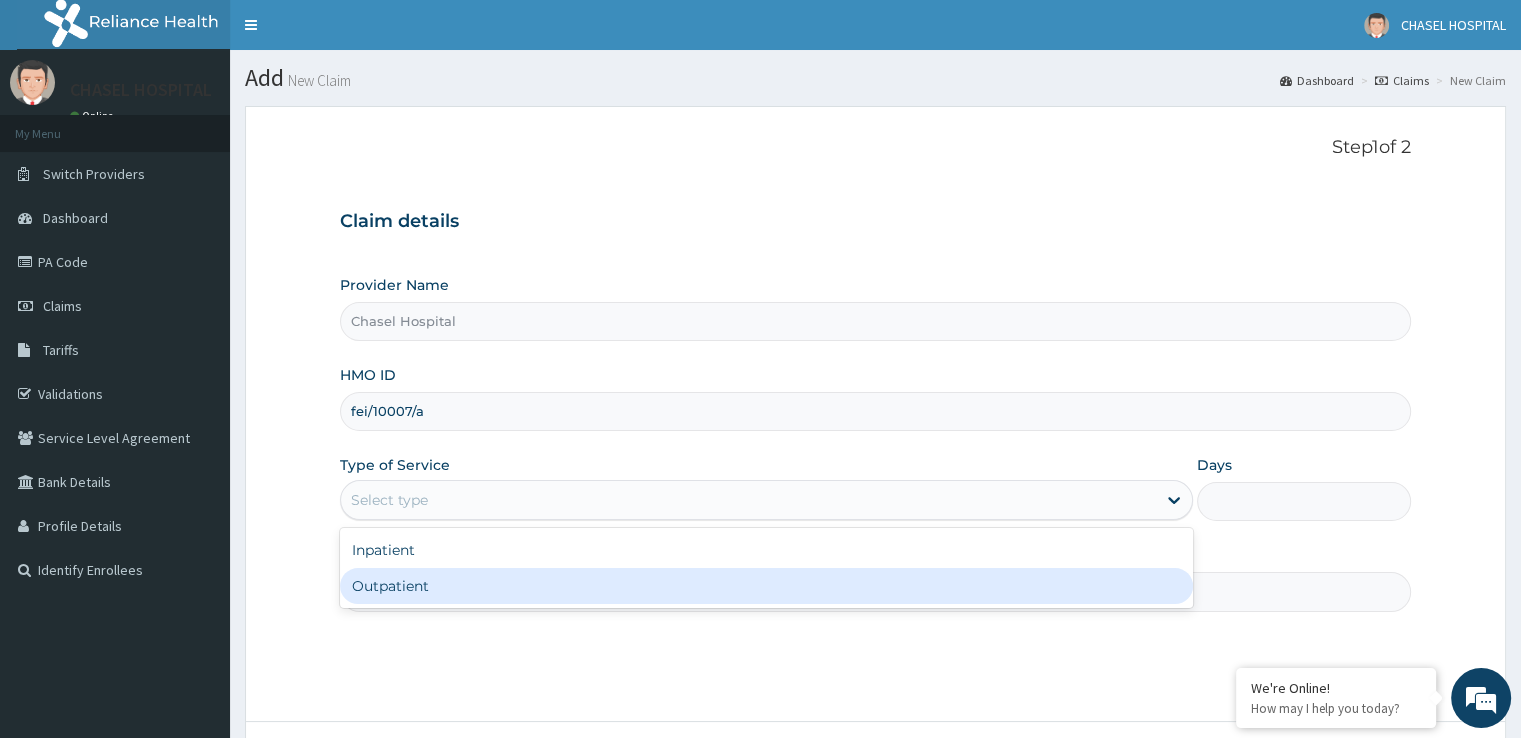 click on "Outpatient" at bounding box center (766, 586) 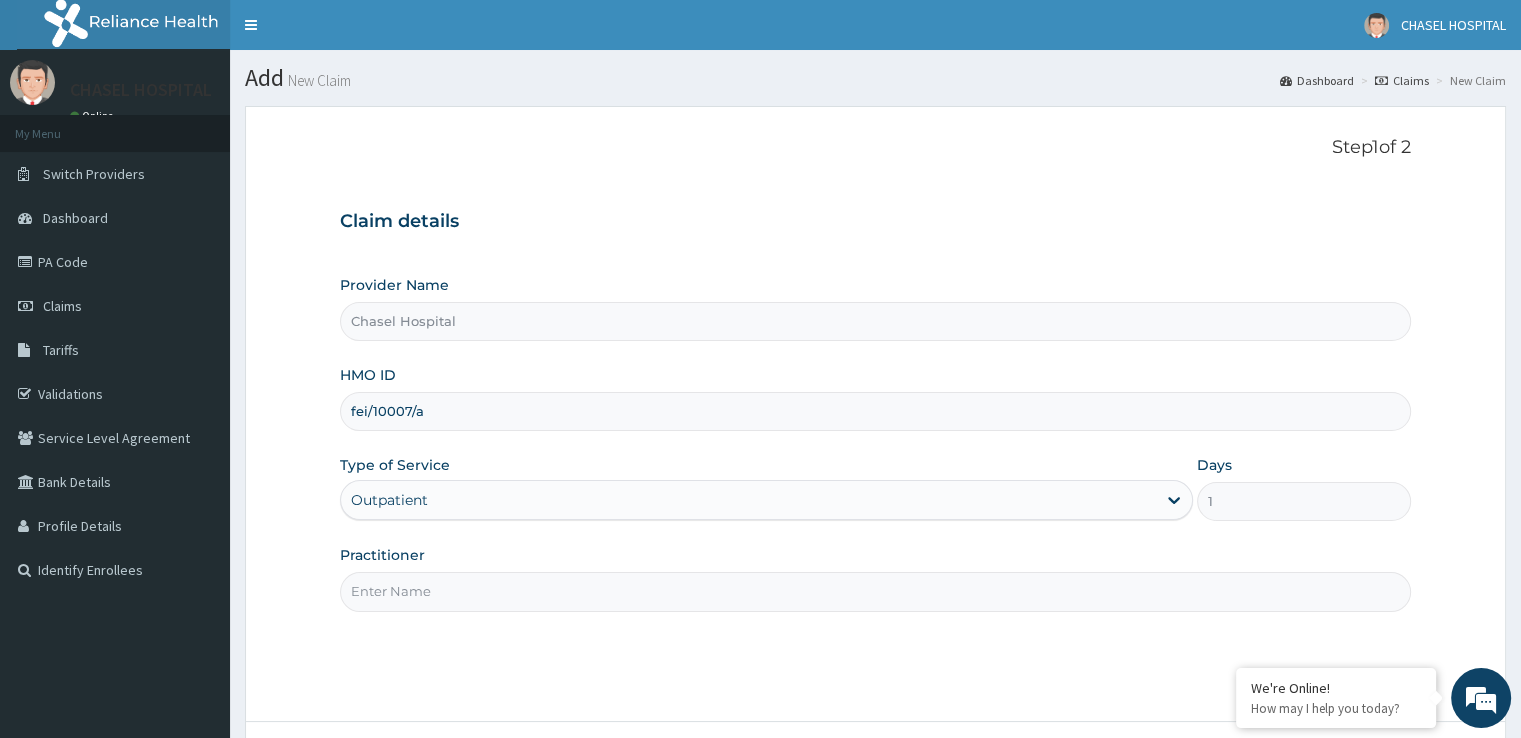 click on "Practitioner" at bounding box center (875, 578) 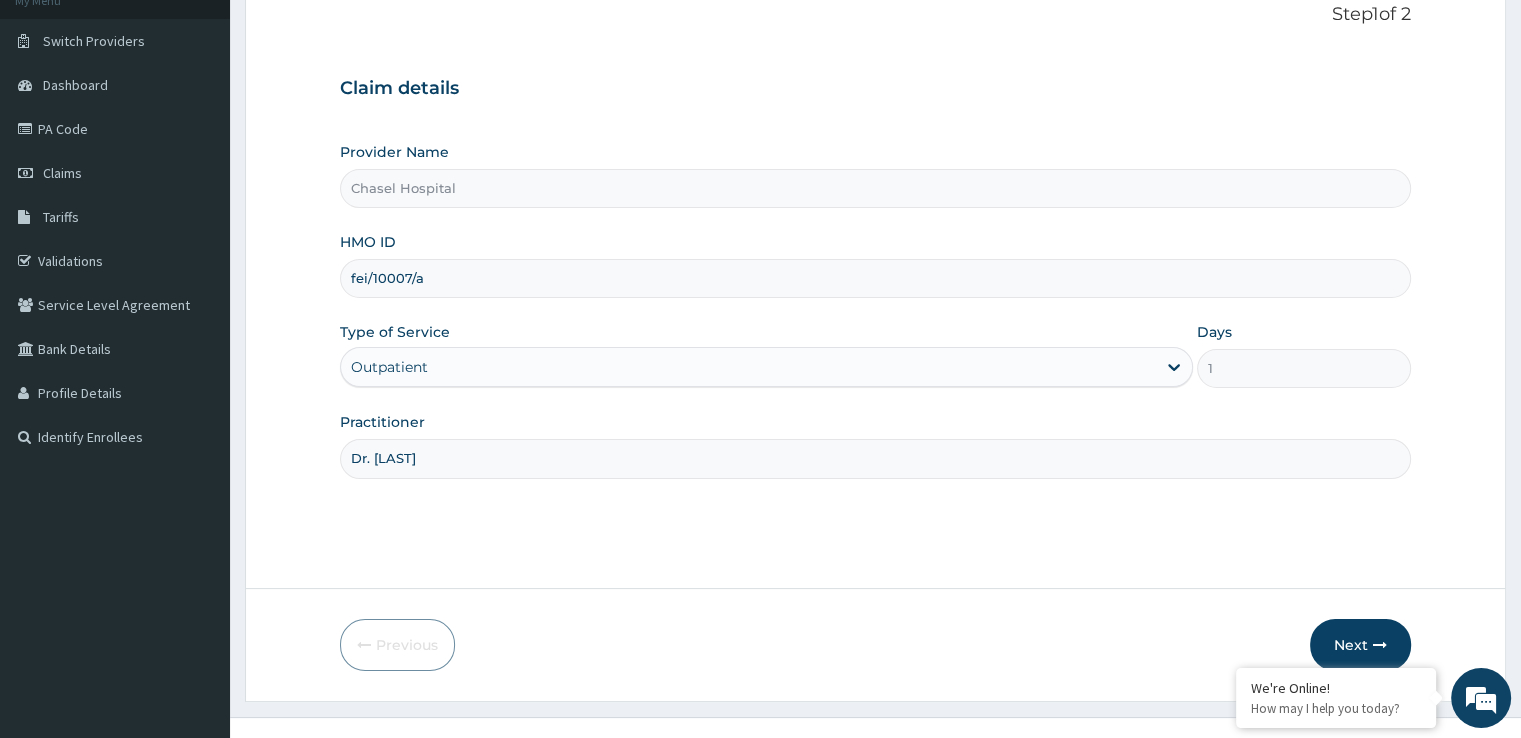 scroll, scrollTop: 162, scrollLeft: 0, axis: vertical 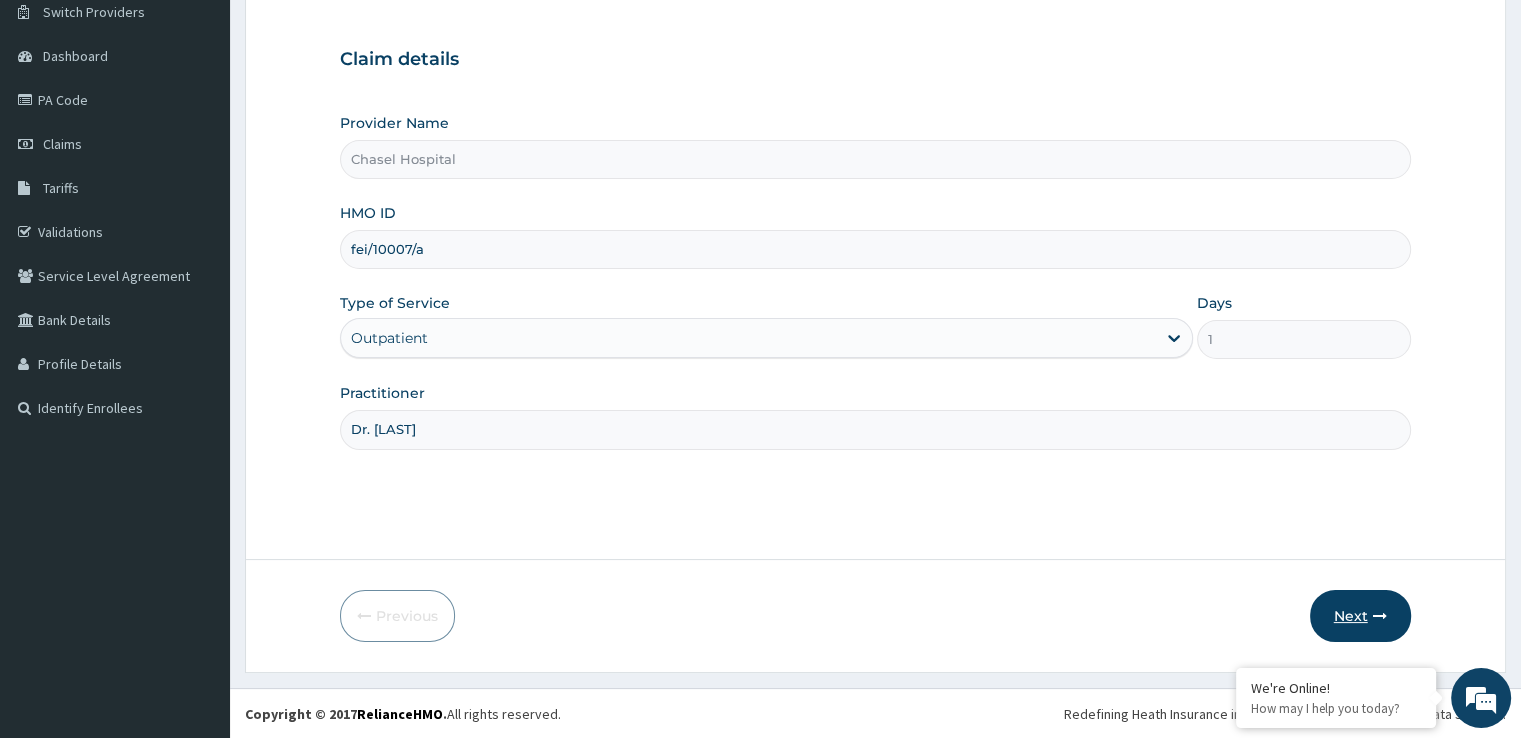type on "Dr. Anche" 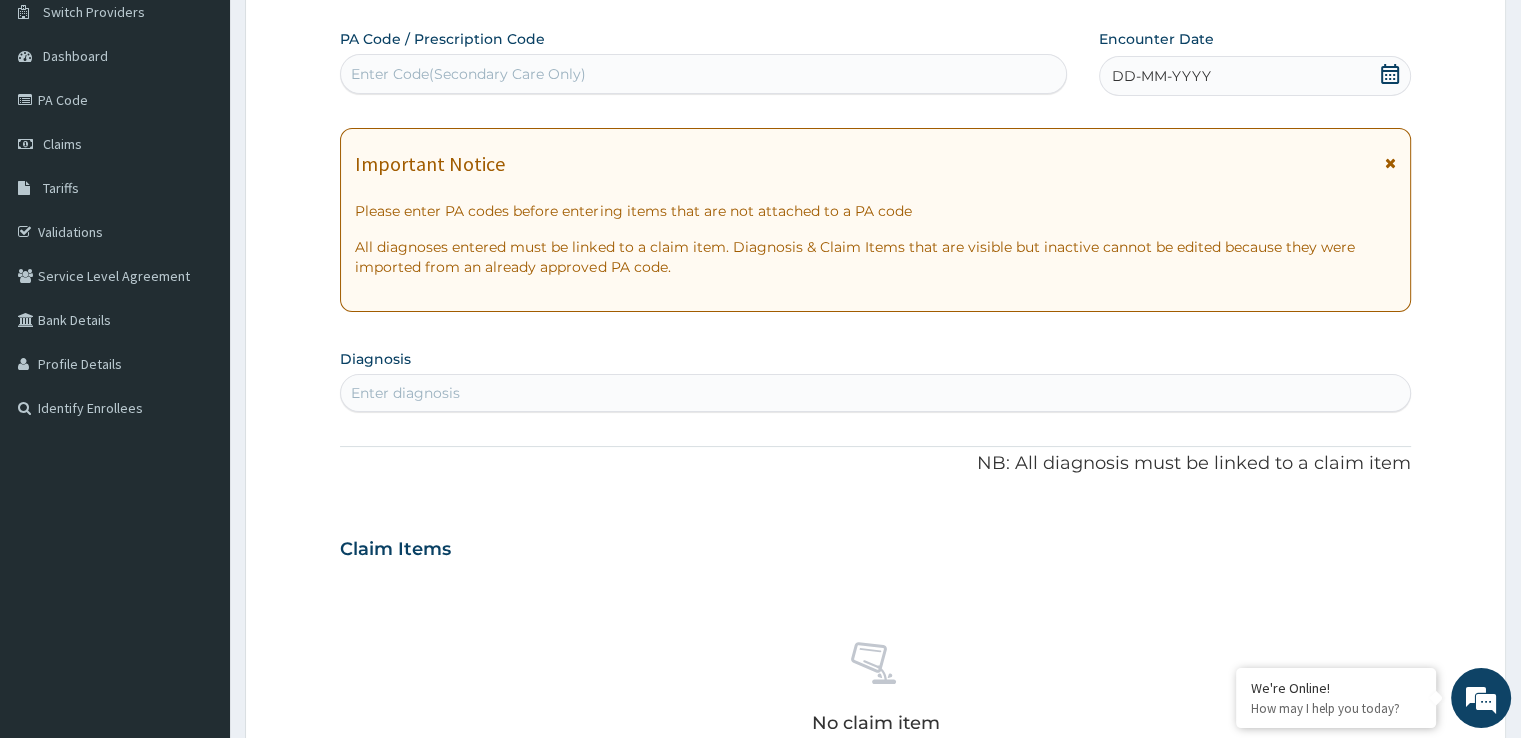 click on "DD-MM-YYYY" at bounding box center [1161, 76] 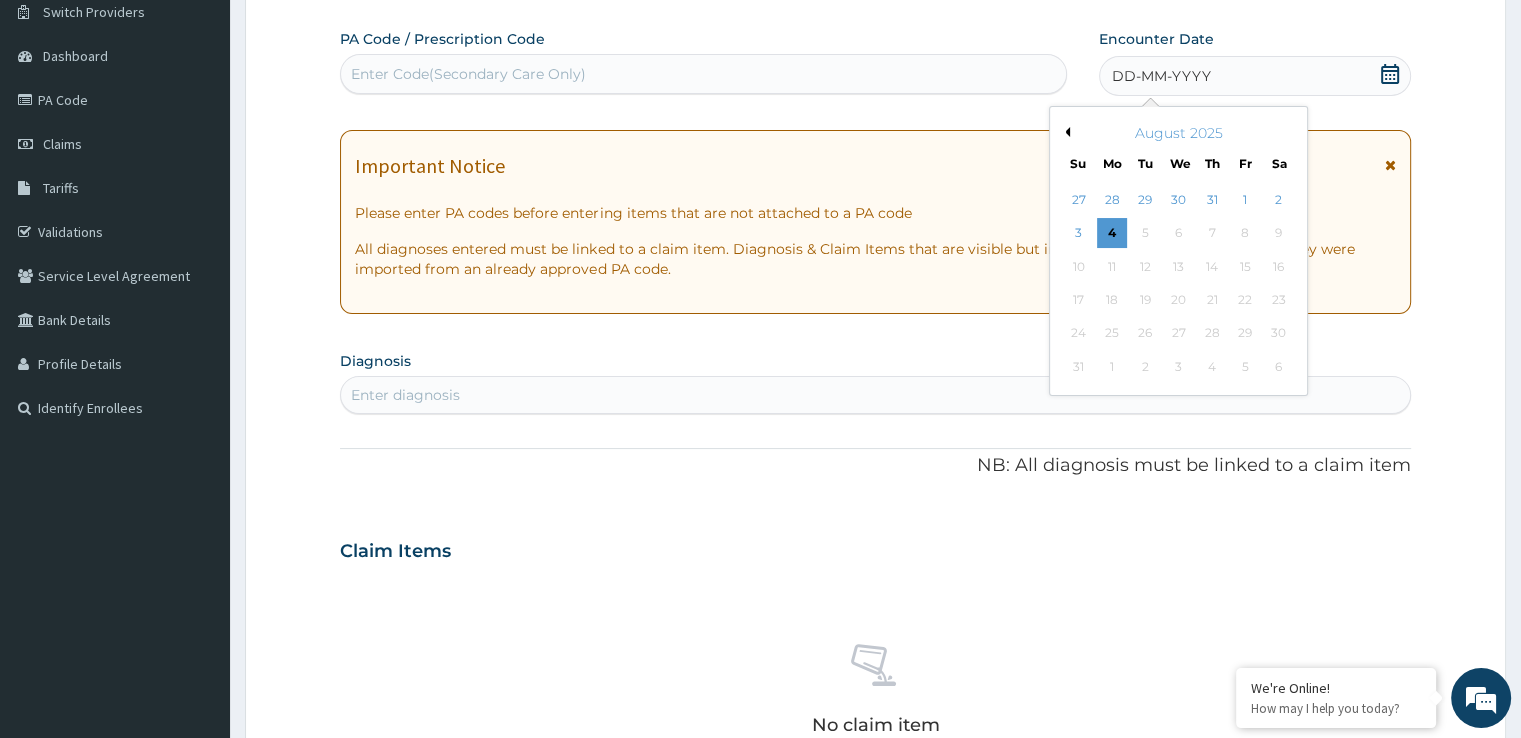 click on "Previous Month" at bounding box center (1065, 132) 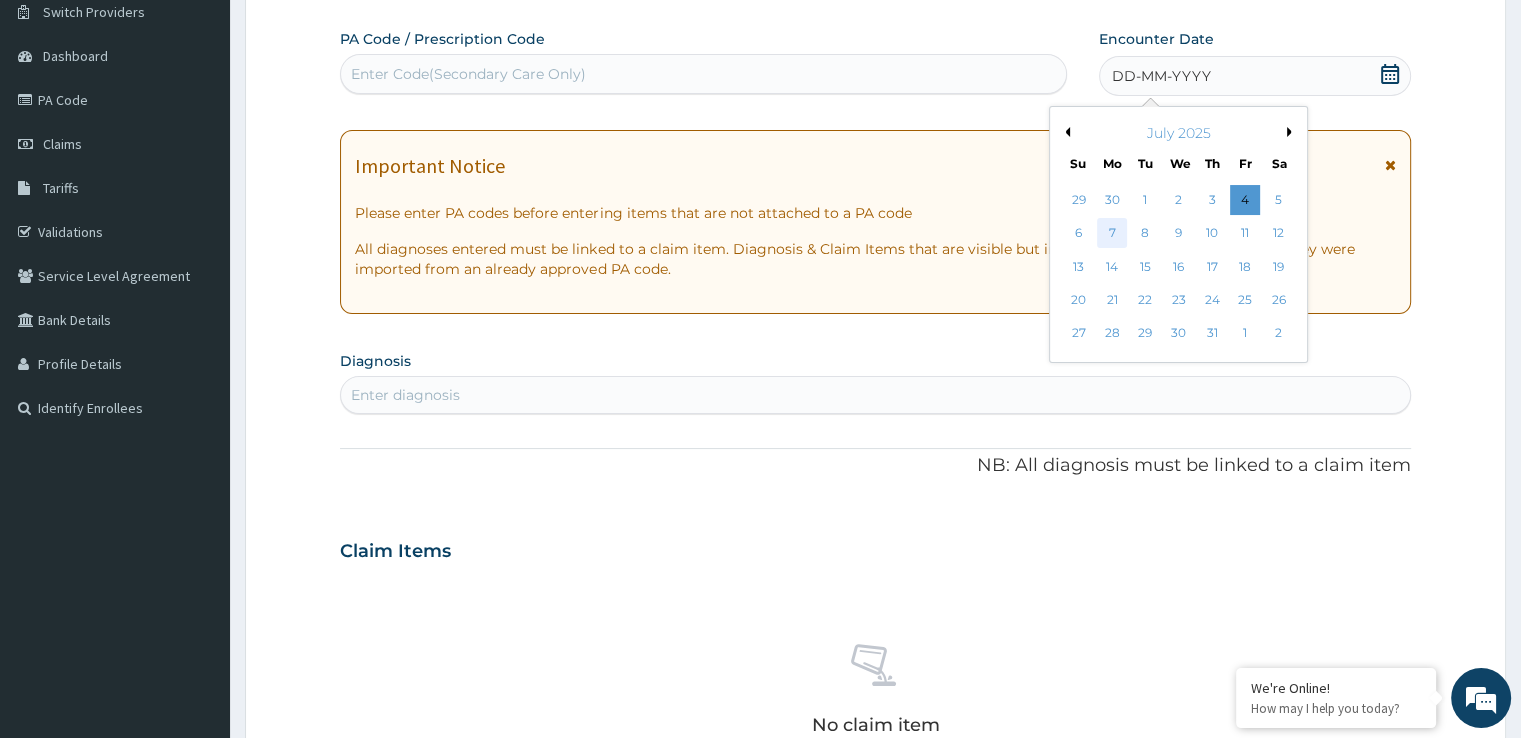 click on "7" at bounding box center [1112, 234] 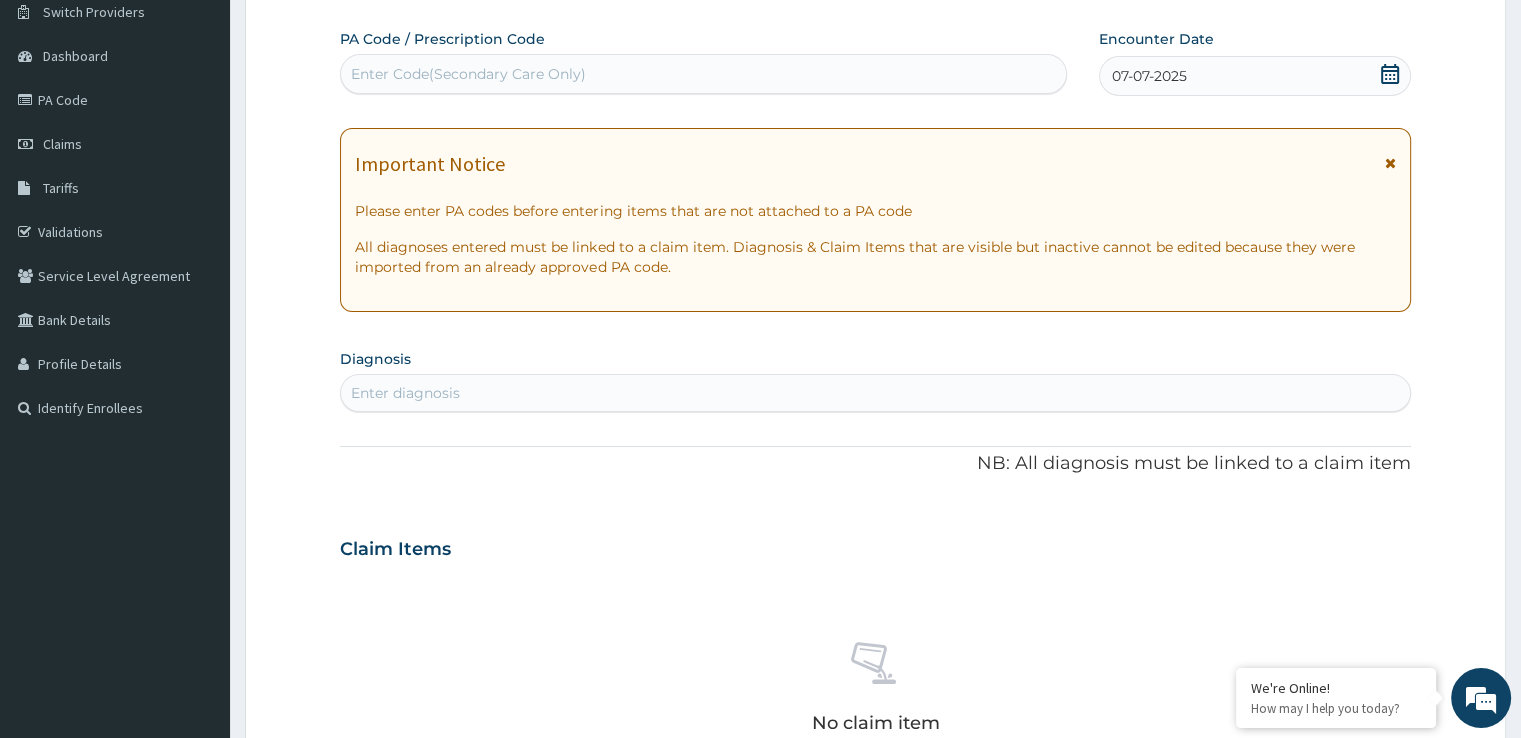 click on "Enter diagnosis" at bounding box center (405, 393) 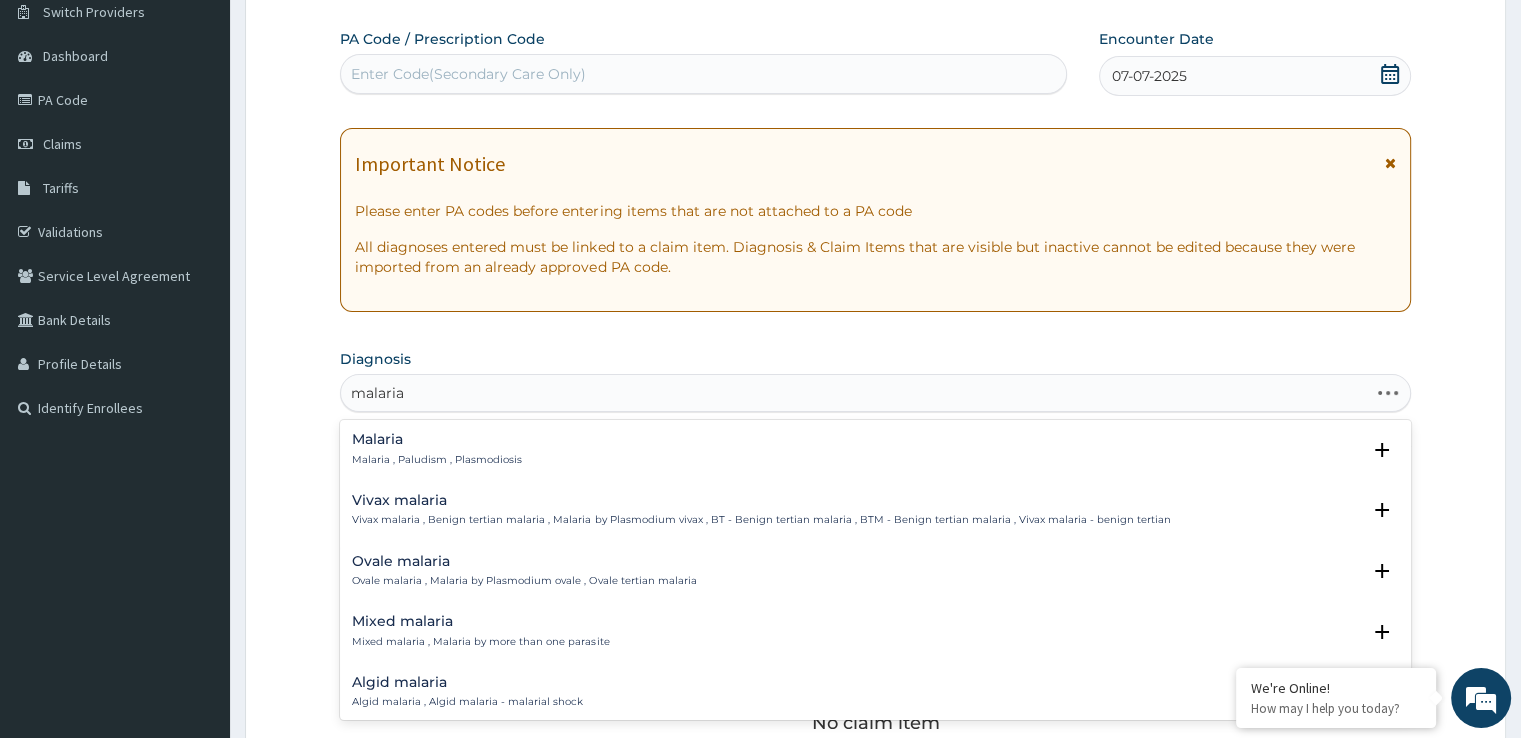 type on "malaria f" 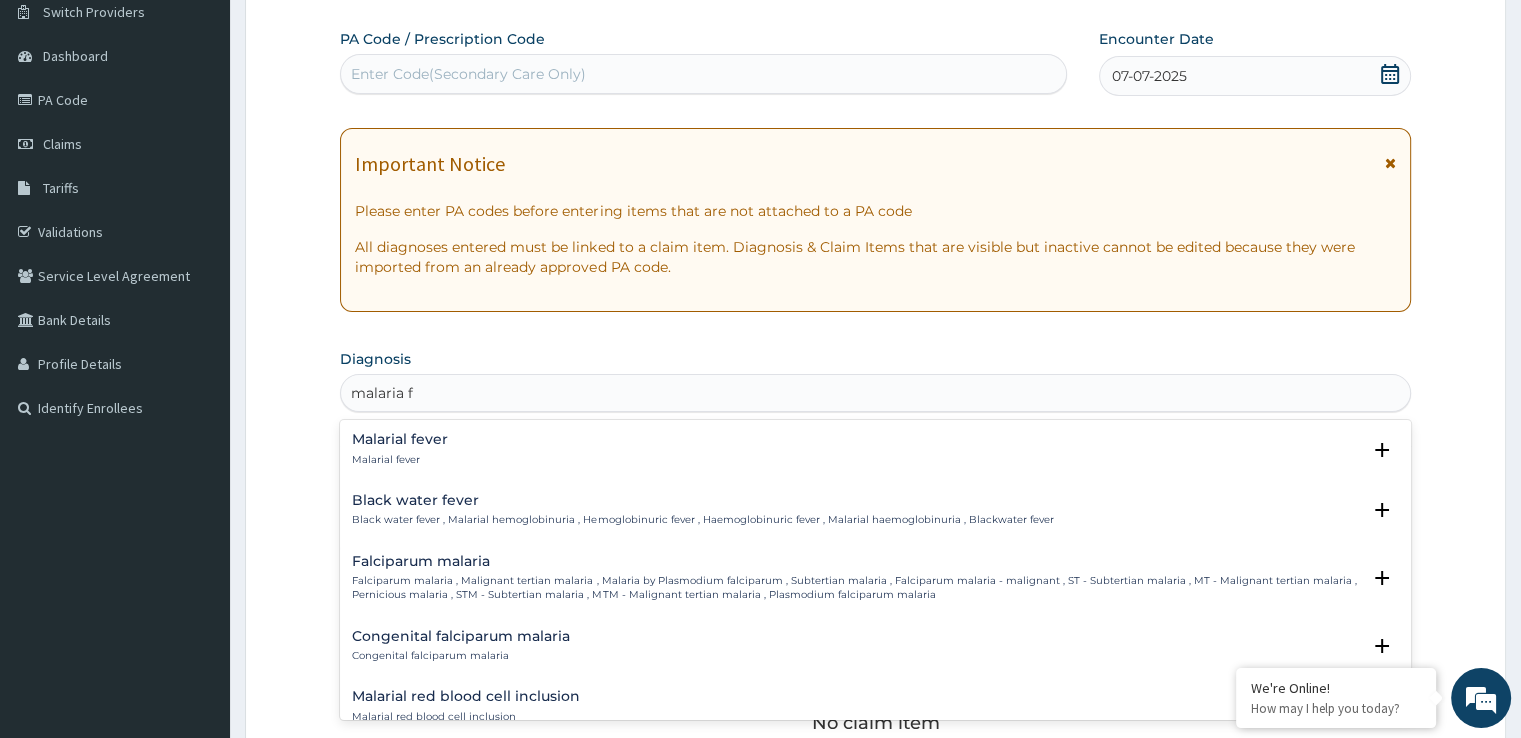click on "Malarial fever" at bounding box center [400, 460] 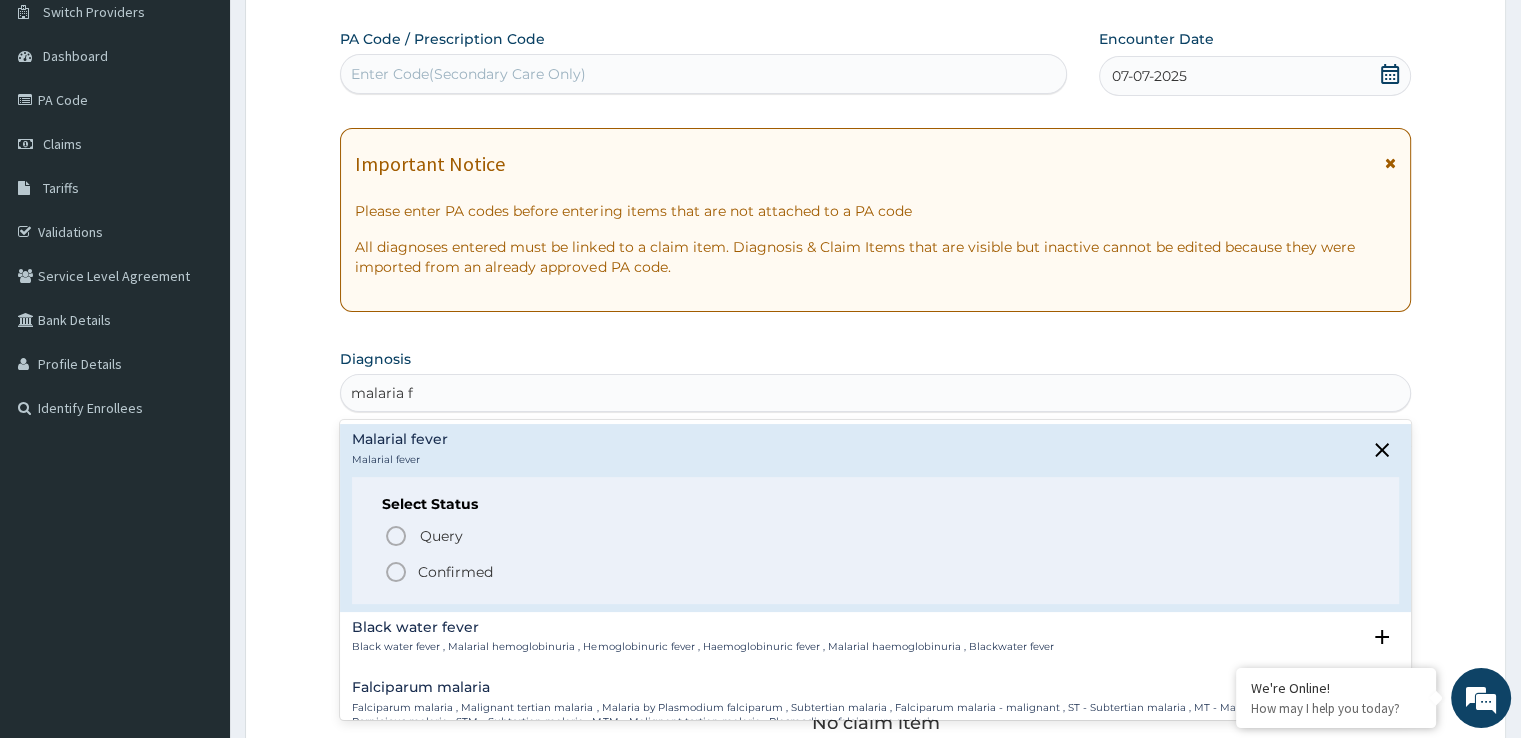 click on "Confirmed" at bounding box center [455, 572] 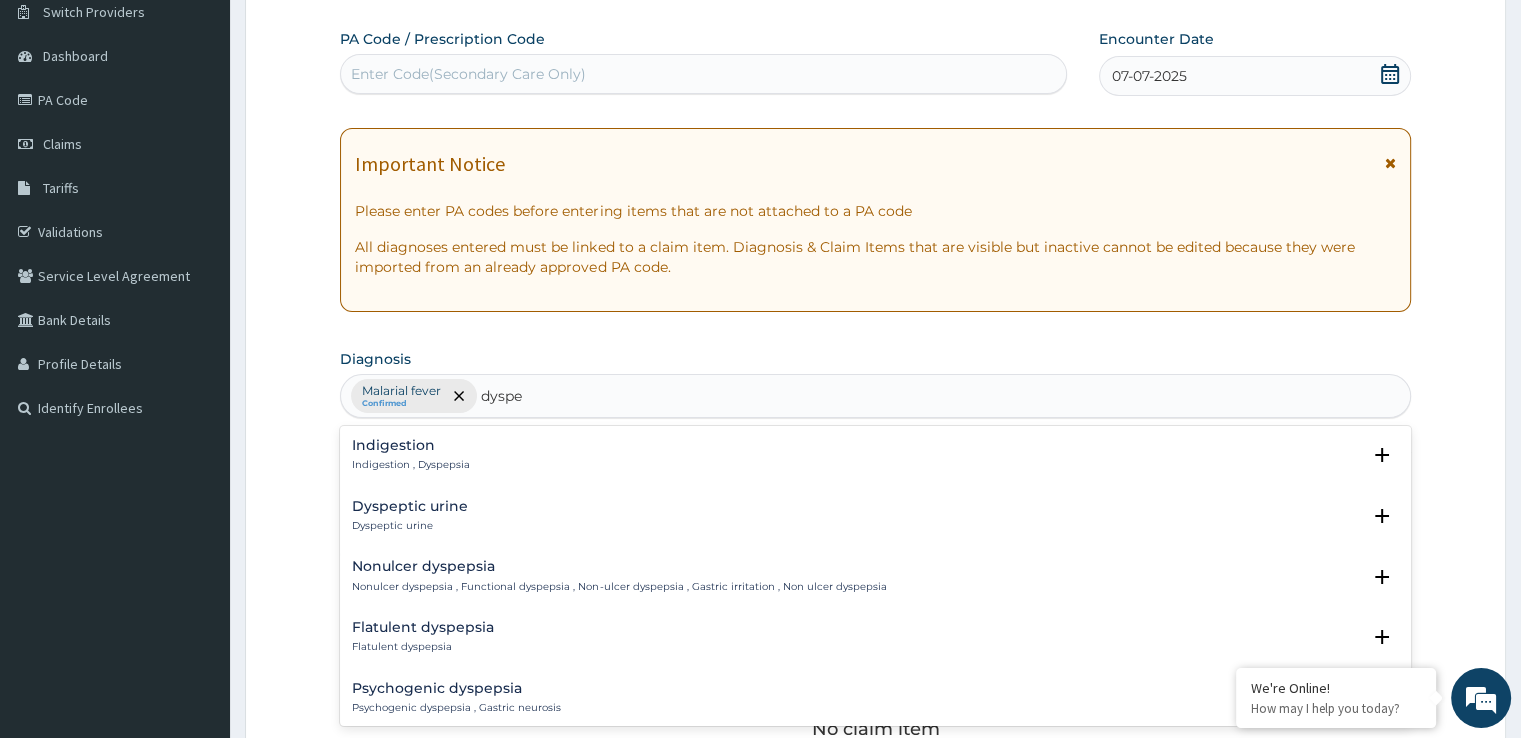 type on "dyspep" 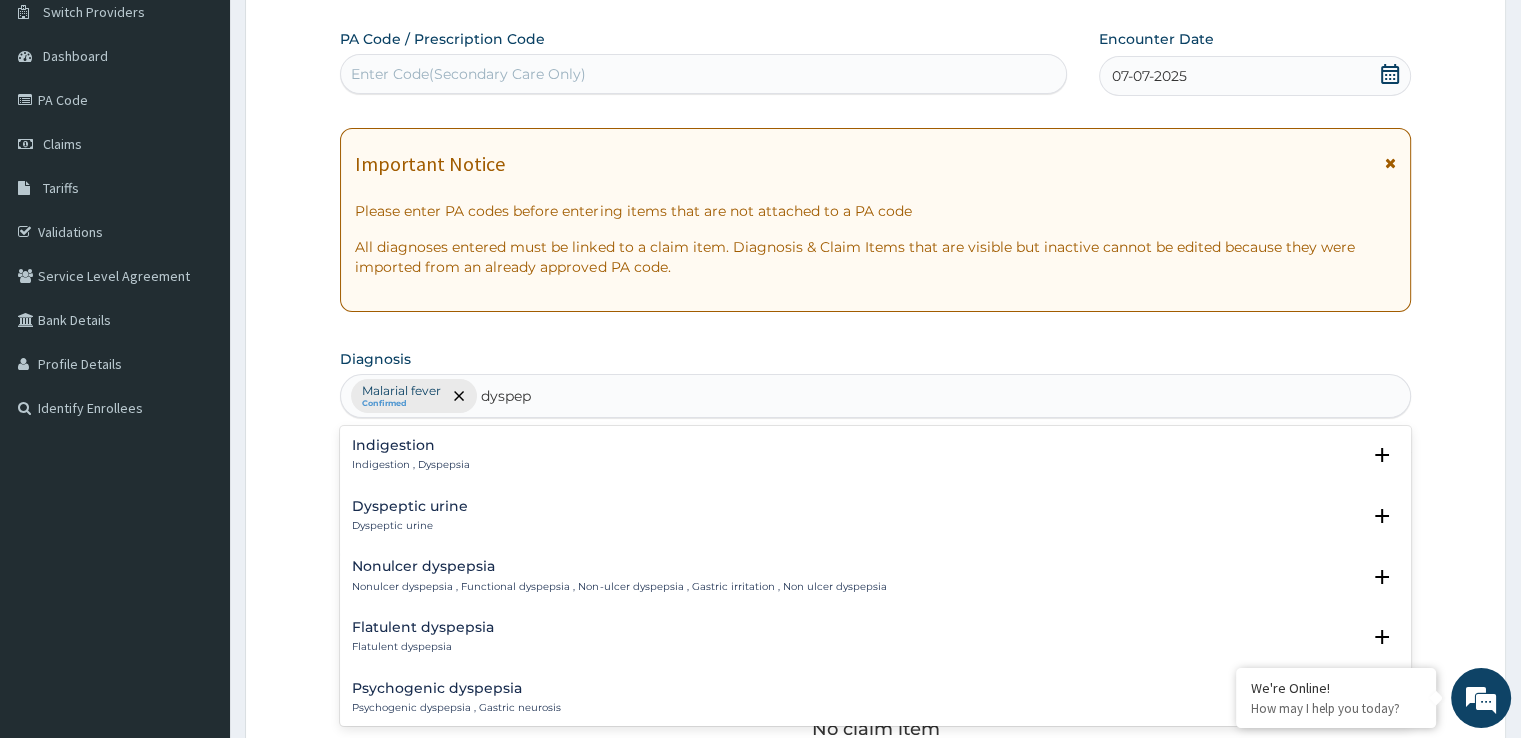 click on "Indigestion , Dyspepsia" at bounding box center [411, 465] 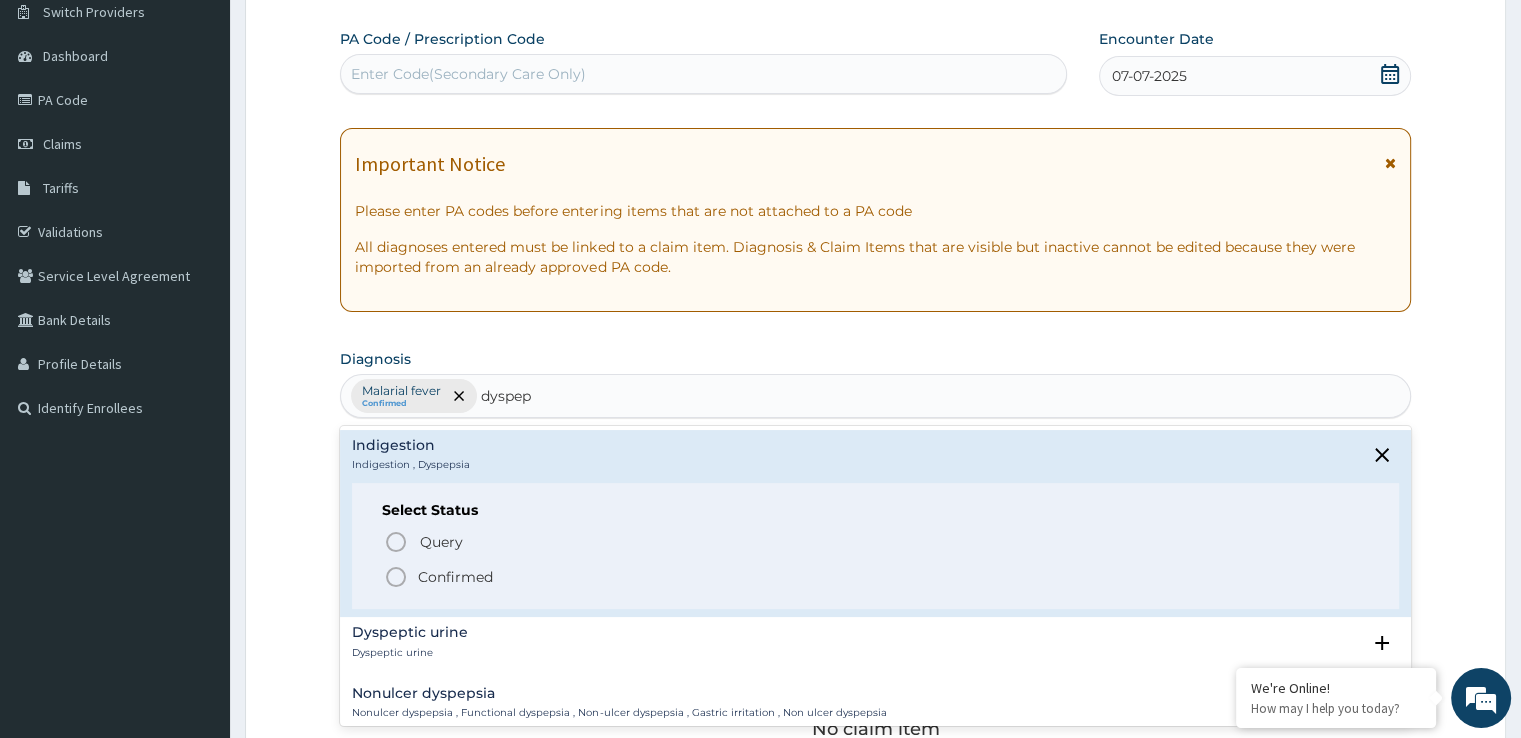 click on "Confirmed" at bounding box center [455, 577] 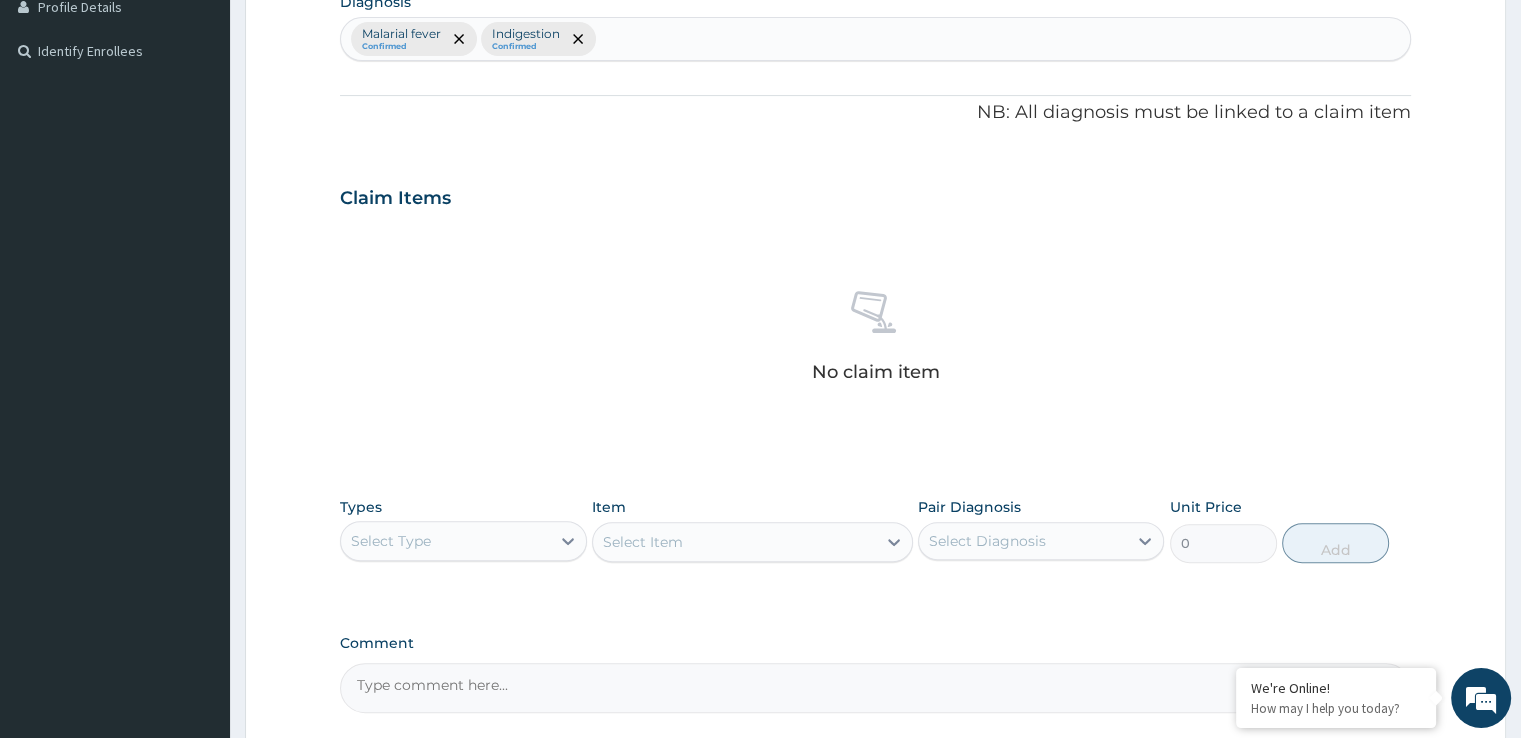scroll, scrollTop: 702, scrollLeft: 0, axis: vertical 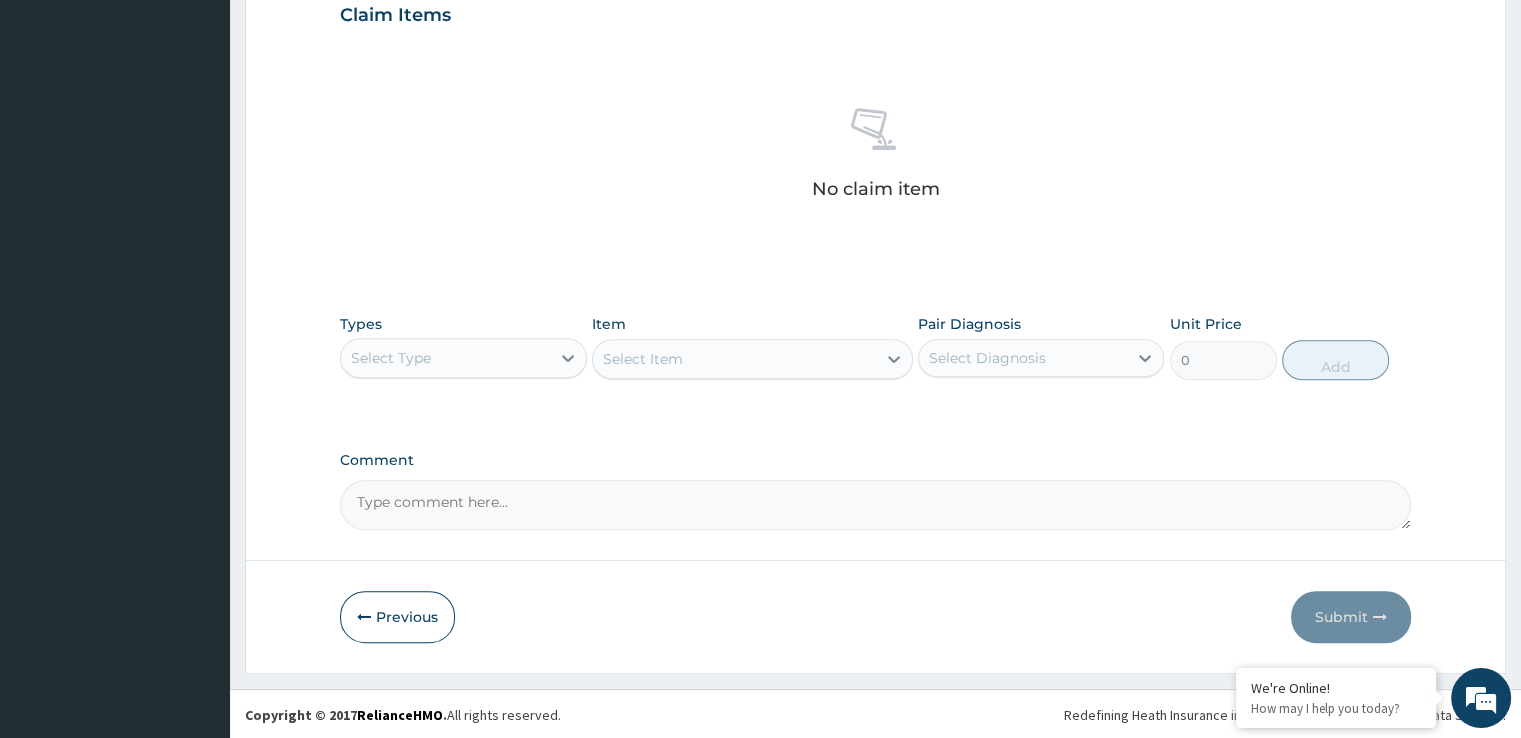 click on "Select Type" at bounding box center [445, 358] 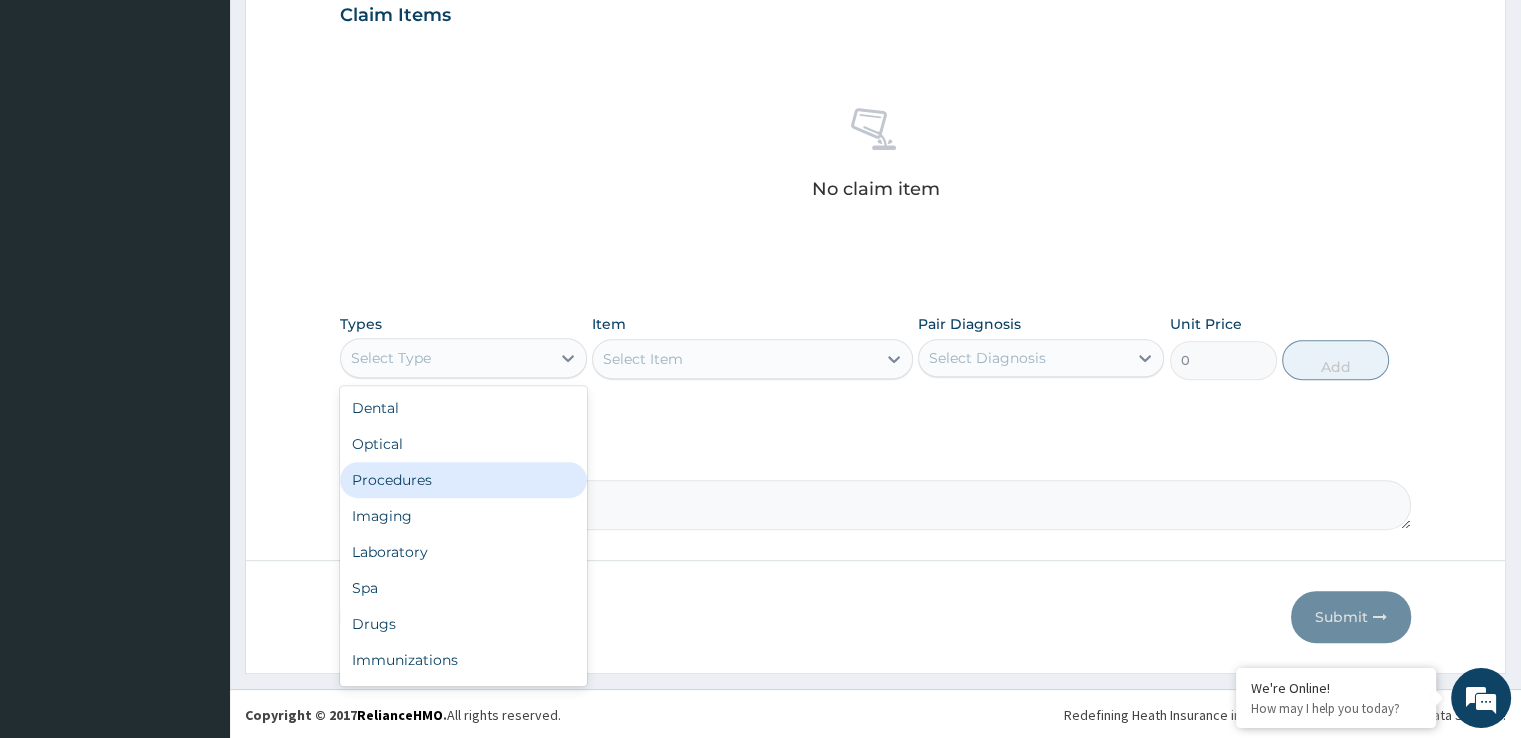 click on "Procedures" at bounding box center [463, 480] 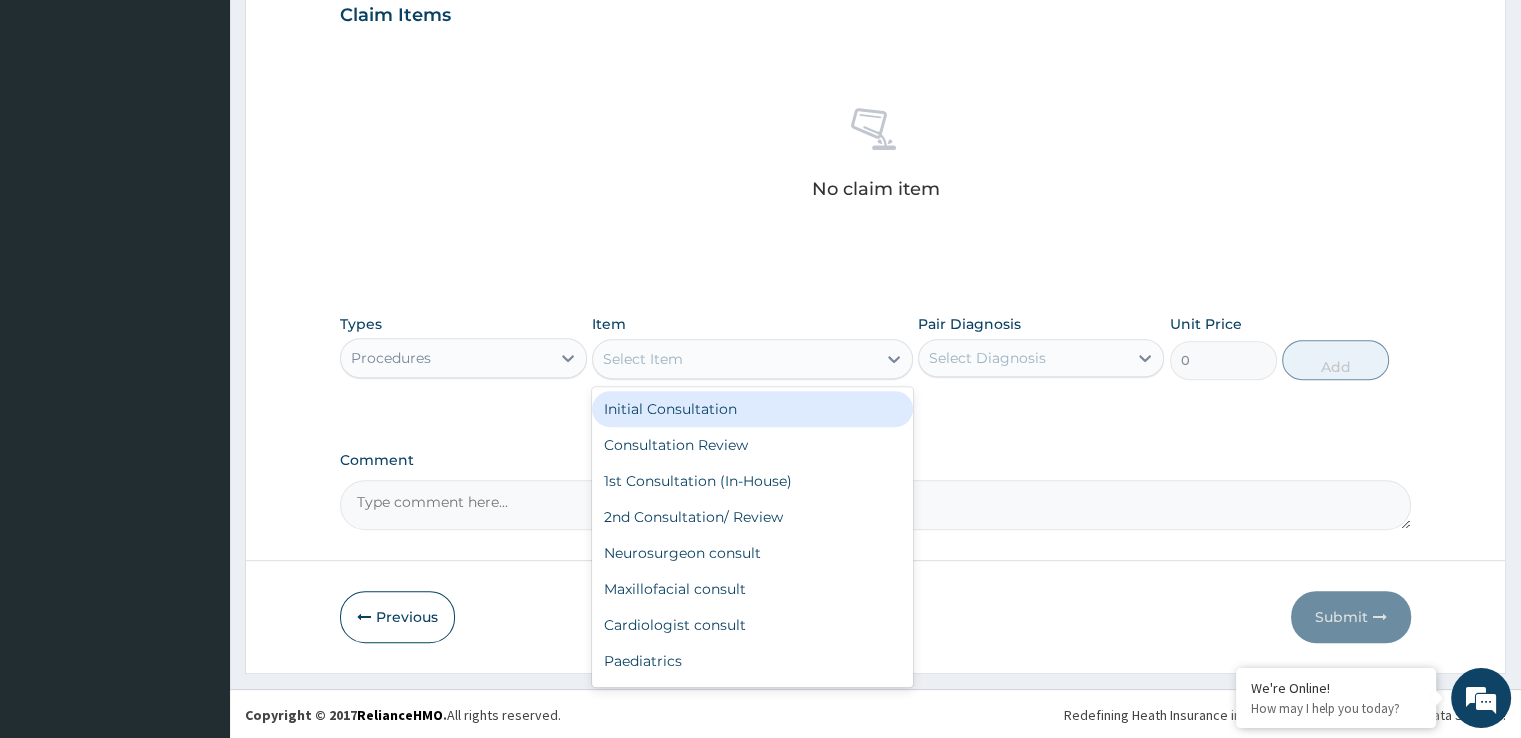 click on "Select Item" at bounding box center [752, 359] 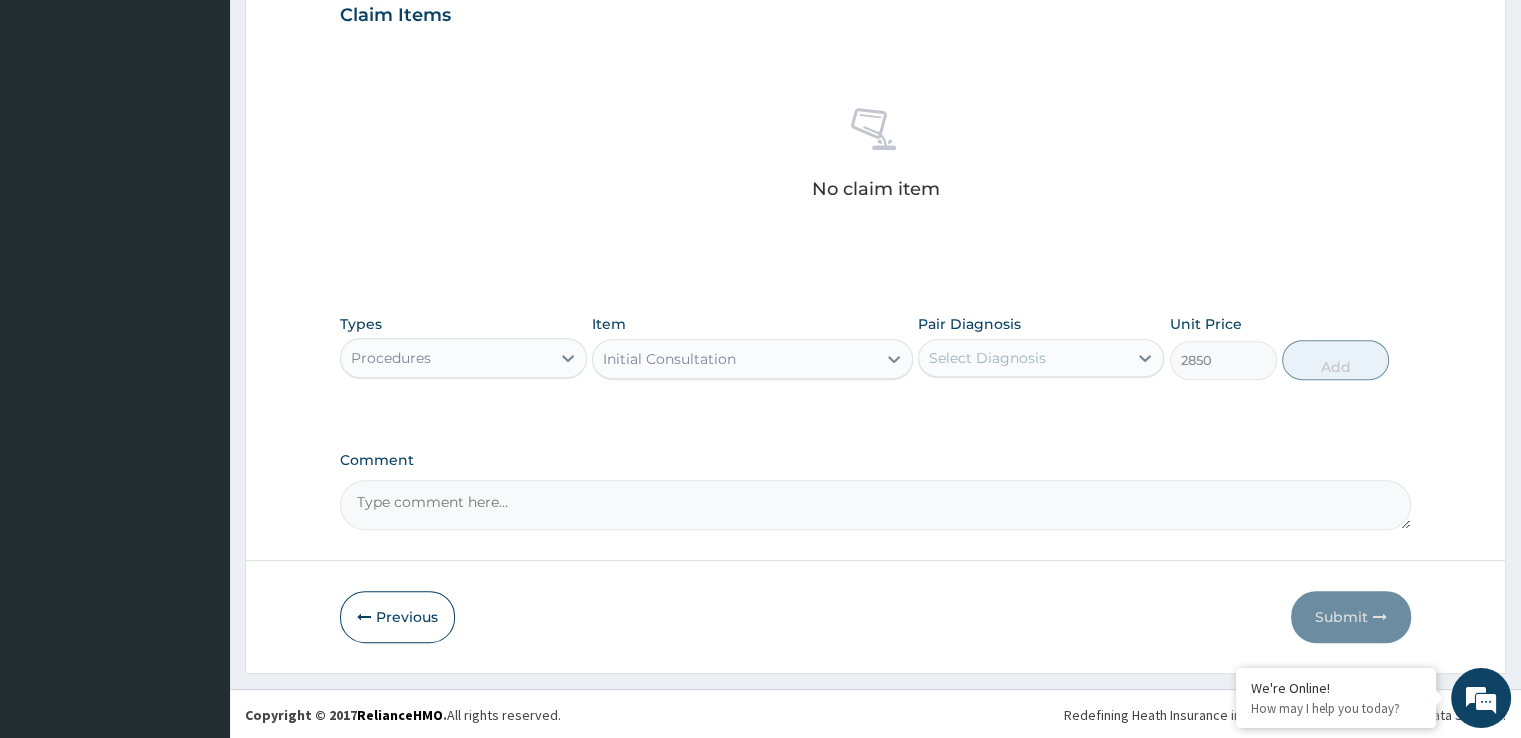 click on "Select Diagnosis" at bounding box center [1023, 358] 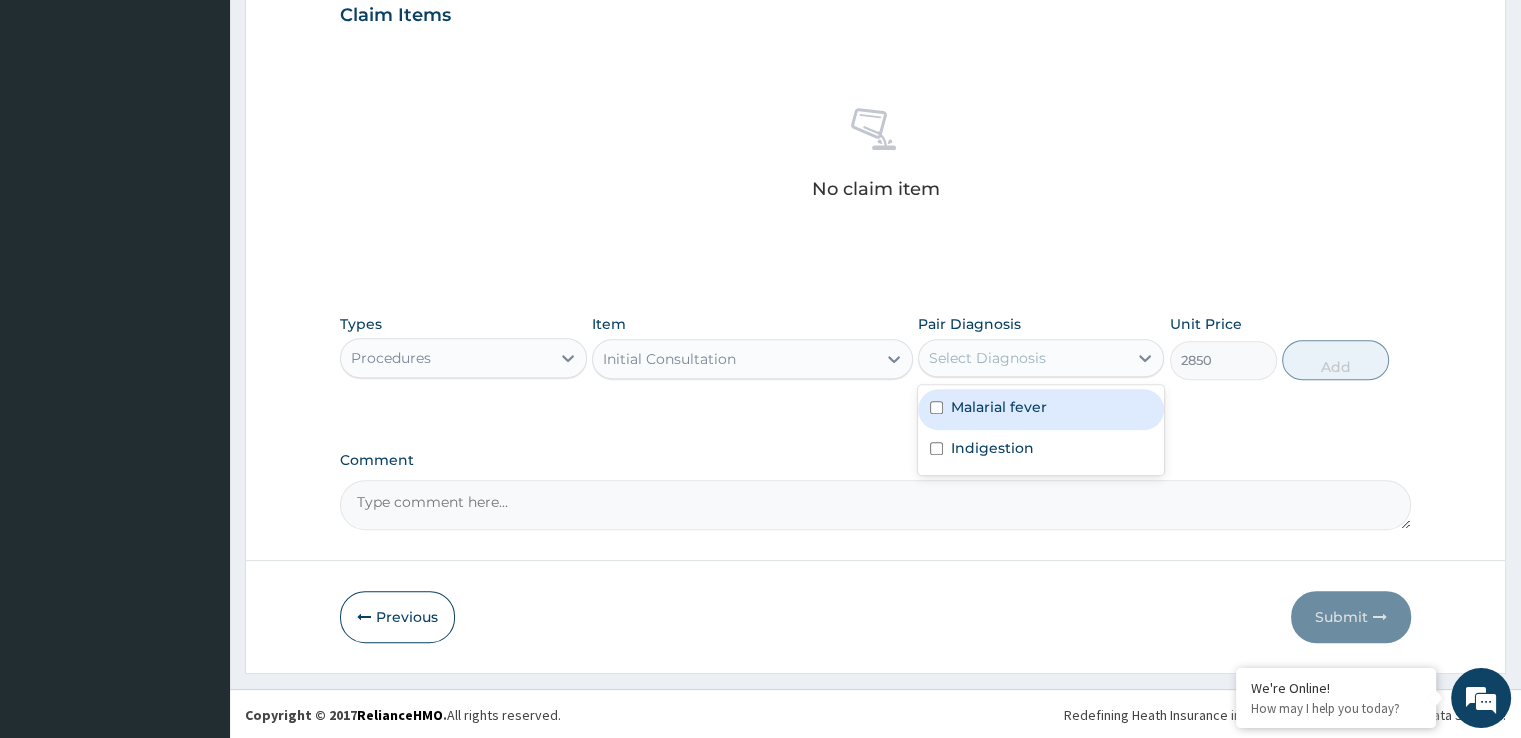 click on "Malarial fever" at bounding box center (999, 407) 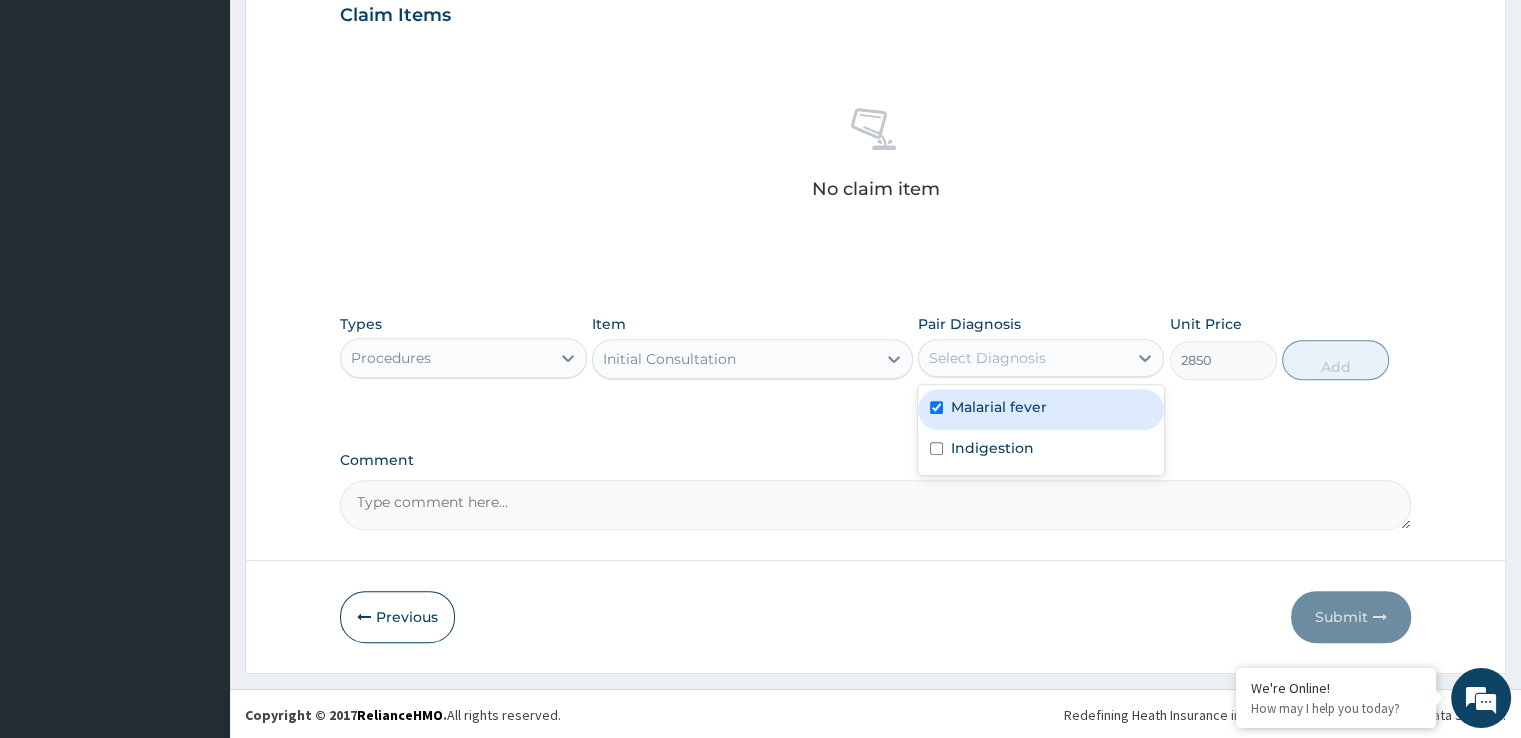 checkbox on "true" 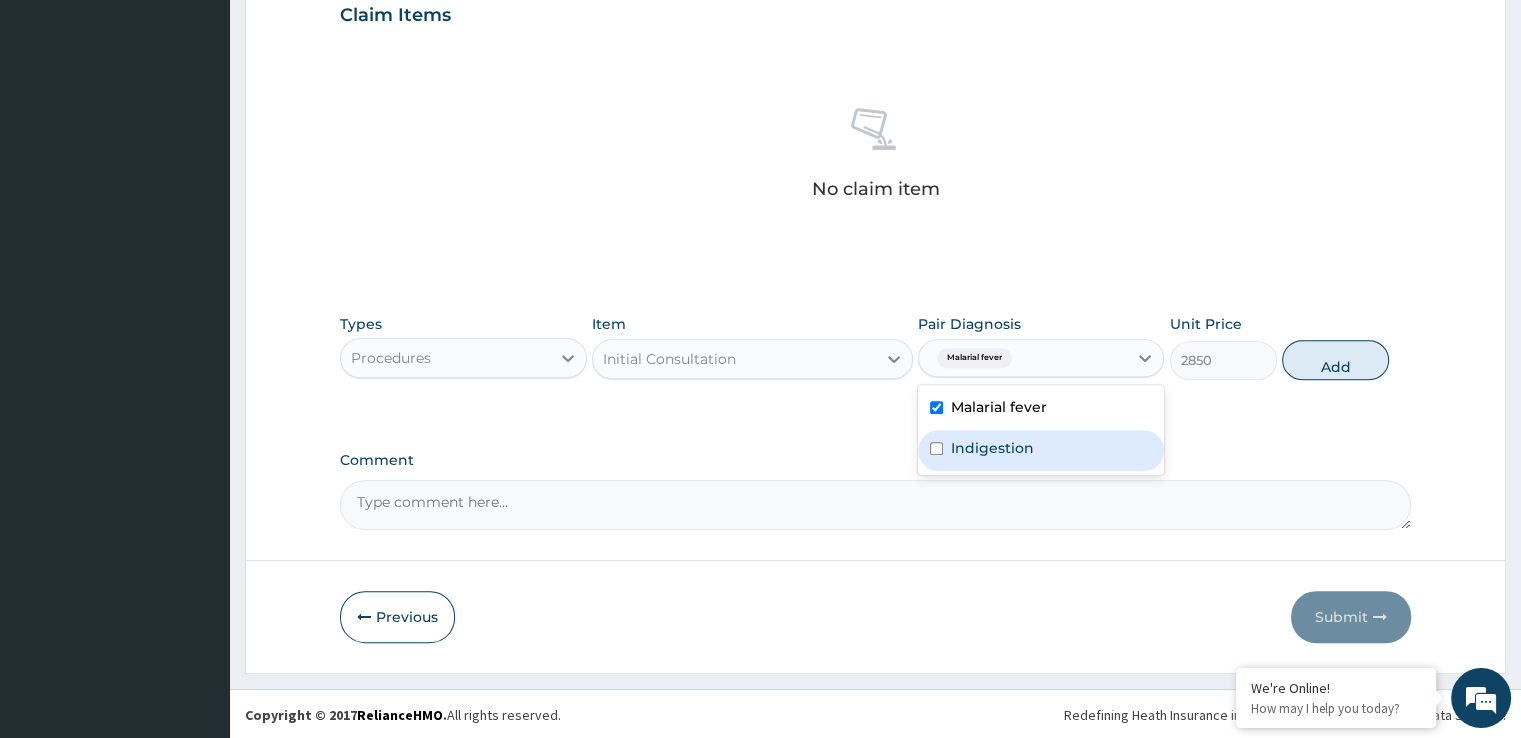 click on "Indigestion" at bounding box center [992, 448] 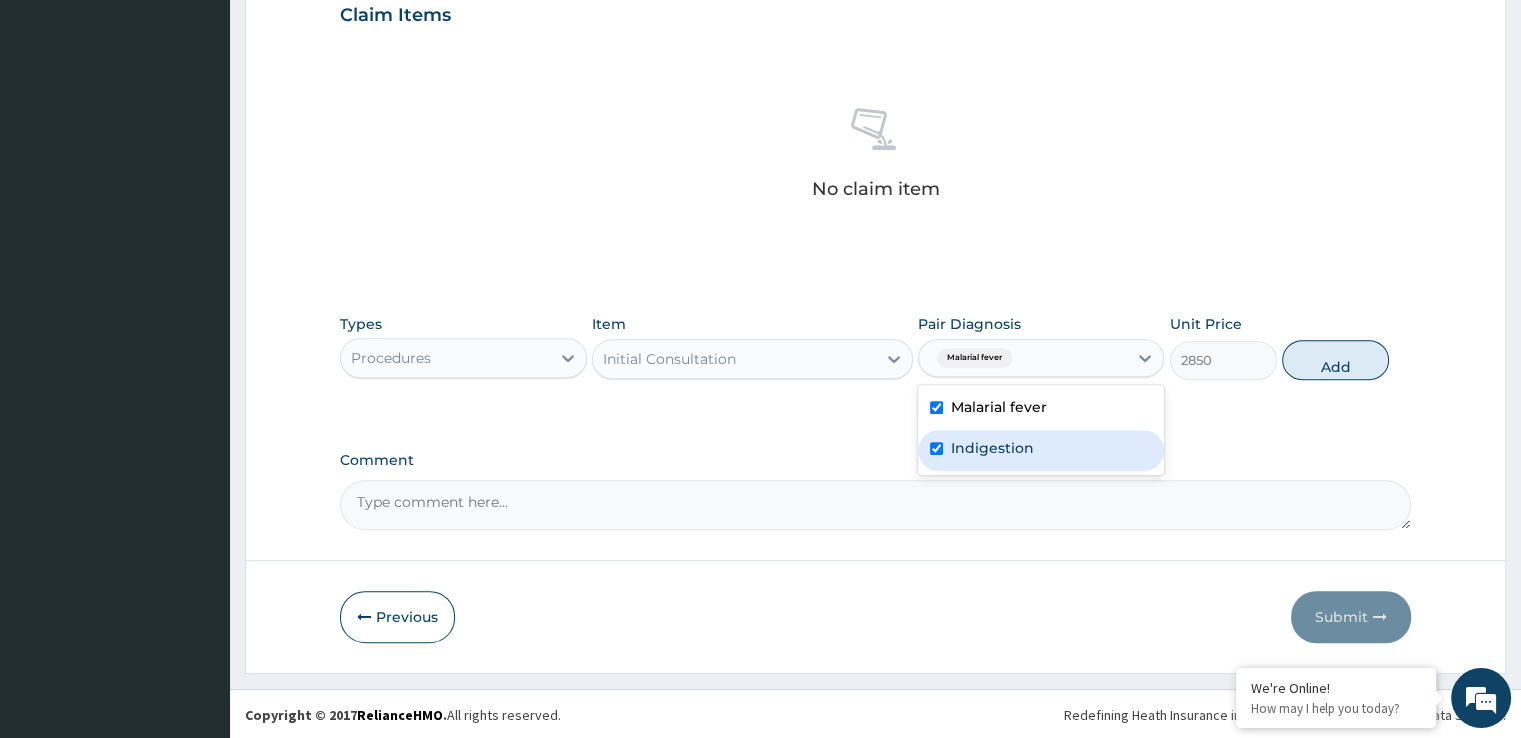 checkbox on "true" 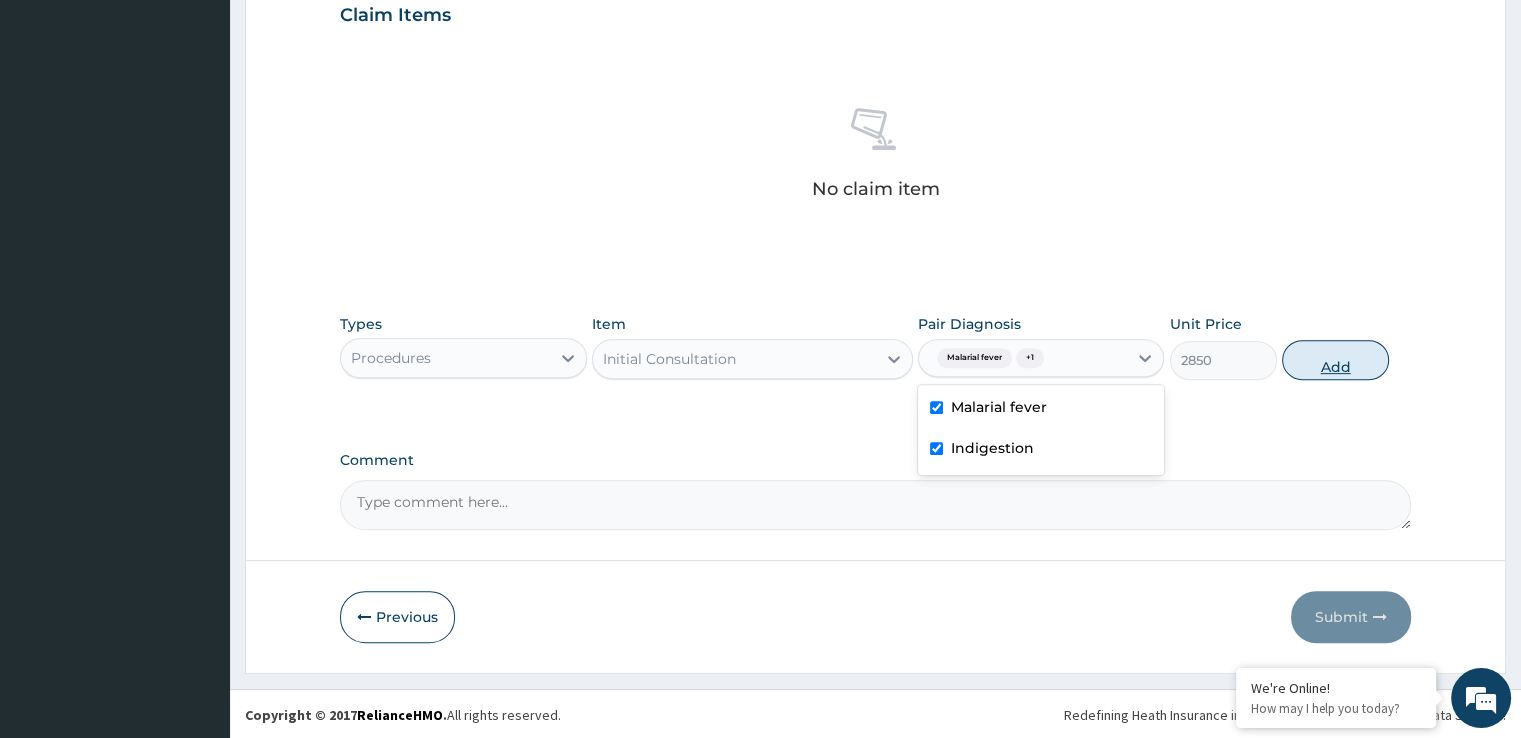 click on "Add" at bounding box center [1335, 360] 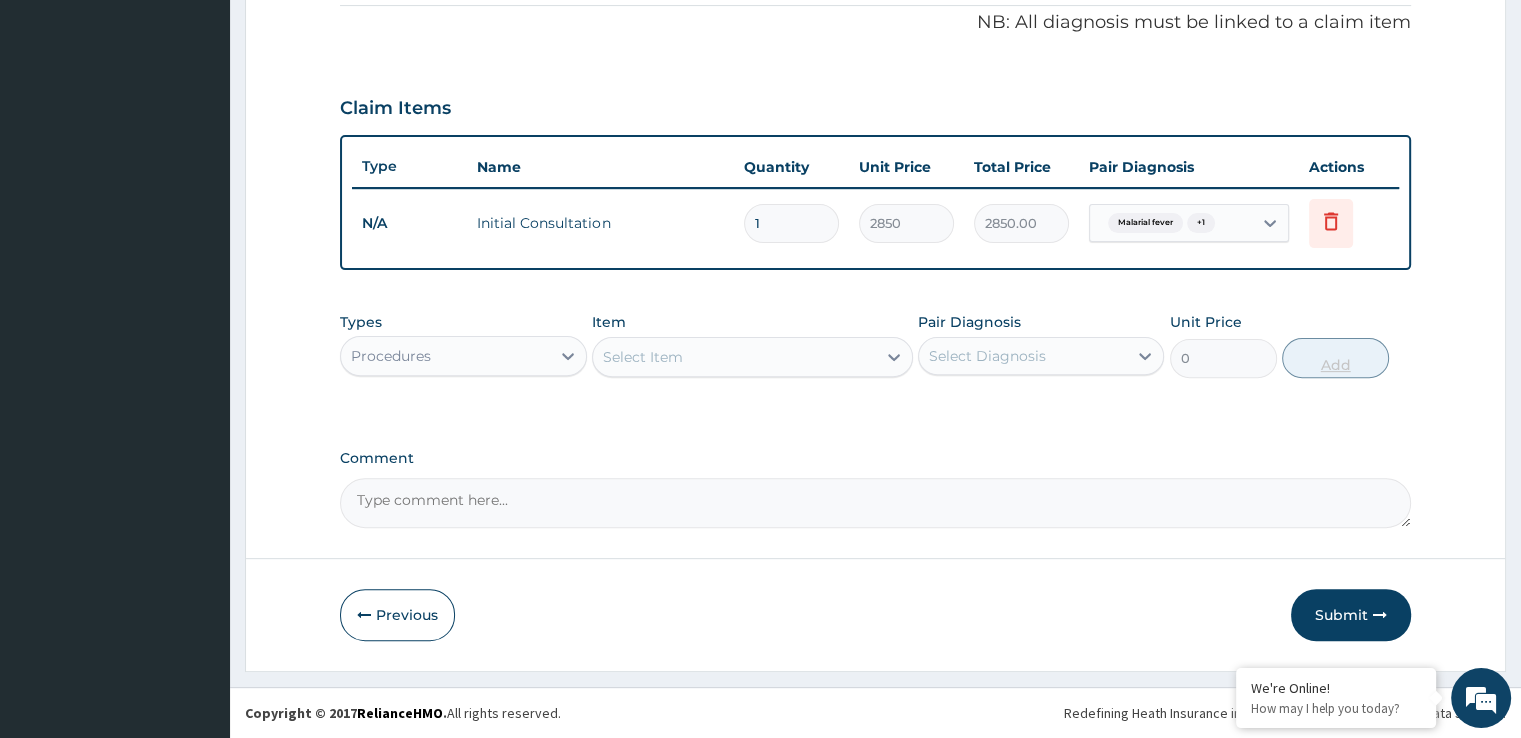 scroll, scrollTop: 606, scrollLeft: 0, axis: vertical 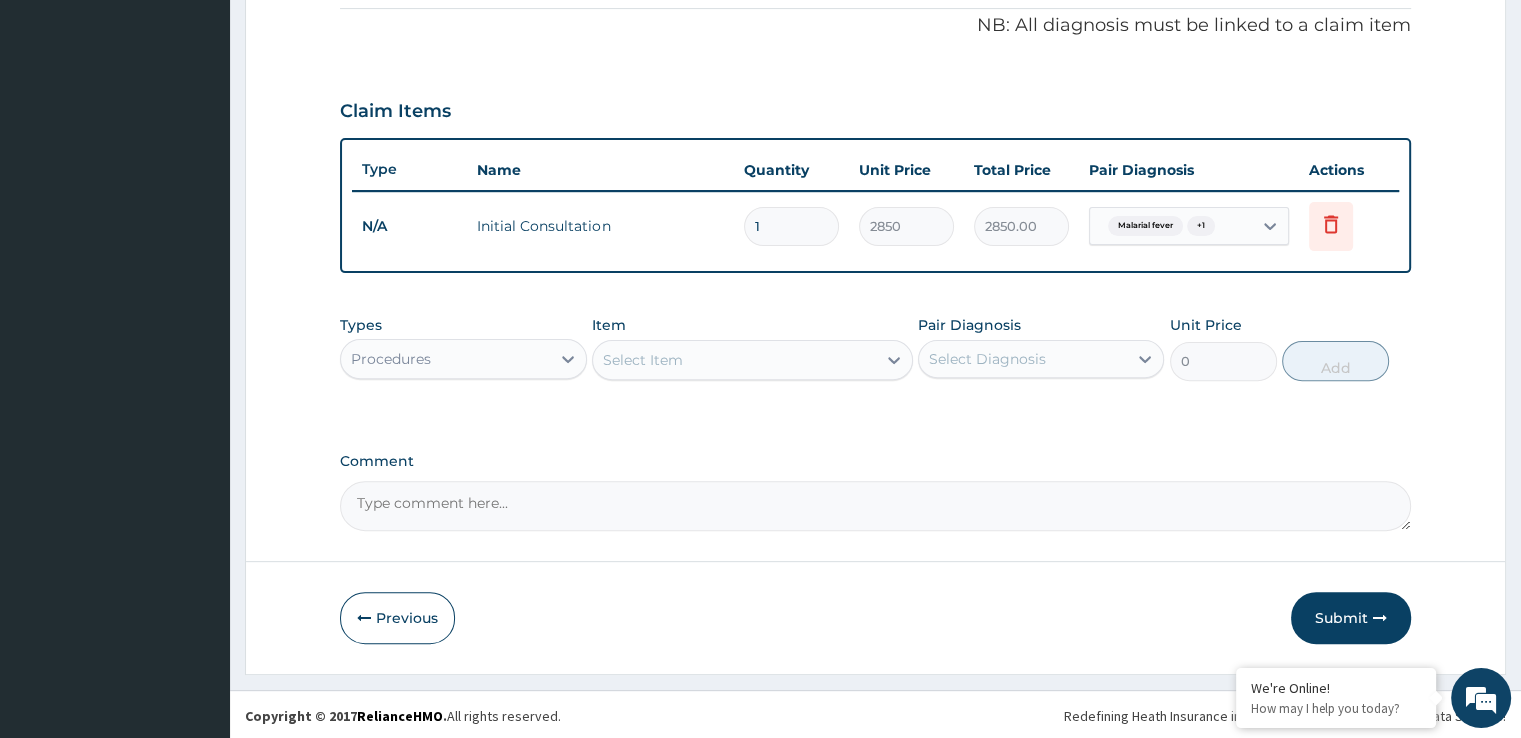 click on "Procedures" at bounding box center (445, 359) 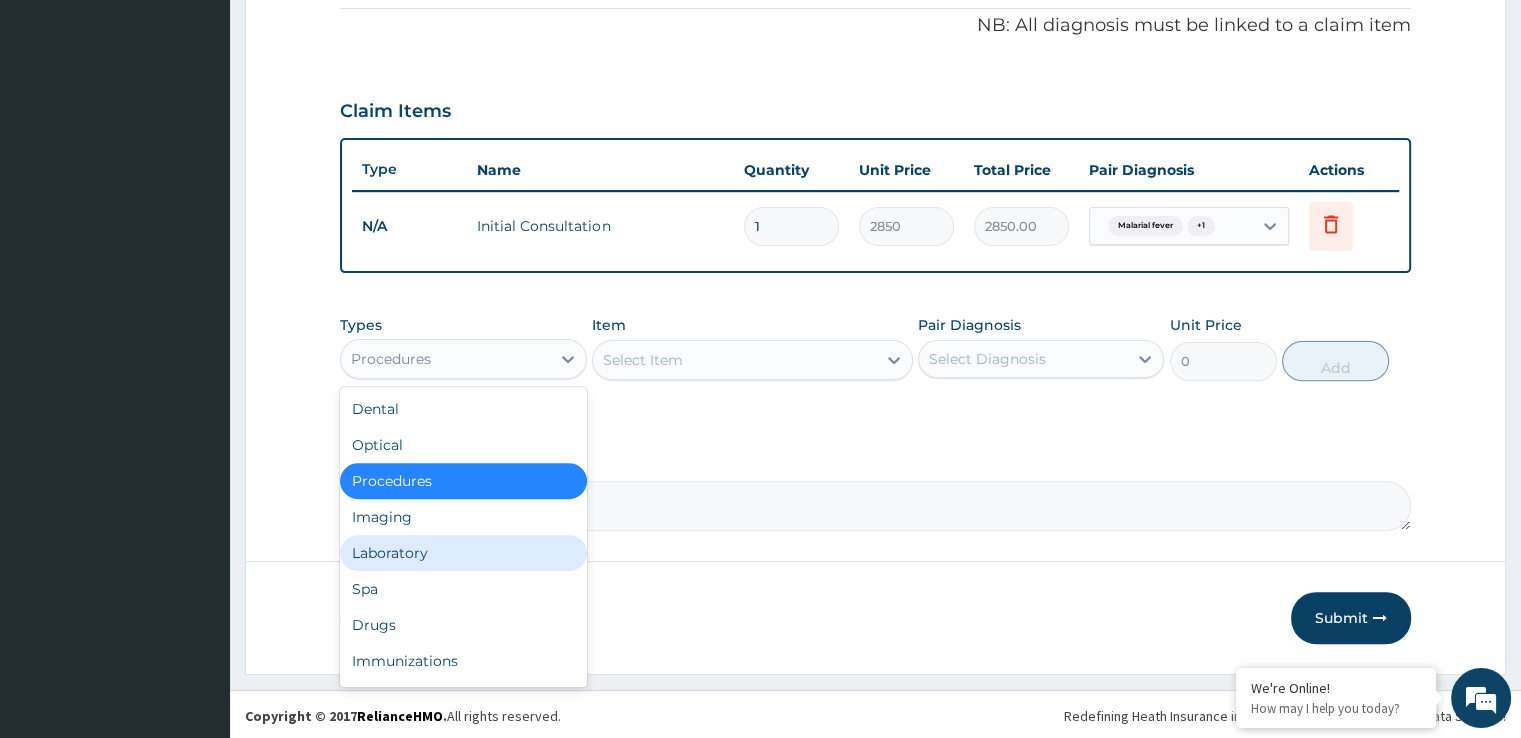 click on "Laboratory" at bounding box center [463, 553] 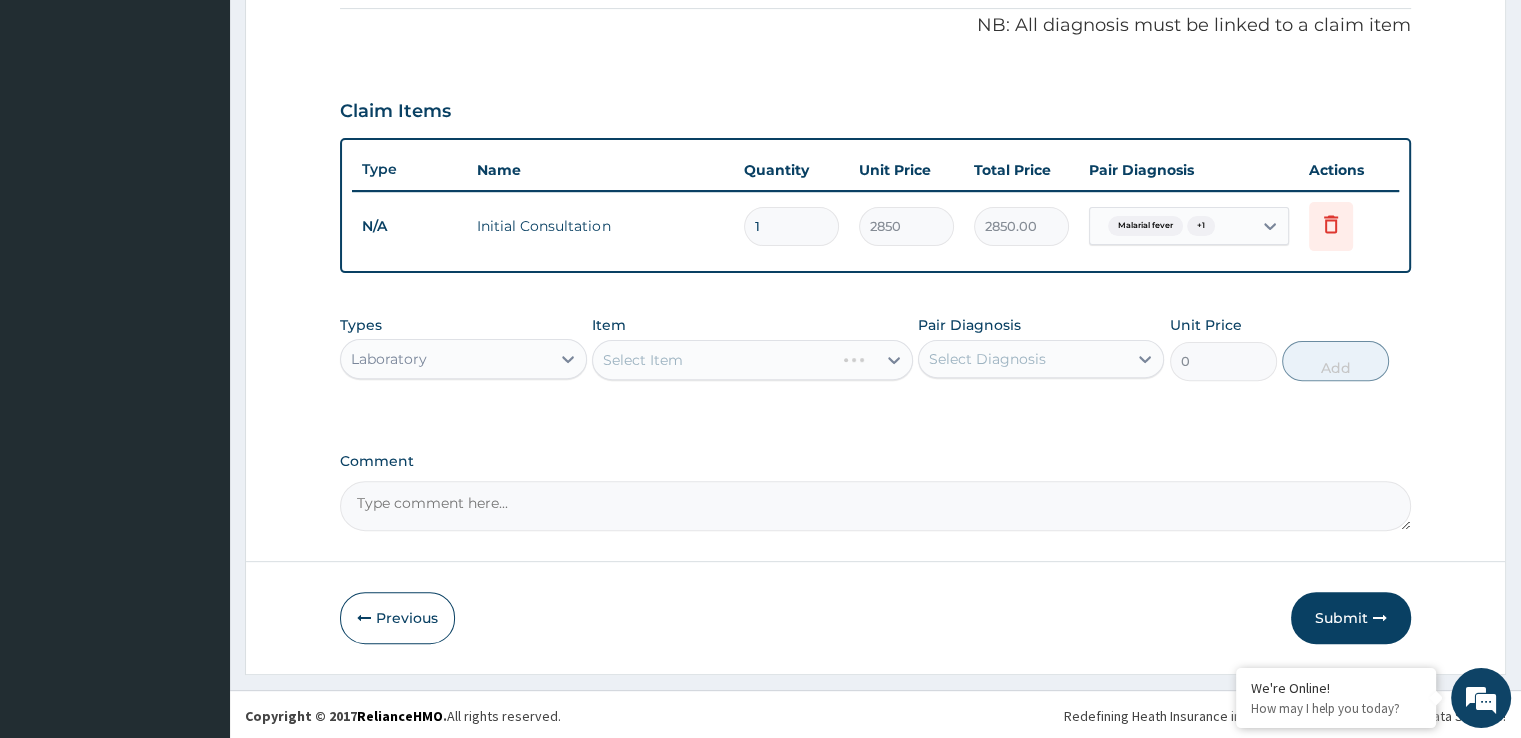 click on "Select Item" at bounding box center (752, 360) 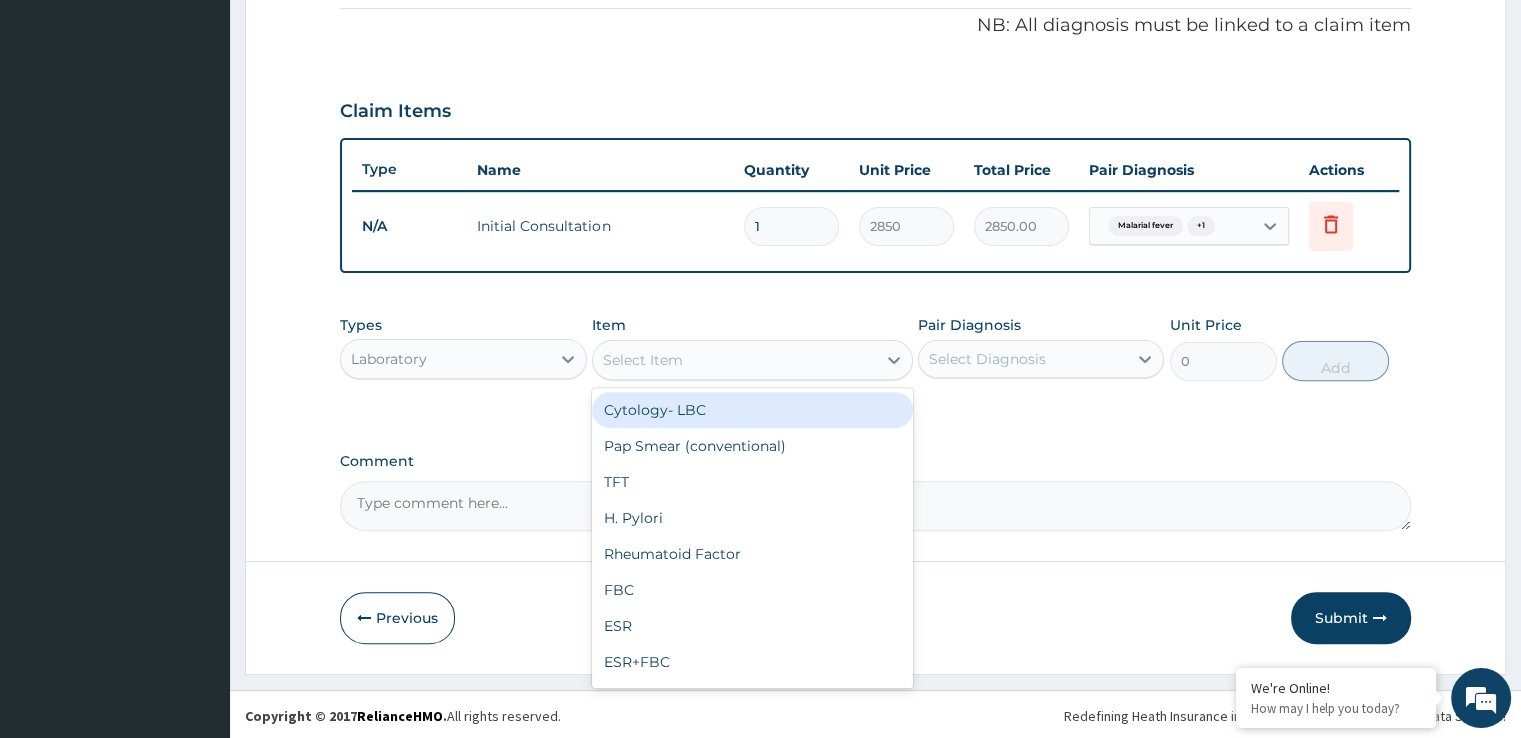 click on "Select Item" at bounding box center (643, 360) 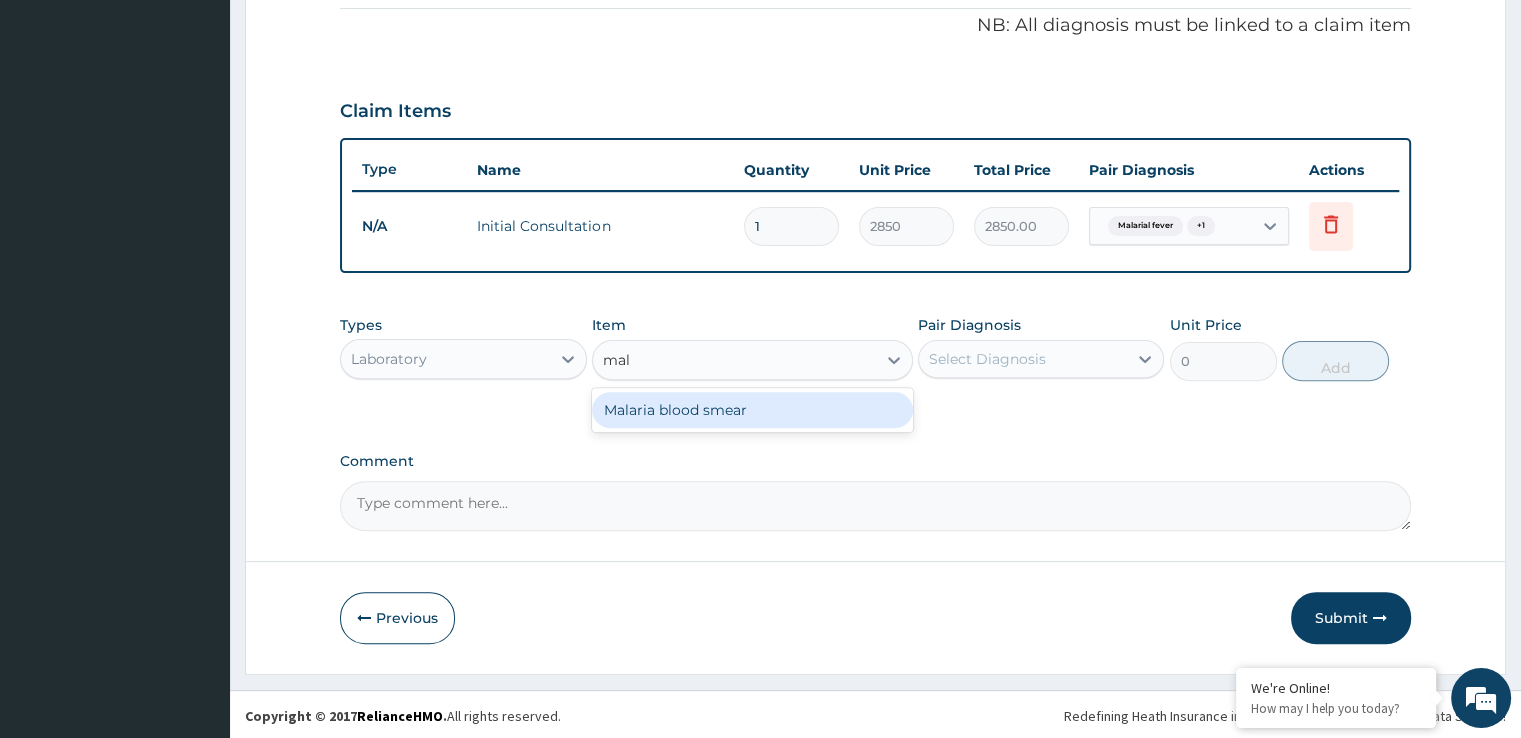 type on "mala" 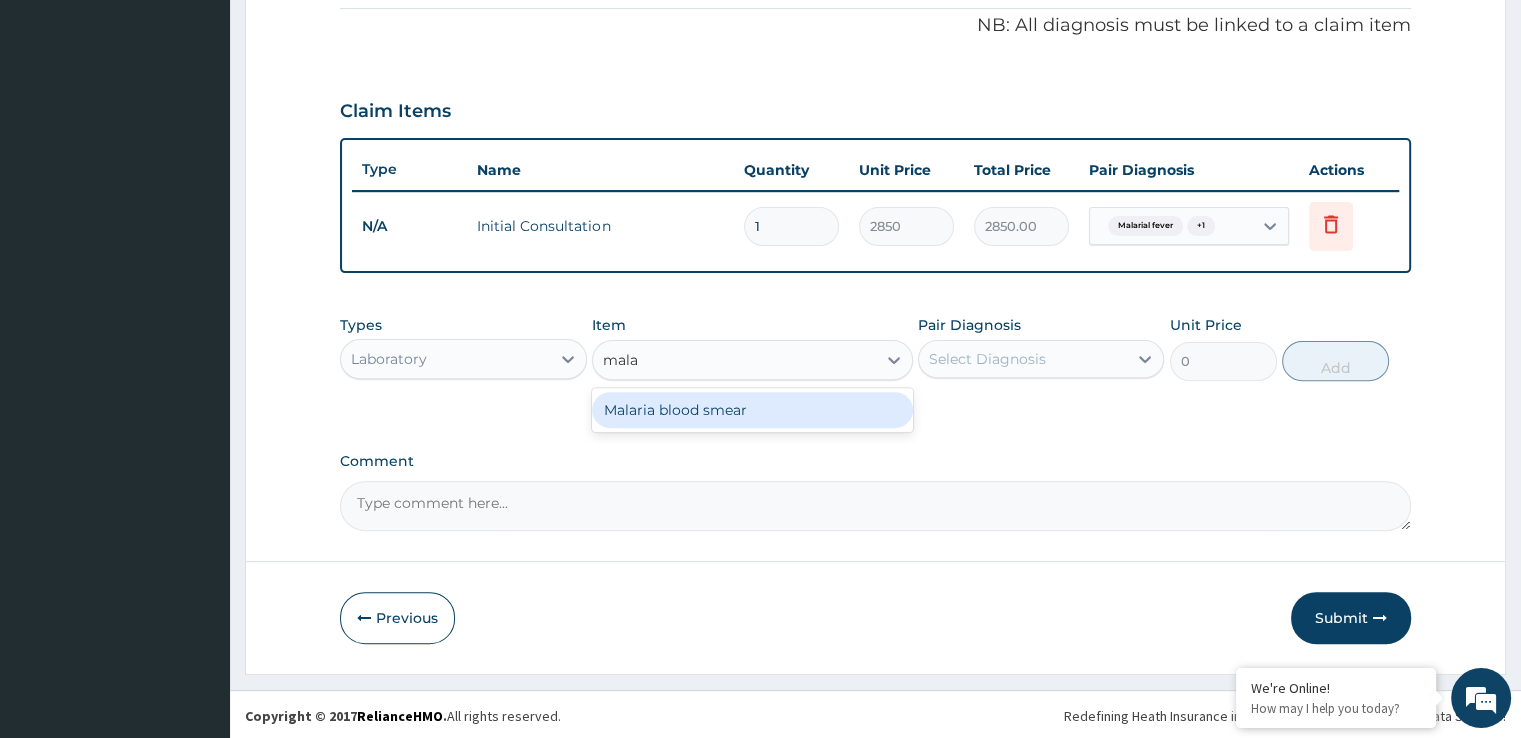 type 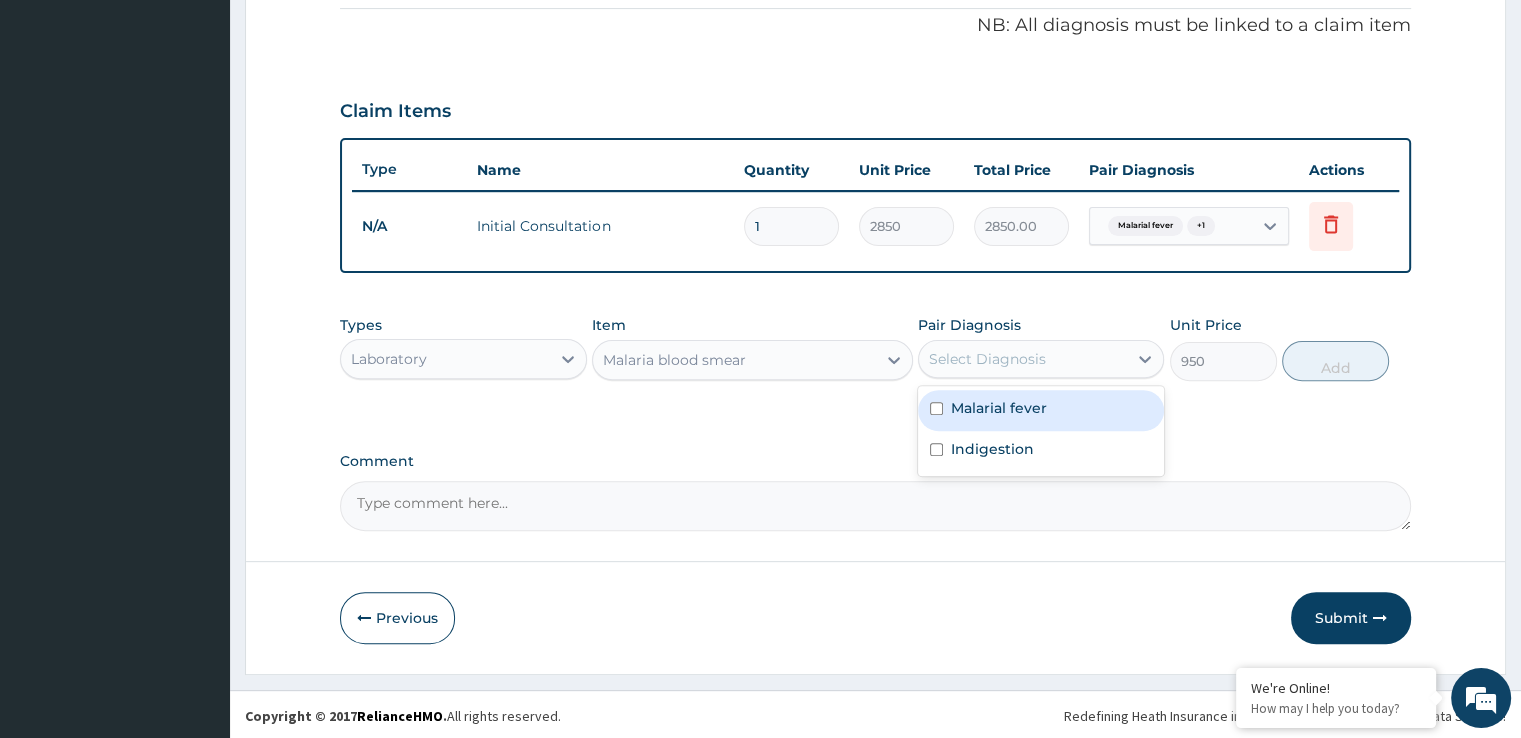 click on "Select Diagnosis" at bounding box center [1023, 359] 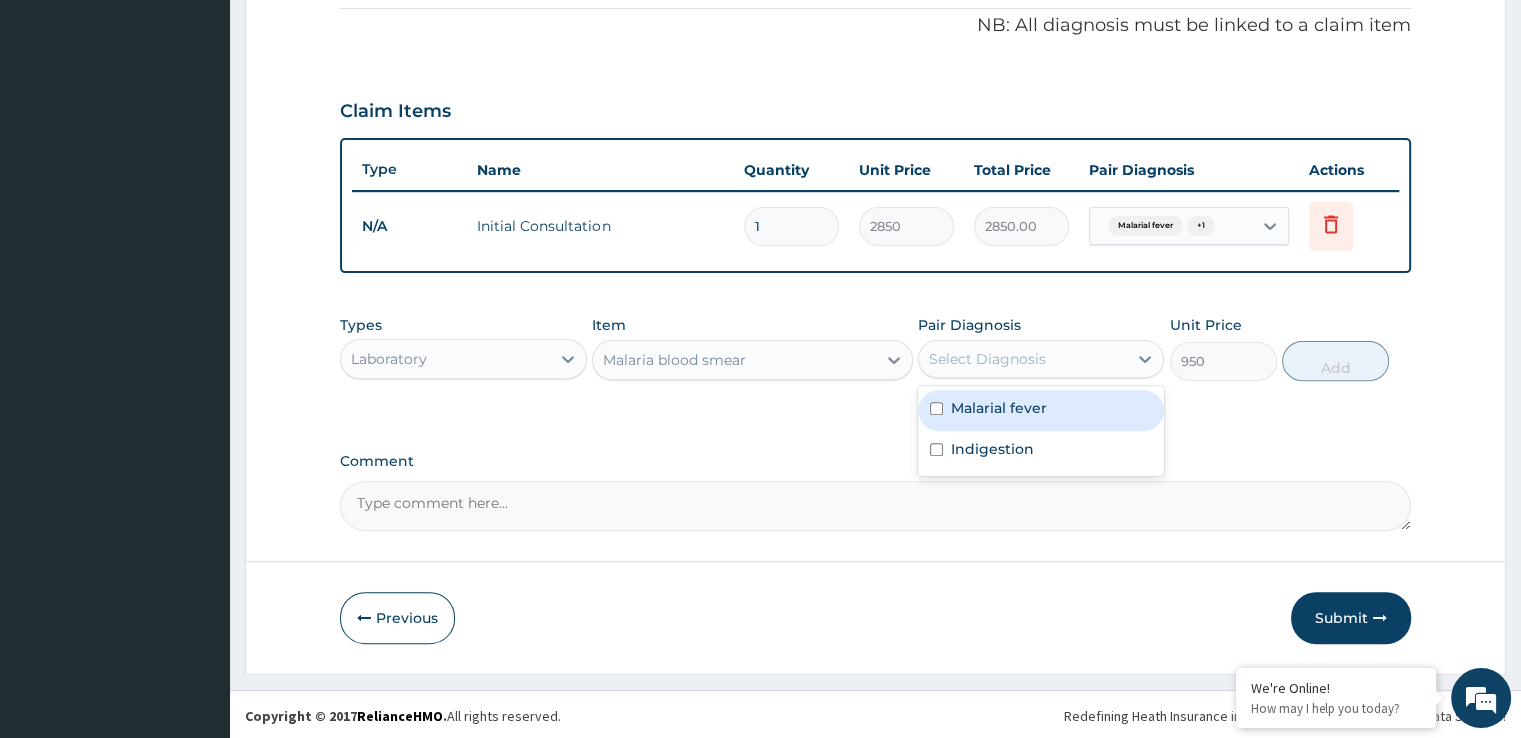 click on "Malarial fever" at bounding box center (1041, 410) 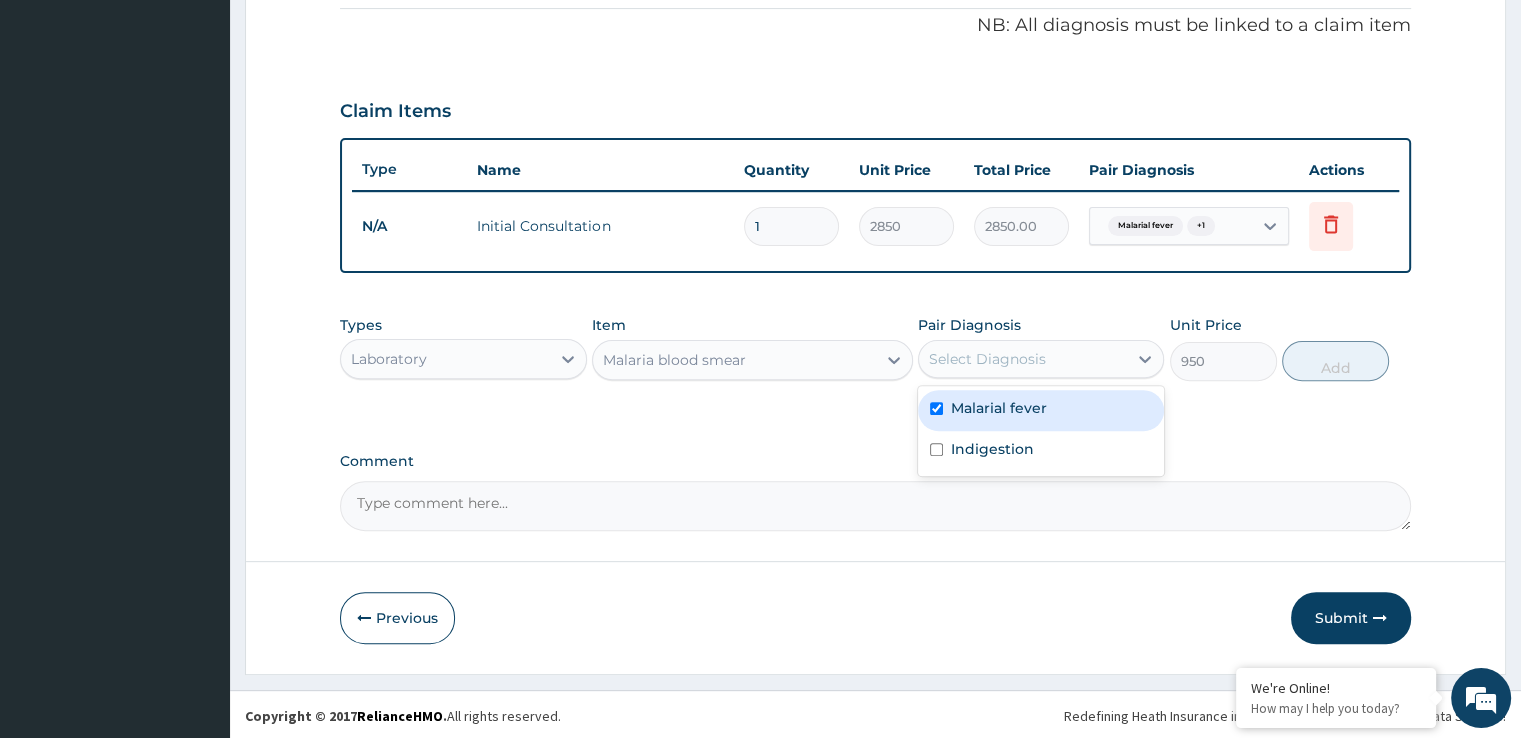 checkbox on "true" 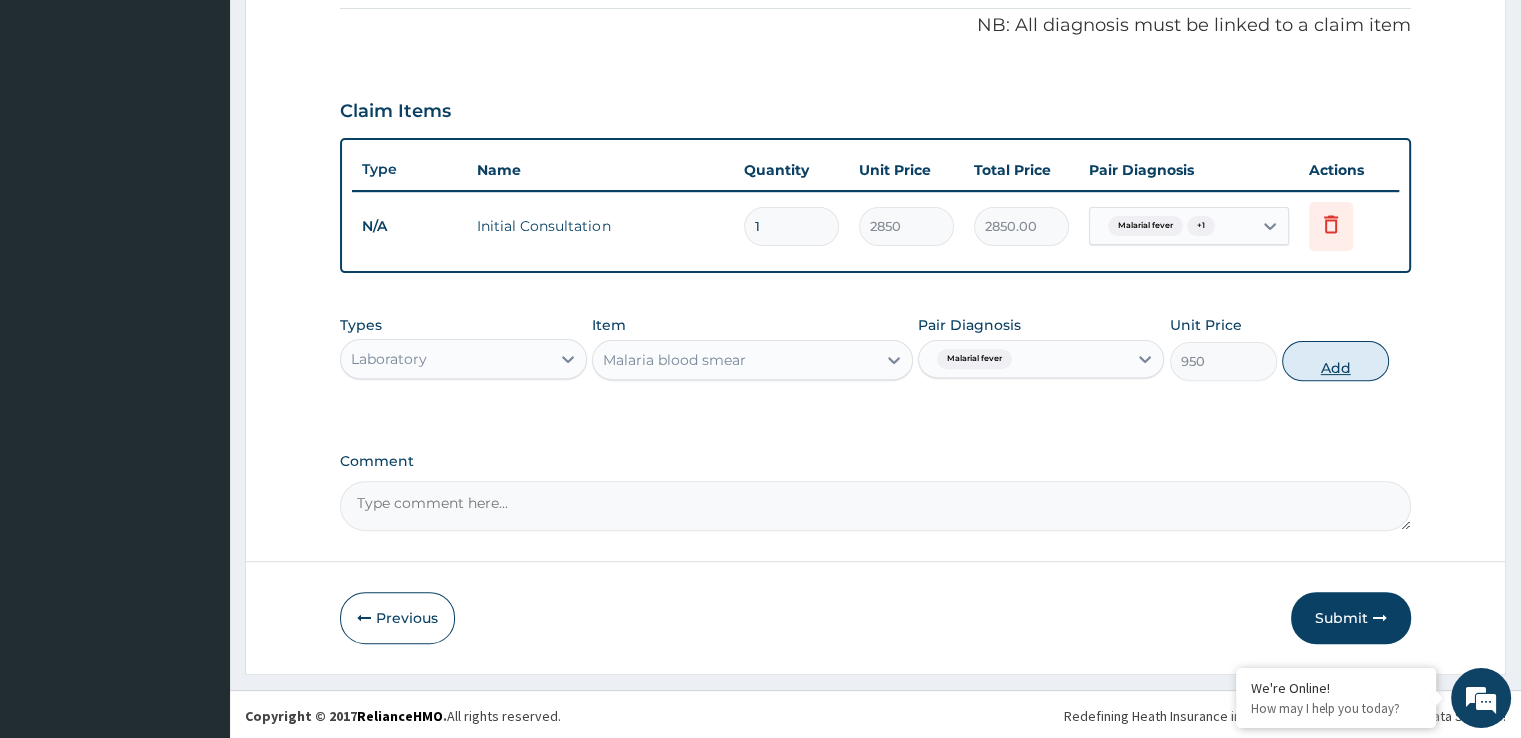 click on "Add" at bounding box center [1335, 361] 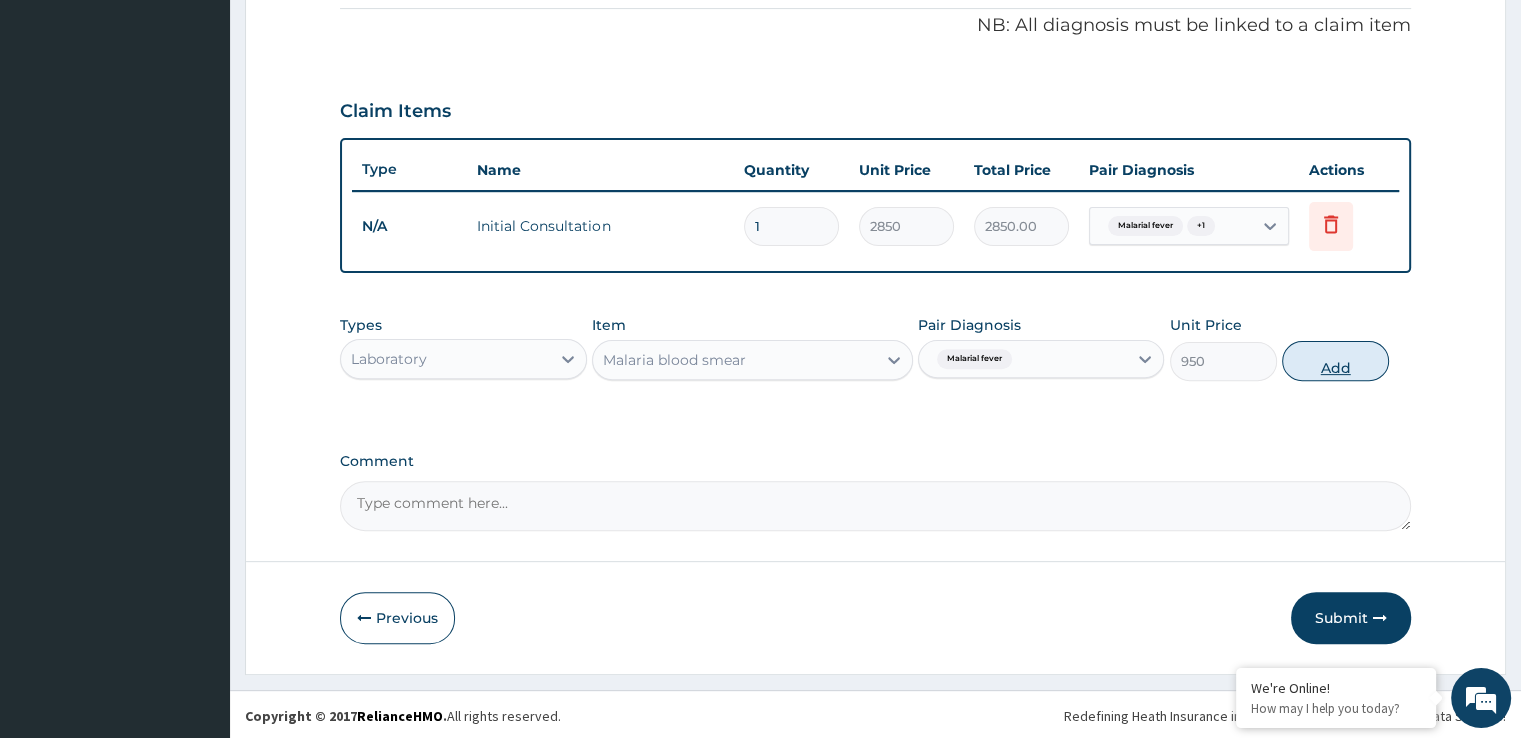 type on "0" 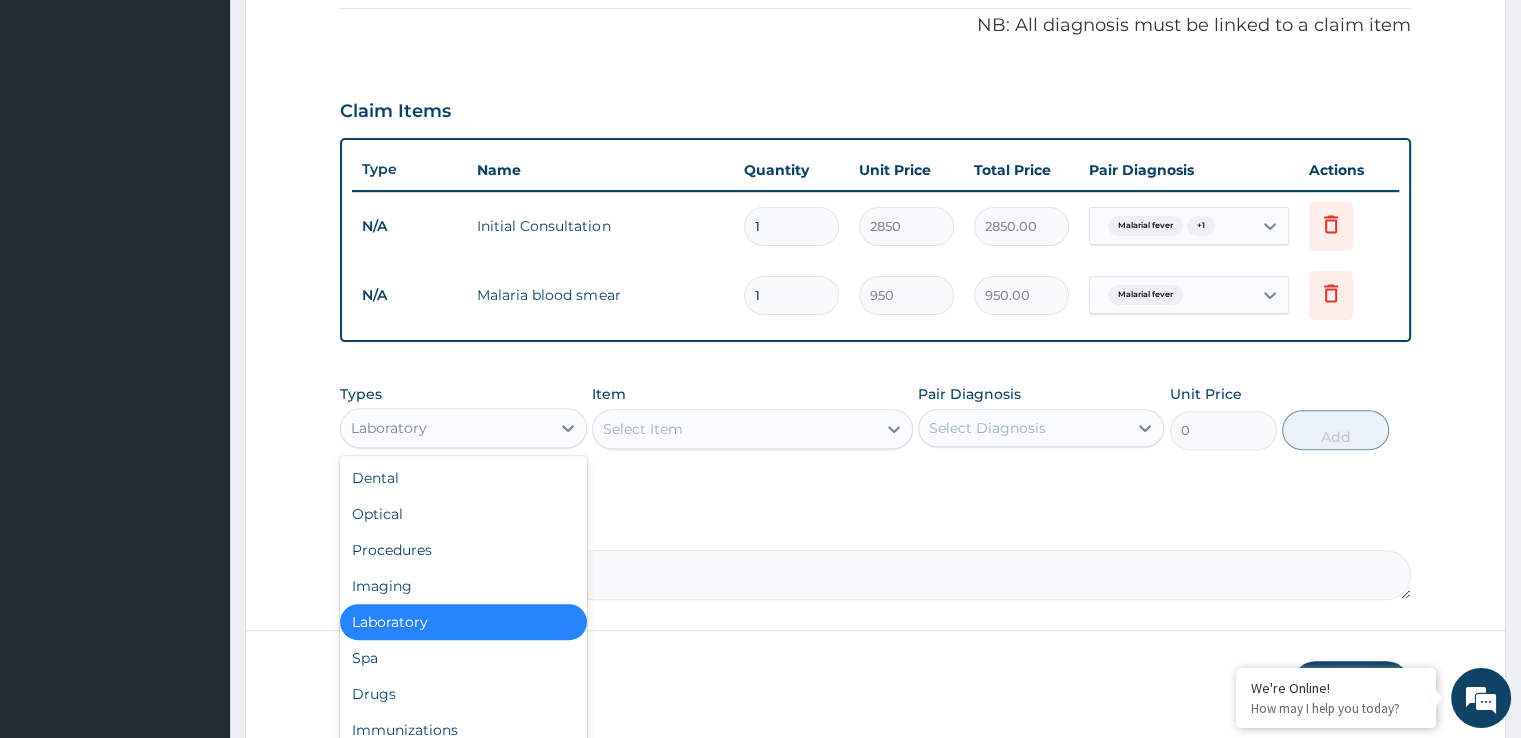 click on "Laboratory" at bounding box center [389, 428] 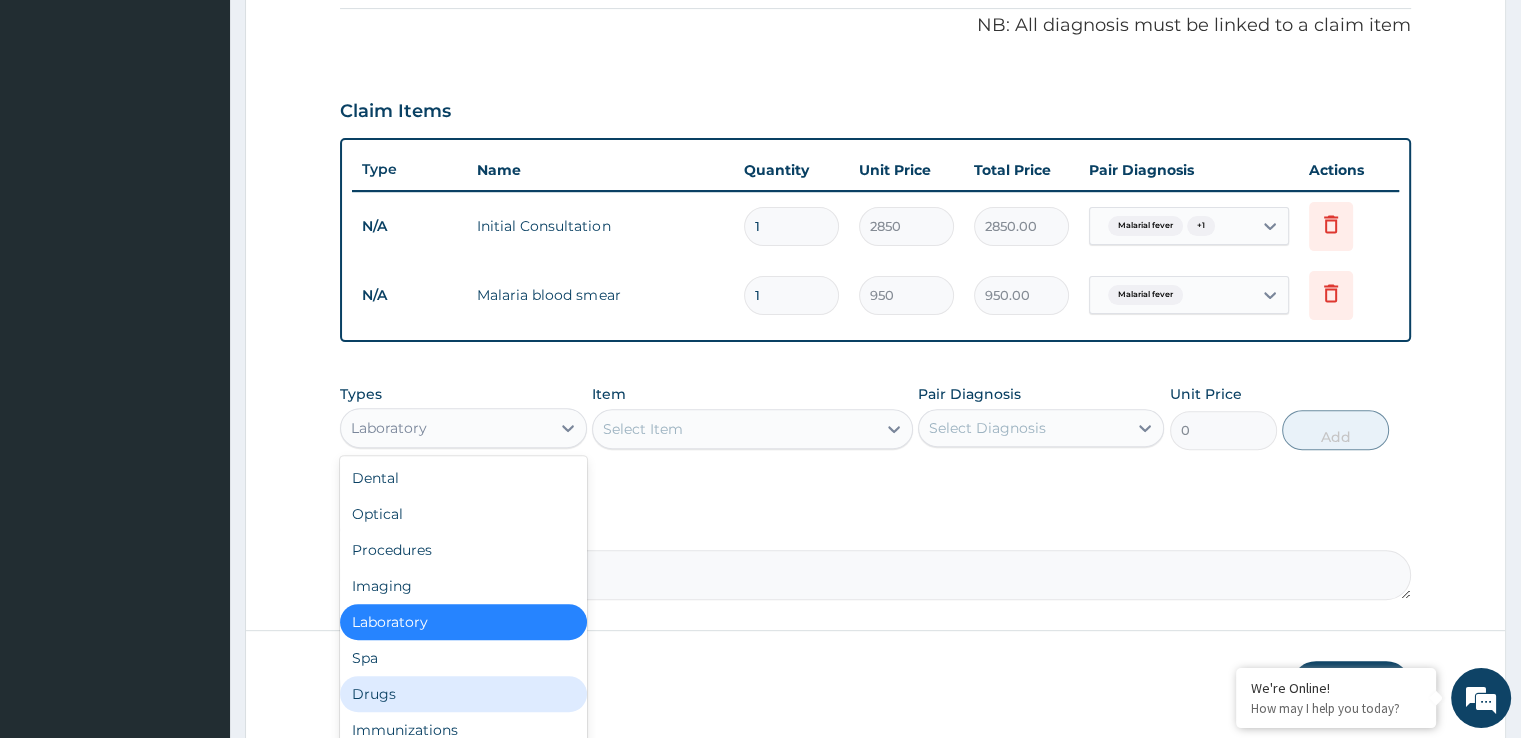 click on "Drugs" at bounding box center [463, 694] 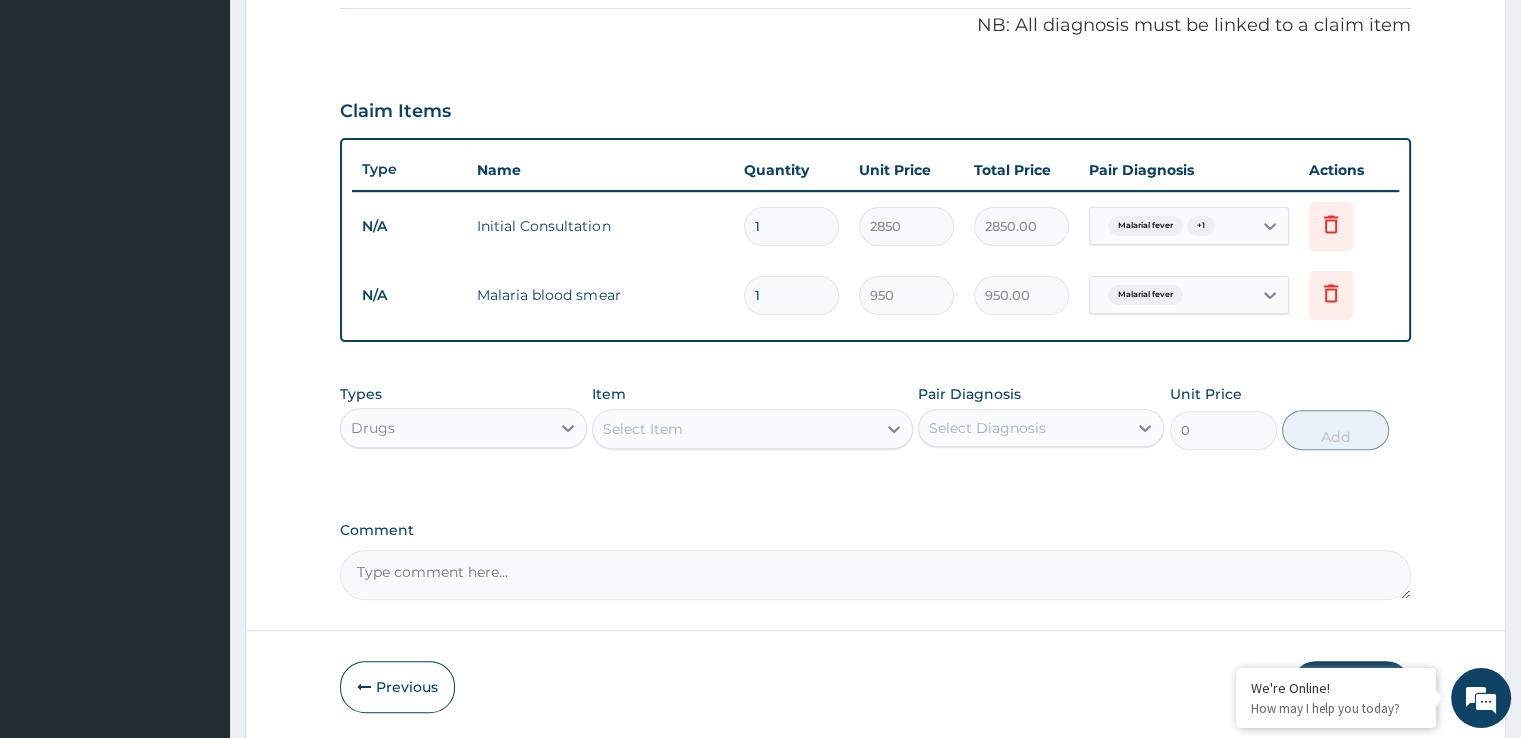 click on "Select Item" at bounding box center [734, 429] 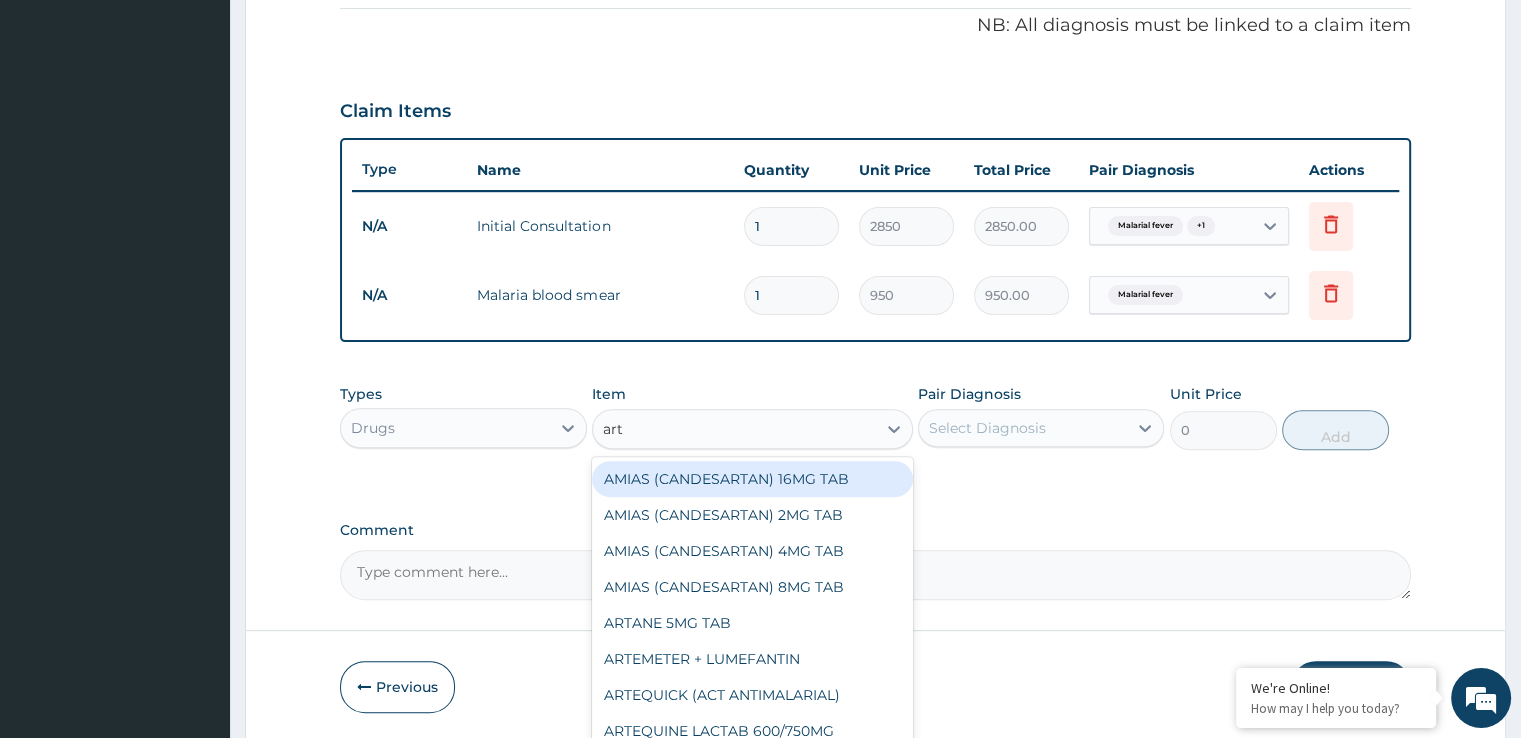 type on "arth" 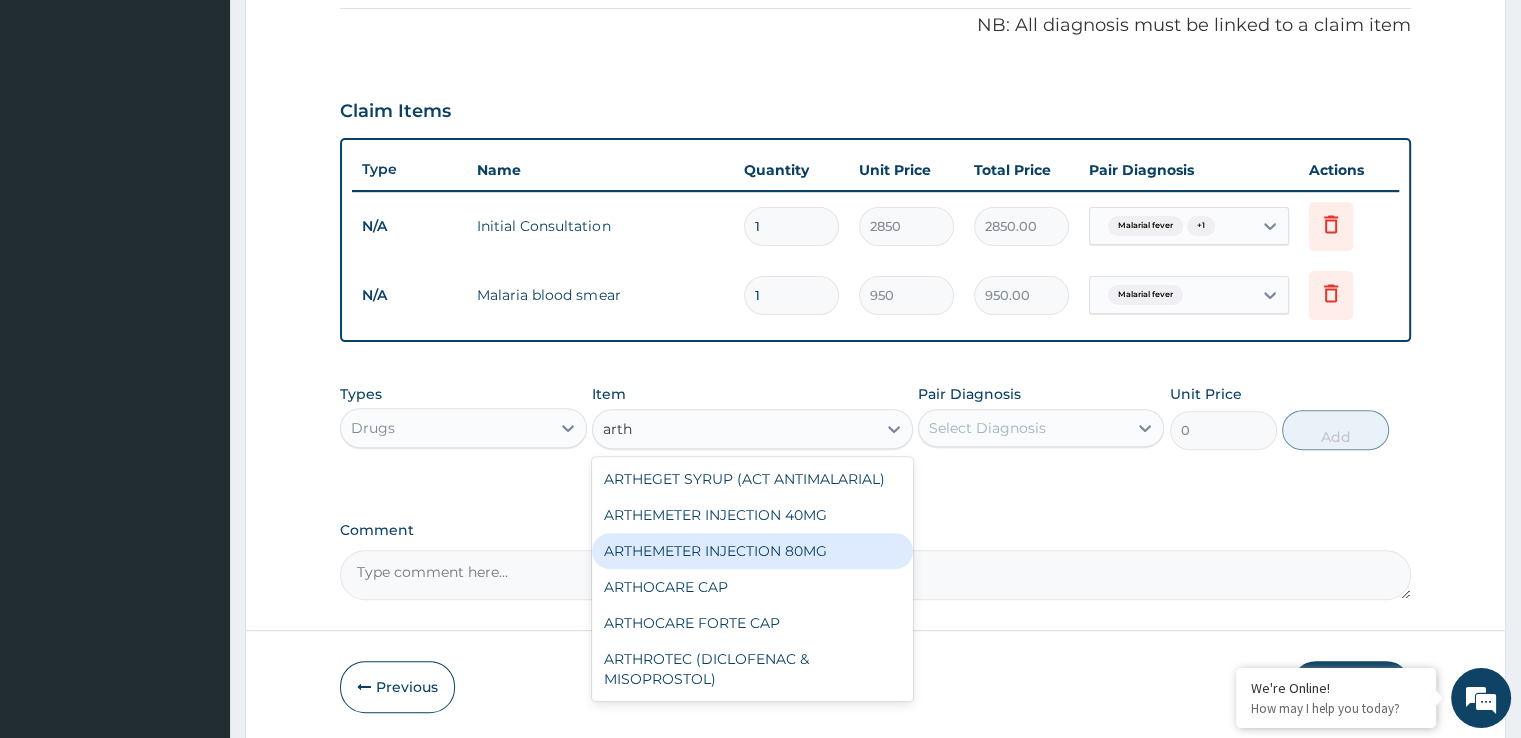 click on "ARTHEMETER INJECTION 80MG" at bounding box center [752, 551] 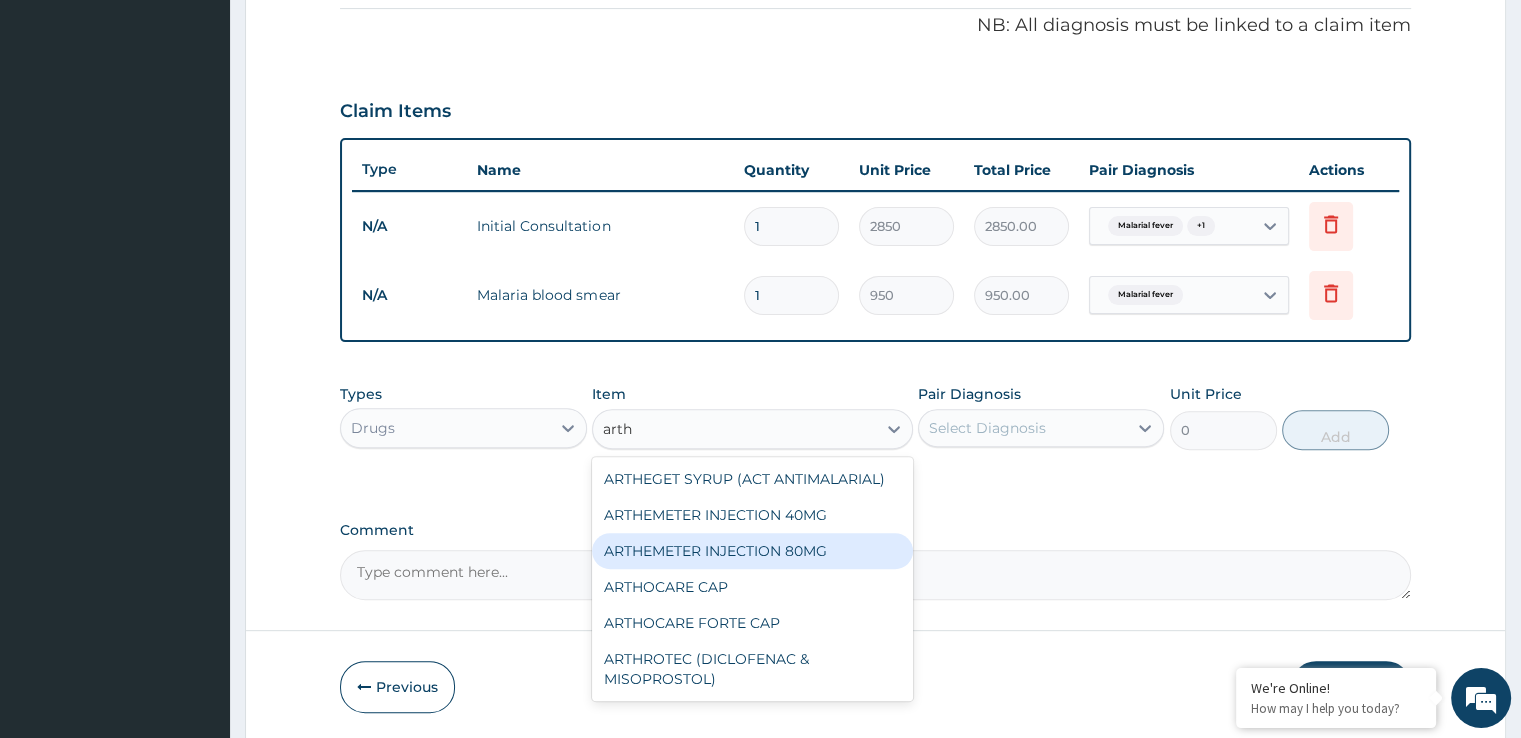 type 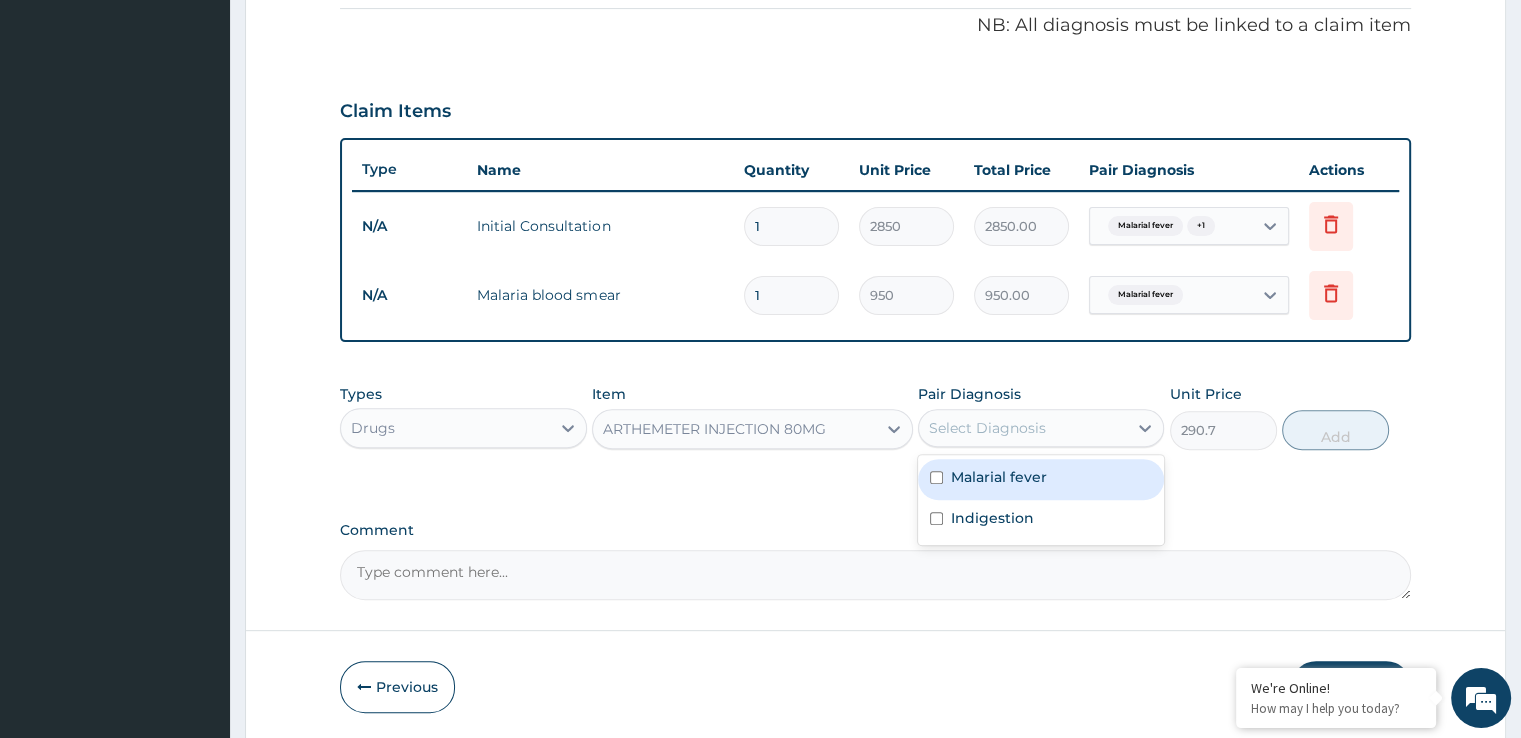 click on "Select Diagnosis" at bounding box center (1023, 428) 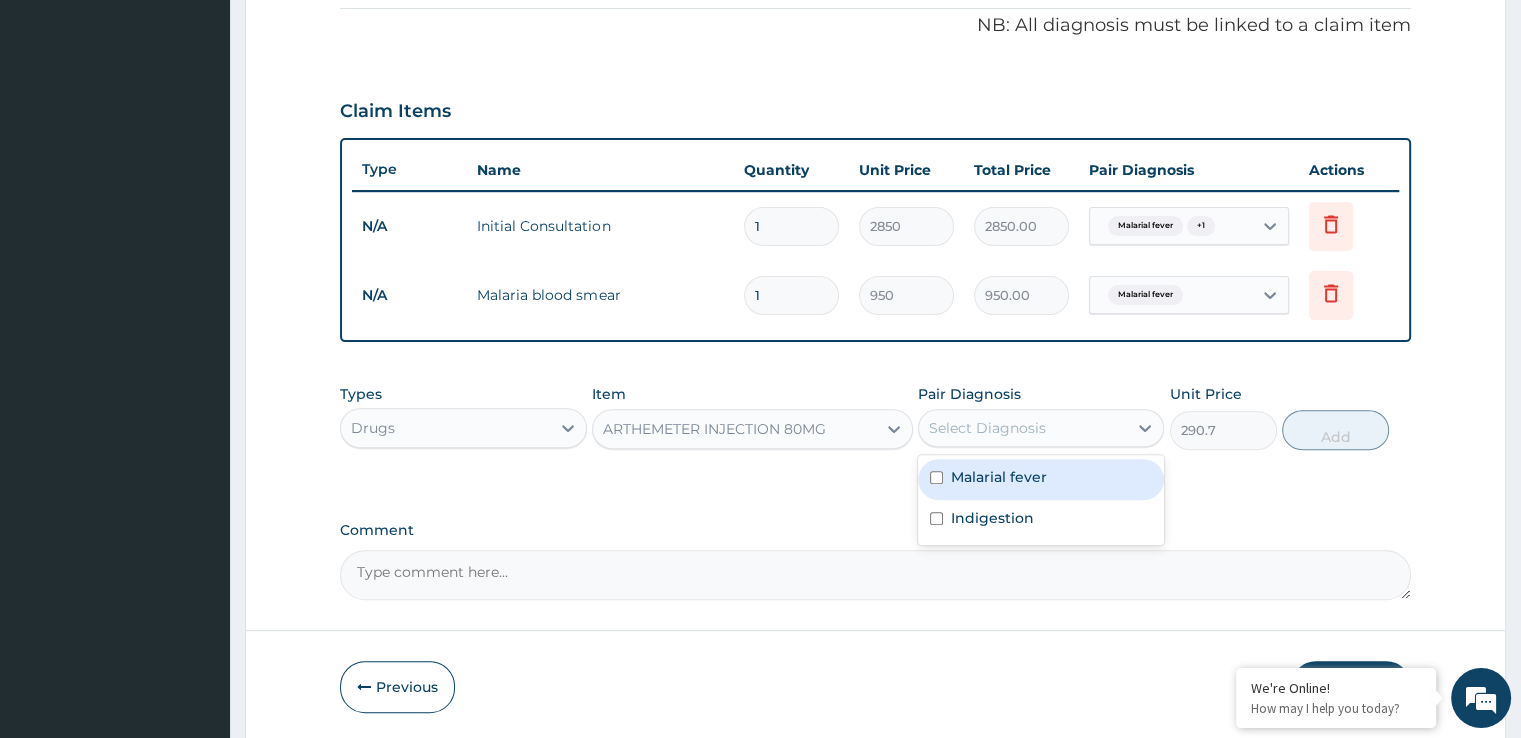 click on "Malarial fever" at bounding box center [999, 477] 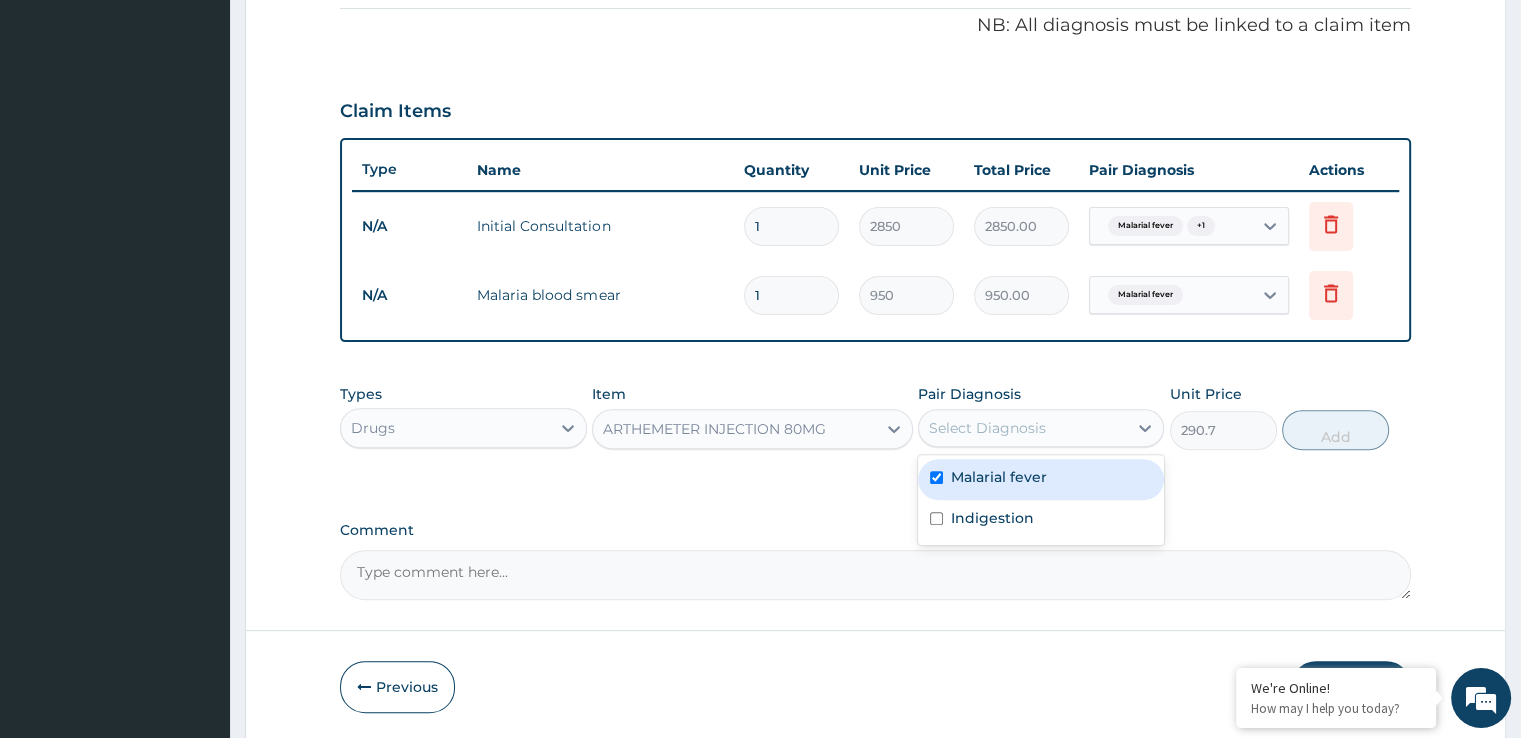checkbox on "true" 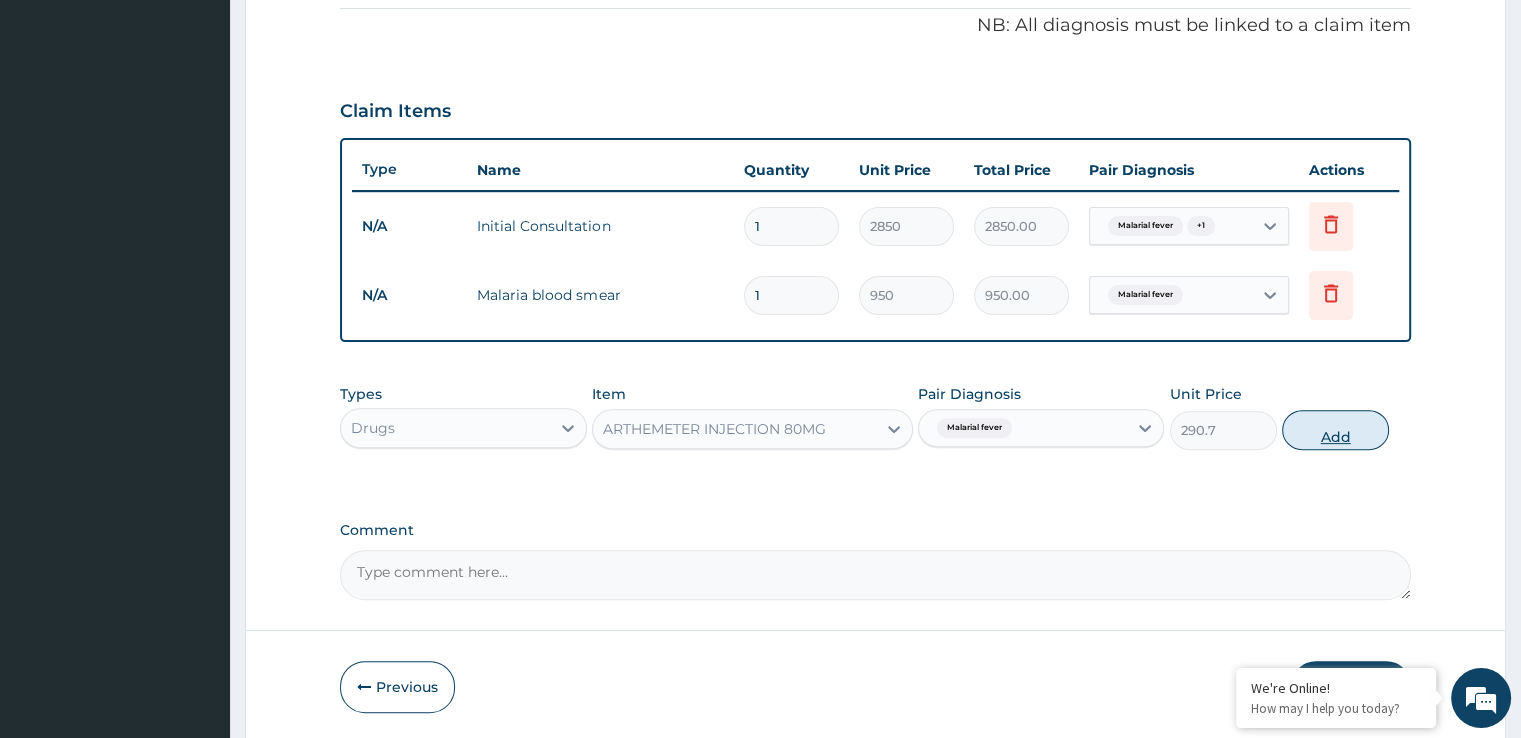 click on "Add" at bounding box center (1335, 430) 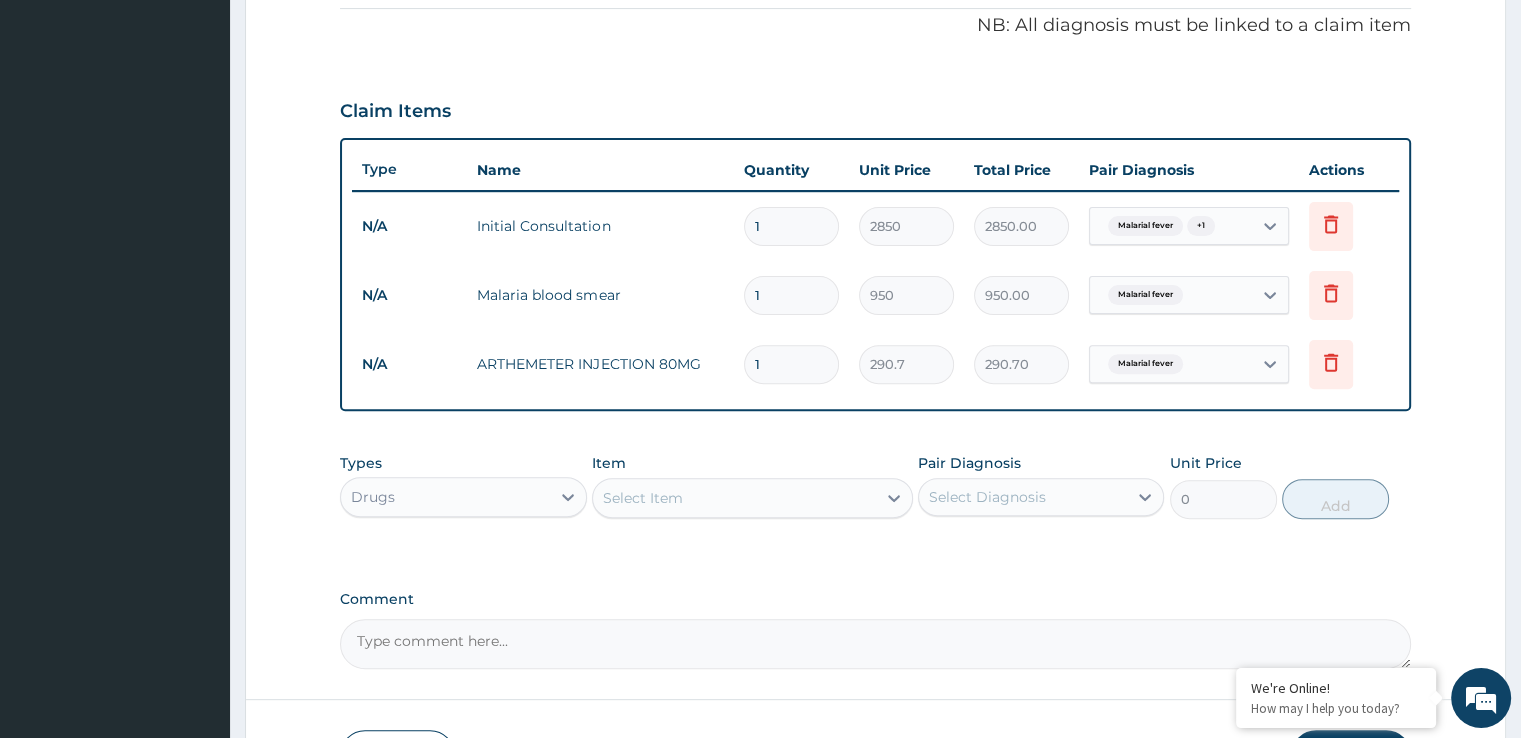 click on "1" at bounding box center [791, 364] 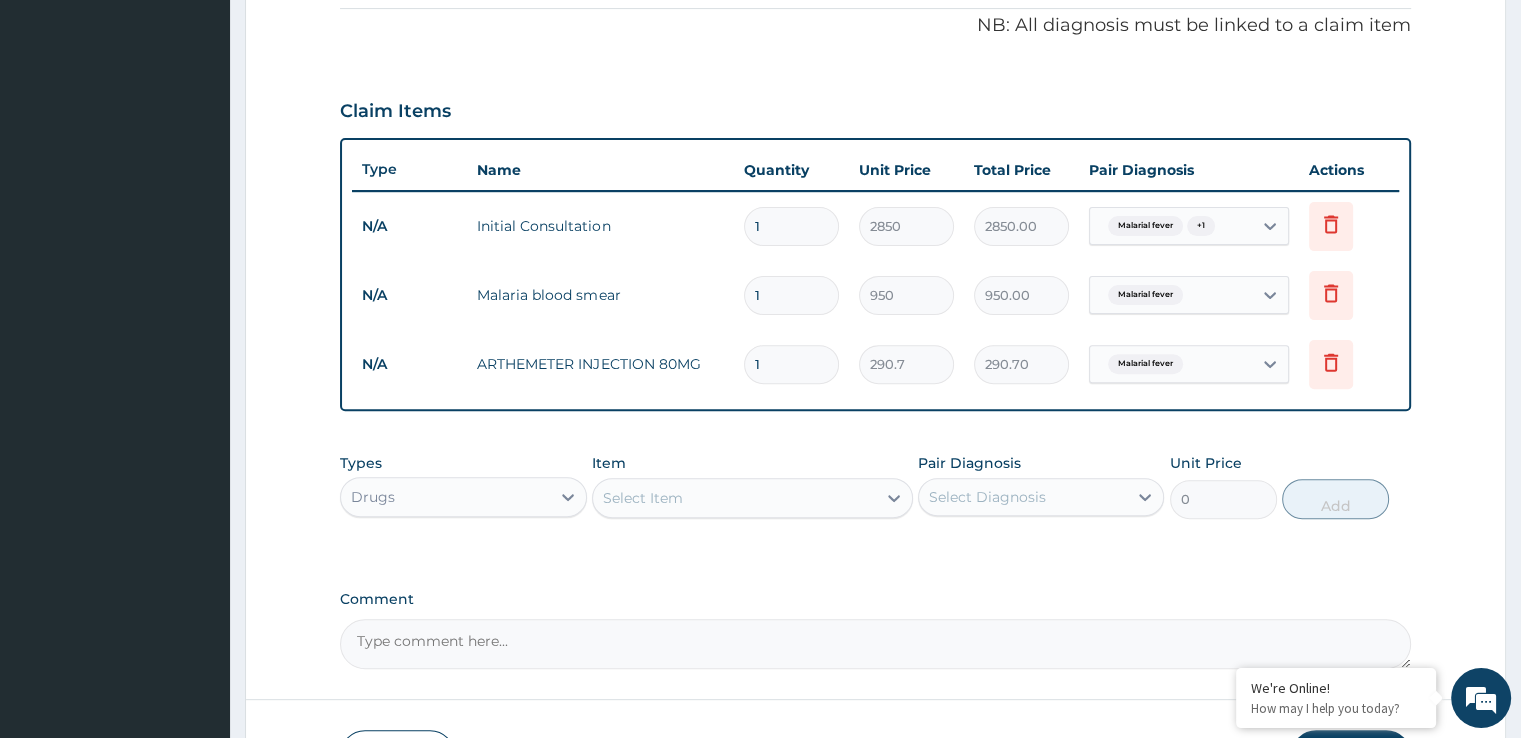 type on "0.00" 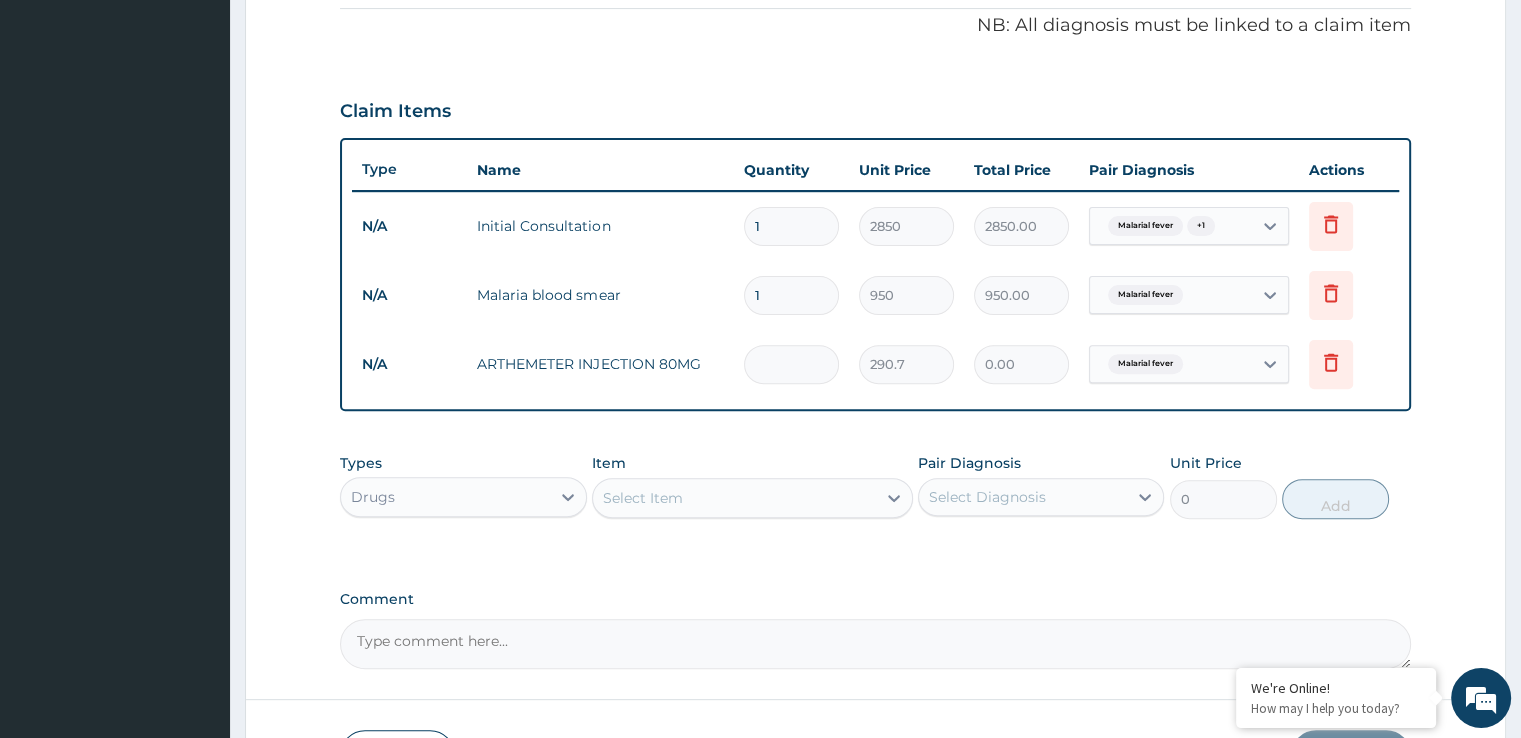 type on "2" 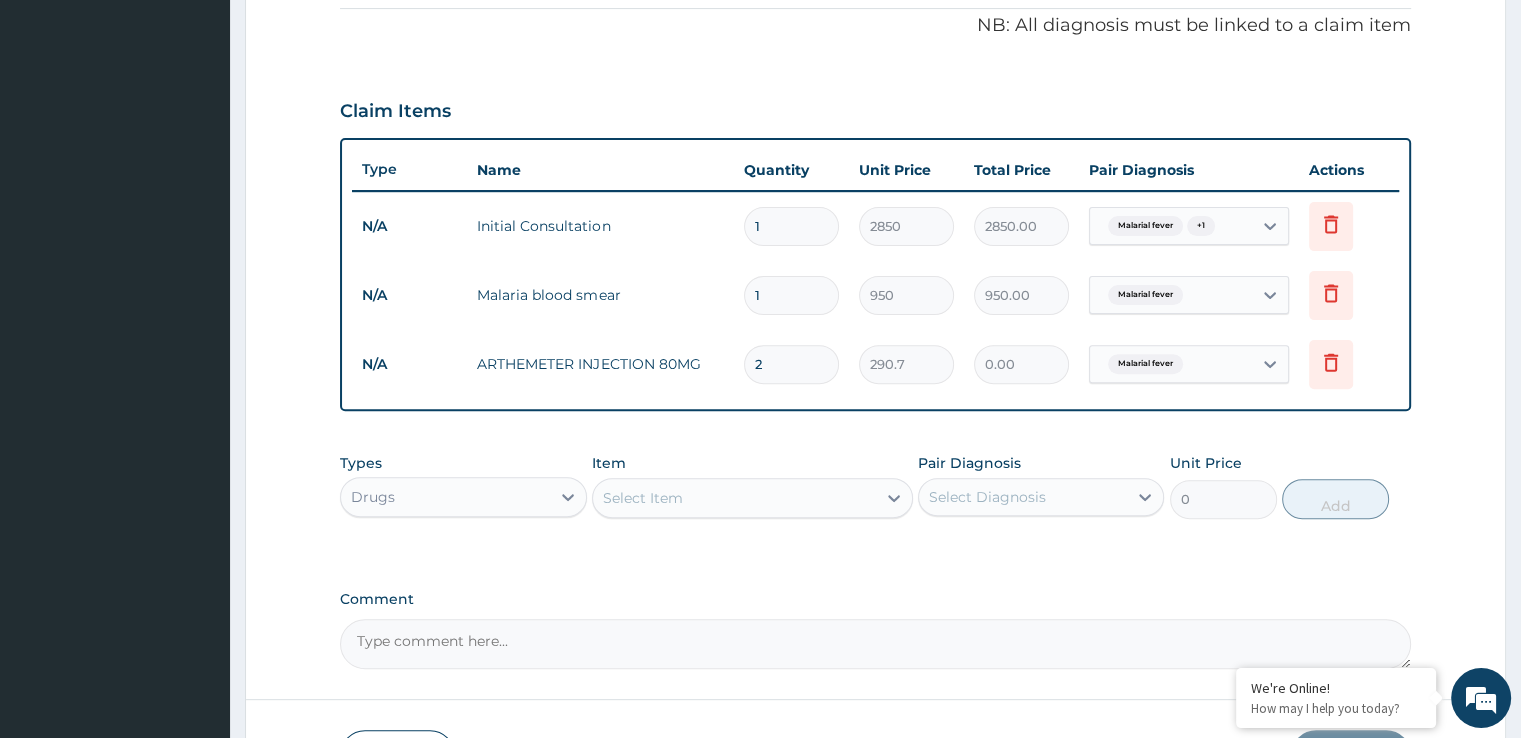 type on "581.40" 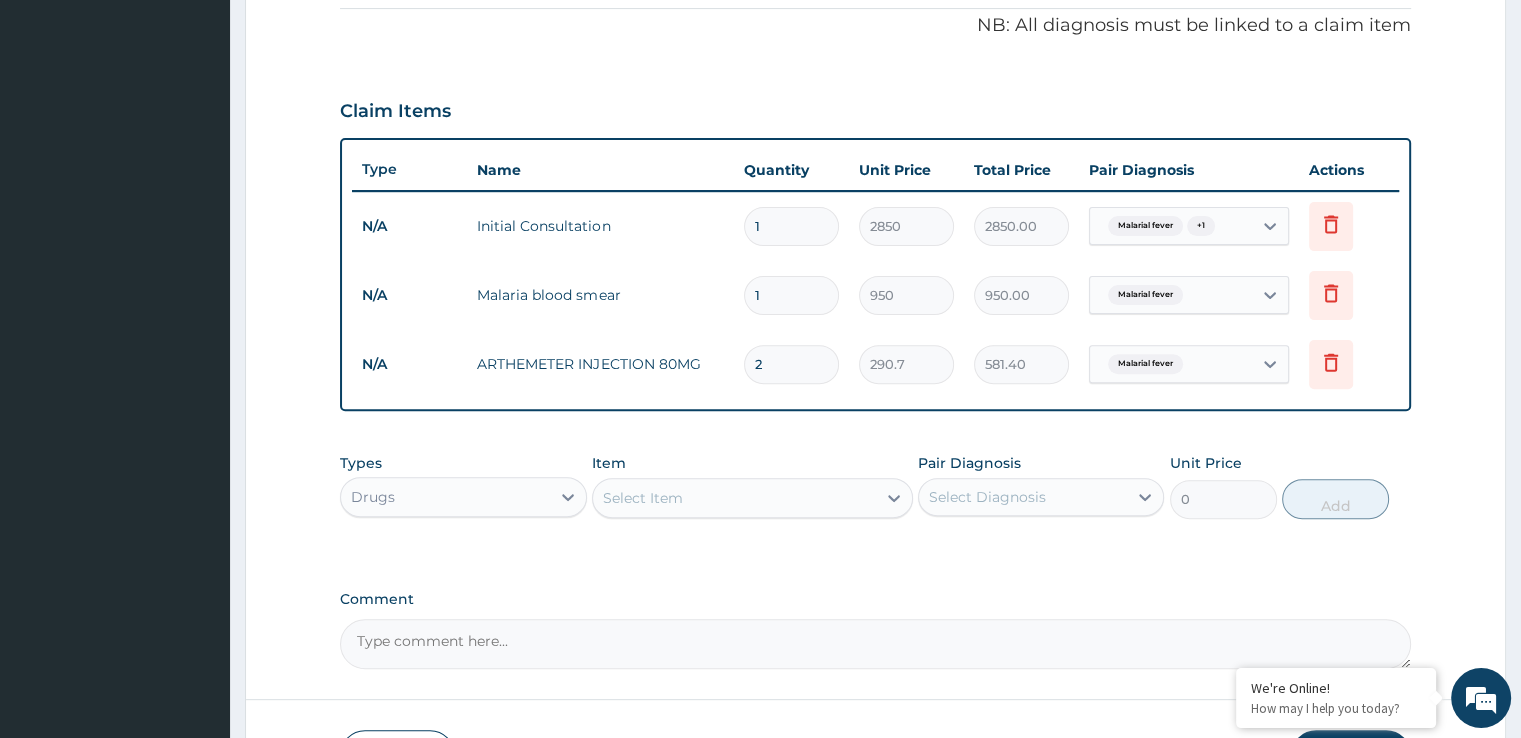 type 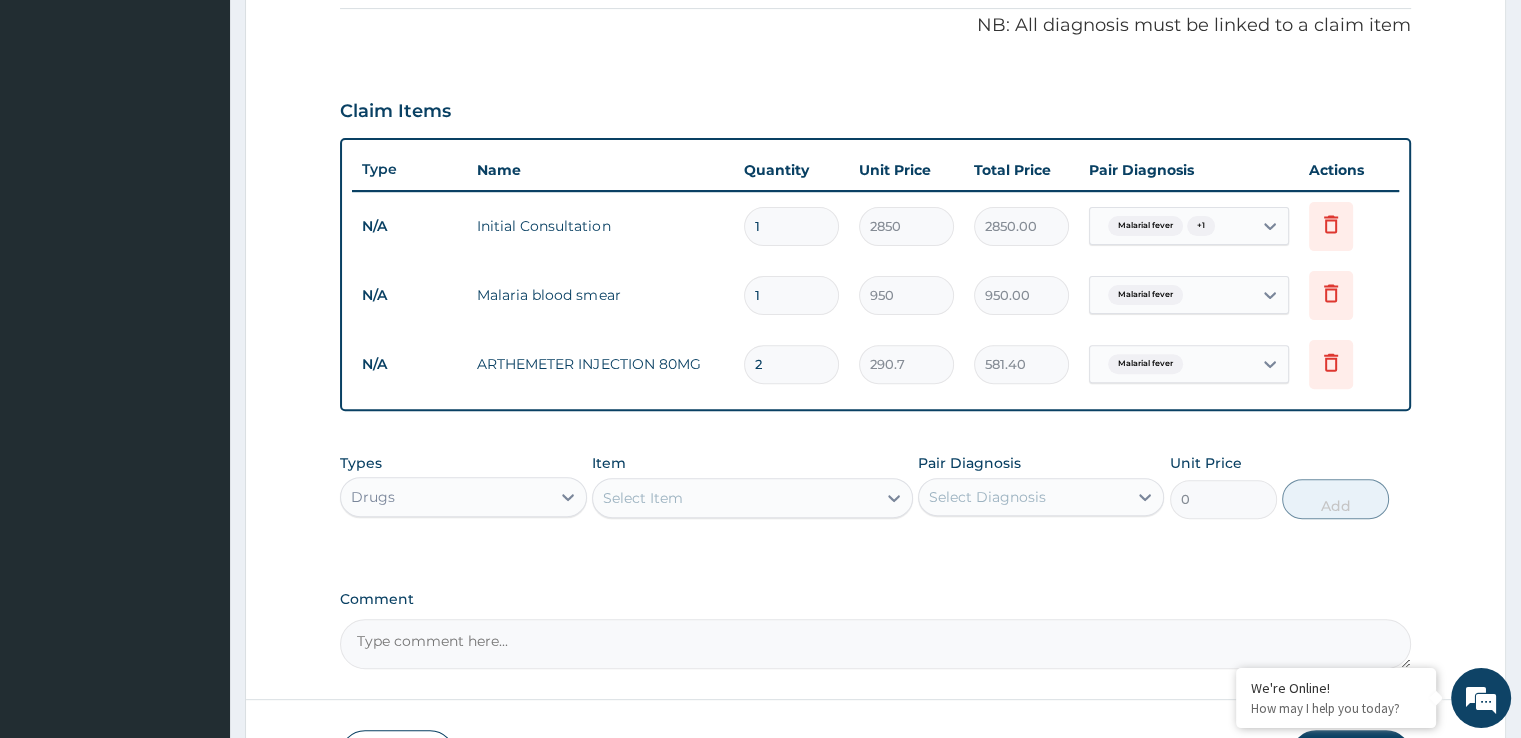 type on "0.00" 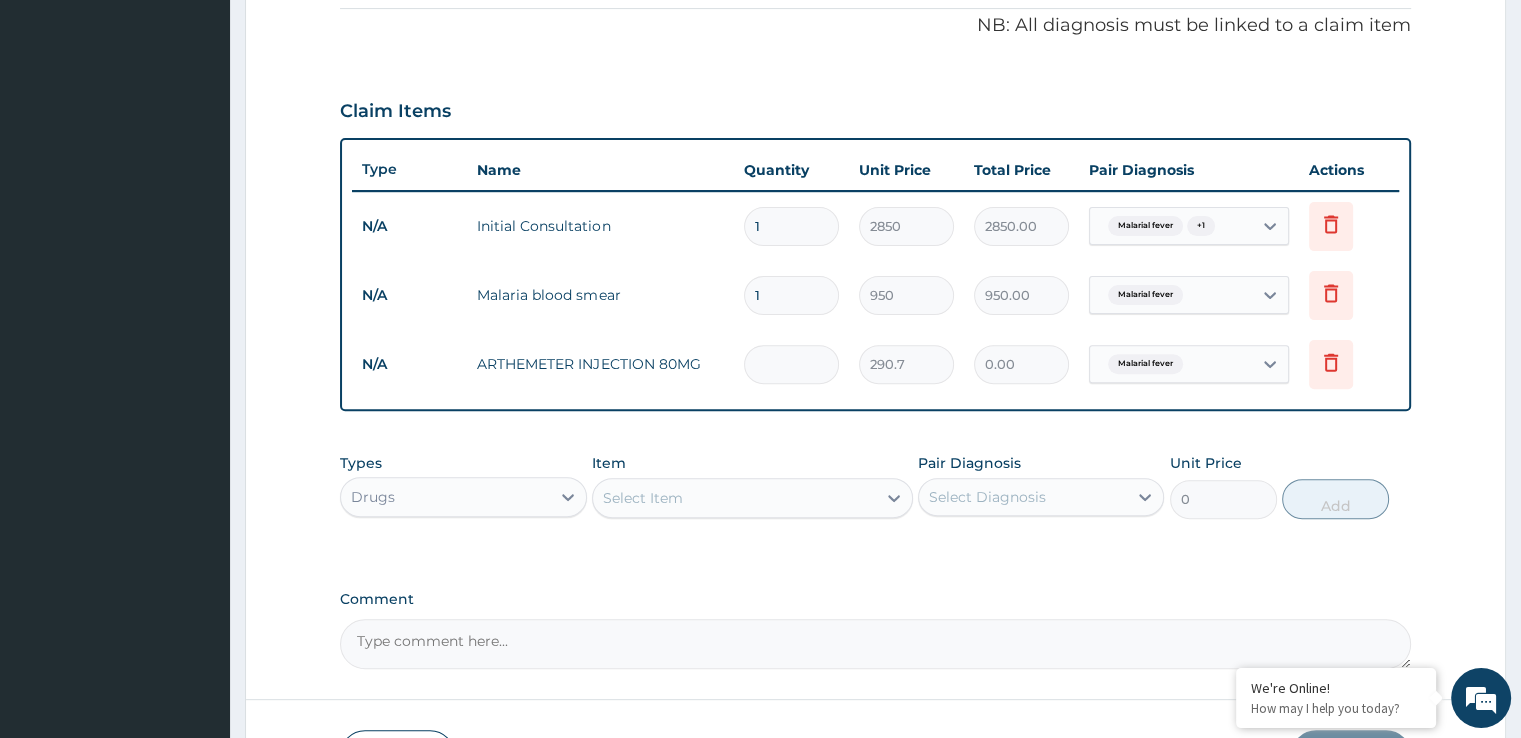 type on "6" 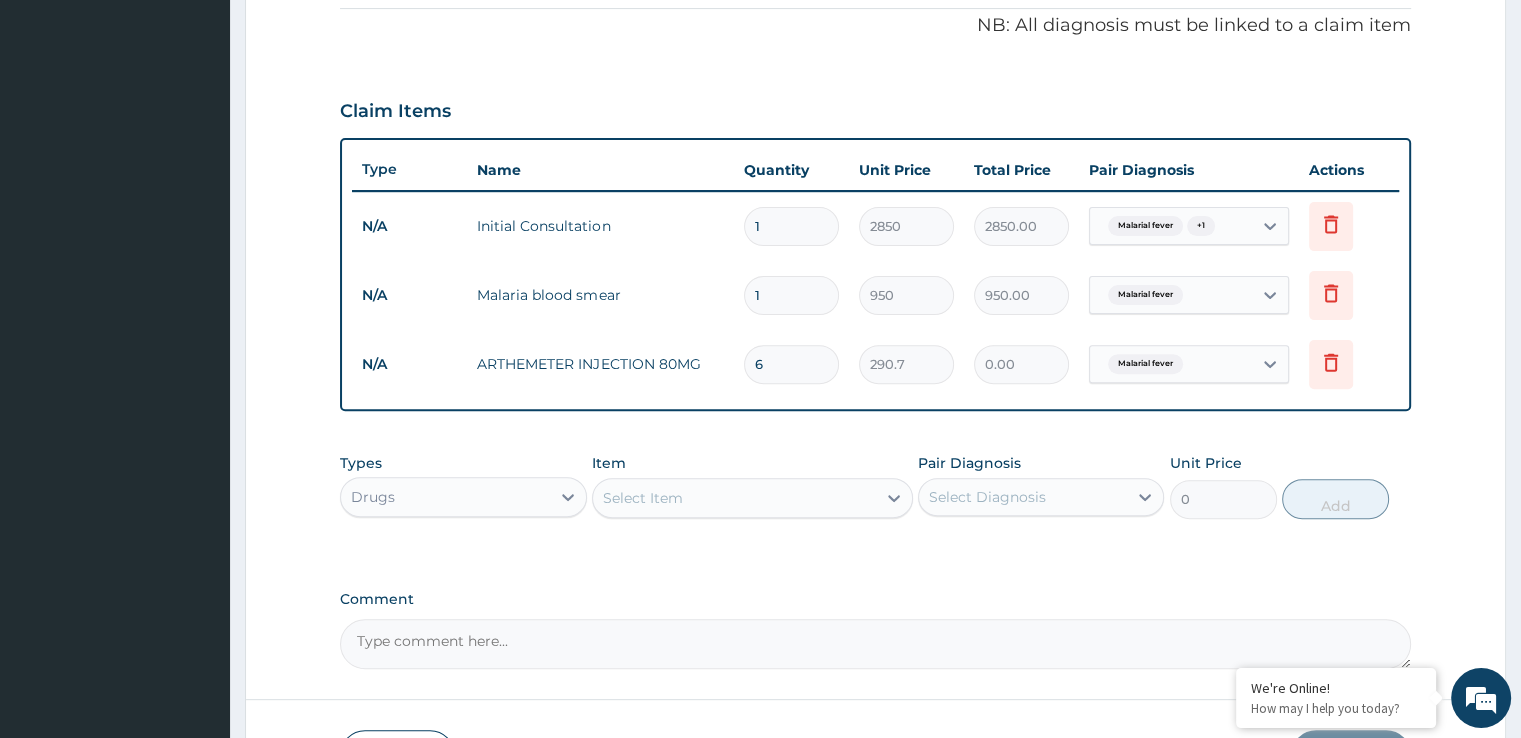 type on "1744.20" 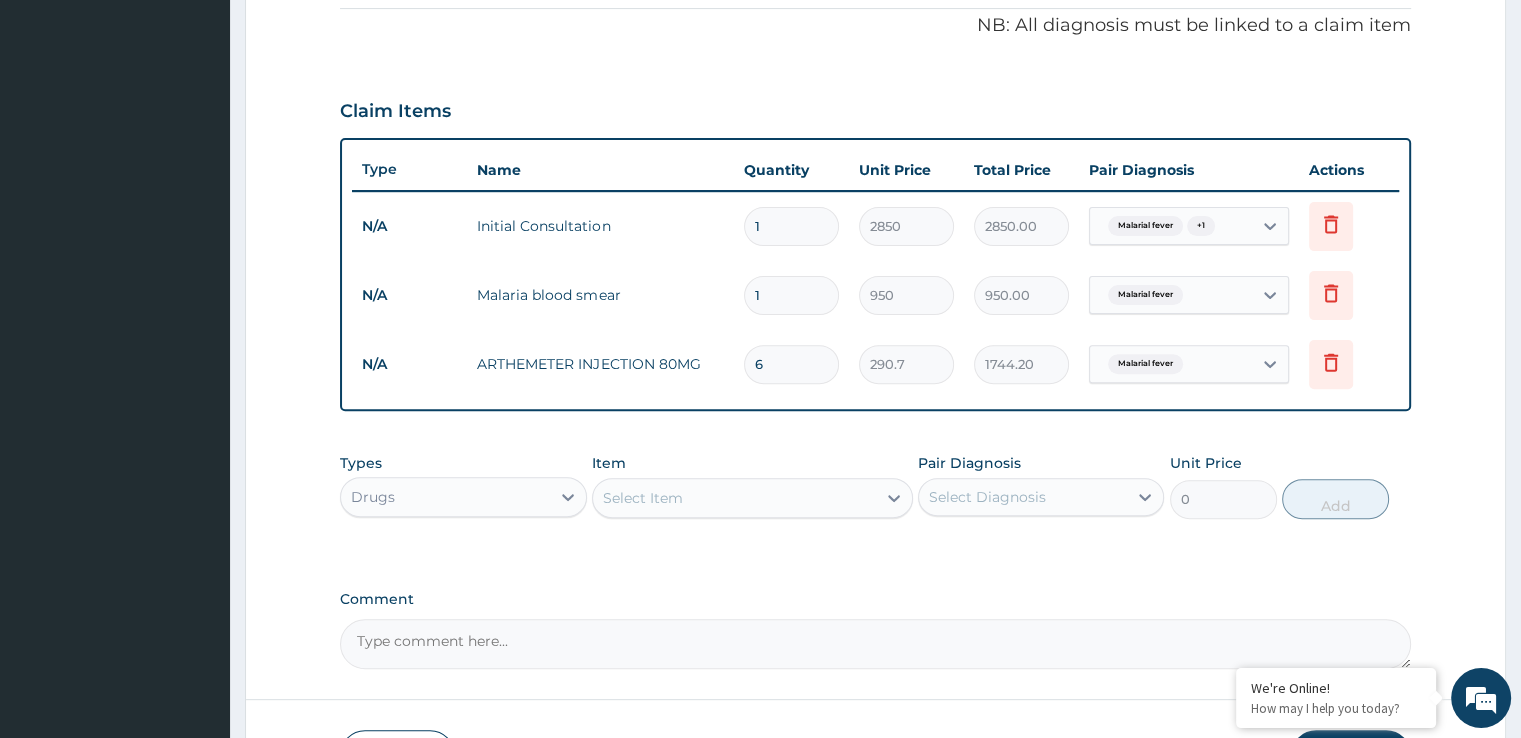 type on "6" 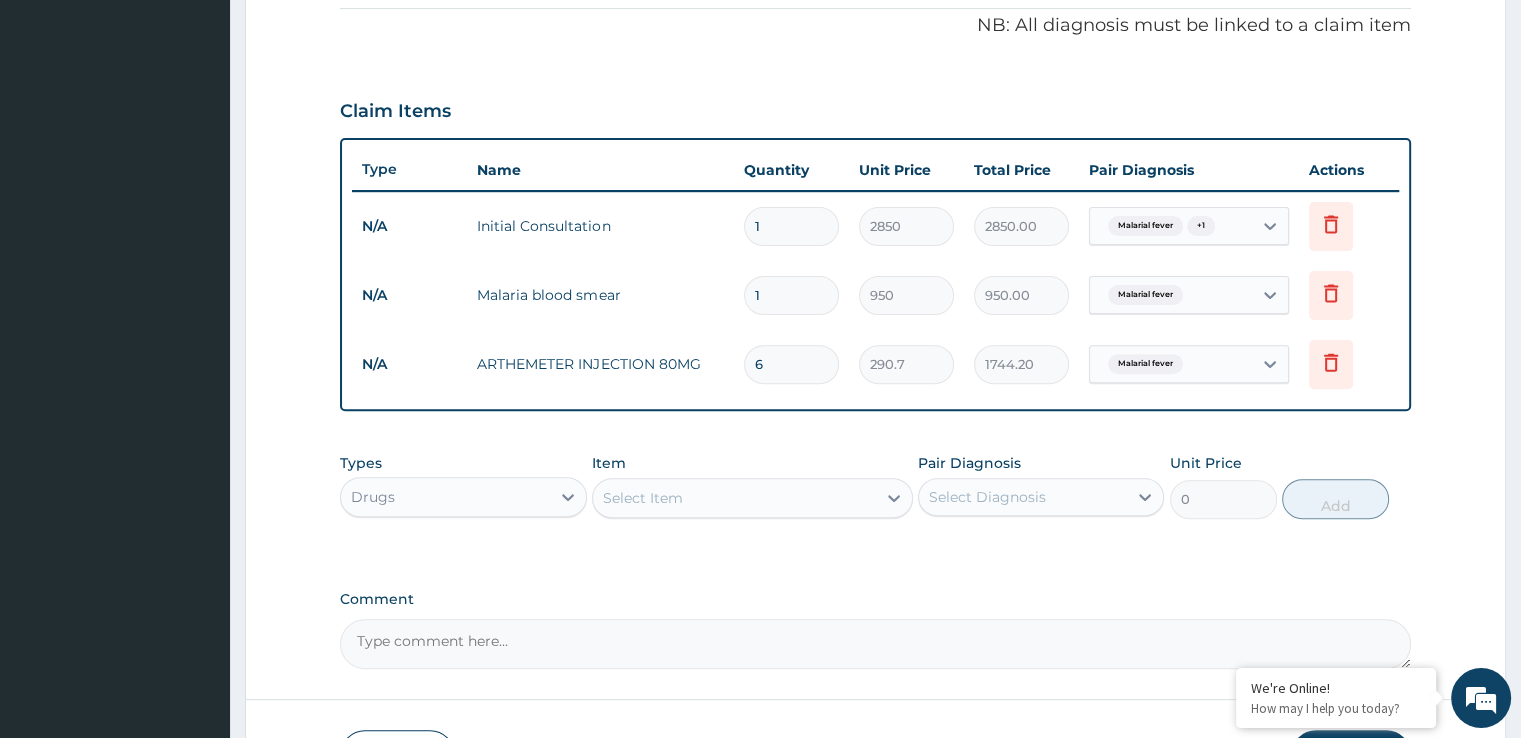 click on "Select Item" at bounding box center (734, 498) 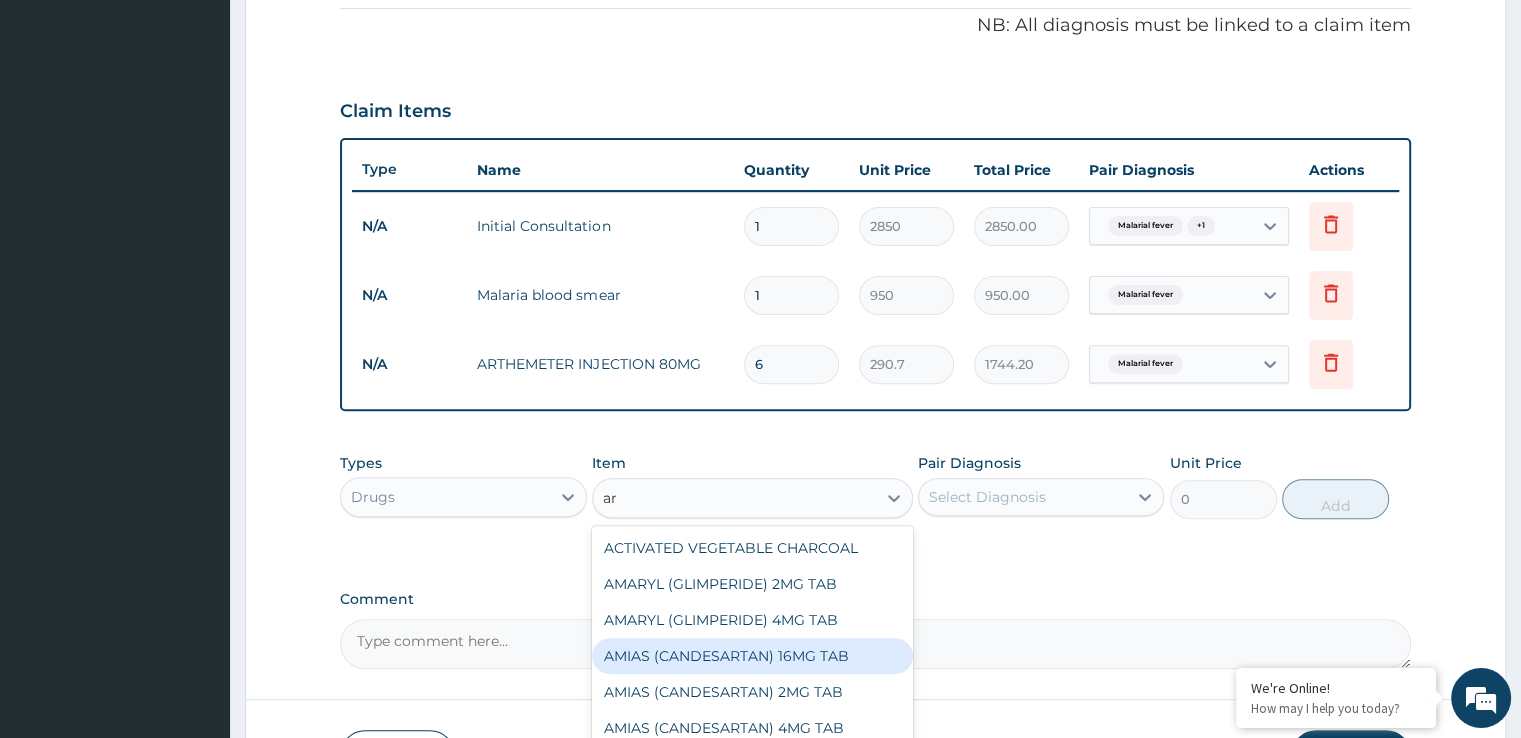 type on "a" 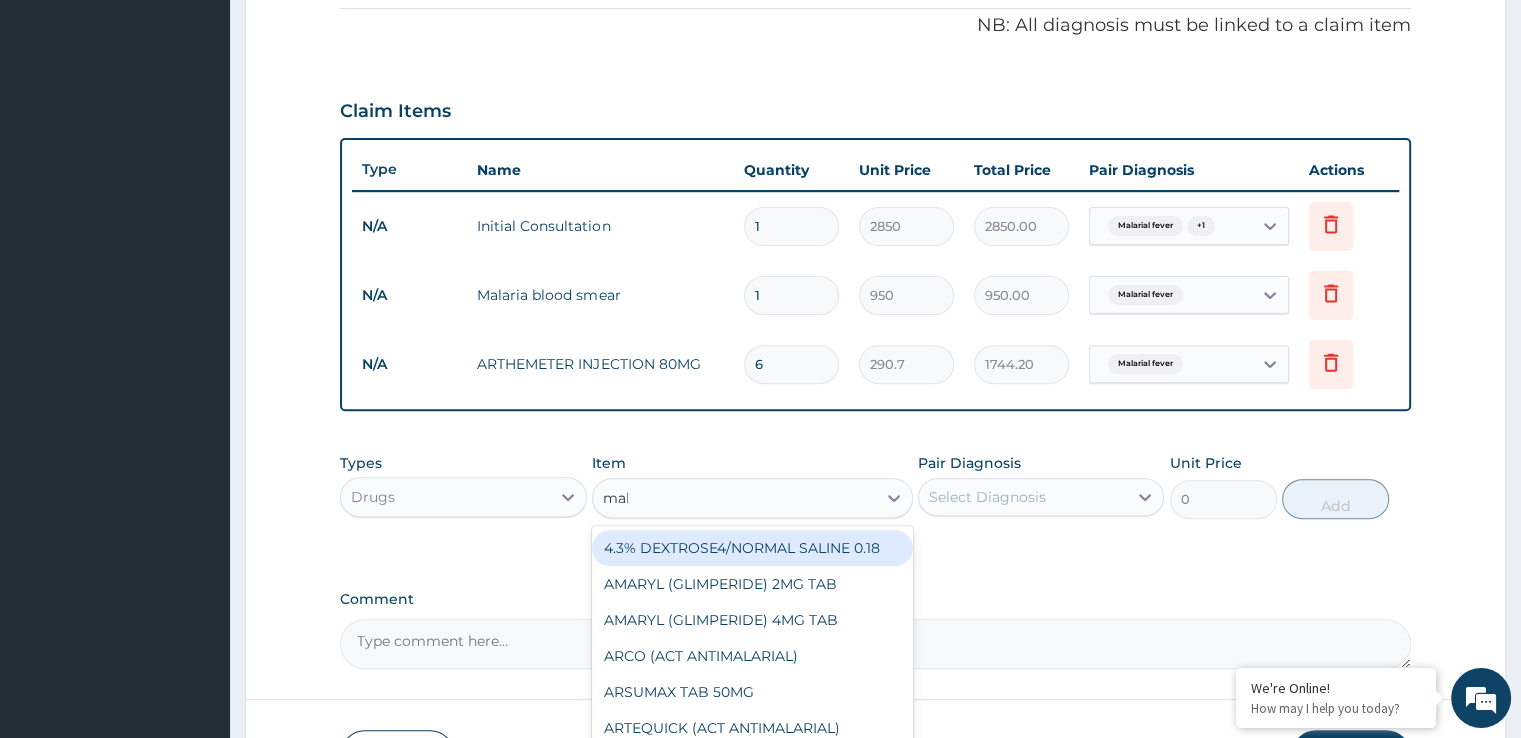 type on "mala" 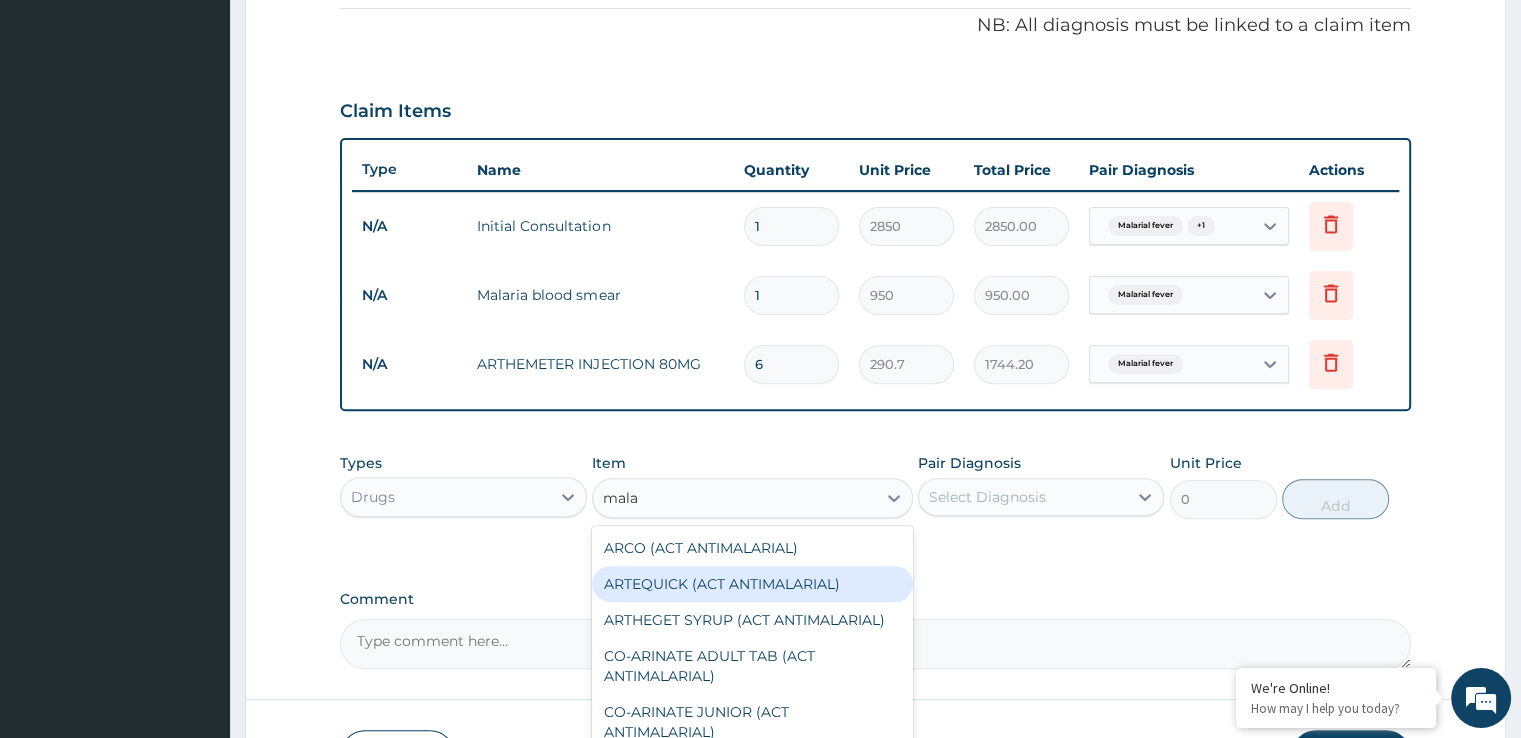 click on "ARTEQUICK (ACT ANTIMALARIAL)" at bounding box center [752, 584] 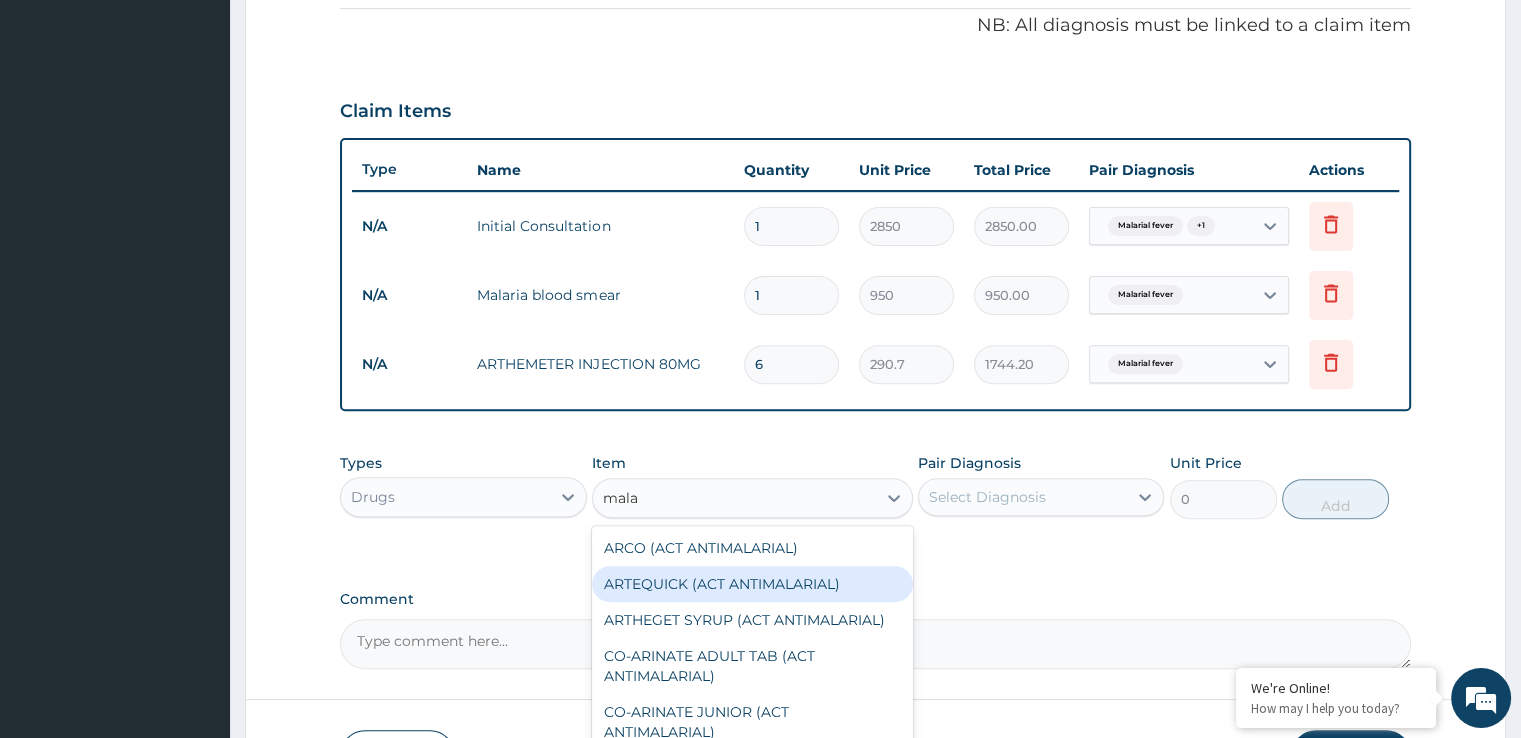 type 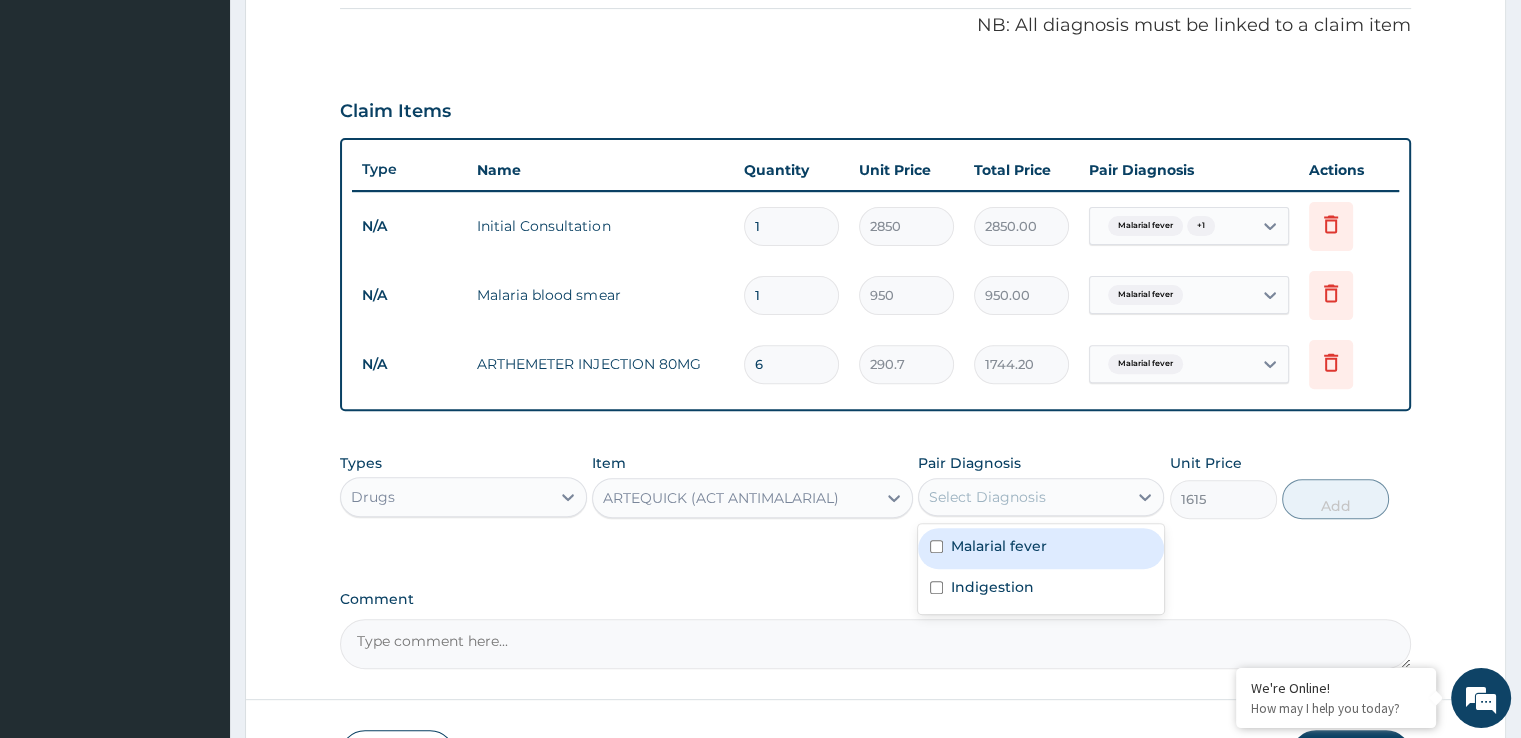 click on "Select Diagnosis" at bounding box center [987, 497] 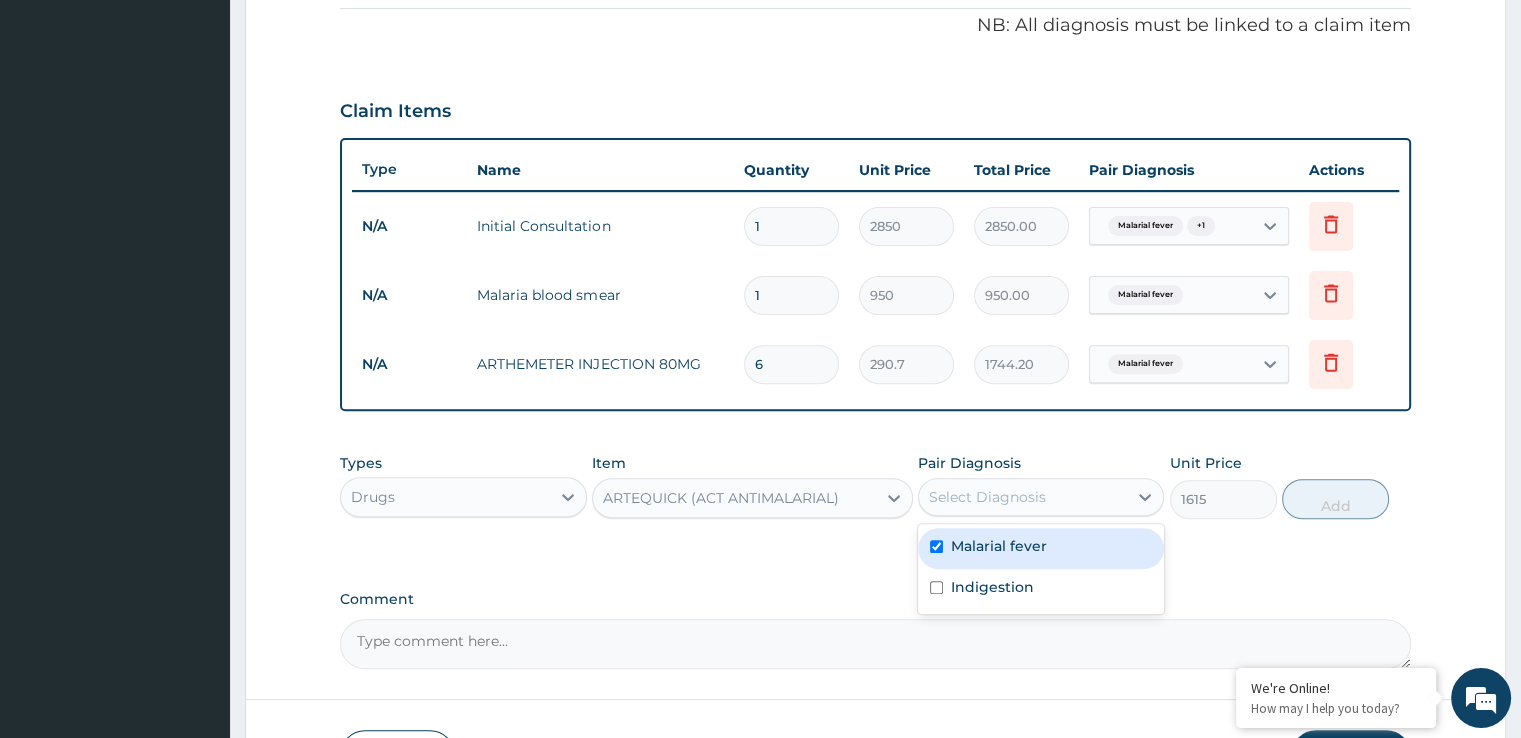checkbox on "true" 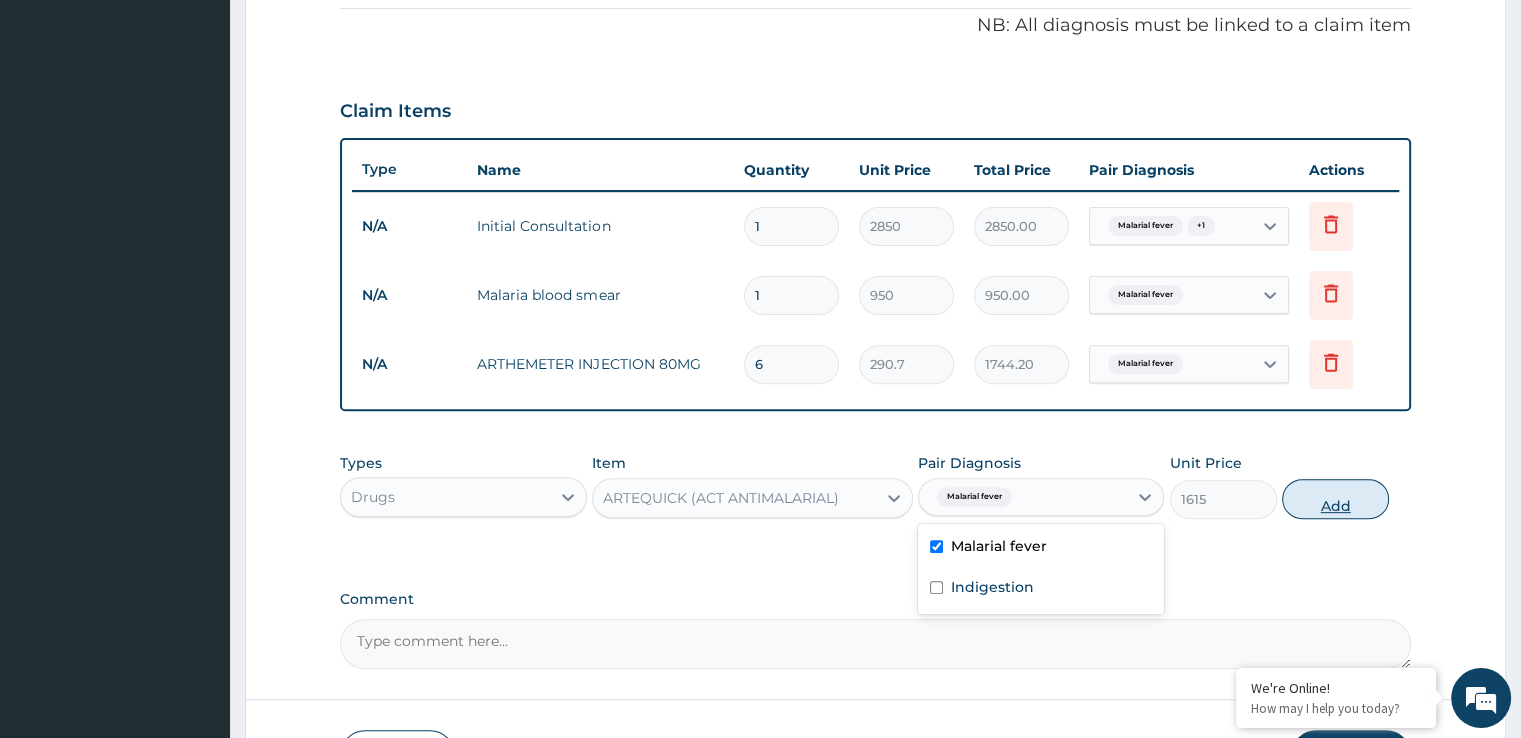 click on "Add" at bounding box center (1335, 499) 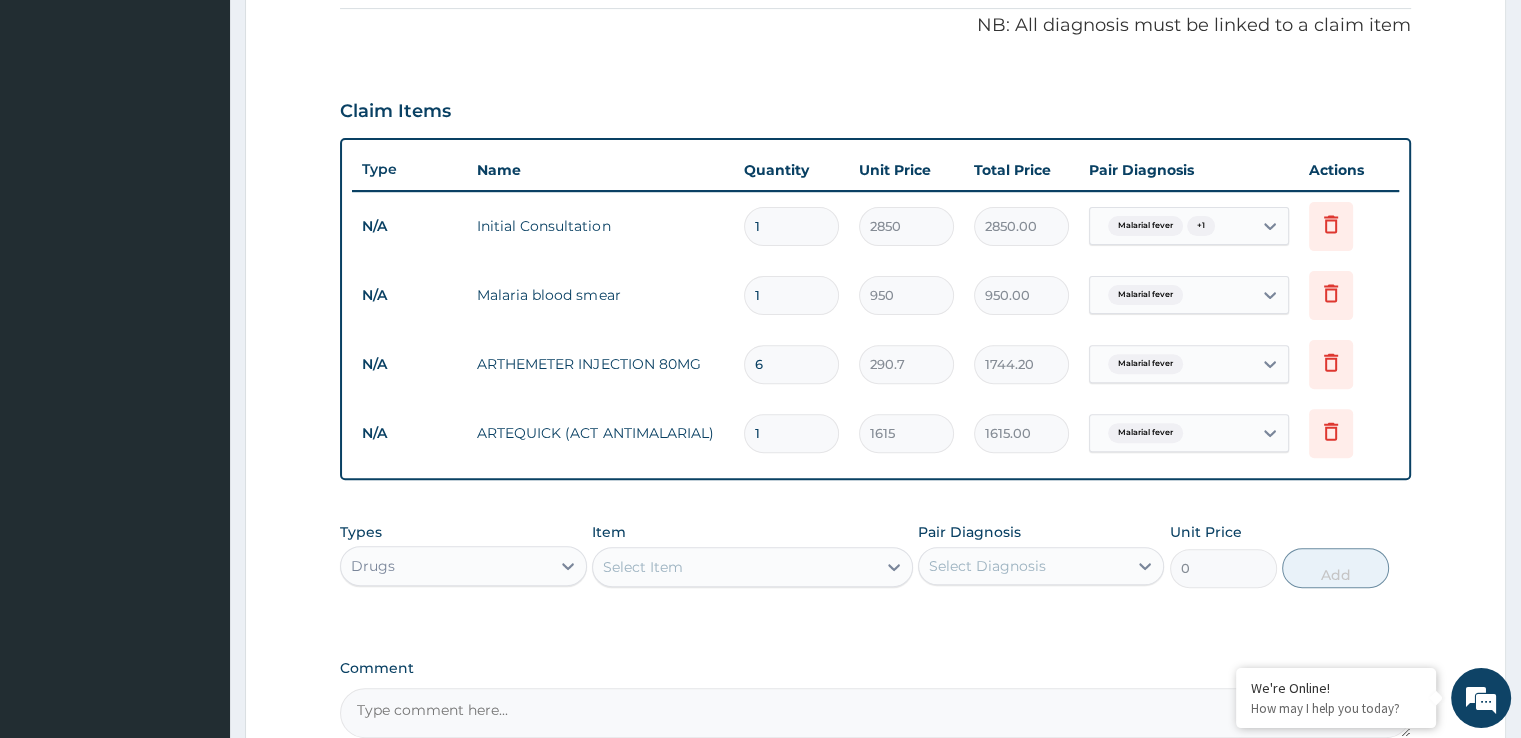 click on "Select Item" at bounding box center [734, 567] 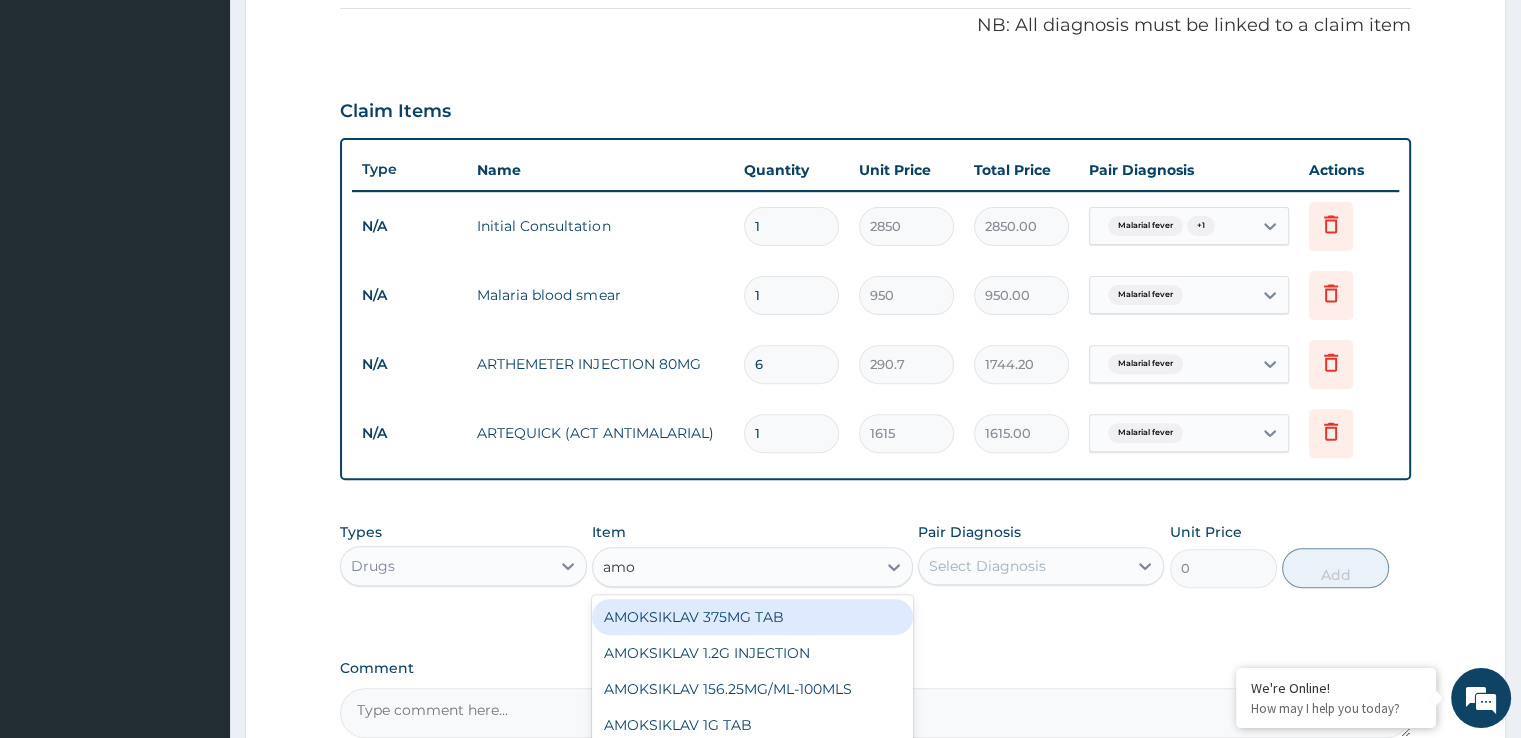 type on "amox" 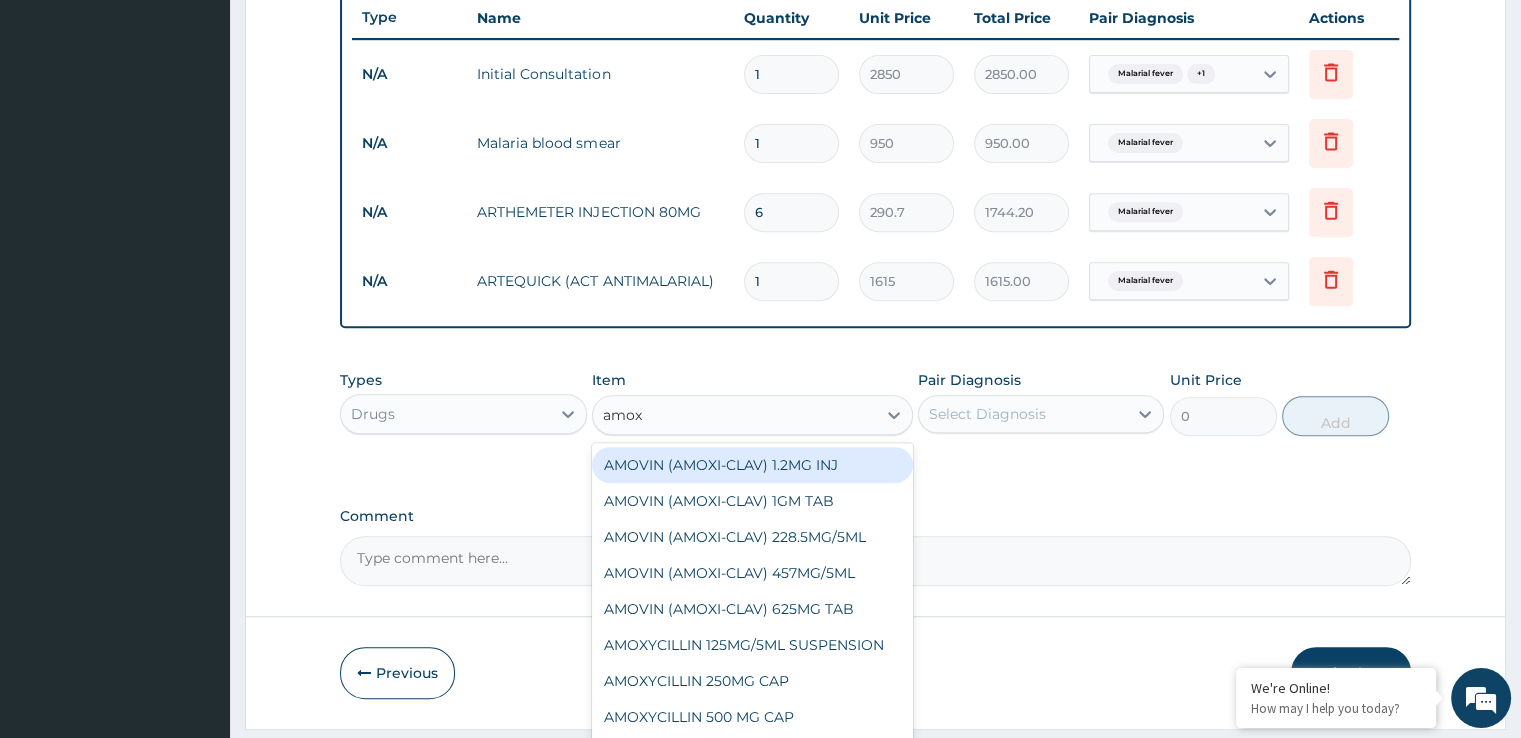 scroll, scrollTop: 812, scrollLeft: 0, axis: vertical 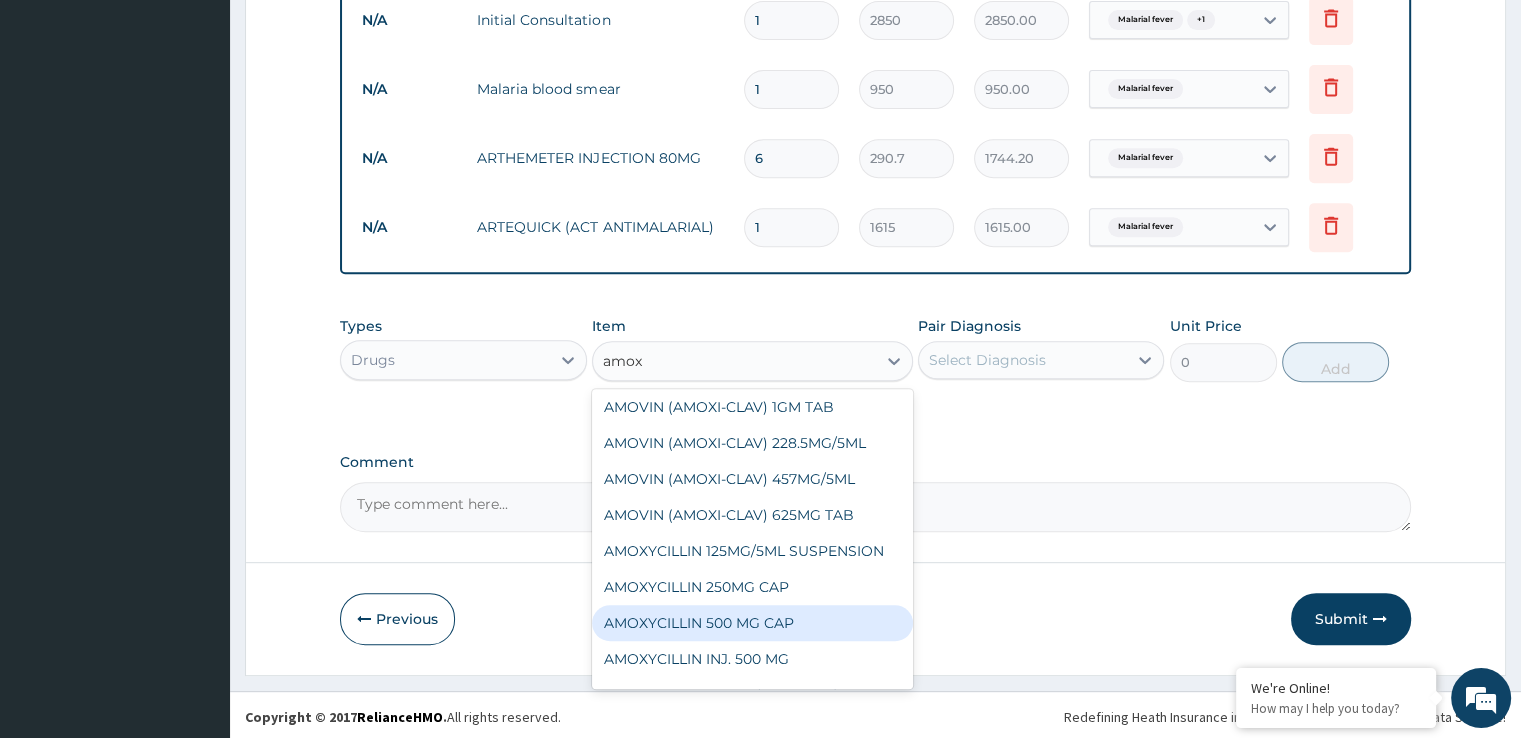 click on "AMOXYCILLIN 500 MG CAP" at bounding box center [752, 623] 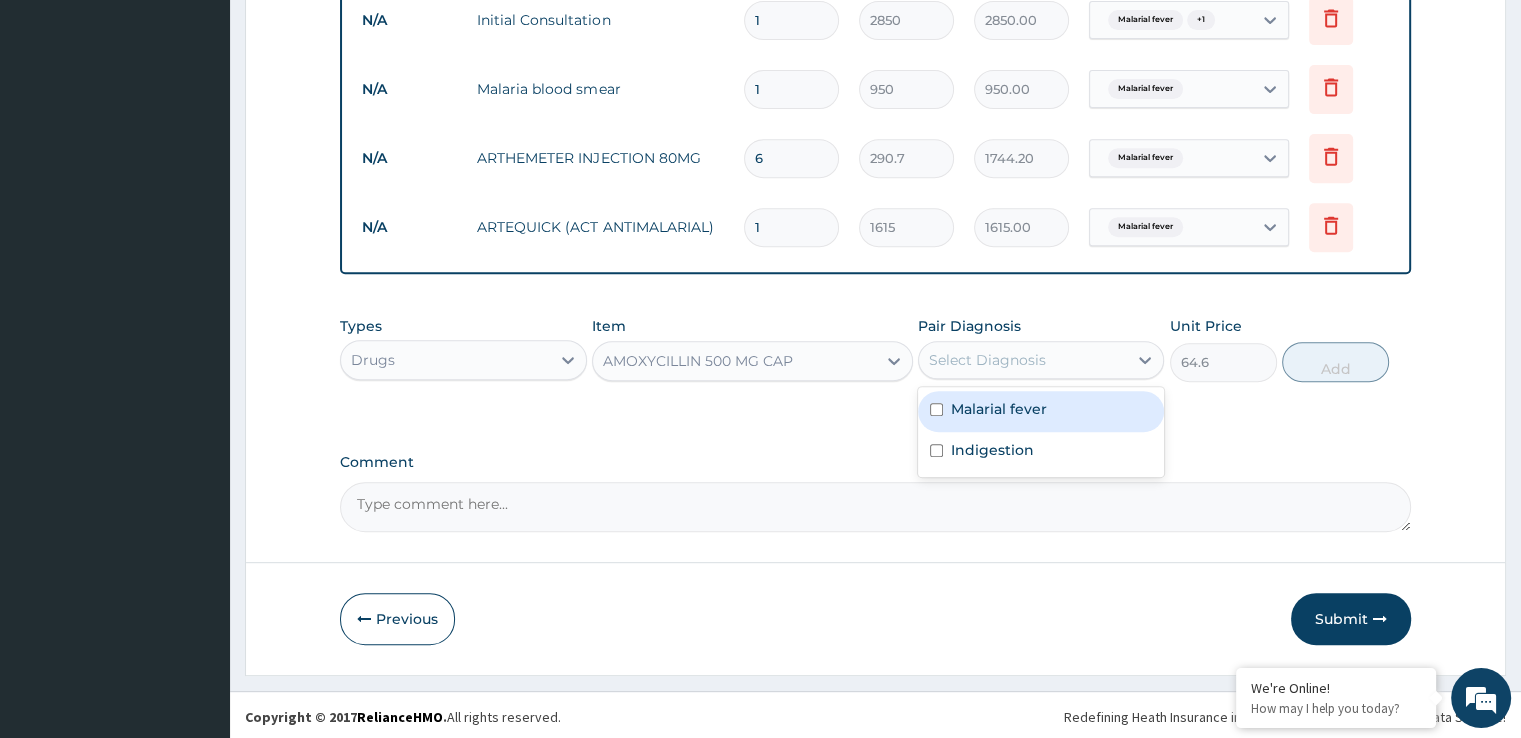 click on "Select Diagnosis" at bounding box center [1023, 360] 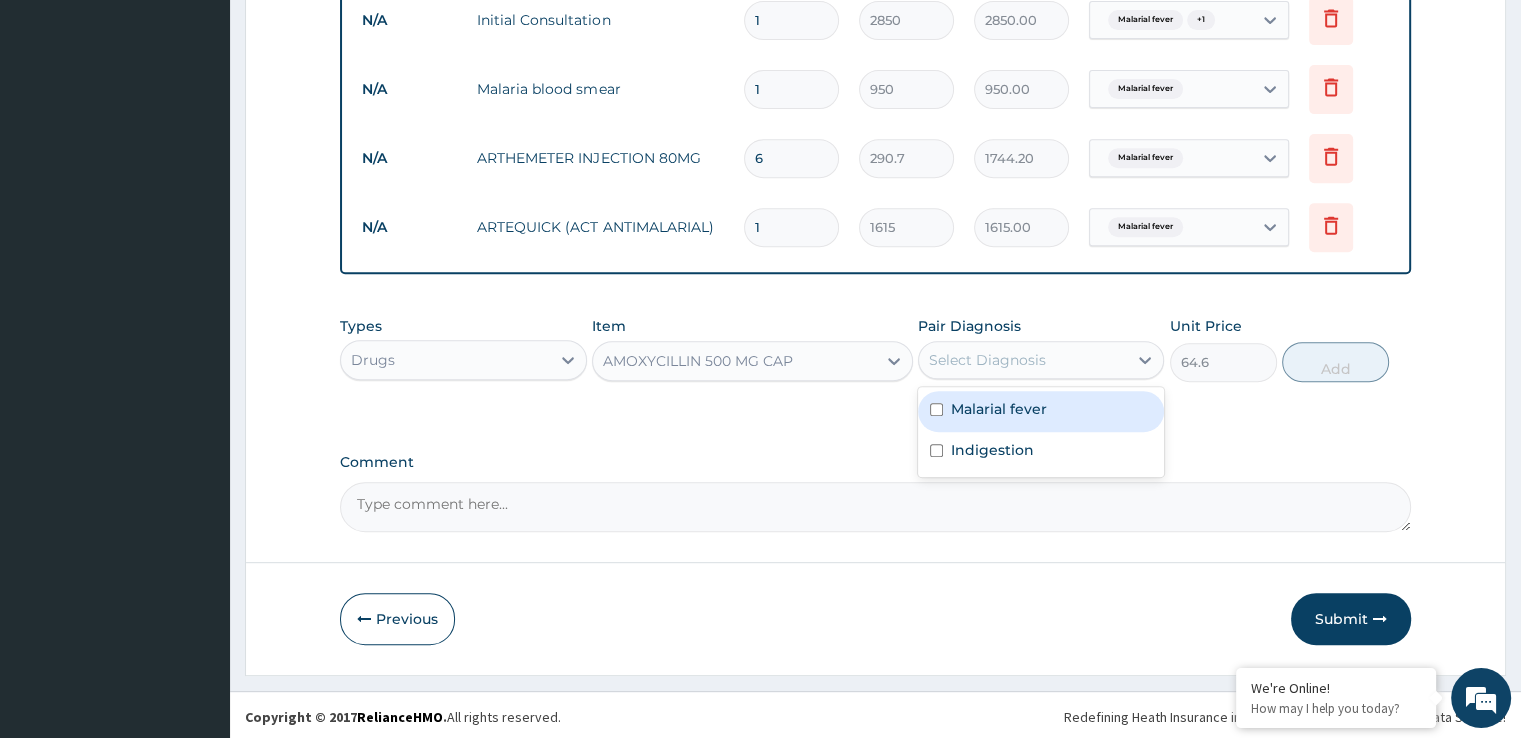 click on "Malarial fever" at bounding box center (1041, 411) 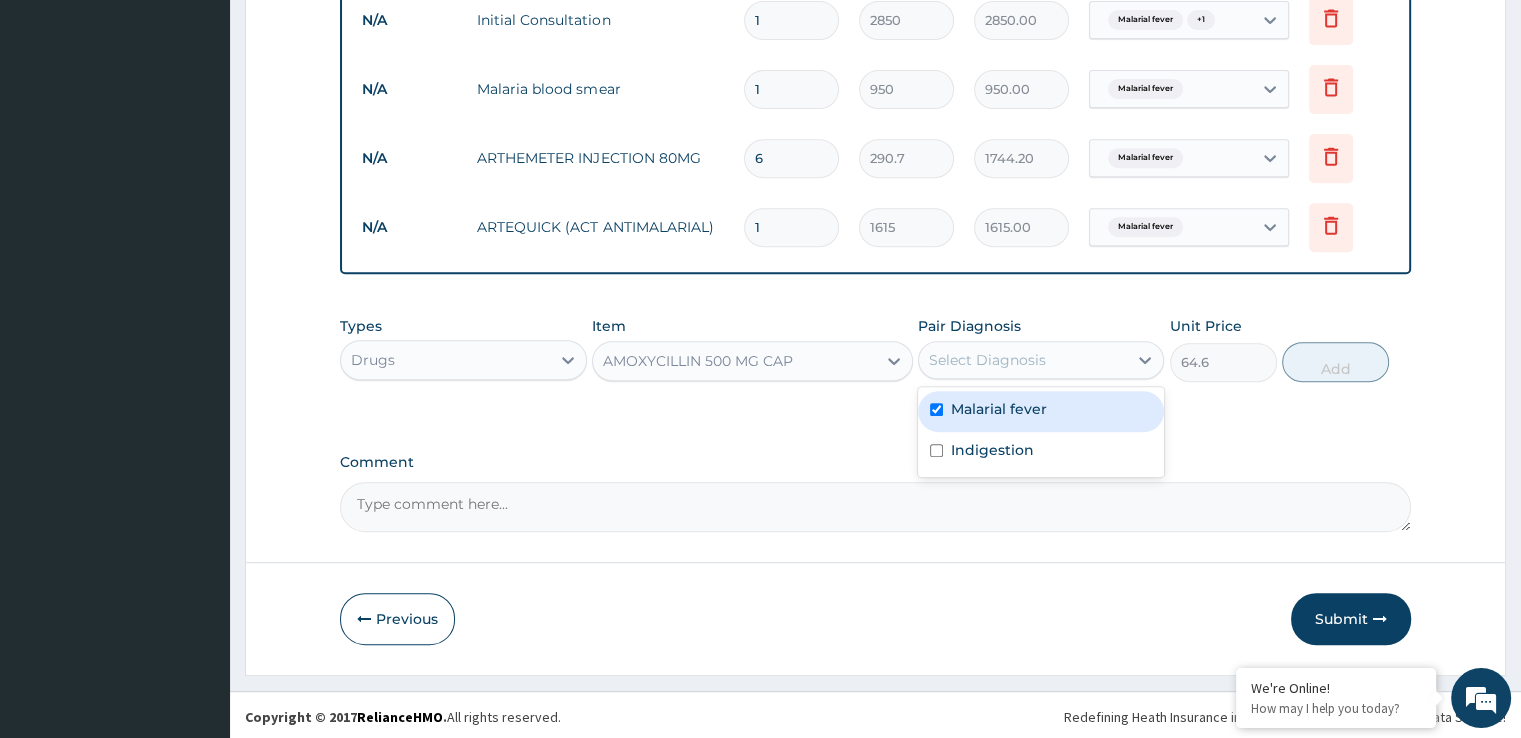 checkbox on "true" 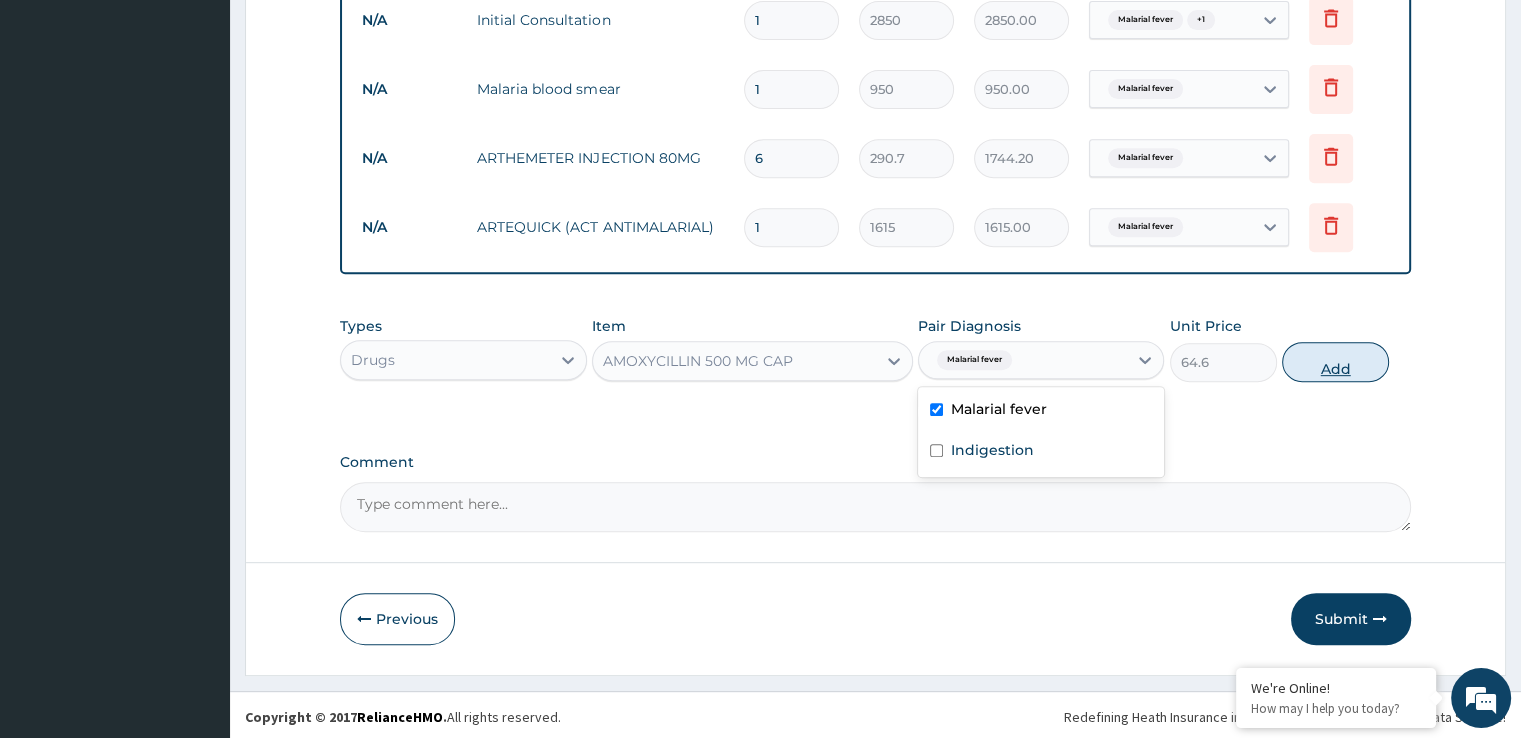 click on "Add" at bounding box center [1335, 362] 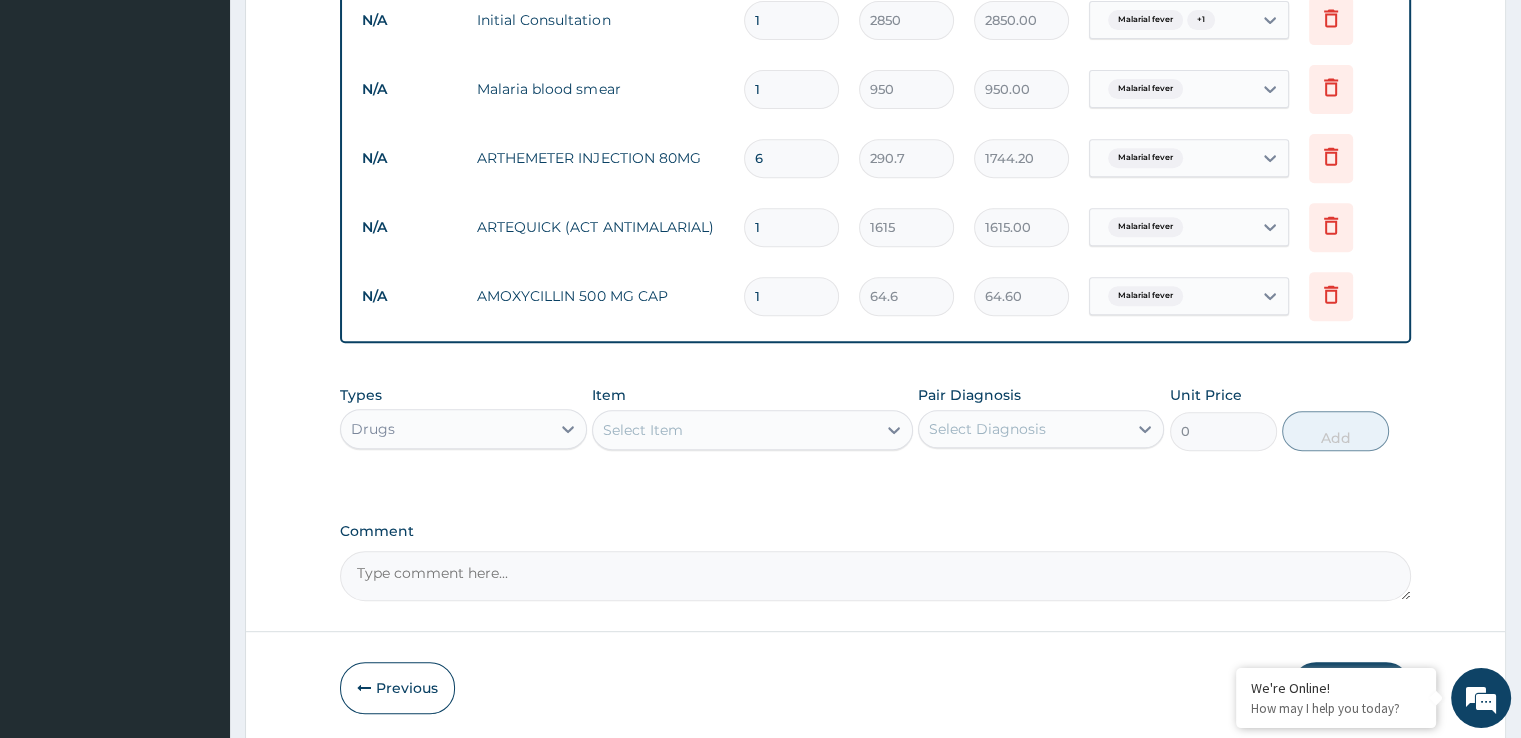 type on "14" 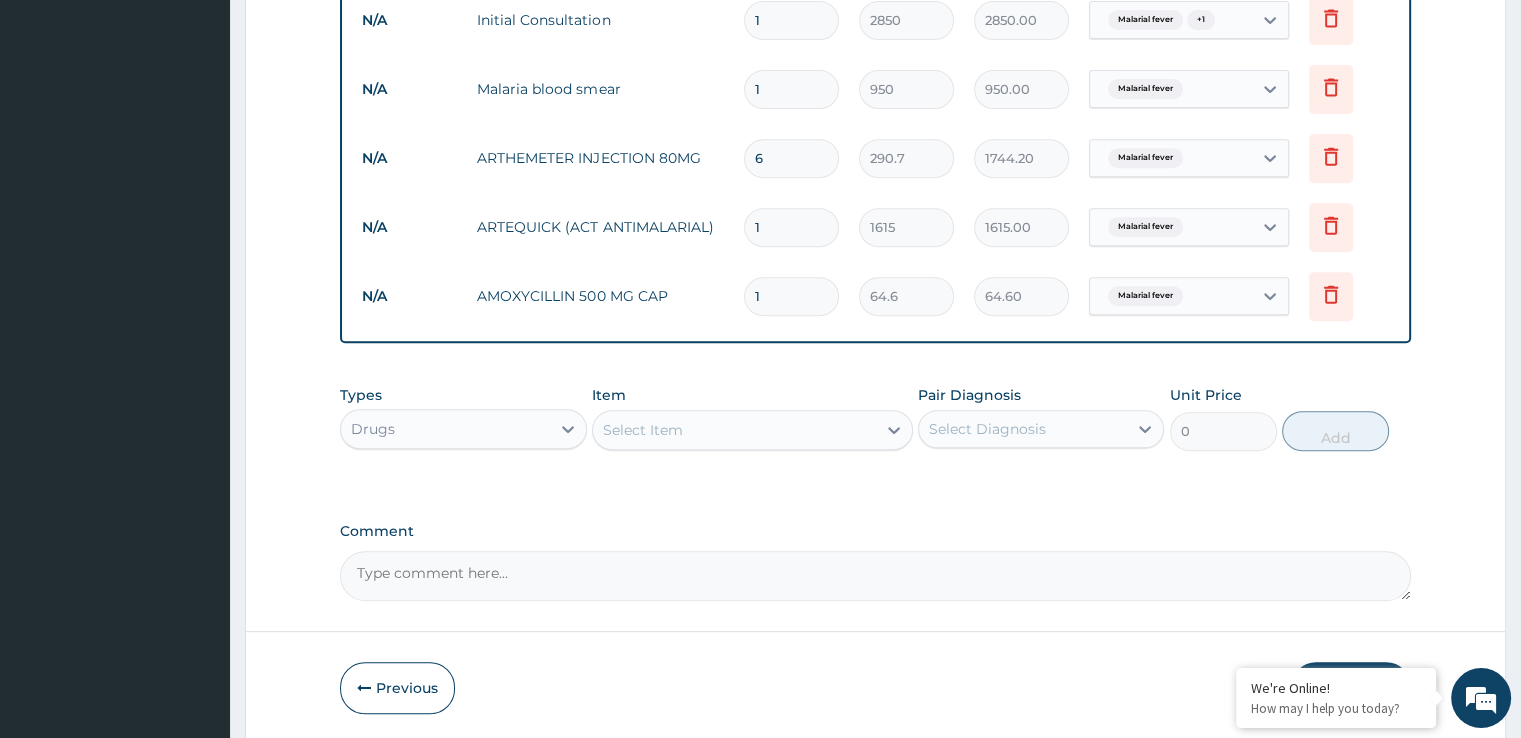 type on "904.40" 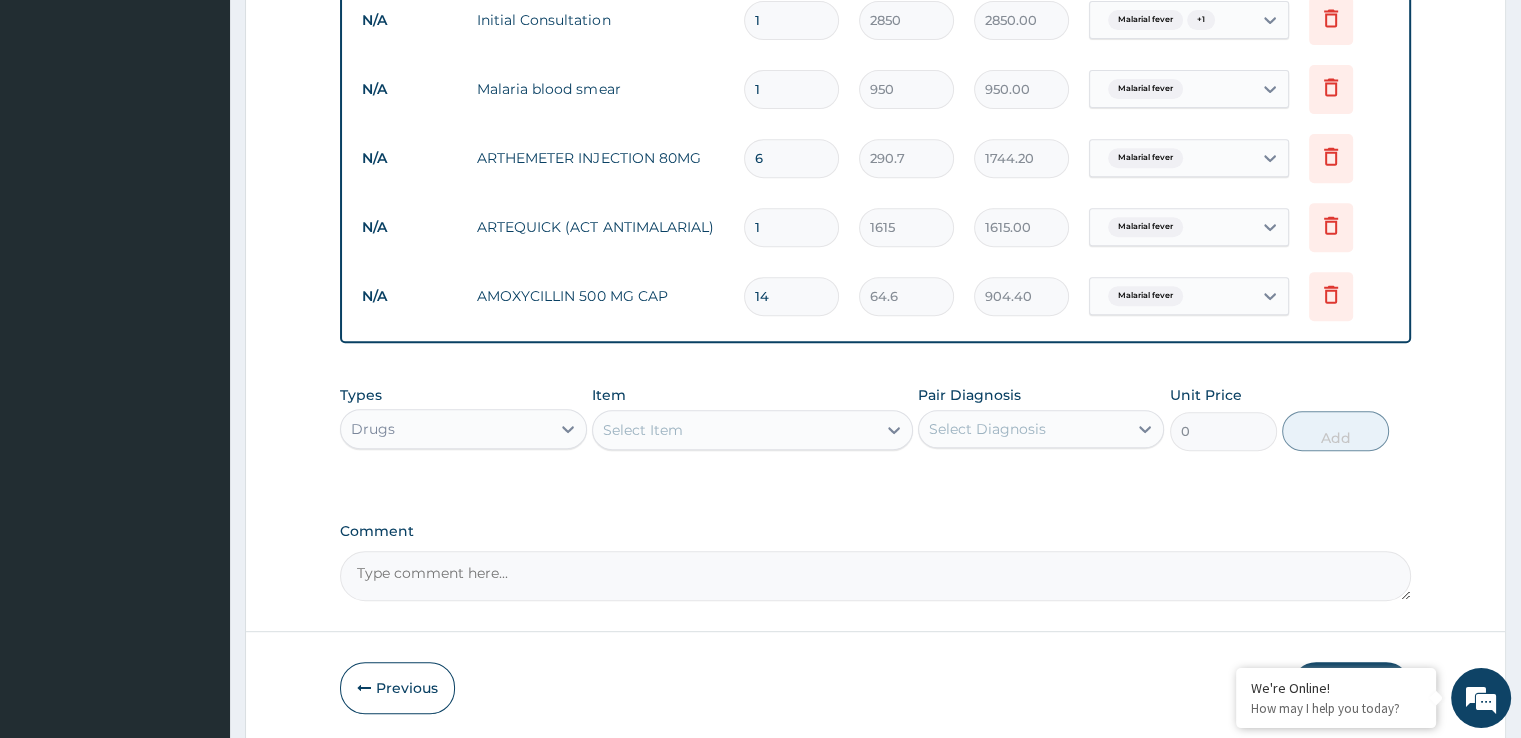 type on "14" 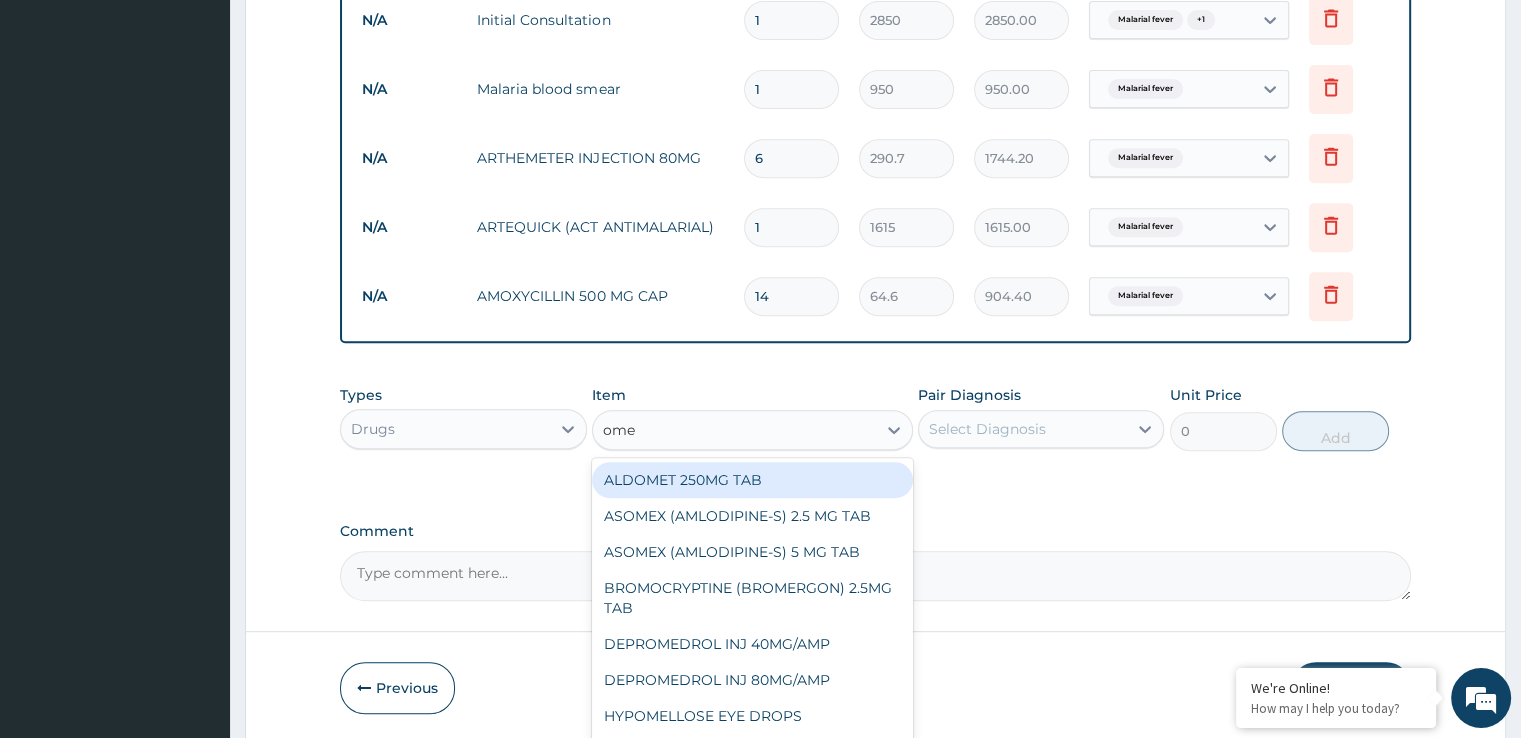type on "omep" 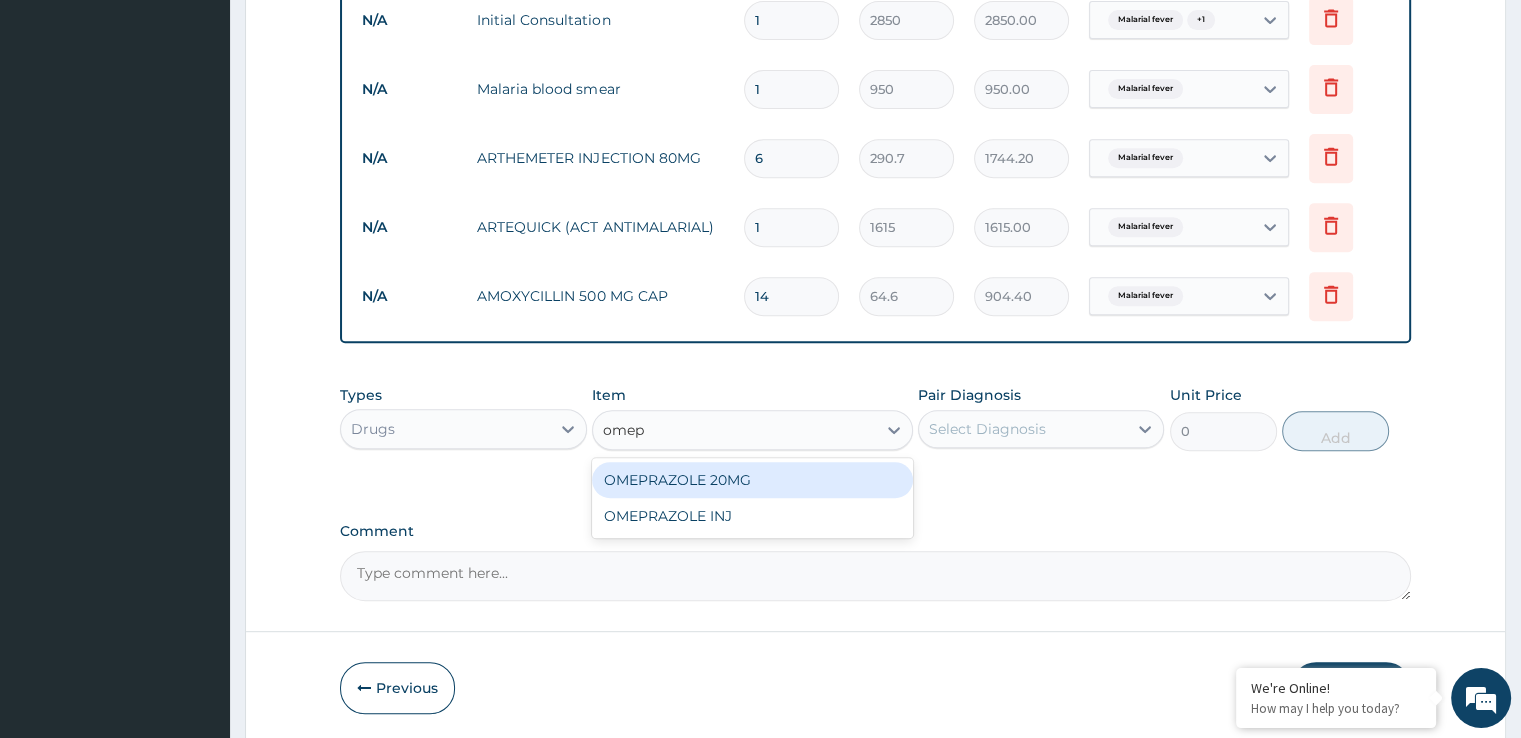 click on "OMEPRAZOLE 20MG" at bounding box center (752, 480) 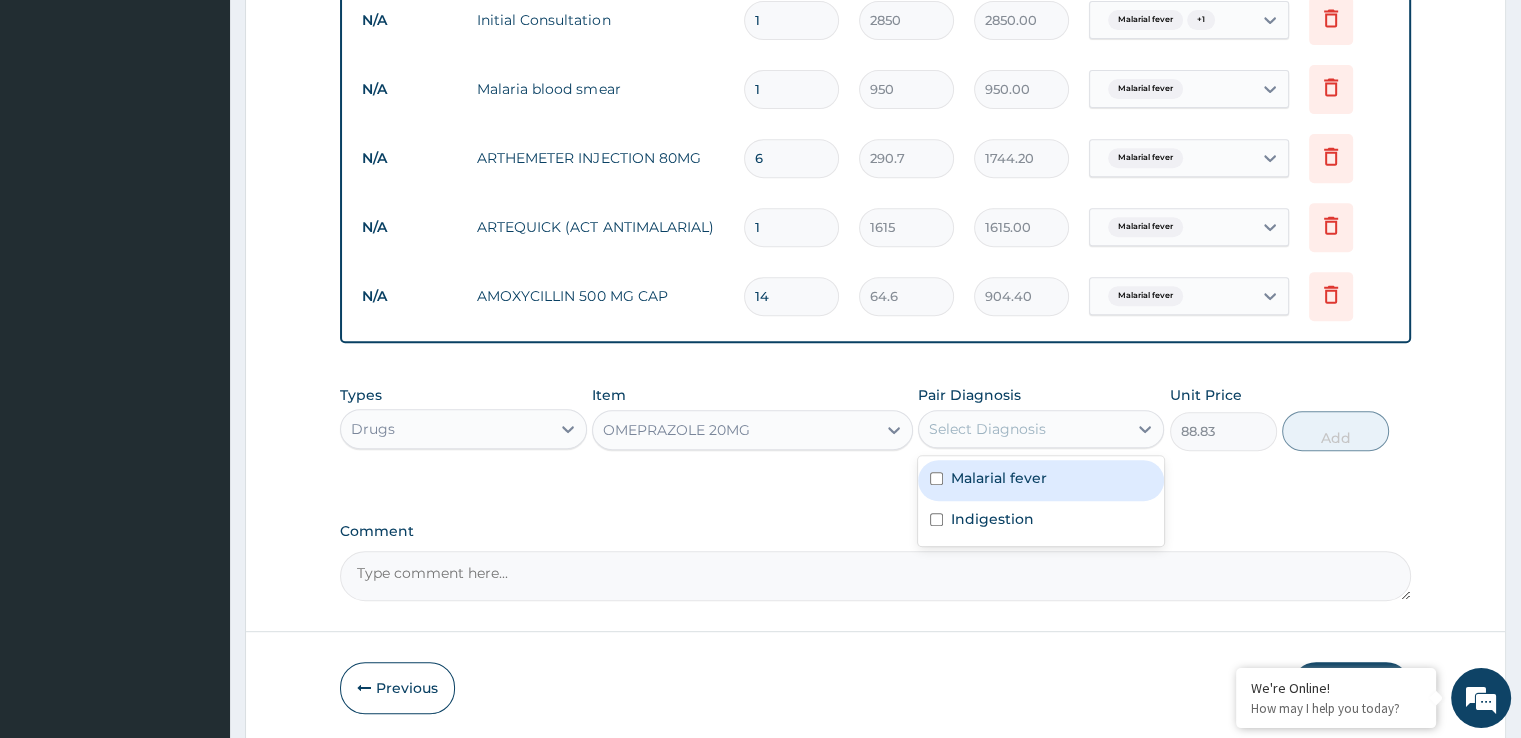 click on "Select Diagnosis" at bounding box center [987, 429] 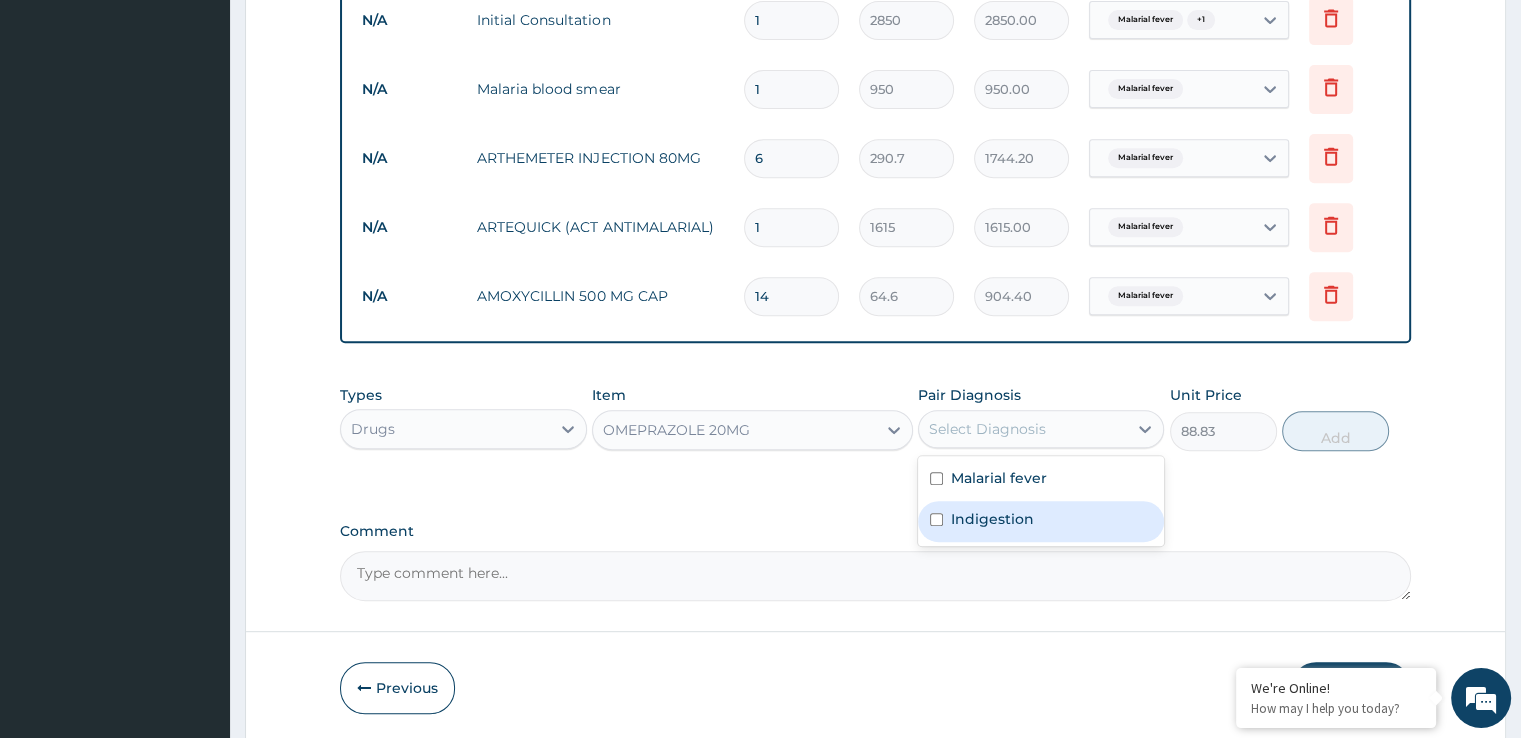 click on "Indigestion" at bounding box center (992, 519) 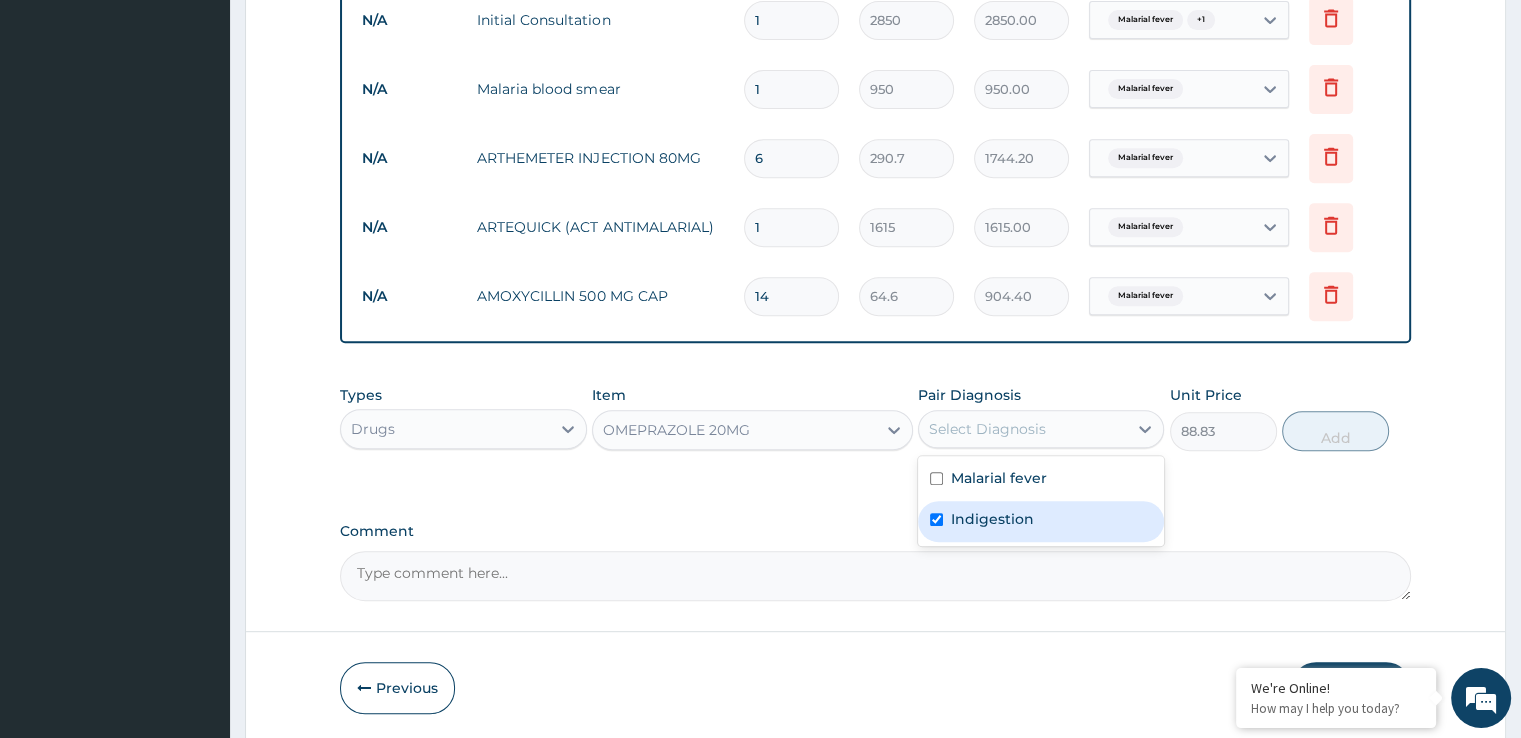 checkbox on "true" 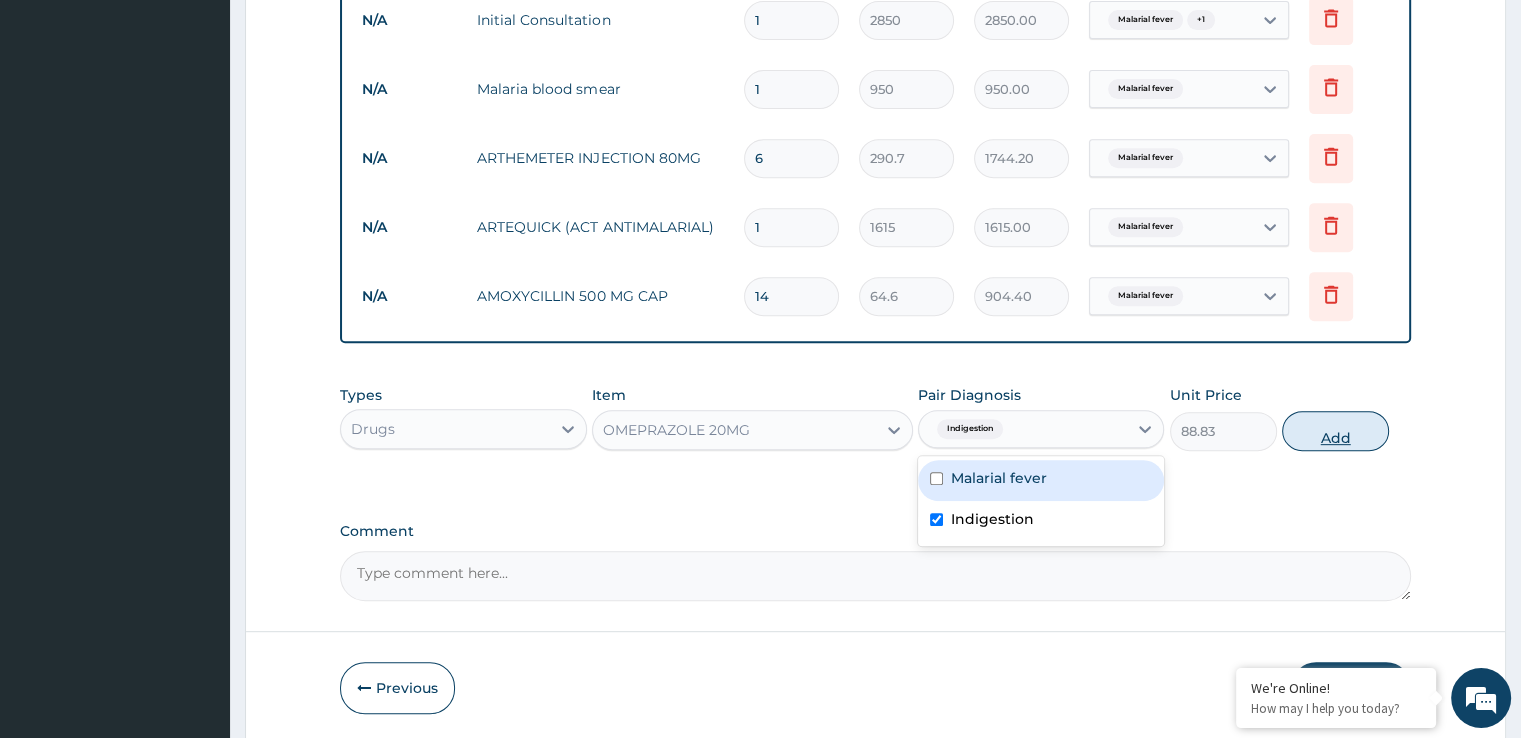 click on "Add" at bounding box center [1335, 431] 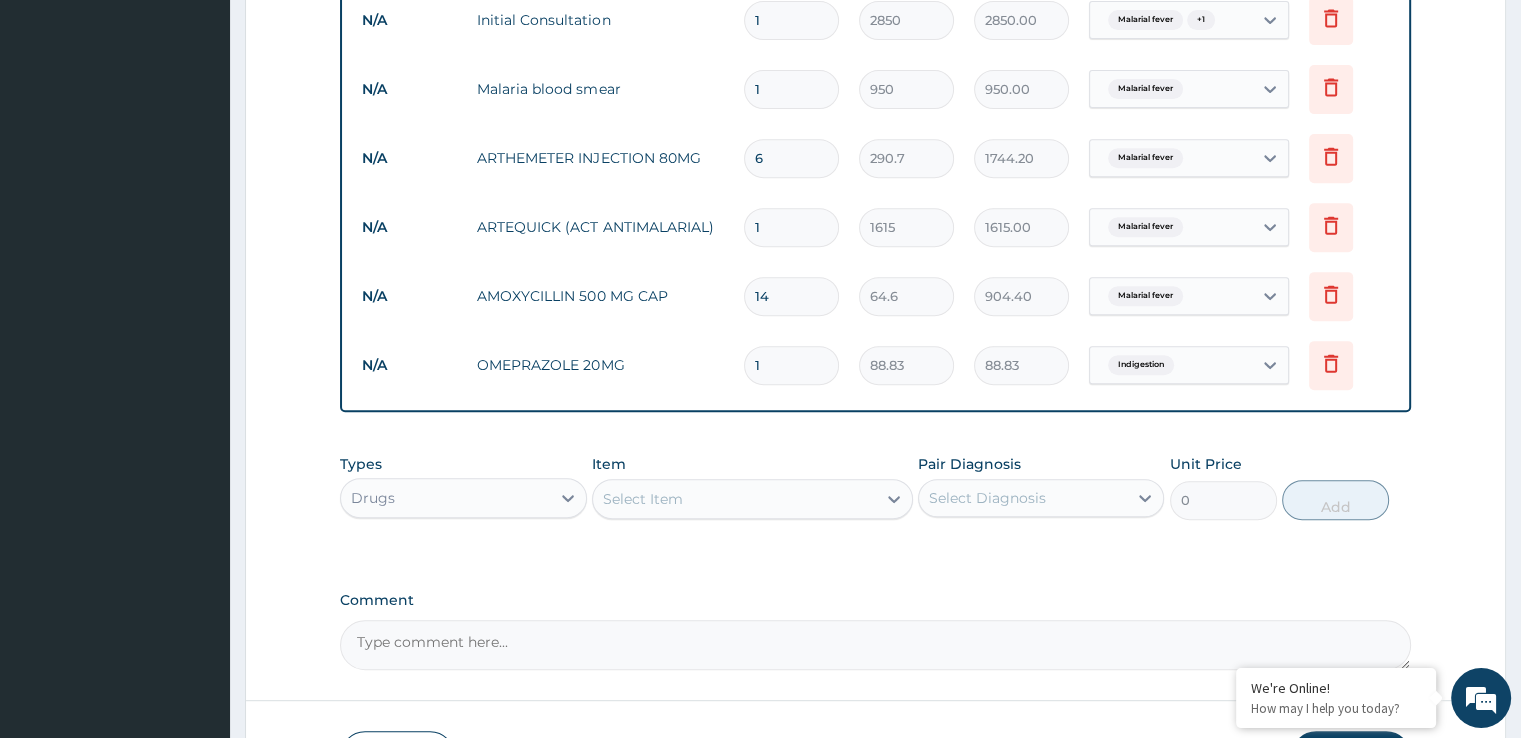 type on "14" 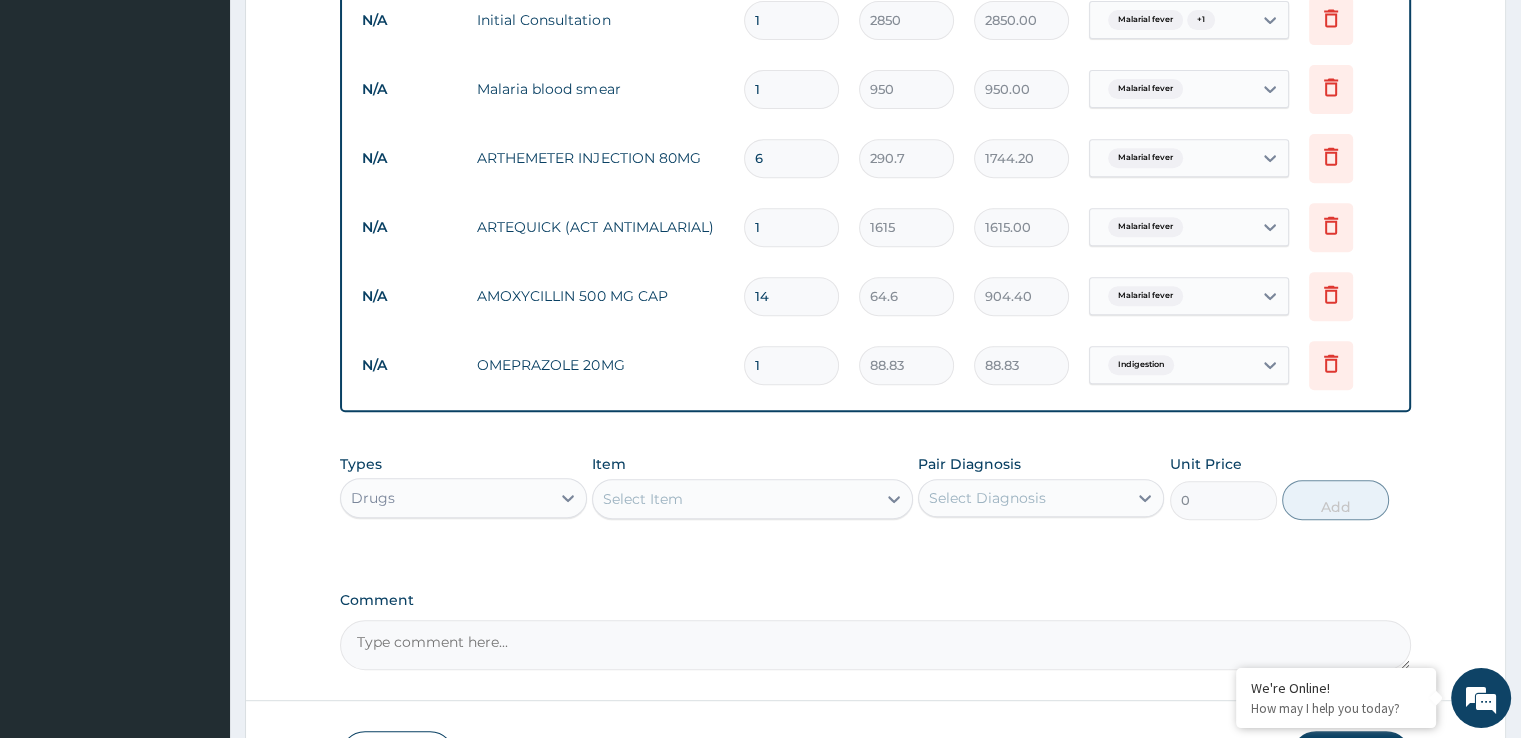 type on "1243.62" 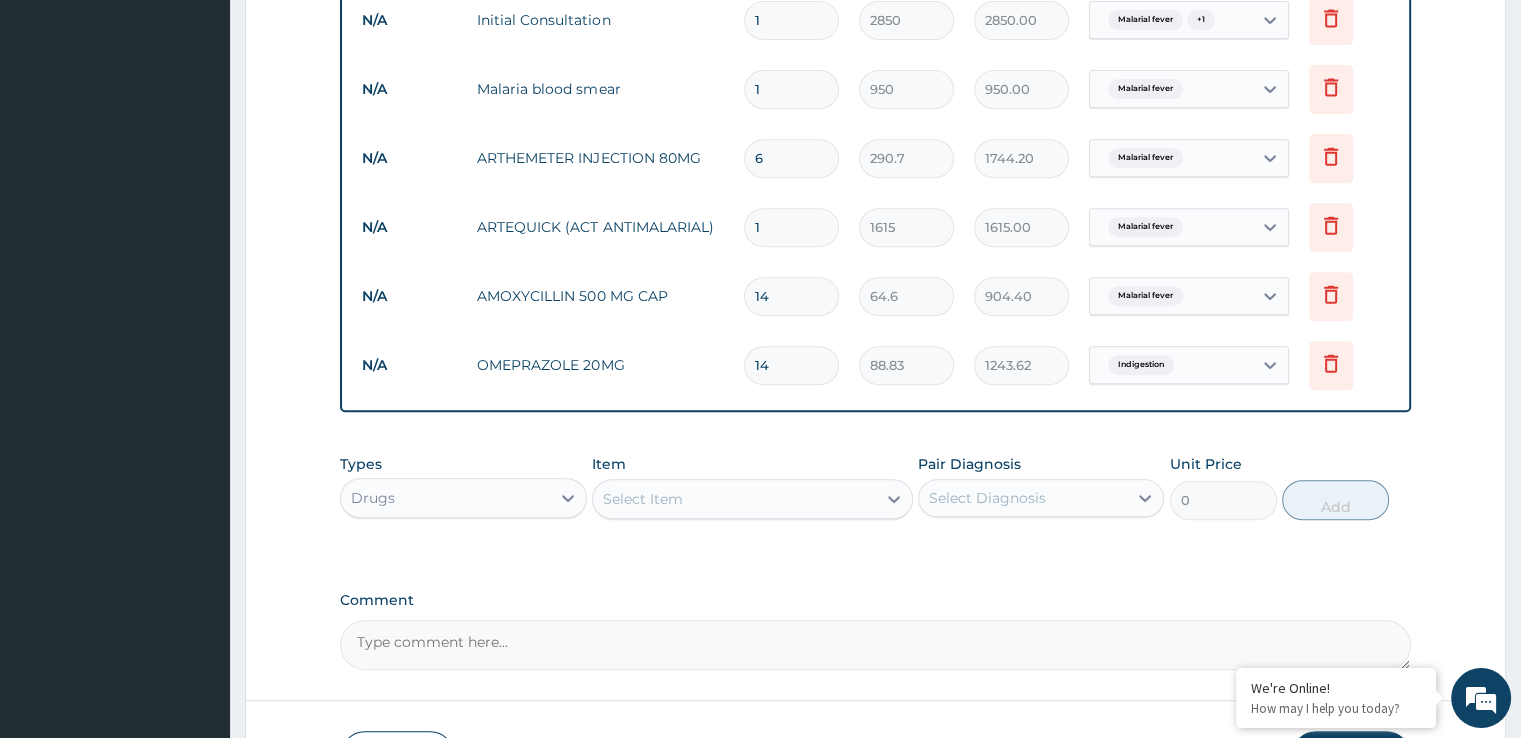 type on "14" 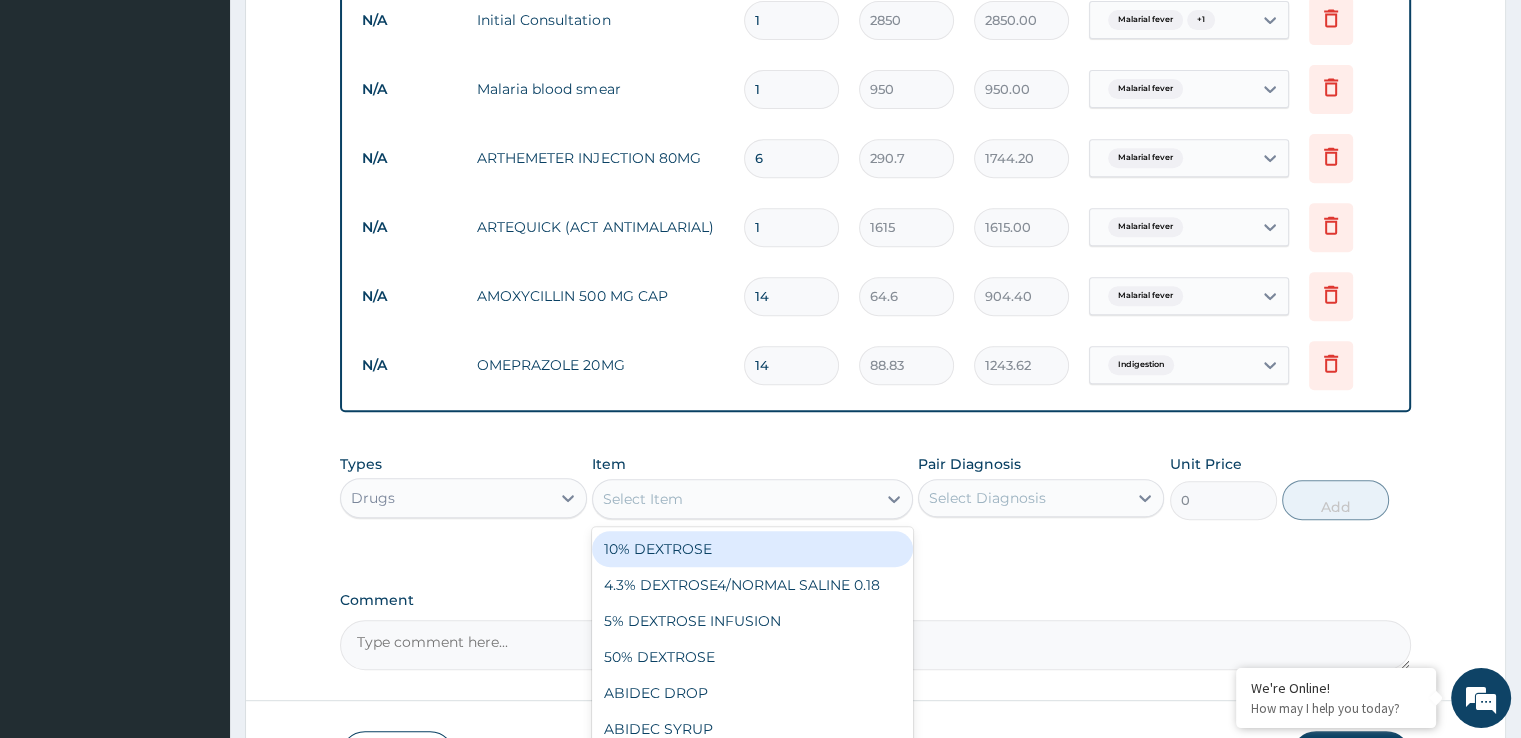 click on "Select Item" at bounding box center (734, 499) 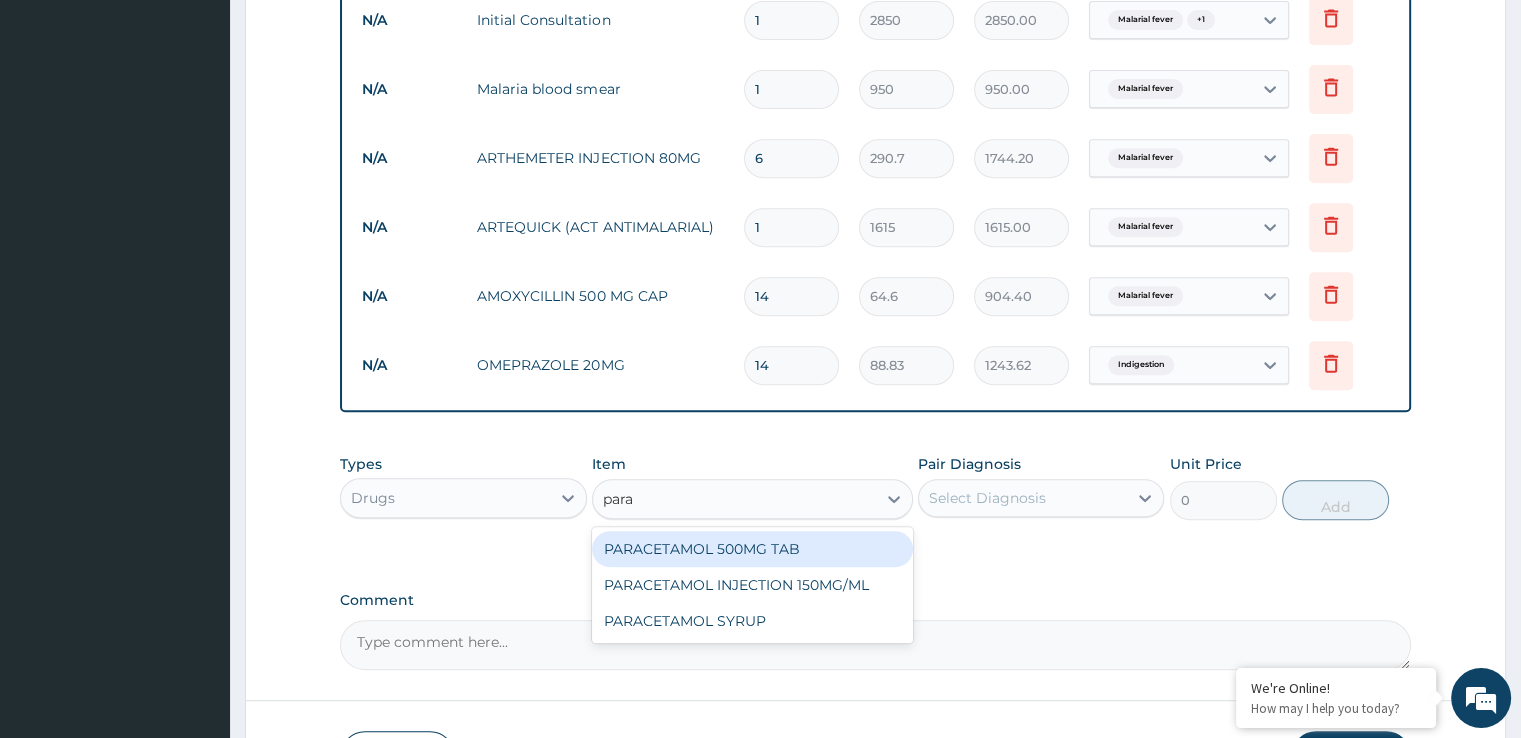 type on "parac" 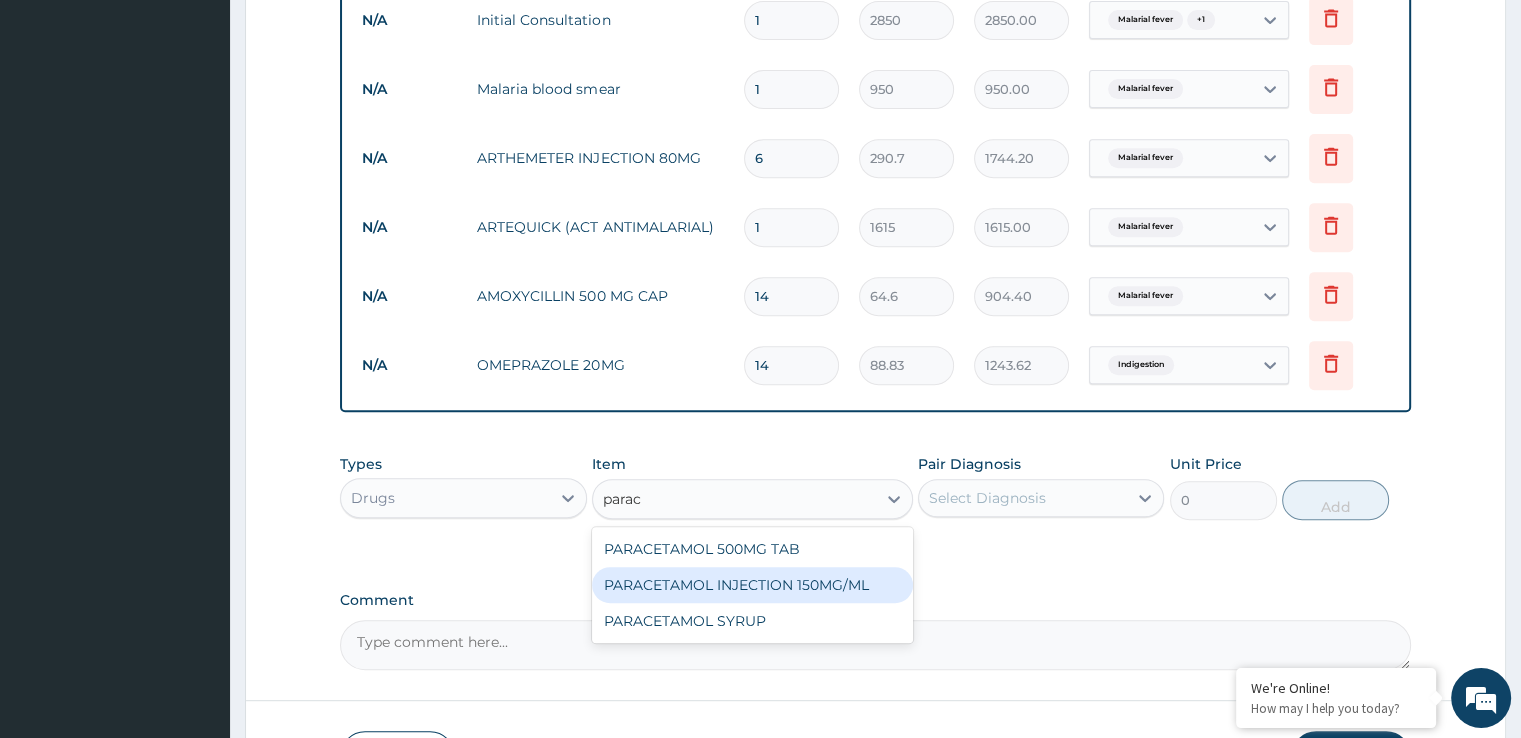click on "PARACETAMOL INJECTION 150MG/ML" at bounding box center (752, 585) 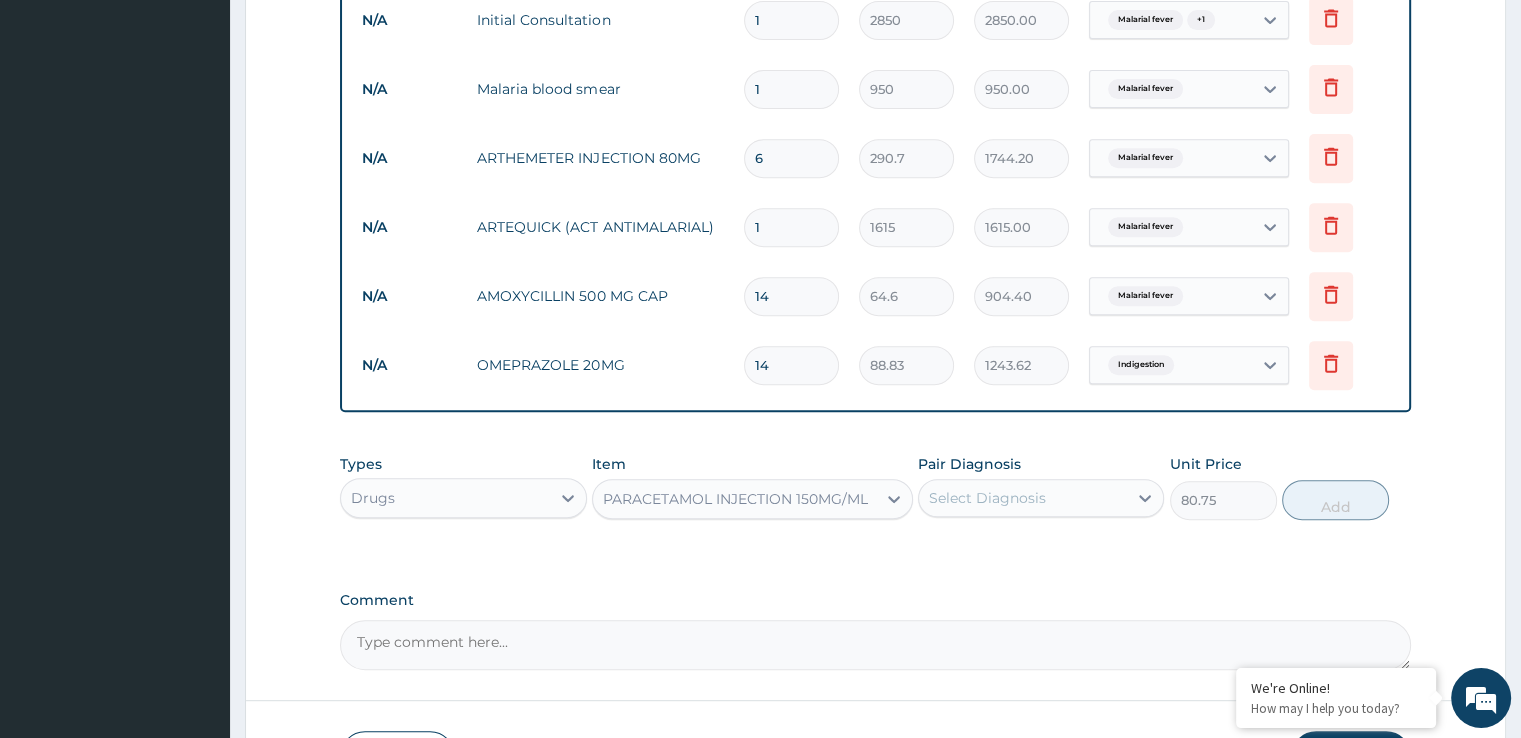 click on "PARACETAMOL INJECTION 150MG/ML" at bounding box center [735, 499] 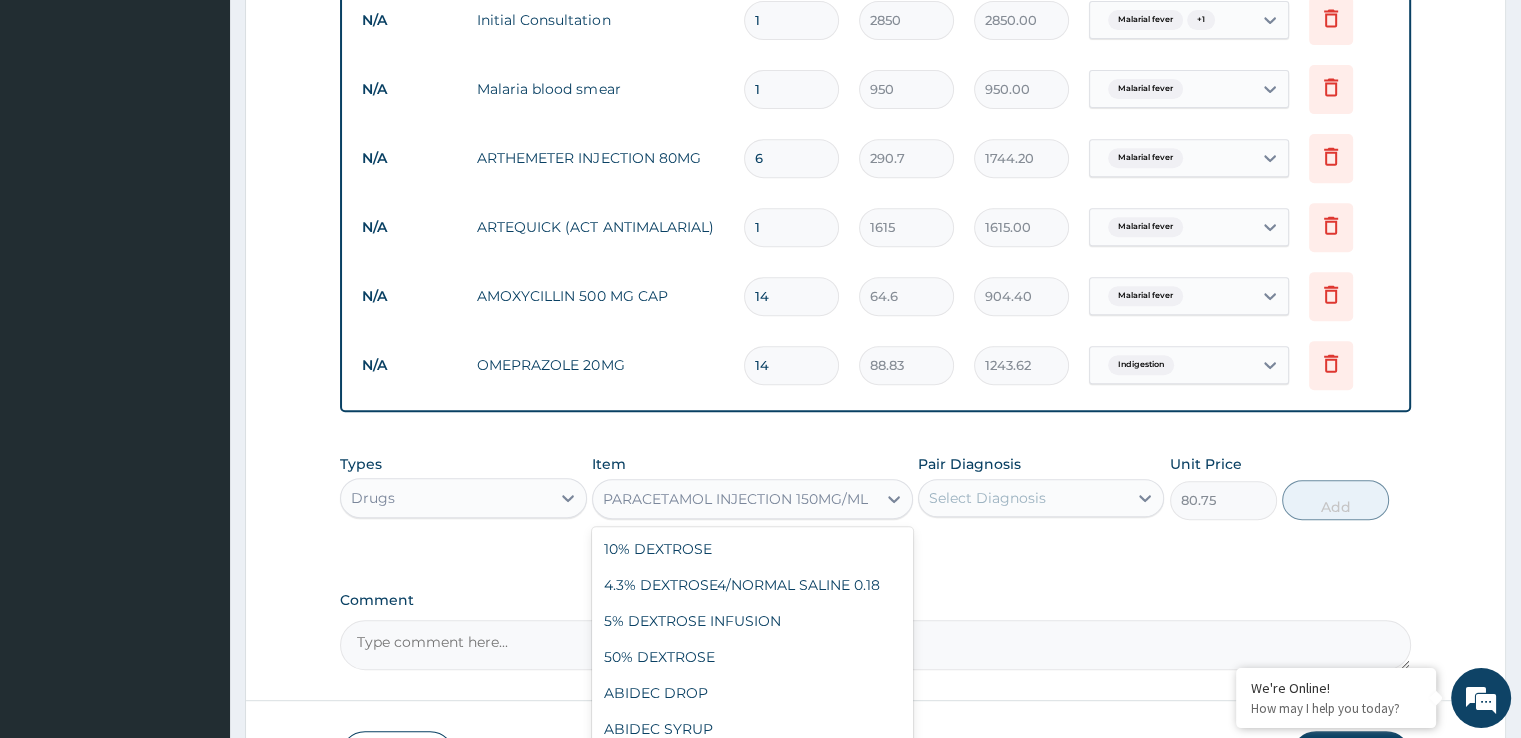 scroll, scrollTop: 22856, scrollLeft: 0, axis: vertical 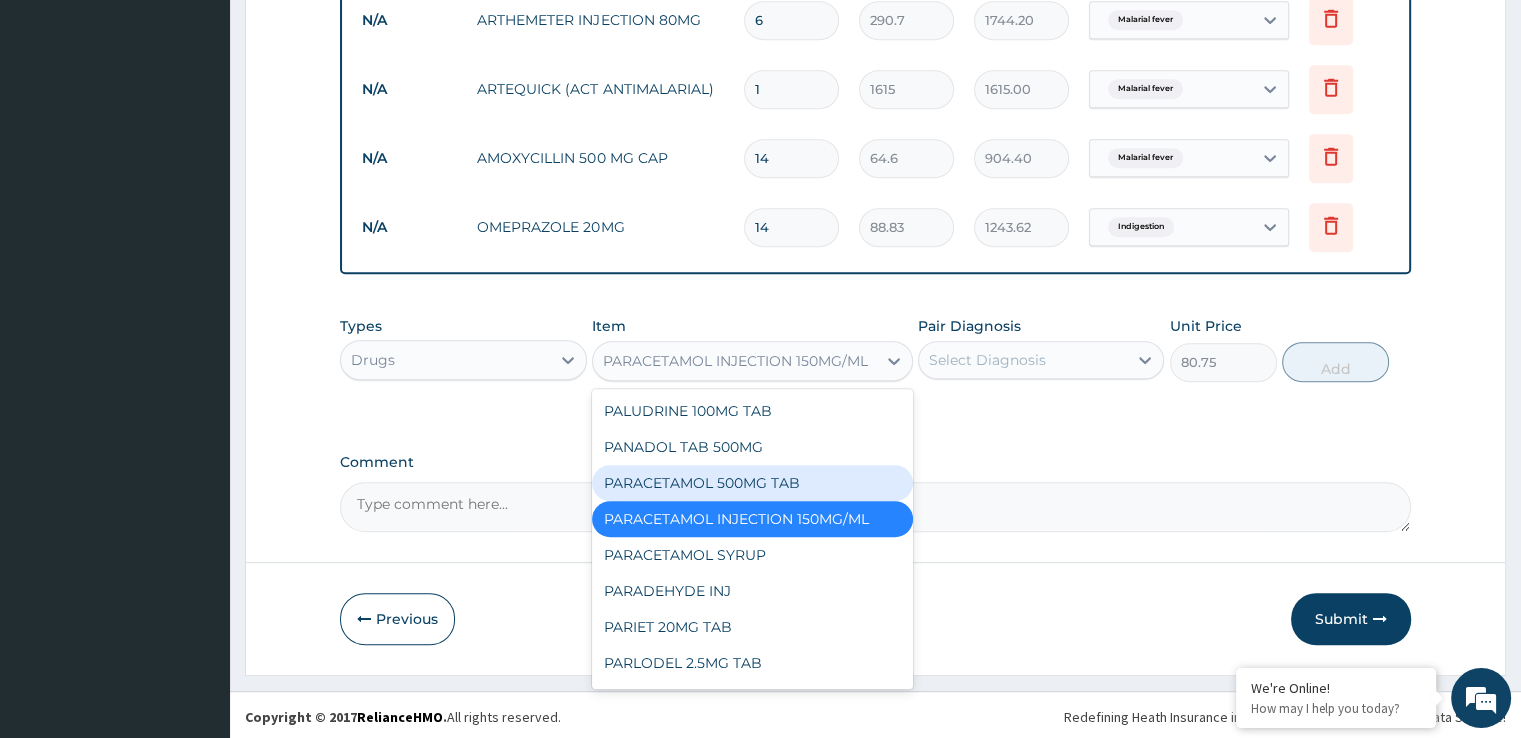 click on "PARACETAMOL 500MG TAB" at bounding box center [752, 483] 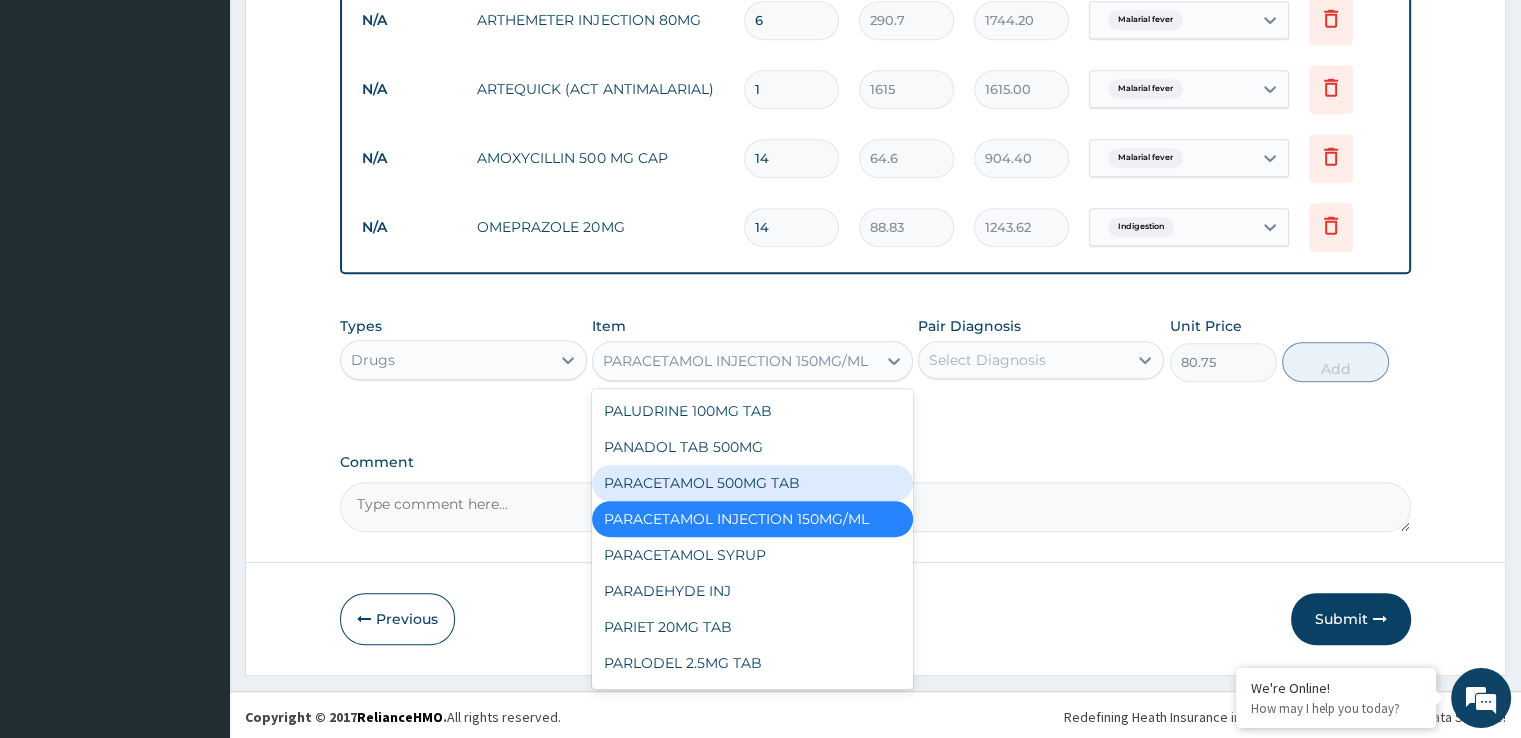 type on "16.15" 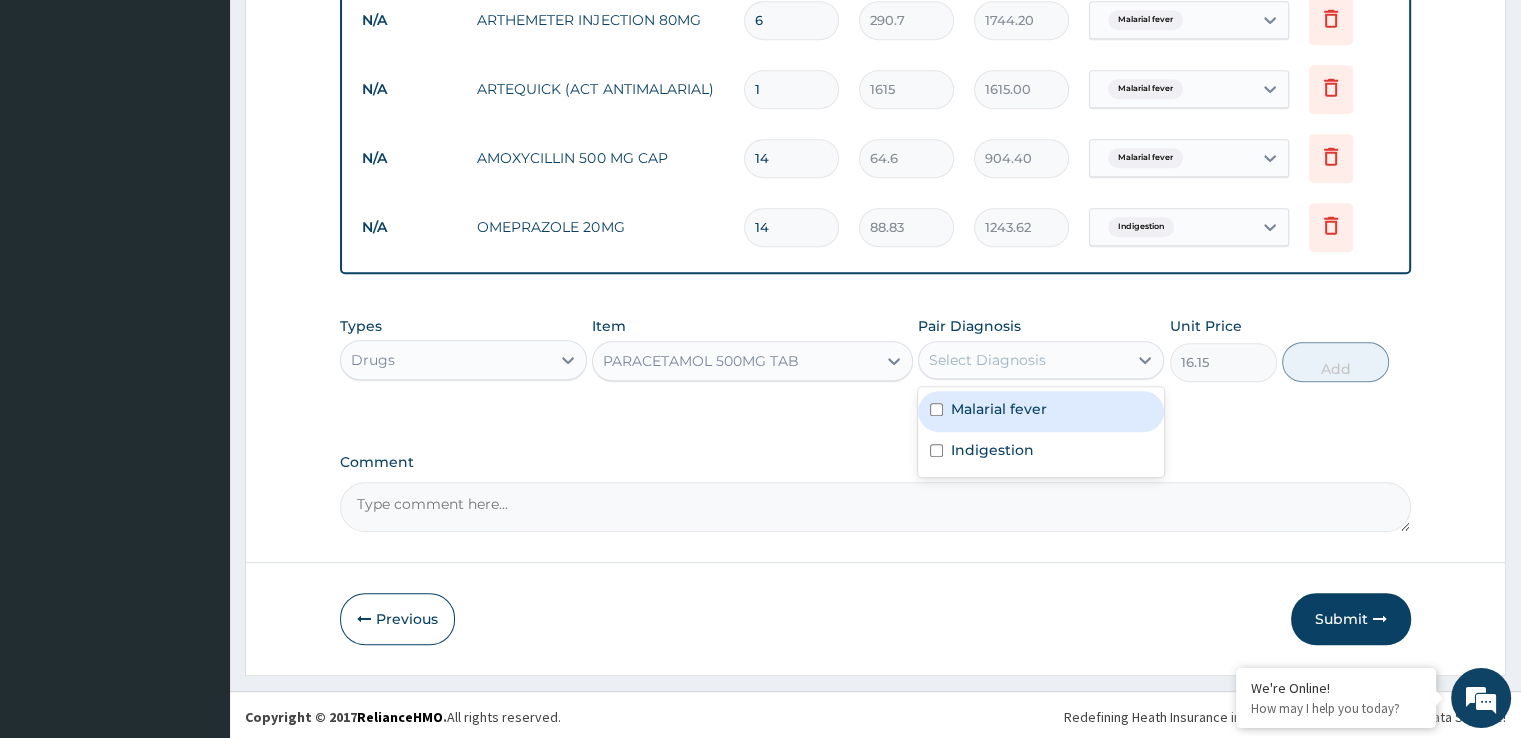 click on "Select Diagnosis" at bounding box center [987, 360] 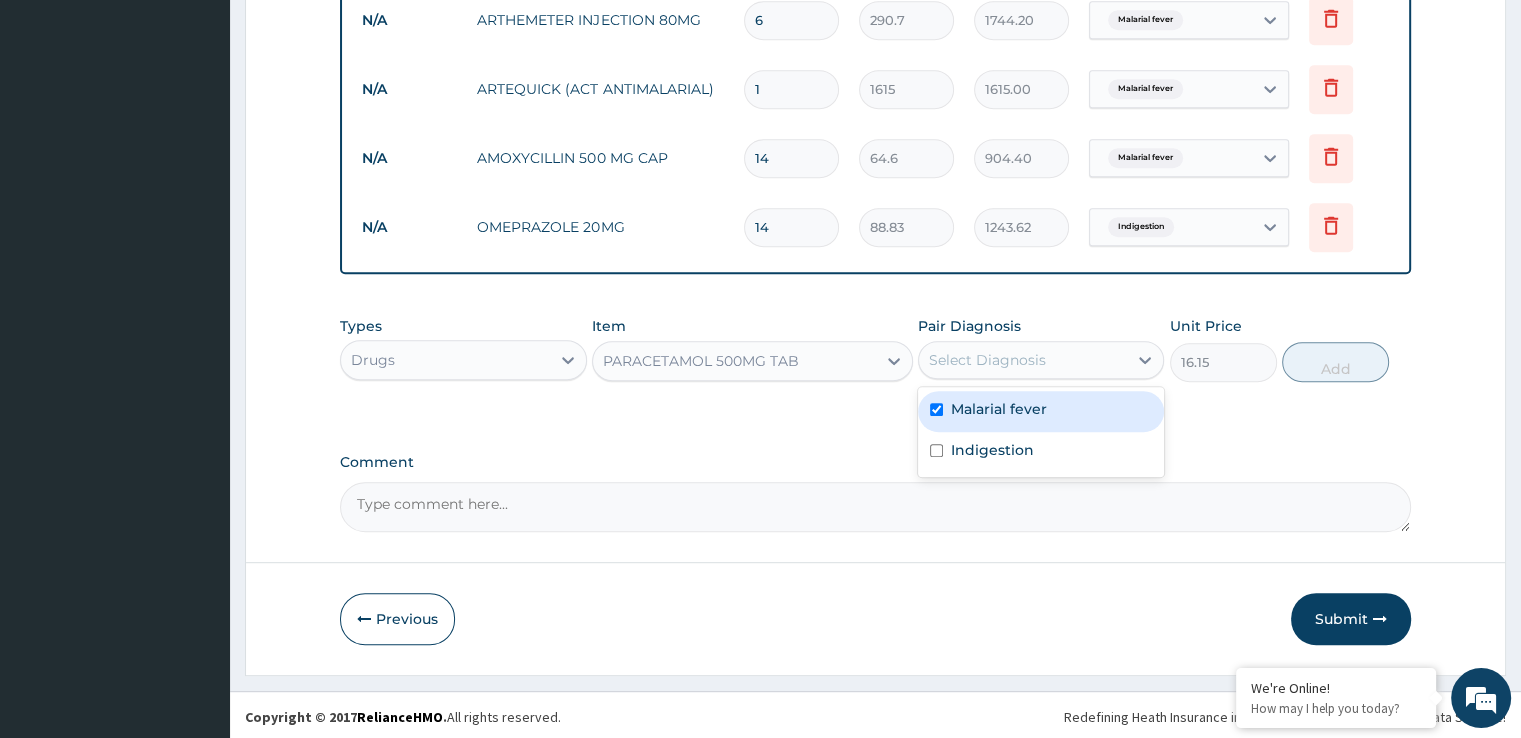 checkbox on "true" 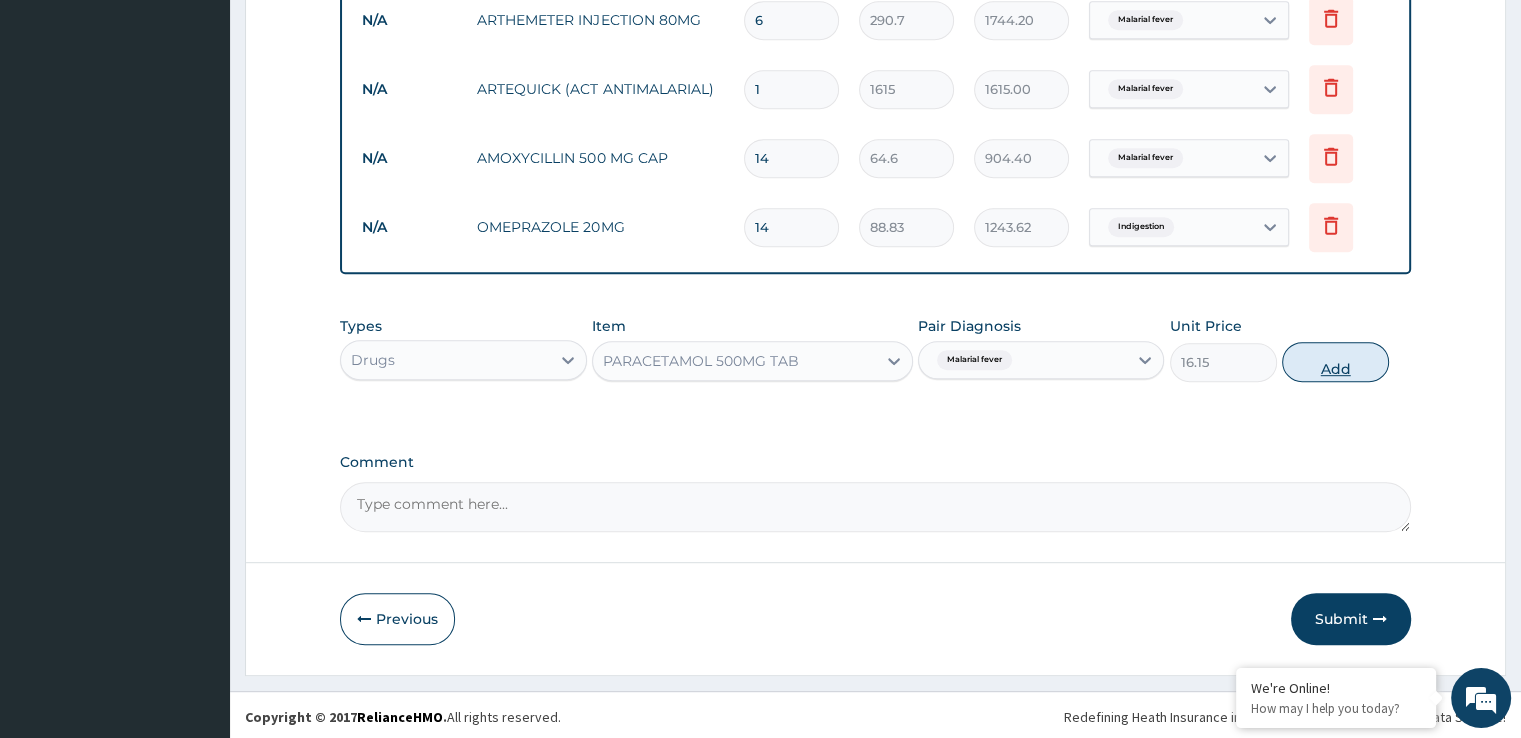 click on "Add" at bounding box center [1335, 362] 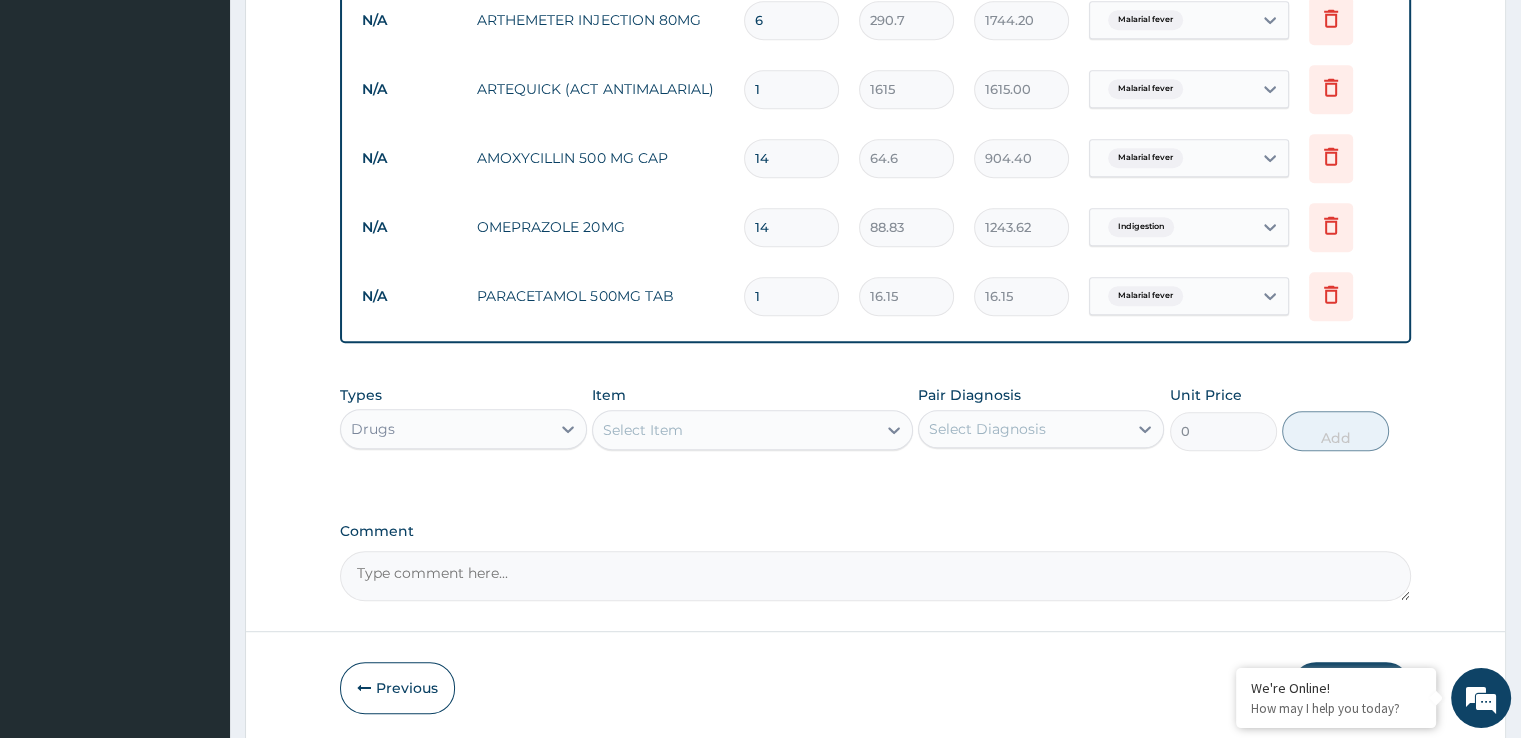type on "18" 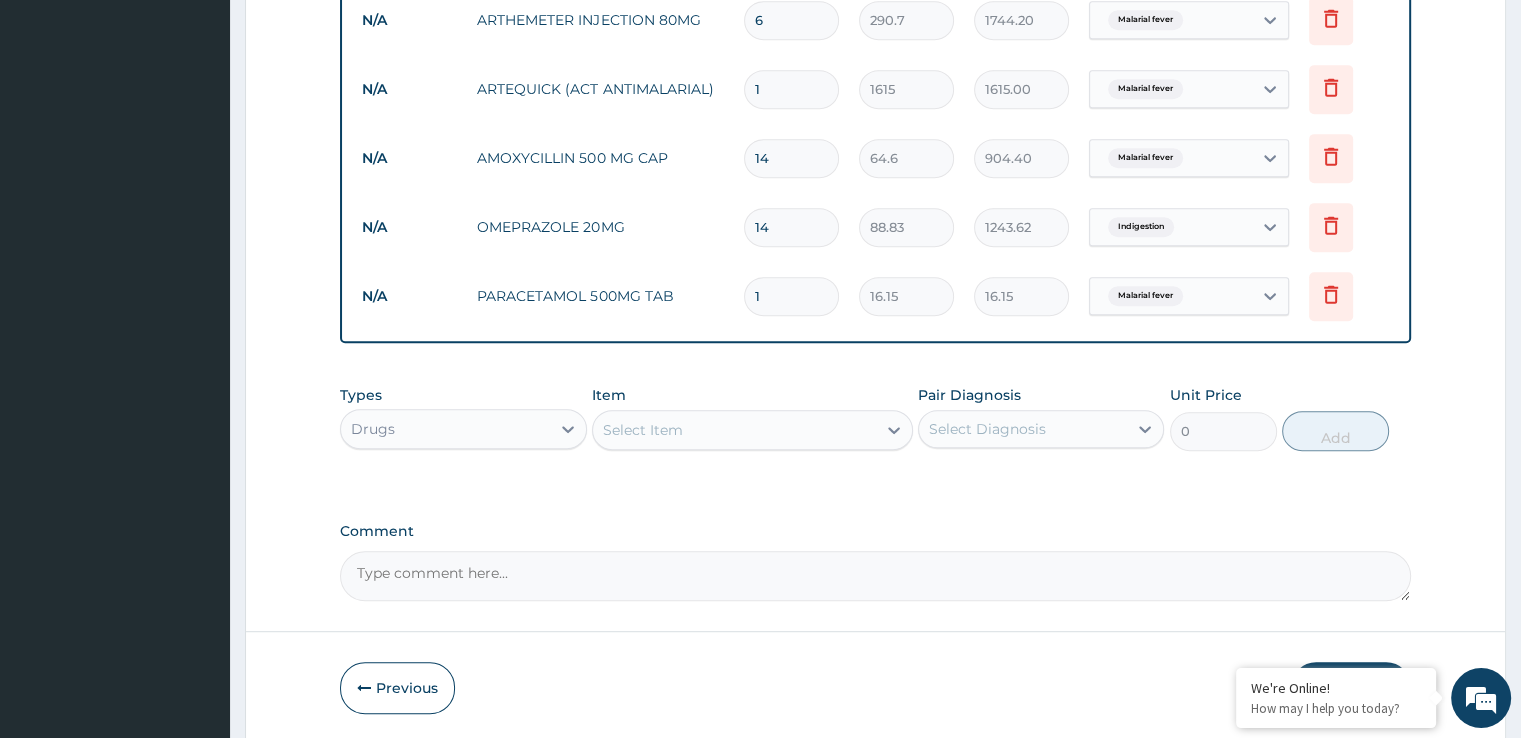 type on "290.70" 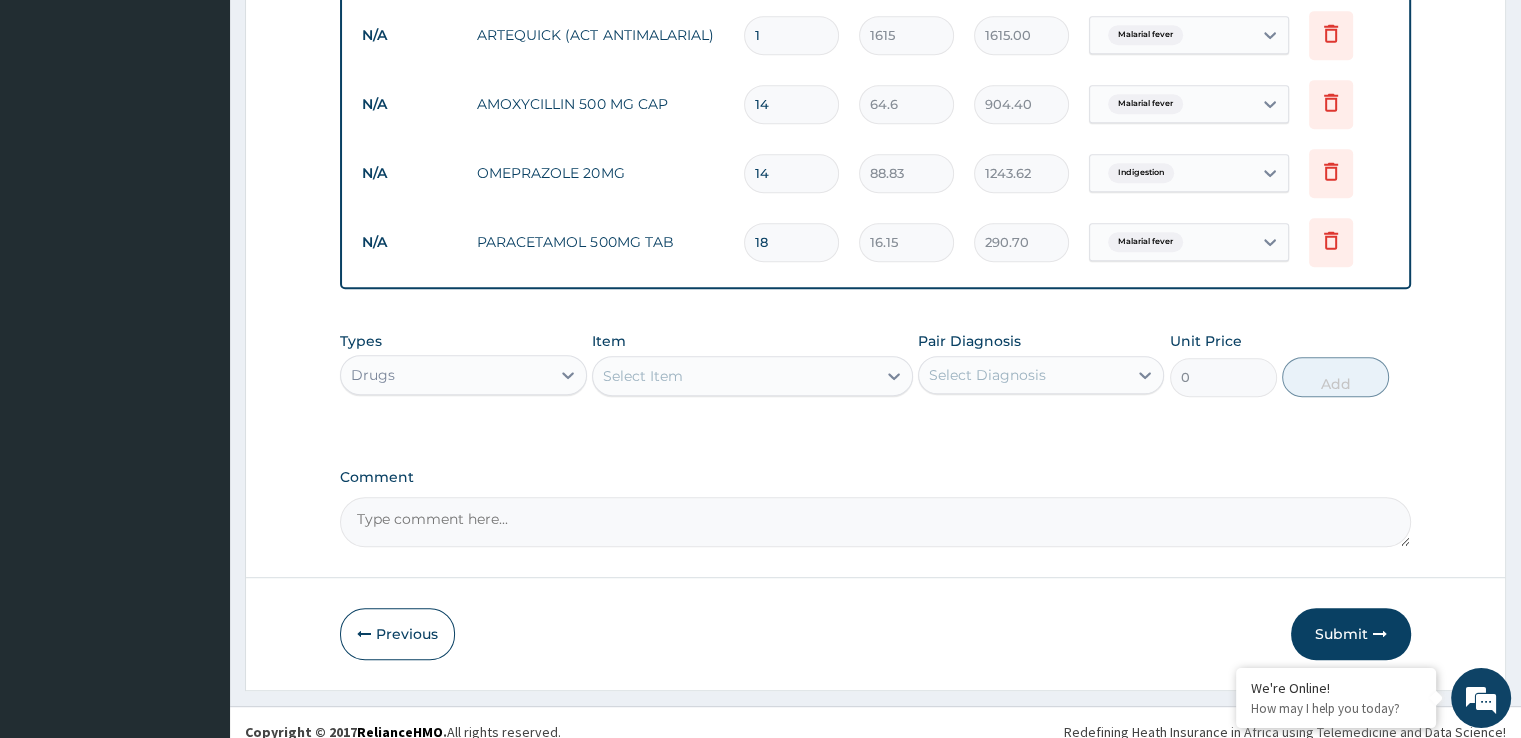 scroll, scrollTop: 1019, scrollLeft: 0, axis: vertical 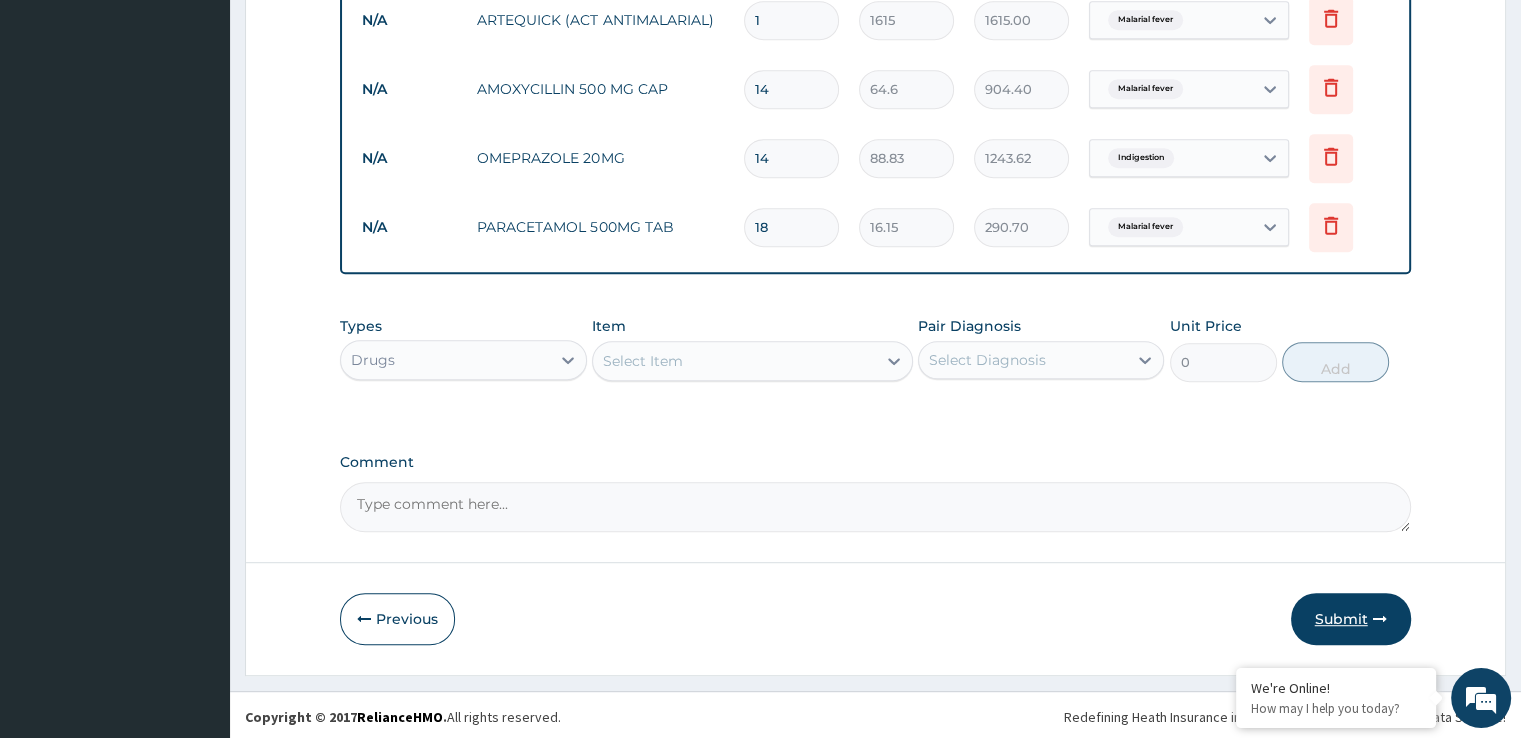 type on "18" 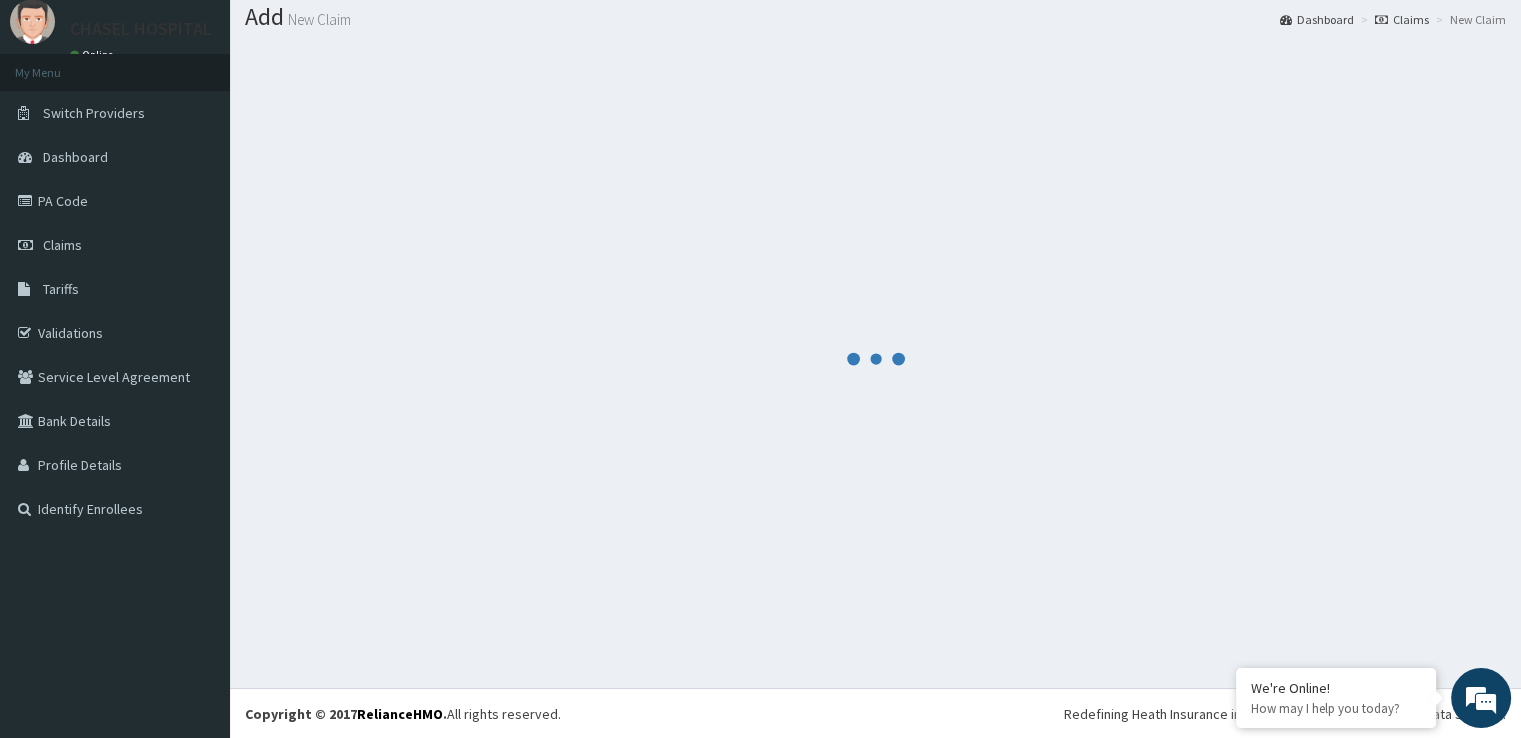scroll, scrollTop: 1019, scrollLeft: 0, axis: vertical 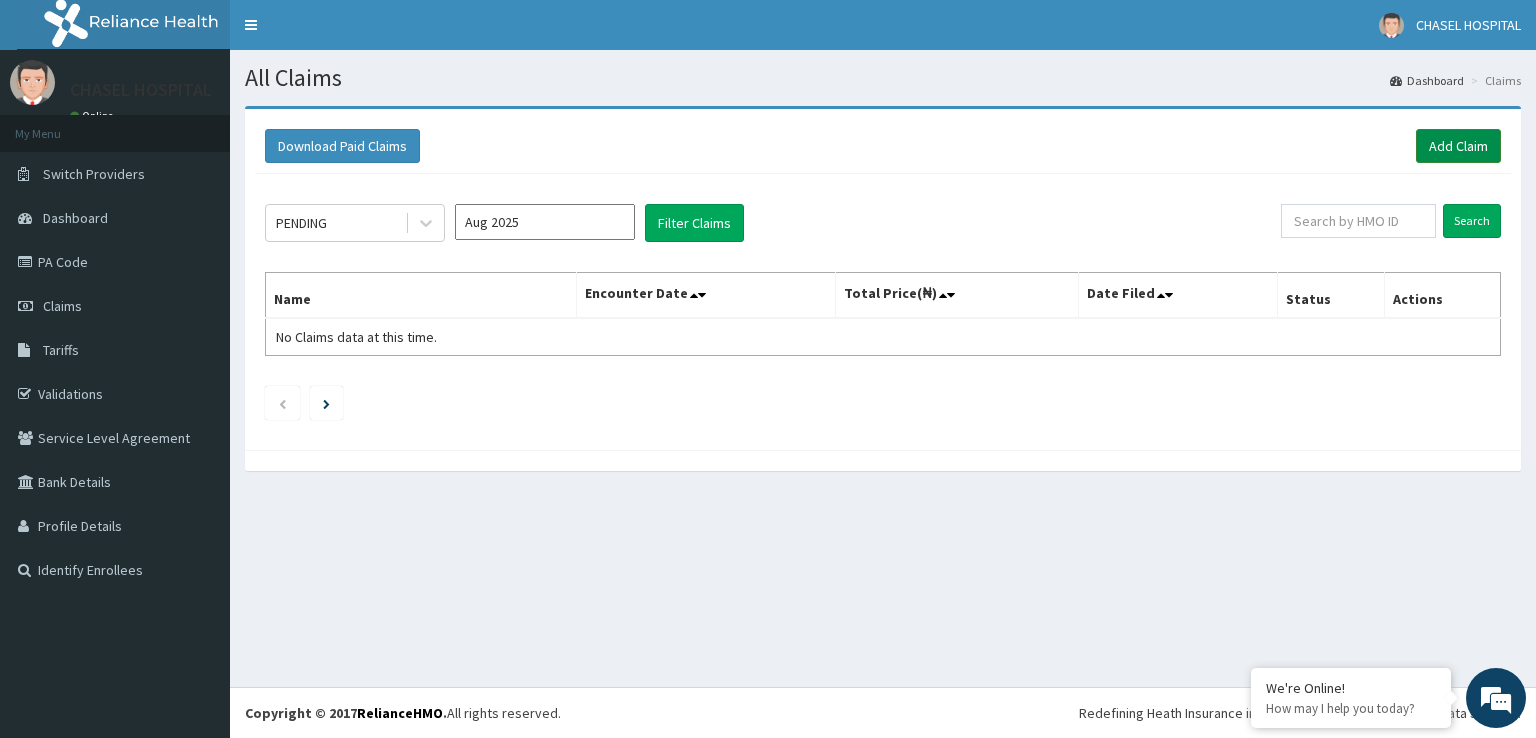 click on "Add Claim" at bounding box center (1458, 146) 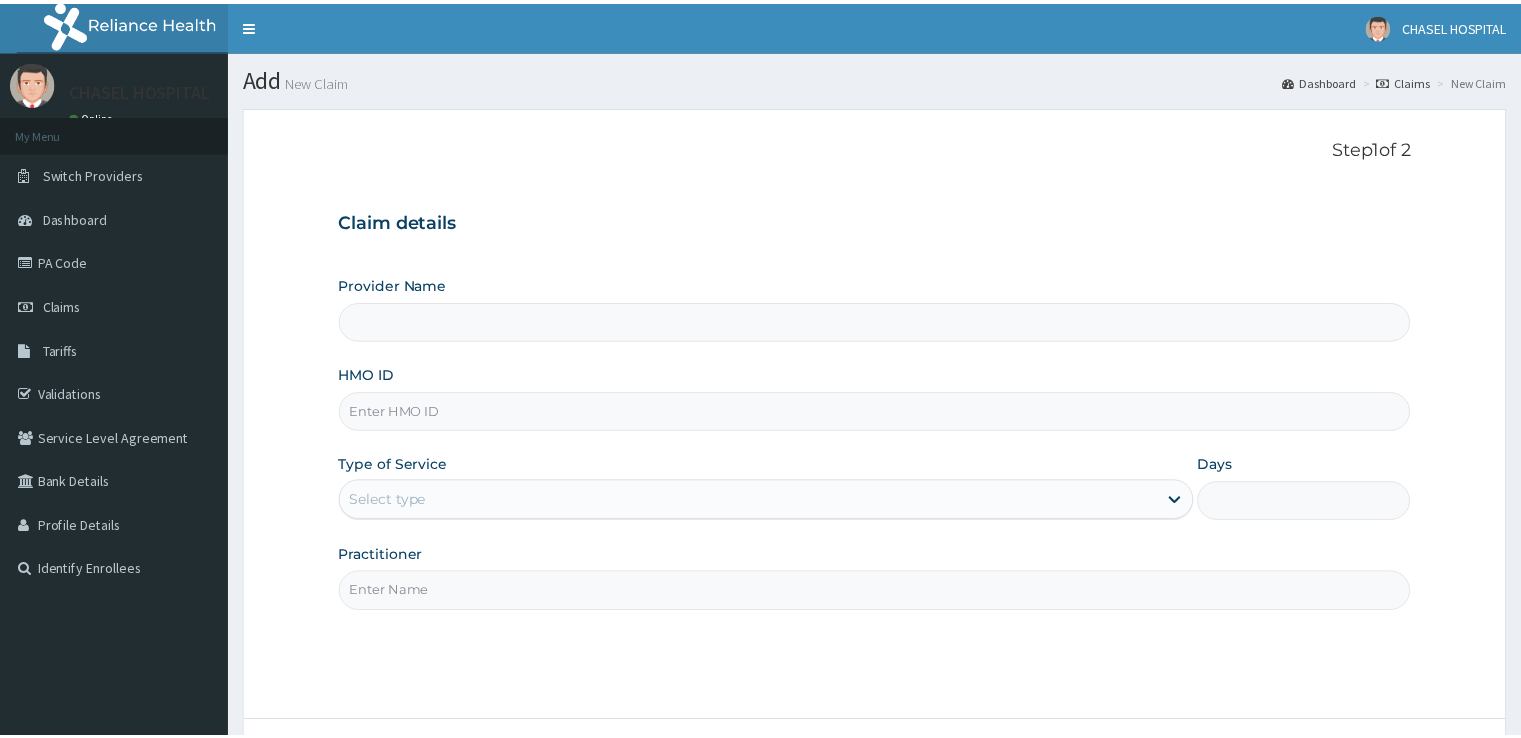 scroll, scrollTop: 0, scrollLeft: 0, axis: both 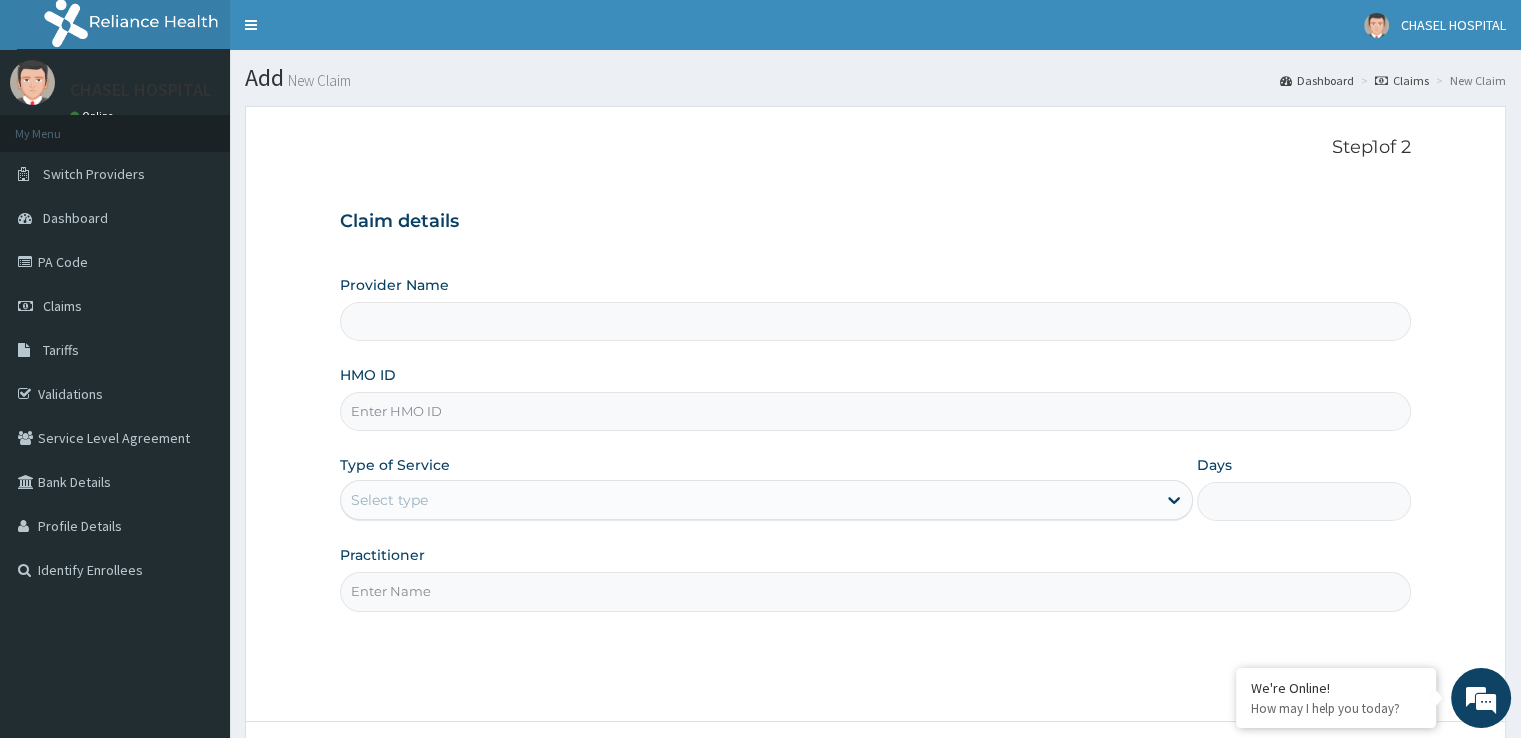 type on "Chasel Hospital" 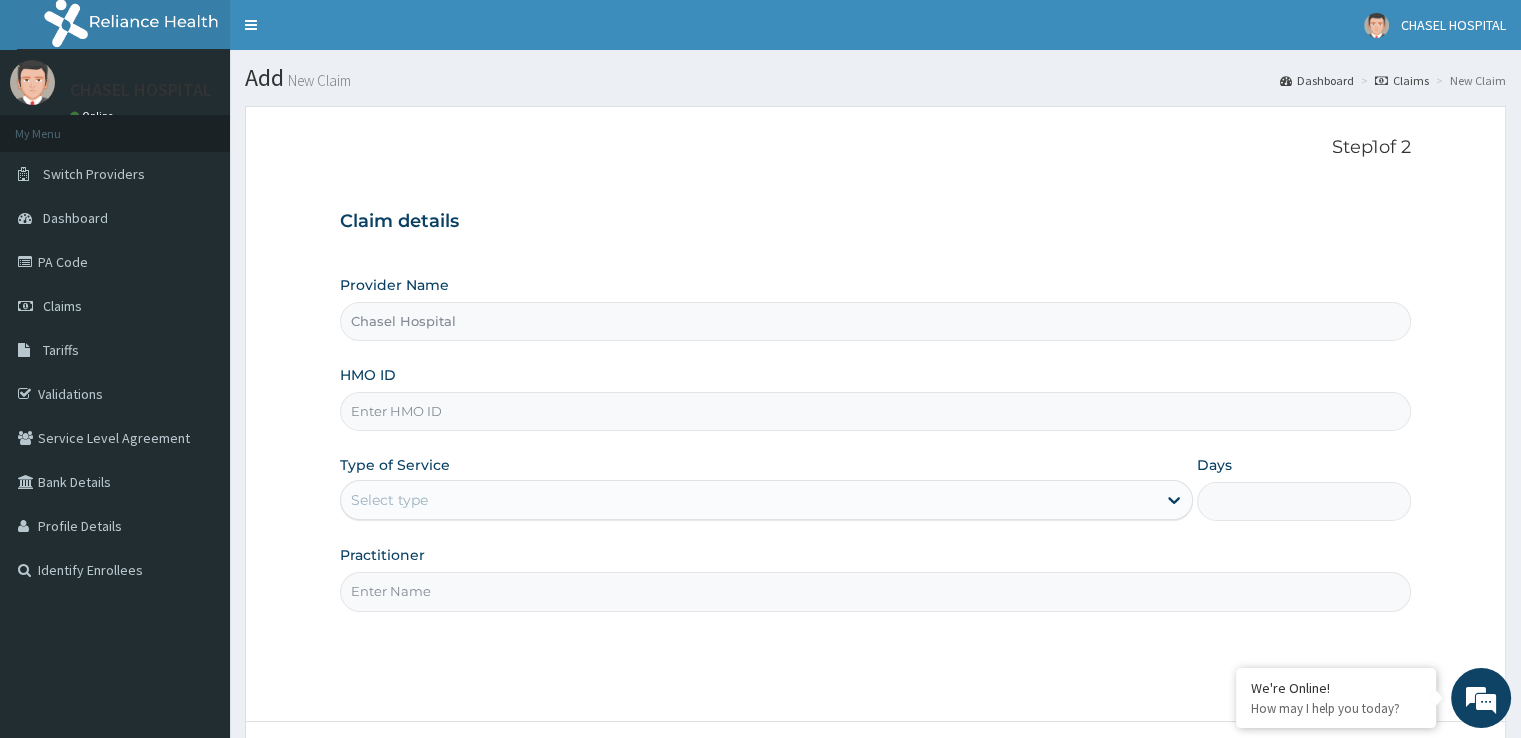 click on "HMO ID" at bounding box center [875, 411] 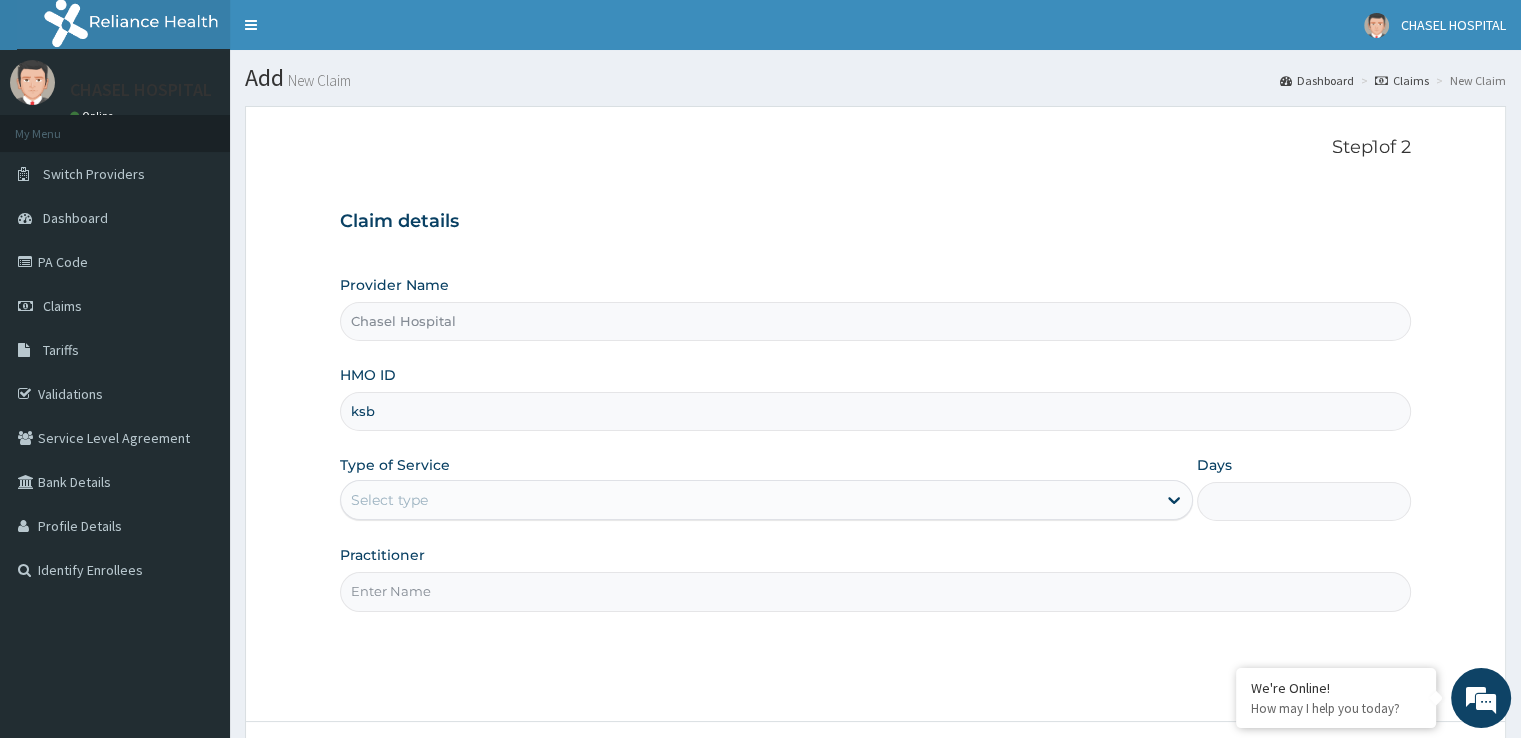 scroll, scrollTop: 0, scrollLeft: 0, axis: both 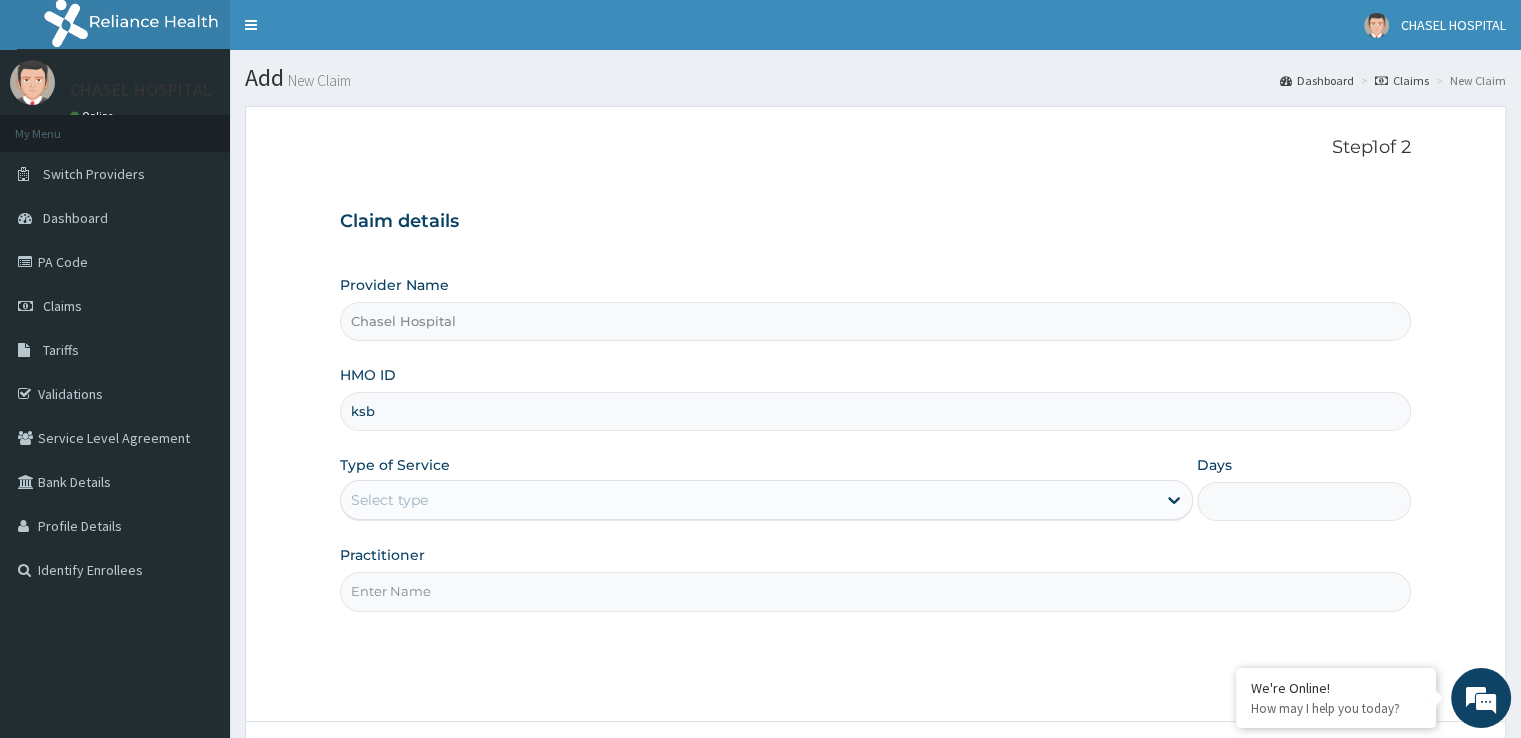 type on "ksb/10985/a" 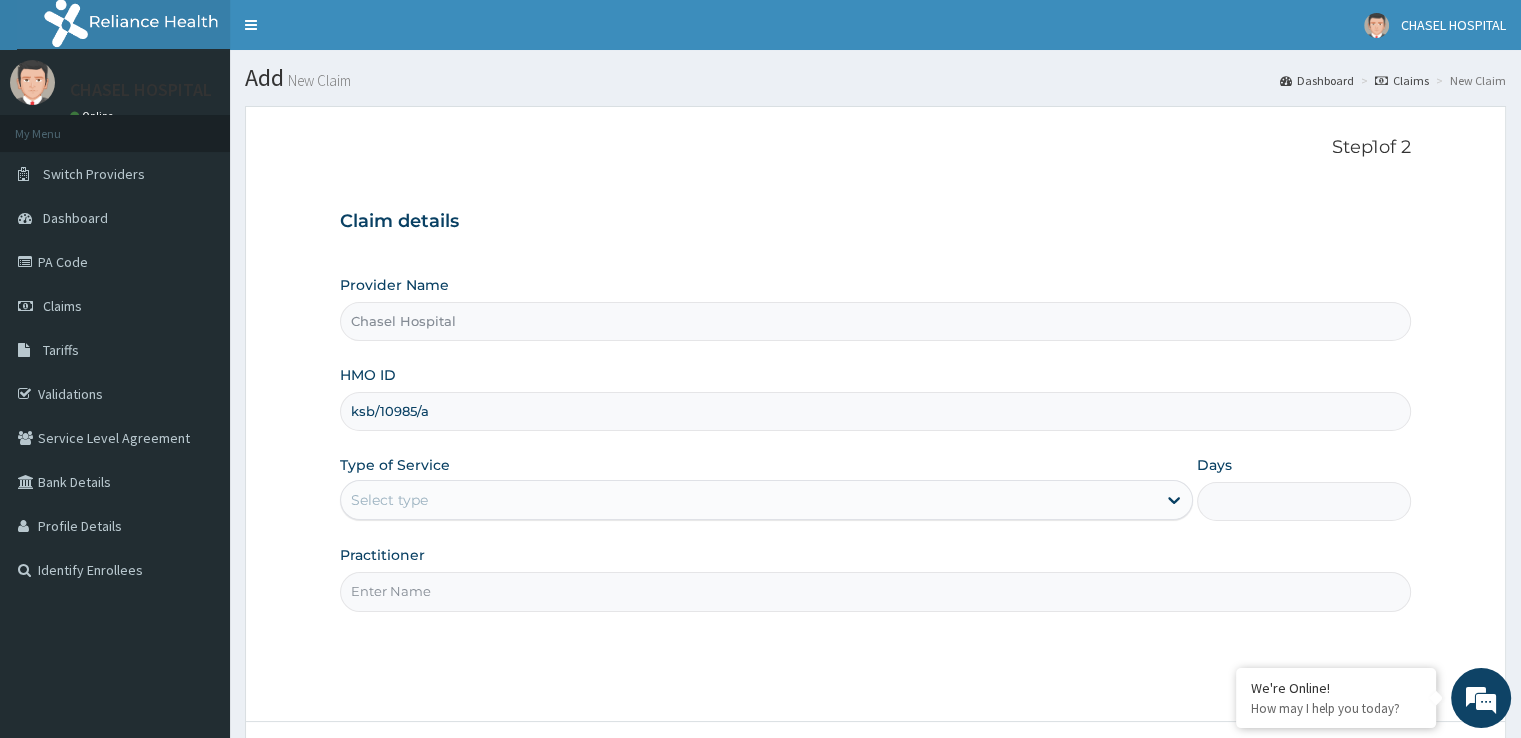 click on "Select type" at bounding box center [748, 500] 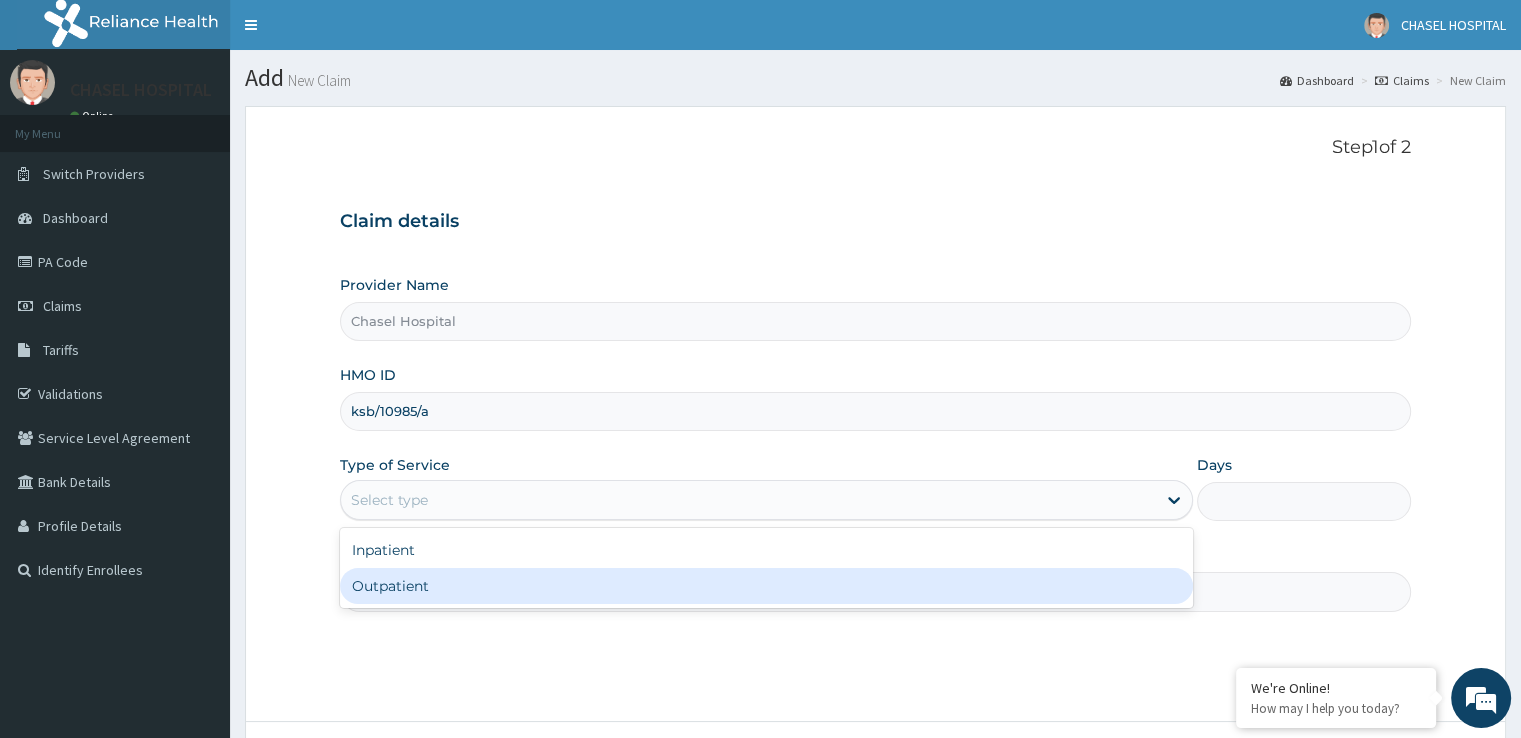 click on "Outpatient" at bounding box center (766, 586) 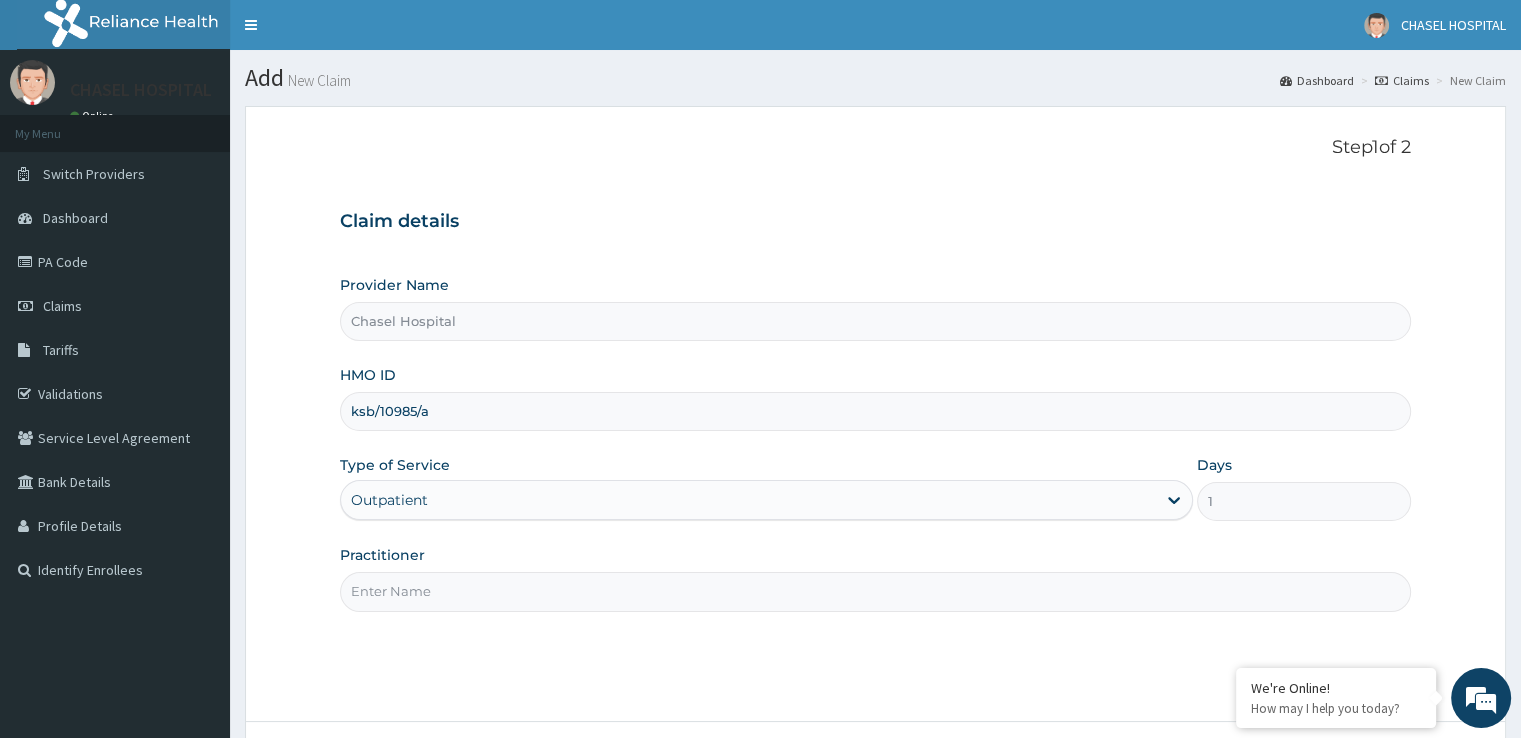 click on "Practitioner" at bounding box center (875, 591) 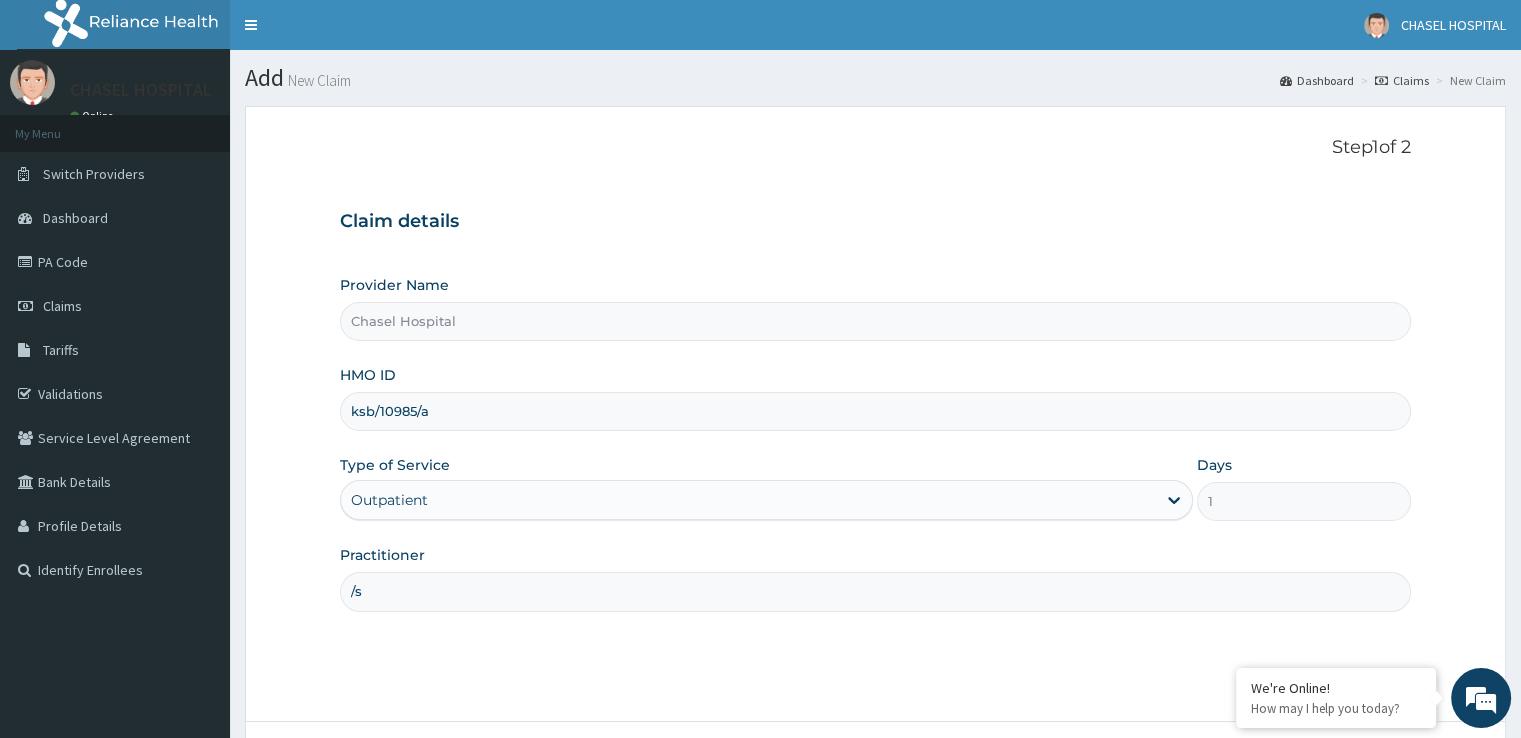 type on "/" 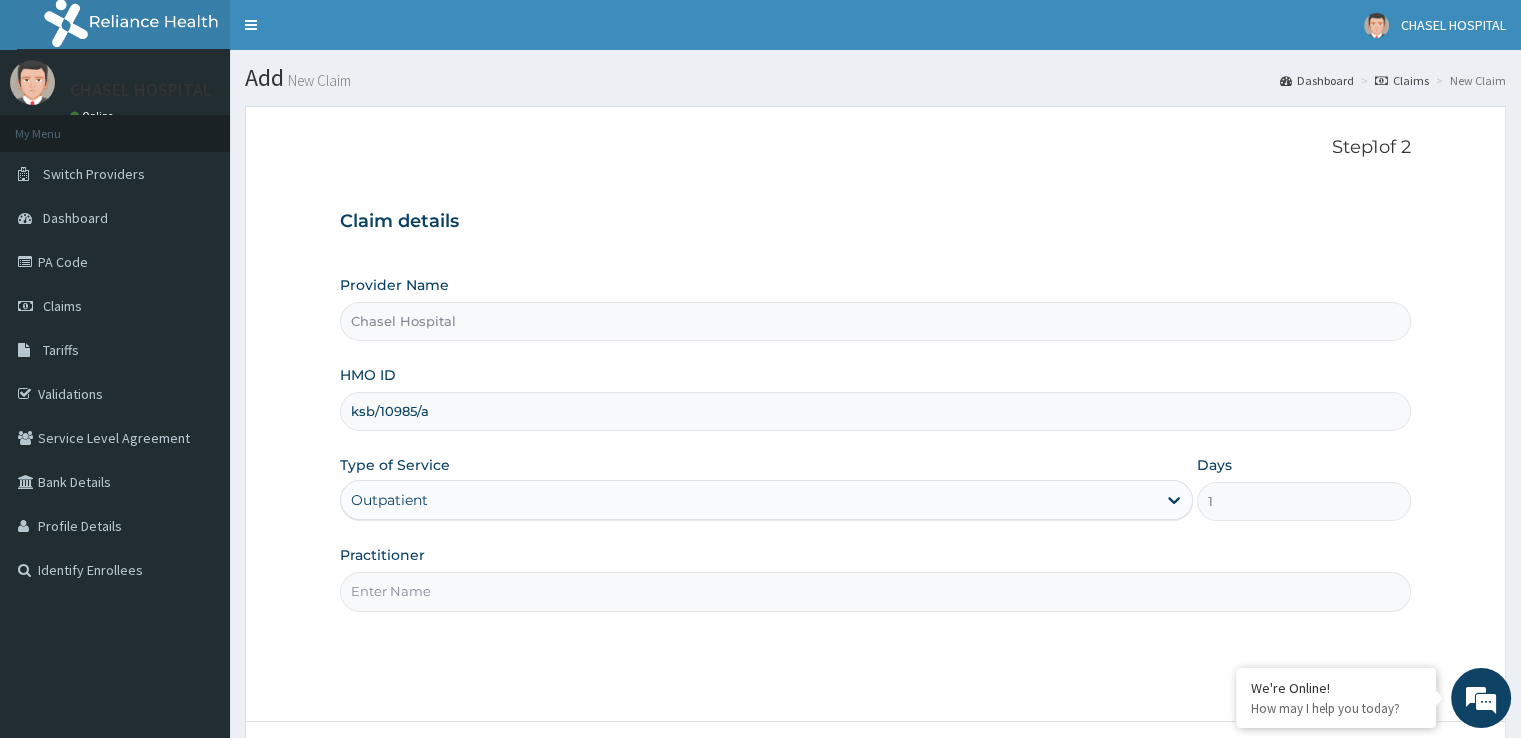 type on "S" 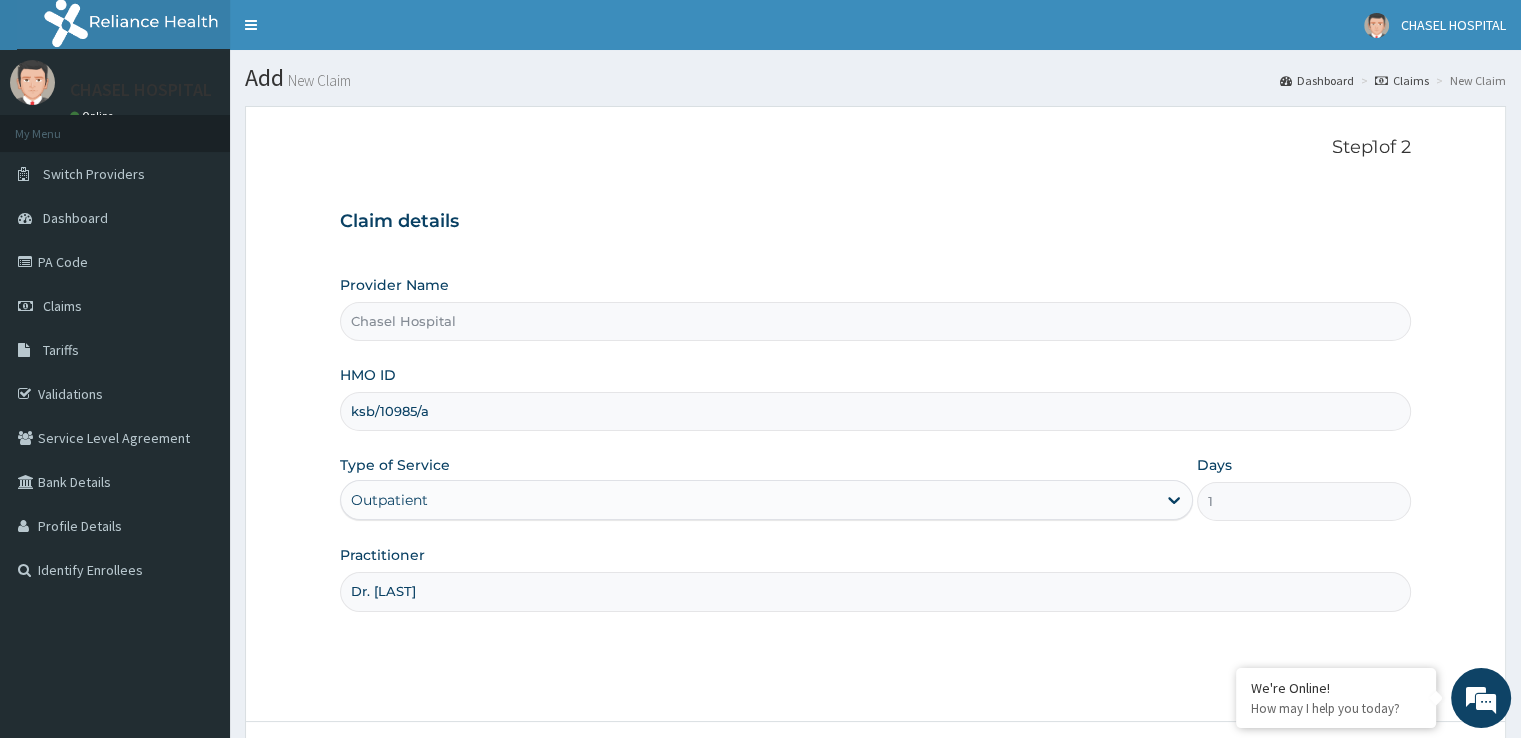 scroll, scrollTop: 162, scrollLeft: 0, axis: vertical 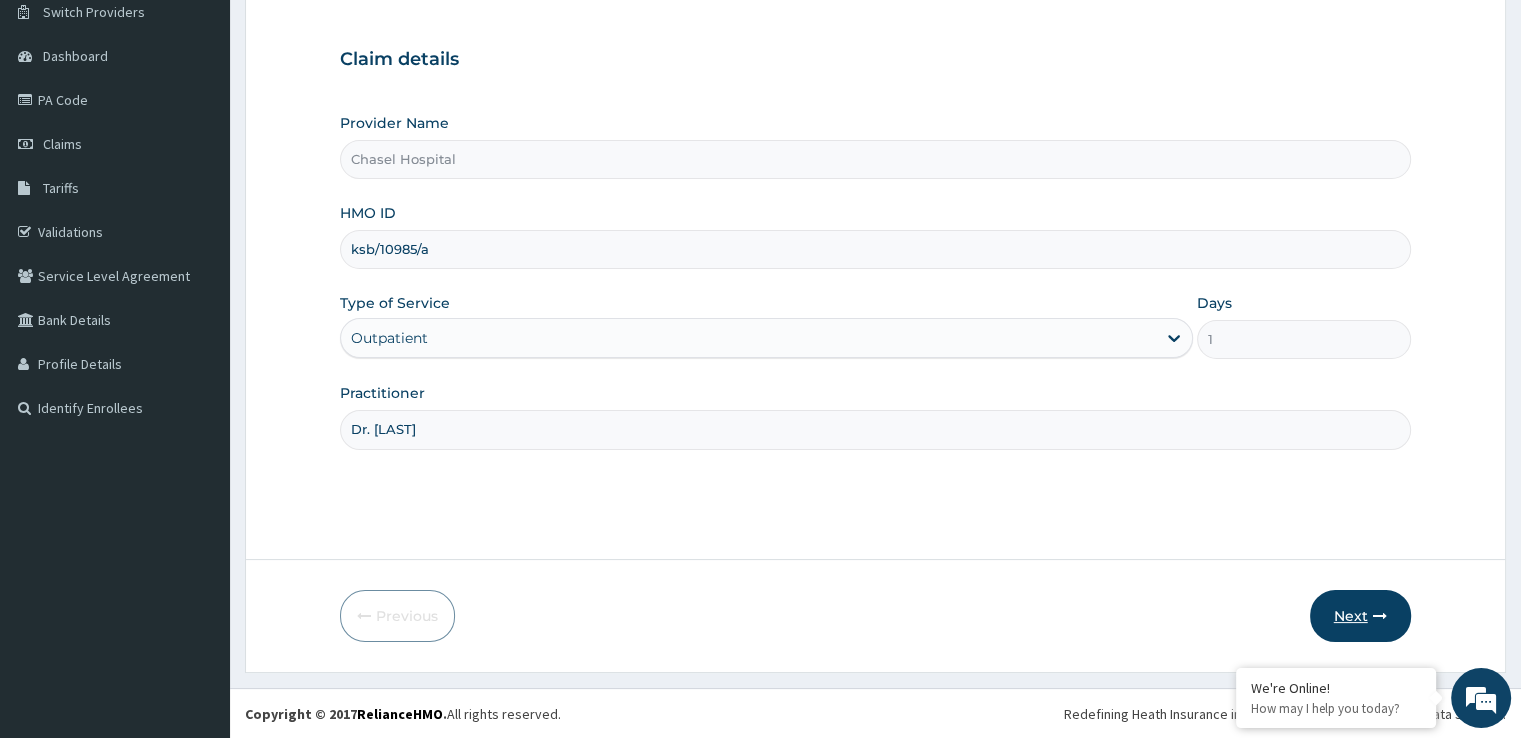 type on "Dr. Anche" 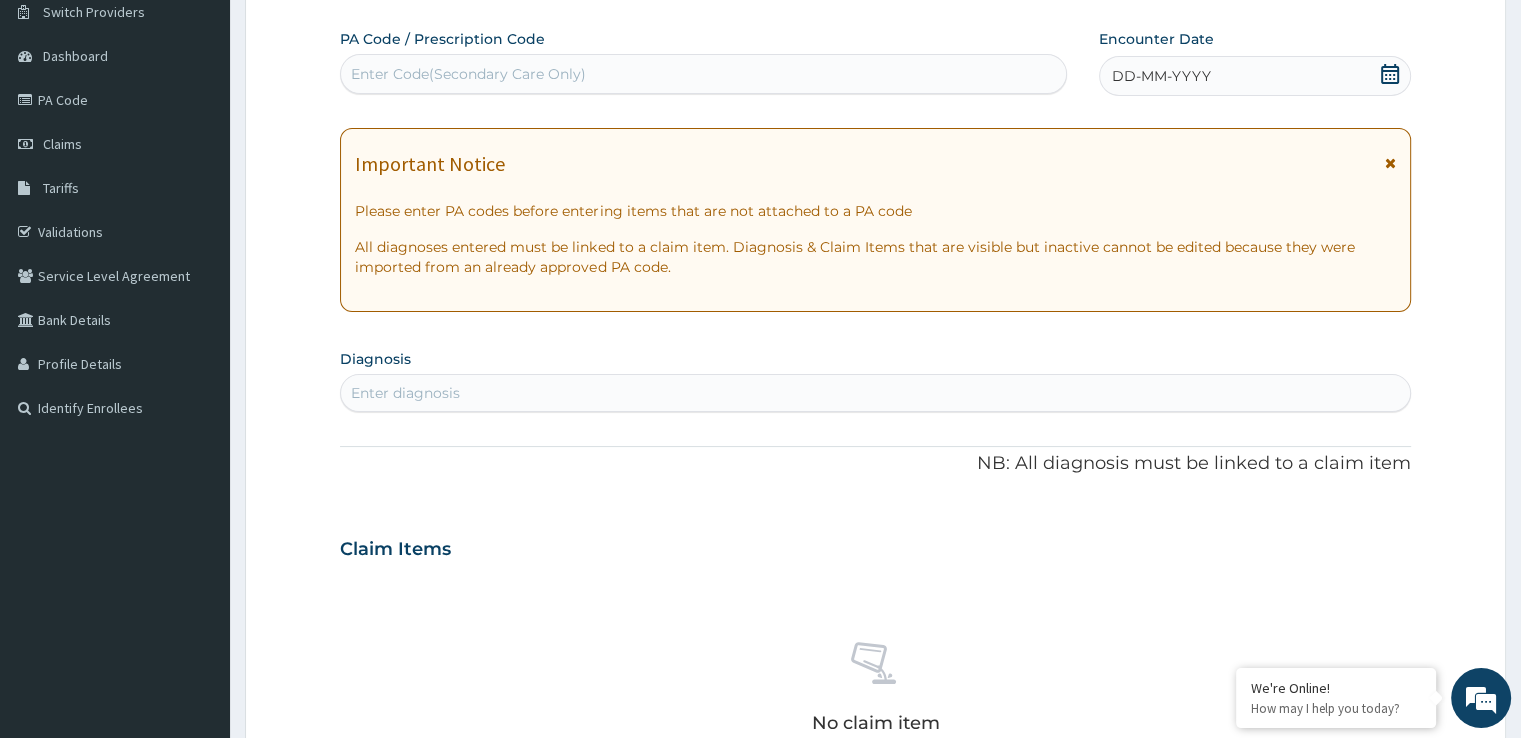 click on "DD-MM-YYYY" at bounding box center [1161, 76] 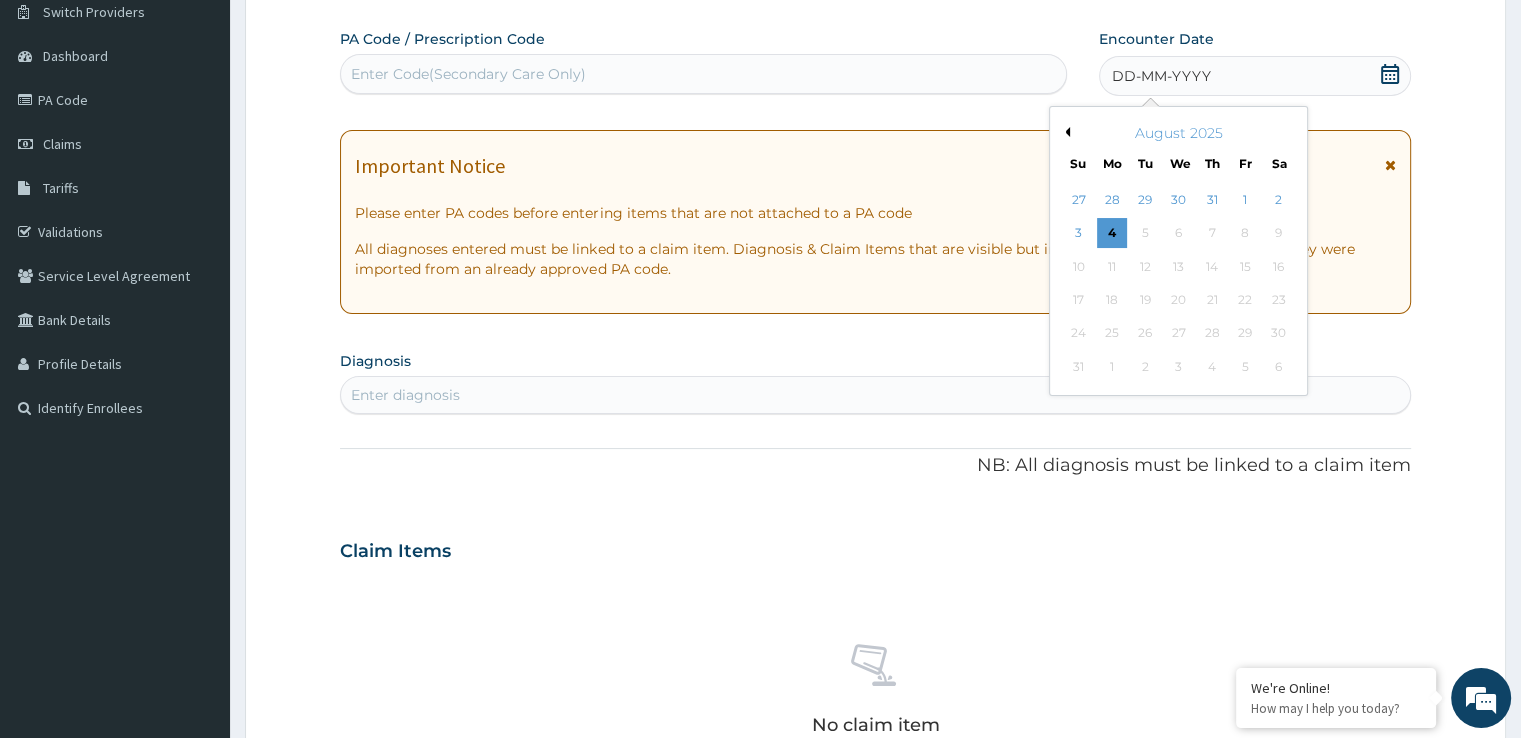click on "Previous Month" at bounding box center [1065, 132] 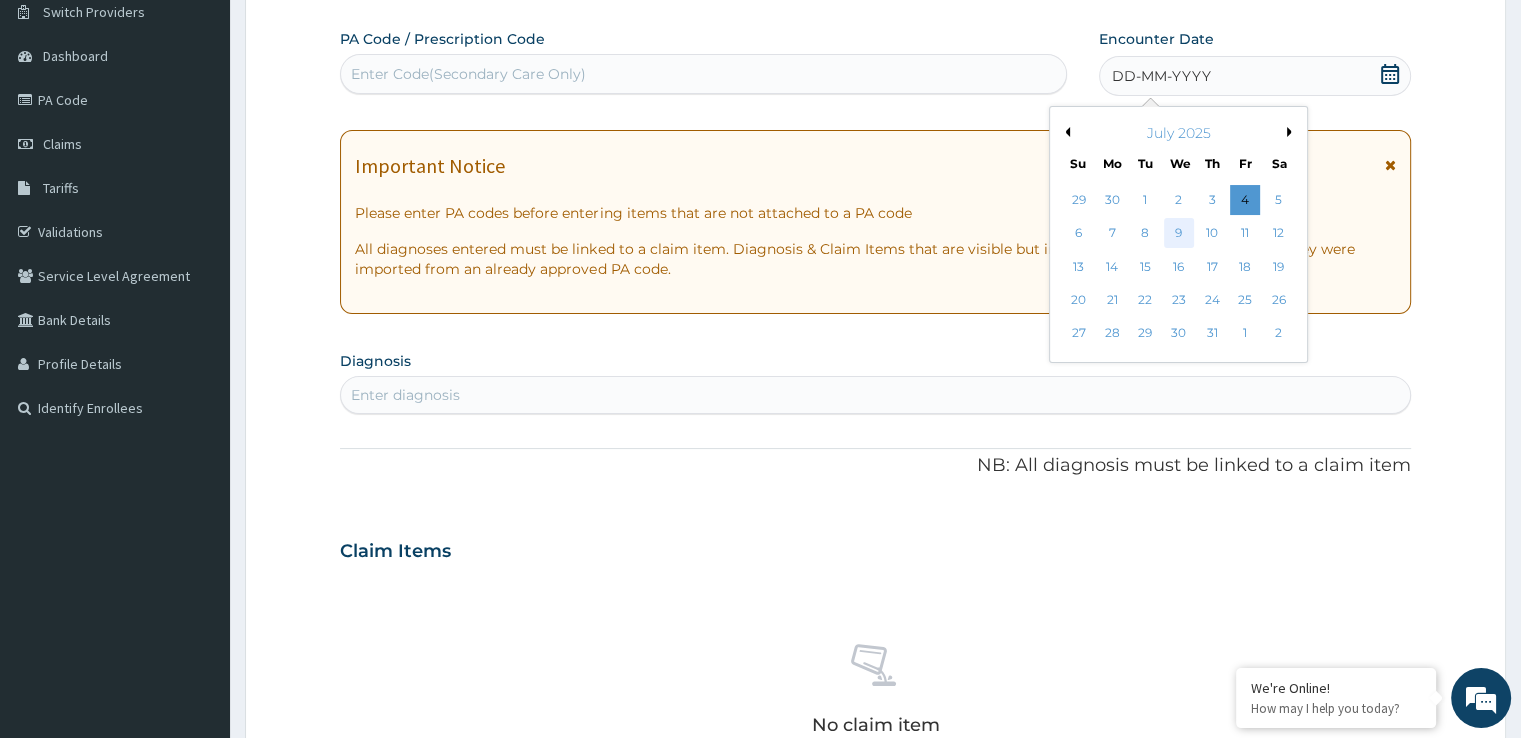 click on "9" at bounding box center [1179, 234] 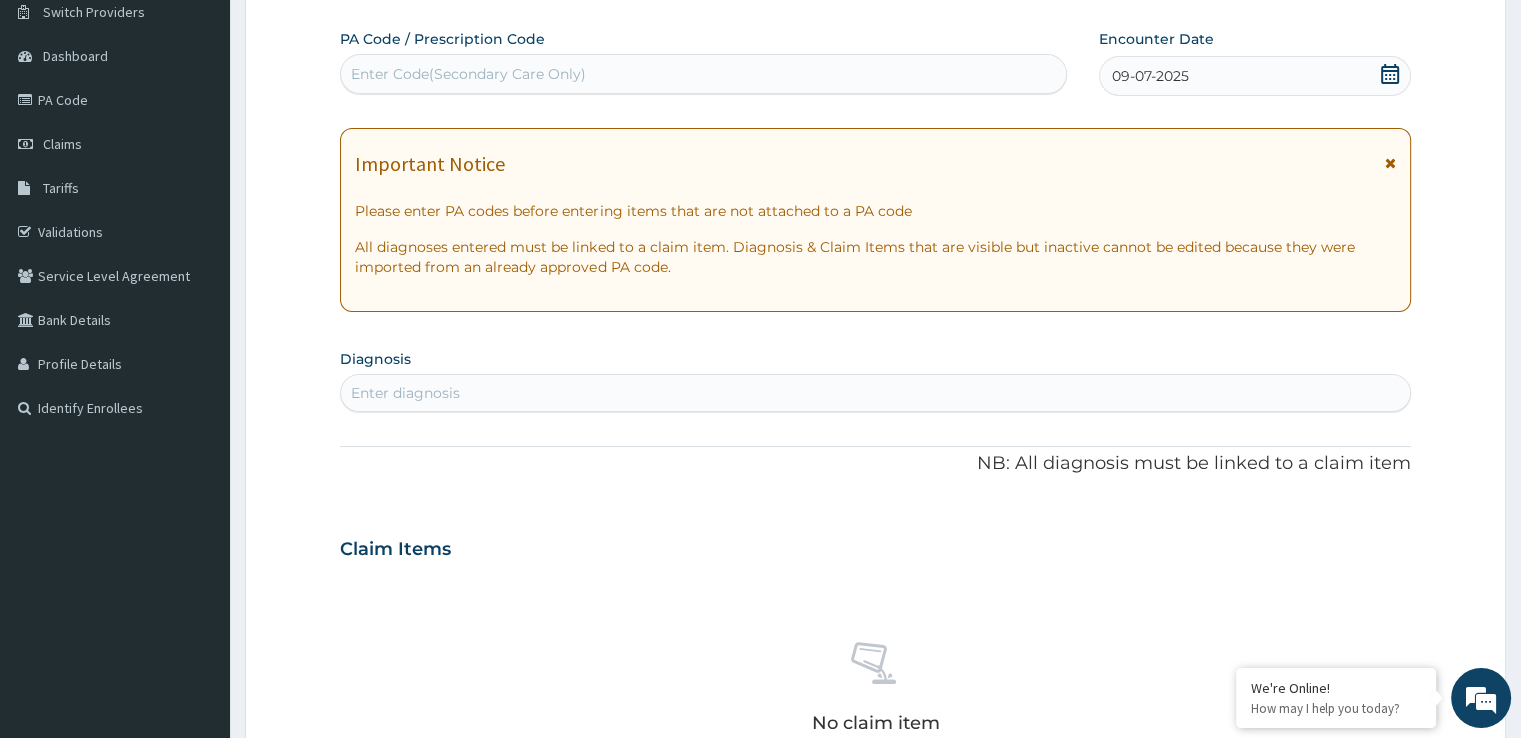 click on "PA Code / Prescription Code Enter Code(Secondary Care Only) Encounter Date 09-07-2025 Important Notice Please enter PA codes before entering items that are not attached to a PA code   All diagnoses entered must be linked to a claim item. Diagnosis & Claim Items that are visible but inactive cannot be edited because they were imported from an already approved PA code. Diagnosis Enter diagnosis NB: All diagnosis must be linked to a claim item Claim Items No claim item Types Select Type Item Select Item Pair Diagnosis Select Diagnosis Unit Price 0 Add Comment" at bounding box center [875, 546] 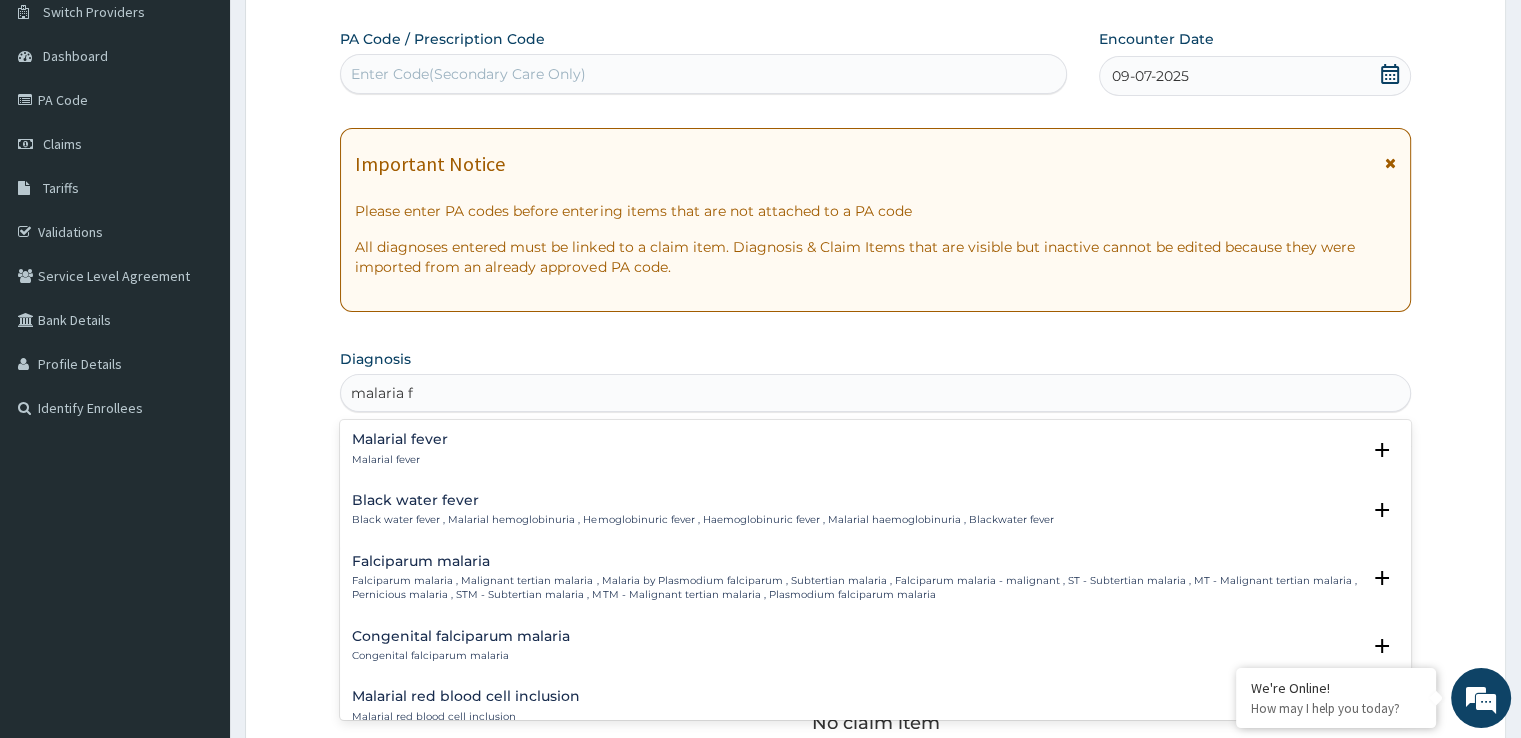 type on "malaria fe" 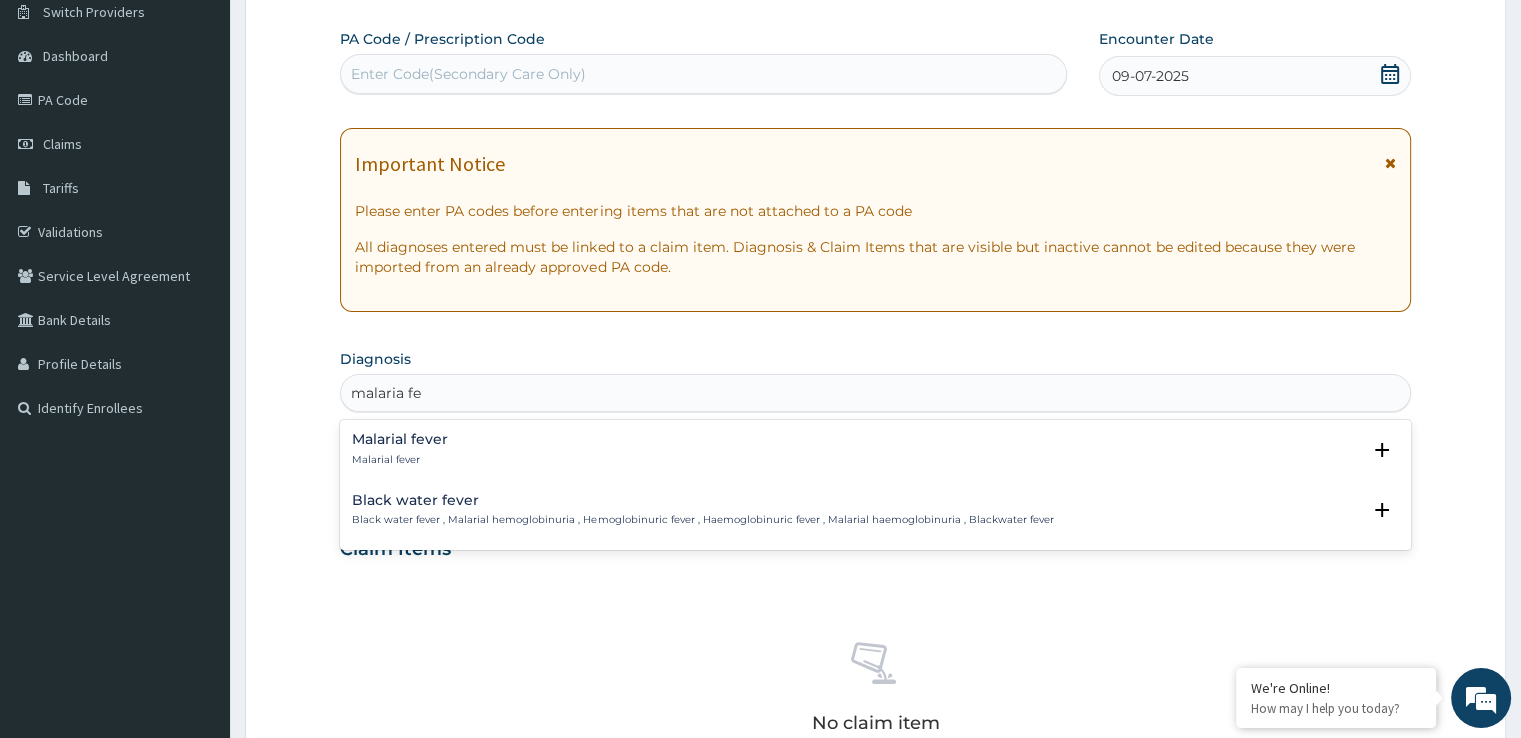click on "Malarial fever" at bounding box center [400, 439] 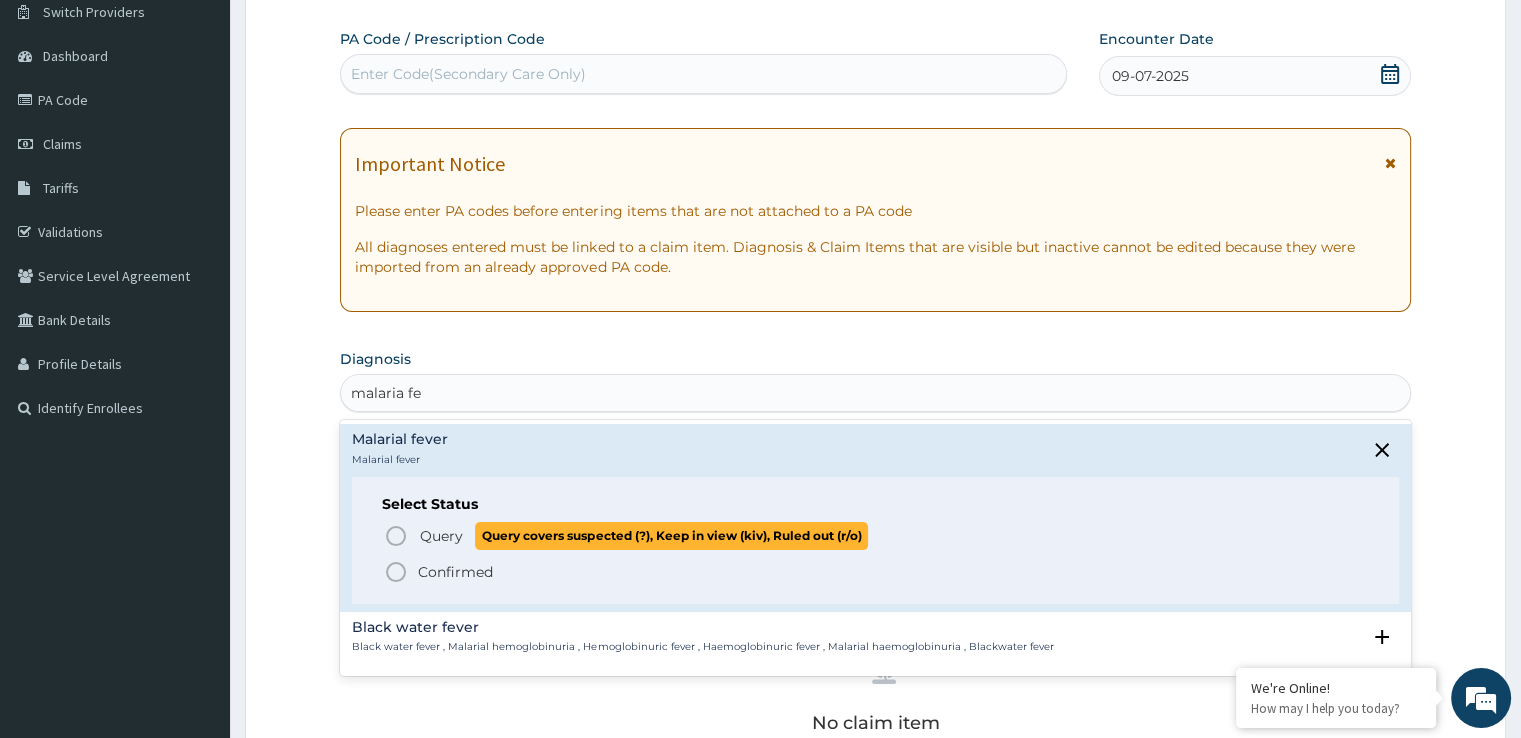 click on "Query" at bounding box center (441, 536) 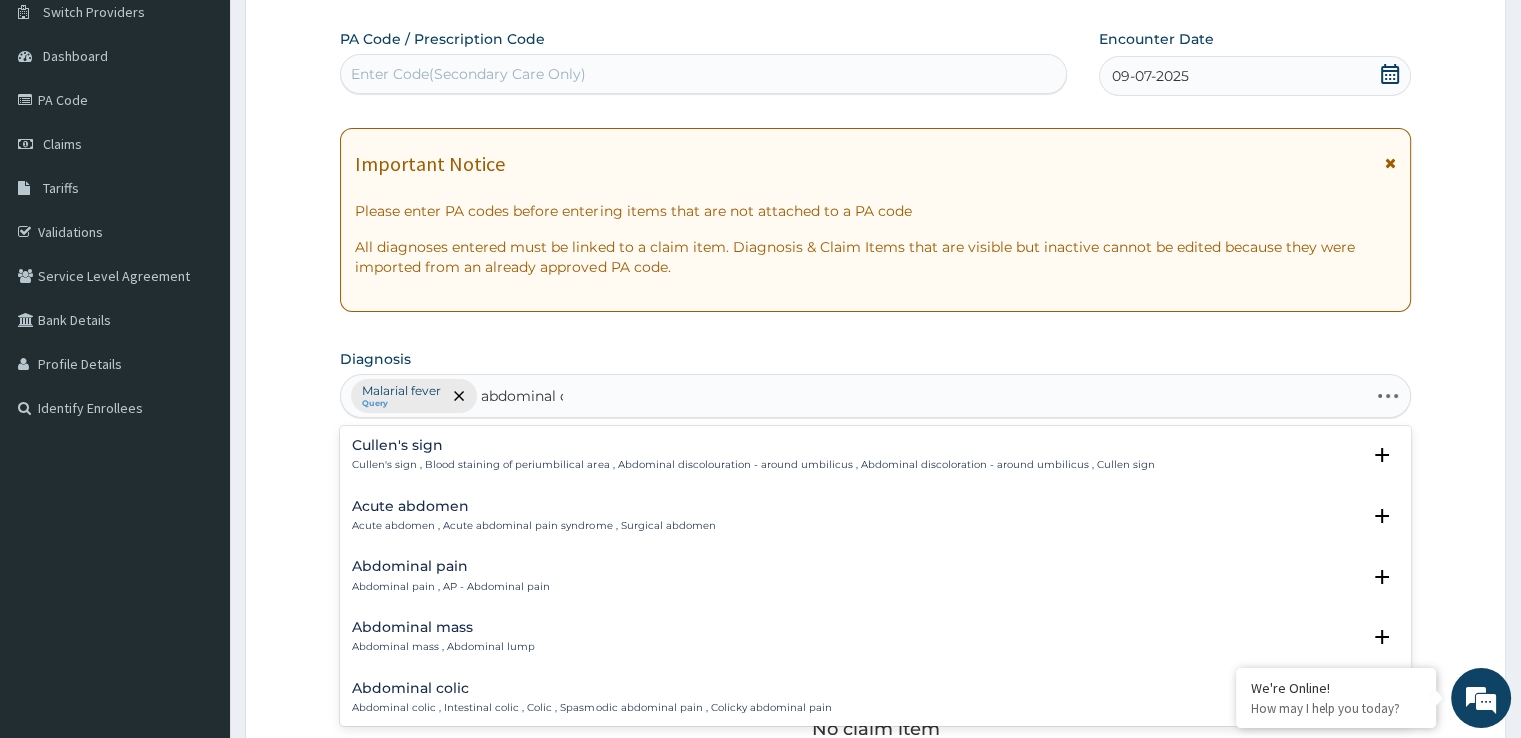 type on "abdominal co" 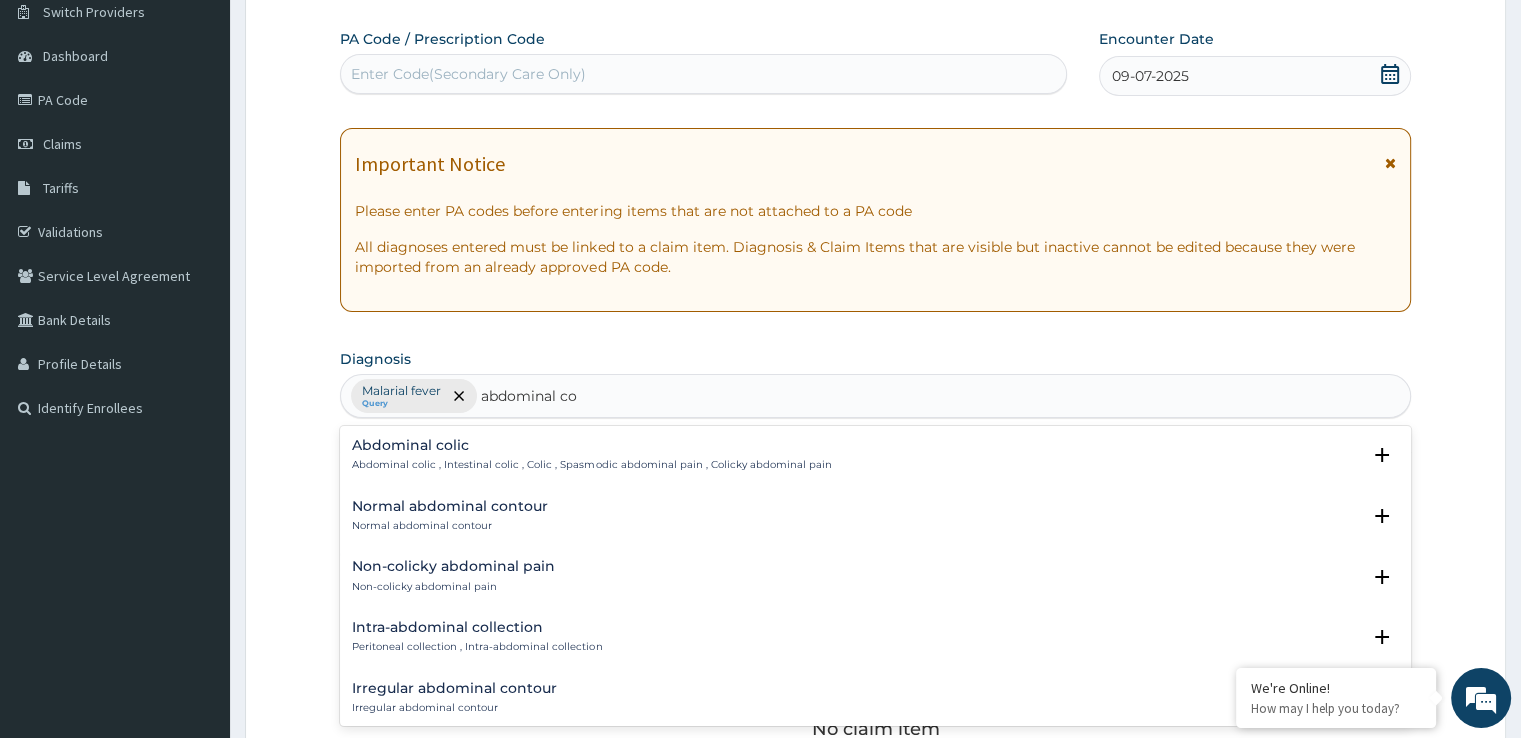 click on "Abdominal colic" at bounding box center [591, 445] 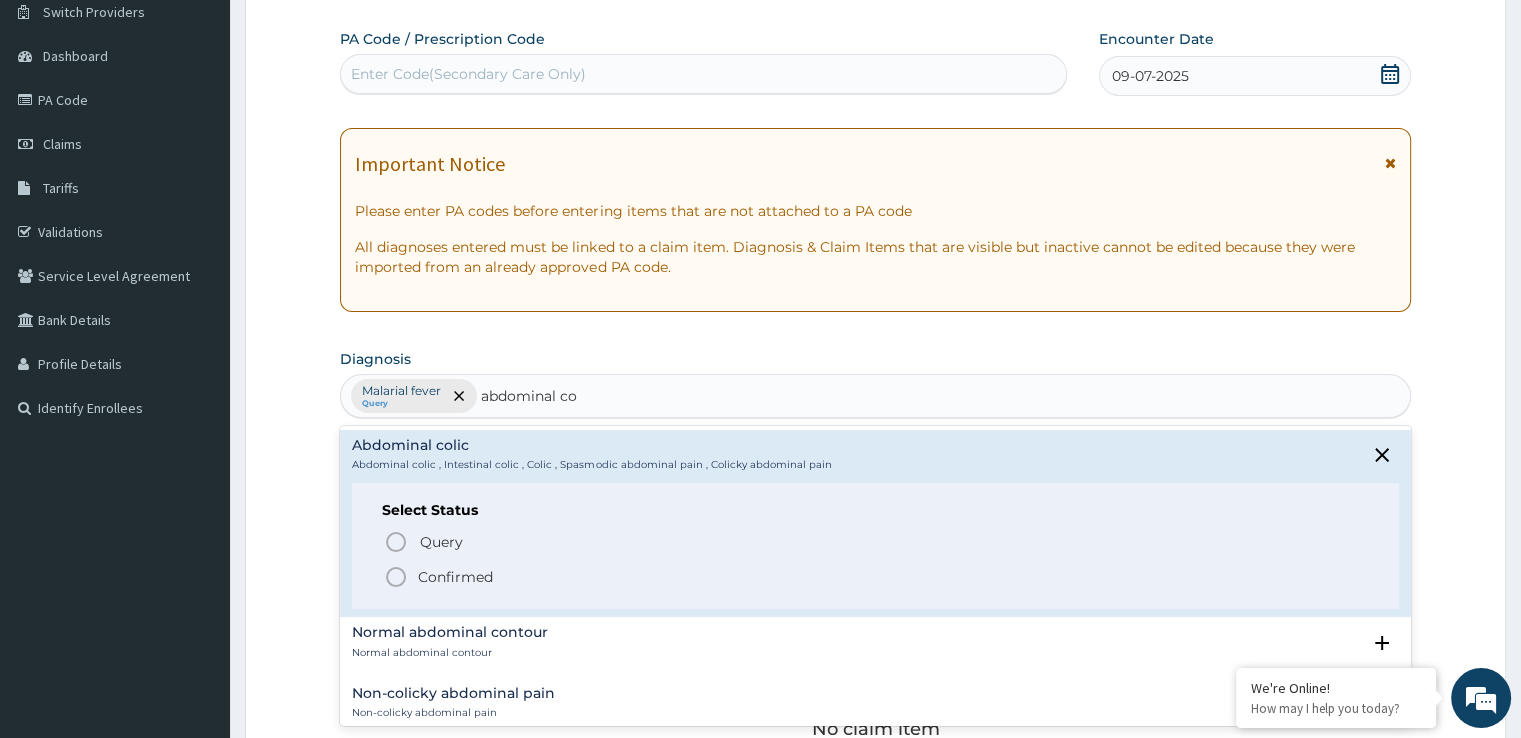 click on "Query Query covers suspected (?), Keep in view (kiv), Ruled out (r/o) Confirmed" at bounding box center [875, 558] 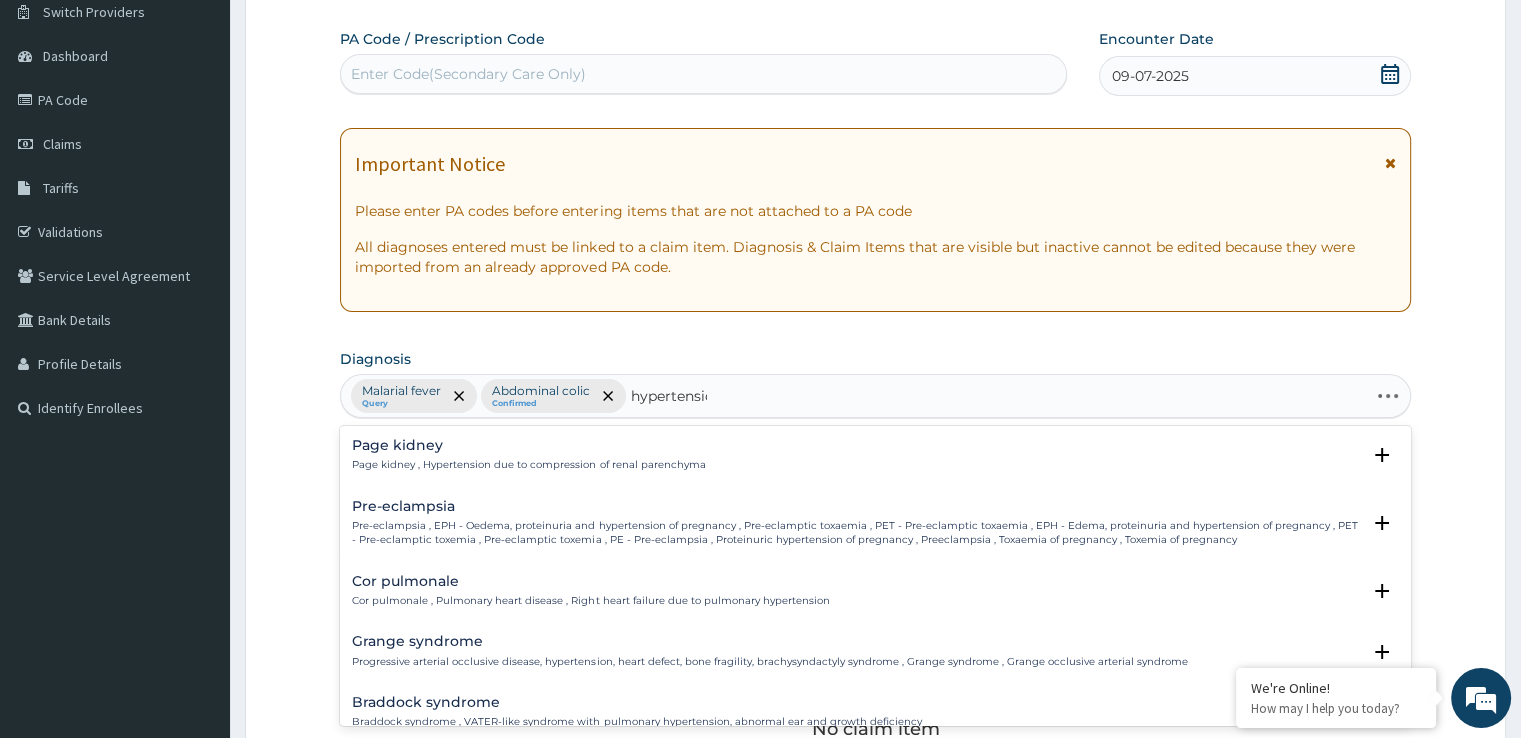 type on "hypertension" 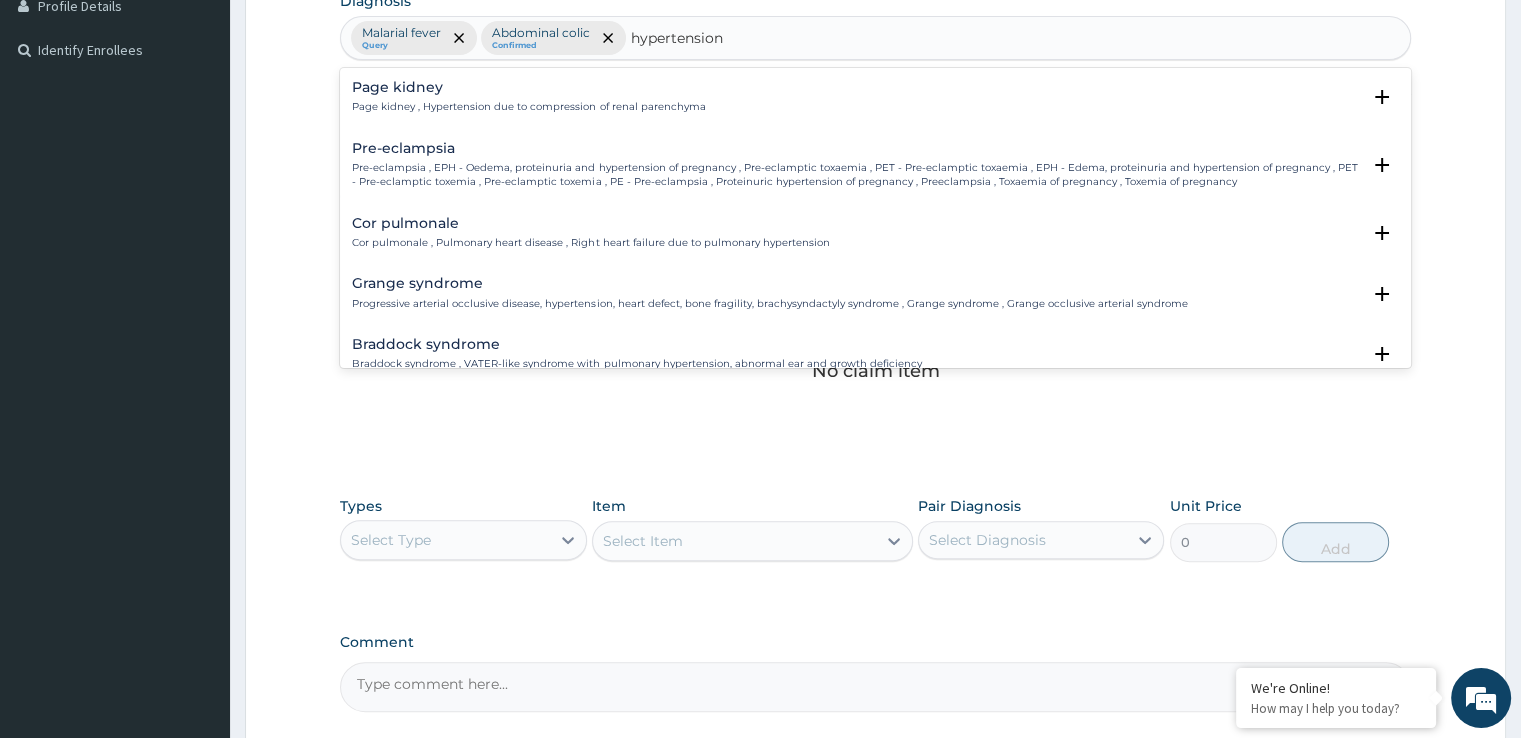 scroll, scrollTop: 517, scrollLeft: 0, axis: vertical 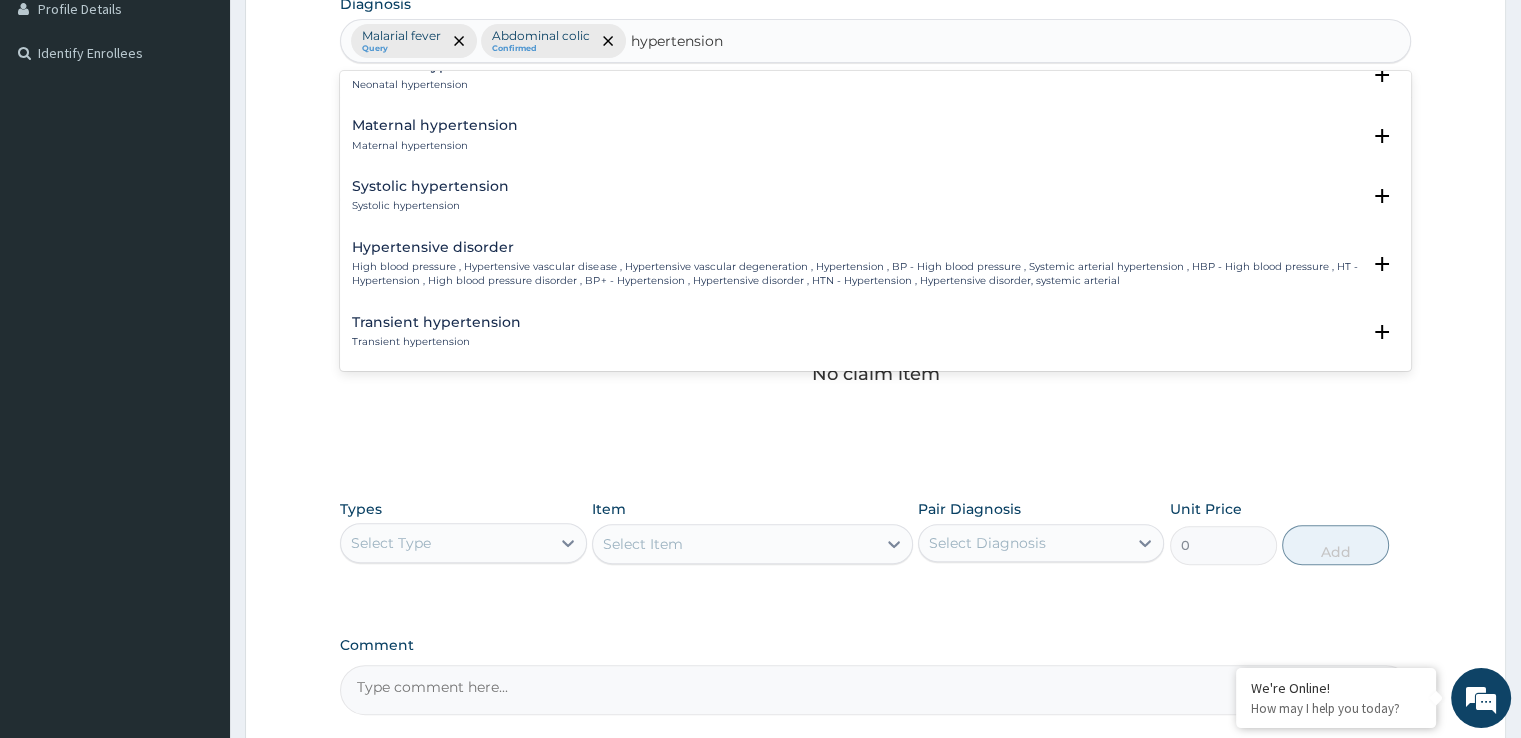 click on "High blood pressure , Hypertensive vascular disease , Hypertensive vascular degeneration , Hypertension , BP - High blood pressure , Systemic arterial hypertension , HBP - High blood pressure , HT - Hypertension , High blood pressure disorder , BP+ - Hypertension , Hypertensive disorder , HTN - Hypertension , Hypertensive disorder, systemic arterial" at bounding box center (855, 274) 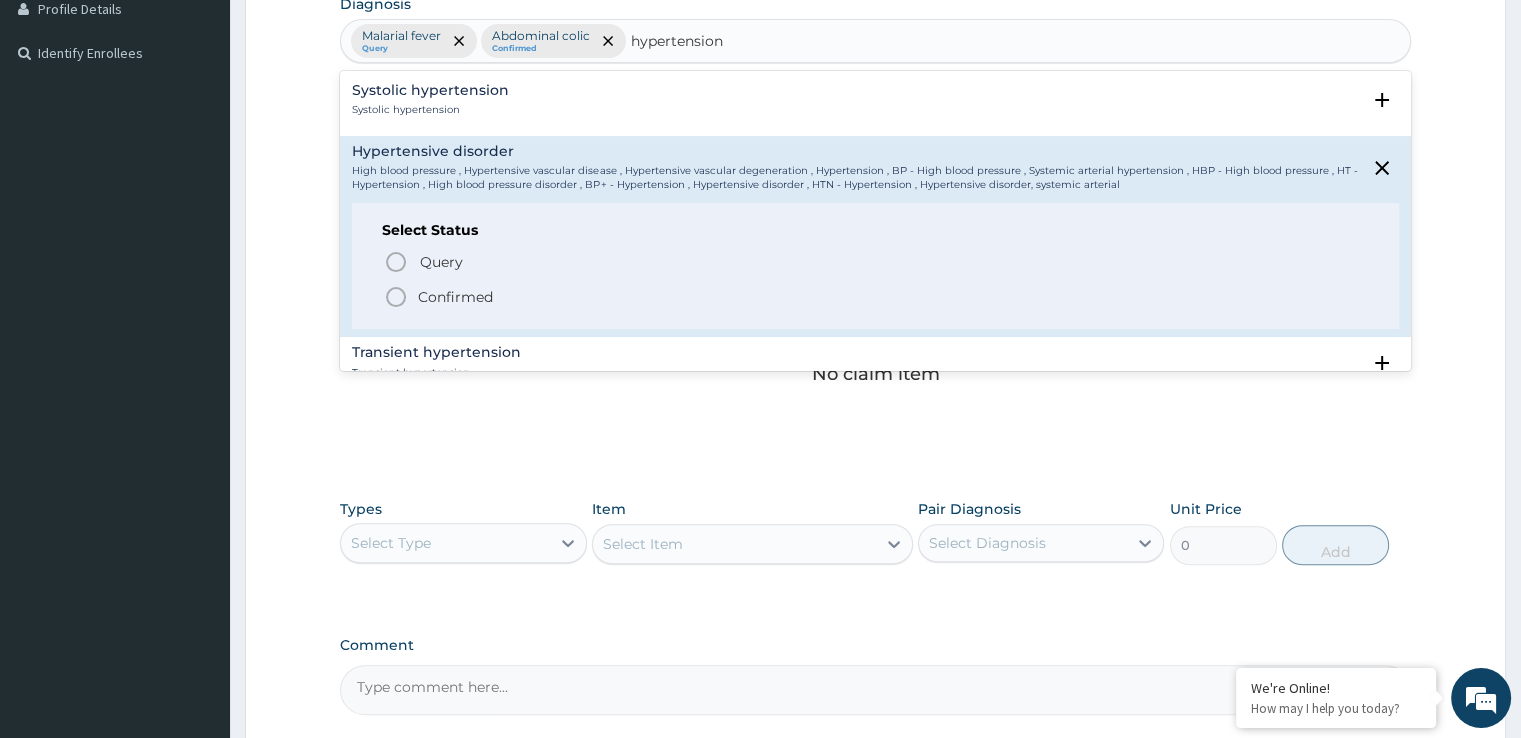 scroll, scrollTop: 1266, scrollLeft: 0, axis: vertical 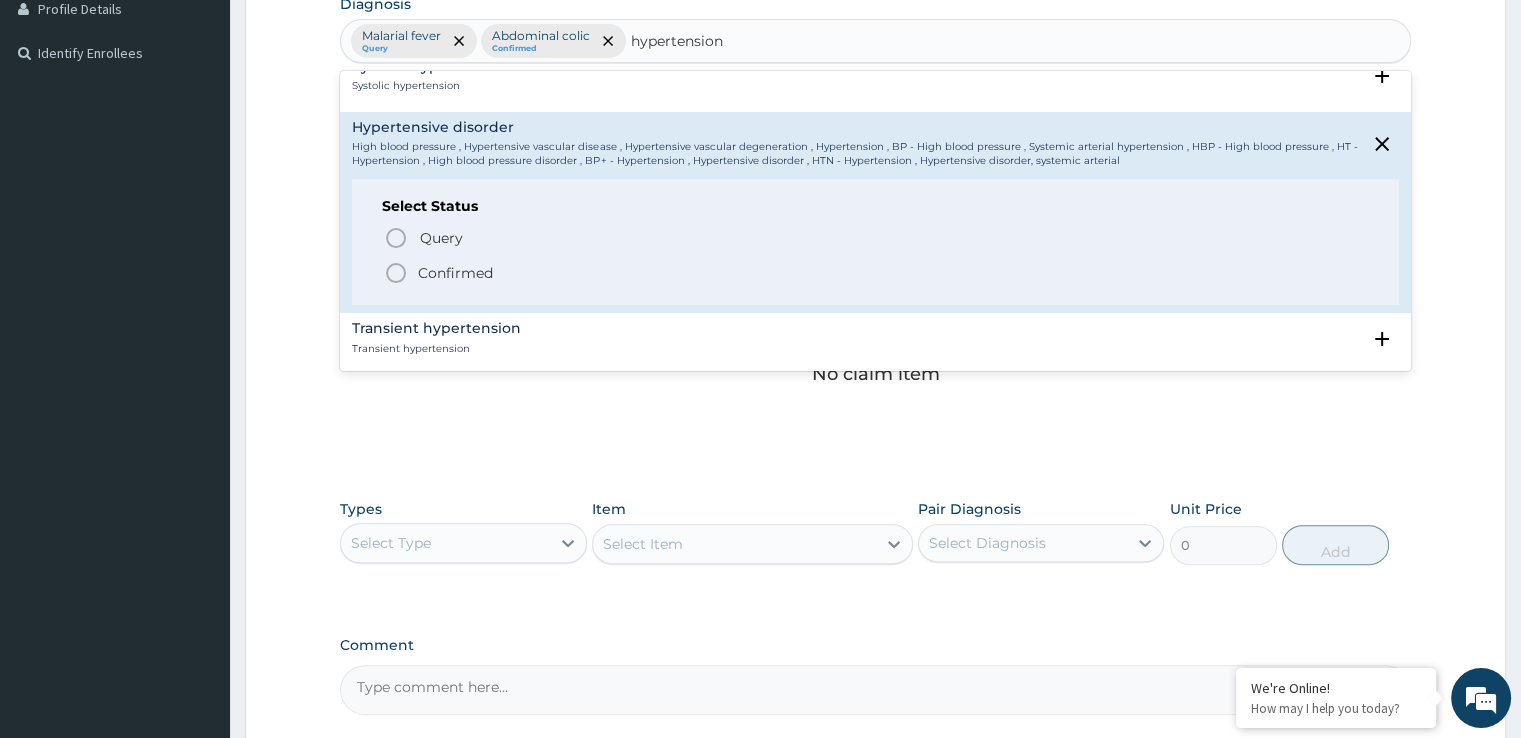 click on "Confirmed" at bounding box center (455, 273) 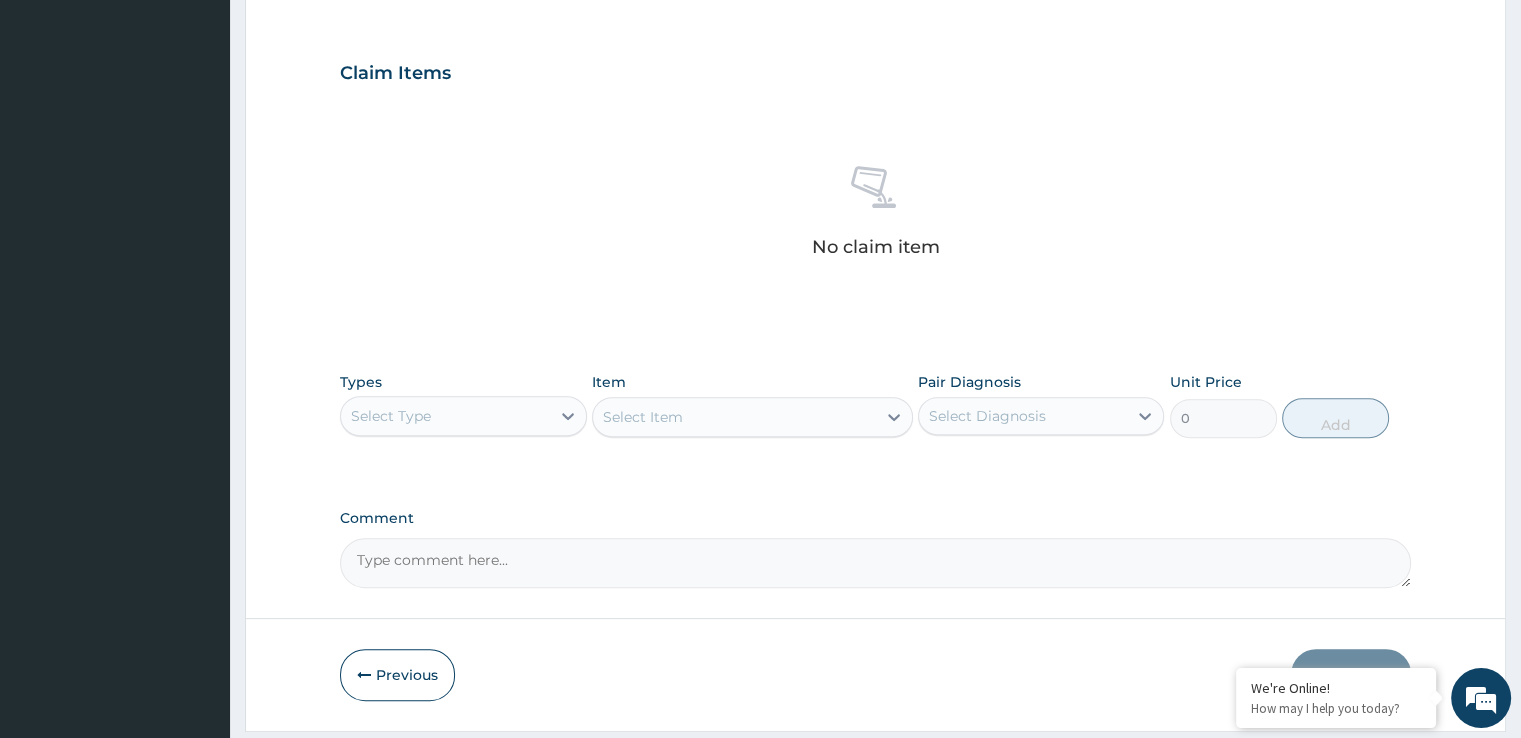 scroll, scrollTop: 702, scrollLeft: 0, axis: vertical 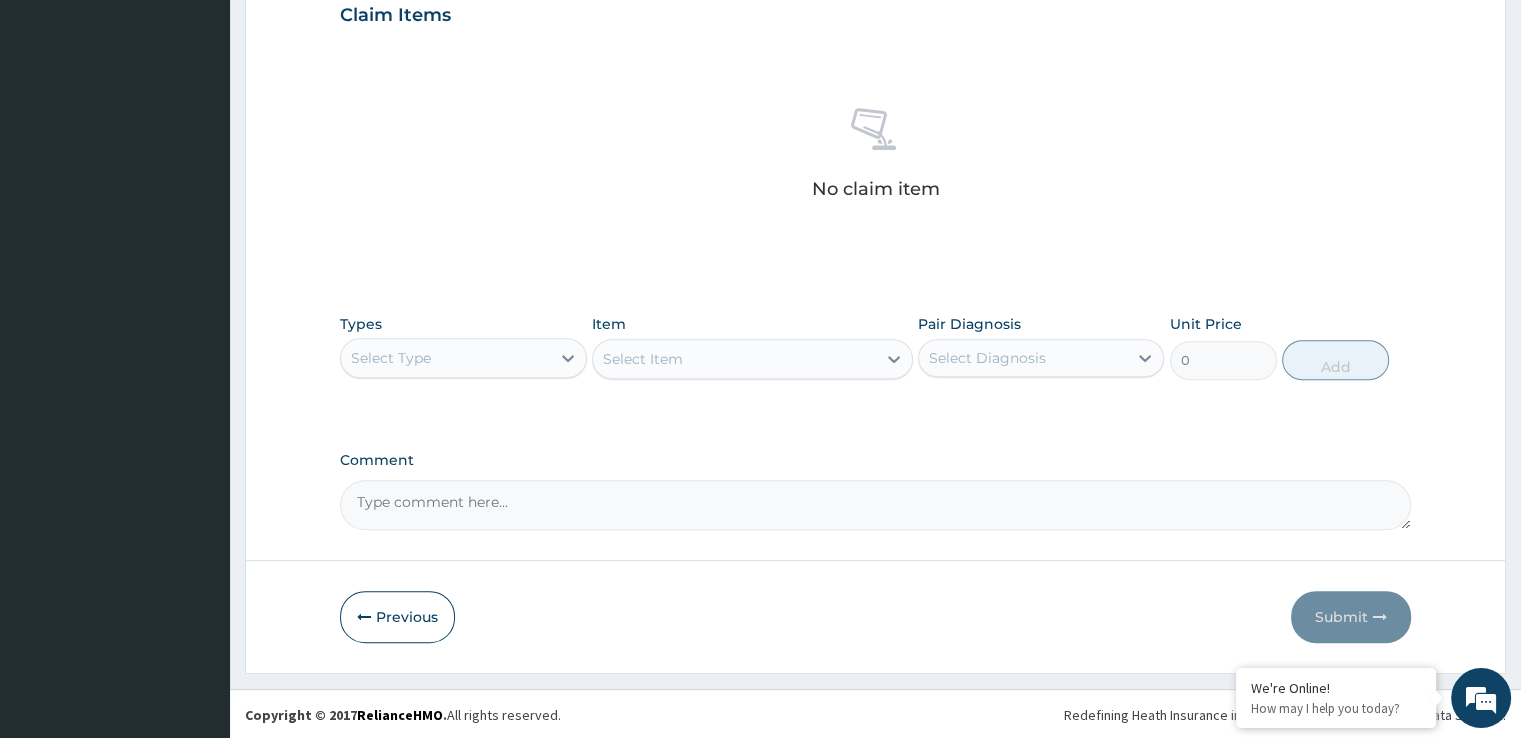 click on "Select Type" at bounding box center (445, 358) 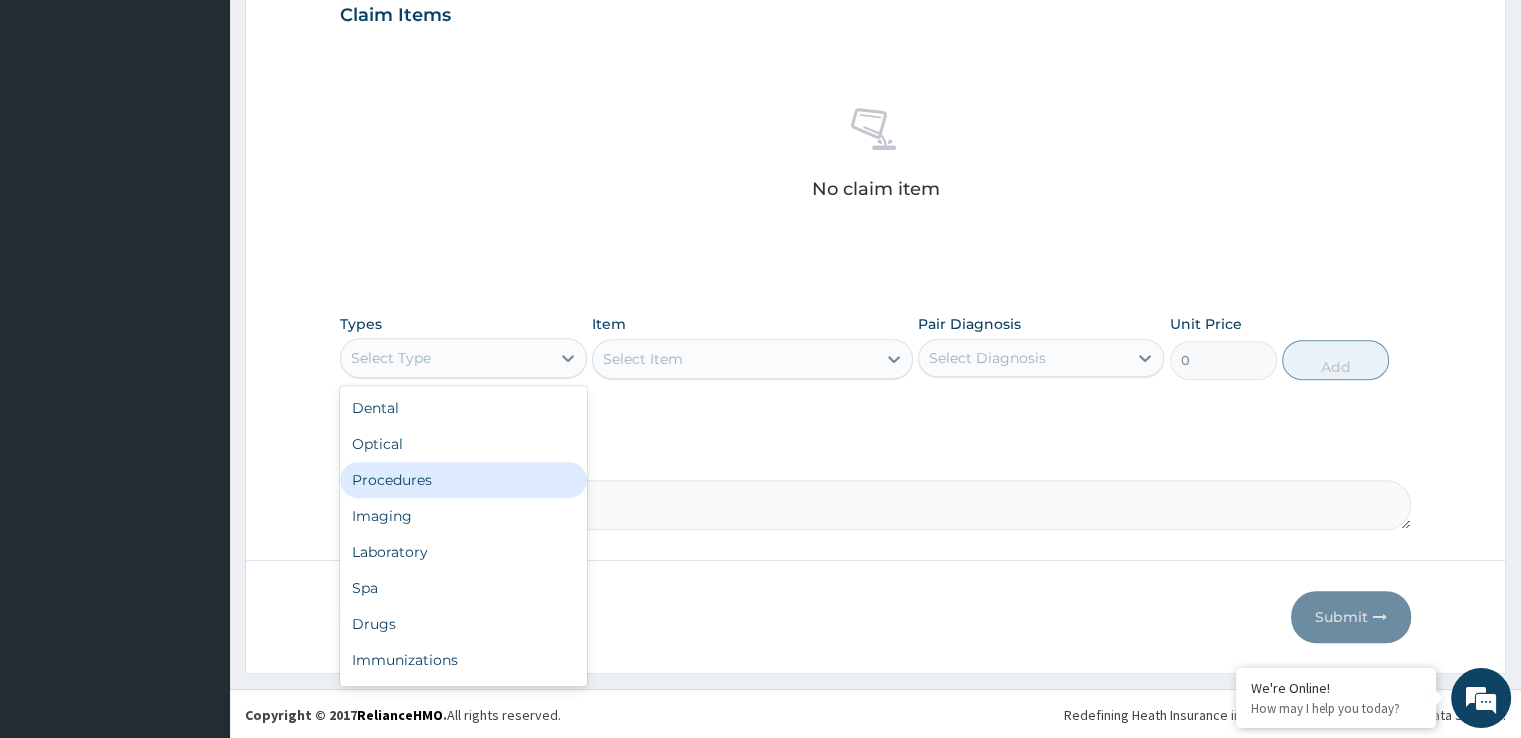 click on "Procedures" at bounding box center [463, 480] 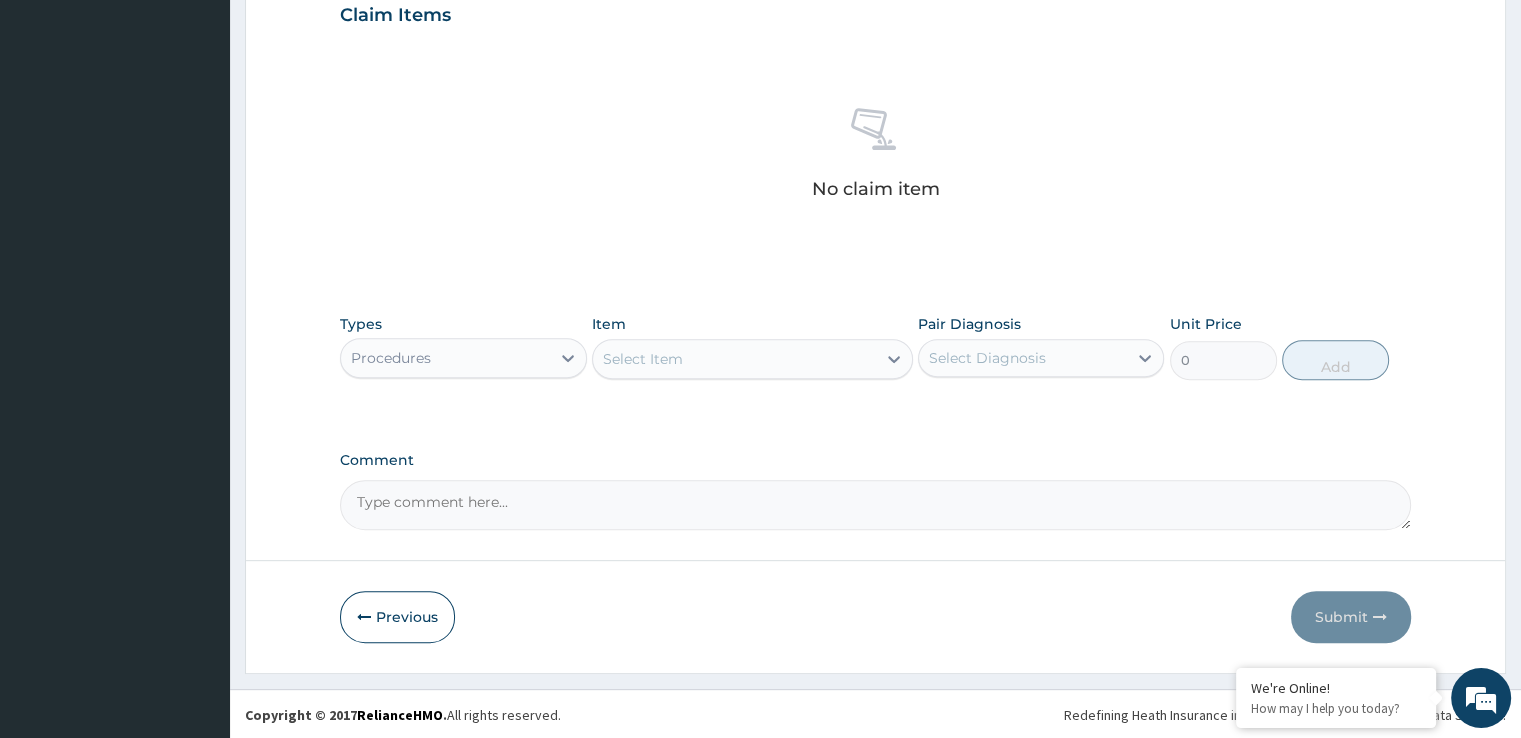 click on "Select Item" at bounding box center [734, 359] 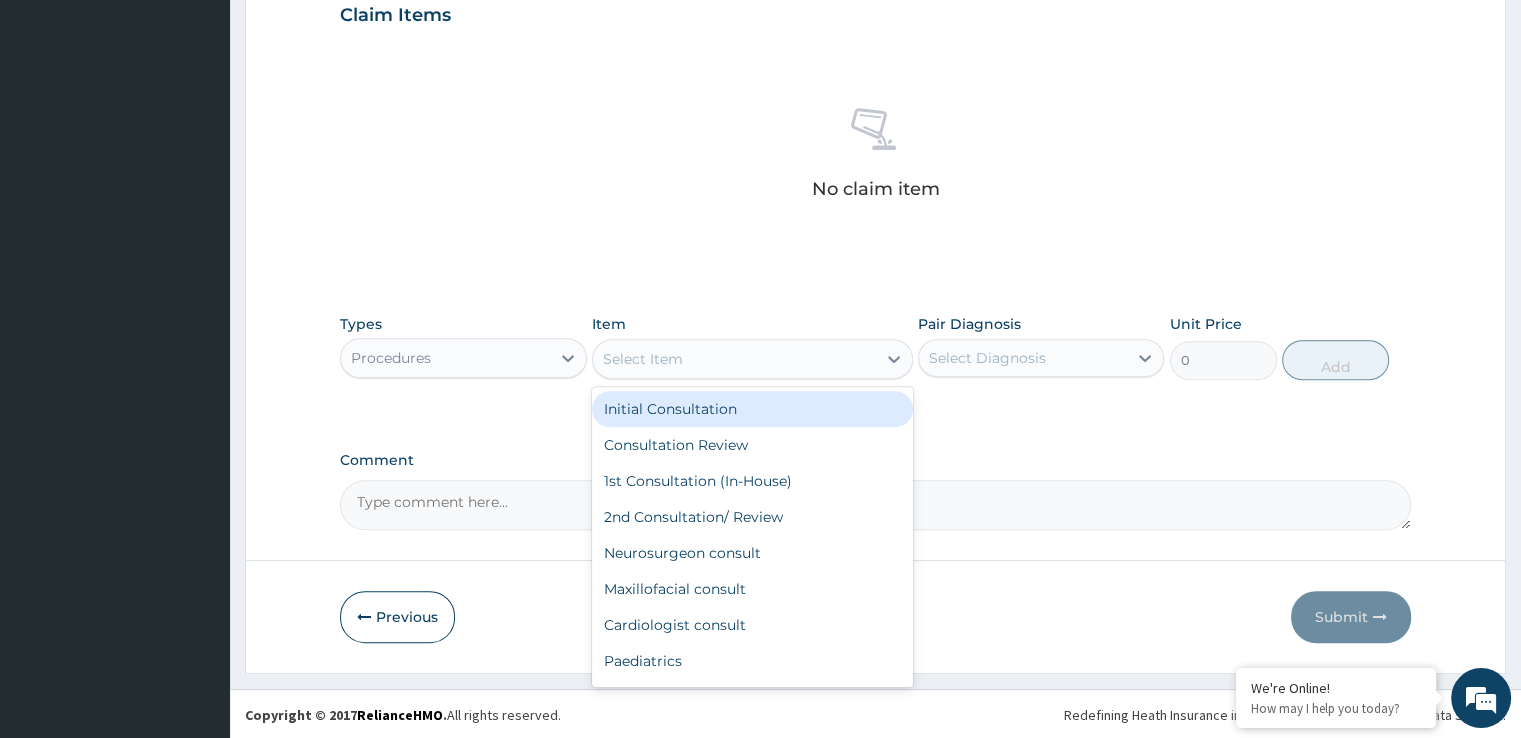 click on "Initial Consultation" at bounding box center [752, 409] 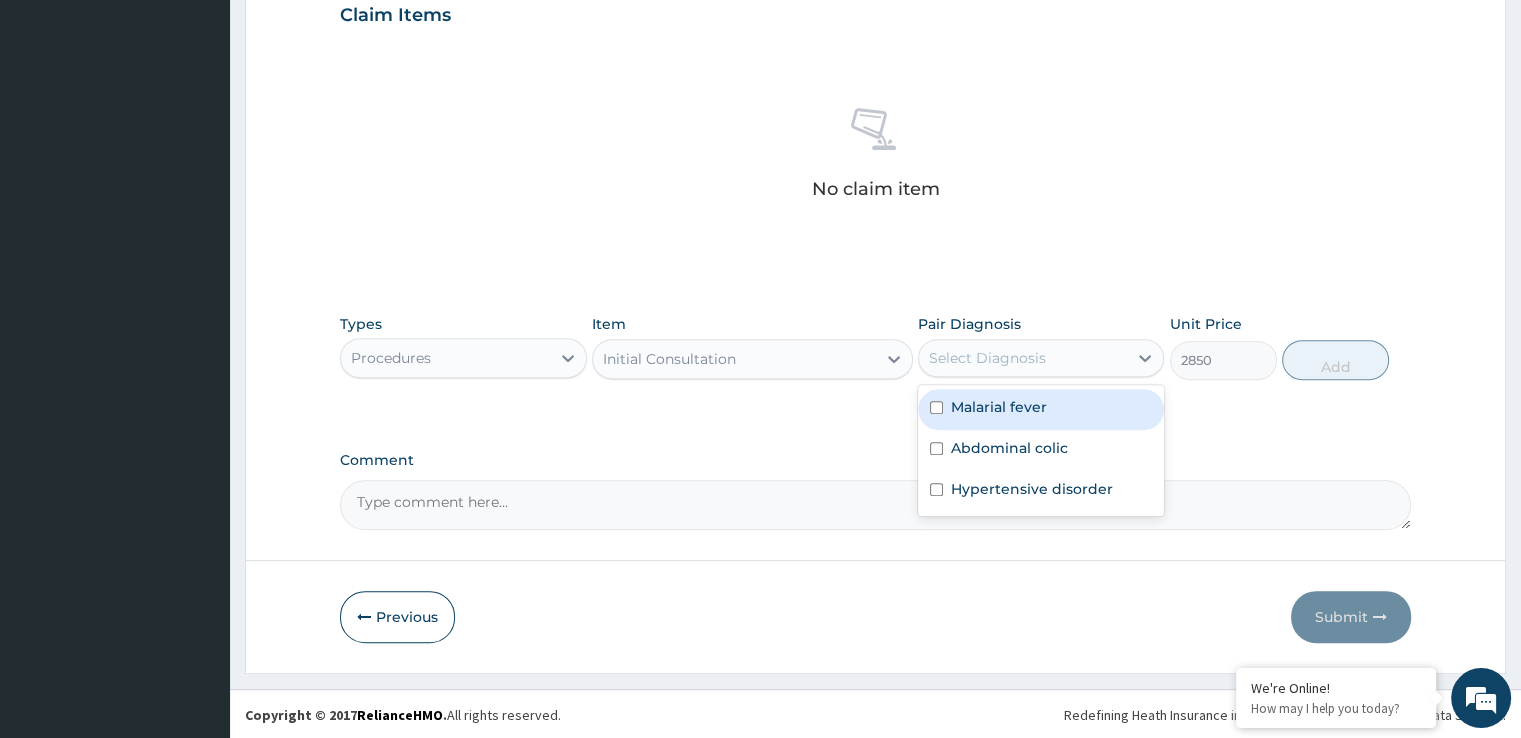 click on "Select Diagnosis" at bounding box center (987, 358) 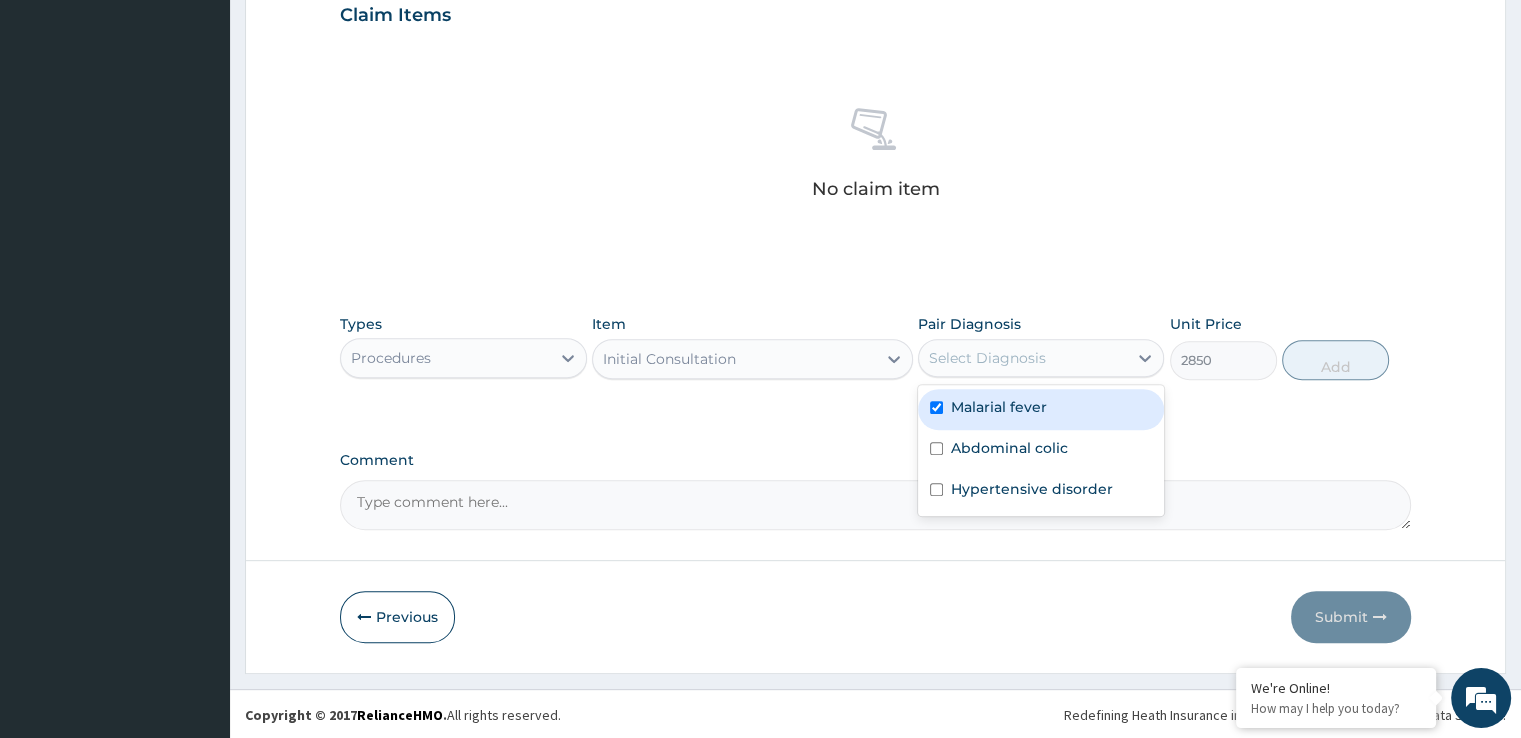 checkbox on "true" 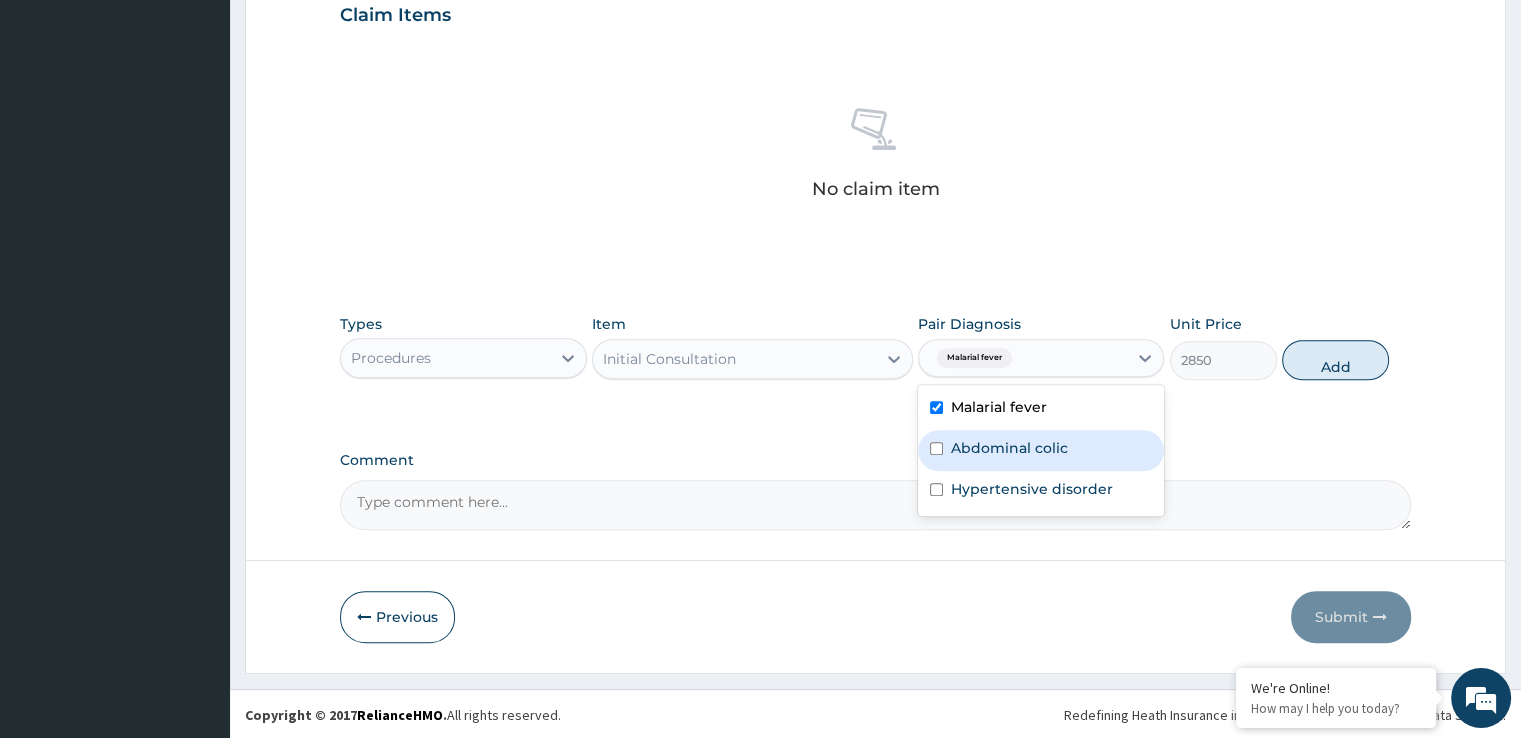 click on "Abdominal colic" at bounding box center [1009, 448] 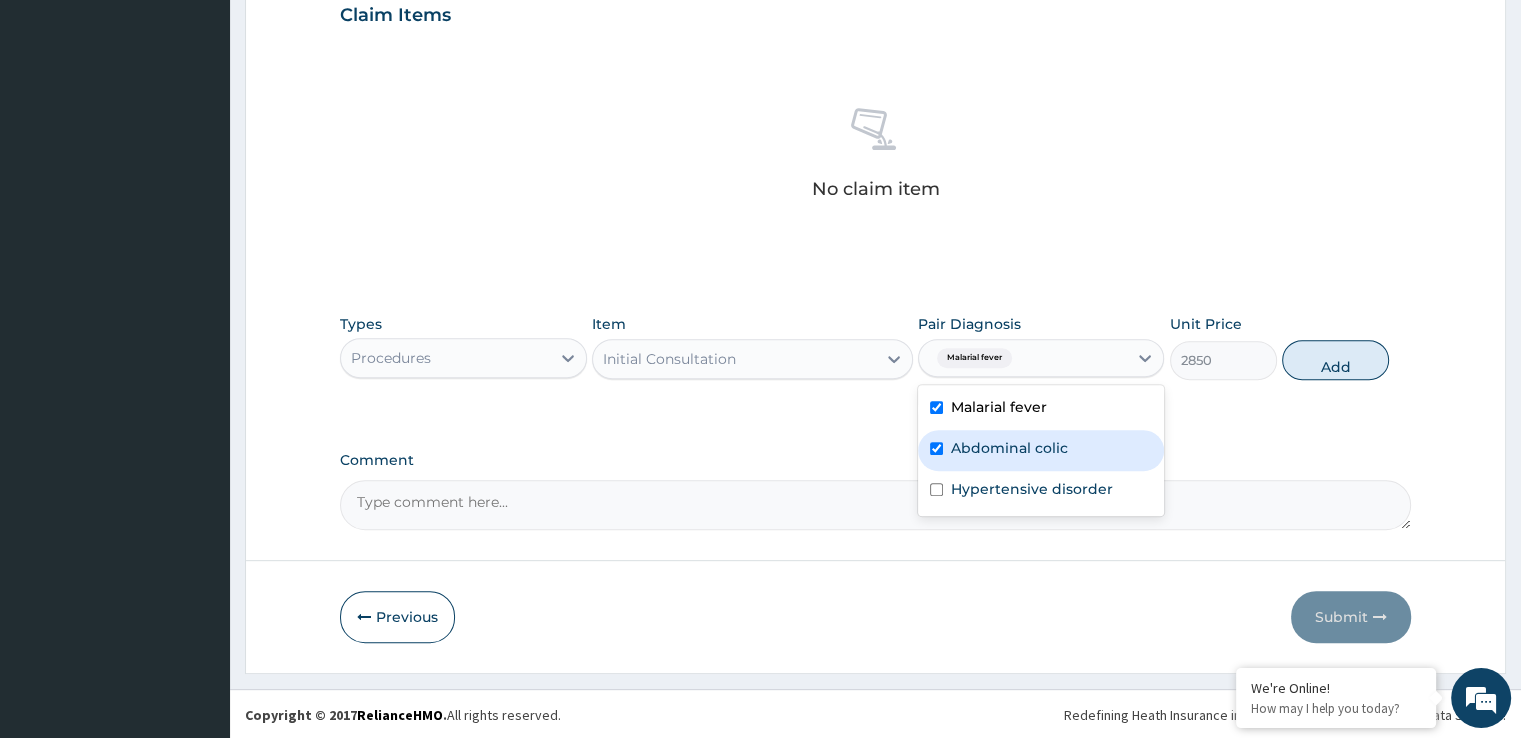 checkbox on "true" 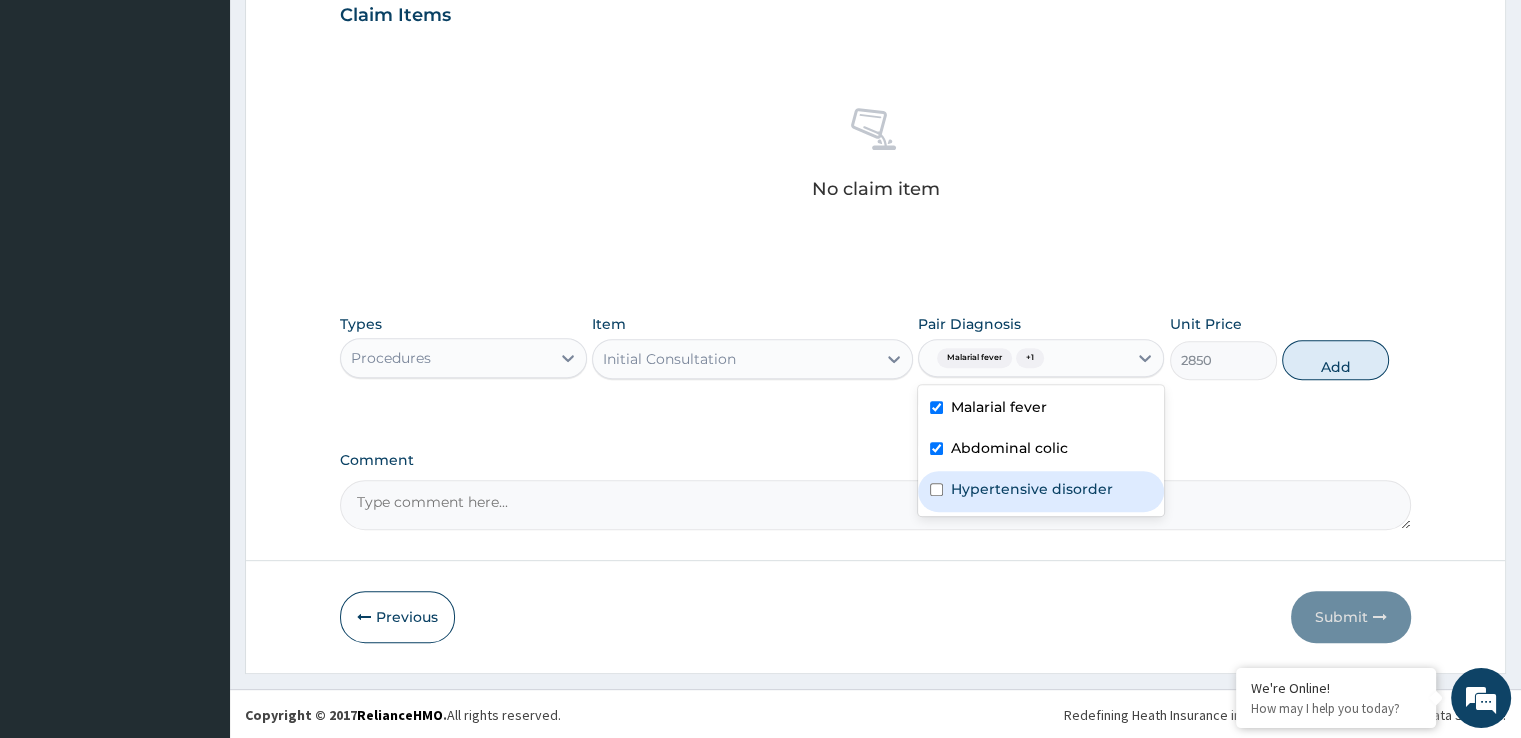 click on "Hypertensive disorder" at bounding box center (1032, 489) 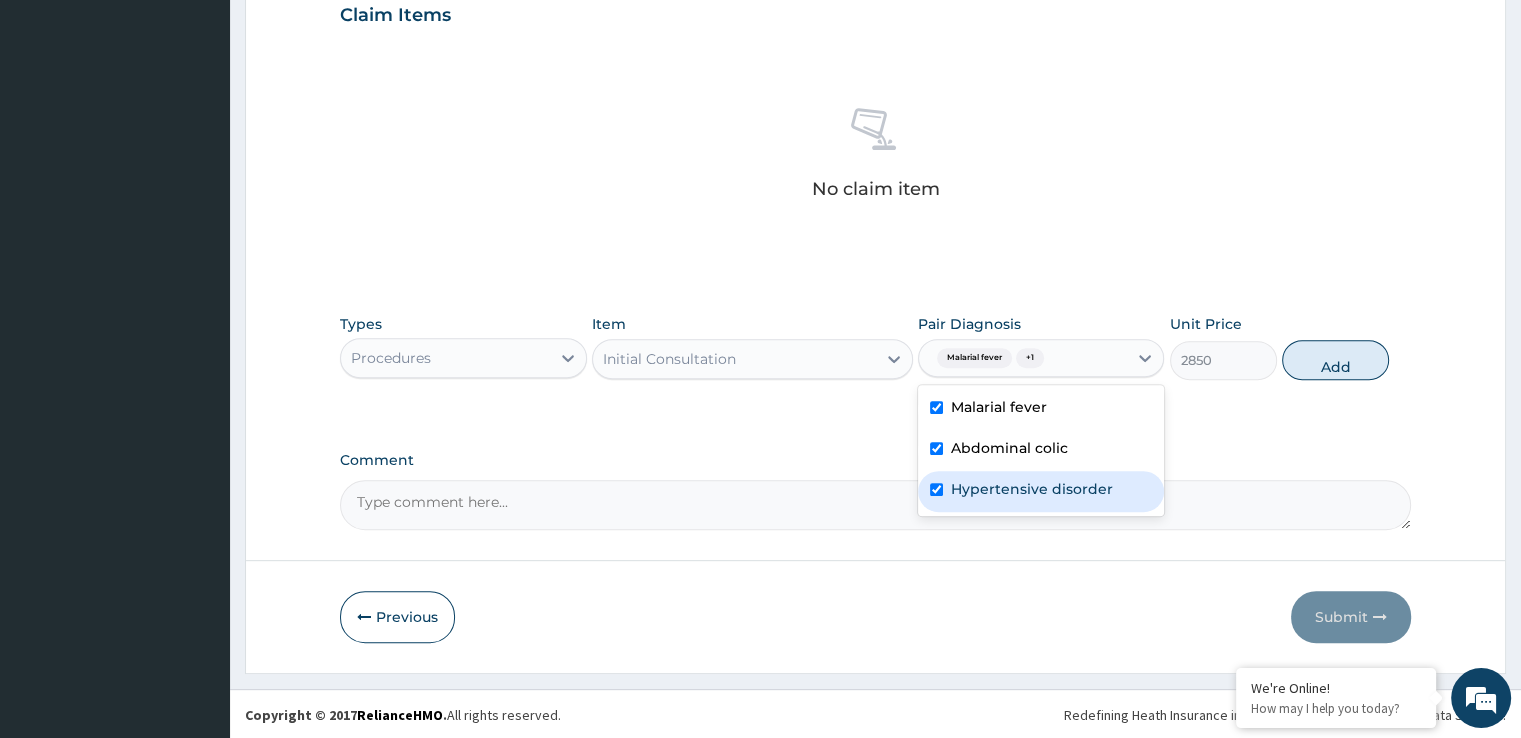 checkbox on "true" 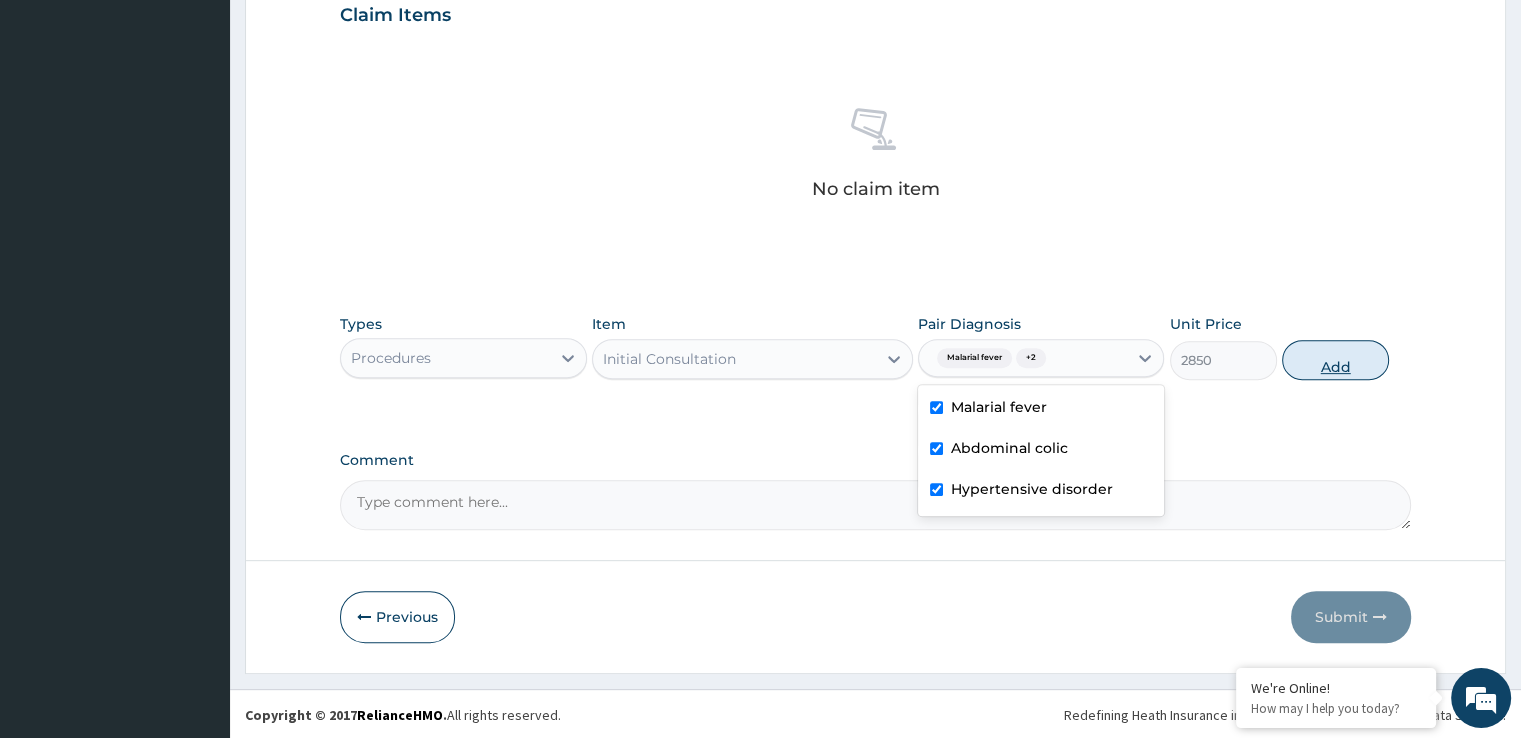 click on "Add" at bounding box center (1335, 360) 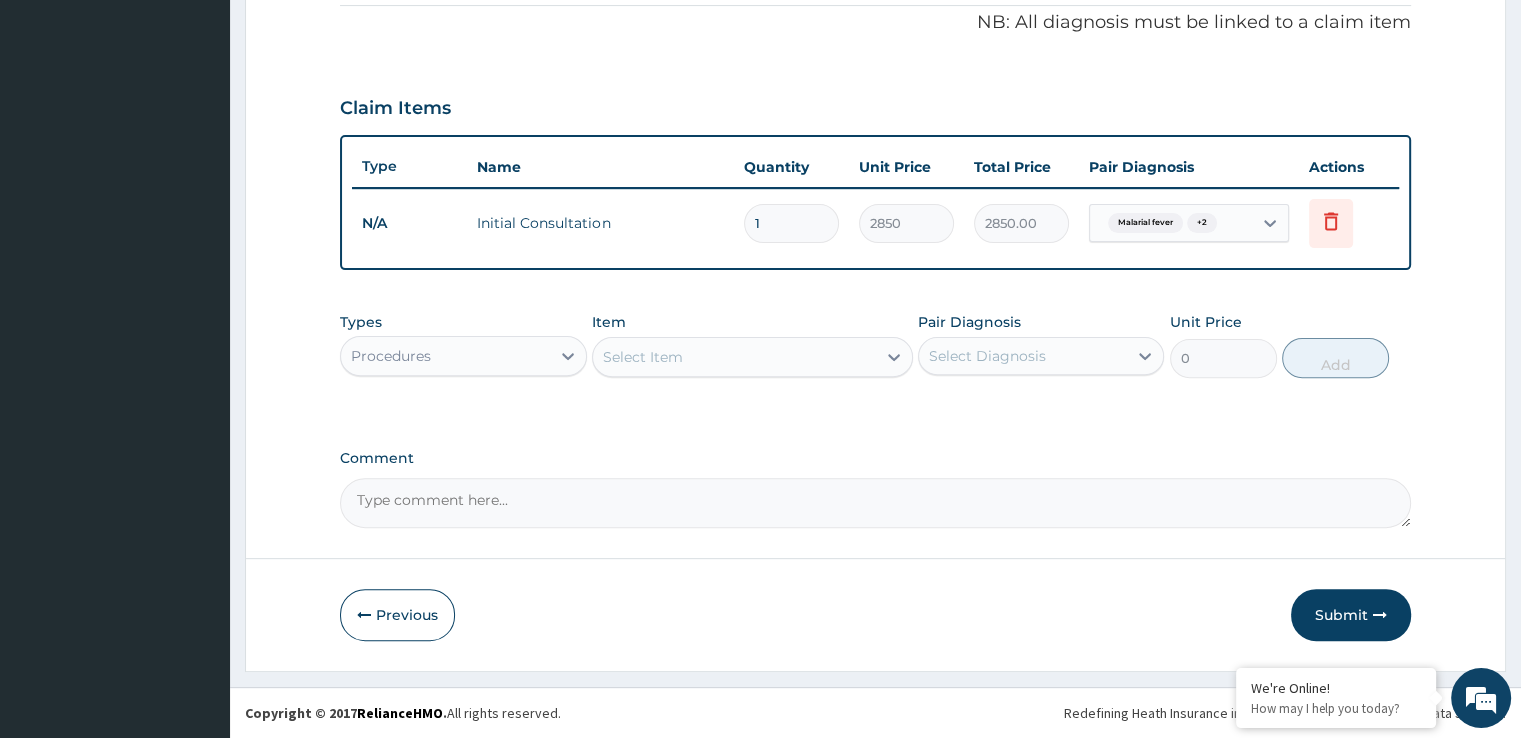 scroll, scrollTop: 606, scrollLeft: 0, axis: vertical 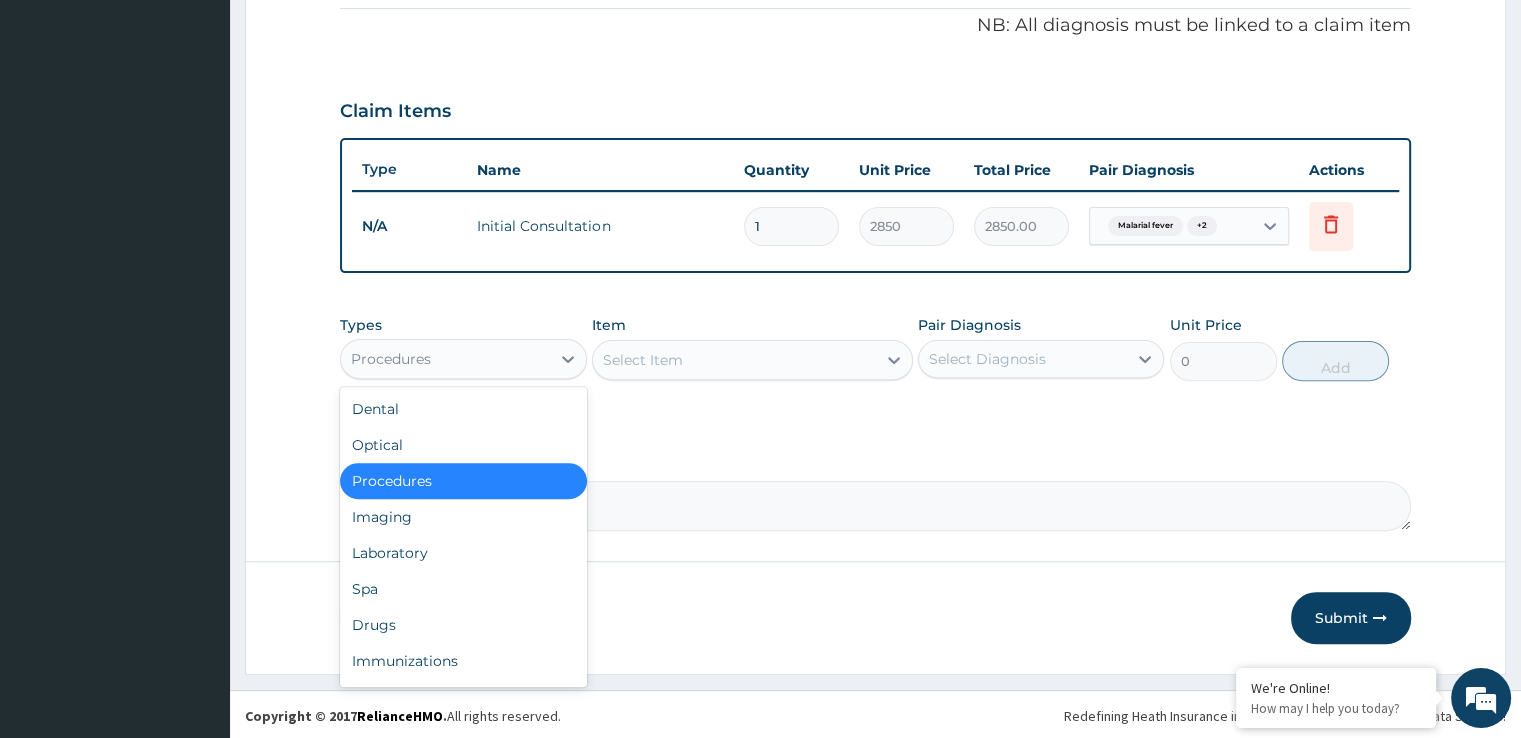 click on "Procedures" at bounding box center (445, 359) 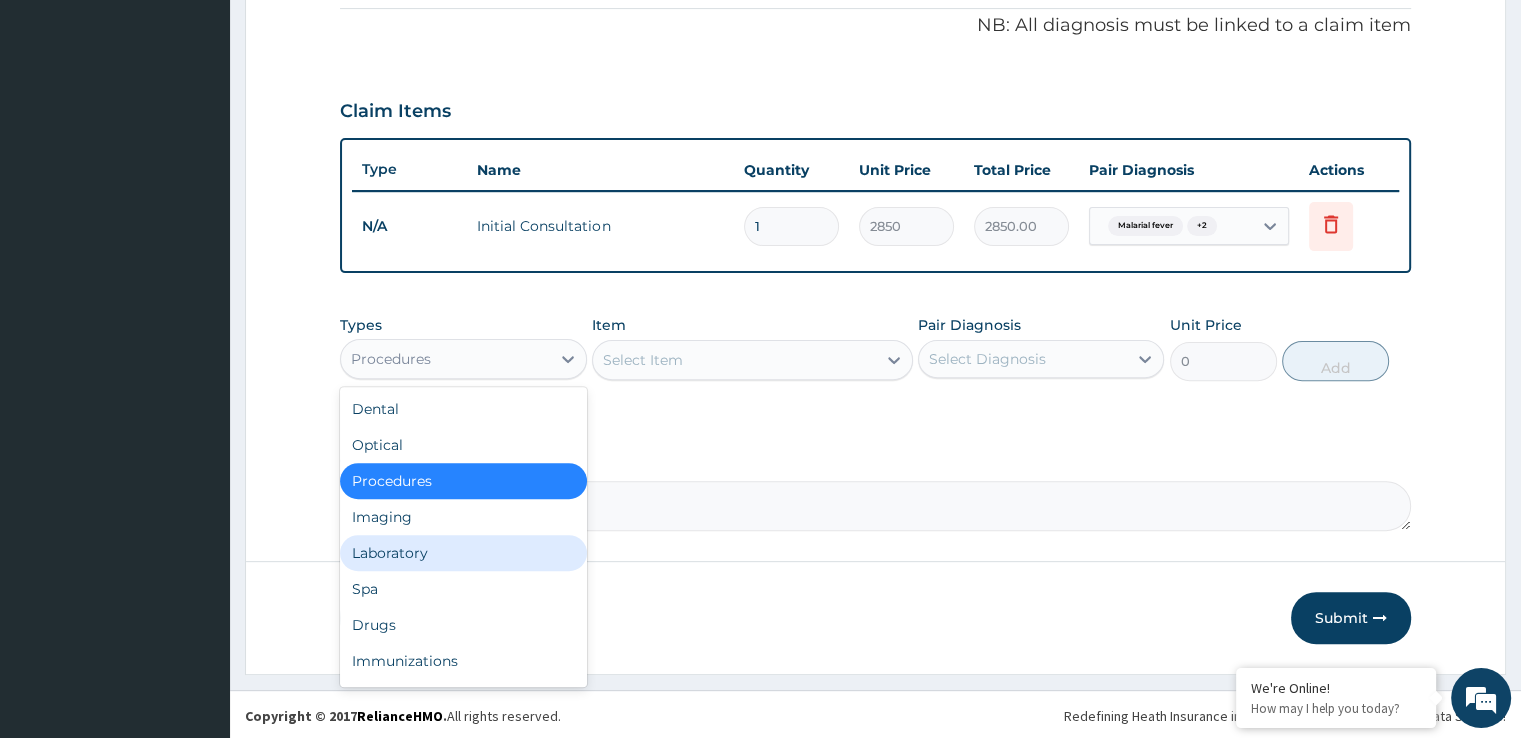 click on "Laboratory" at bounding box center (463, 553) 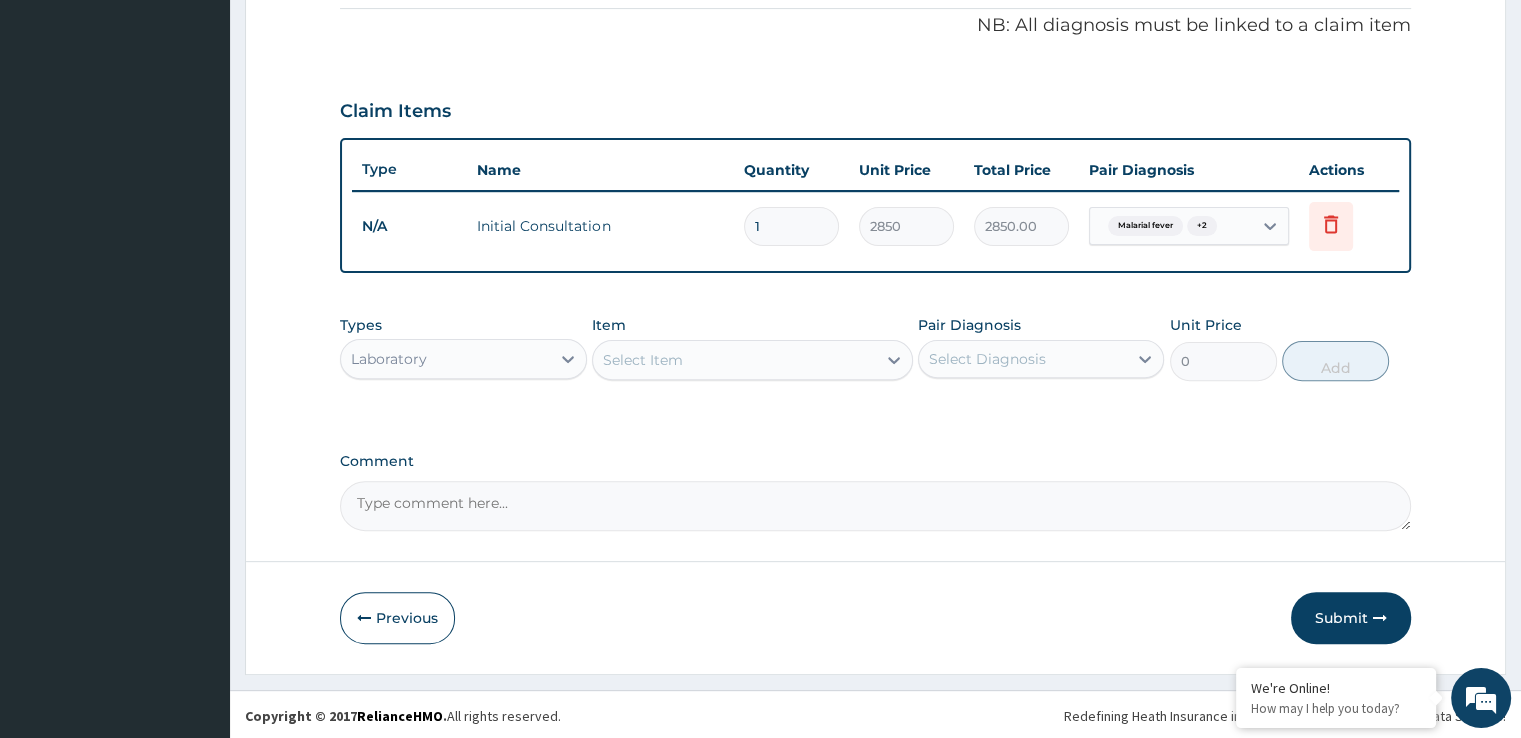 click on "Select Item" at bounding box center (734, 360) 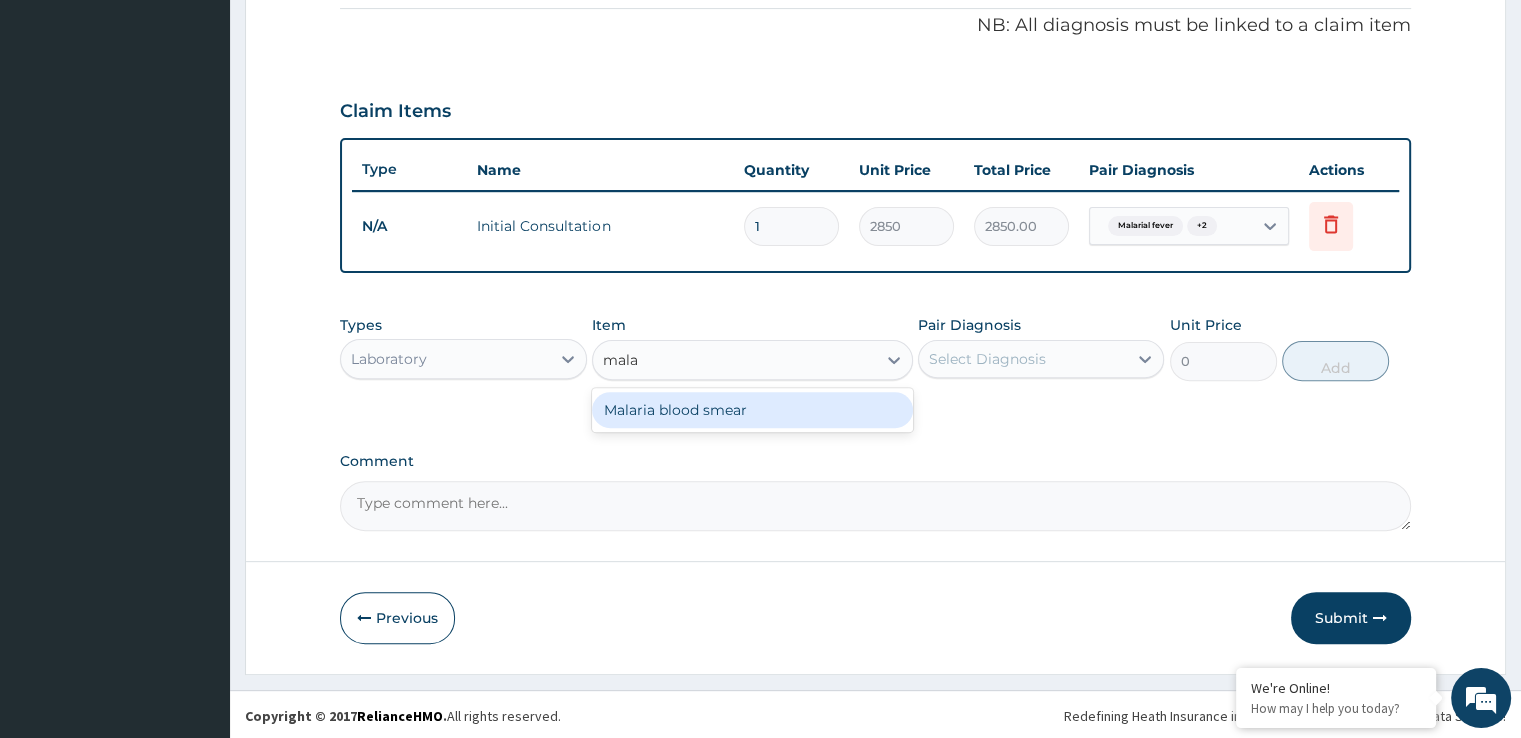 type on "malar" 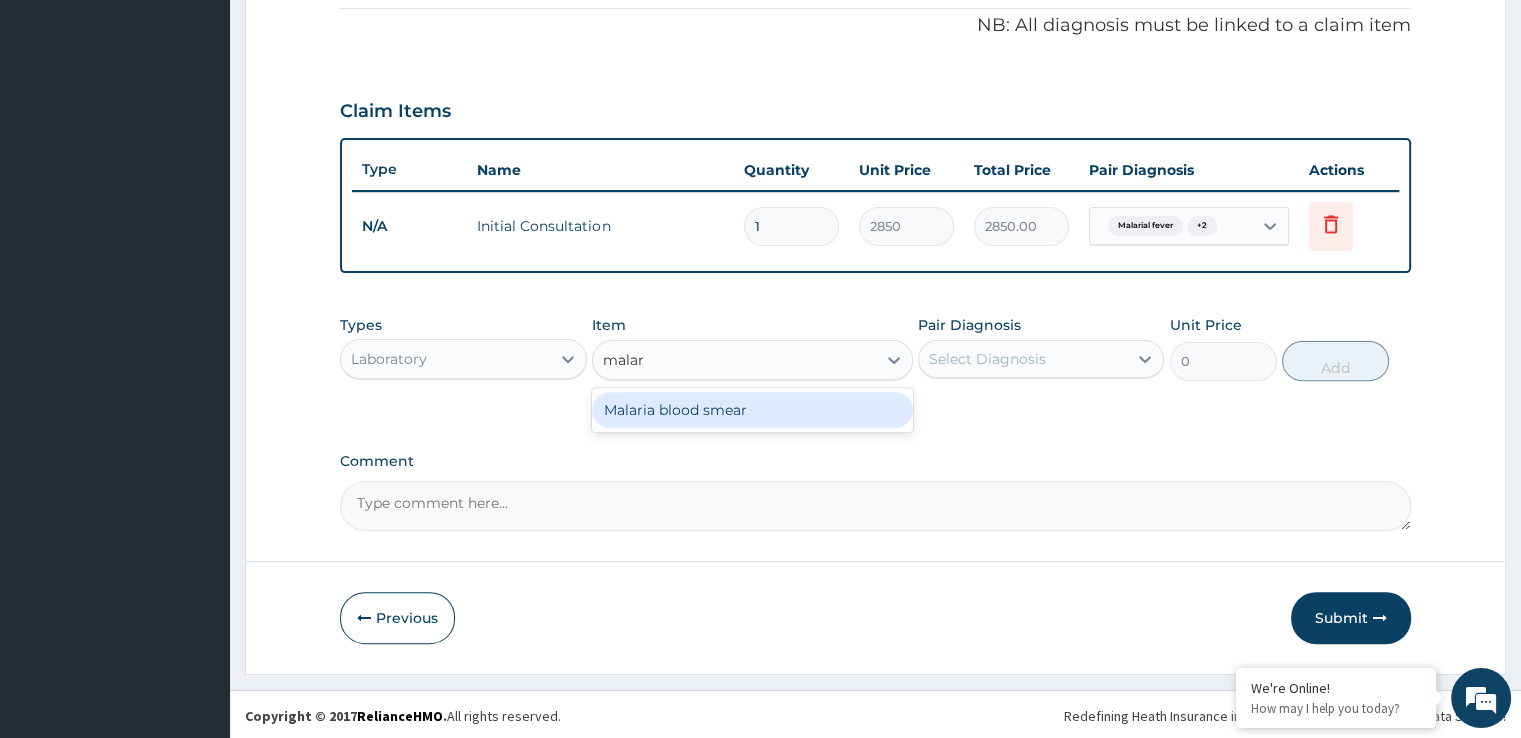 click on "Malaria blood smear" at bounding box center [752, 410] 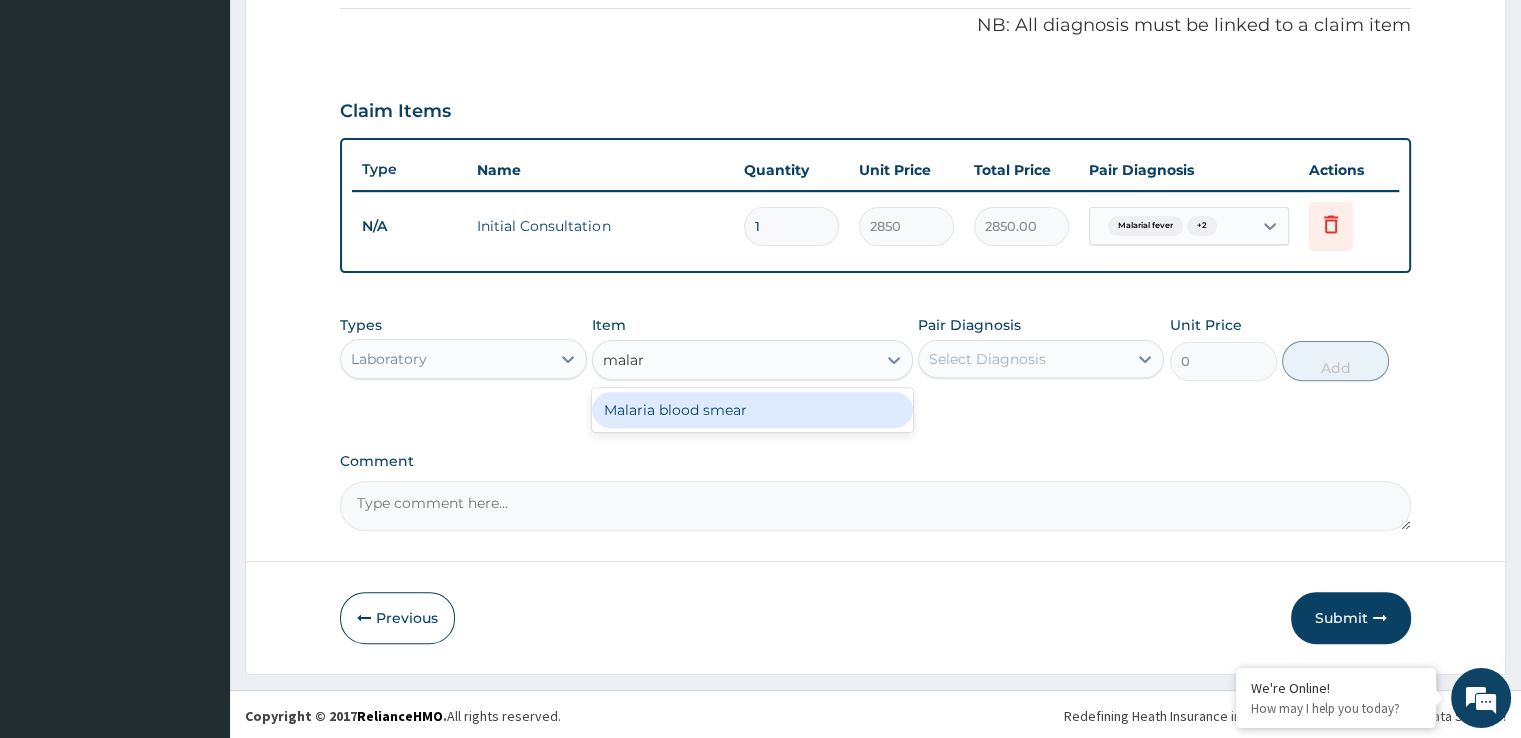type 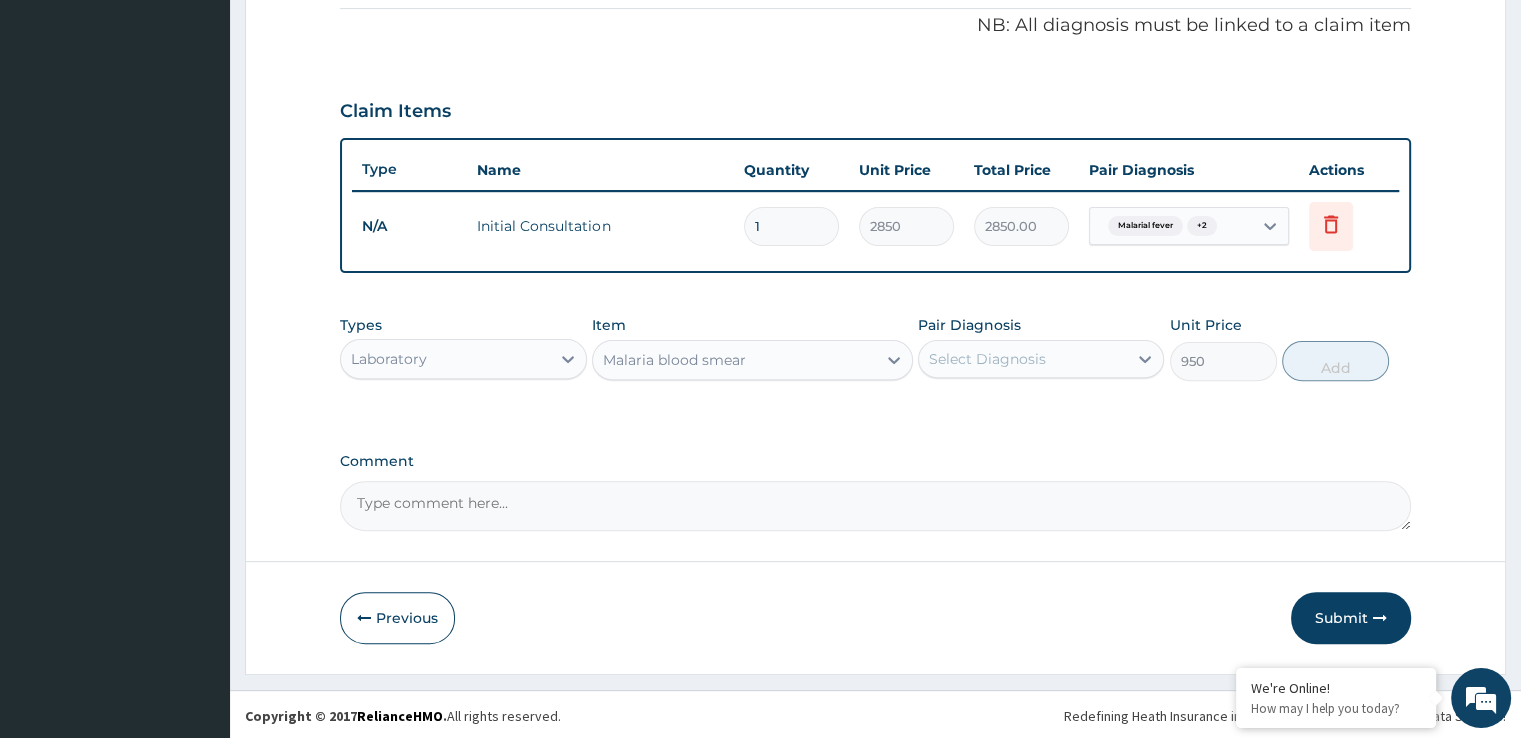 click on "Select Diagnosis" at bounding box center (987, 359) 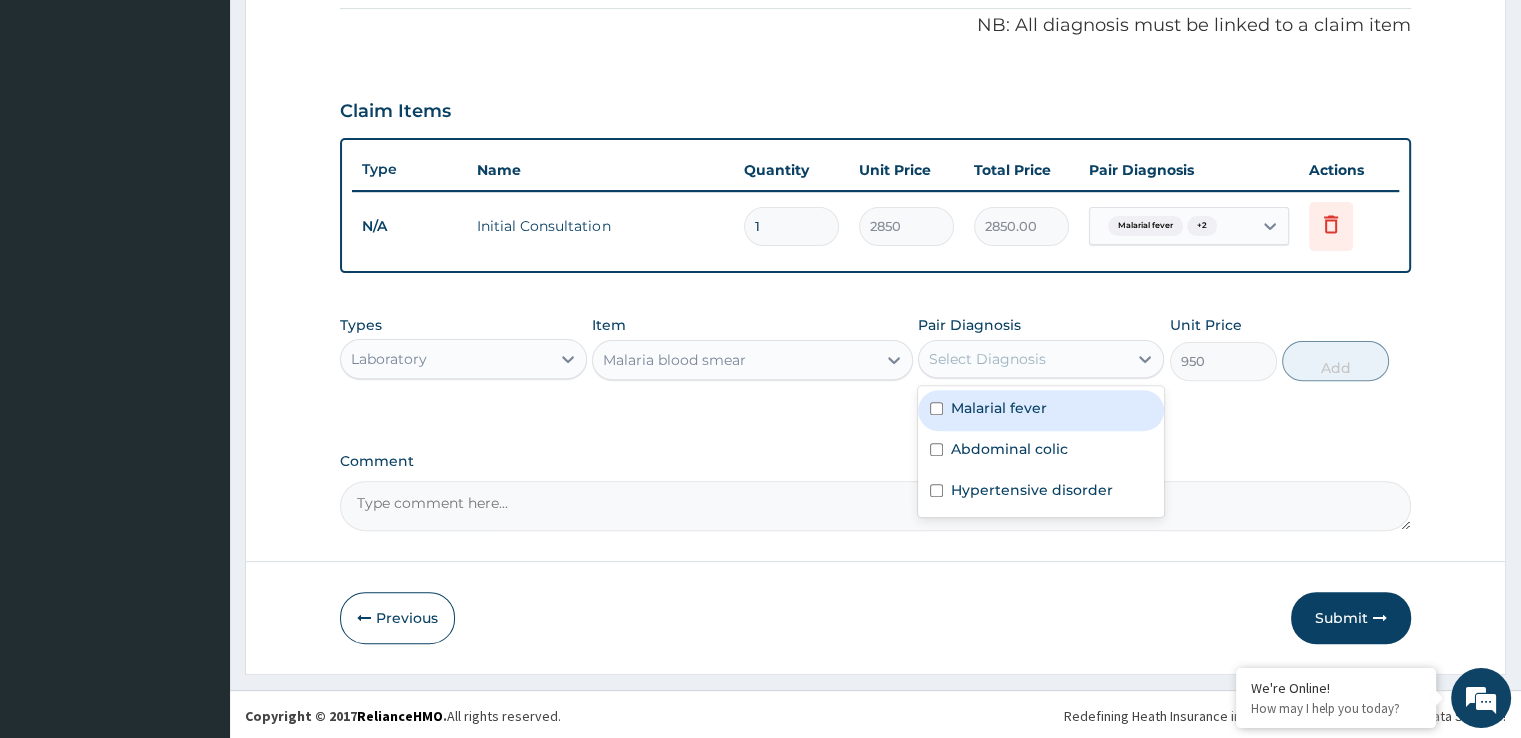 click on "Malarial fever" at bounding box center [999, 408] 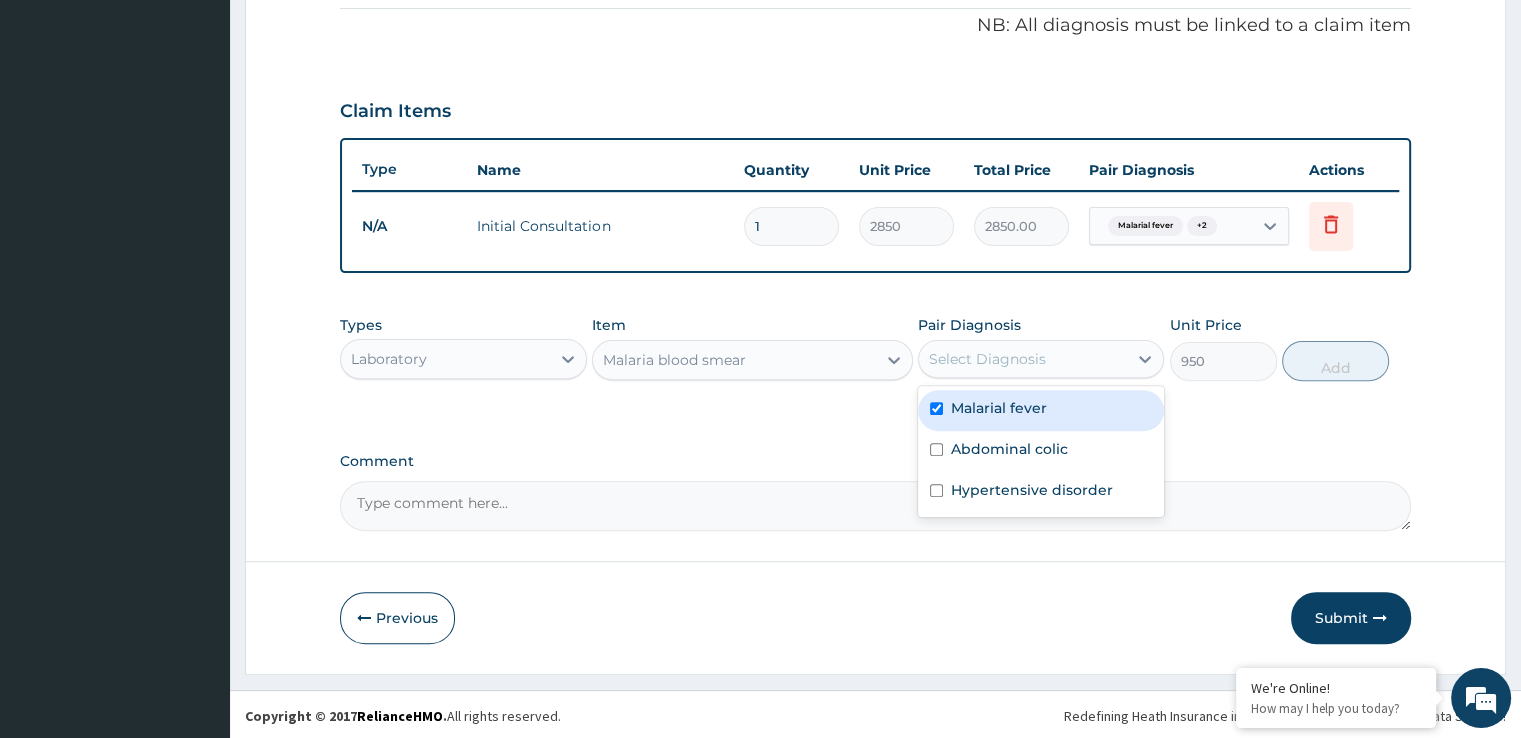checkbox on "true" 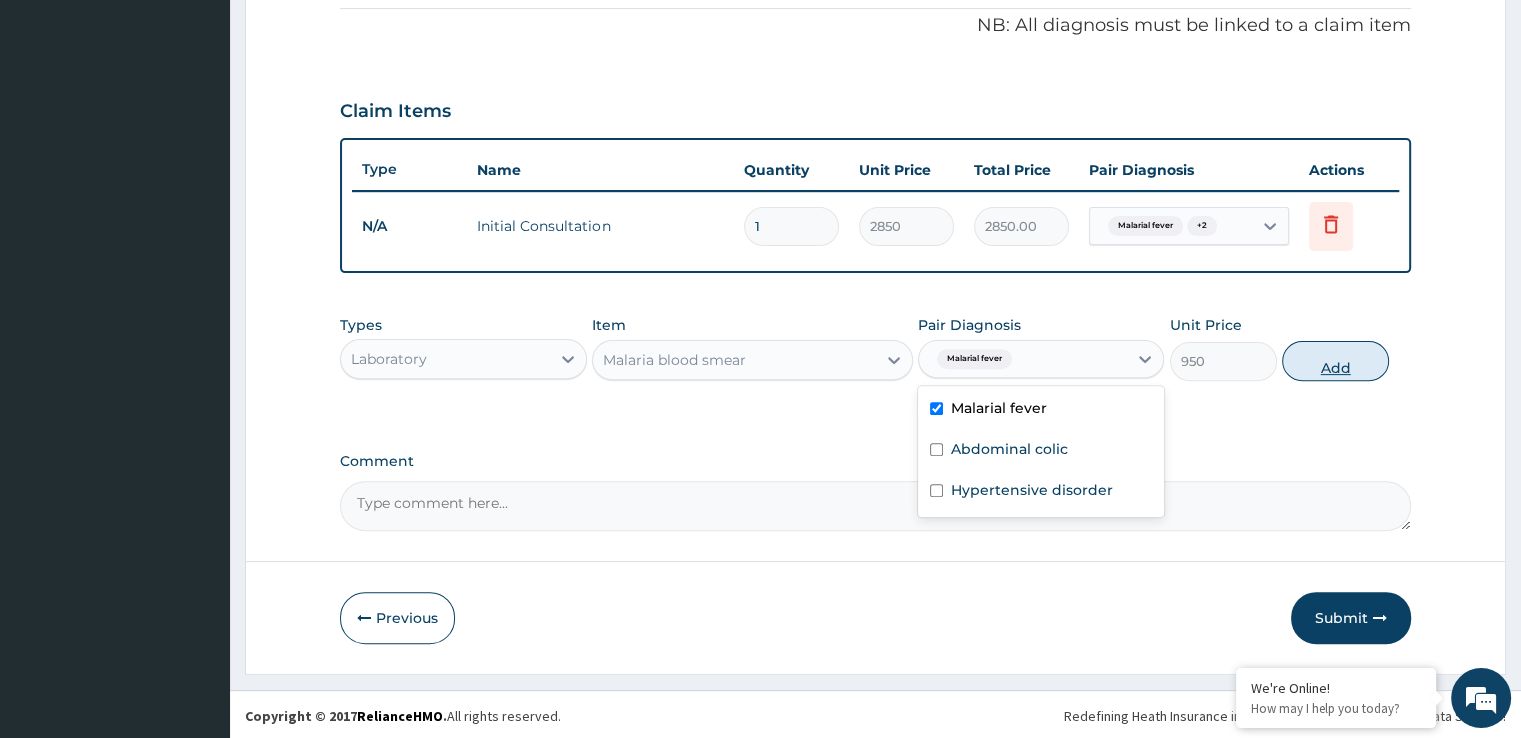 click on "Add" at bounding box center [1335, 361] 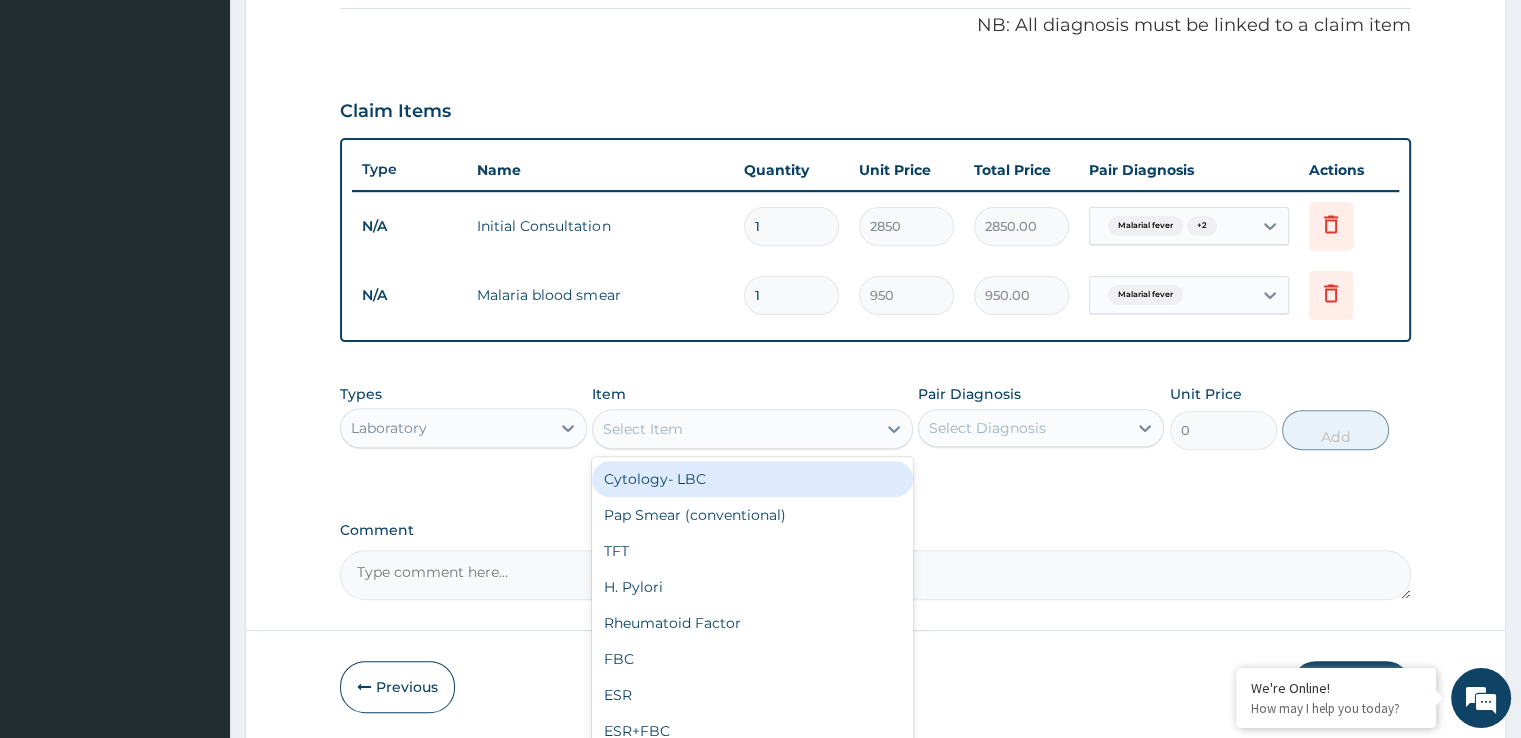 click on "Select Item" at bounding box center [643, 429] 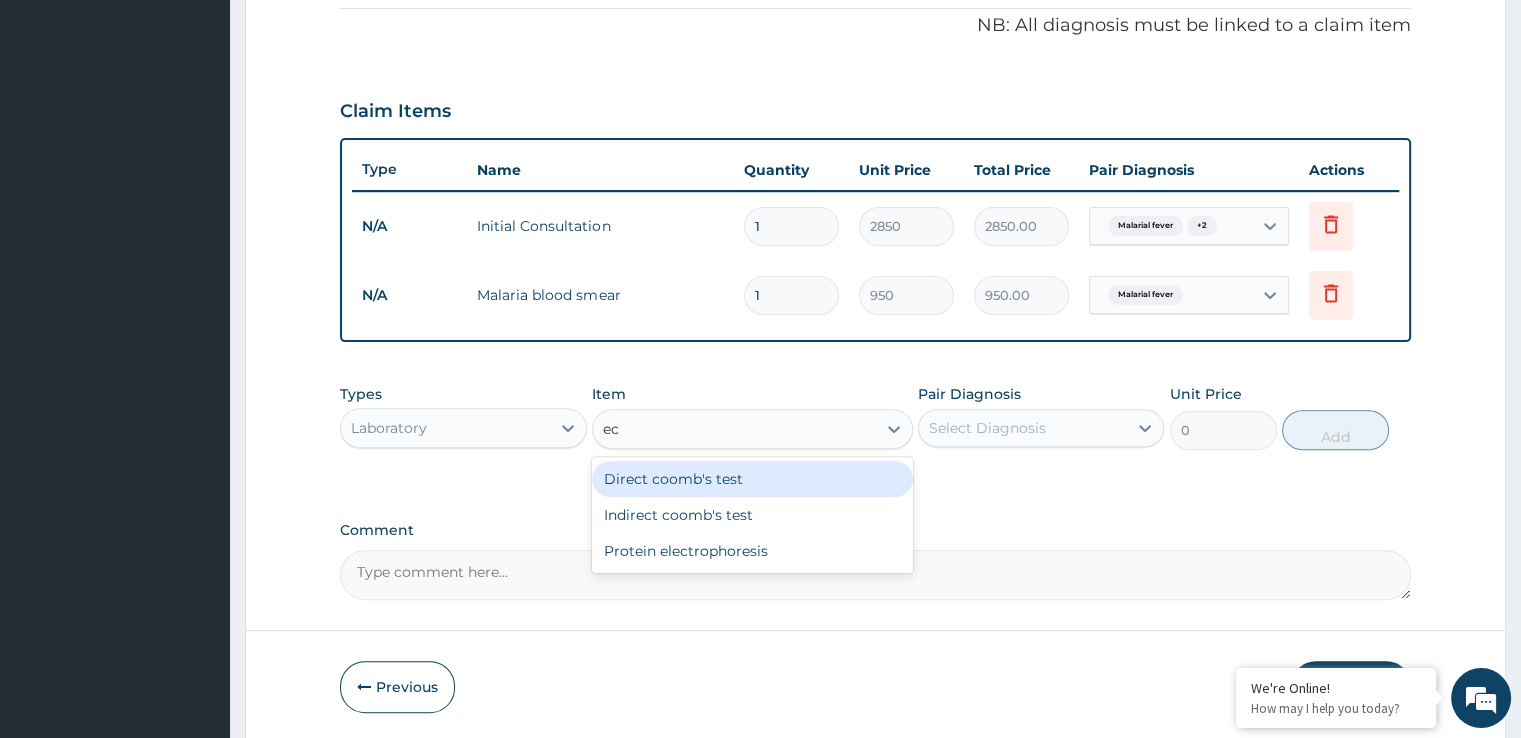type on "e" 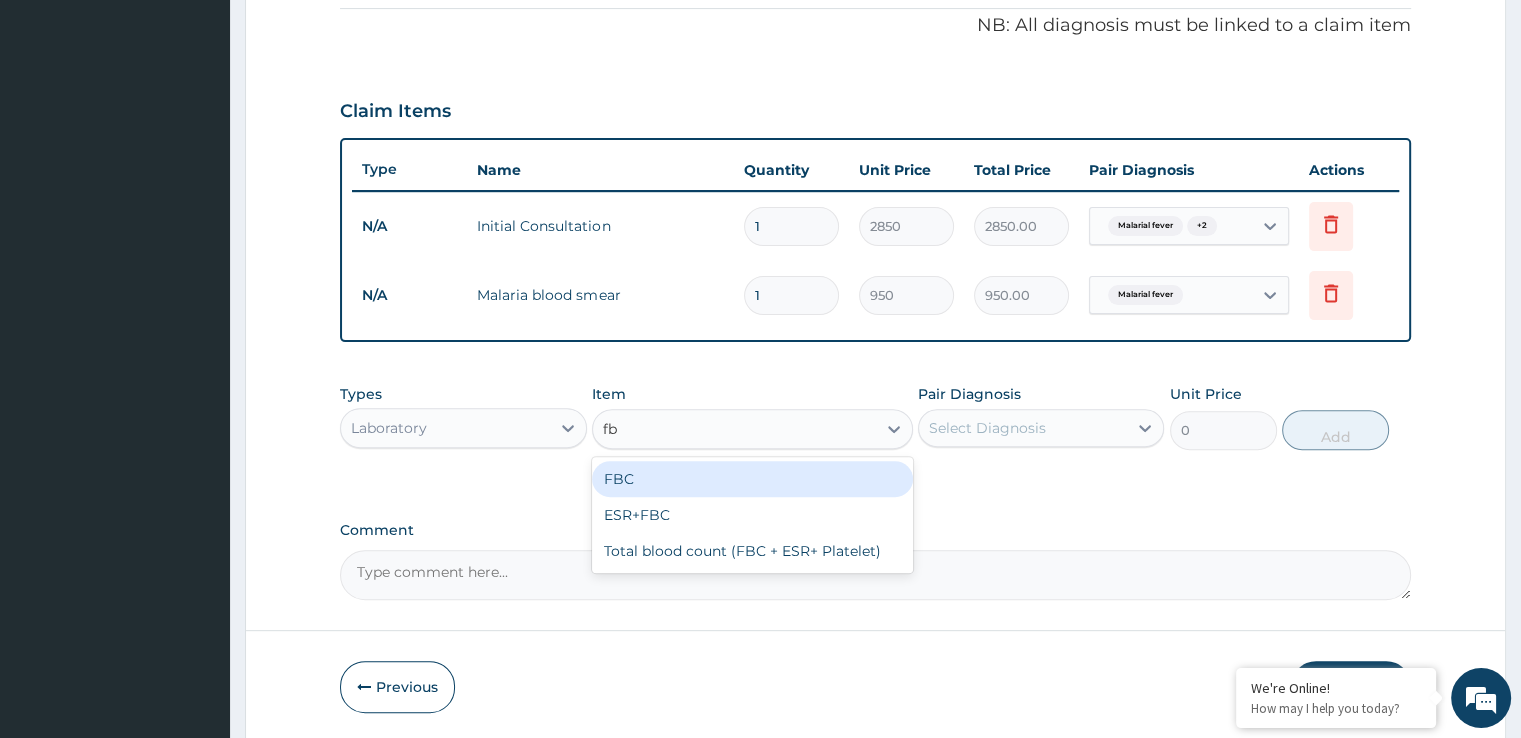 type on "fbc" 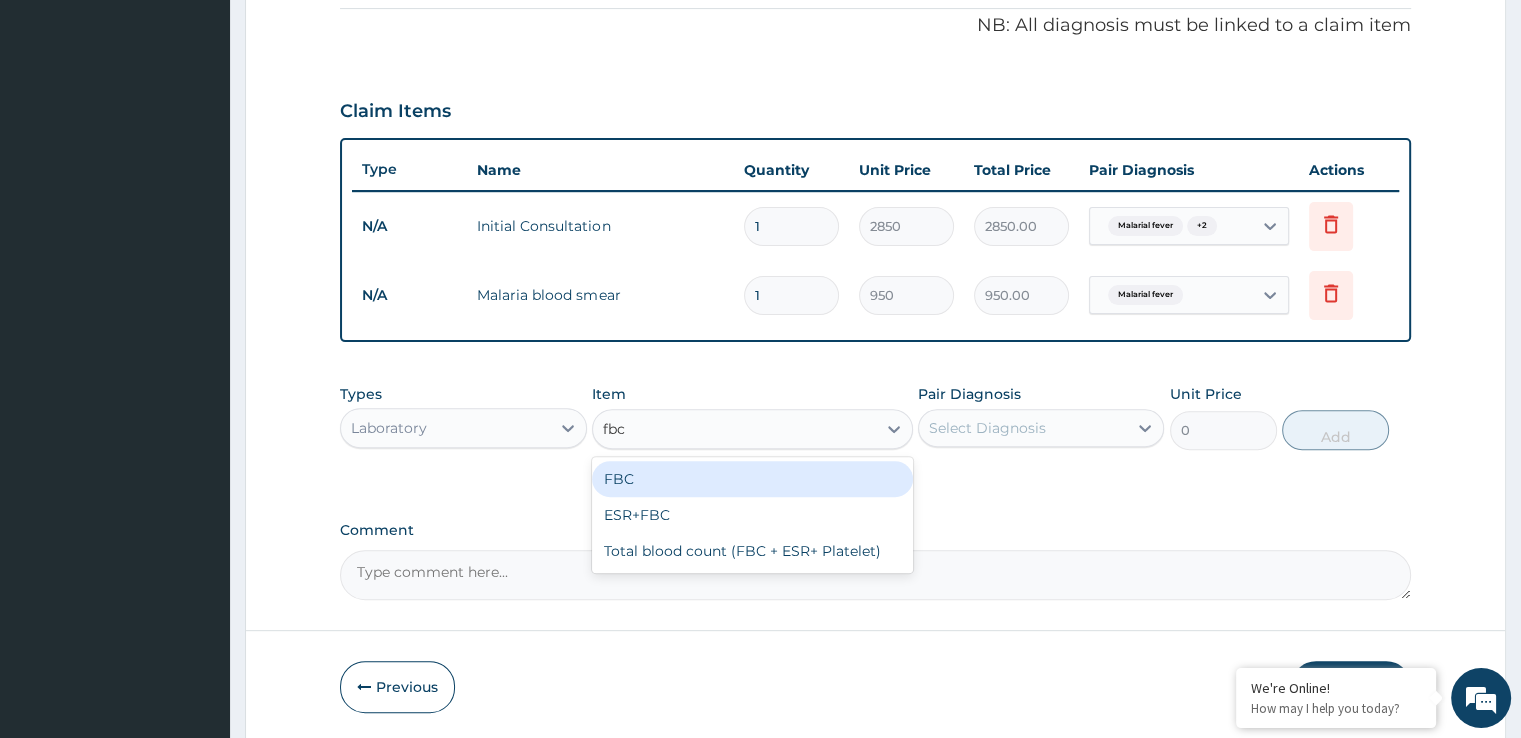 click on "FBC" at bounding box center (752, 479) 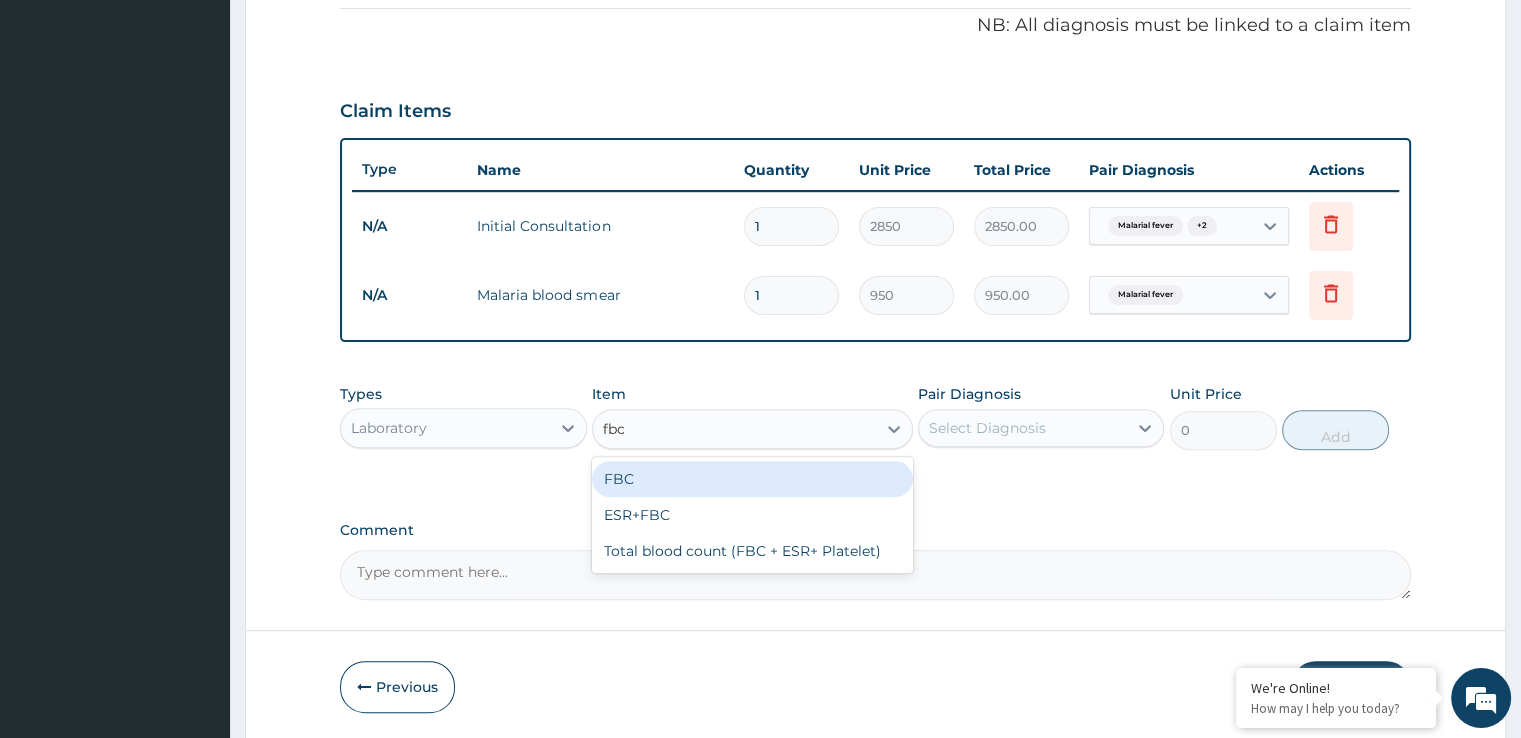 type 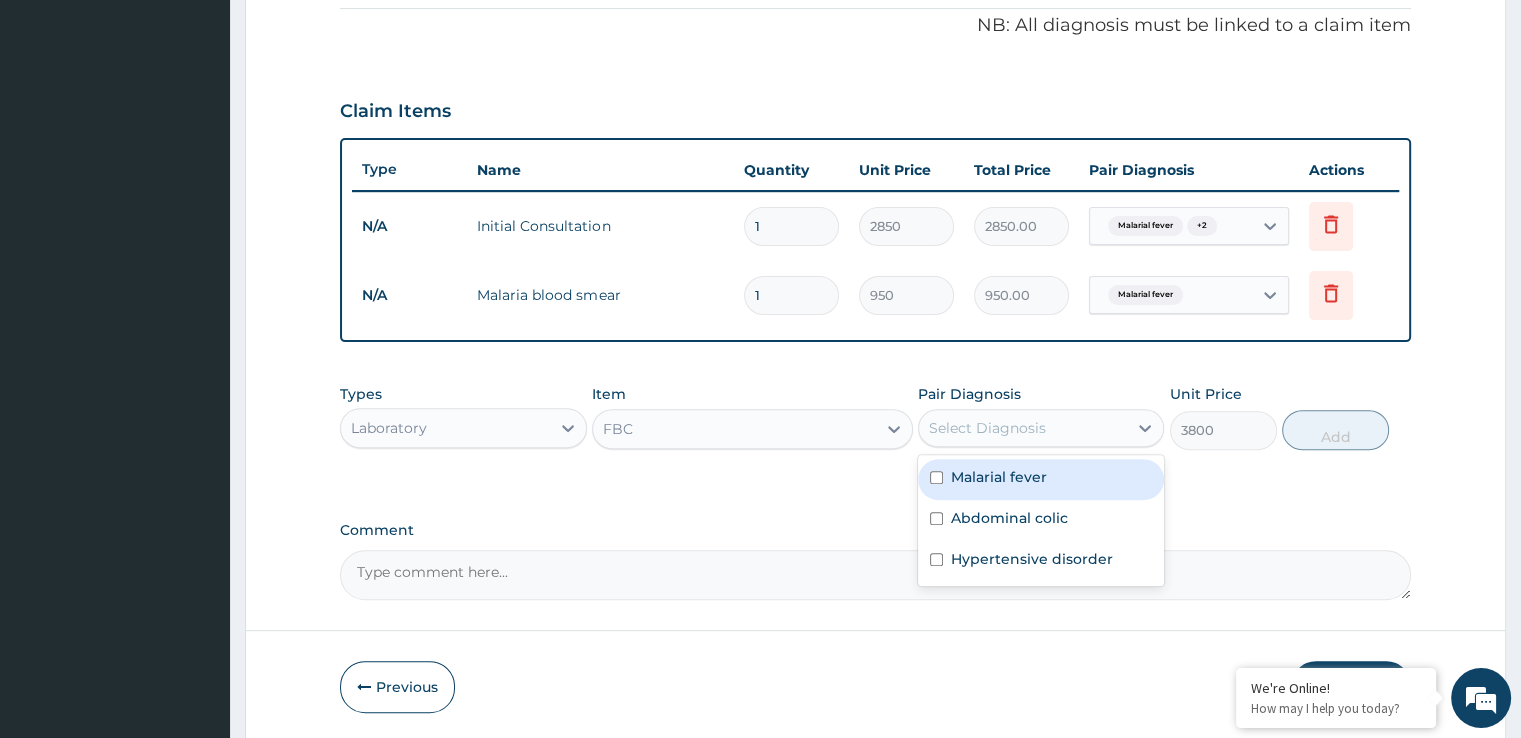 click on "Select Diagnosis" at bounding box center [987, 428] 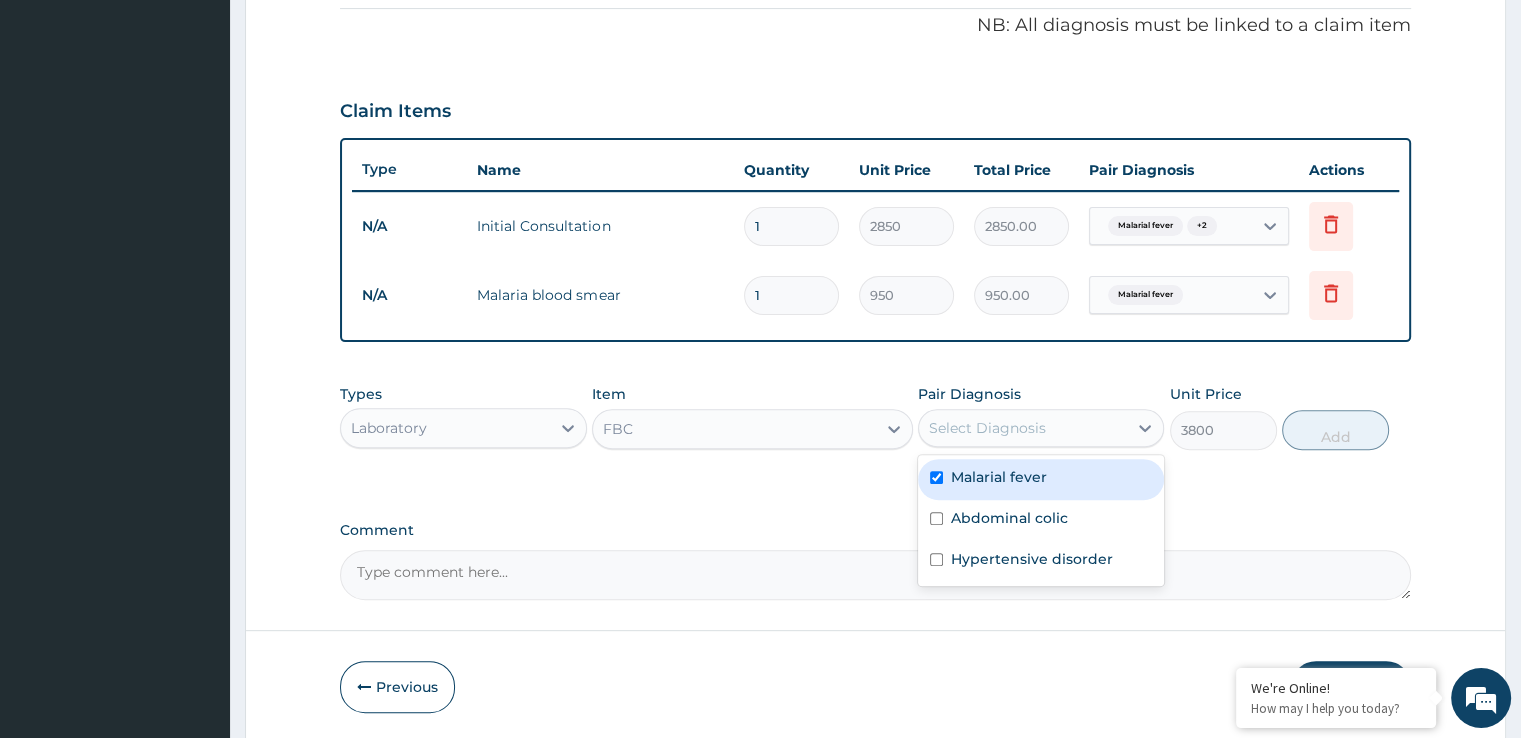 checkbox on "true" 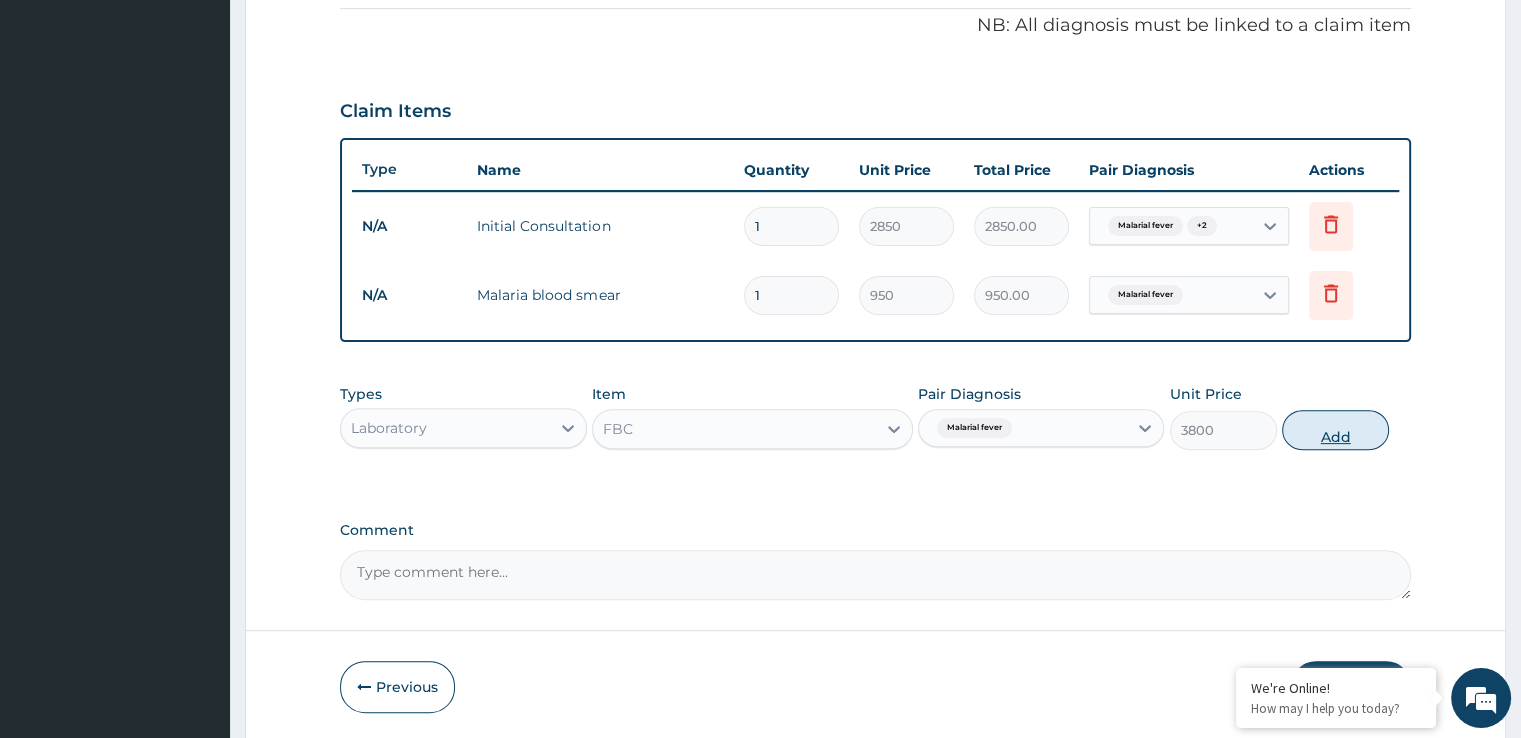click on "Add" at bounding box center [1335, 430] 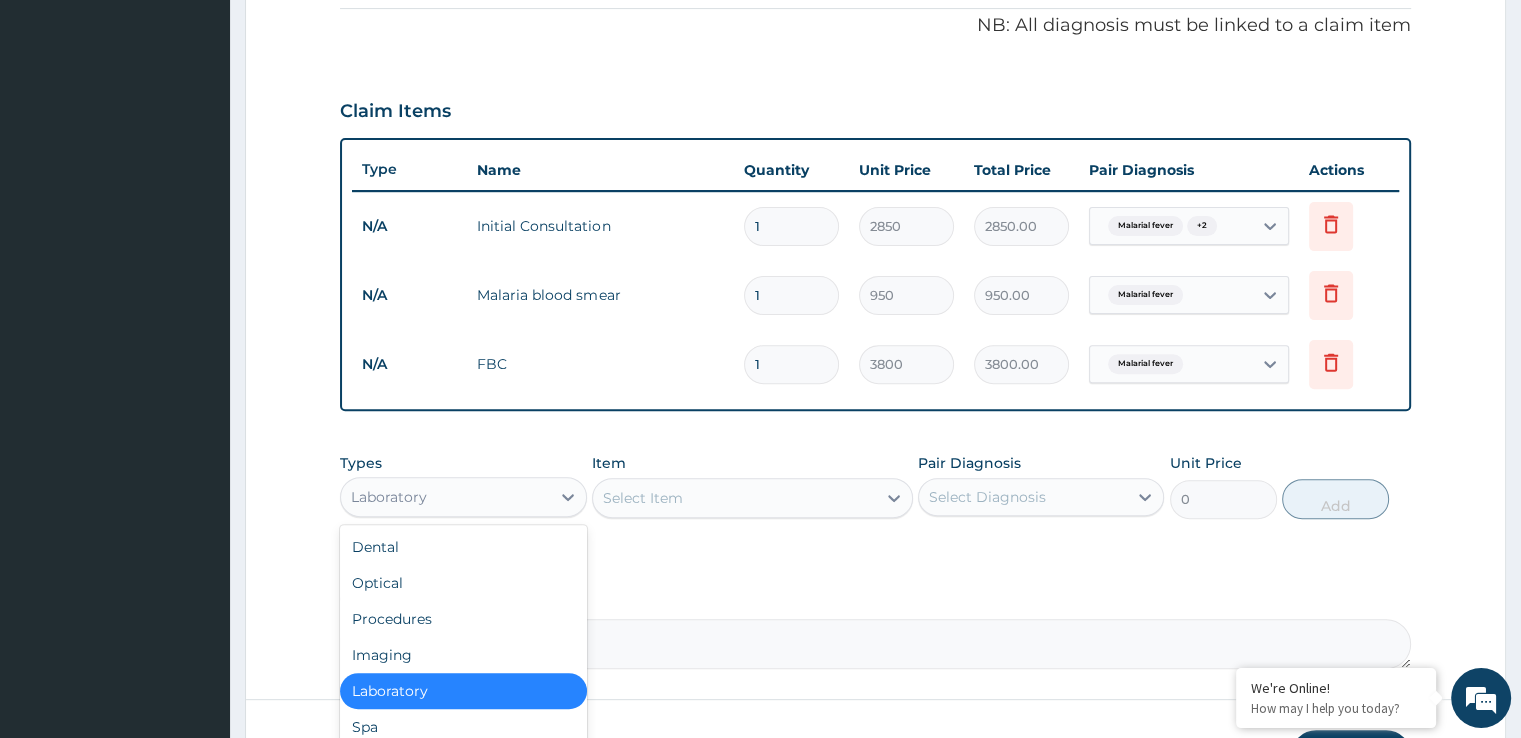 click on "Laboratory" at bounding box center [445, 497] 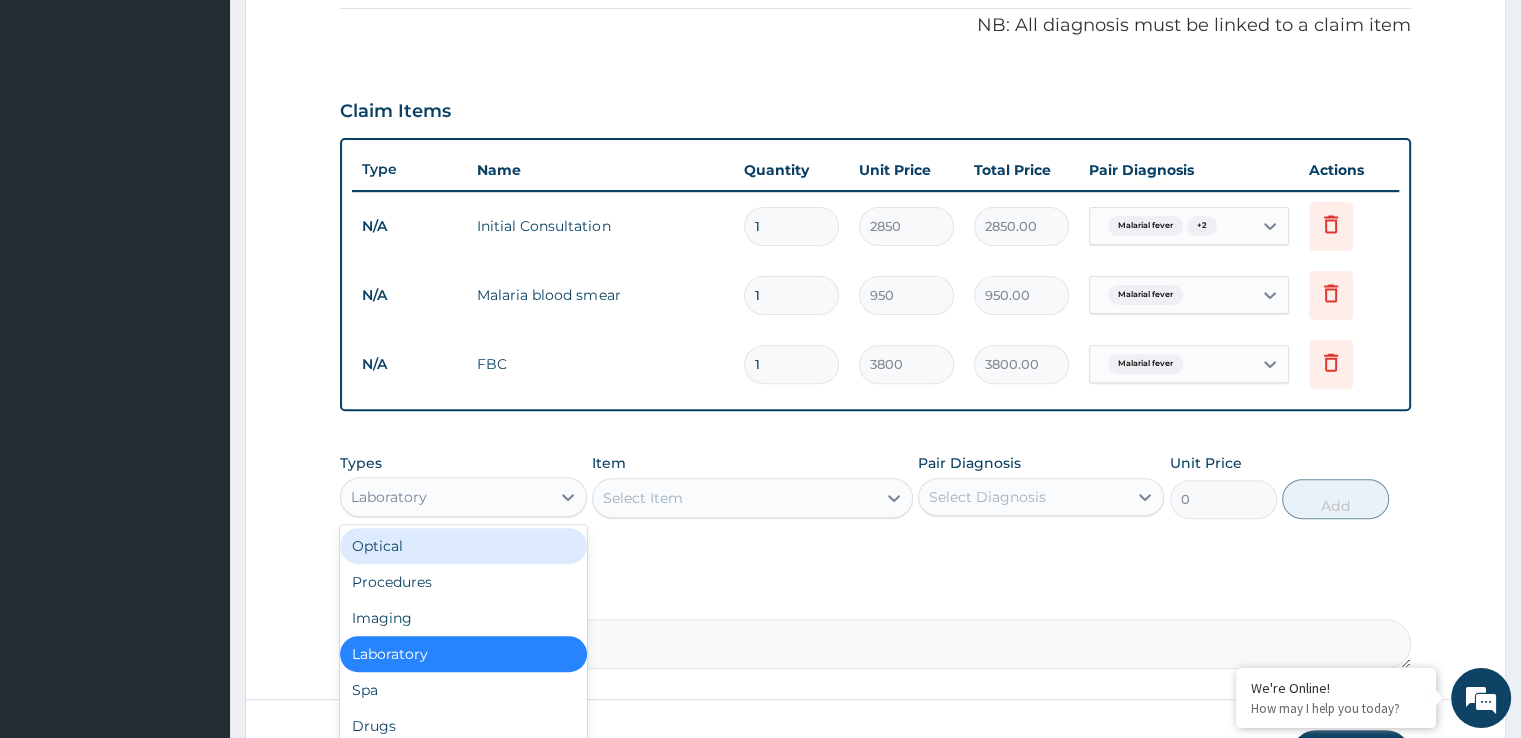 scroll, scrollTop: 68, scrollLeft: 0, axis: vertical 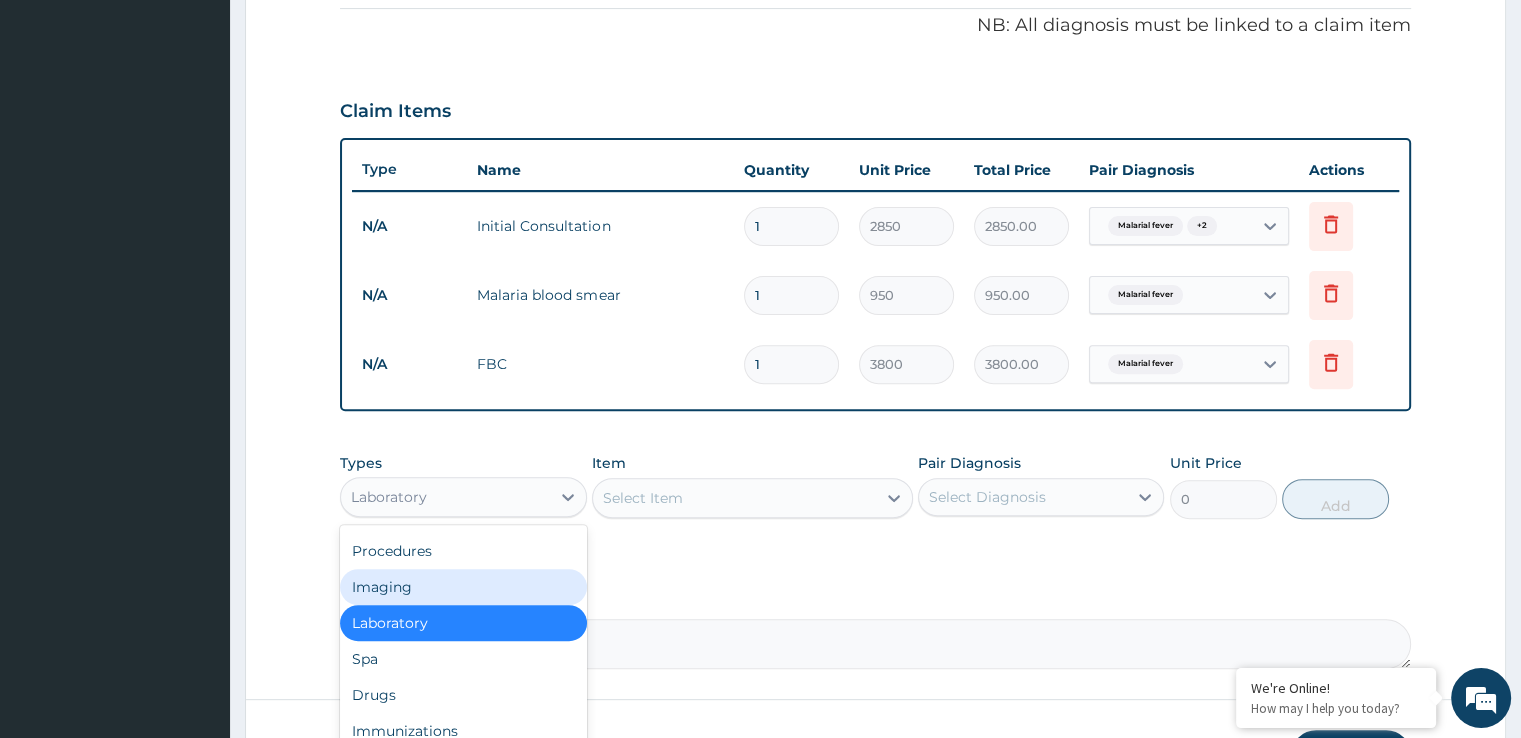 click on "Imaging" at bounding box center [463, 587] 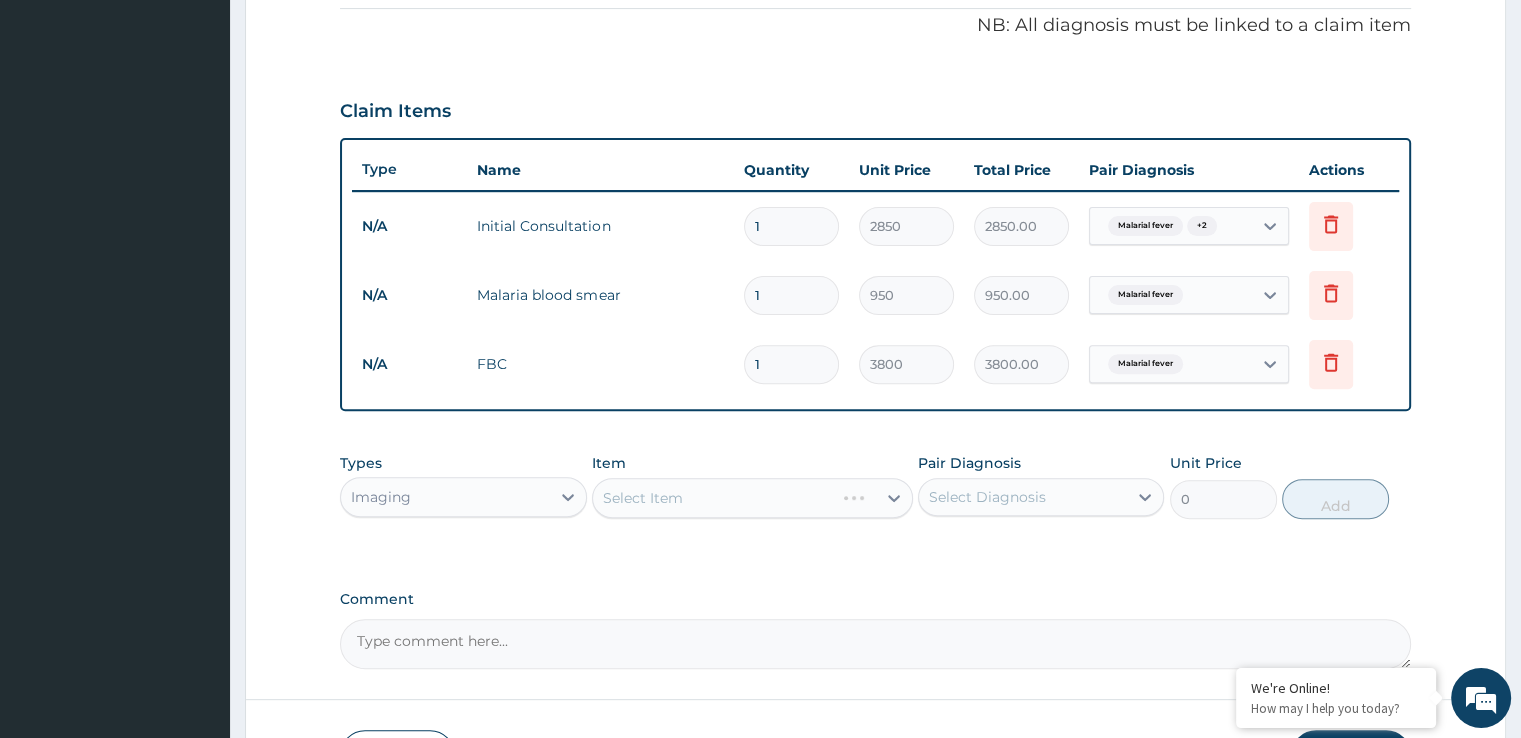 click on "Select Item" at bounding box center [752, 498] 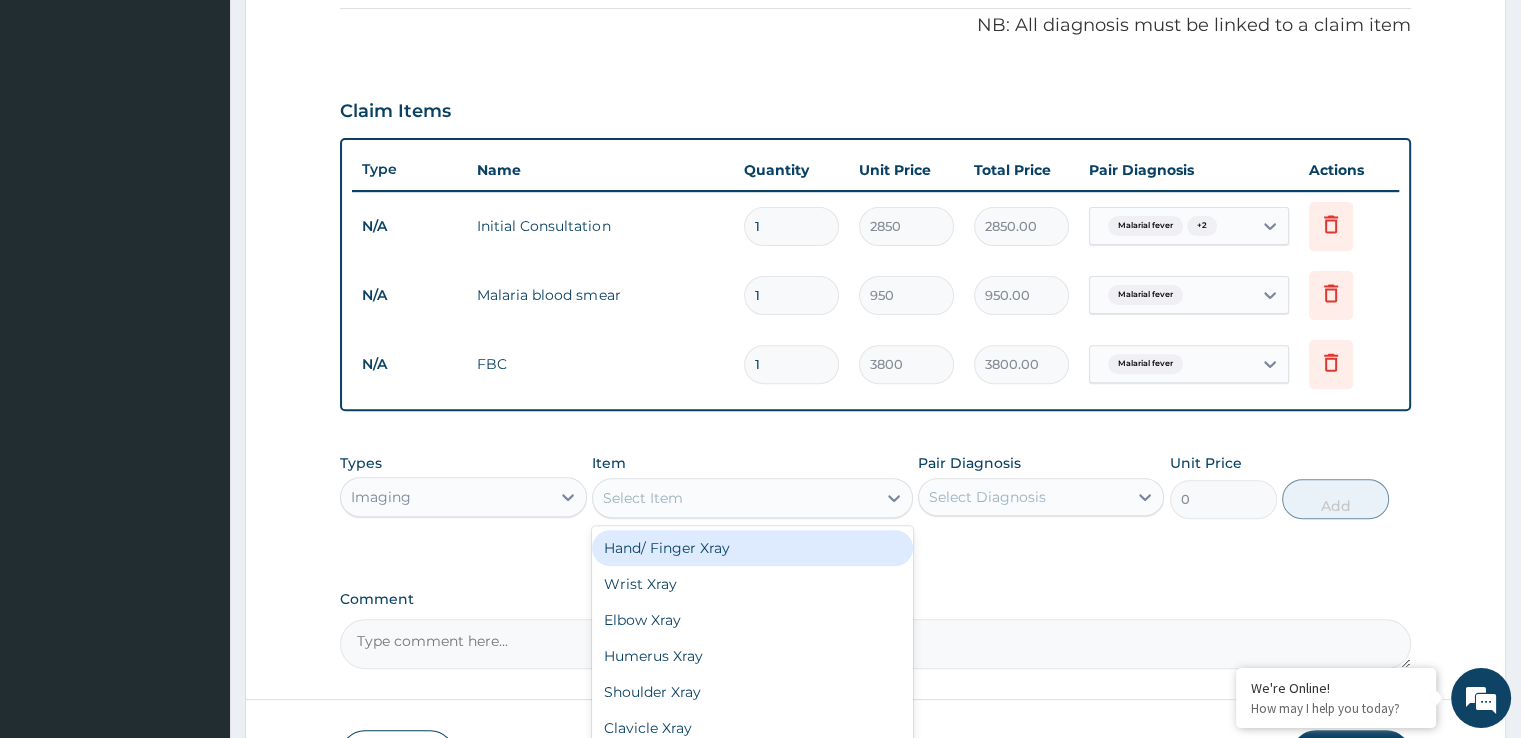 click on "Select Item" at bounding box center (643, 498) 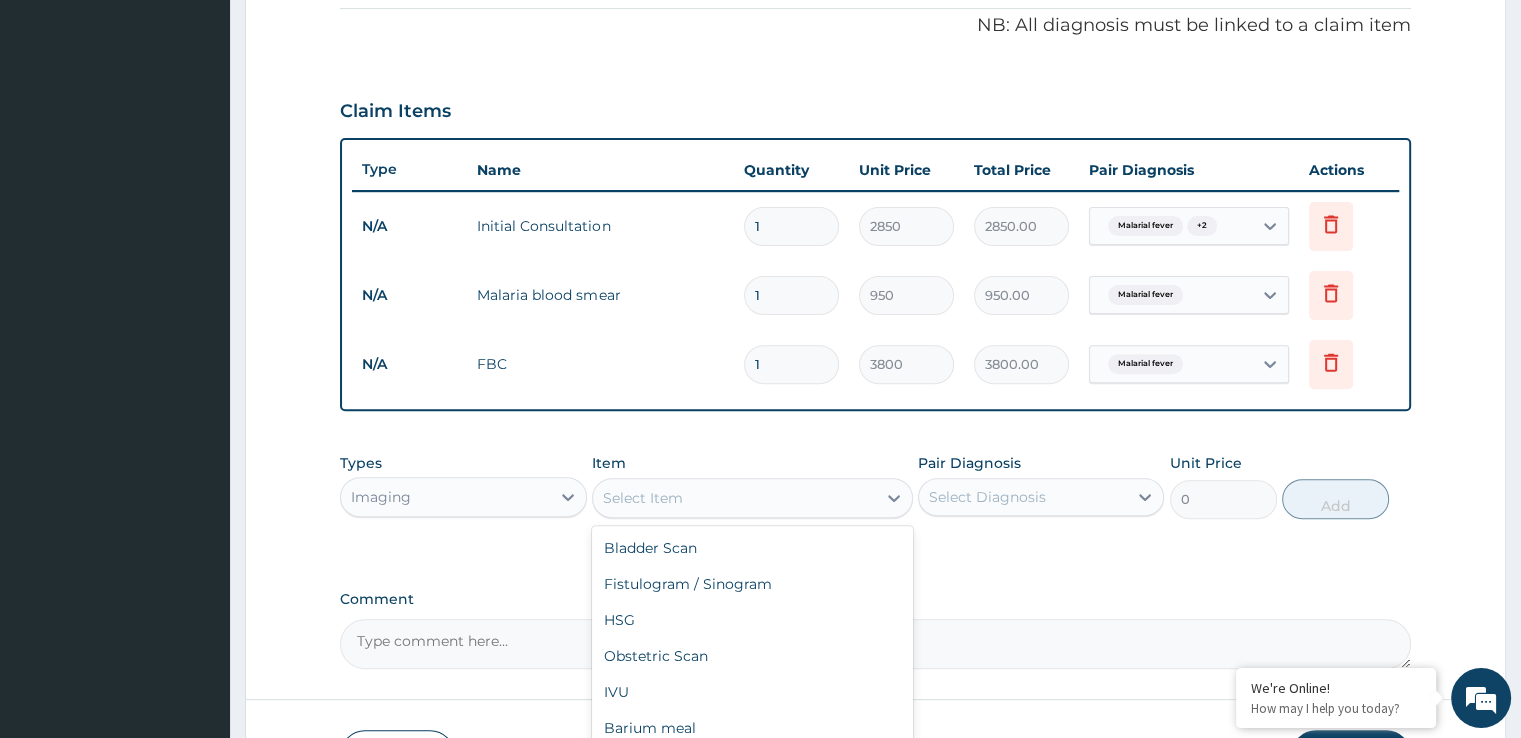 scroll, scrollTop: 1398, scrollLeft: 0, axis: vertical 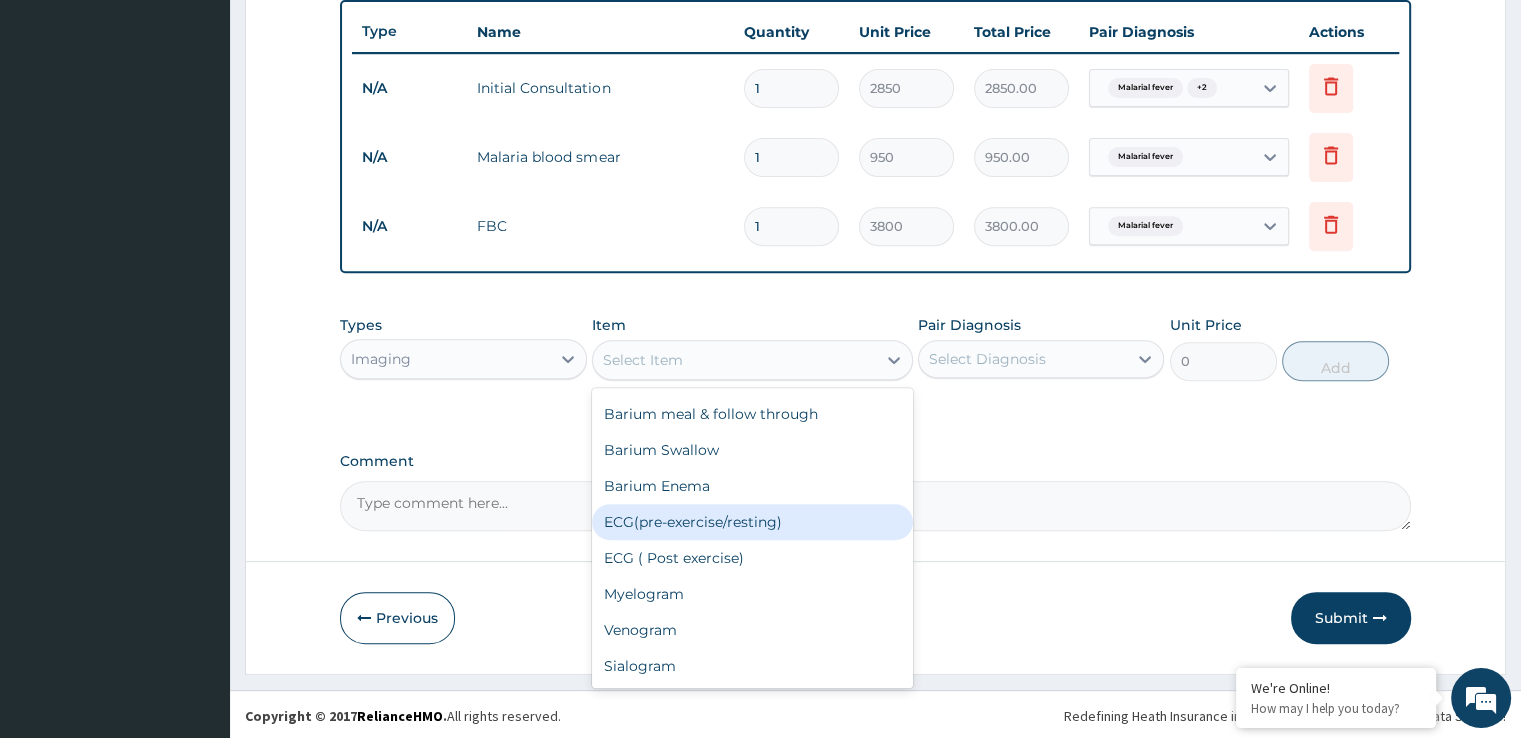 click on "ECG(pre-exercise/resting)" at bounding box center (752, 522) 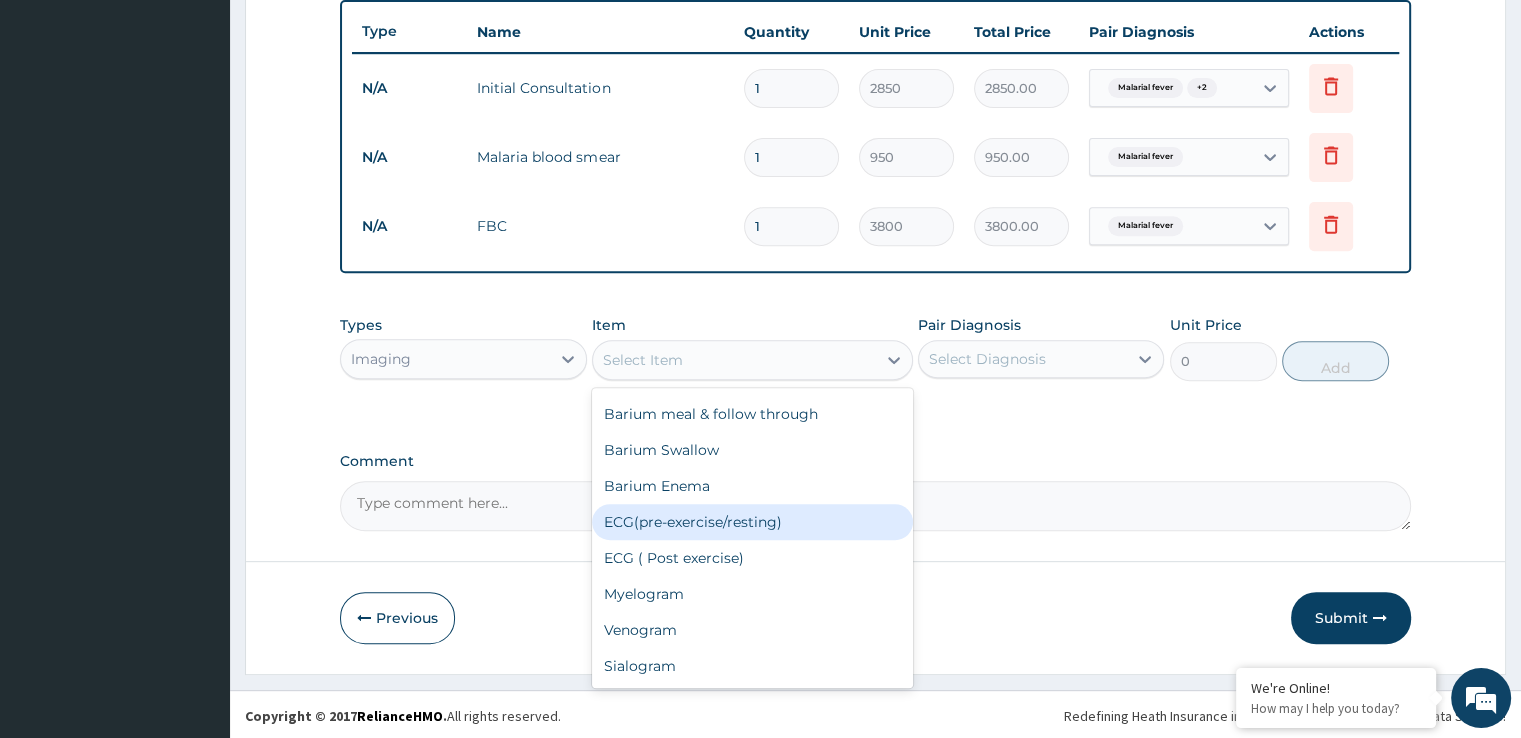 type on "9500" 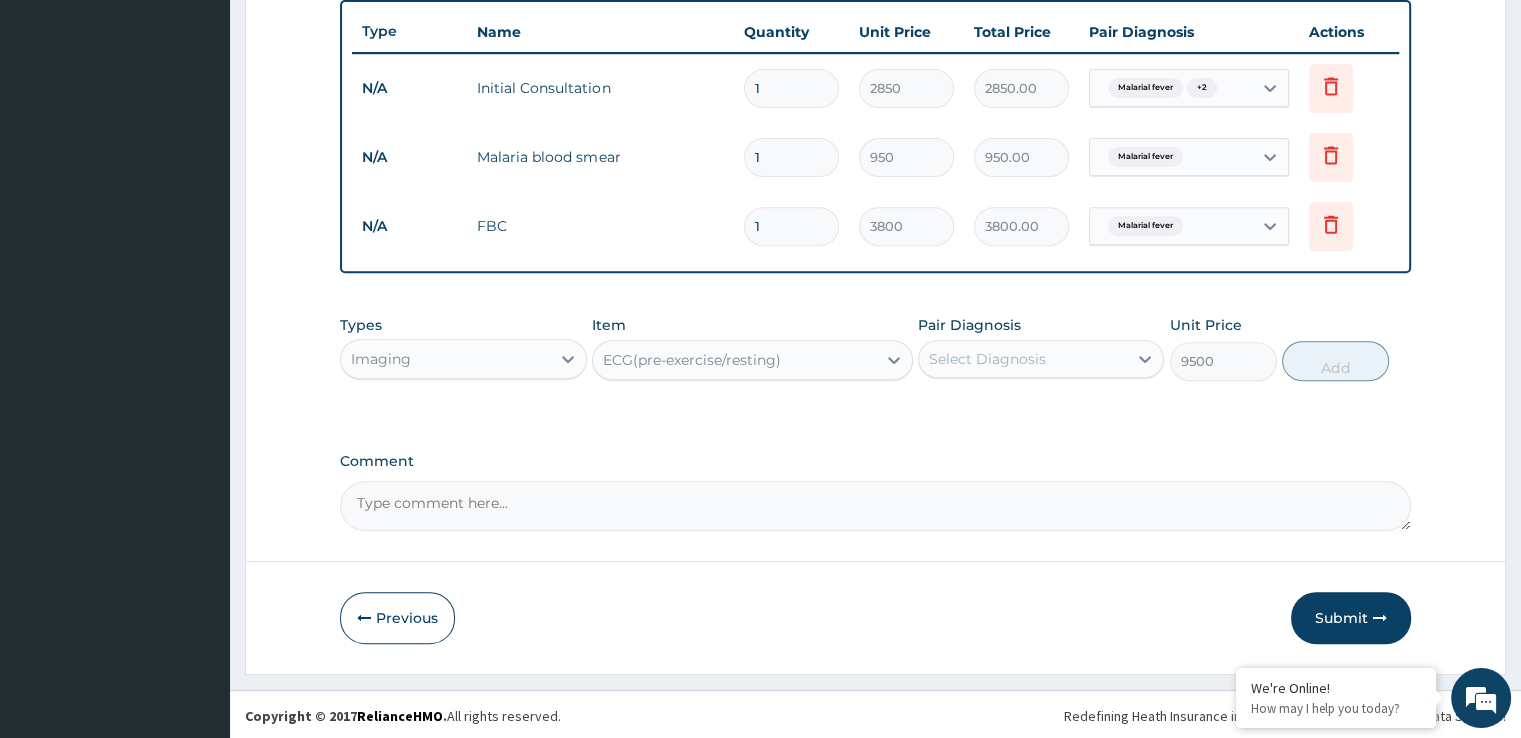 click on "Select Diagnosis" at bounding box center [987, 359] 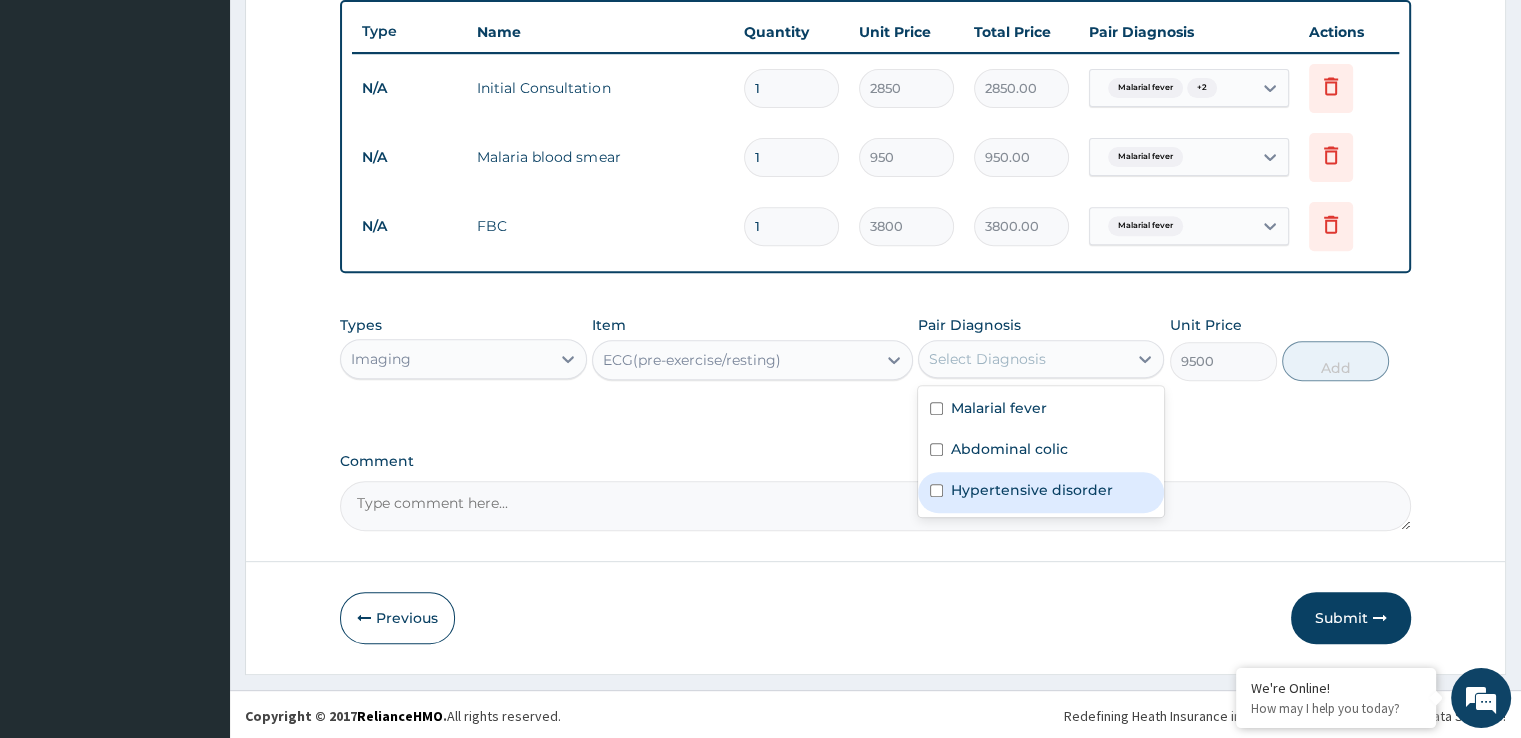 click on "Hypertensive disorder" at bounding box center (1032, 490) 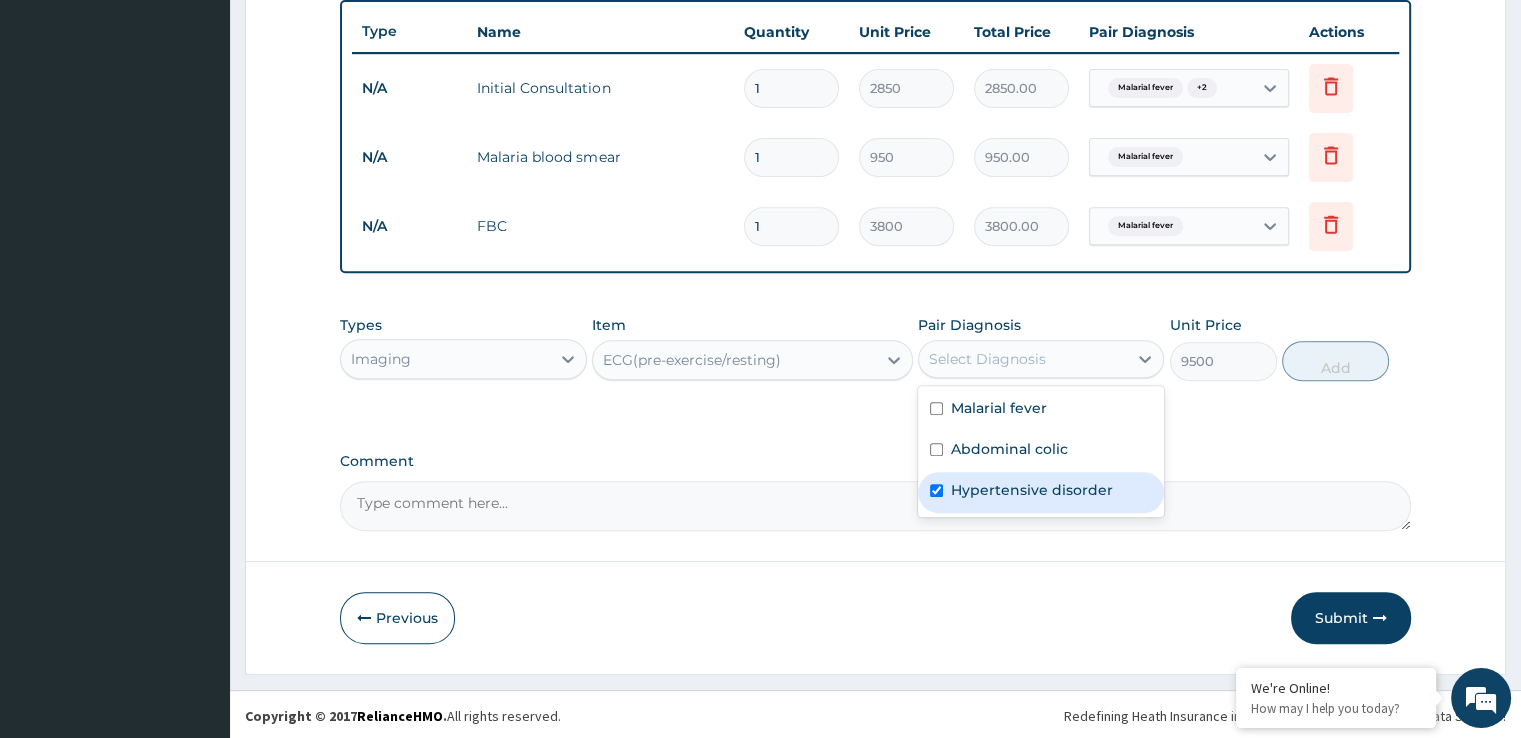 checkbox on "true" 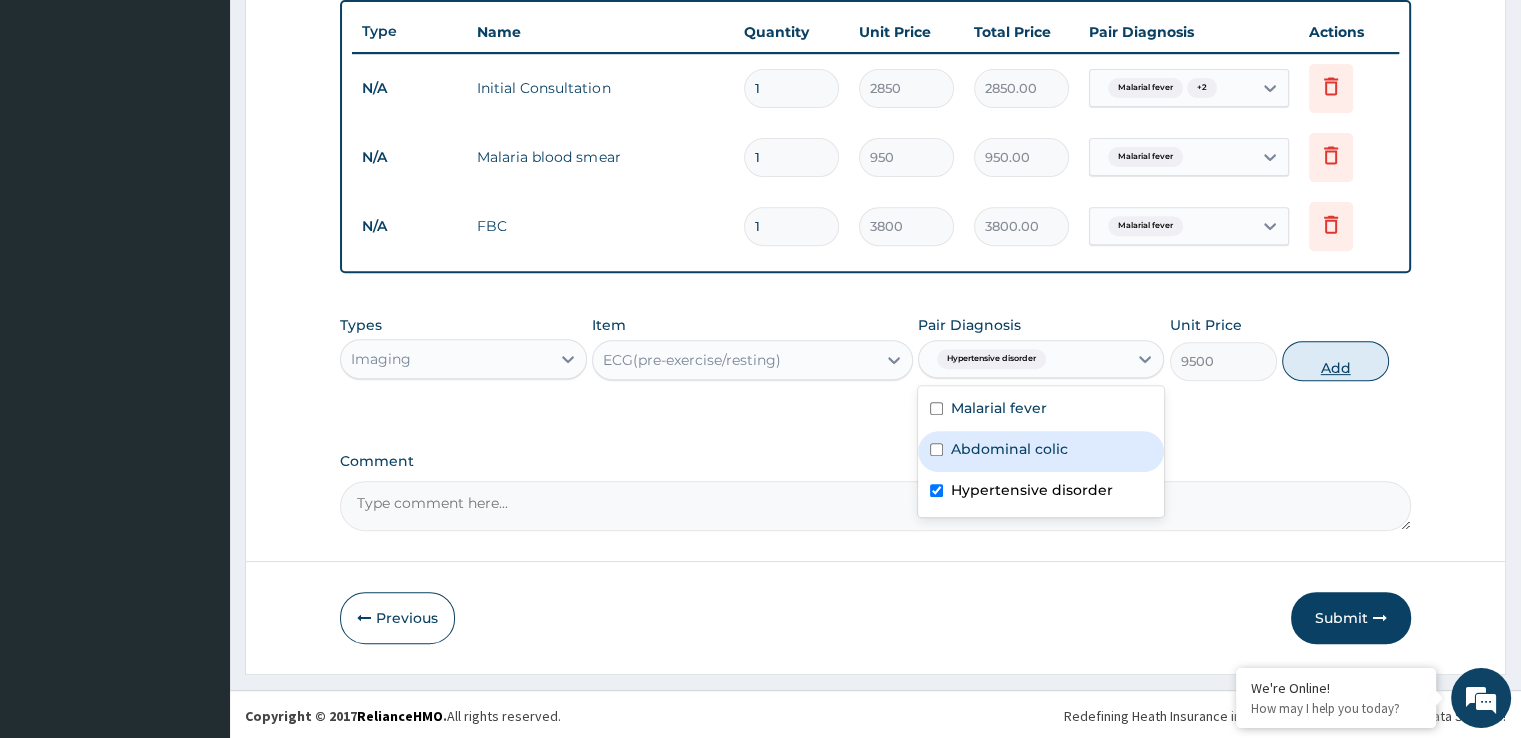 click on "Add" at bounding box center [1335, 361] 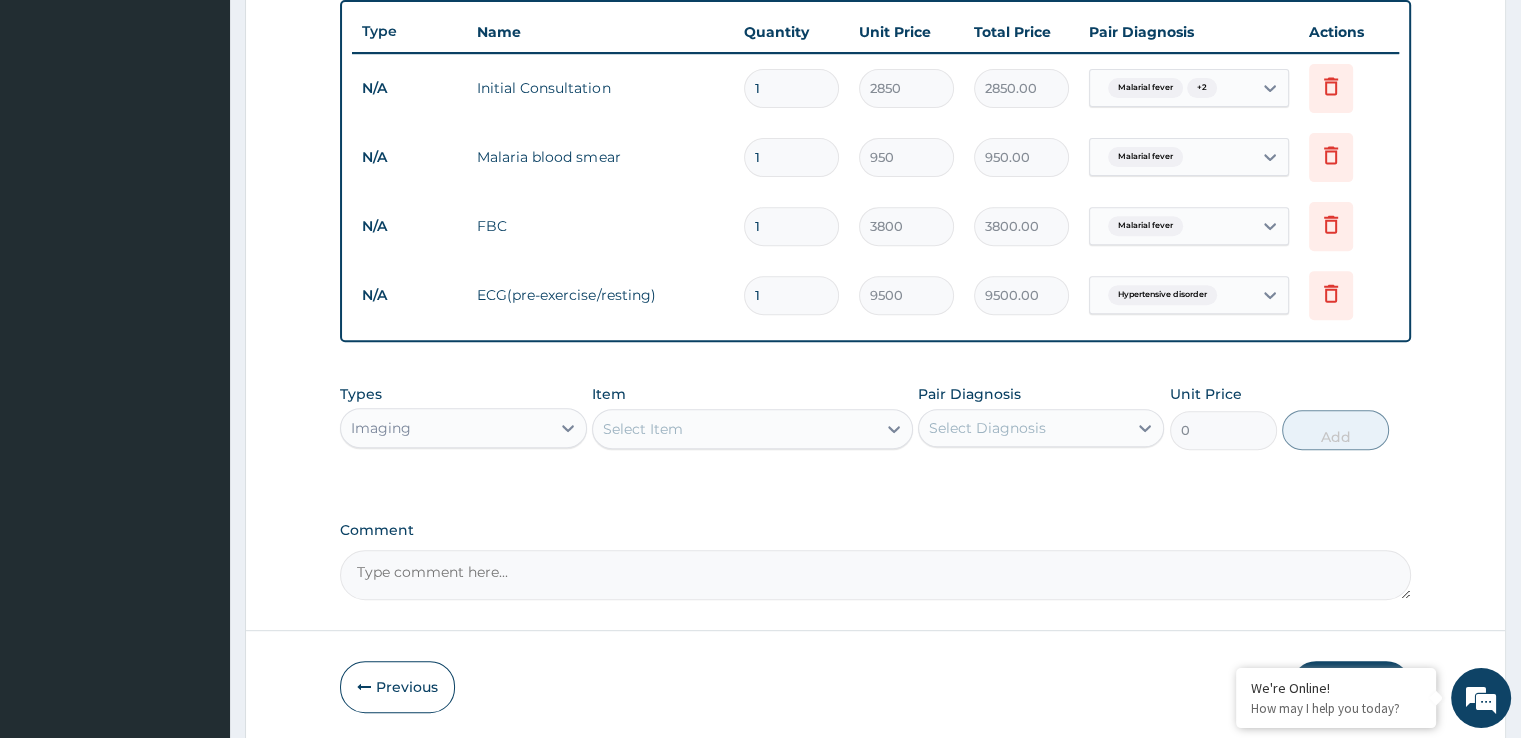 click on "Imaging" at bounding box center (445, 428) 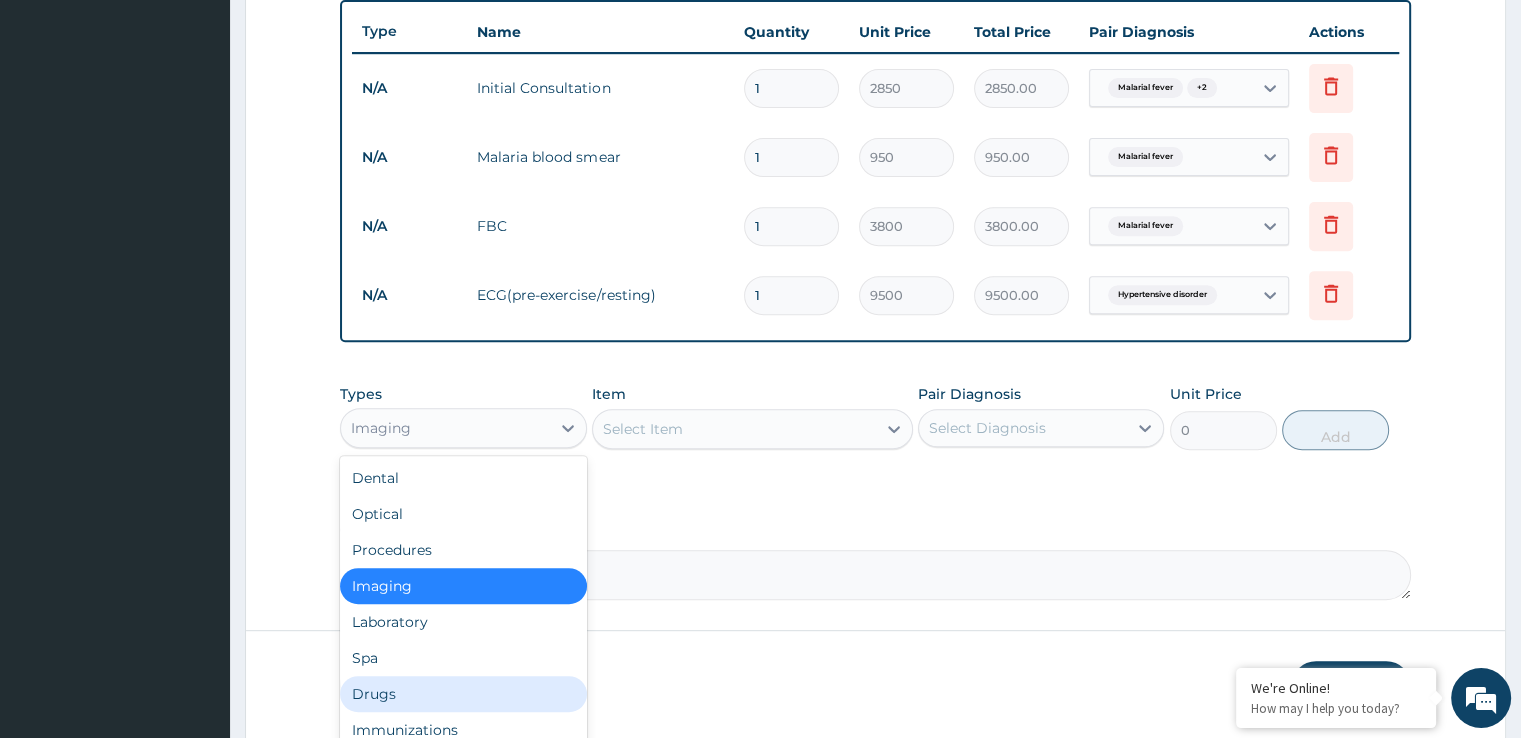 click on "Drugs" at bounding box center [463, 694] 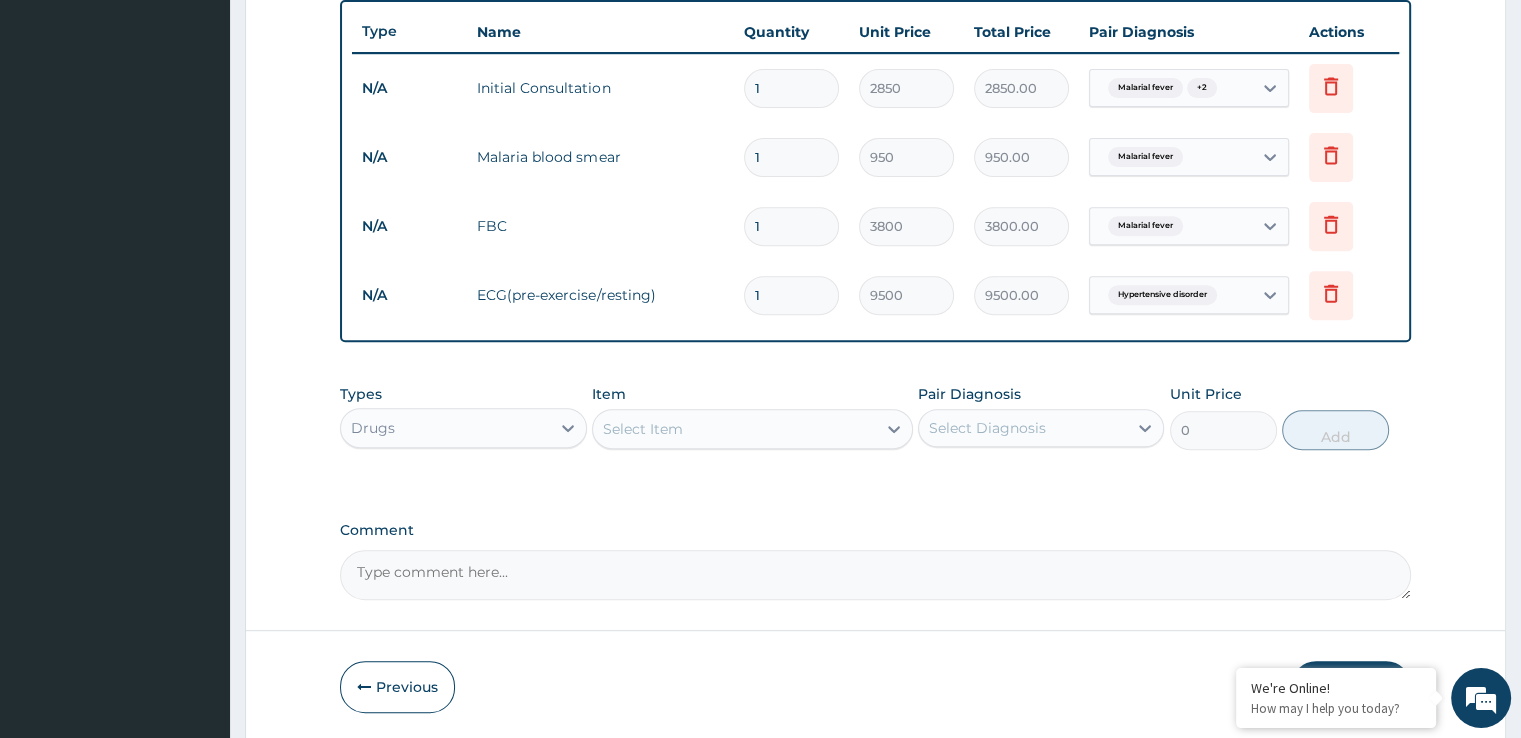 click on "Select Item" at bounding box center [734, 429] 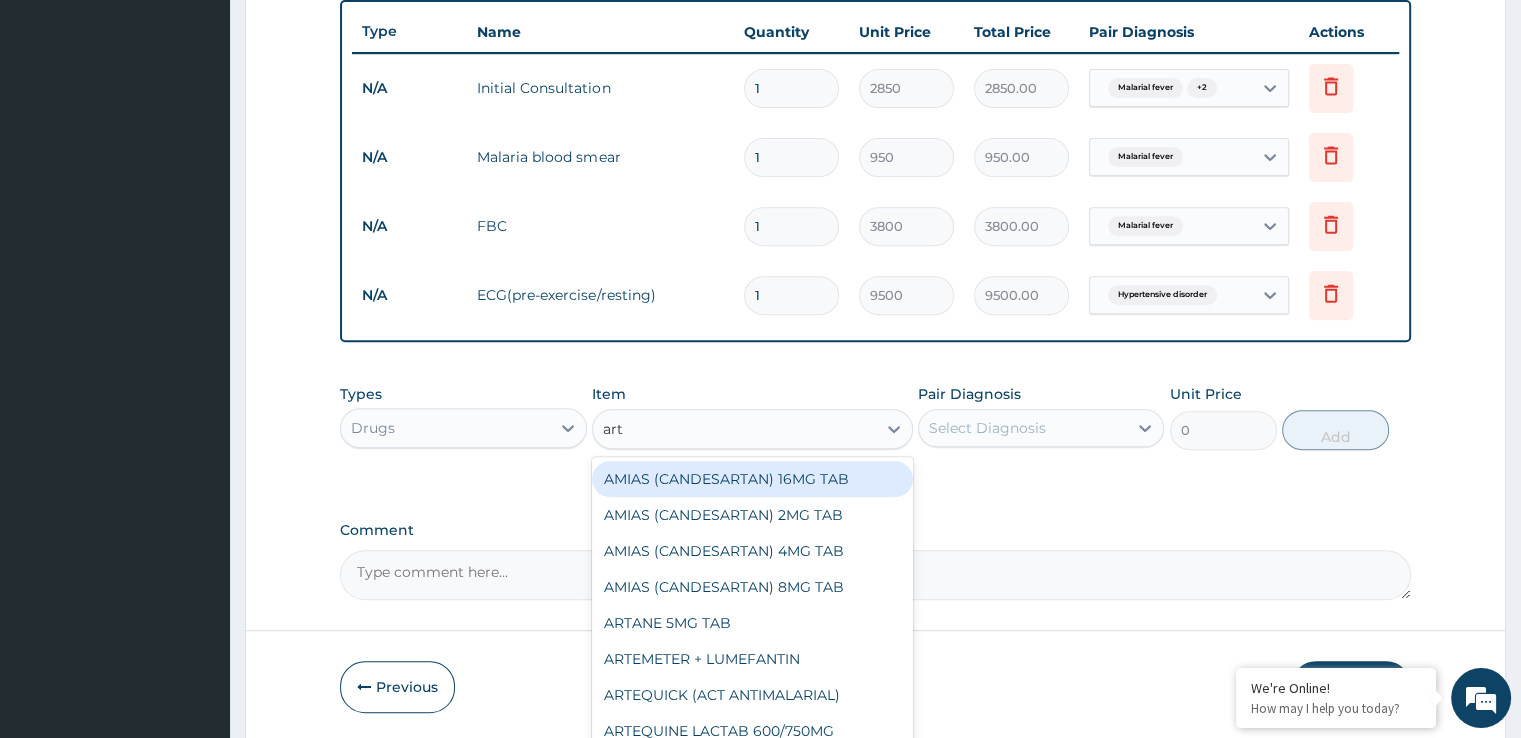 type on "arth" 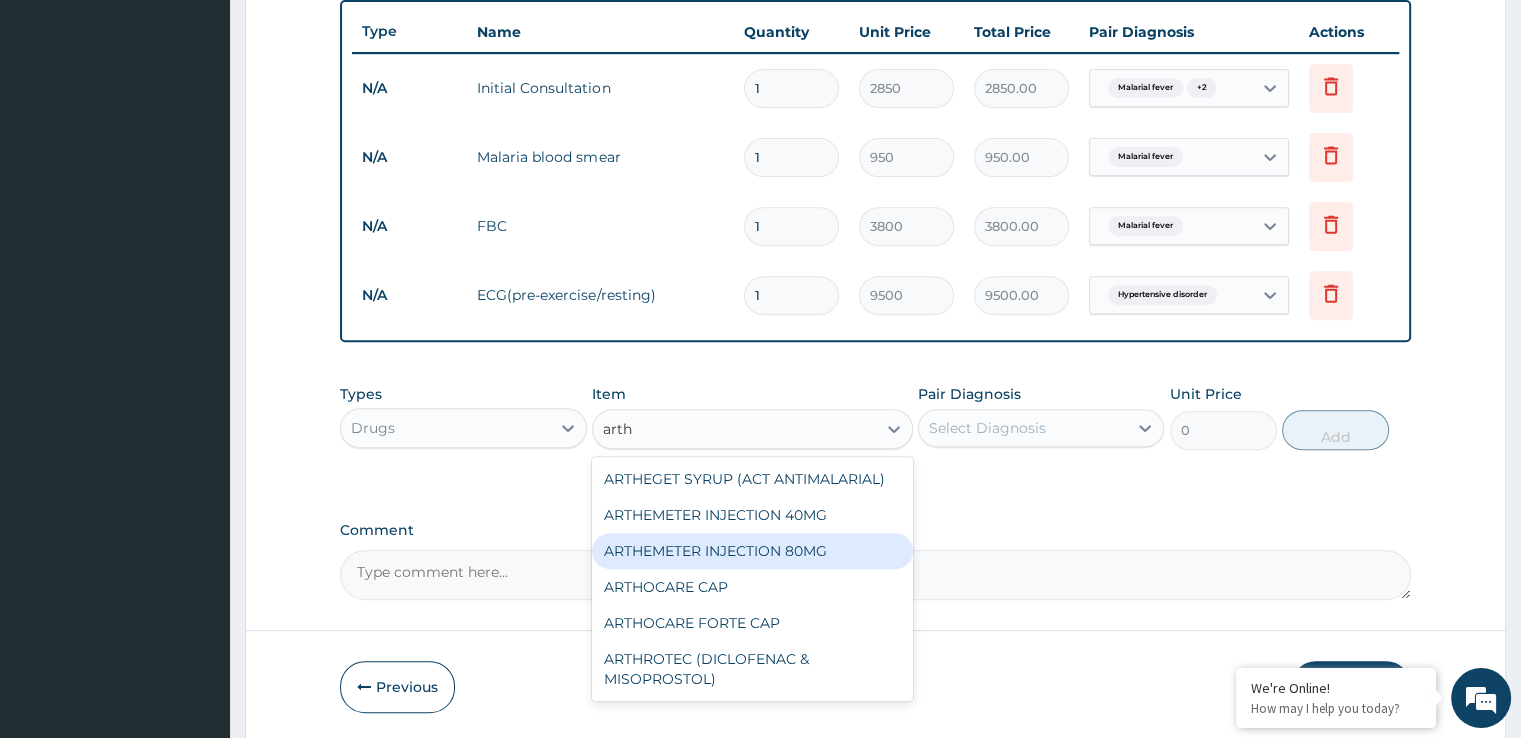 click on "ARTHEMETER INJECTION 80MG" at bounding box center [752, 551] 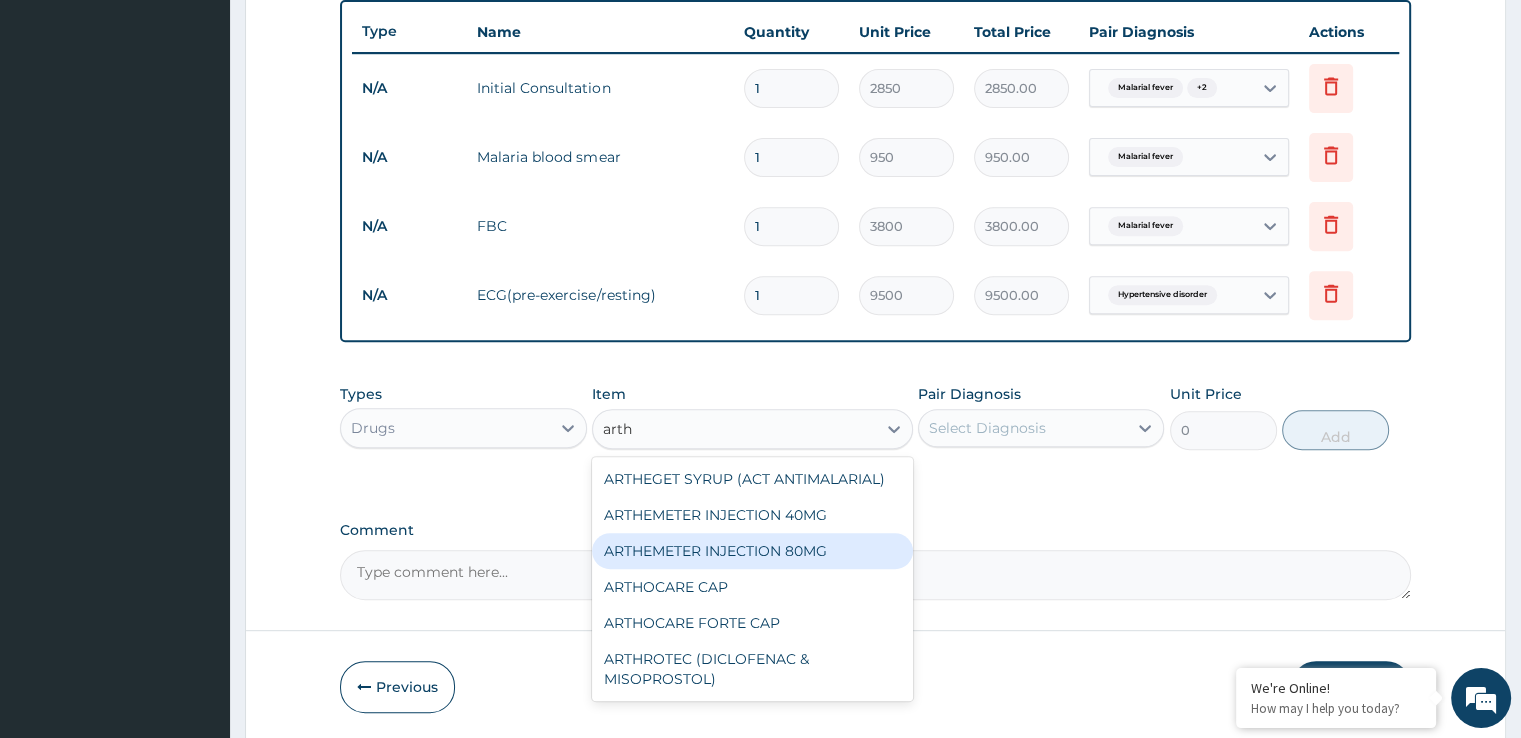 type 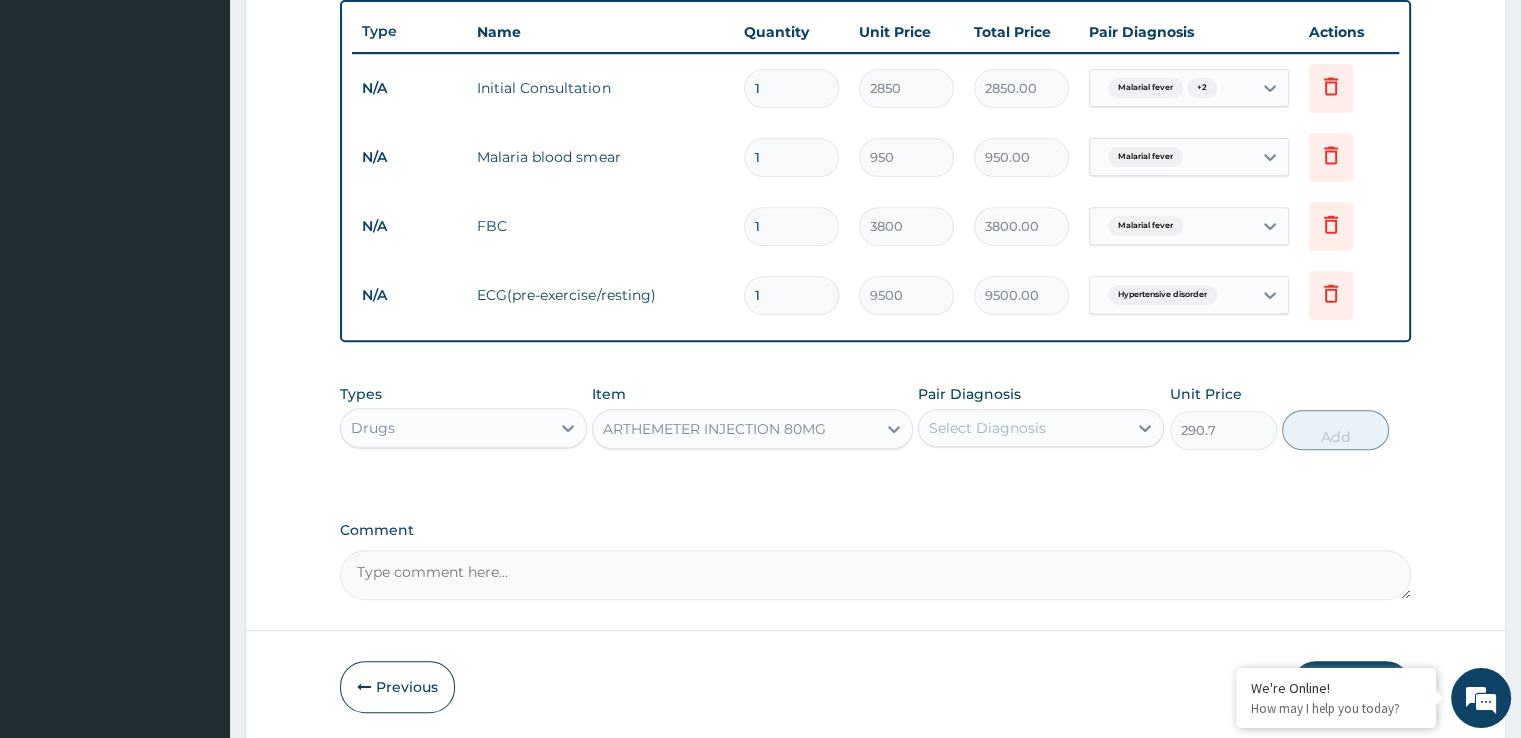 click on "Select Diagnosis" at bounding box center [987, 428] 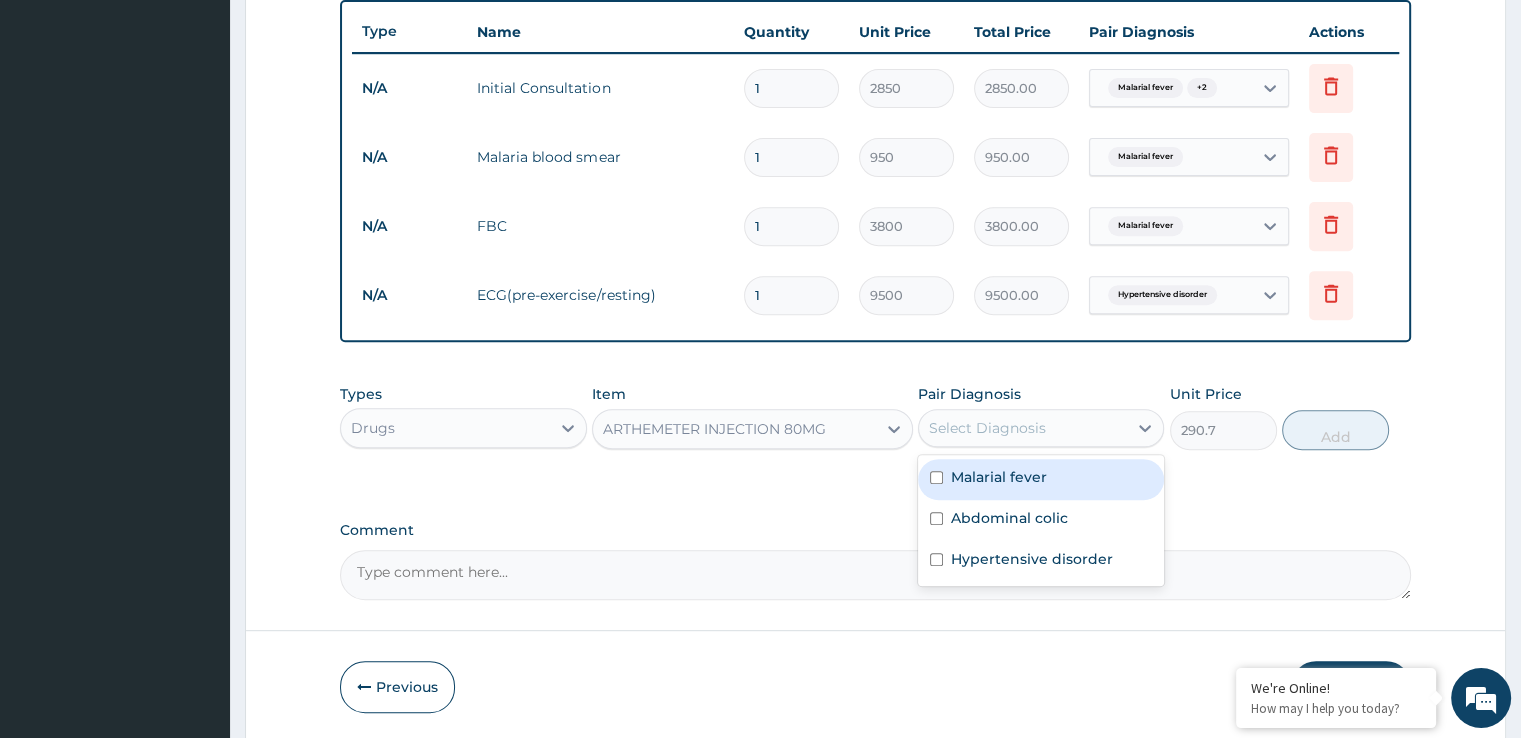 click on "Malarial fever" at bounding box center [999, 477] 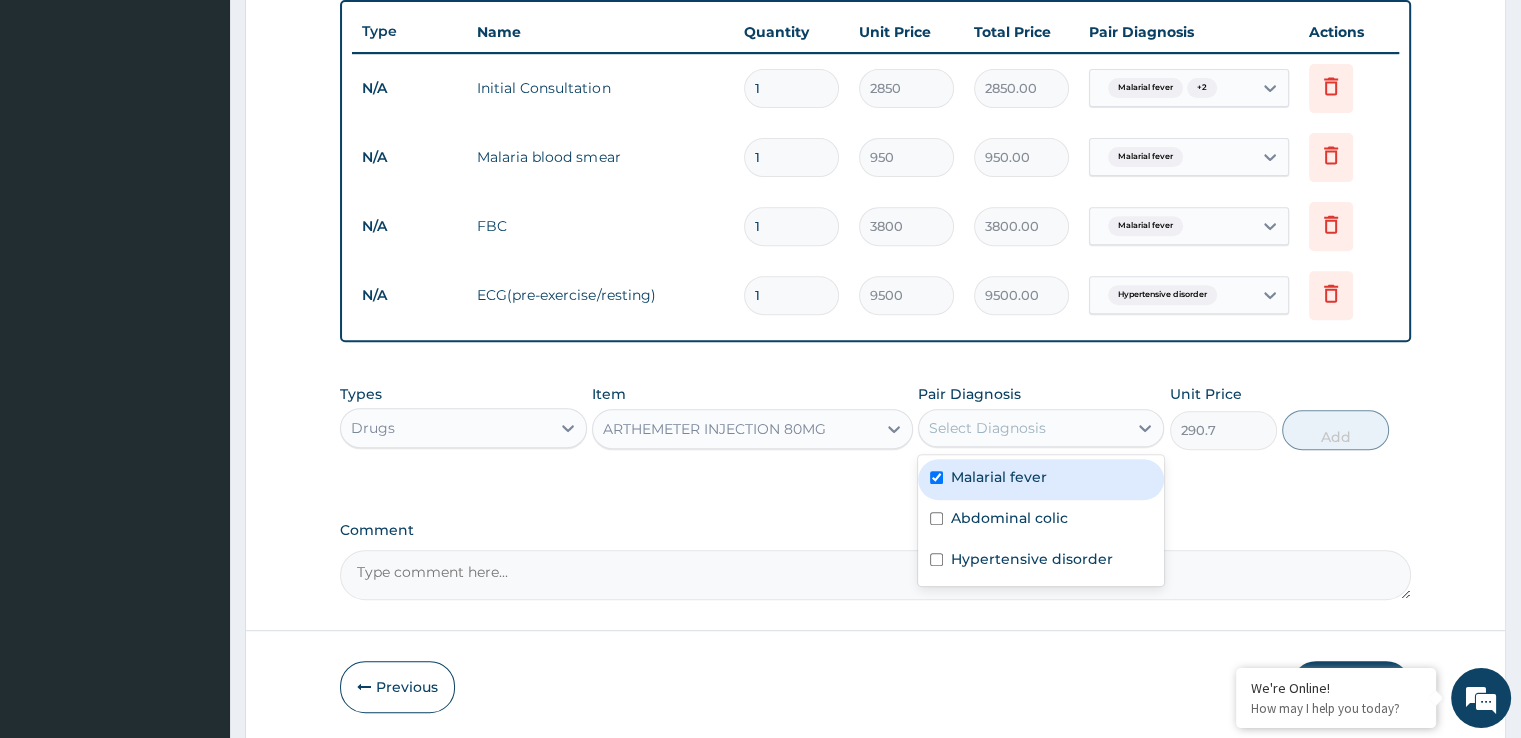 checkbox on "true" 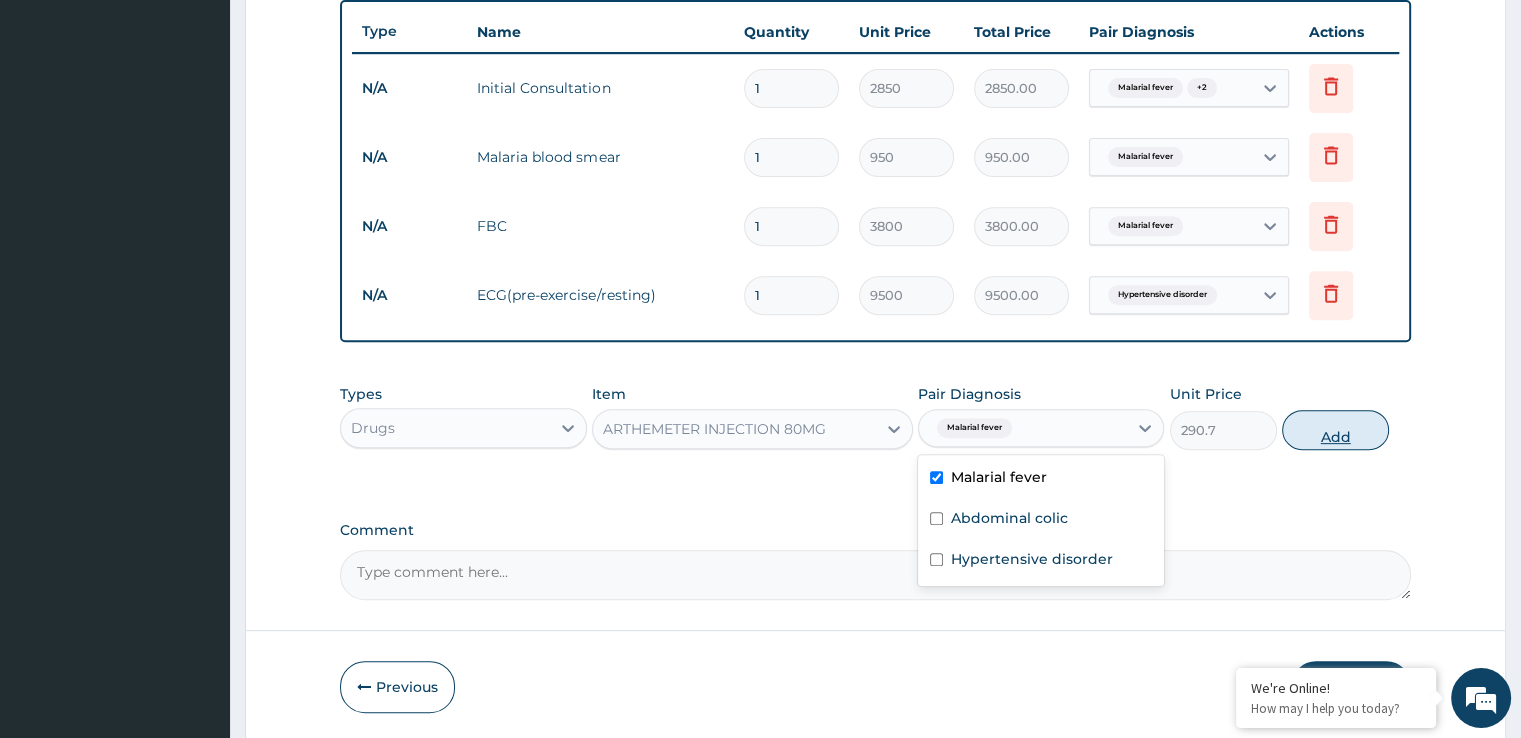 click on "Add" at bounding box center [1335, 430] 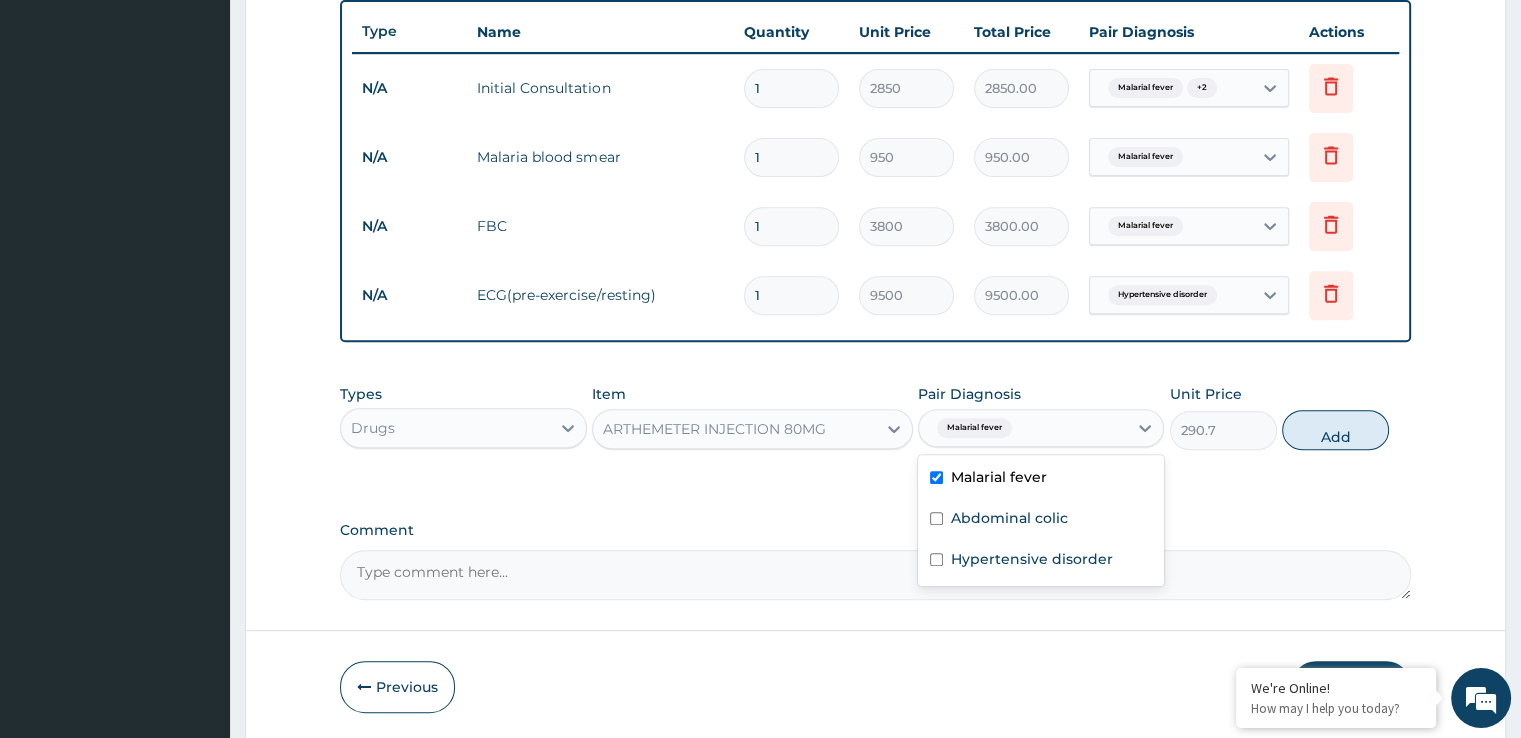 type on "0" 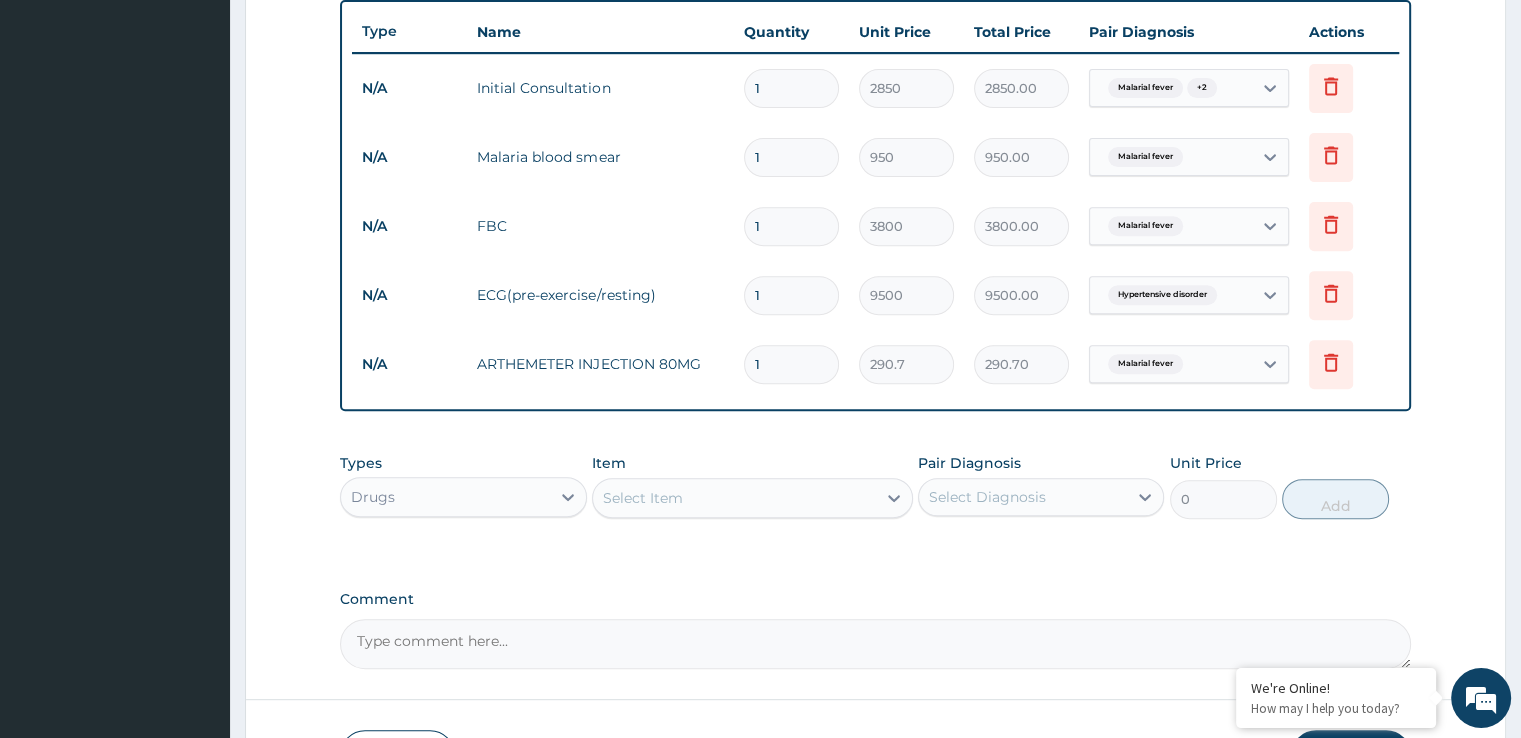 type 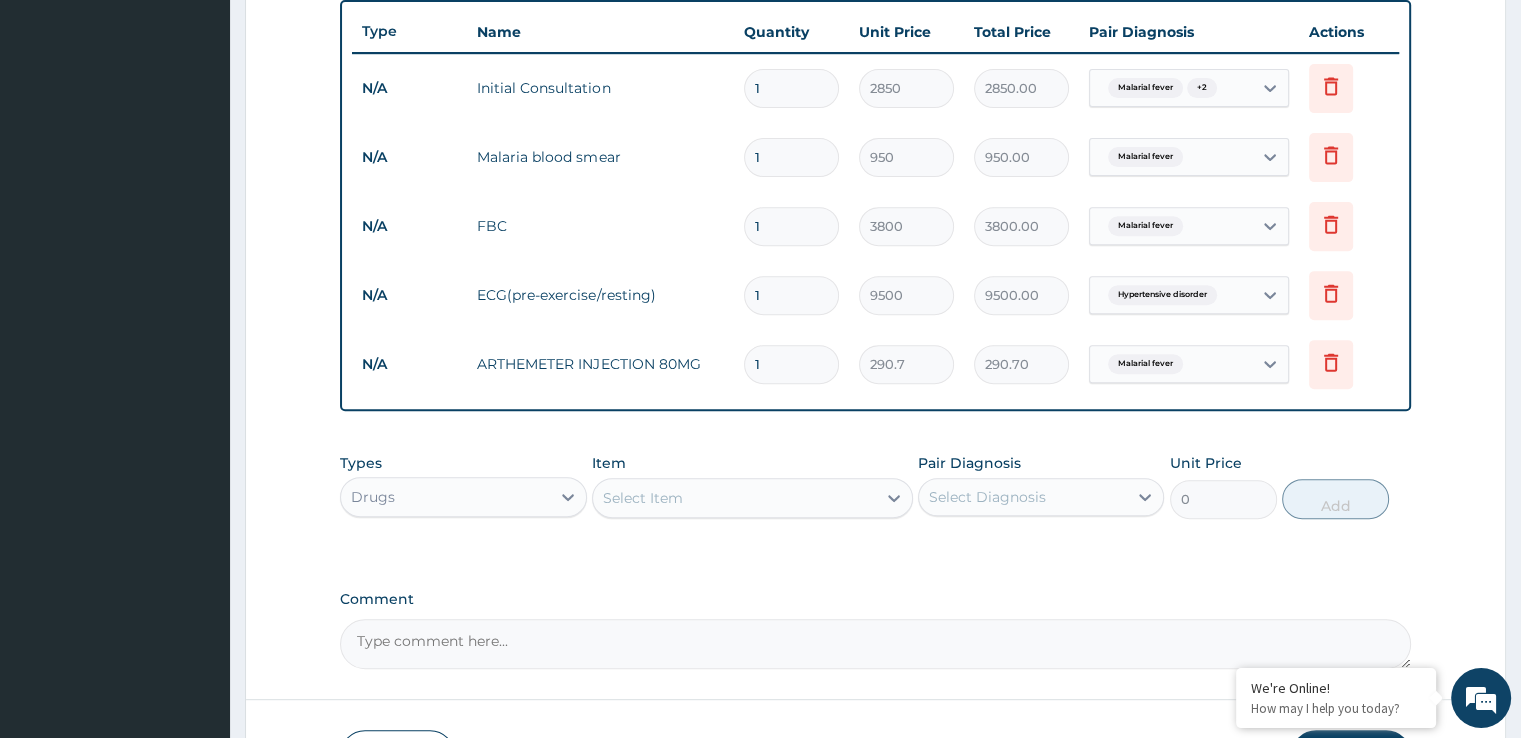 type on "0.00" 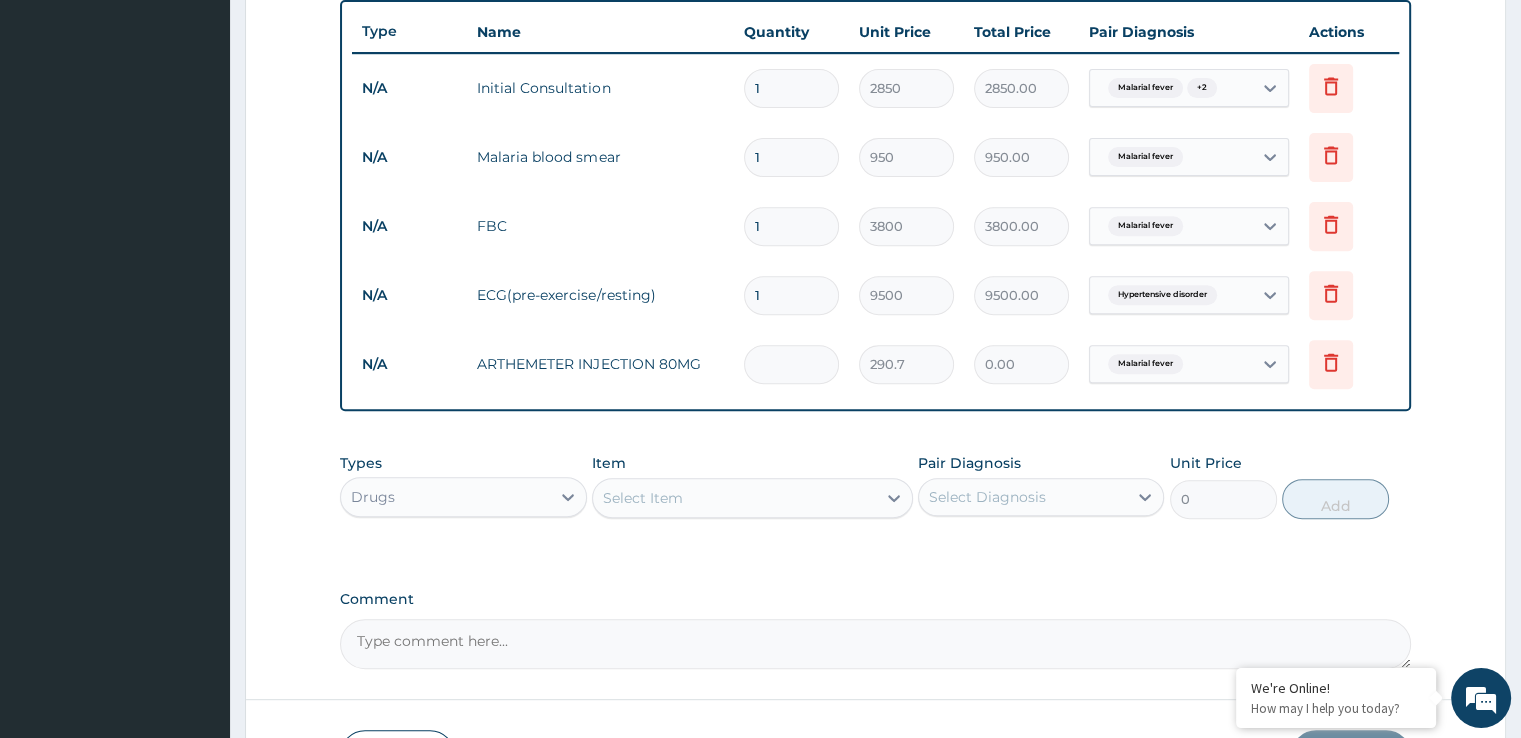 type on "6" 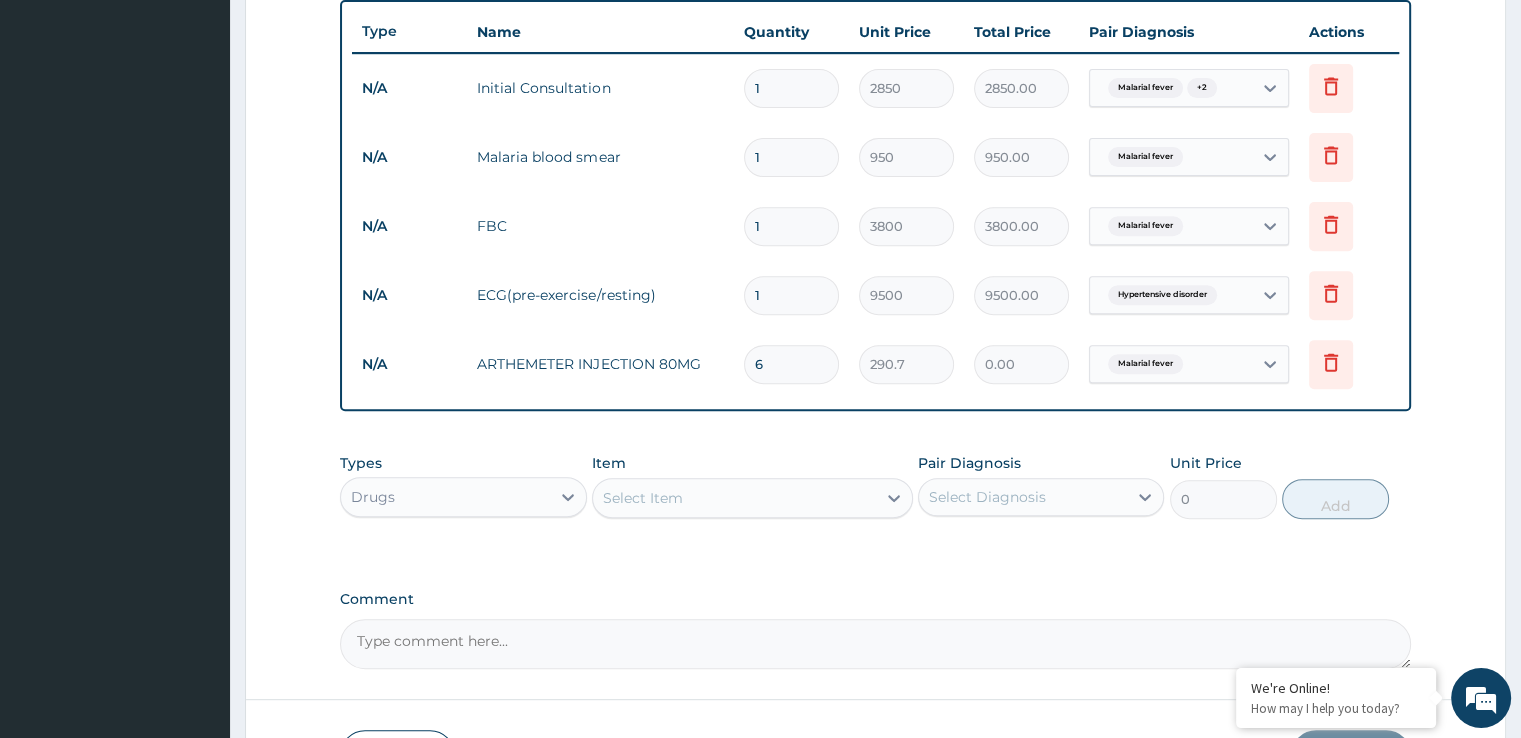type on "1744.20" 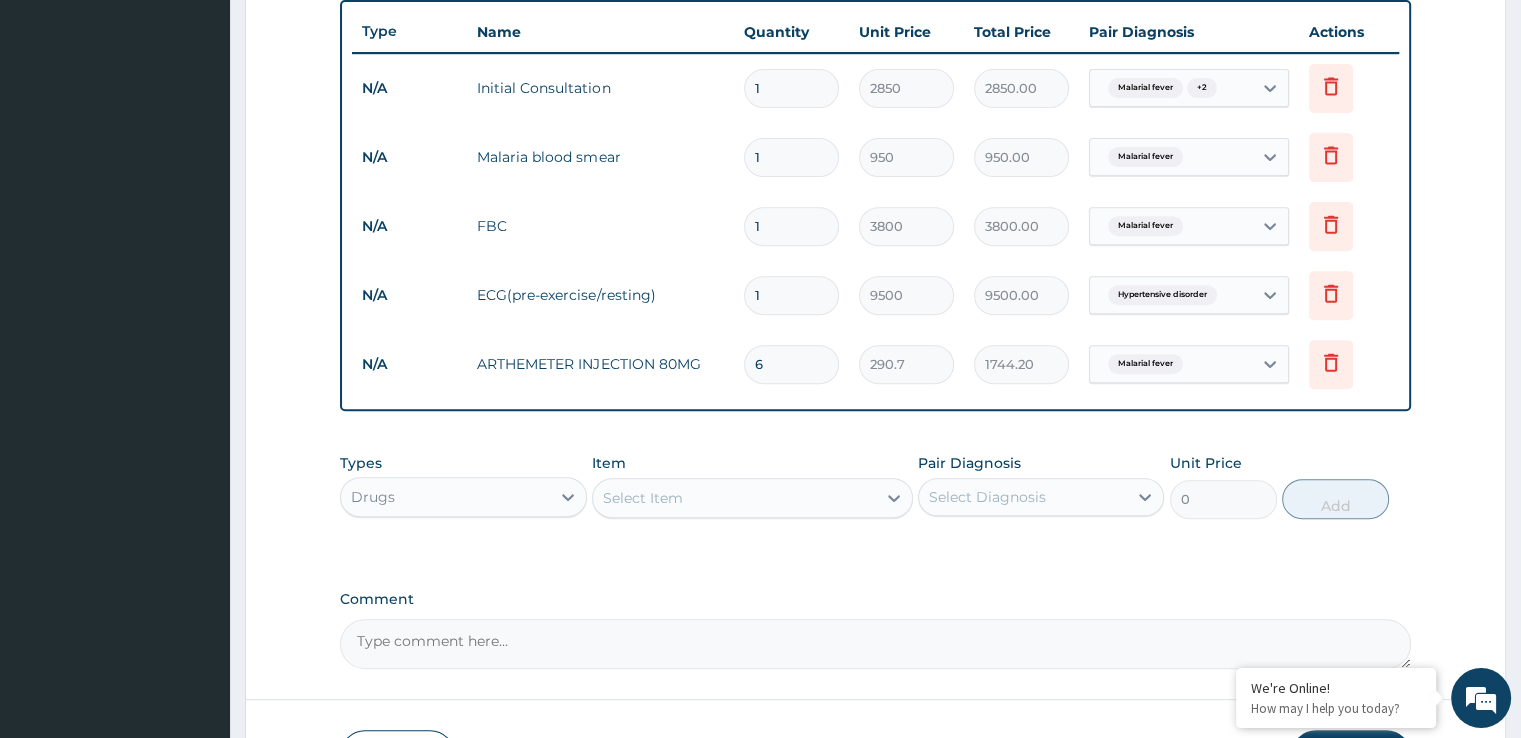 type on "6" 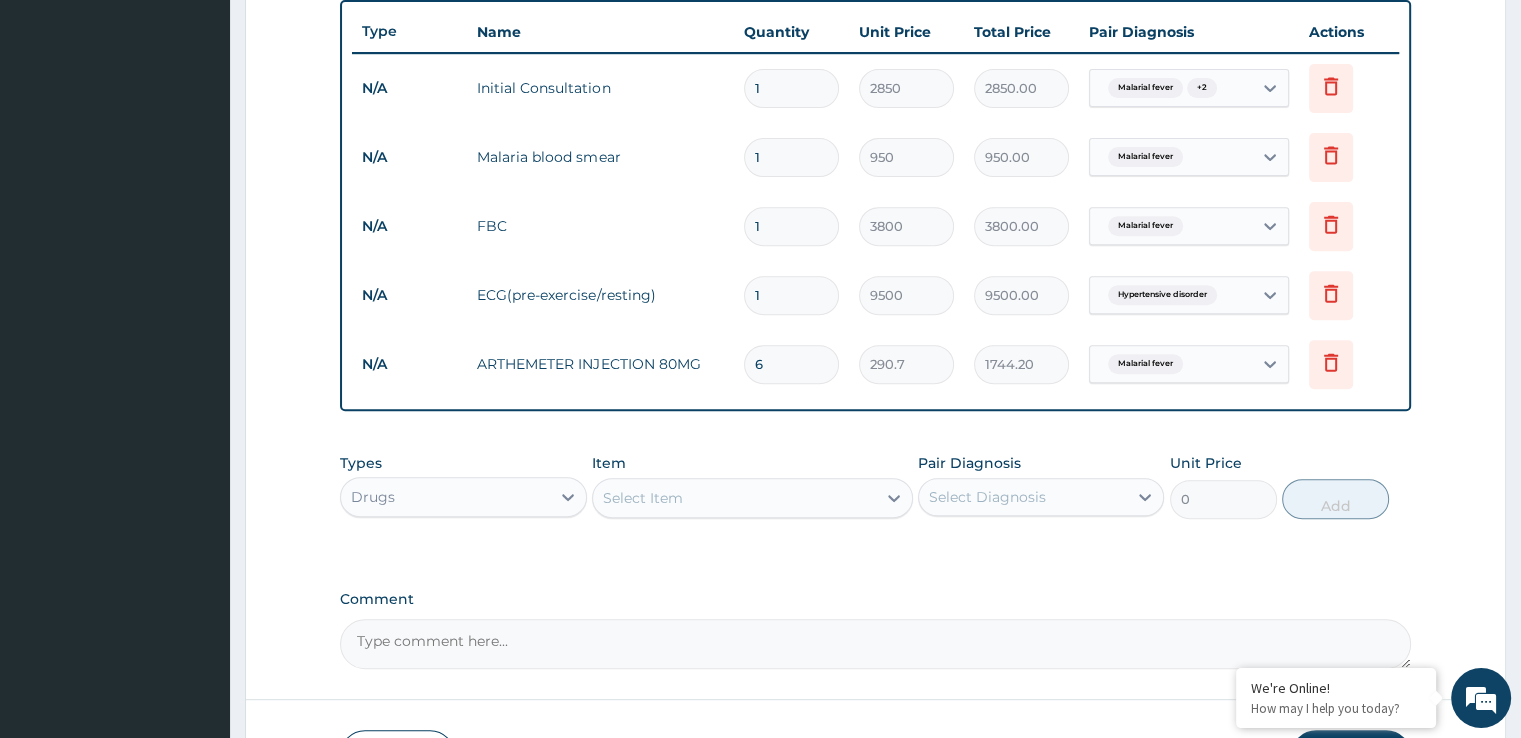 click on "Select Item" at bounding box center (734, 498) 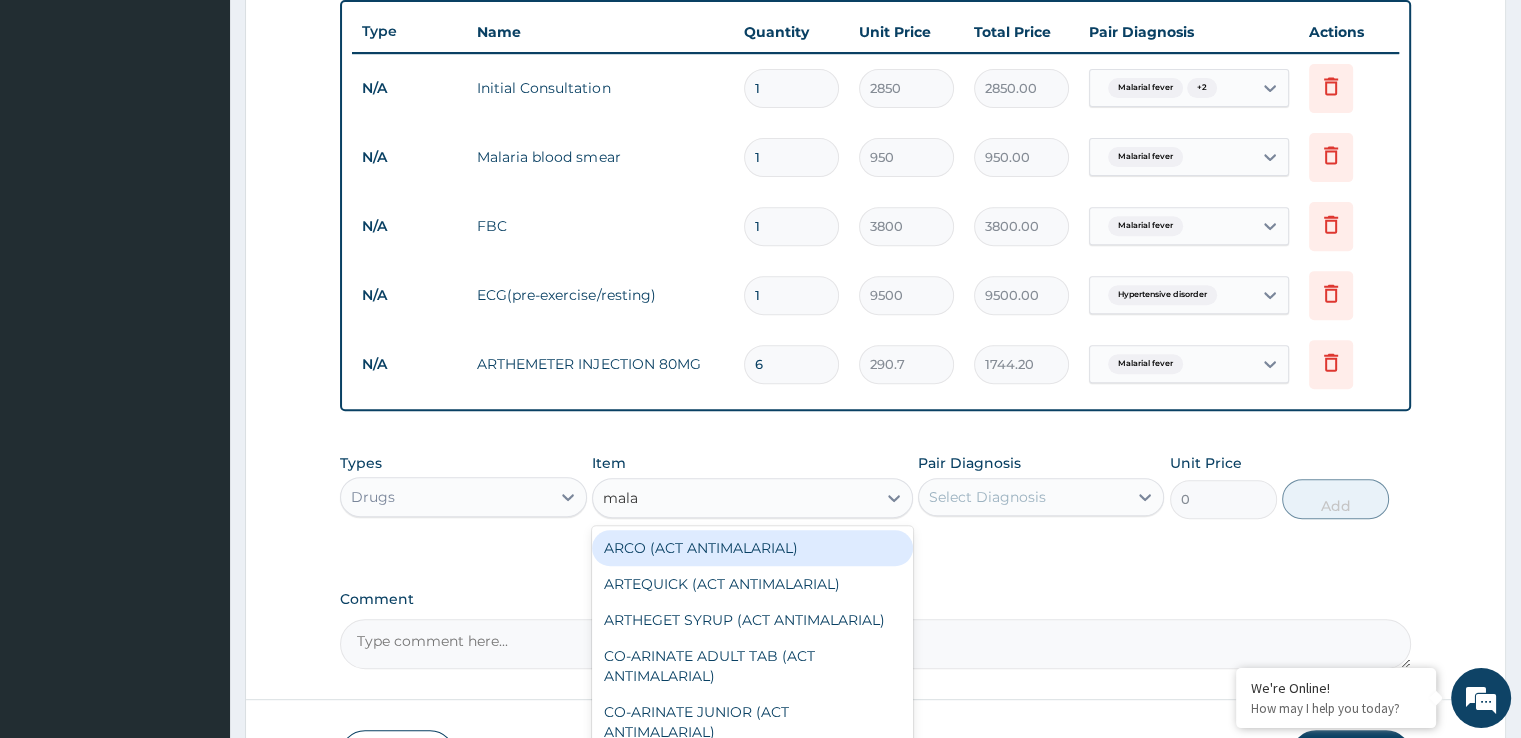 type on "malar" 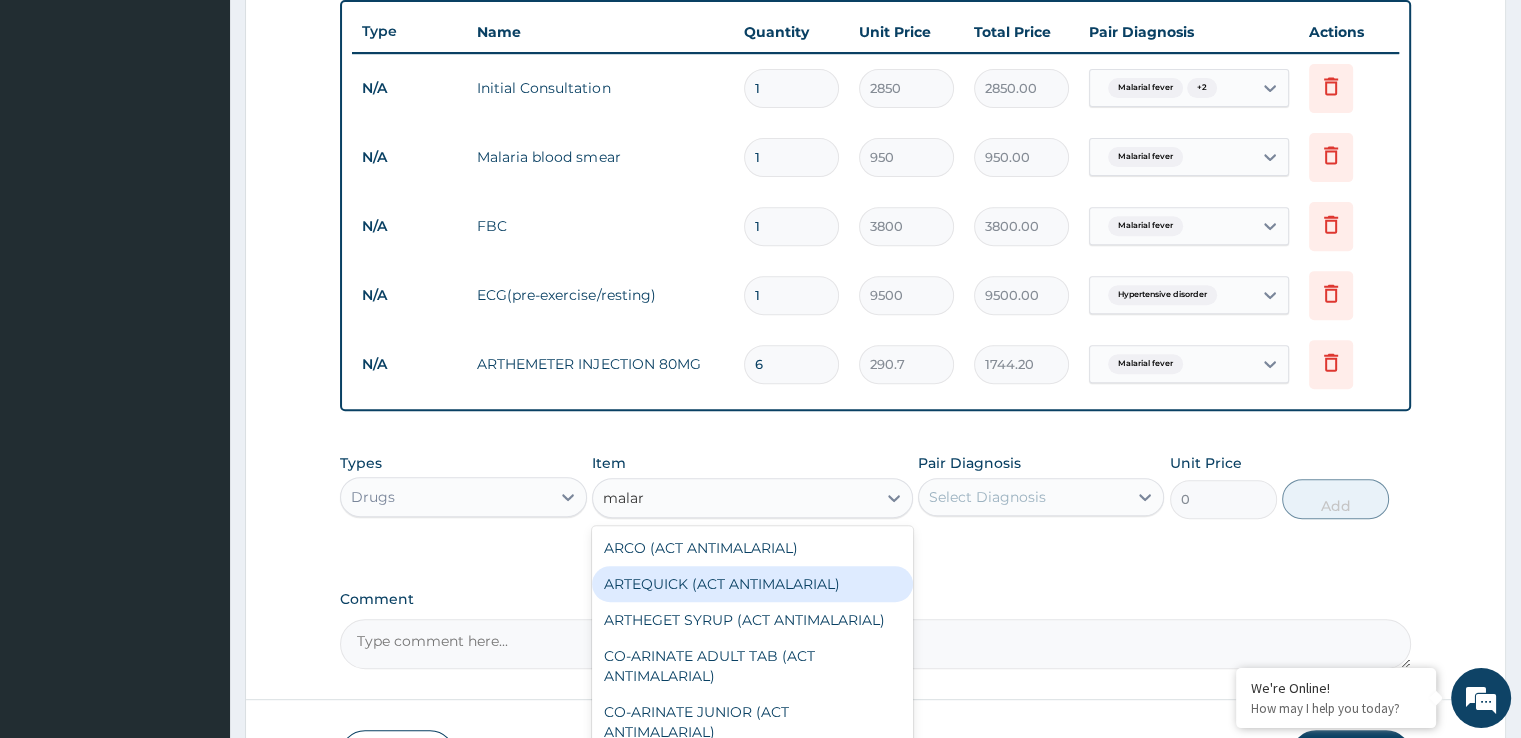 click on "ARTEQUICK (ACT ANTIMALARIAL)" at bounding box center [752, 584] 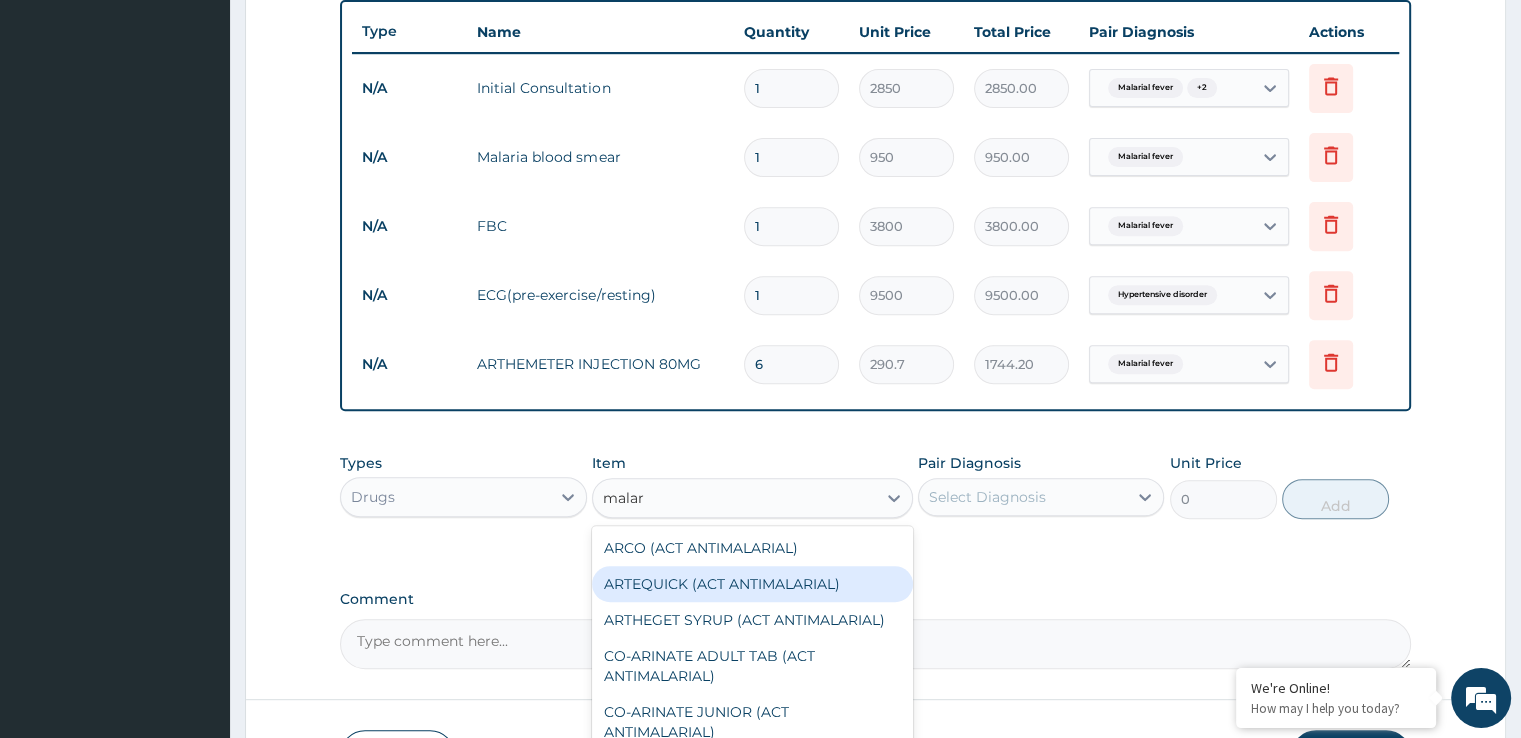 type 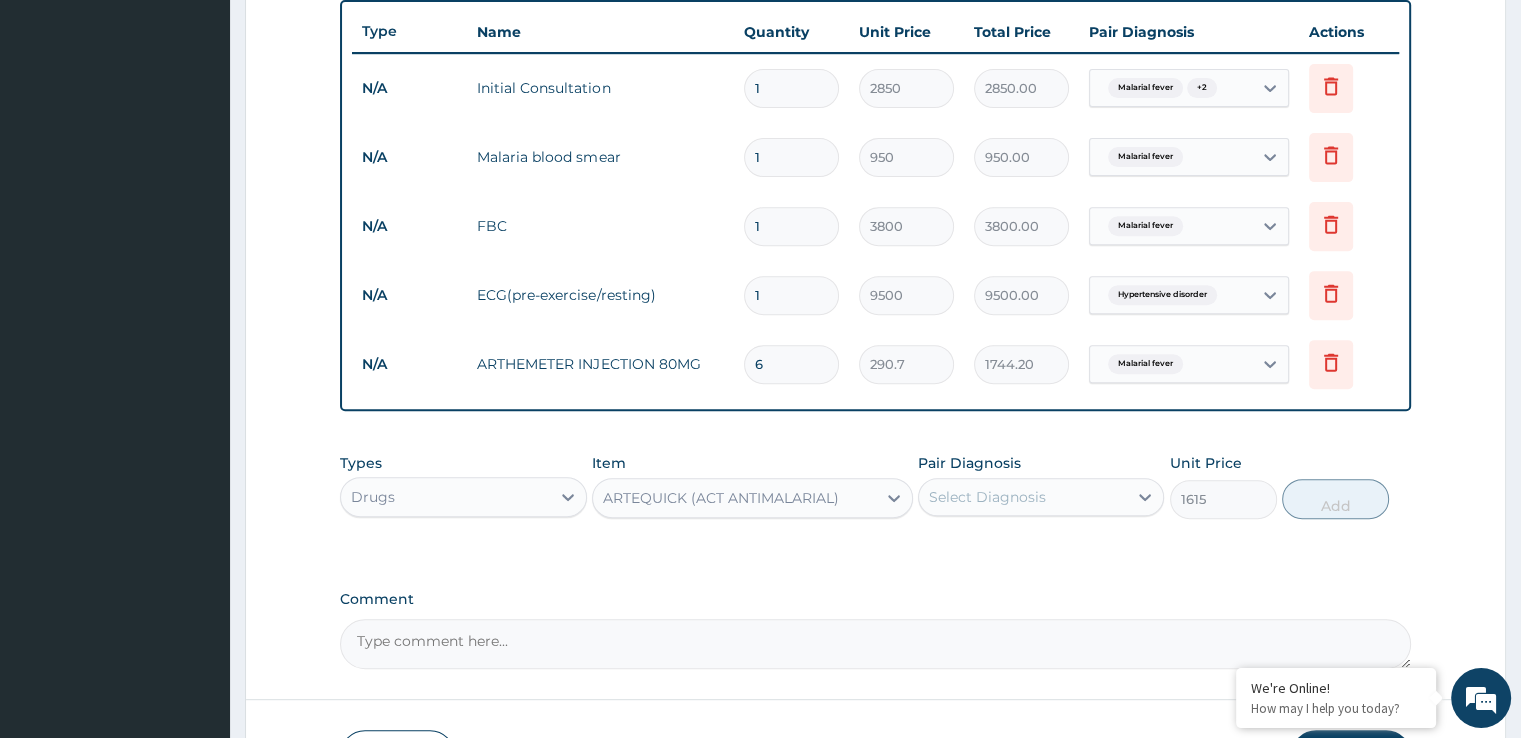 click on "Select Diagnosis" at bounding box center (987, 497) 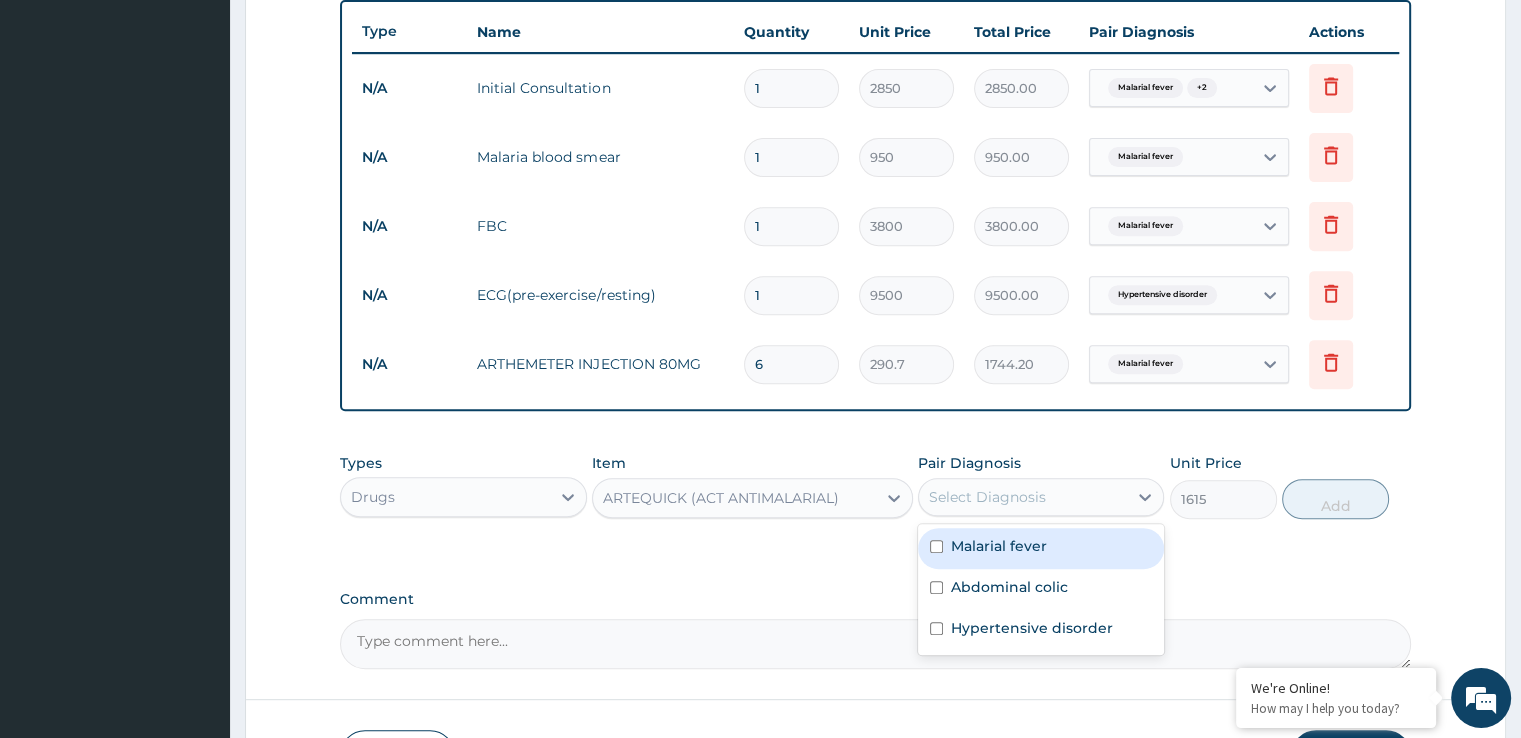 click on "Malarial fever" at bounding box center [1041, 548] 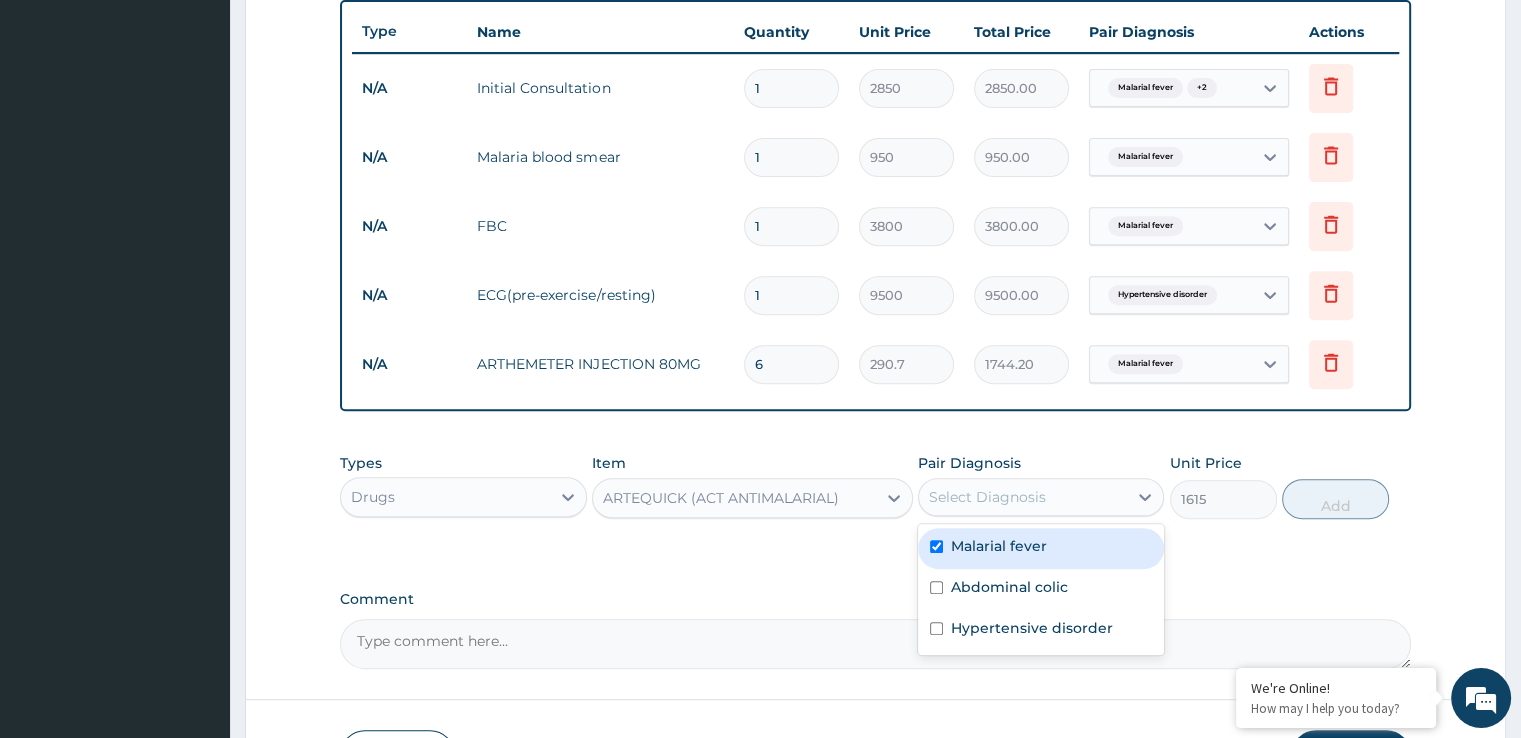 checkbox on "true" 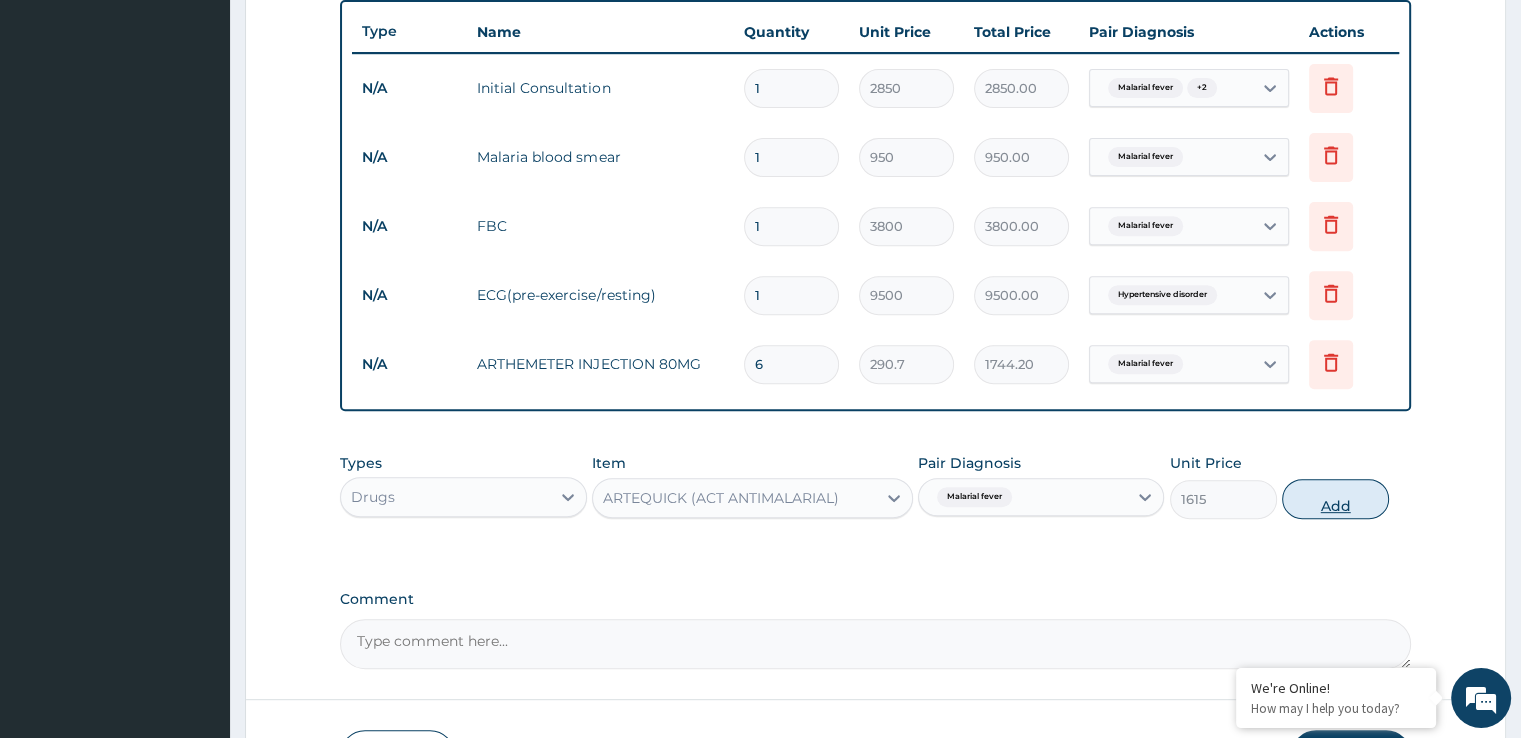 click on "Add" at bounding box center (1335, 499) 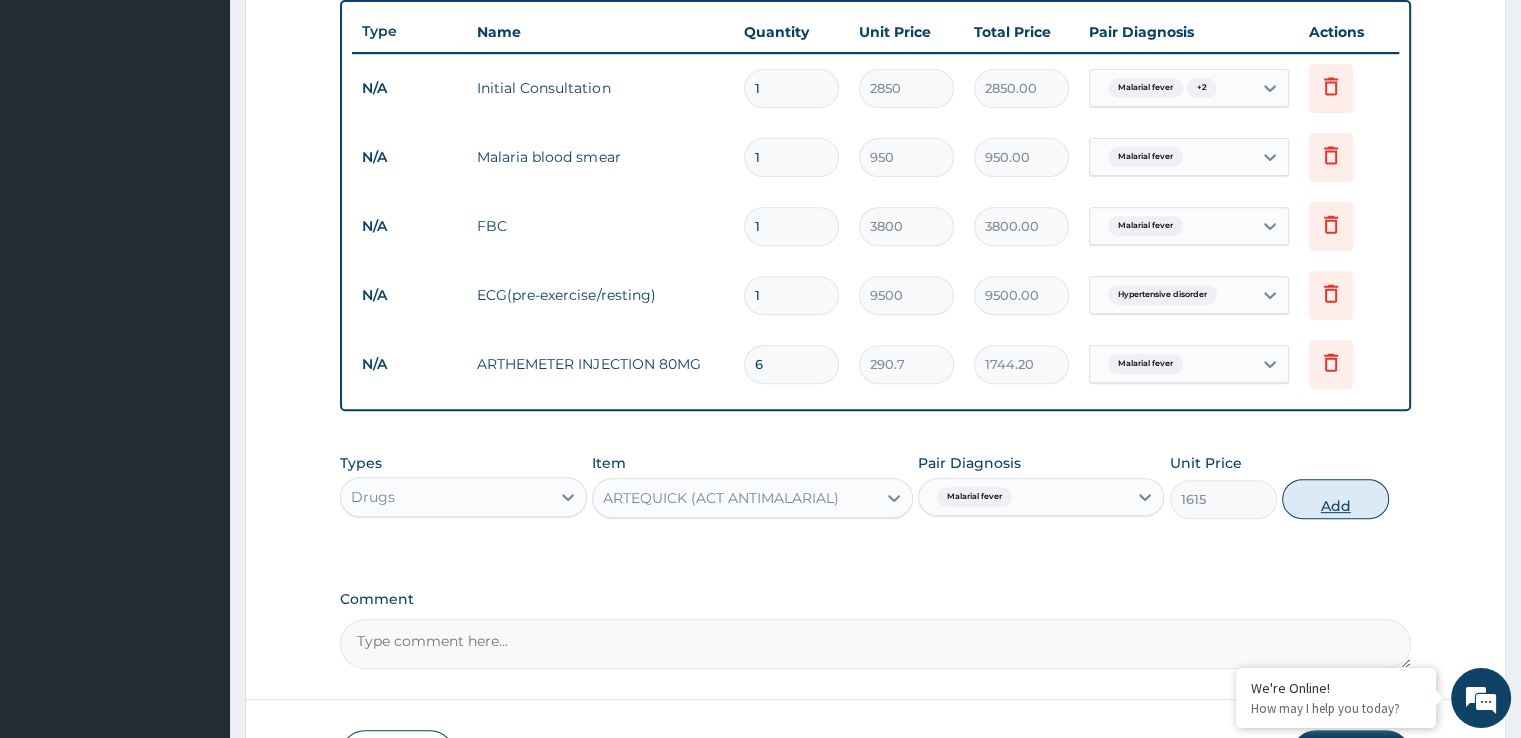 type on "0" 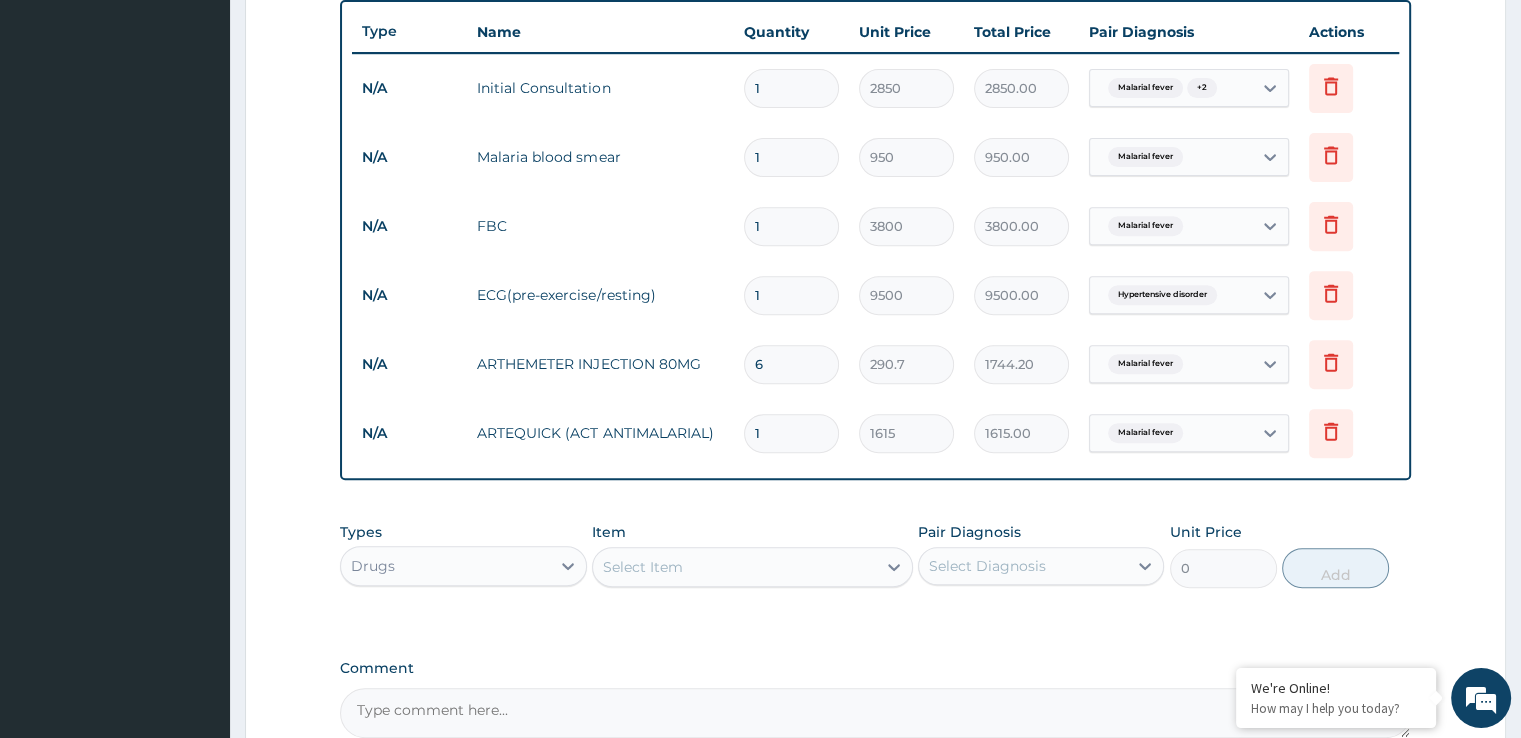 click on "Select Item" at bounding box center [734, 567] 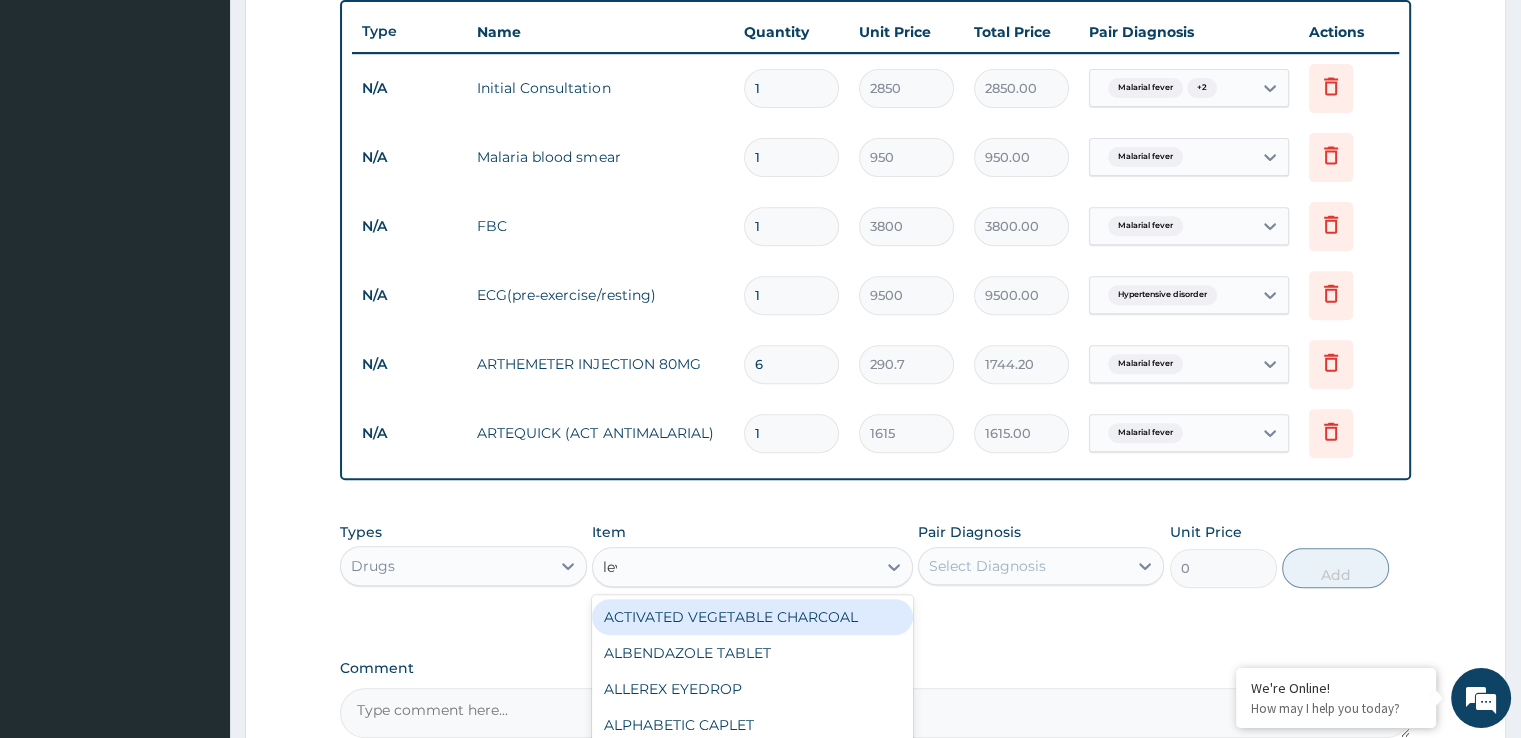 type on "levo" 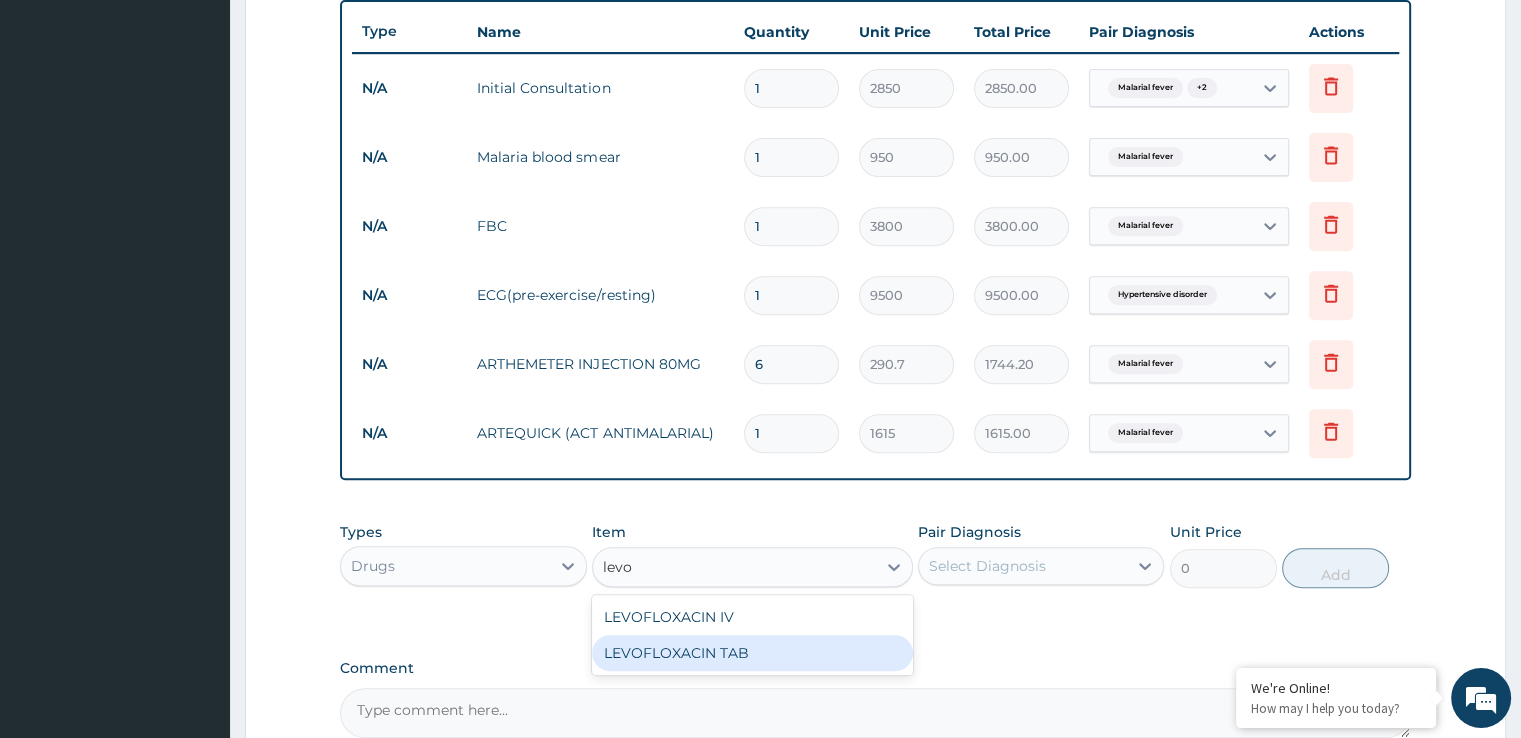 click on "LEVOFLOXACIN TAB" at bounding box center [752, 653] 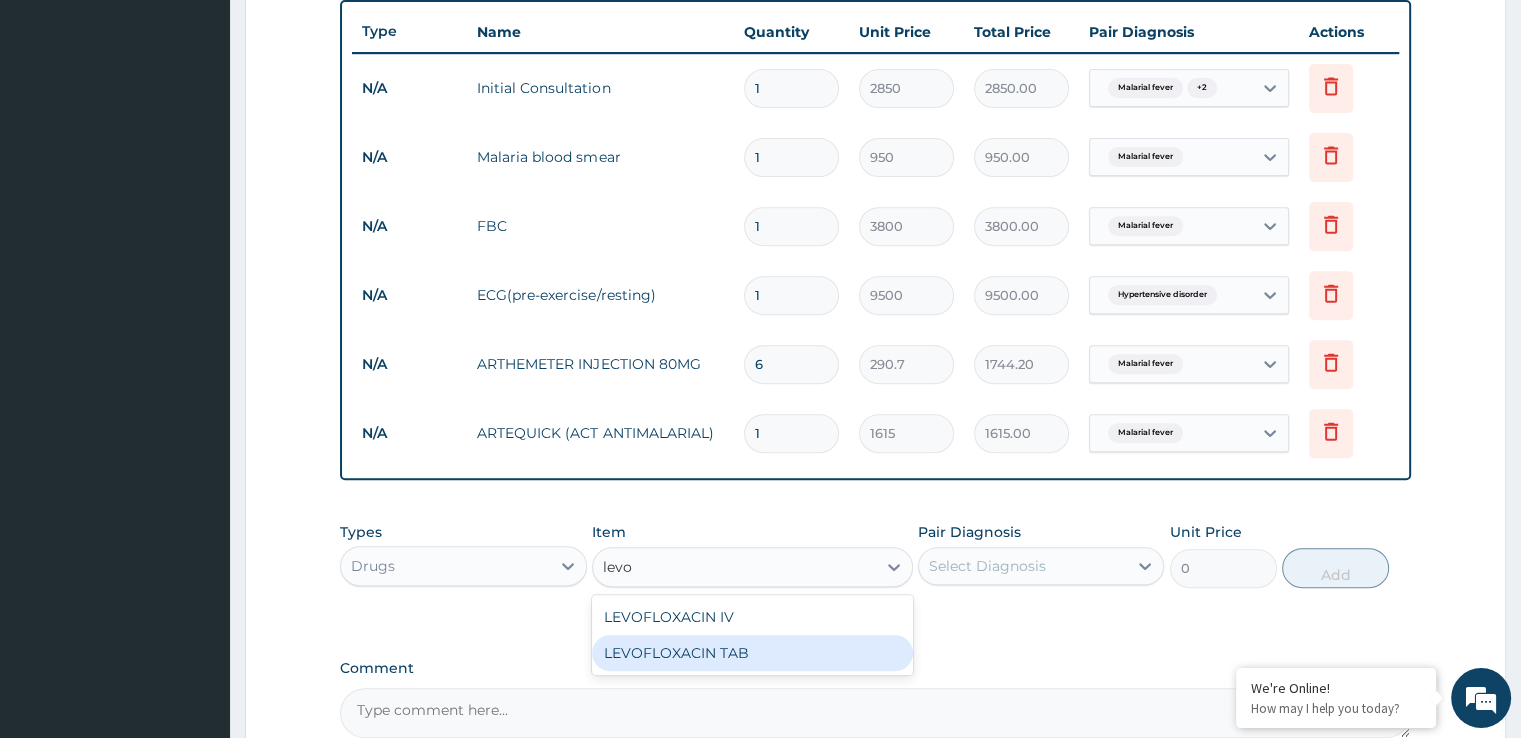 type 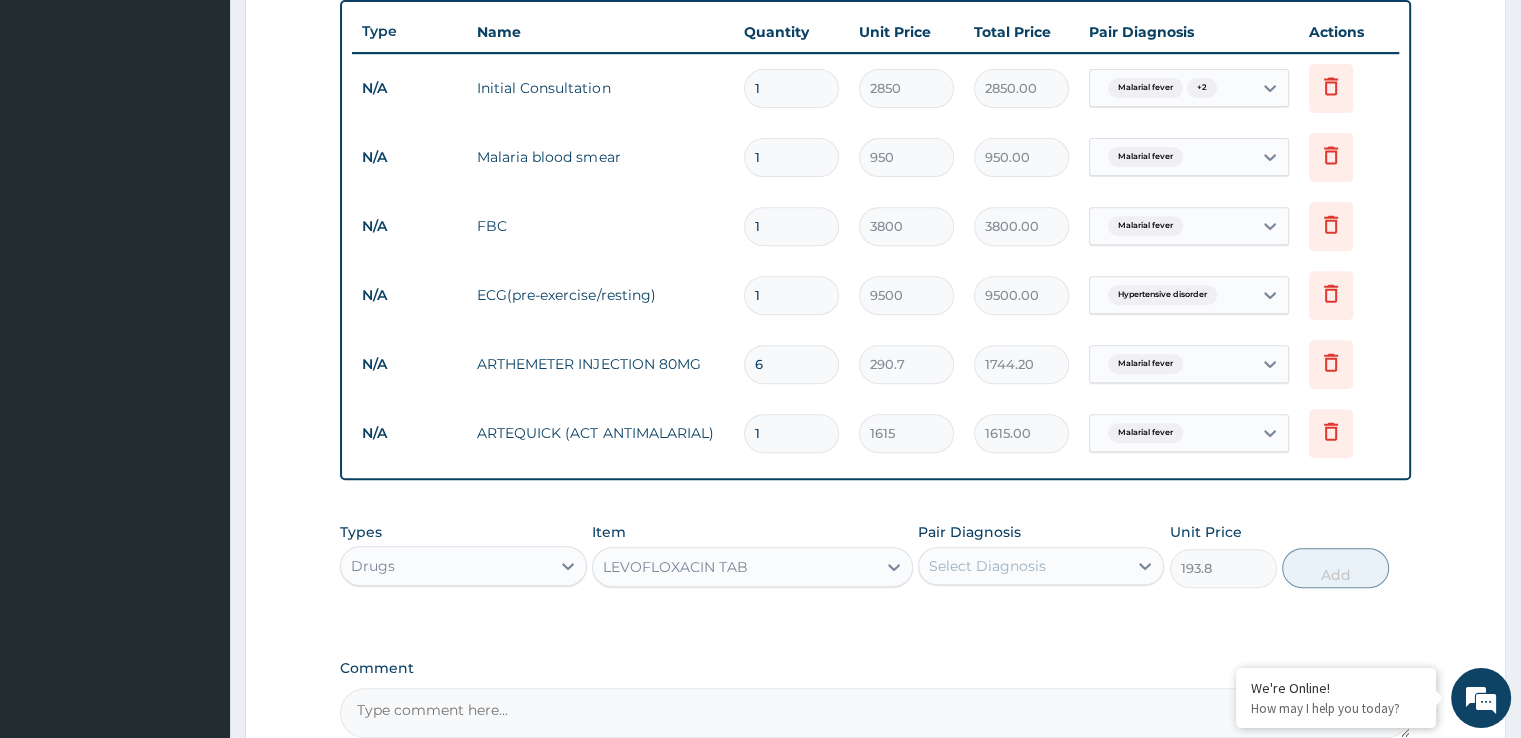 click on "Select Diagnosis" at bounding box center [987, 566] 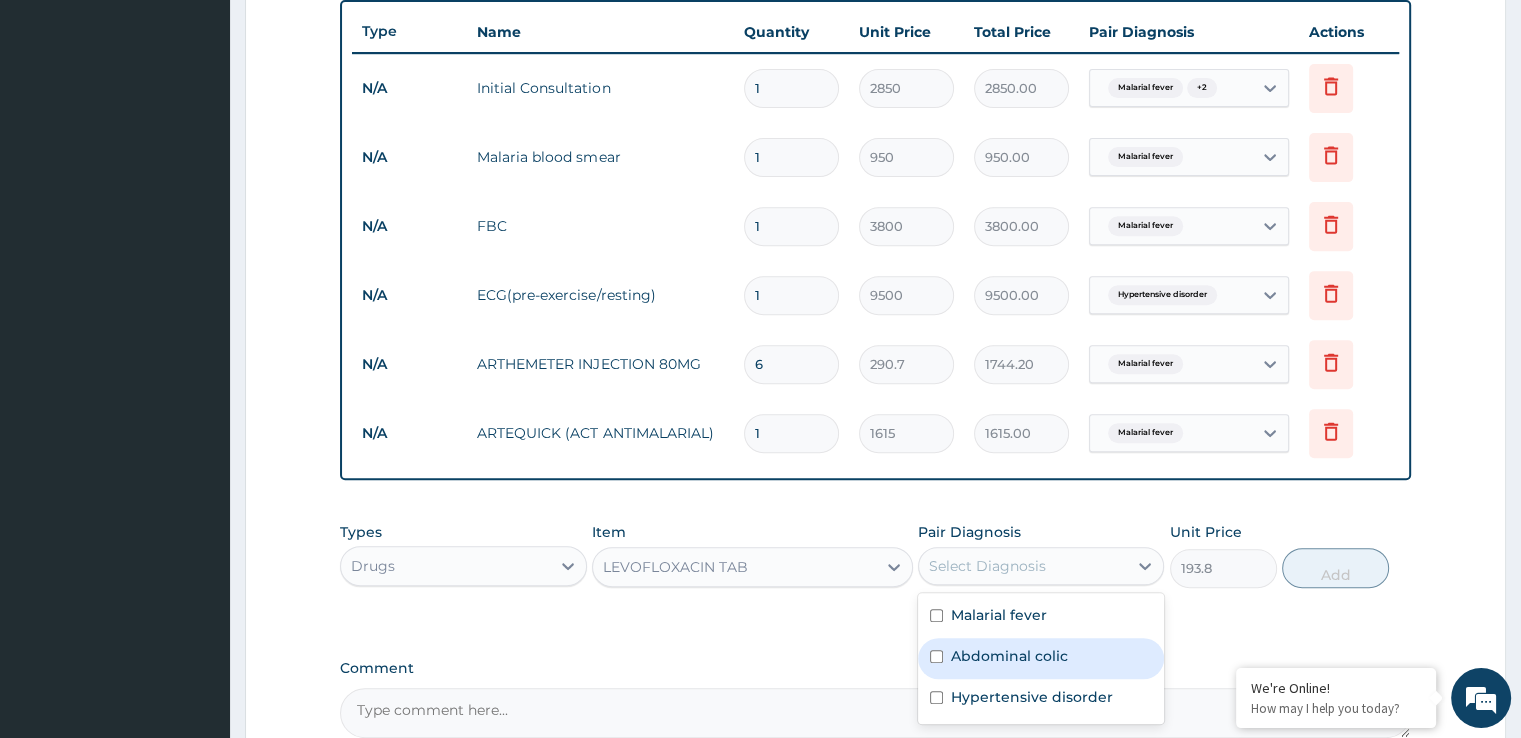 click on "Abdominal colic" at bounding box center [1009, 656] 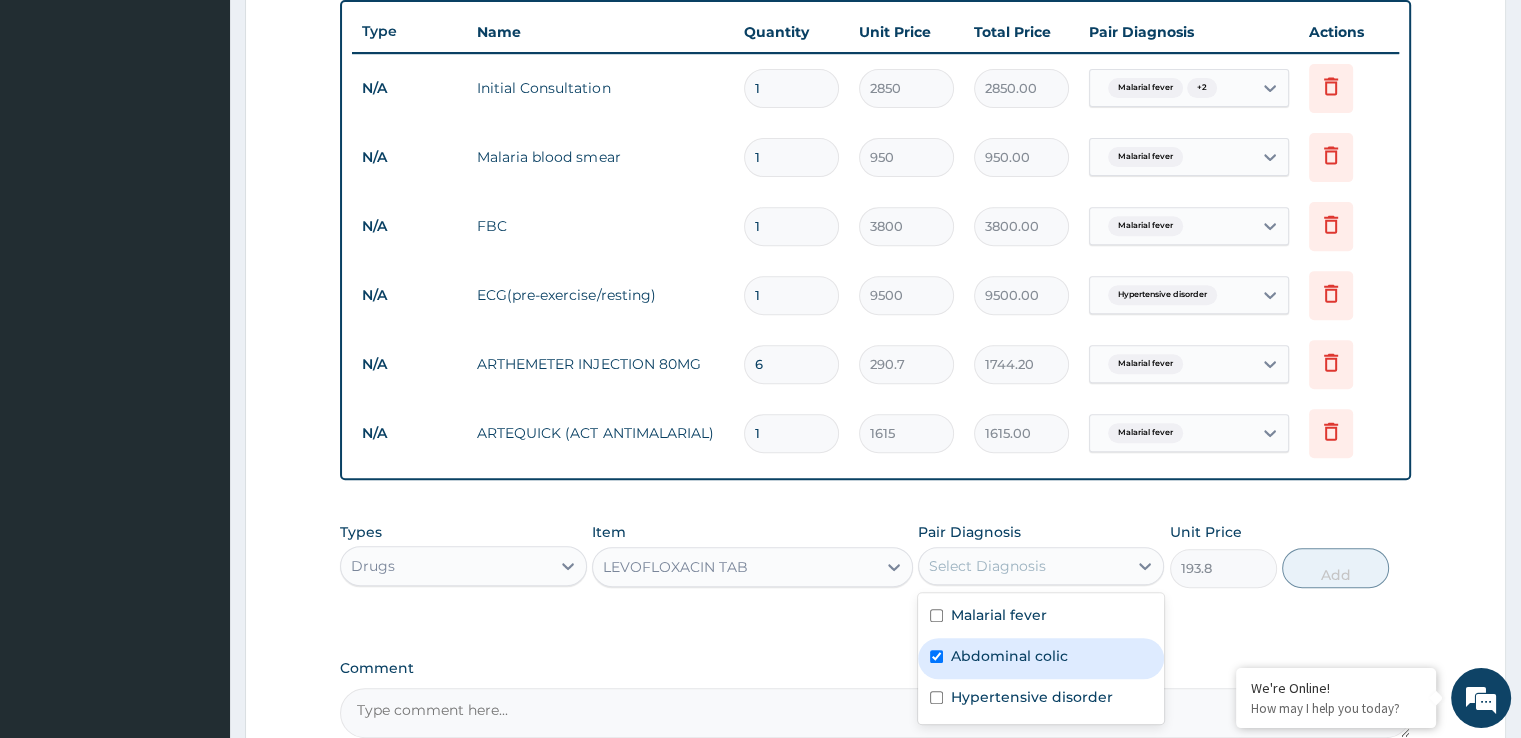 checkbox on "true" 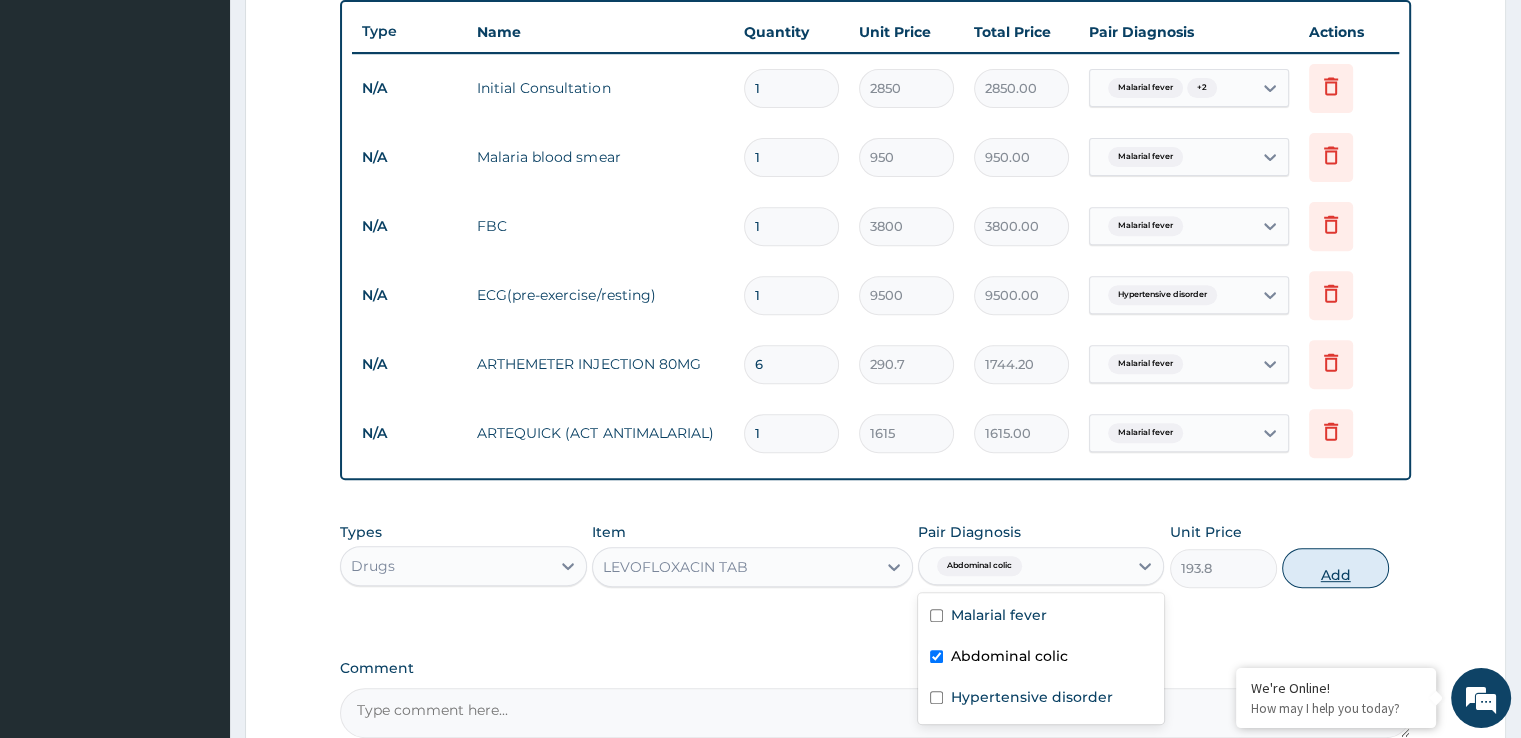 click on "Add" at bounding box center (1335, 568) 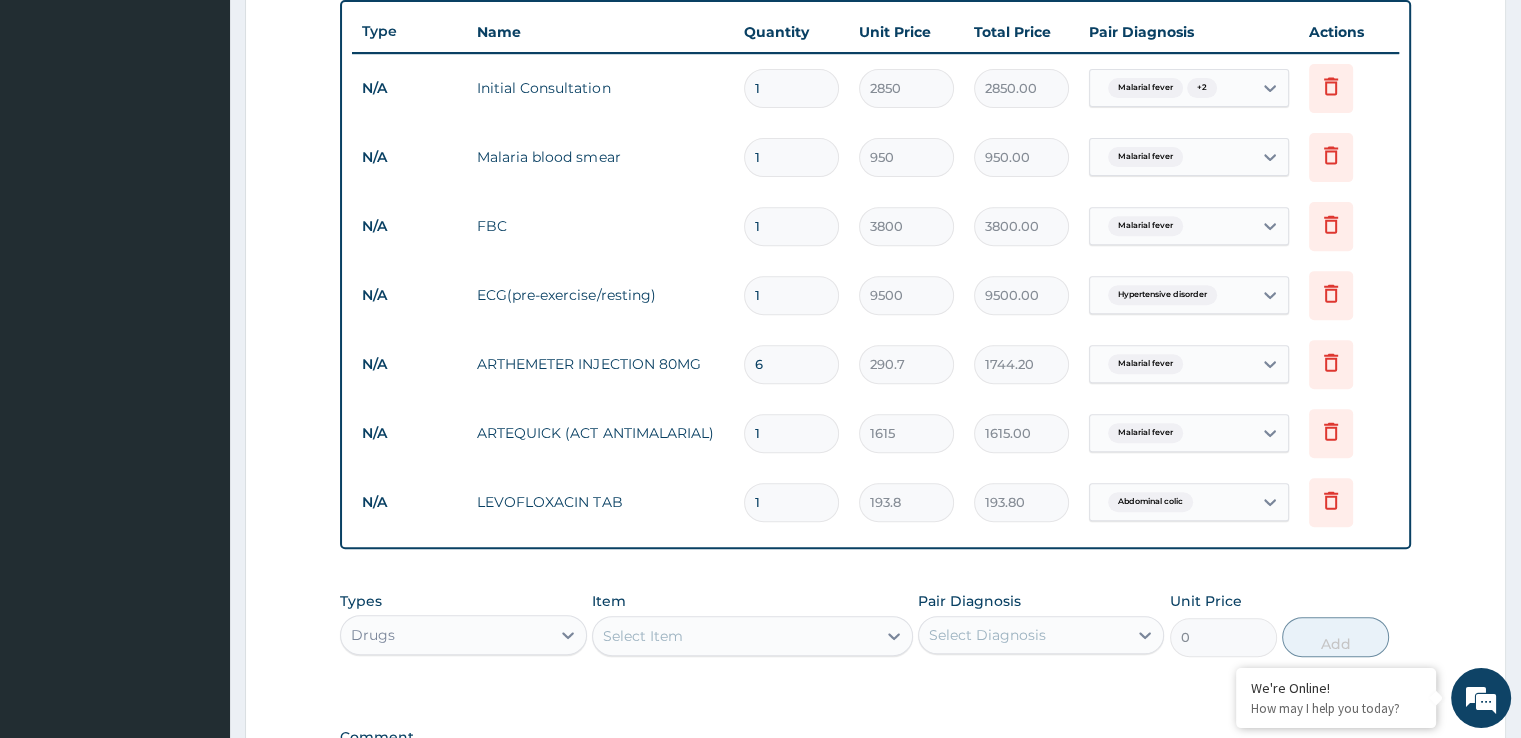 type 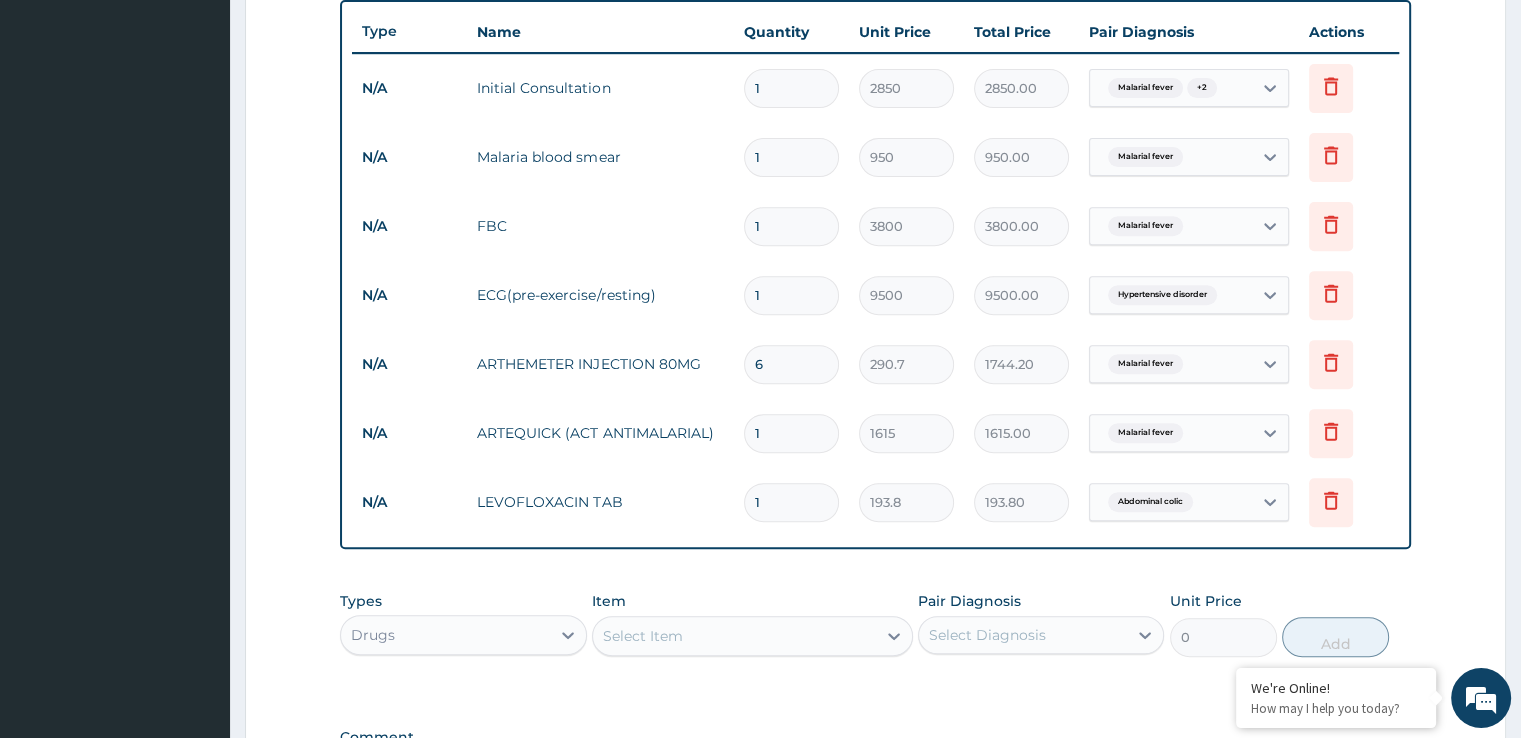 type on "0.00" 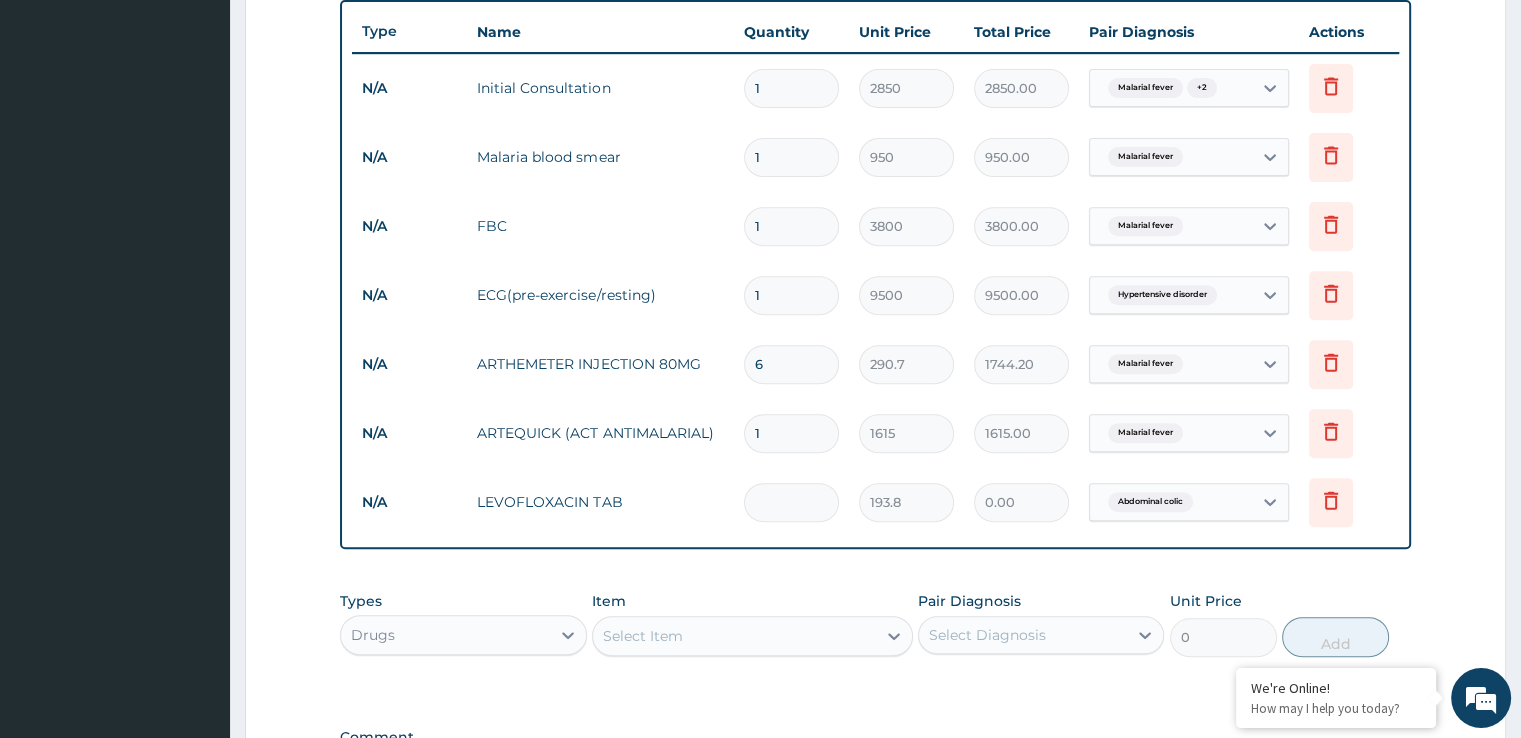 type on "7" 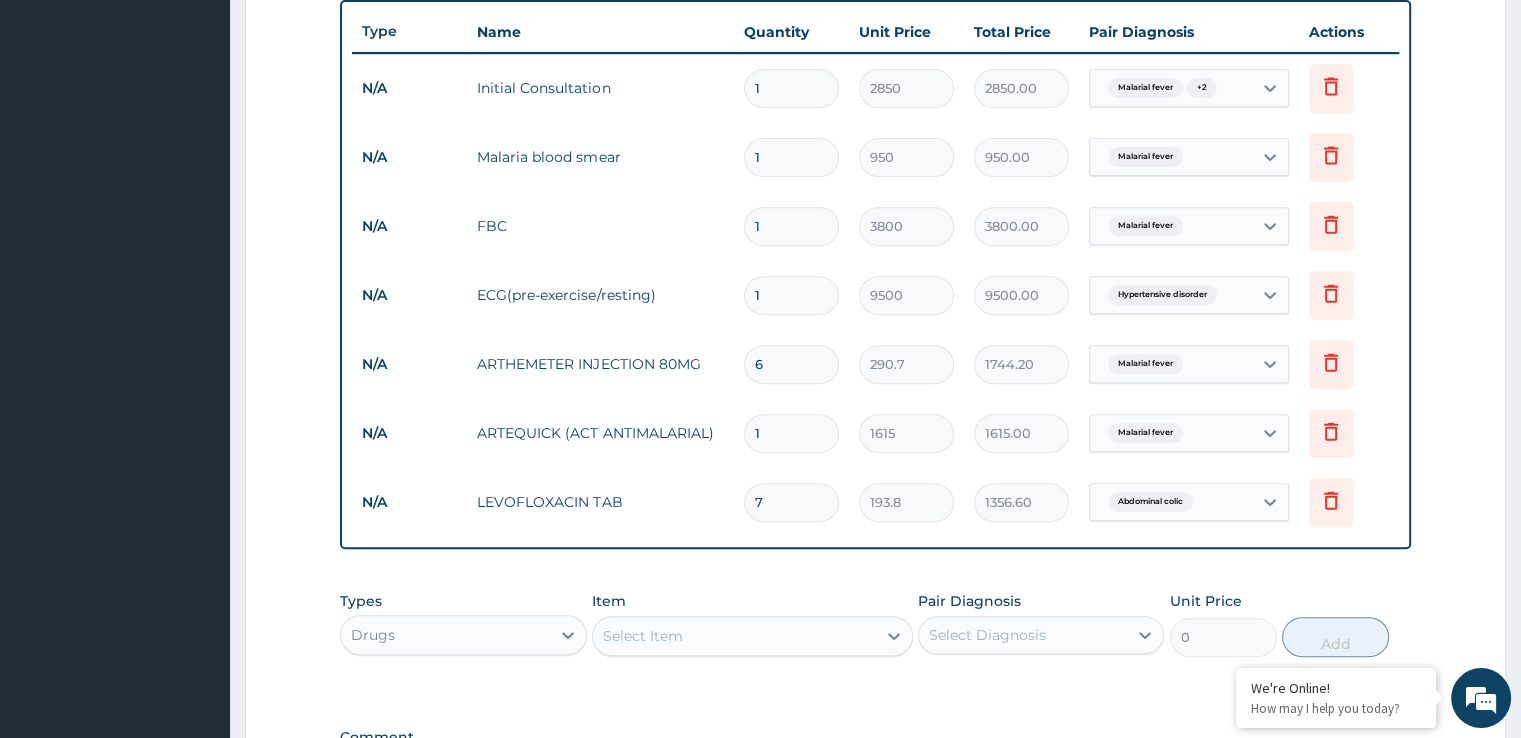 type on "7" 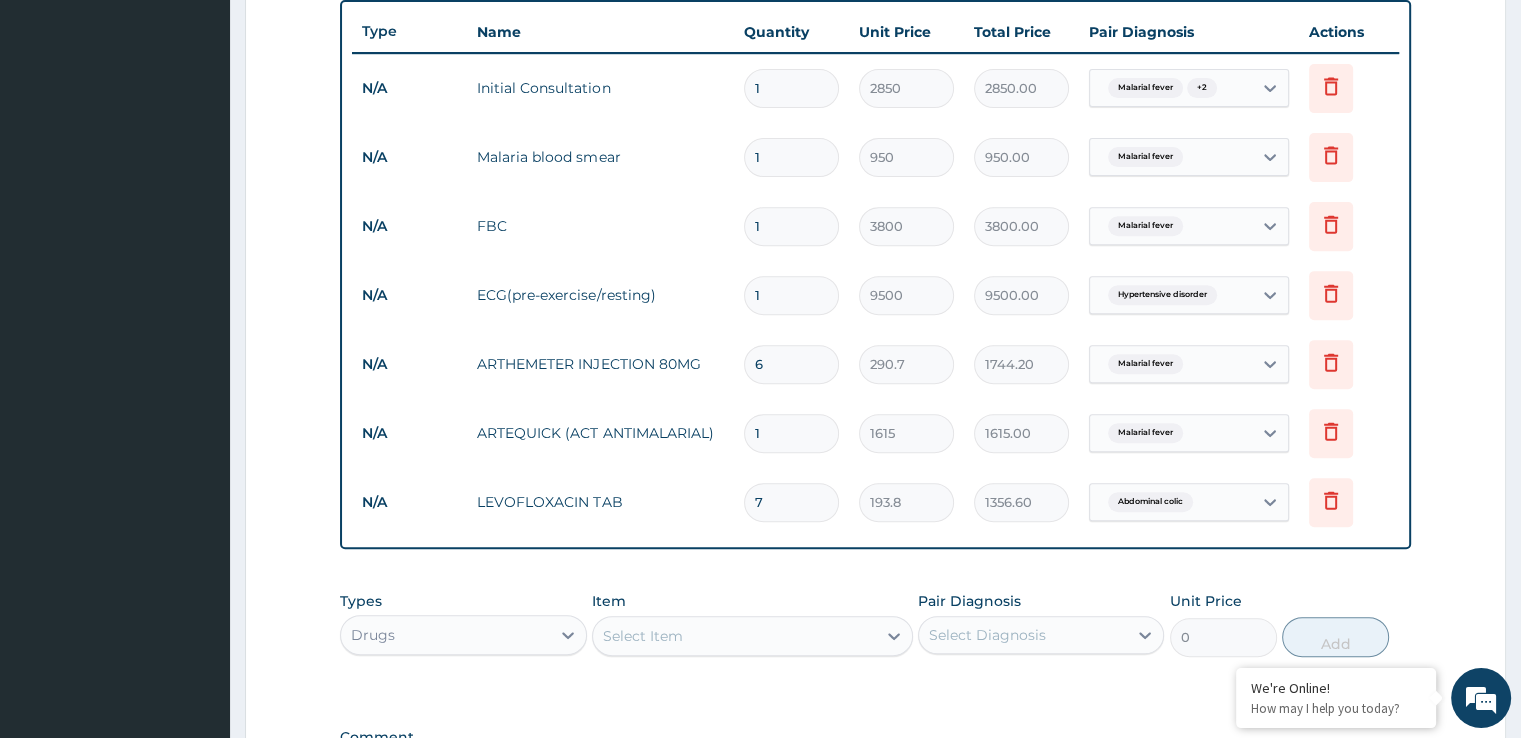 click on "Select Item" at bounding box center (734, 636) 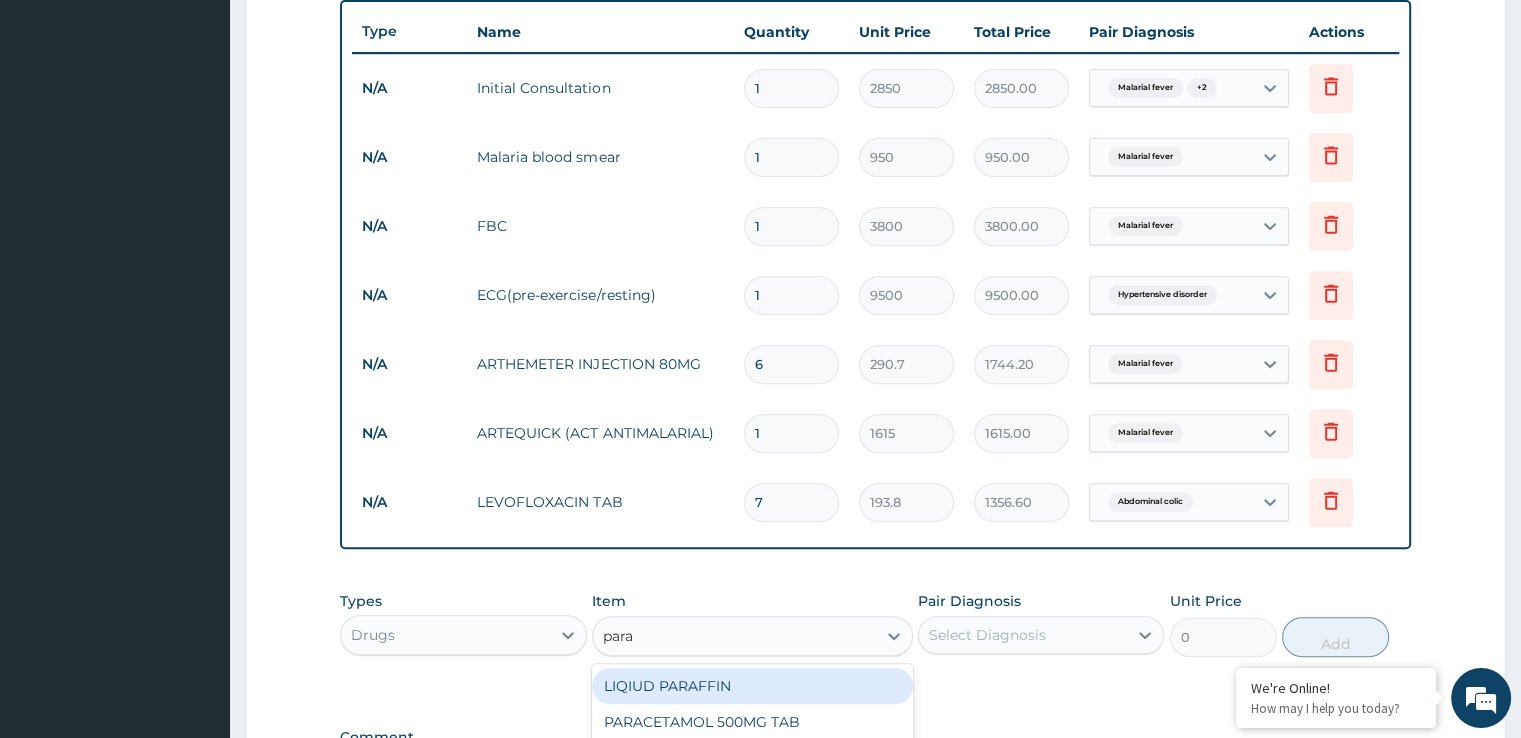 type on "parac" 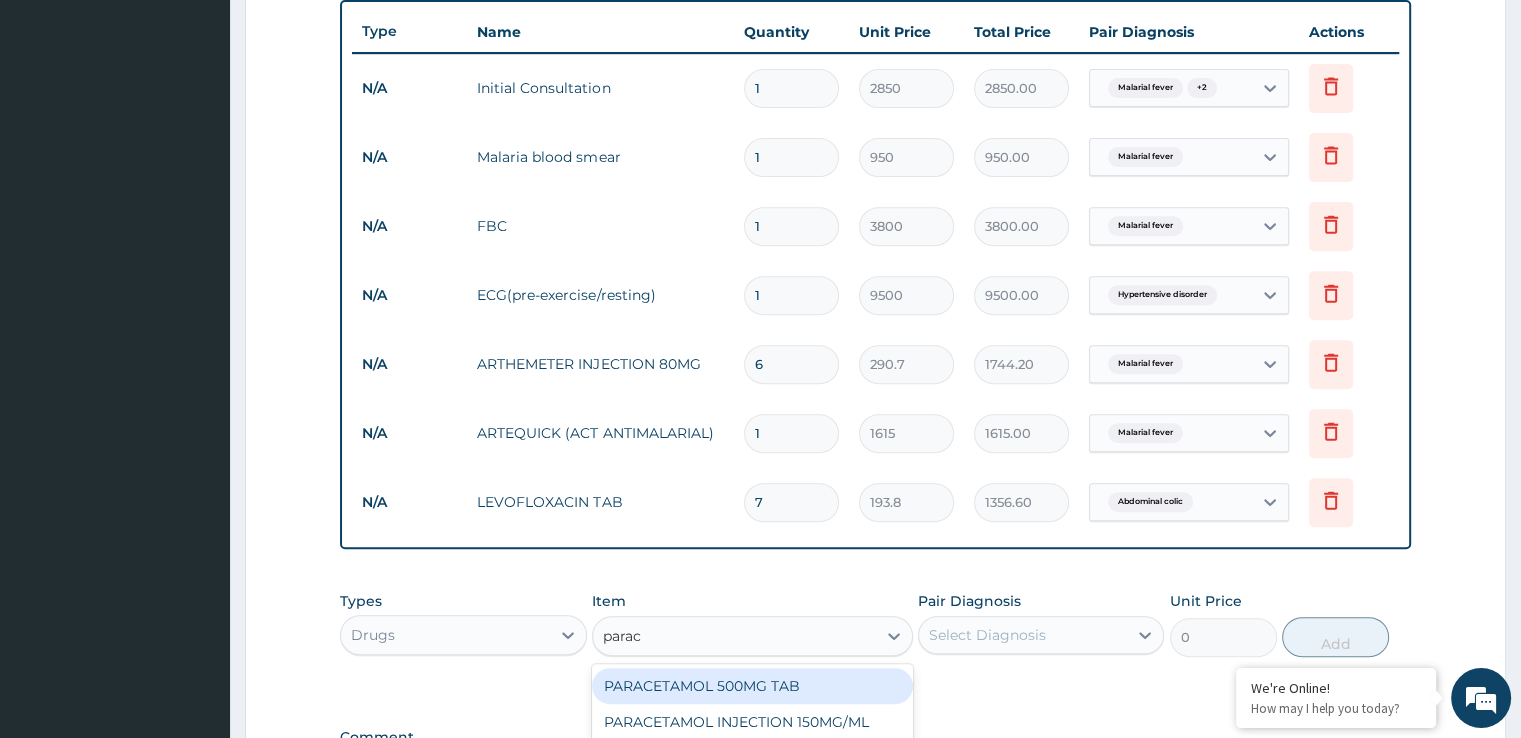 click on "PARACETAMOL 500MG TAB" at bounding box center [752, 686] 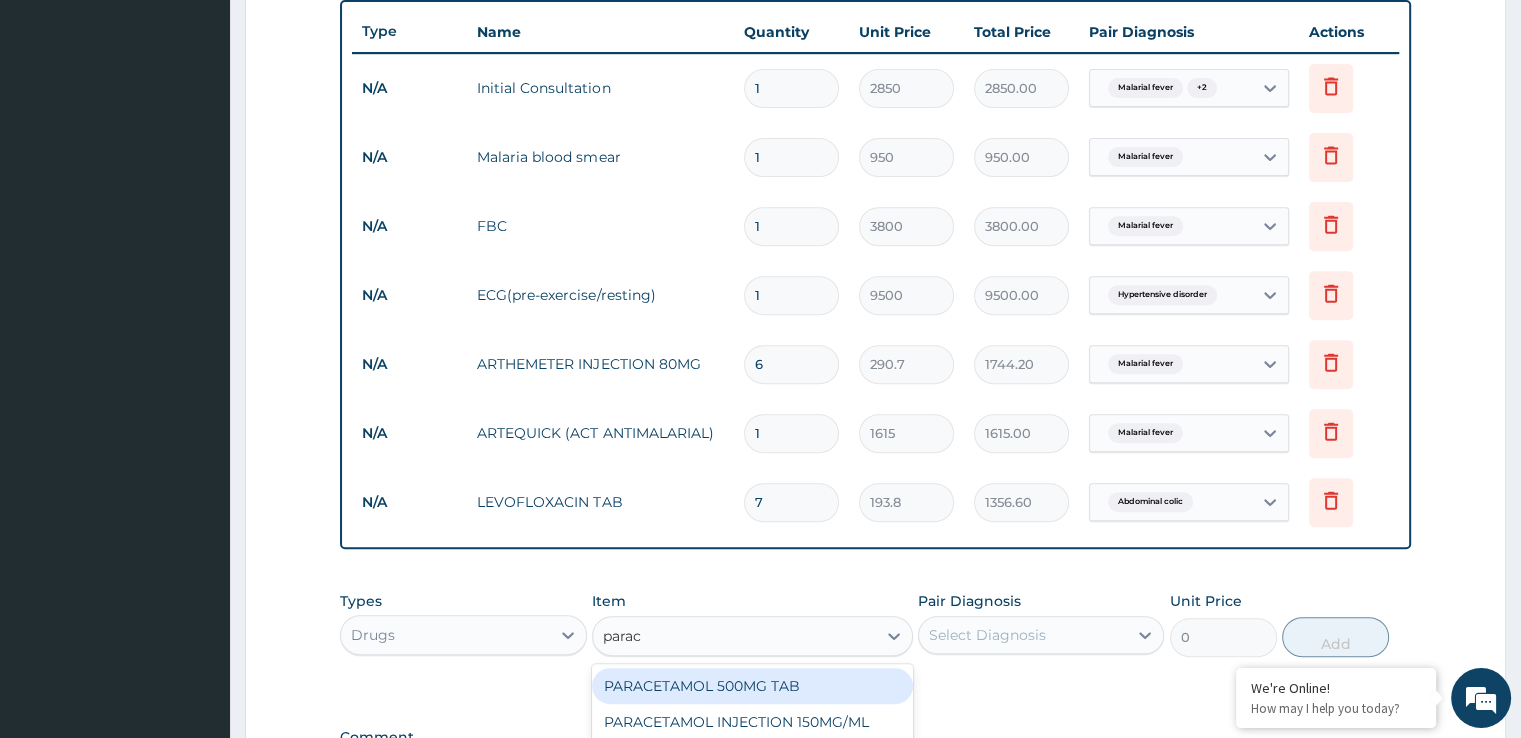 type 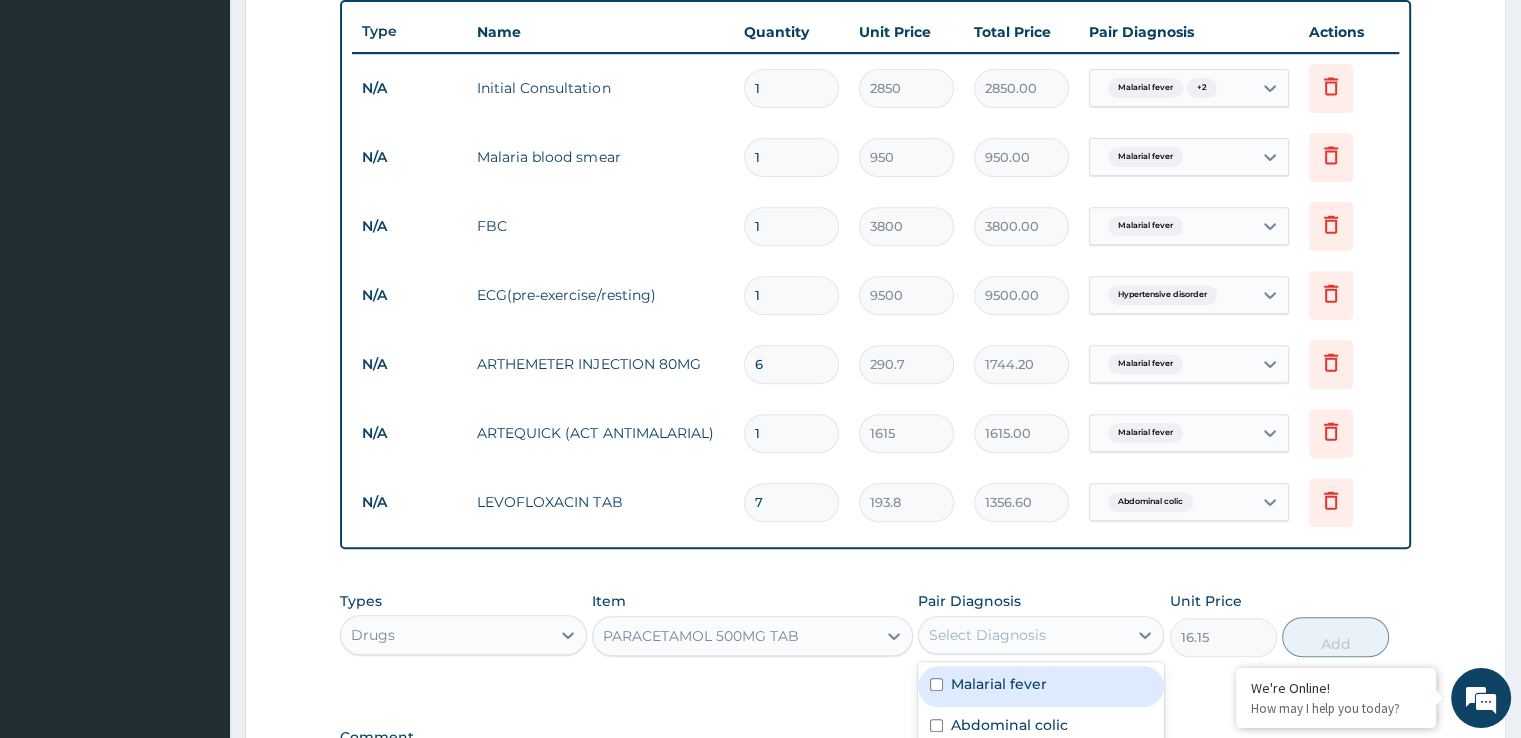 click on "Select Diagnosis" at bounding box center (987, 635) 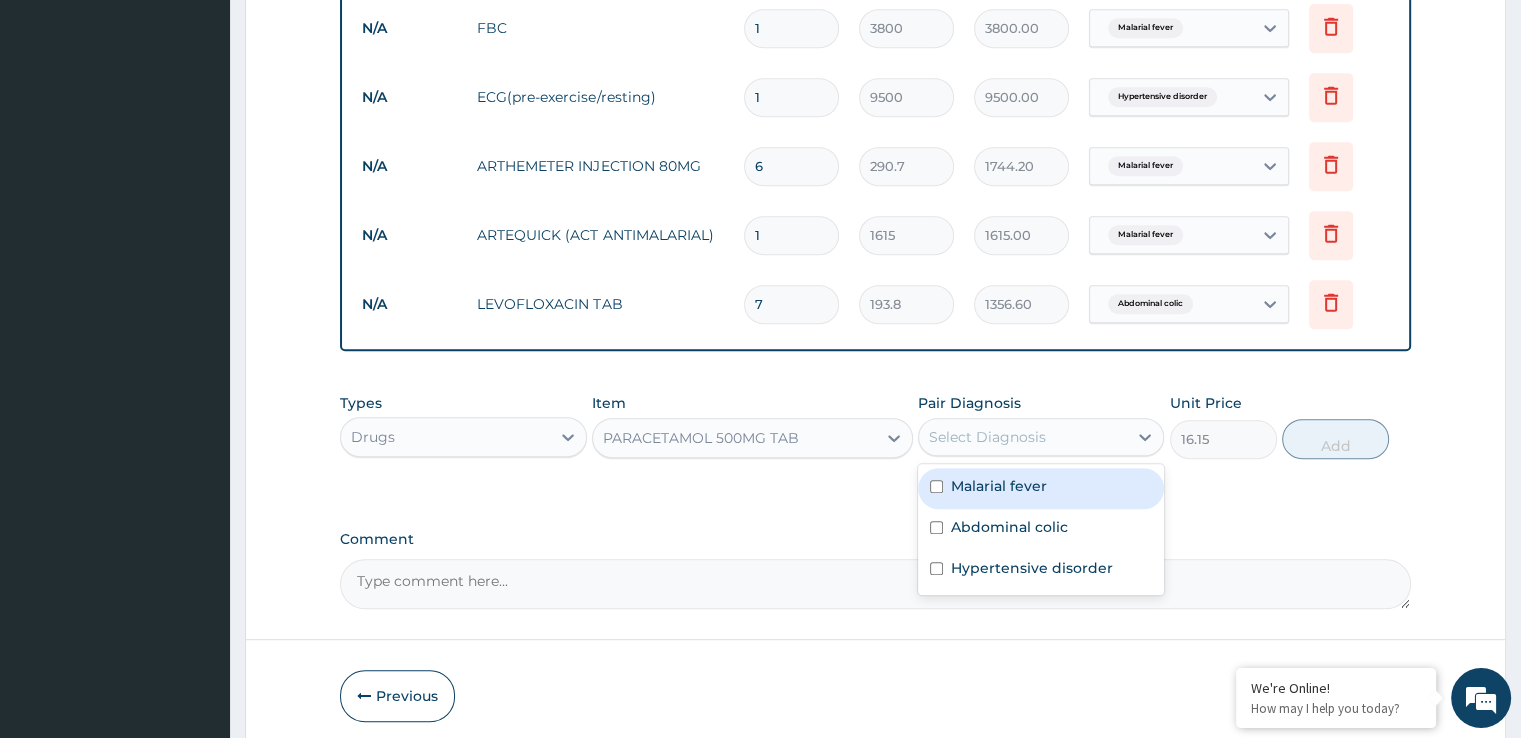 scroll, scrollTop: 960, scrollLeft: 0, axis: vertical 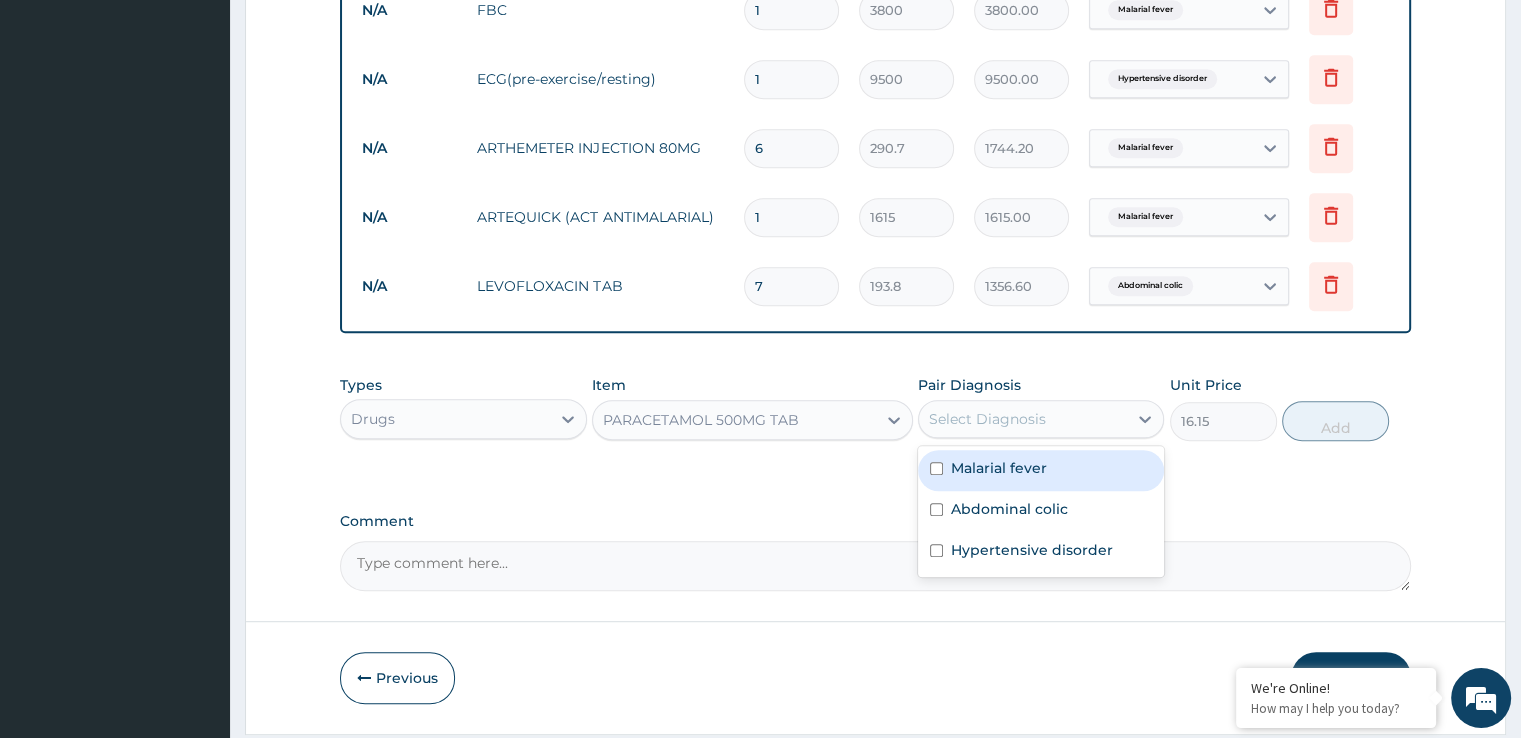 click on "Malarial fever" at bounding box center (999, 468) 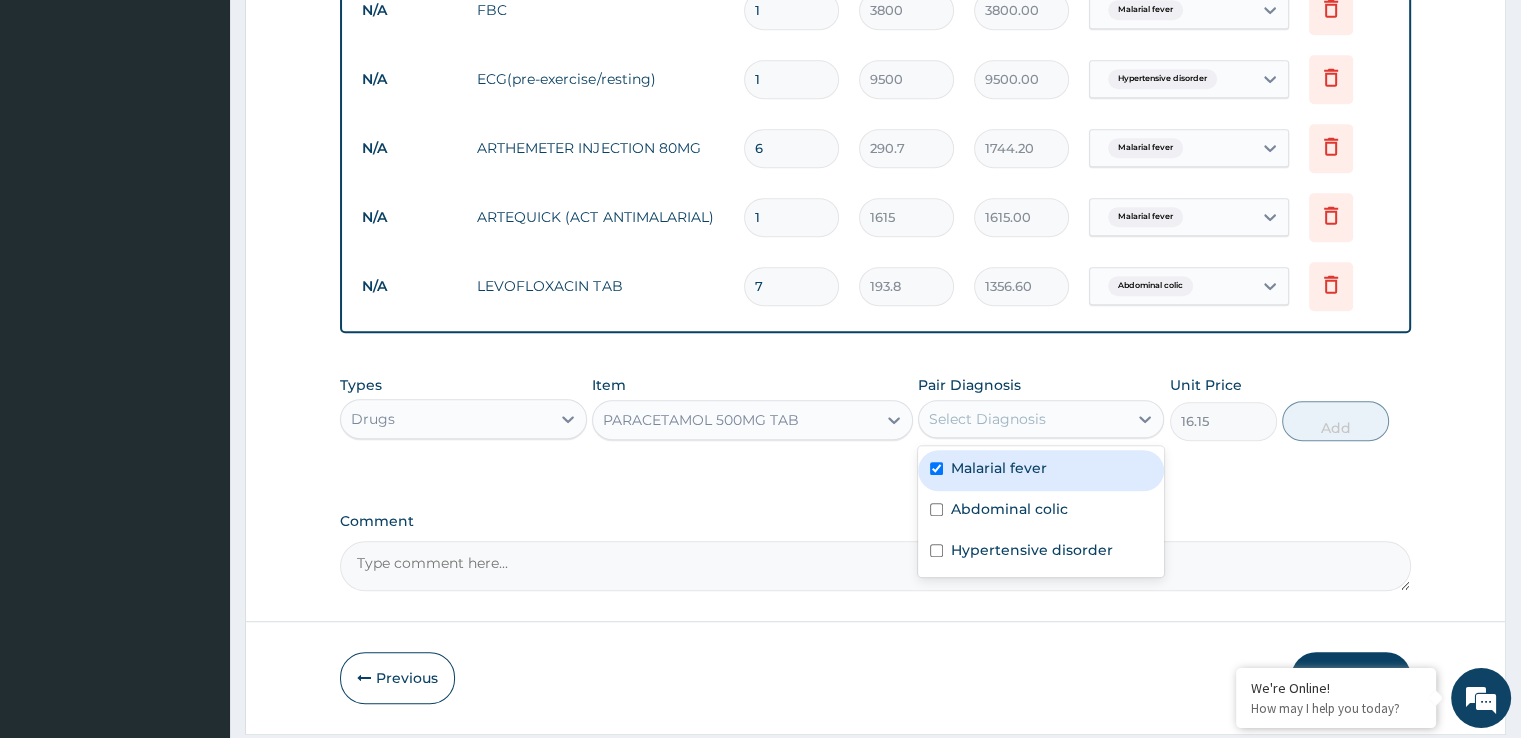 checkbox on "true" 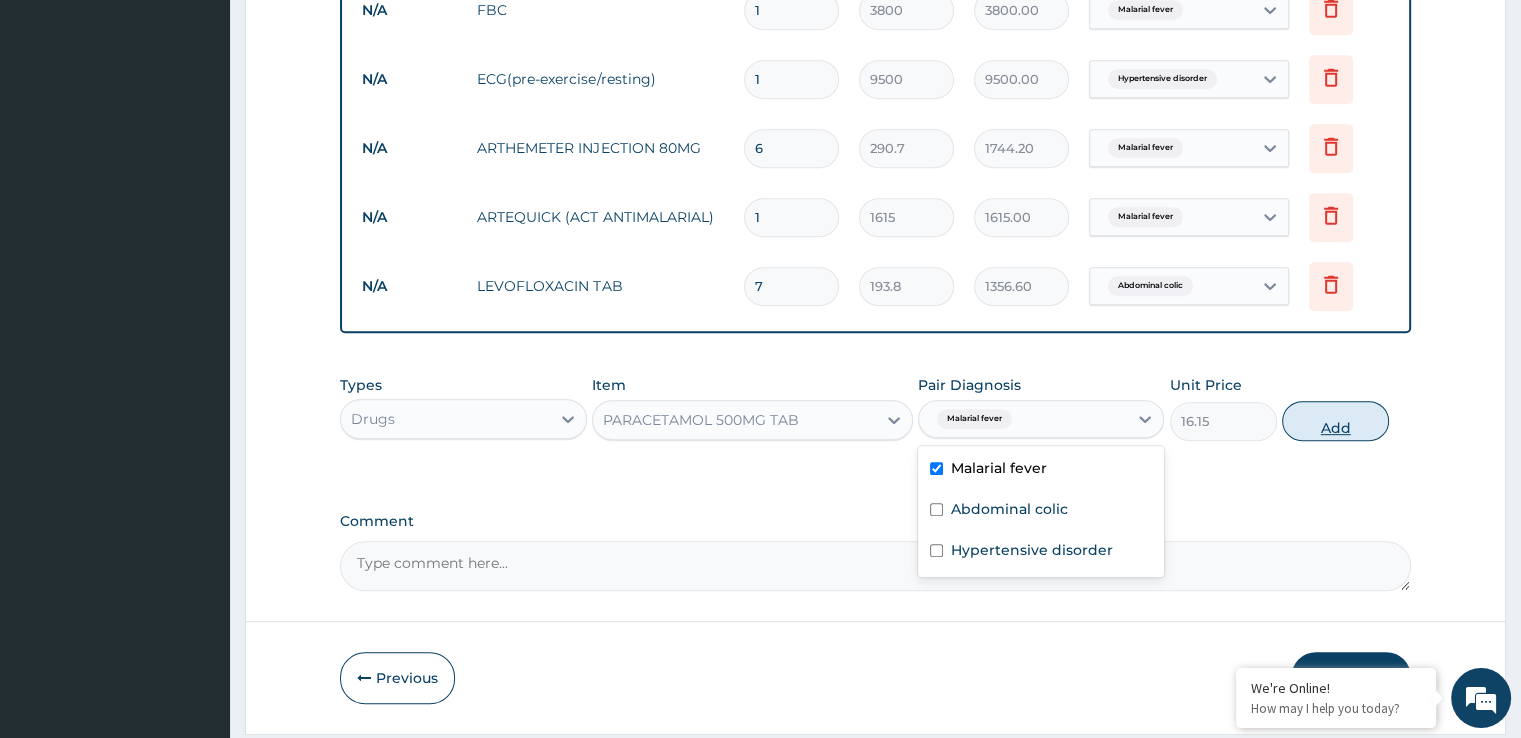 click on "Add" at bounding box center [1335, 421] 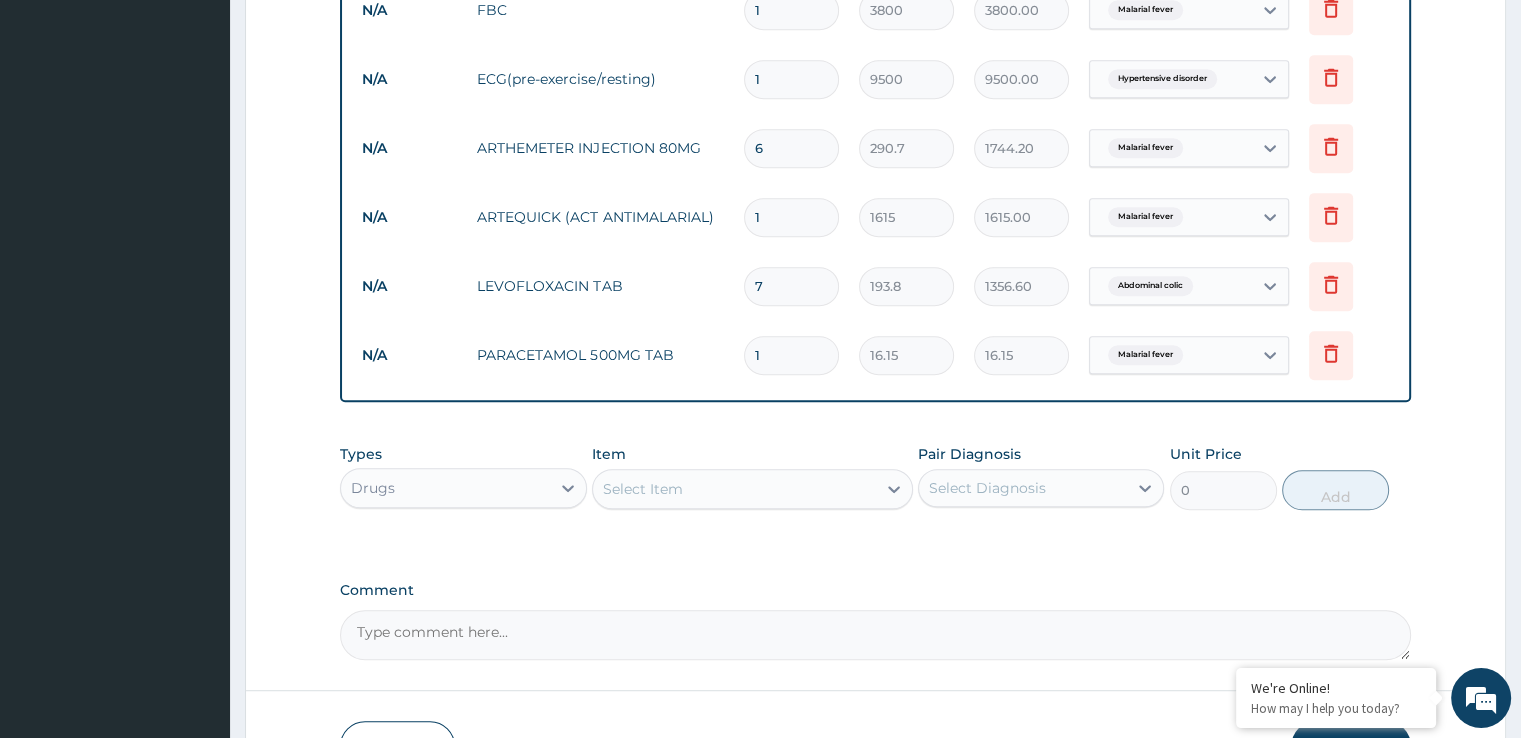 type on "18" 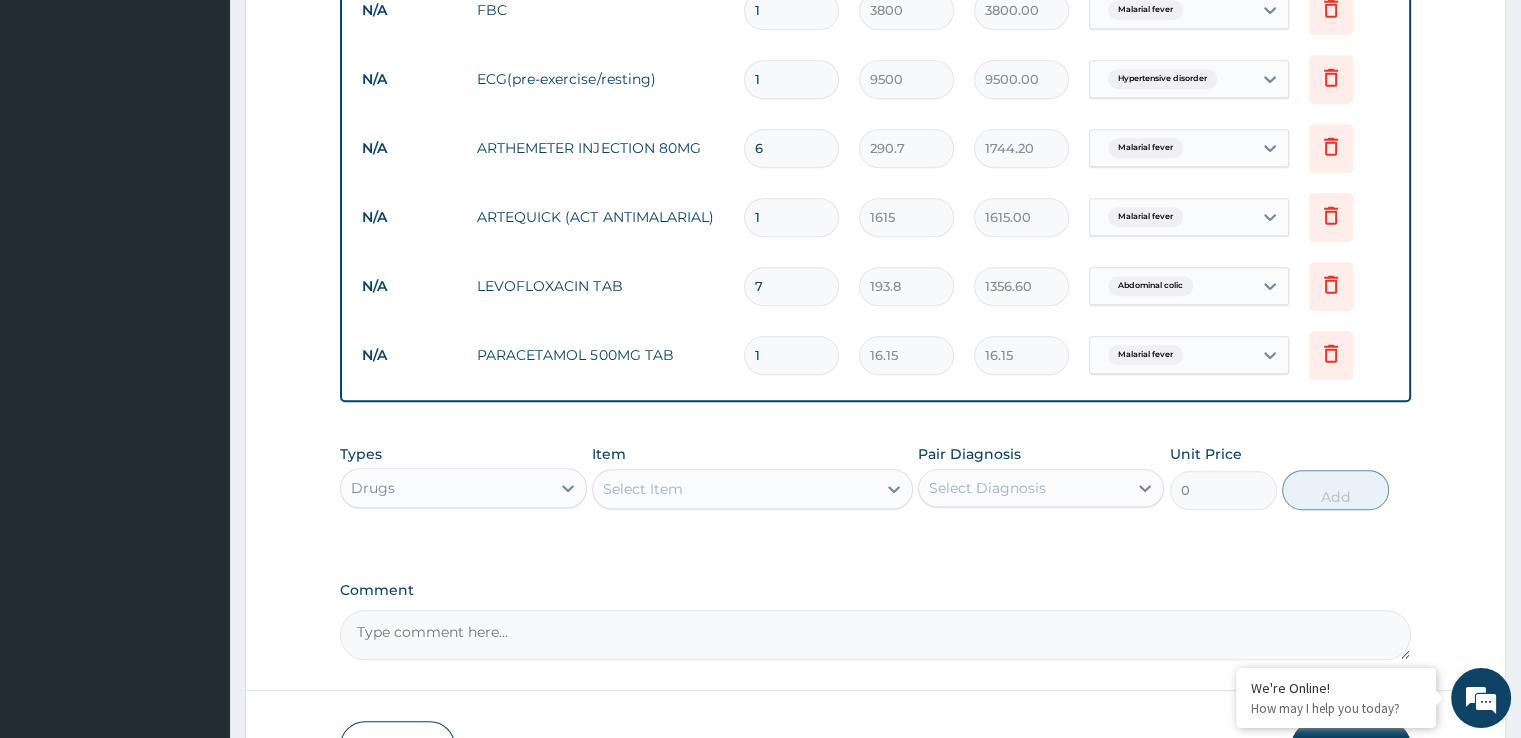 type on "290.70" 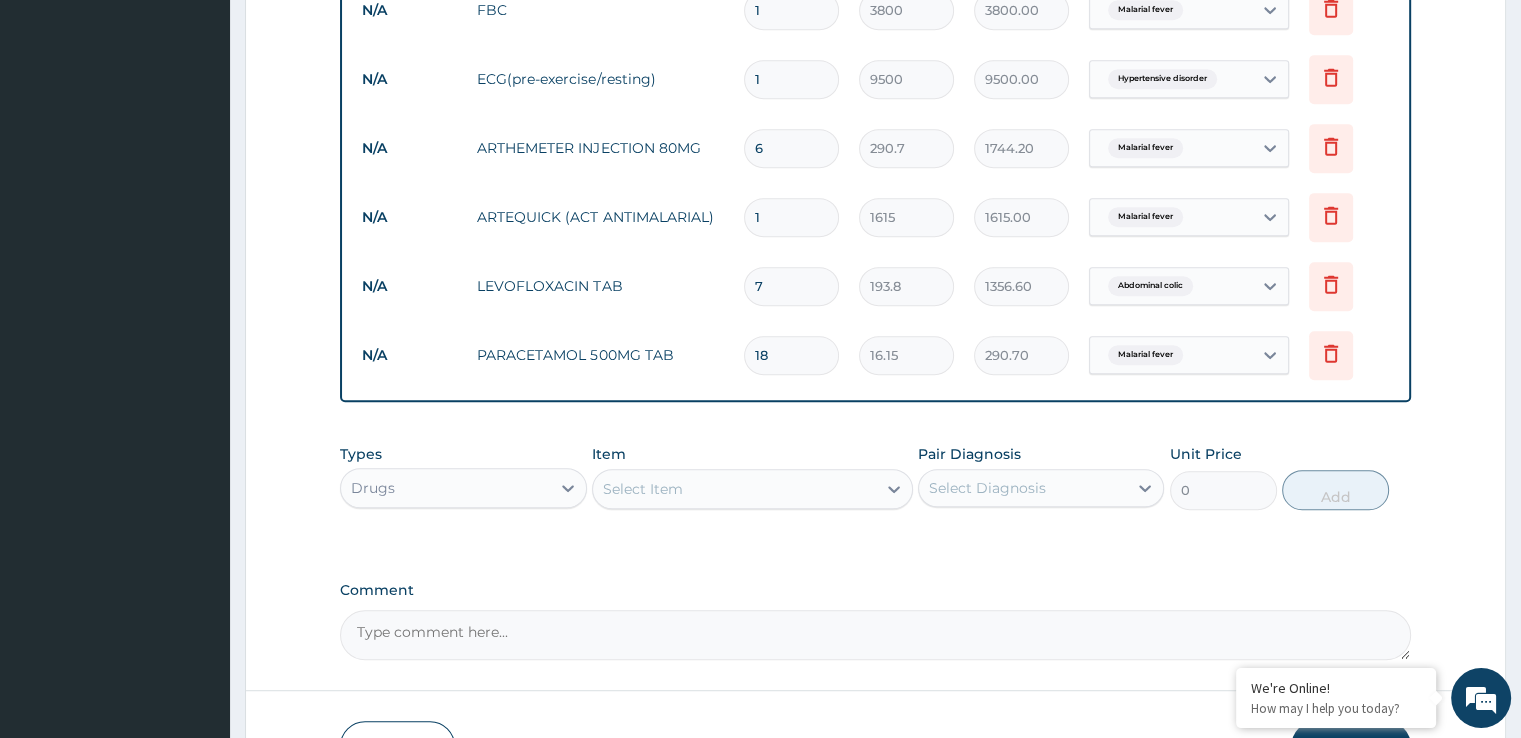 type on "18" 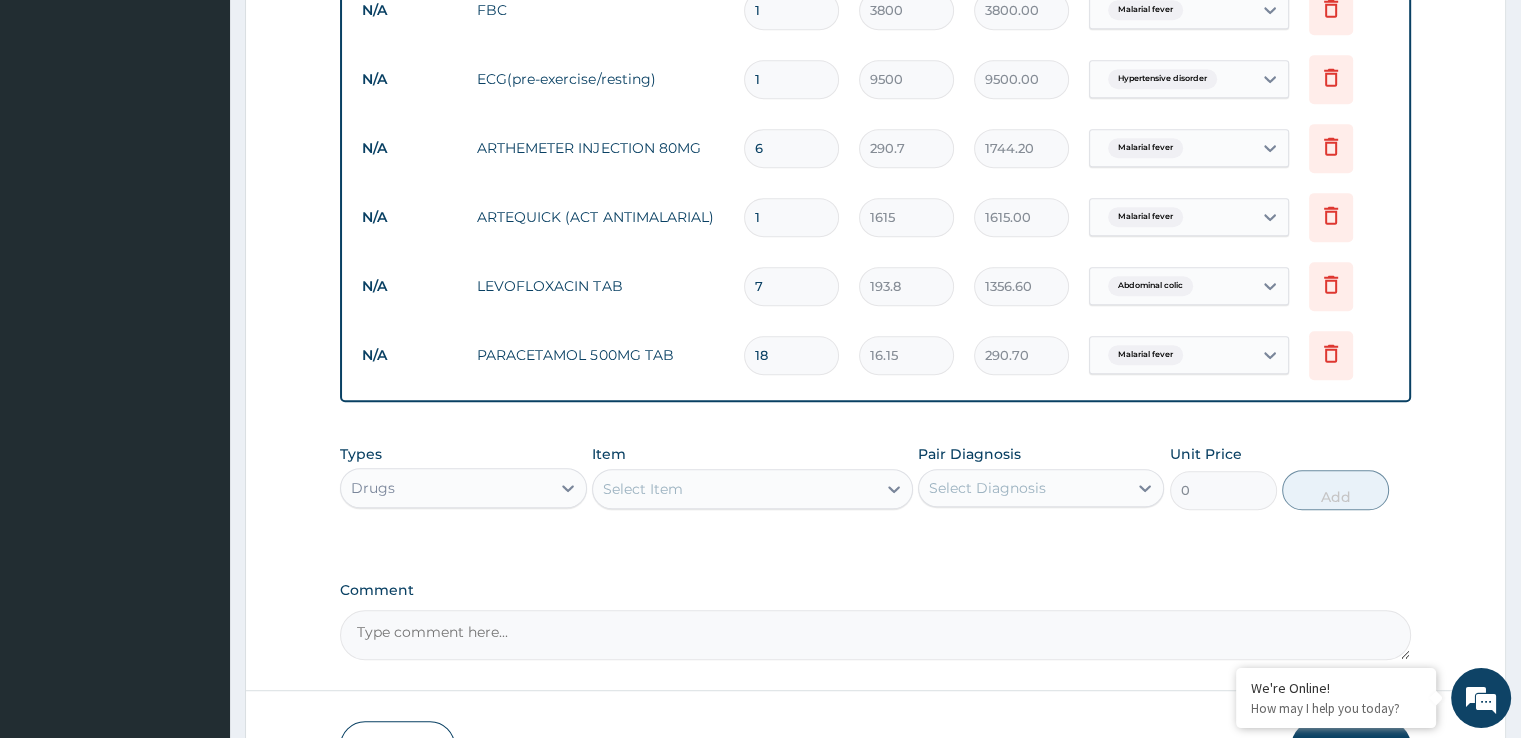 click on "Select Item" at bounding box center [734, 489] 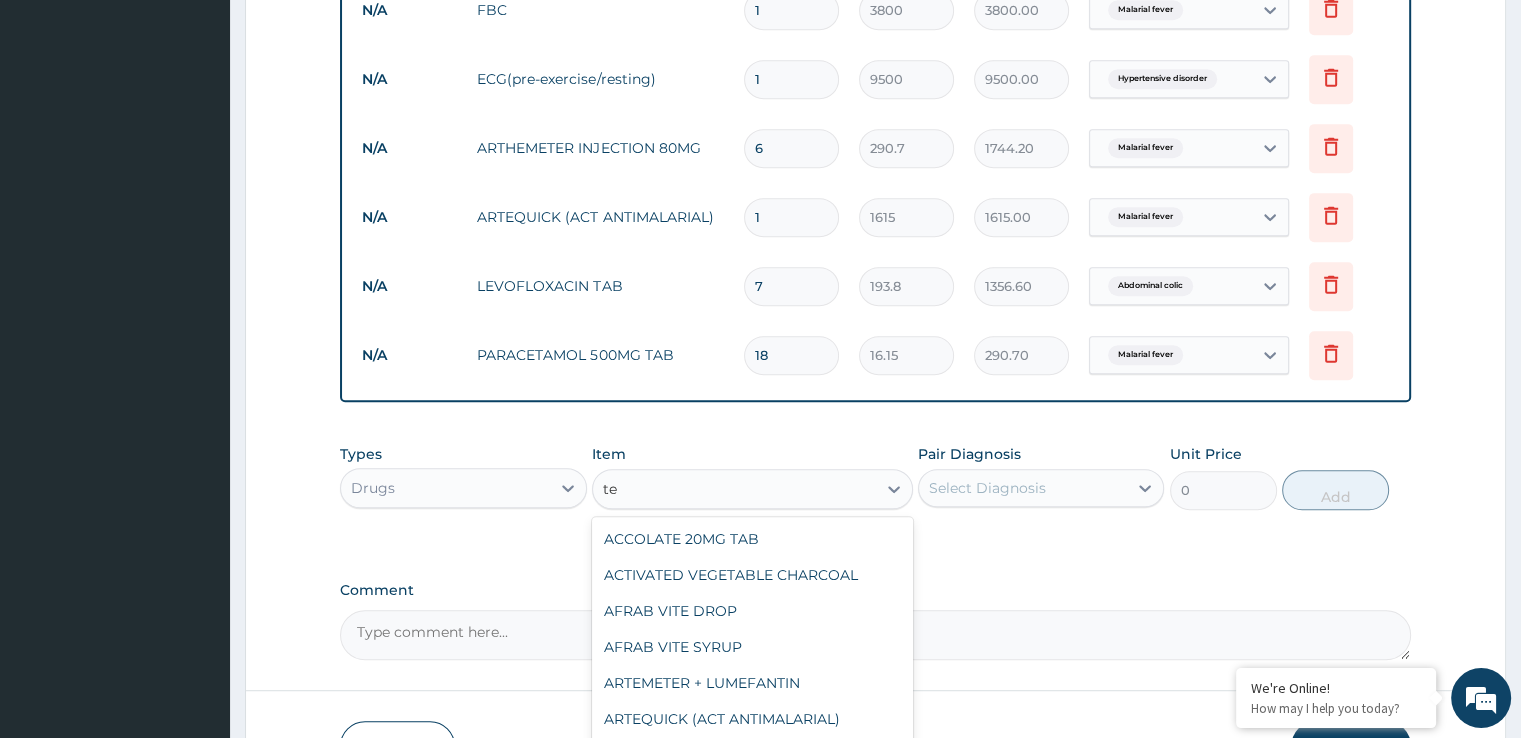 type on "t" 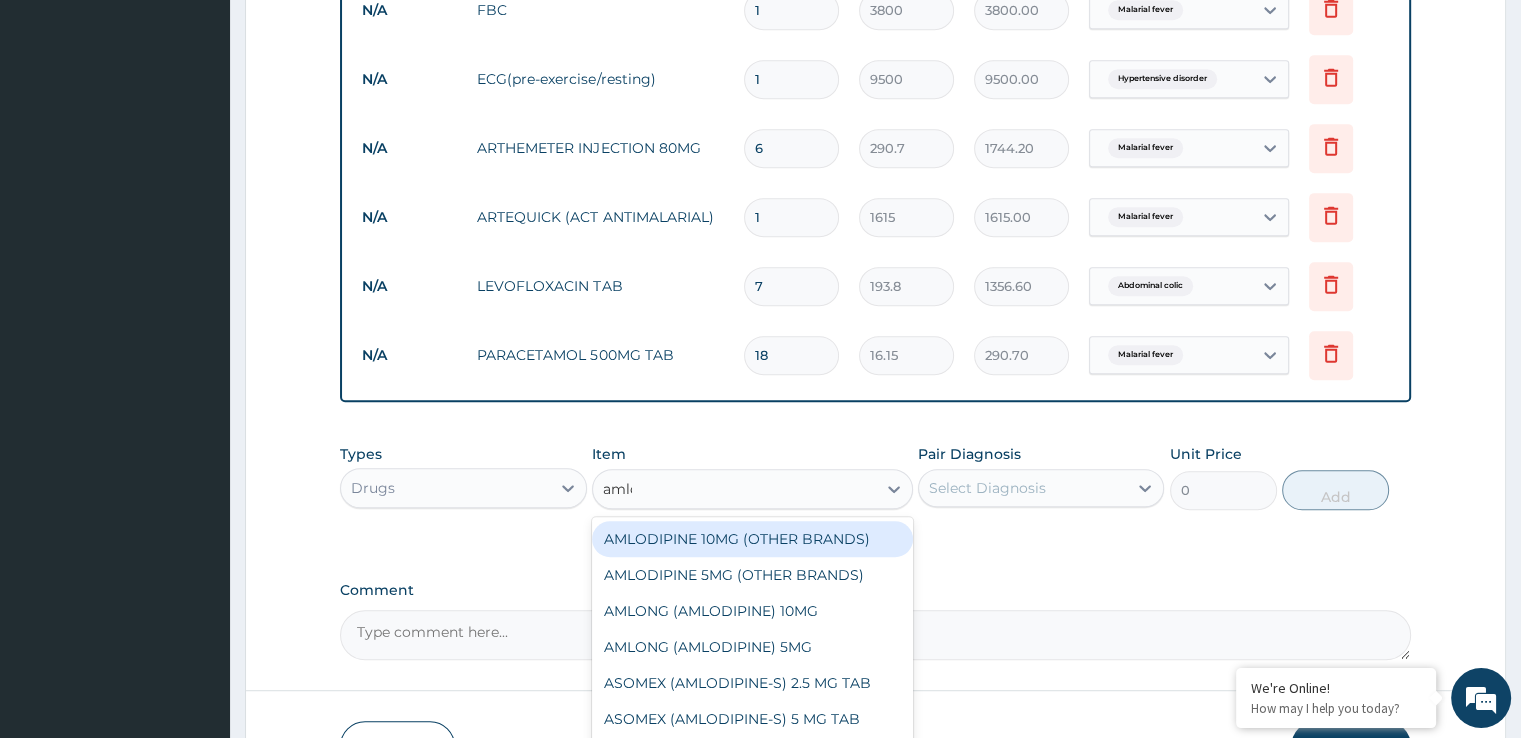type on "amlod" 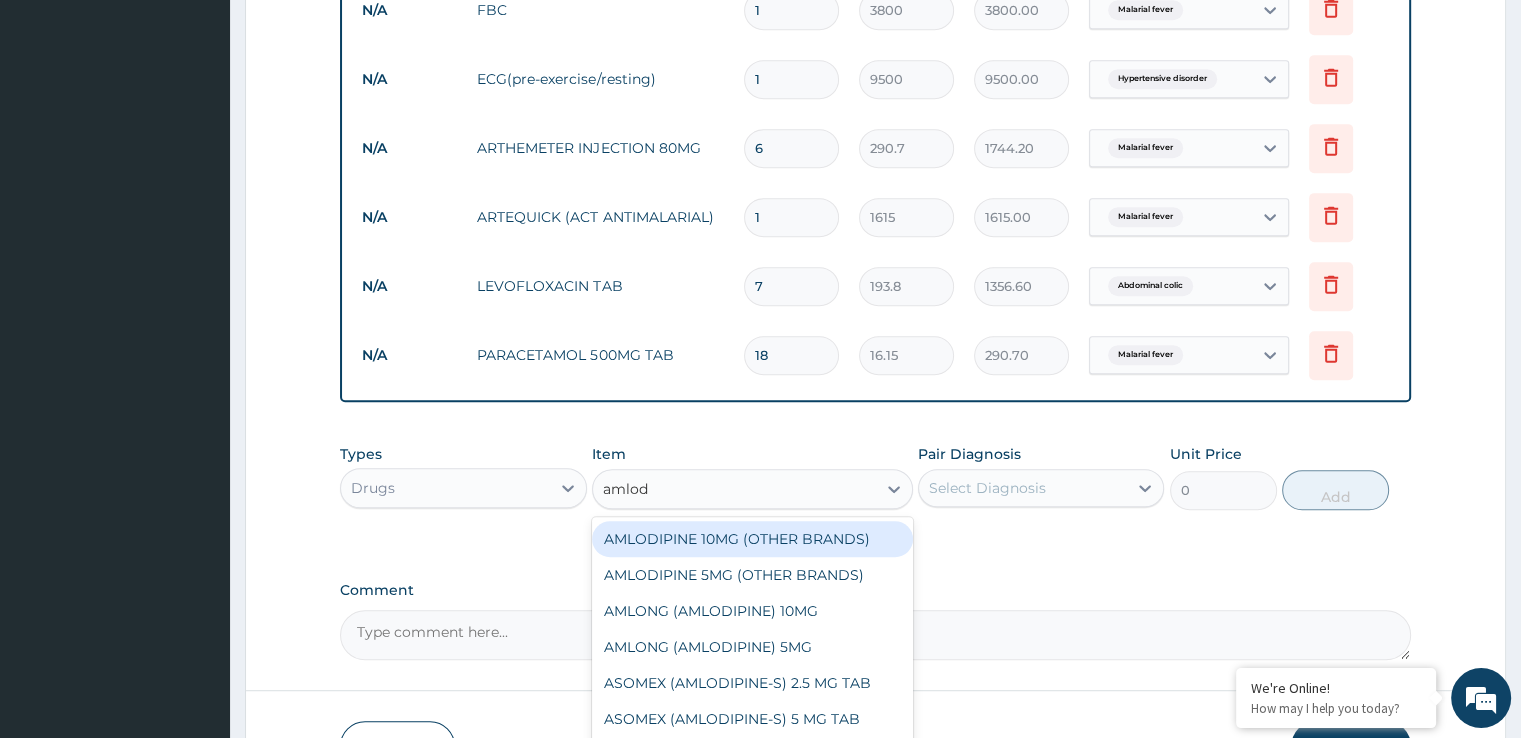 click on "AMLODIPINE 10MG (OTHER BRANDS)" at bounding box center (752, 539) 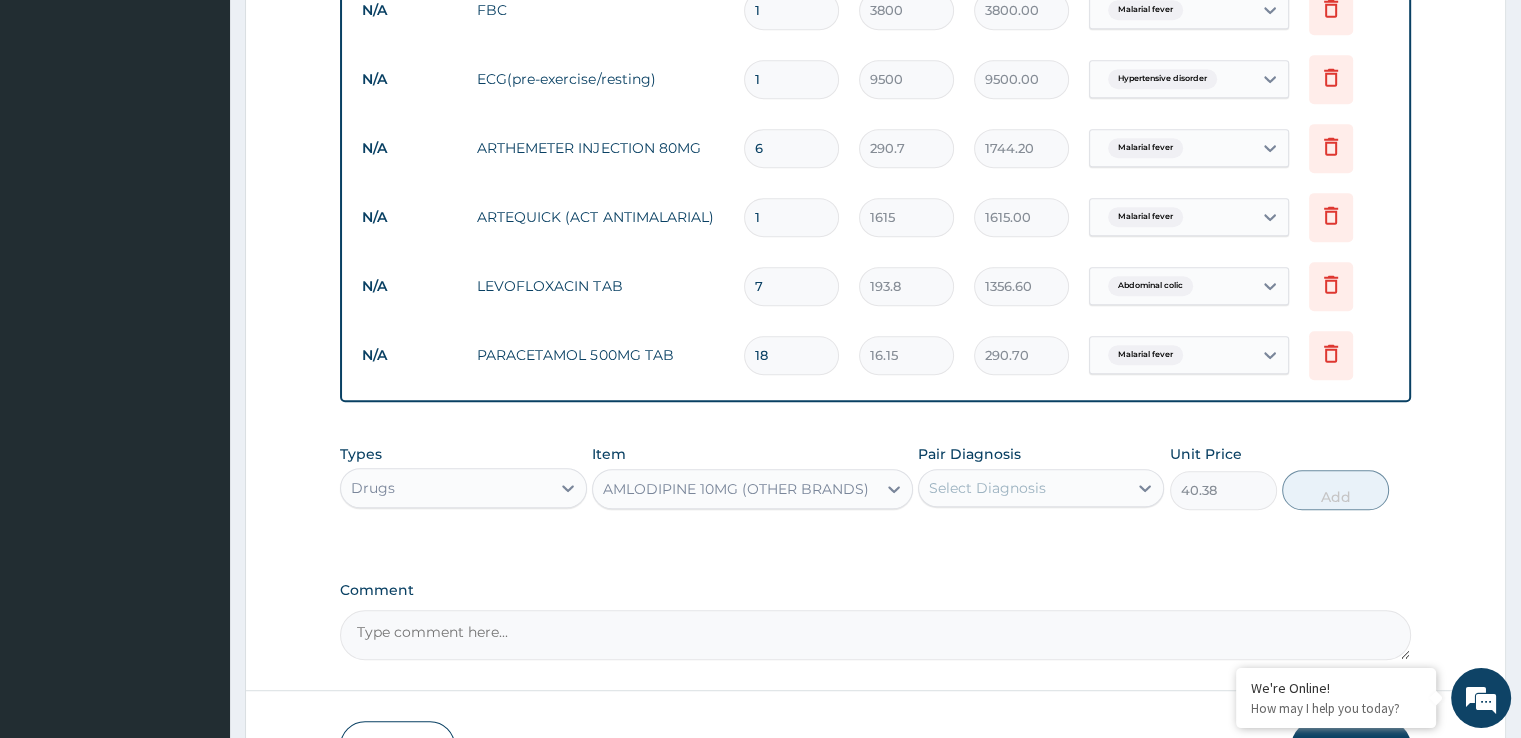 click on "Select Diagnosis" at bounding box center [1023, 488] 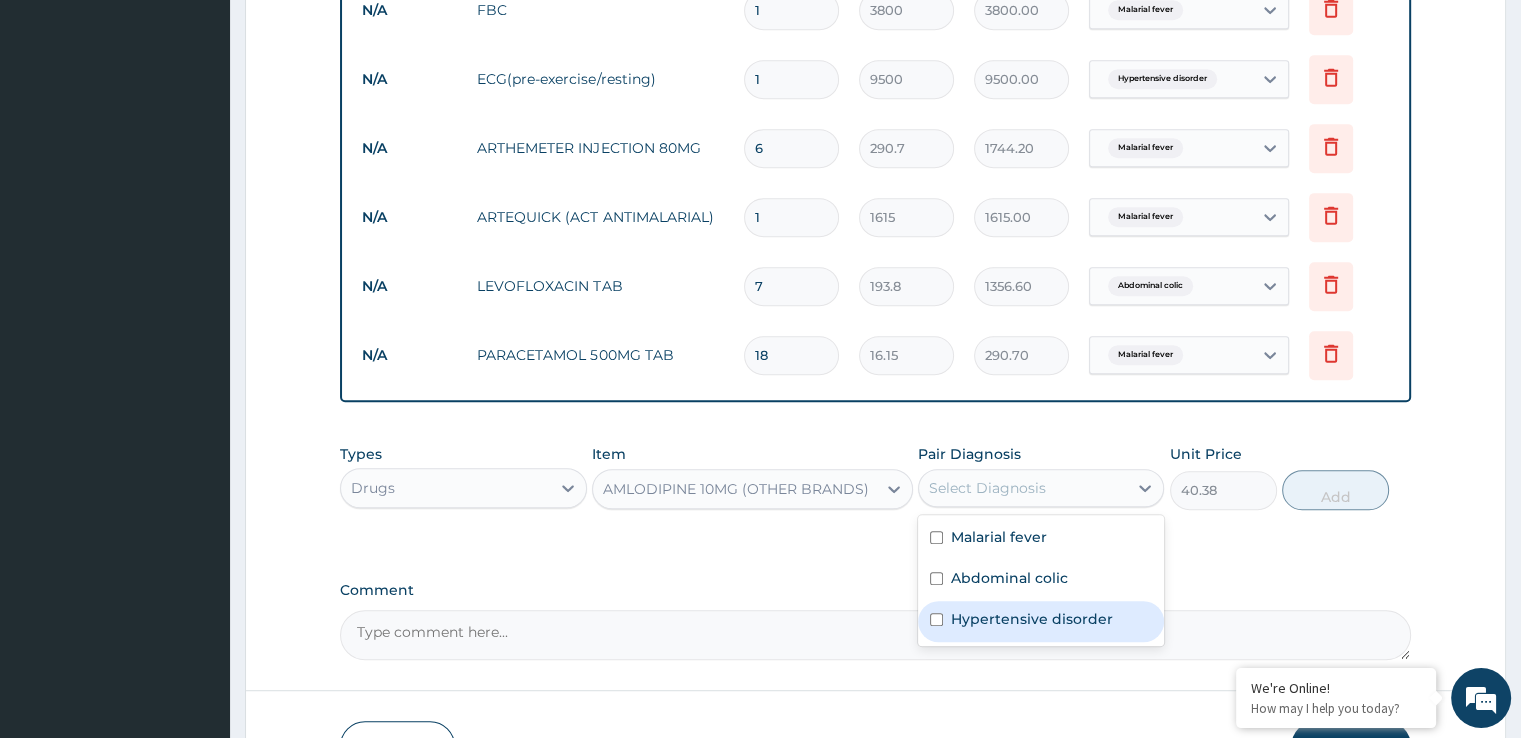 click on "Hypertensive disorder" at bounding box center [1032, 619] 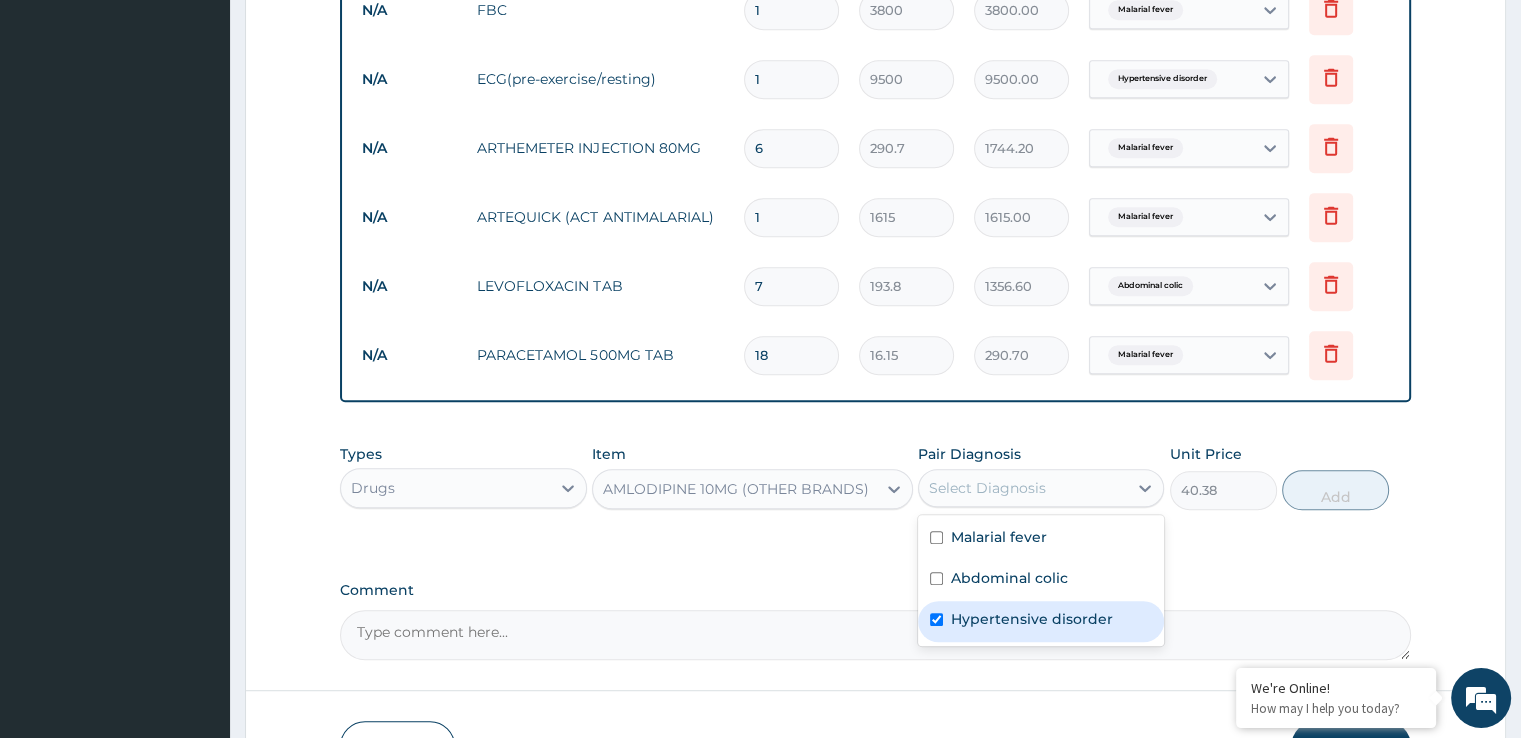 checkbox on "true" 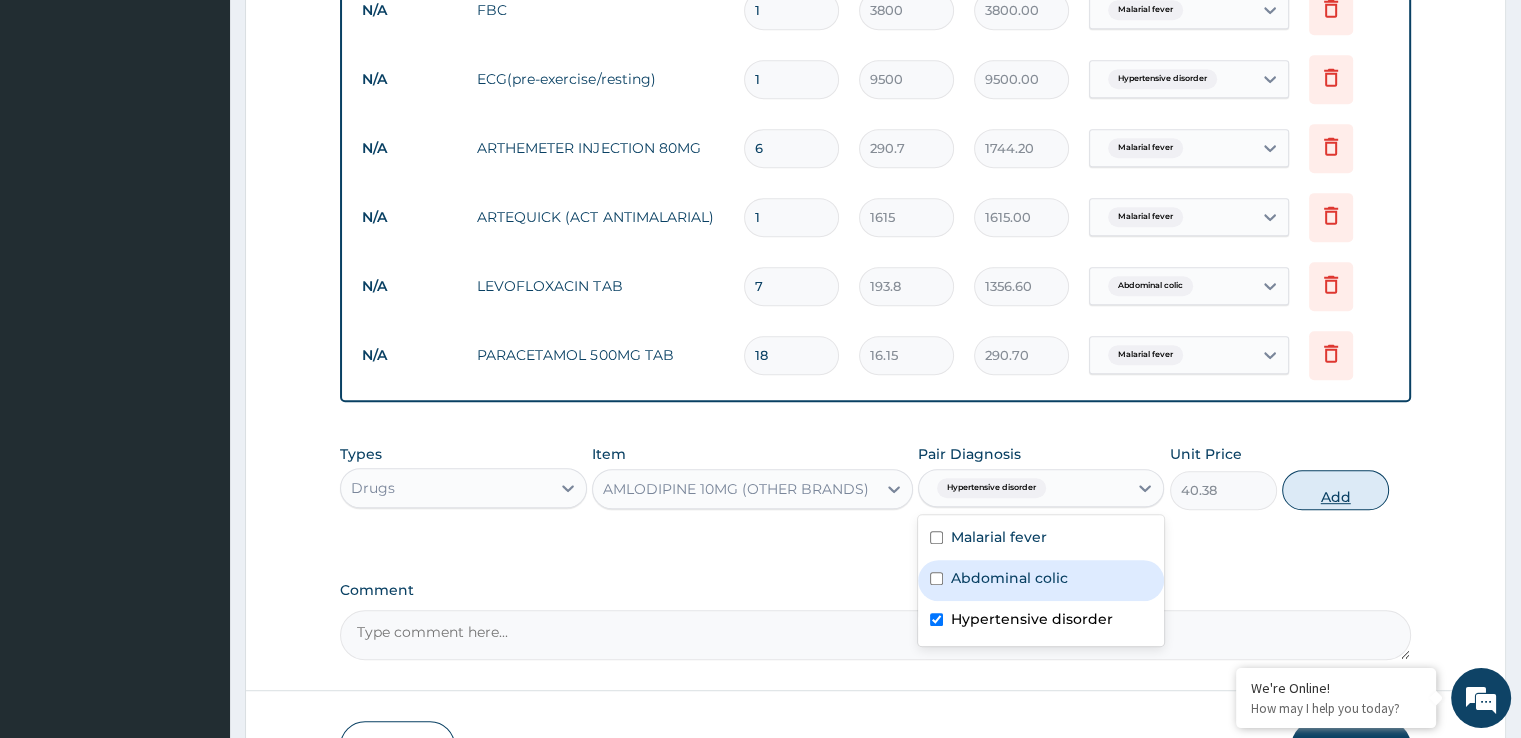 click on "Add" at bounding box center [1335, 490] 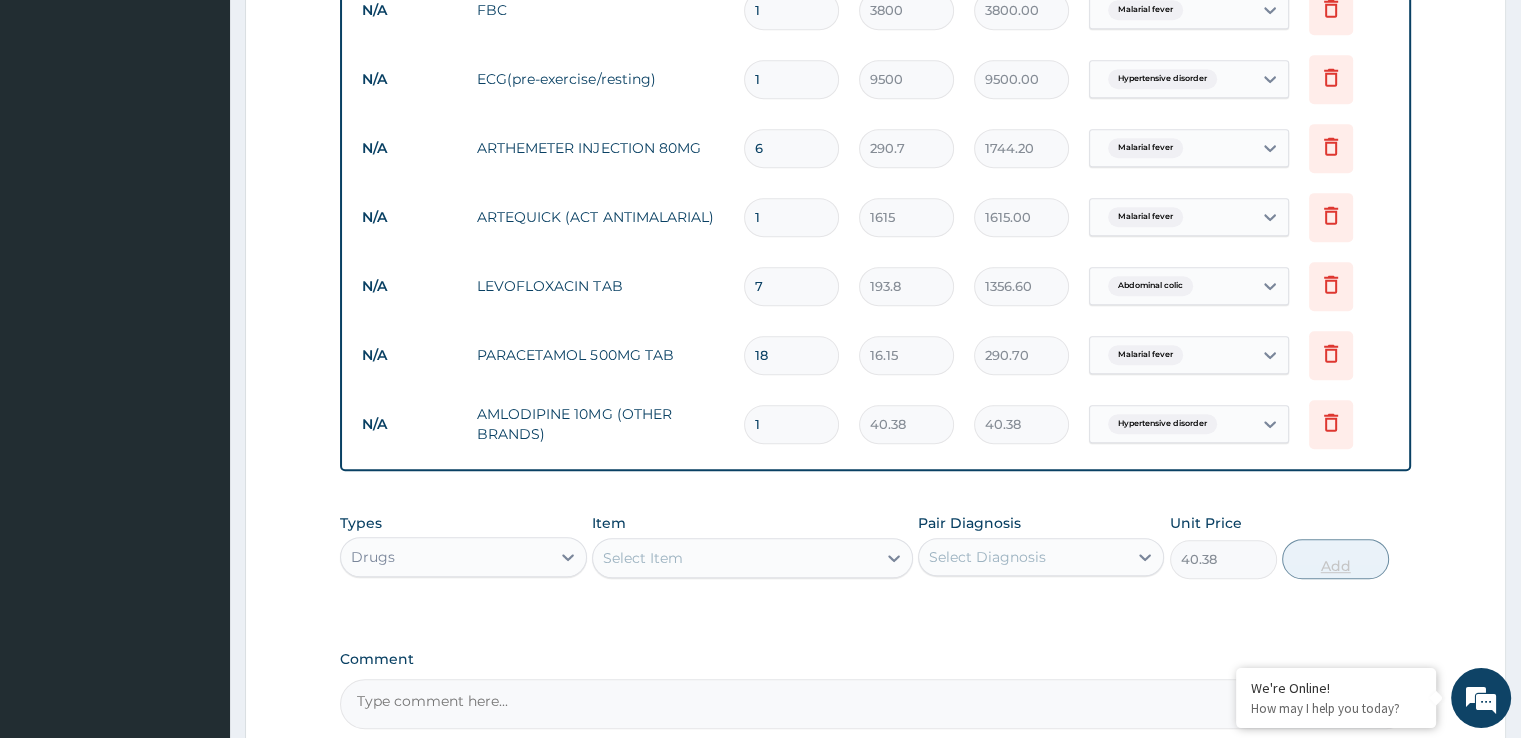type on "0" 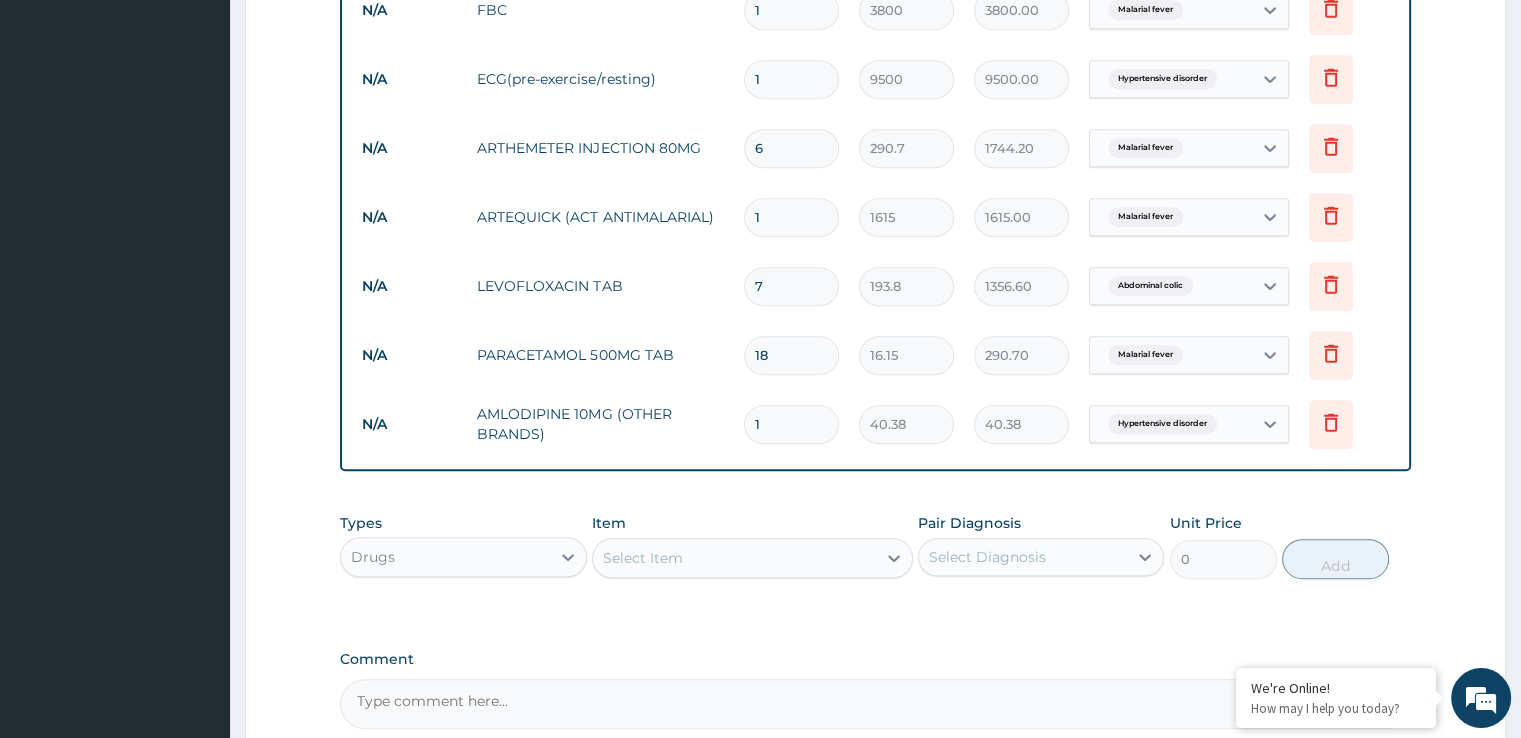 type 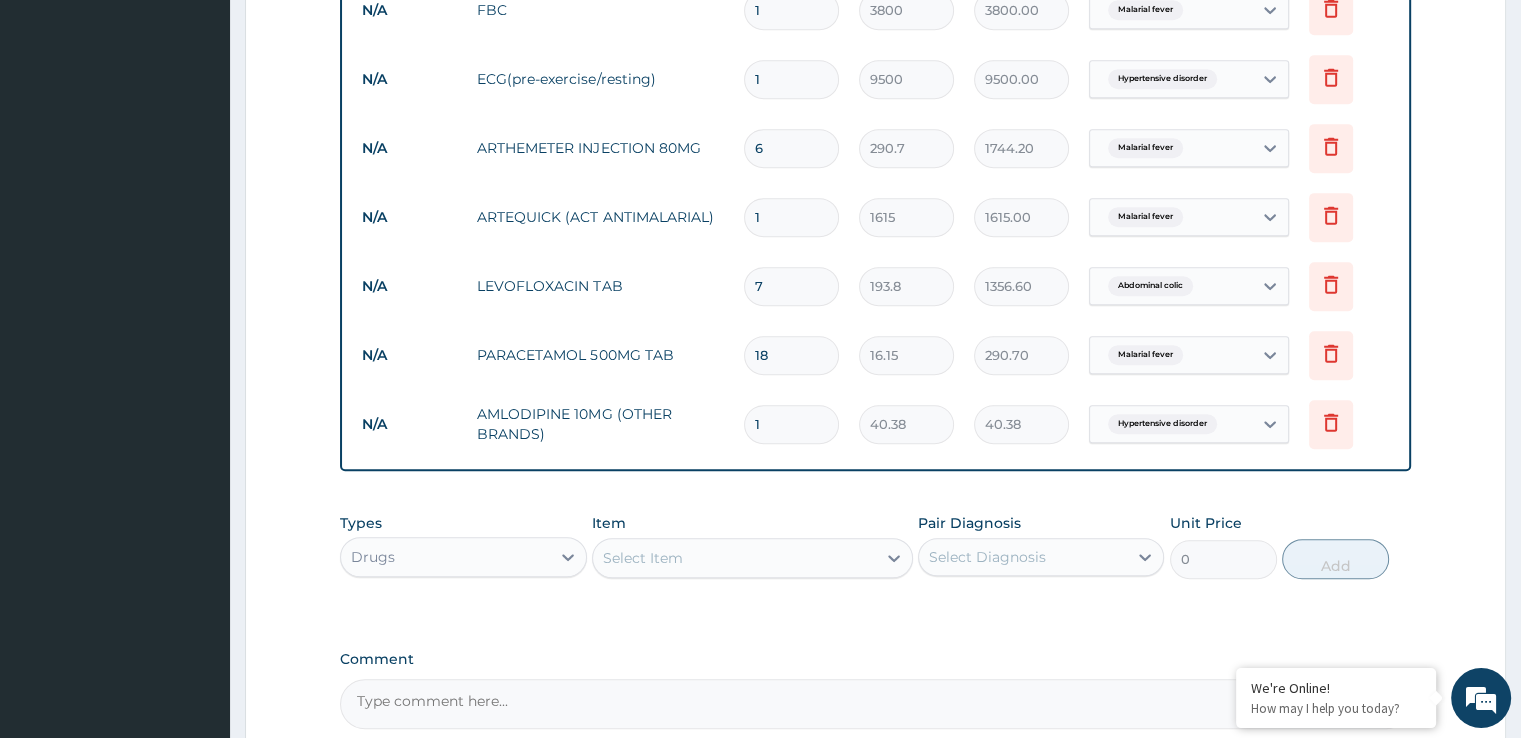 type on "0.00" 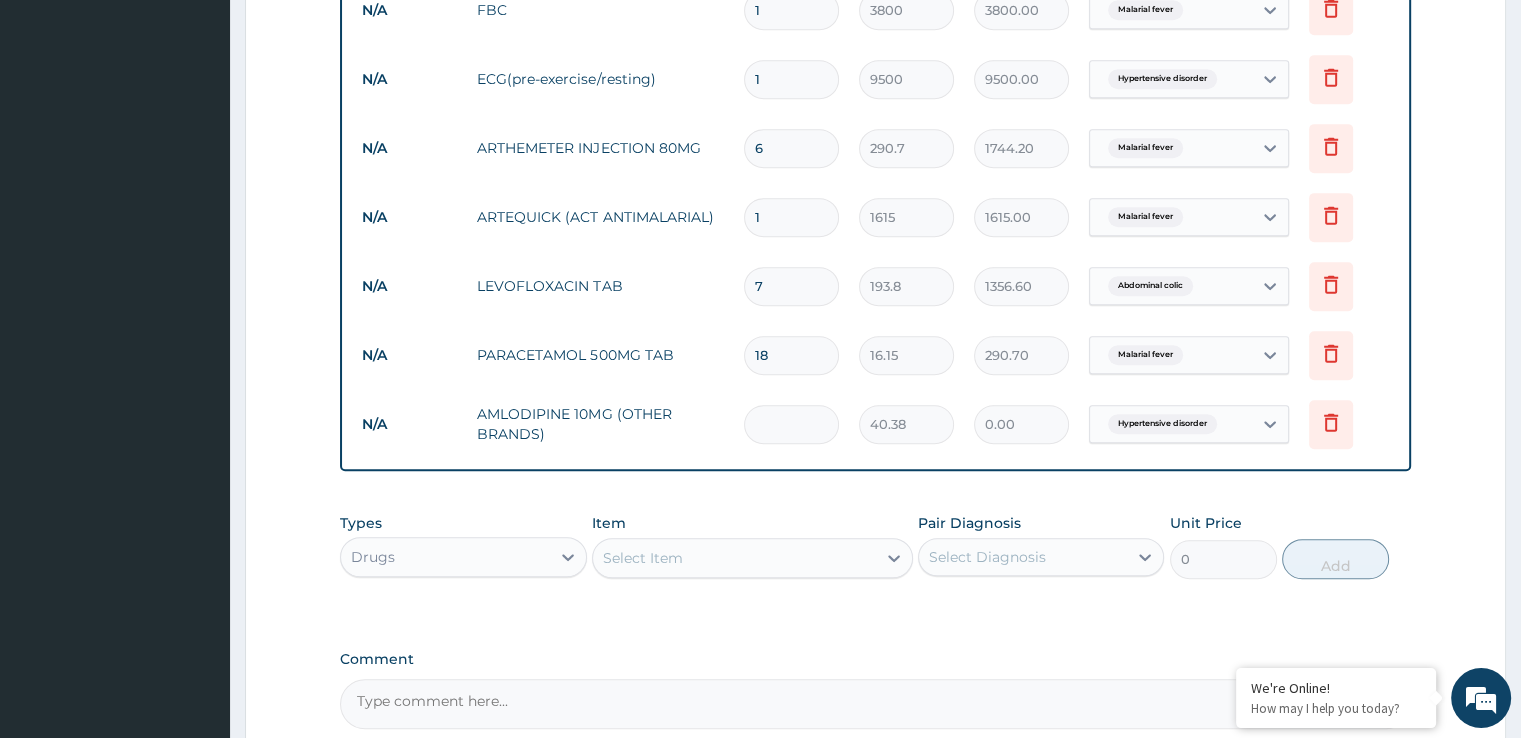 type on "3" 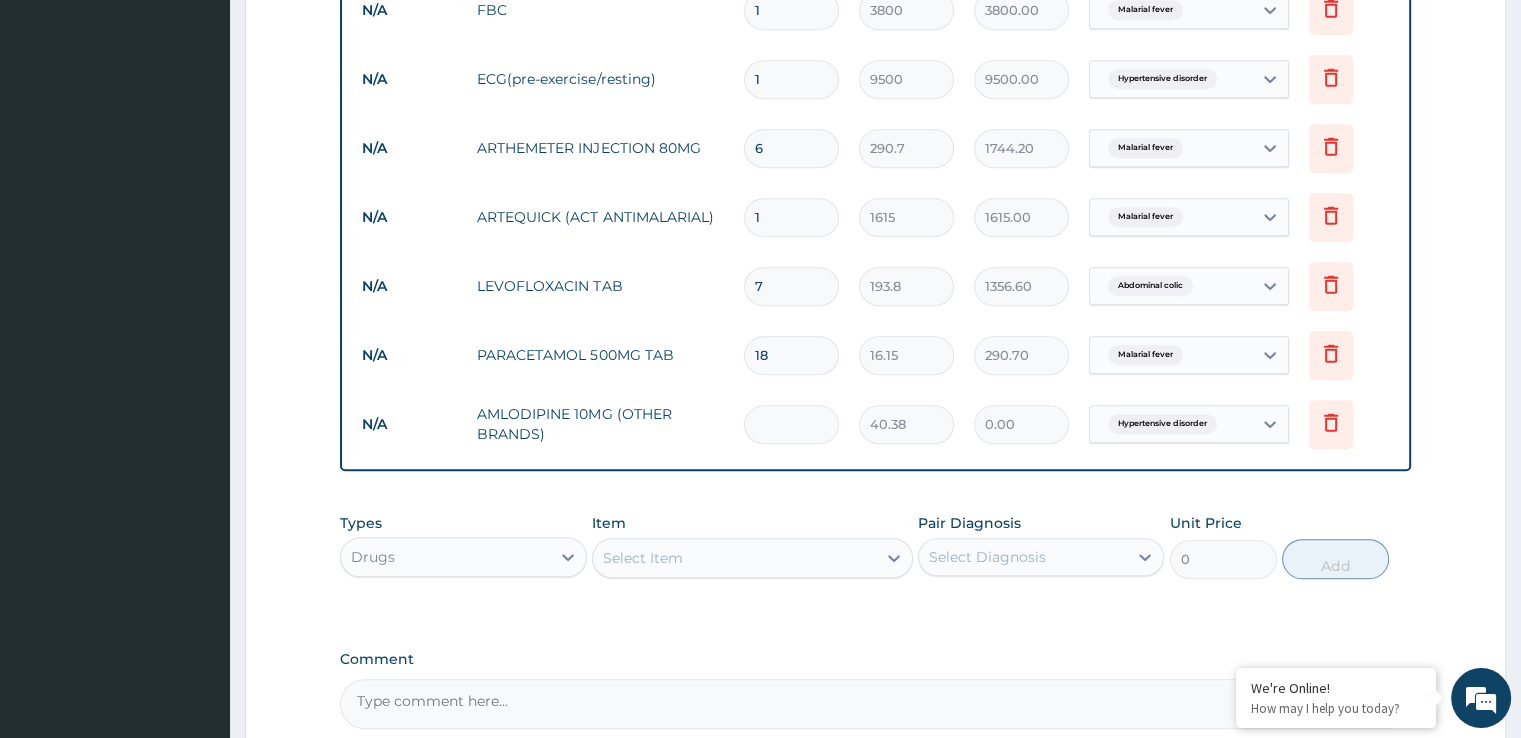 type on "121.14" 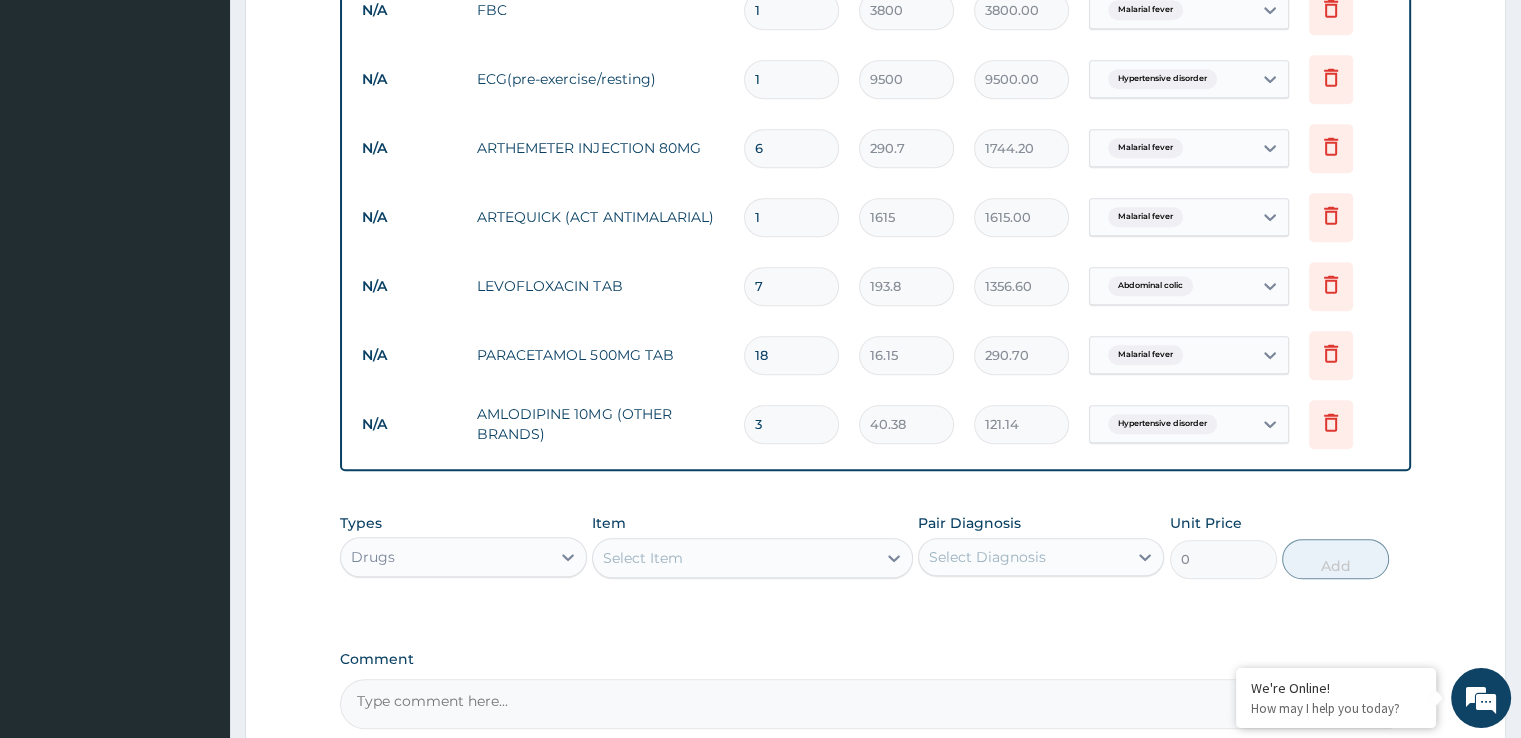 type on "30" 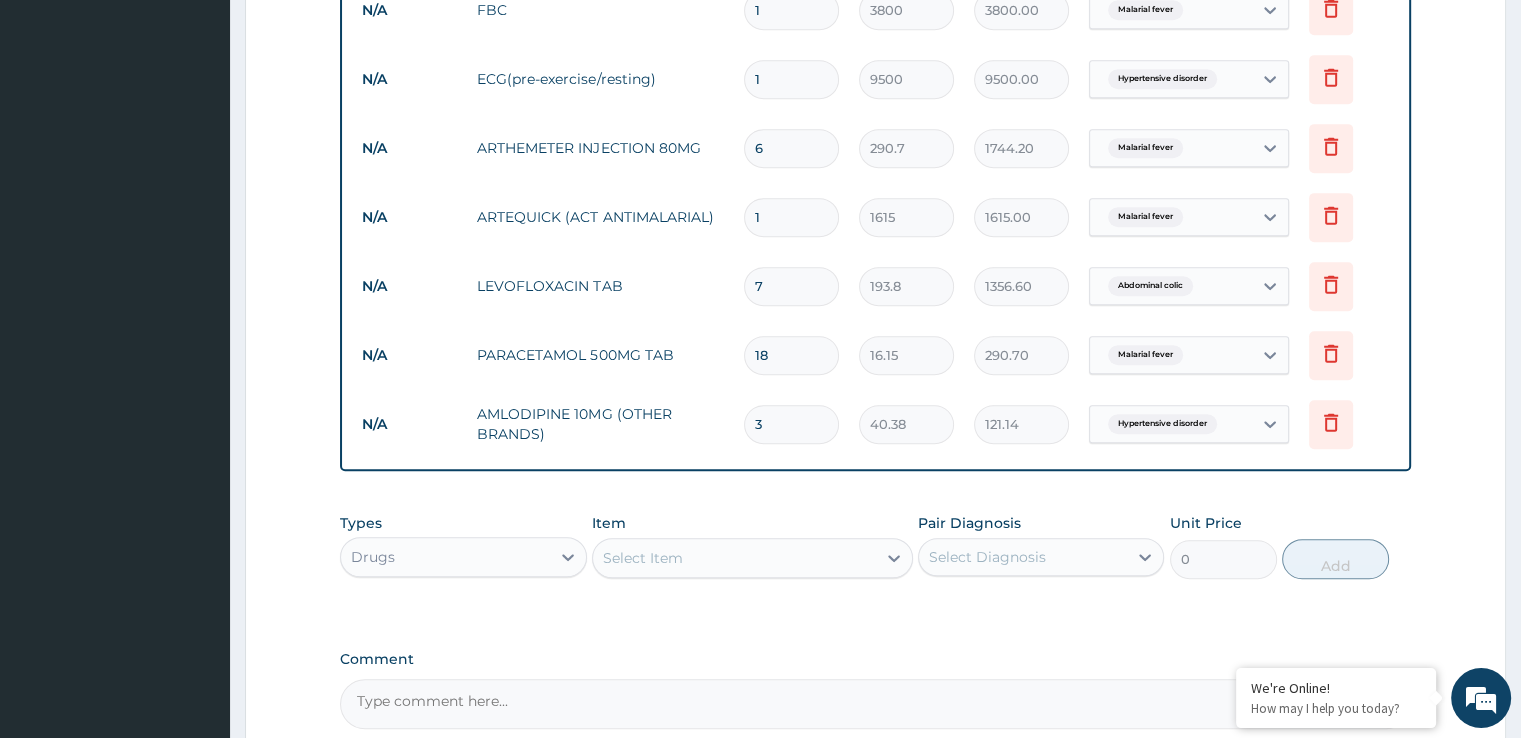 type on "1211.40" 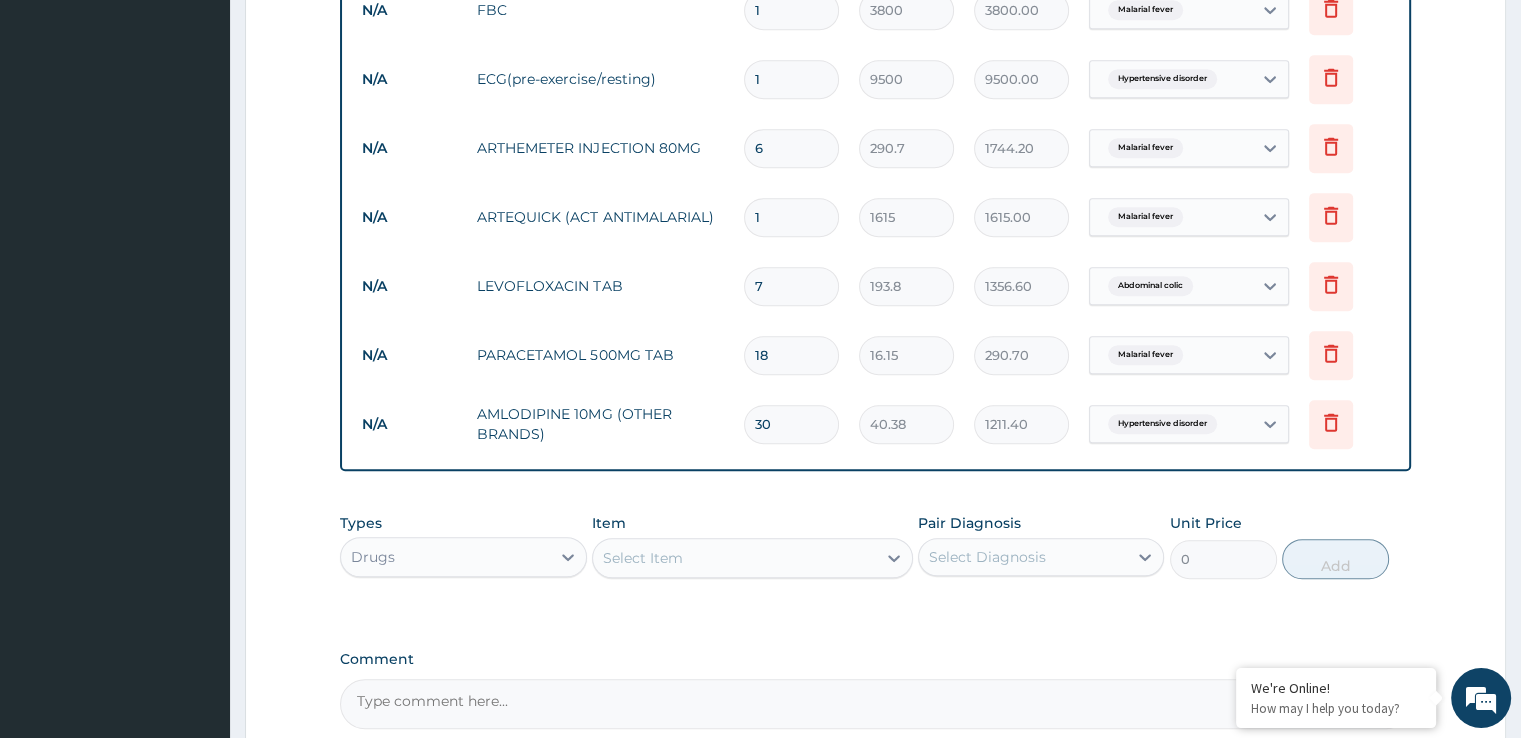 type on "30" 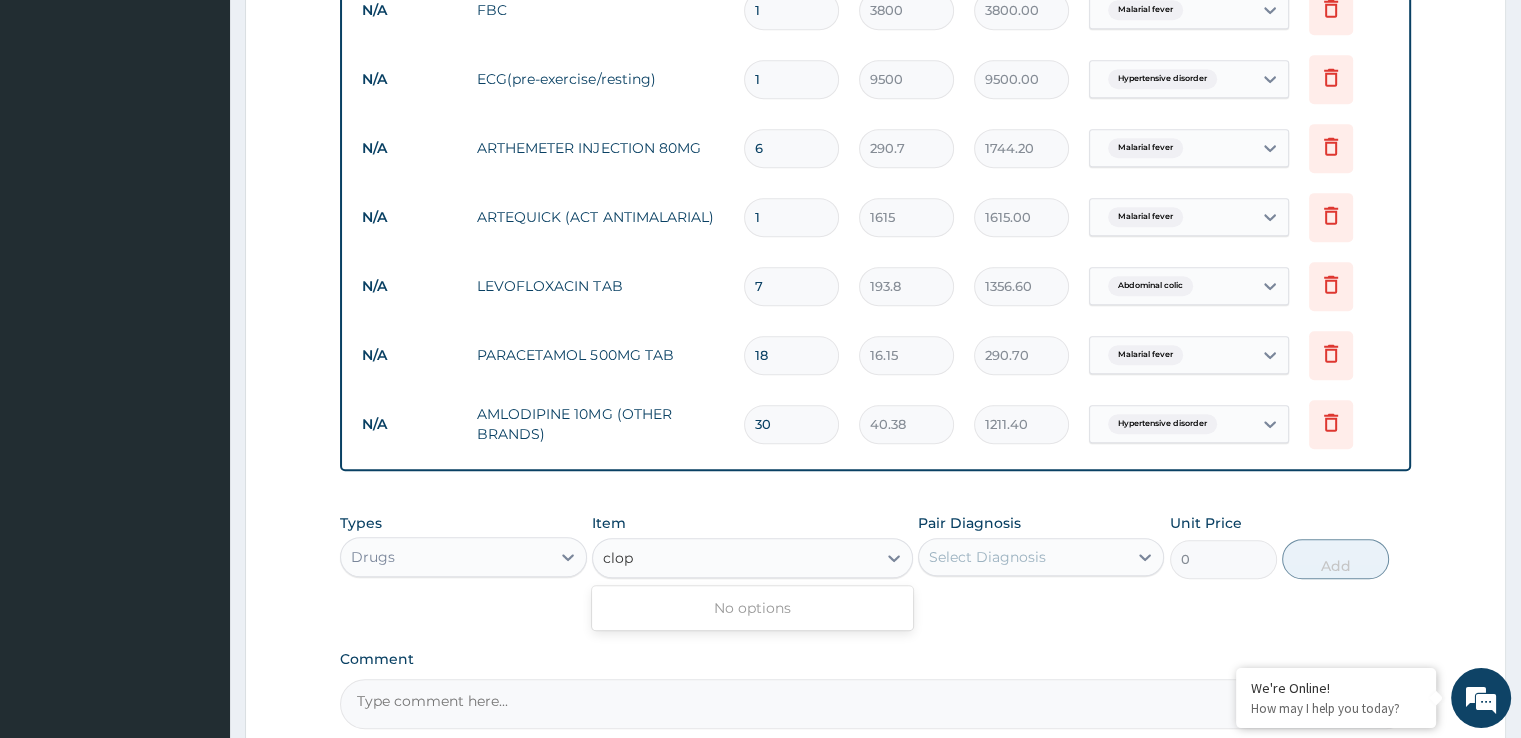 type on "clo" 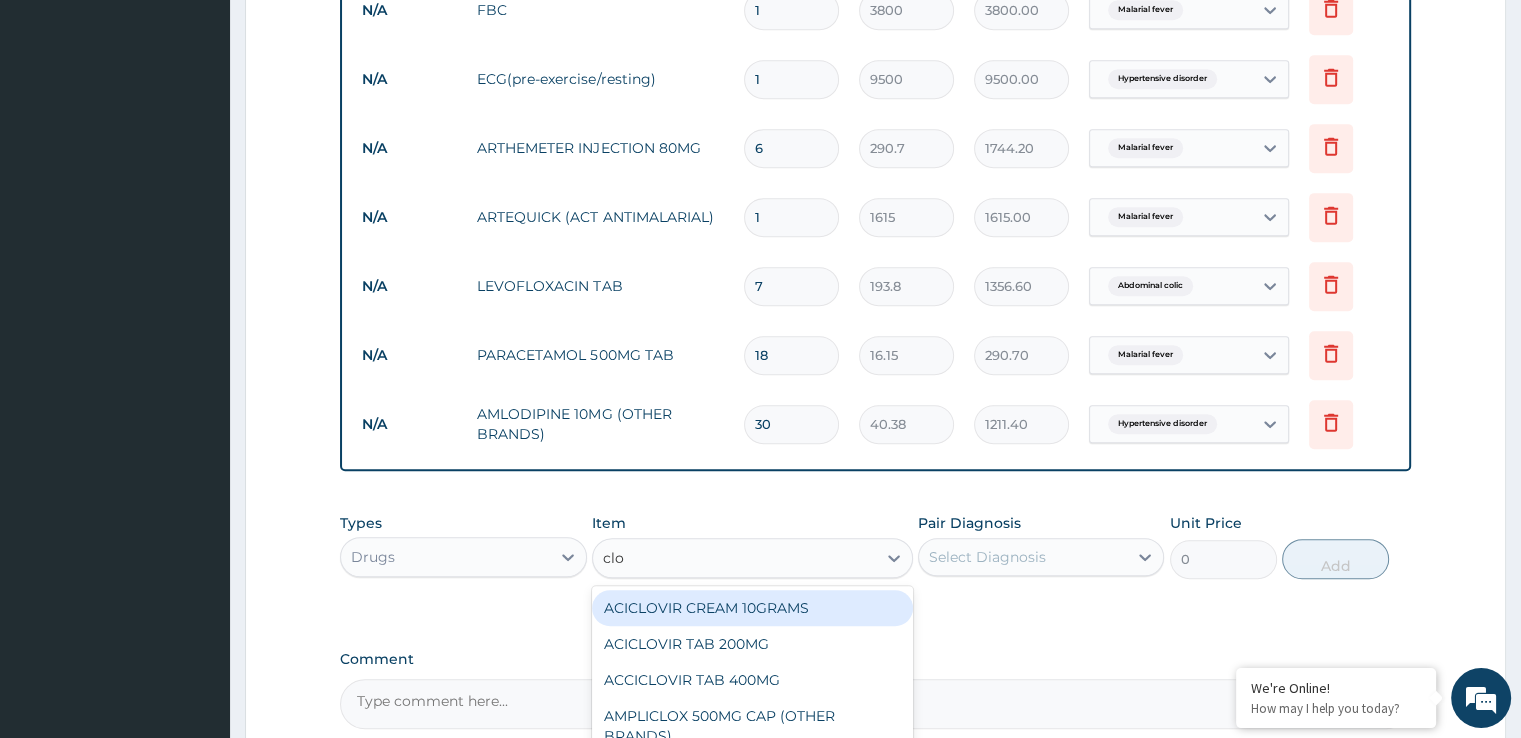 scroll, scrollTop: 1156, scrollLeft: 0, axis: vertical 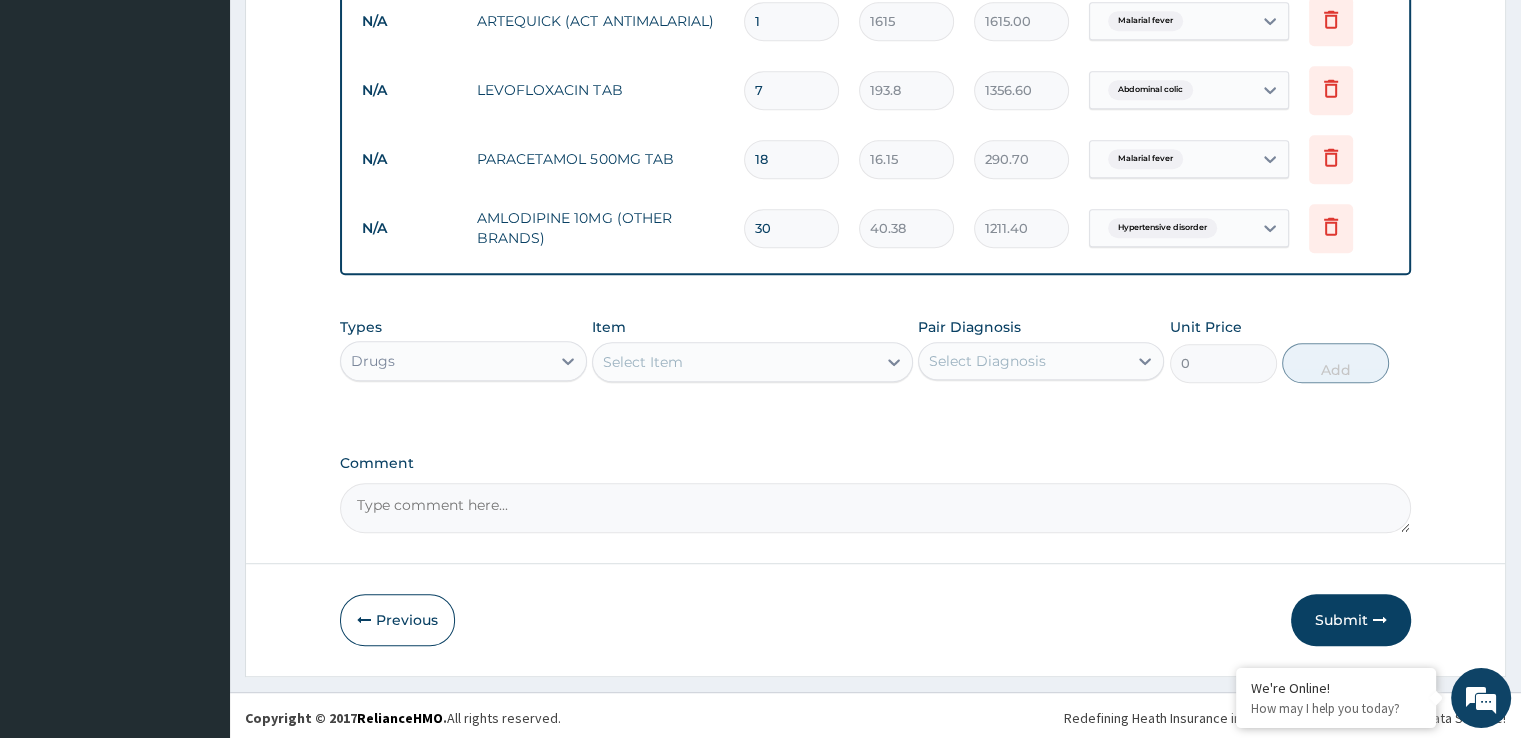 click on "Select Item" at bounding box center [734, 362] 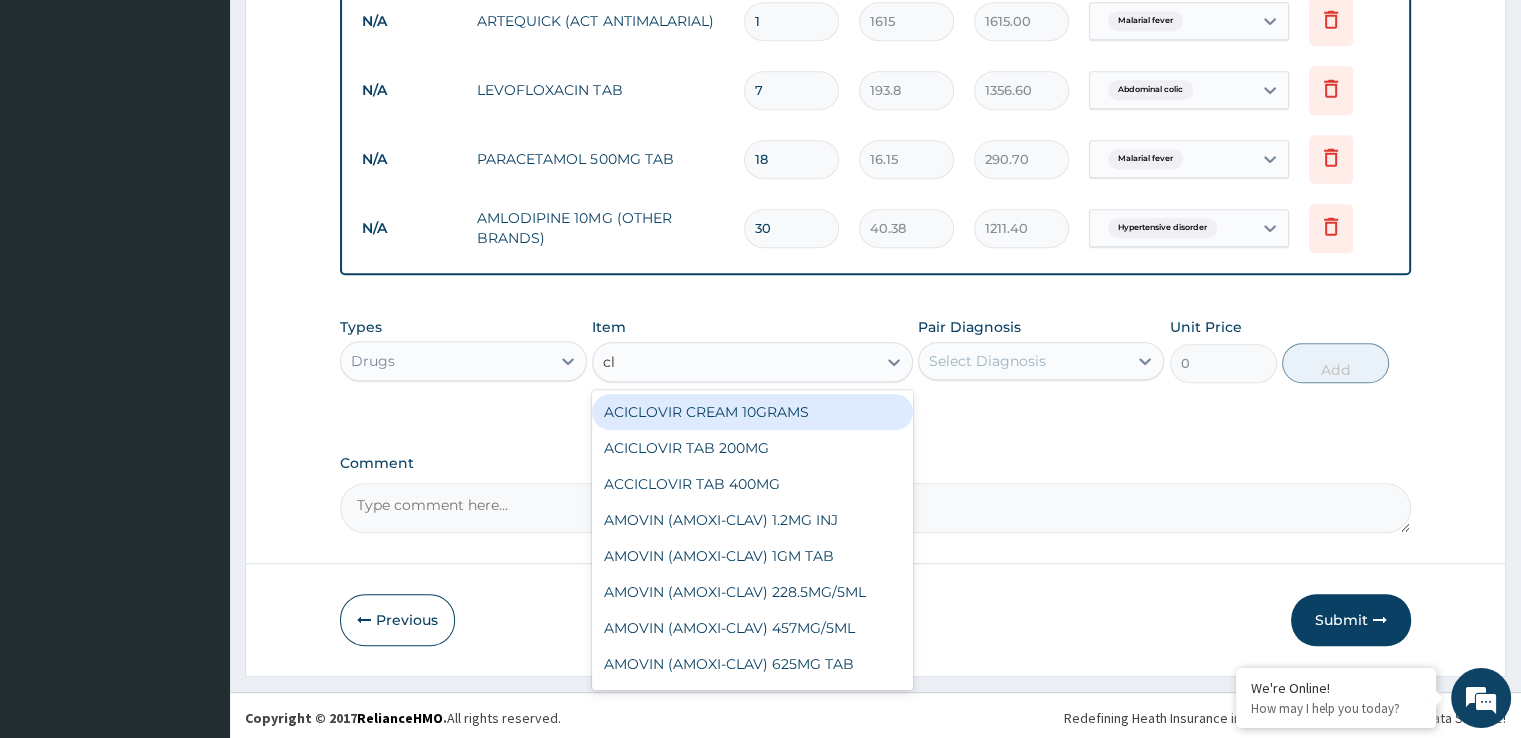 type on "c" 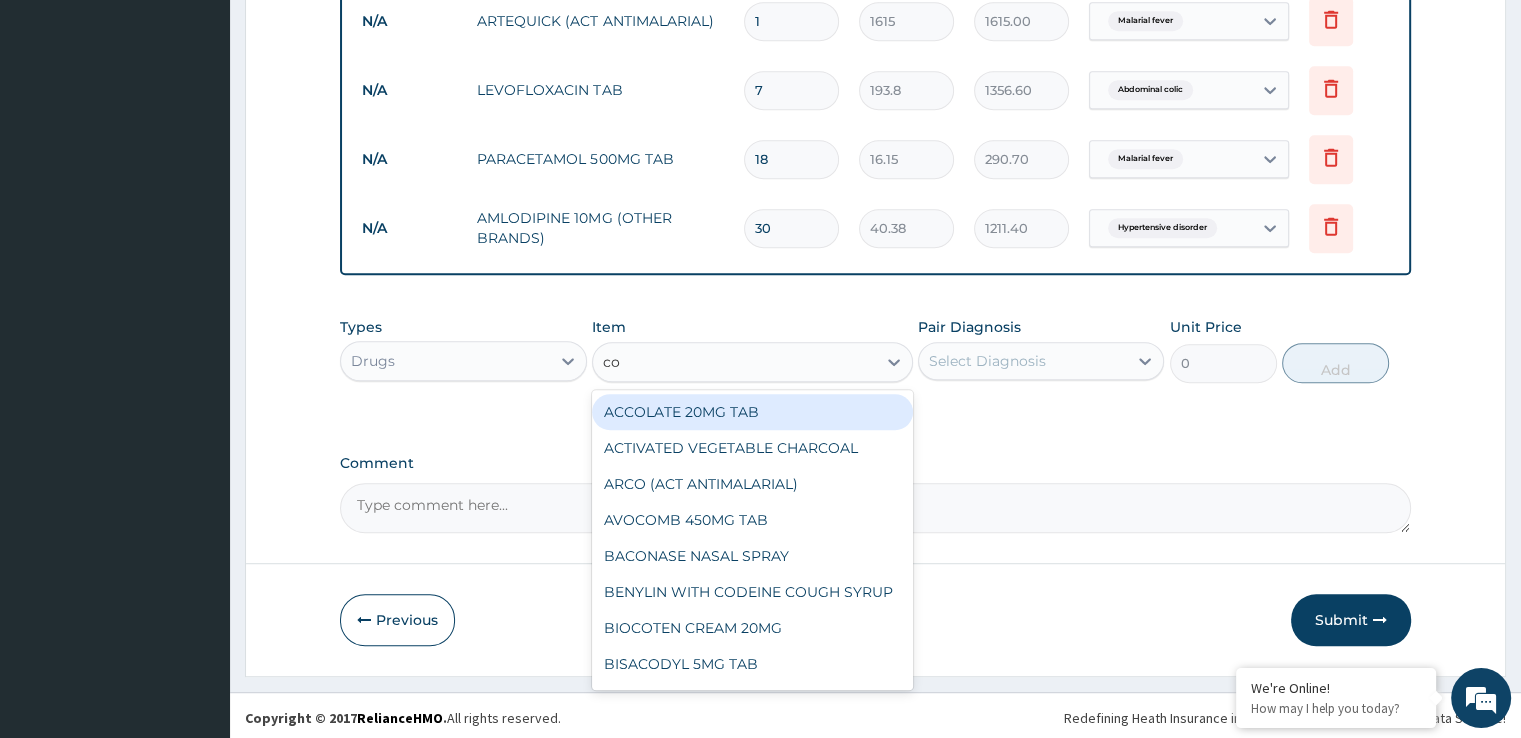 type on "c" 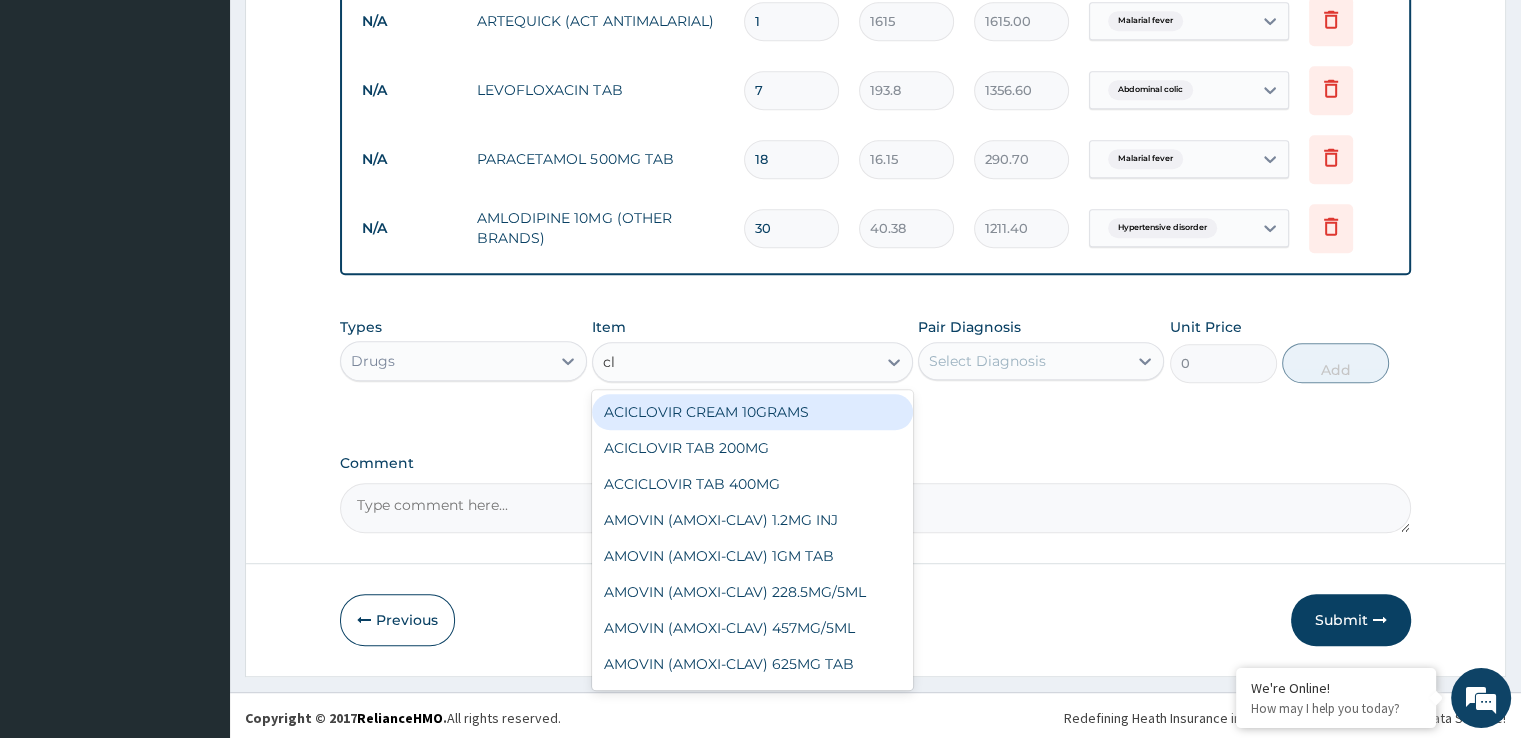 type on "c" 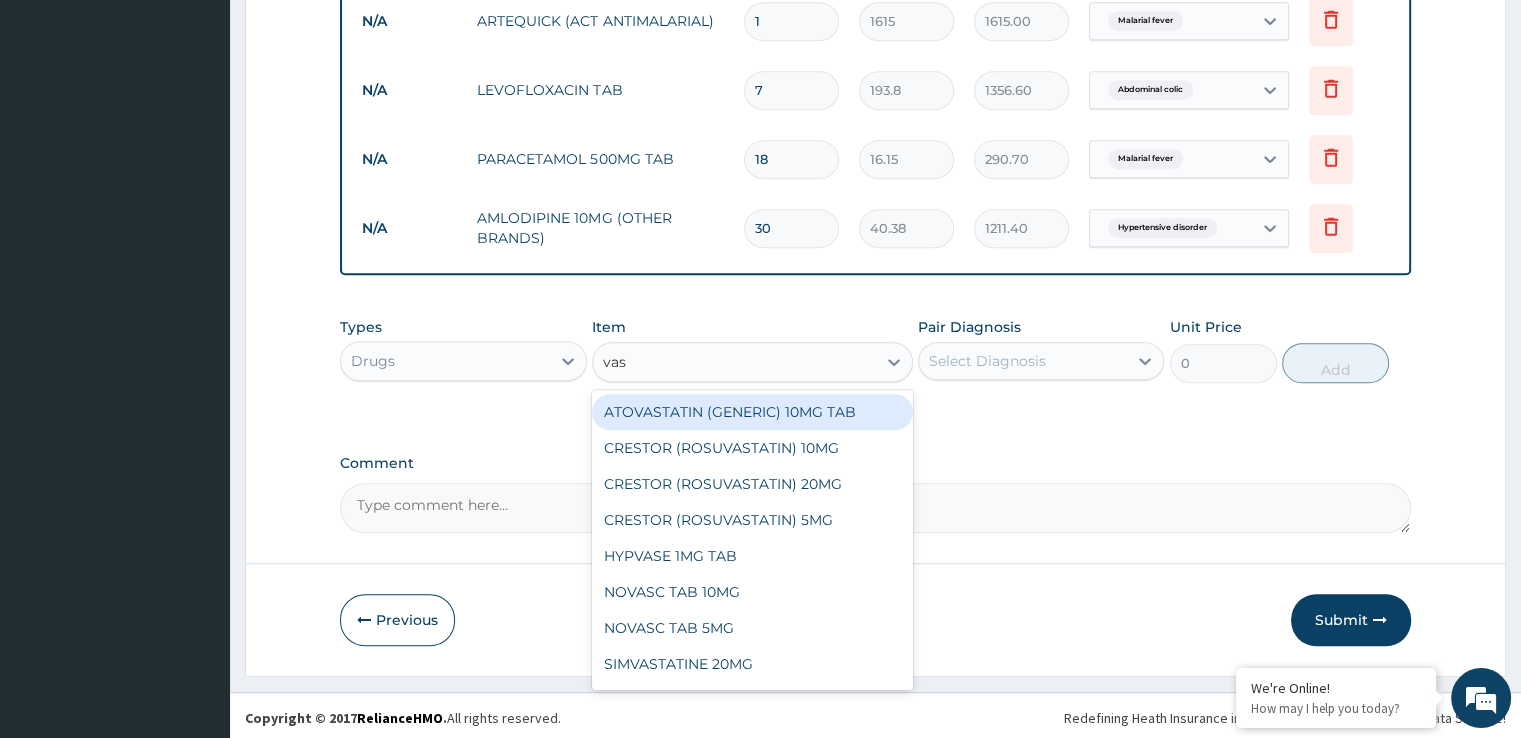 type on "vaso" 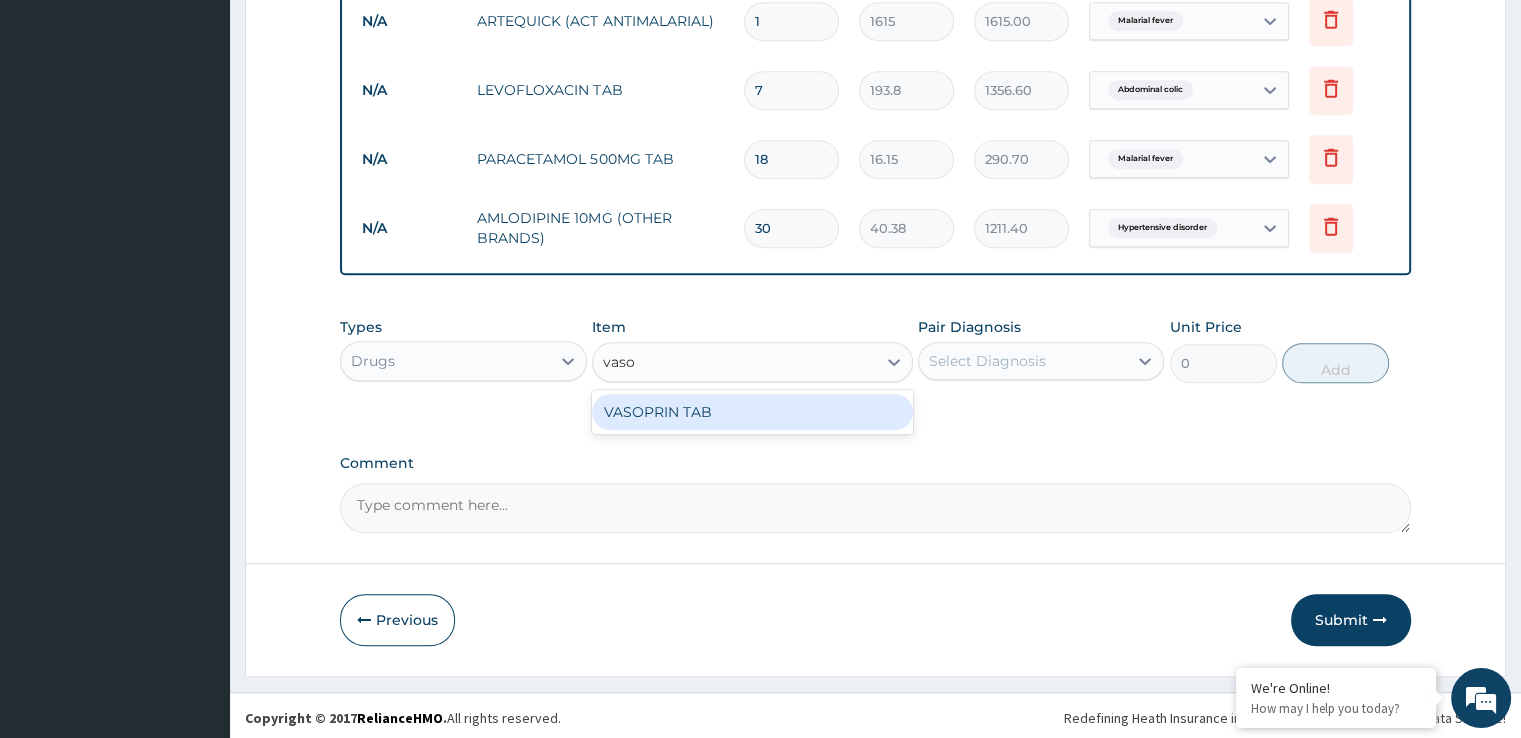 click on "VASOPRIN TAB" at bounding box center (752, 412) 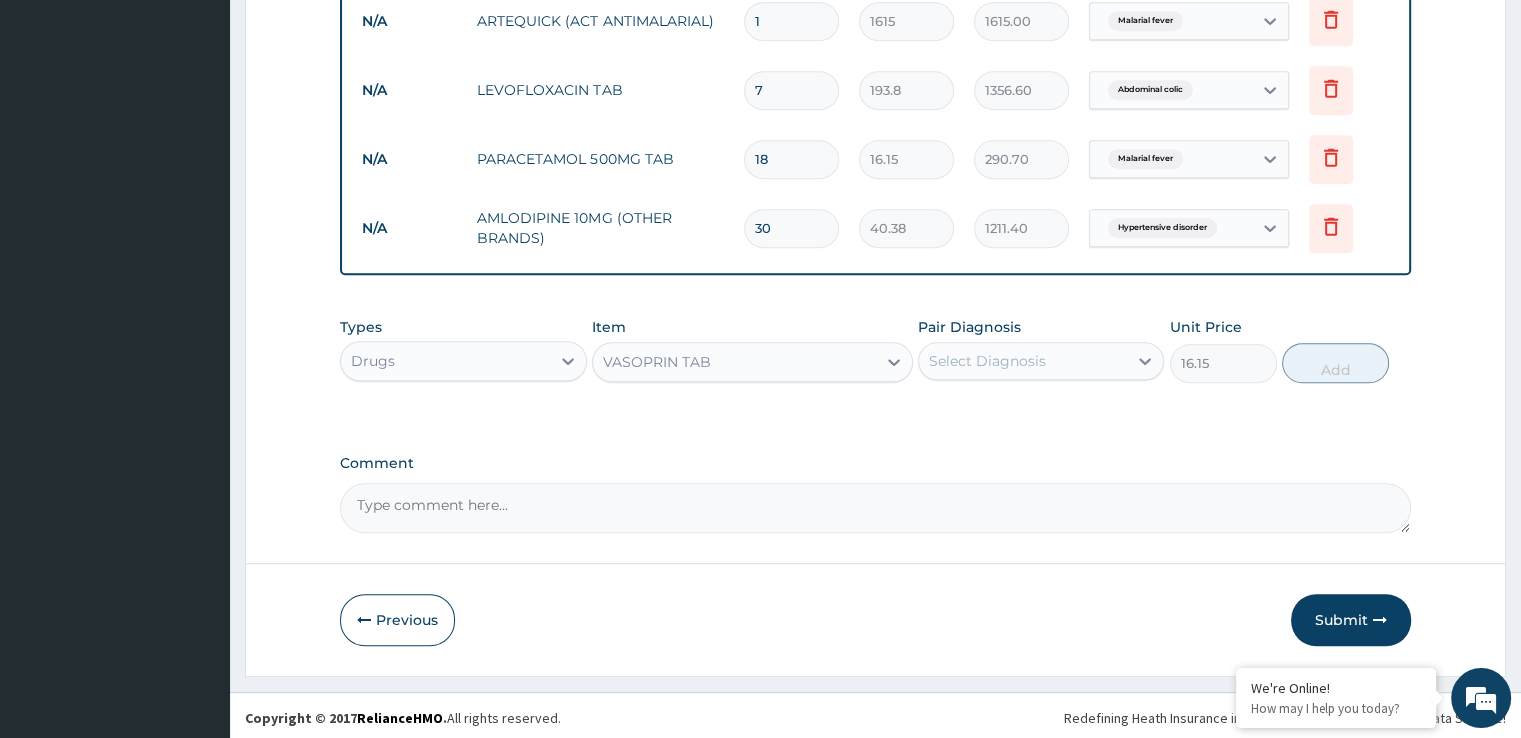 click on "Select Diagnosis" at bounding box center (1023, 361) 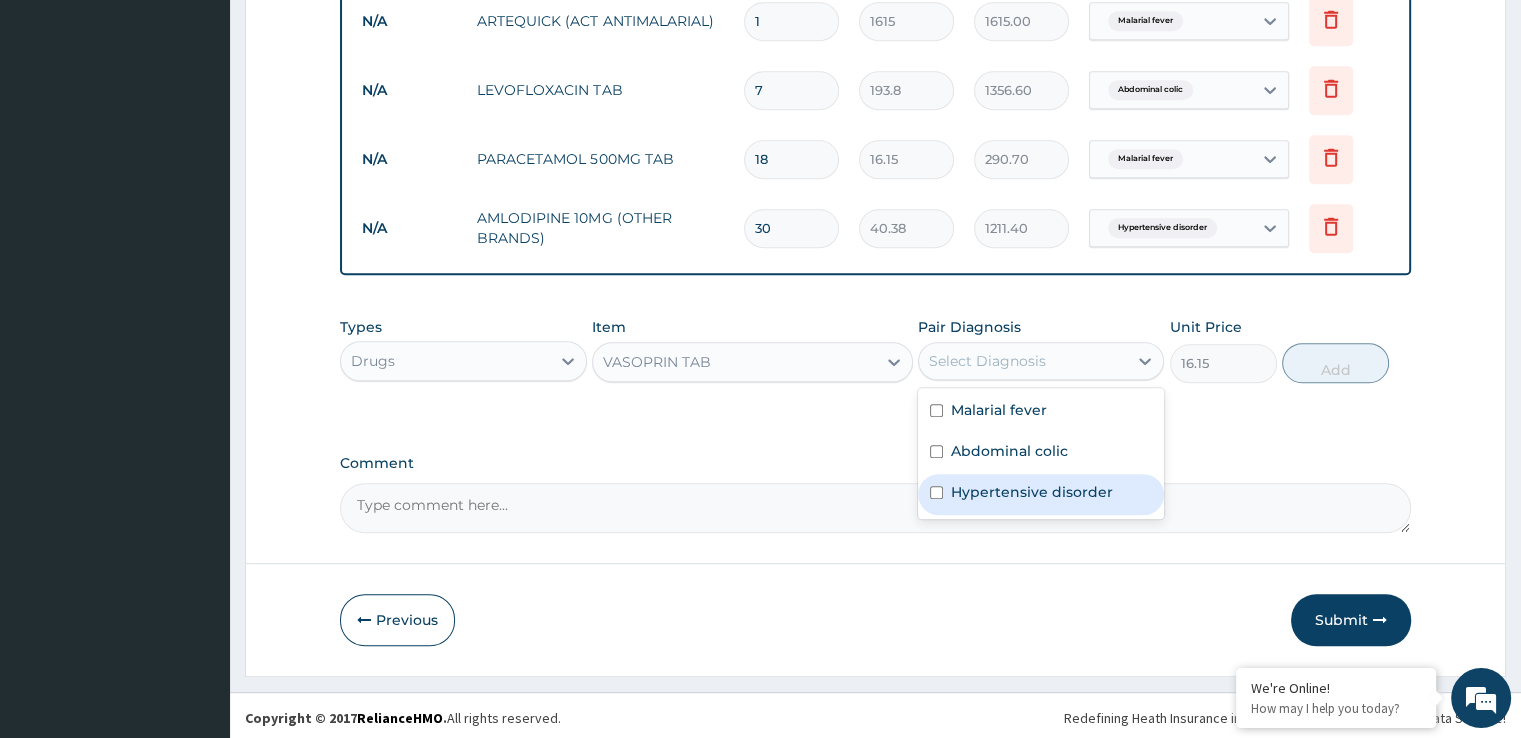 click on "Hypertensive disorder" at bounding box center [1032, 492] 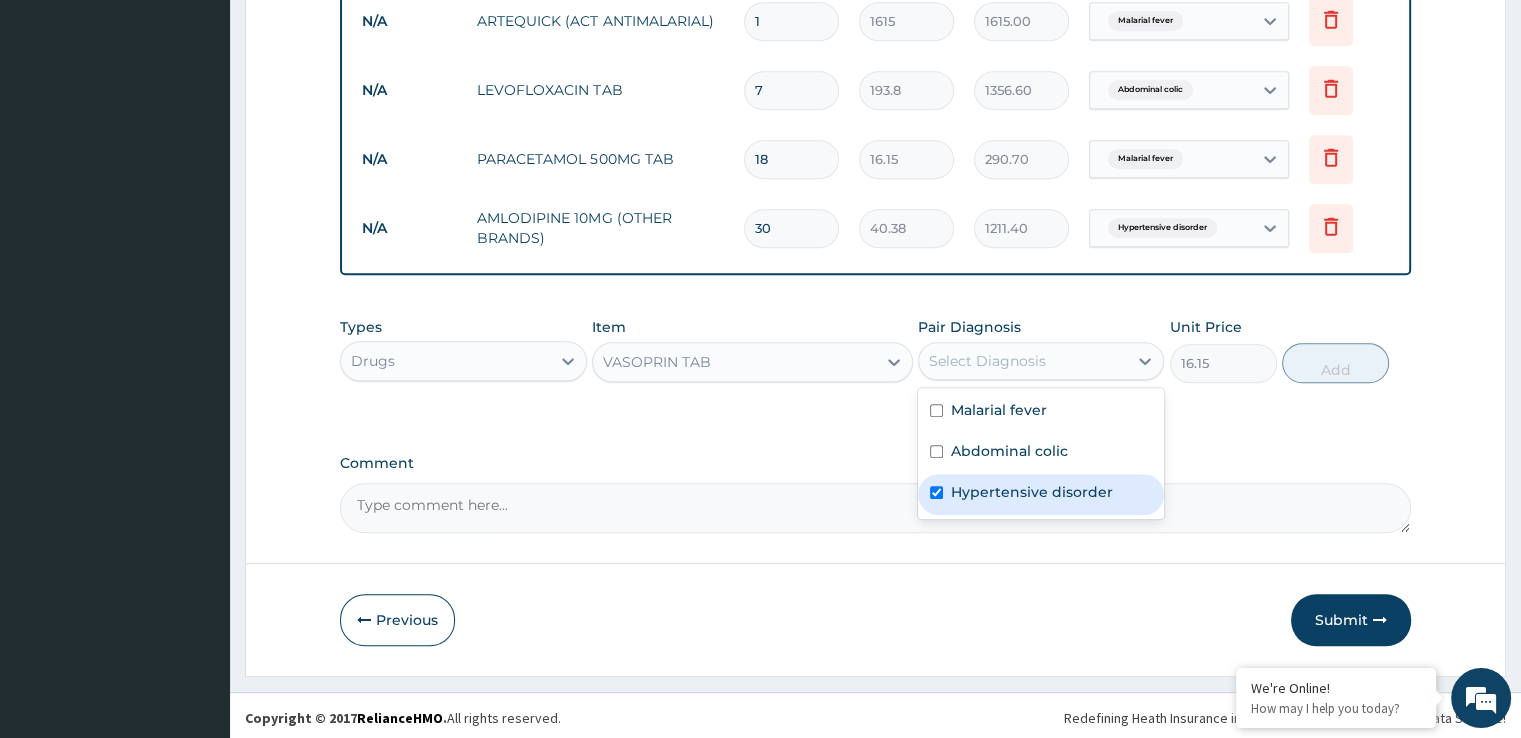 checkbox on "true" 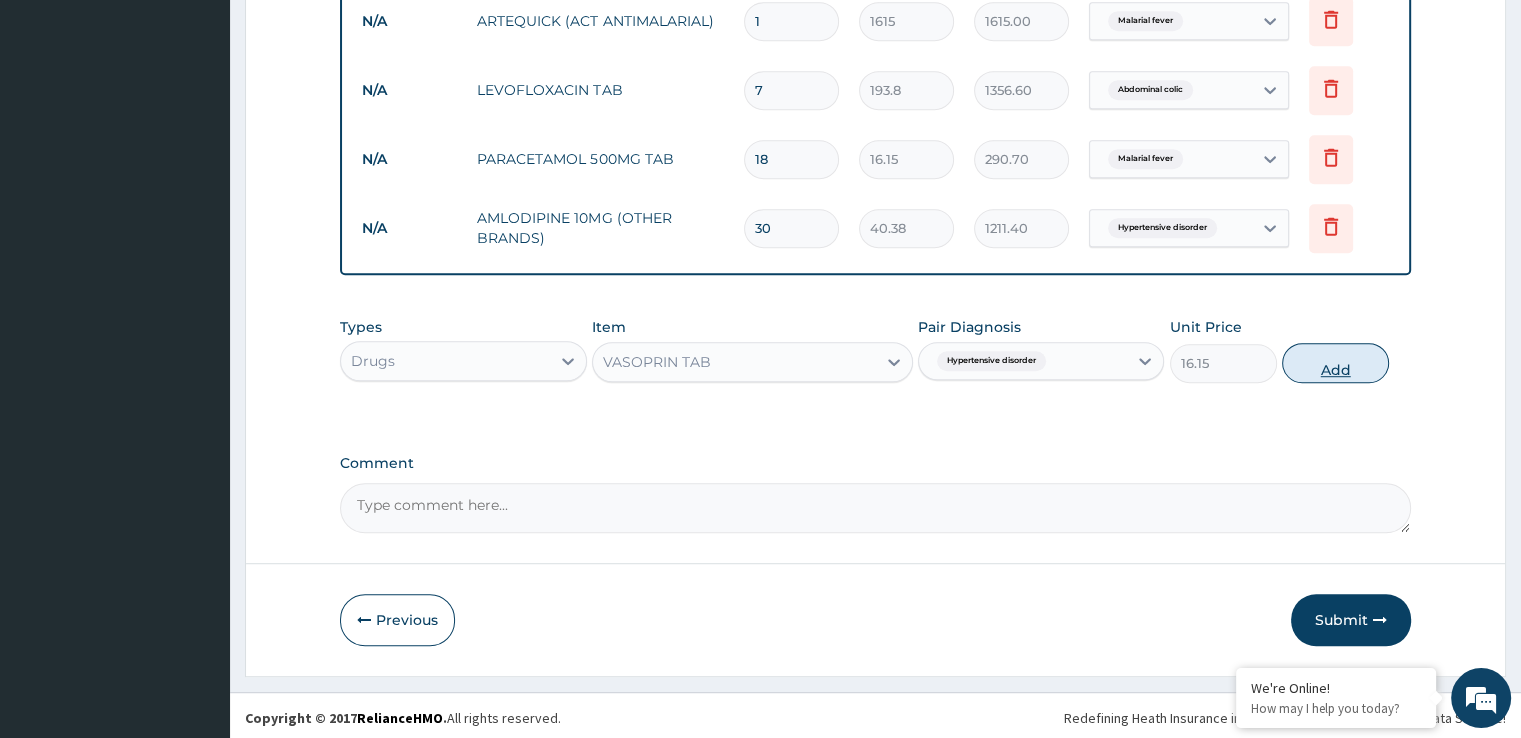 click on "Add" at bounding box center [1335, 363] 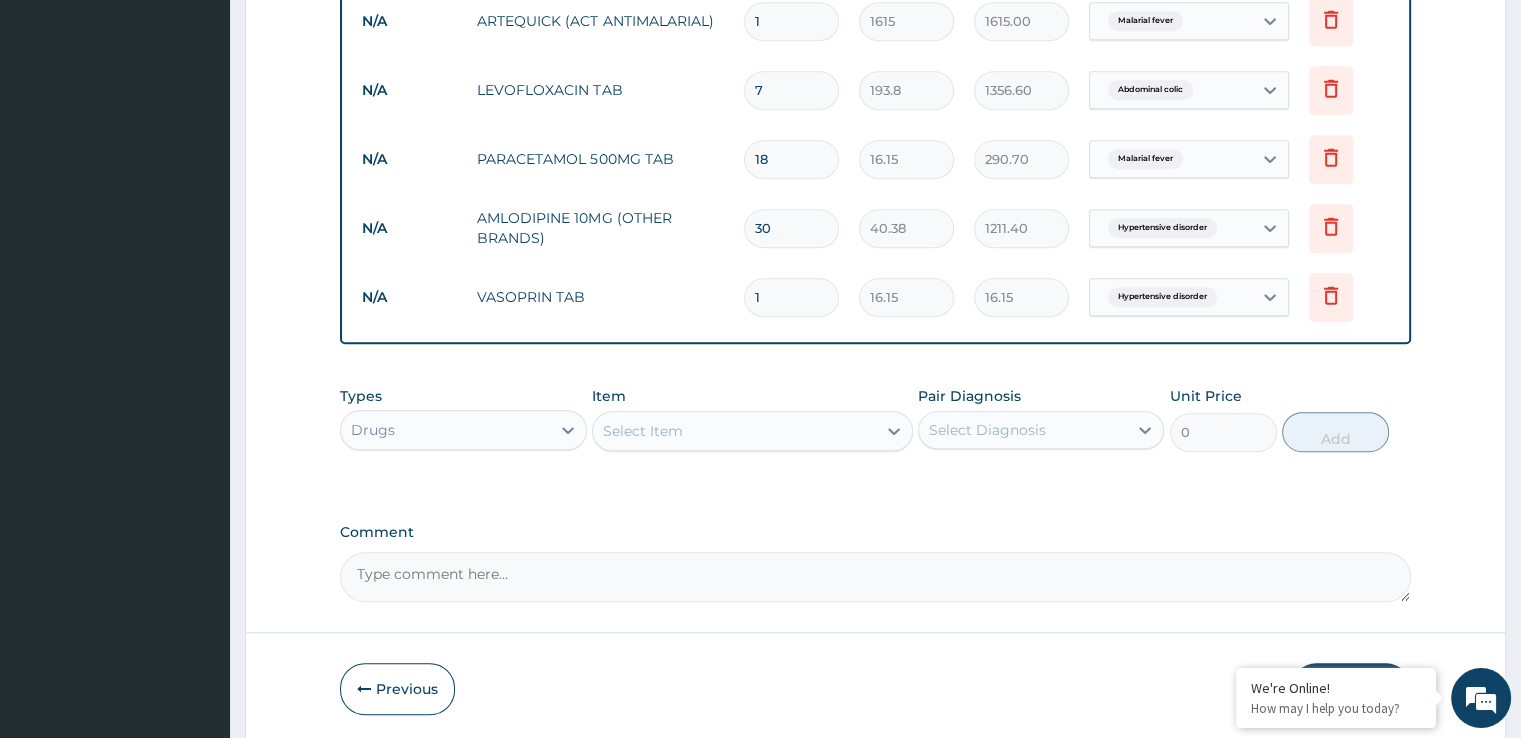 type 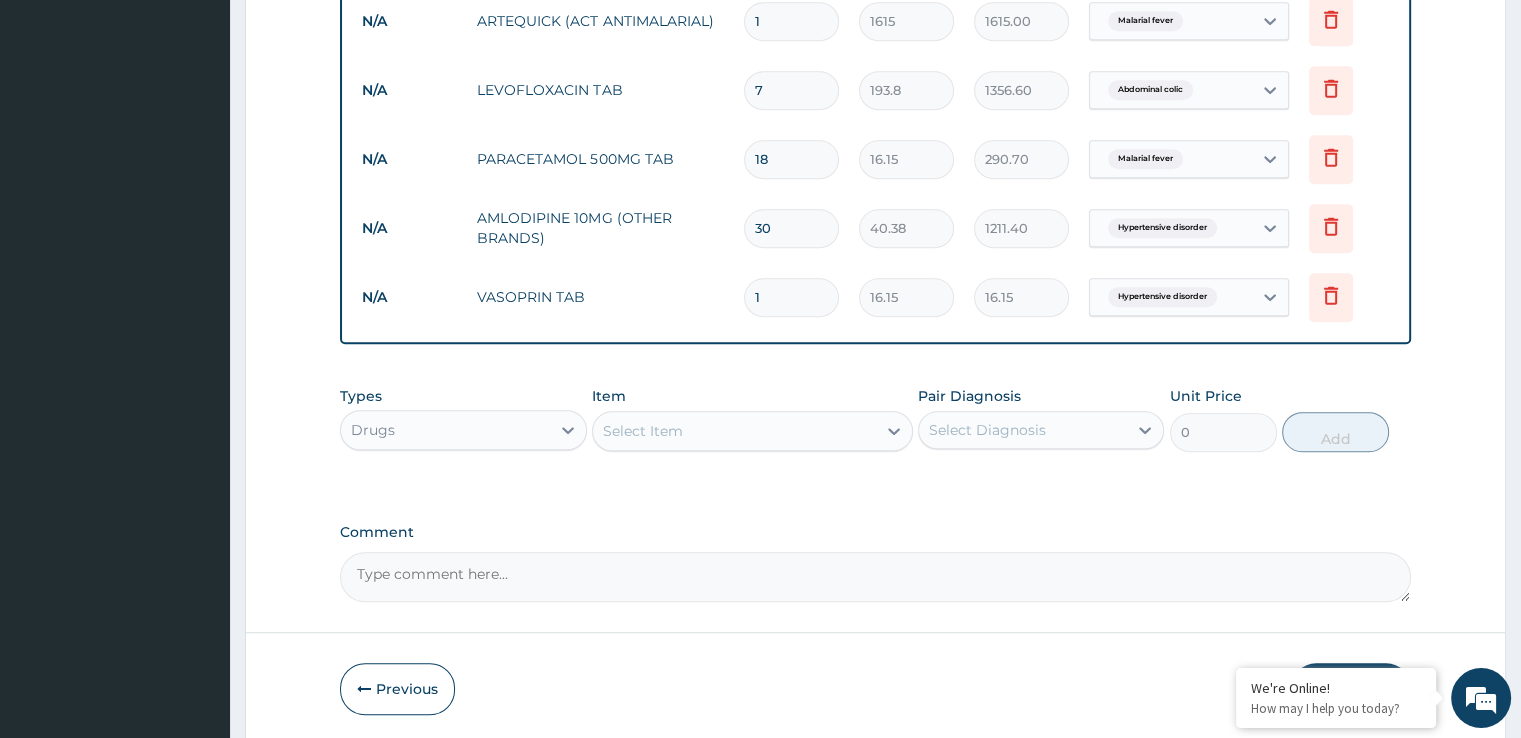 type on "0.00" 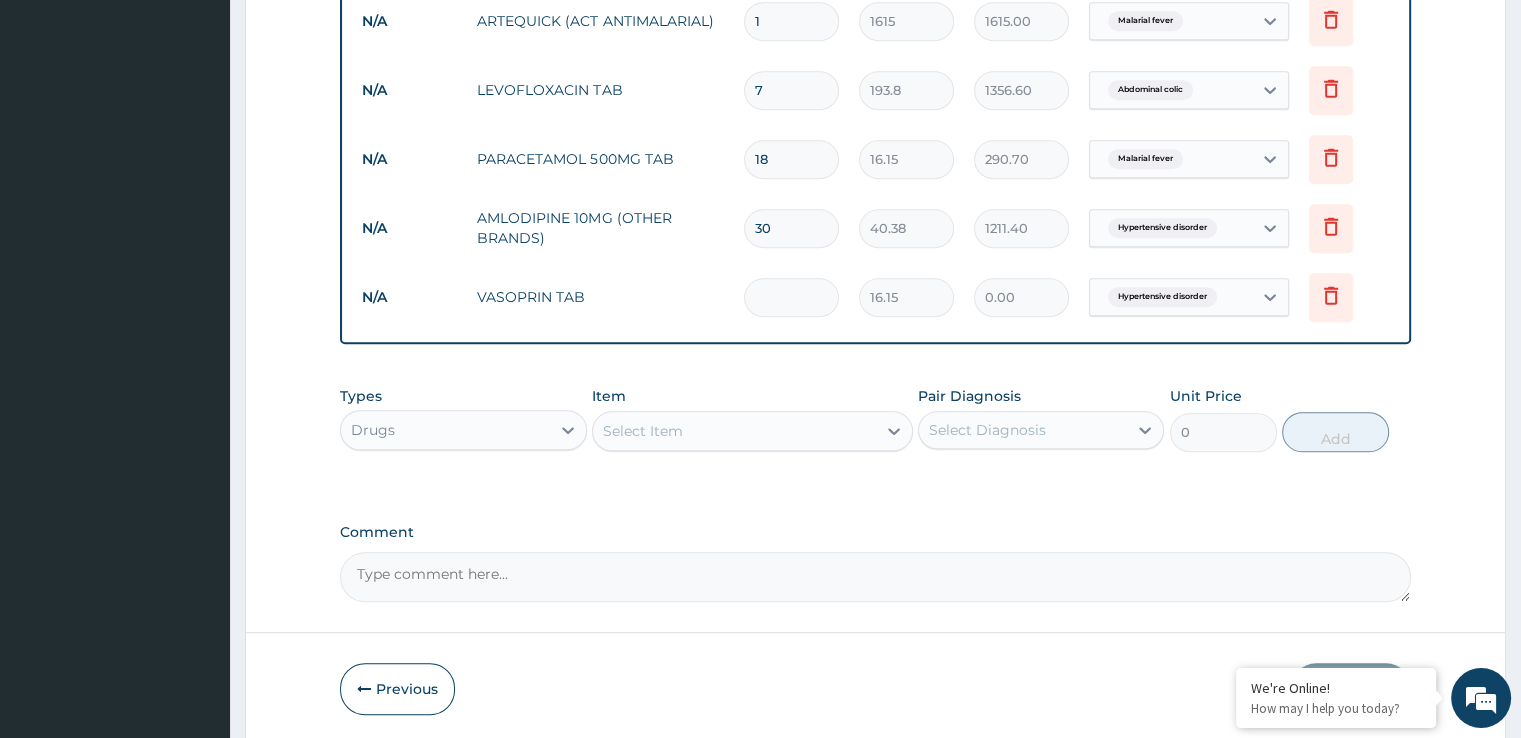 type on "3" 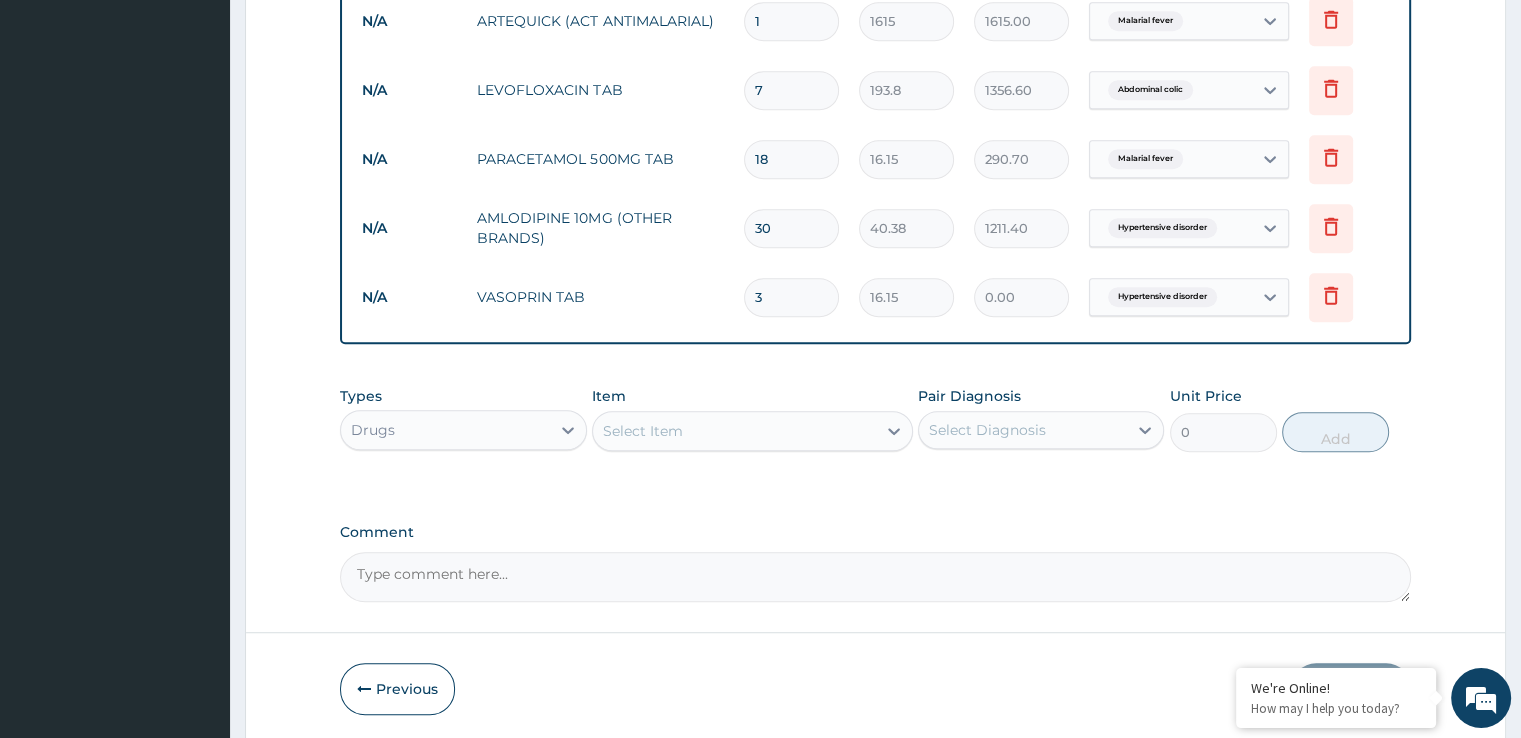 type on "48.45" 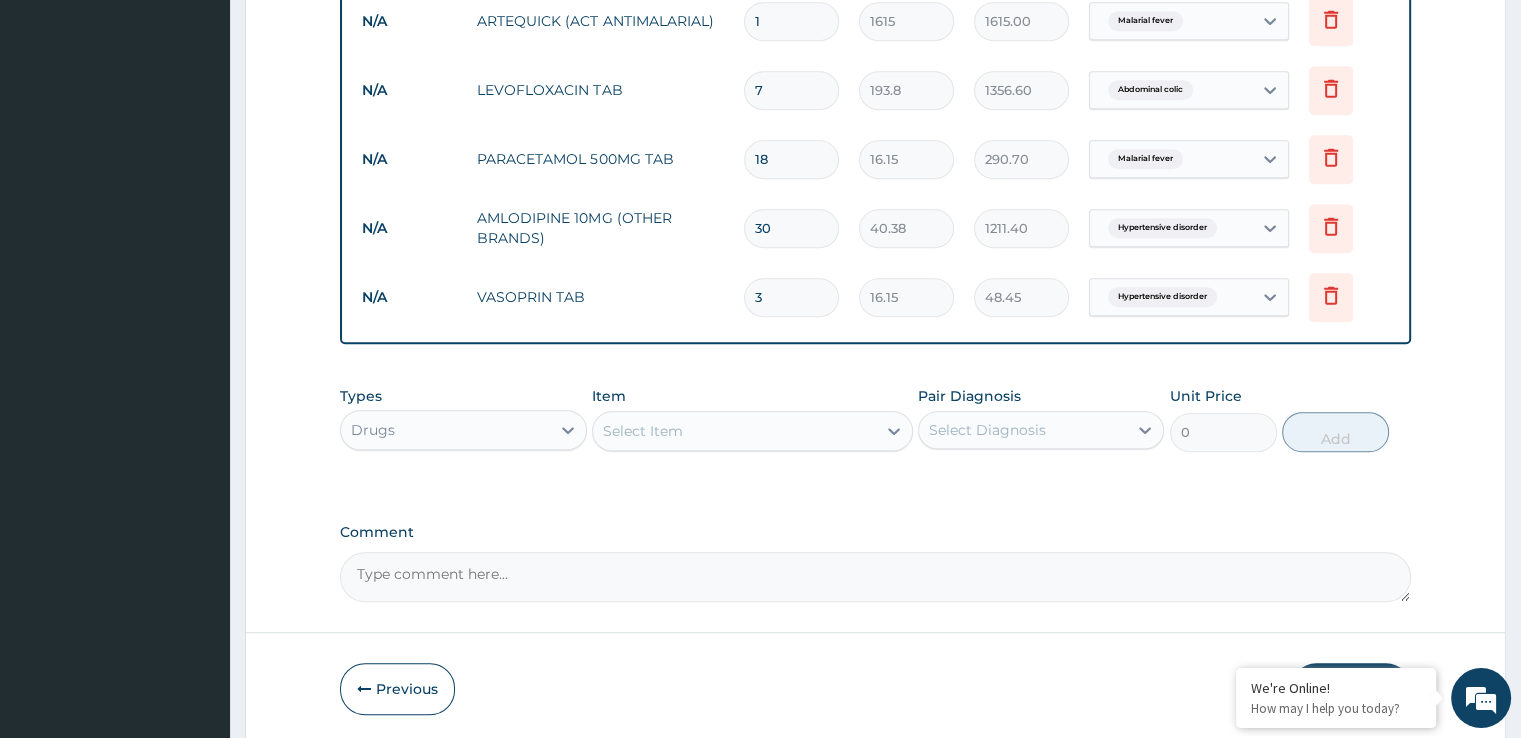 type on "30" 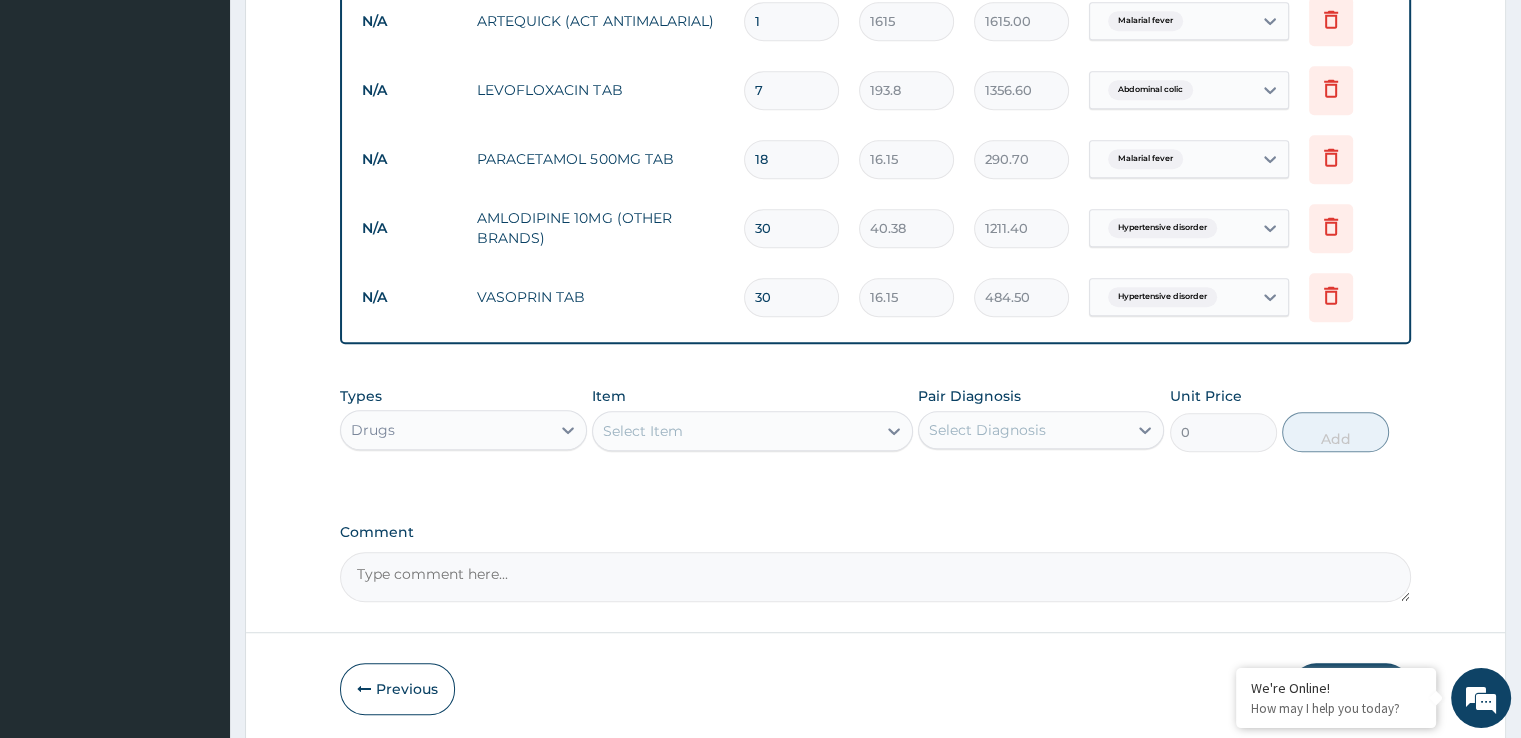 type on "30" 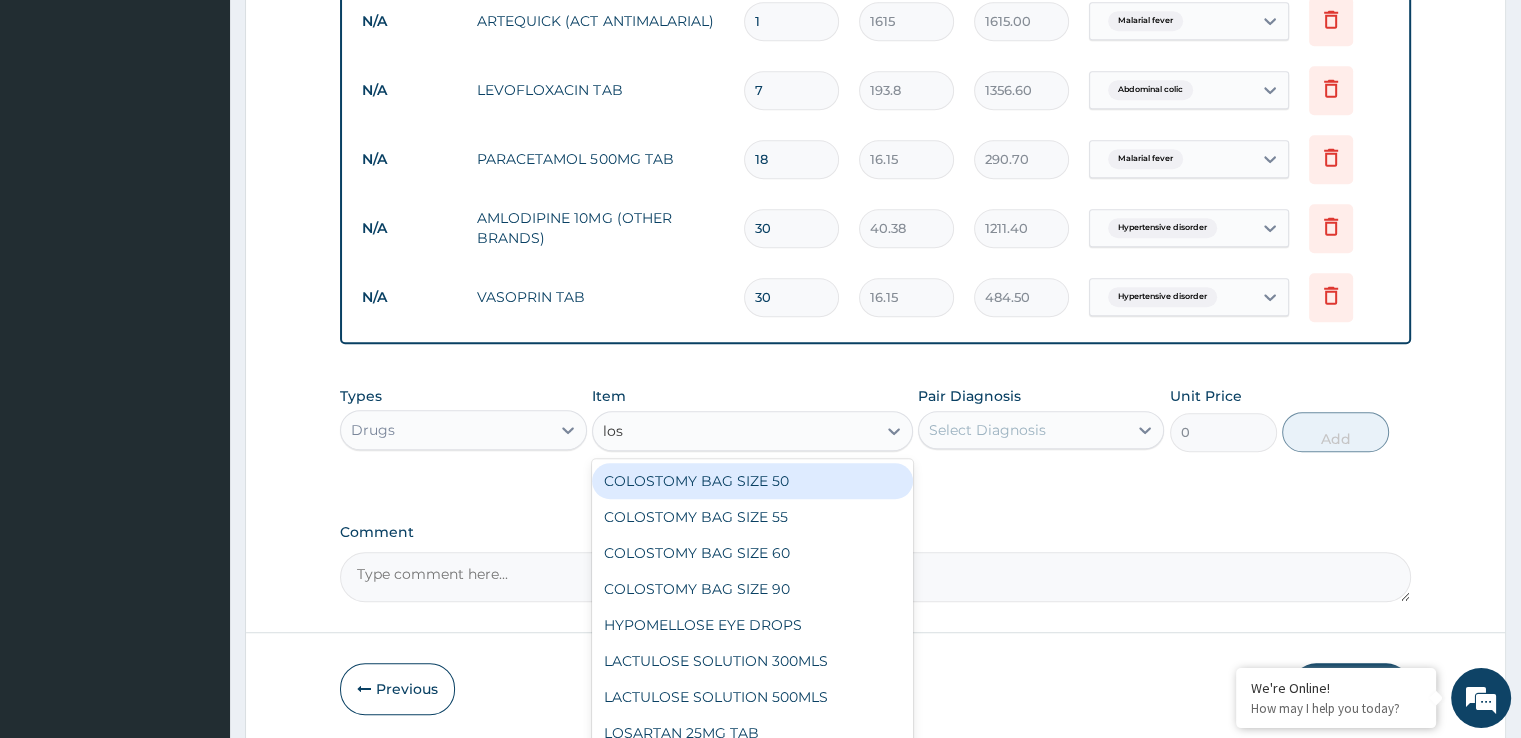 type on "losa" 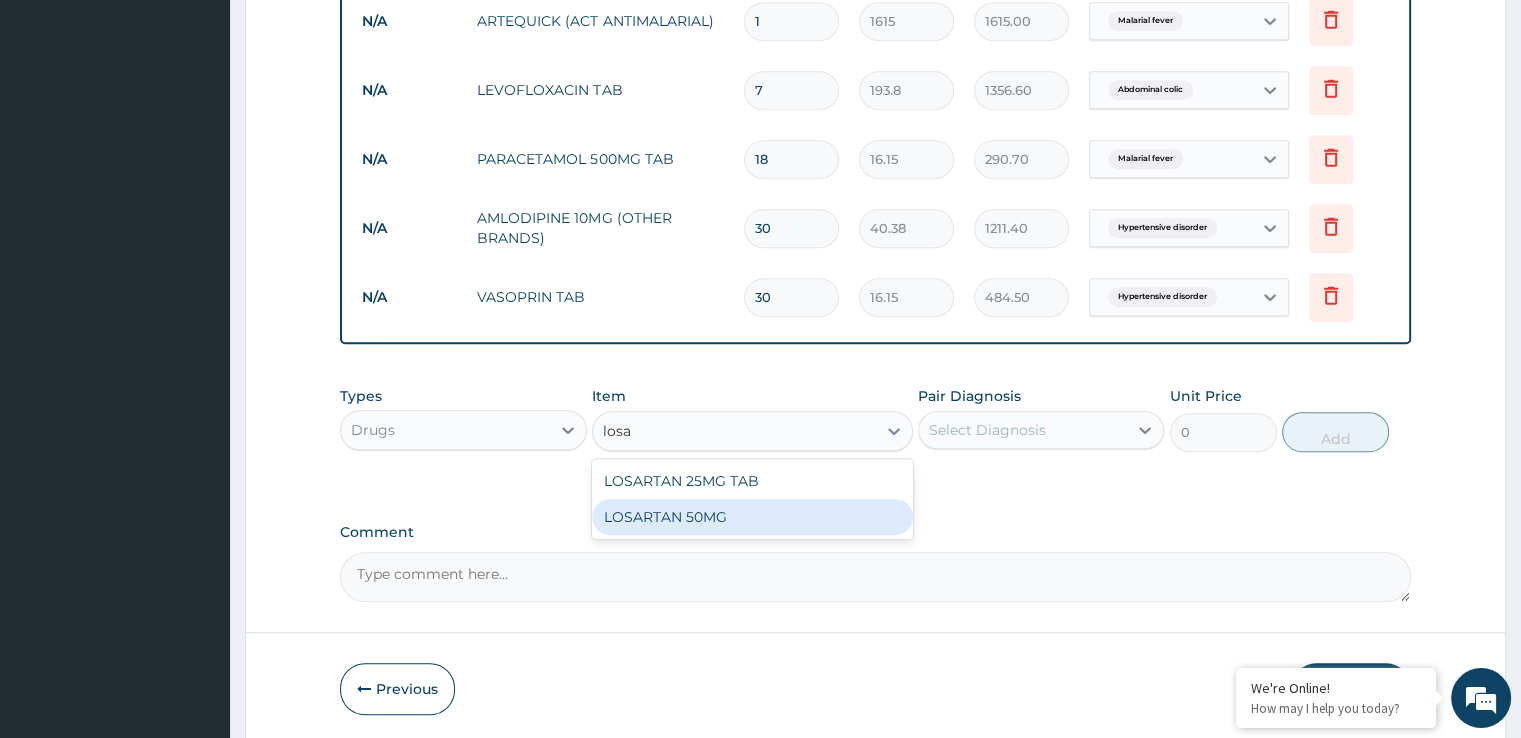 click on "LOSARTAN 50MG" at bounding box center [752, 517] 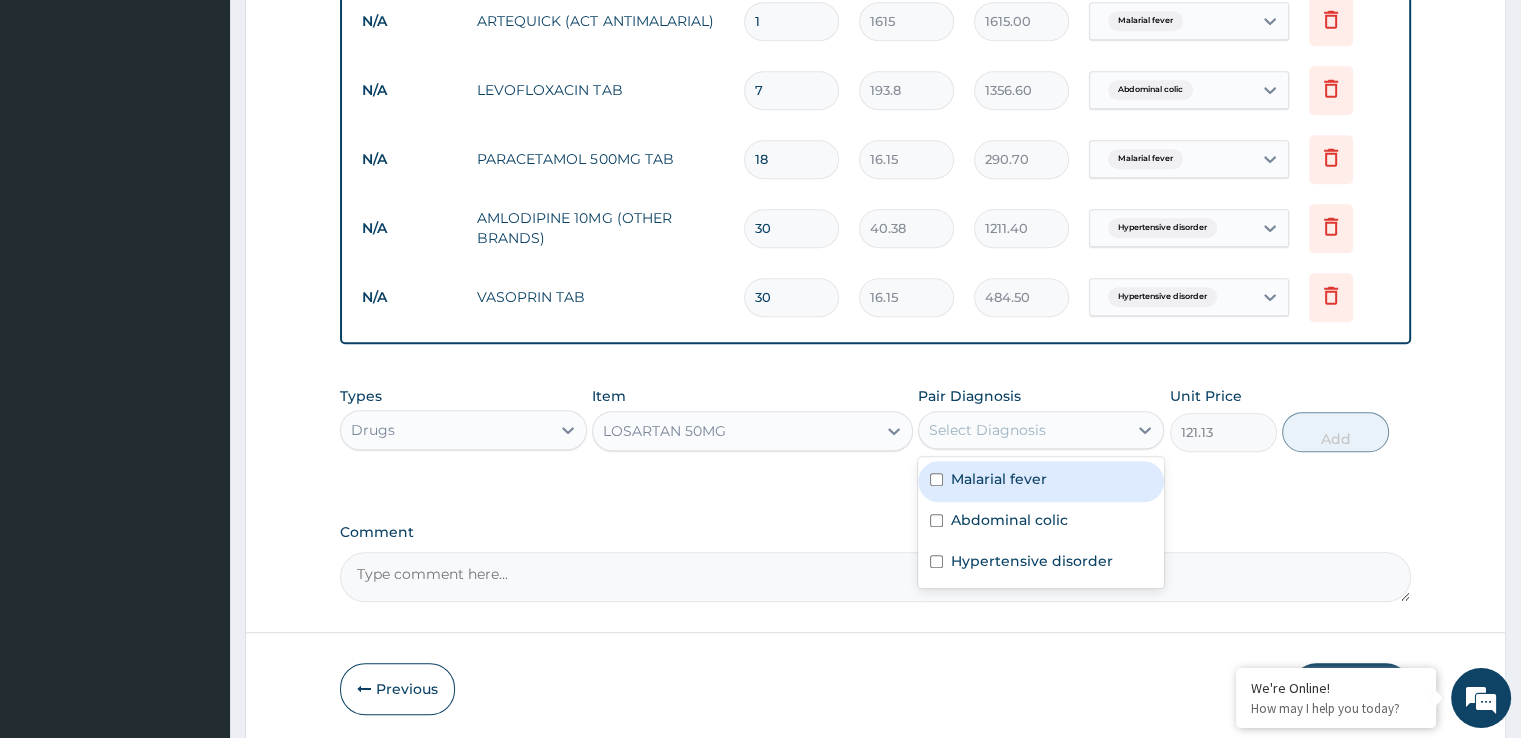 click on "Select Diagnosis" at bounding box center (987, 430) 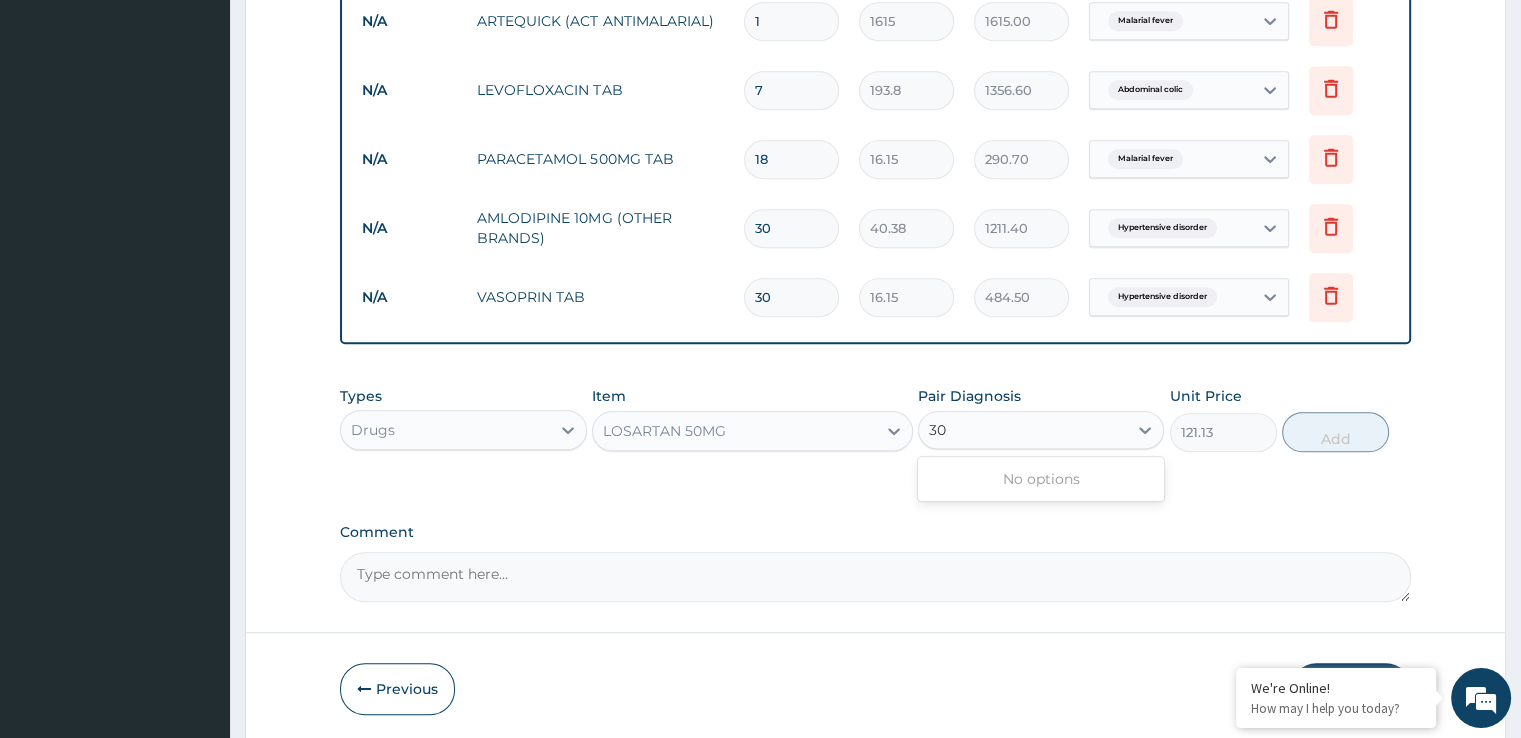 type on "3" 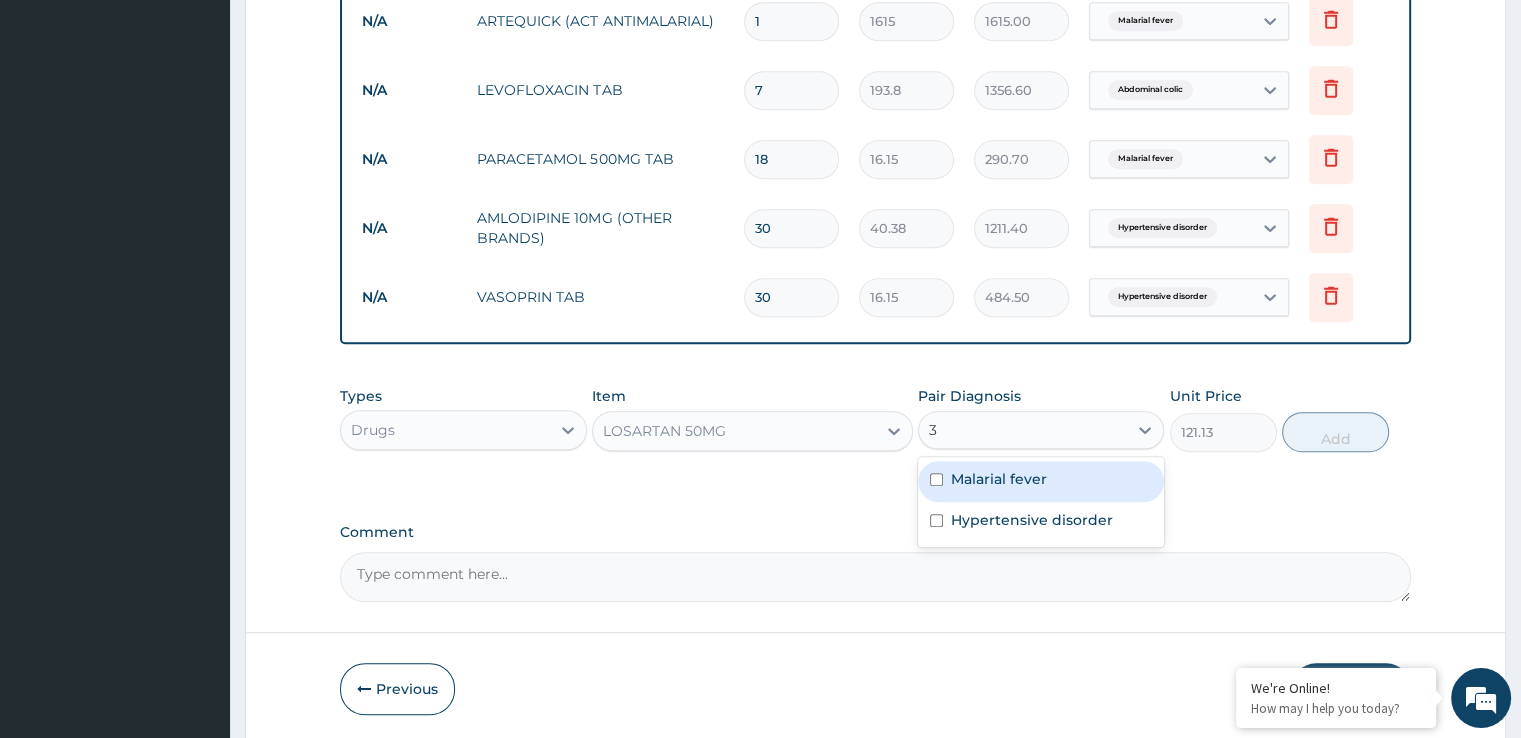 type 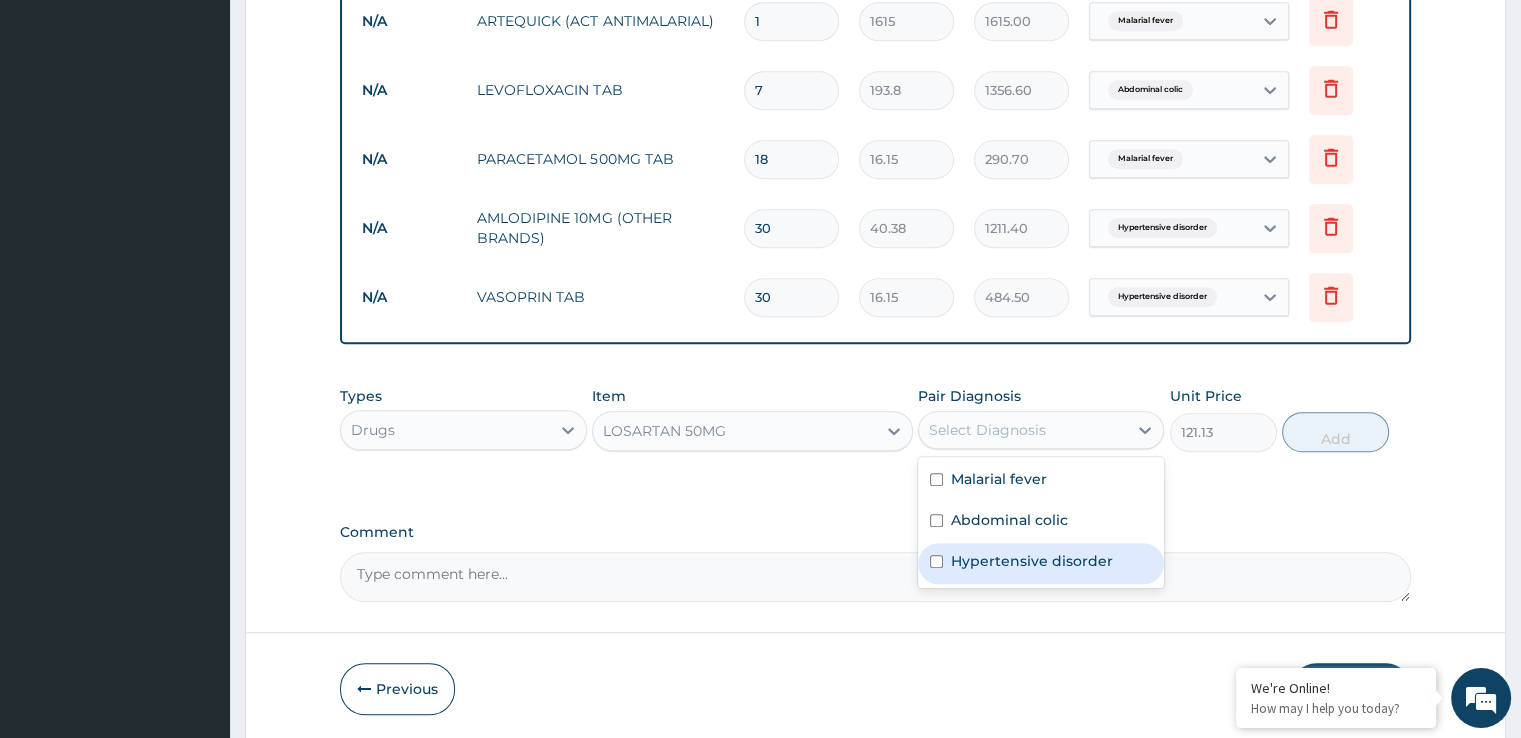 click on "Hypertensive disorder" at bounding box center (1041, 563) 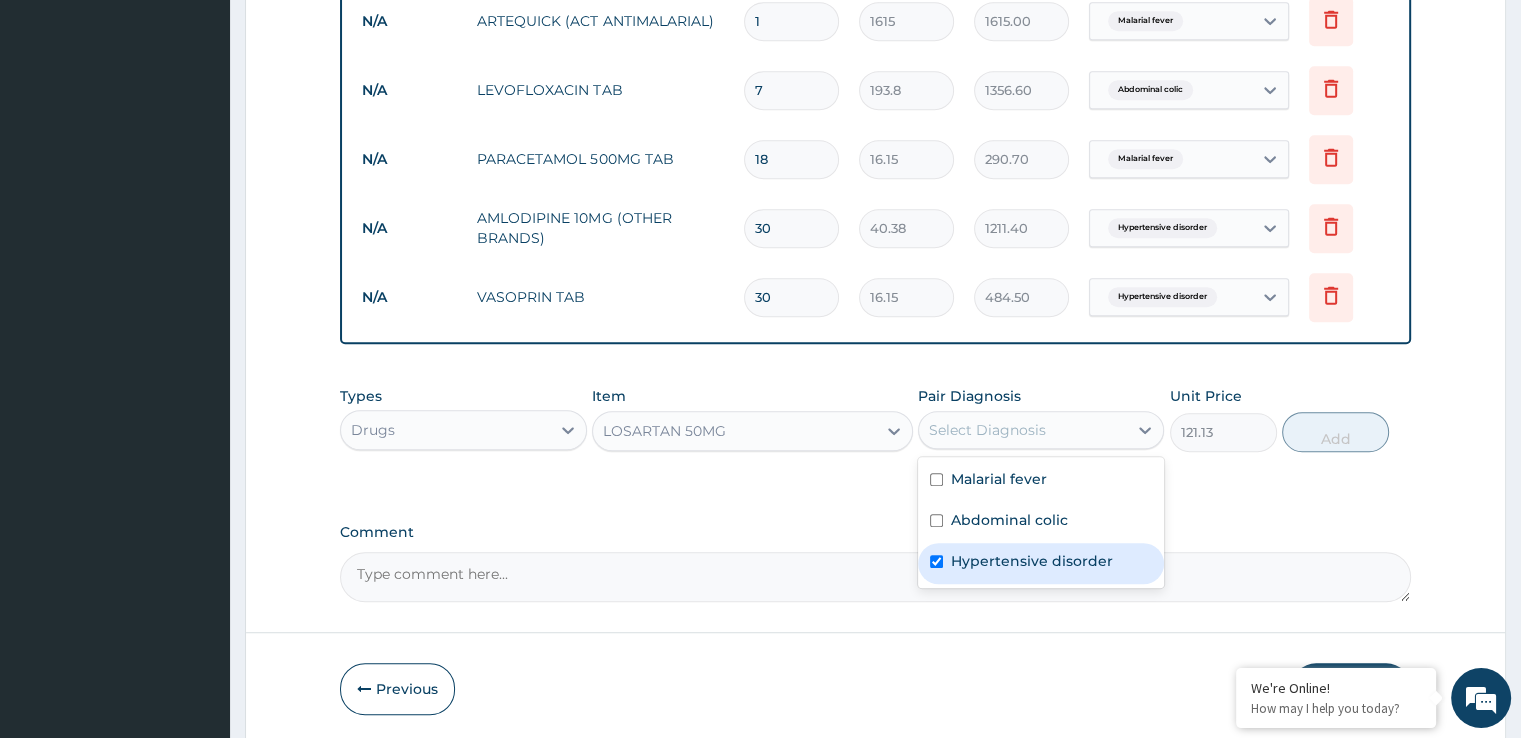 checkbox on "true" 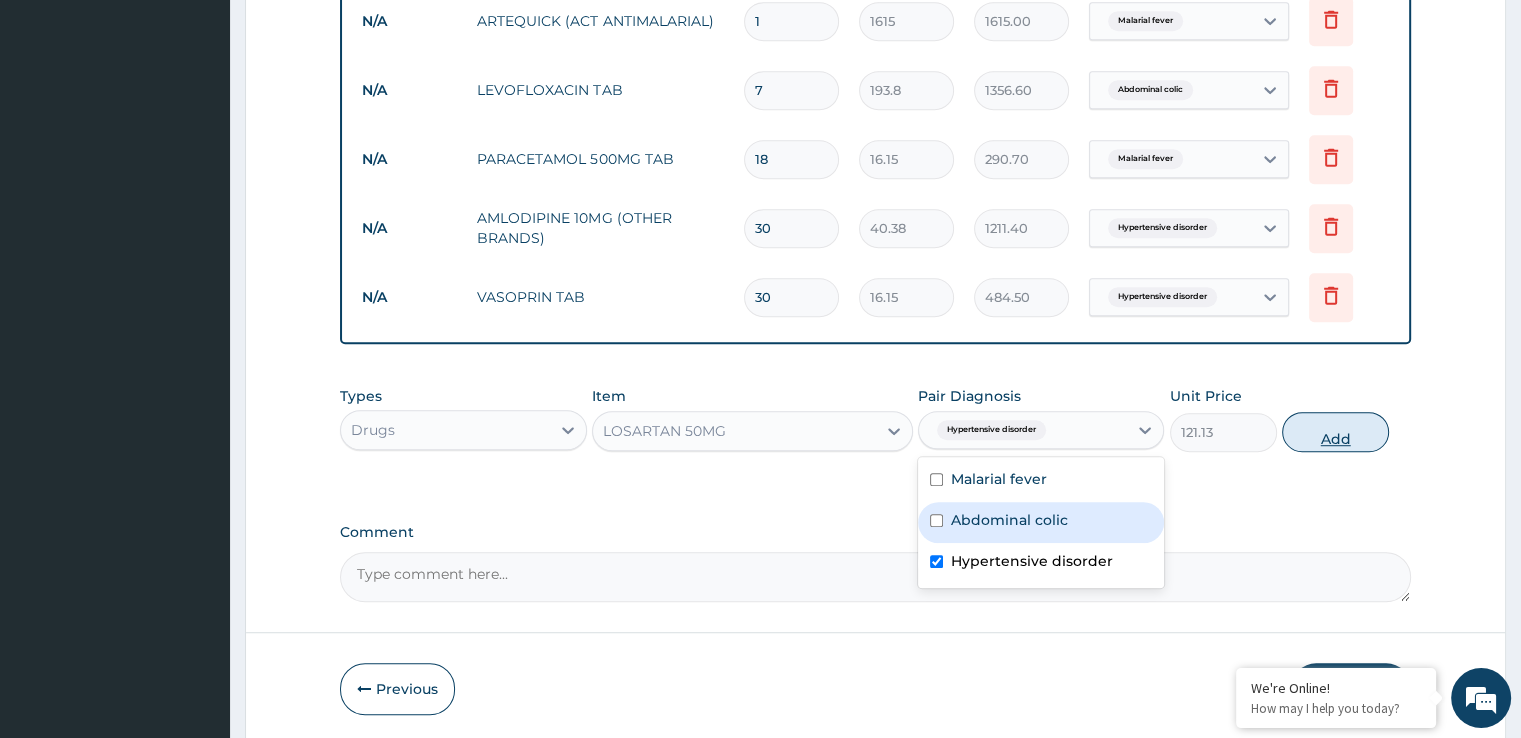 click on "Add" at bounding box center [1335, 432] 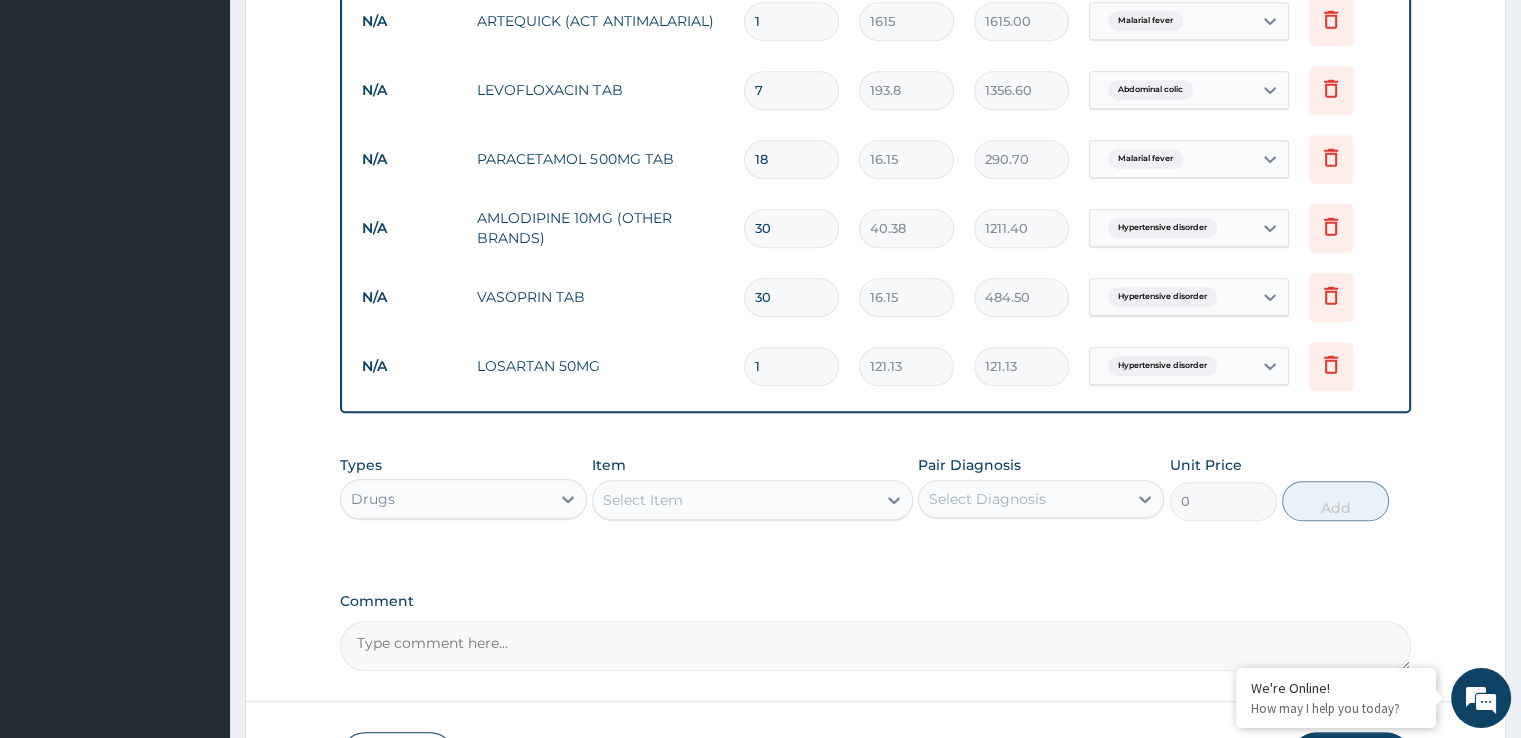 type 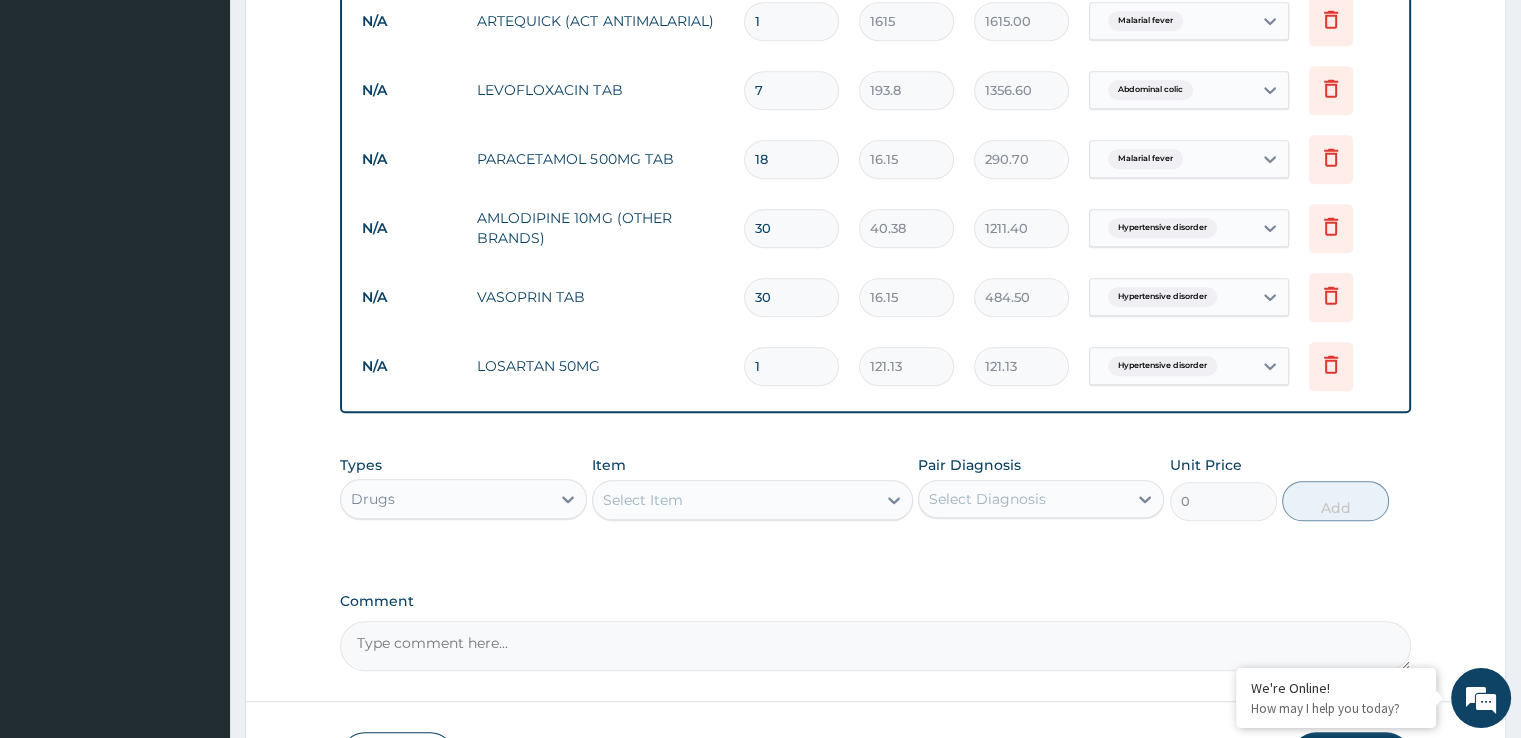 type on "0.00" 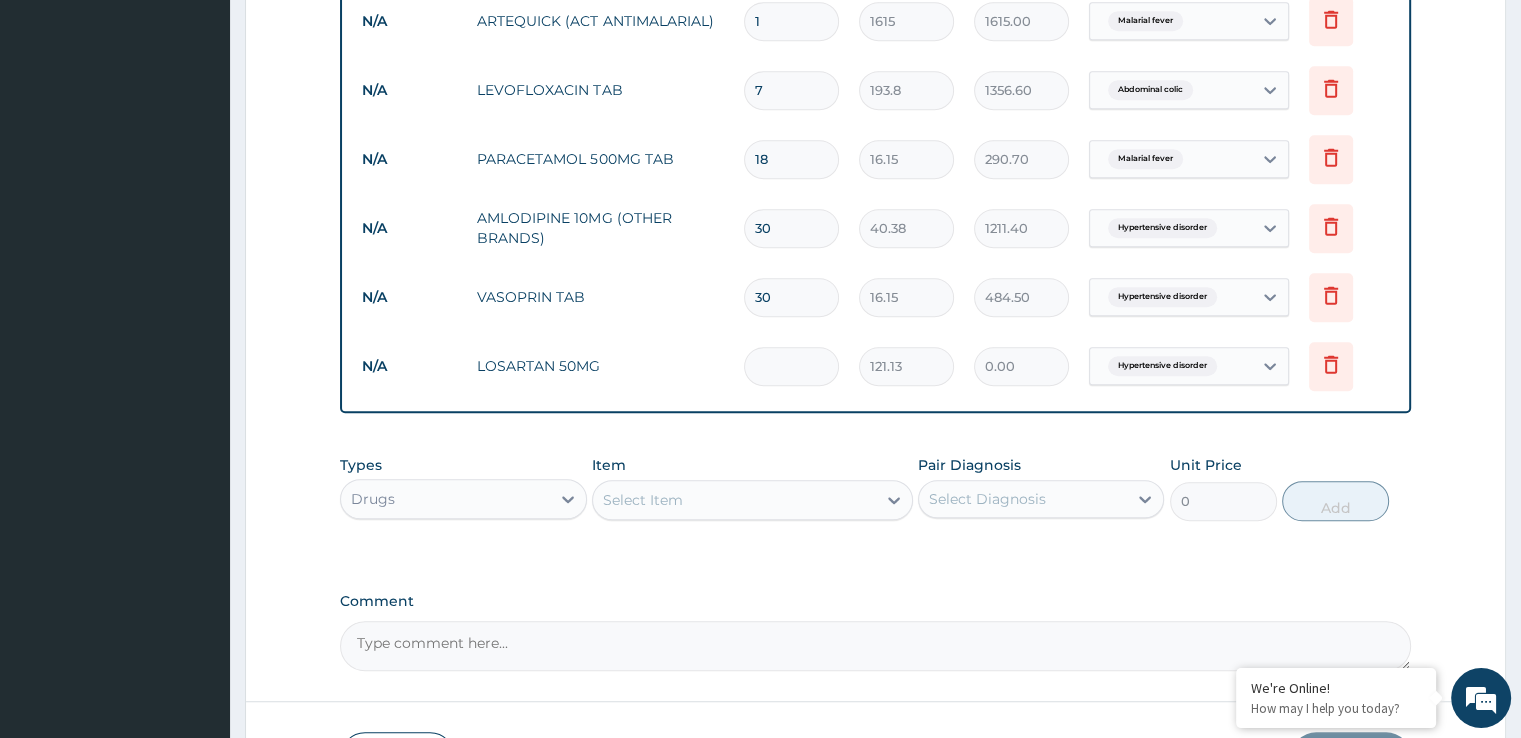 type on "3" 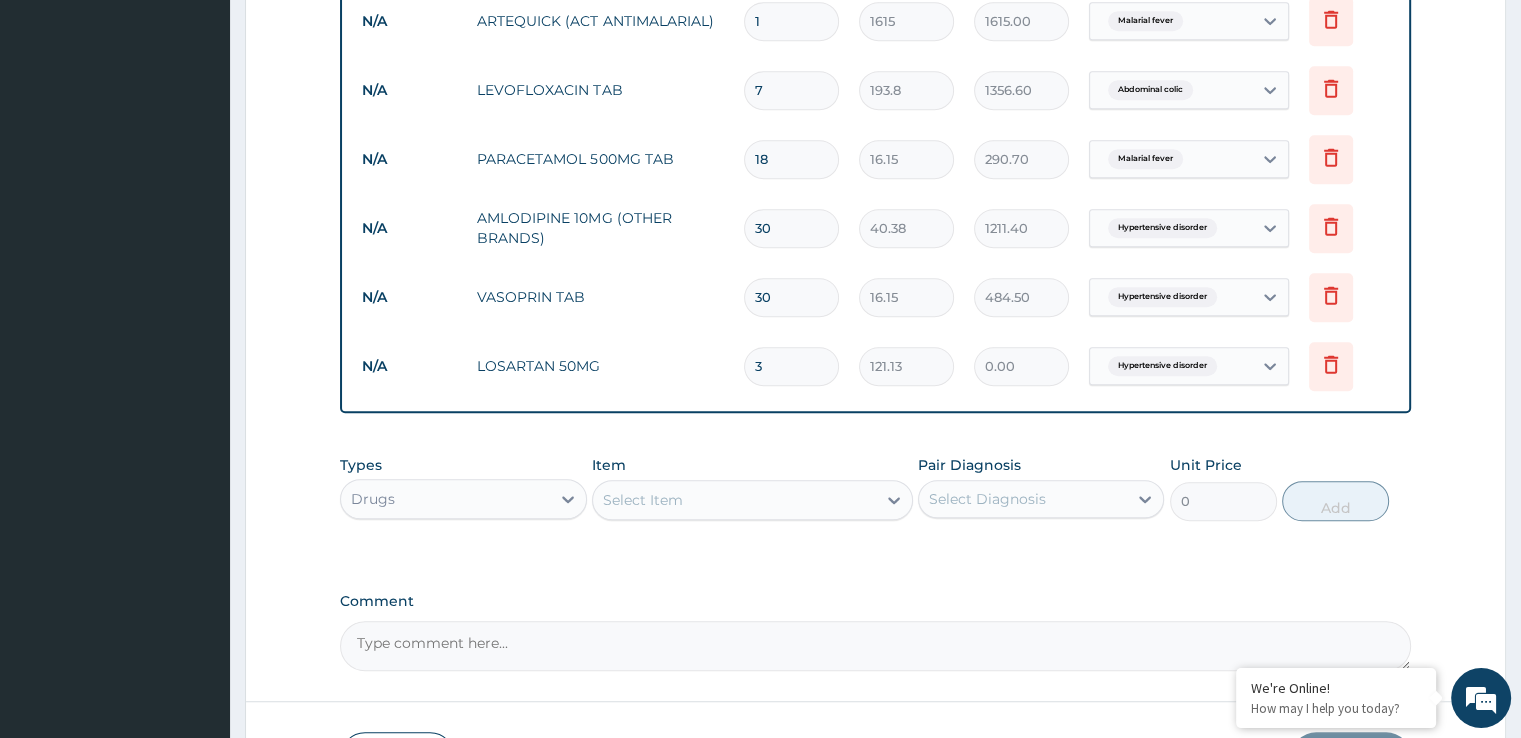 type on "363.39" 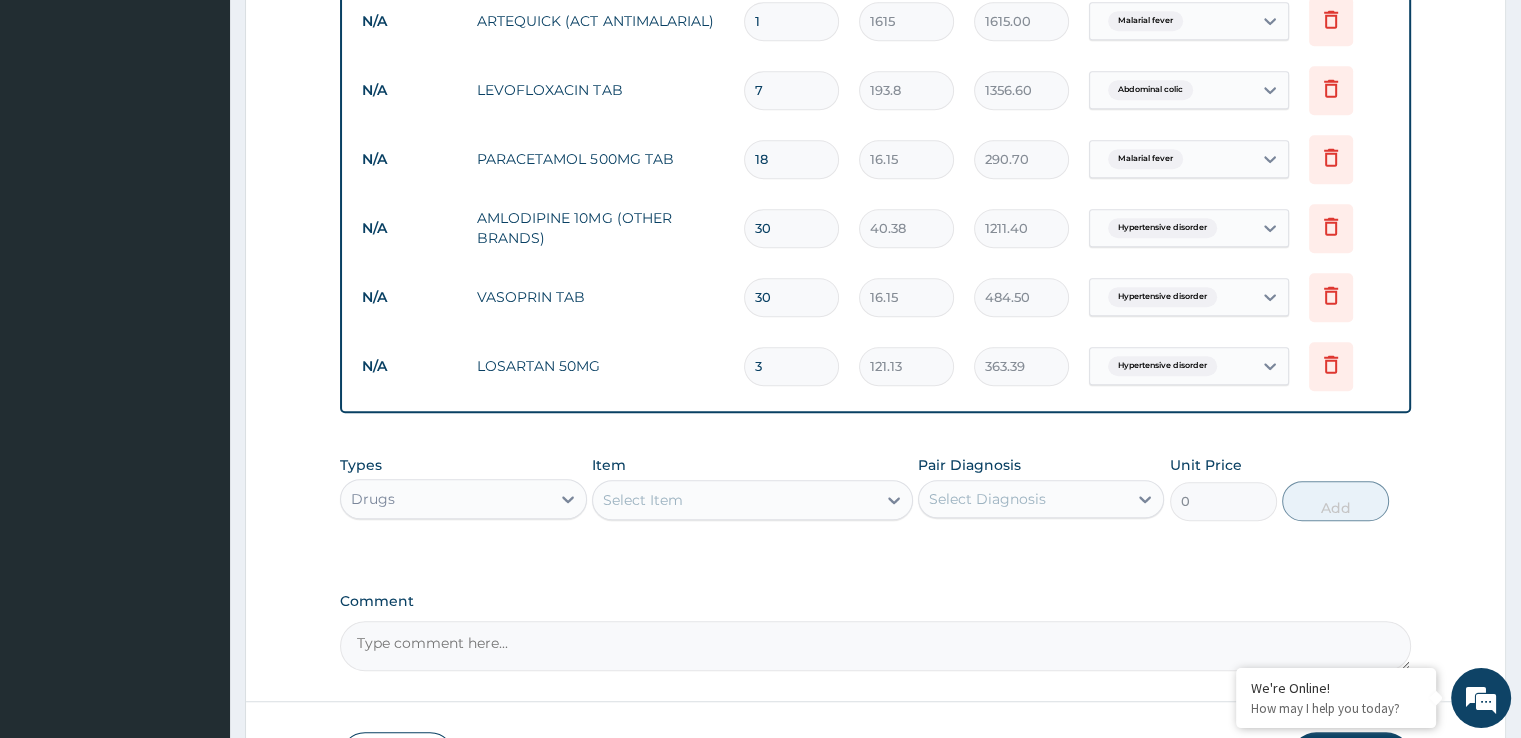 type on "30" 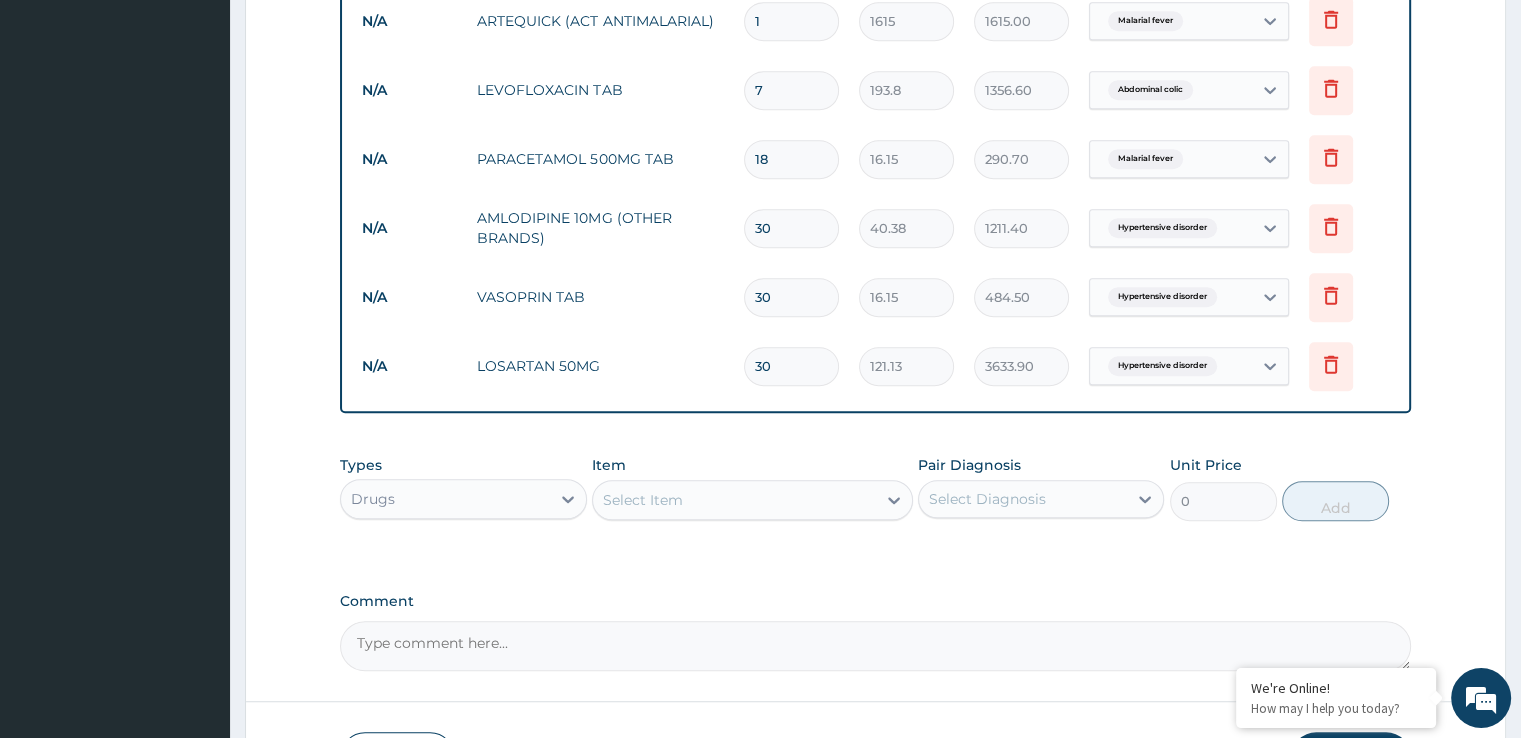 type on "30" 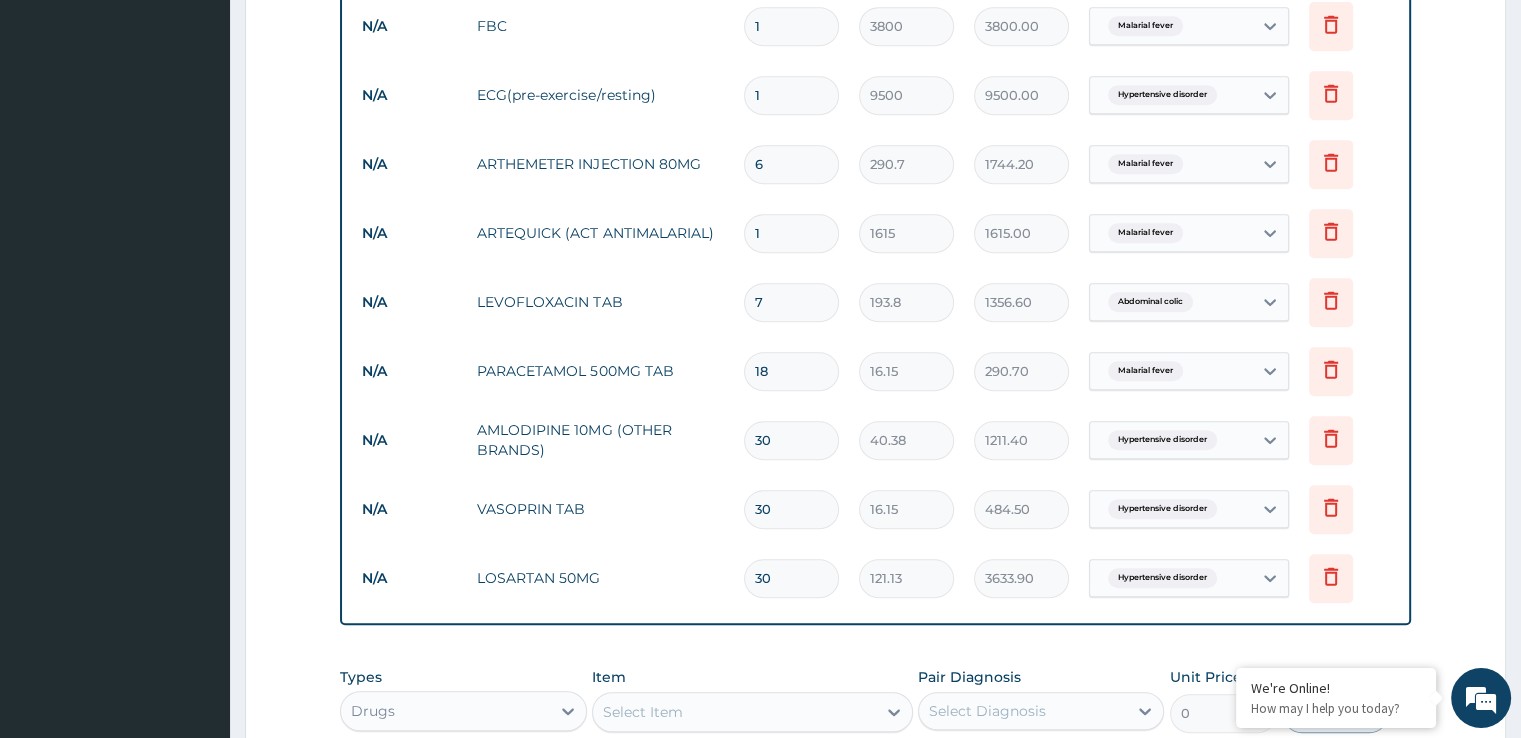scroll, scrollTop: 926, scrollLeft: 0, axis: vertical 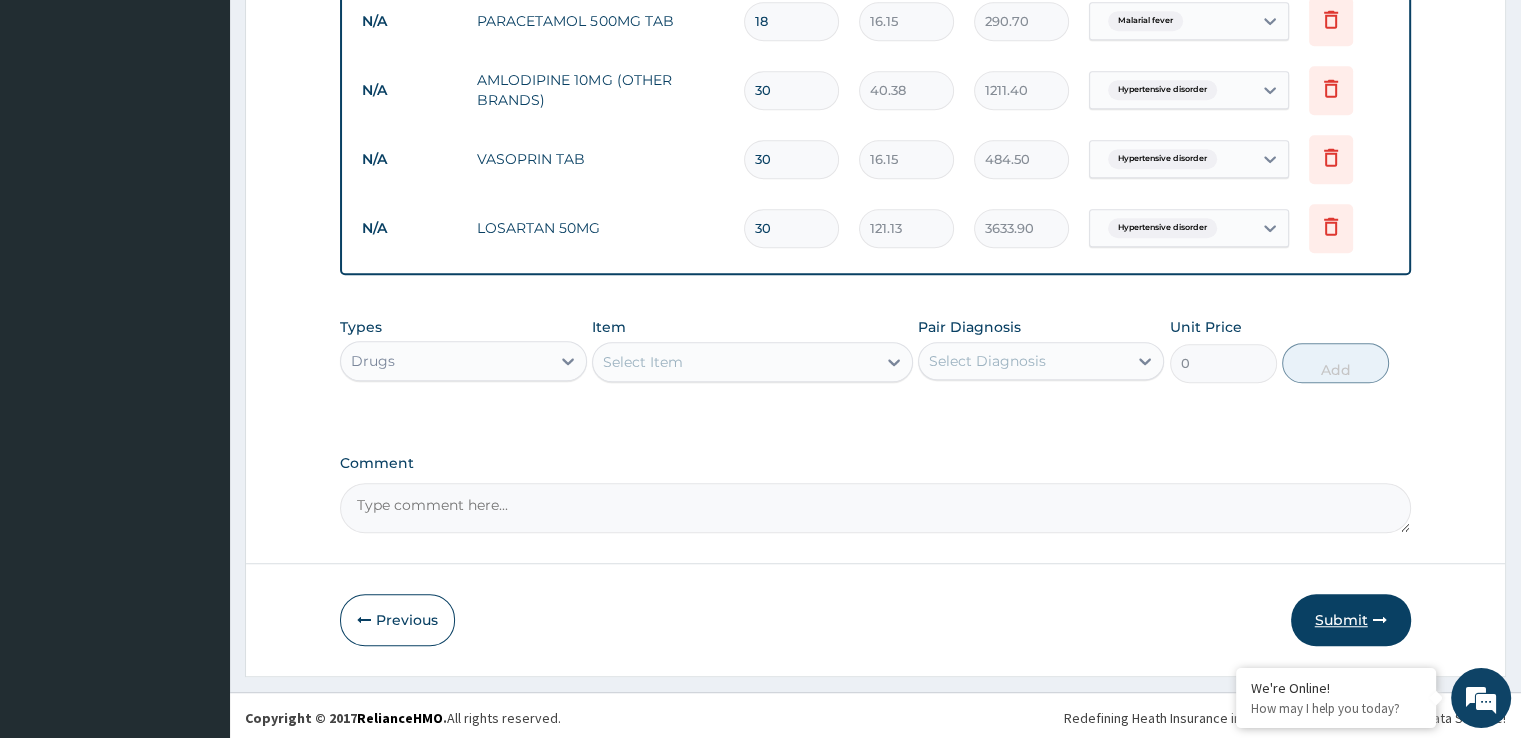 click on "Submit" at bounding box center (1351, 620) 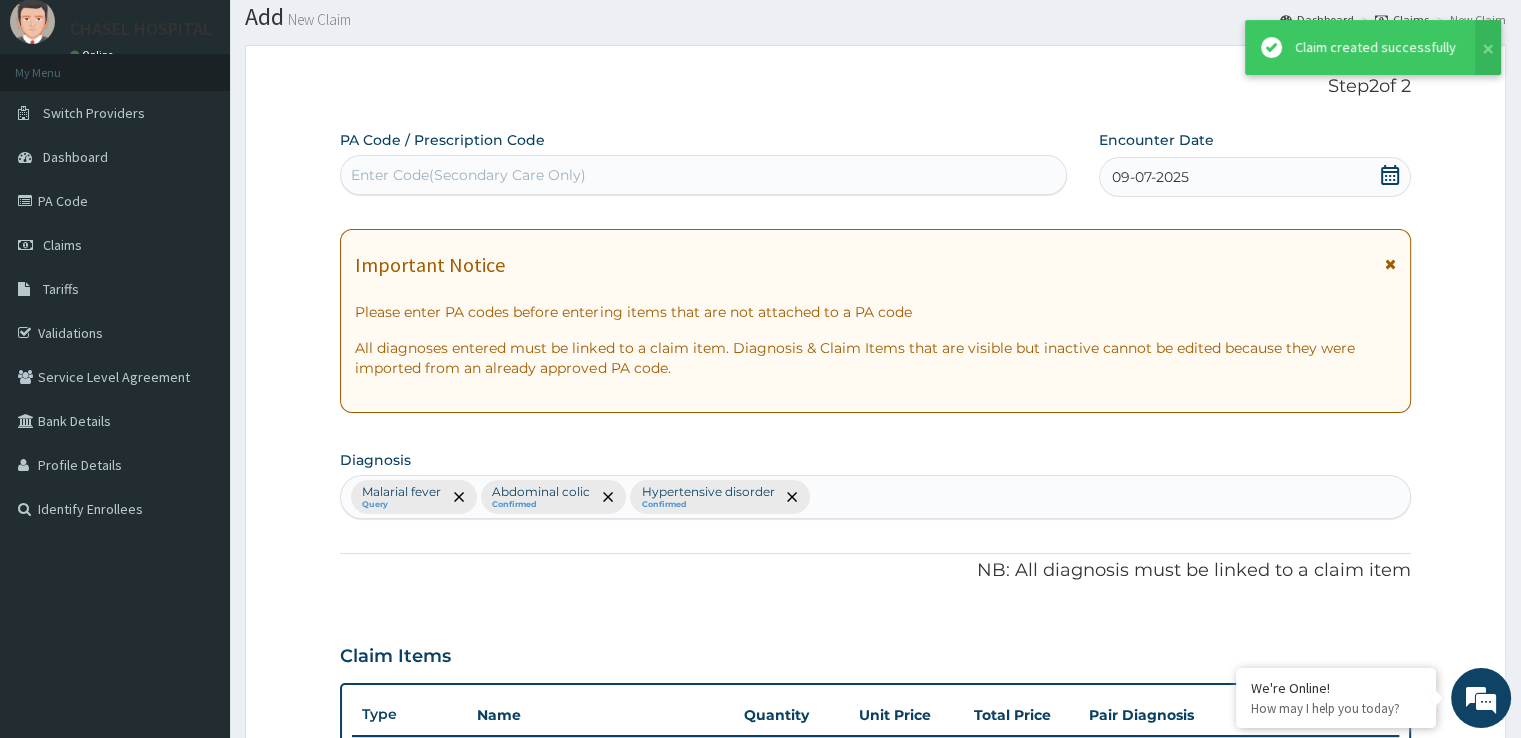 scroll, scrollTop: 1294, scrollLeft: 0, axis: vertical 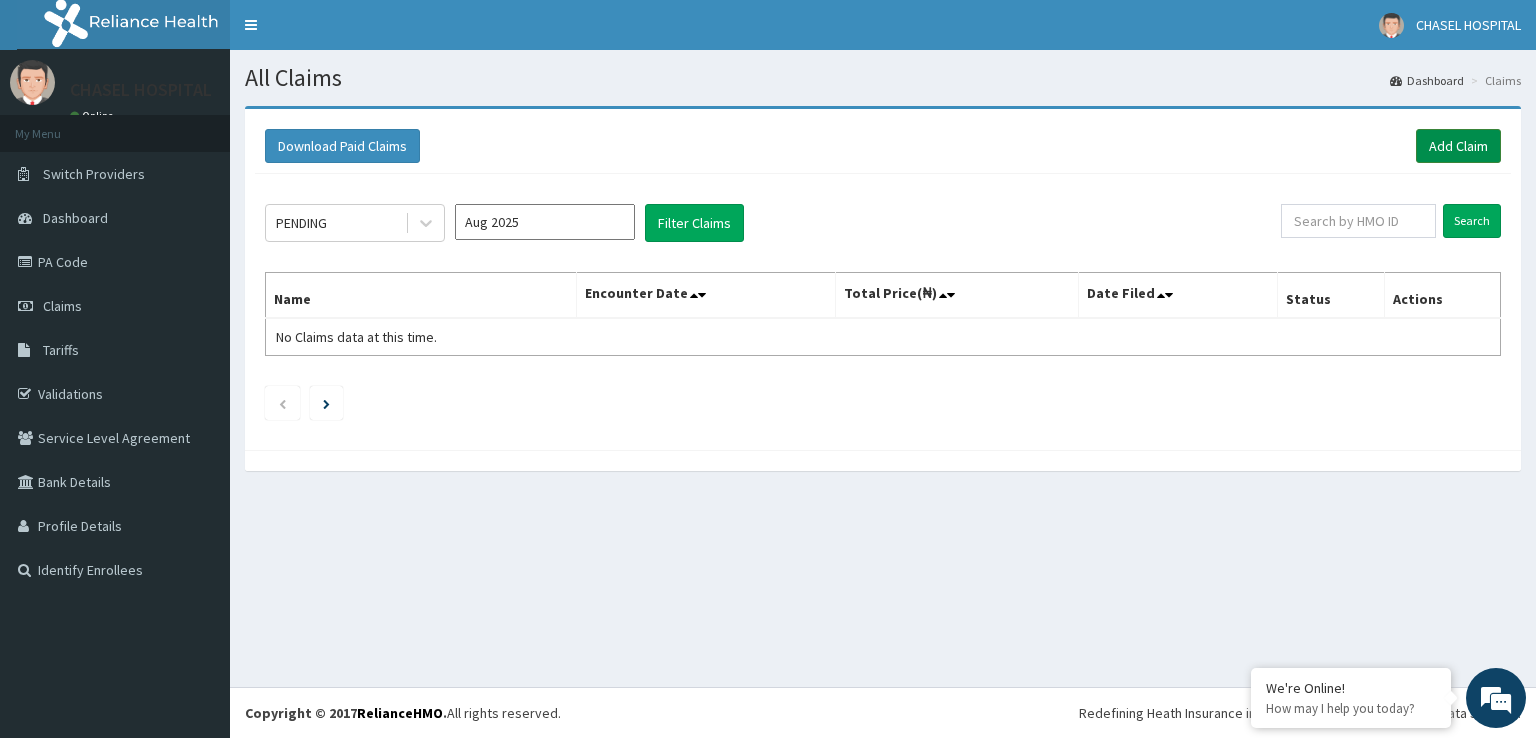 click on "Add Claim" at bounding box center (1458, 146) 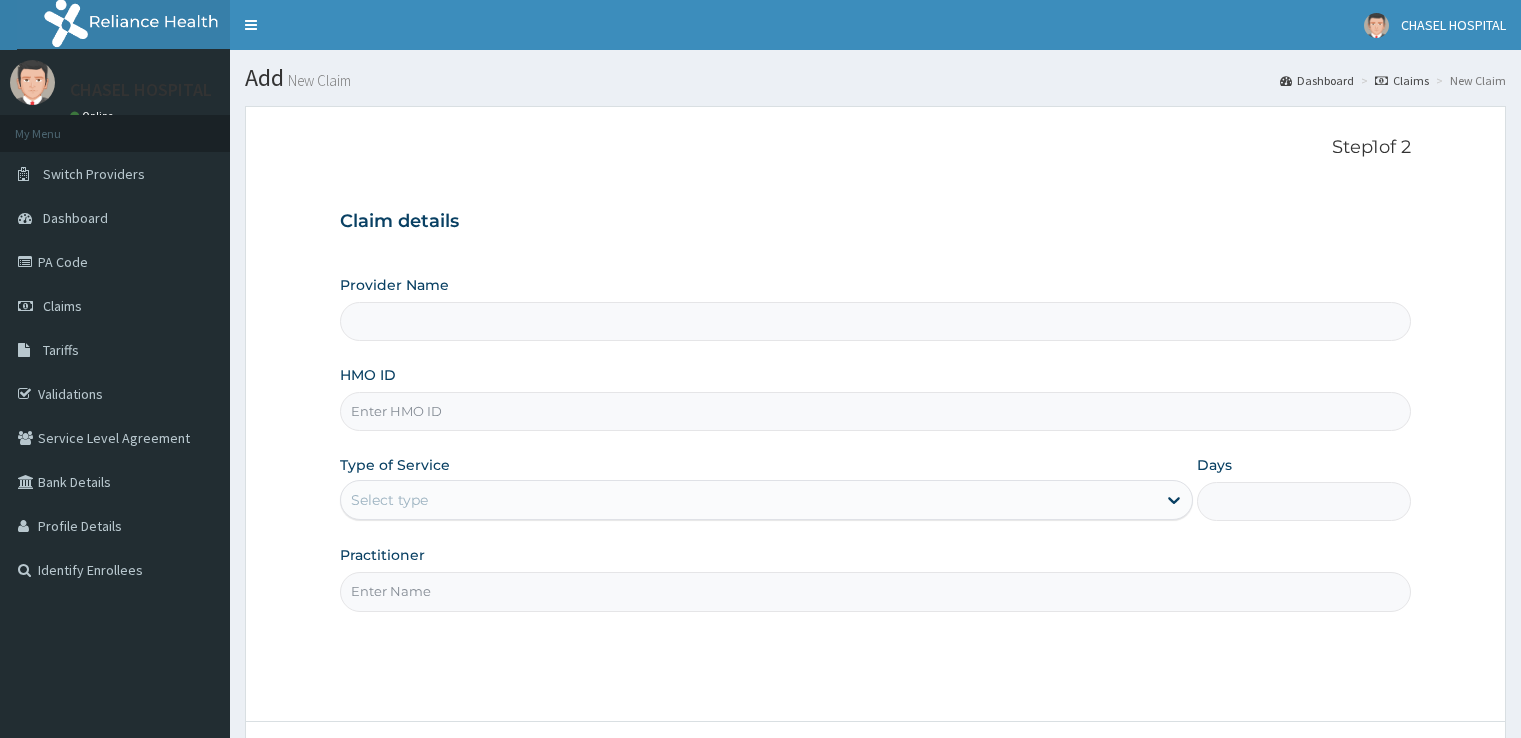 scroll, scrollTop: 0, scrollLeft: 0, axis: both 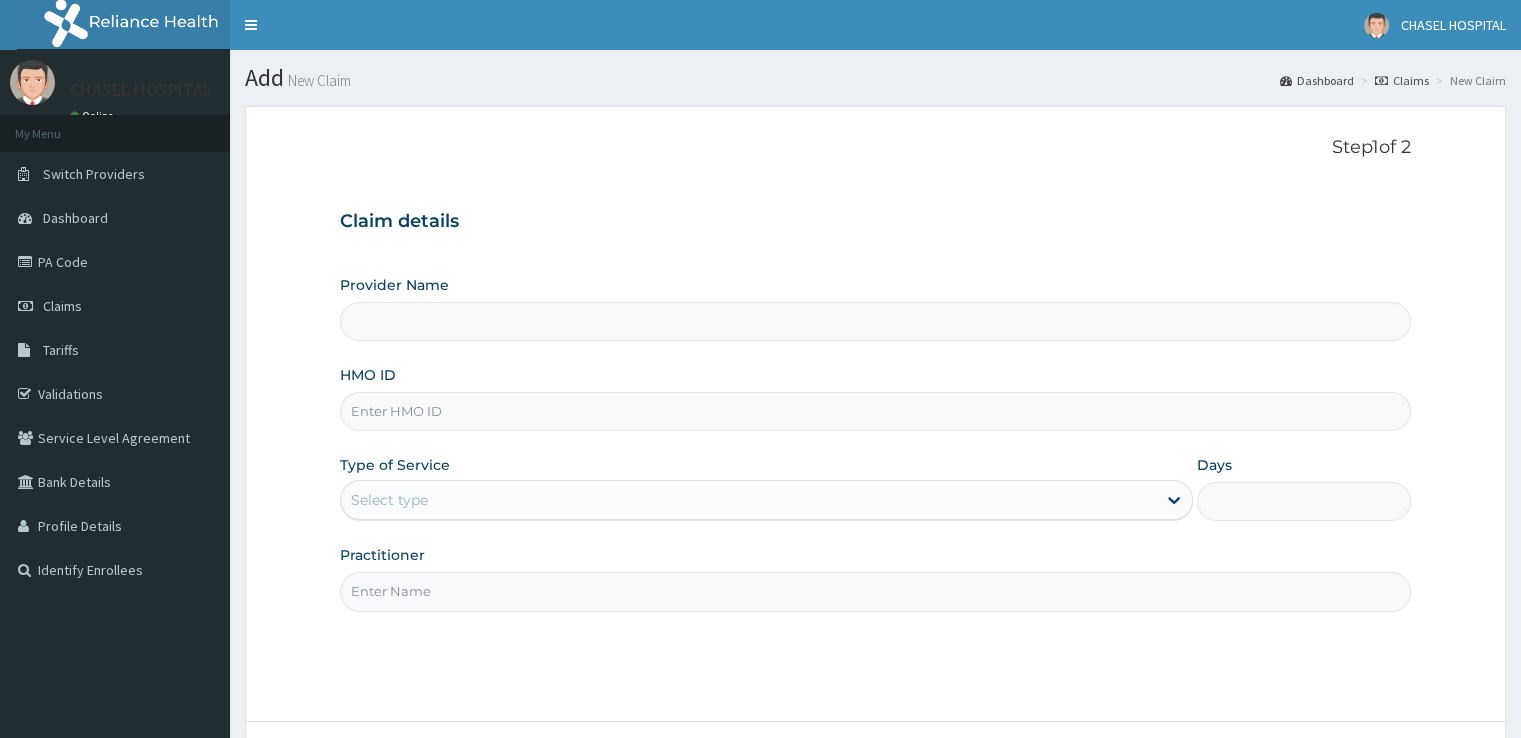 drag, startPoint x: 0, startPoint y: 0, endPoint x: 426, endPoint y: 415, distance: 594.72766 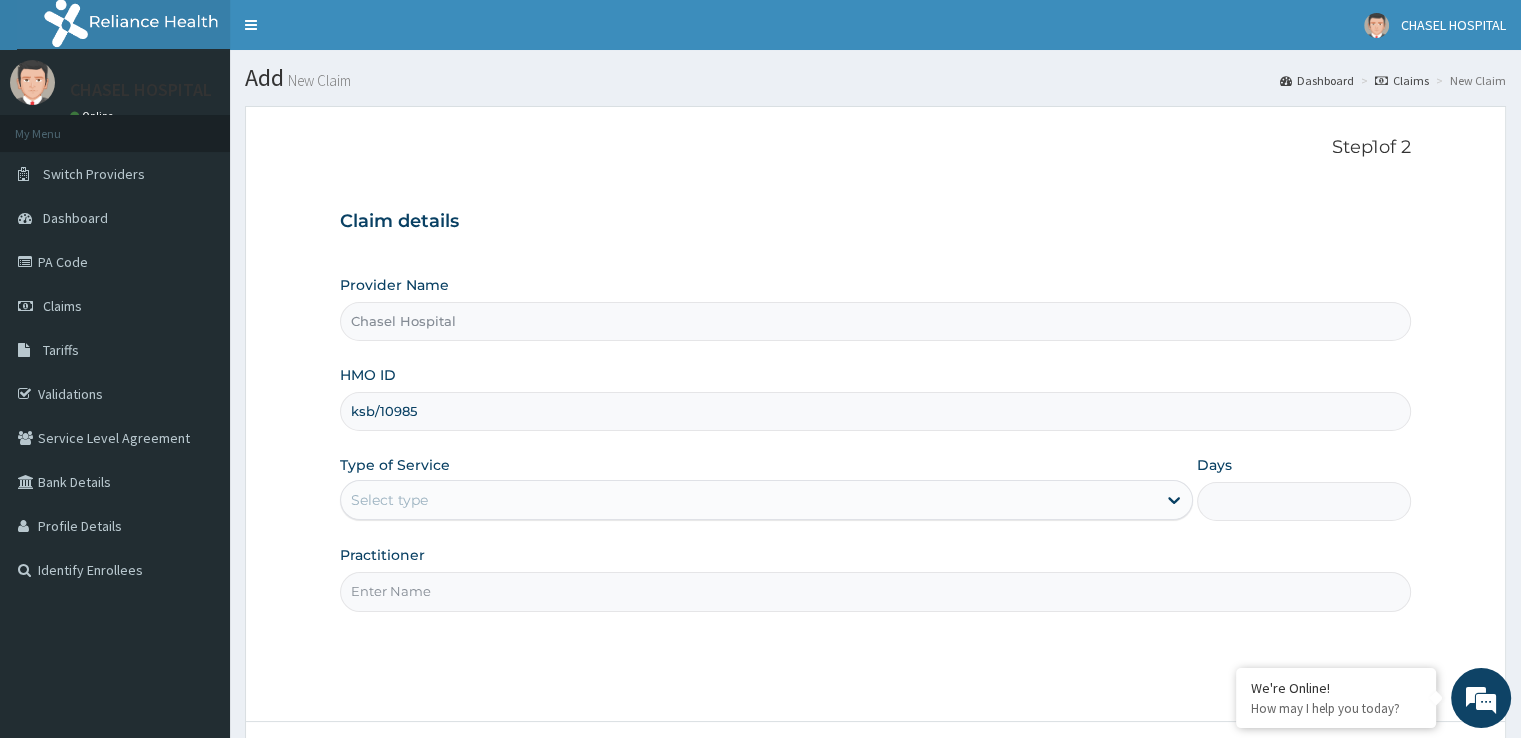 scroll, scrollTop: 0, scrollLeft: 0, axis: both 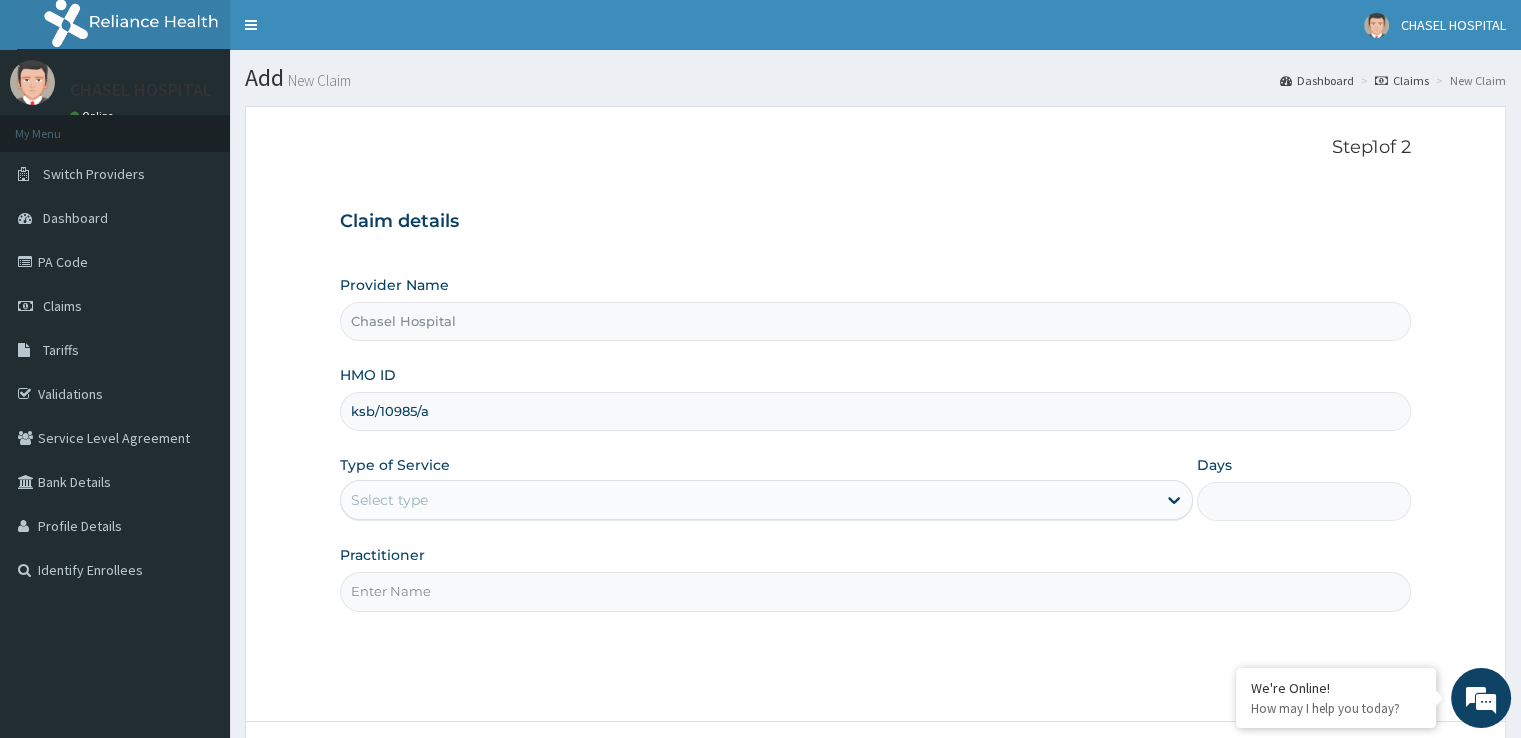 click on "Select type" at bounding box center [748, 500] 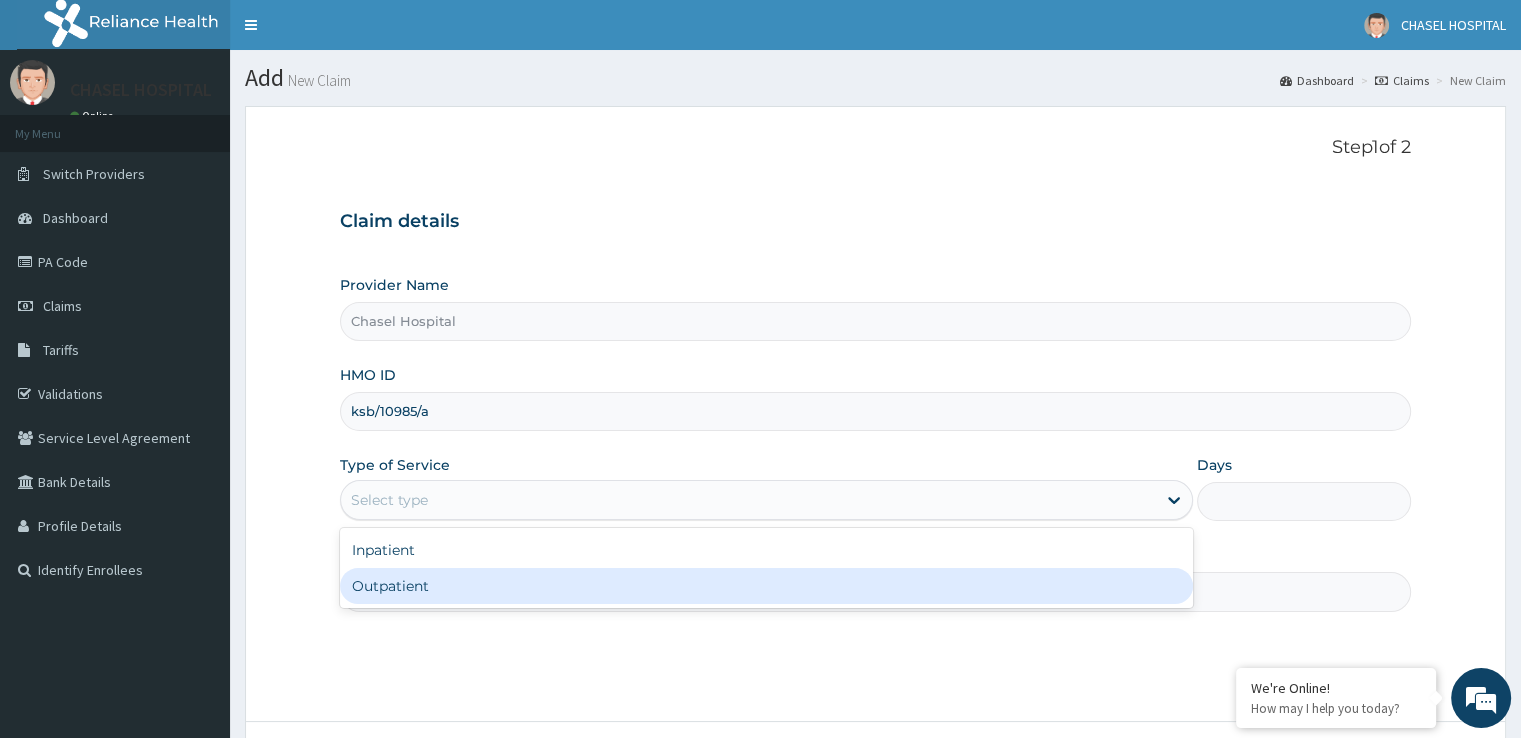 click on "Outpatient" at bounding box center (766, 586) 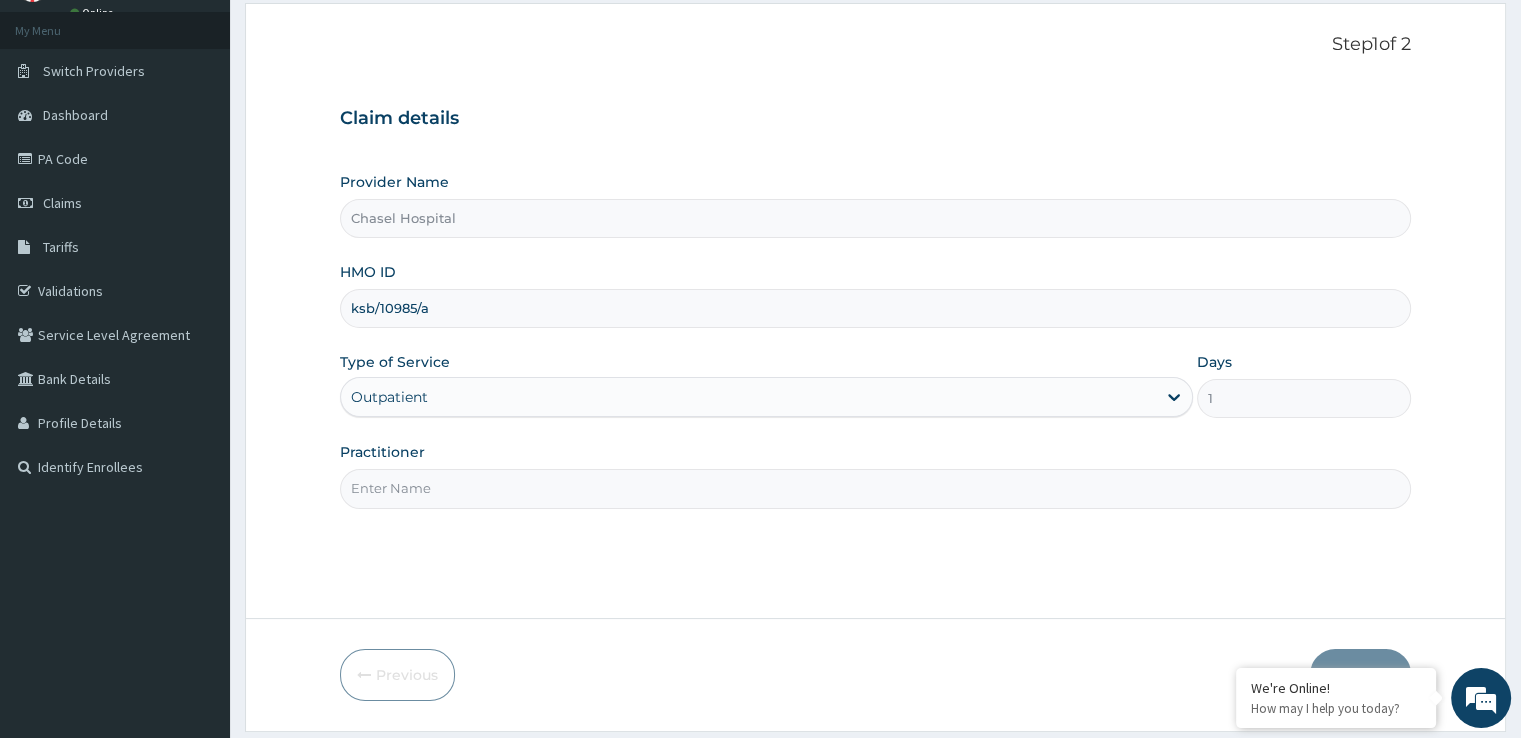 scroll, scrollTop: 162, scrollLeft: 0, axis: vertical 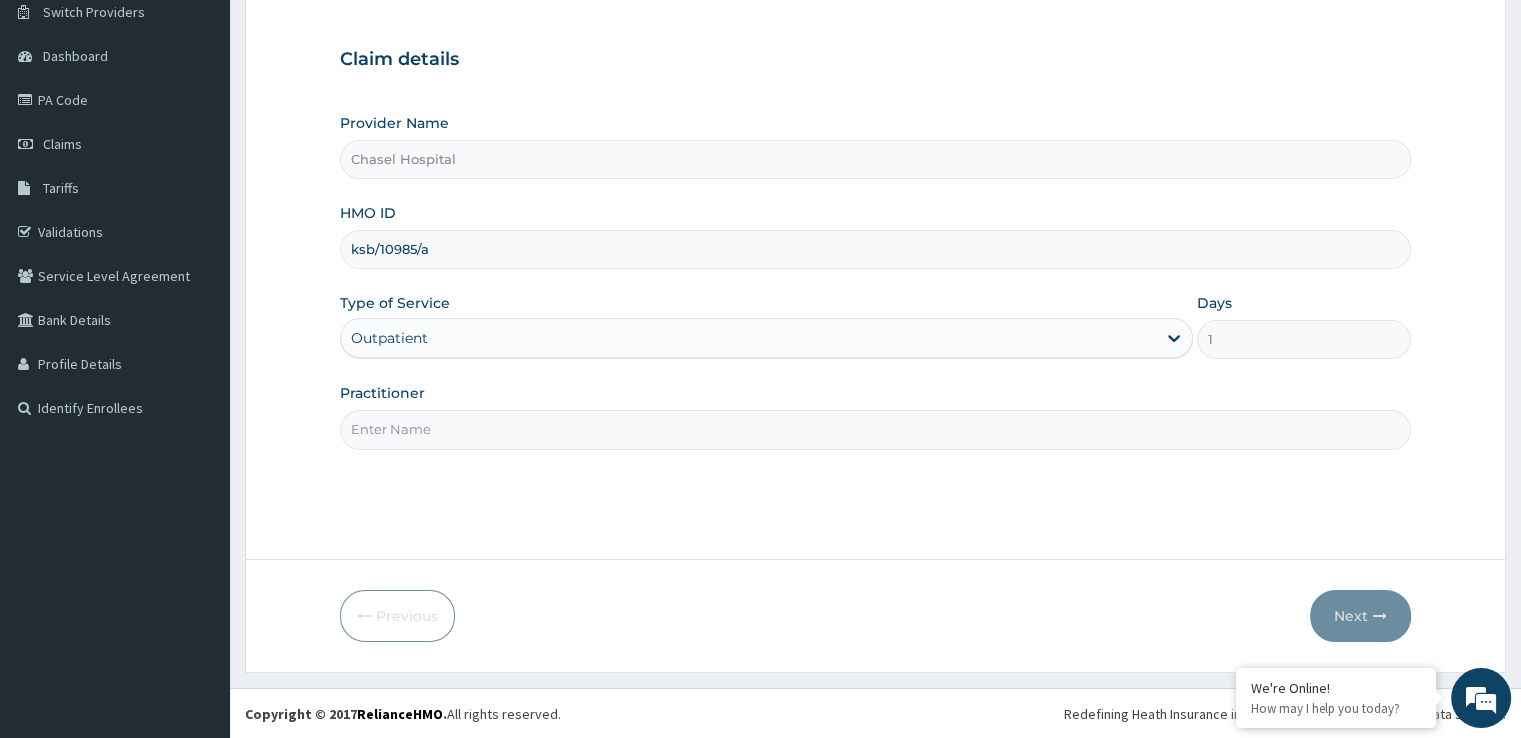 click on "Practitioner" at bounding box center (875, 429) 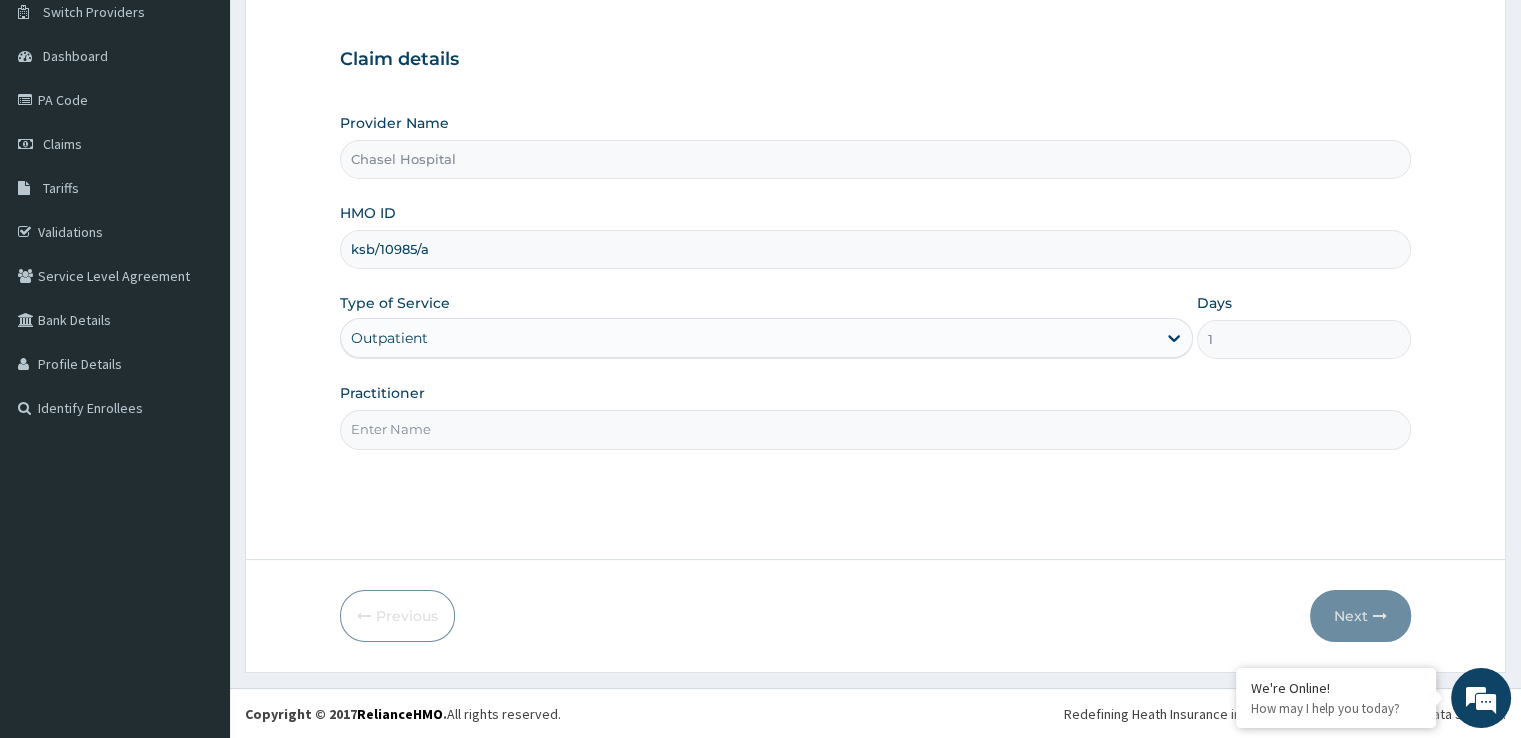 type on "DR [NAME]" 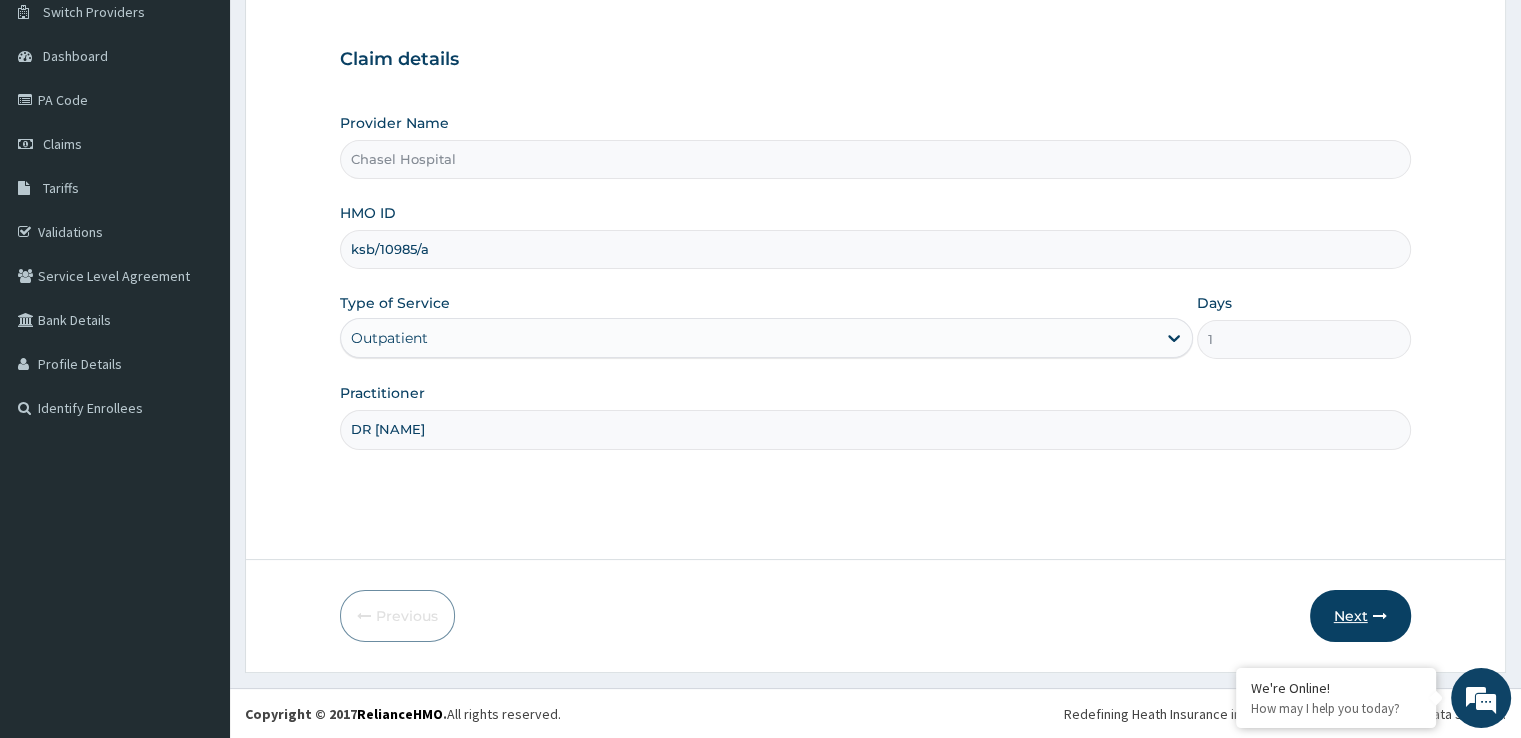 click at bounding box center [1380, 616] 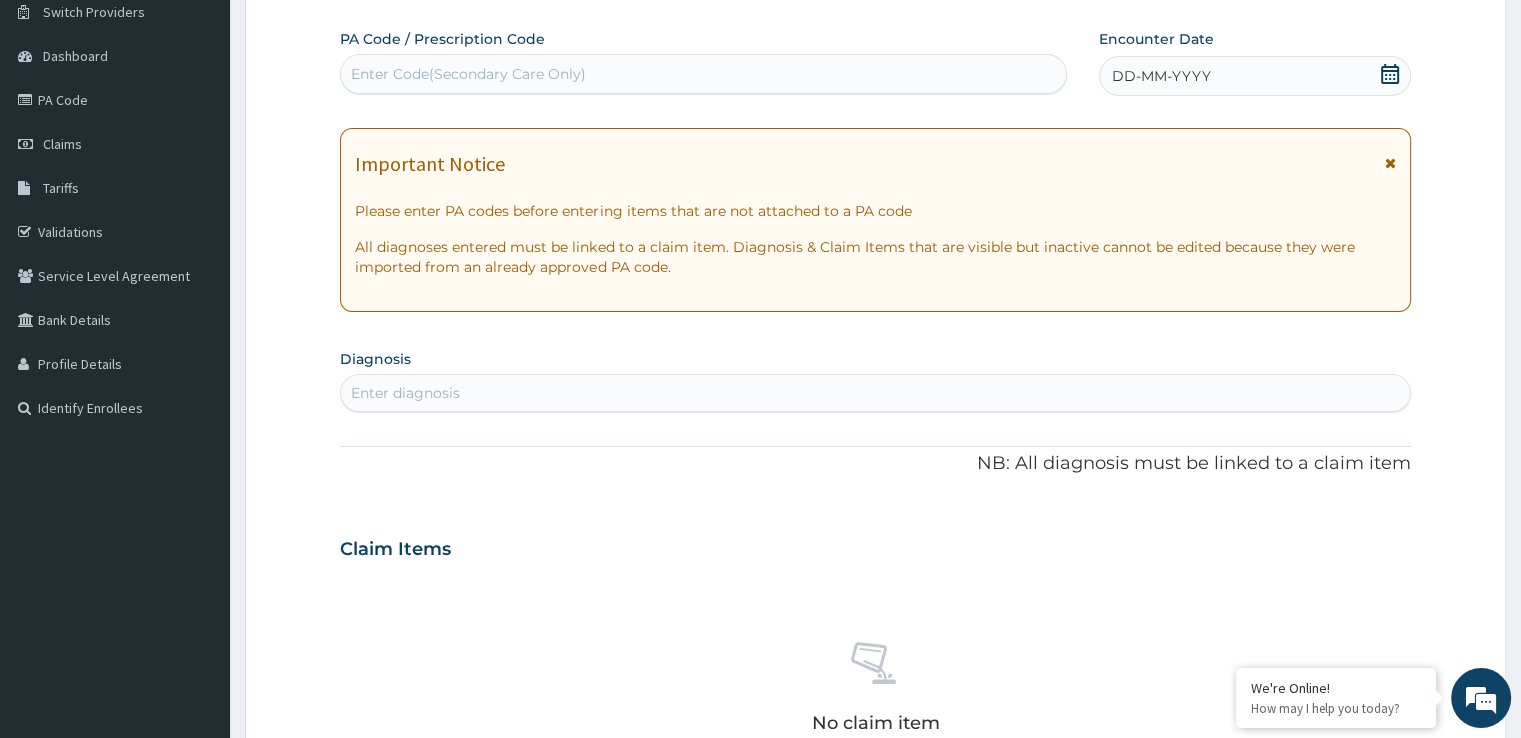 click on "DD-MM-YYYY" at bounding box center (1254, 76) 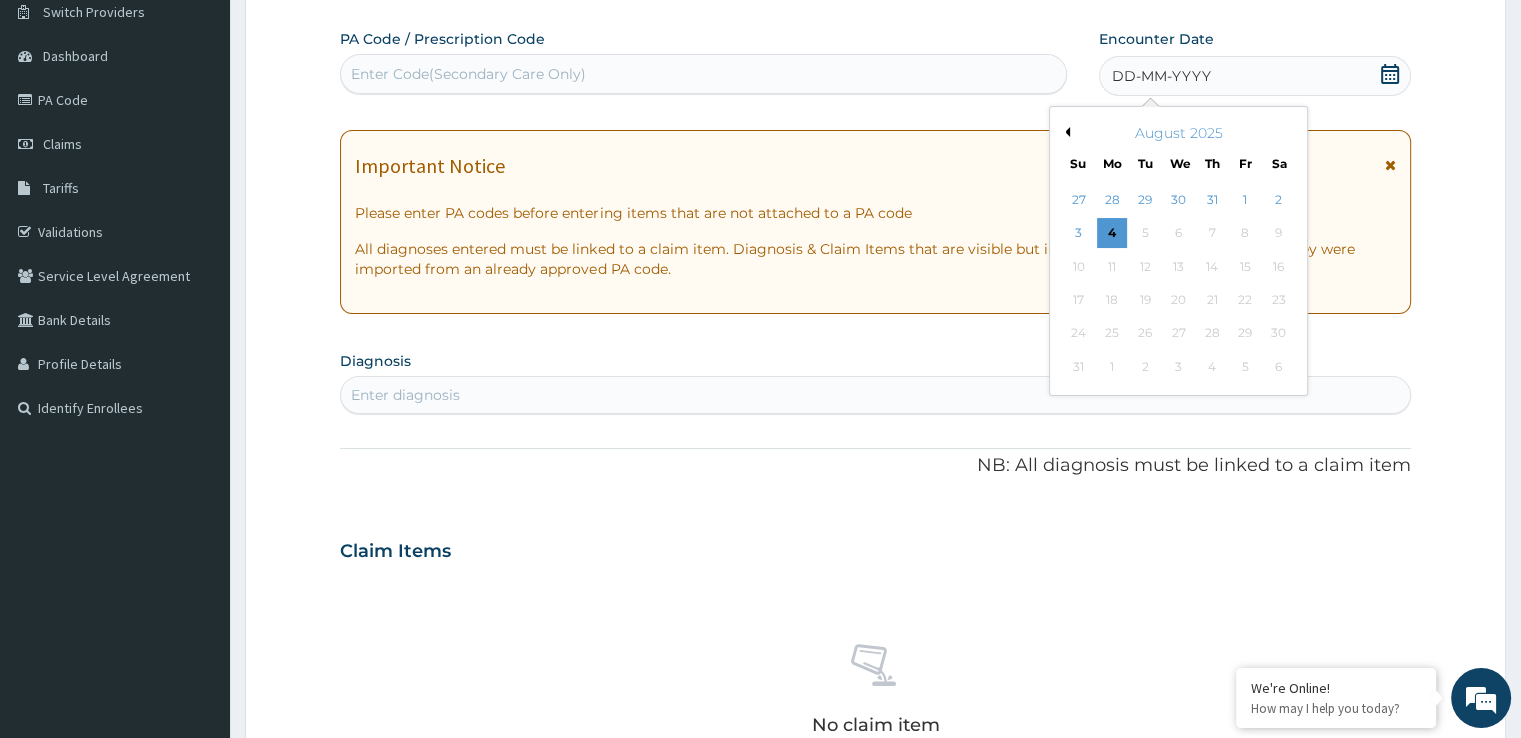 click on "August 2025" at bounding box center (1178, 133) 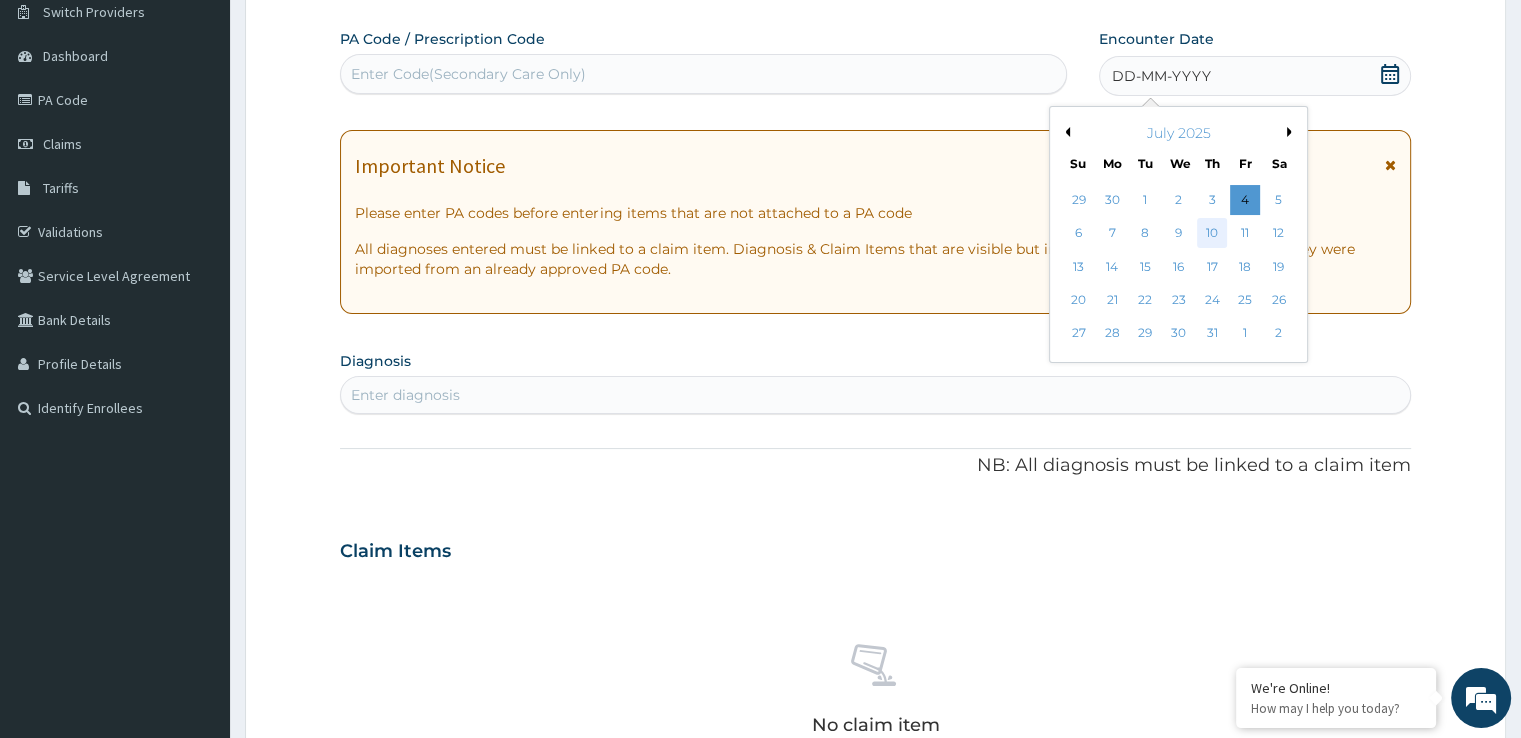 click on "10" at bounding box center (1212, 234) 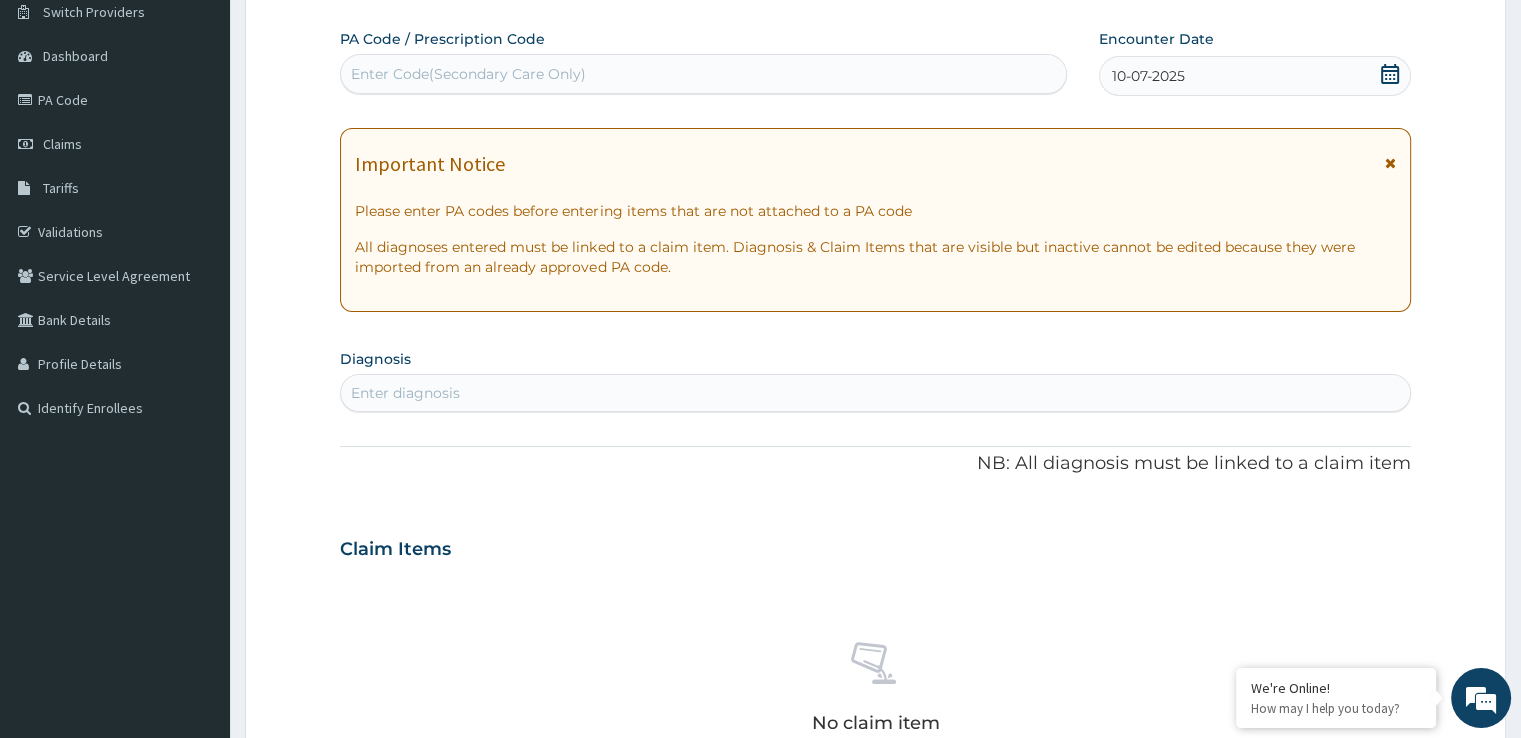 click on "Enter diagnosis" at bounding box center (875, 393) 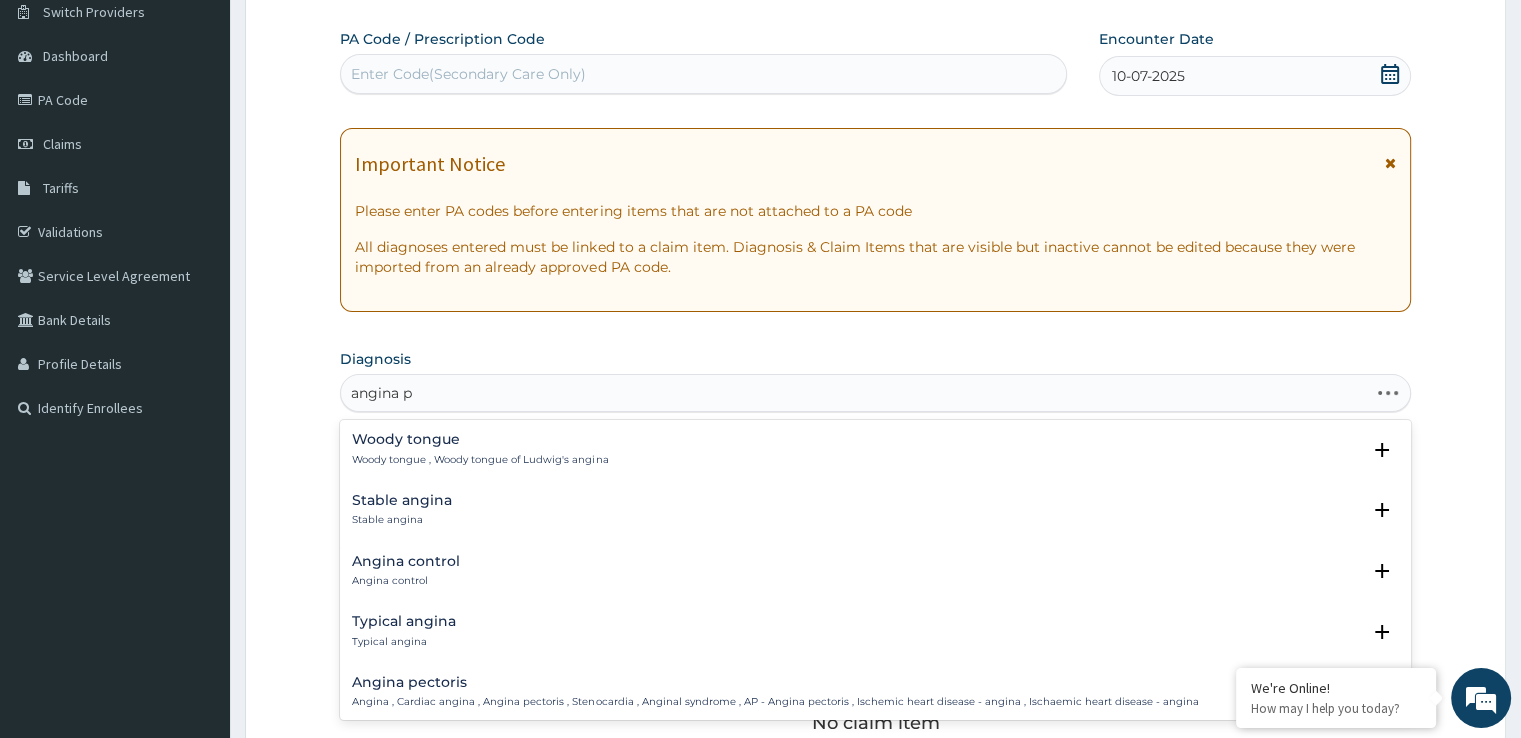 type on "angina pe" 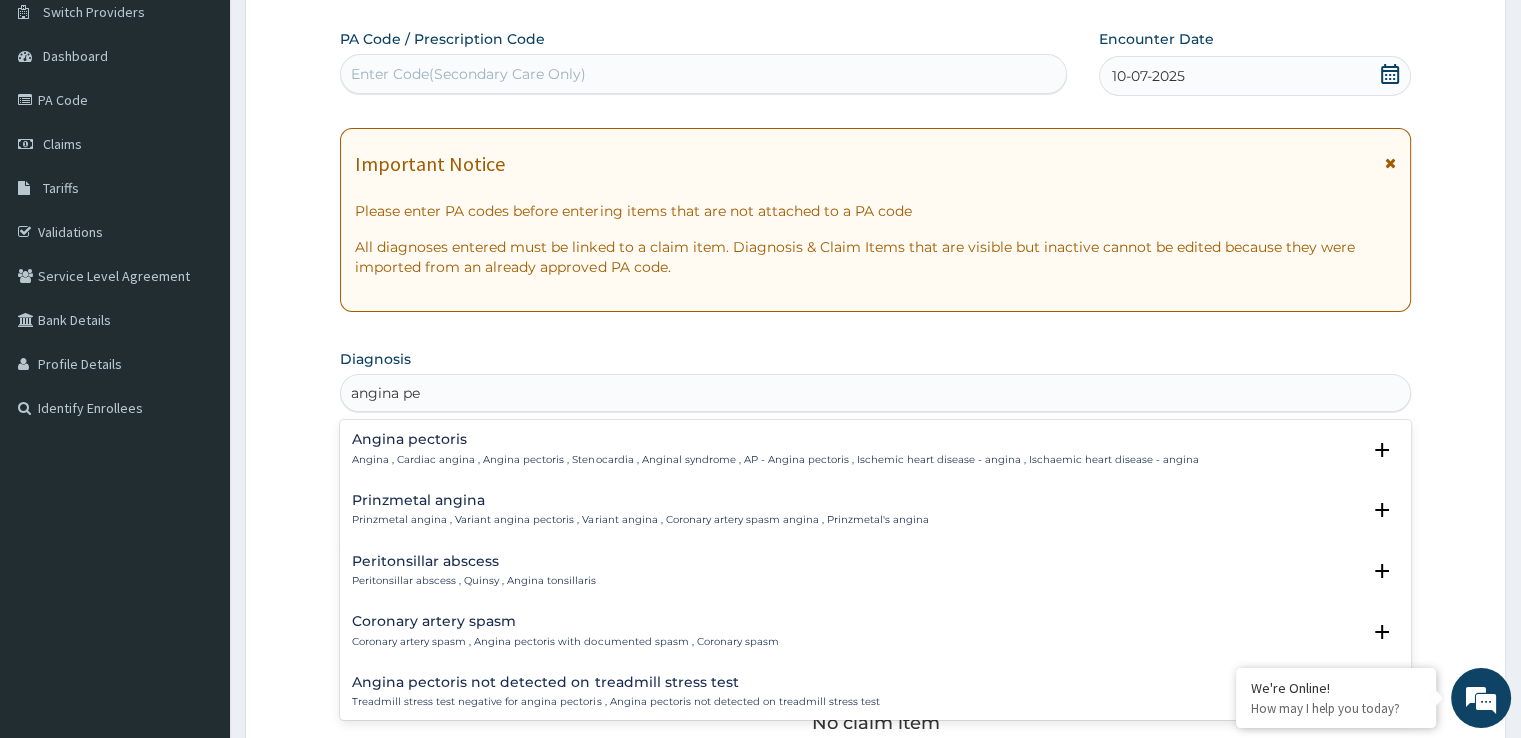 click on "Angina , Cardiac angina , Angina pectoris , Stenocardia , Anginal syndrome , AP - Angina pectoris , Ischemic heart disease - angina , Ischaemic heart disease - angina" at bounding box center (775, 460) 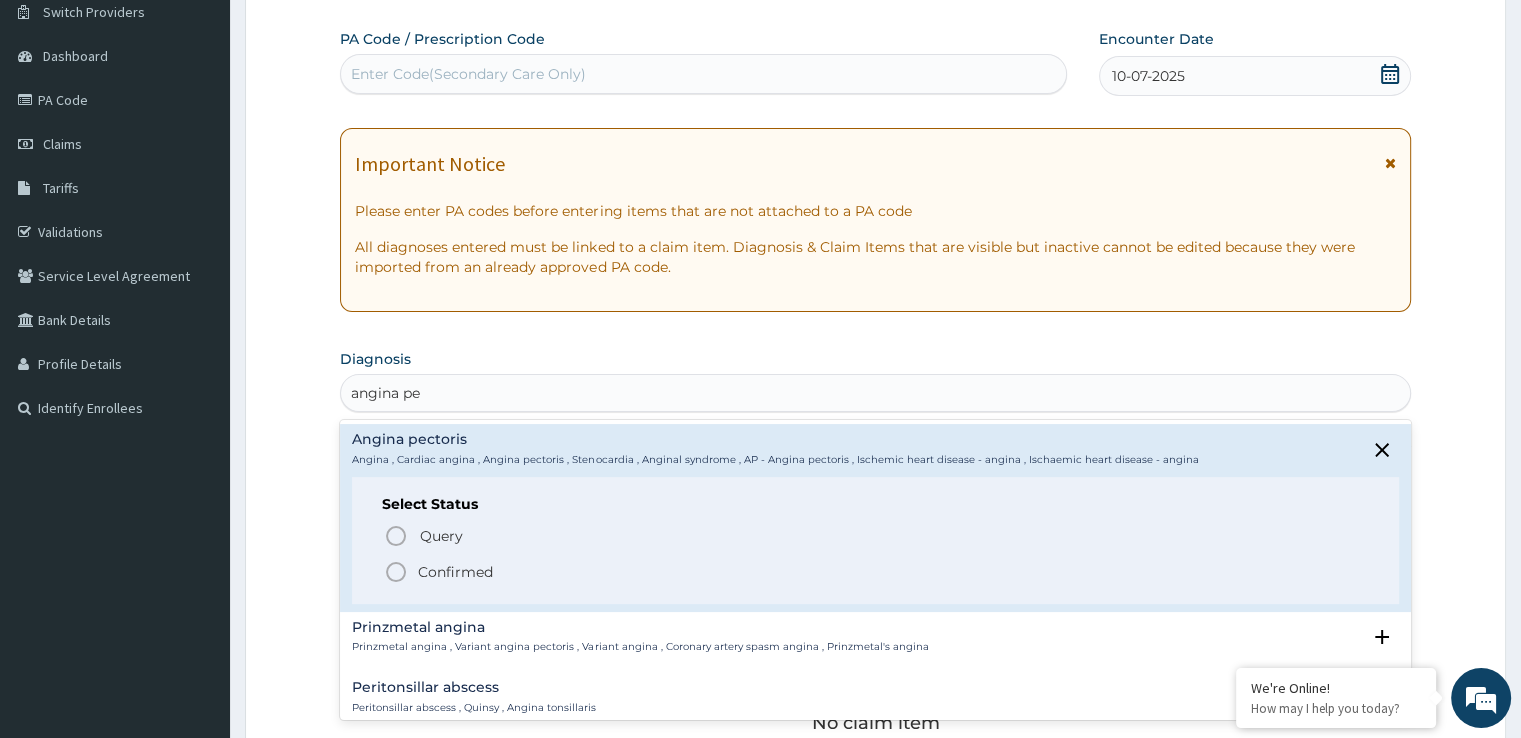 click on "Confirmed" at bounding box center [455, 572] 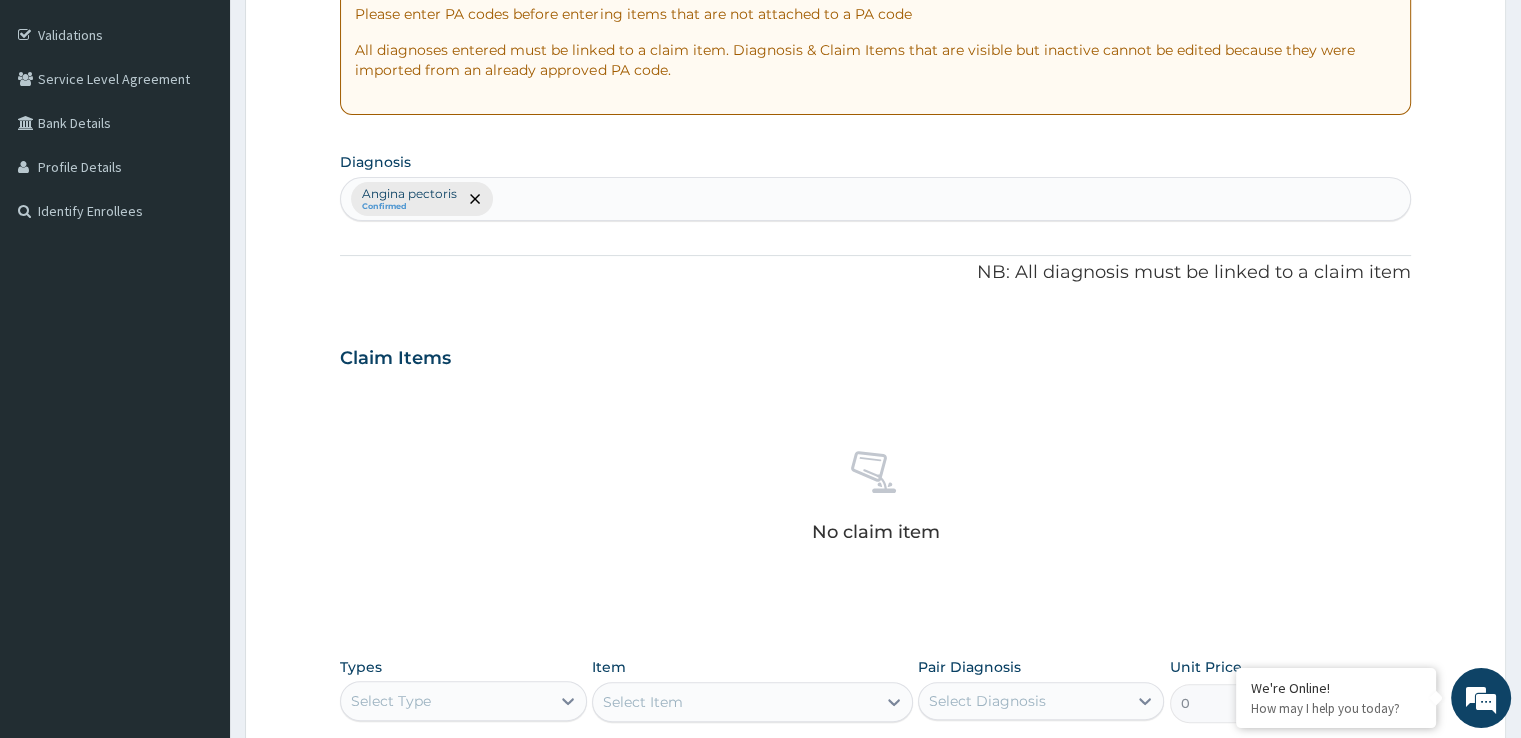 scroll, scrollTop: 365, scrollLeft: 0, axis: vertical 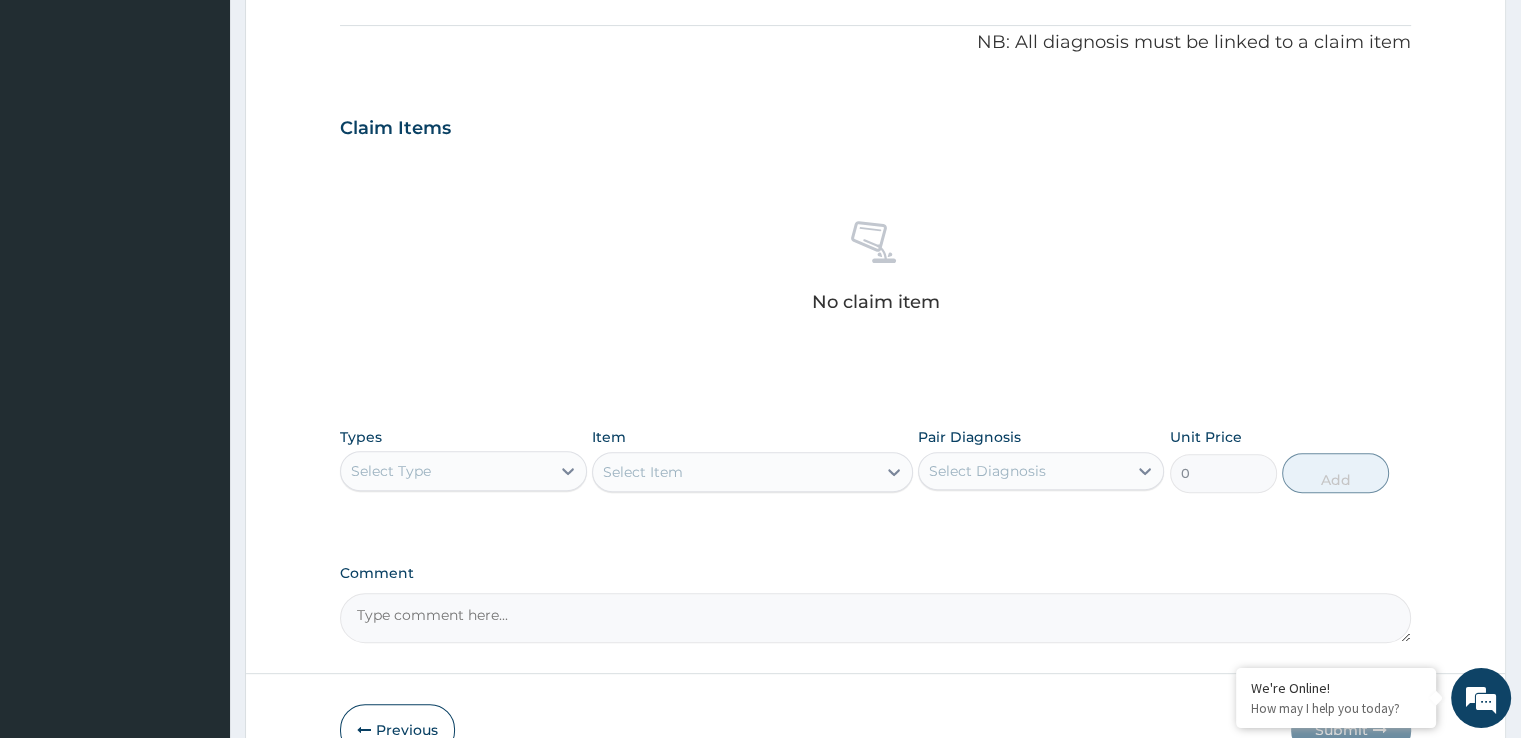 click on "Select Type" at bounding box center [445, 471] 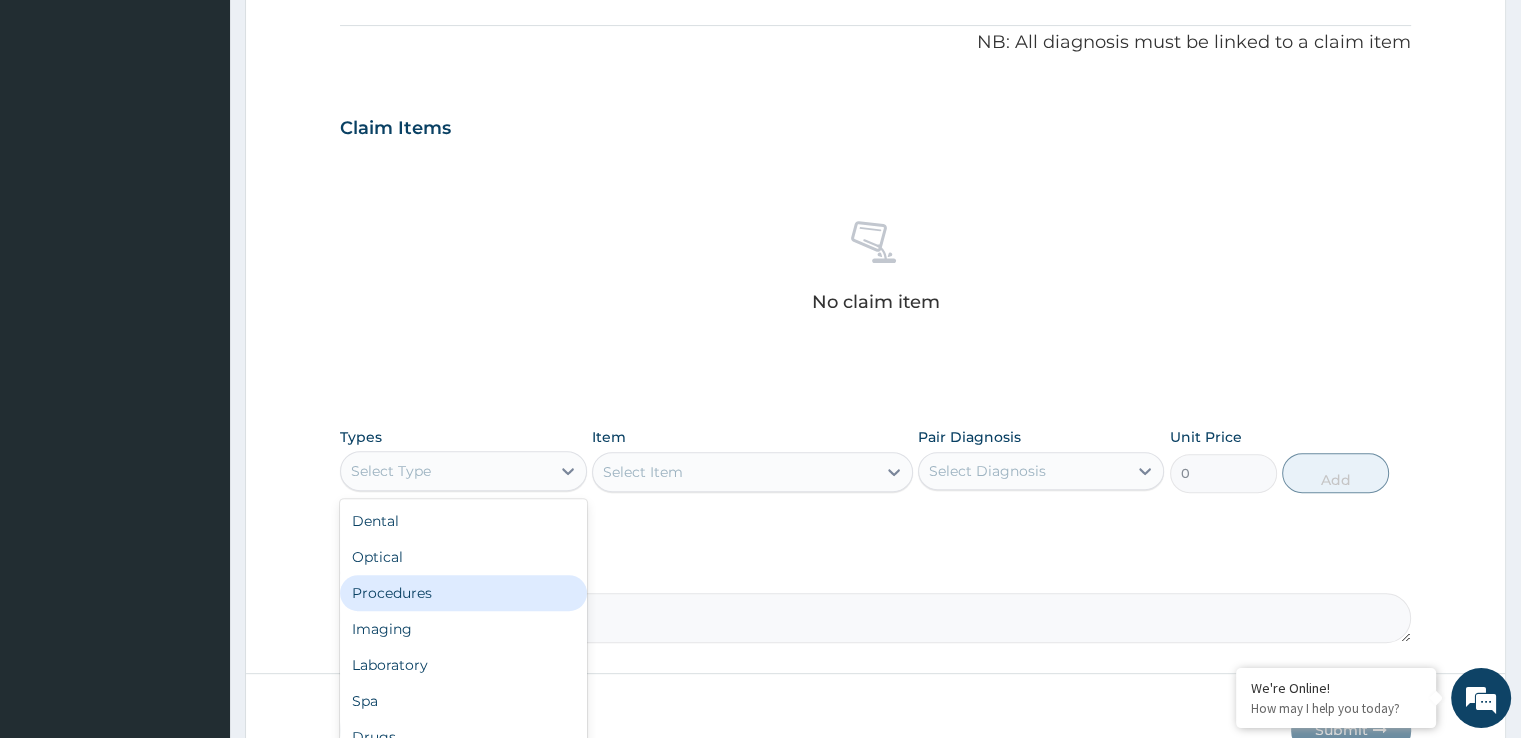 click on "Procedures" at bounding box center (463, 593) 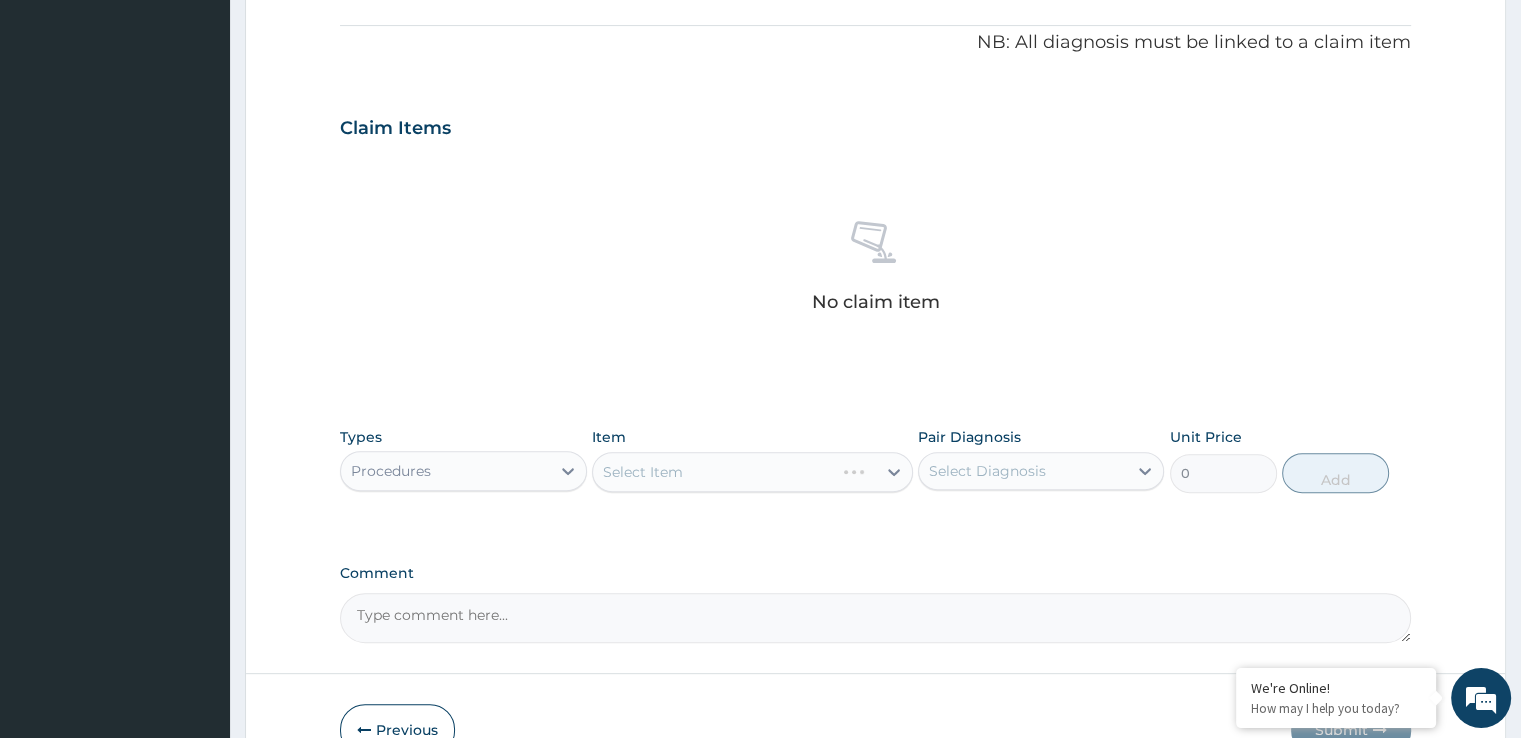 click on "Select Item" at bounding box center [752, 472] 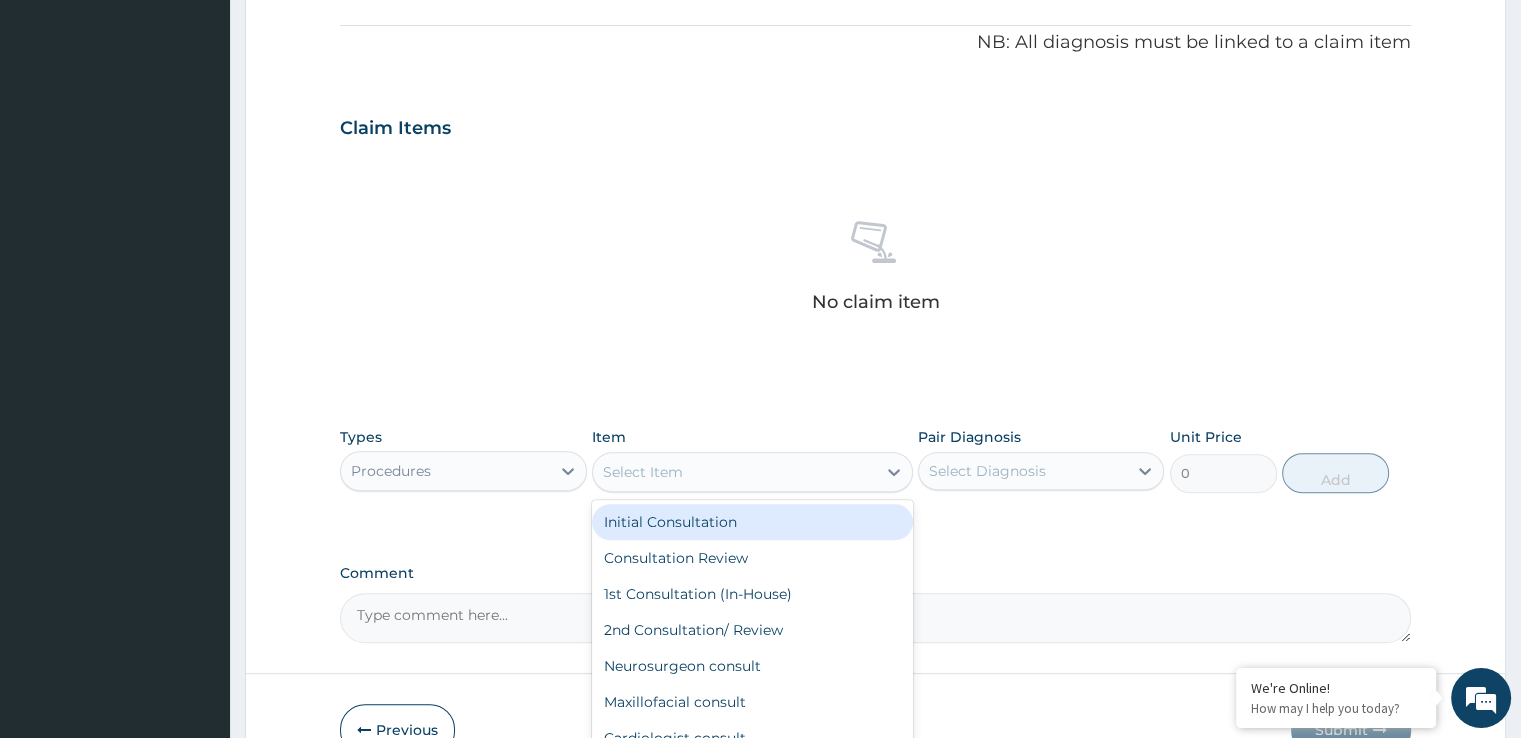 click on "Select Item" at bounding box center [734, 472] 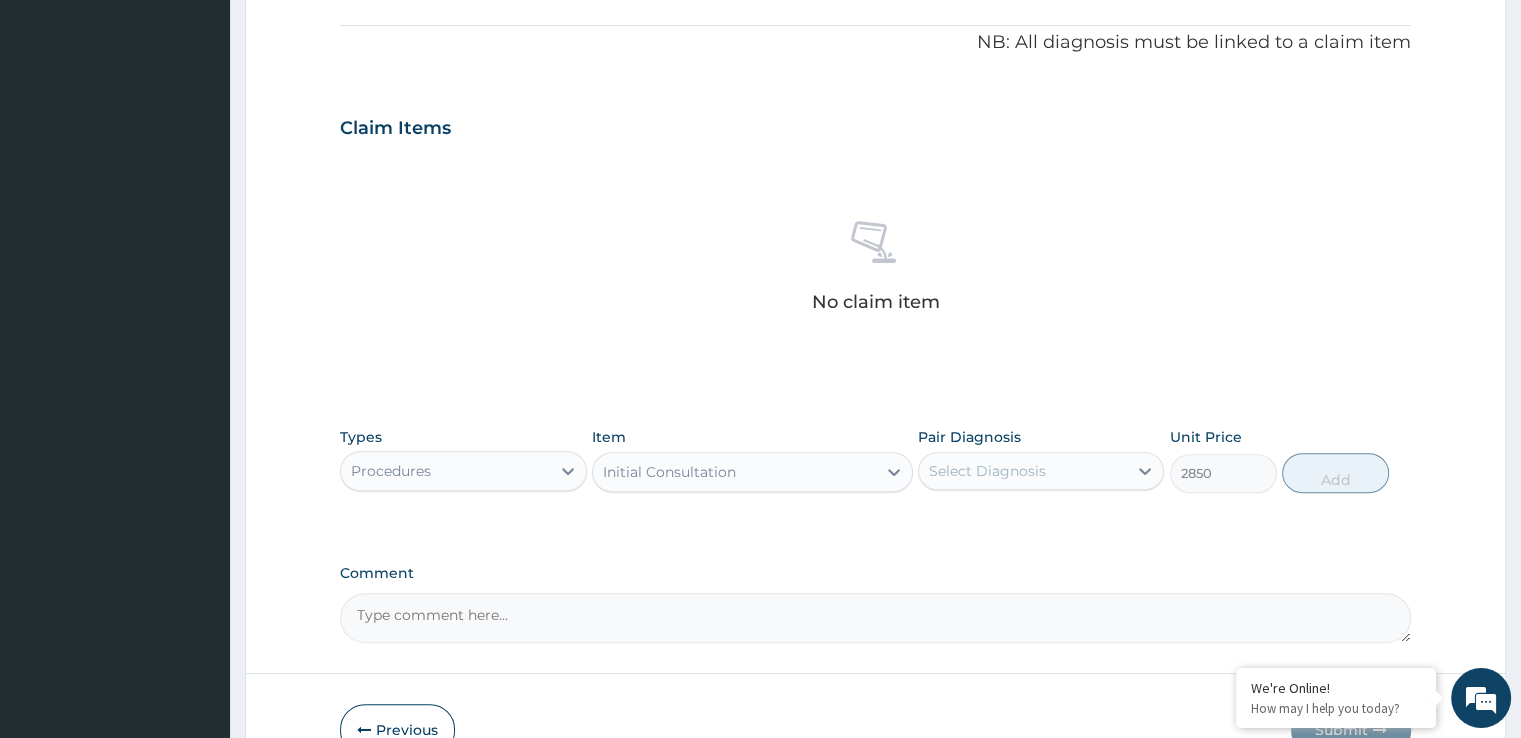 click on "Select Diagnosis" at bounding box center (987, 471) 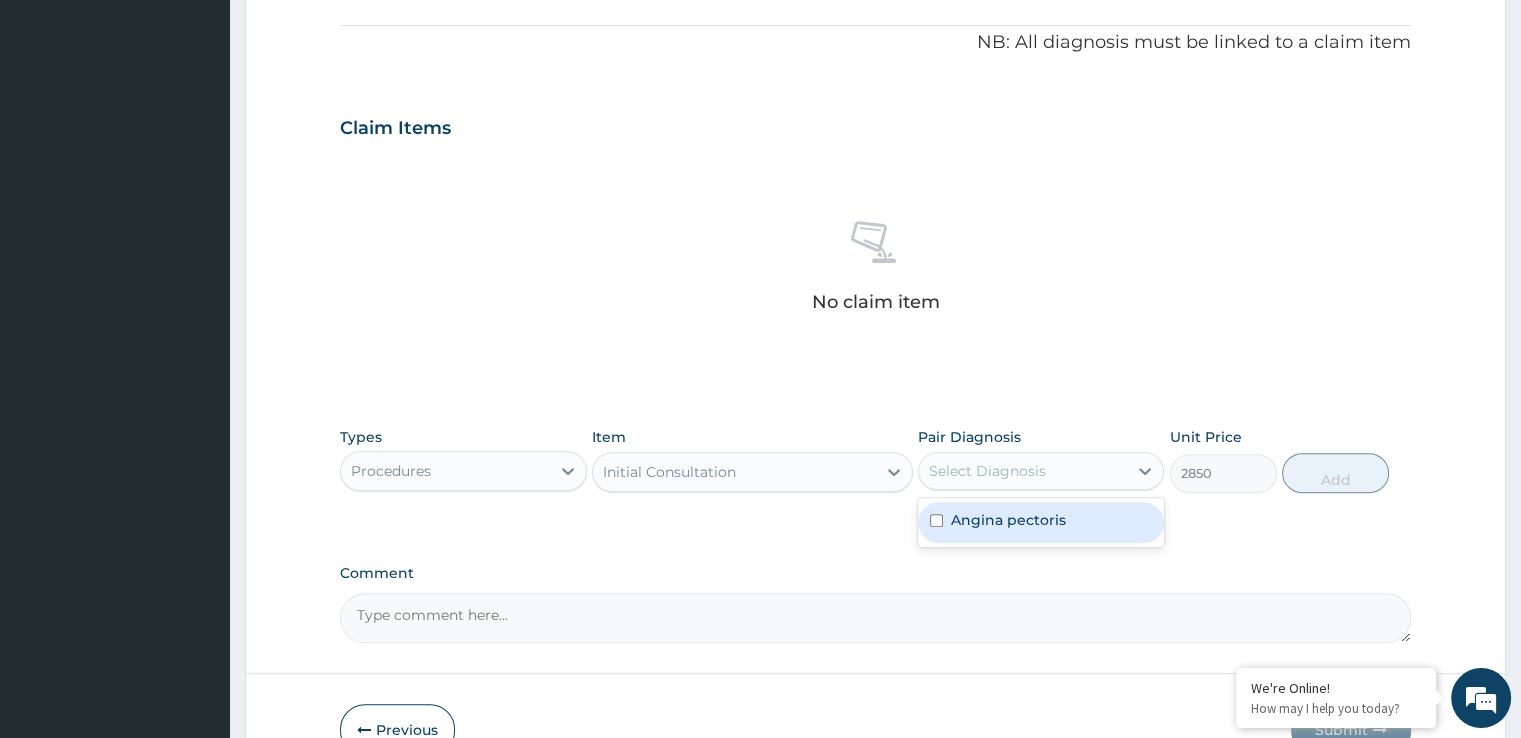 click on "Angina pectoris" at bounding box center (1008, 520) 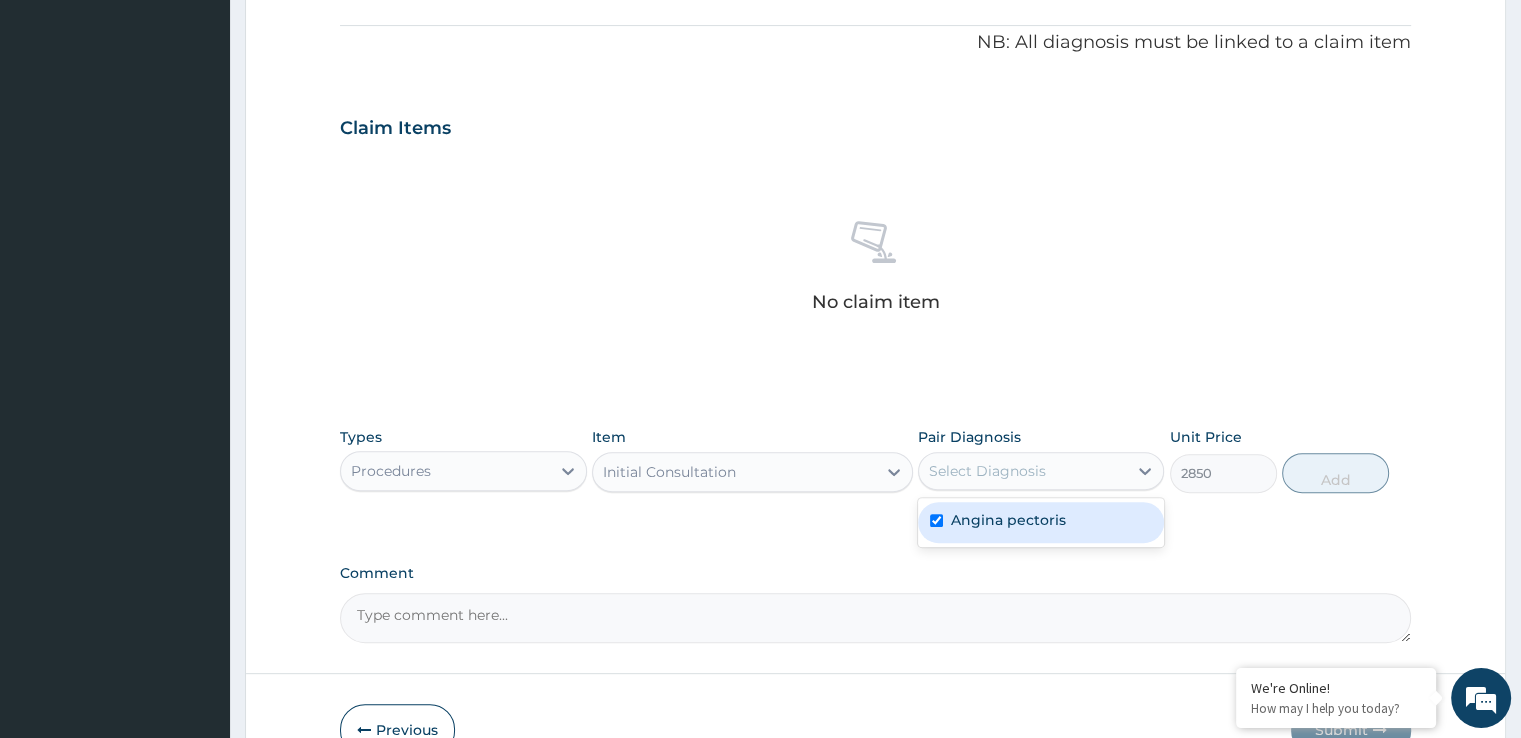checkbox on "true" 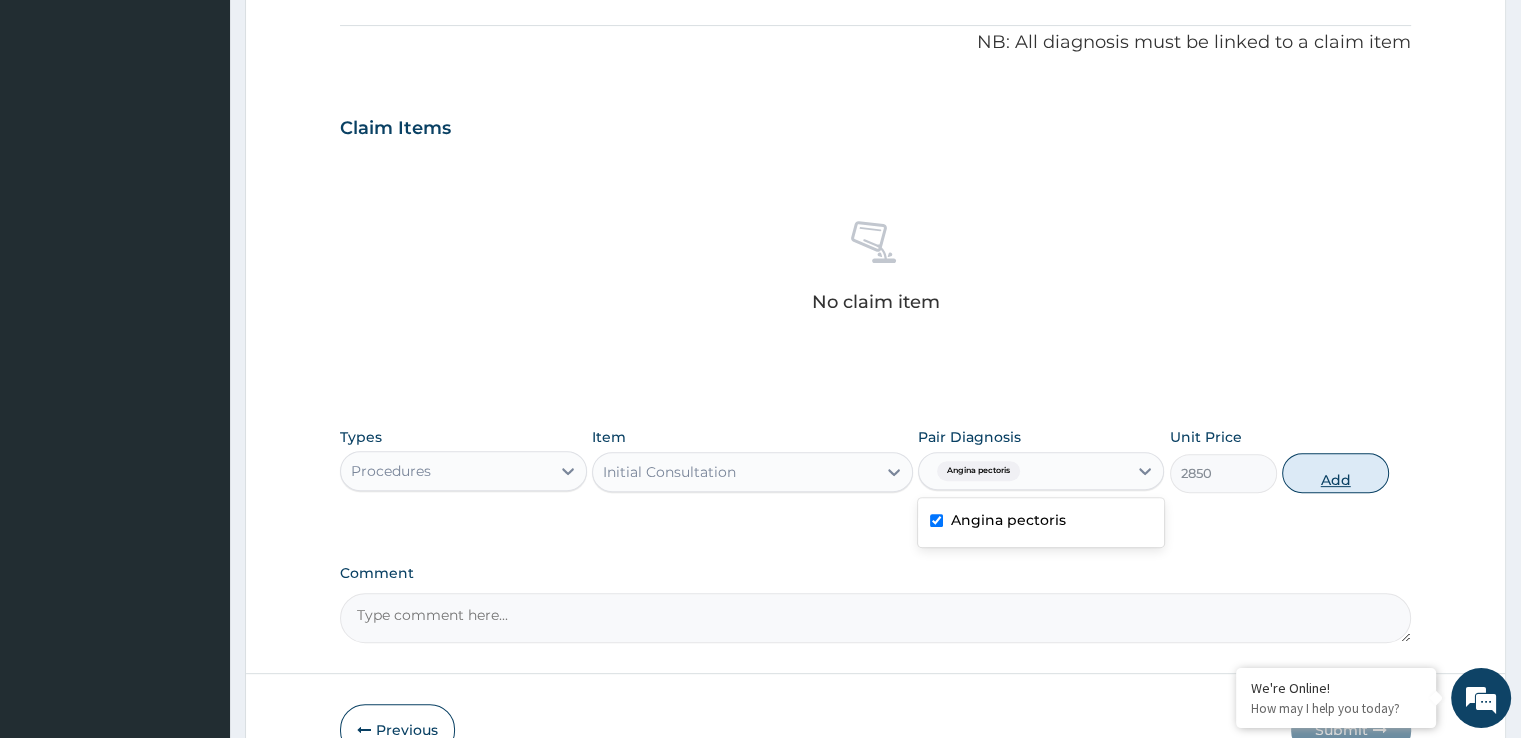 click on "Add" at bounding box center (1335, 473) 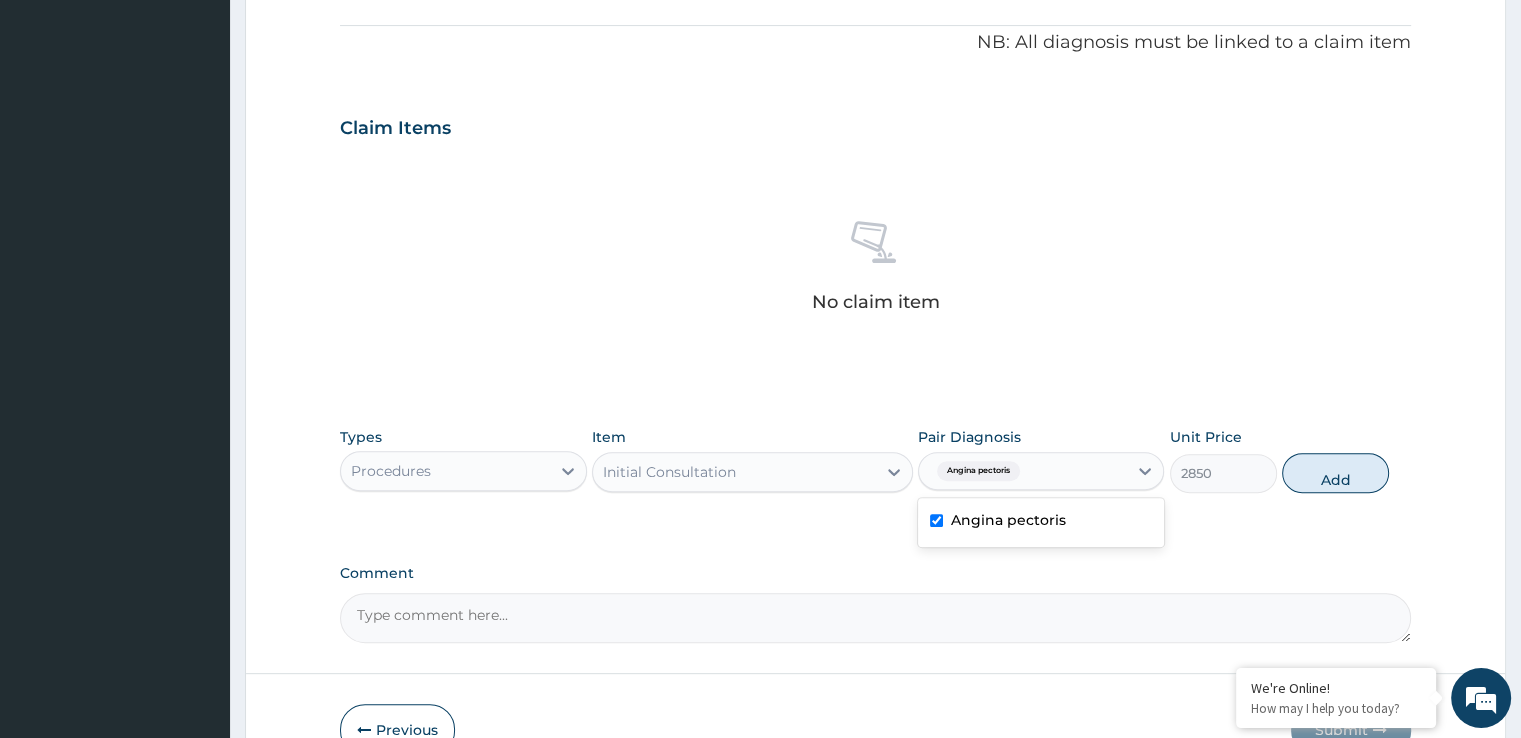 type on "0" 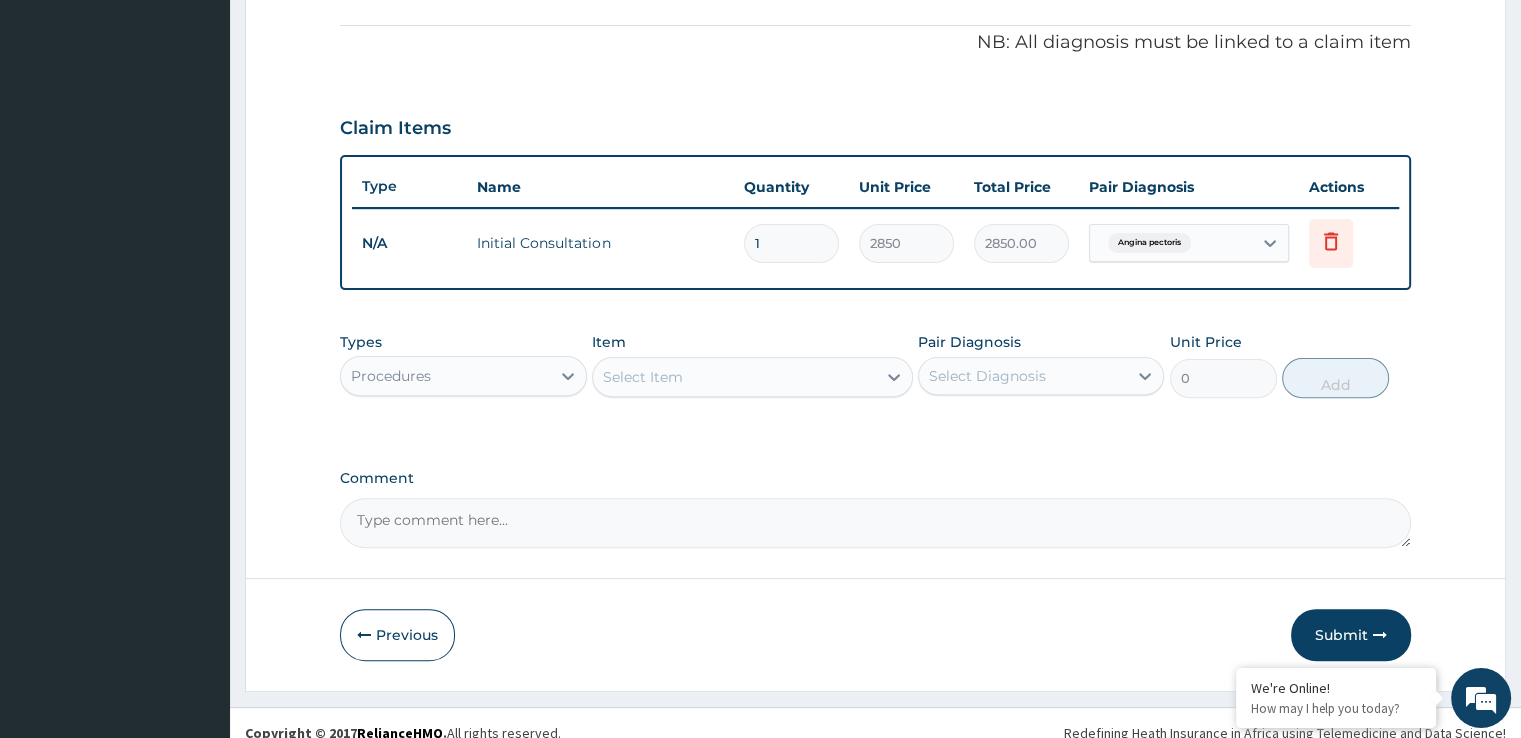click on "Procedures" at bounding box center (445, 376) 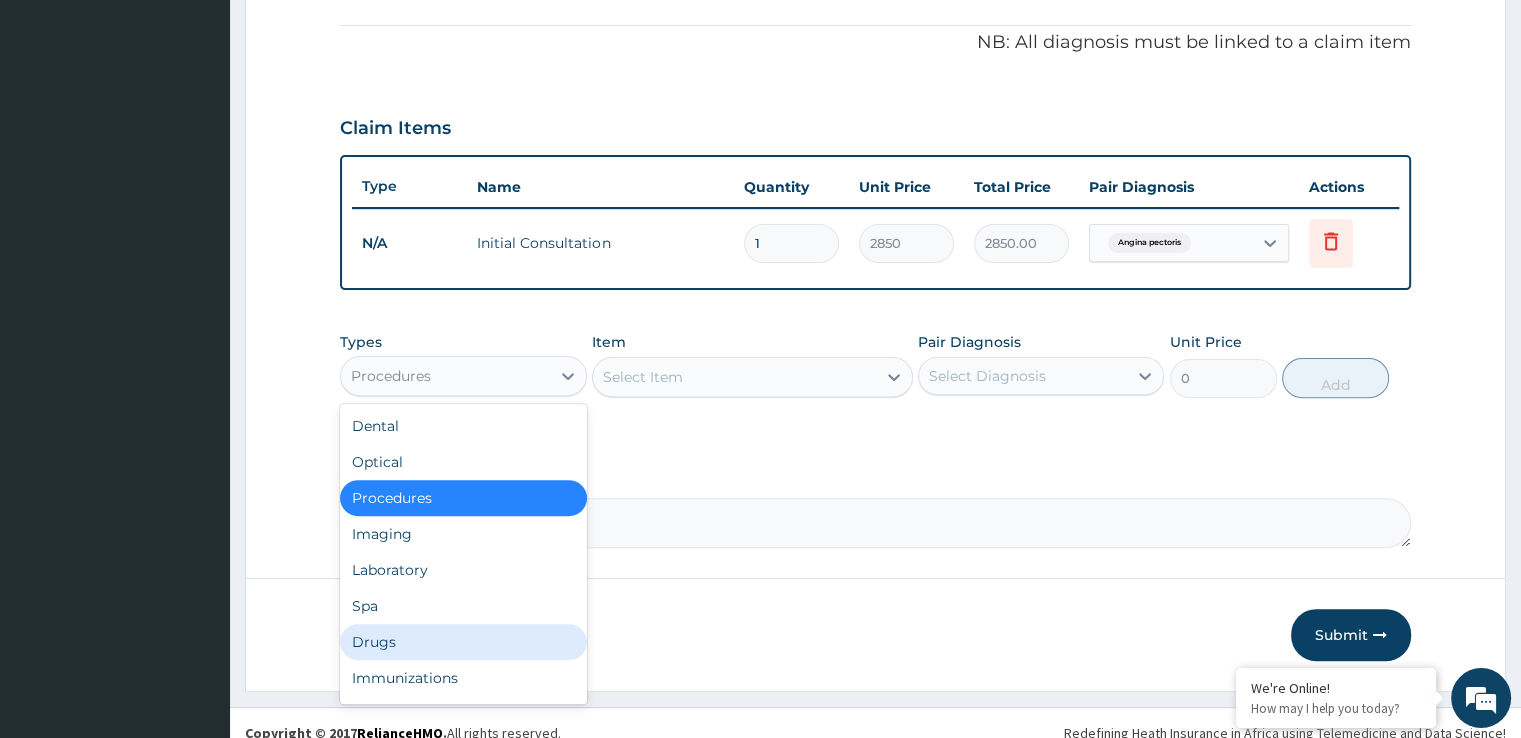 click on "Drugs" at bounding box center [463, 642] 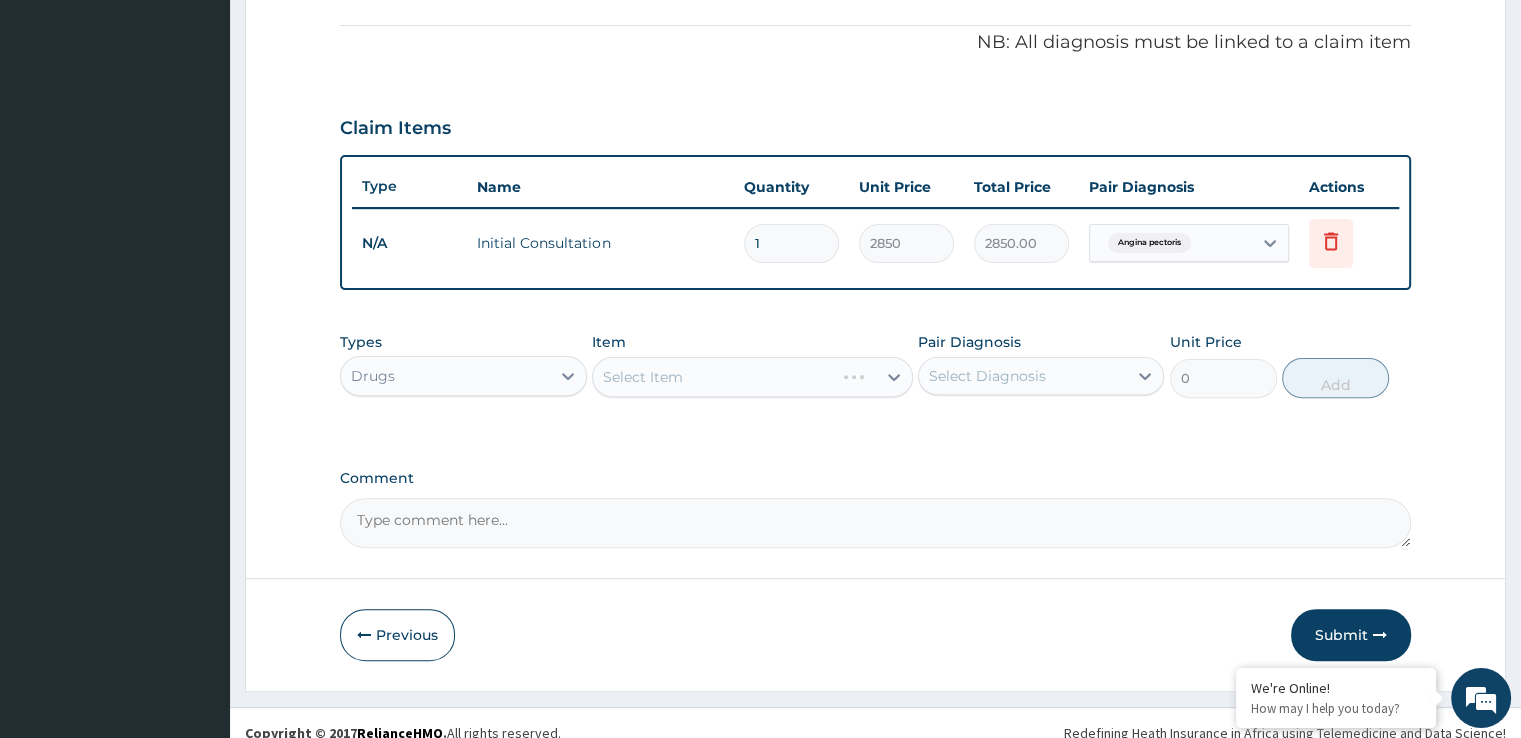 click on "Select Item" at bounding box center (752, 377) 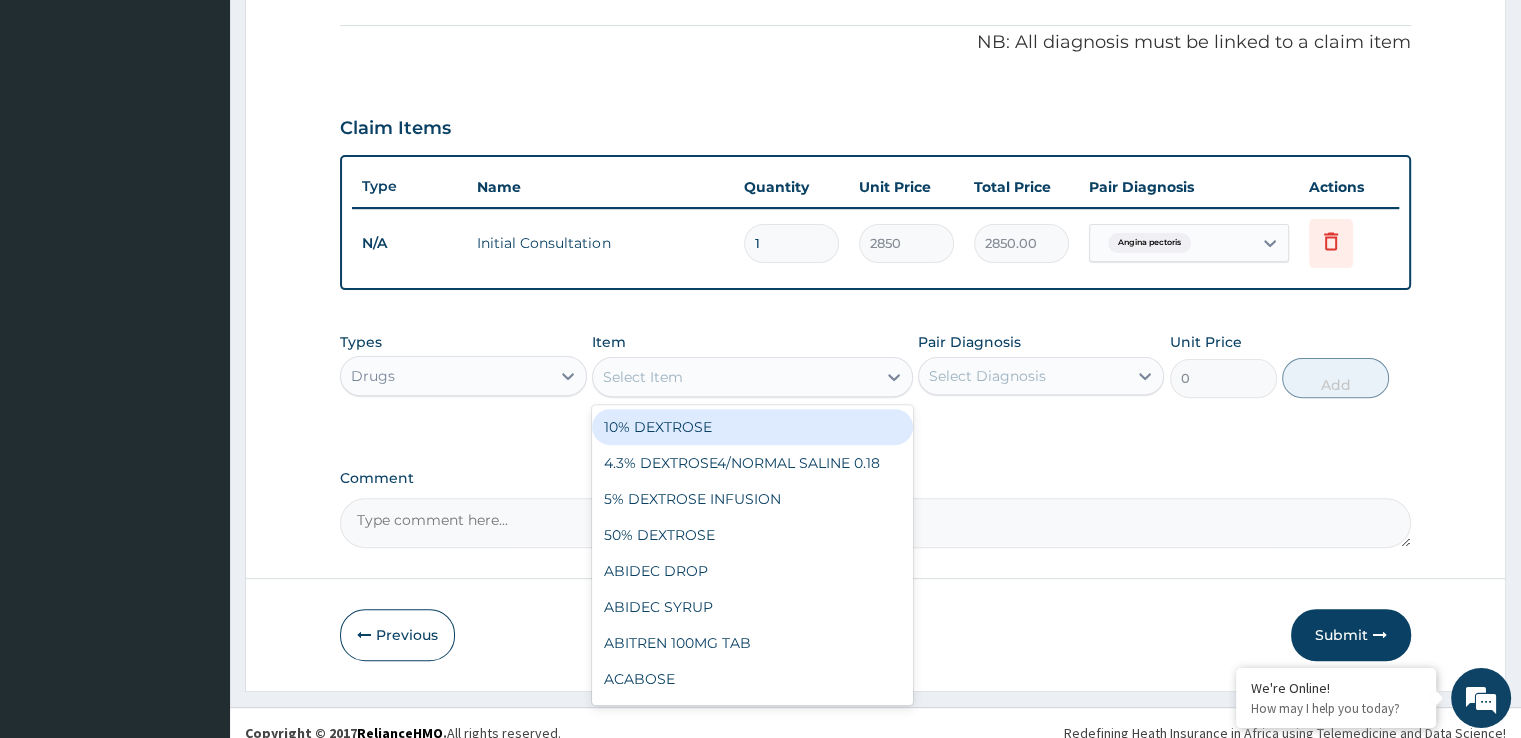 click on "Select Item" at bounding box center [734, 377] 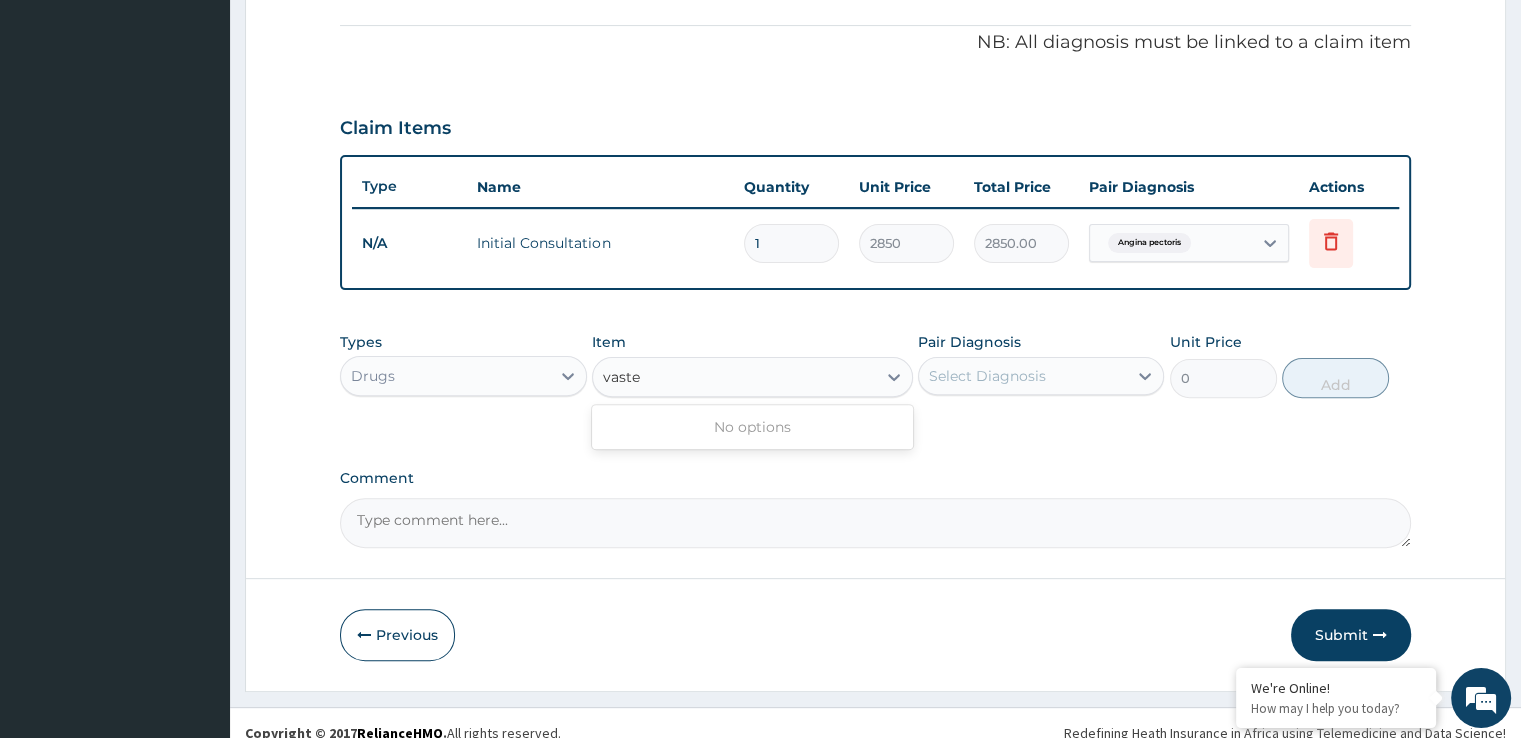 type on "vast" 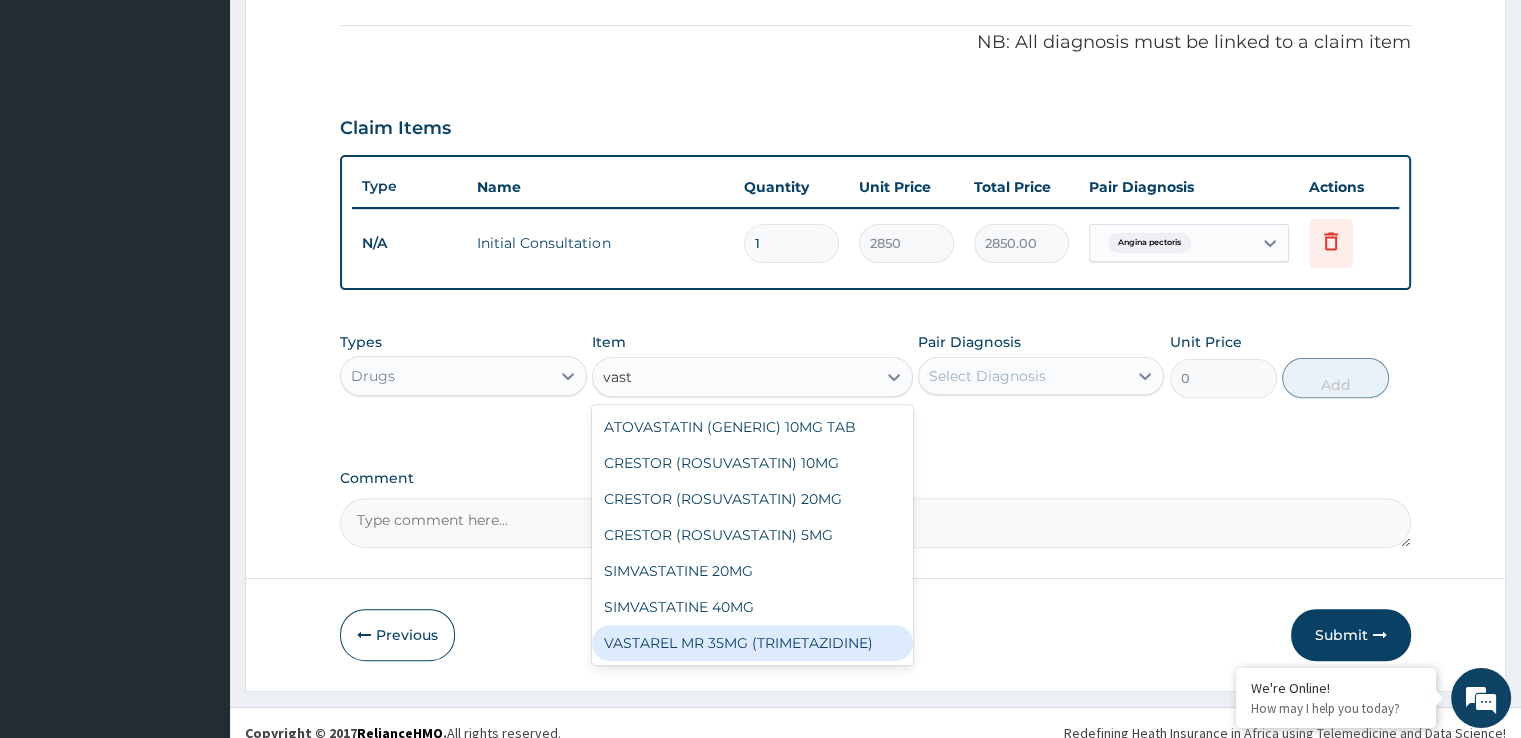 click on "VASTAREL MR 35MG (TRIMETAZIDINE)" at bounding box center [752, 643] 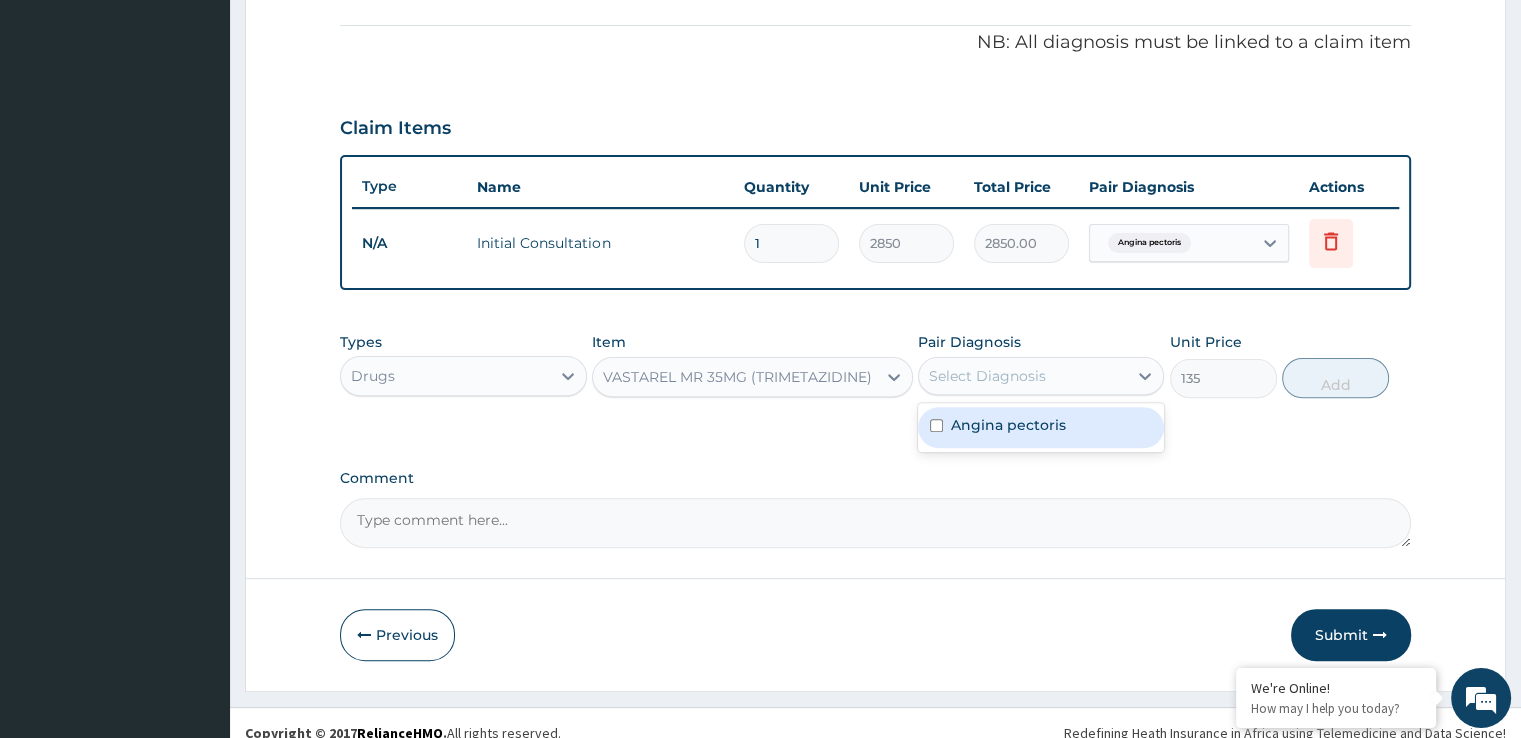 click on "Select Diagnosis" at bounding box center (987, 376) 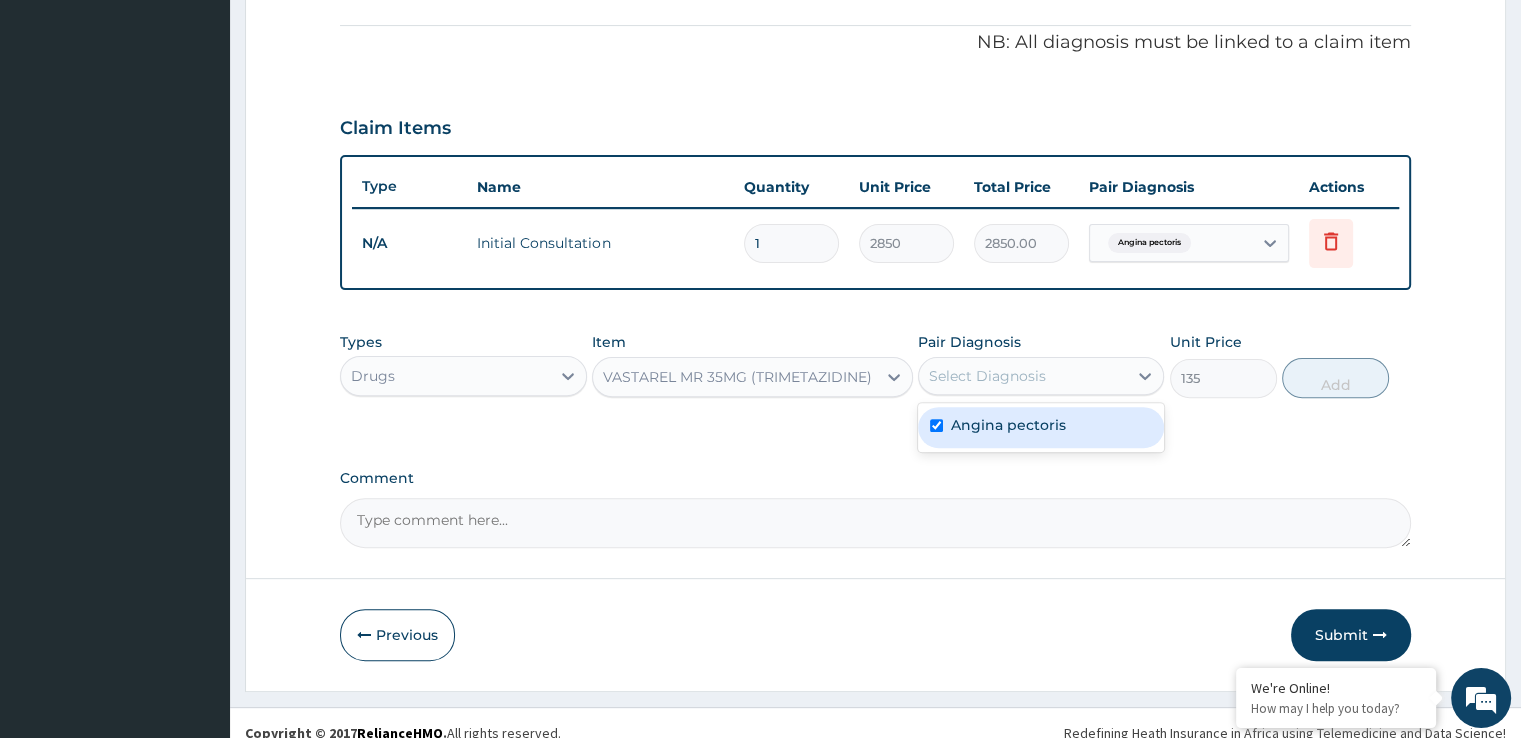 checkbox on "true" 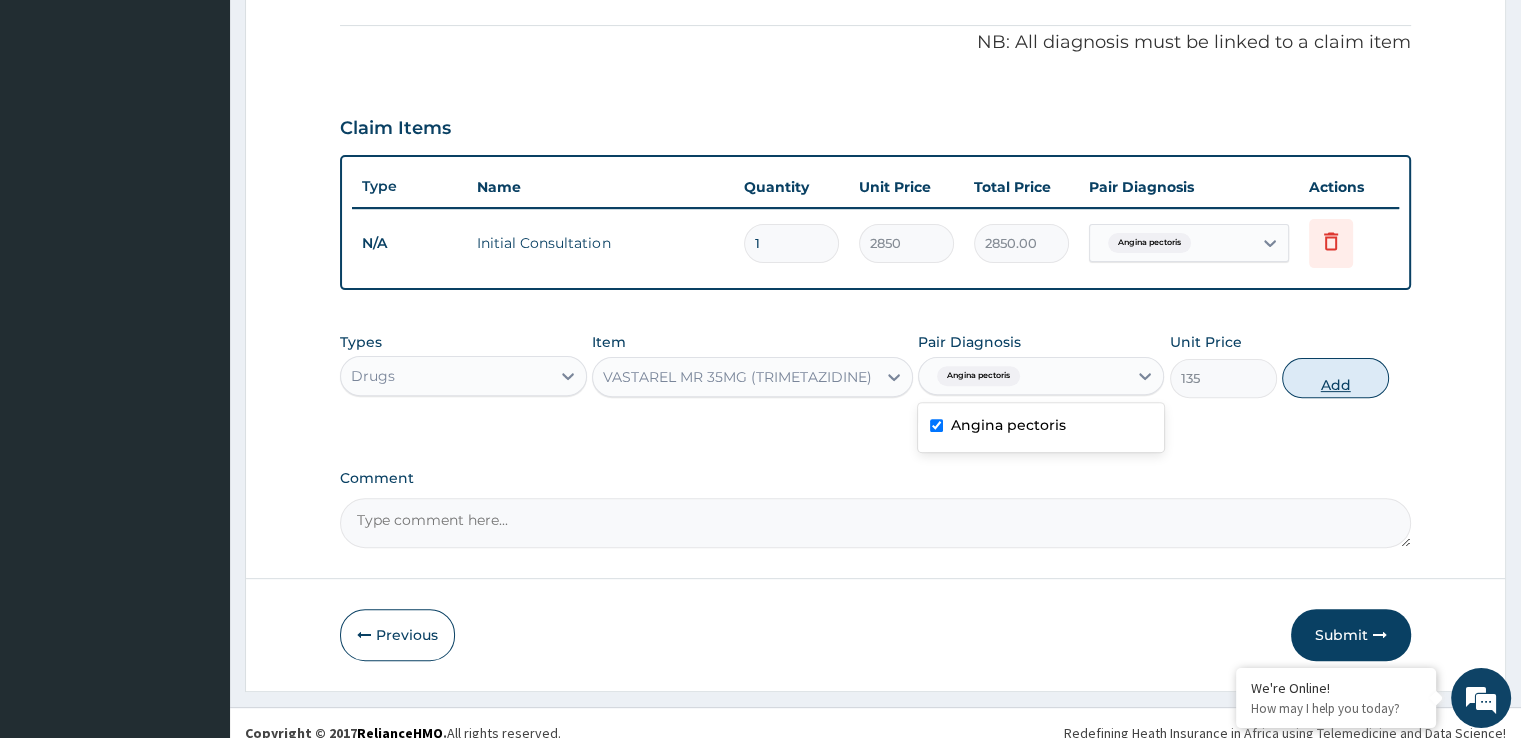 click on "Add" at bounding box center [1335, 378] 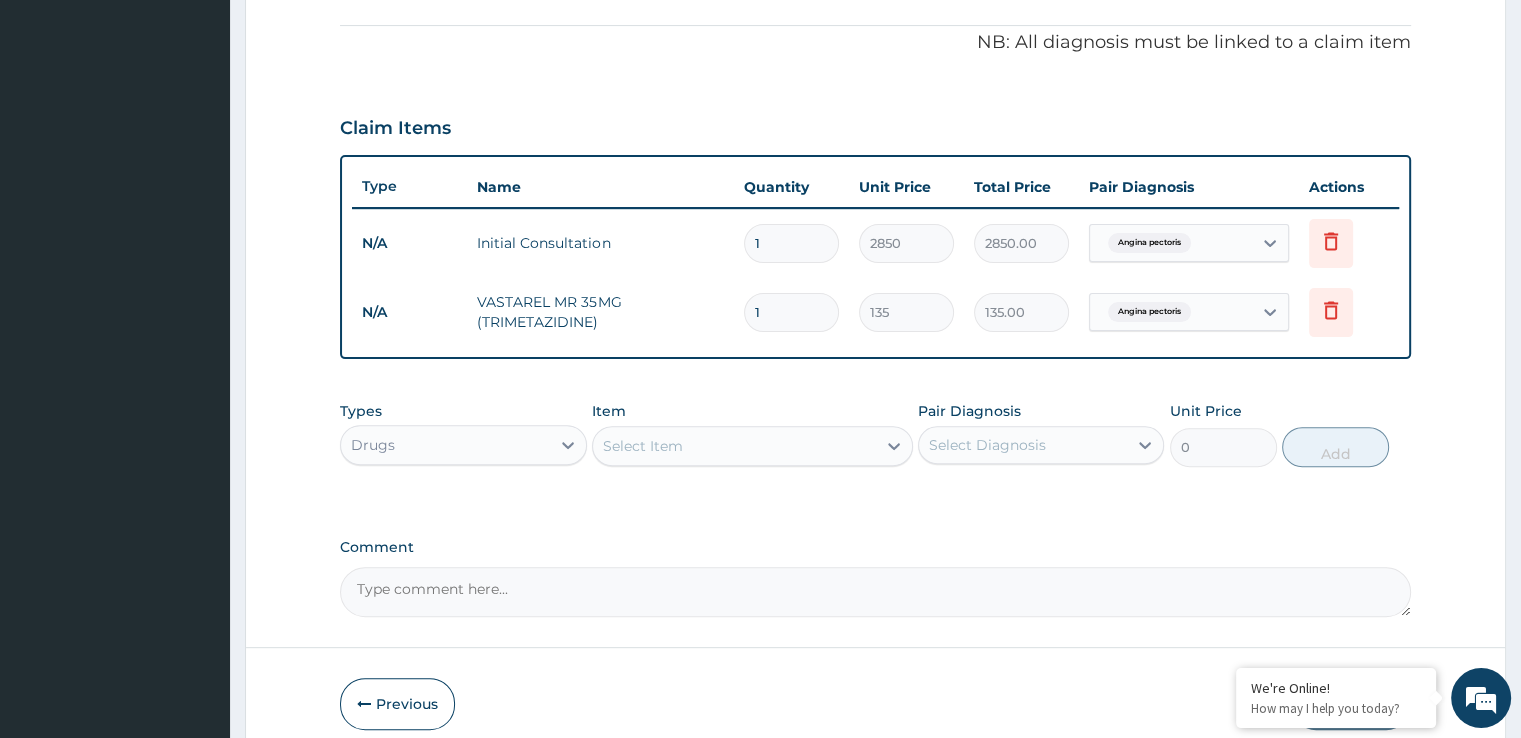 type 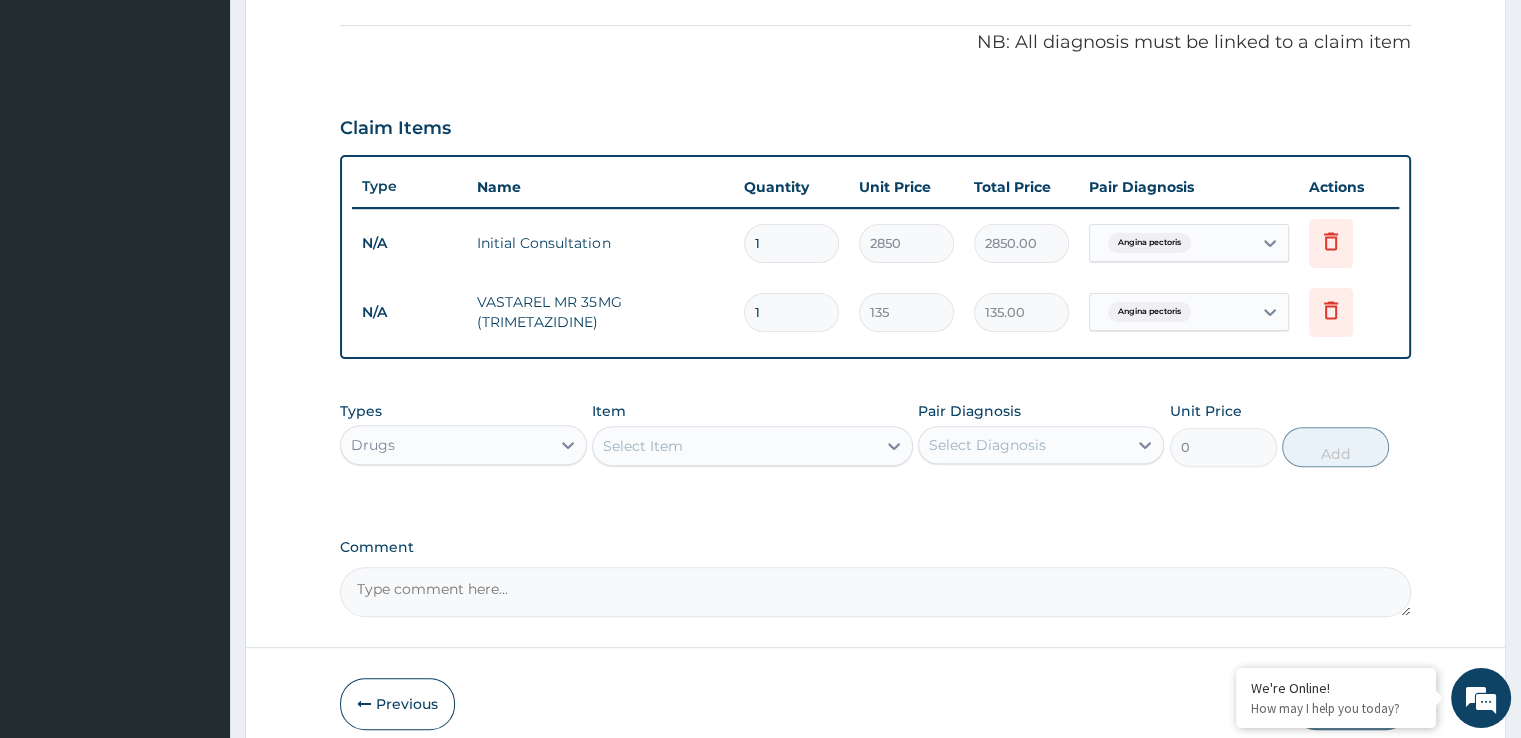 type on "0.00" 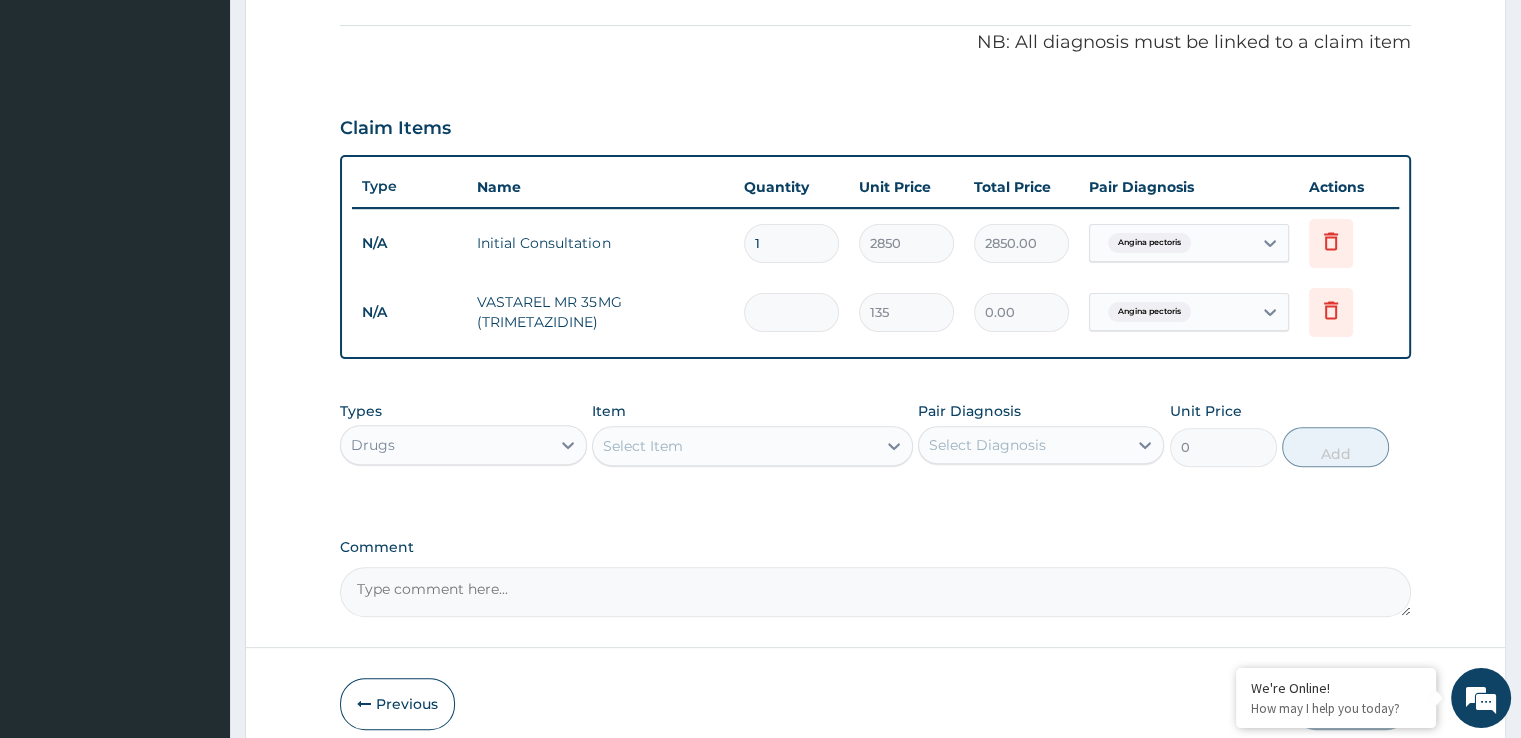 type on "2" 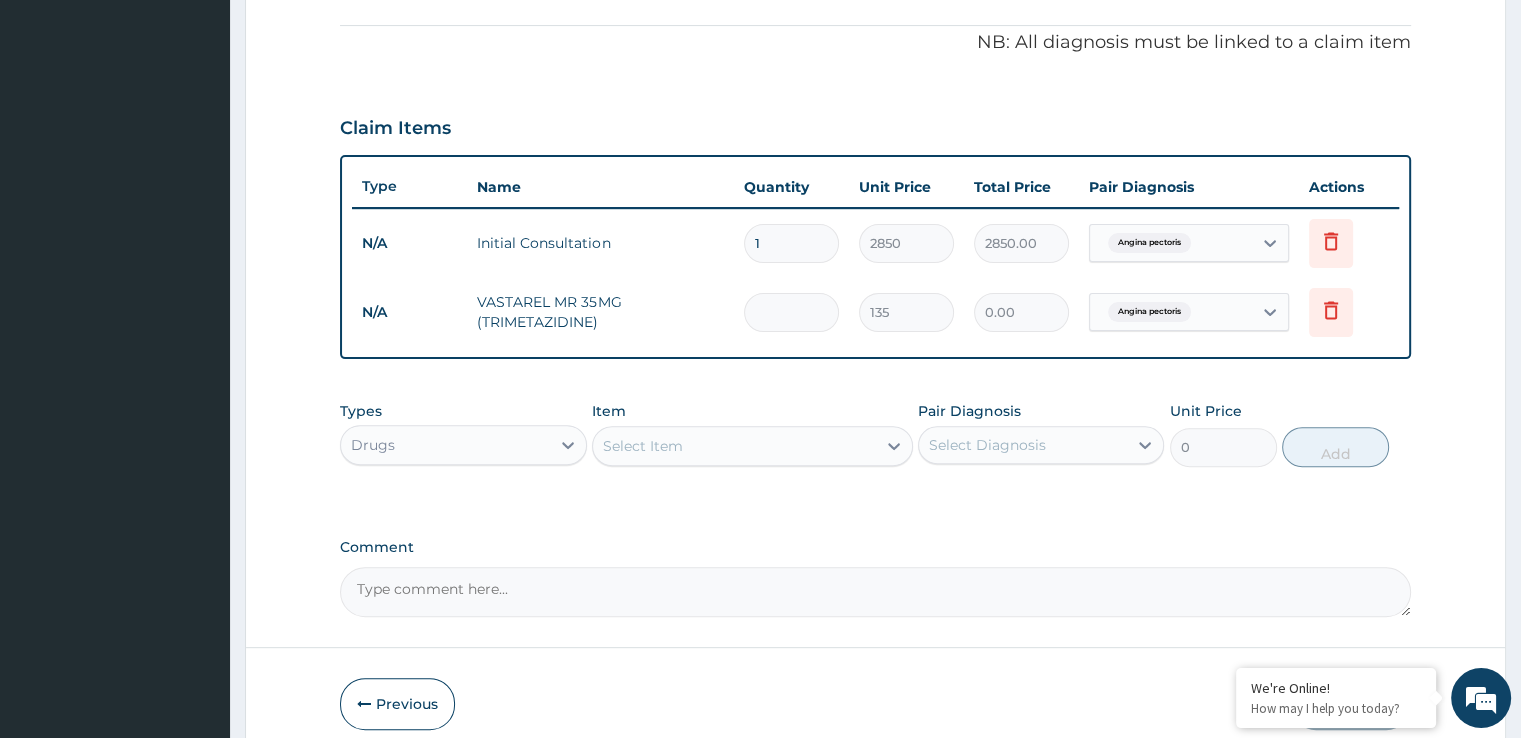 type on "270.00" 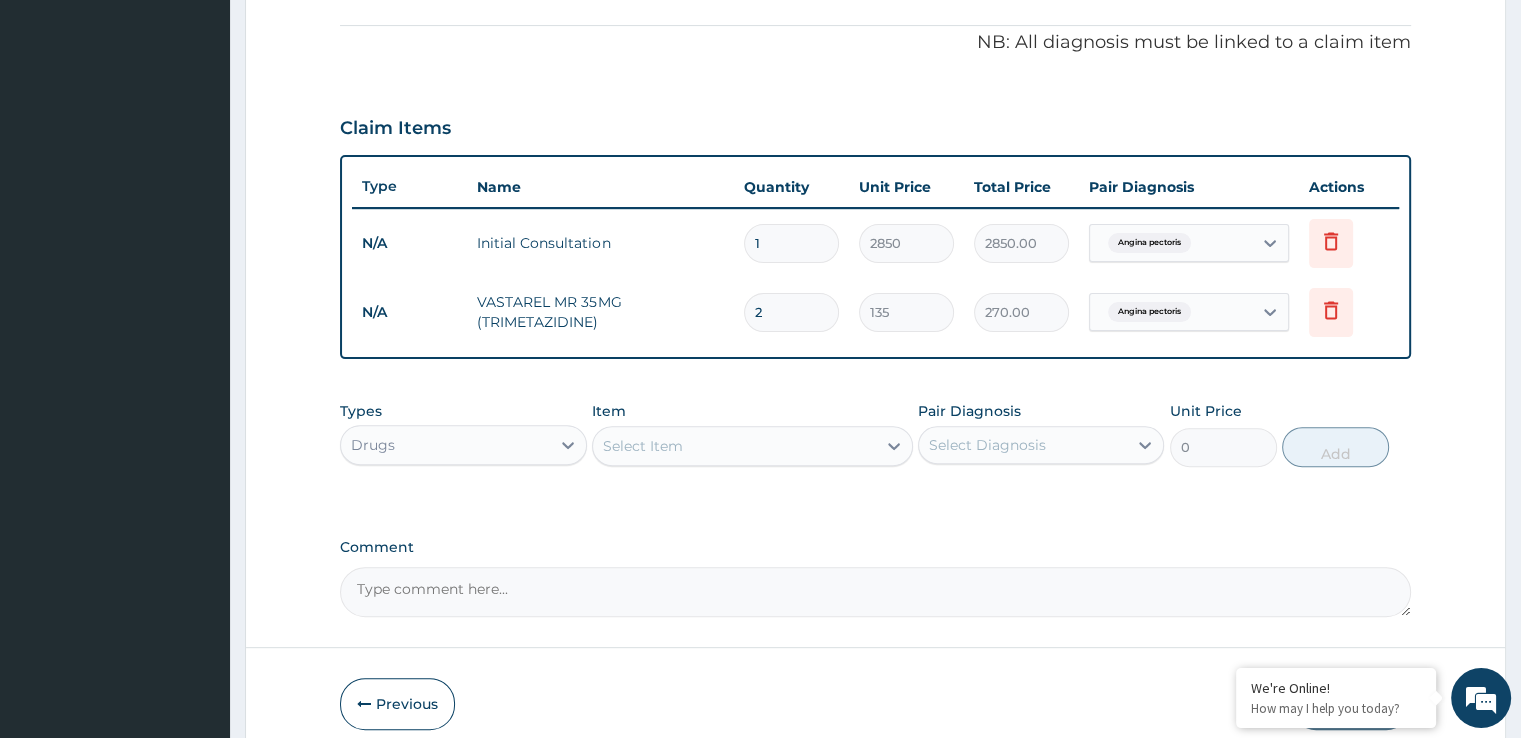 type on "28" 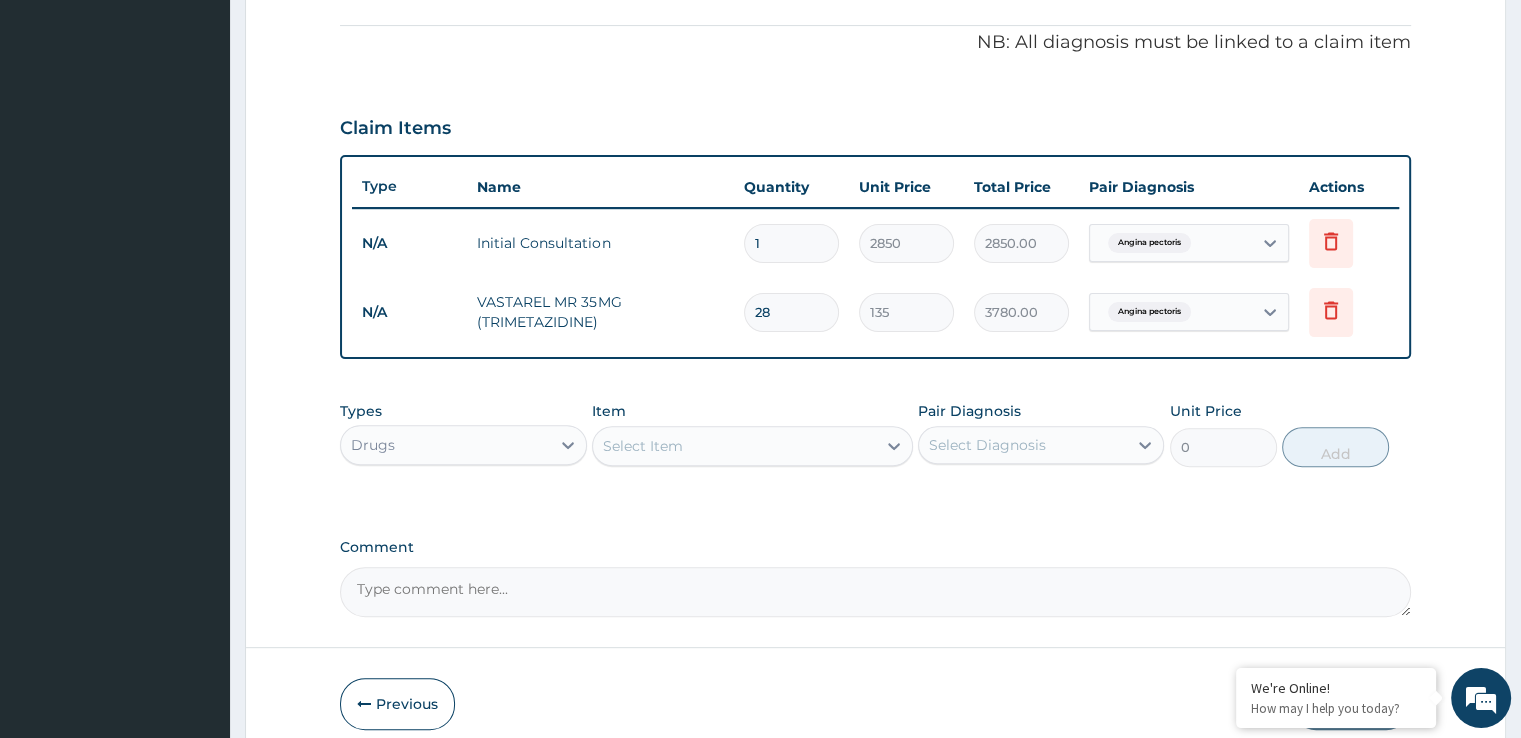 type on "28" 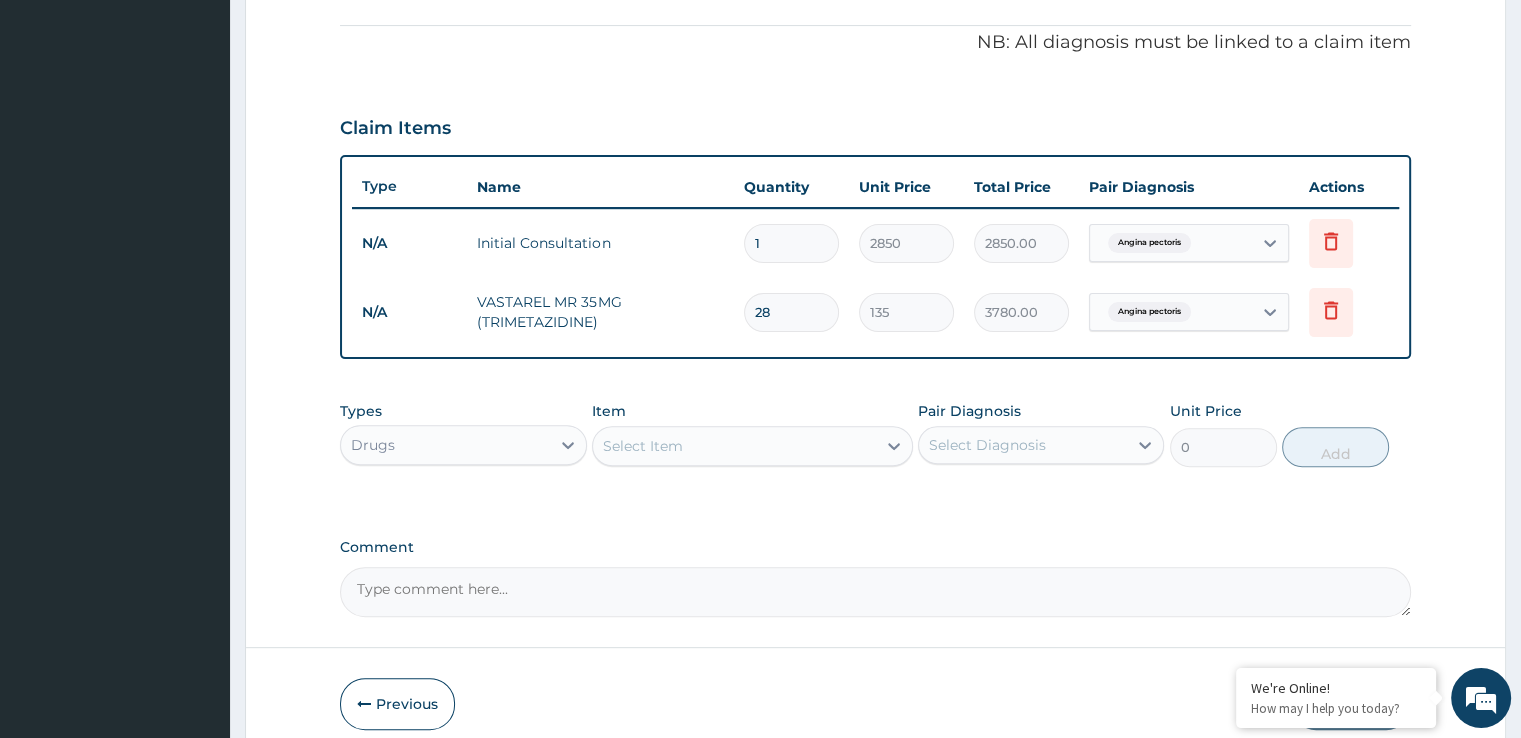 click on "Select Item" at bounding box center (734, 446) 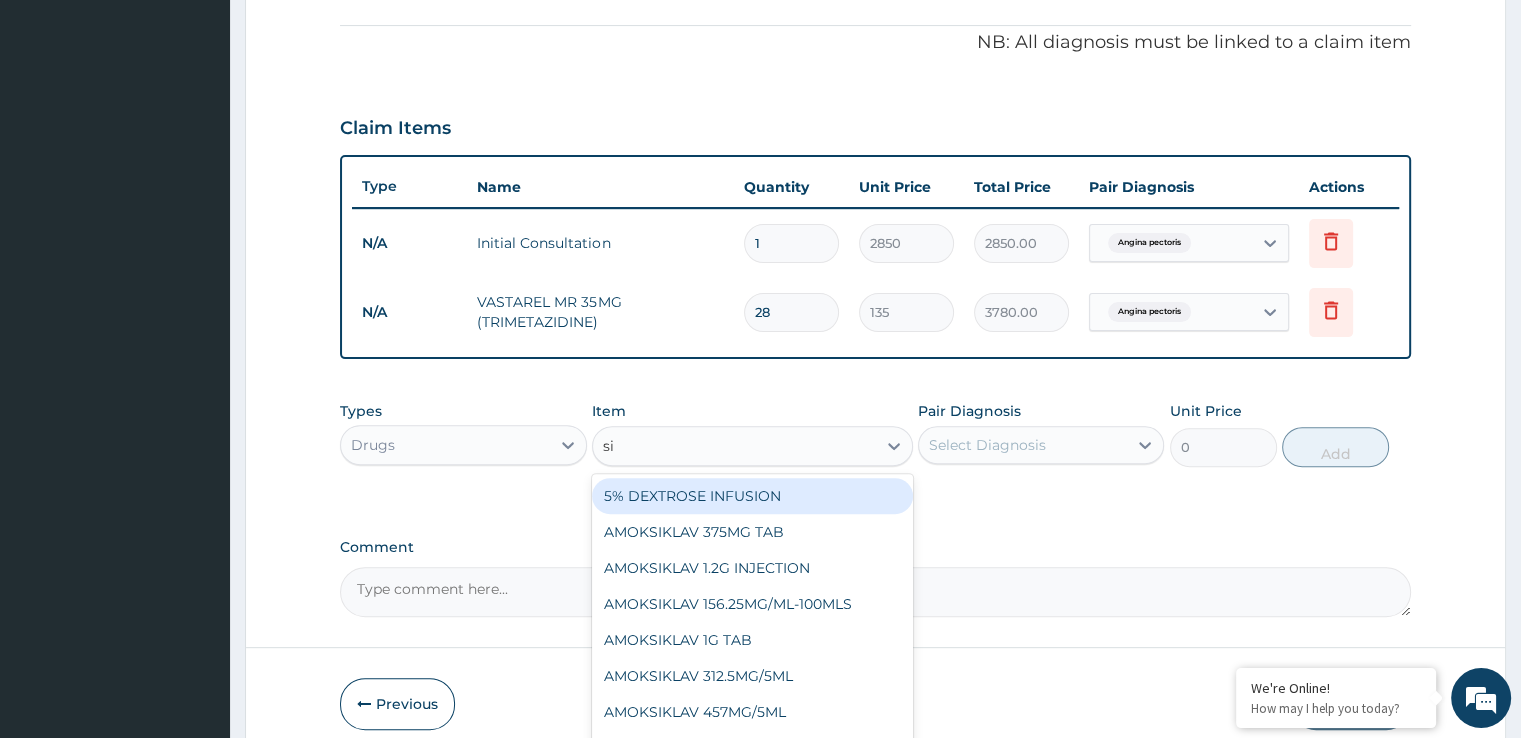 type on "s" 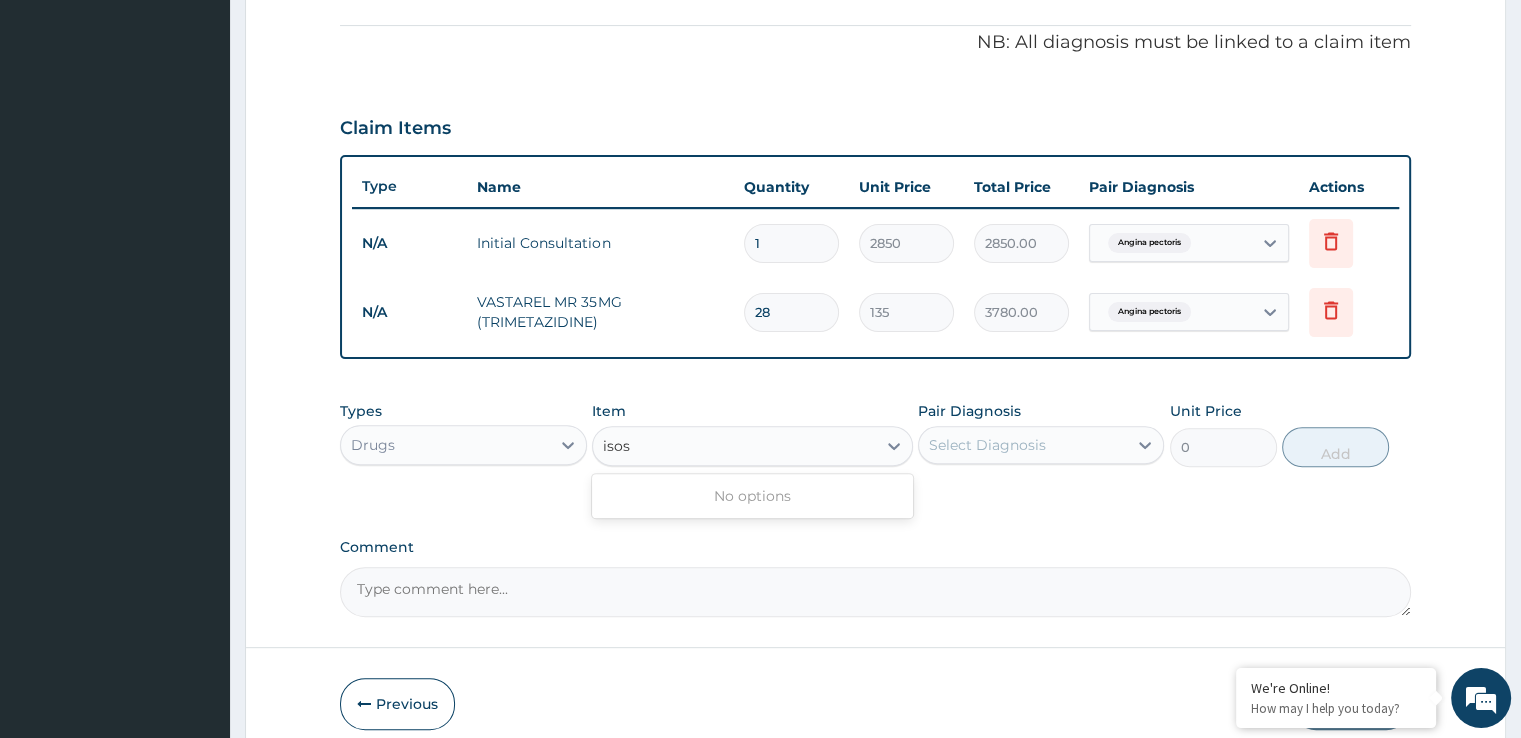type on "iso" 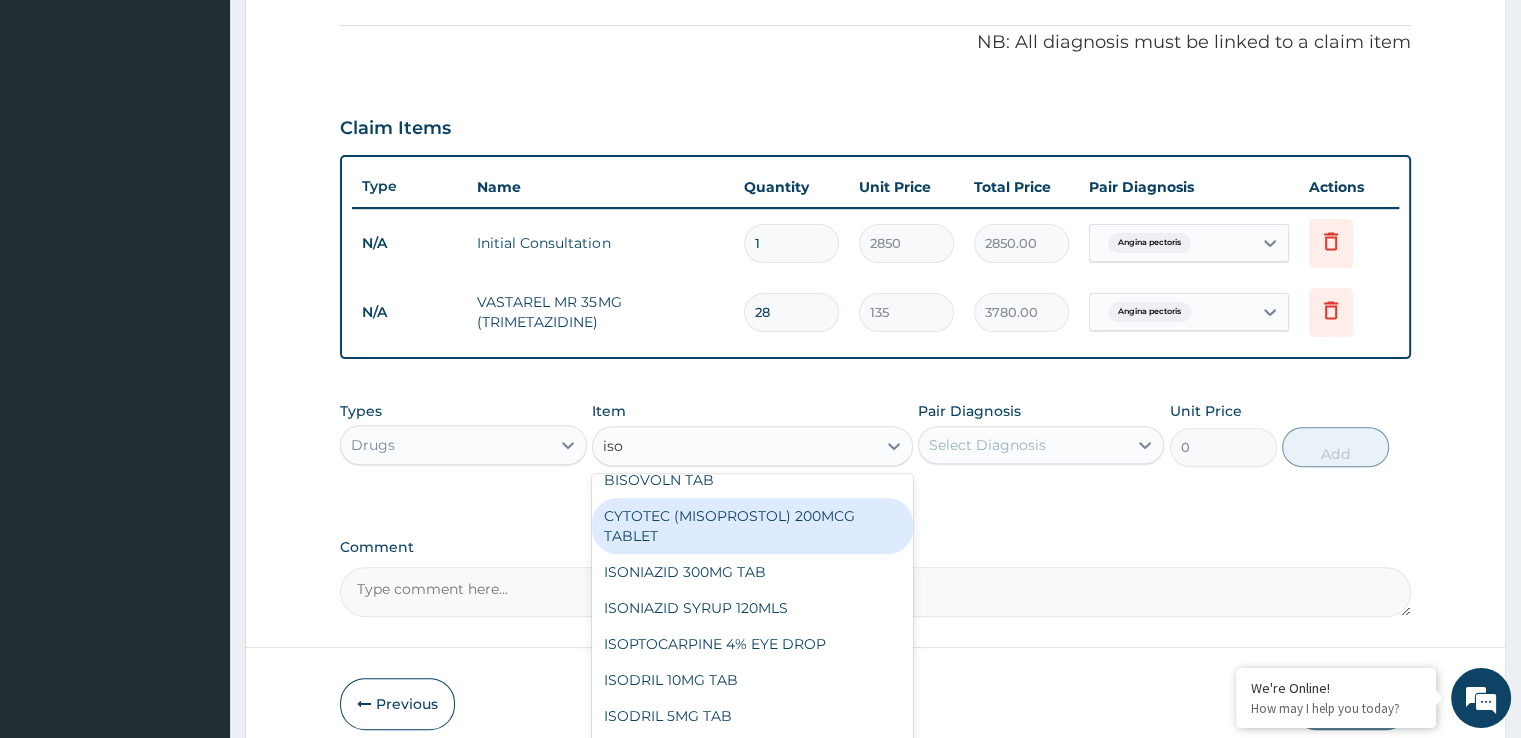scroll, scrollTop: 108, scrollLeft: 0, axis: vertical 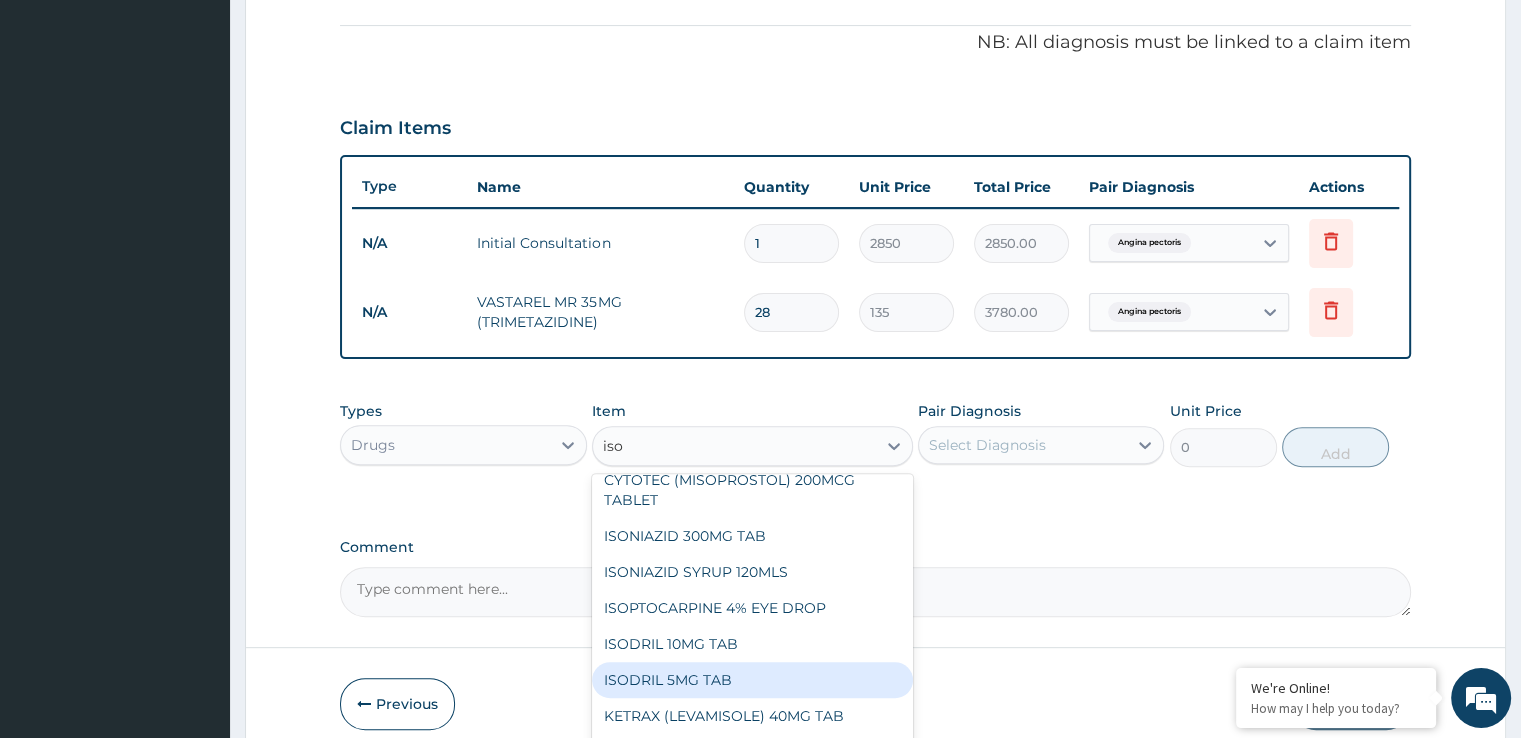 click on "ISODRIL 5MG TAB" at bounding box center [752, 680] 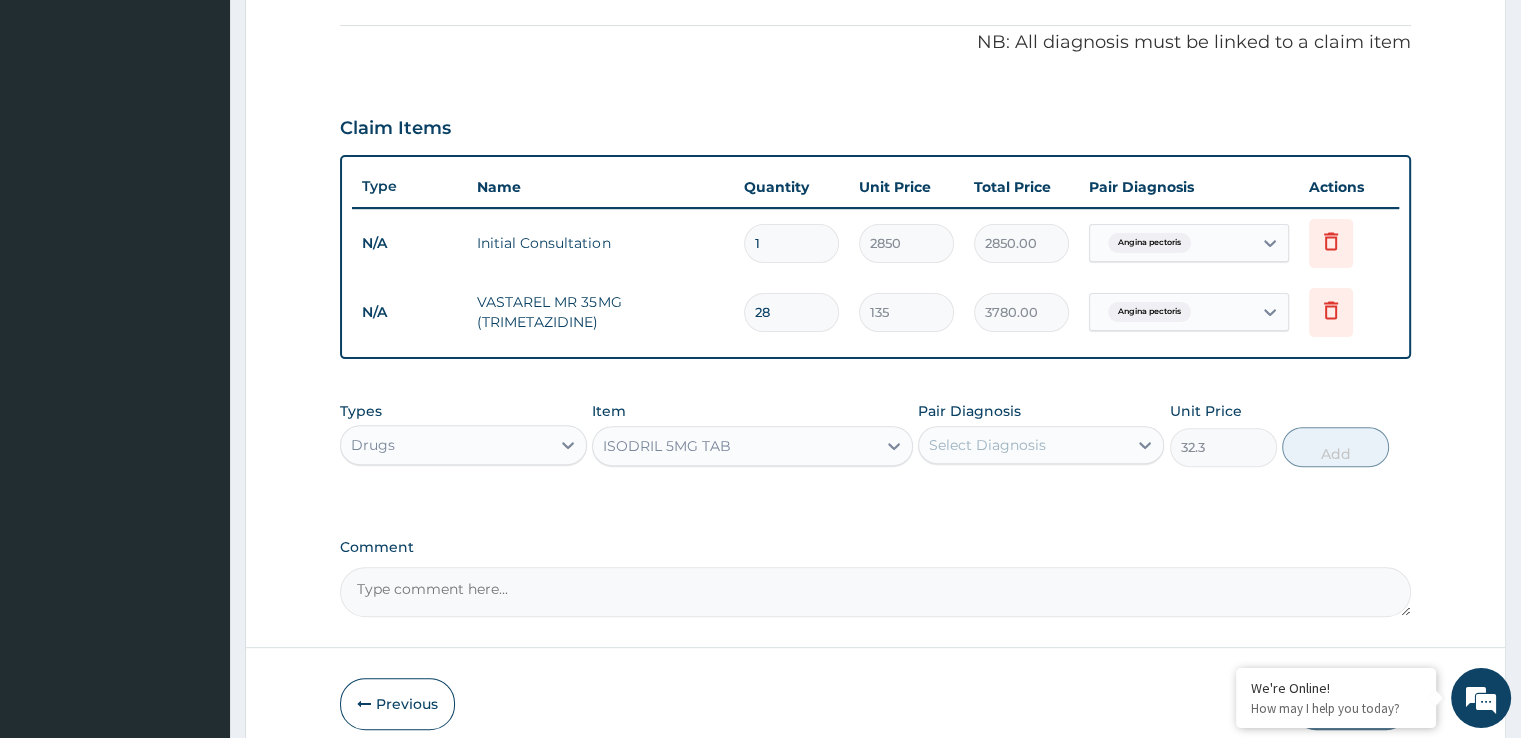 click on "Select Diagnosis" at bounding box center [1023, 445] 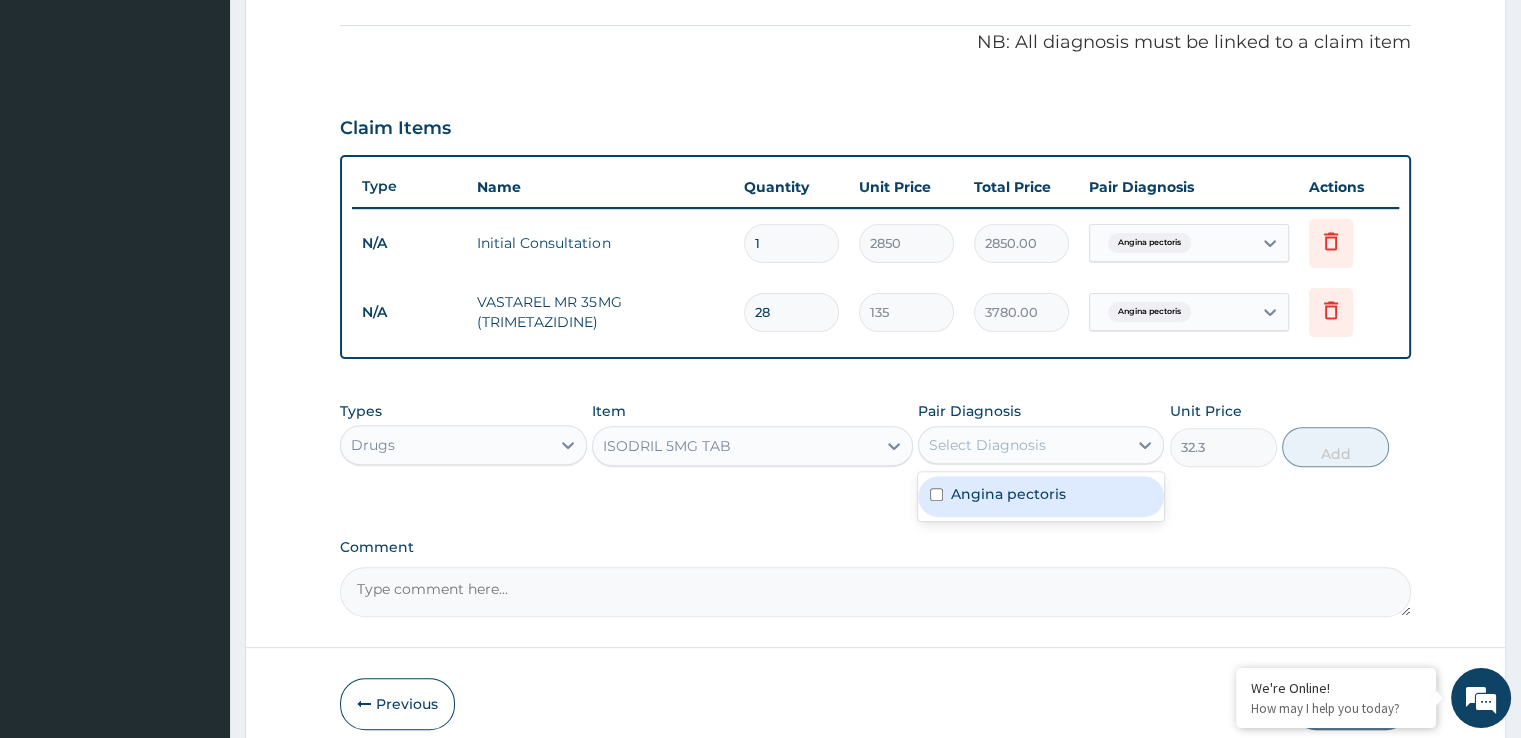 click on "Angina pectoris" at bounding box center [1041, 496] 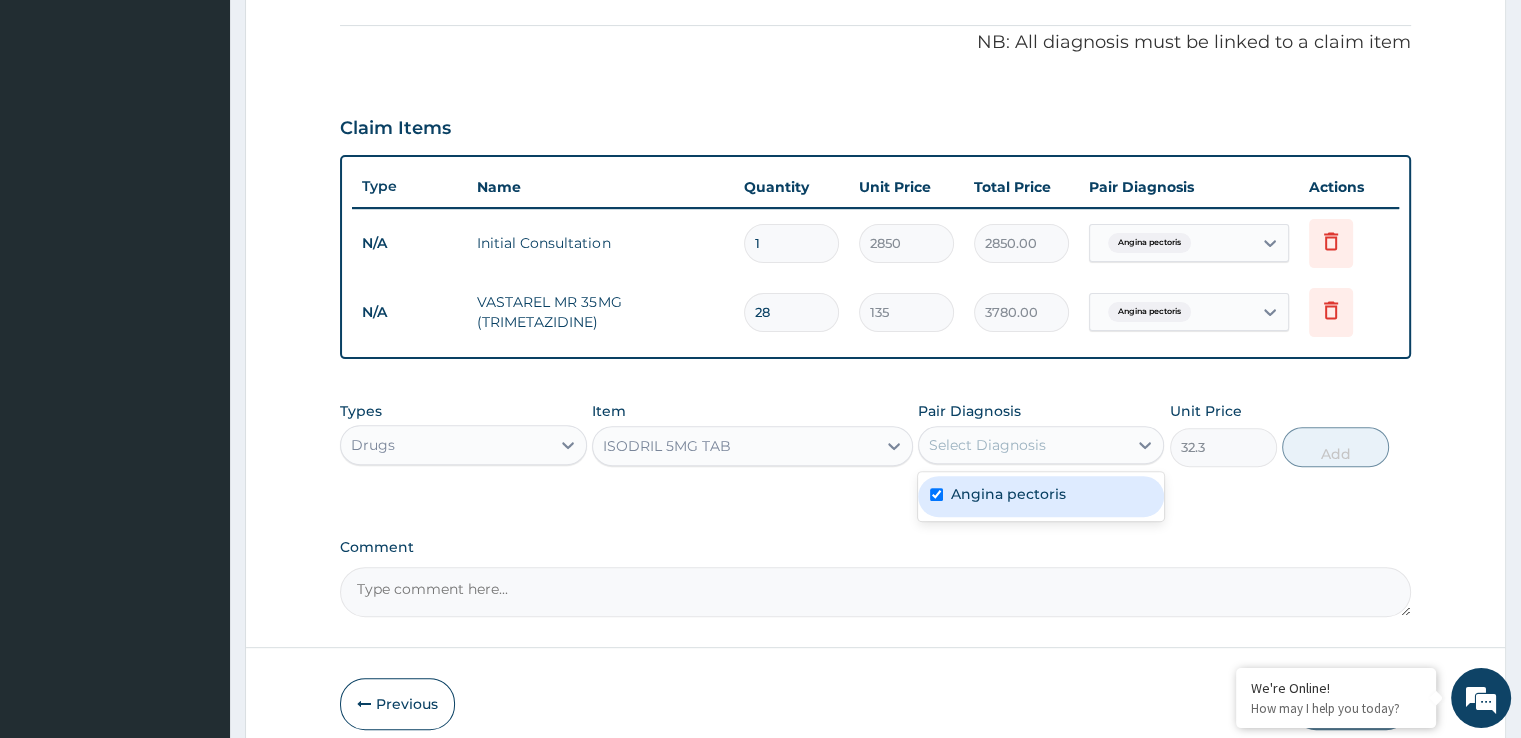 checkbox on "true" 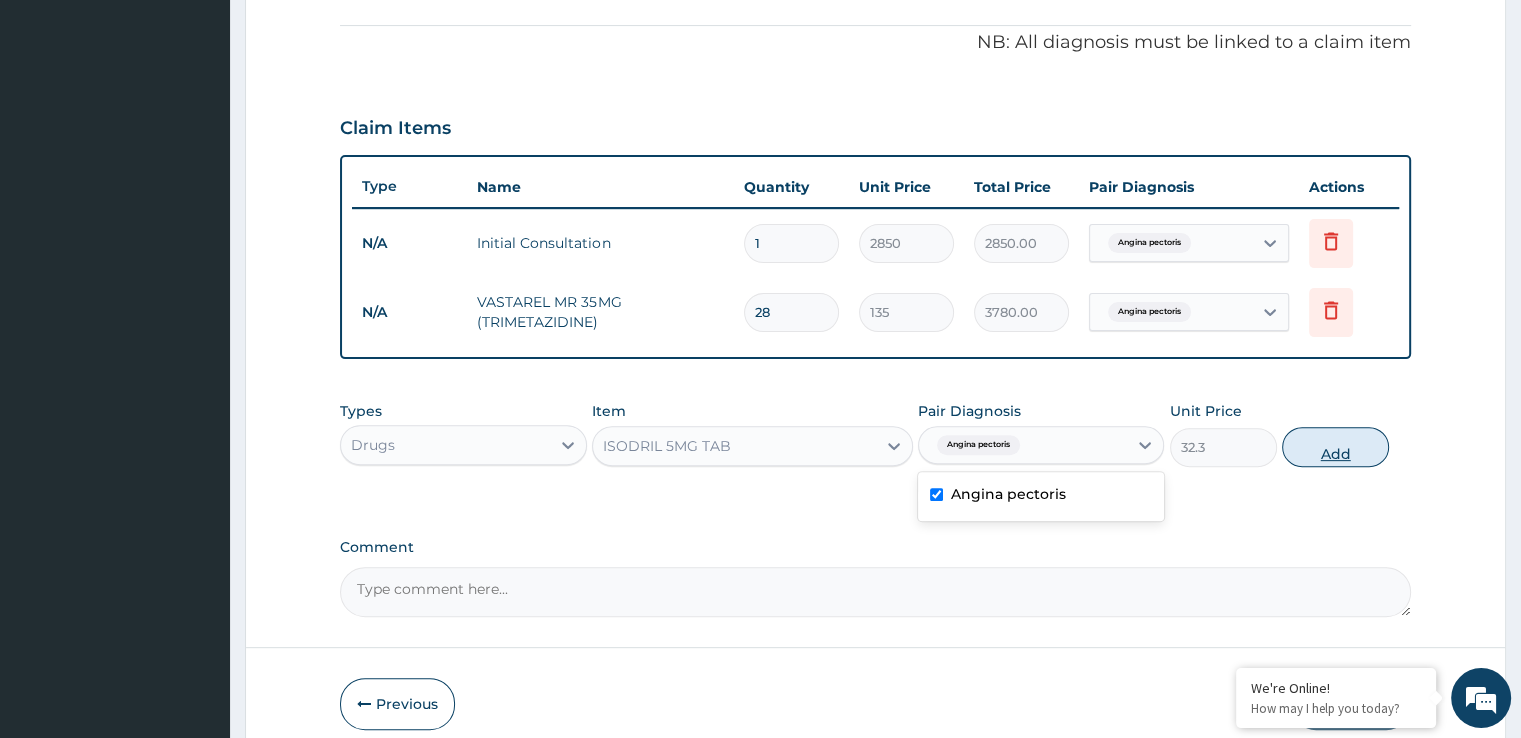 click on "Add" at bounding box center (1335, 447) 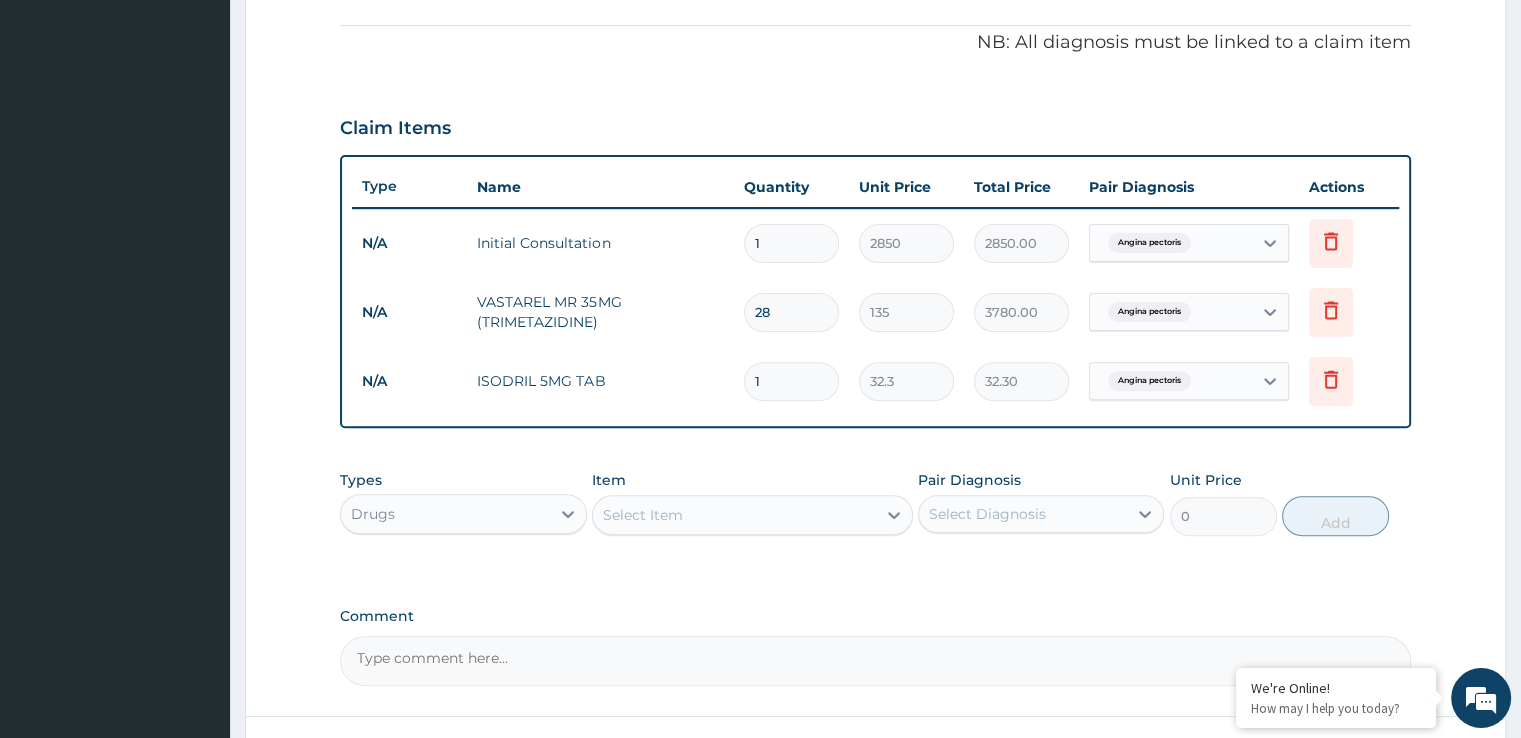 type 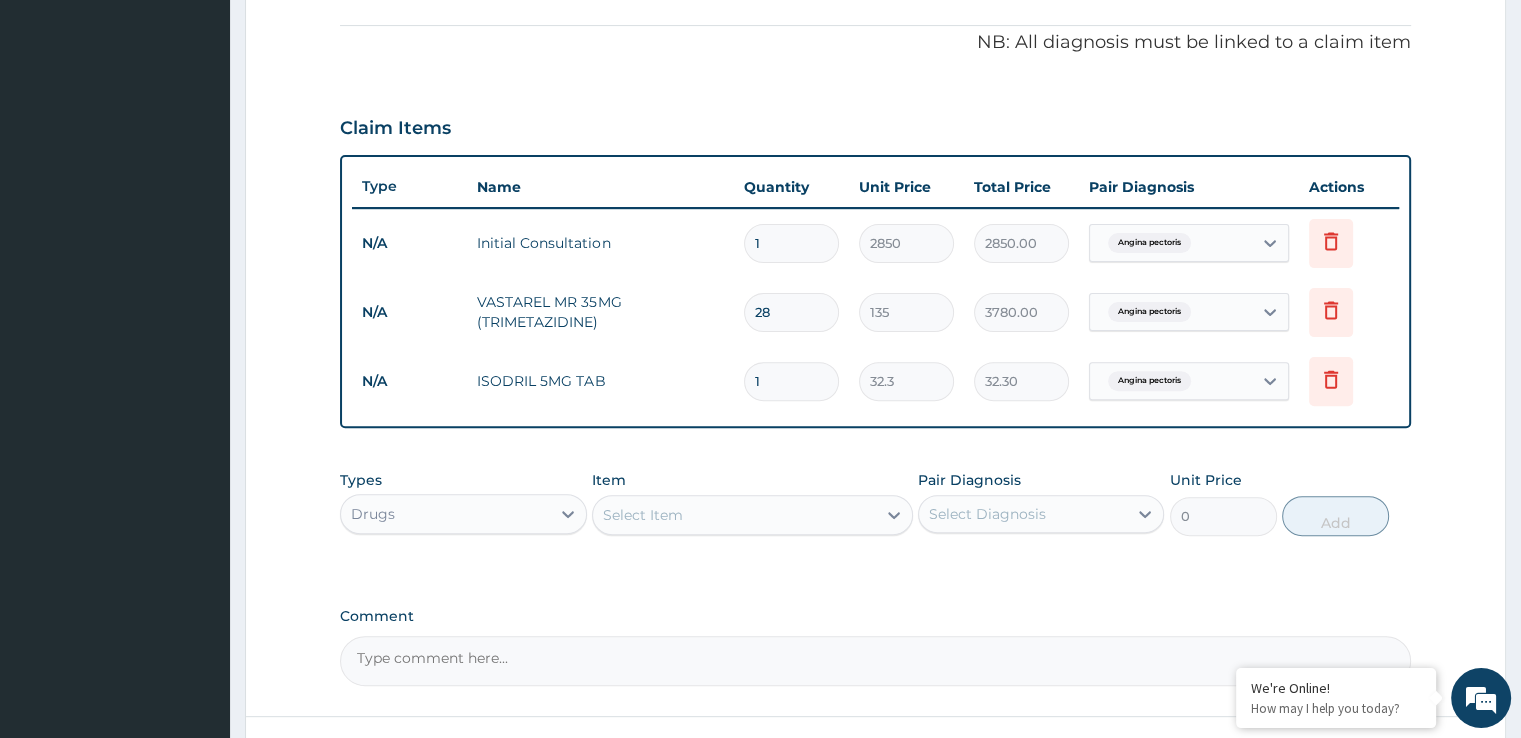 type on "0.00" 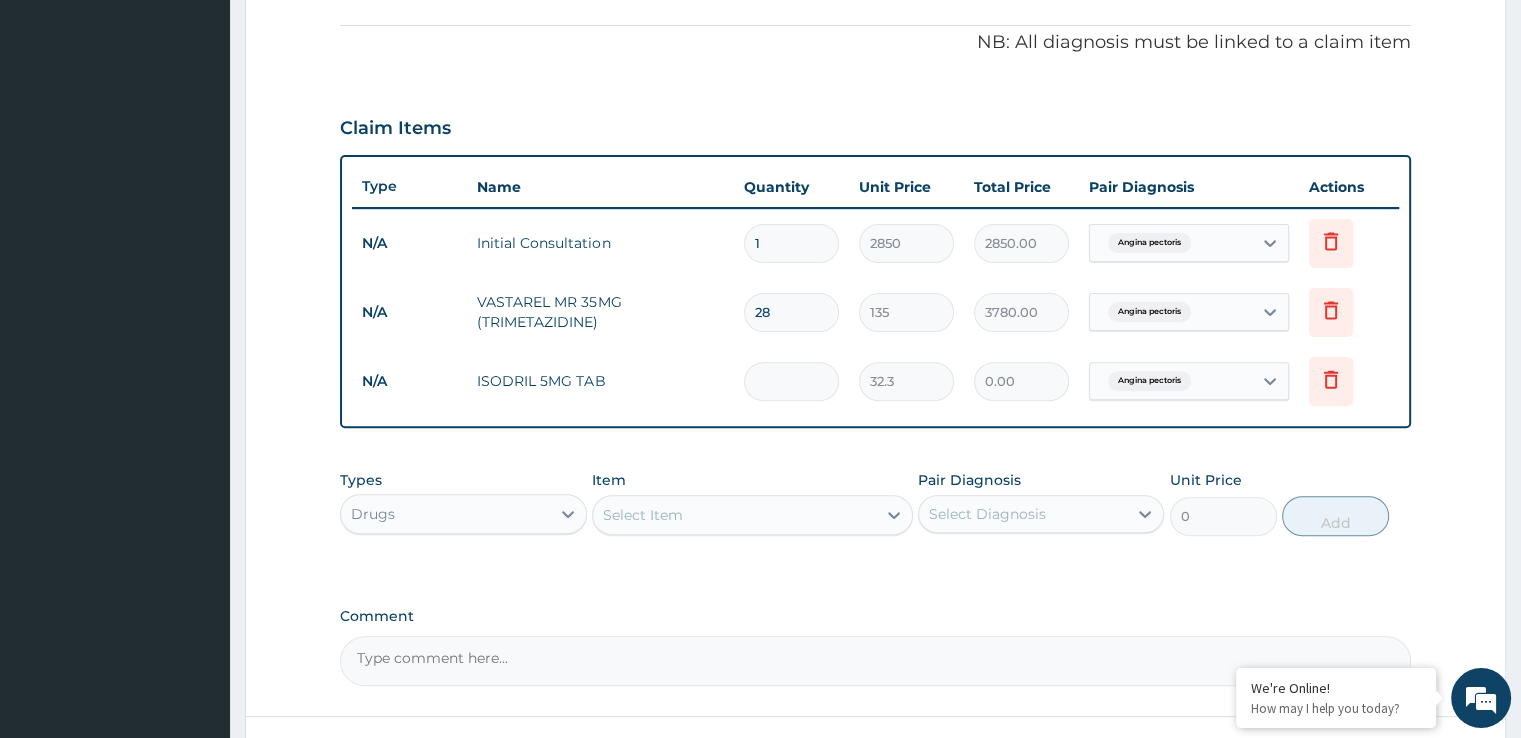 type on "5" 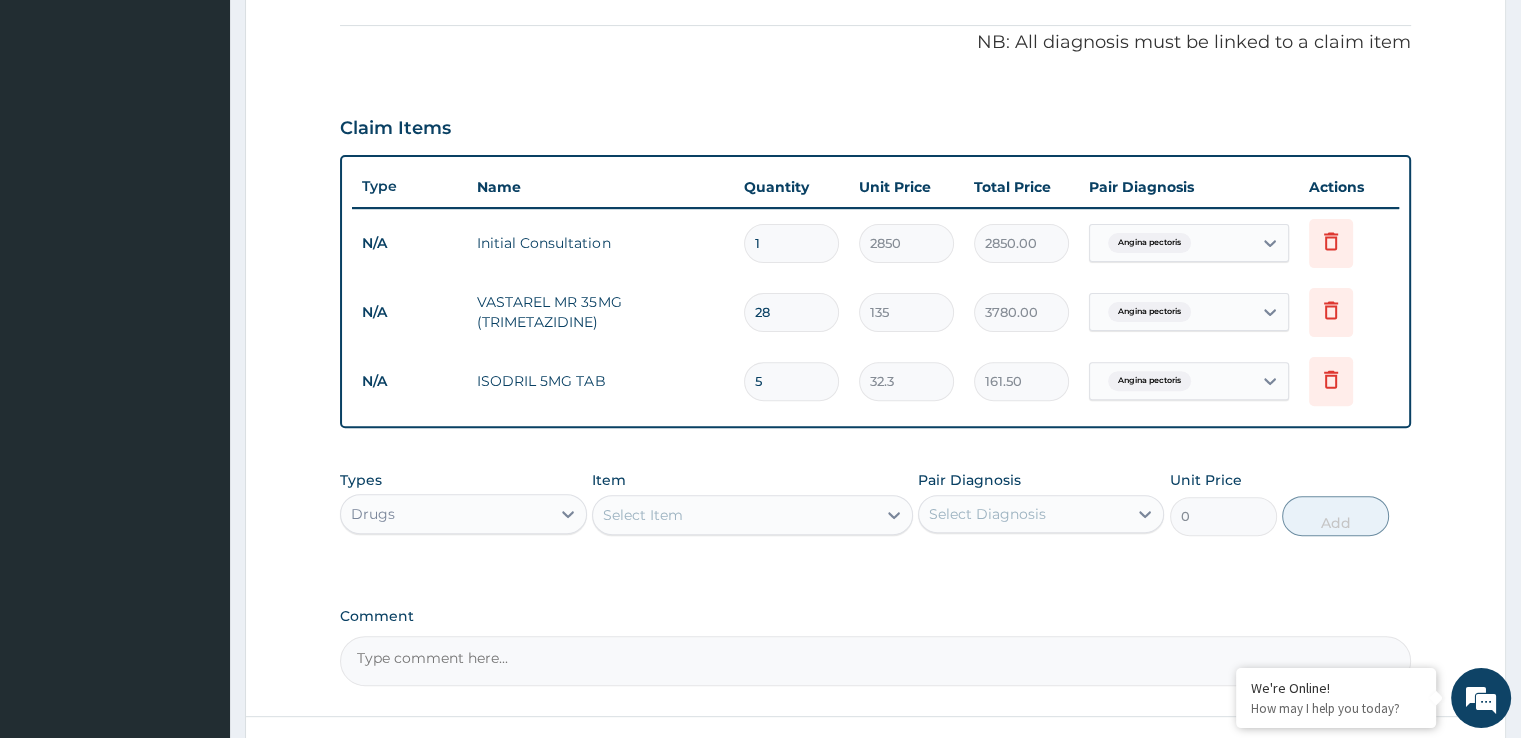 type on "5" 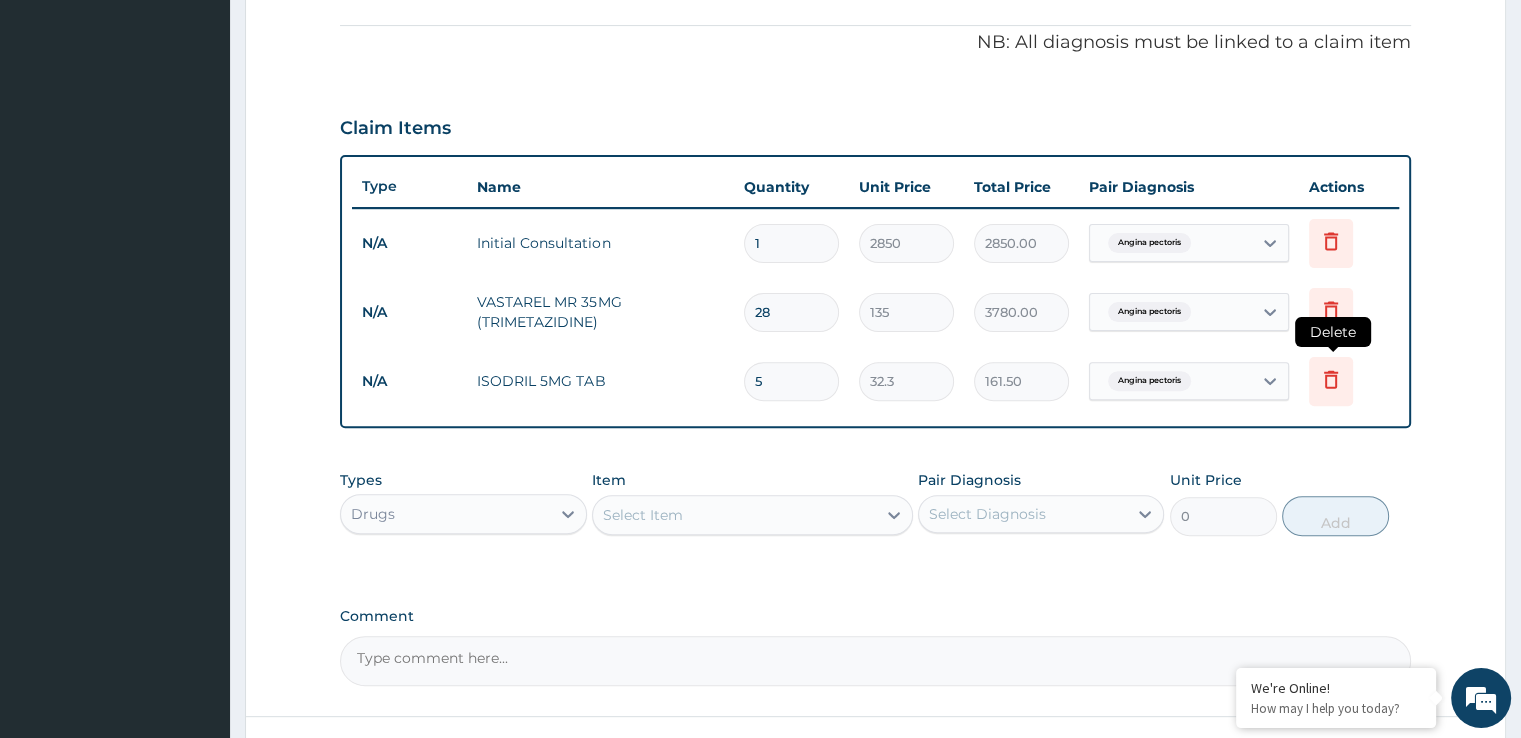 click at bounding box center [1331, 381] 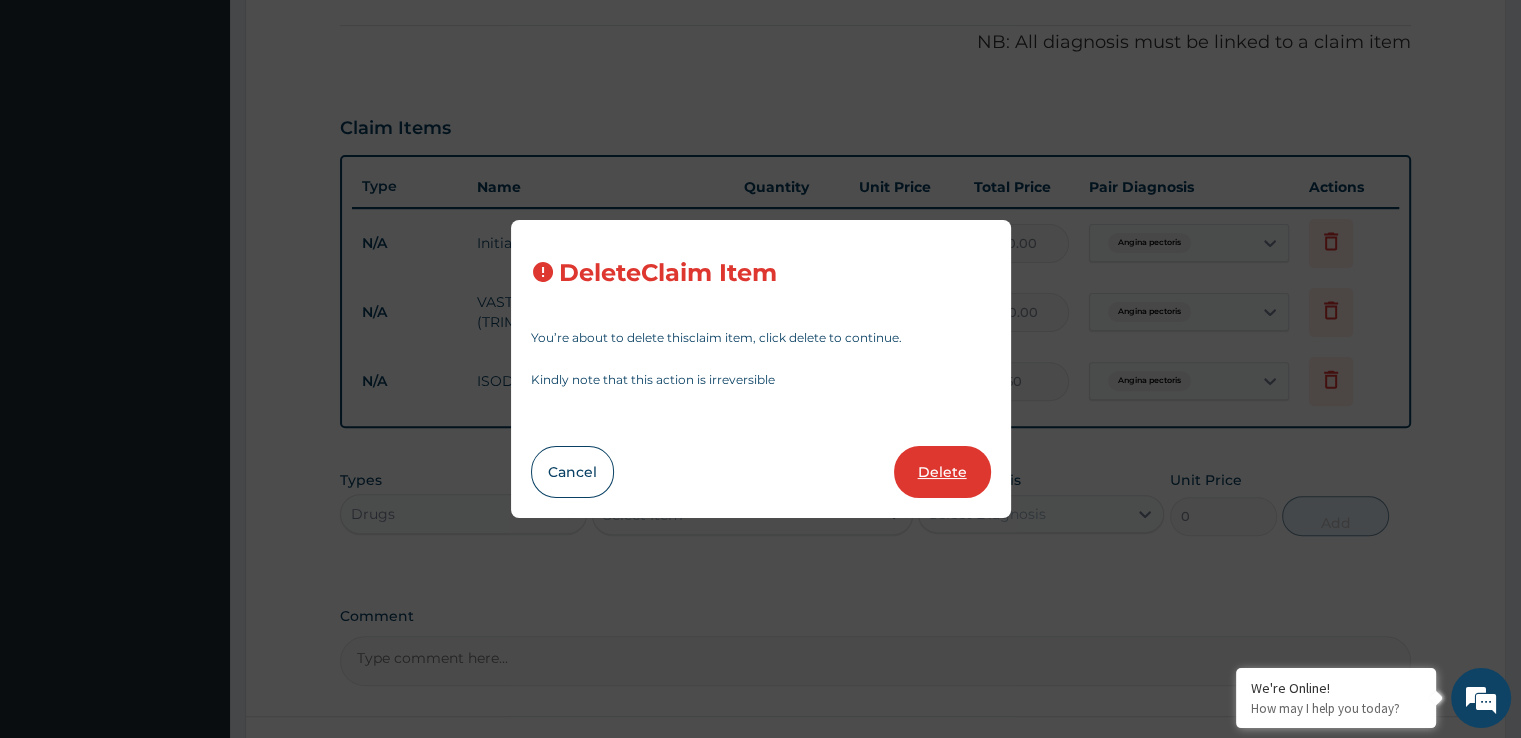 click on "Delete" at bounding box center (942, 472) 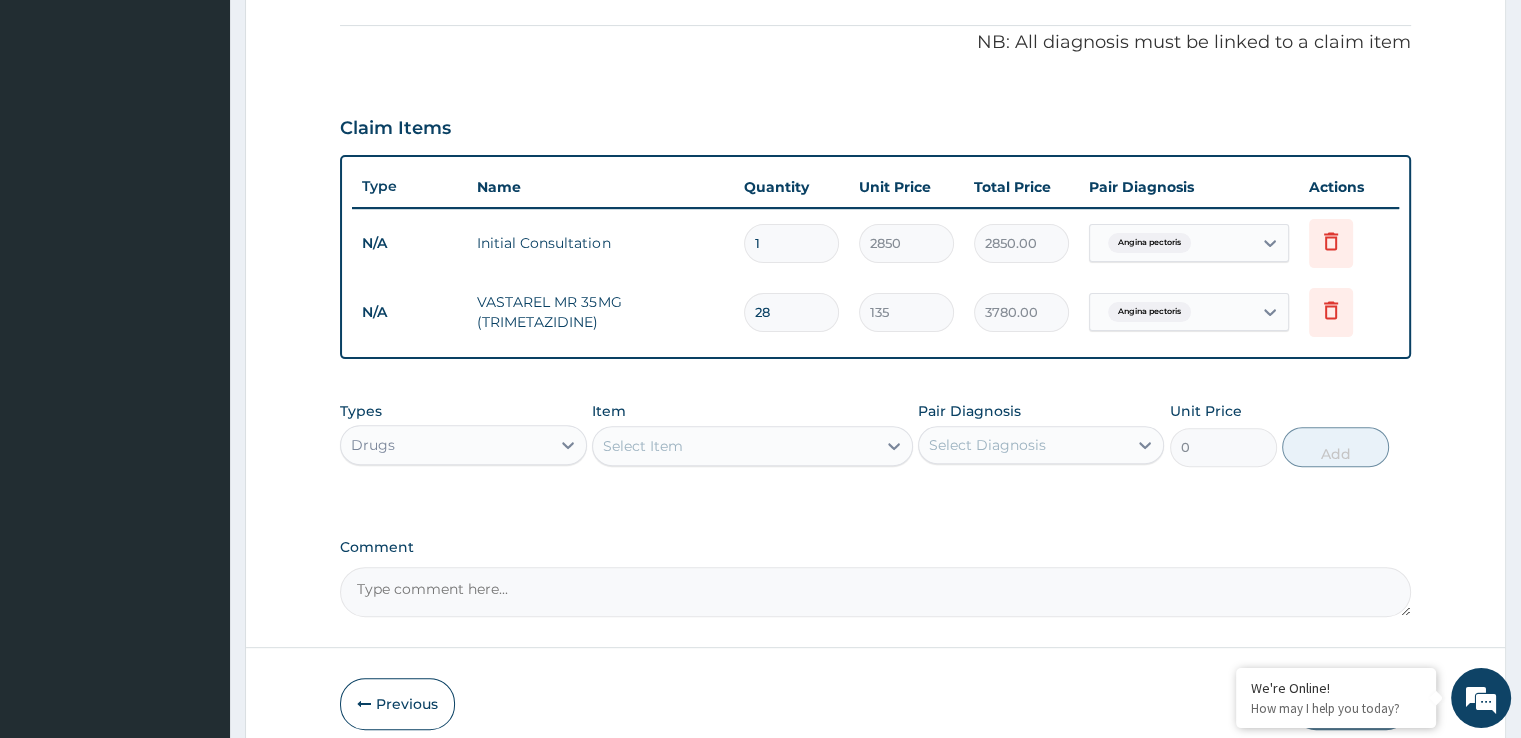 click on "Select Item" at bounding box center [734, 446] 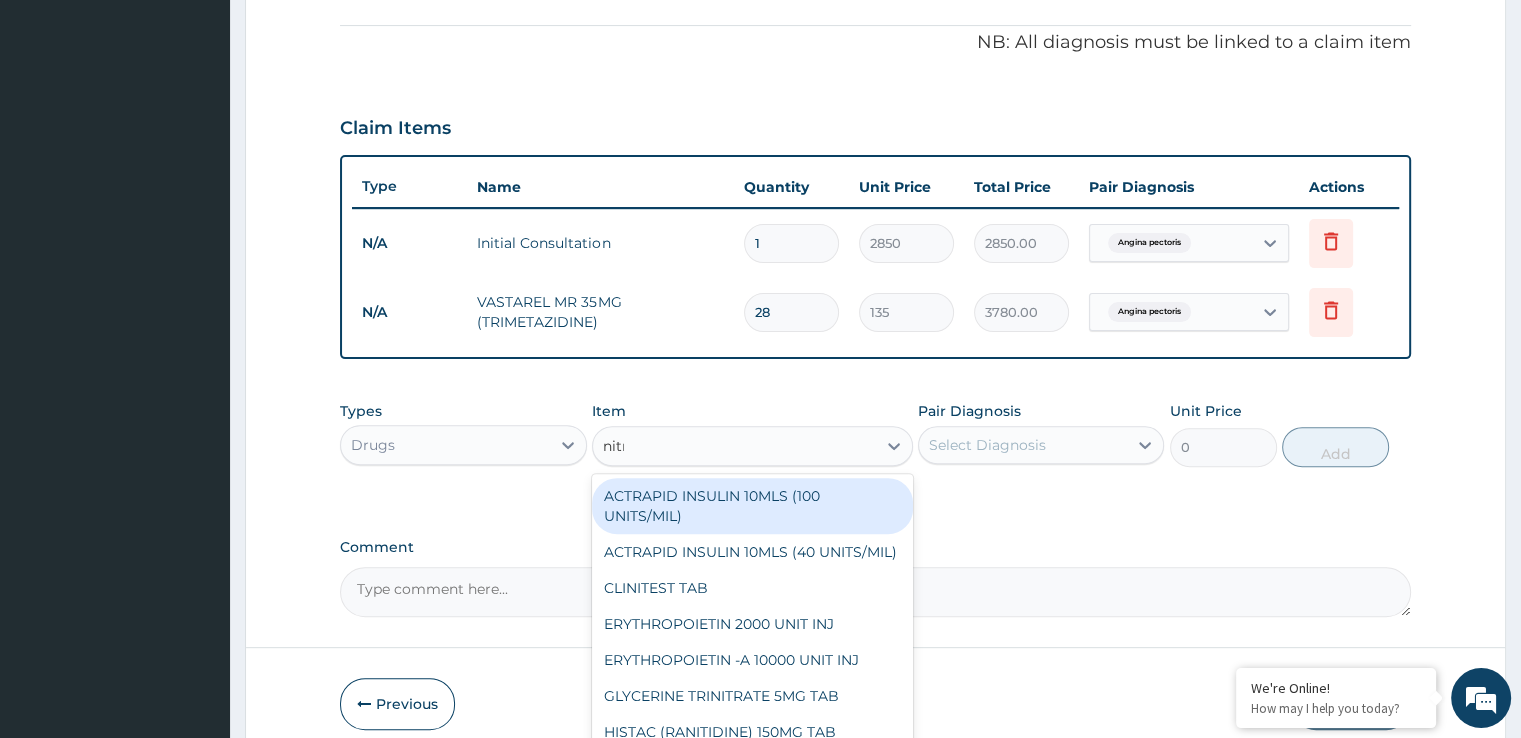 type on "nitra" 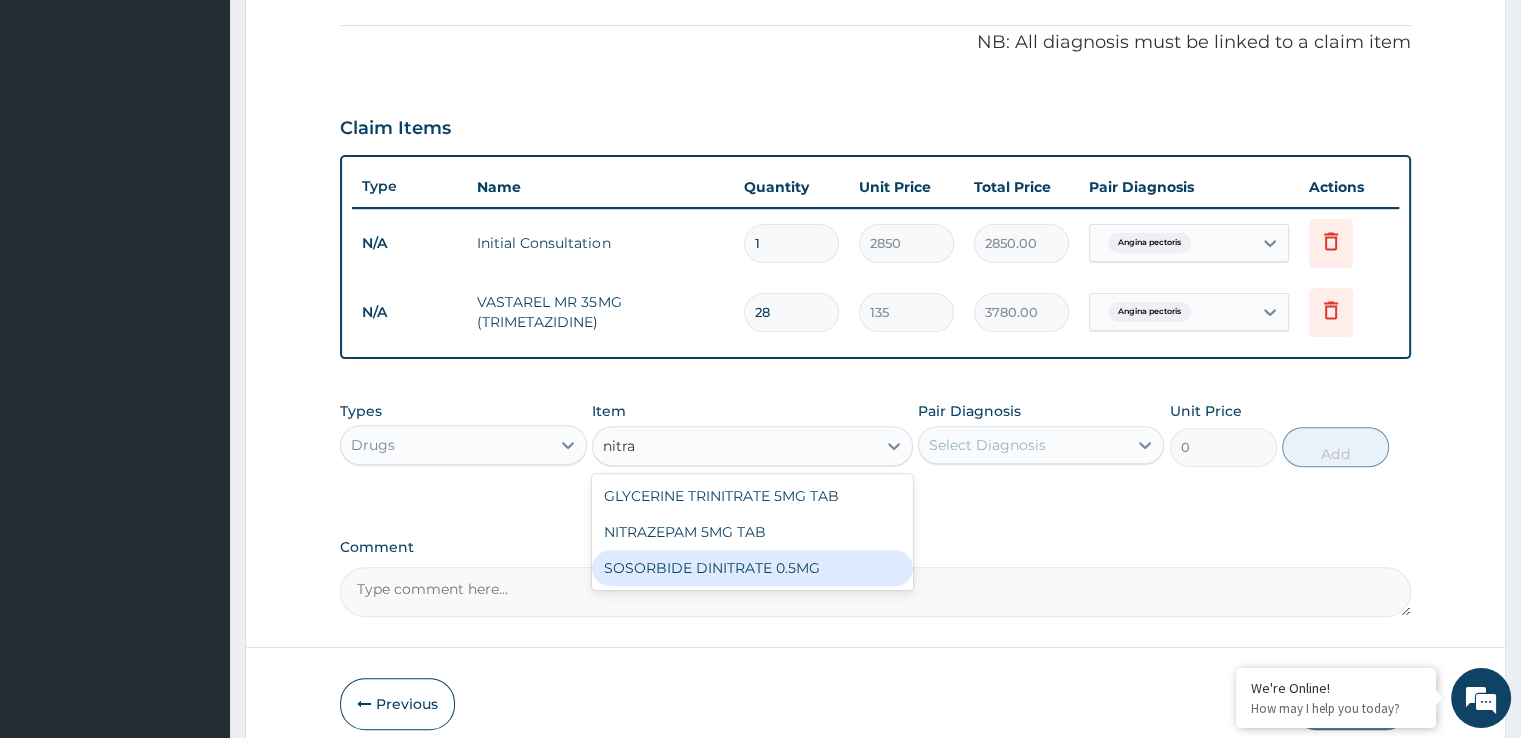 click on "SOSORBIDE DINITRATE  0.5MG" at bounding box center [752, 568] 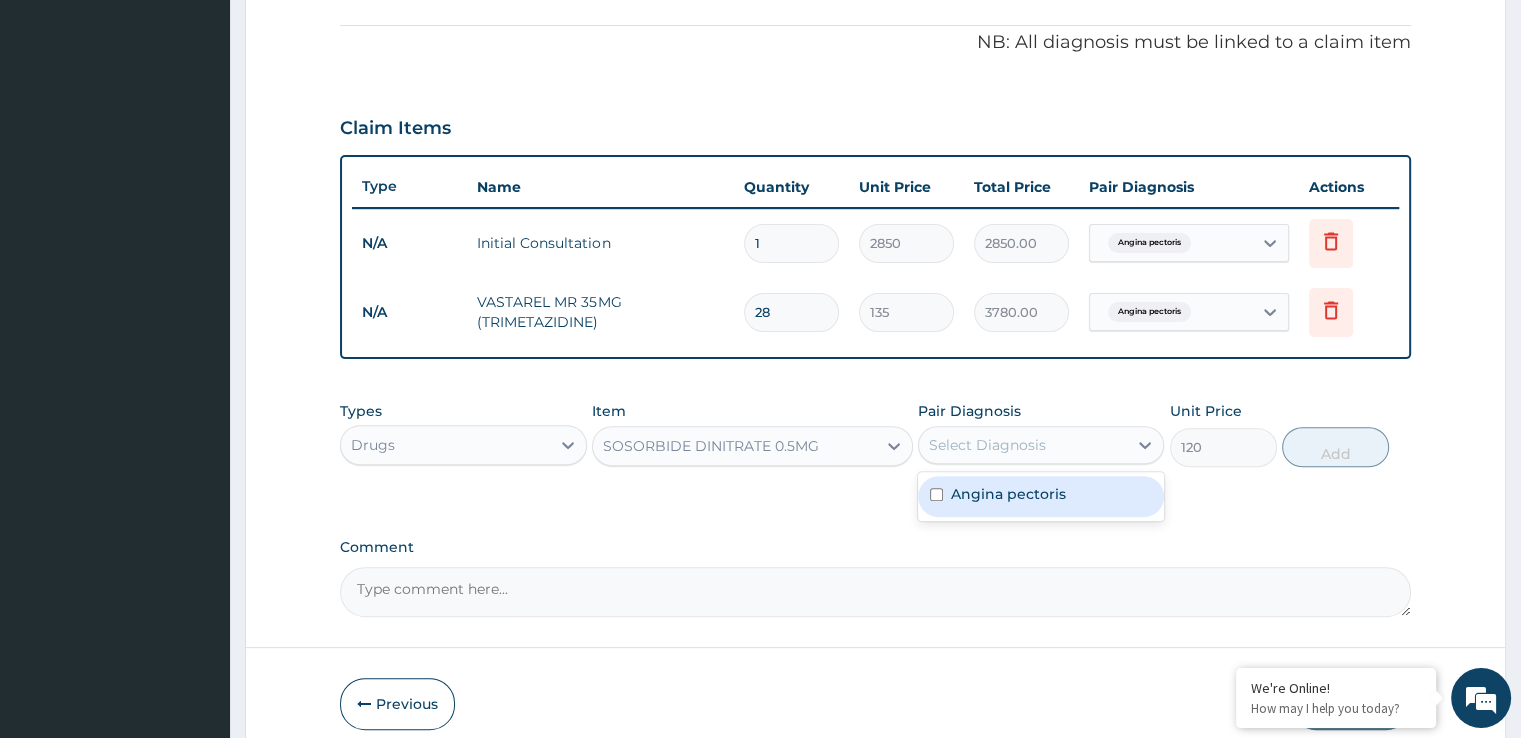 click on "Select Diagnosis" at bounding box center (987, 445) 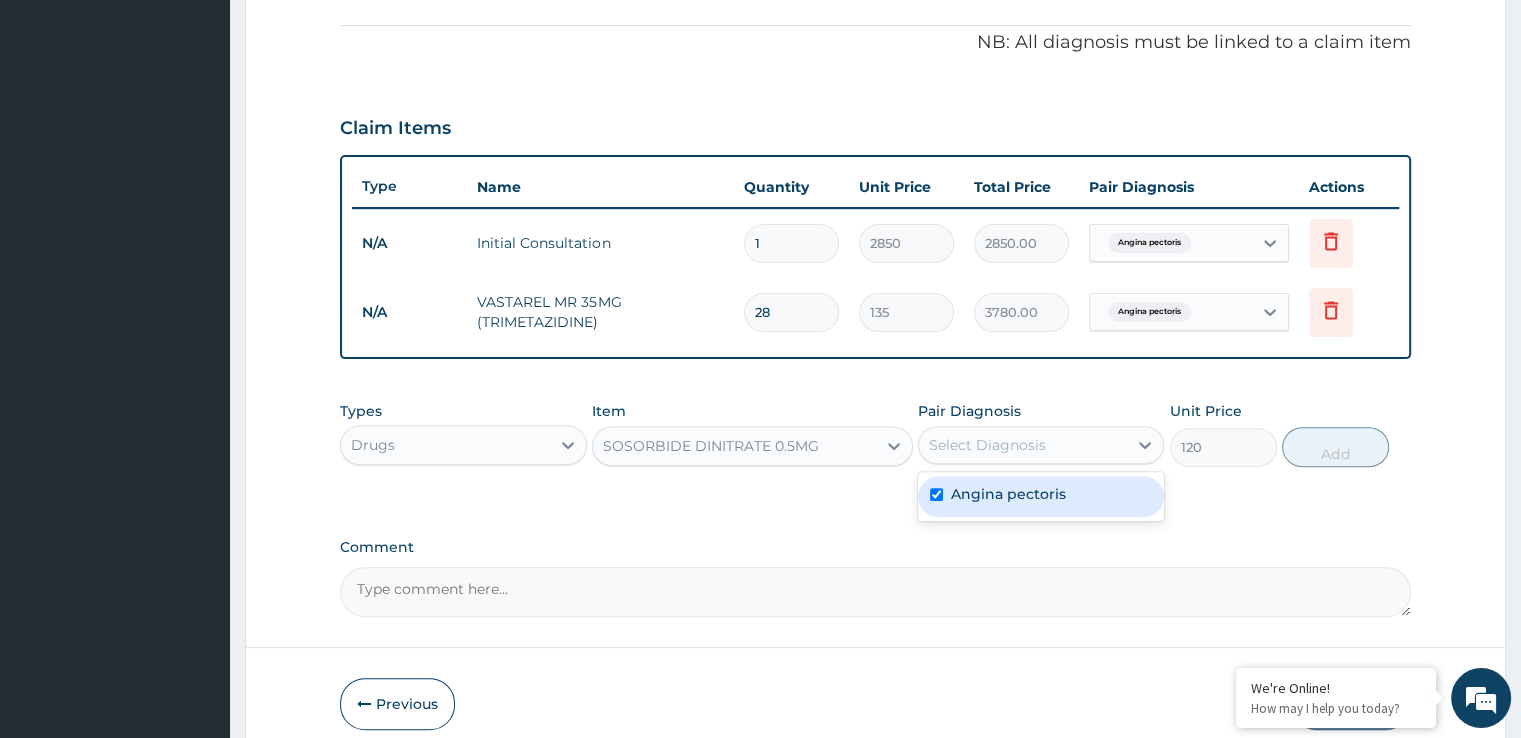 checkbox on "true" 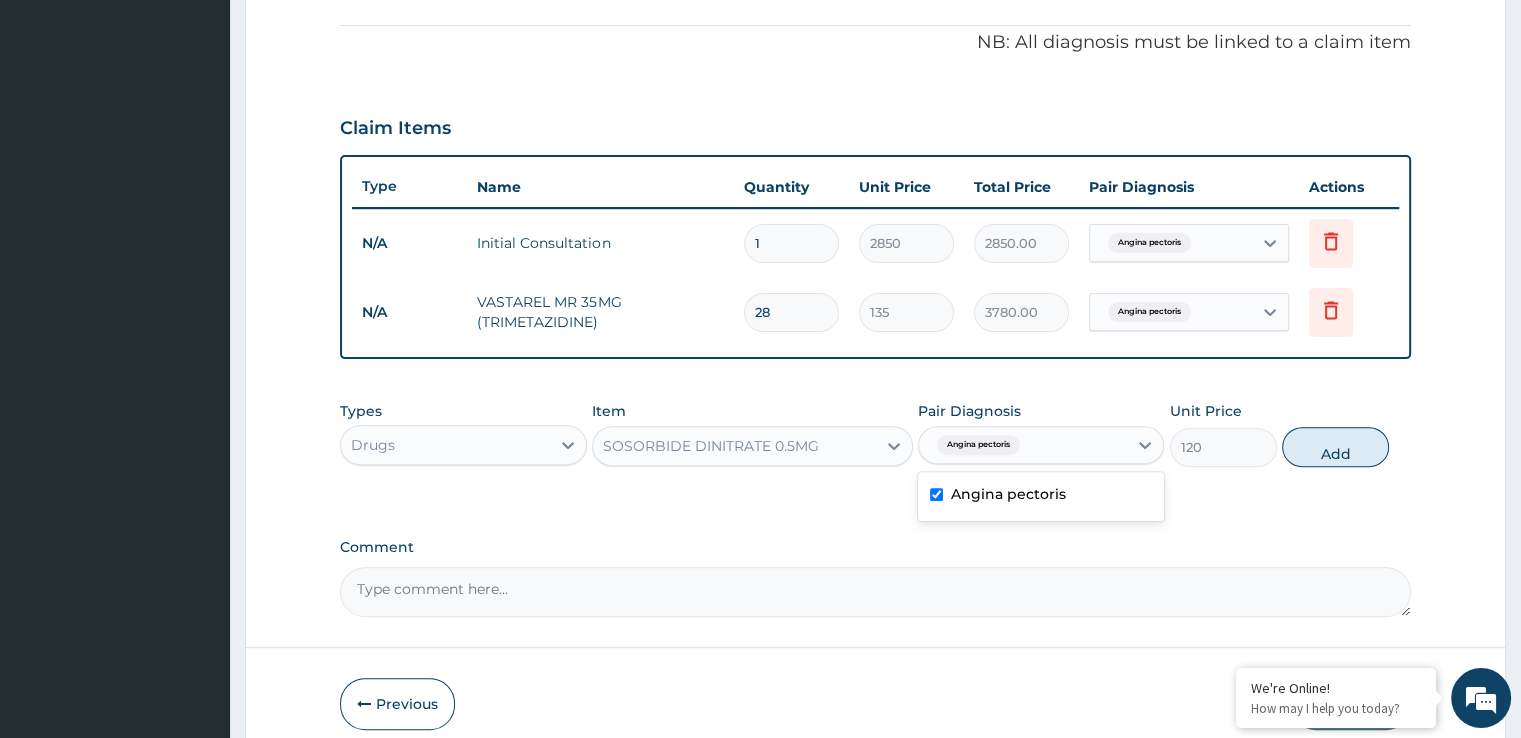 click on "Add" at bounding box center (1335, 447) 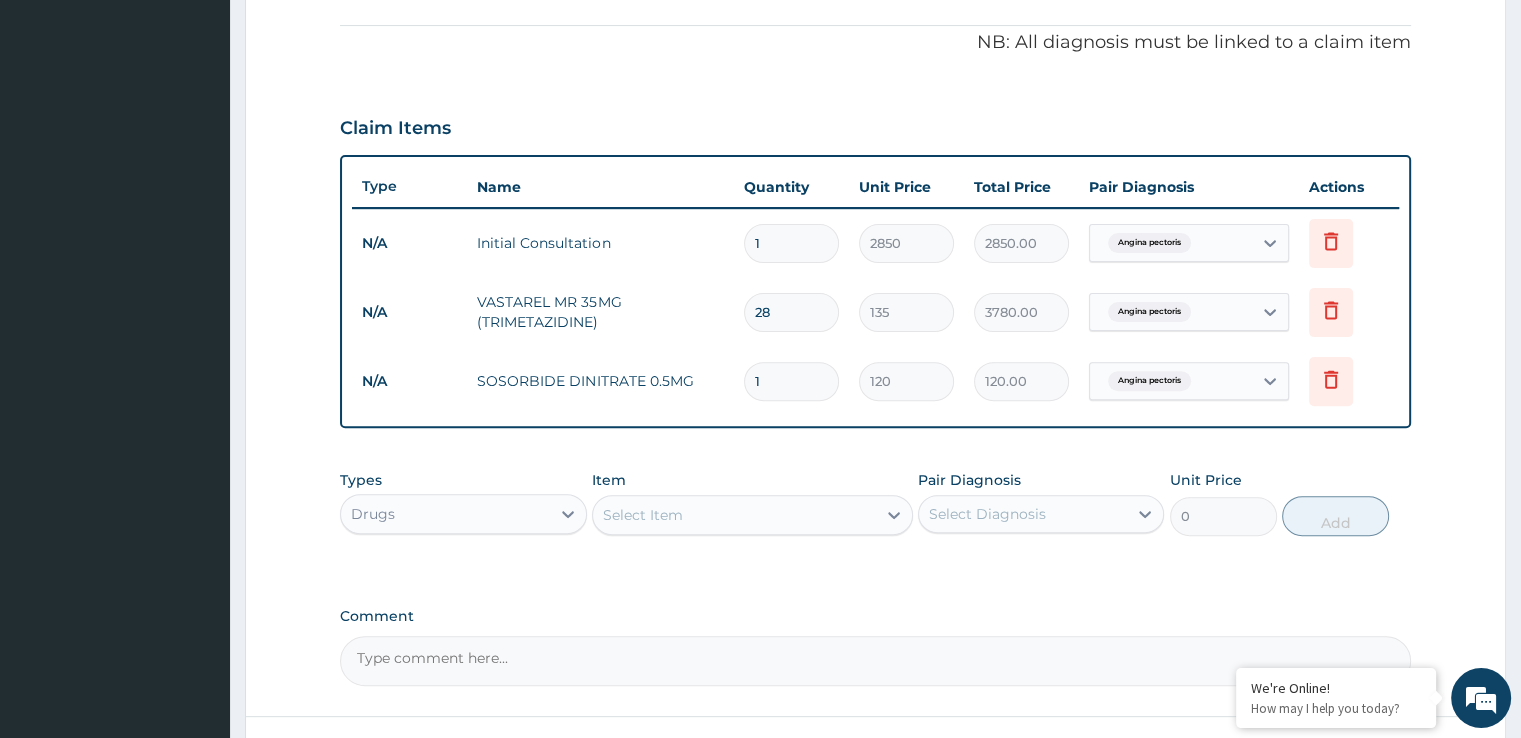 type 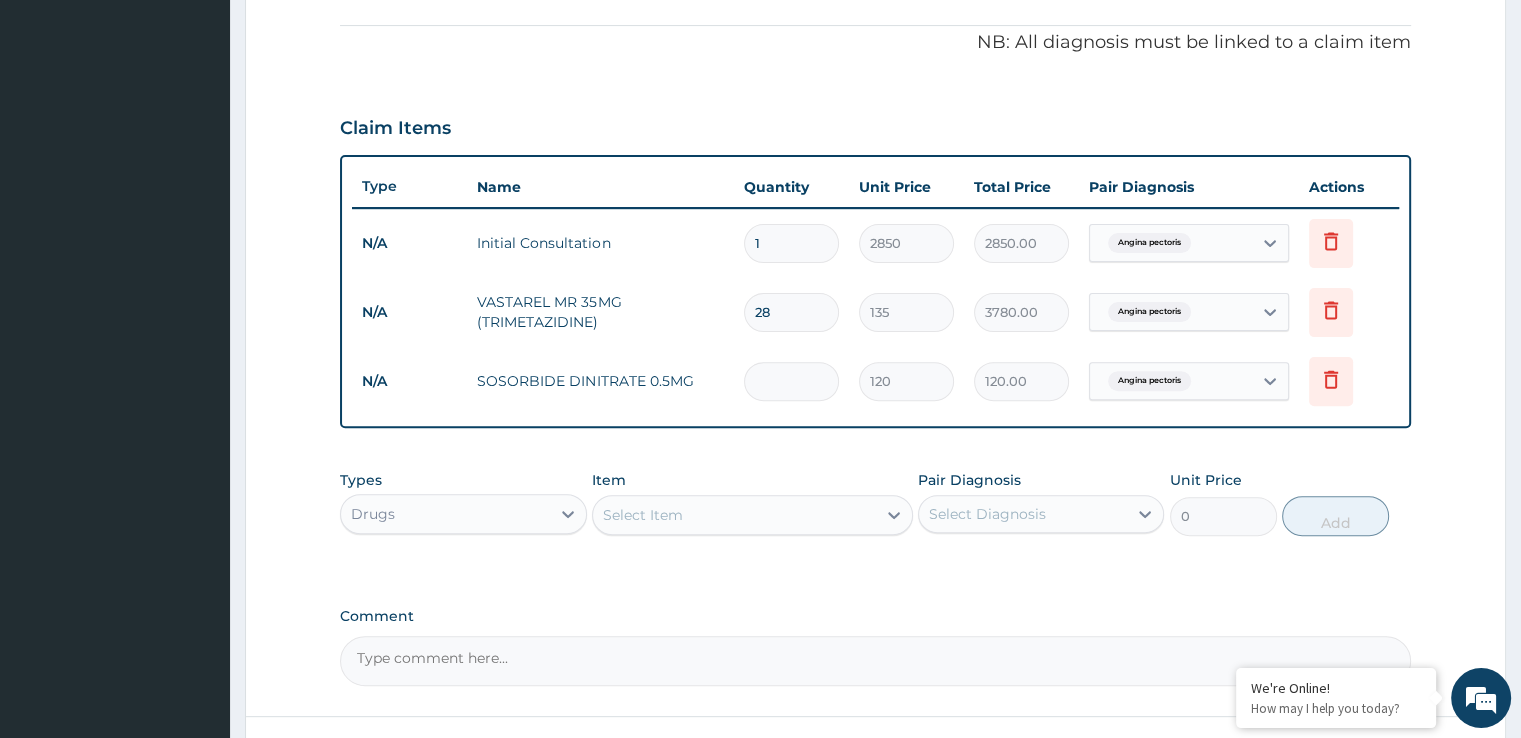 type on "0.00" 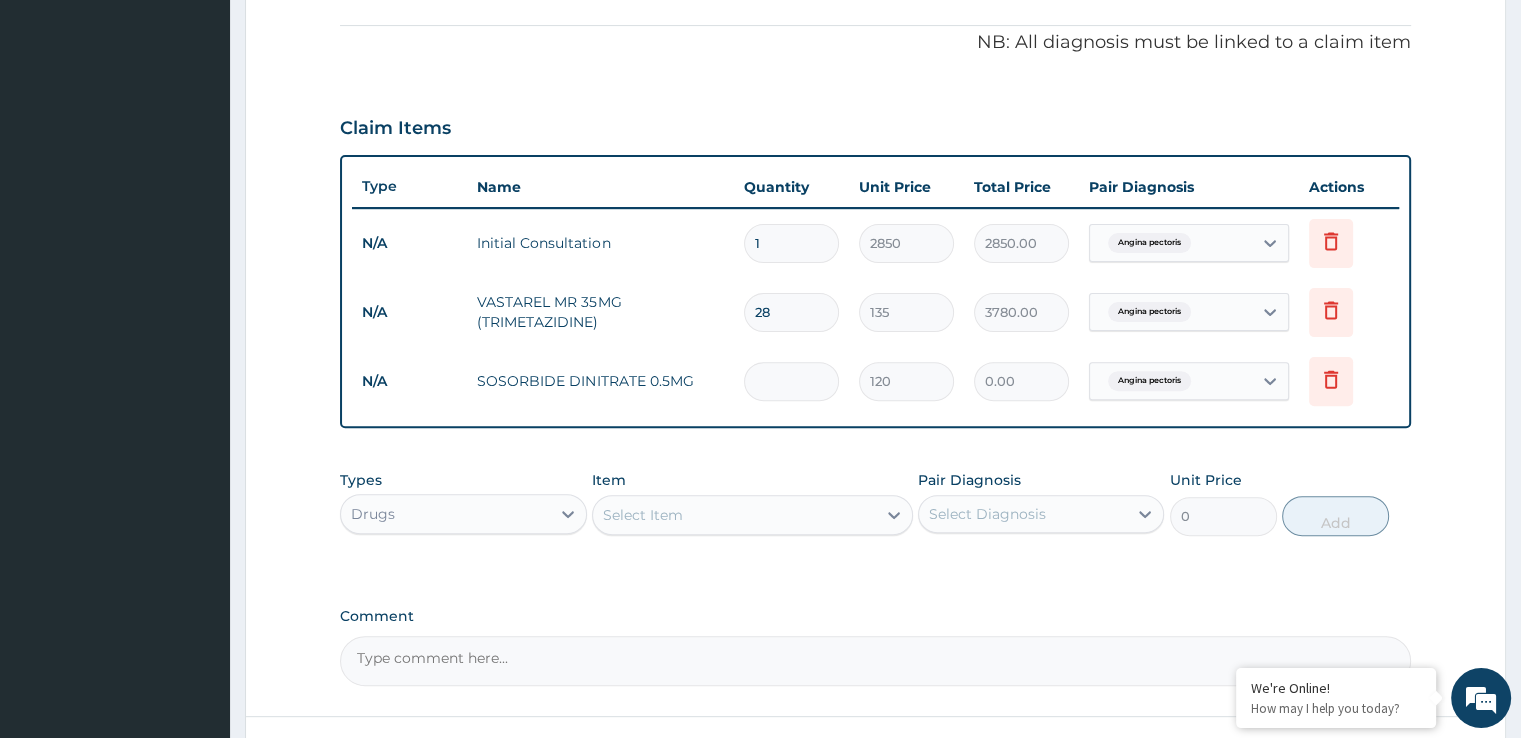 type on "5" 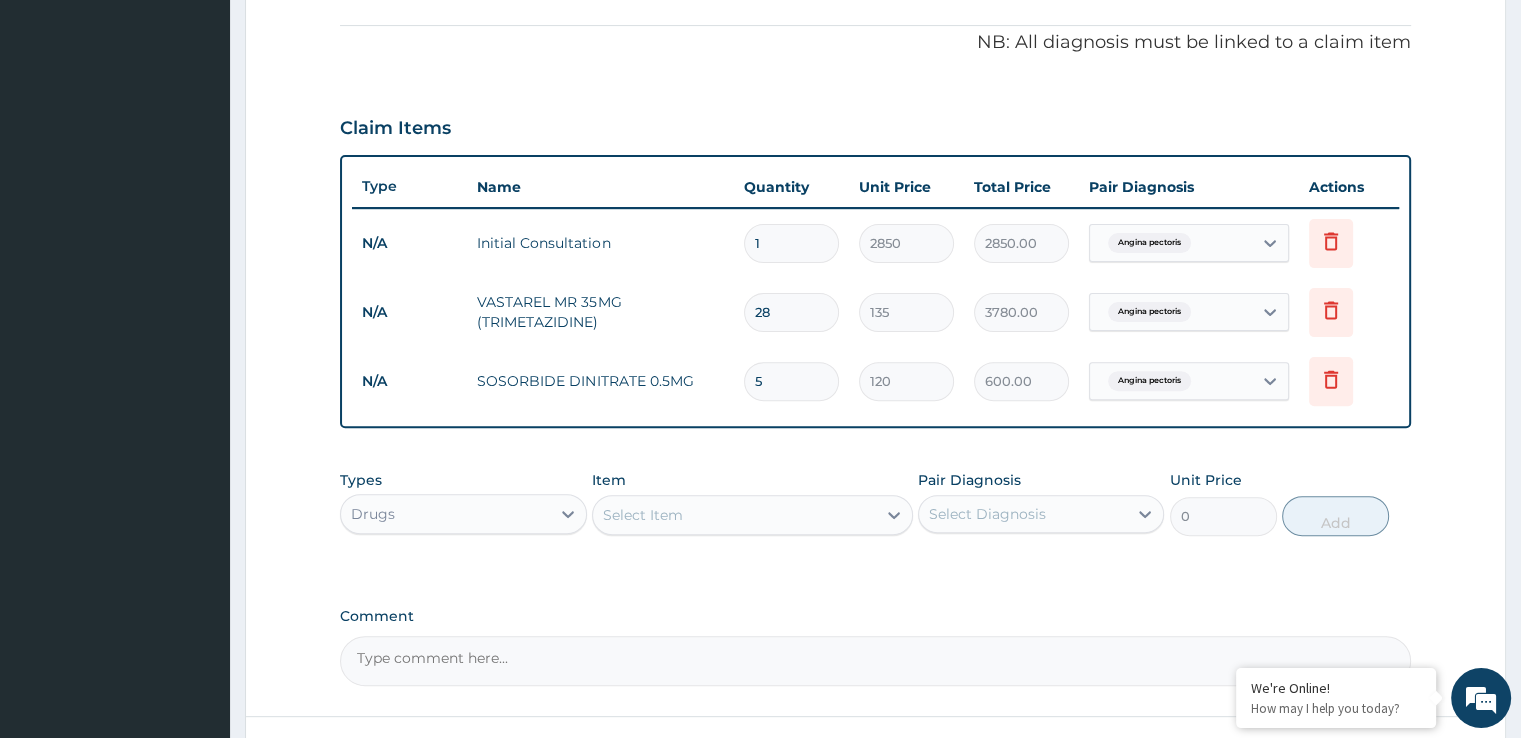 type on "5" 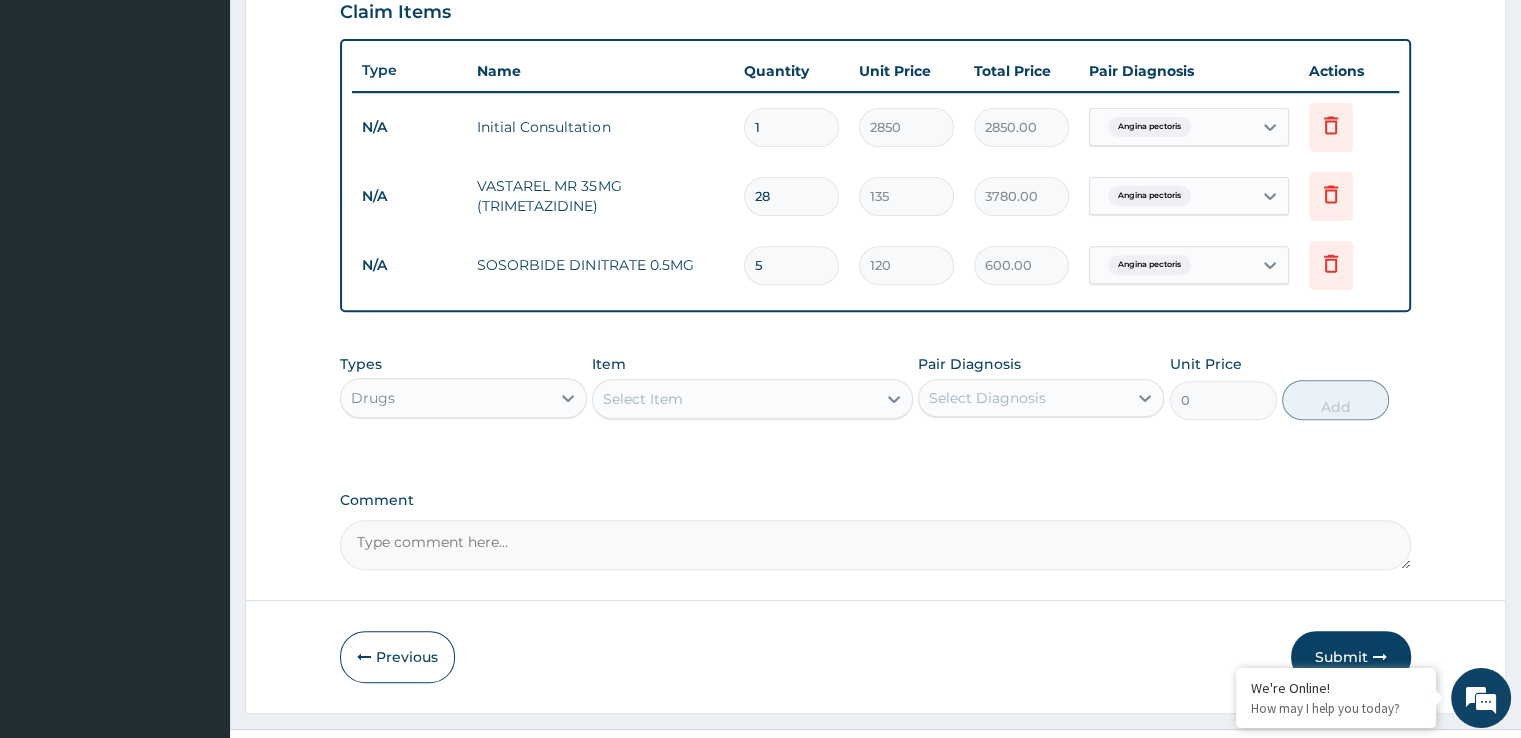 scroll, scrollTop: 744, scrollLeft: 0, axis: vertical 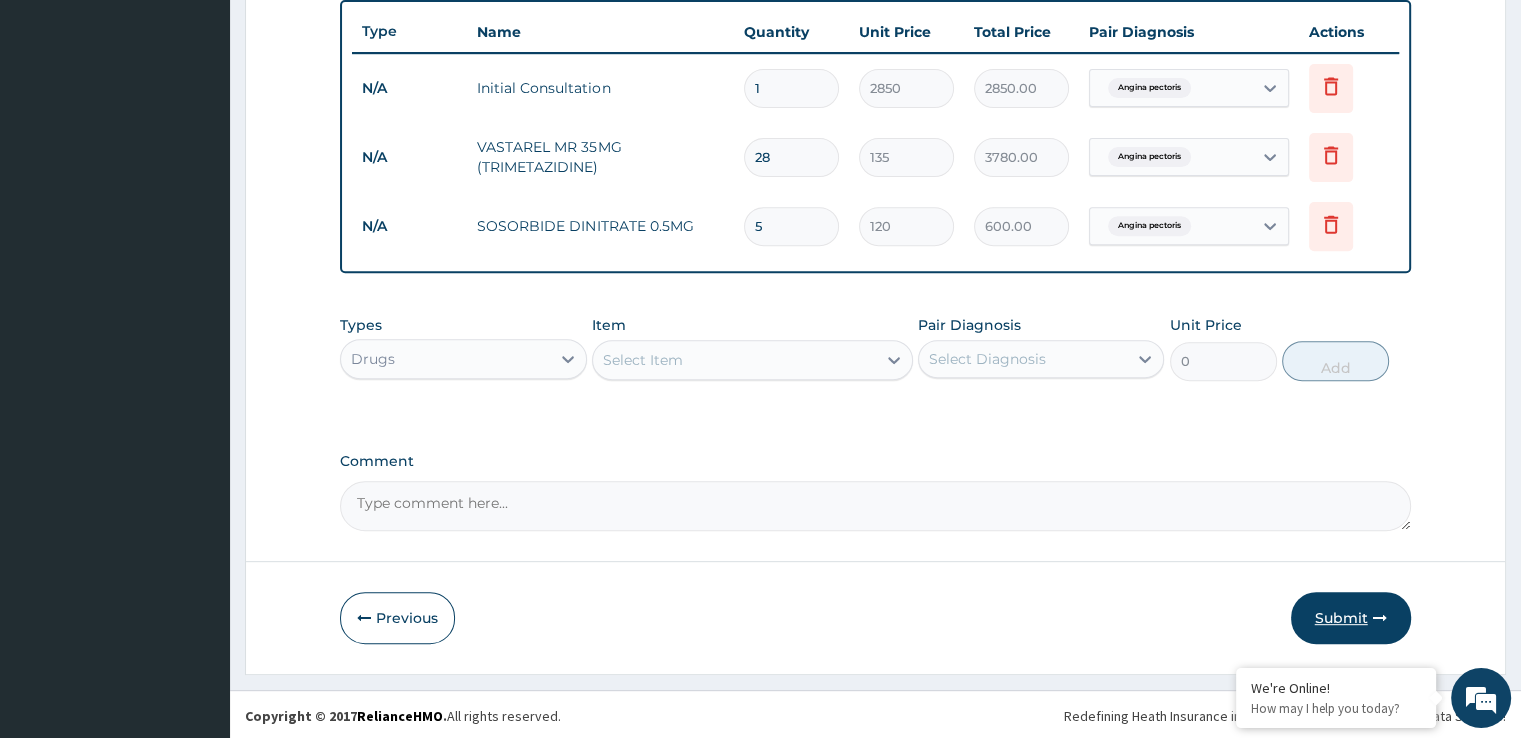 click on "Submit" at bounding box center [1351, 618] 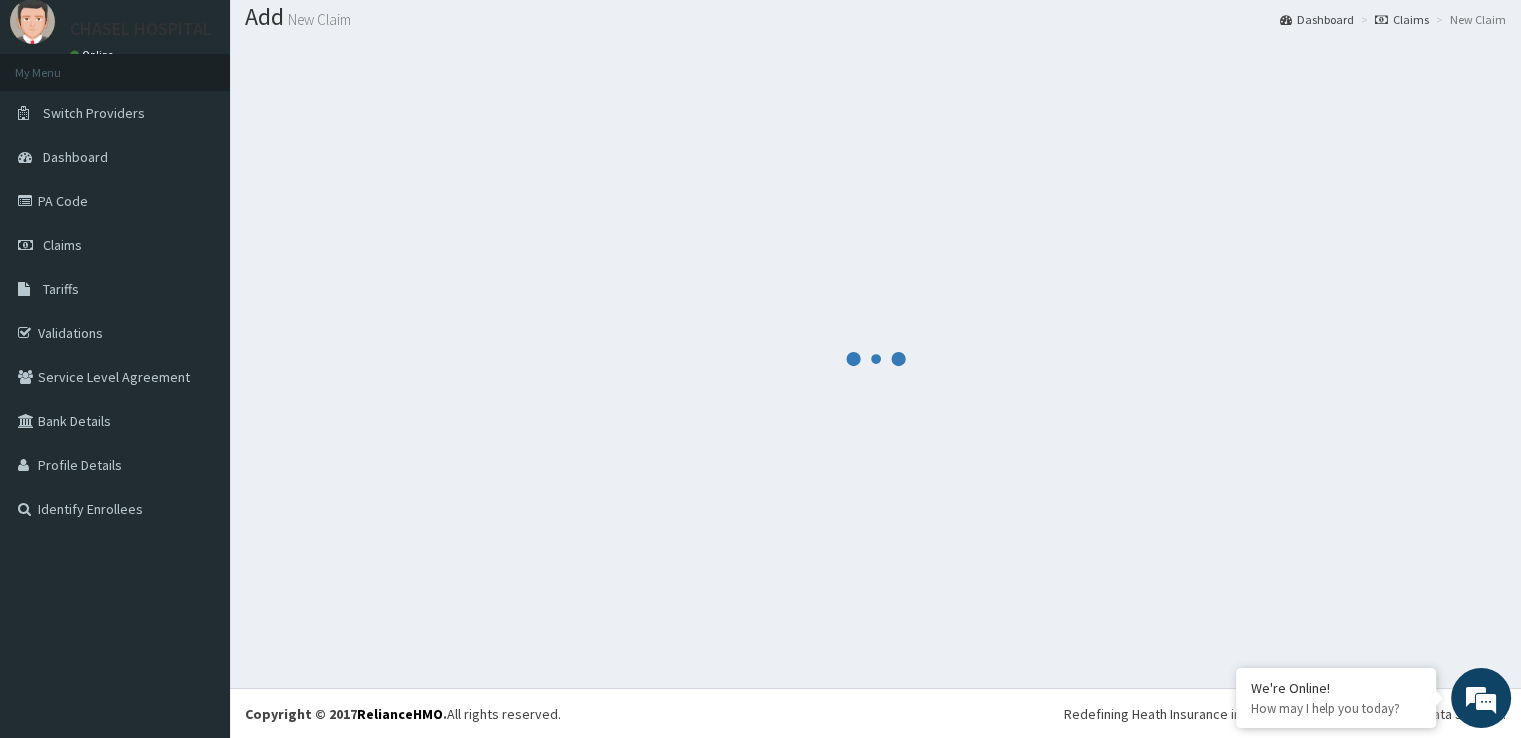 scroll, scrollTop: 744, scrollLeft: 0, axis: vertical 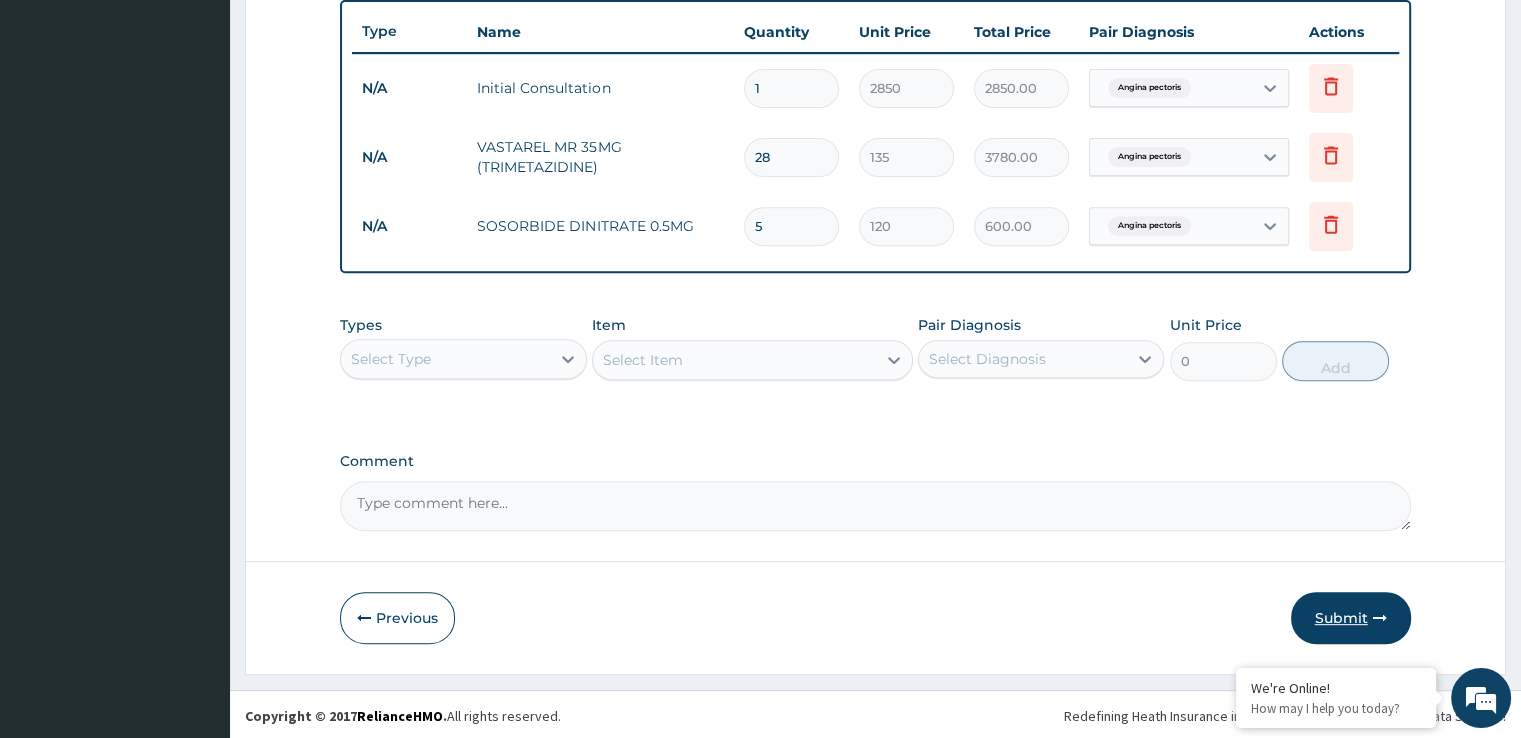 click on "Submit" at bounding box center (1351, 618) 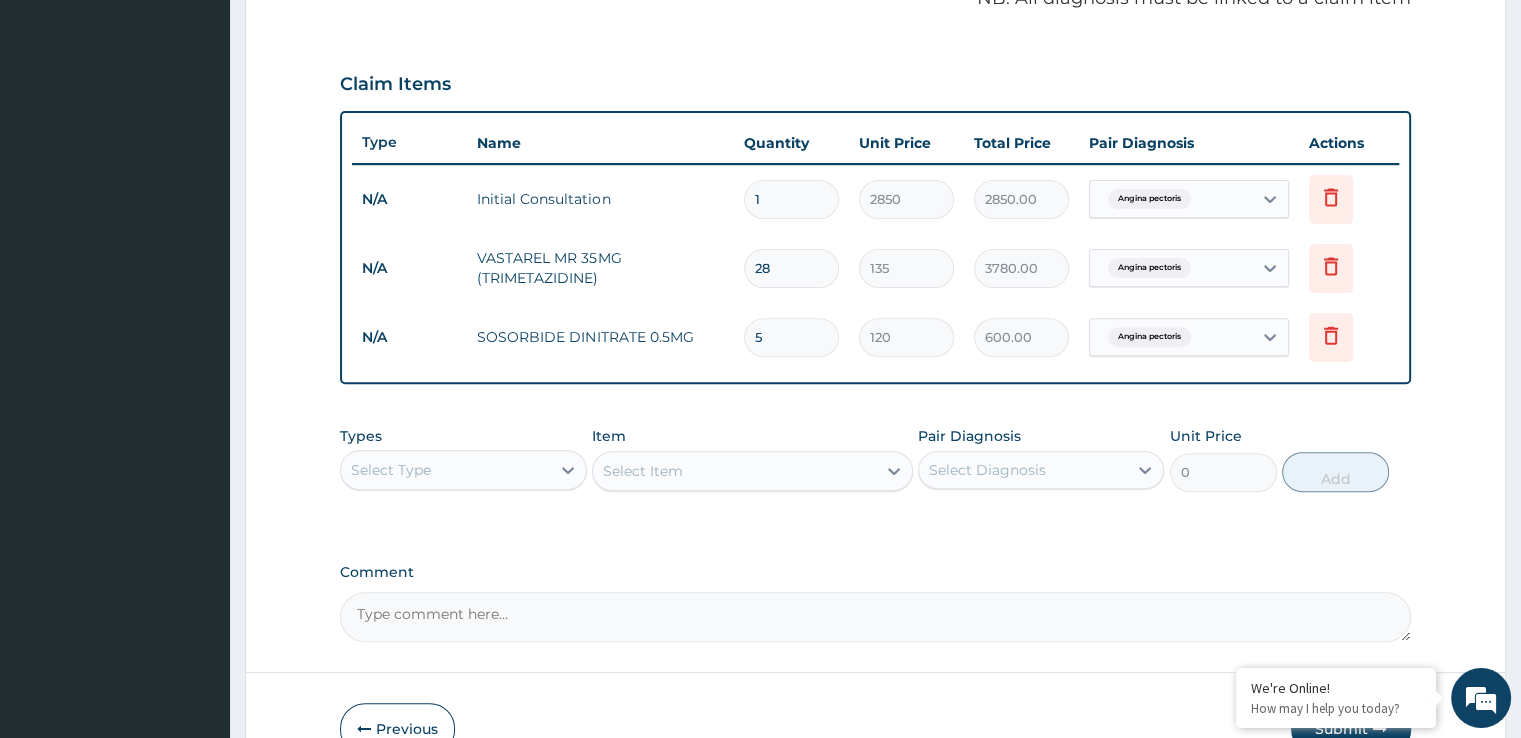 scroll, scrollTop: 744, scrollLeft: 0, axis: vertical 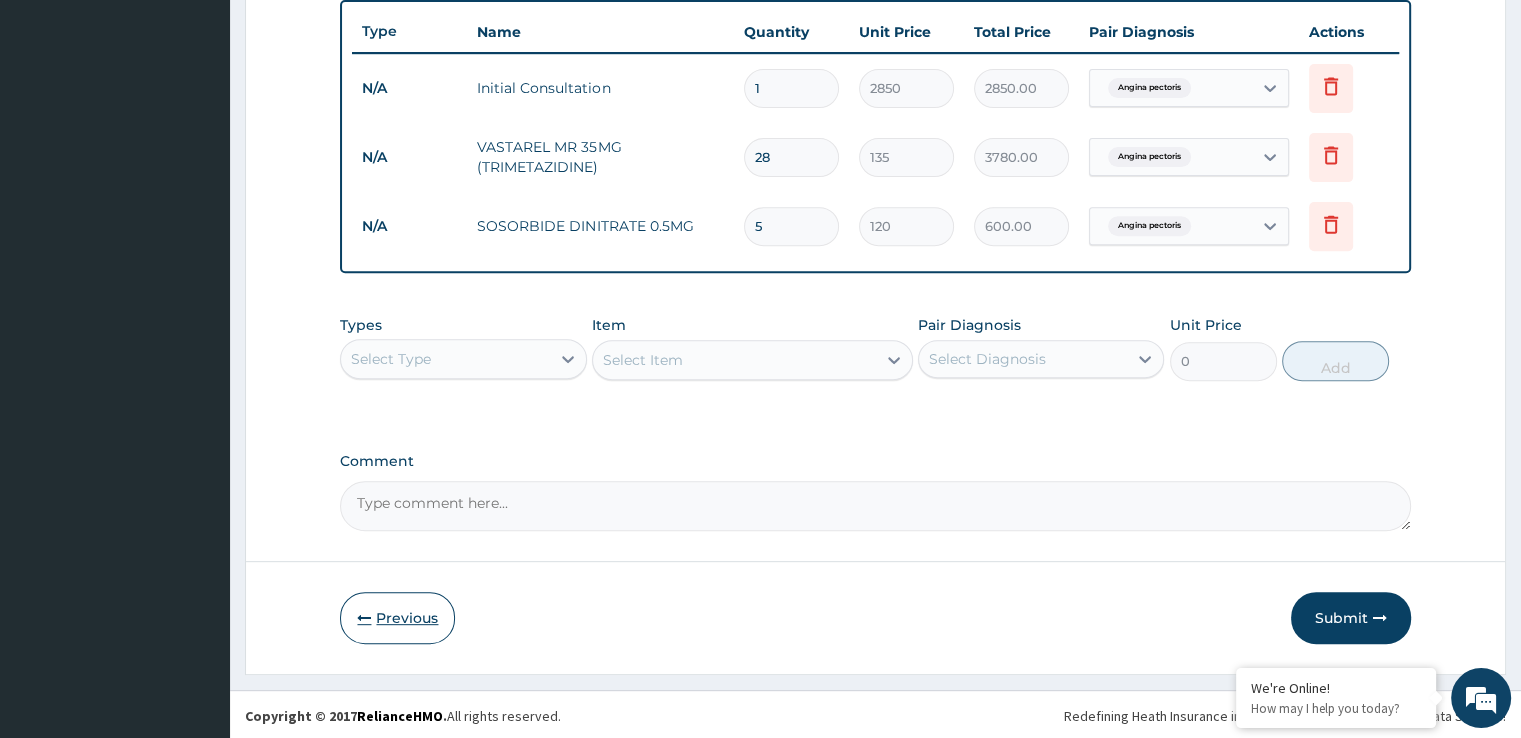 click on "Previous" at bounding box center [397, 618] 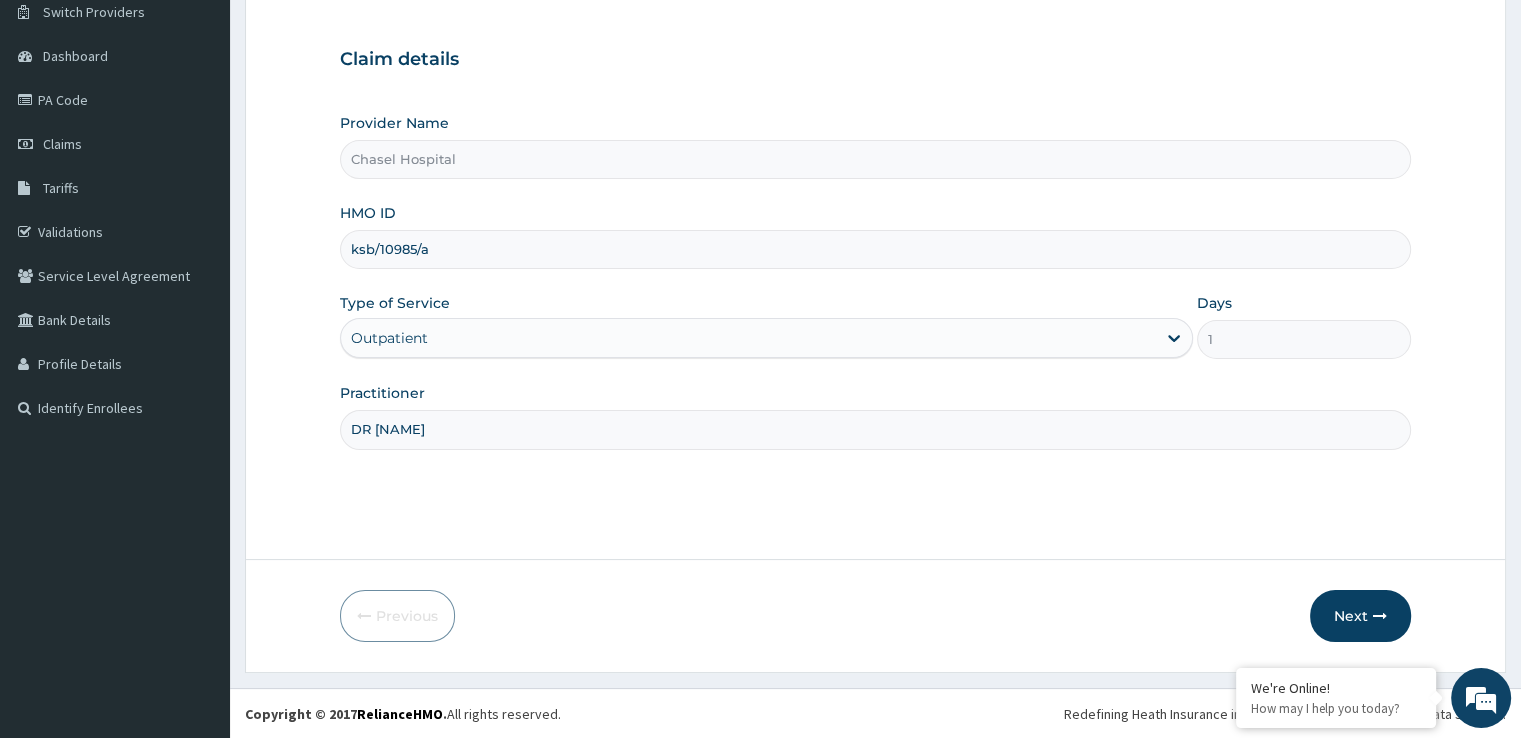 click on "ksb/10985/a" at bounding box center (875, 249) 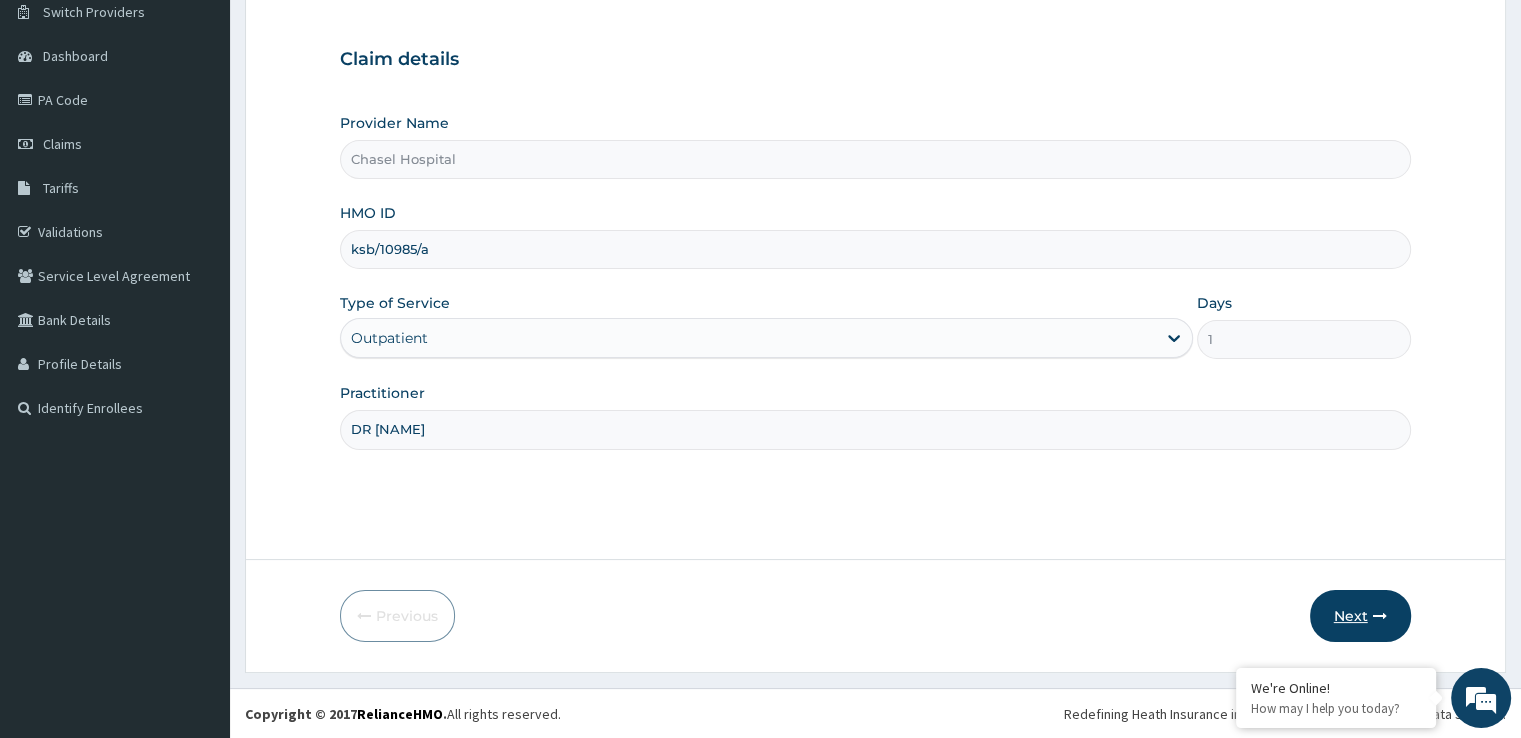 click on "Next" at bounding box center (1360, 616) 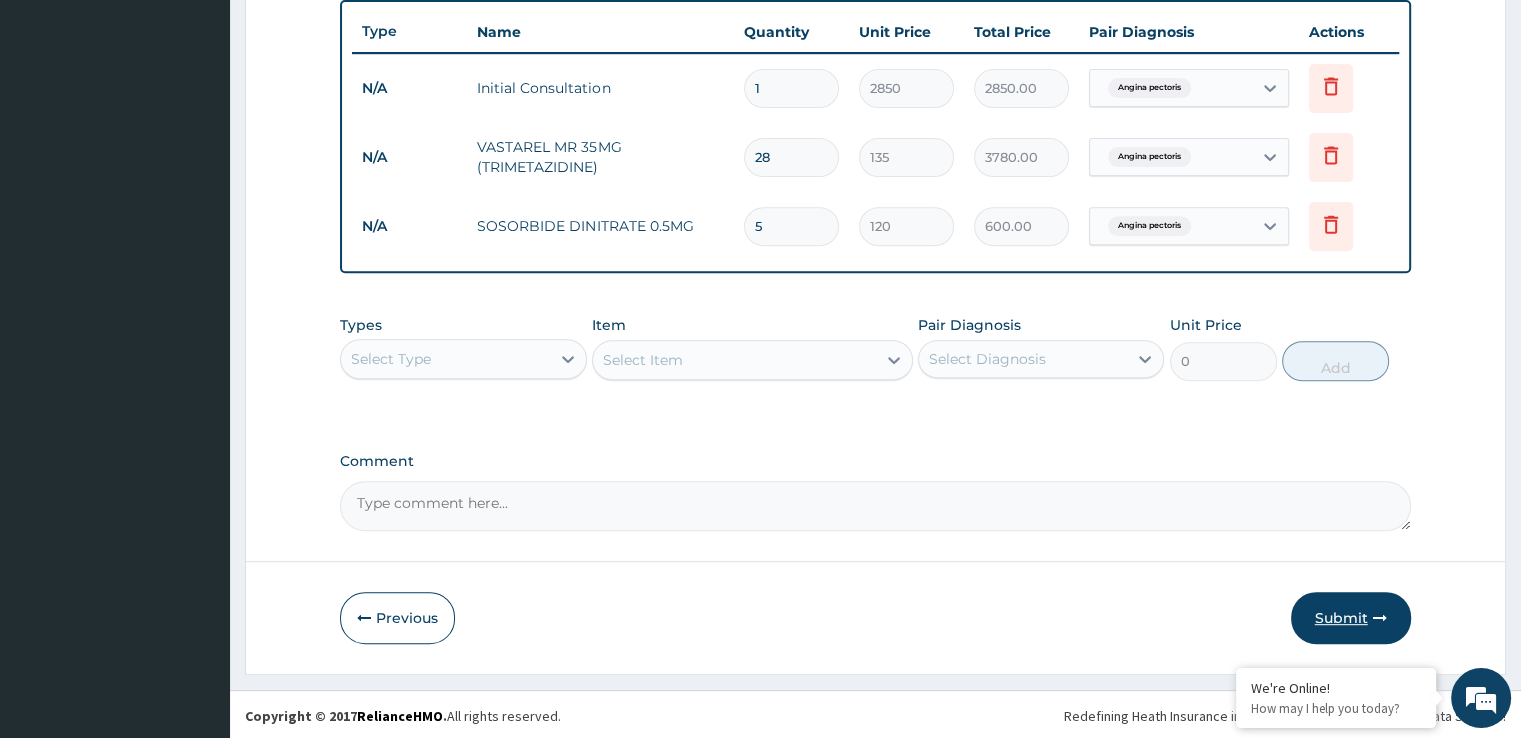 click on "Submit" at bounding box center [1351, 618] 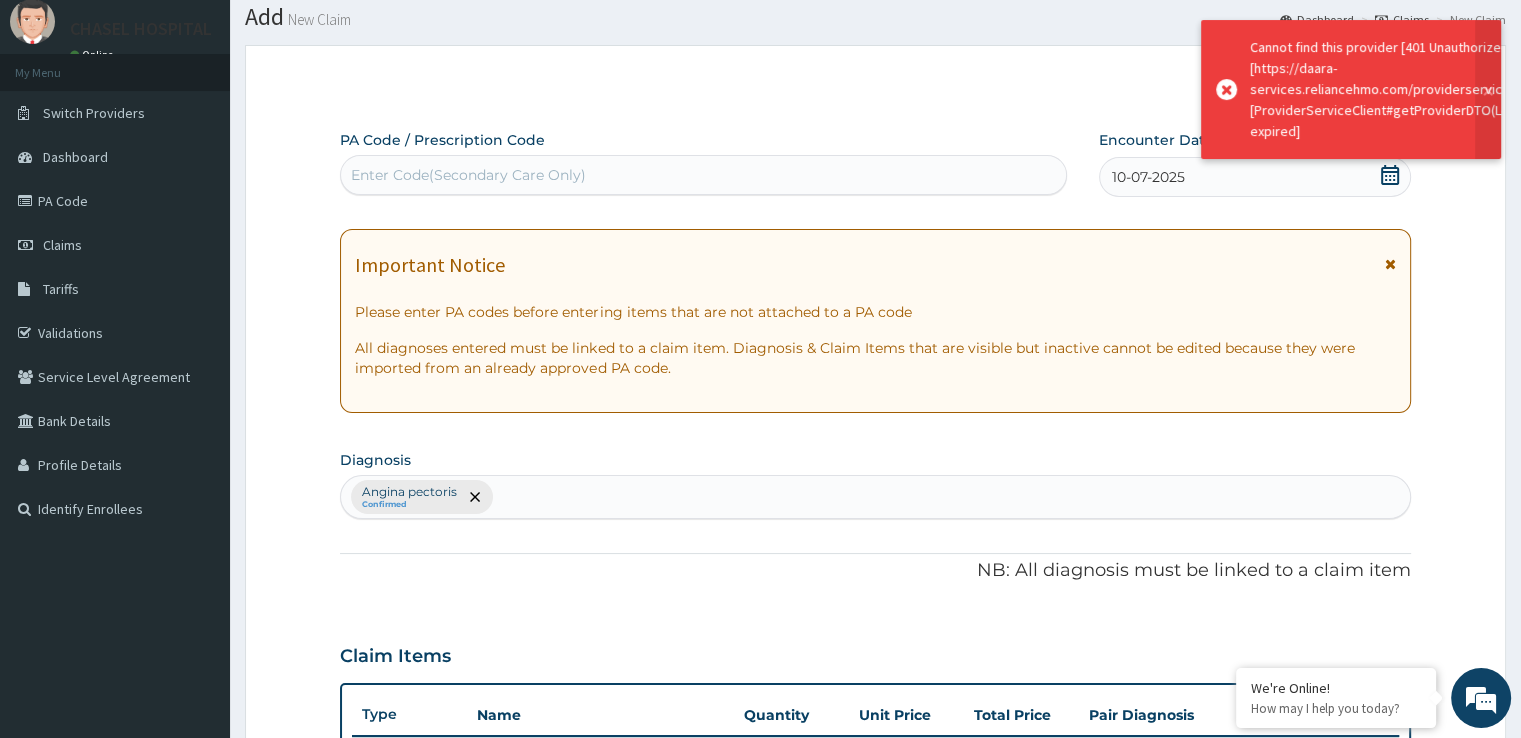 scroll, scrollTop: 744, scrollLeft: 0, axis: vertical 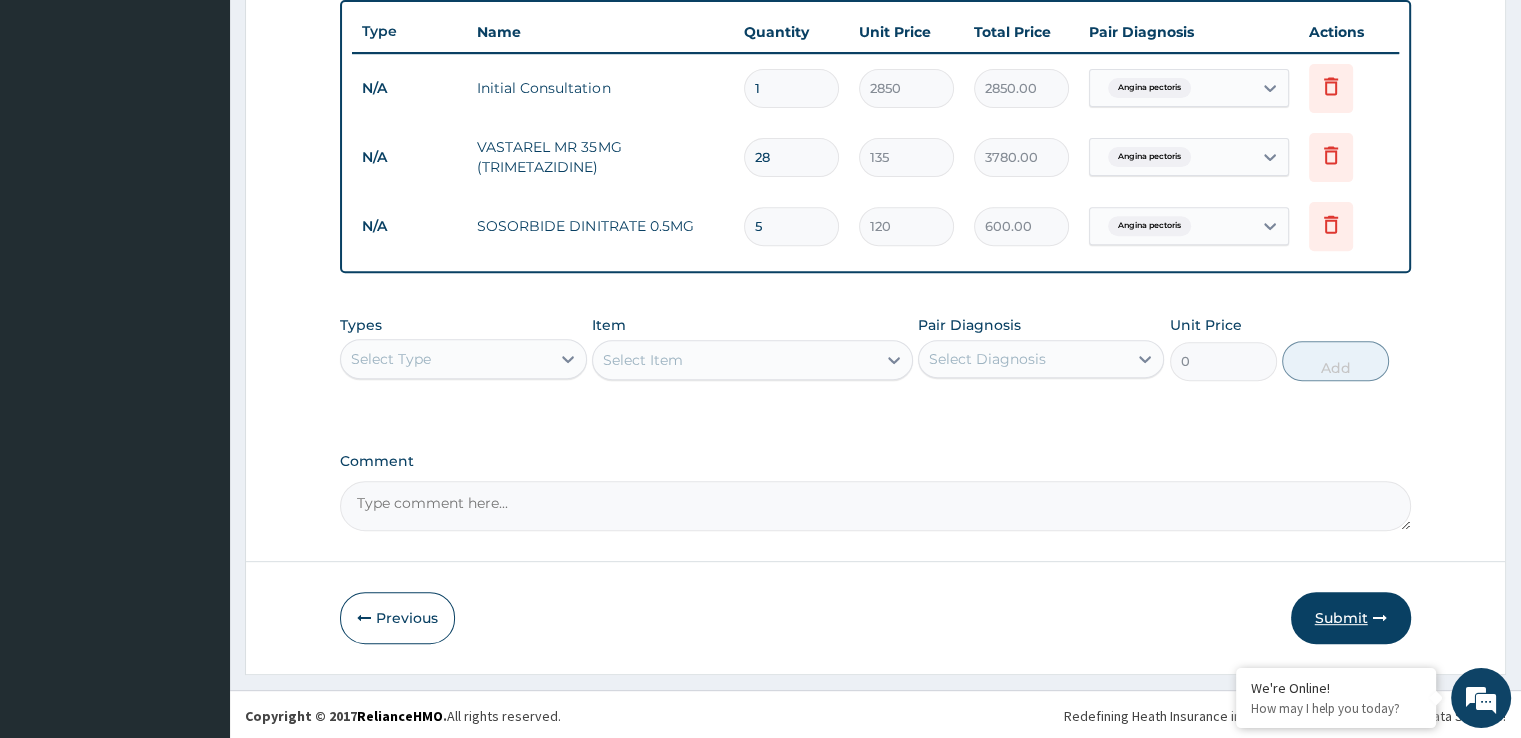 click on "Submit" at bounding box center [1351, 618] 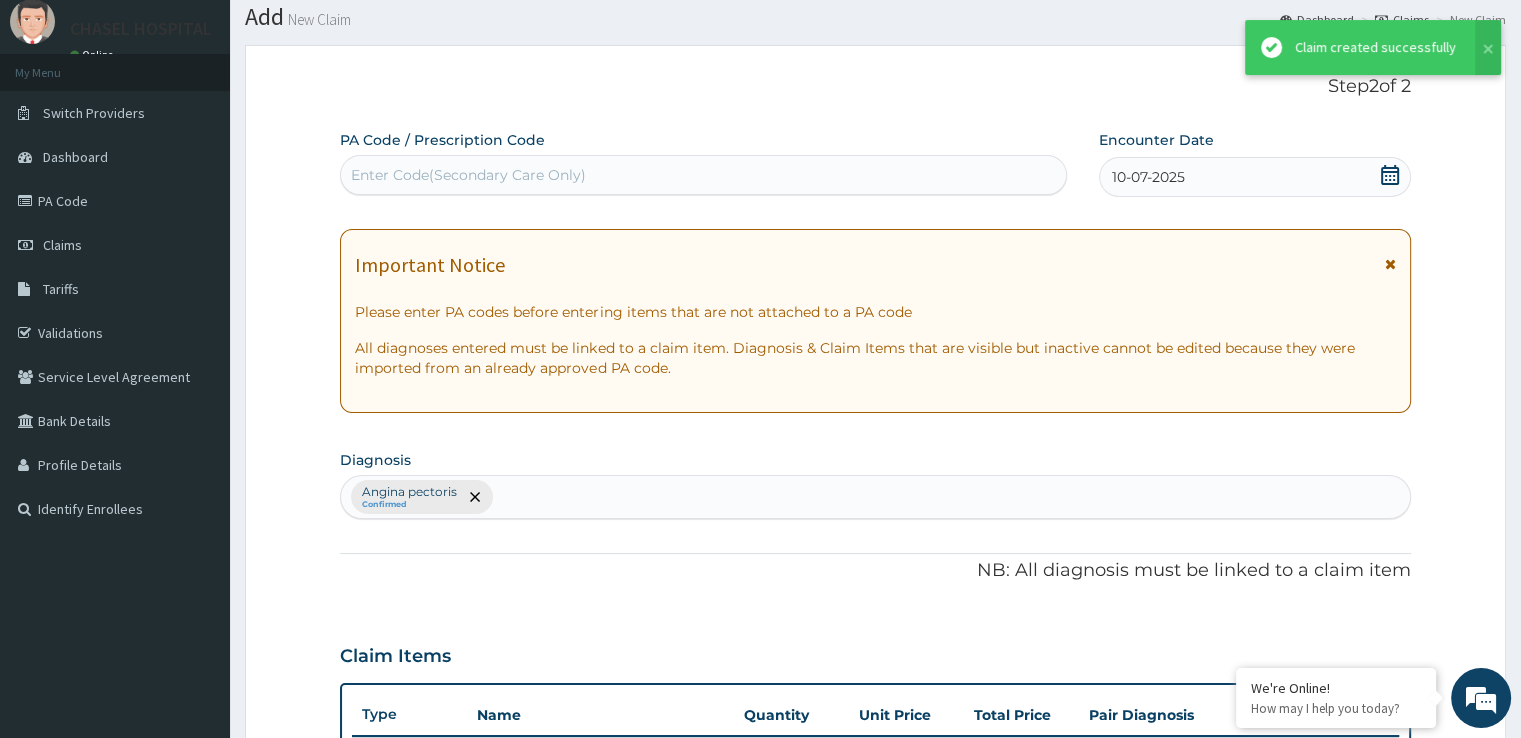 scroll, scrollTop: 744, scrollLeft: 0, axis: vertical 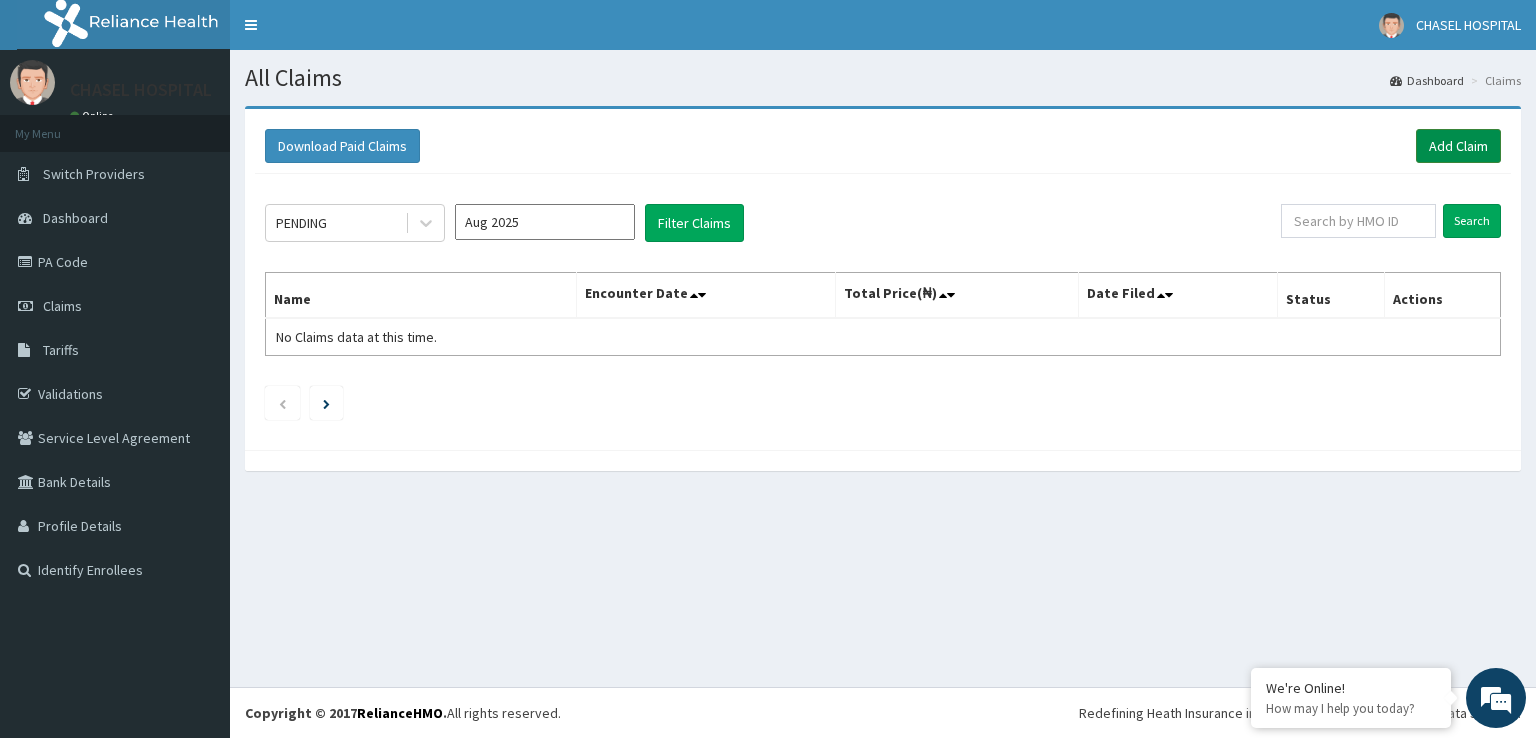 click on "Add Claim" at bounding box center (1458, 146) 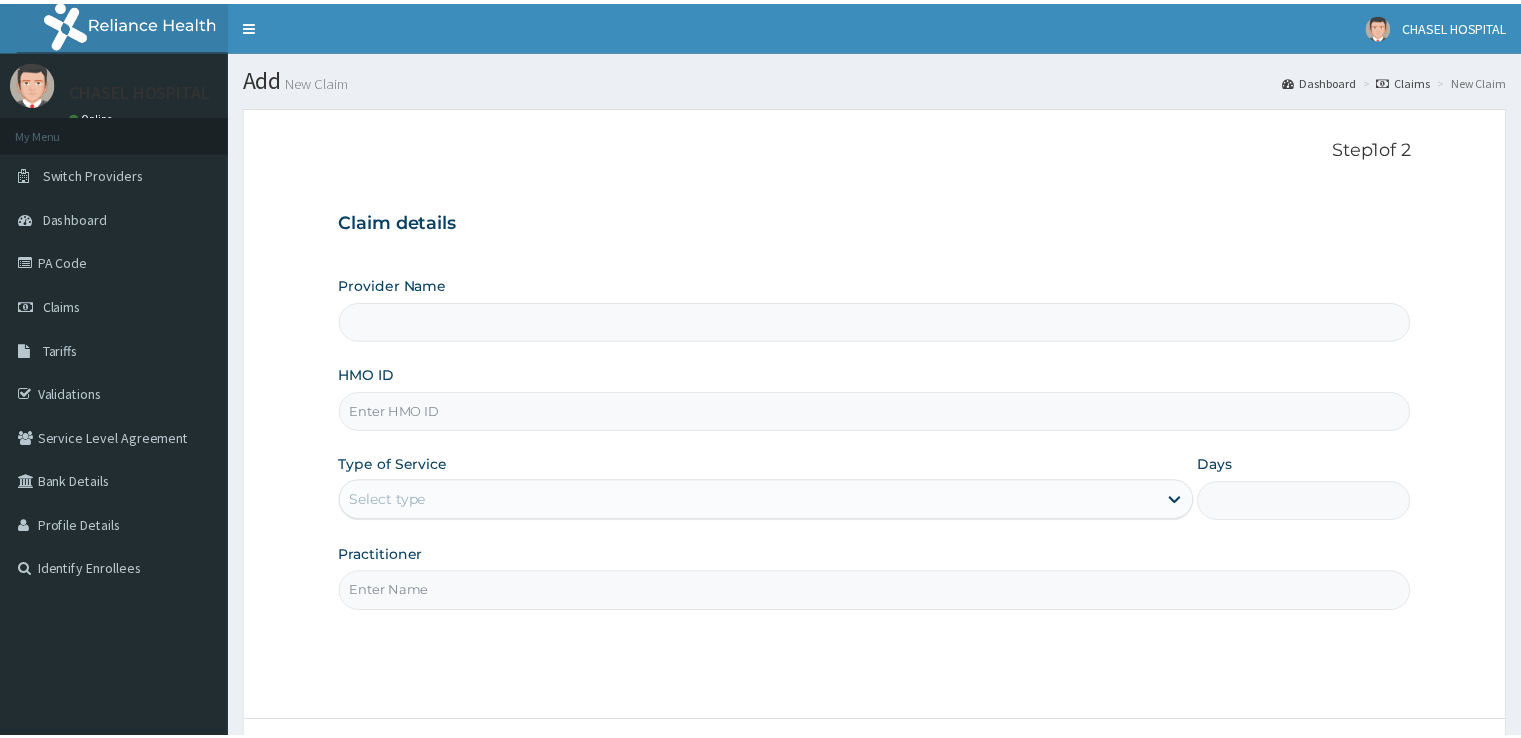 scroll, scrollTop: 0, scrollLeft: 0, axis: both 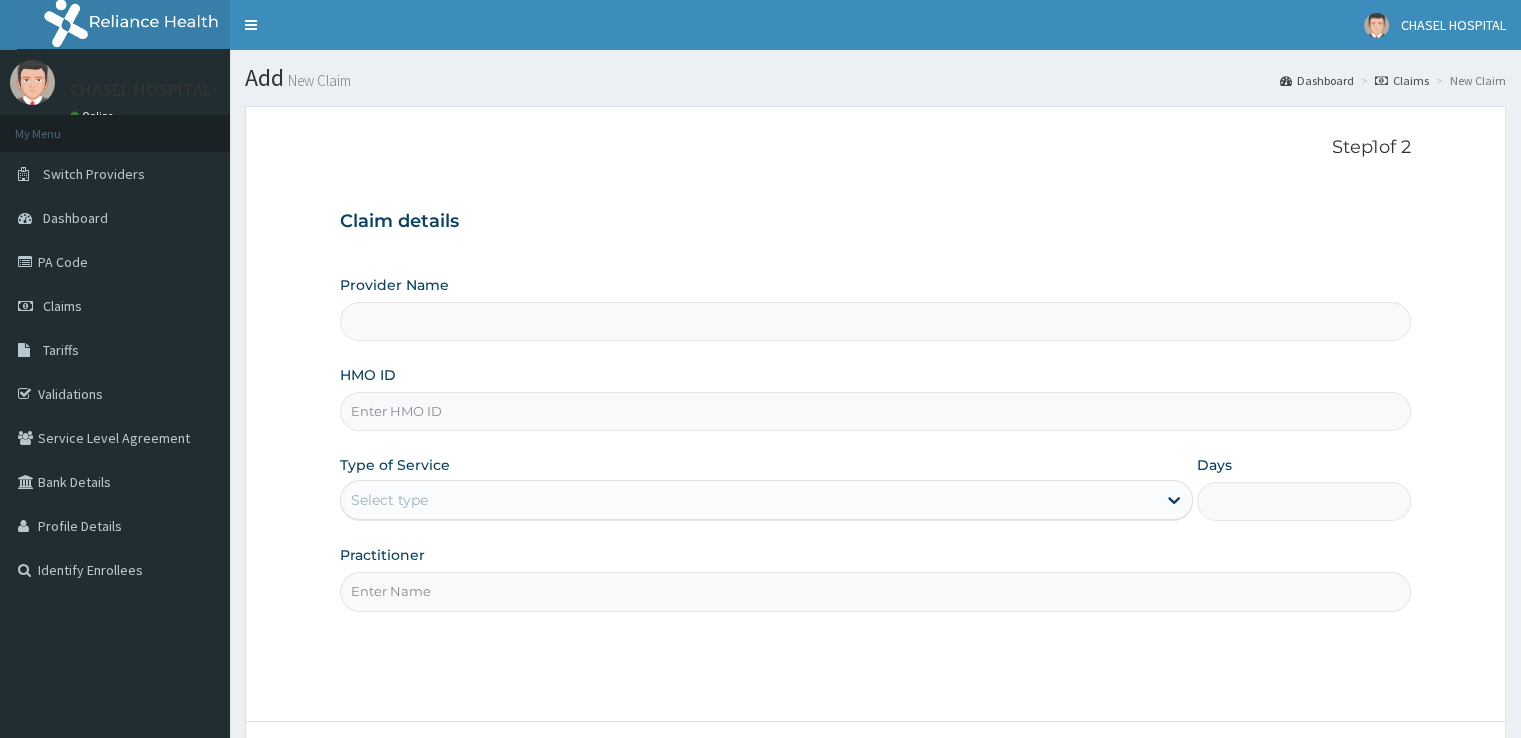 type on "Chasel Hospital" 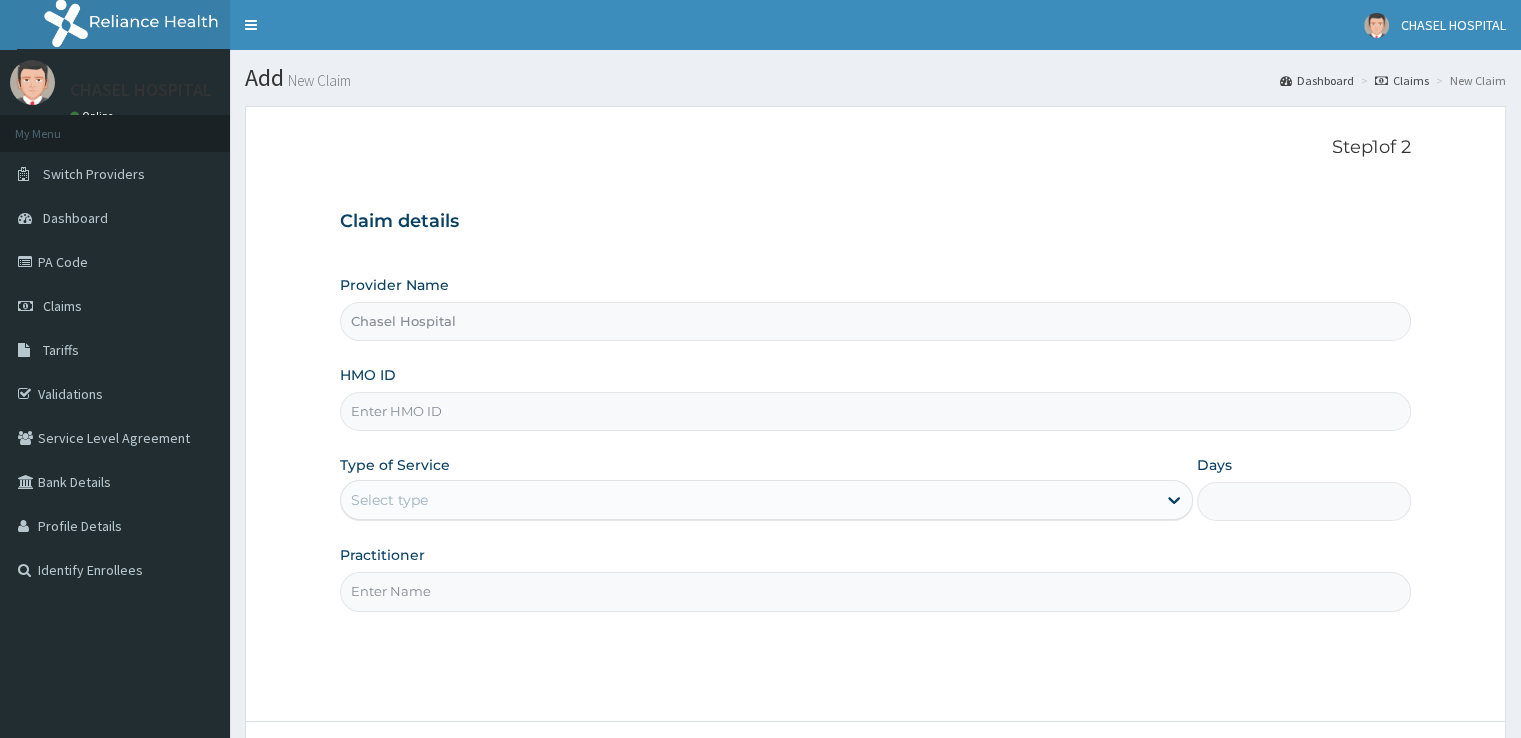 click on "HMO ID" at bounding box center (875, 398) 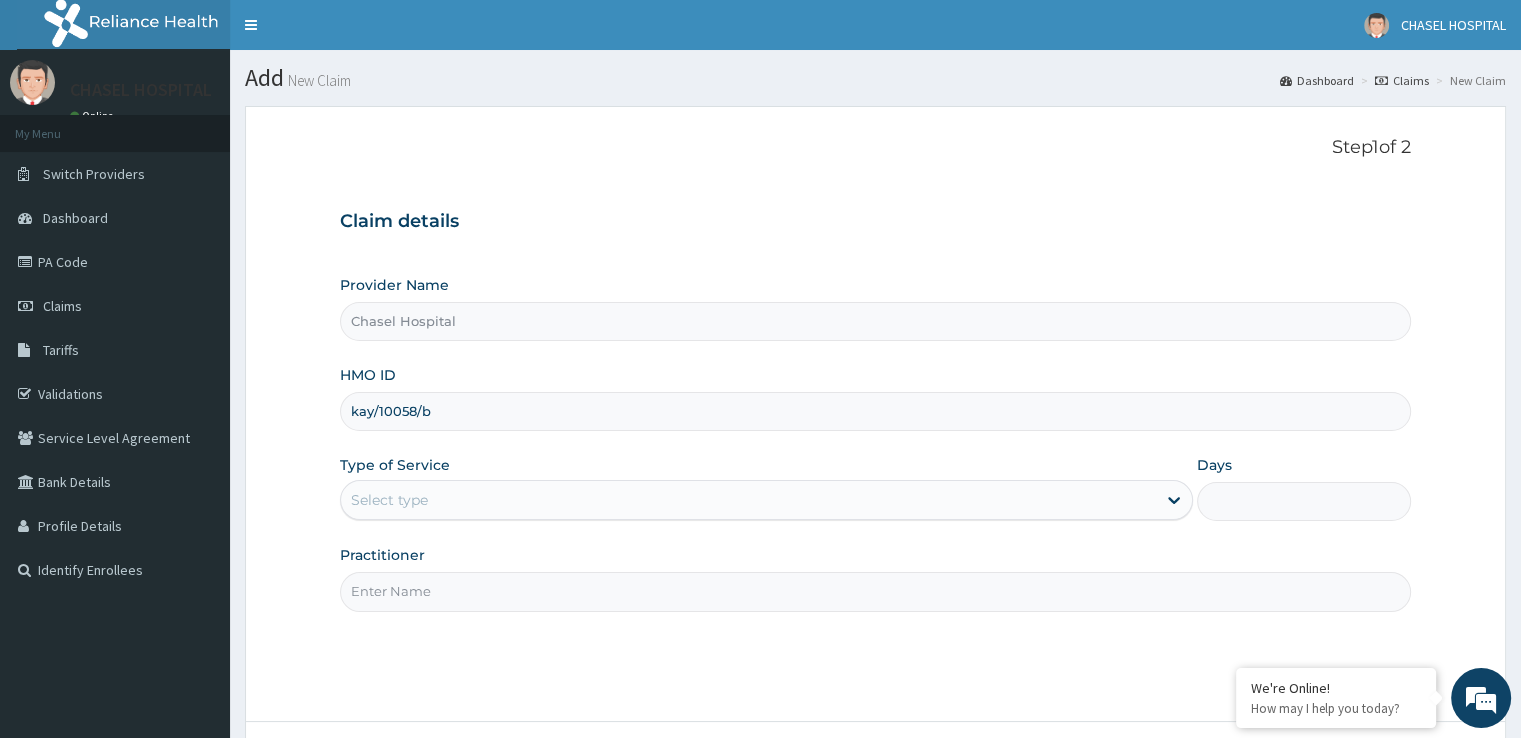 type on "KAY/10058/B" 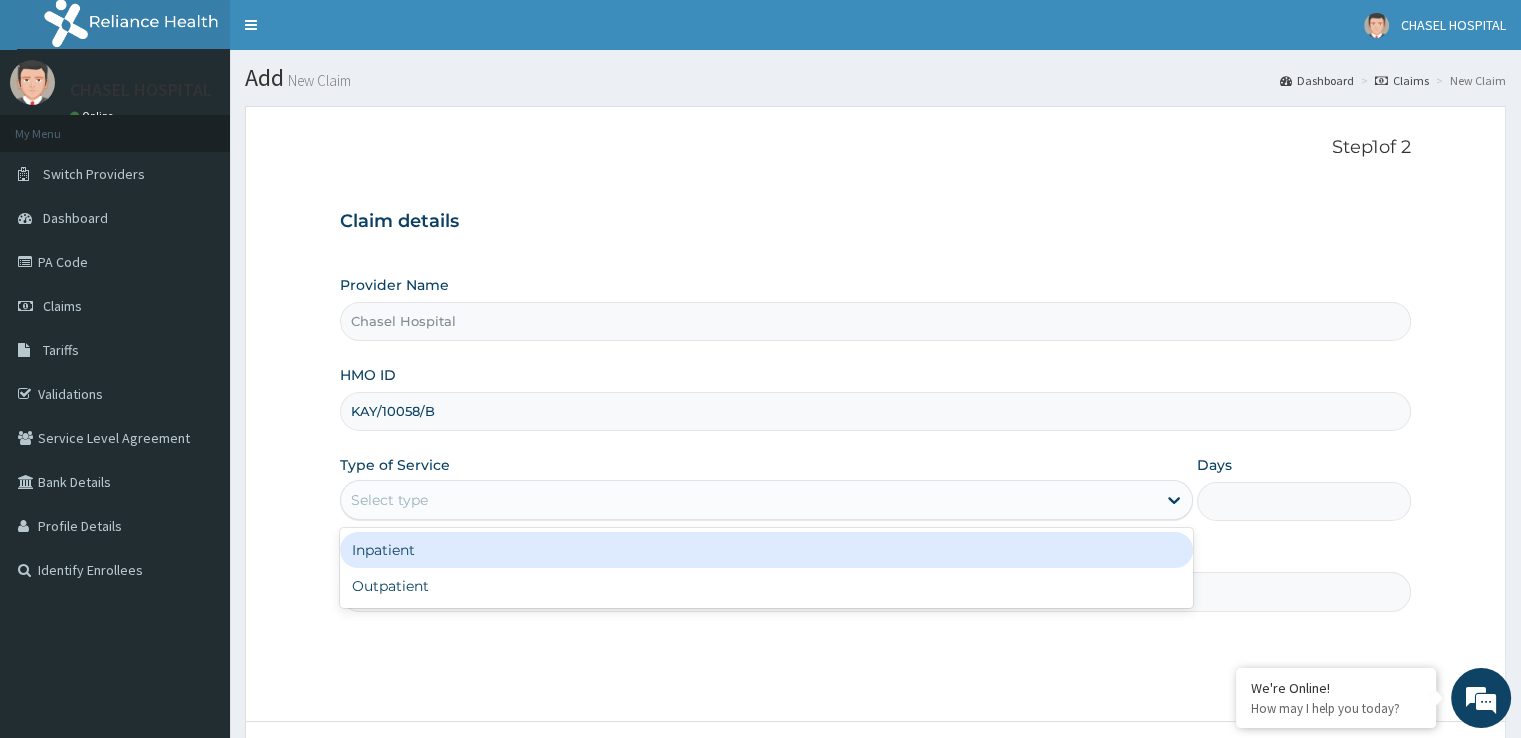 click on "Select type" at bounding box center [748, 500] 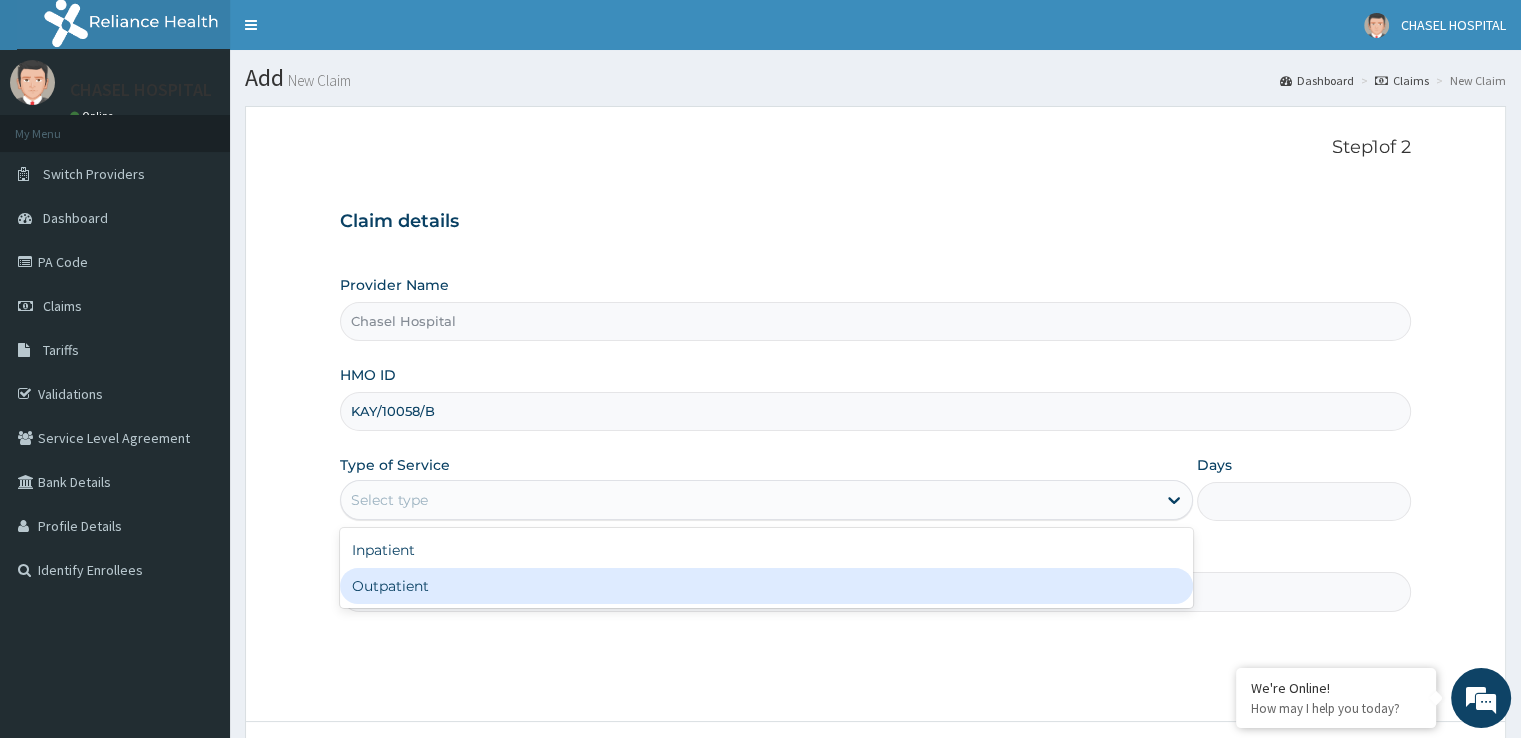 click on "Outpatient" at bounding box center (766, 586) 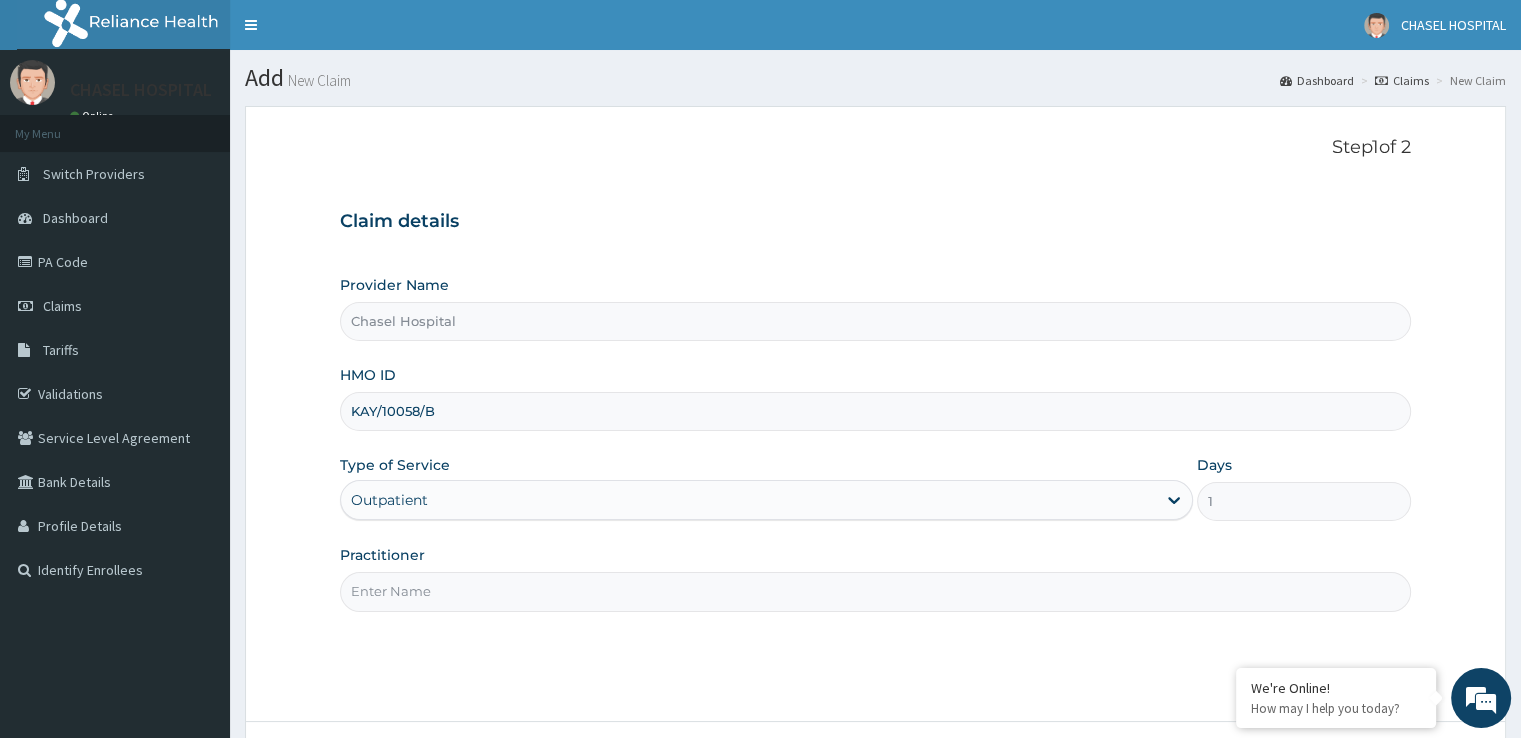 scroll, scrollTop: 0, scrollLeft: 0, axis: both 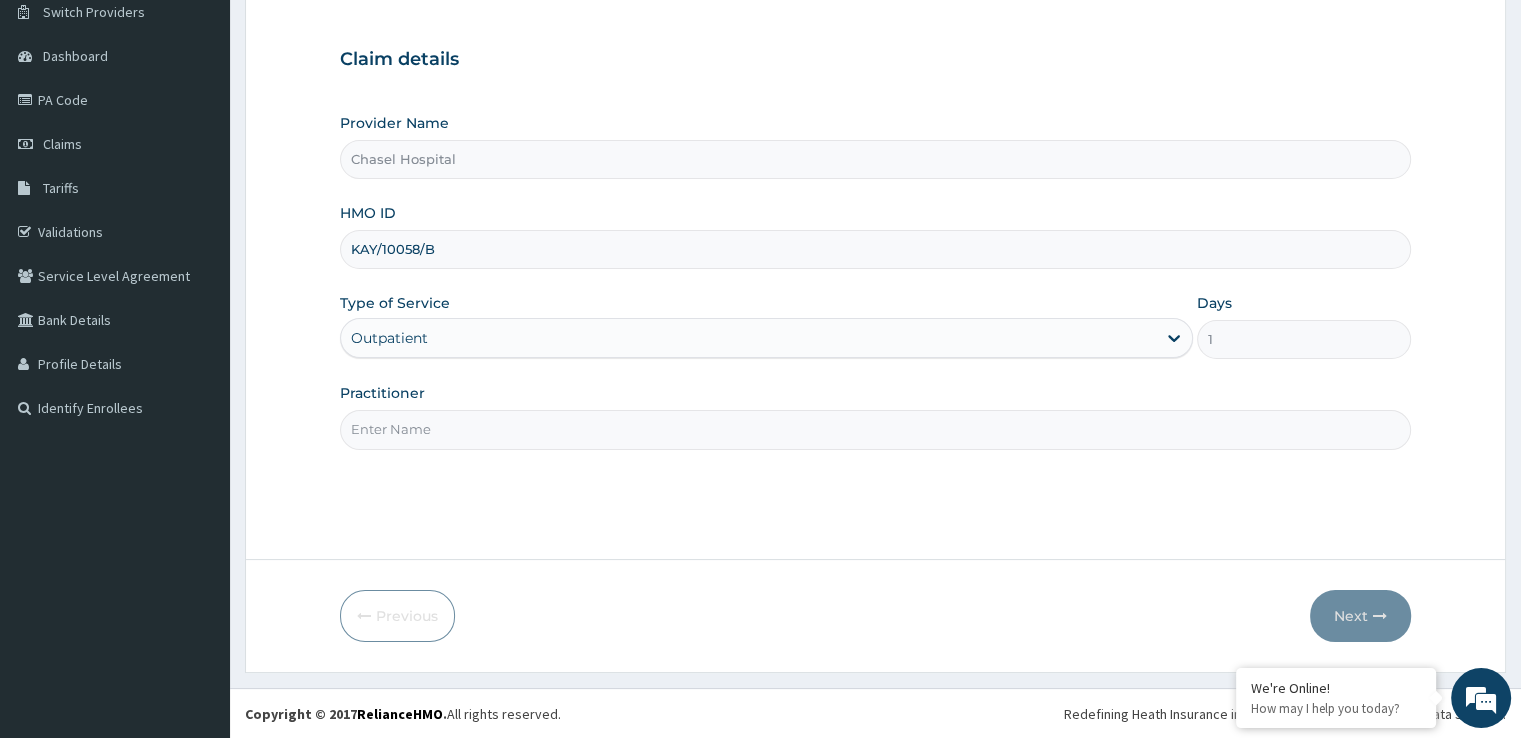 click on "Practitioner" at bounding box center (875, 429) 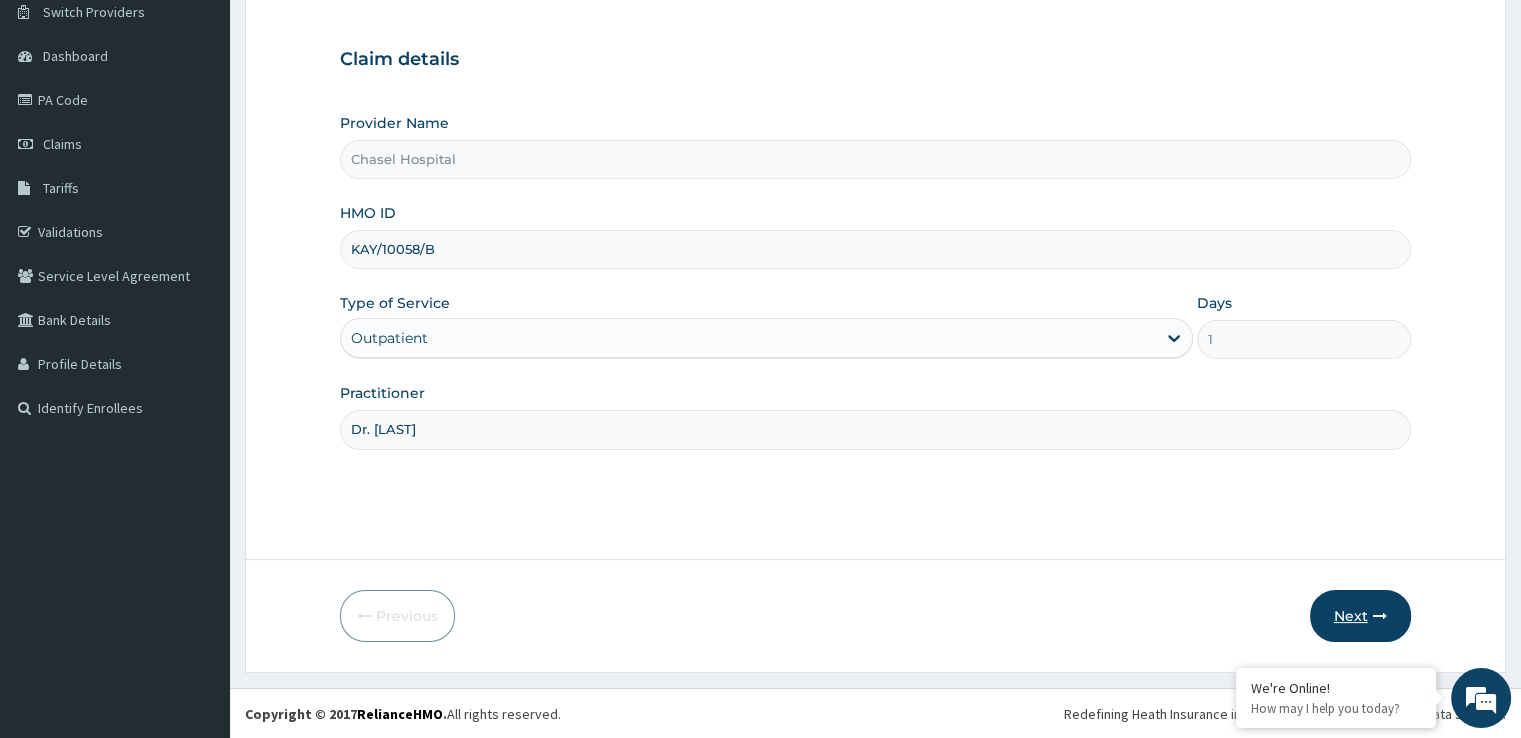 type on "Dr. [LAST]" 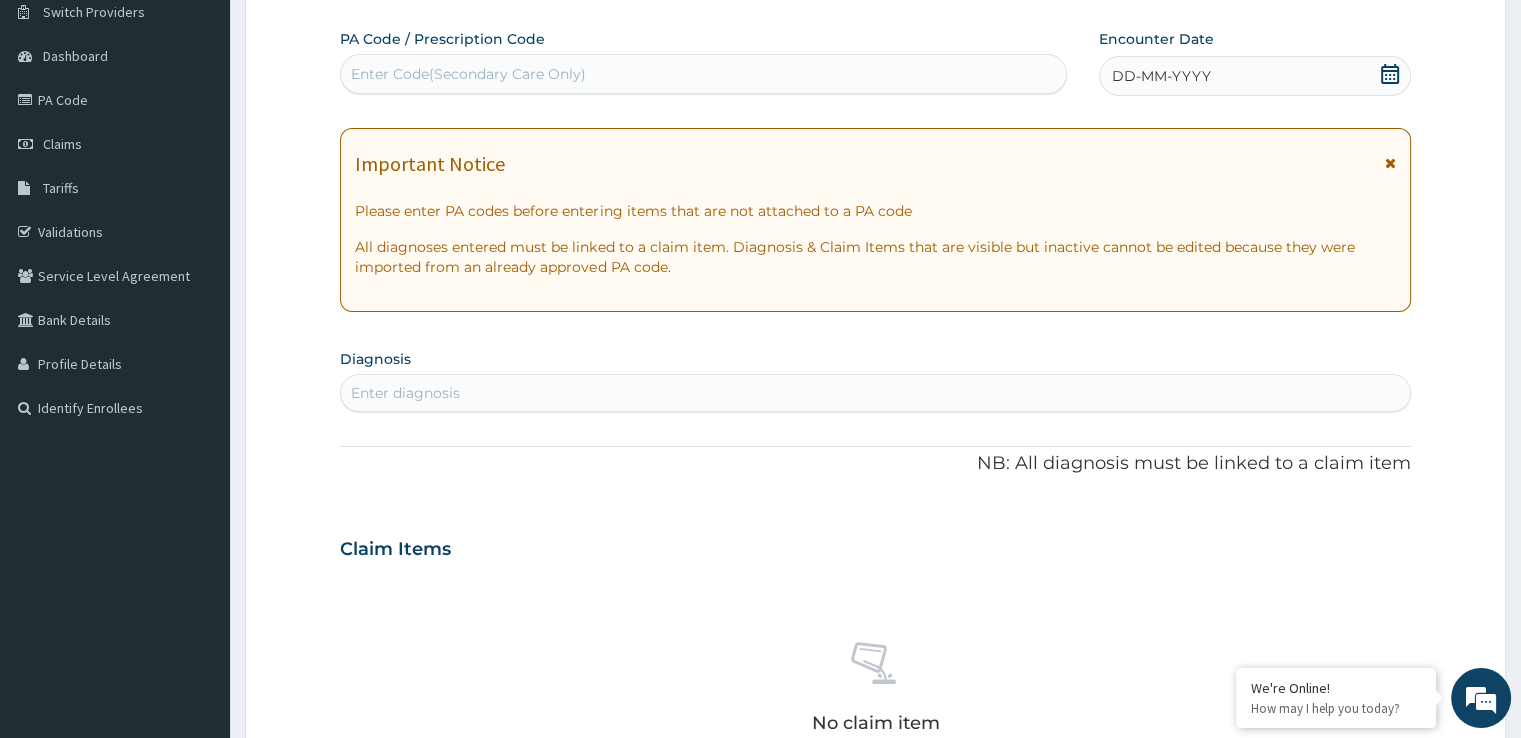 click on "DD-MM-YYYY" at bounding box center [1161, 76] 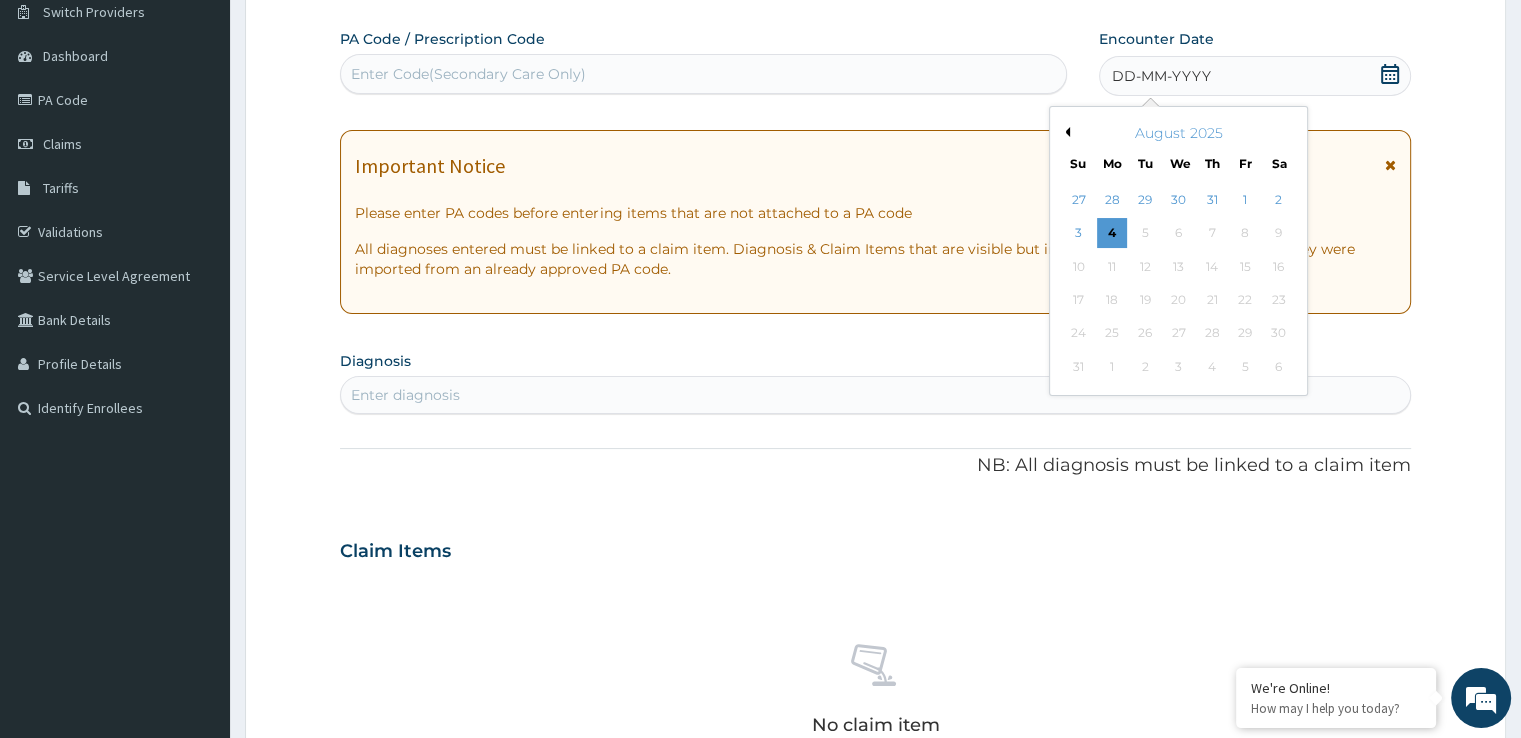 click on "Previous Month" at bounding box center [1065, 132] 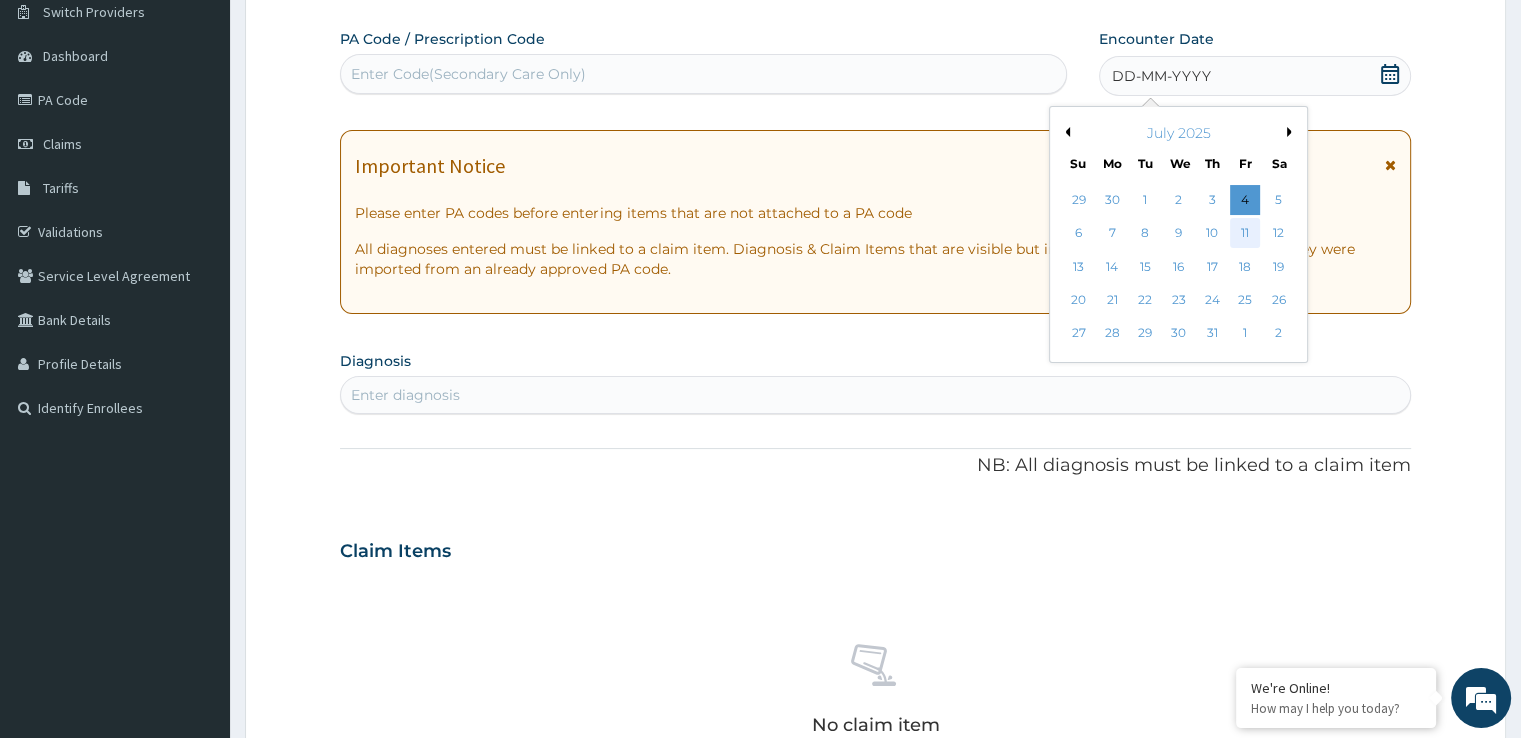 click on "11" at bounding box center (1245, 234) 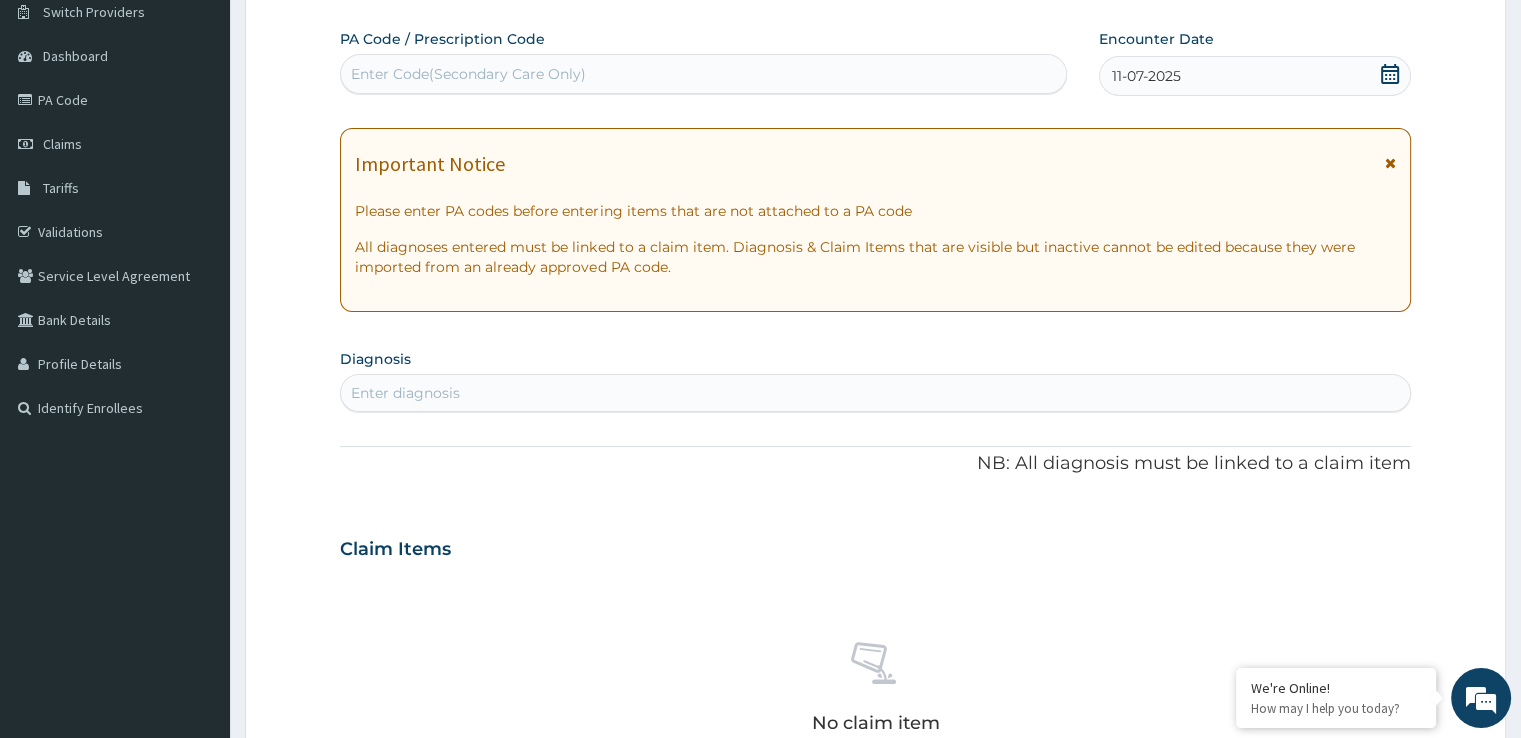 click on "Enter diagnosis" at bounding box center (875, 393) 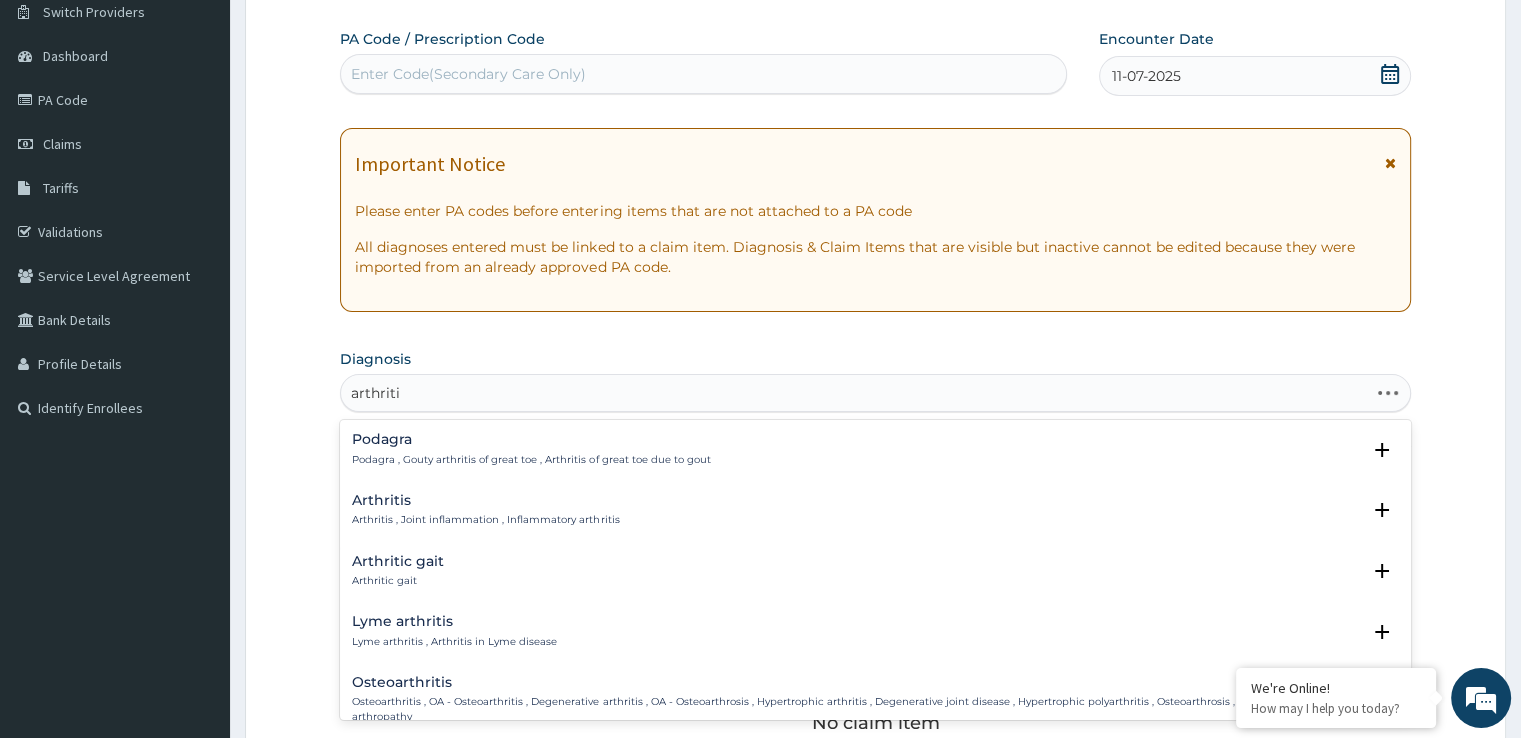 type on "arthritis" 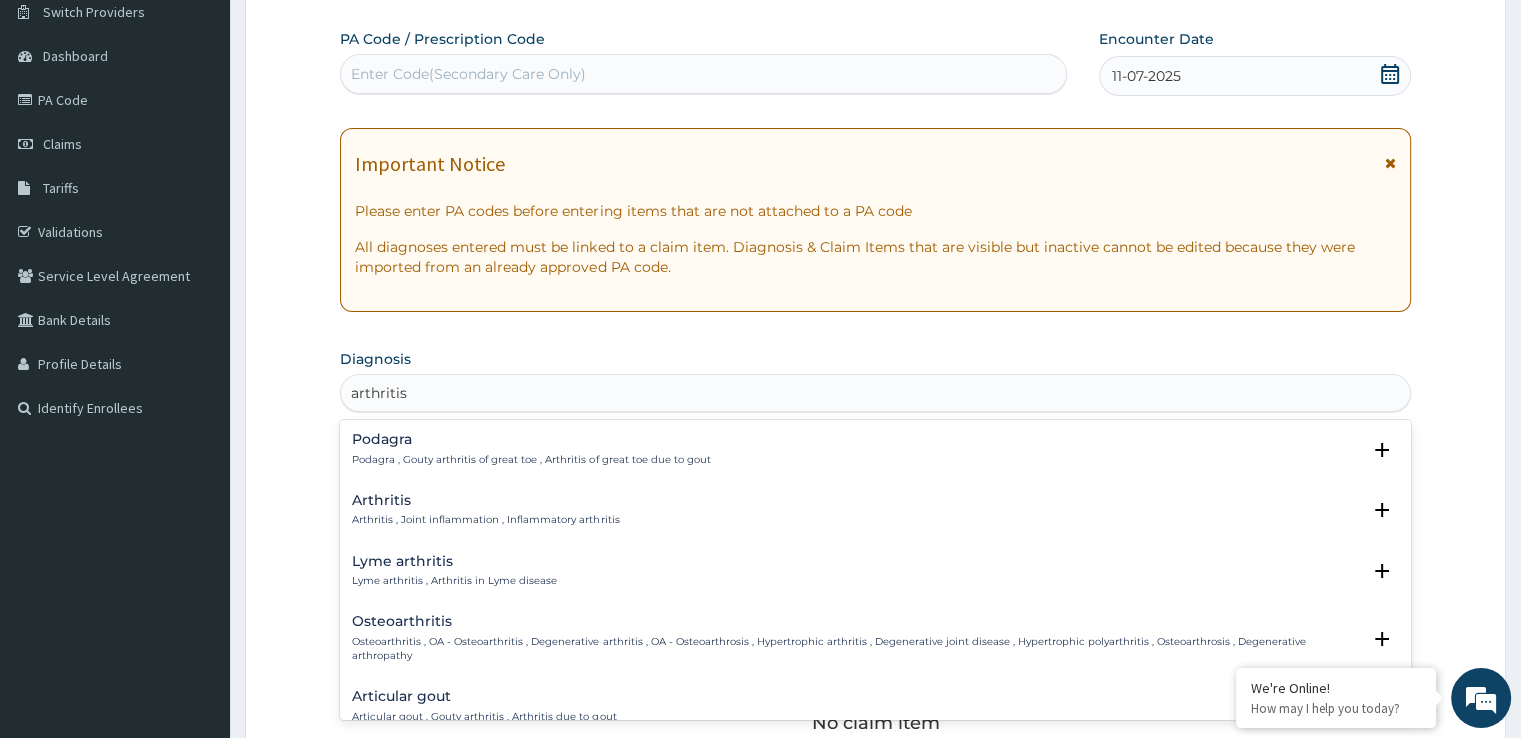click on "Arthritis" at bounding box center (485, 500) 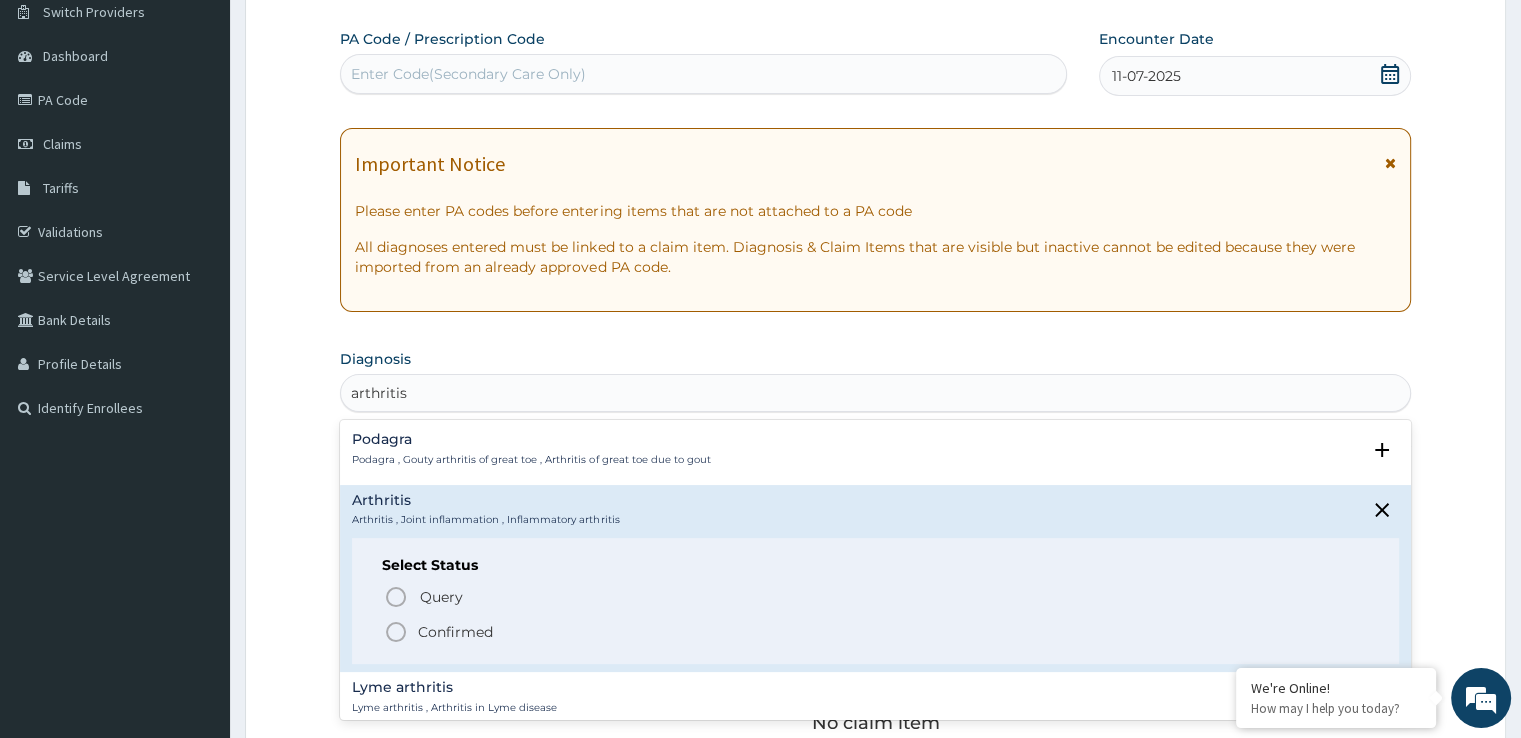 click on "Confirmed" at bounding box center (455, 632) 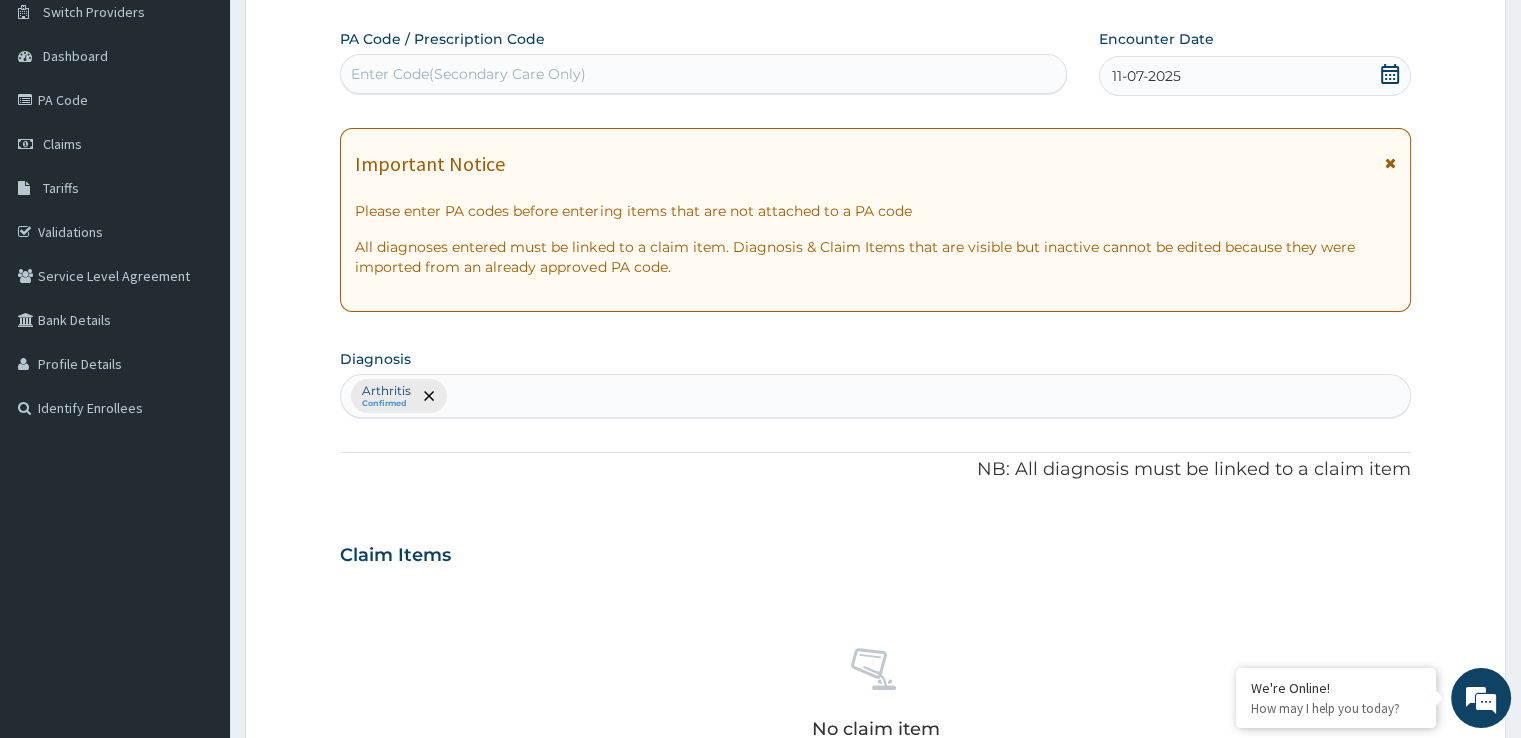 click on "PA Code / Prescription Code Enter Code(Secondary Care Only) Encounter Date 11-07-2025 Important Notice Please enter PA codes before entering items that are not attached to a PA code   All diagnoses entered must be linked to a claim item. Diagnosis & Claim Items that are visible but inactive cannot be edited because they were imported from an already approved PA code. Diagnosis option Arthritis, selected.   Select is focused ,type to refine list, press Down to open the menu,  press left to focus selected values Arthritis Confirmed NB: All diagnosis must be linked to a claim item Claim Items No claim item Types Select Type Item Select Item Pair Diagnosis Select Diagnosis Unit Price 0 Add Comment" at bounding box center (875, 549) 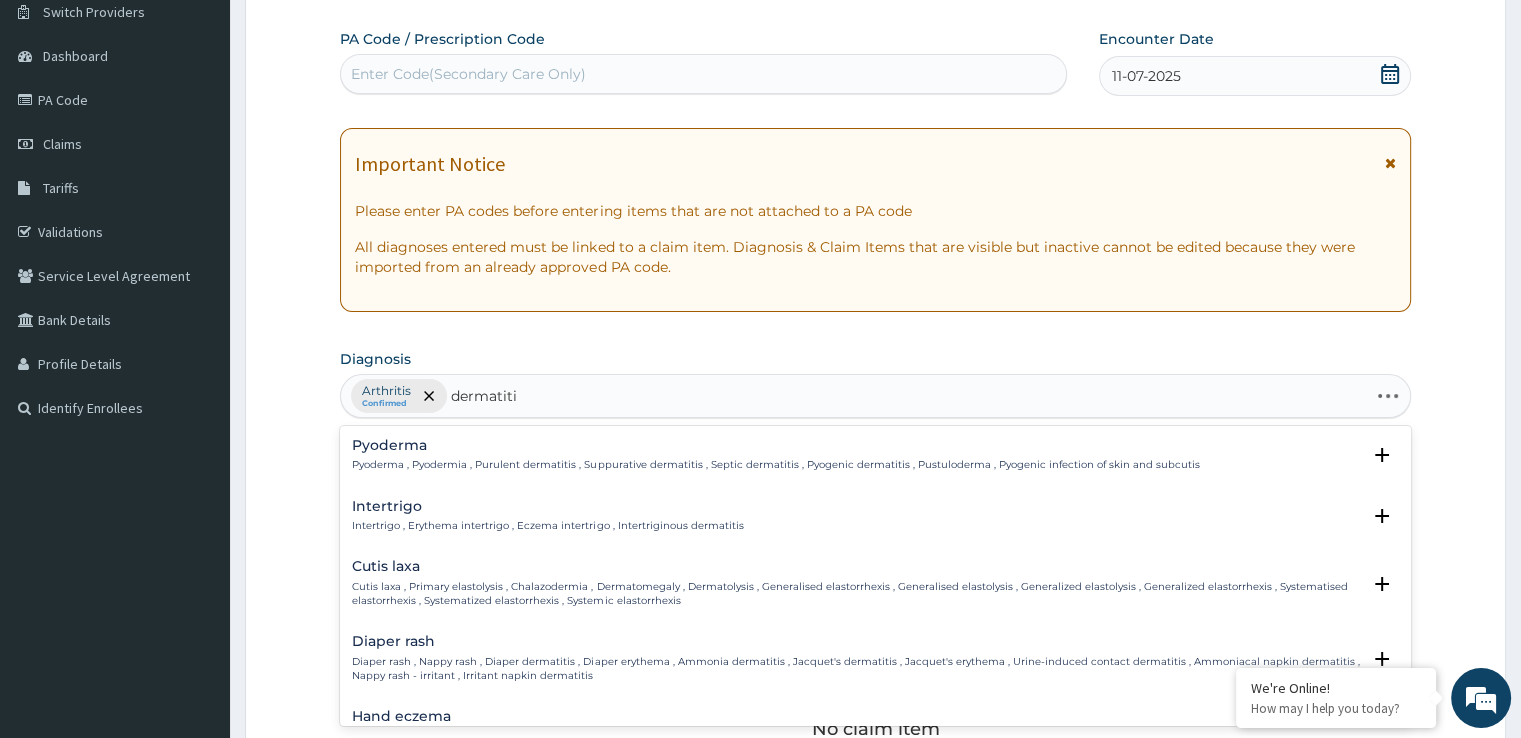 type on "dermatitis" 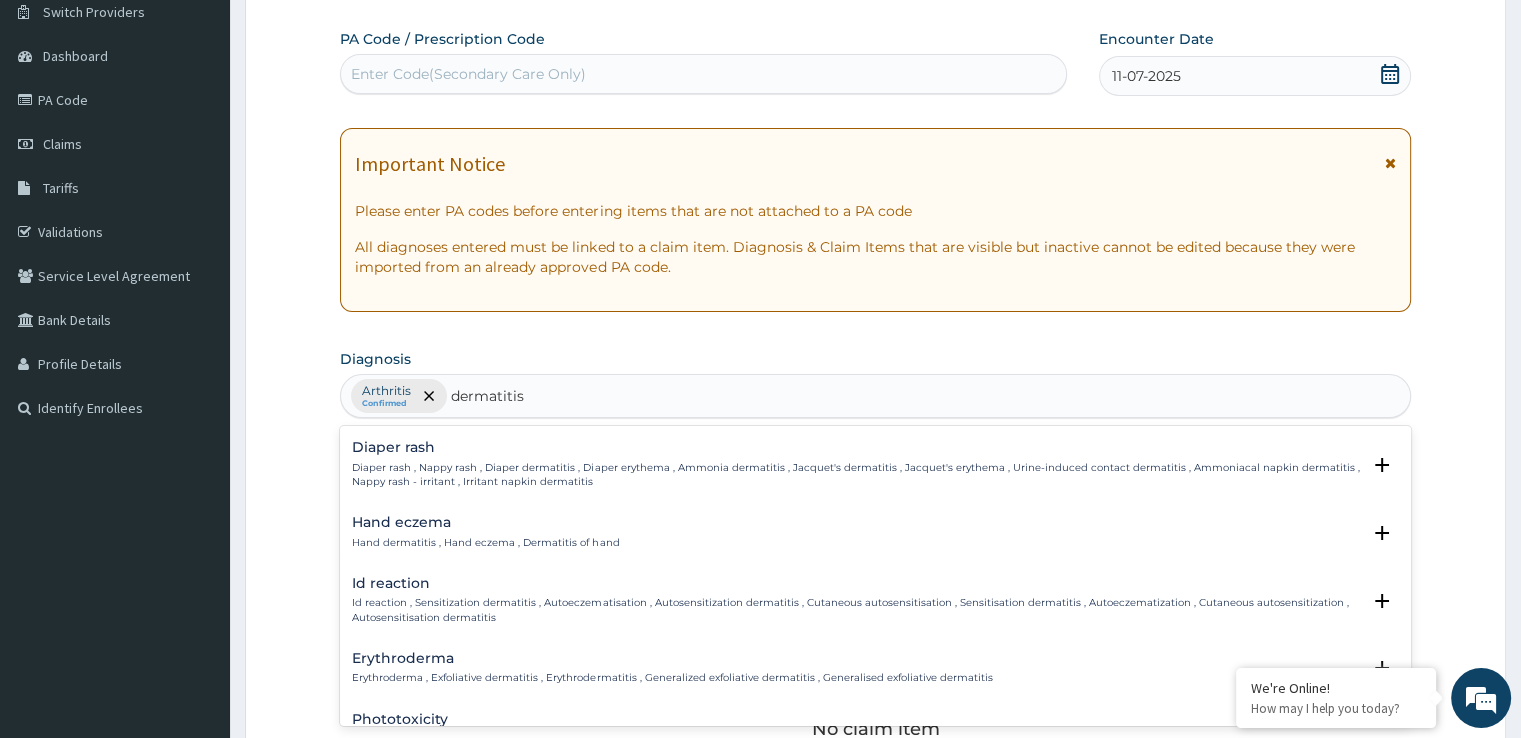 scroll, scrollTop: 138, scrollLeft: 0, axis: vertical 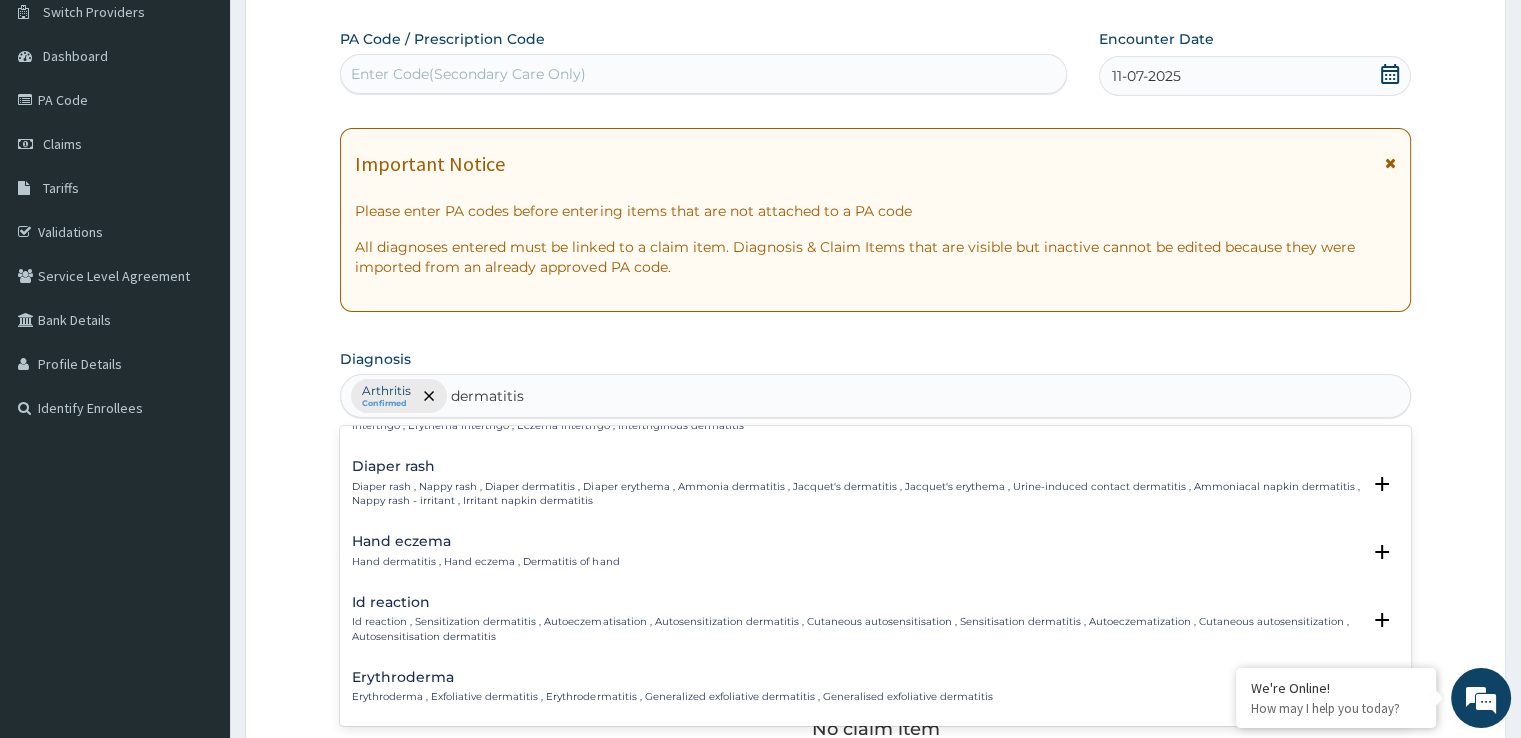 click on "Hand dermatitis , Hand eczema , Dermatitis of hand" at bounding box center [485, 562] 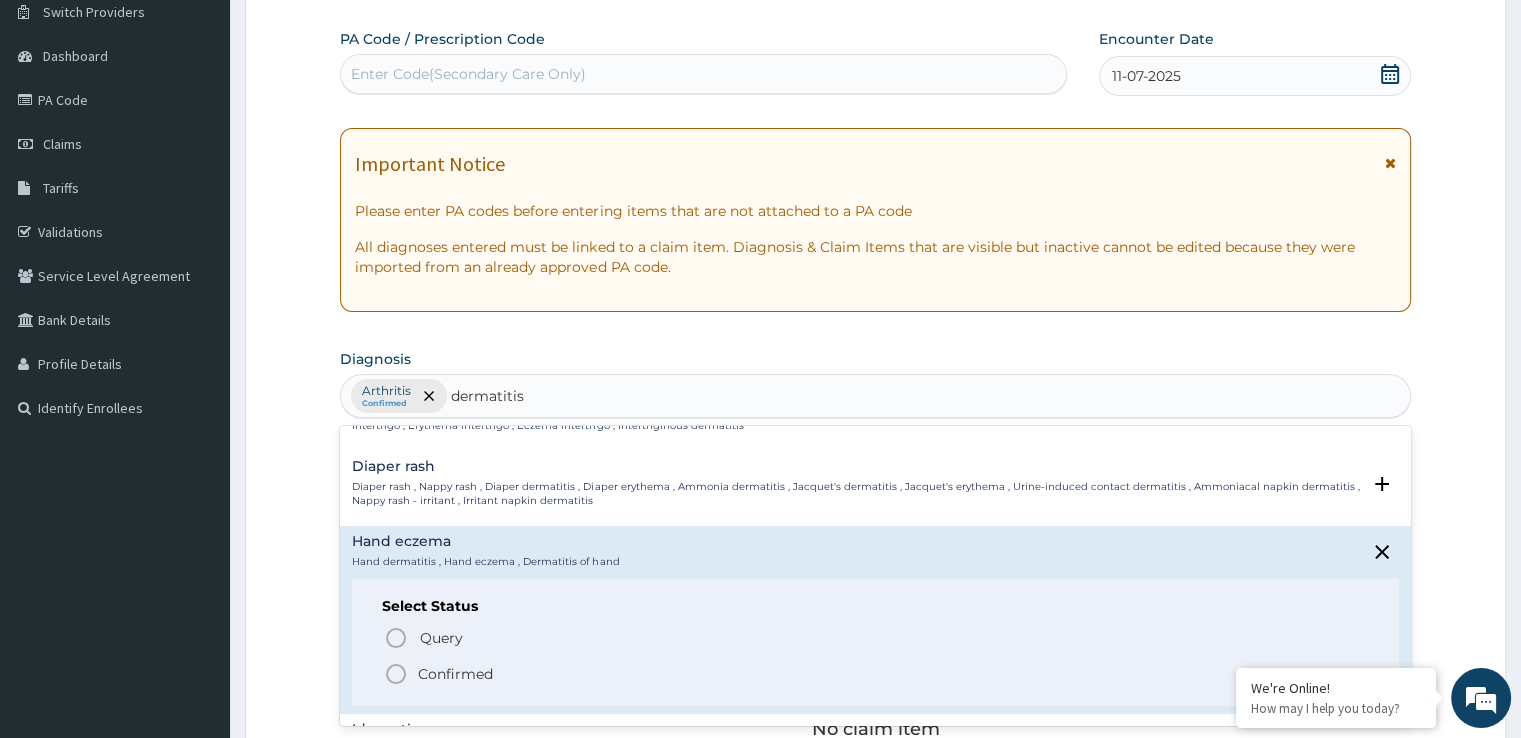 click on "Confirmed" at bounding box center [455, 674] 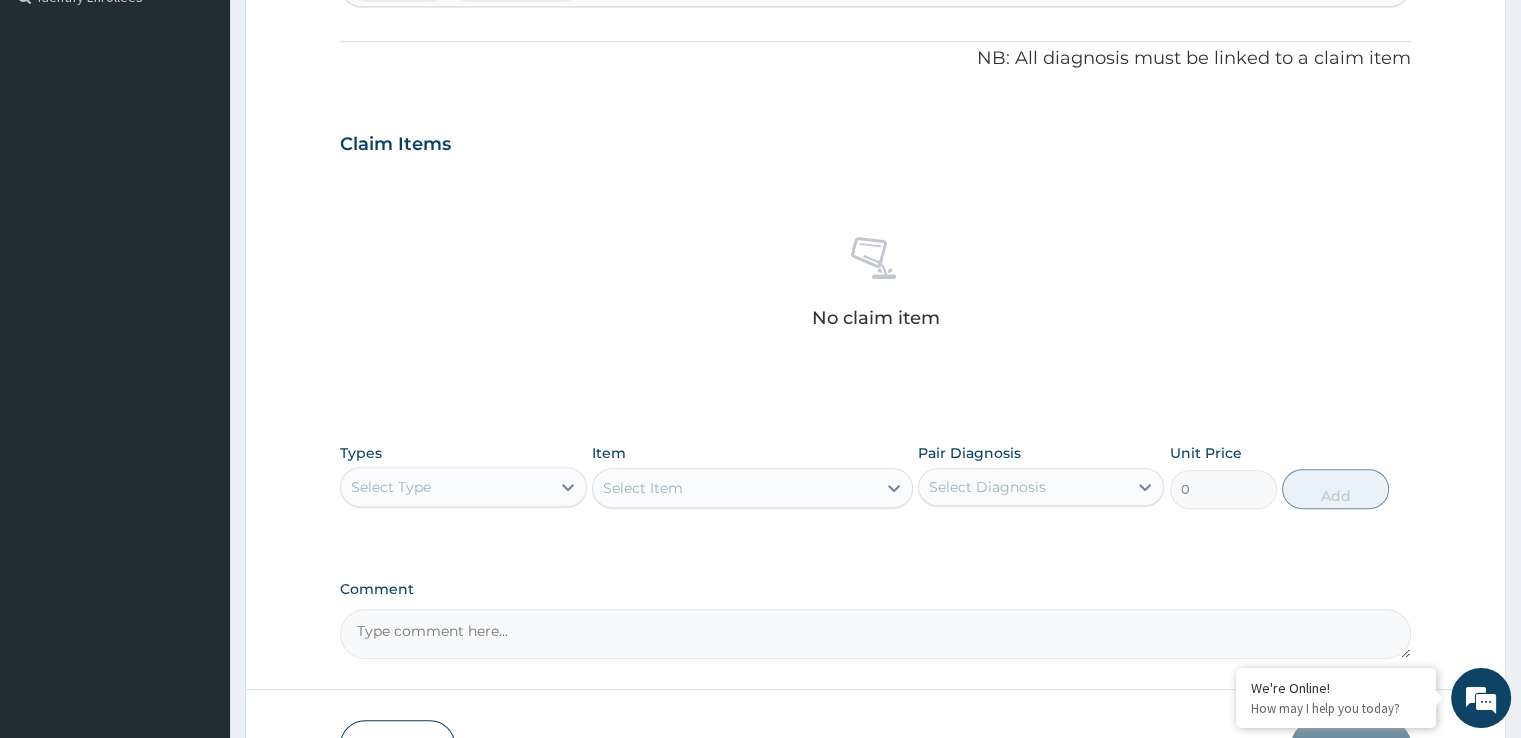 scroll, scrollTop: 616, scrollLeft: 0, axis: vertical 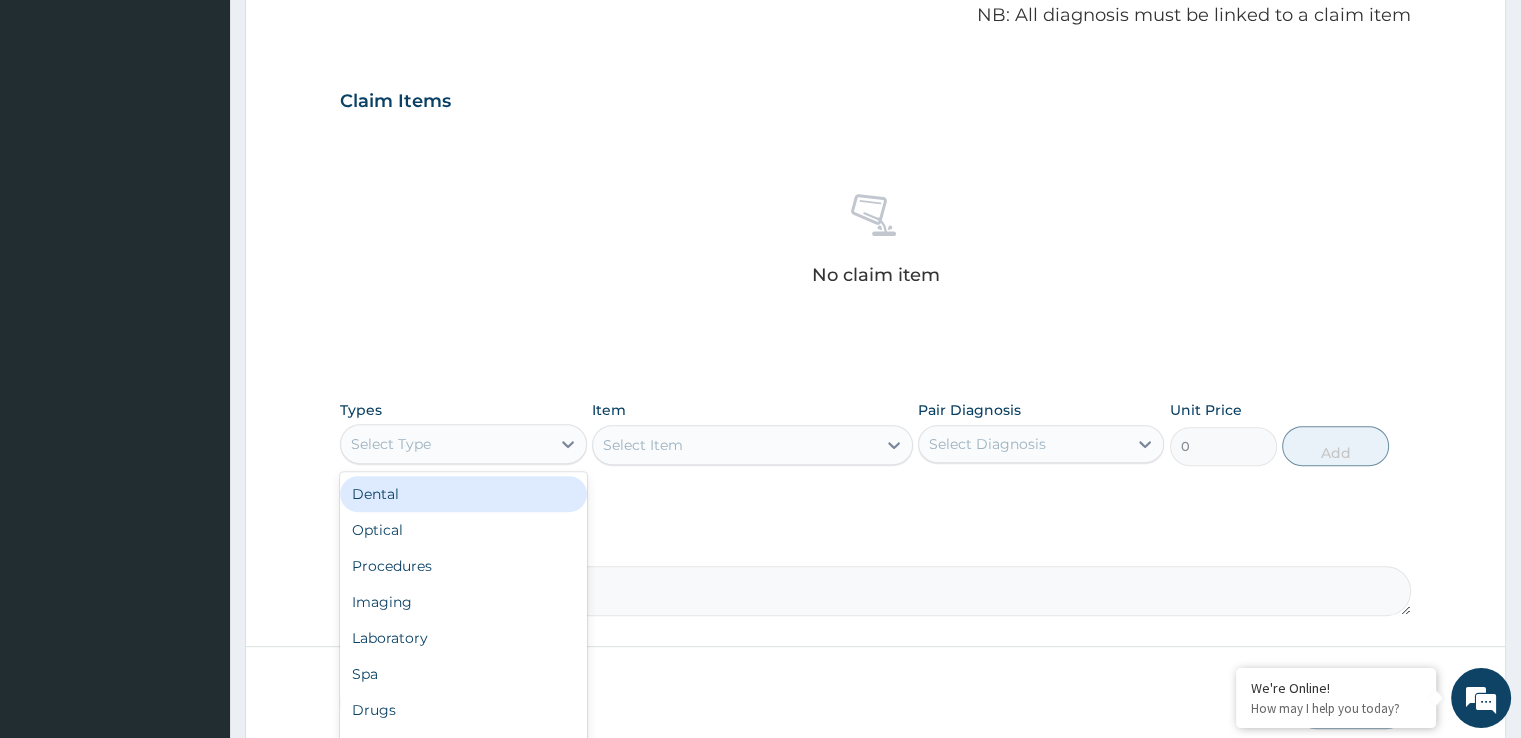 click on "Select Type" at bounding box center [445, 444] 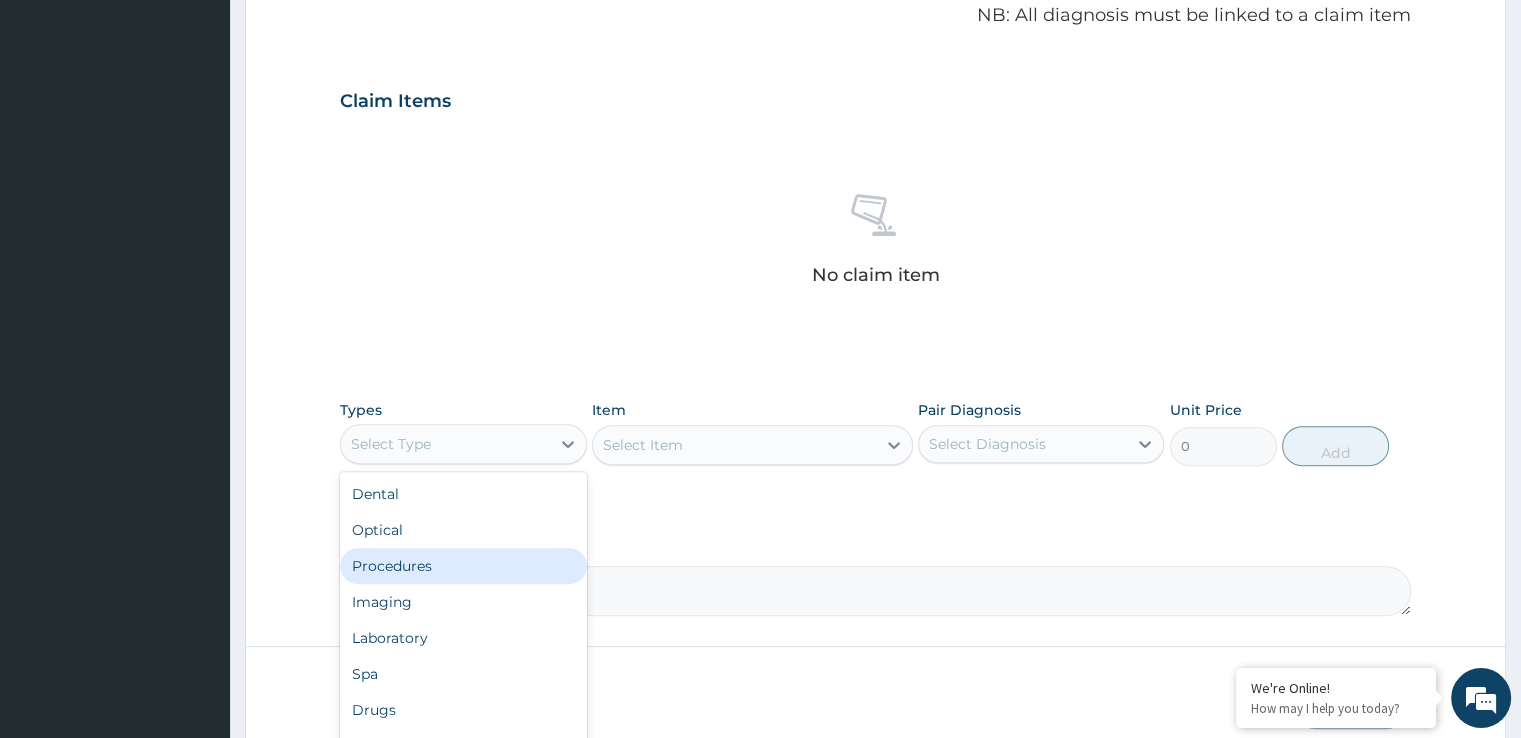 click on "Procedures" at bounding box center [463, 566] 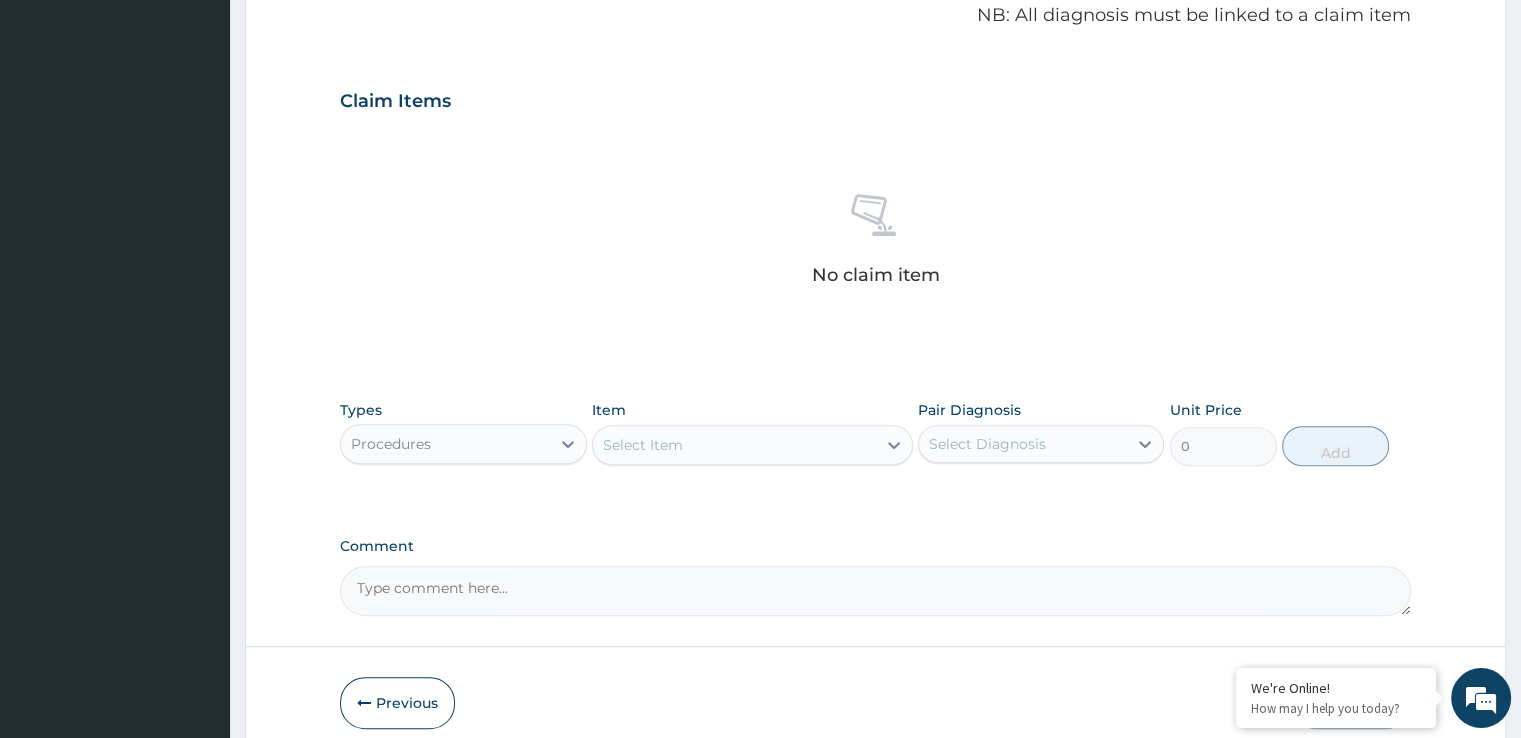click on "Select Item" at bounding box center (734, 445) 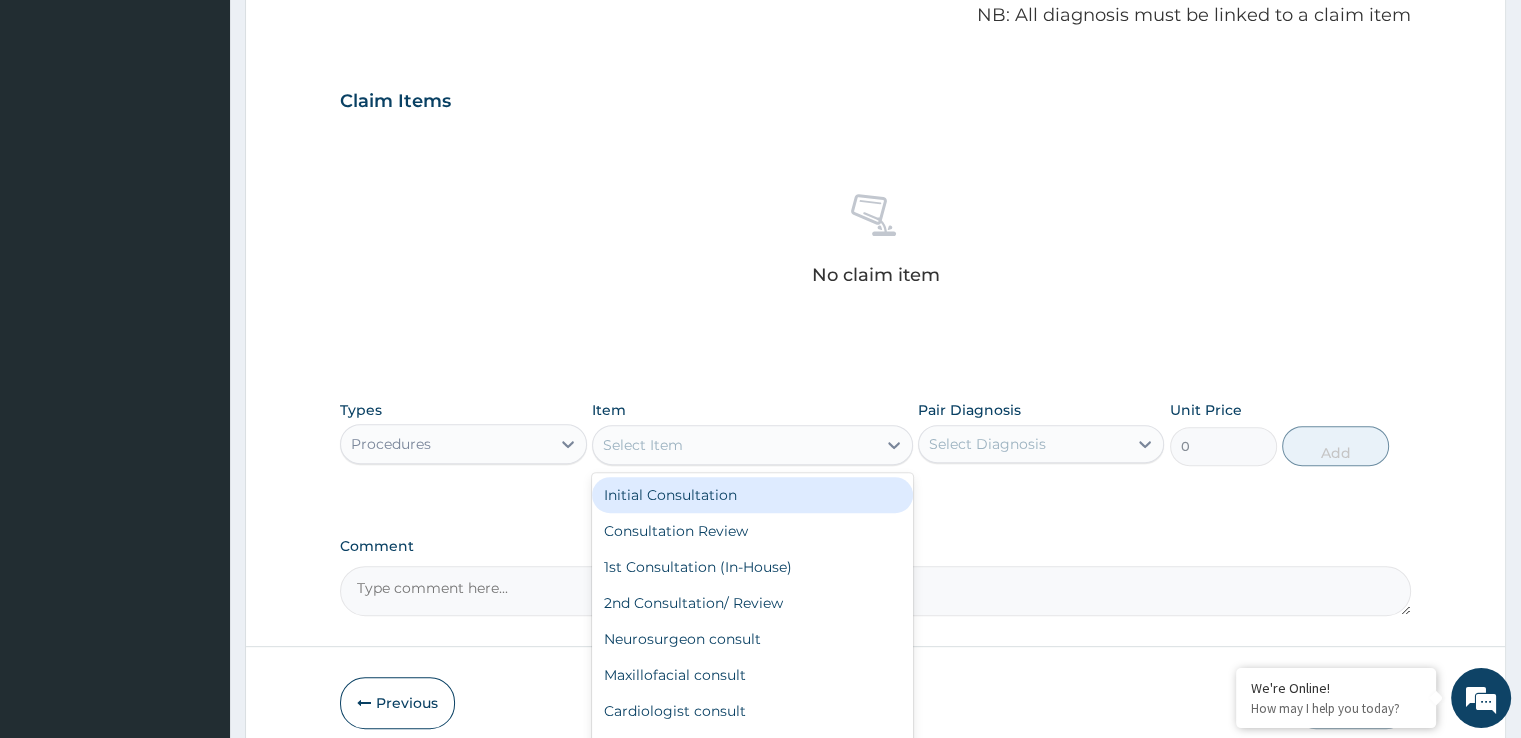 click on "Initial Consultation" at bounding box center (752, 495) 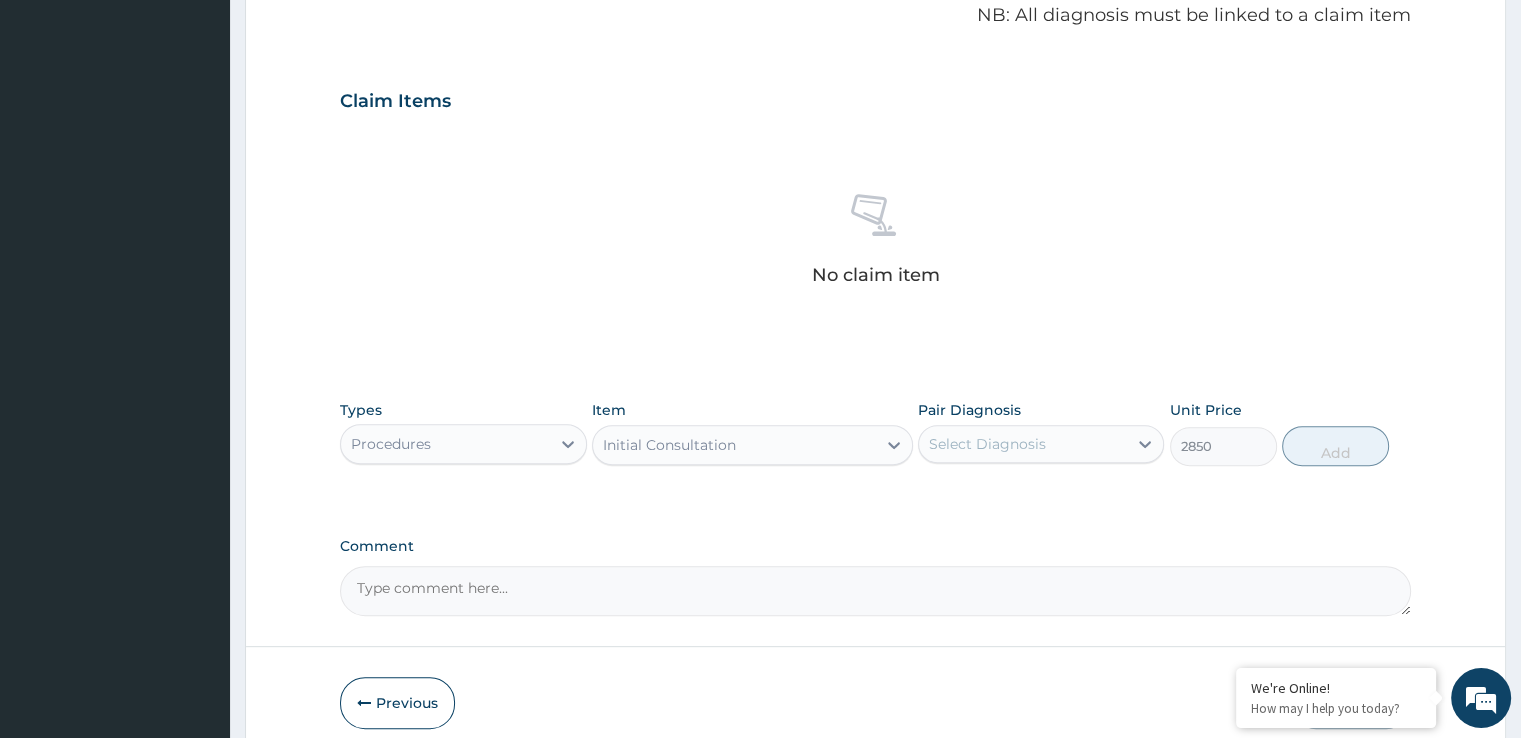 click on "Select Diagnosis" at bounding box center (987, 444) 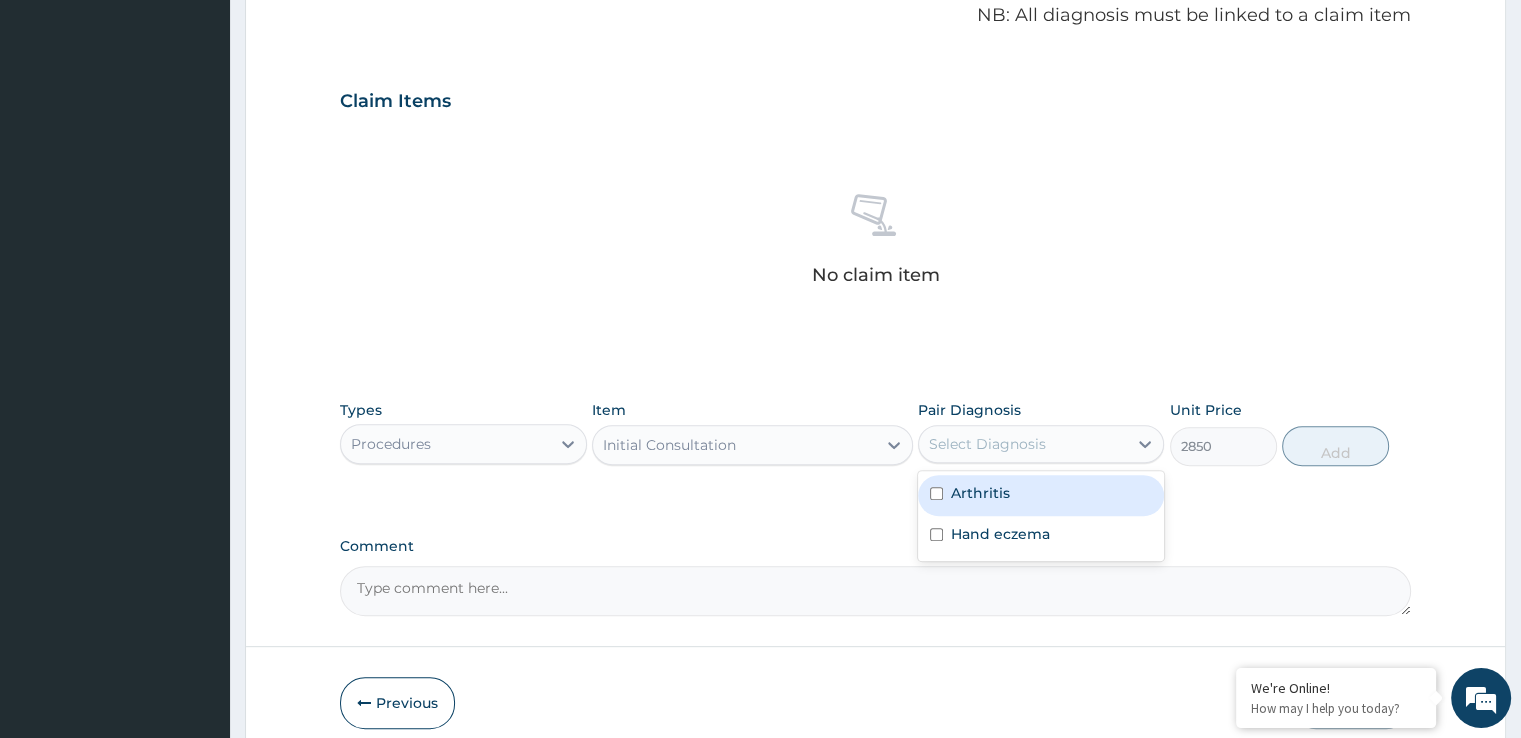 click on "Arthritis" at bounding box center [980, 493] 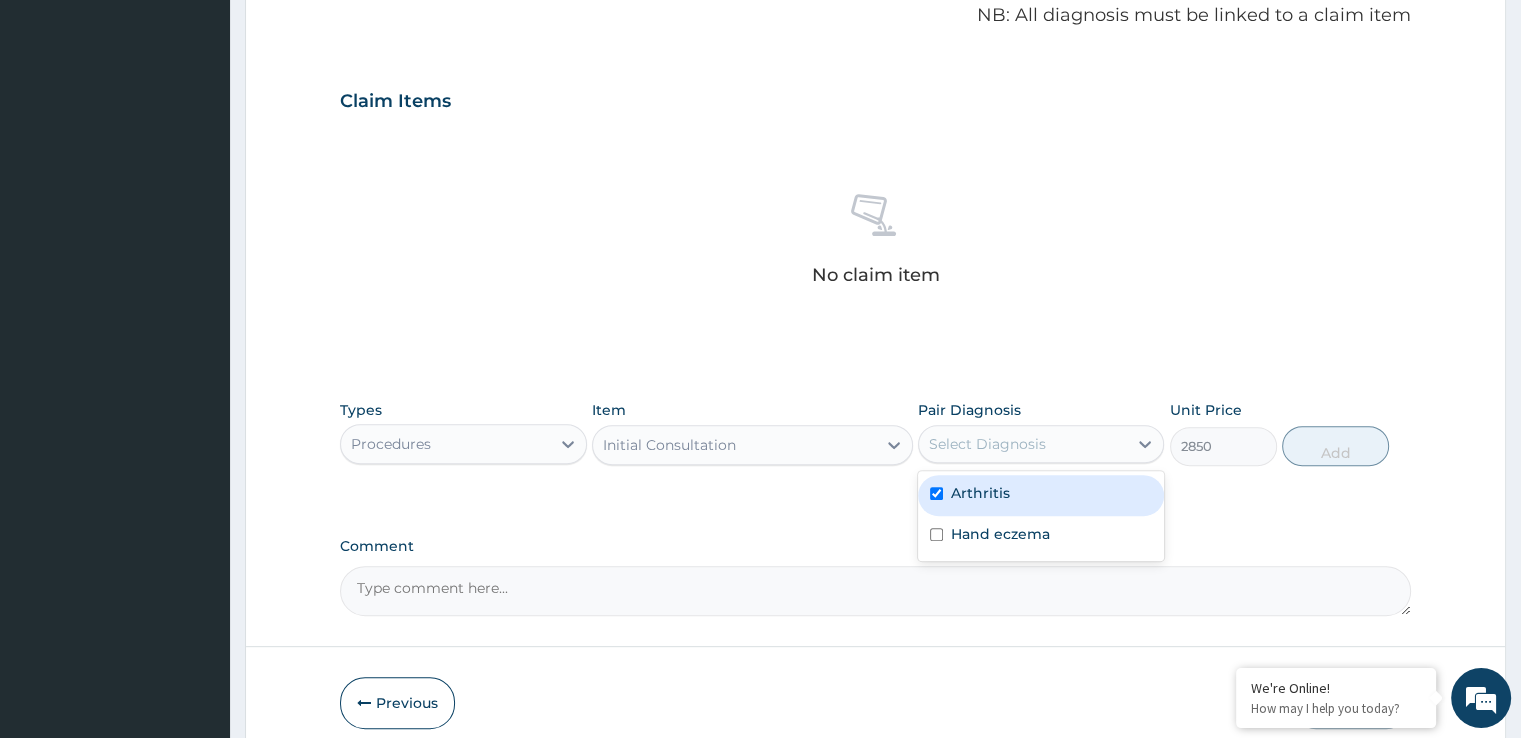 checkbox on "true" 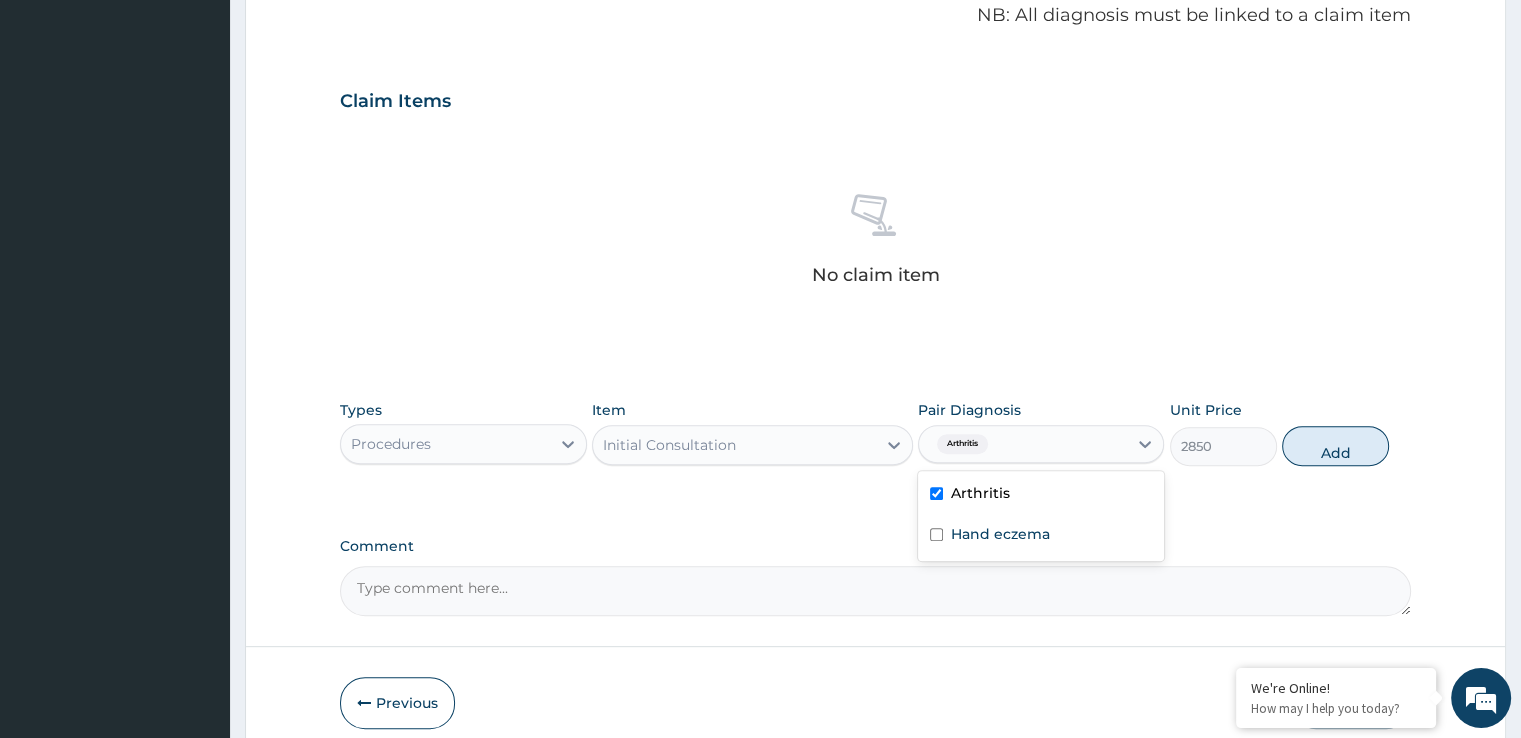 click on "Hand eczema" at bounding box center [1041, 536] 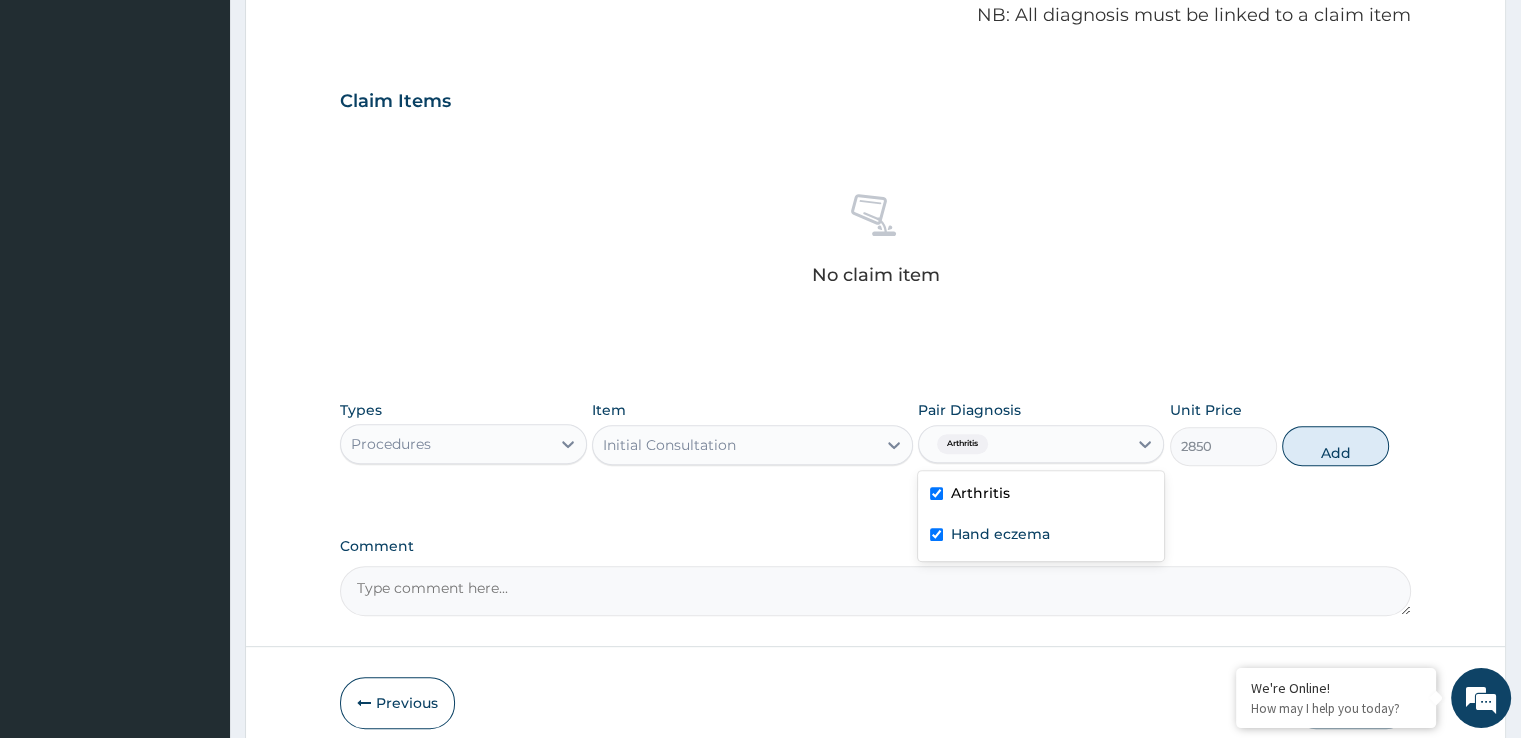checkbox on "true" 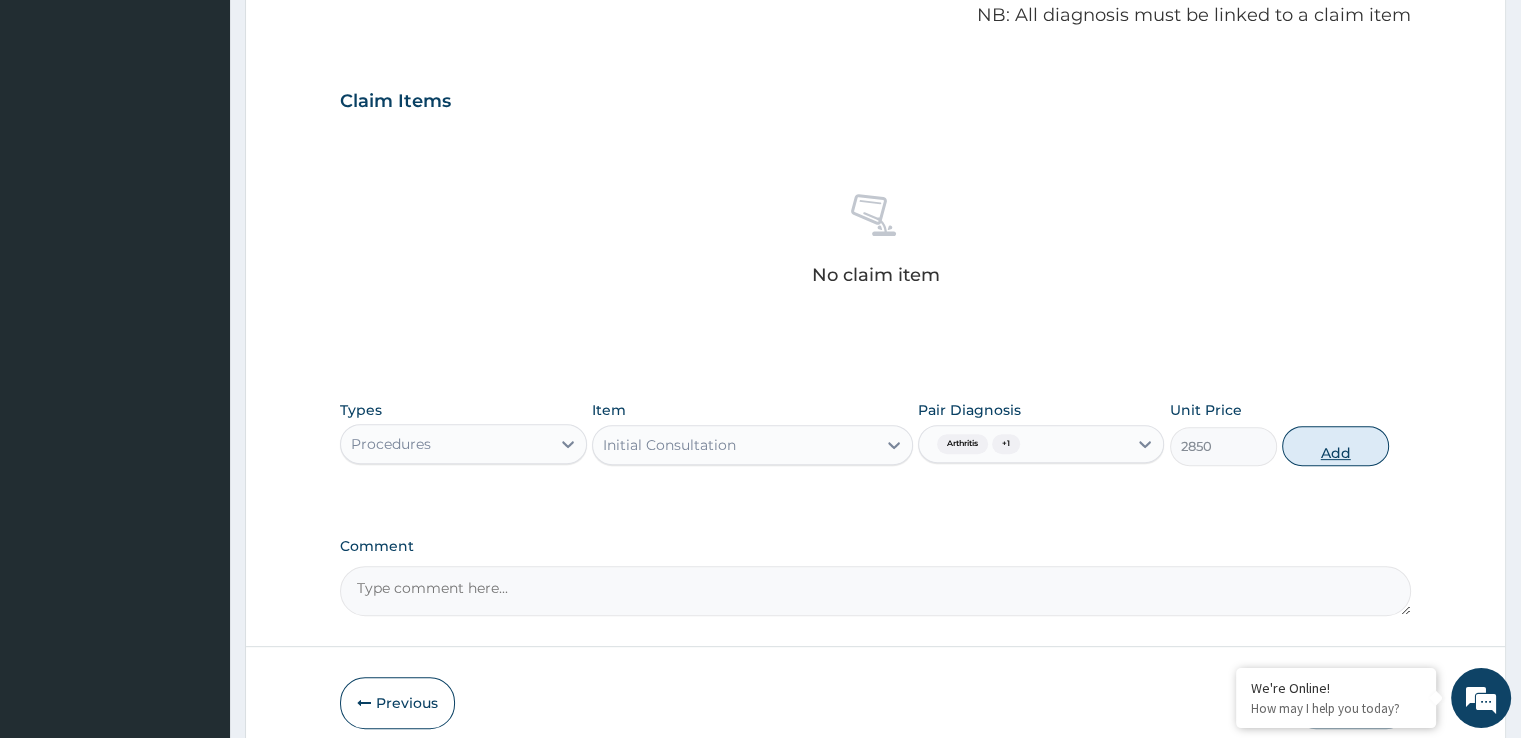 click on "Add" at bounding box center [1335, 446] 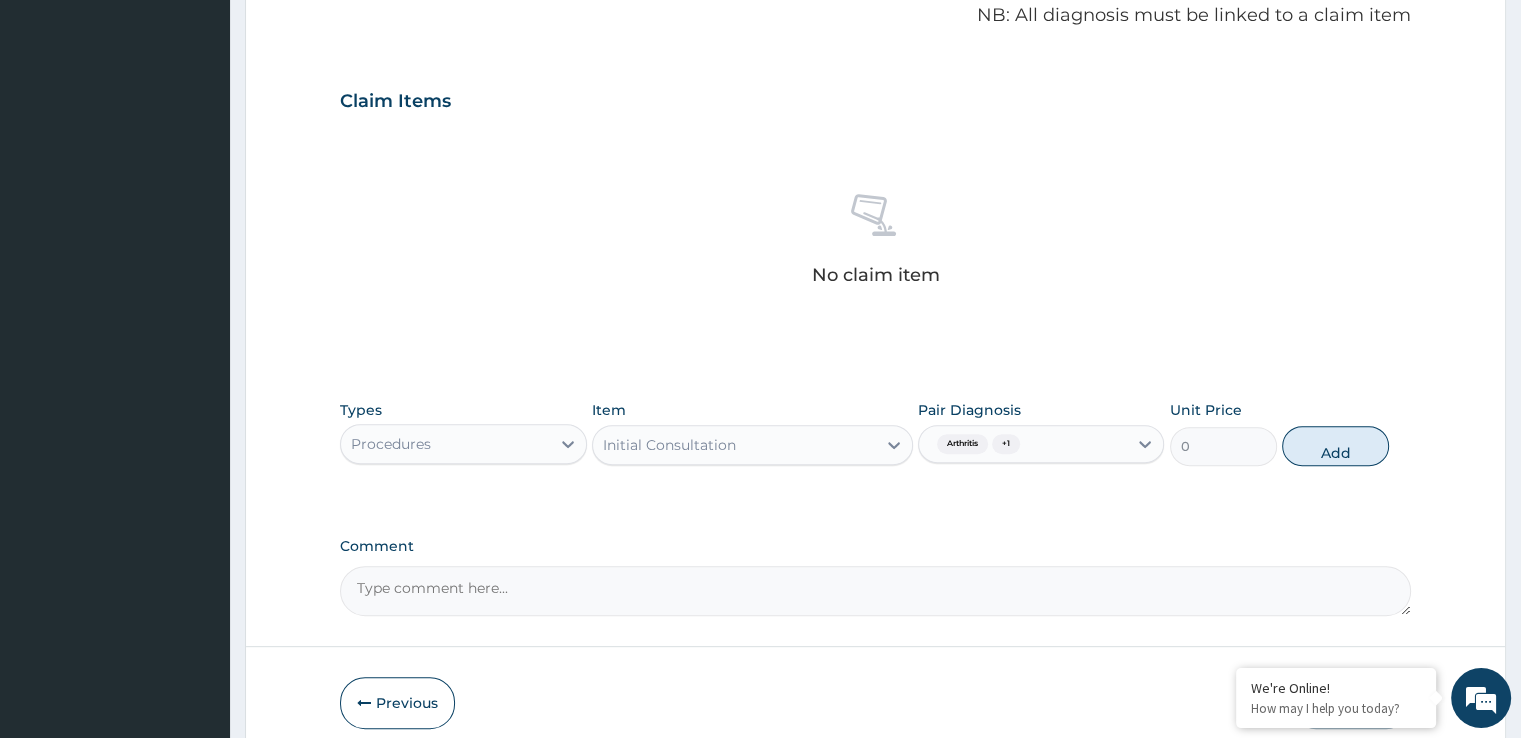scroll, scrollTop: 606, scrollLeft: 0, axis: vertical 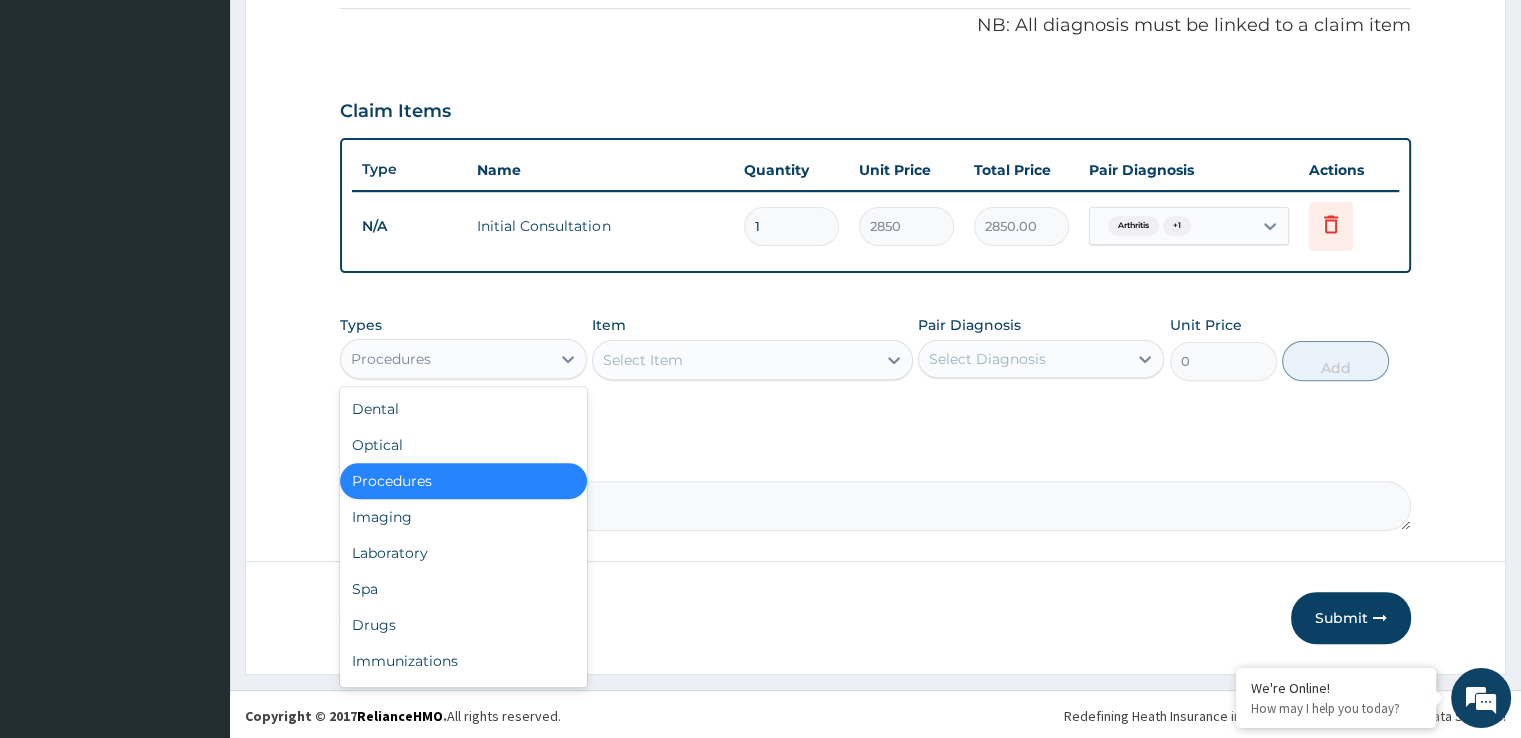 click on "Procedures" at bounding box center [445, 359] 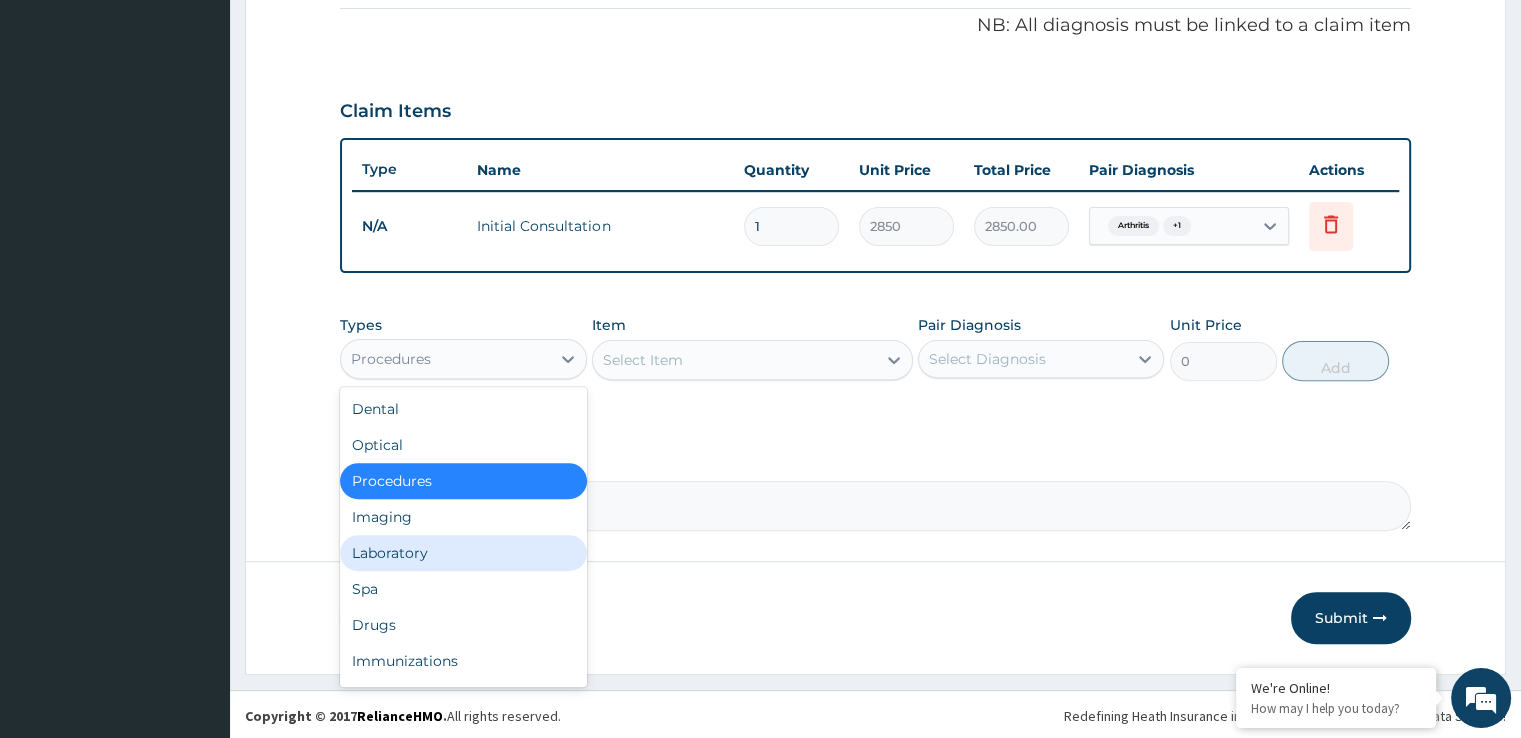 click on "Laboratory" at bounding box center (463, 553) 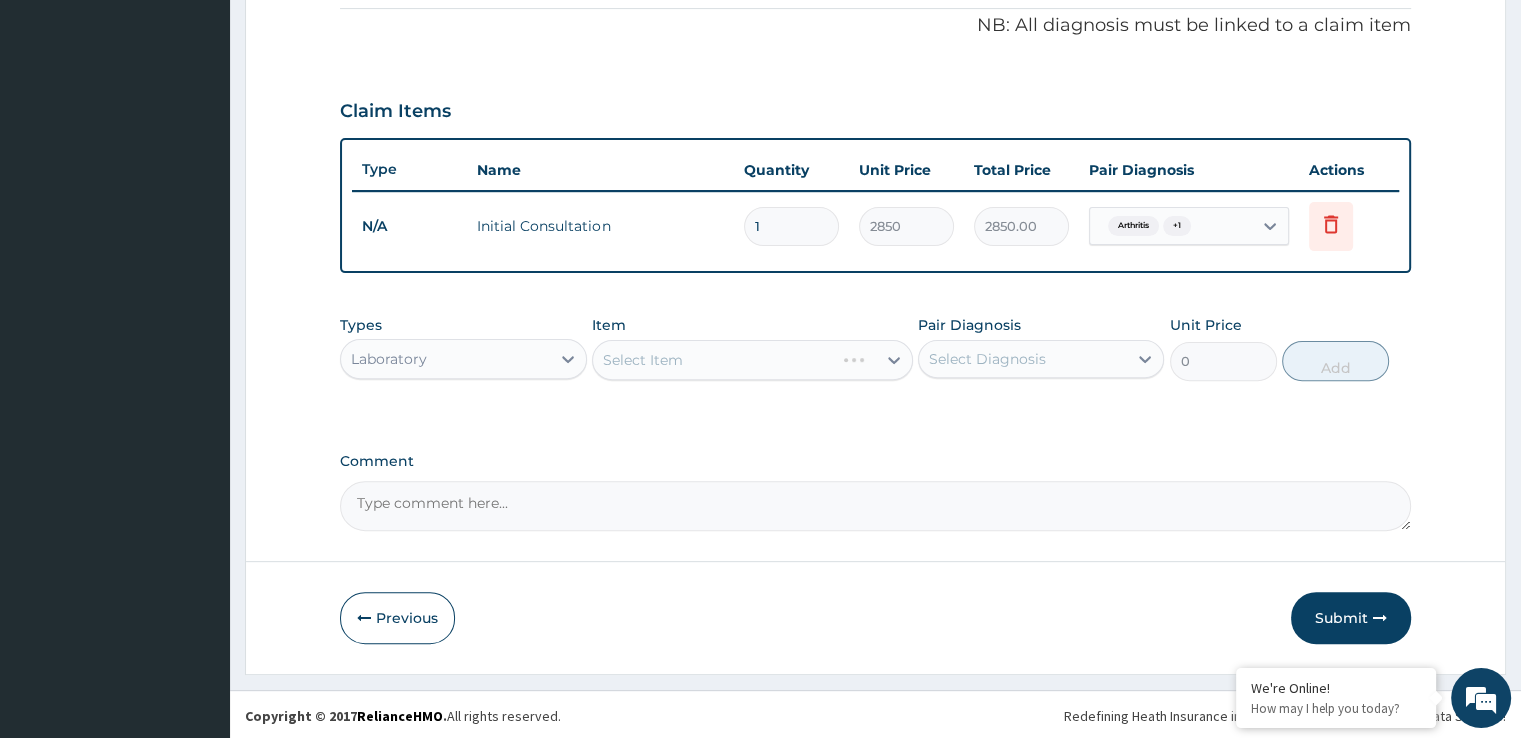 click on "Select Item" at bounding box center [752, 360] 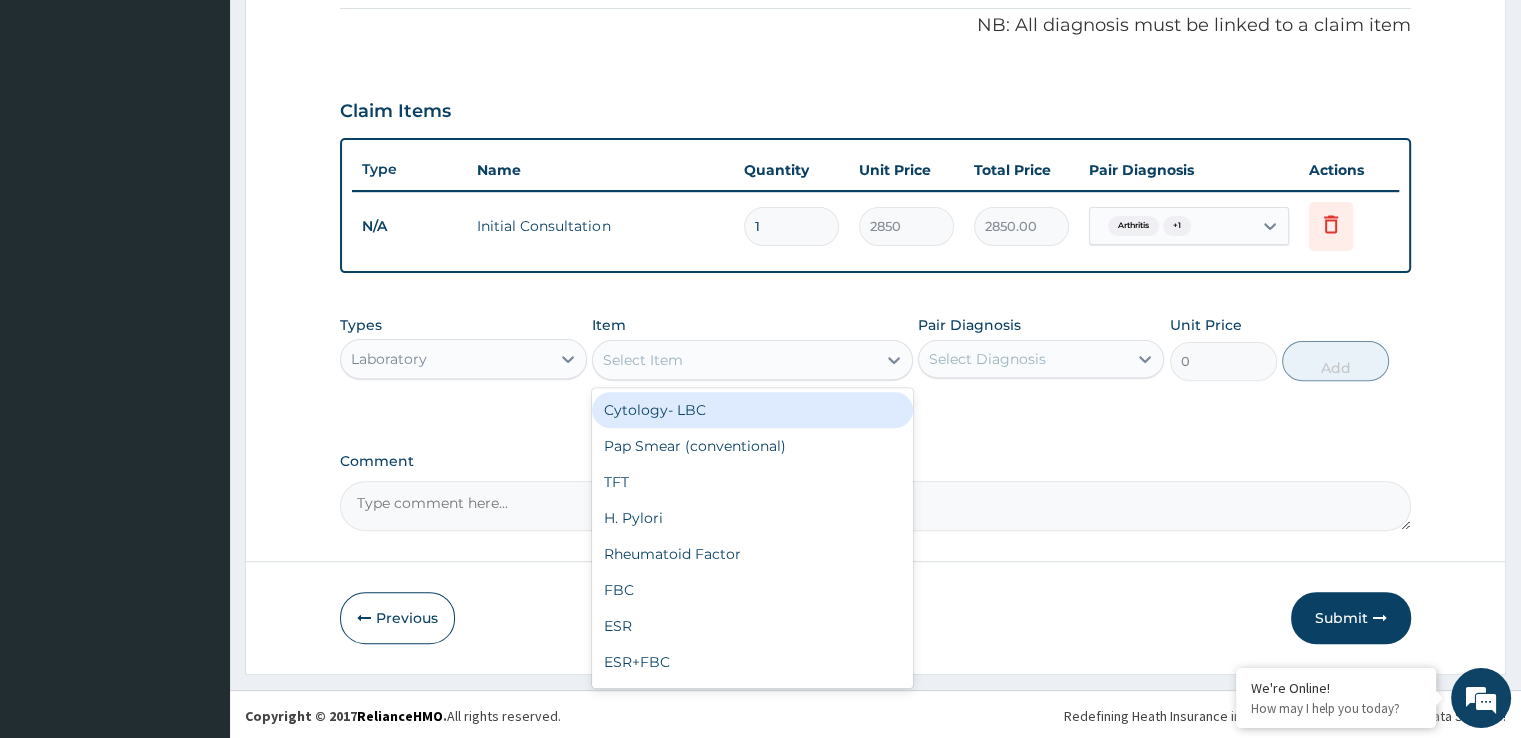 click on "Select Item" at bounding box center [734, 360] 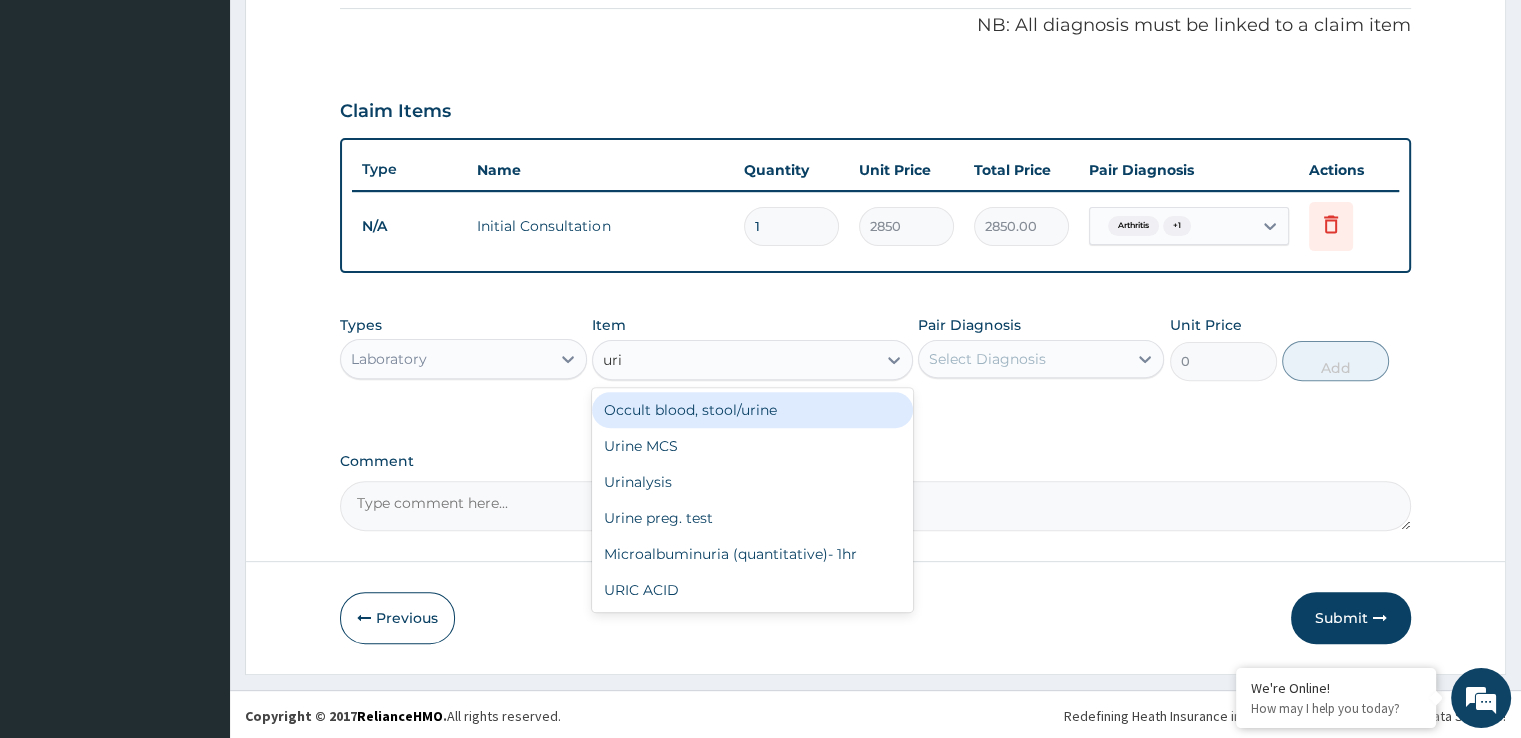 type on "uric" 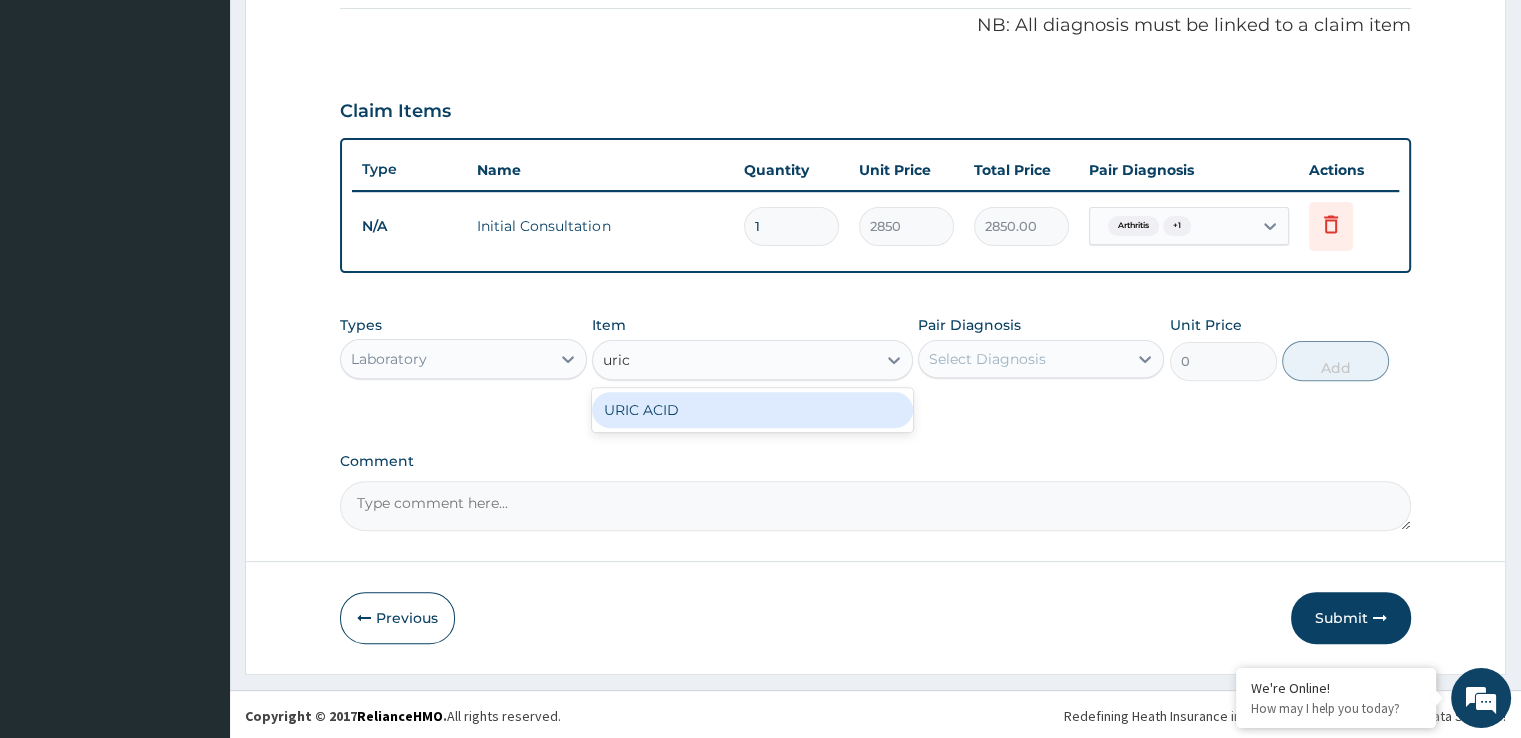 click on "URIC ACID" at bounding box center (752, 410) 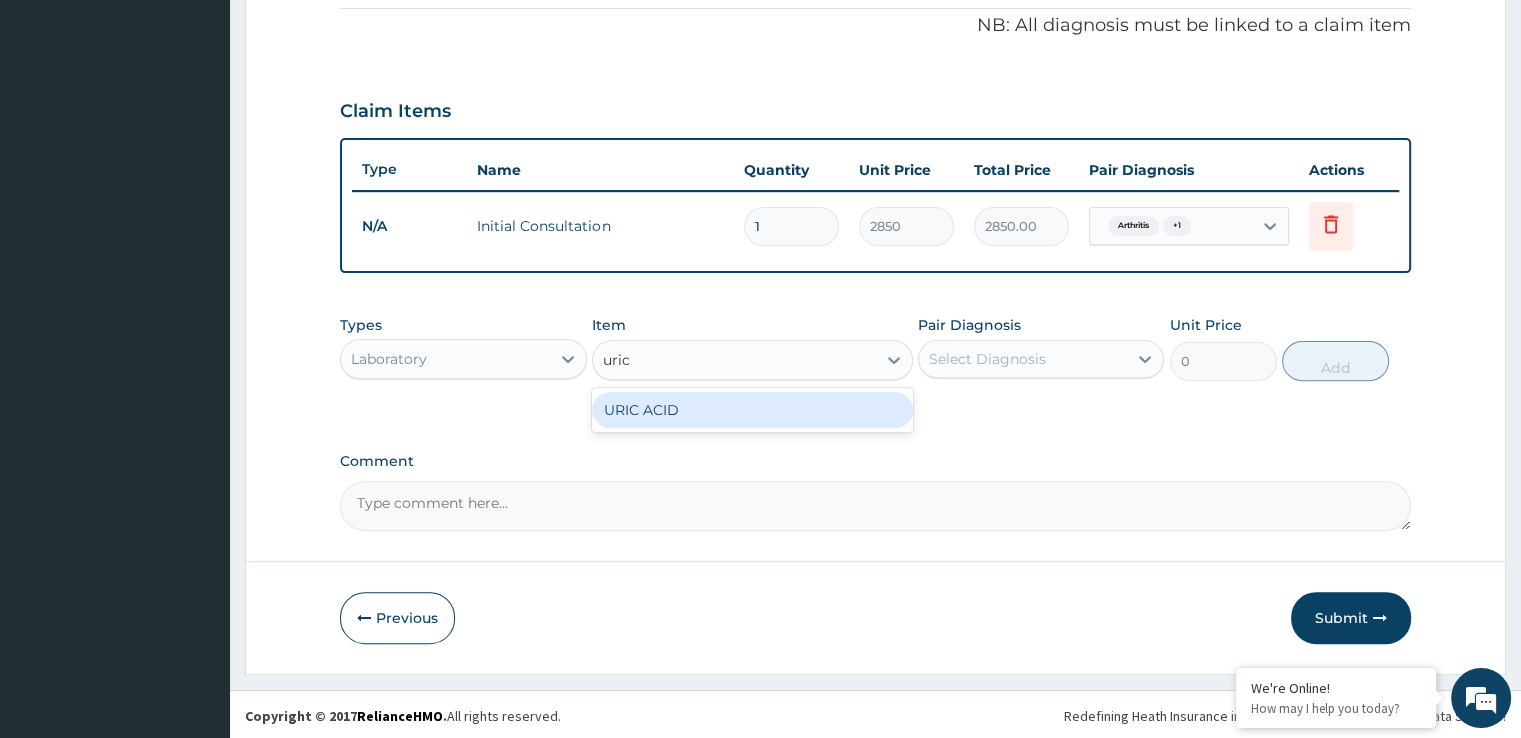 type 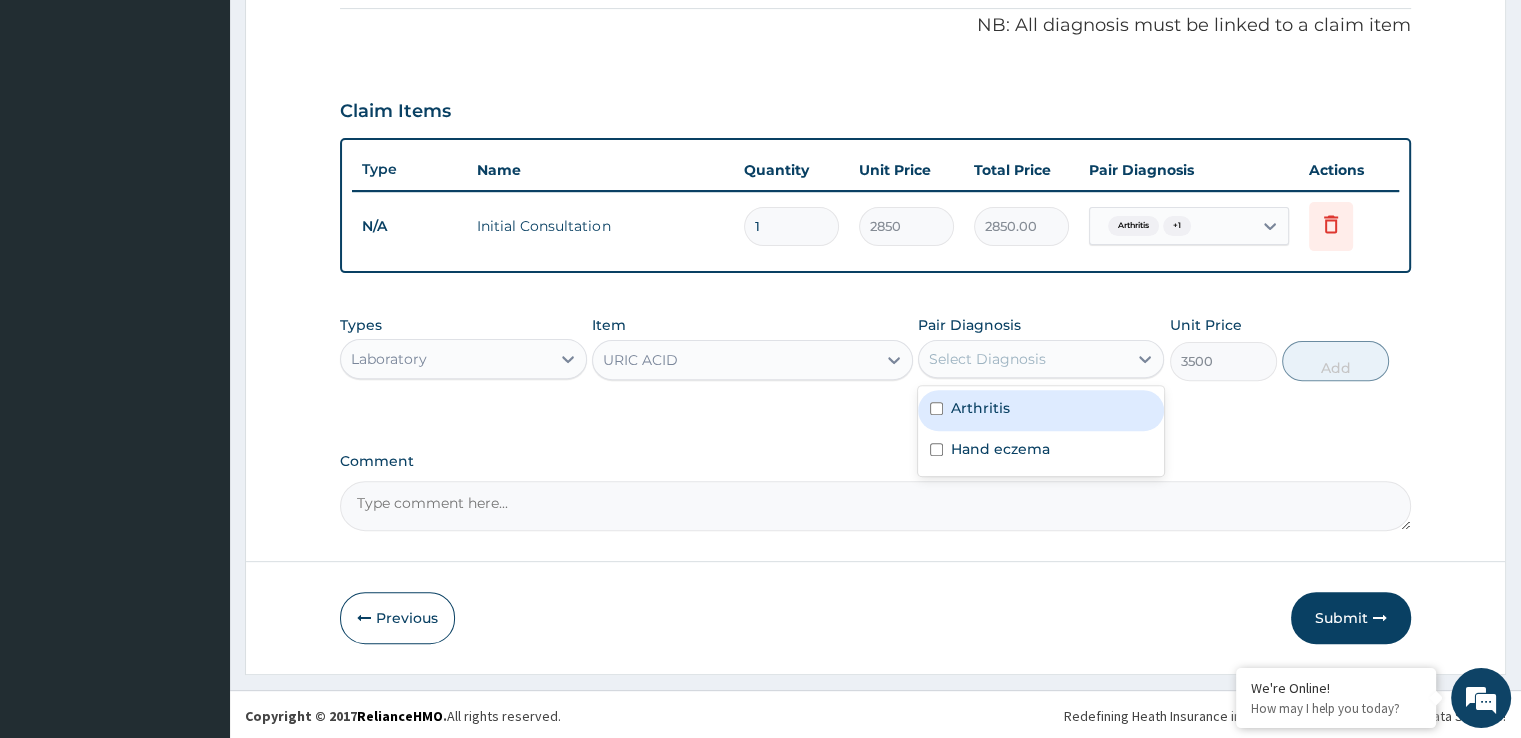 click on "Select Diagnosis" at bounding box center [987, 359] 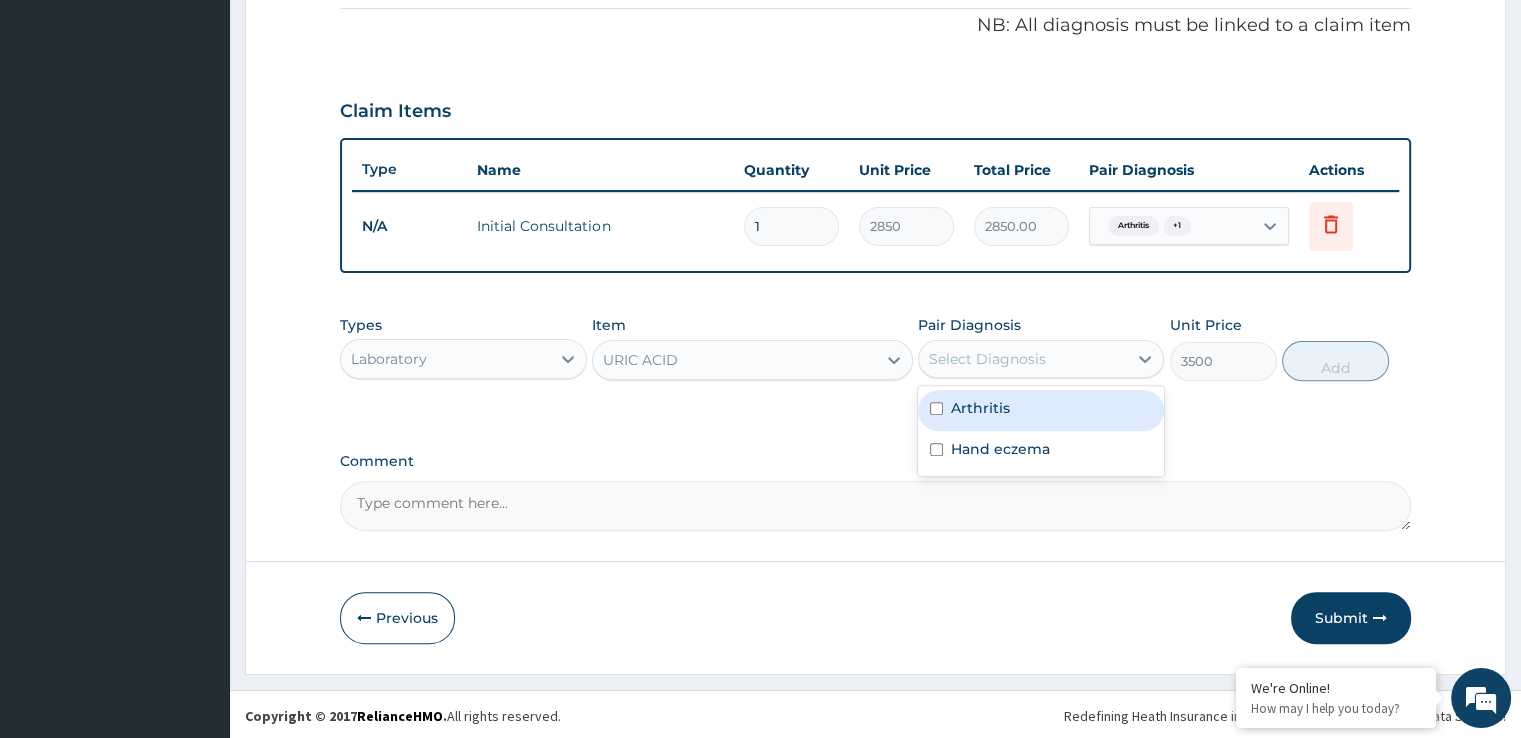 click on "Arthritis" at bounding box center [980, 408] 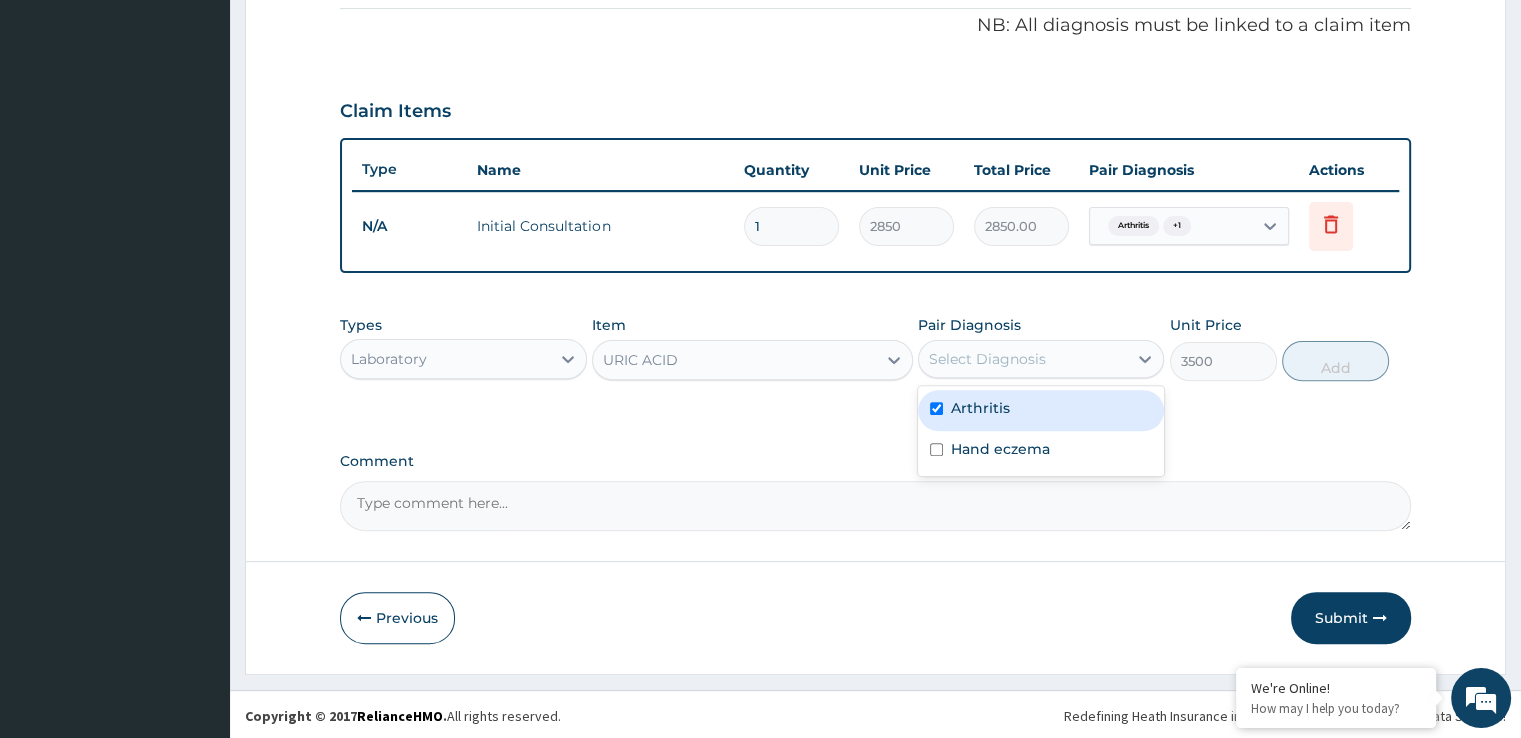 checkbox on "true" 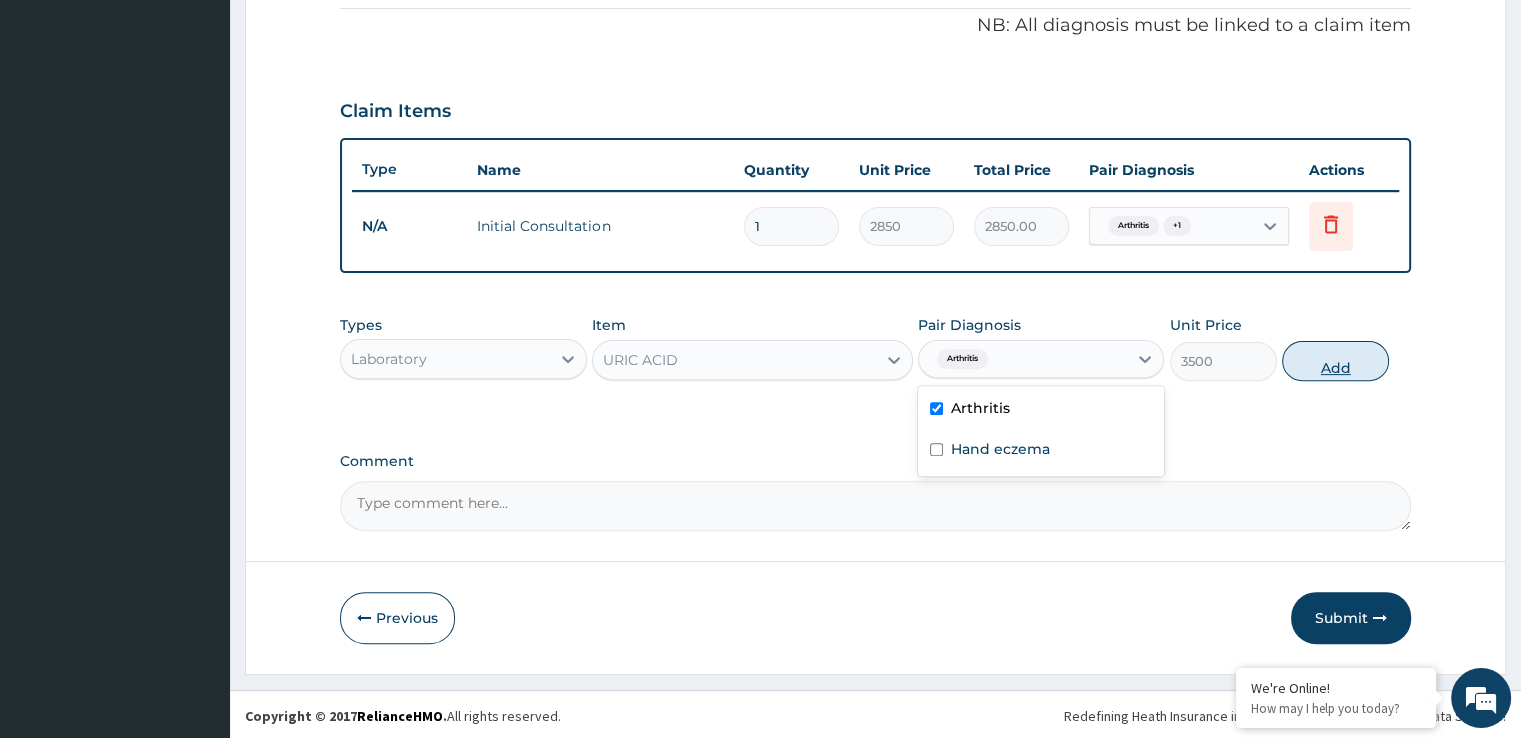 click on "Add" at bounding box center (1335, 361) 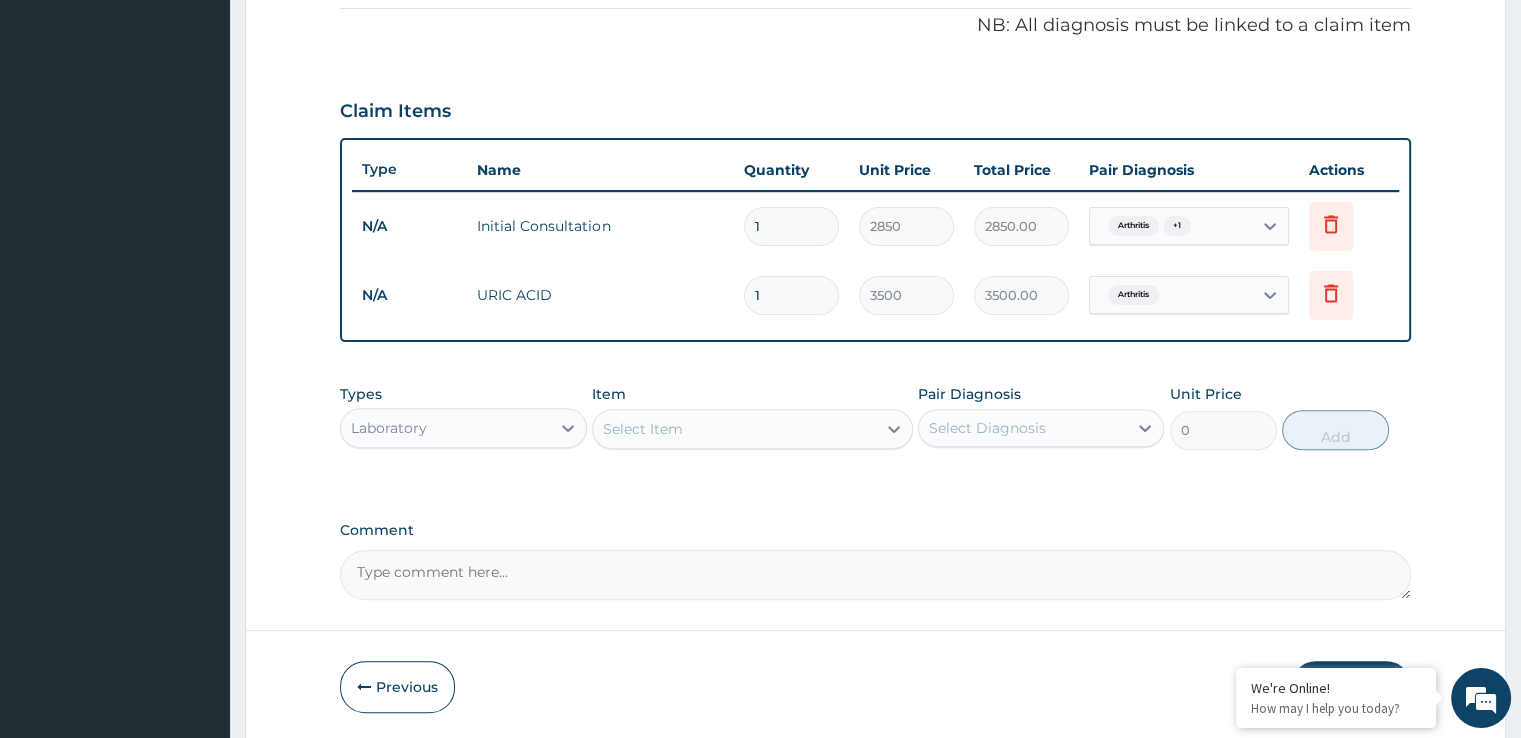 click on "Laboratory" at bounding box center [445, 428] 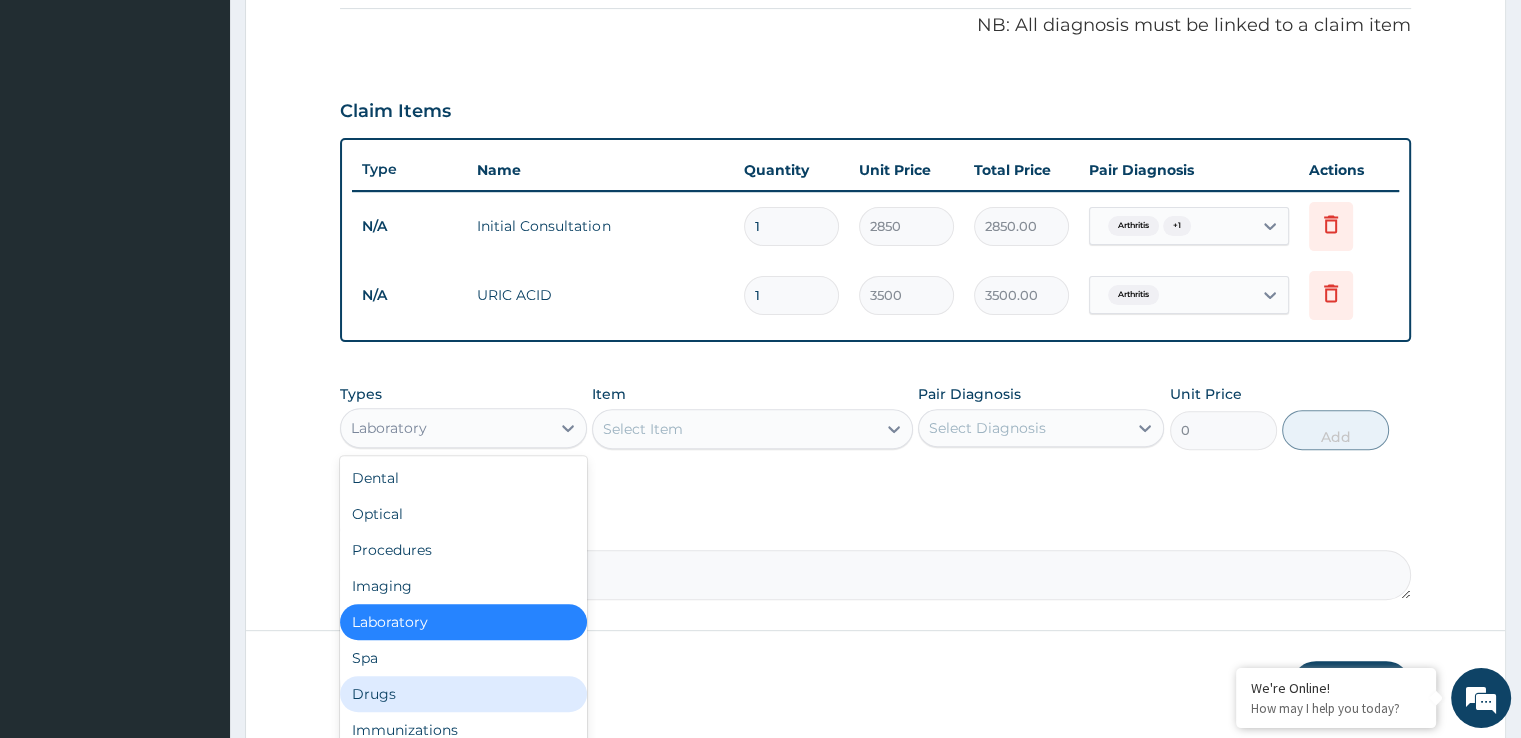 drag, startPoint x: 358, startPoint y: 685, endPoint x: 540, endPoint y: 603, distance: 199.61964 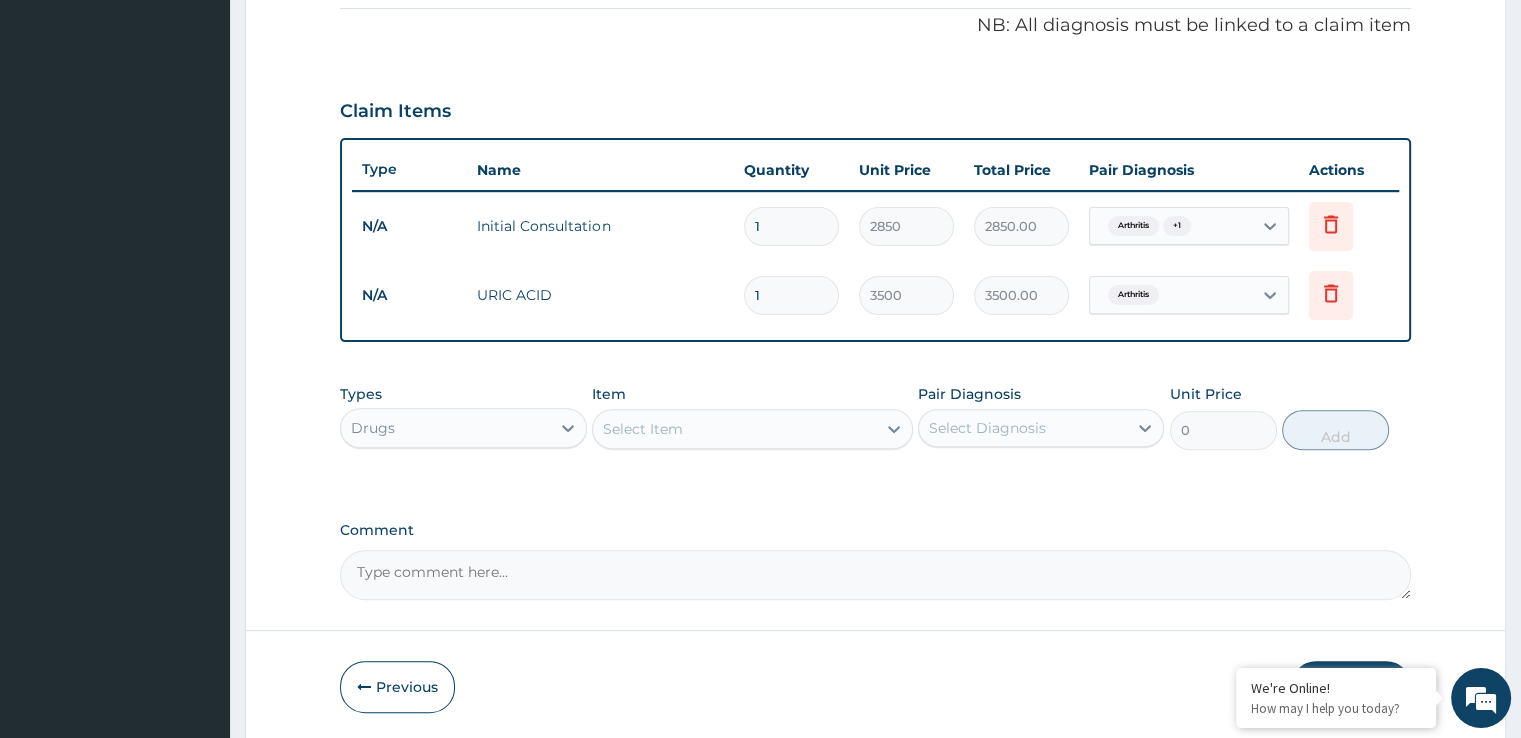 click on "Select Item" at bounding box center [734, 429] 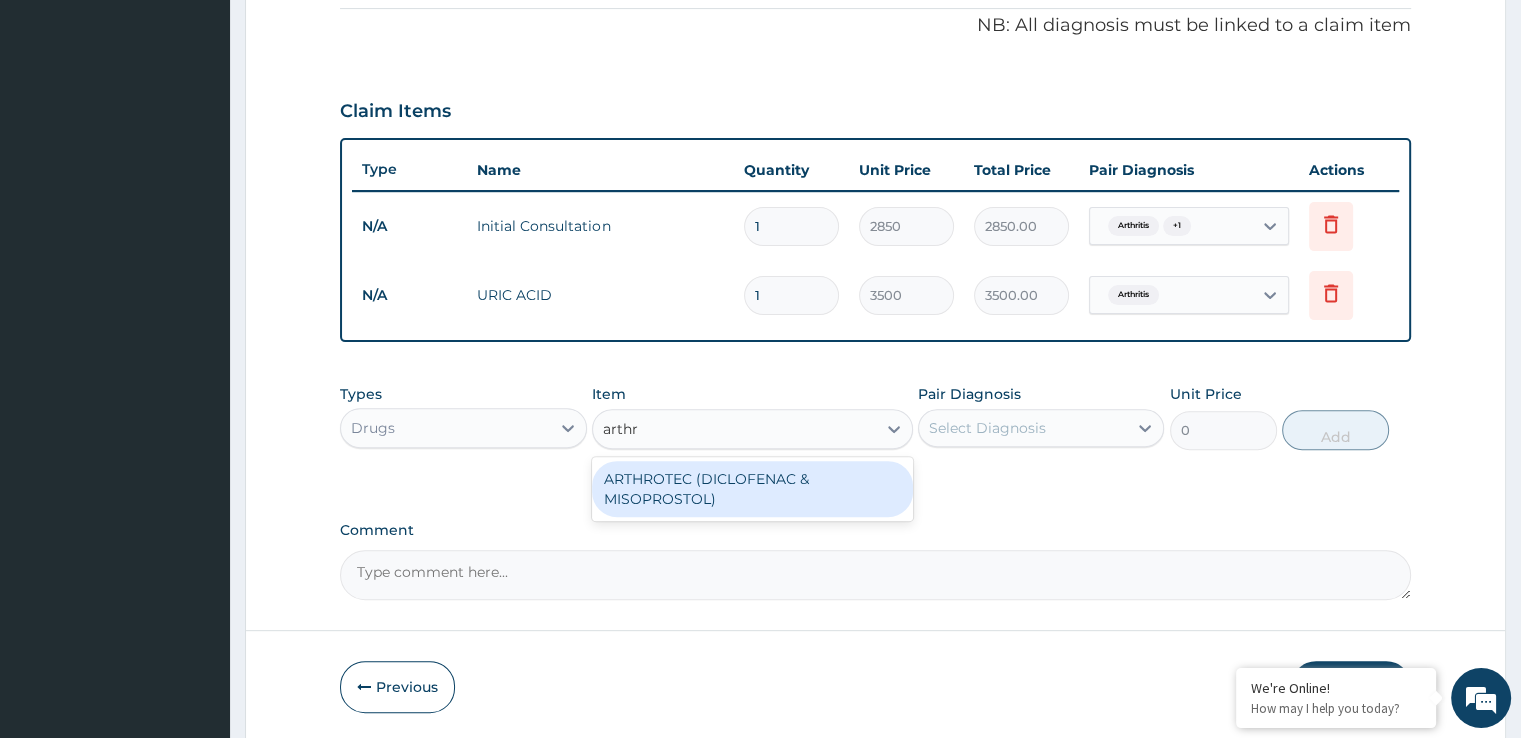 type on "arthro" 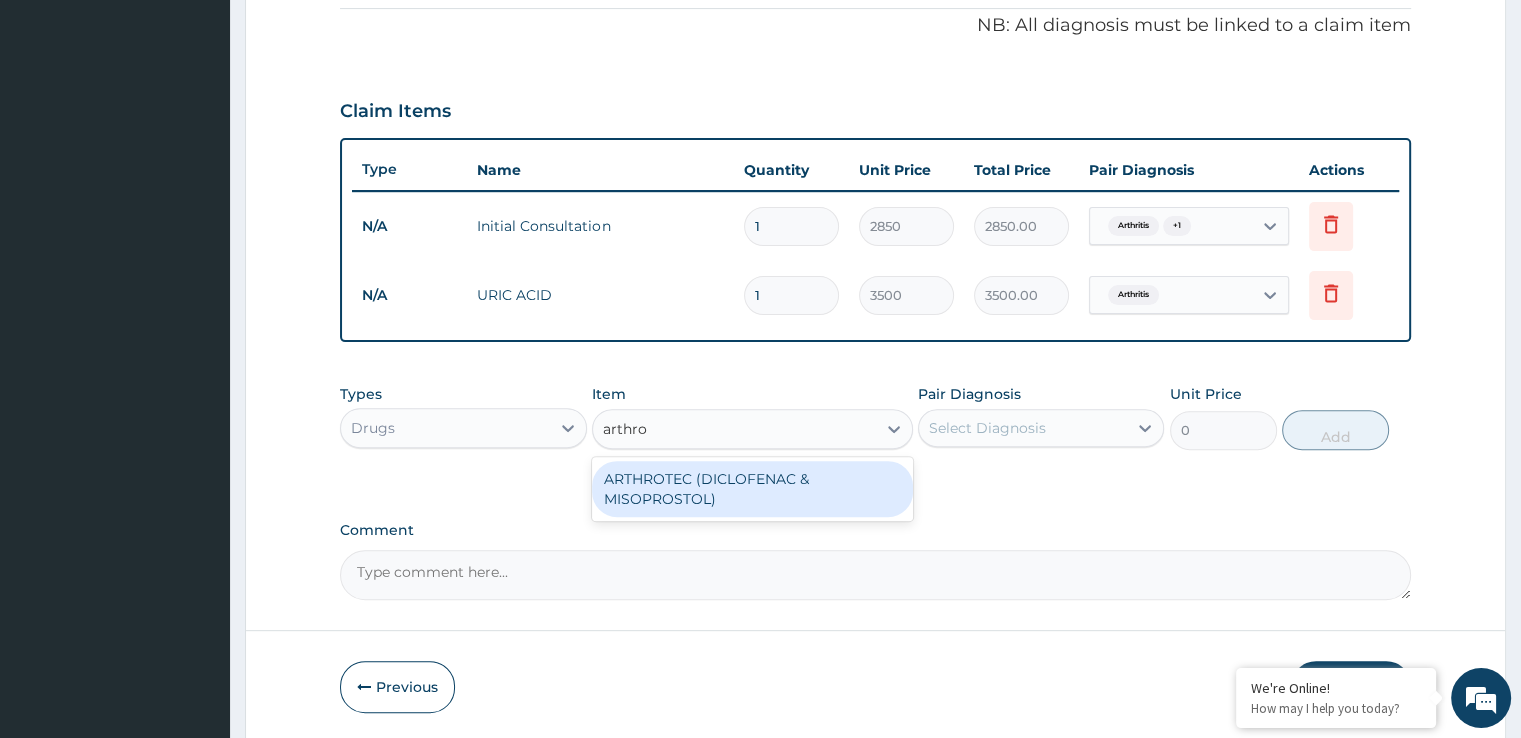 click on "ARTHROTEC (DICLOFENAC & MISOPROSTOL)" at bounding box center [752, 489] 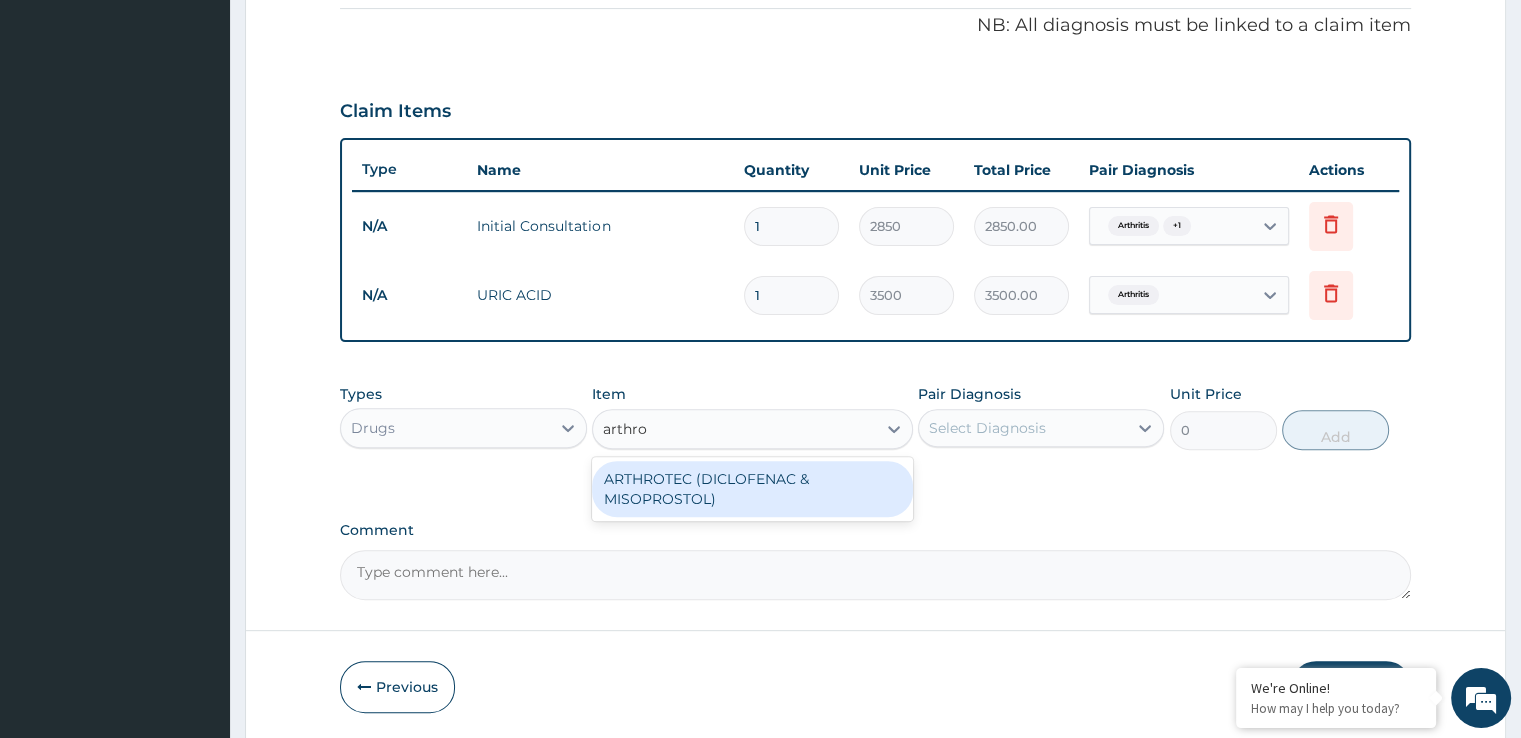 type 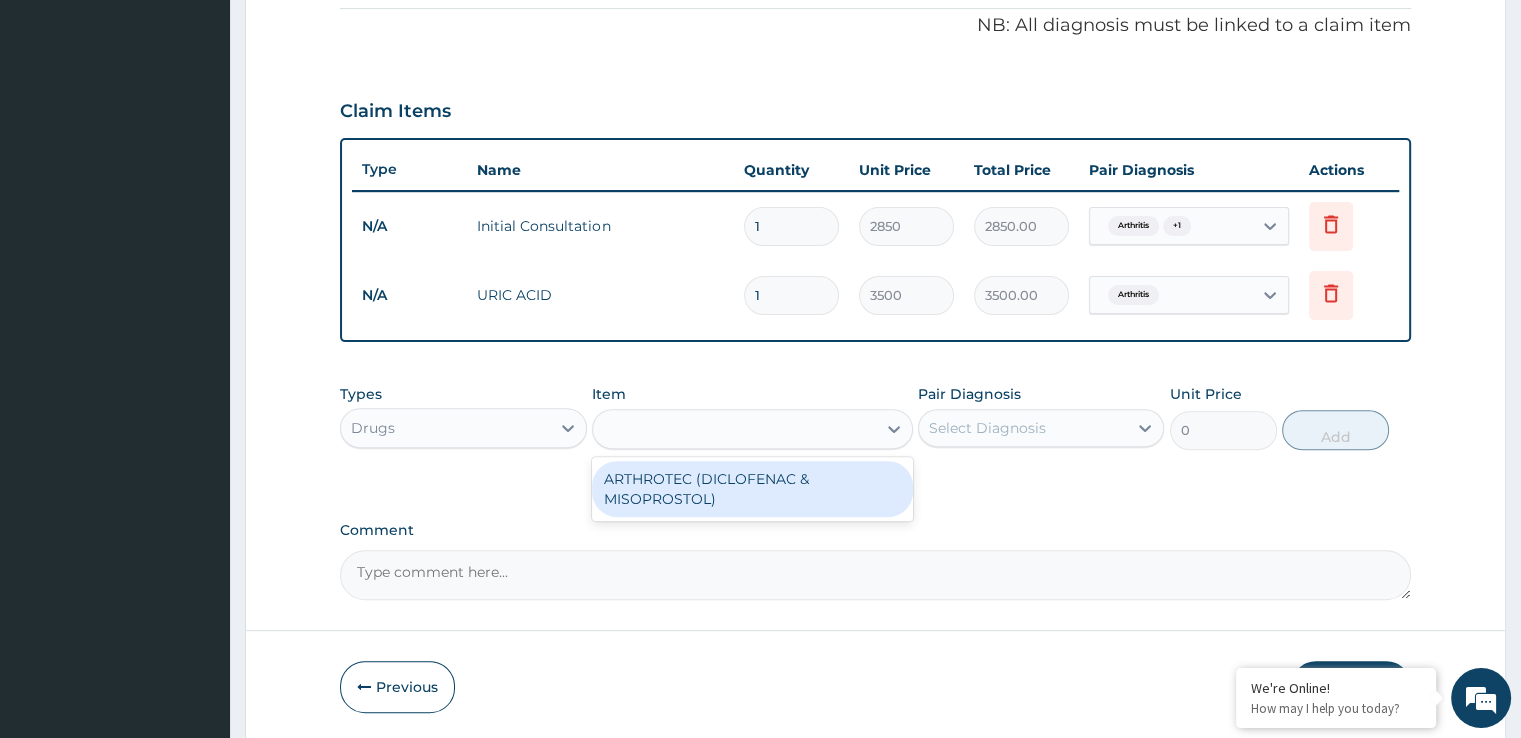 type on "127.58" 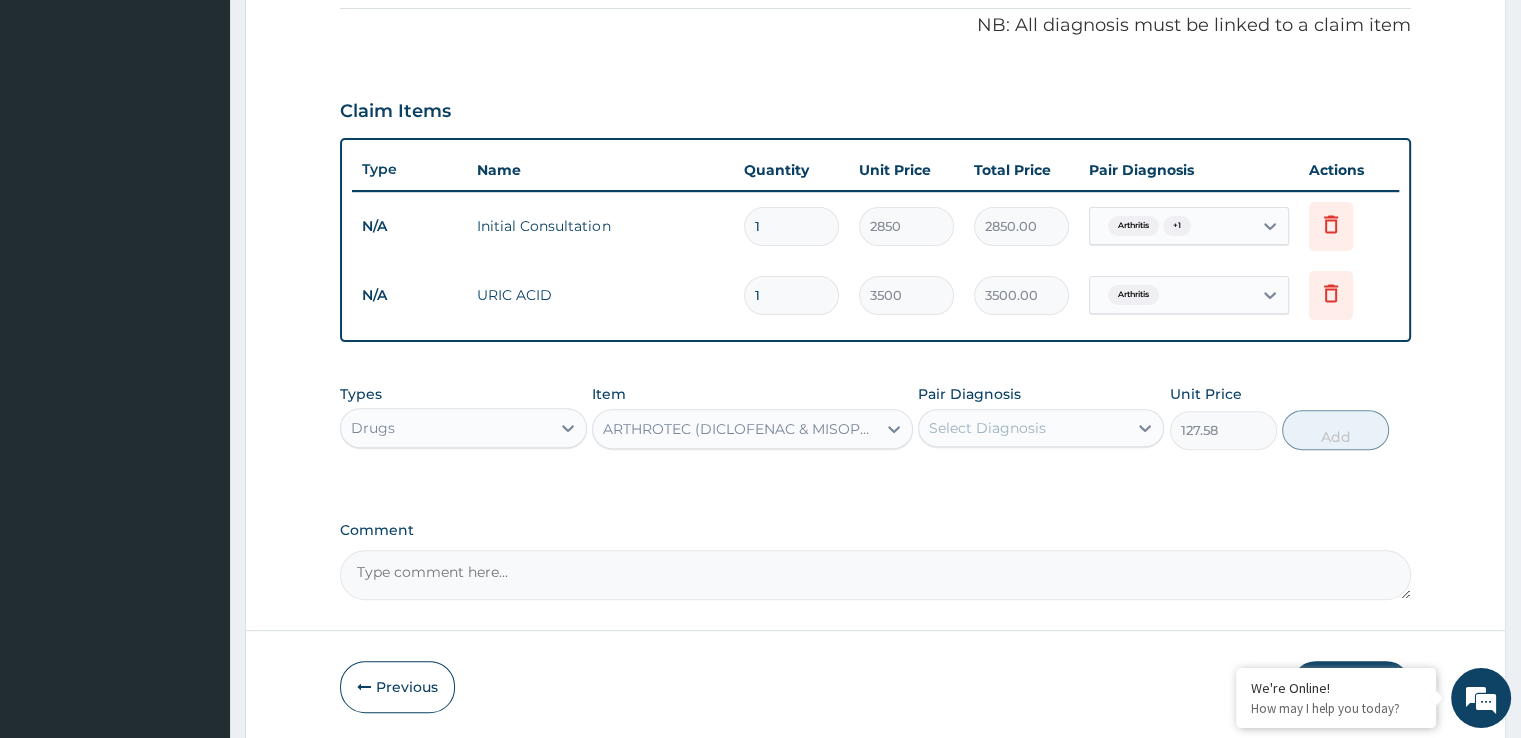 click on "Select Diagnosis" at bounding box center [987, 428] 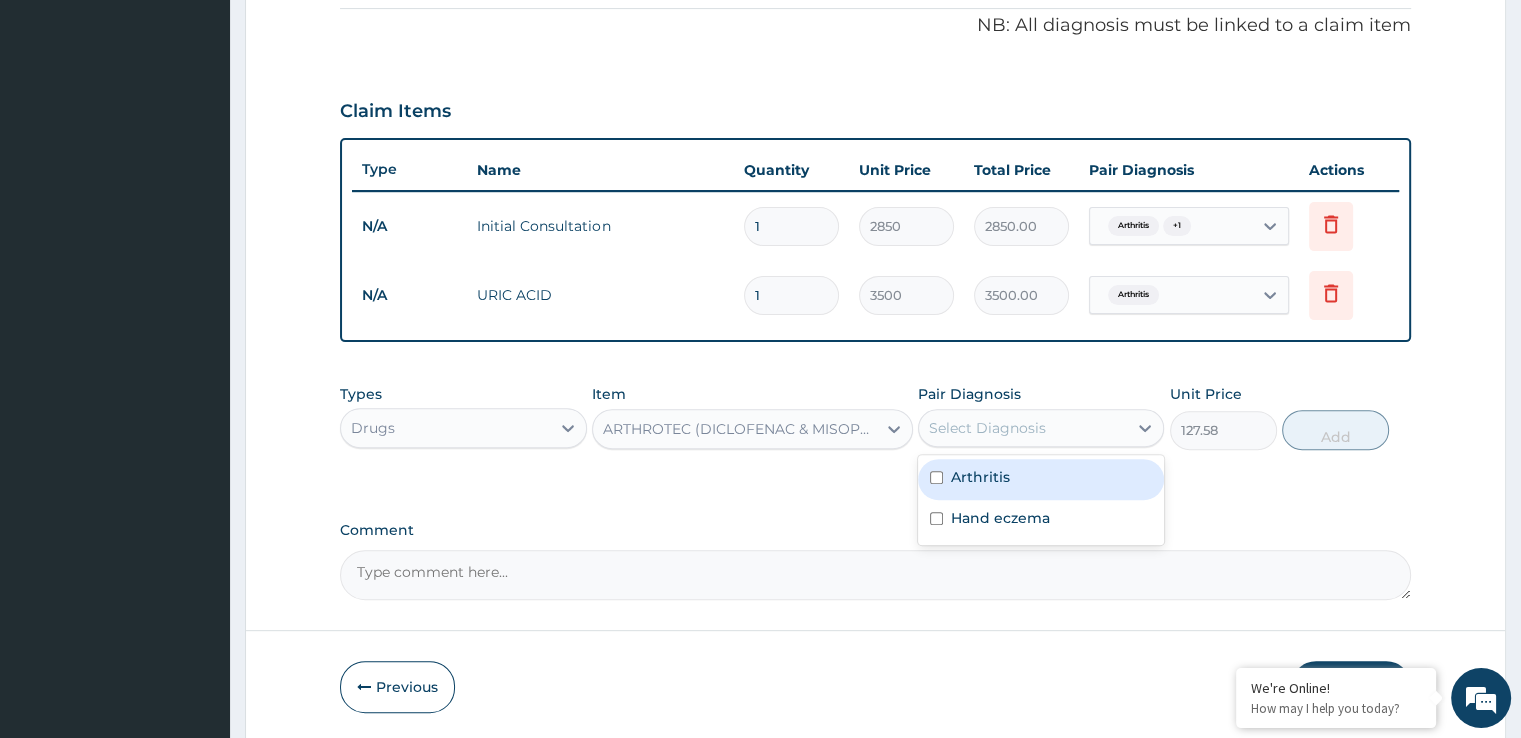 click on "Arthritis" at bounding box center (980, 477) 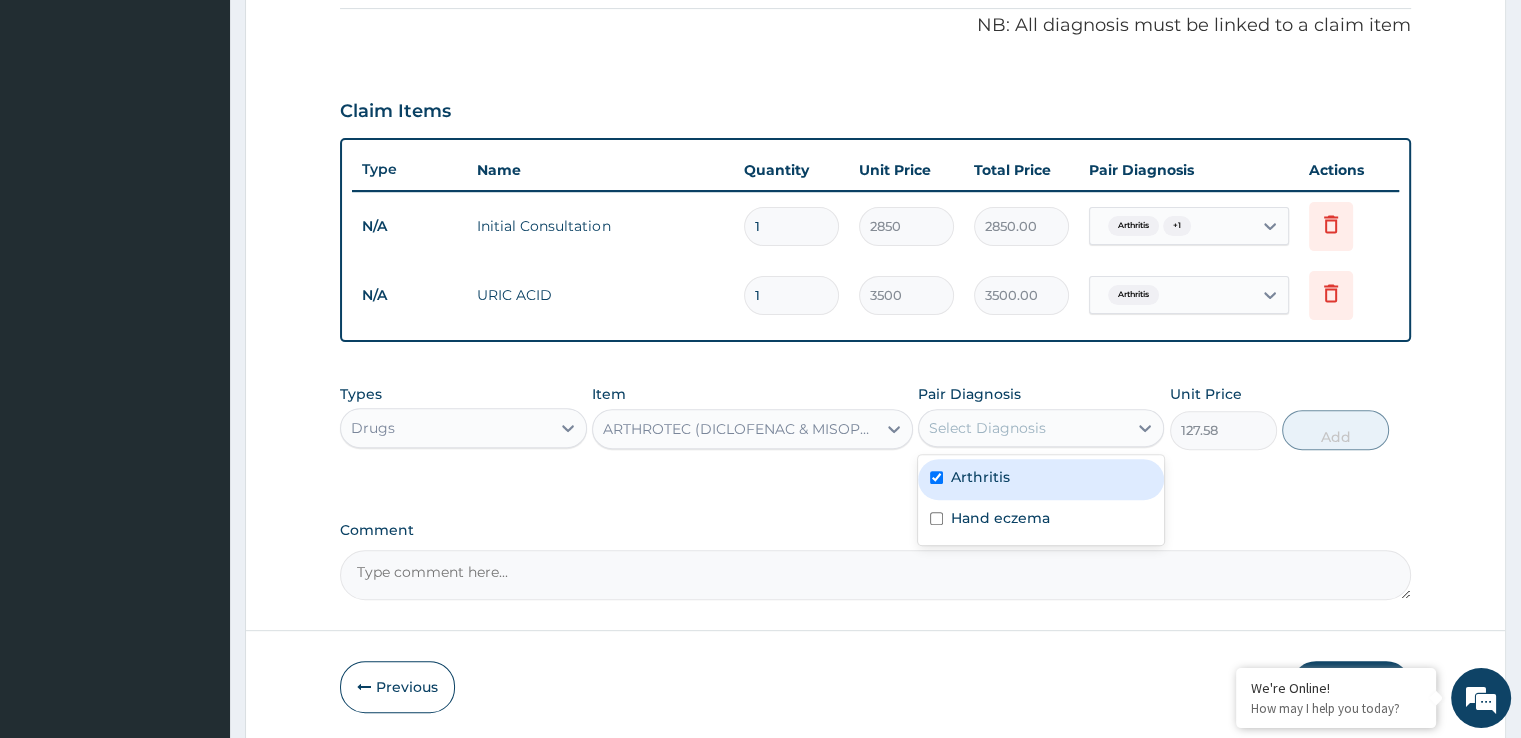 checkbox on "true" 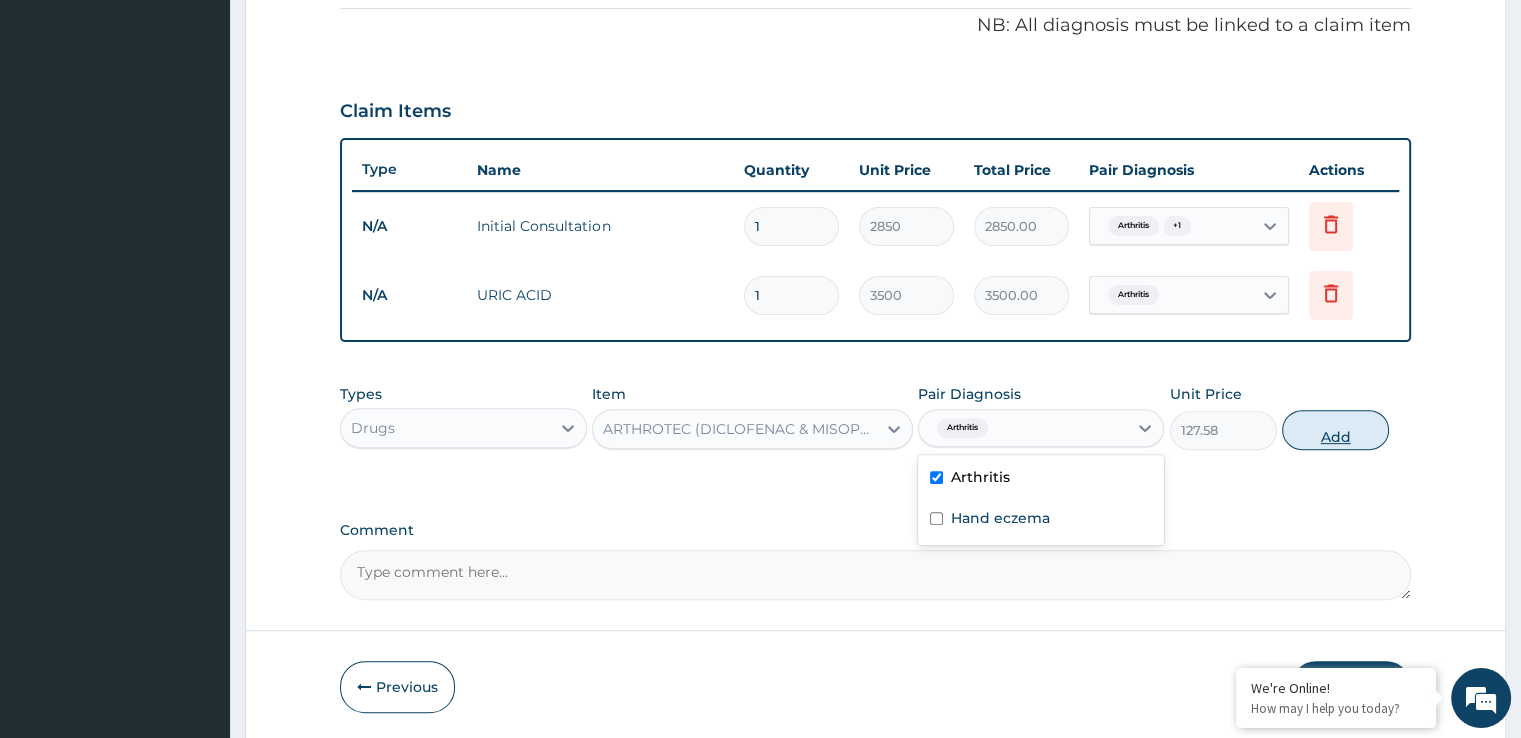 click on "Add" at bounding box center [1335, 430] 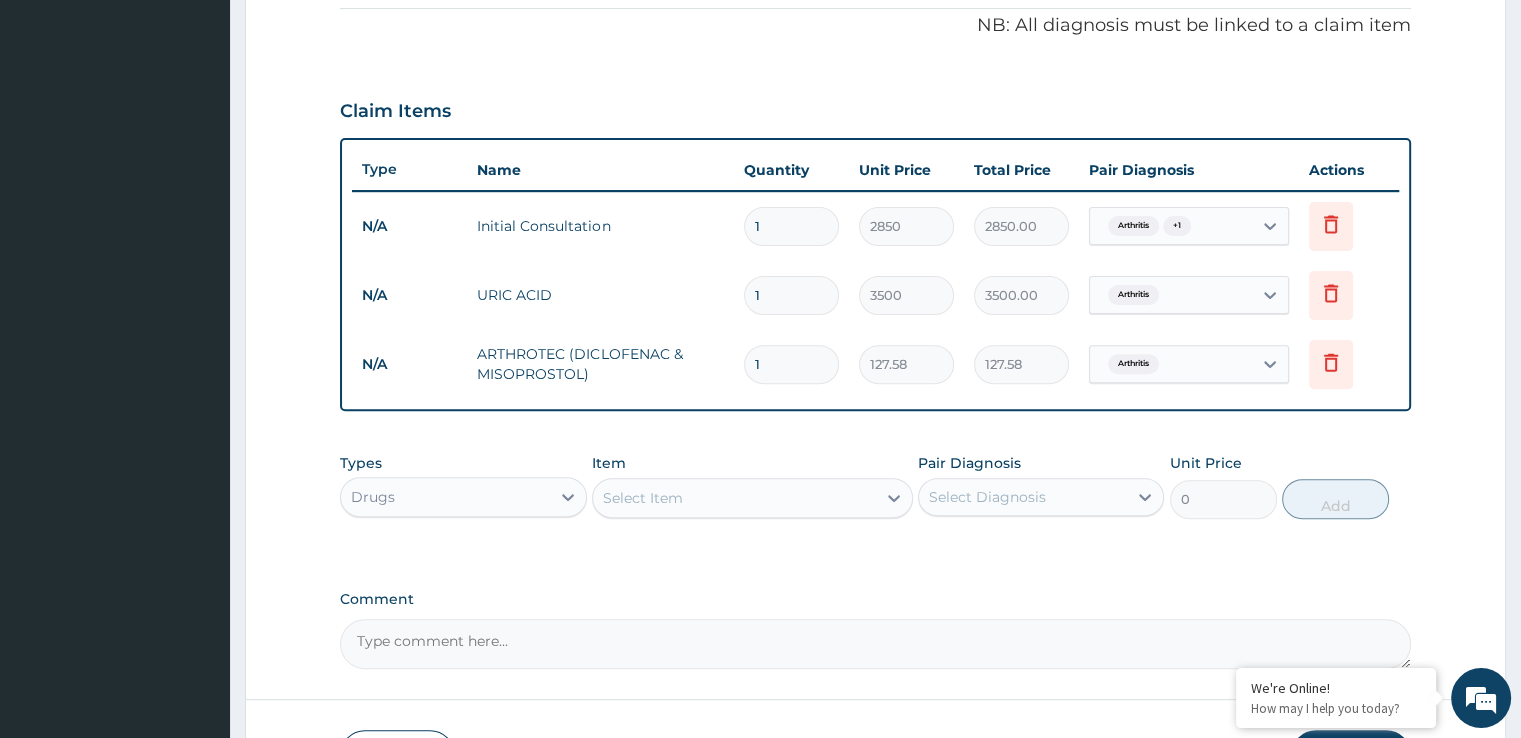 type on "14" 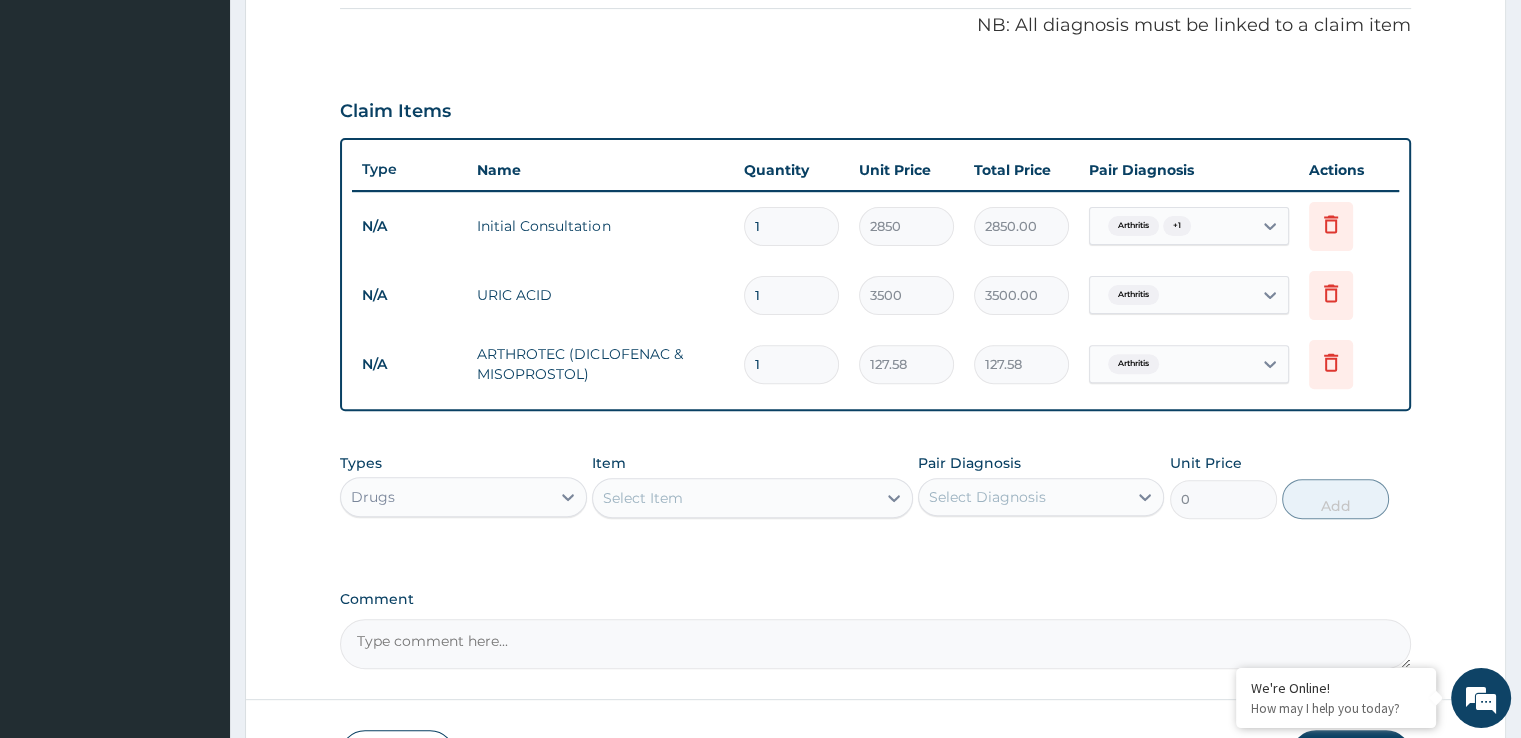 type on "1786.12" 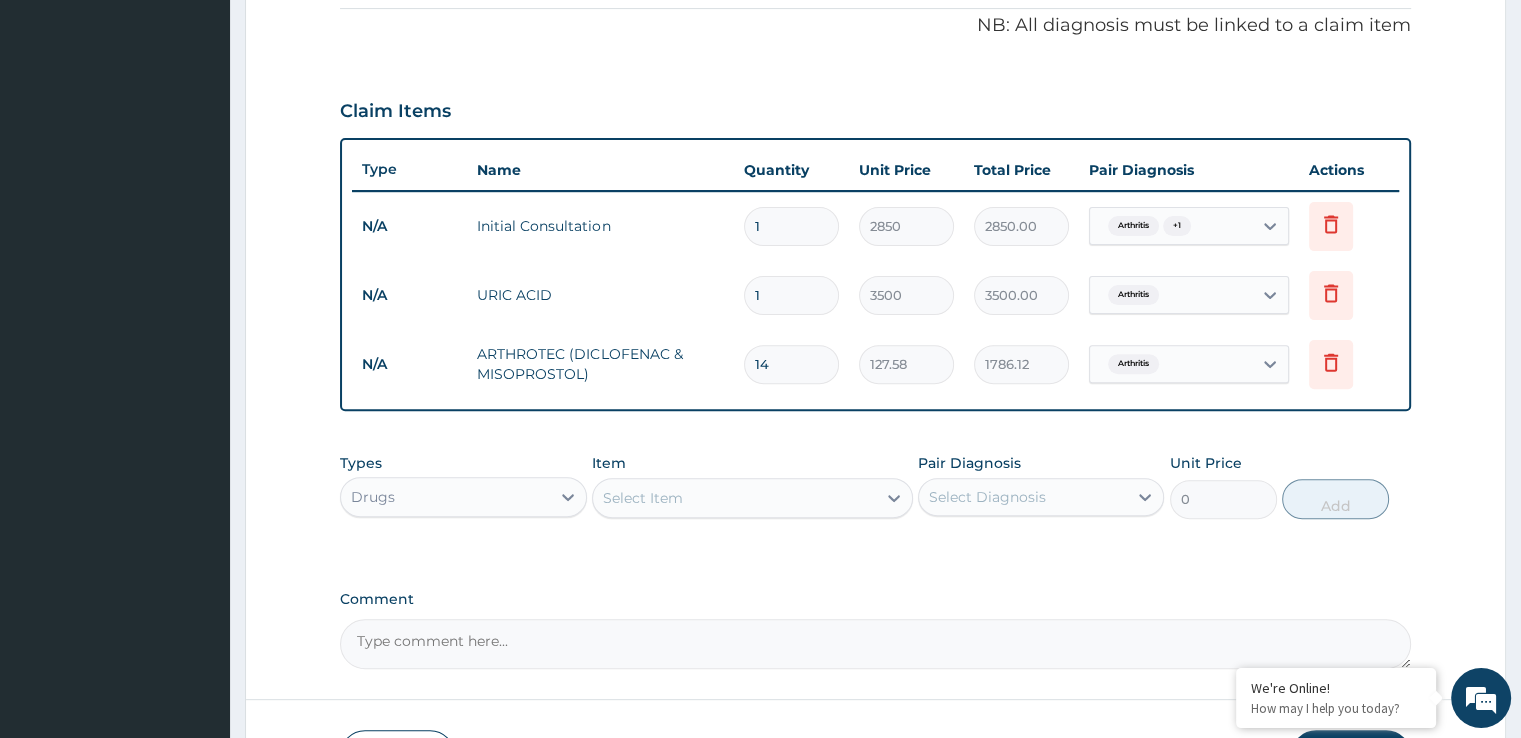 type on "14" 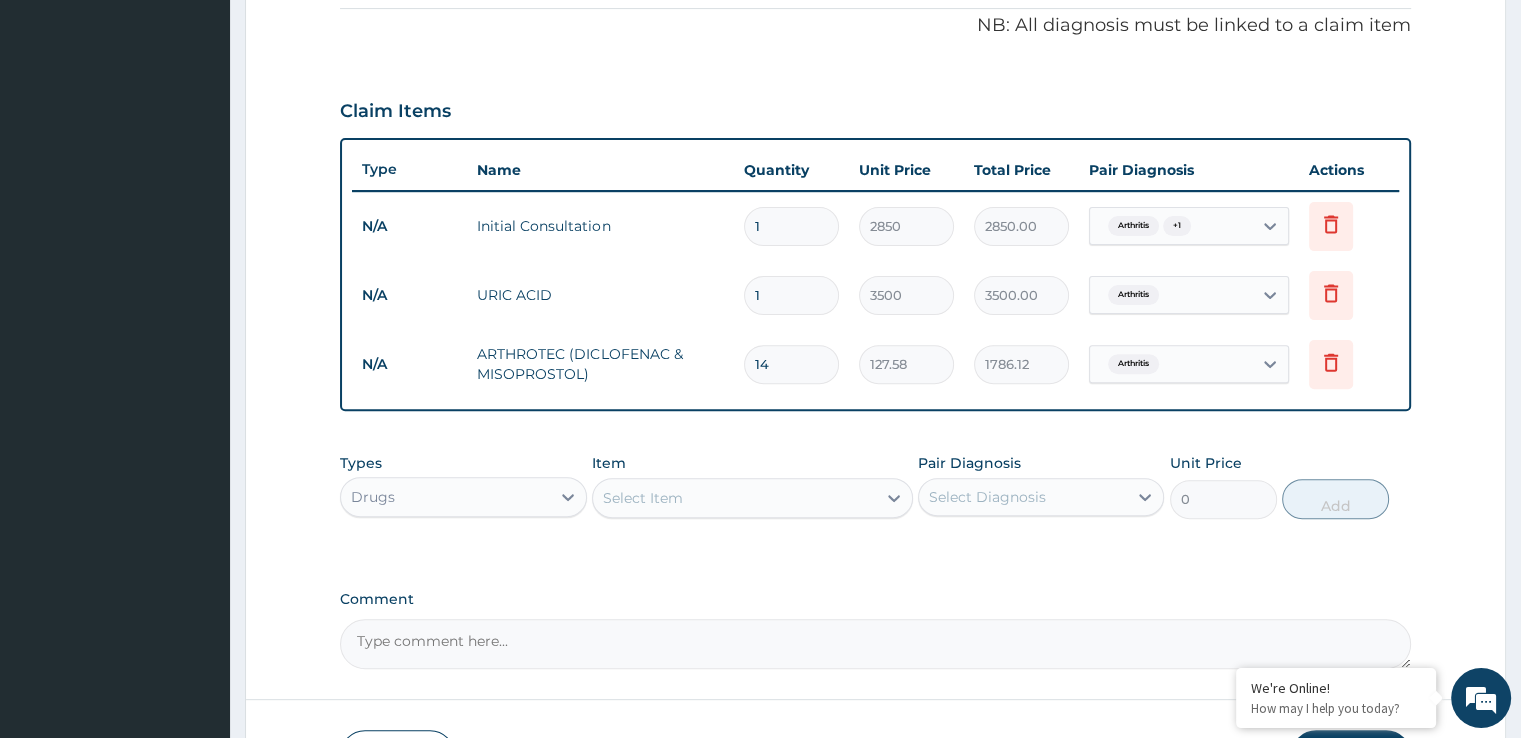 click on "Select Item" at bounding box center [734, 498] 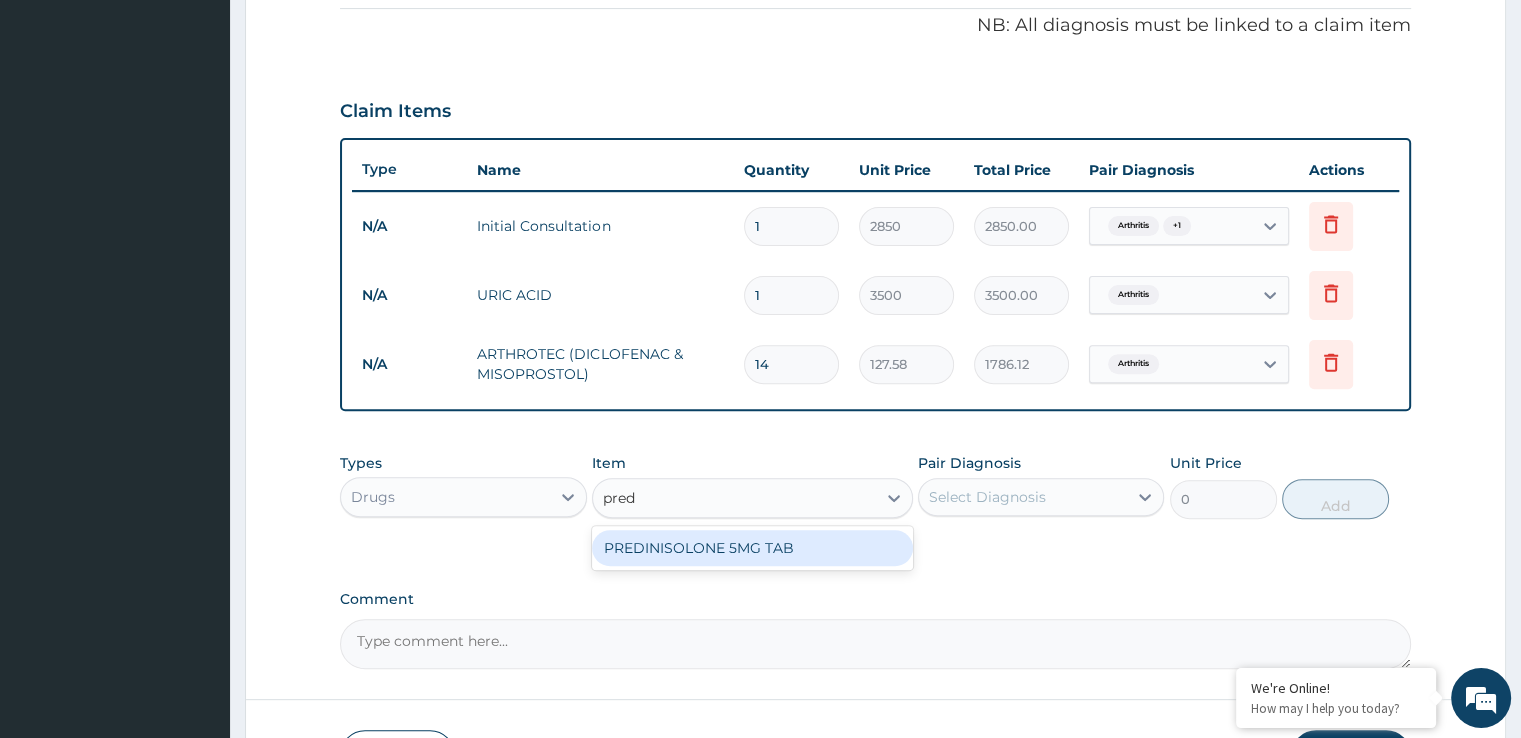 type on "predi" 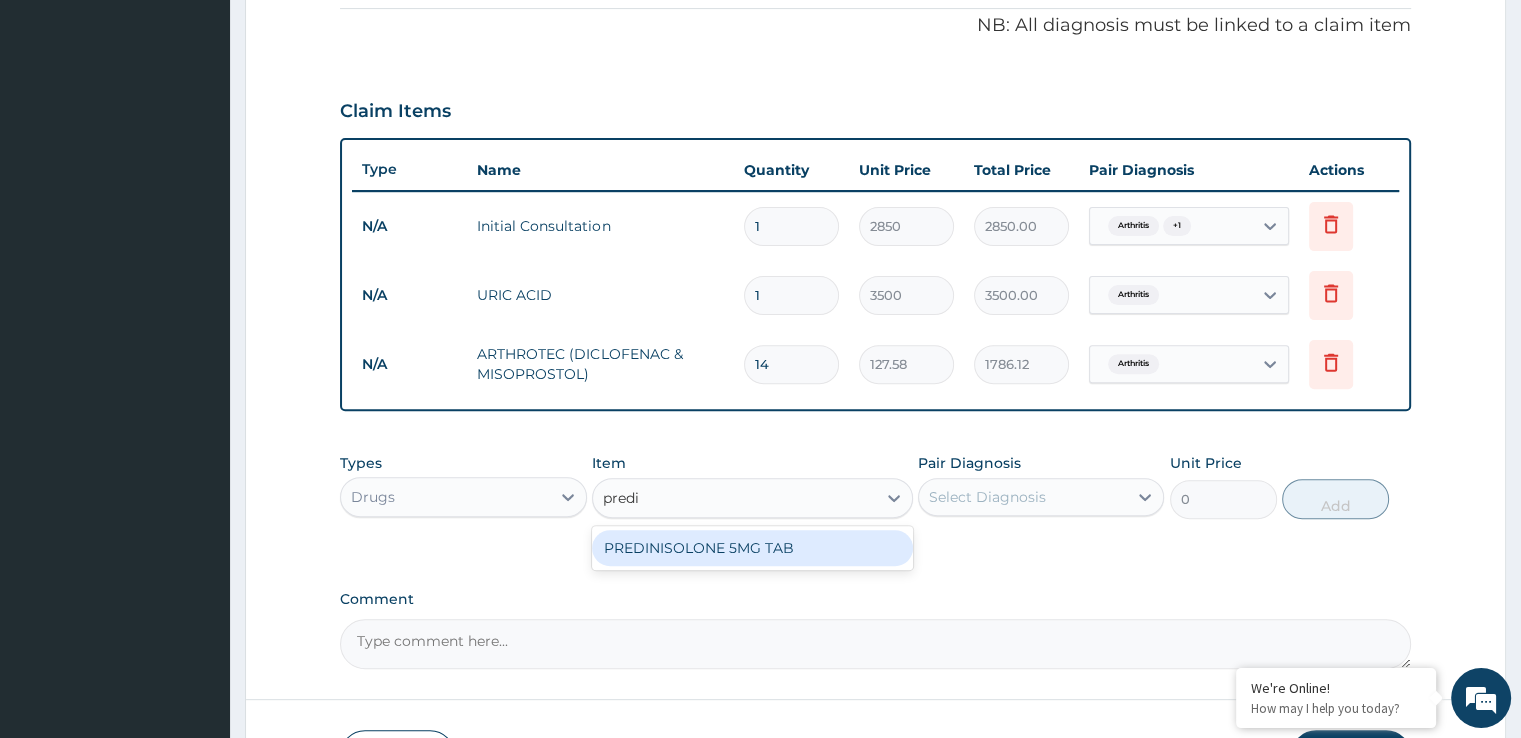 click on "PREDINISOLONE 5MG TAB" at bounding box center (752, 548) 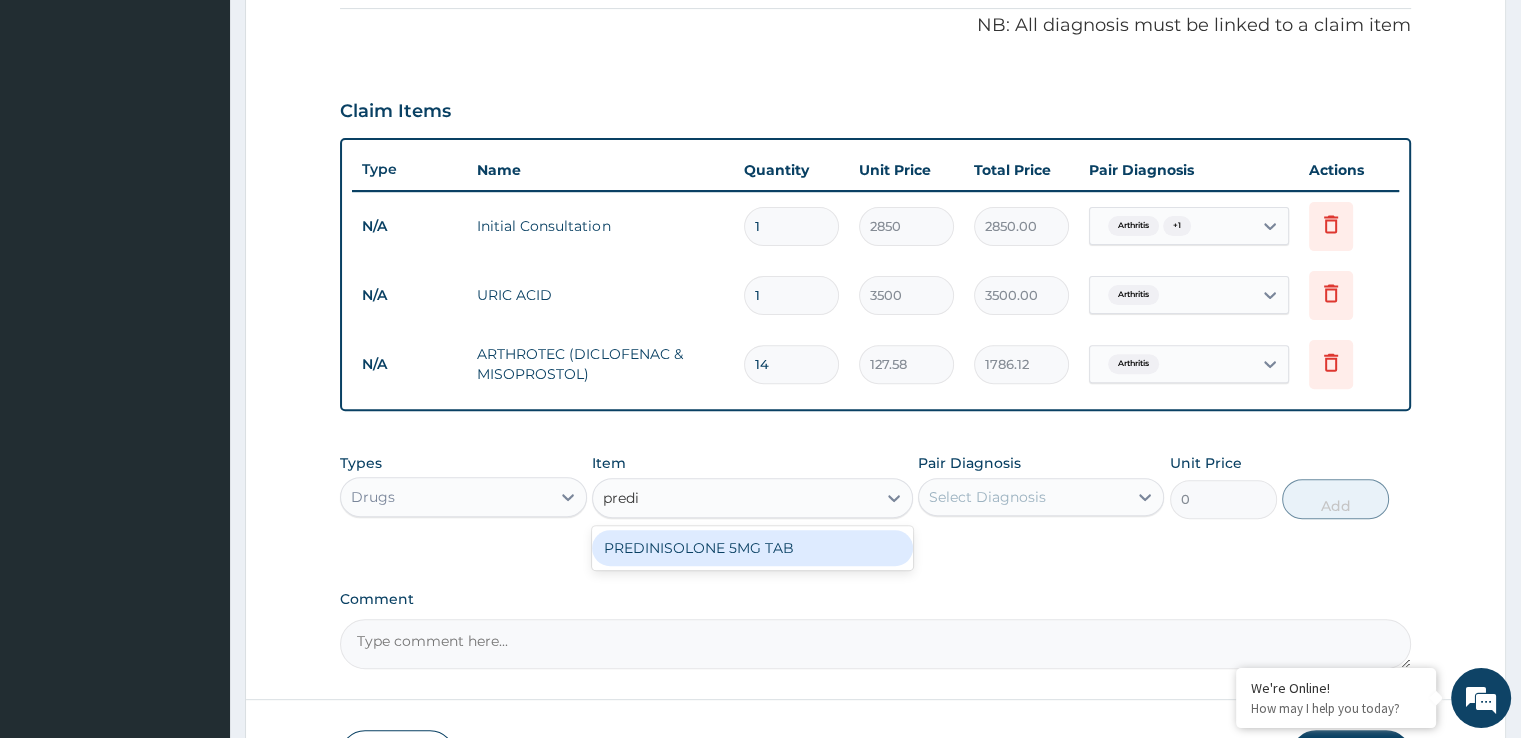 type 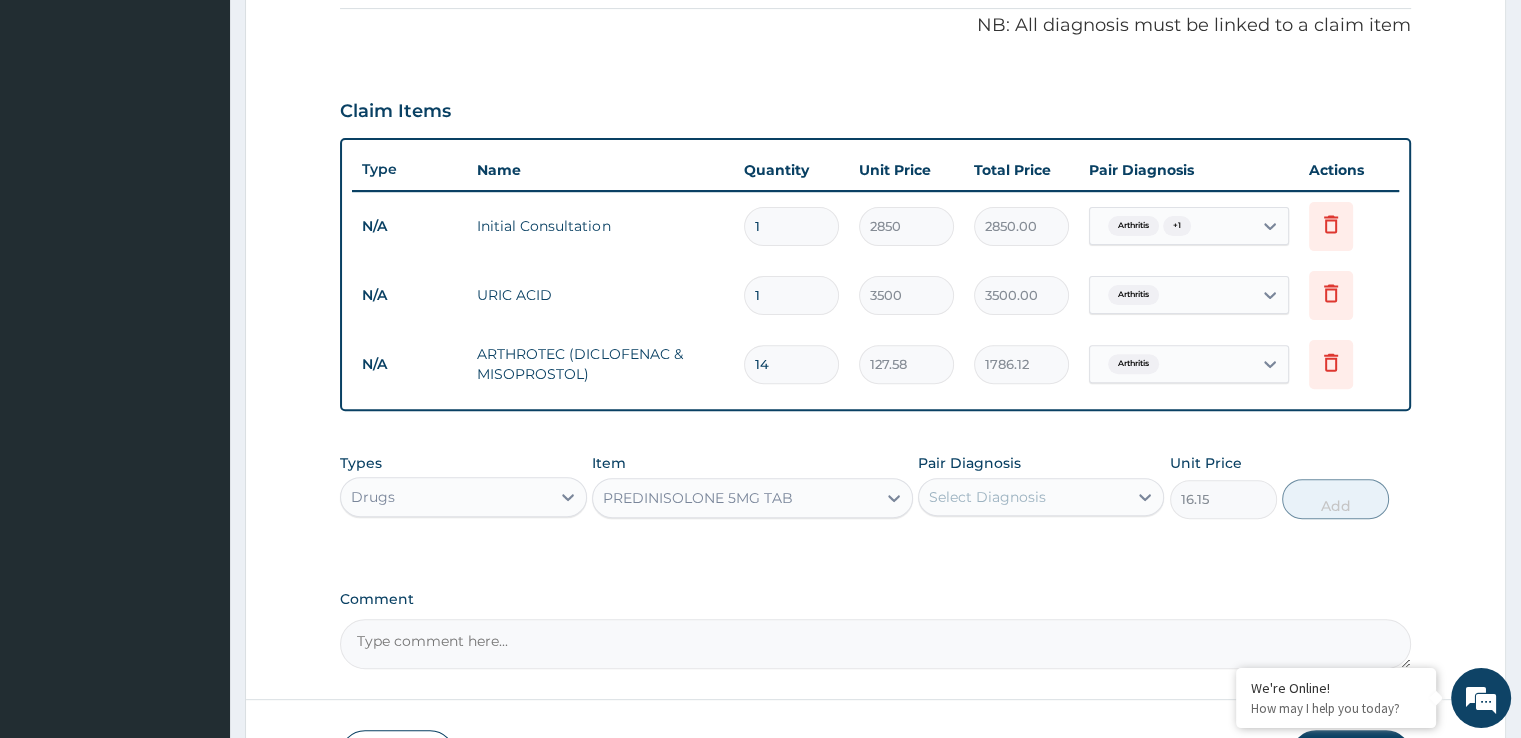 click on "Select Diagnosis" at bounding box center [987, 497] 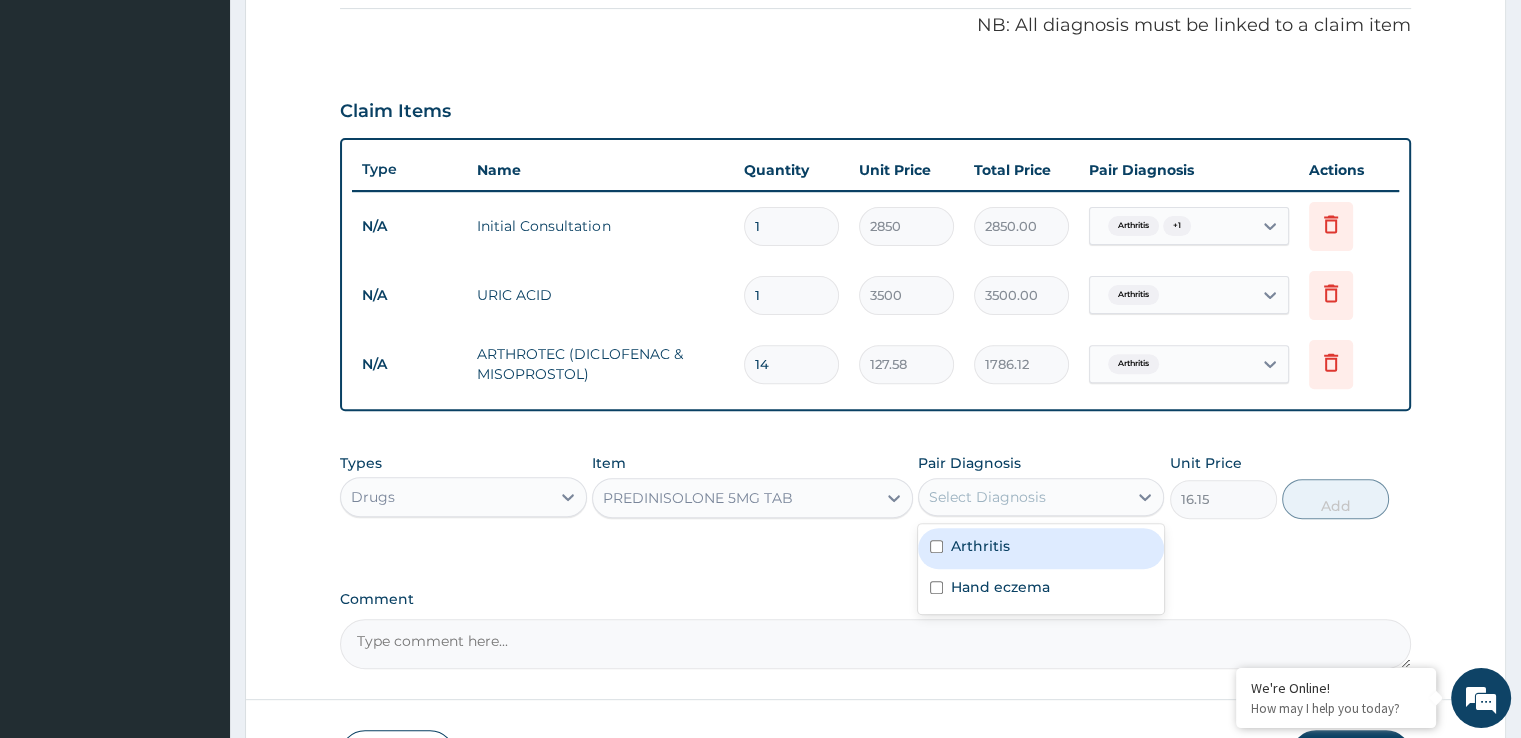 click on "Arthritis" at bounding box center [1041, 548] 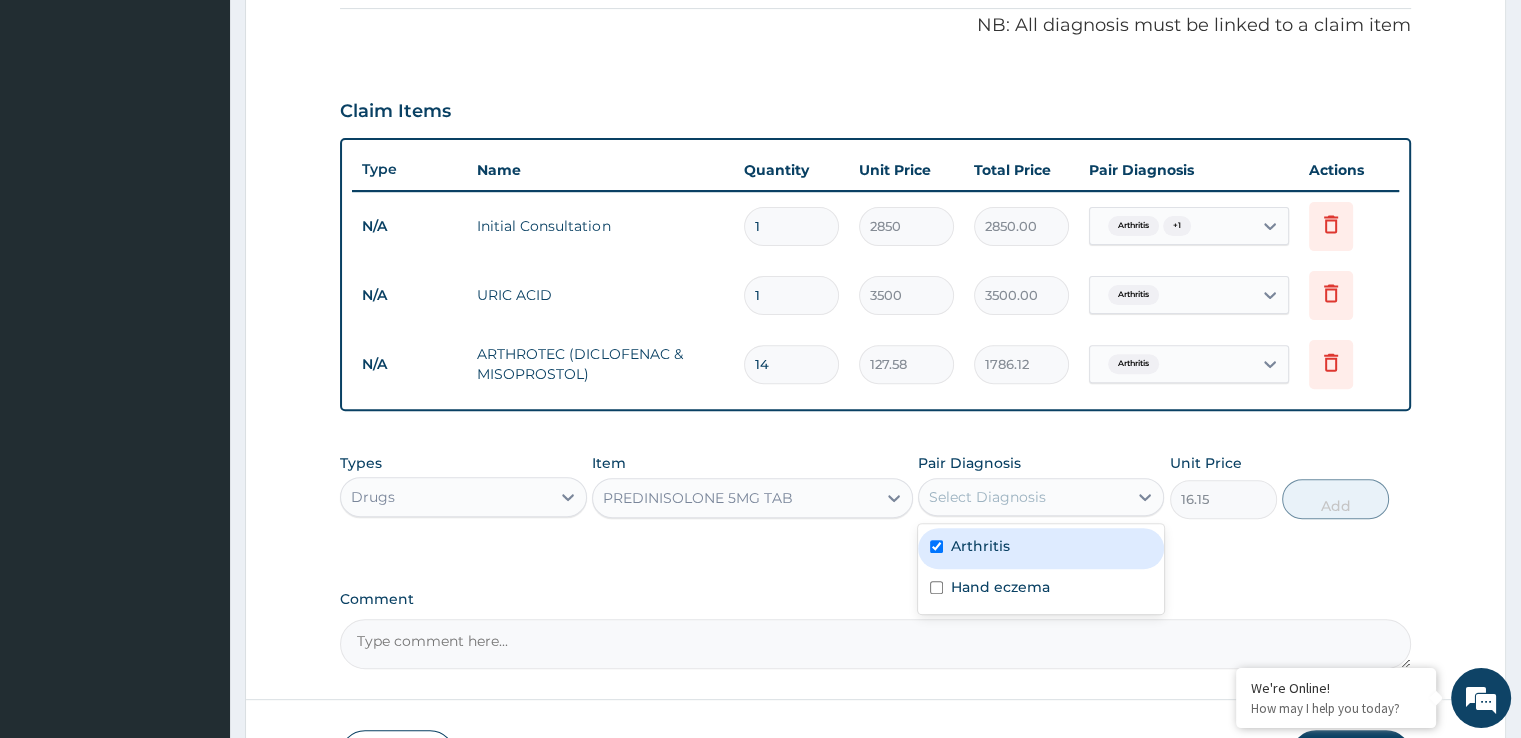 checkbox on "true" 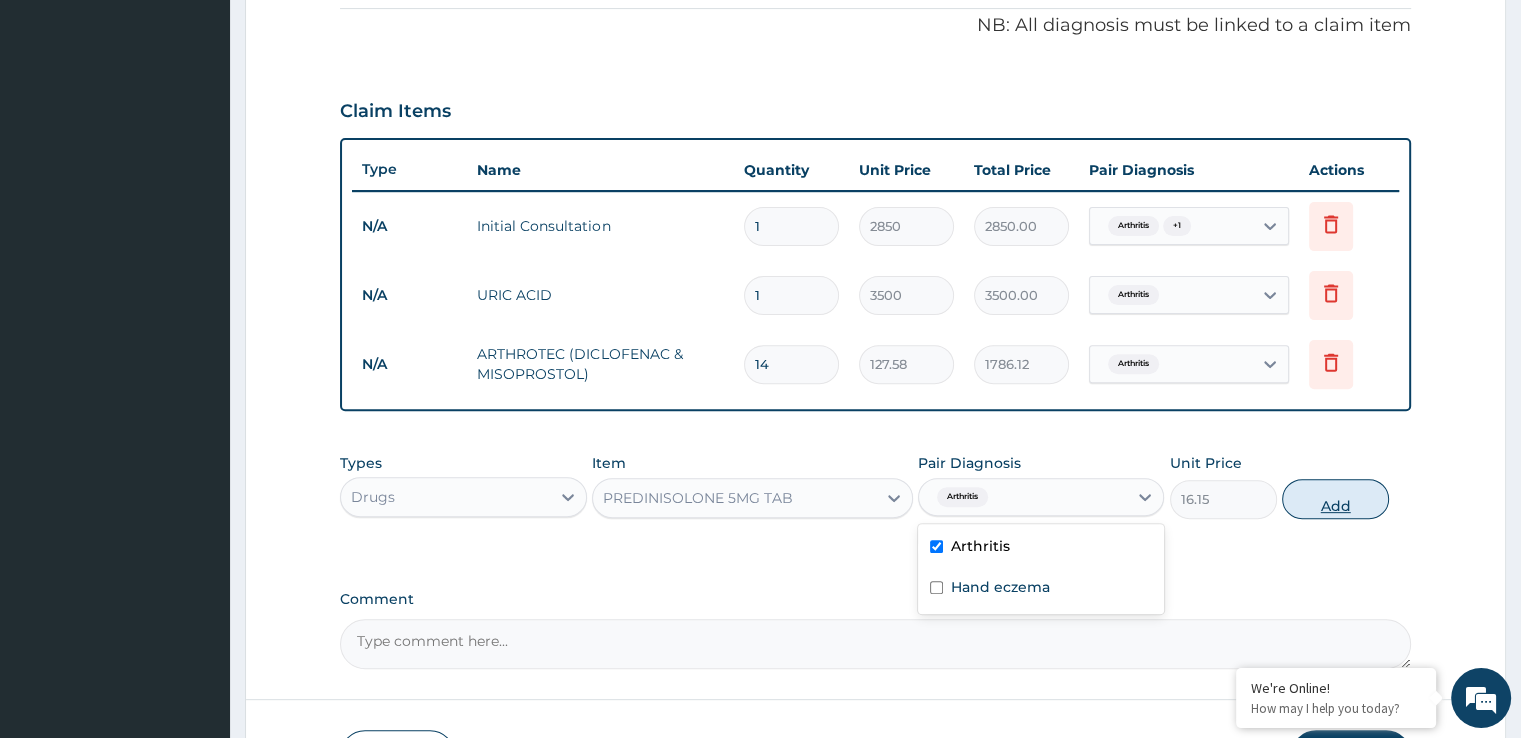 click on "Add" at bounding box center (1335, 499) 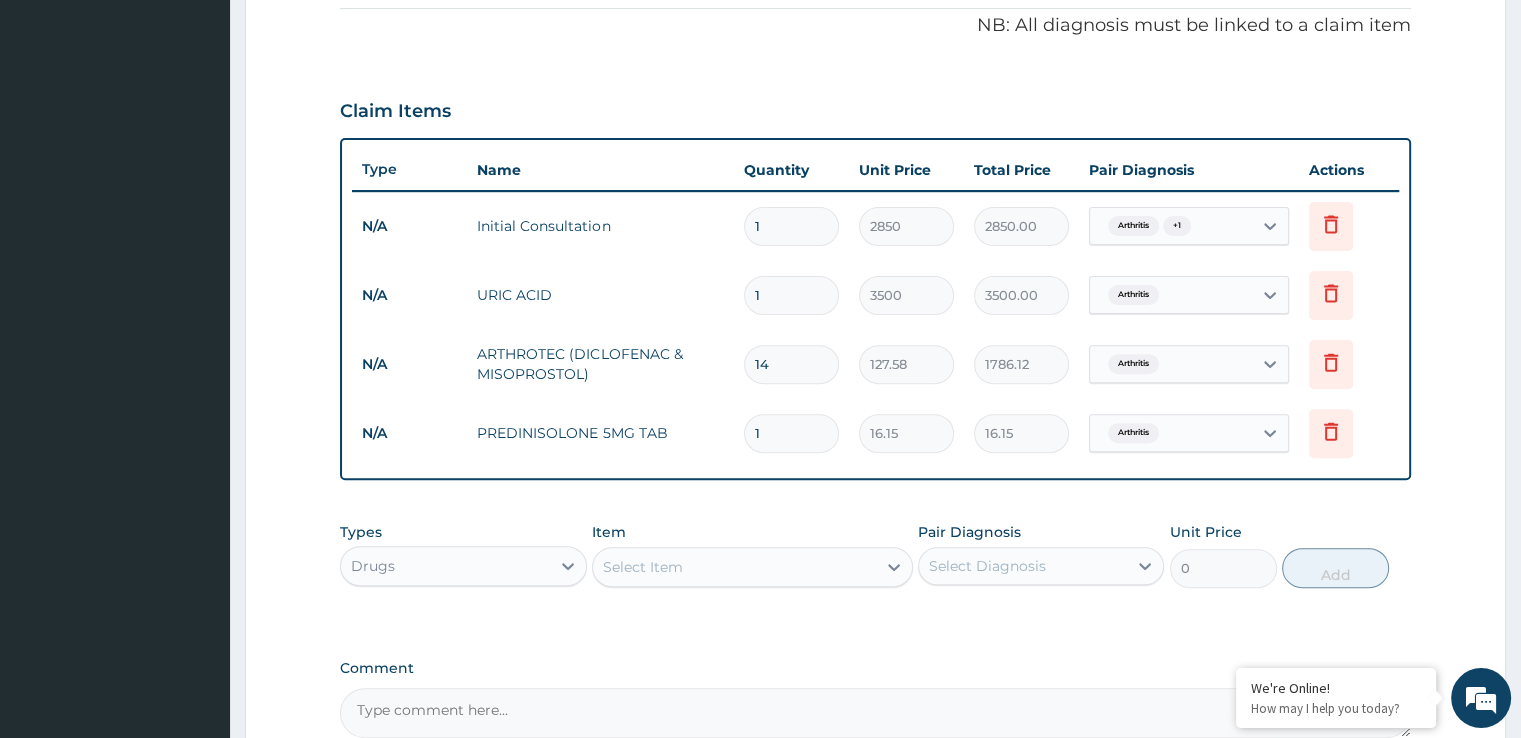 type 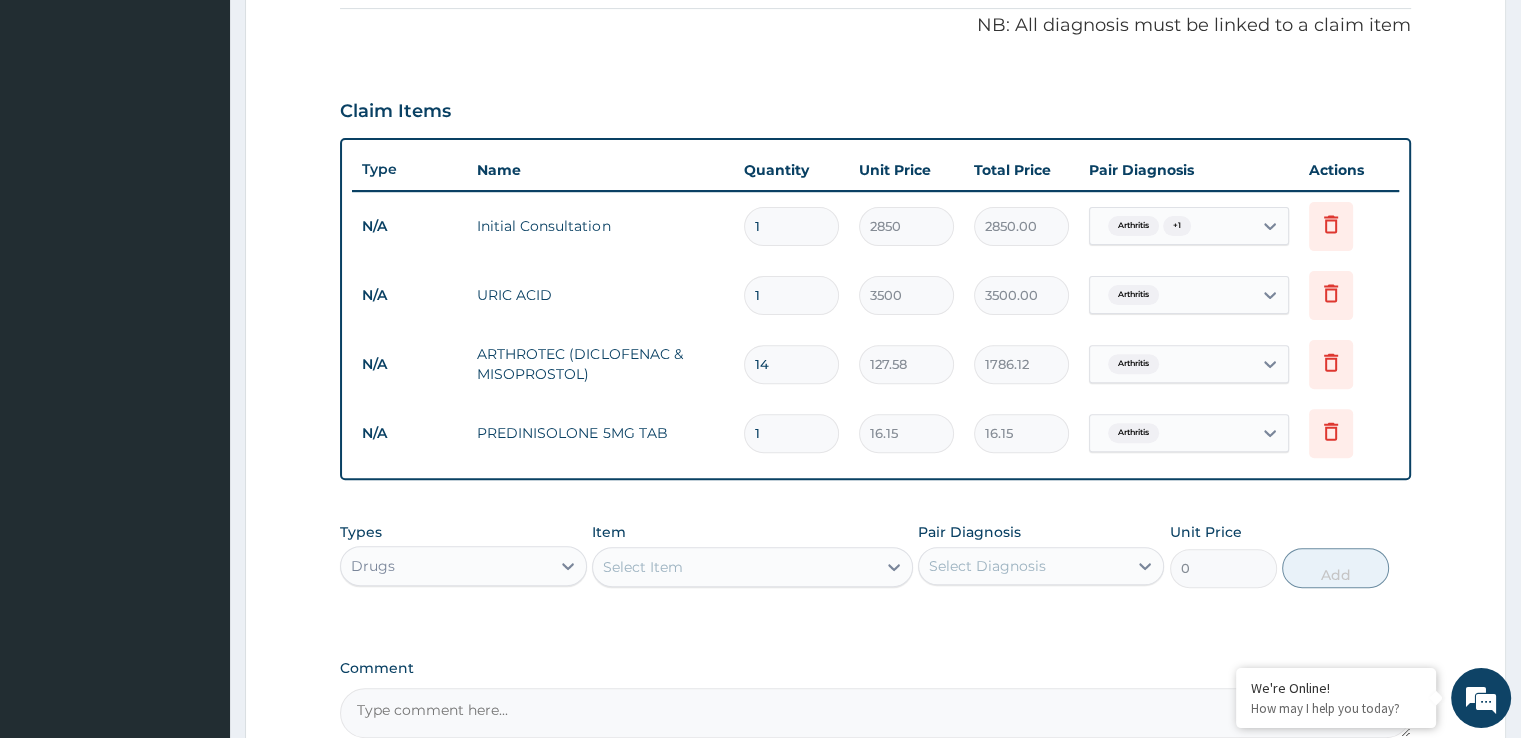 type on "0.00" 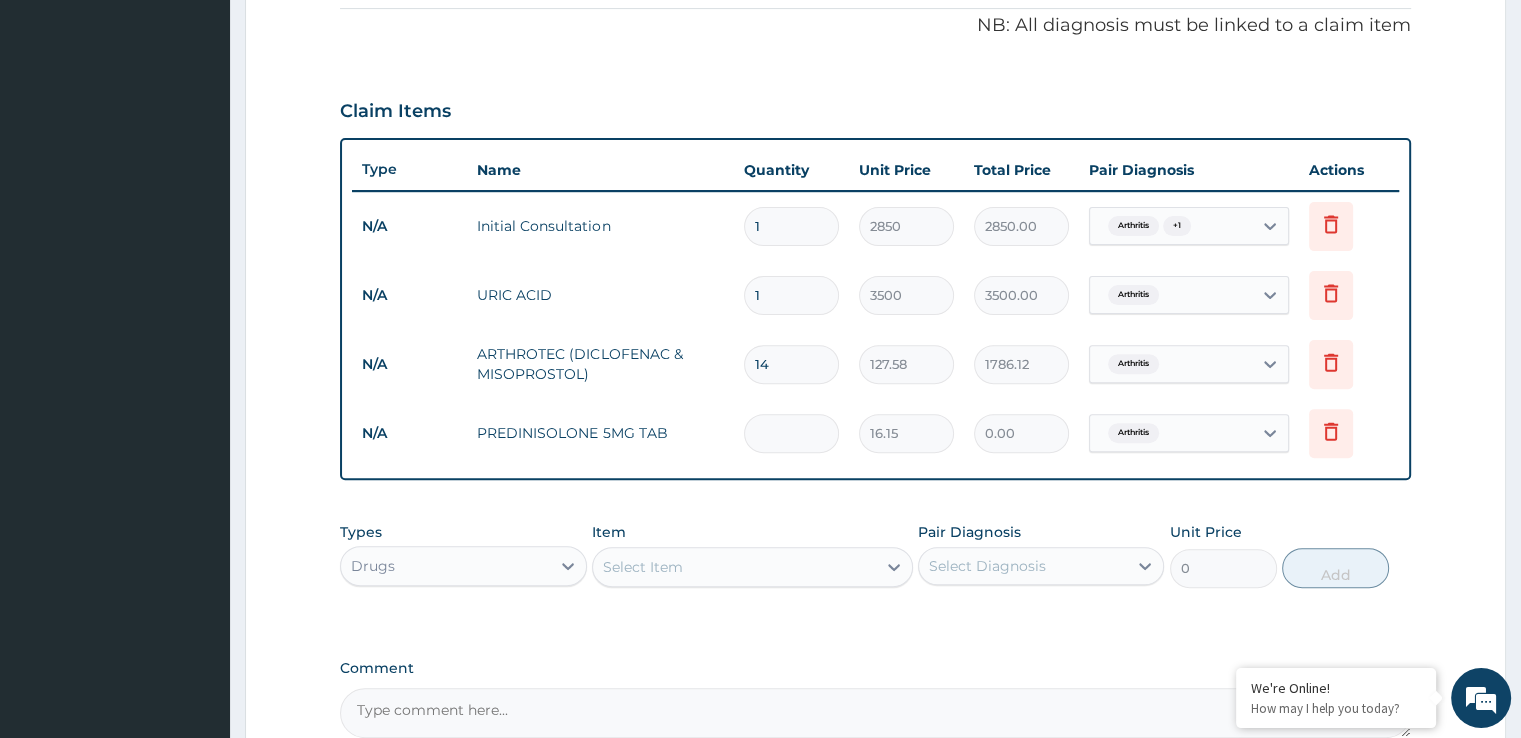 type on "5" 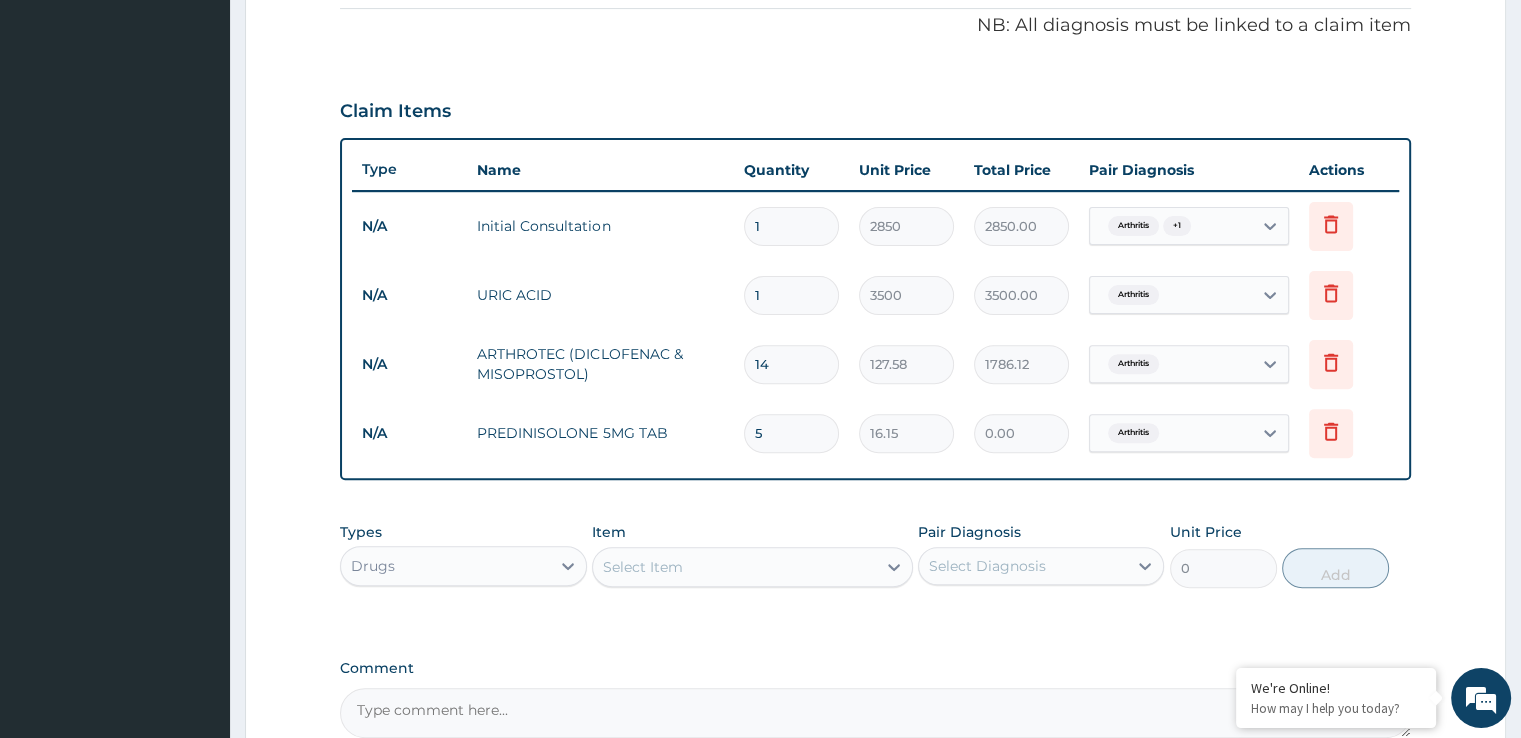type on "80.75" 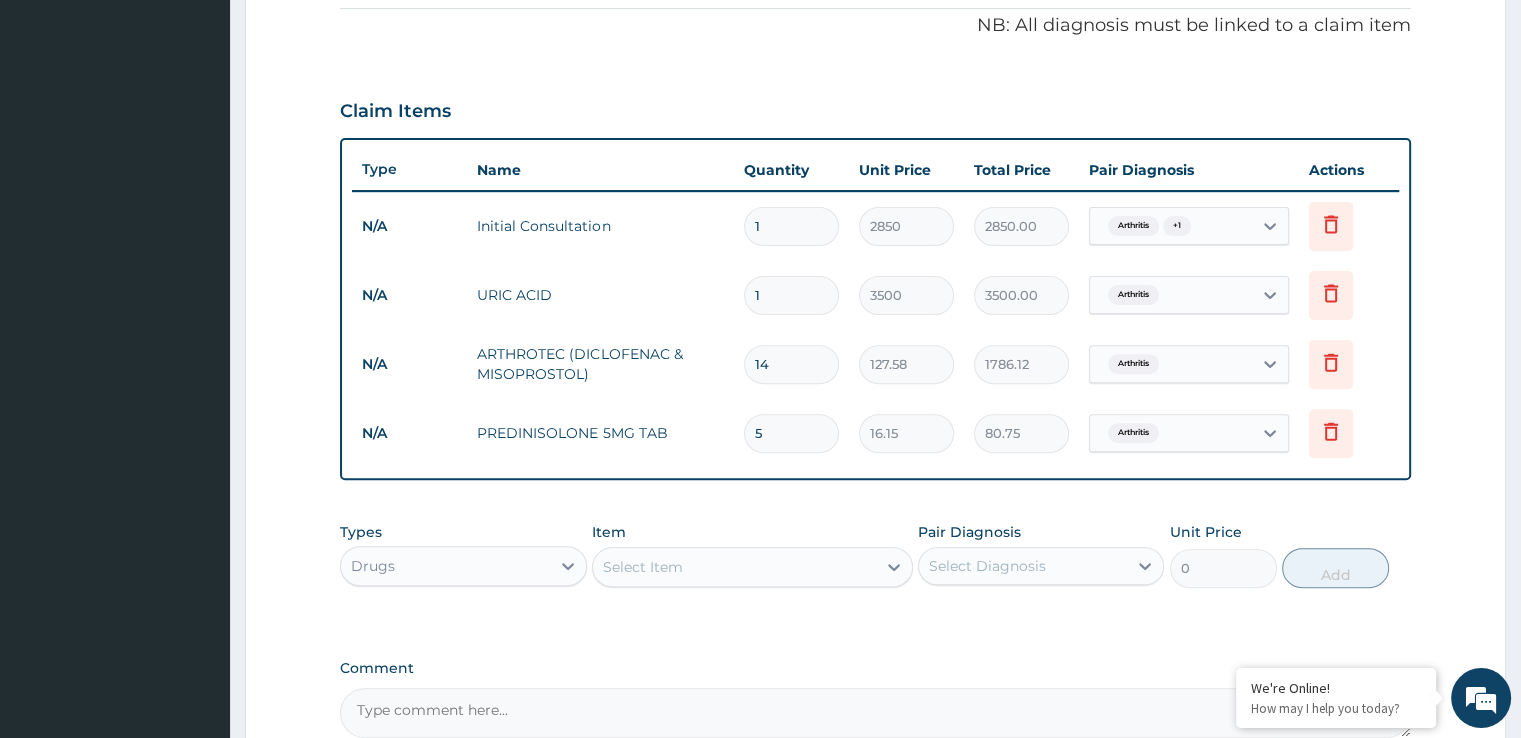 type on "5" 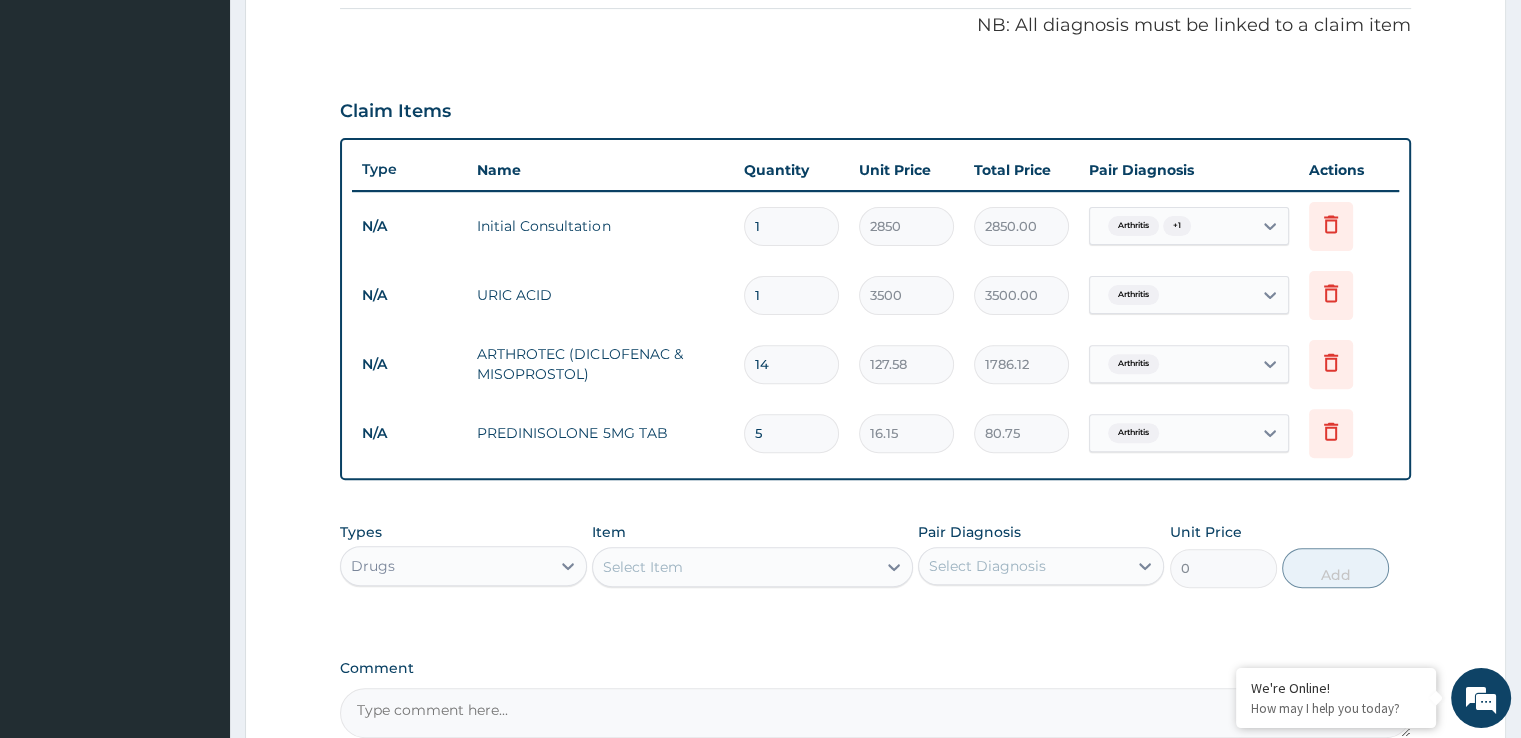 click on "Select Item" at bounding box center [734, 567] 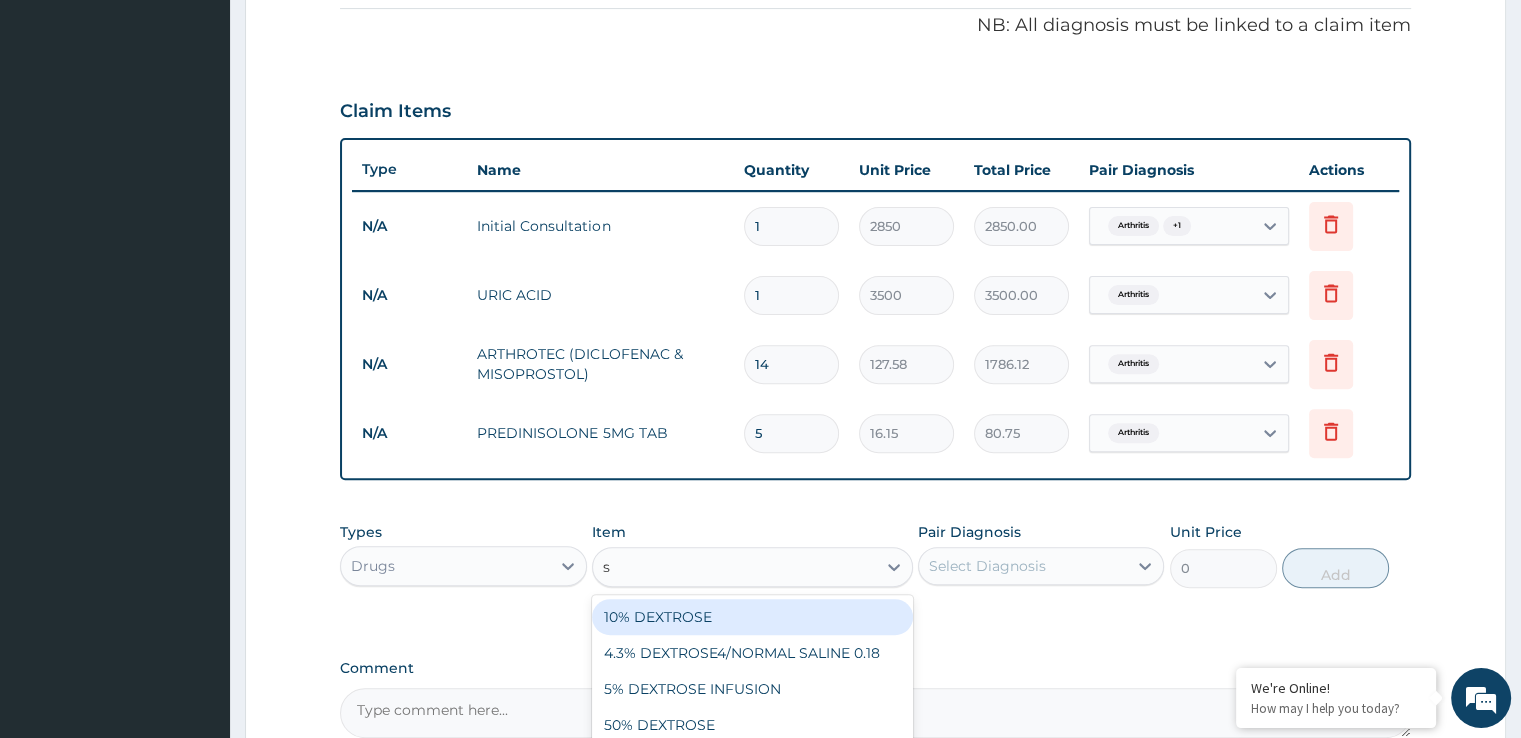 type on "sk" 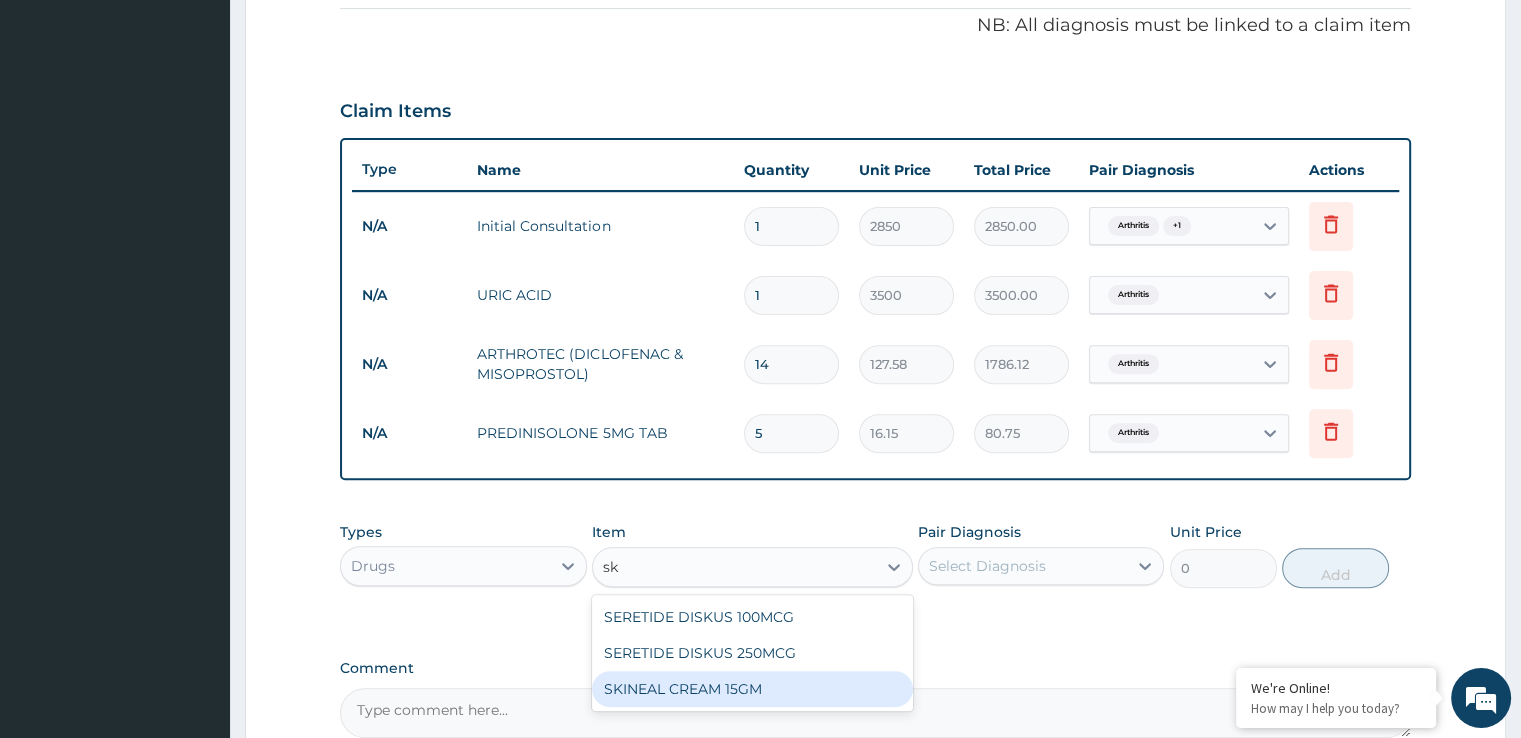 click on "SKINEAL CREAM 15GM" at bounding box center [752, 689] 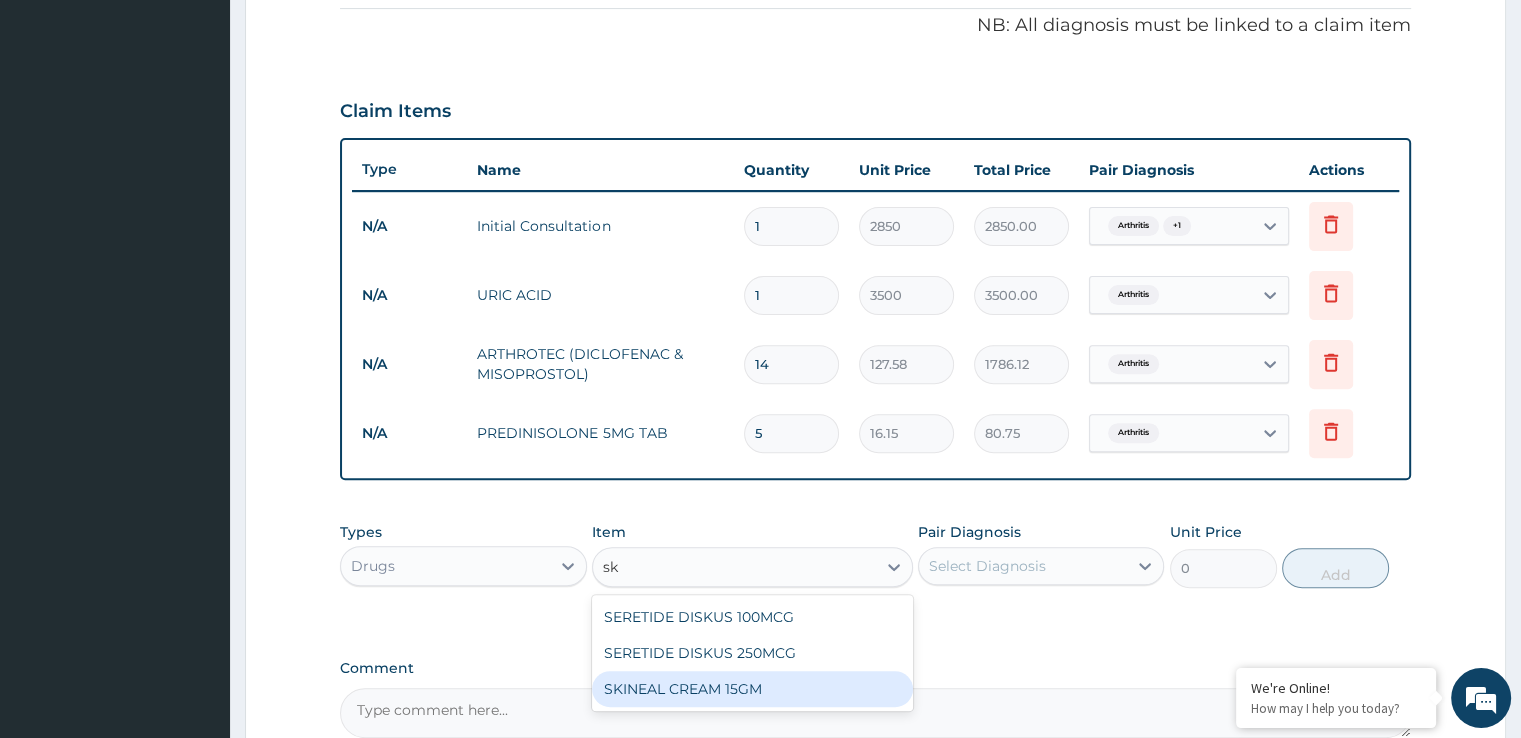 type 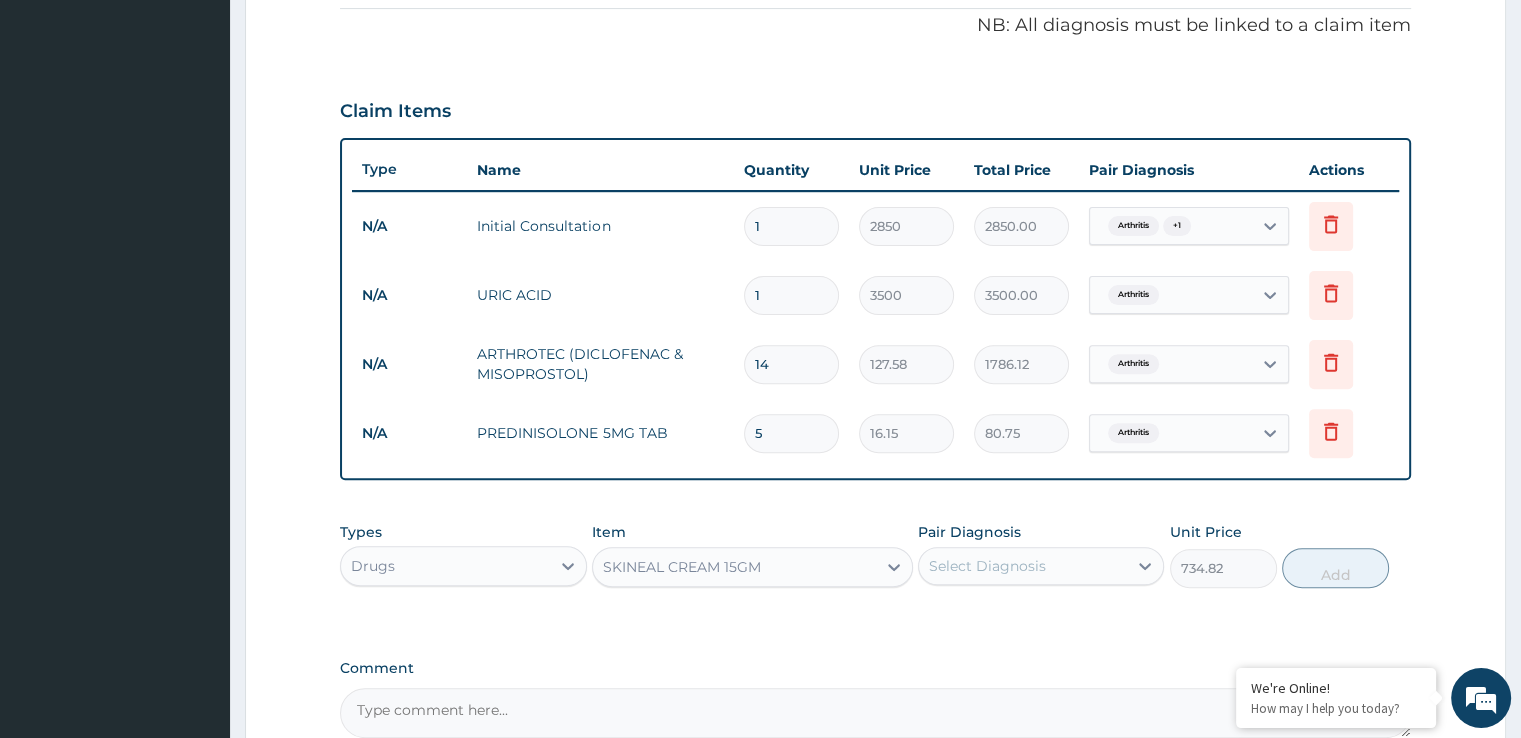click on "Select Diagnosis" at bounding box center [987, 566] 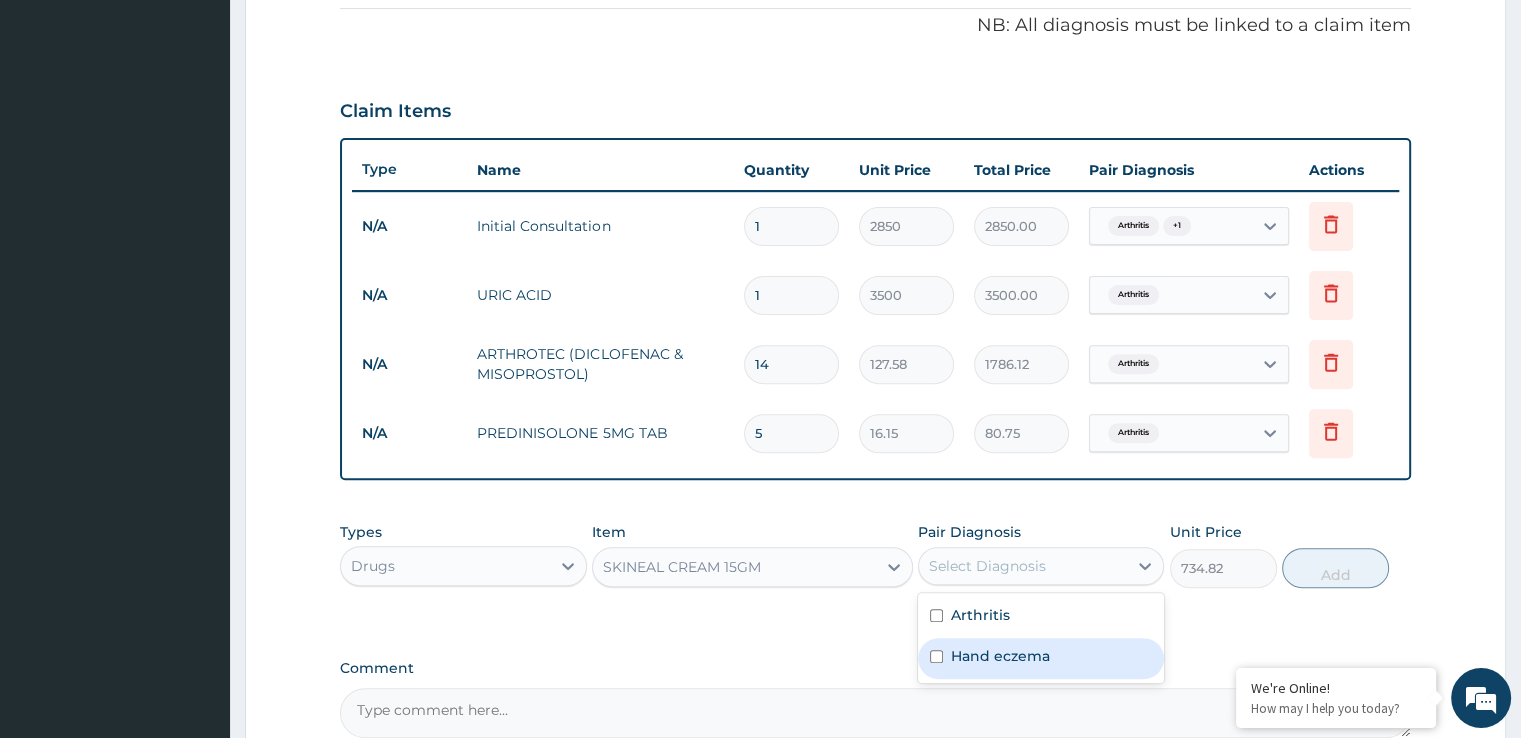click on "Hand eczema" at bounding box center (1000, 656) 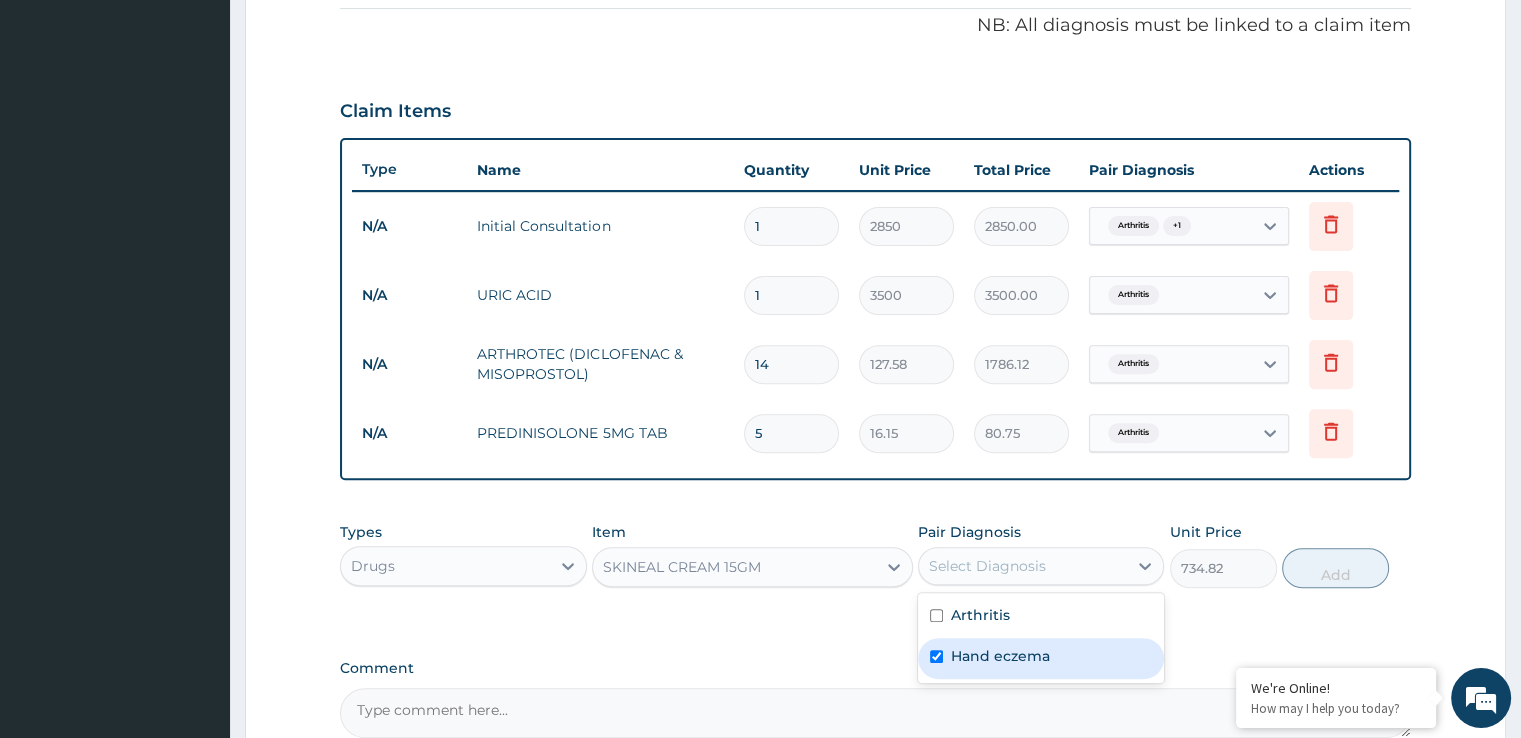 checkbox on "true" 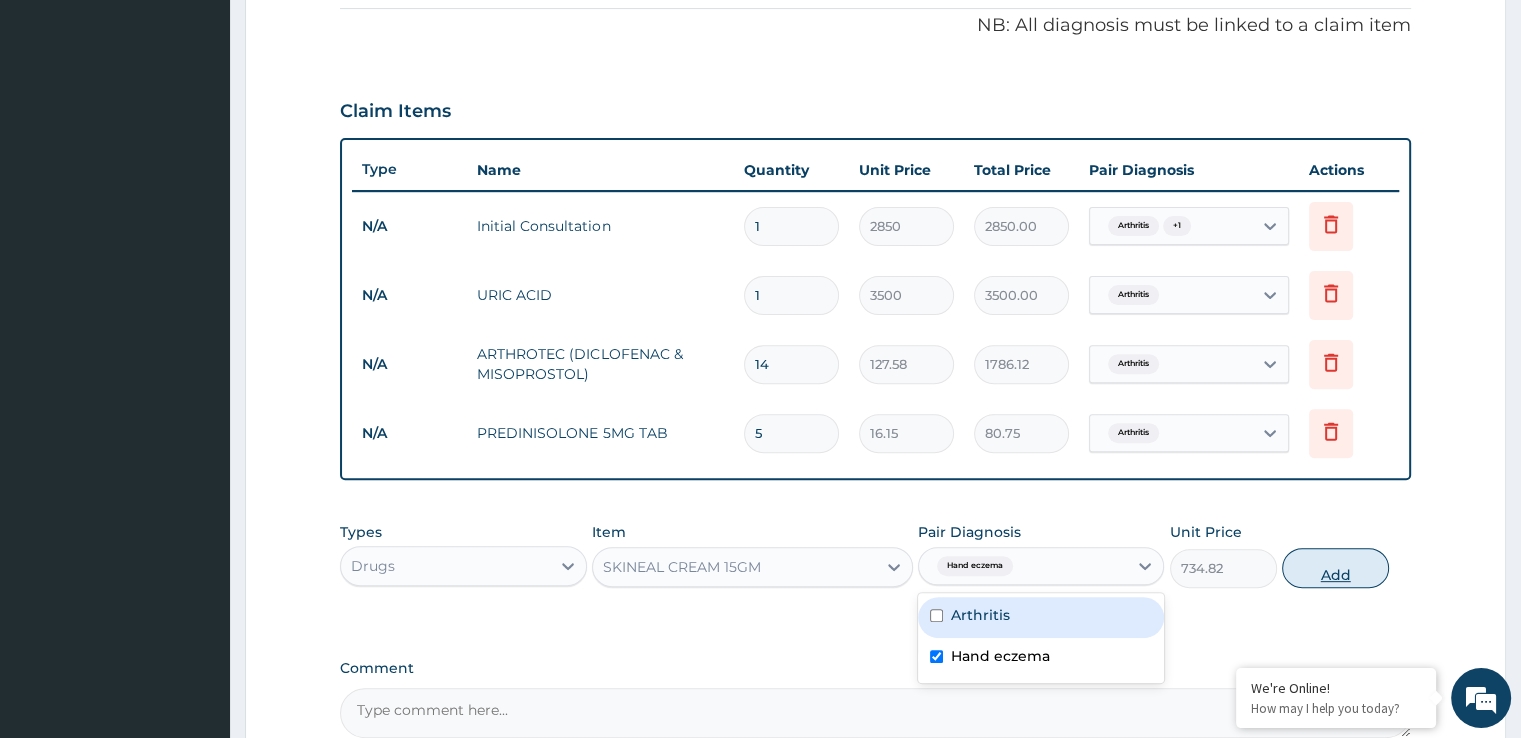 click on "Add" at bounding box center (1335, 568) 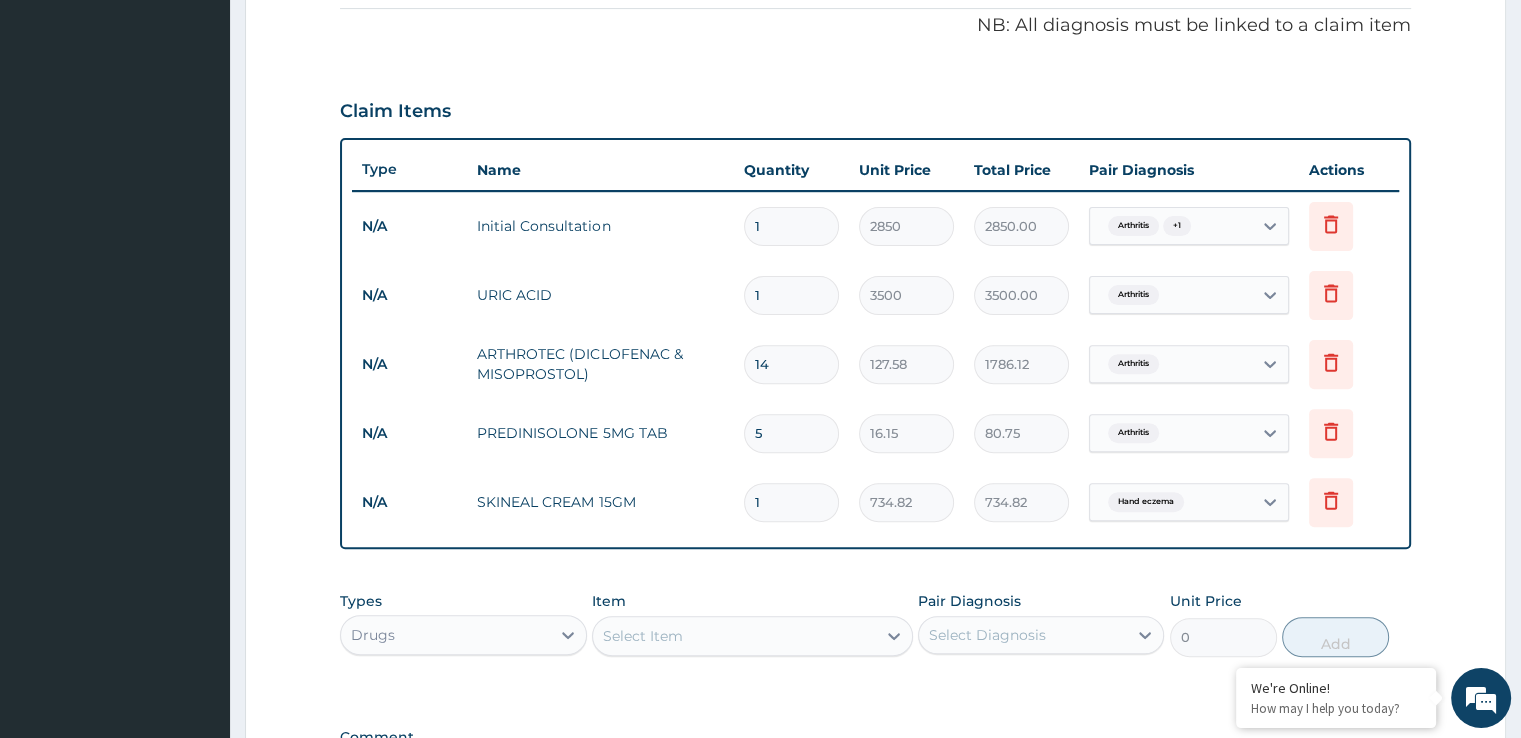 scroll, scrollTop: 881, scrollLeft: 0, axis: vertical 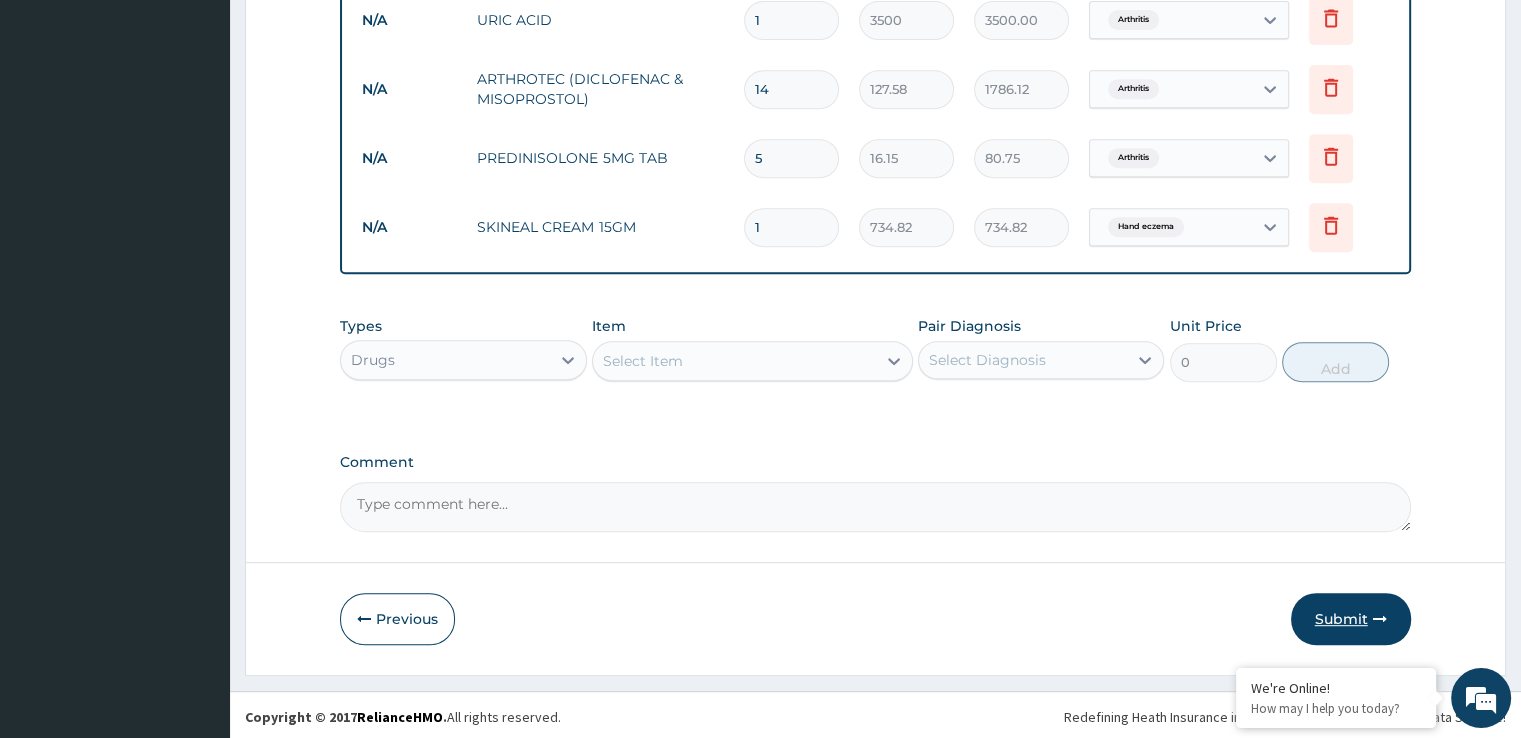 click at bounding box center [1380, 619] 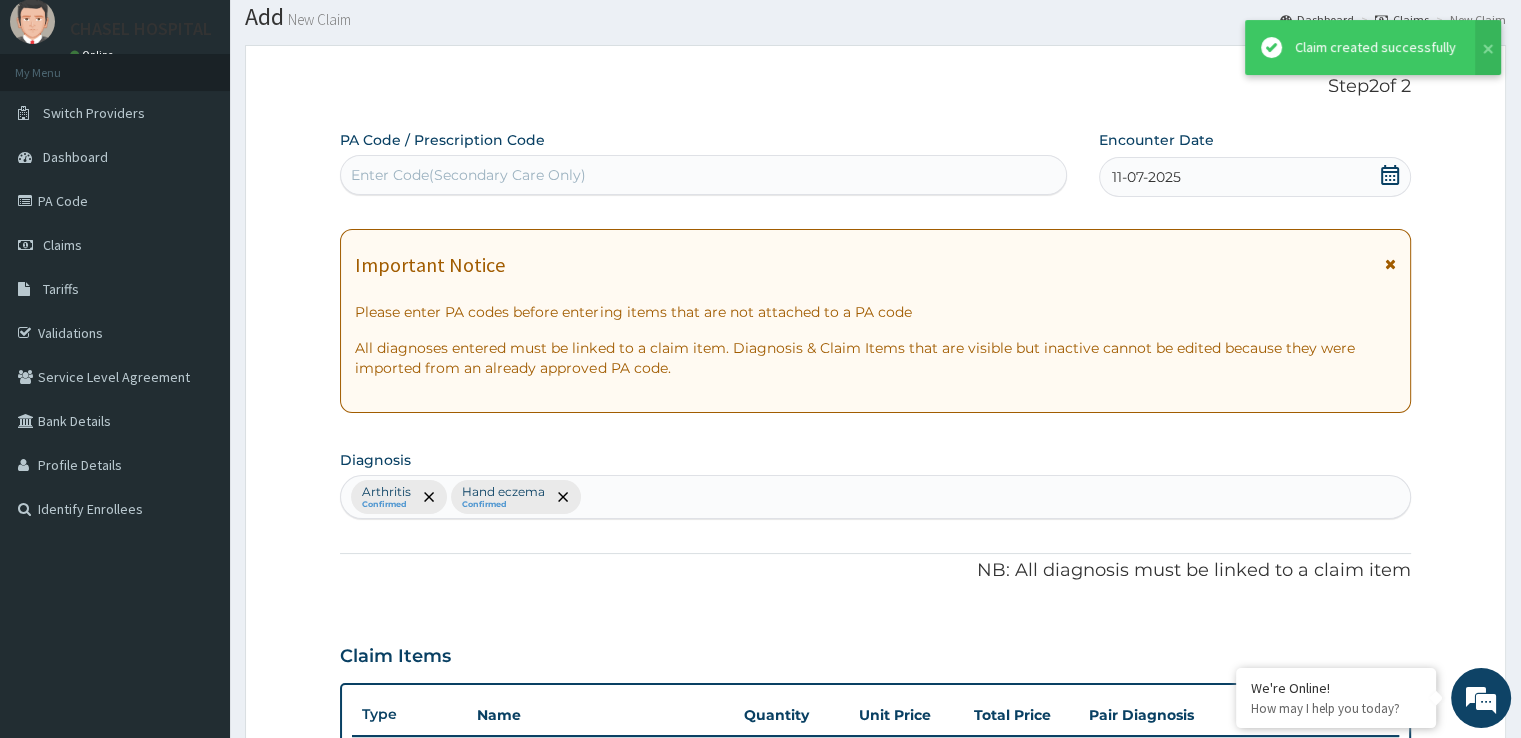 scroll, scrollTop: 881, scrollLeft: 0, axis: vertical 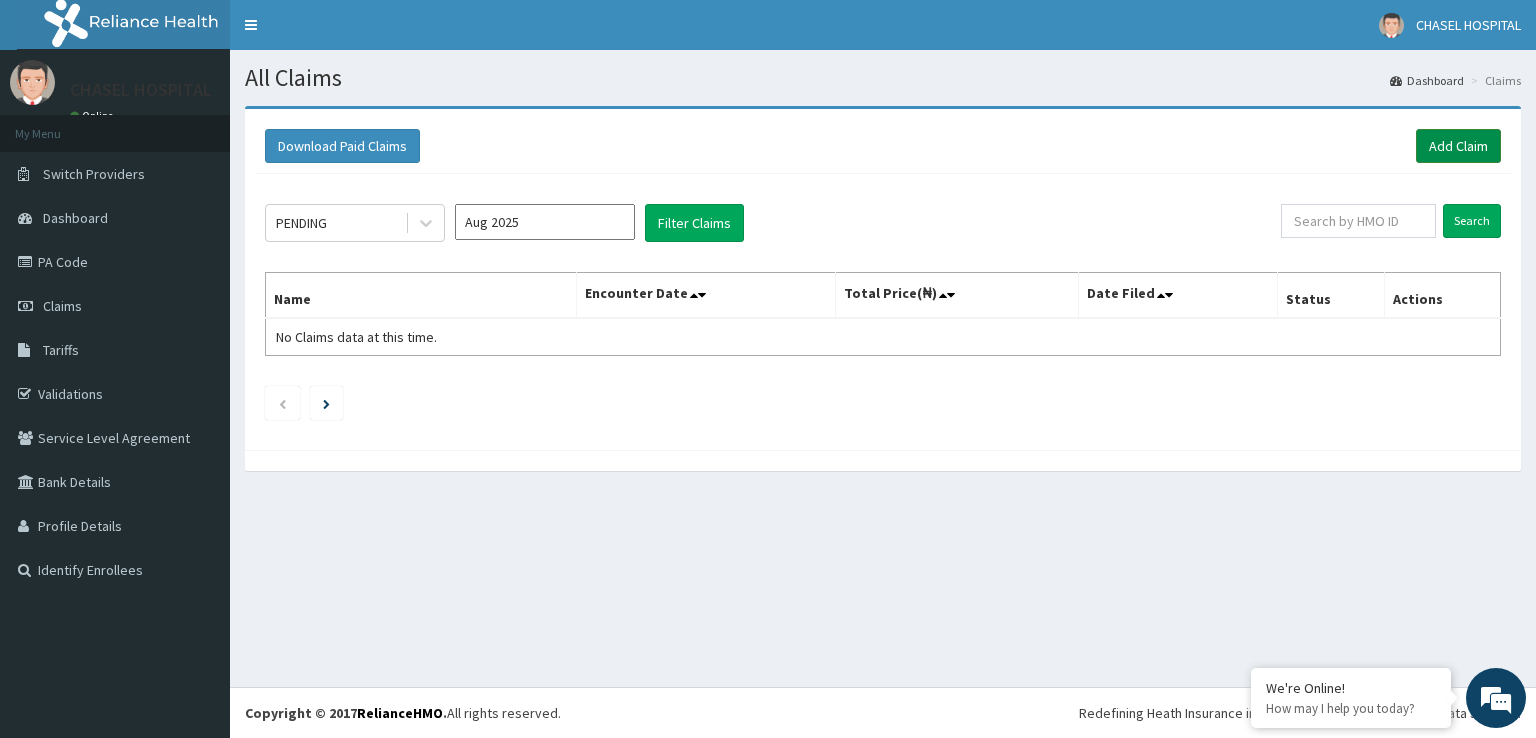 click on "Add Claim" at bounding box center [1458, 146] 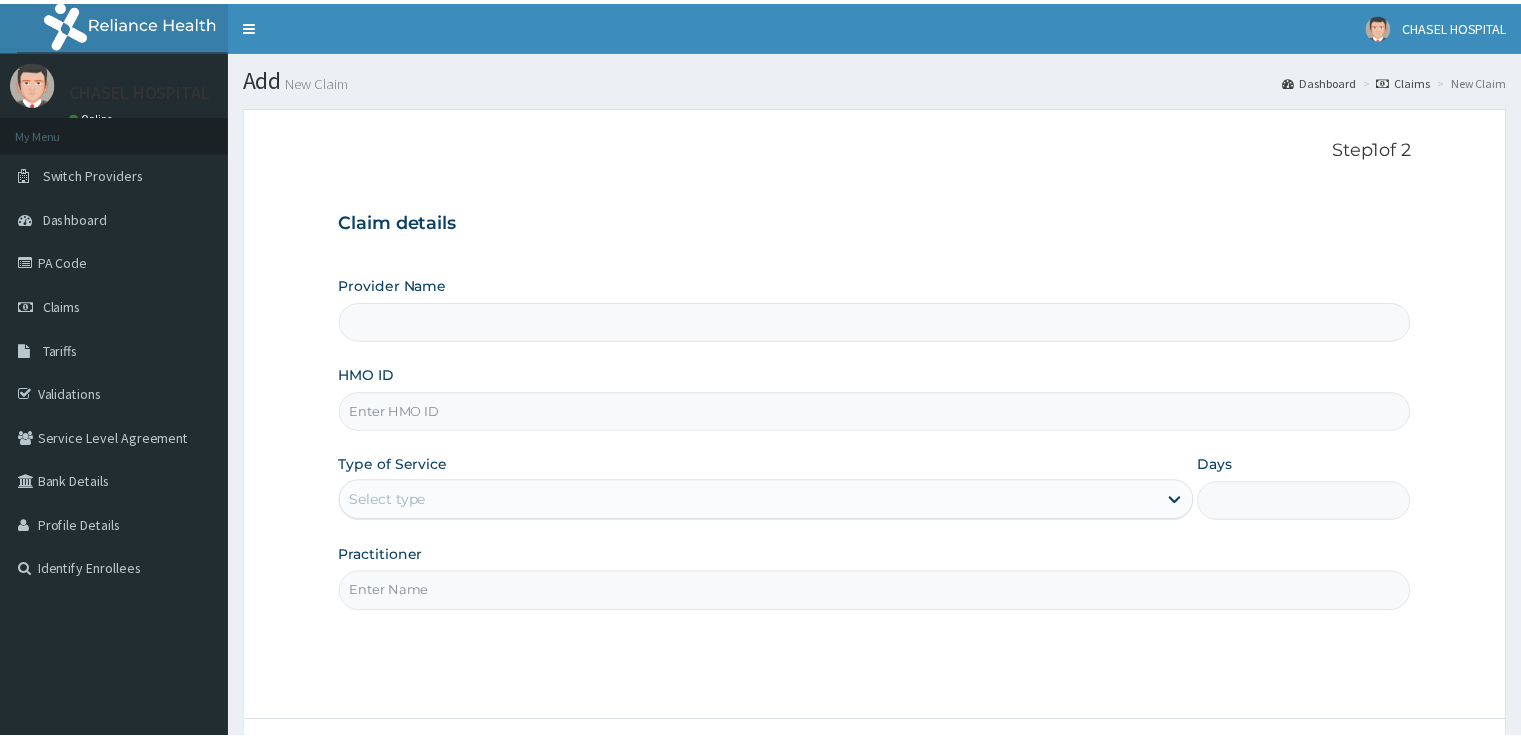 scroll, scrollTop: 0, scrollLeft: 0, axis: both 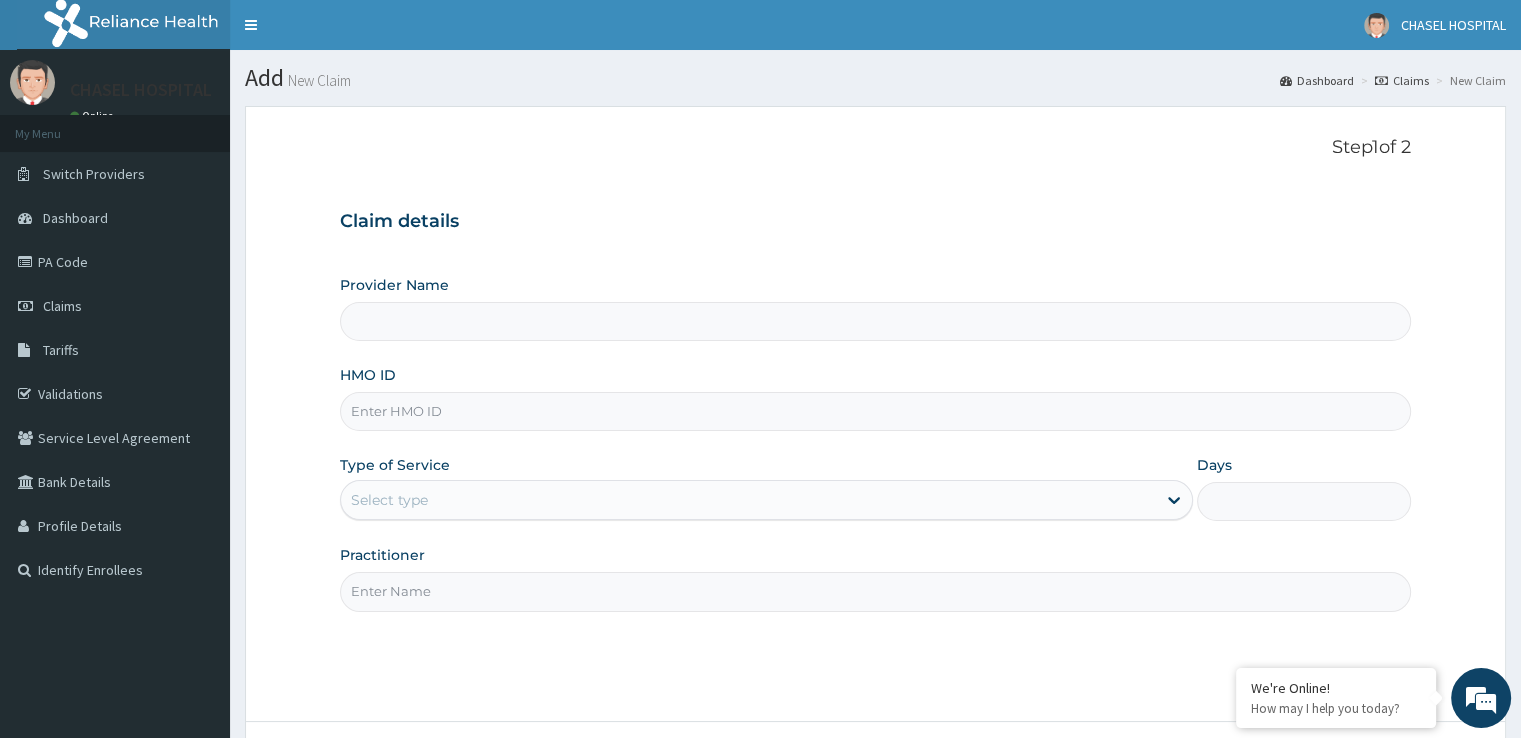 type on "Chasel Hospital" 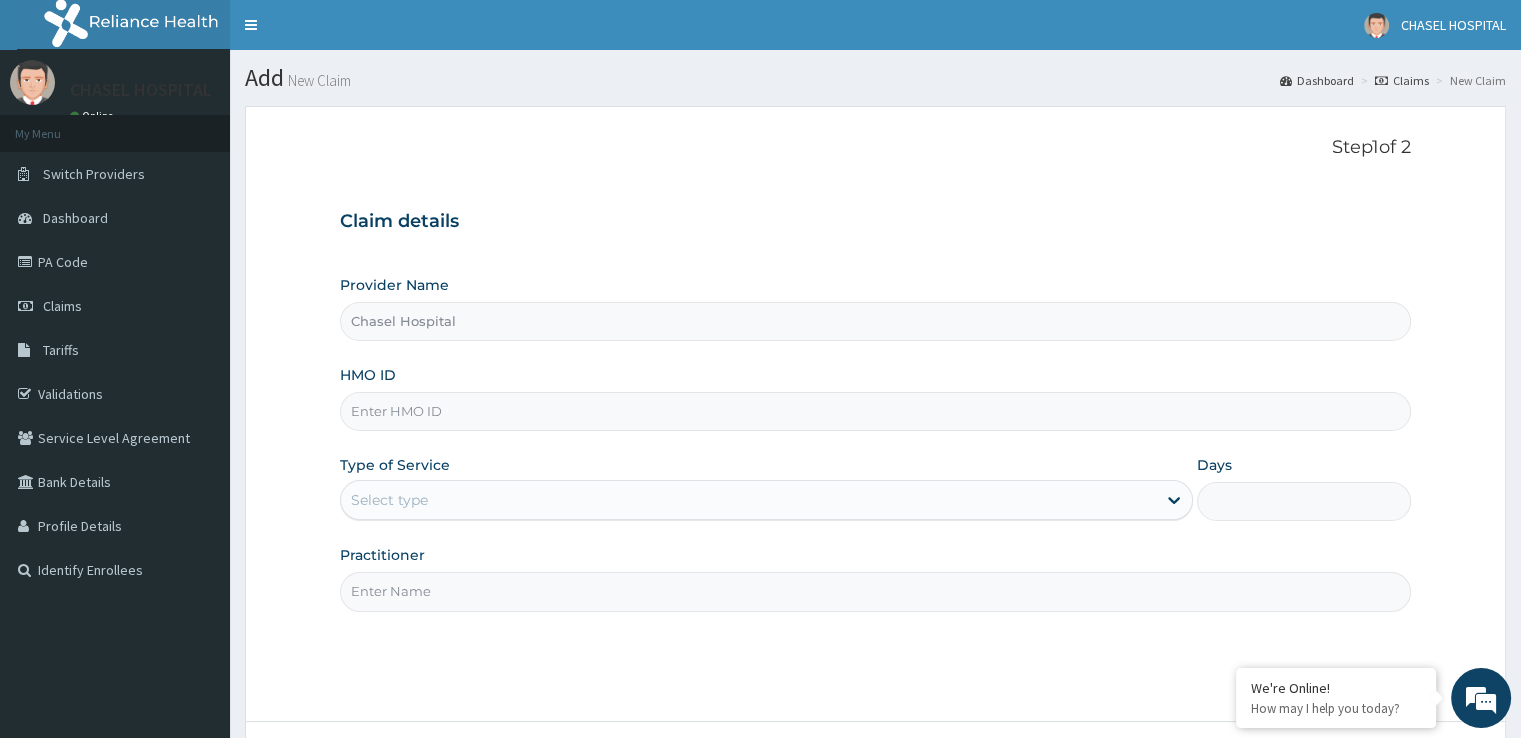 scroll, scrollTop: 0, scrollLeft: 0, axis: both 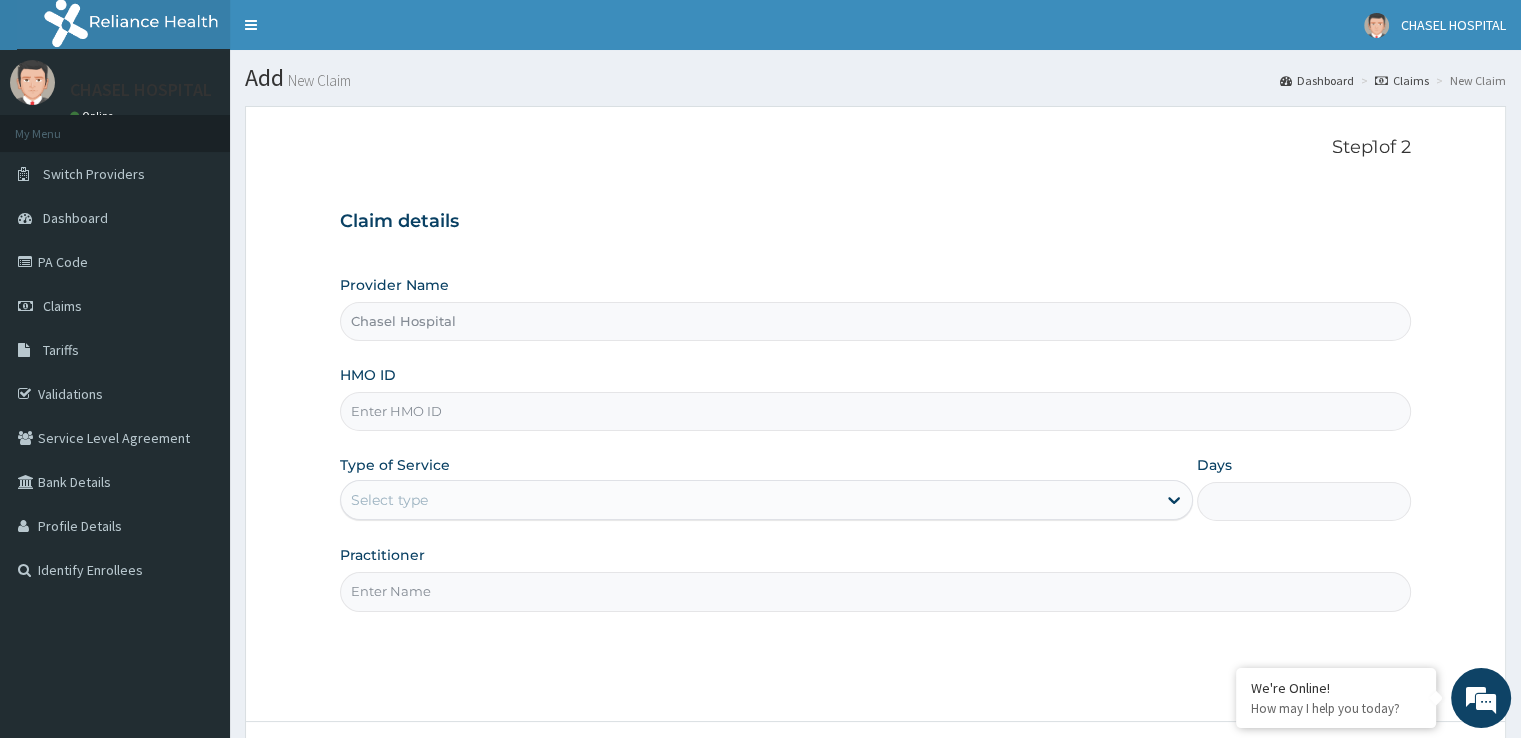 click on "HMO ID" at bounding box center (875, 411) 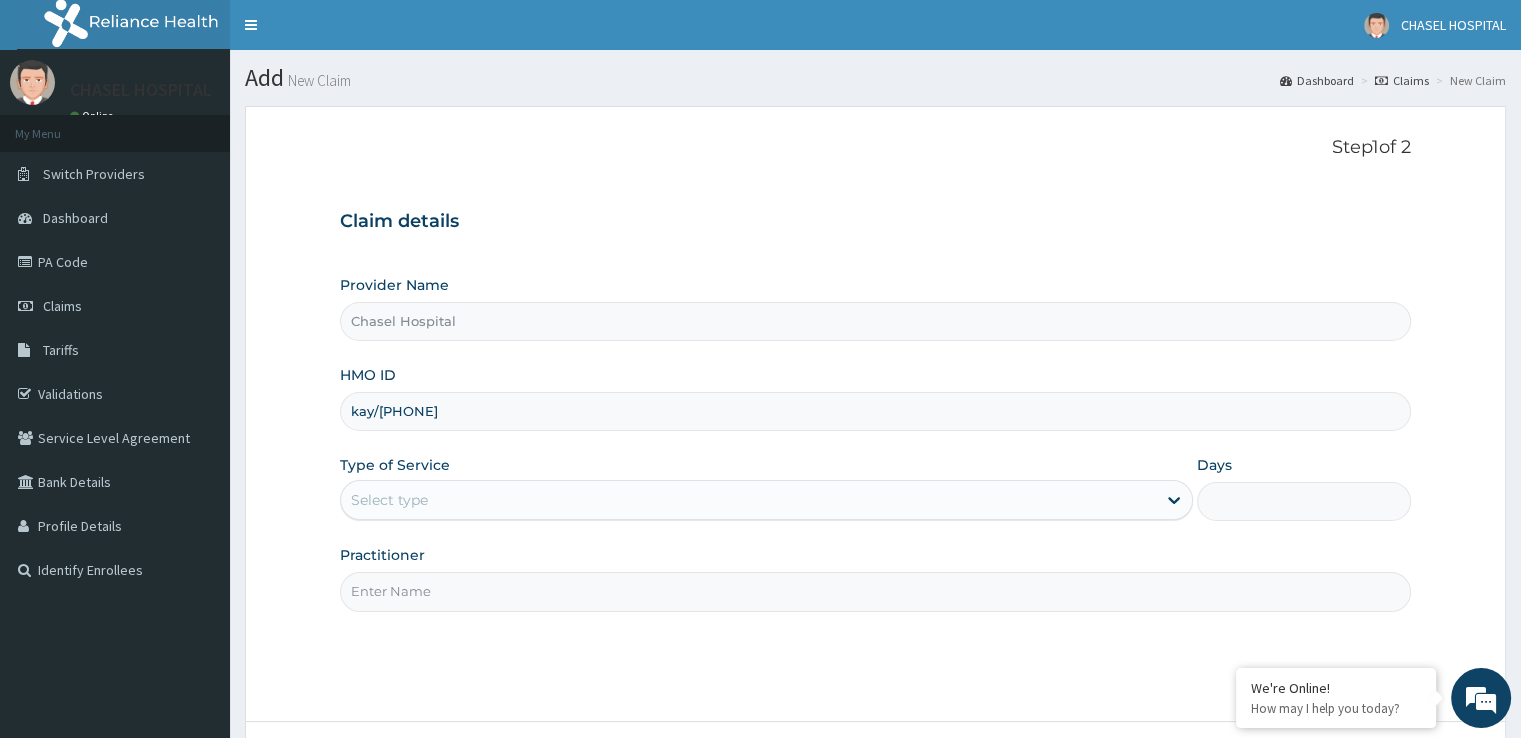 type on "KAY/10058/C" 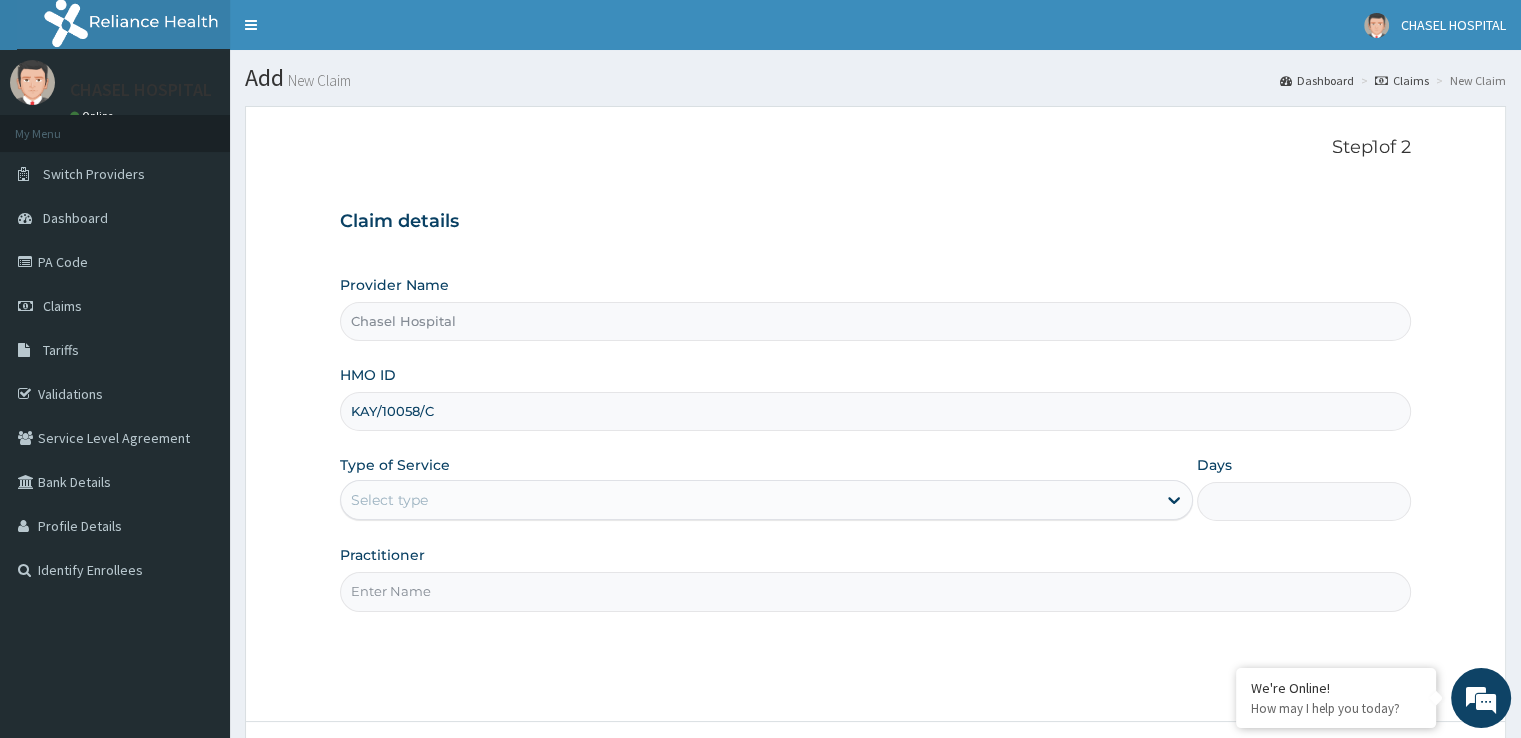 click on "Select type" at bounding box center [748, 500] 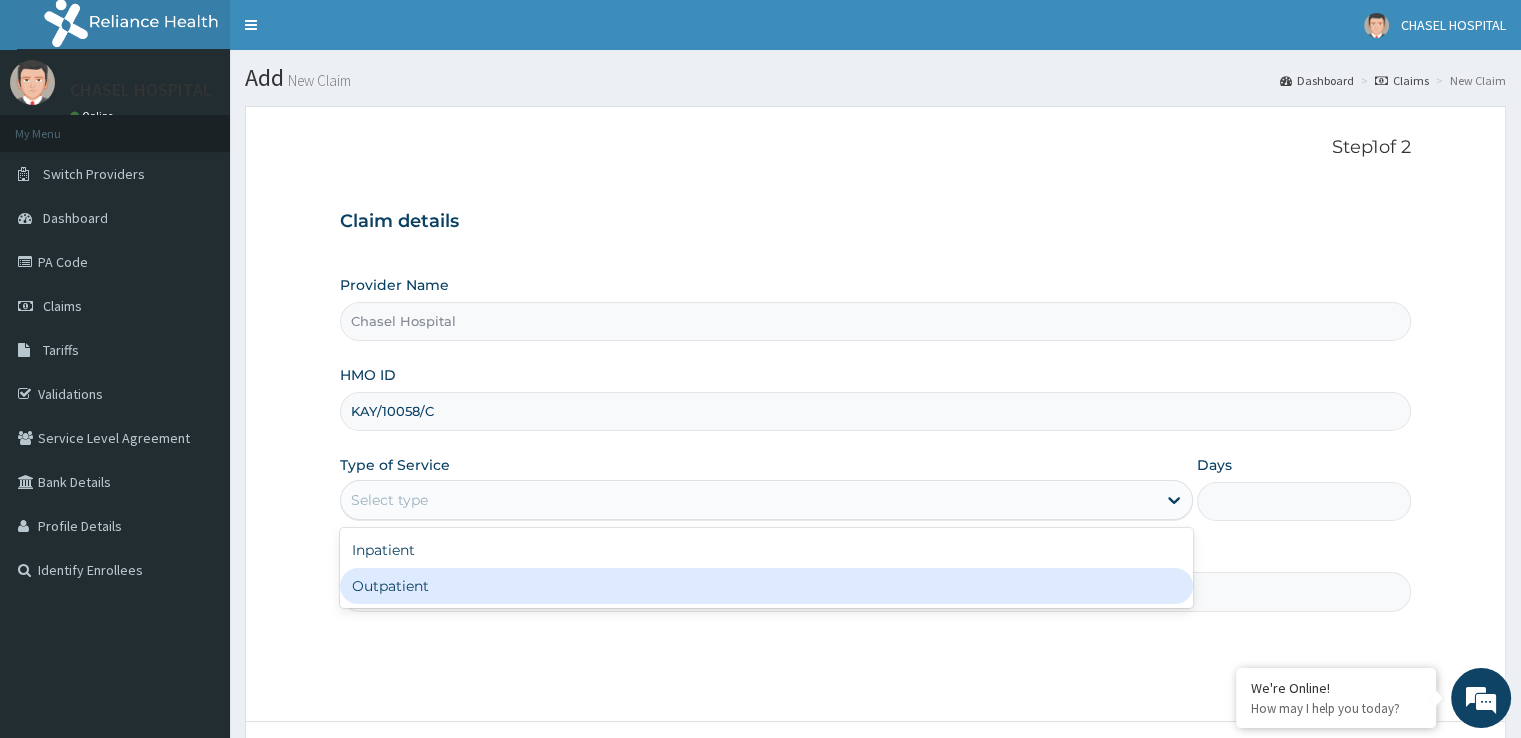 click on "Outpatient" at bounding box center [766, 586] 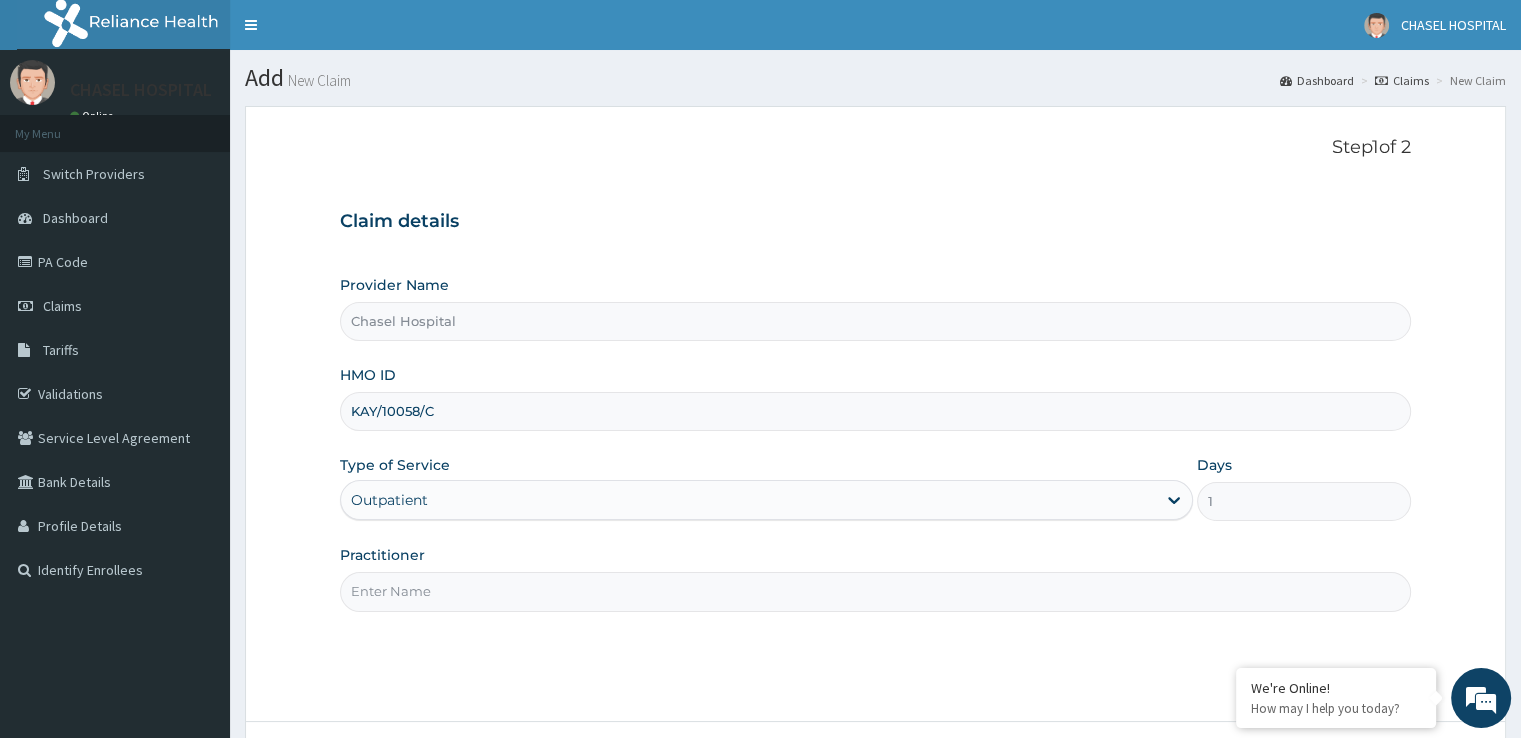 click on "Practitioner" at bounding box center (875, 591) 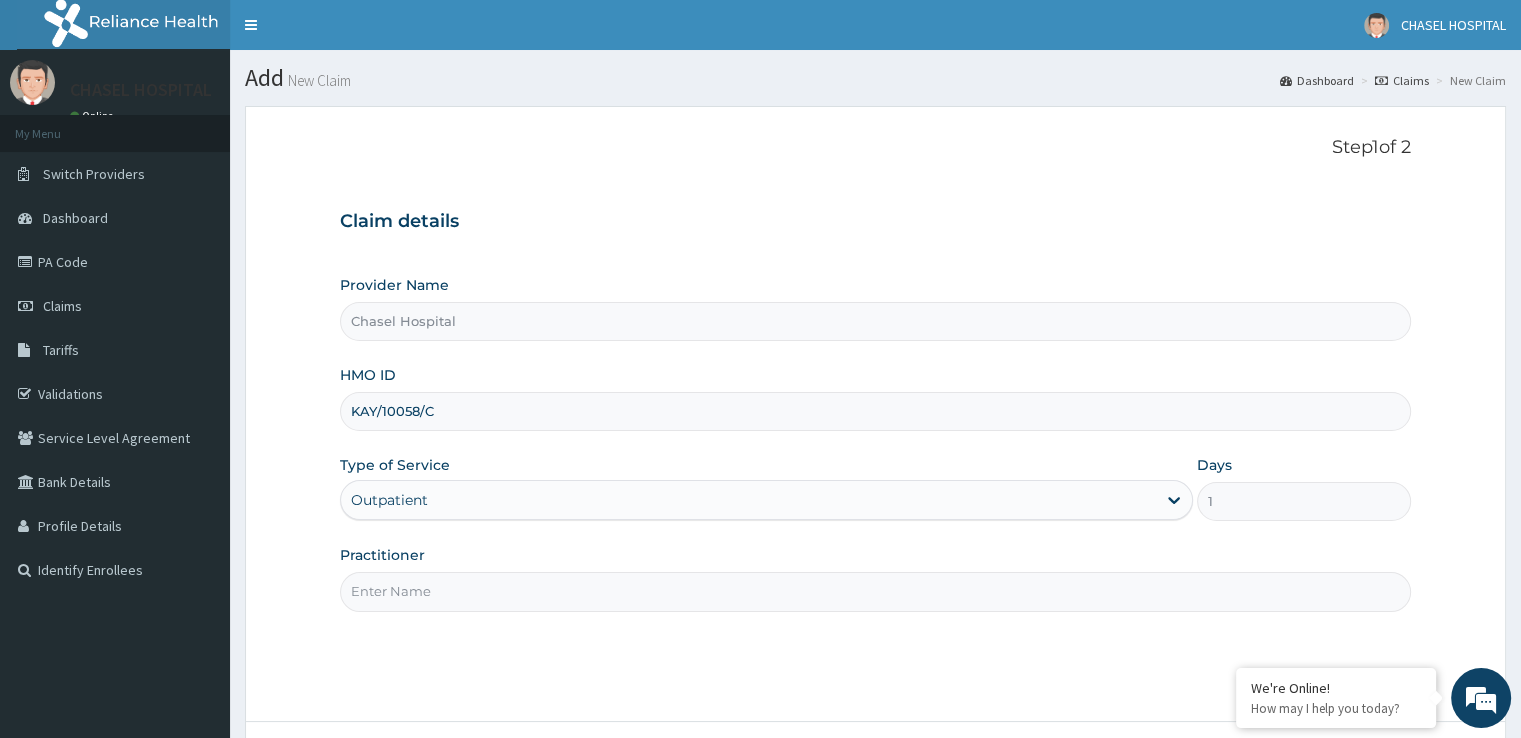 type on "d" 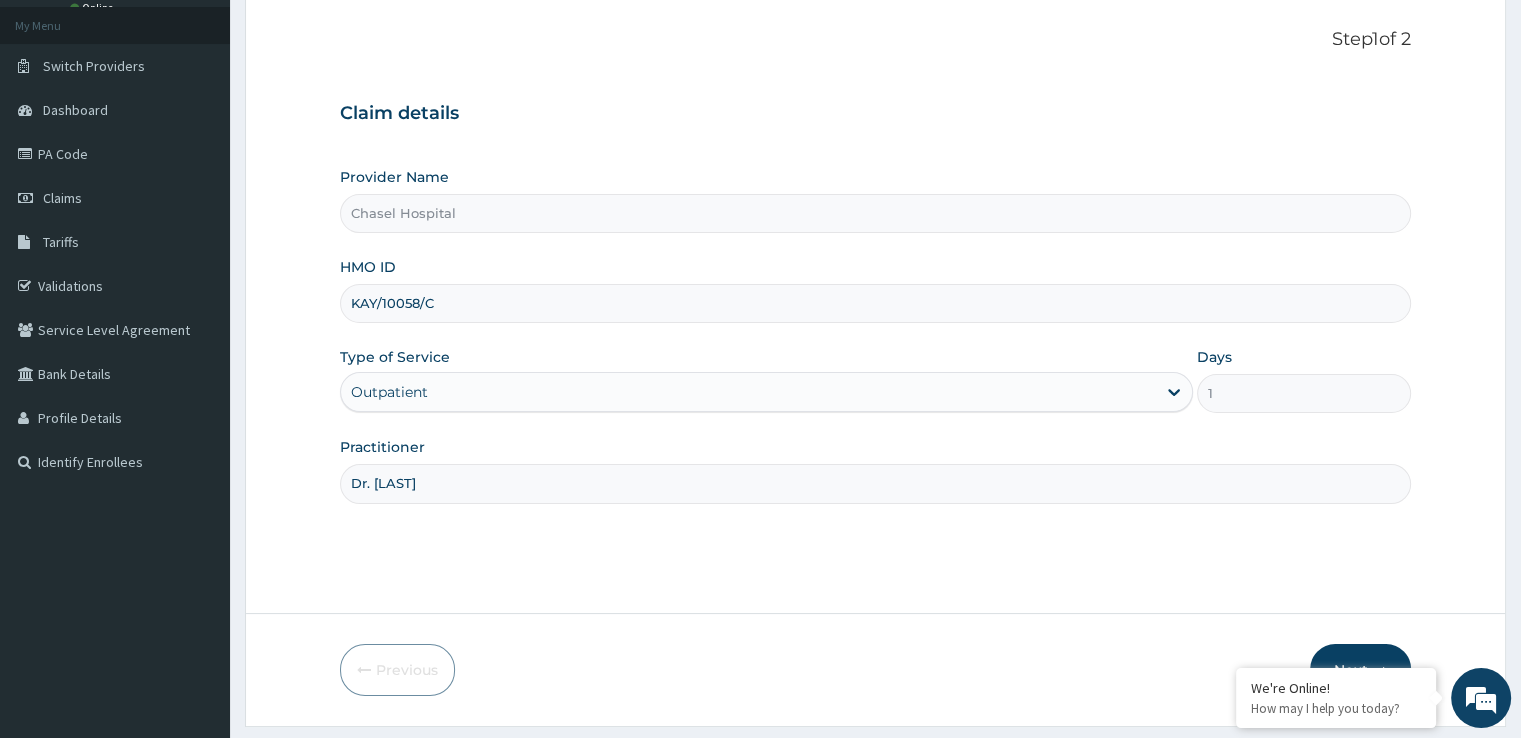 scroll, scrollTop: 162, scrollLeft: 0, axis: vertical 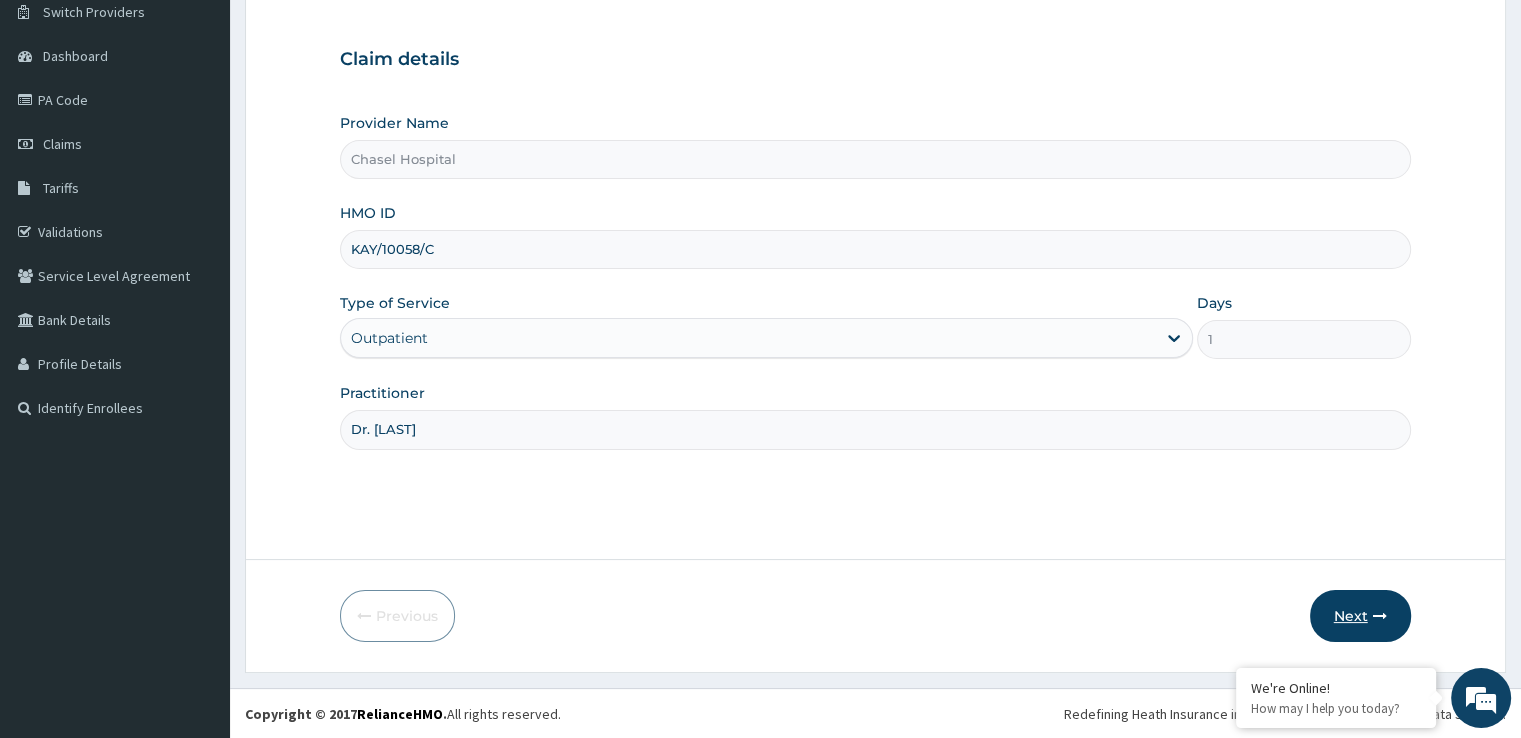 type on "Dr. [LAST]" 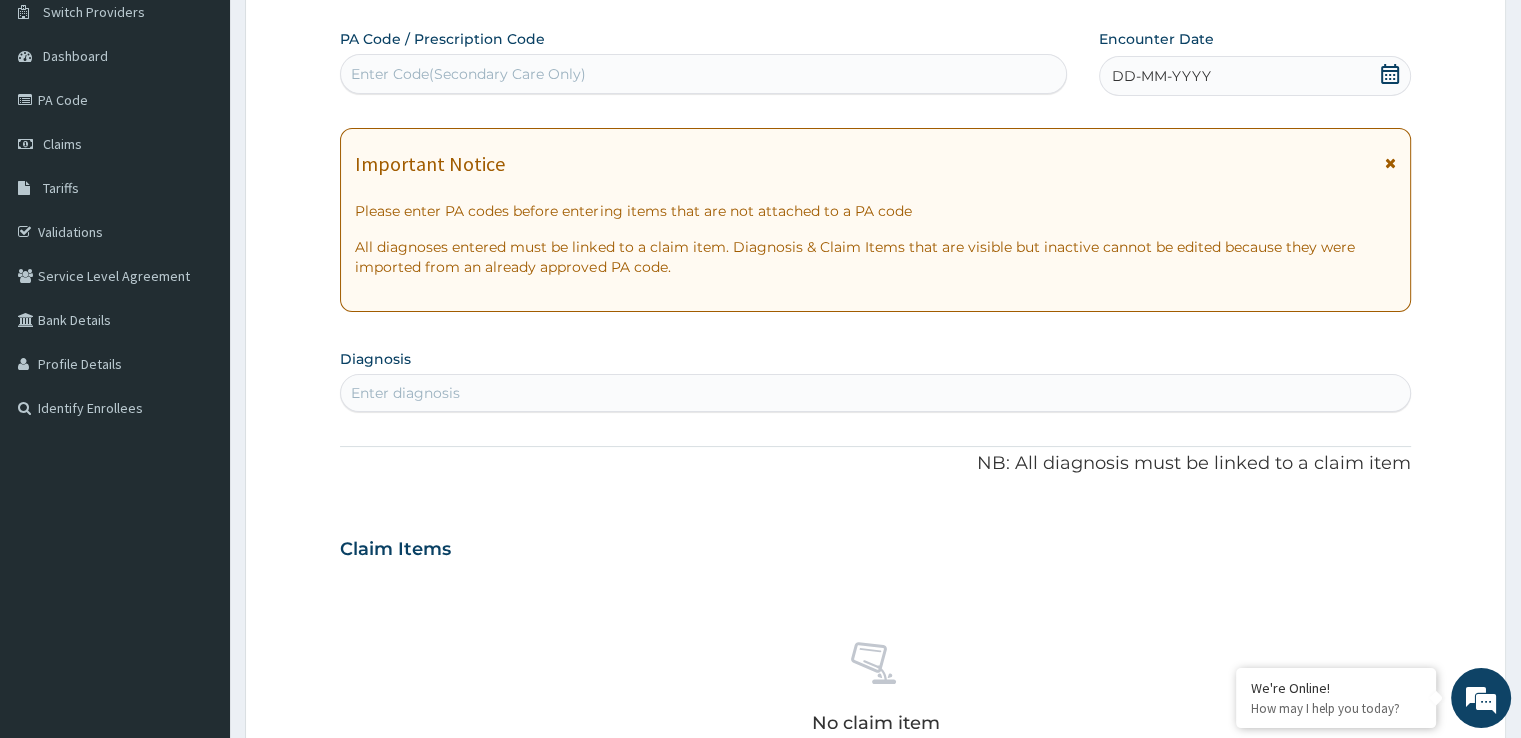 scroll, scrollTop: 0, scrollLeft: 0, axis: both 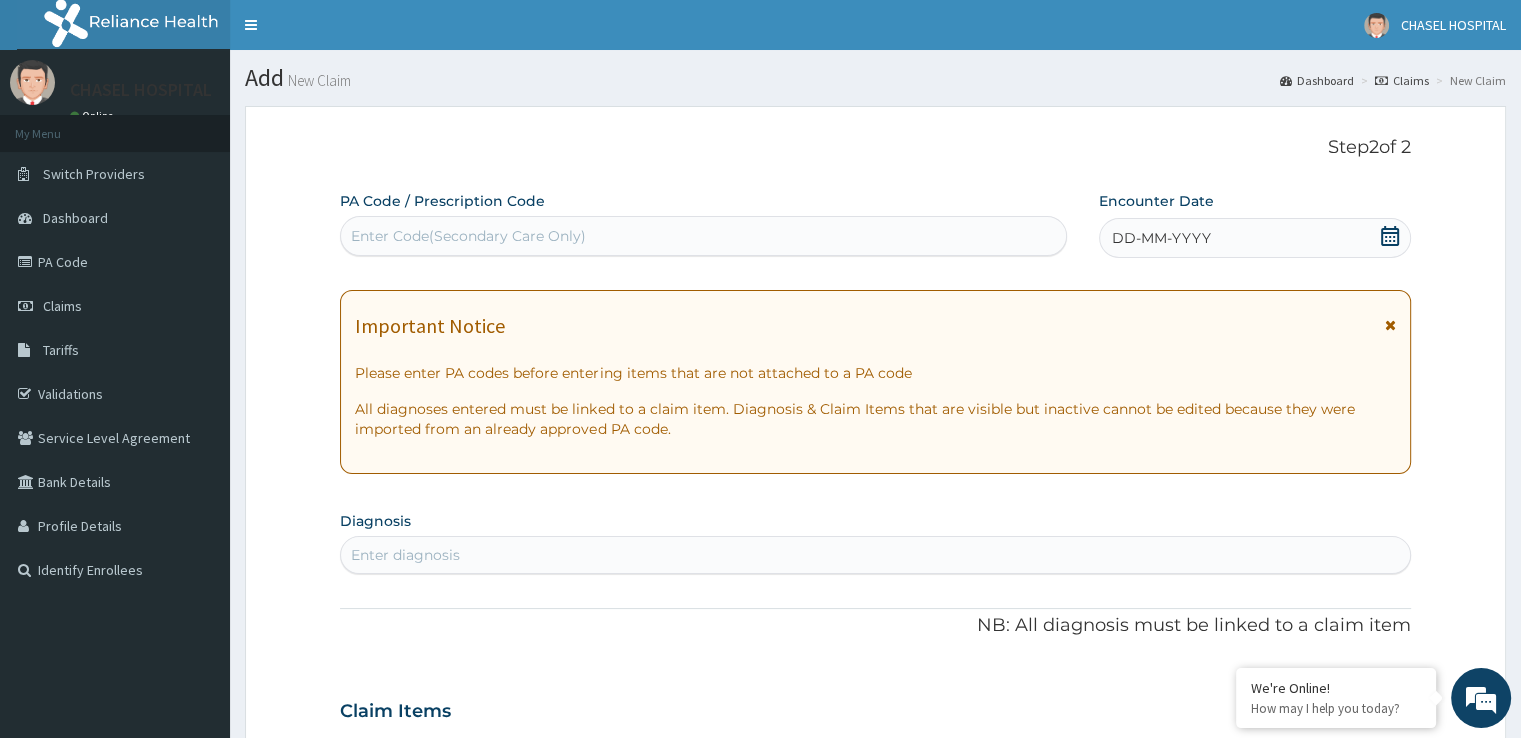 click on "Enter Code(Secondary Care Only)" at bounding box center (703, 236) 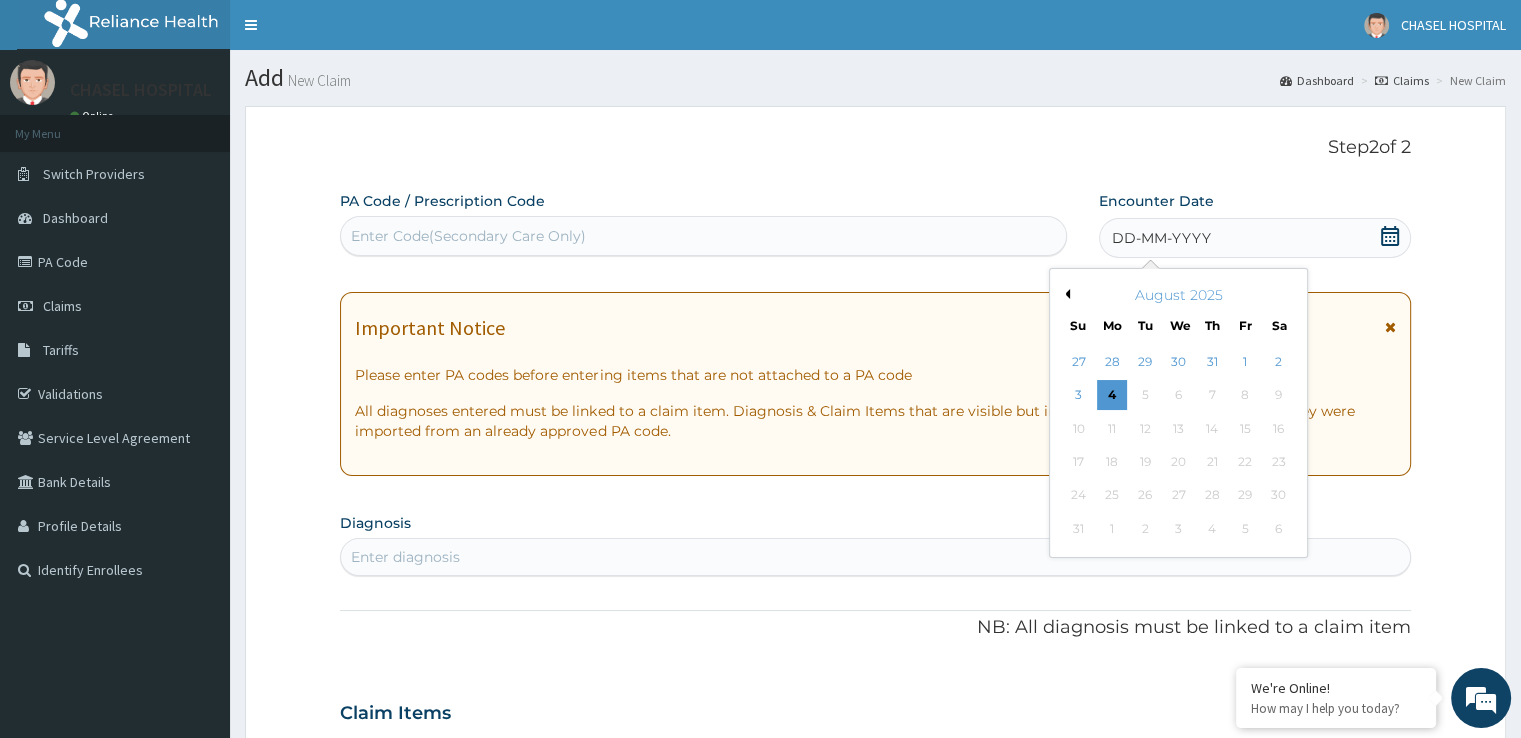 click on "Previous Month" at bounding box center [1065, 294] 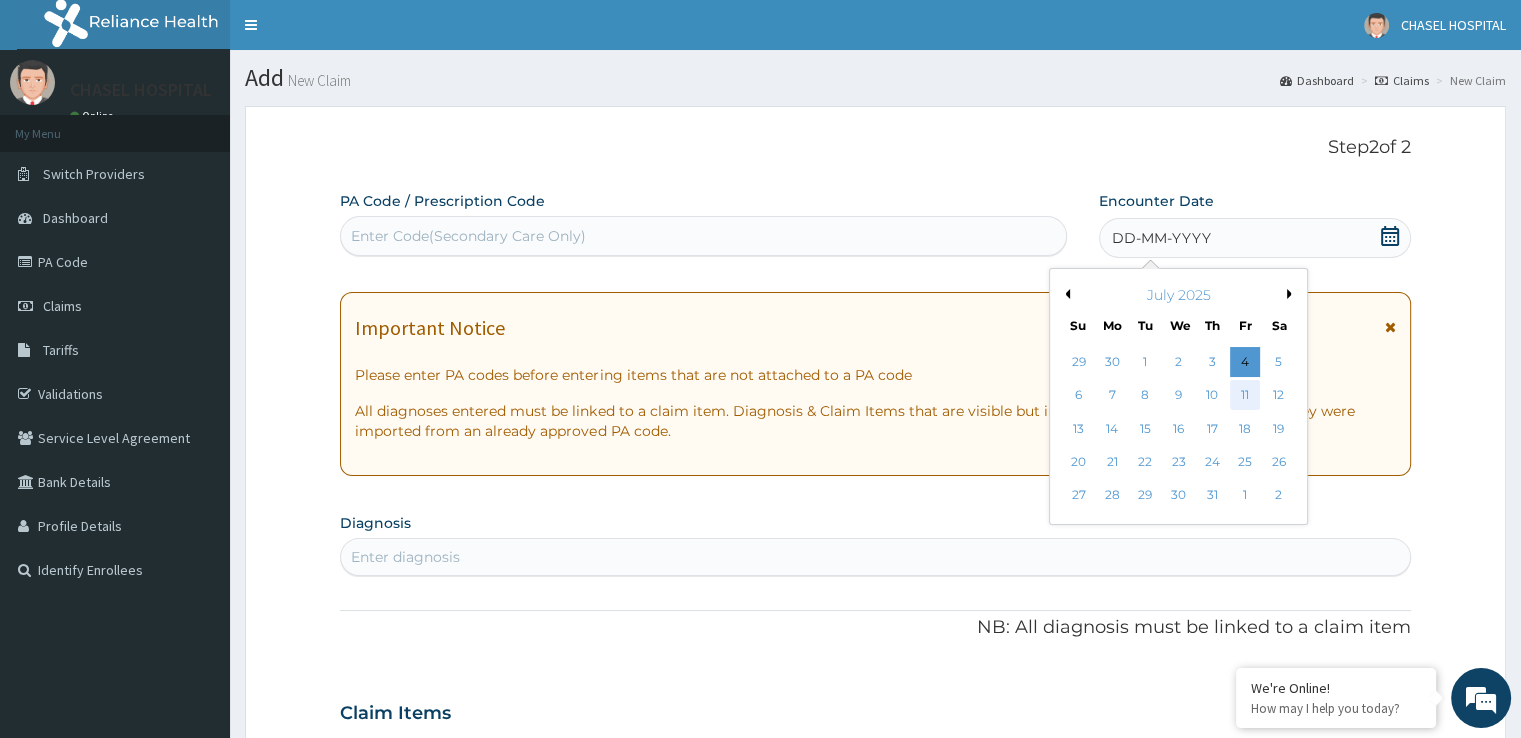 click on "11" at bounding box center (1245, 396) 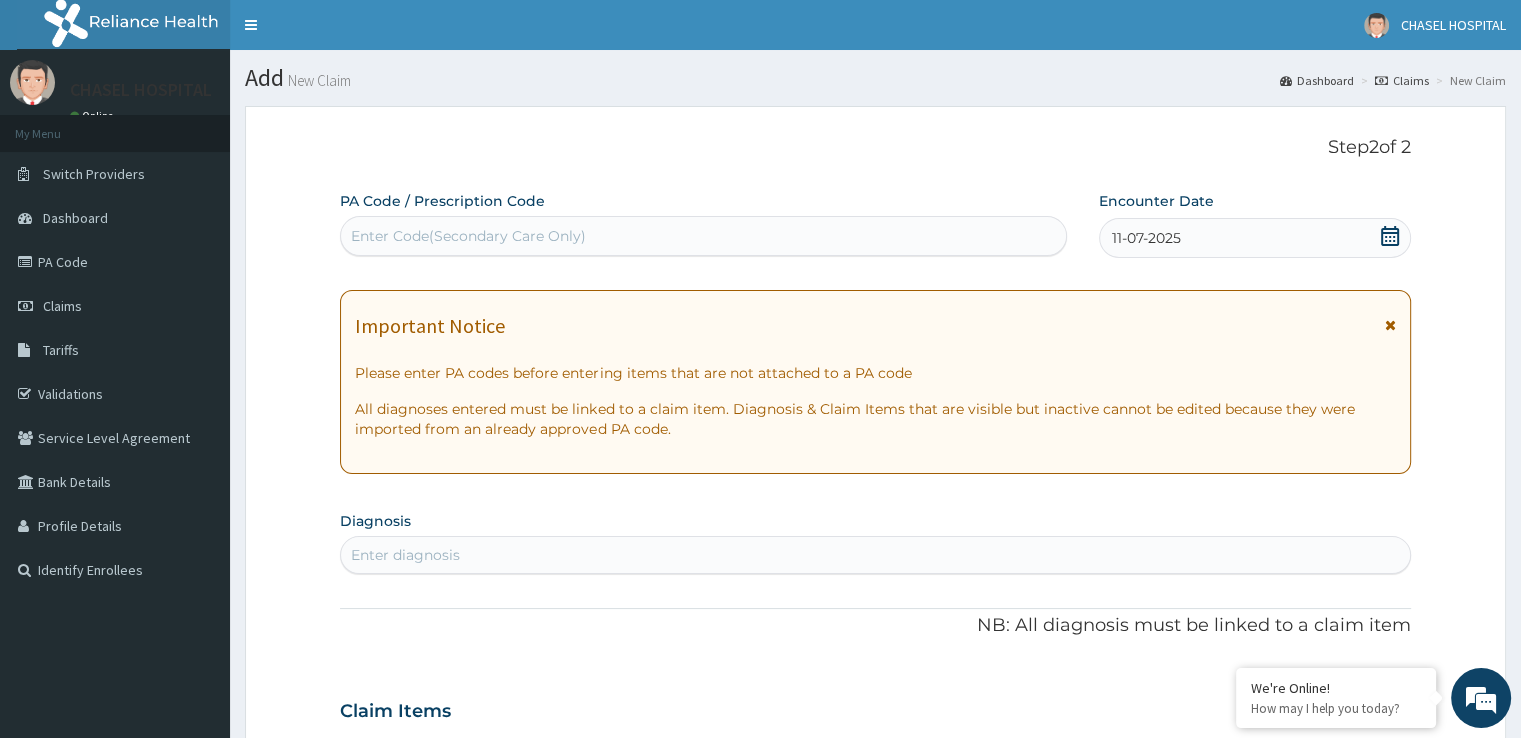 click on "Enter diagnosis" at bounding box center (875, 555) 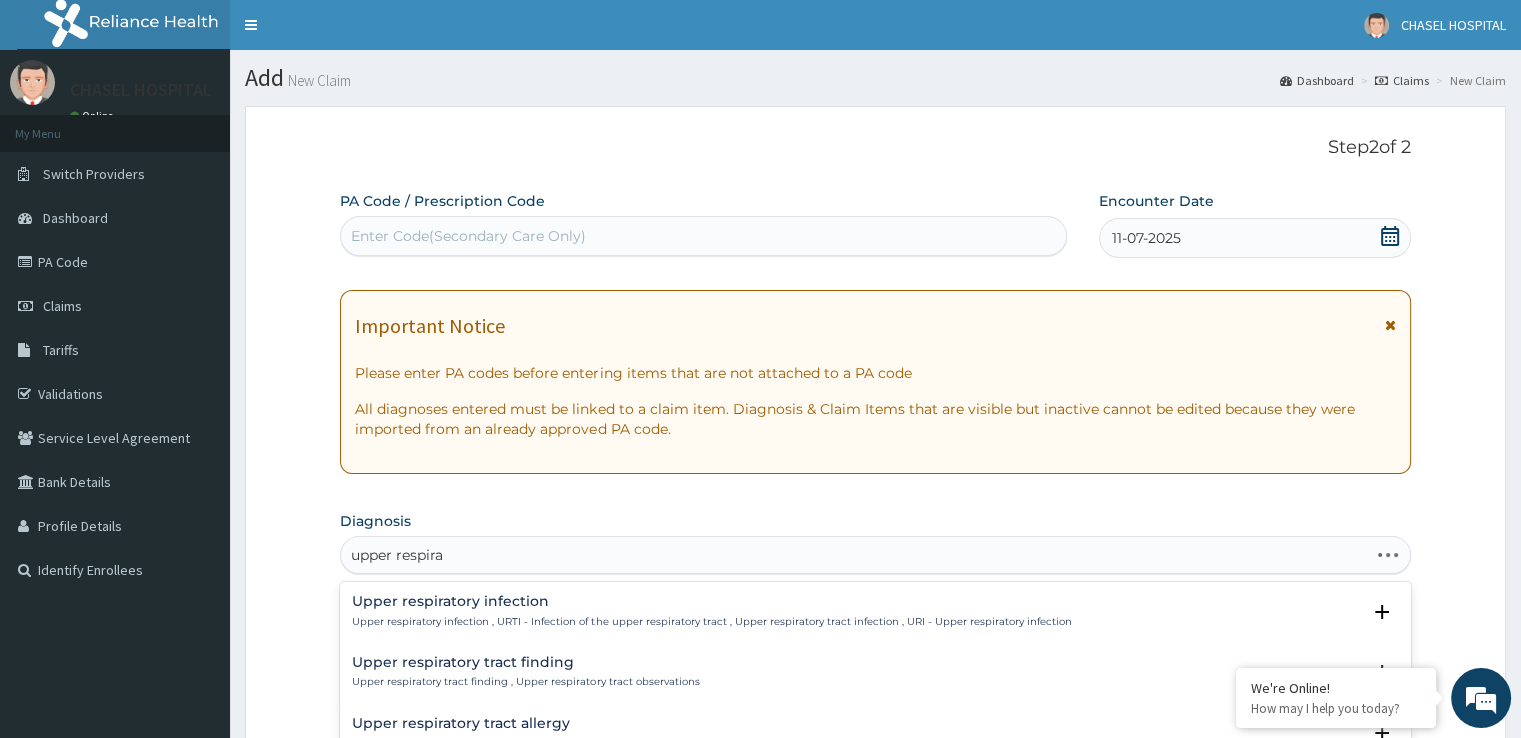 type on "upper respirat" 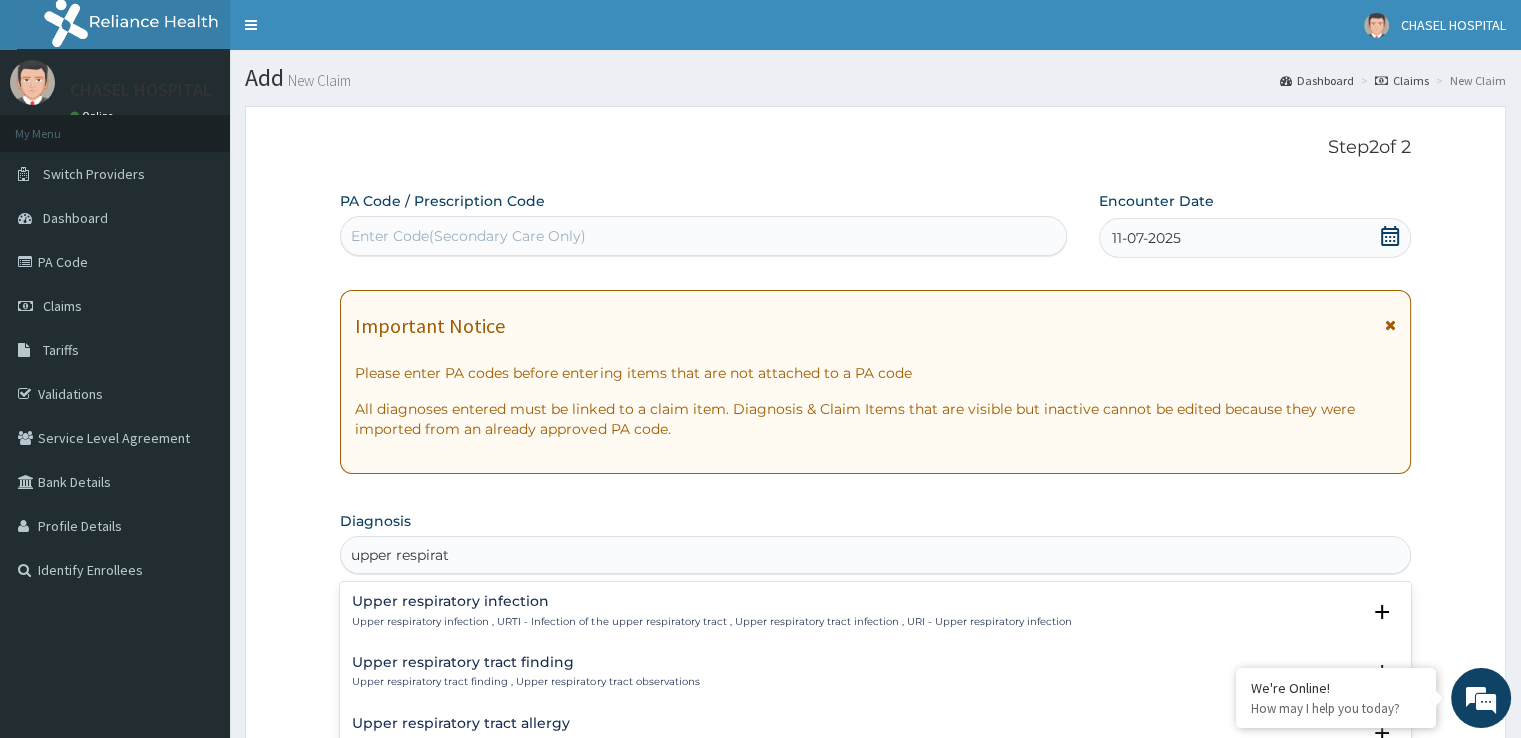 click on "Upper respiratory infection" at bounding box center (711, 601) 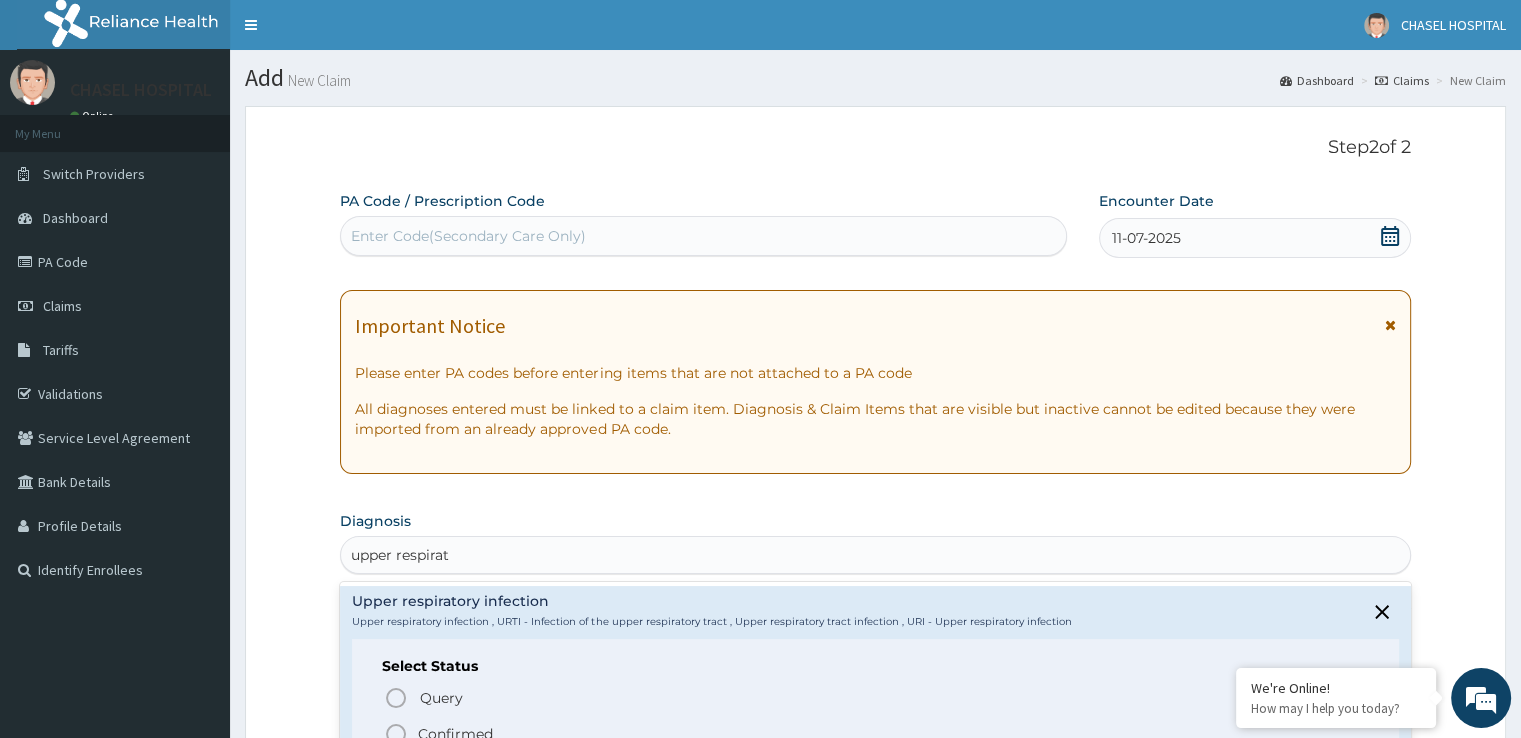 click on "Confirmed" at bounding box center [455, 734] 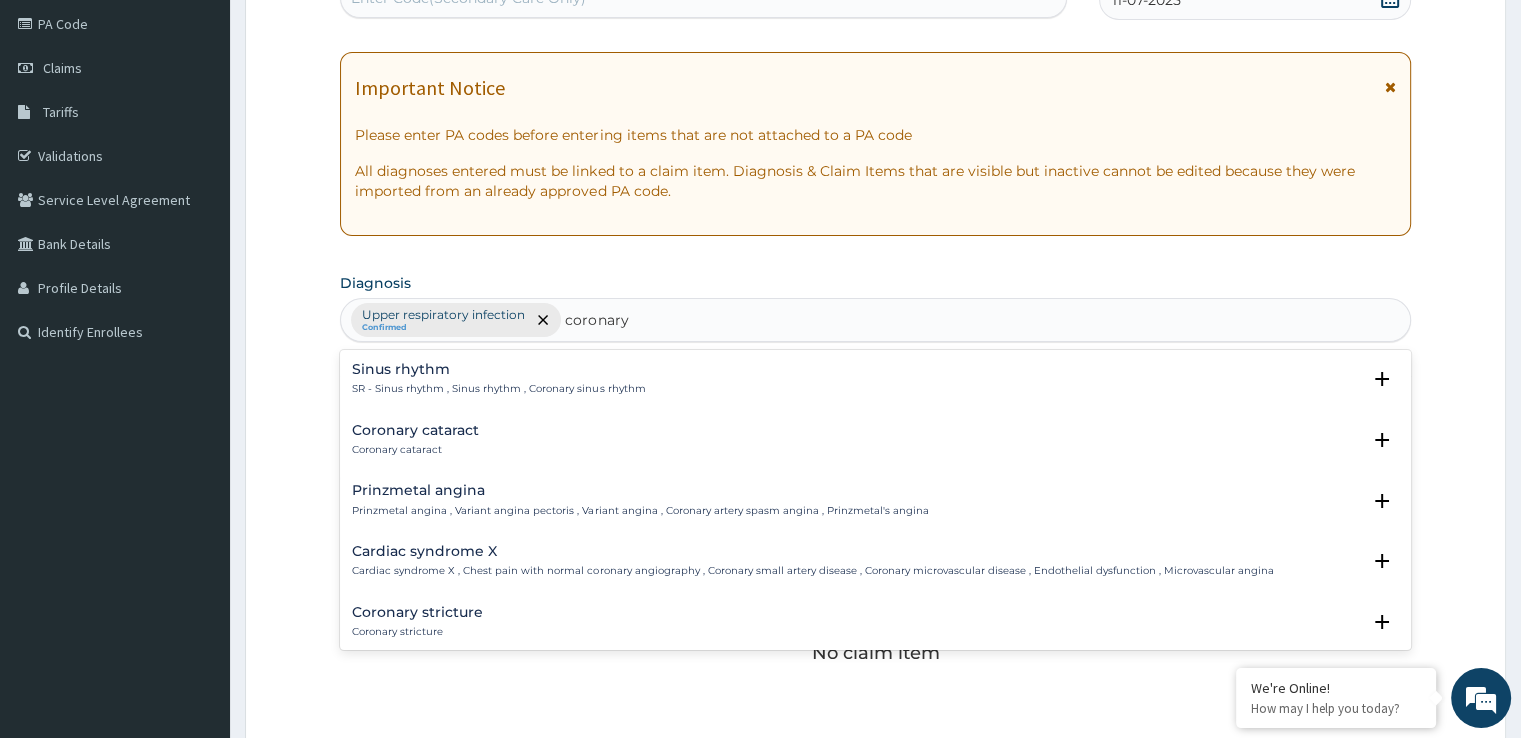 scroll, scrollTop: 241, scrollLeft: 0, axis: vertical 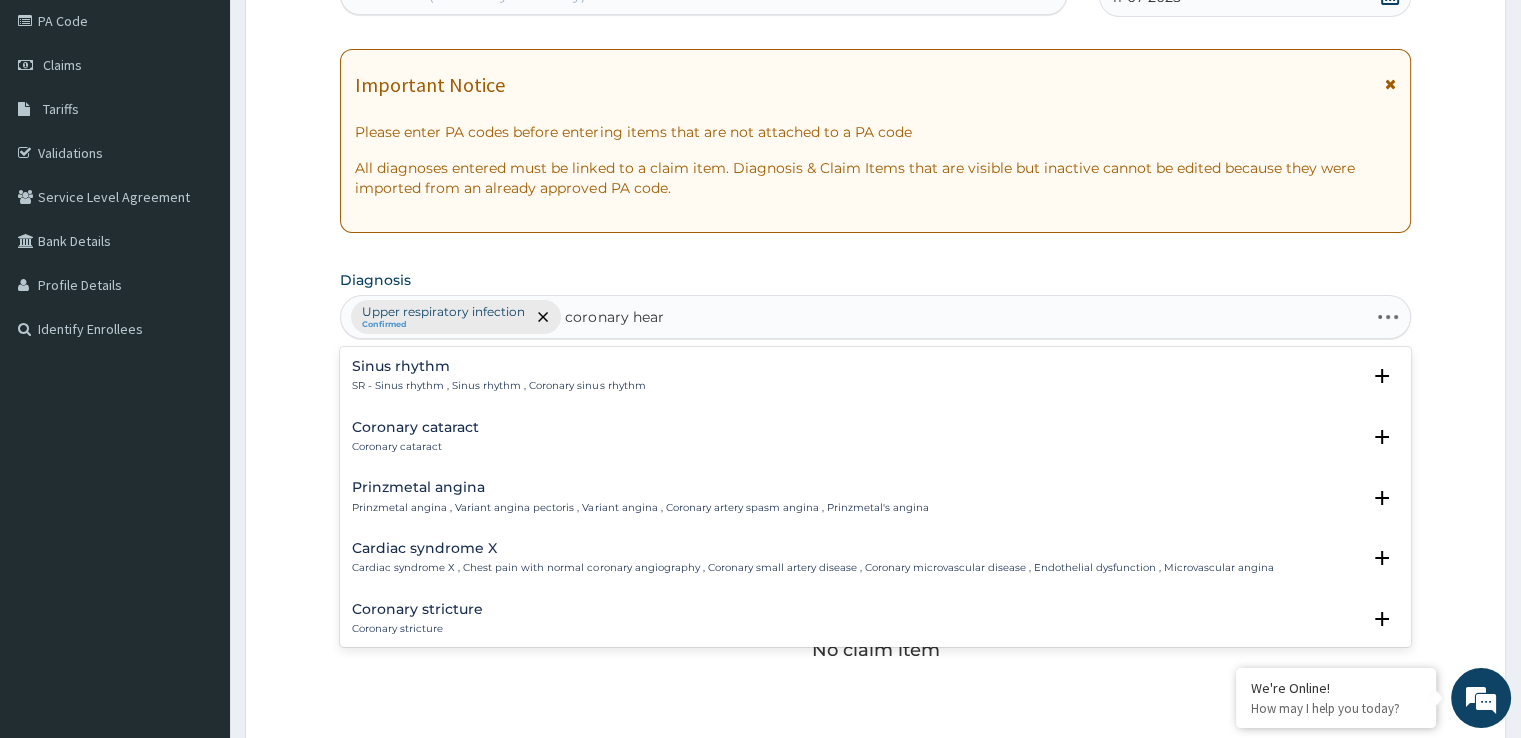 type on "coronary heart" 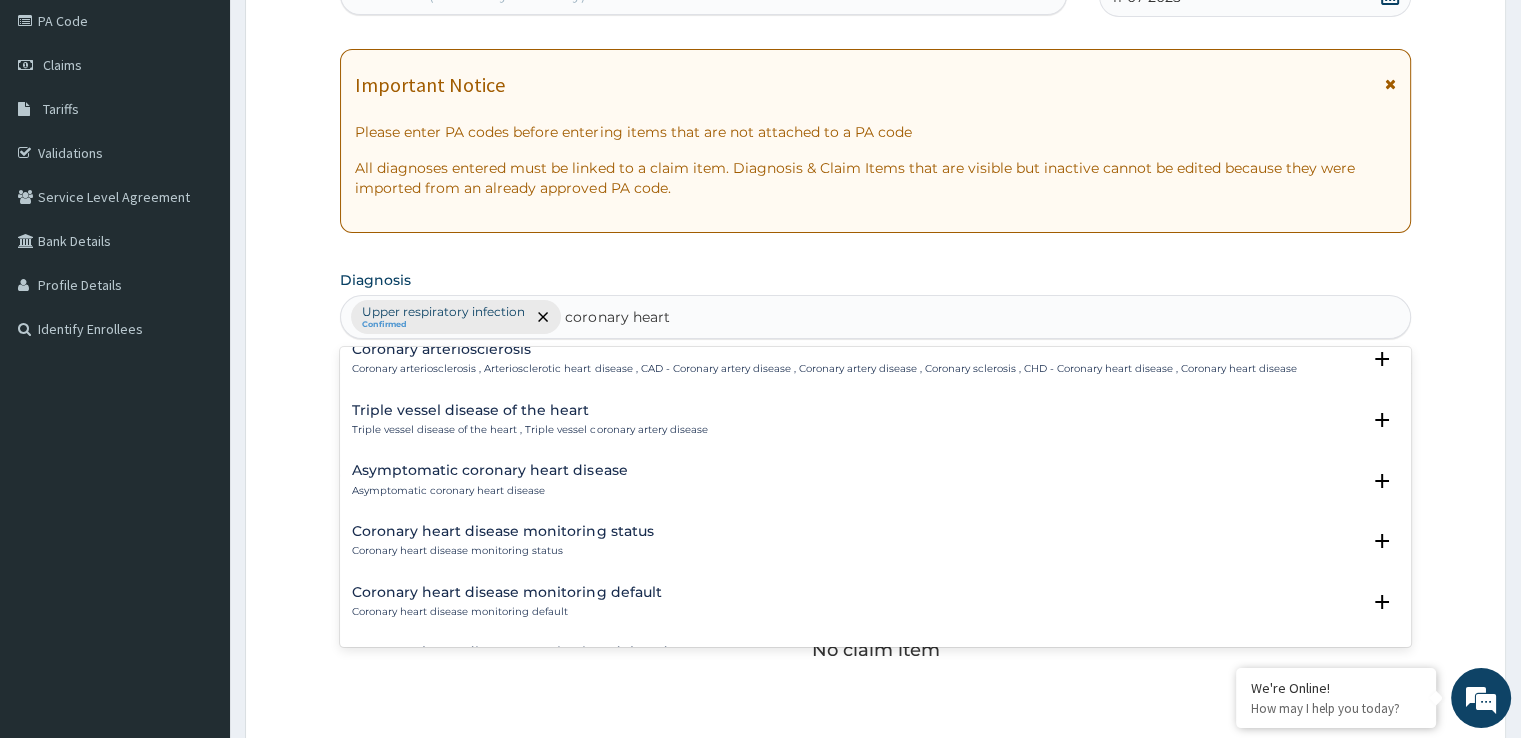 scroll, scrollTop: 0, scrollLeft: 0, axis: both 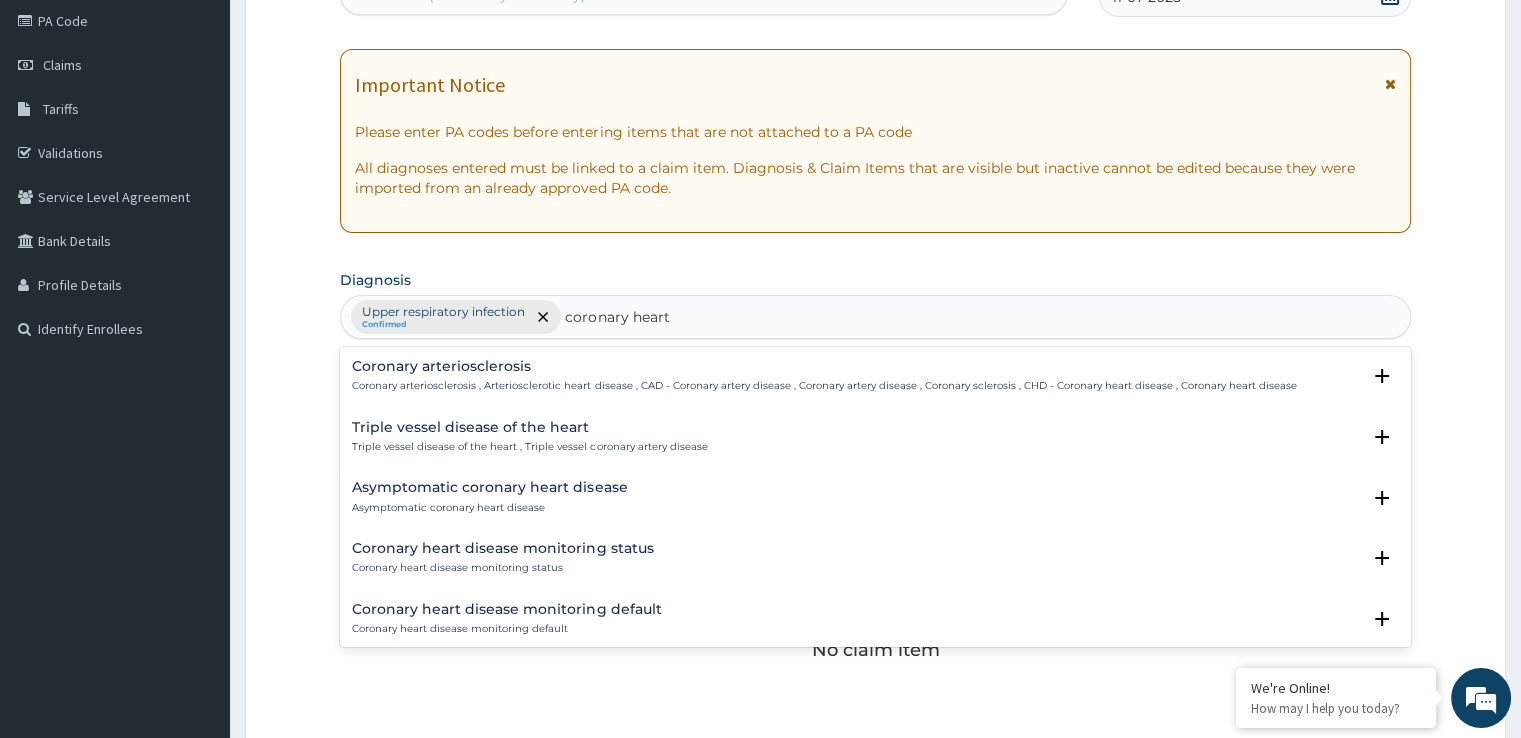click on "Coronary arteriosclerosis Coronary arteriosclerosis , Arteriosclerotic heart disease , CAD - Coronary artery disease , Coronary artery disease , Coronary sclerosis , CHD - Coronary heart disease , Coronary heart disease" at bounding box center (824, 376) 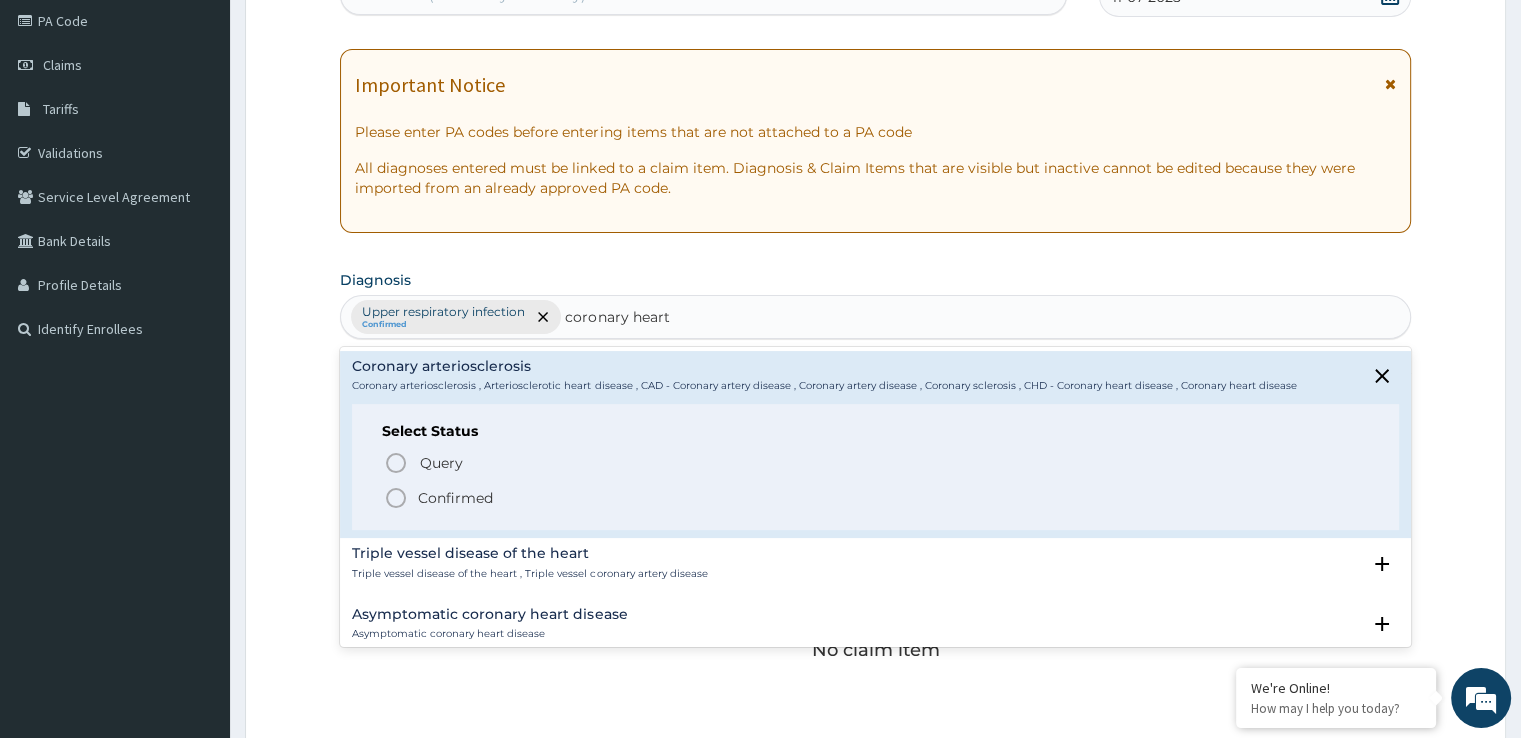 click on "Confirmed" at bounding box center [455, 498] 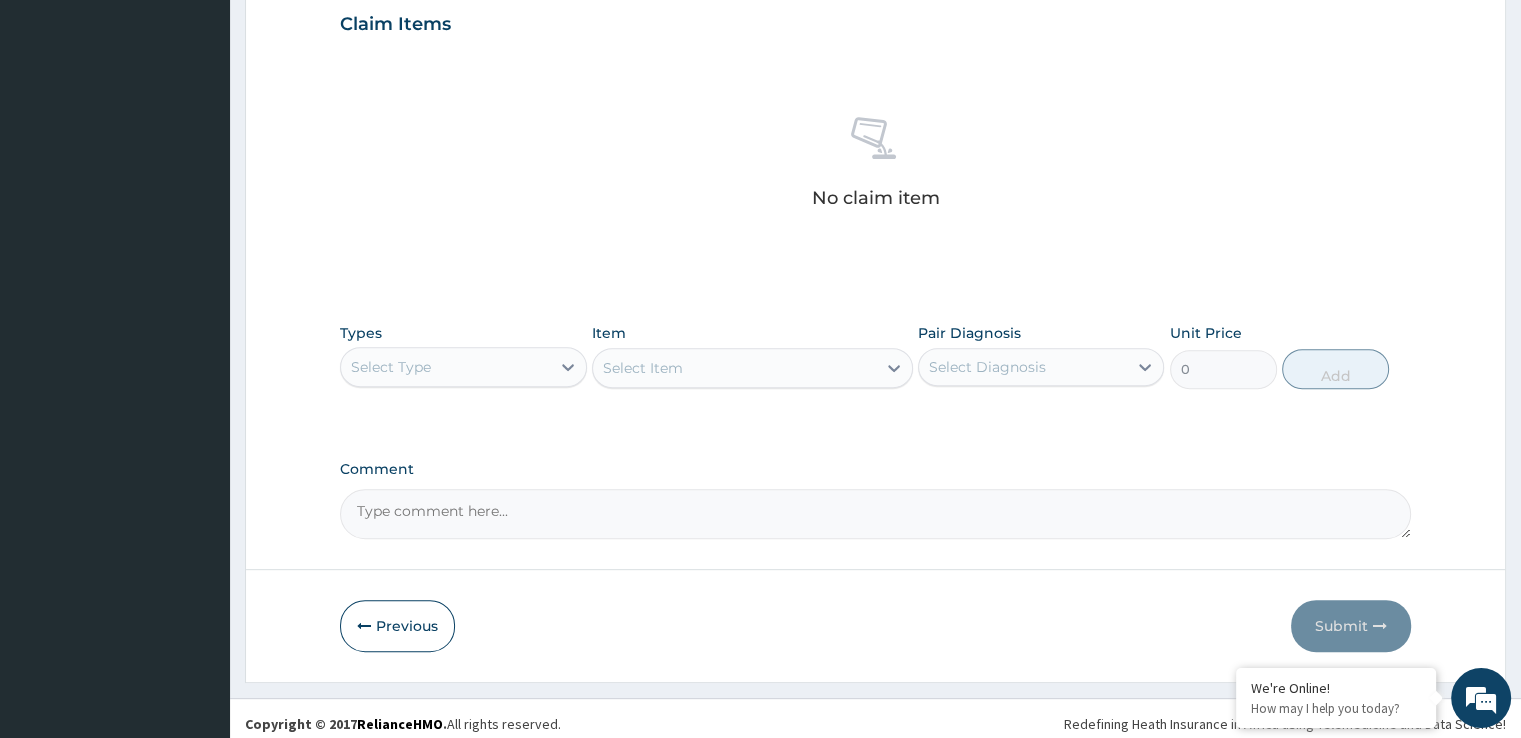 scroll, scrollTop: 702, scrollLeft: 0, axis: vertical 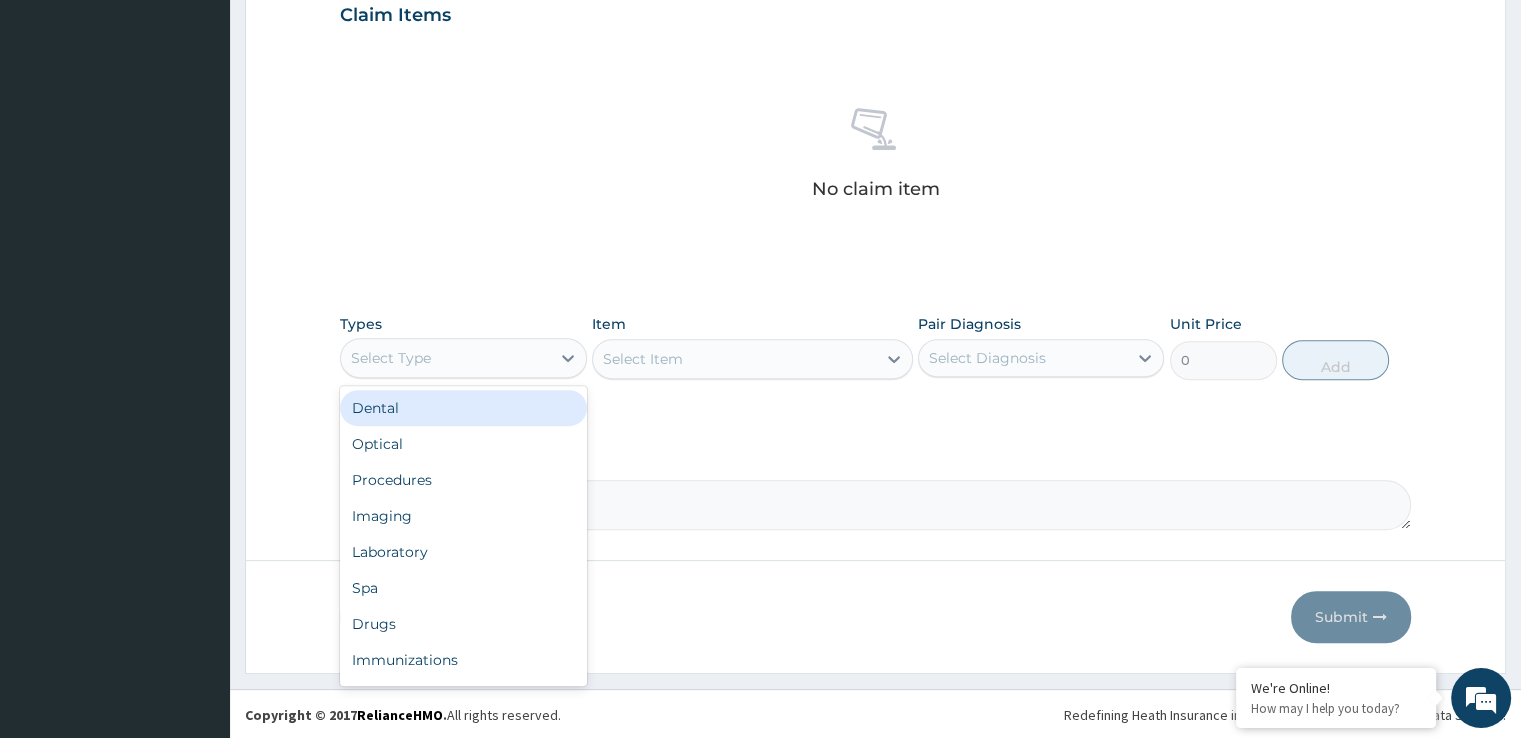 click on "Select Type" at bounding box center (445, 358) 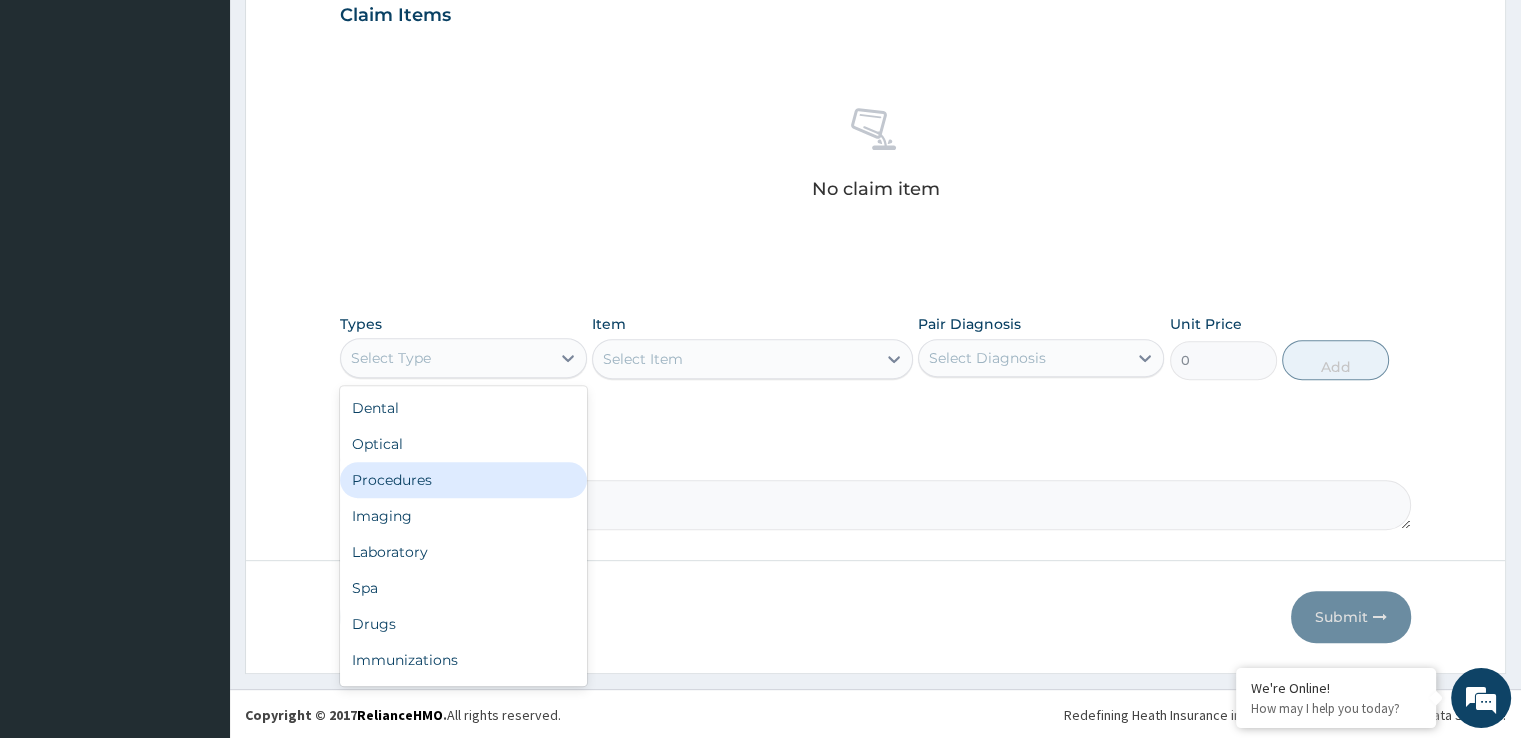 click on "Procedures" at bounding box center [463, 480] 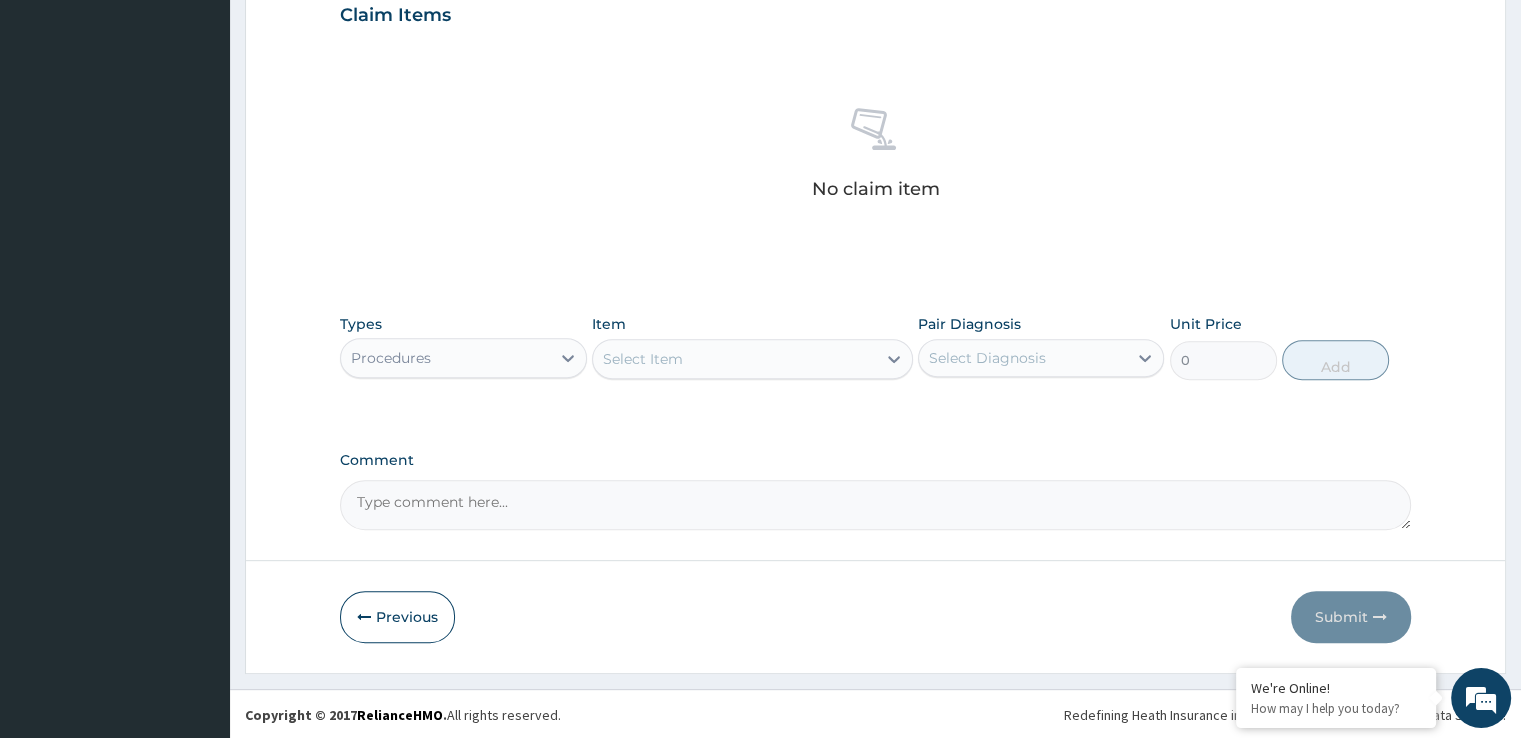 click on "Select Item" at bounding box center (643, 359) 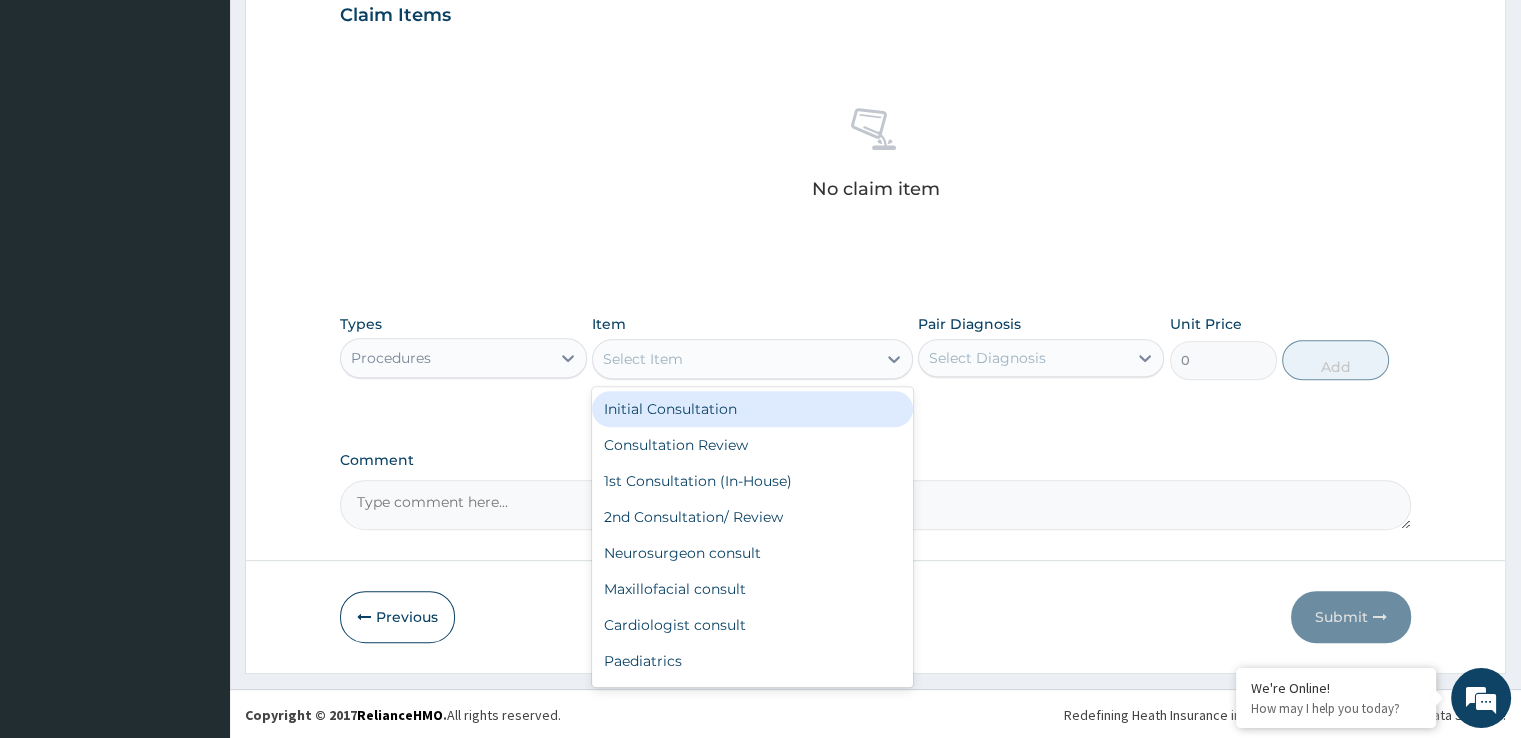 click on "Initial Consultation" at bounding box center [752, 409] 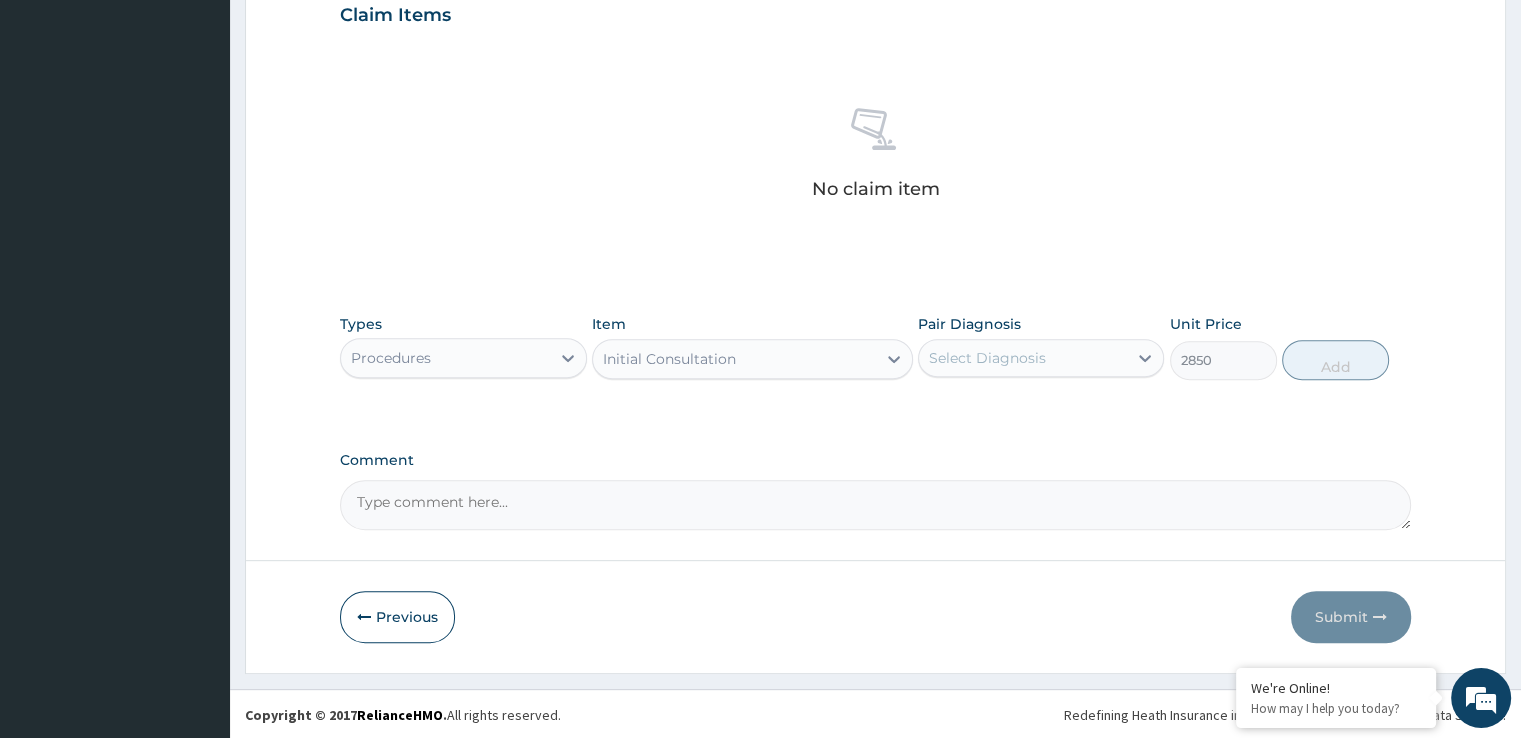 click on "Select Diagnosis" at bounding box center (987, 358) 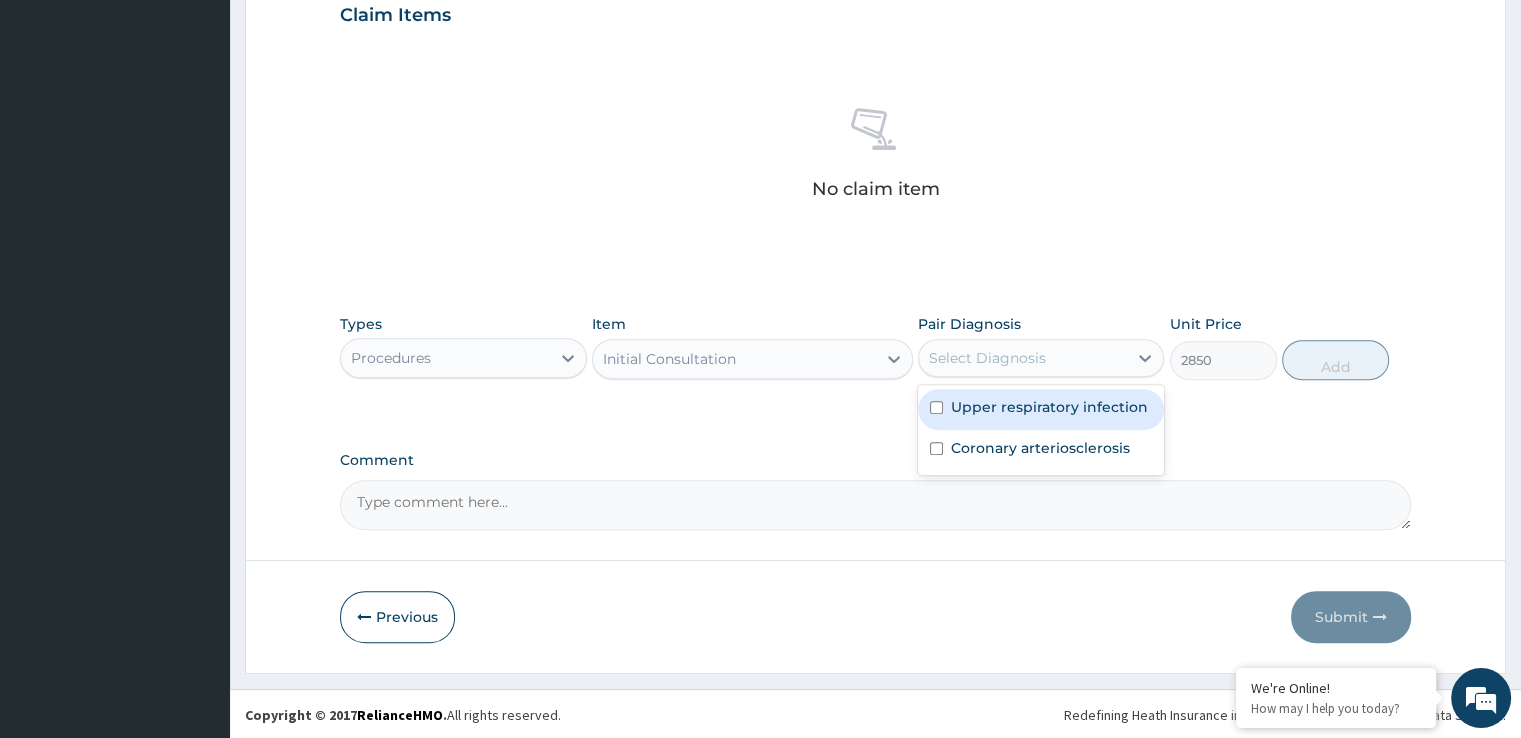 click on "Upper respiratory infection" at bounding box center [1049, 407] 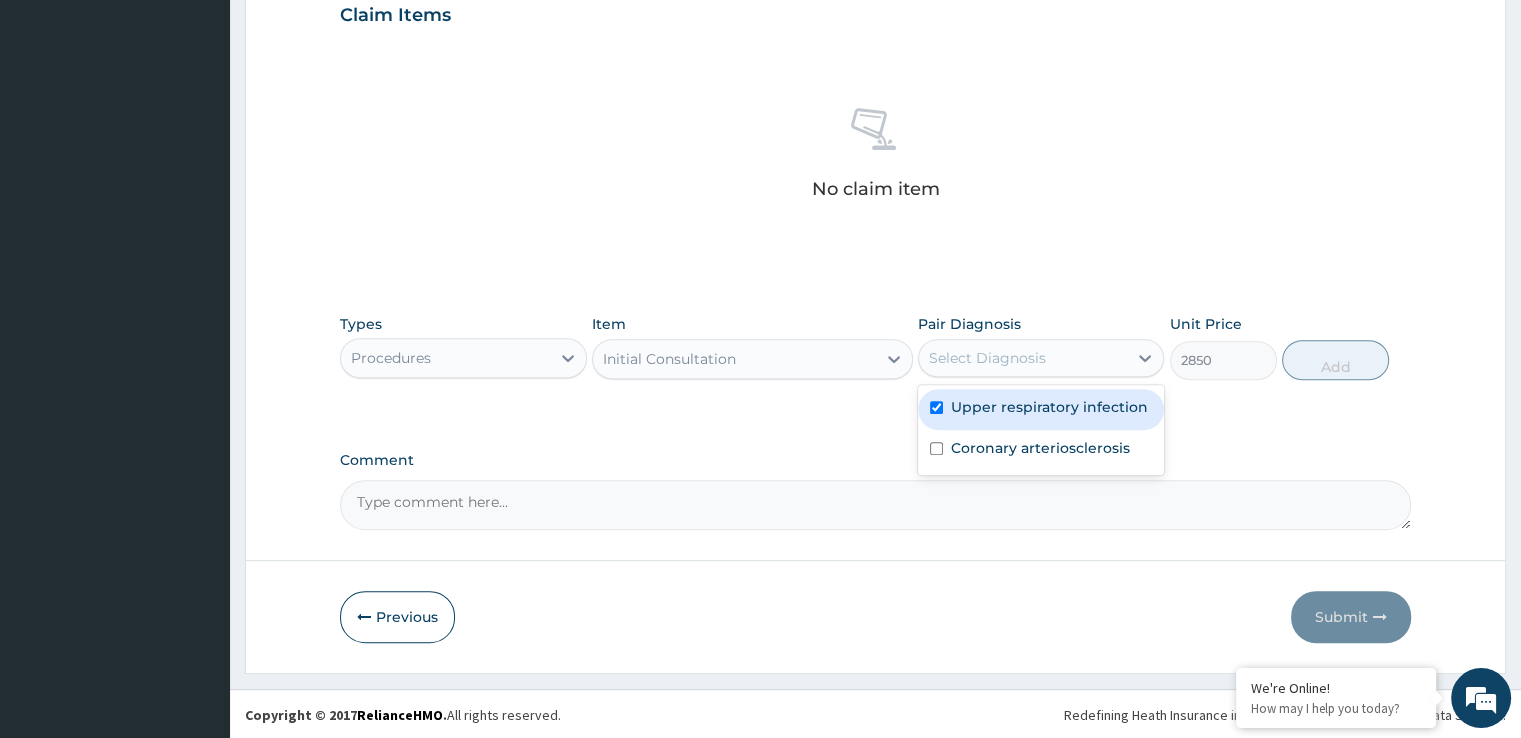 checkbox on "true" 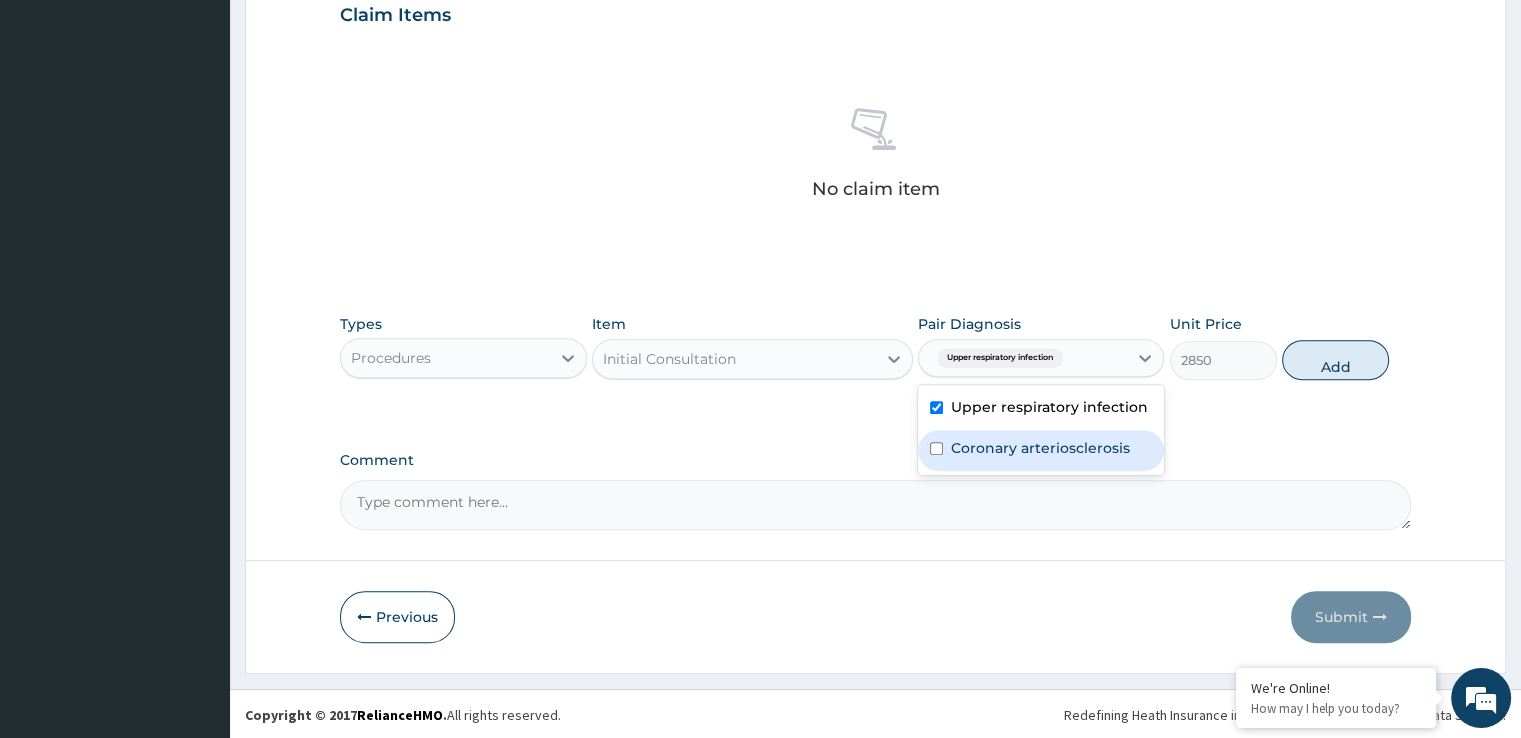 click on "Coronary arteriosclerosis" at bounding box center [1040, 448] 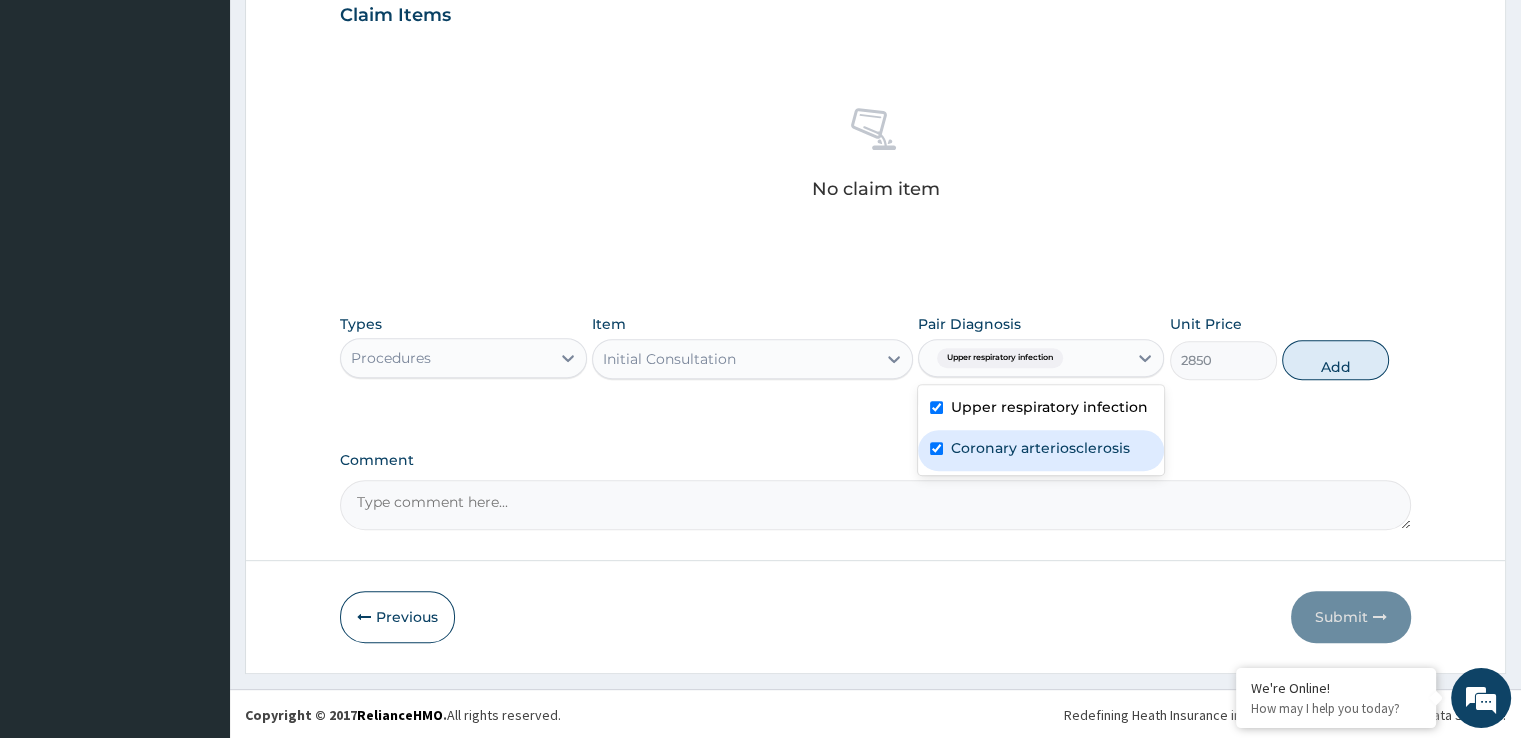 checkbox on "true" 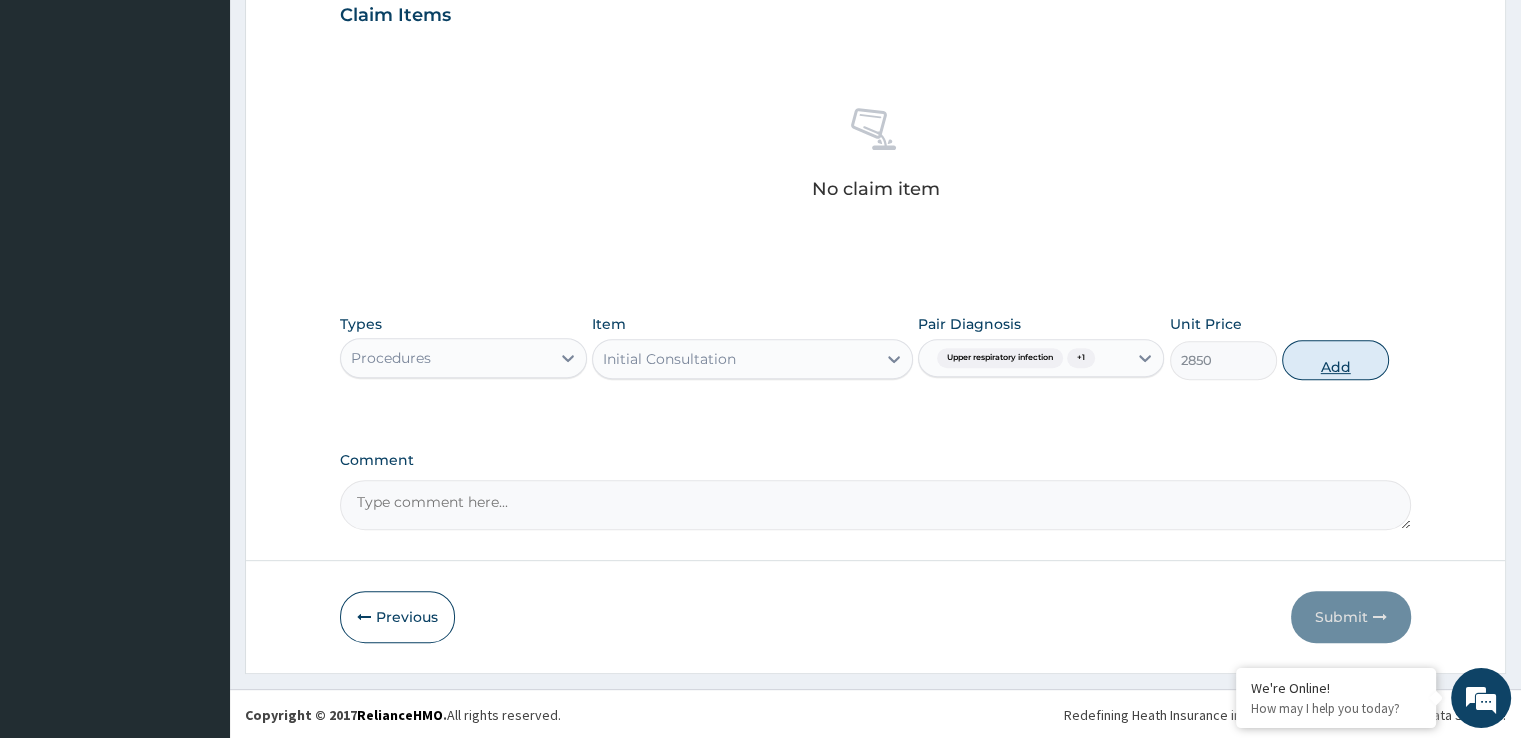 click on "Add" at bounding box center (1335, 360) 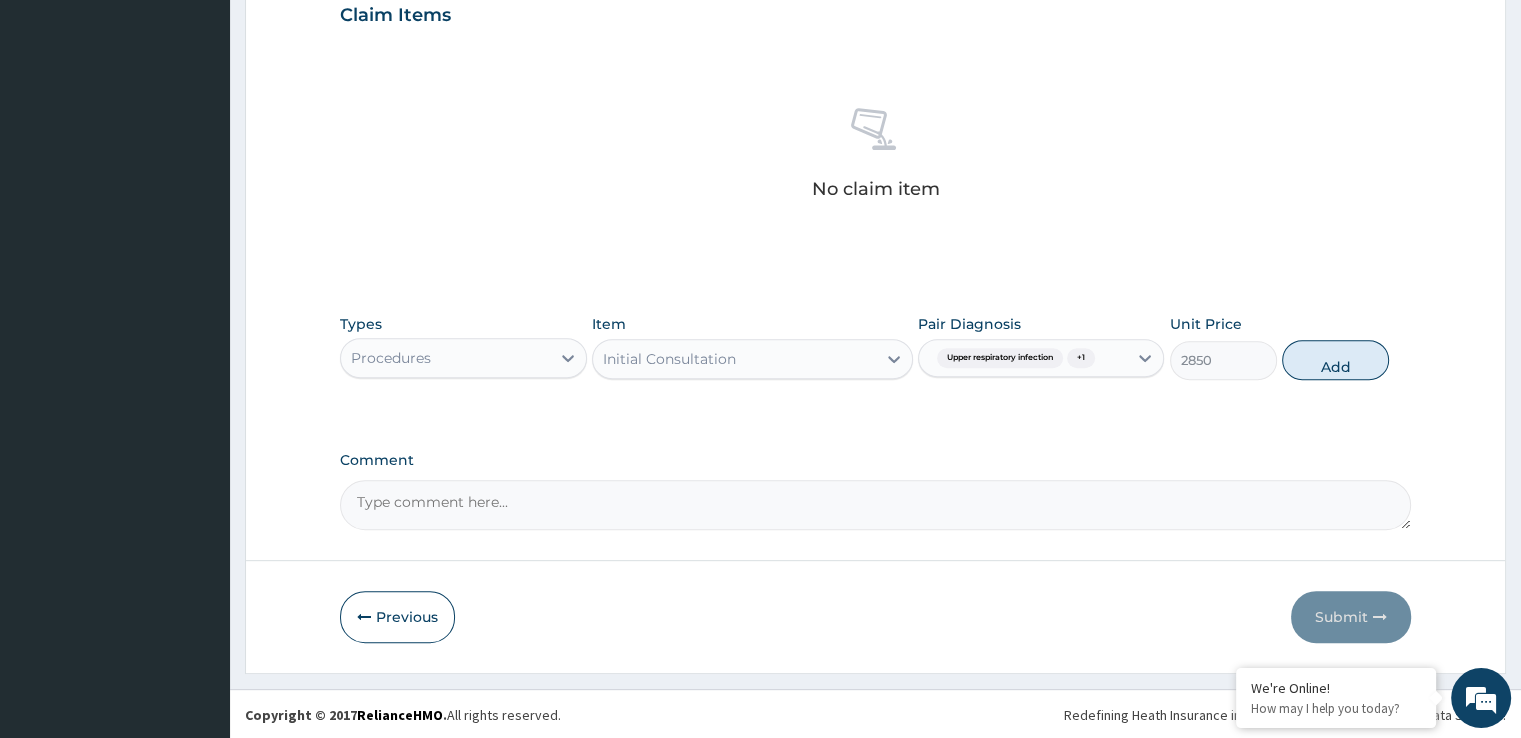 type on "0" 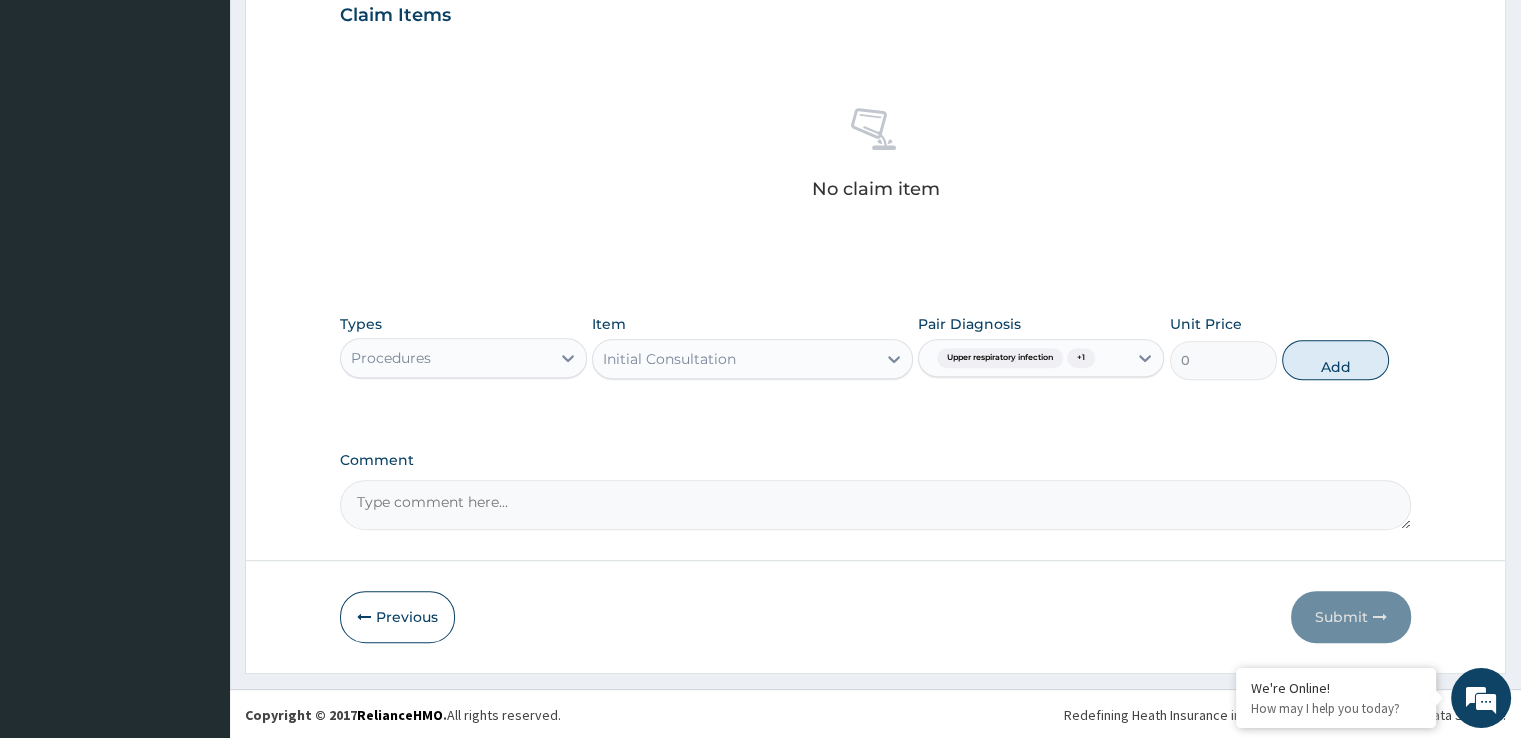 scroll, scrollTop: 614, scrollLeft: 0, axis: vertical 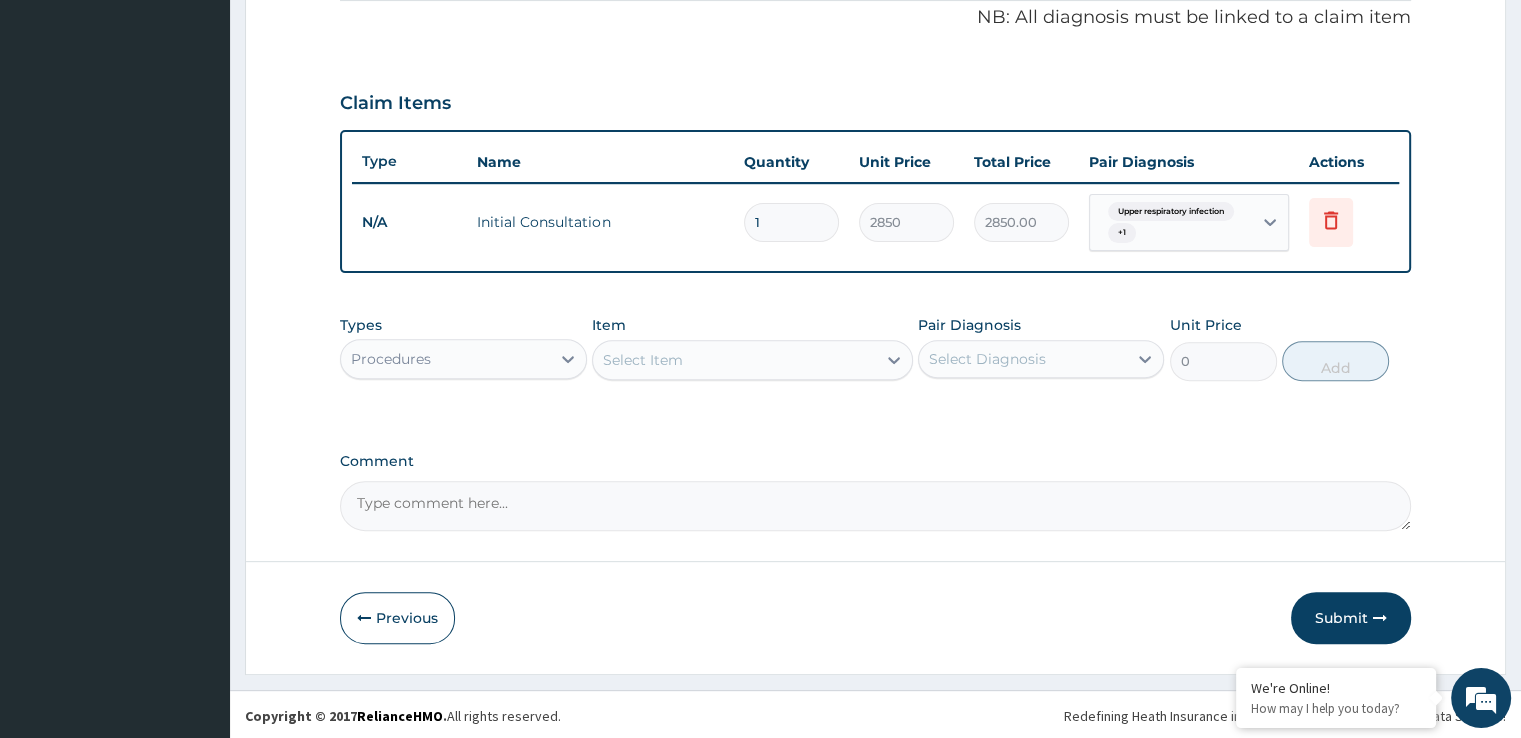 click on "Select Item" at bounding box center [734, 360] 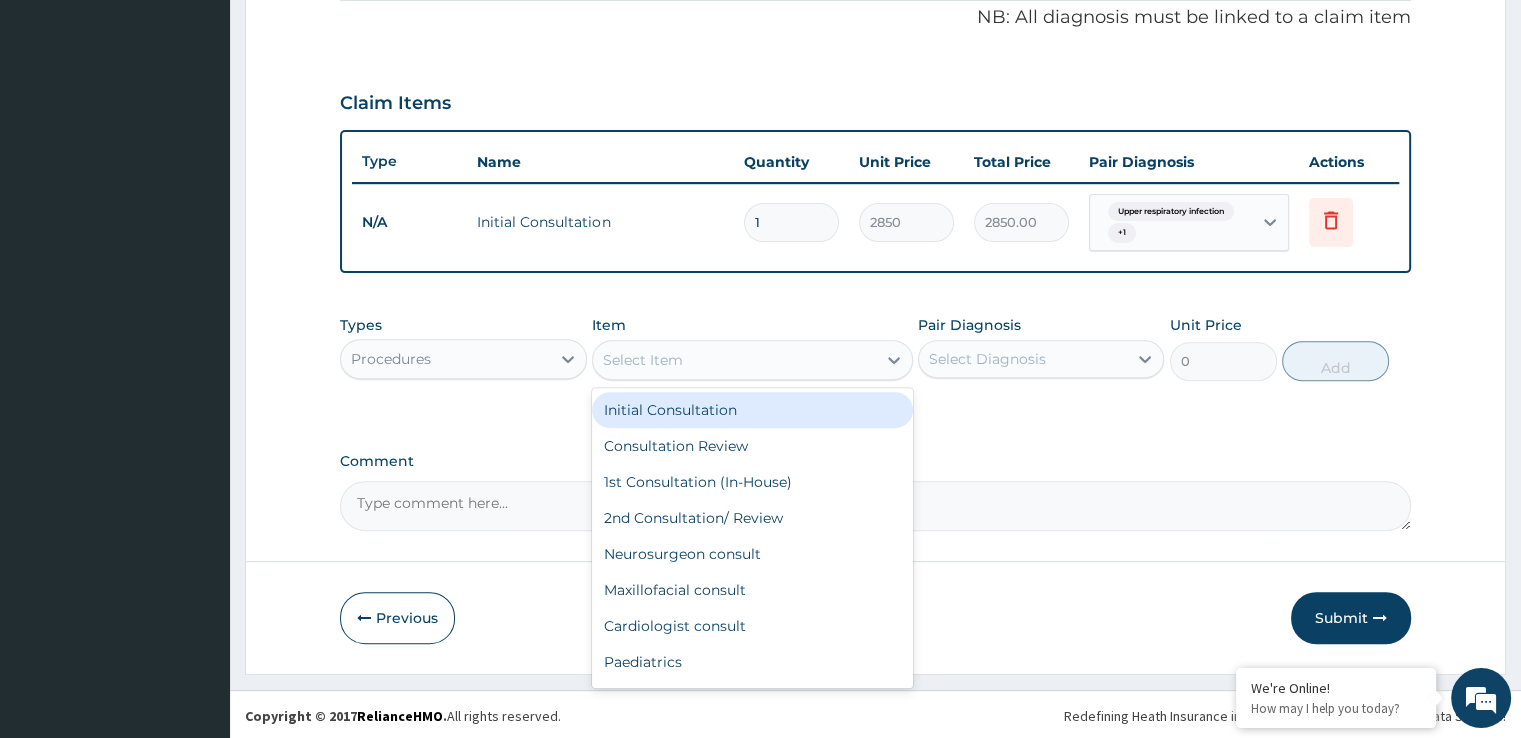click on "Procedures" at bounding box center [445, 359] 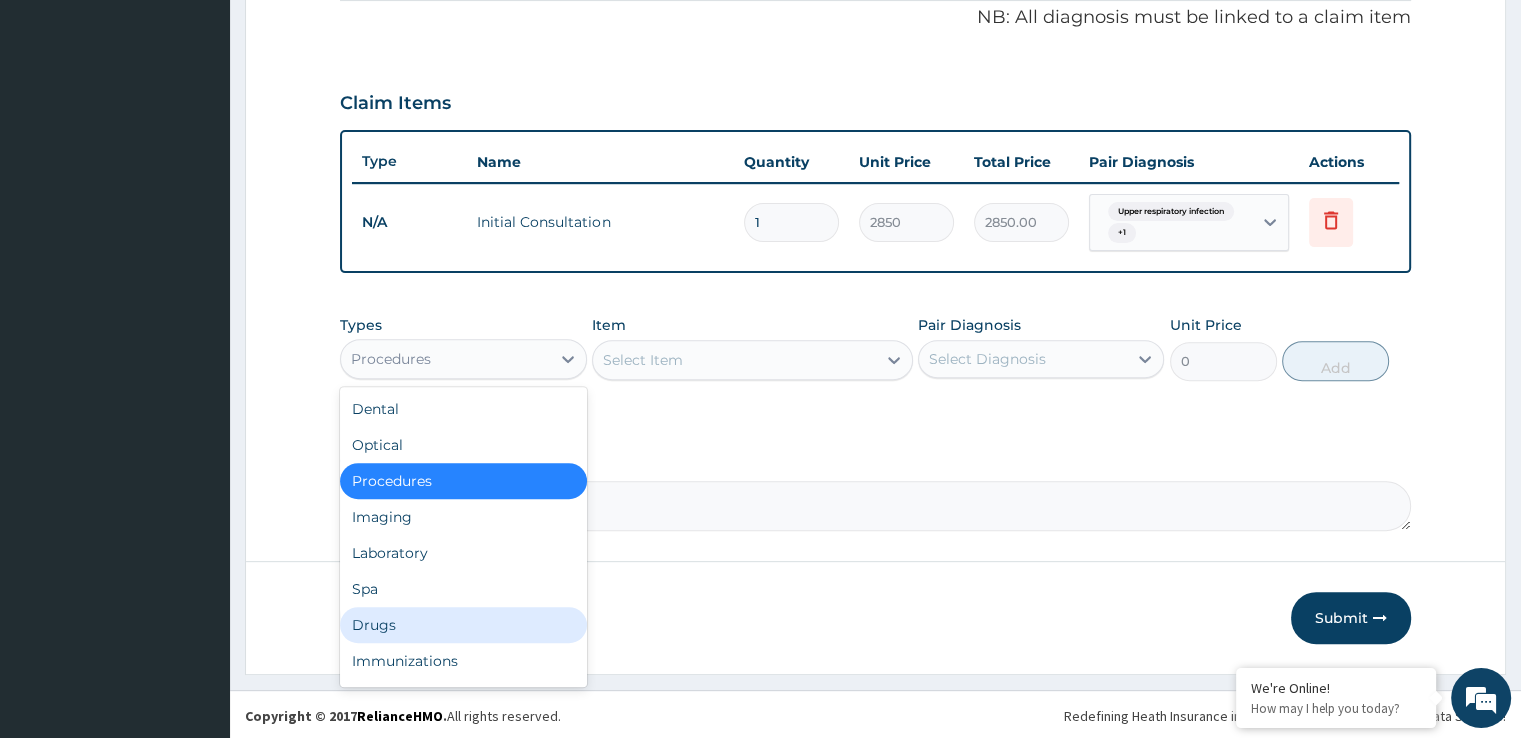 click on "Drugs" at bounding box center [463, 625] 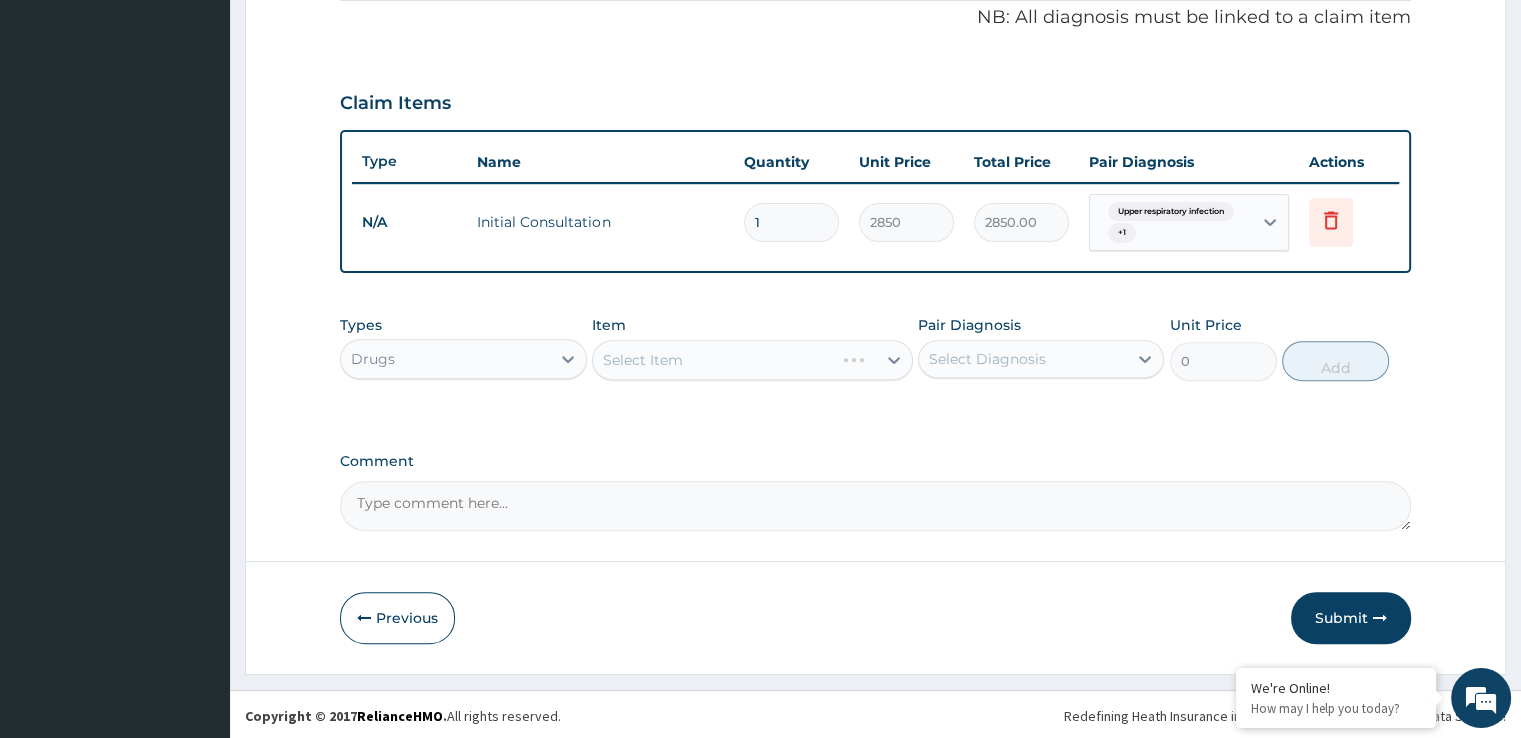 click on "Select Item" at bounding box center [752, 360] 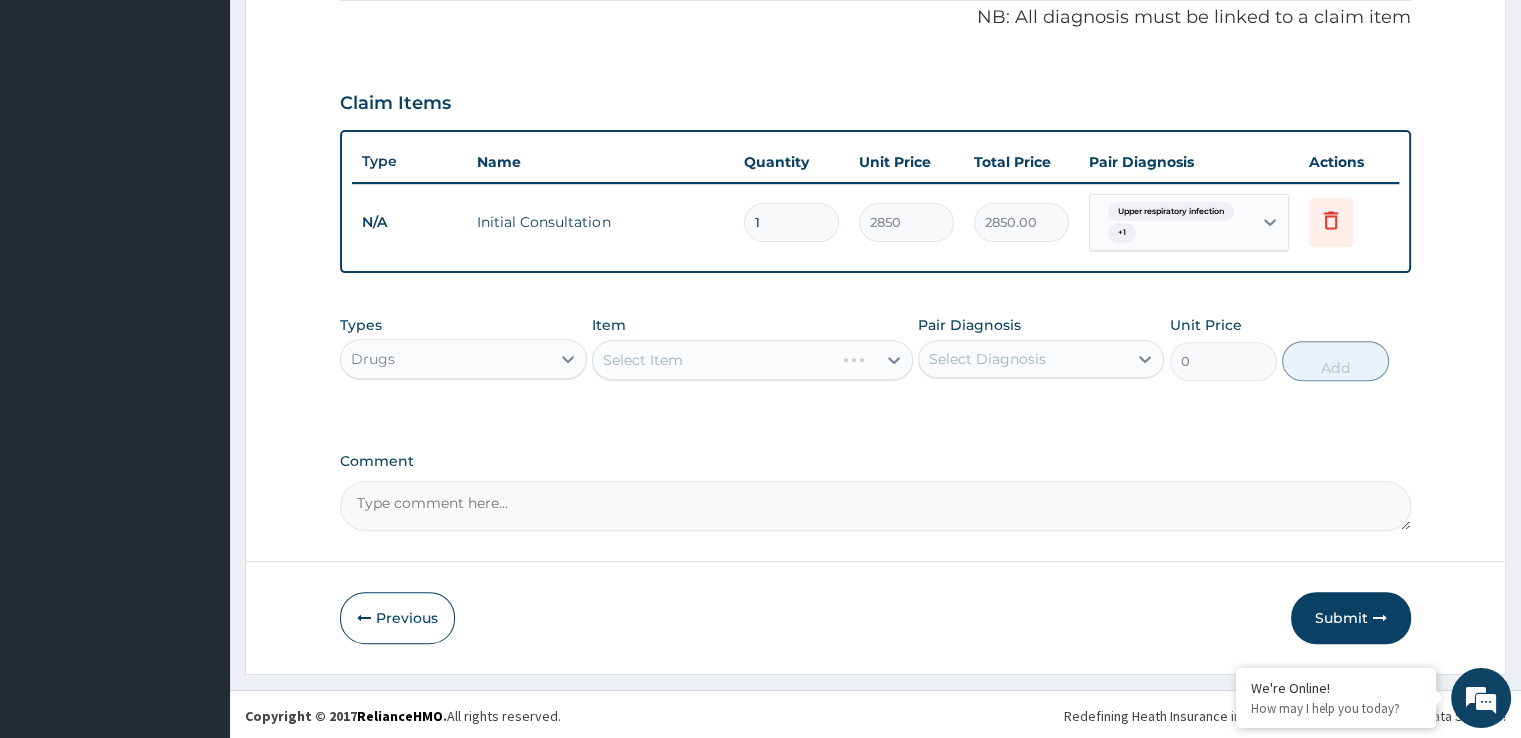 click on "Select Item" at bounding box center [752, 360] 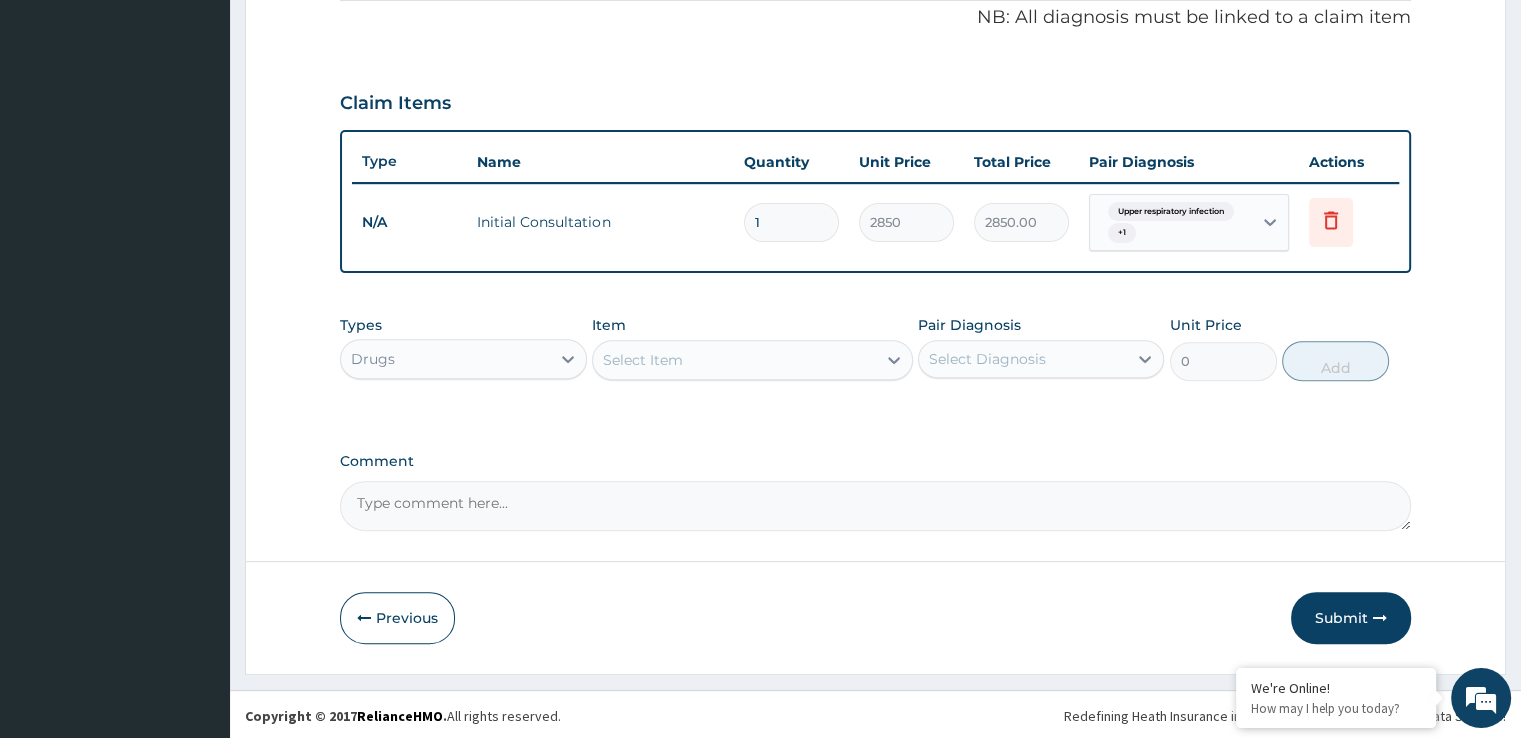 click on "Select Item" at bounding box center [643, 360] 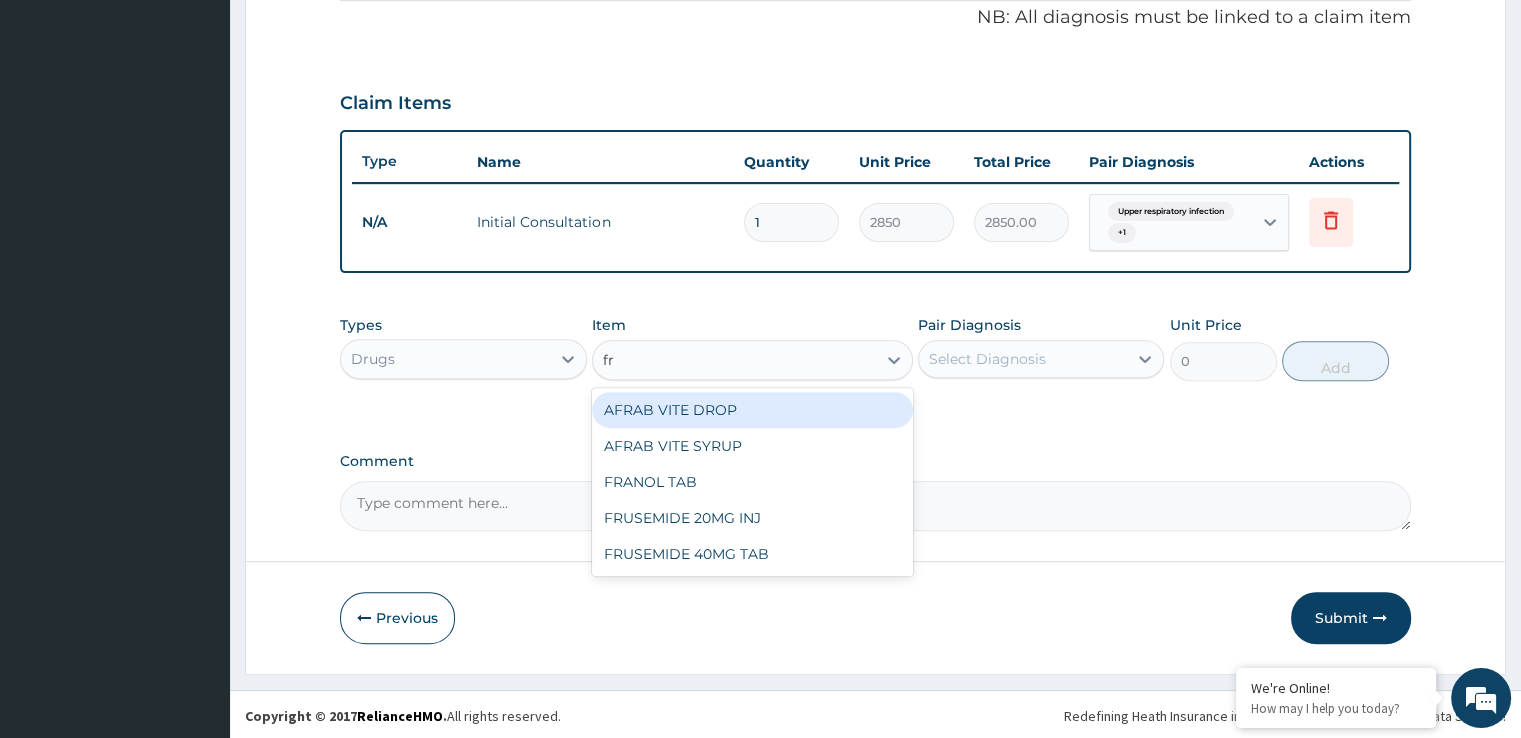 type on "fru" 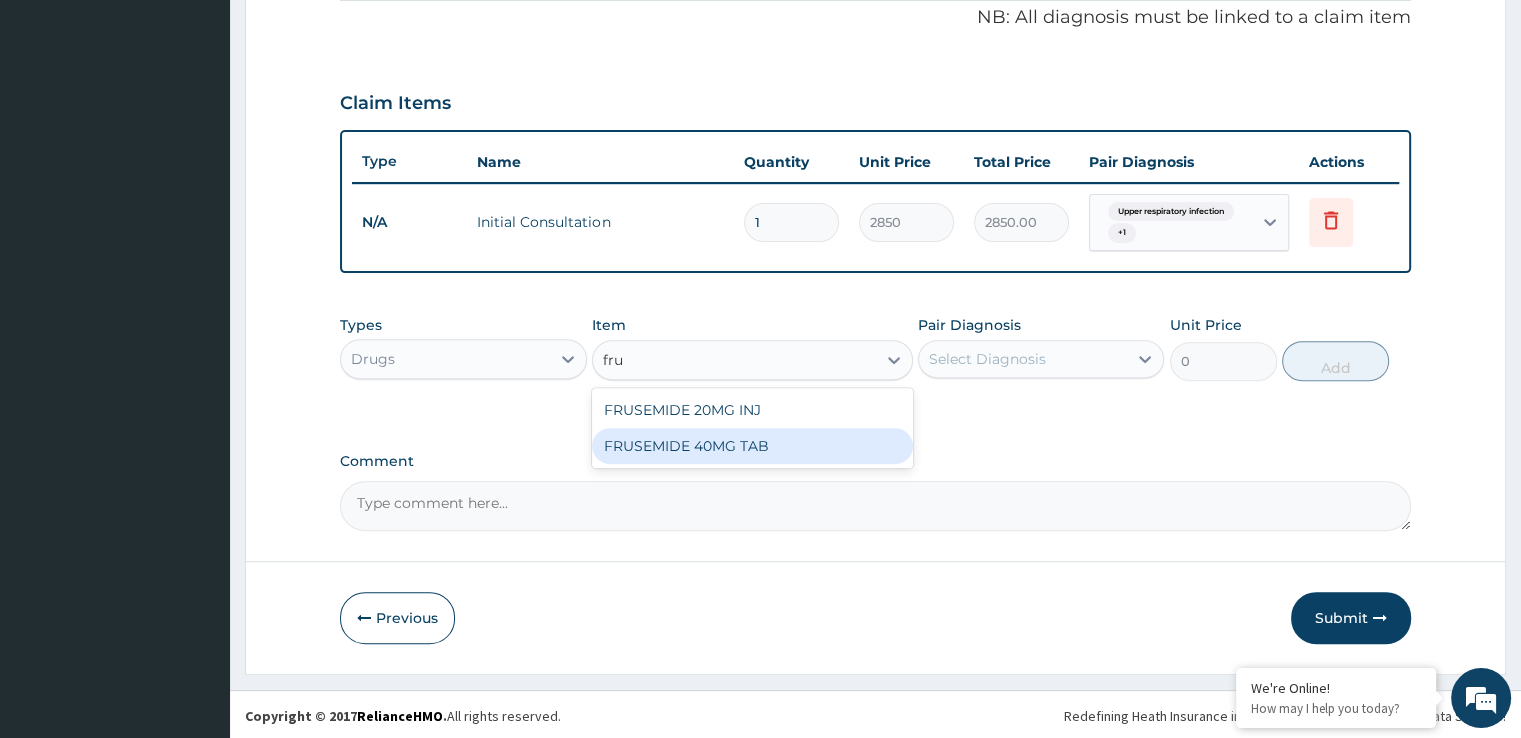 click on "FRUSEMIDE 40MG TAB" at bounding box center [752, 446] 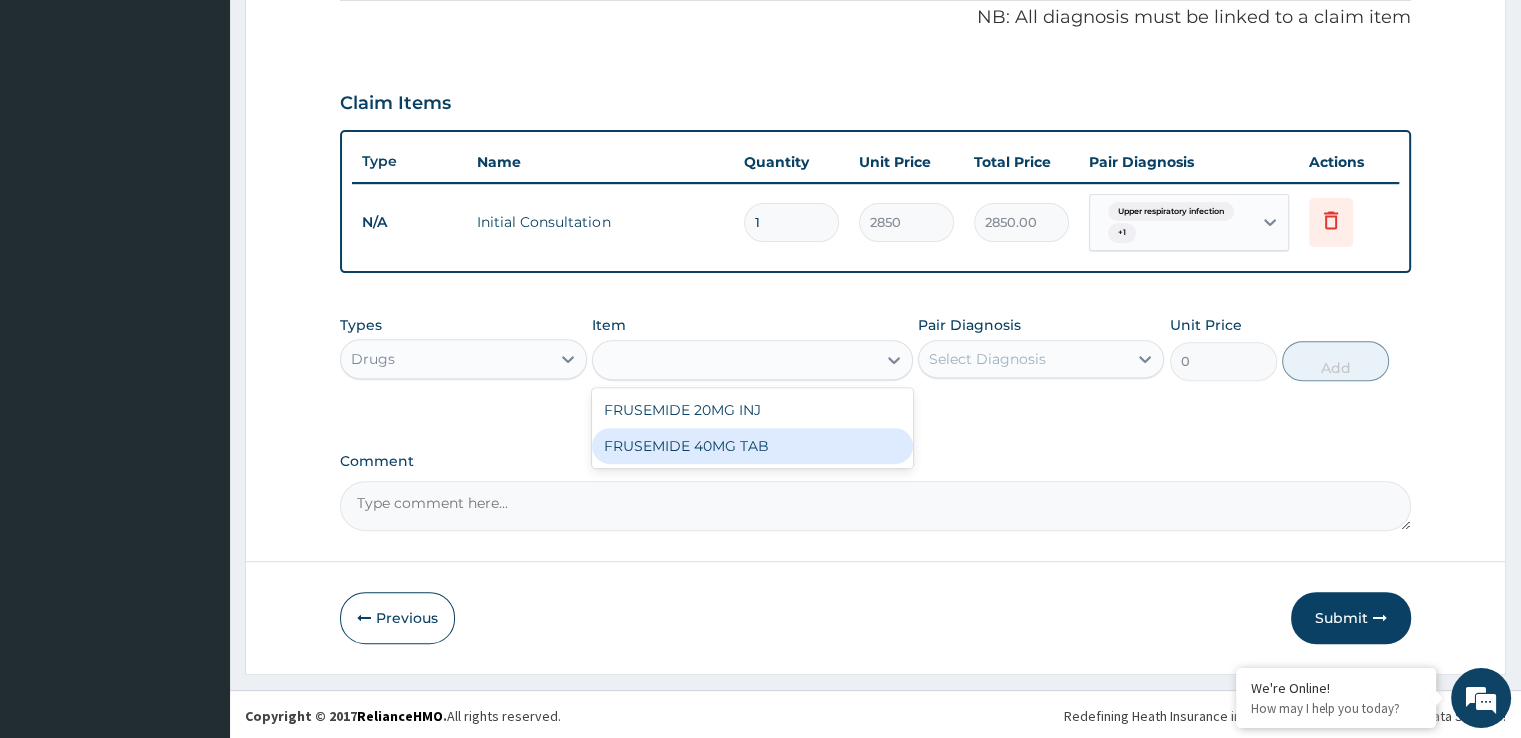type on "40.38" 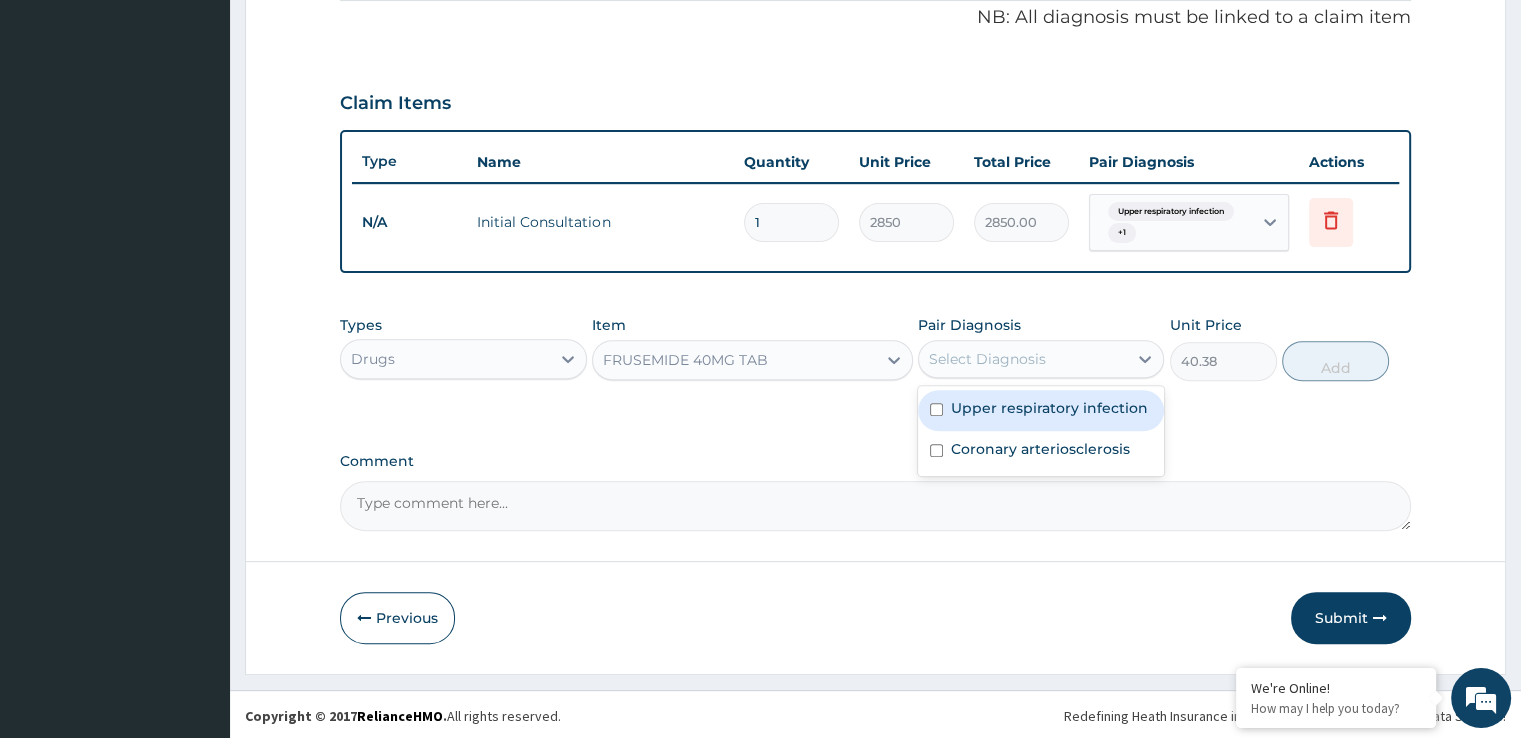click on "Select Diagnosis" at bounding box center (1023, 359) 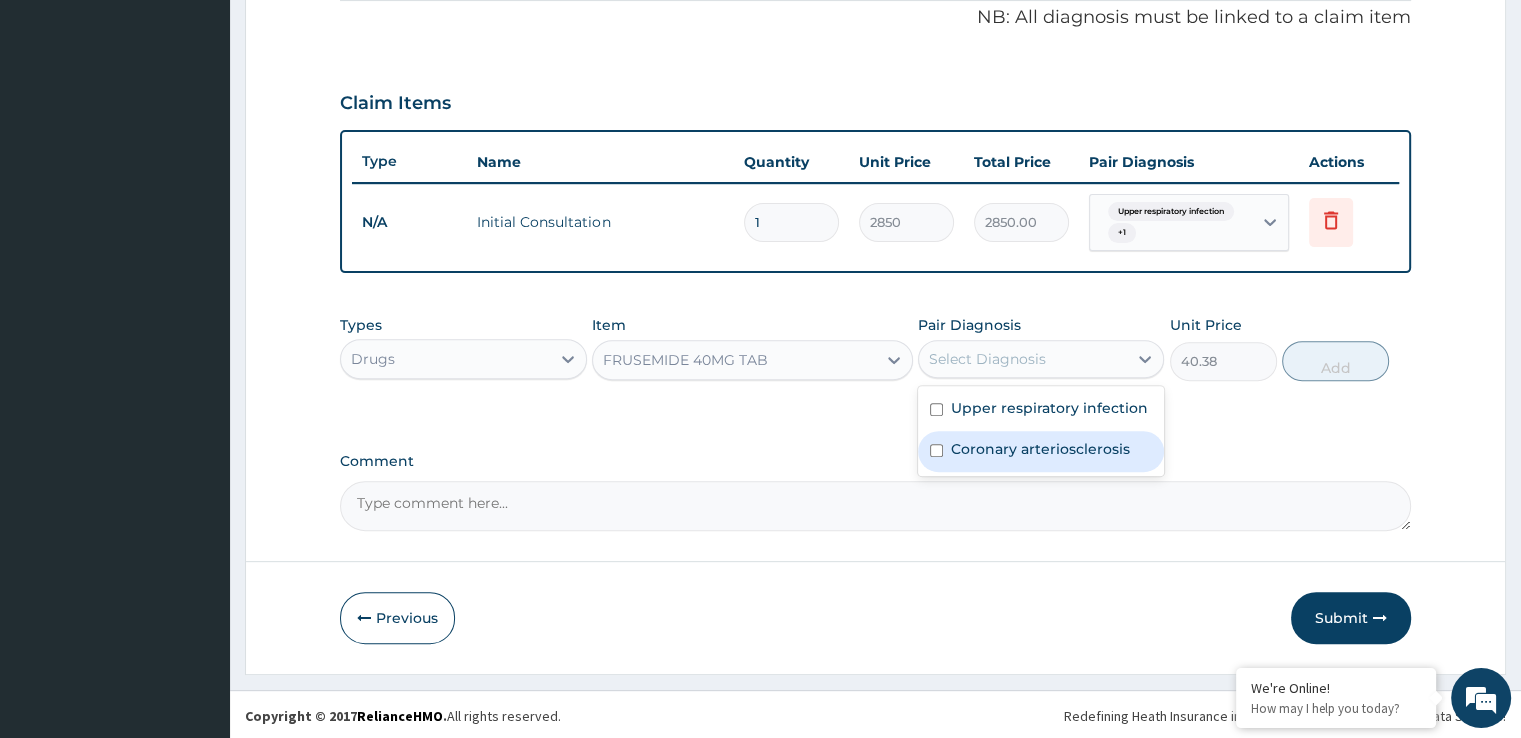 click on "Coronary arteriosclerosis" at bounding box center (1040, 449) 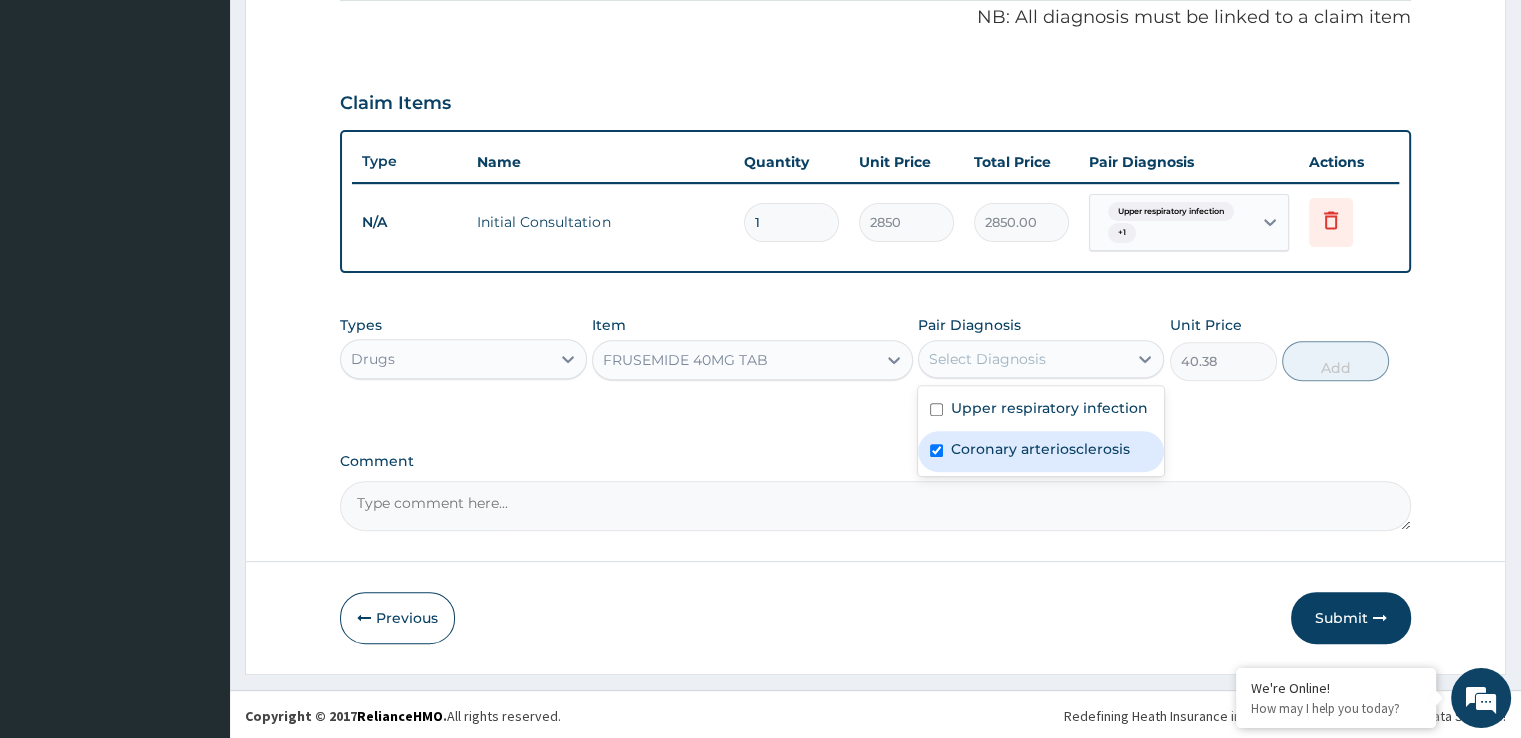 checkbox on "true" 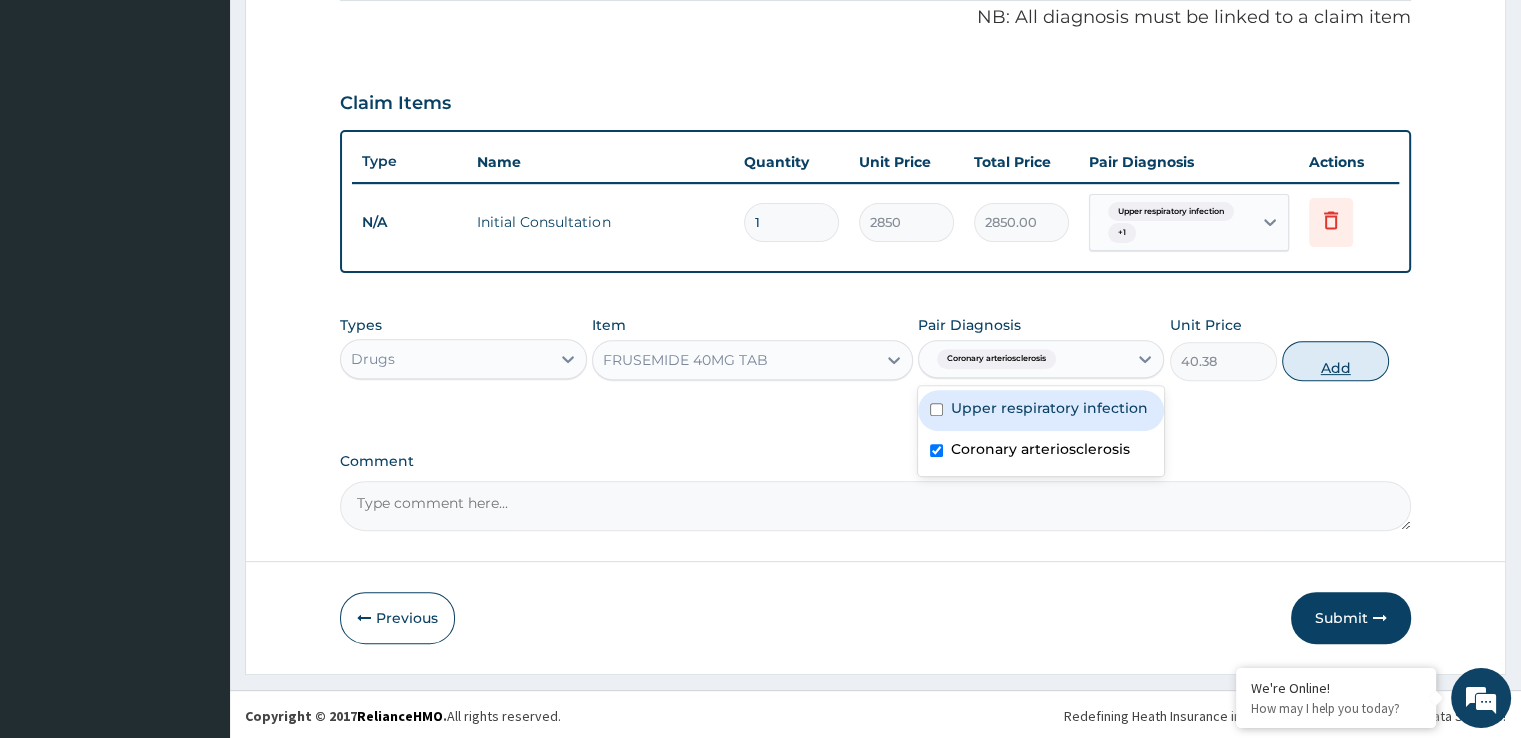 click on "Add" at bounding box center (1335, 361) 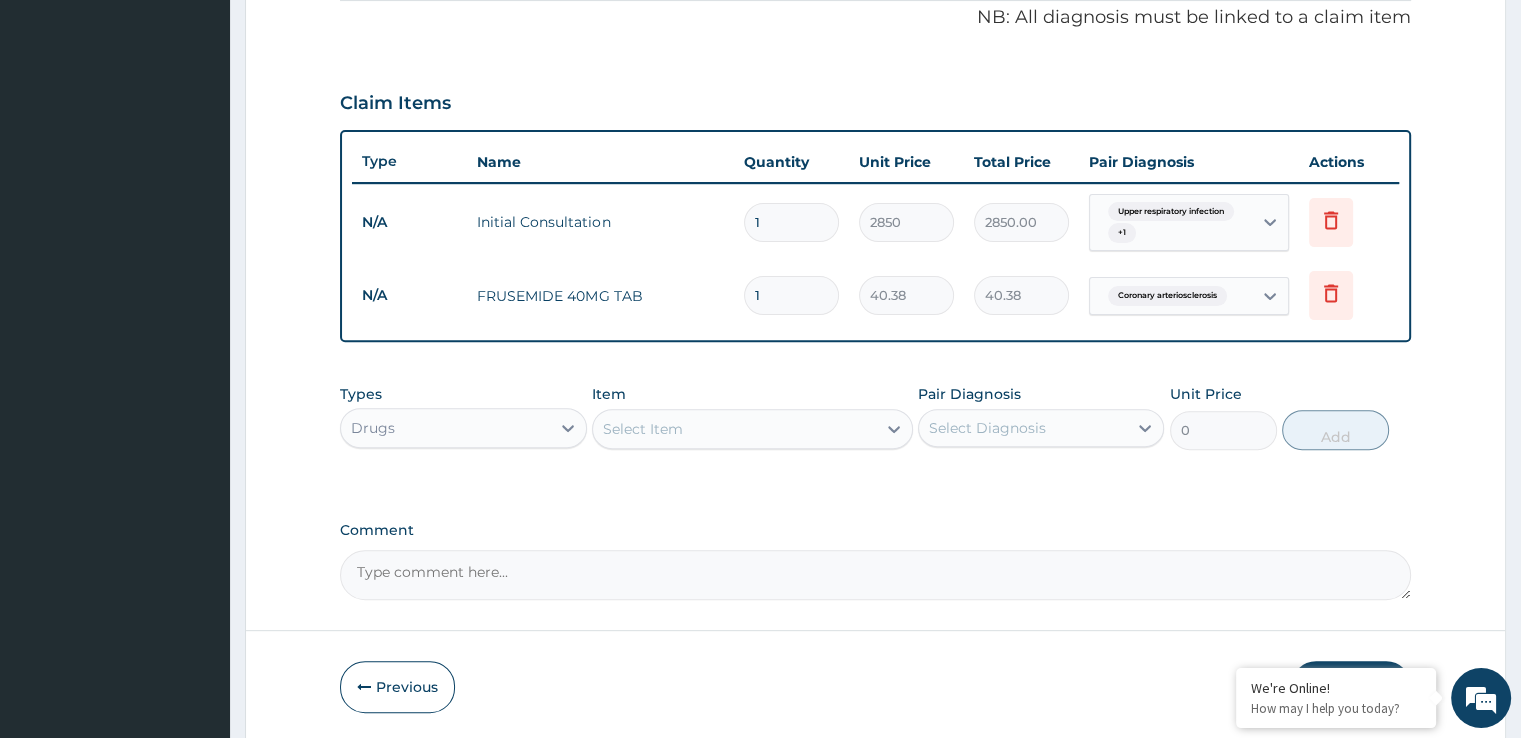 type 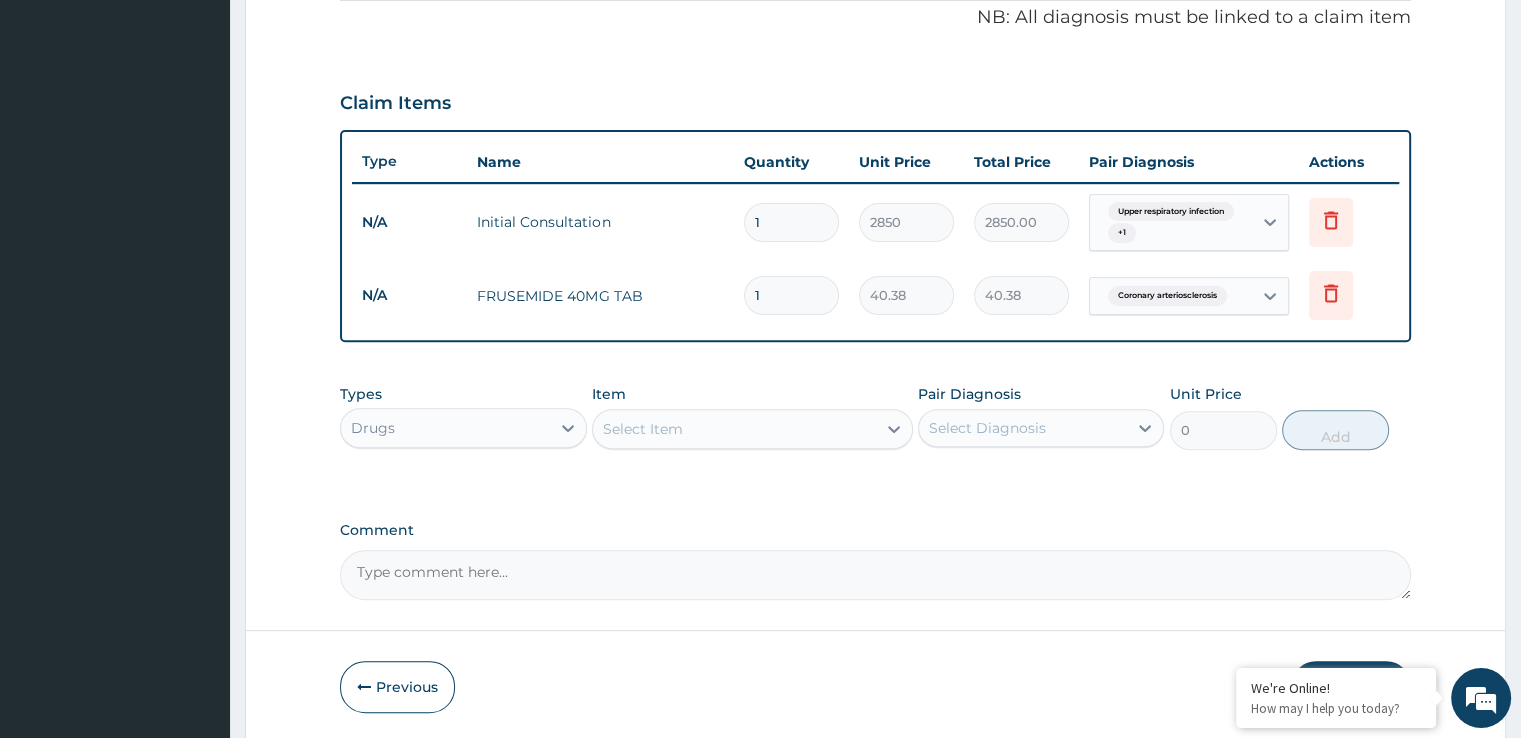 type on "0.00" 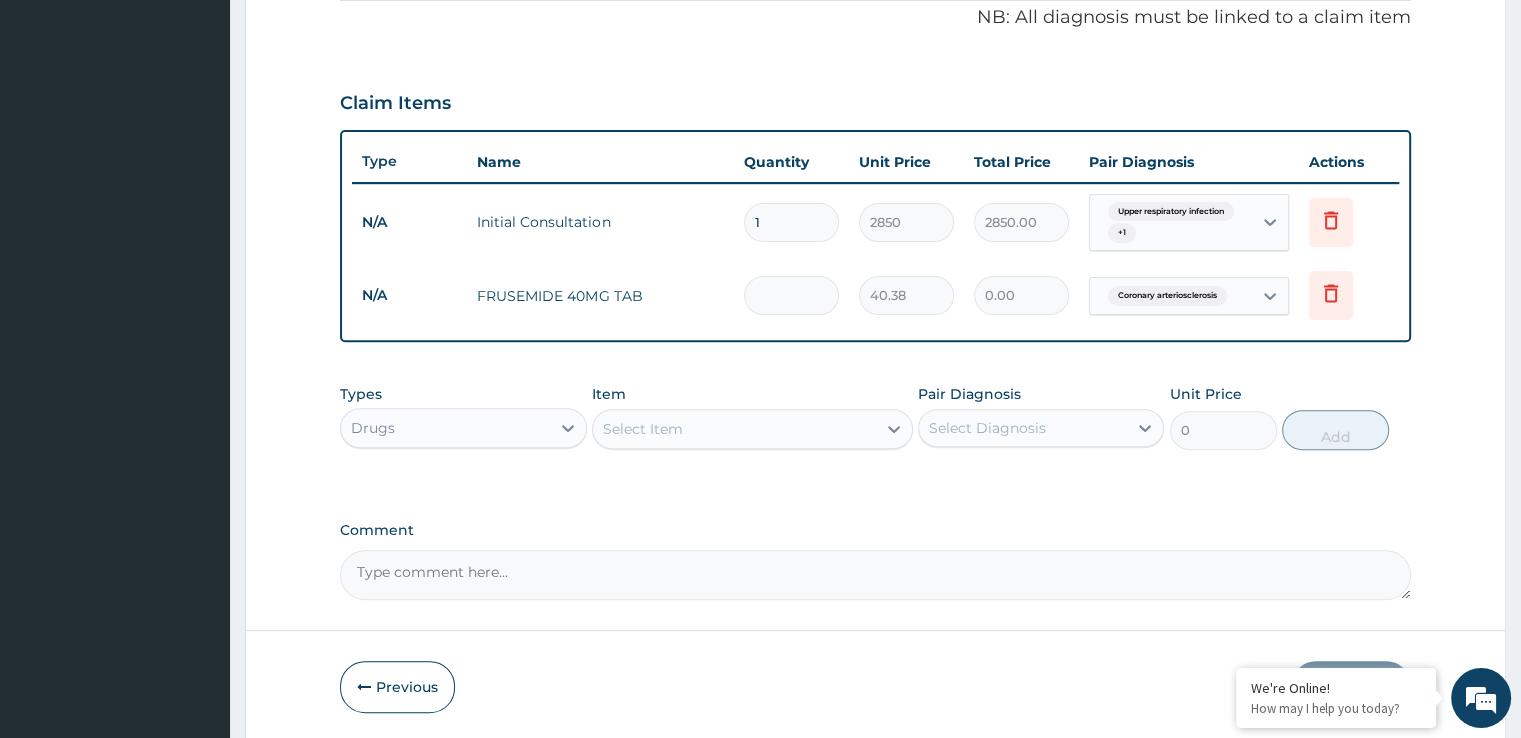 type on "3" 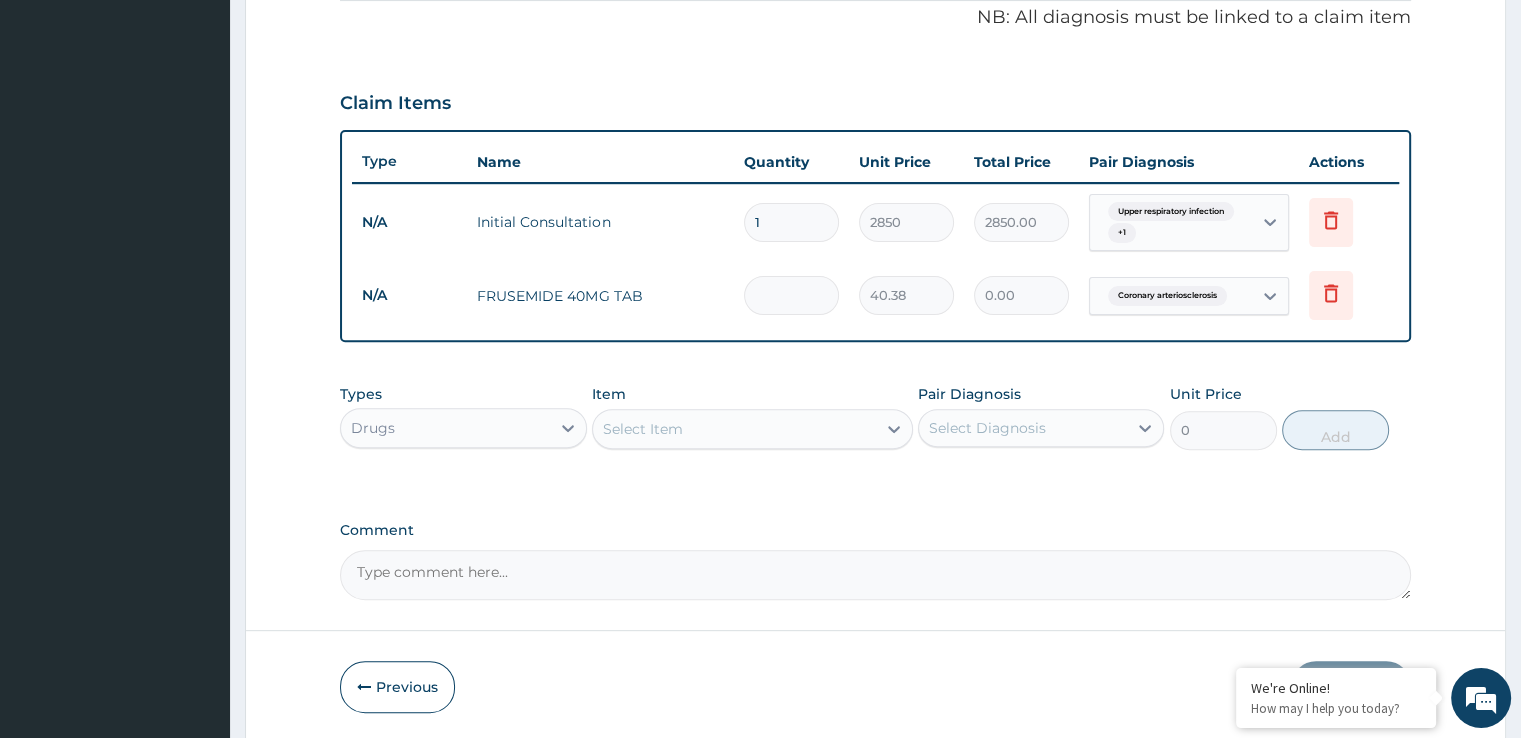 type on "121.14" 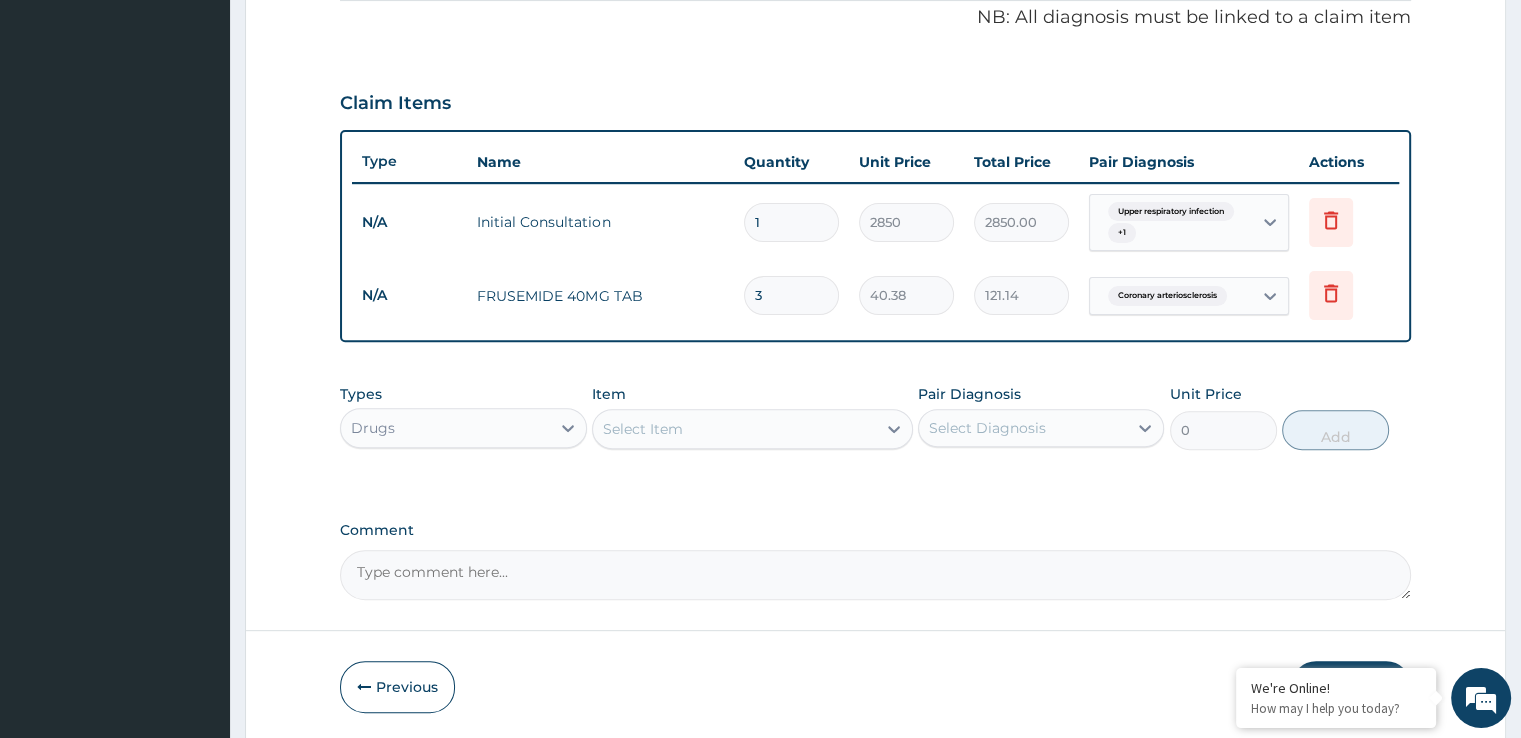 type on "30" 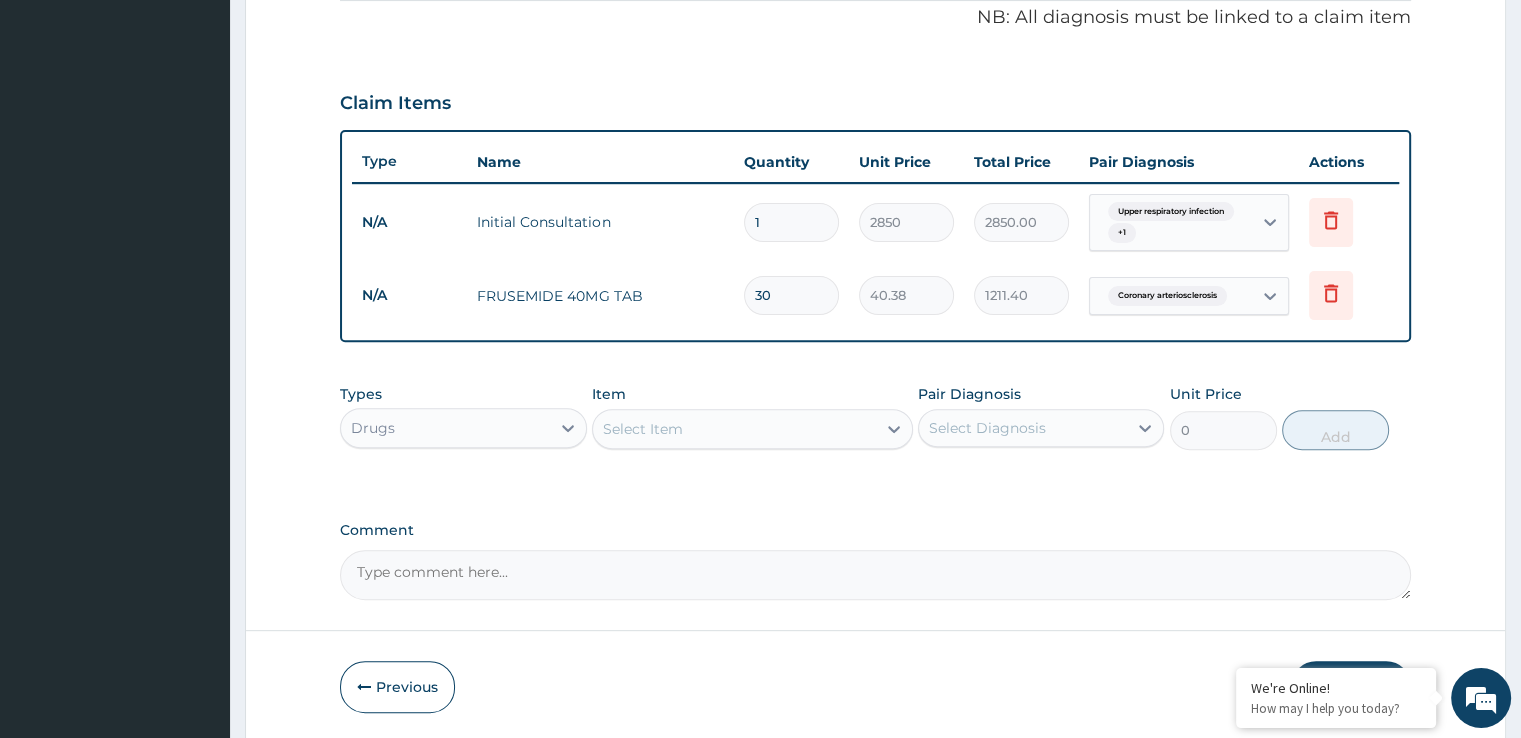 type on "30" 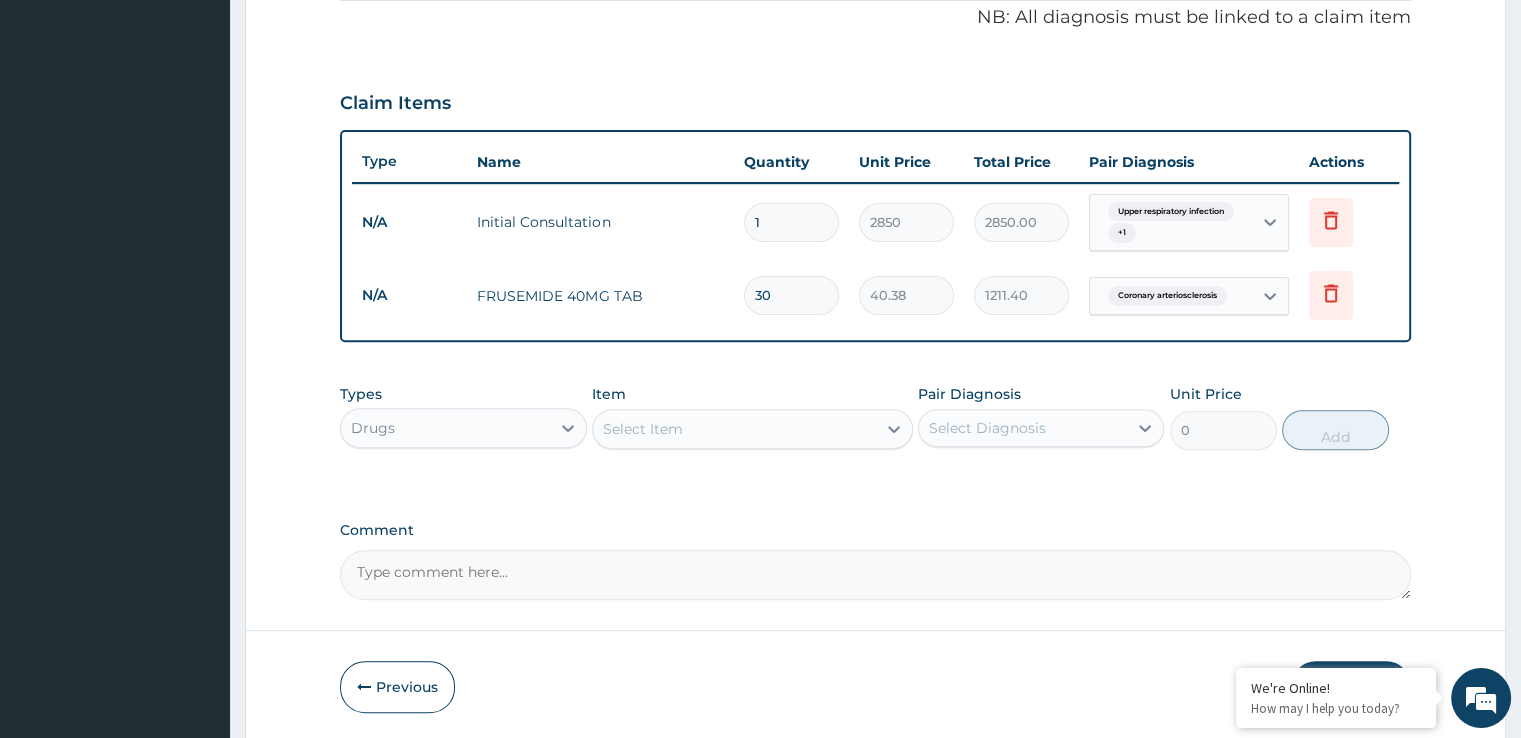 click on "Select Item" at bounding box center [734, 429] 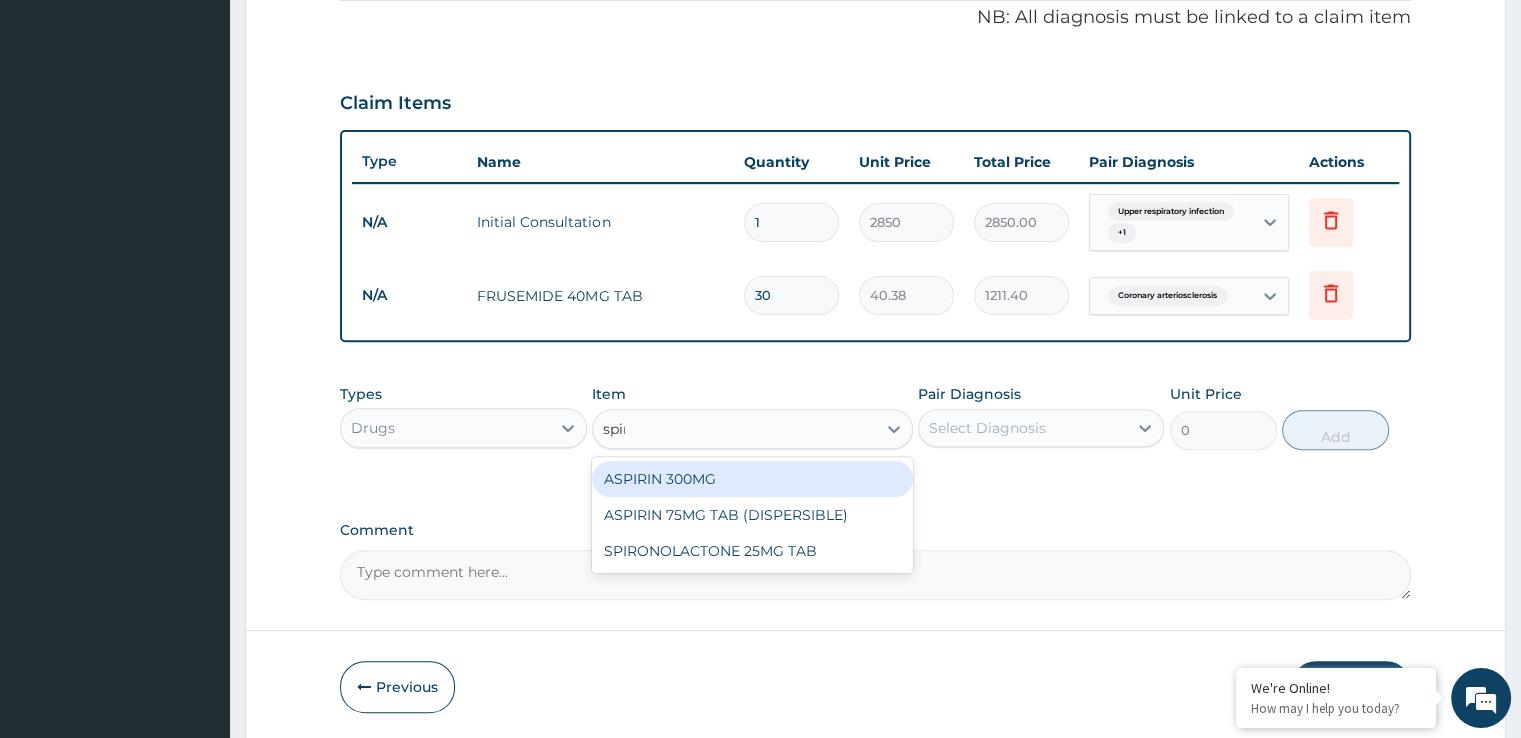 type on "spiro" 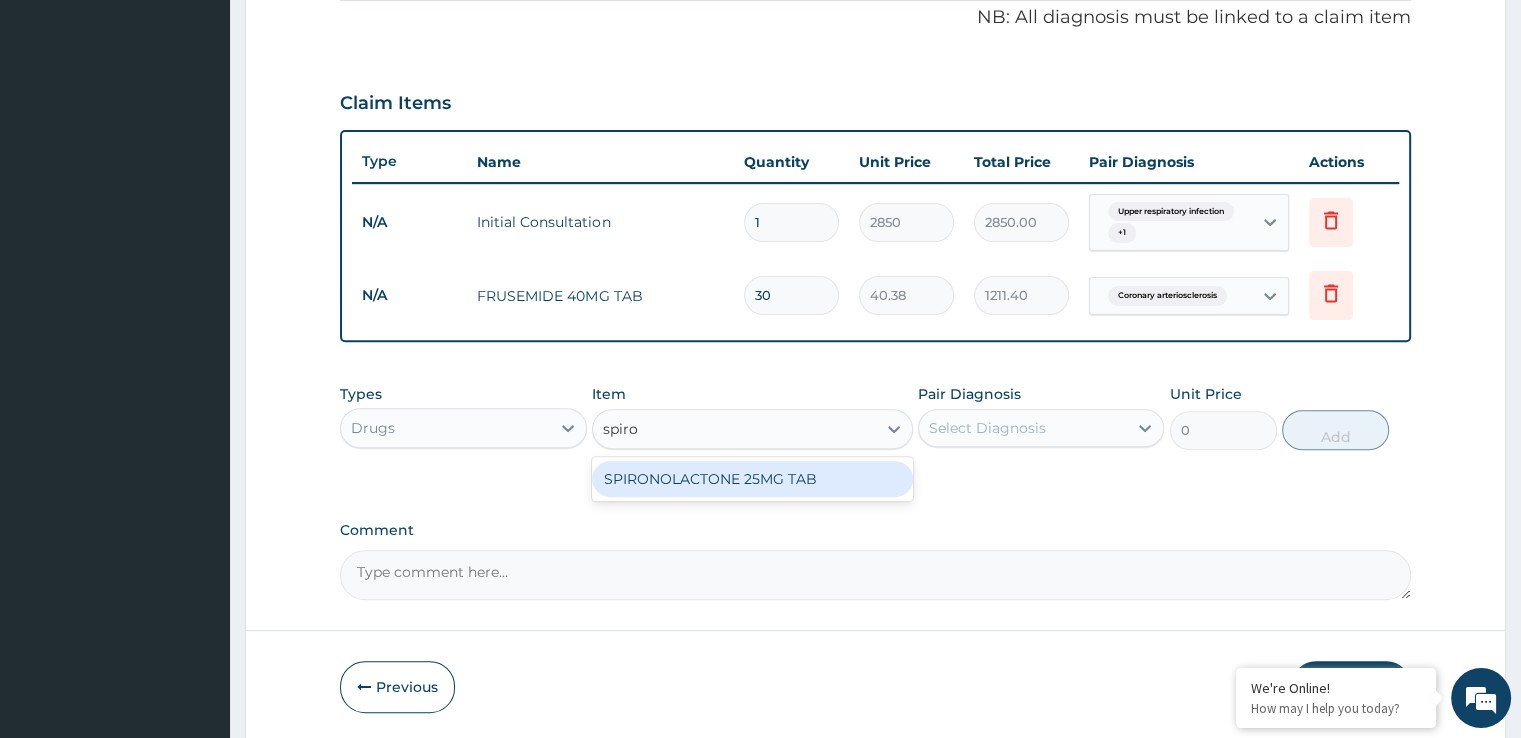 click on "SPIRONOLACTONE 25MG TAB" at bounding box center [752, 479] 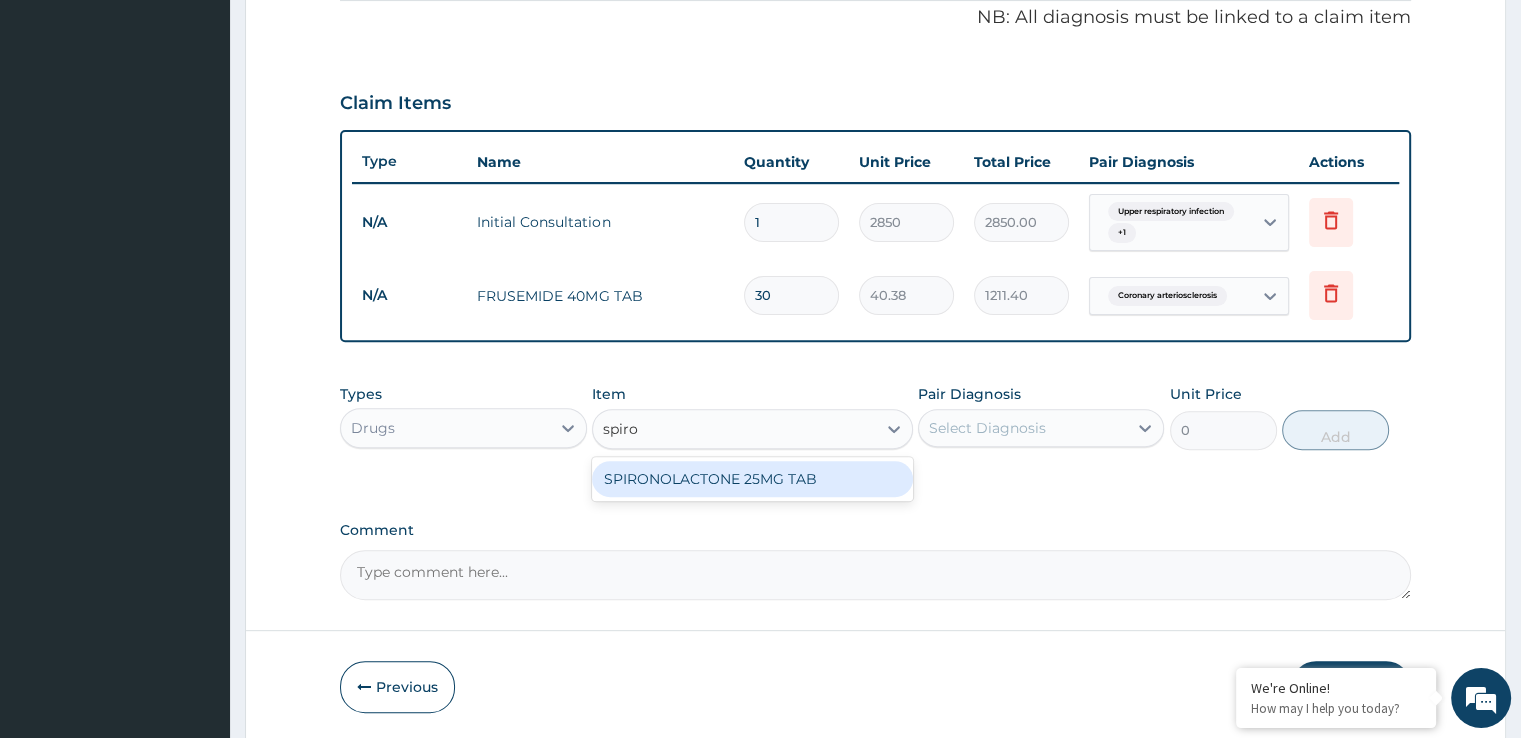 type on "61.37" 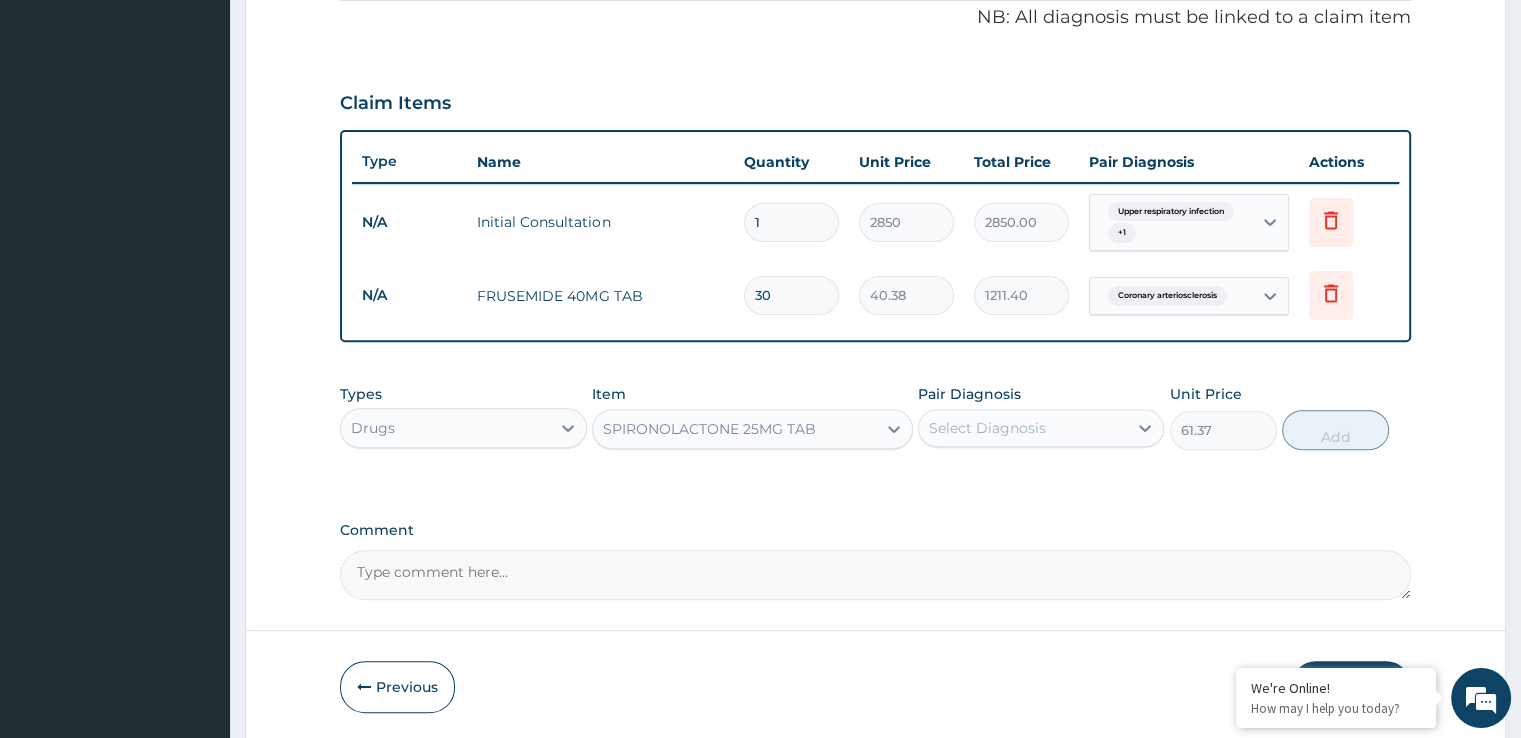 click on "Select Diagnosis" at bounding box center [987, 428] 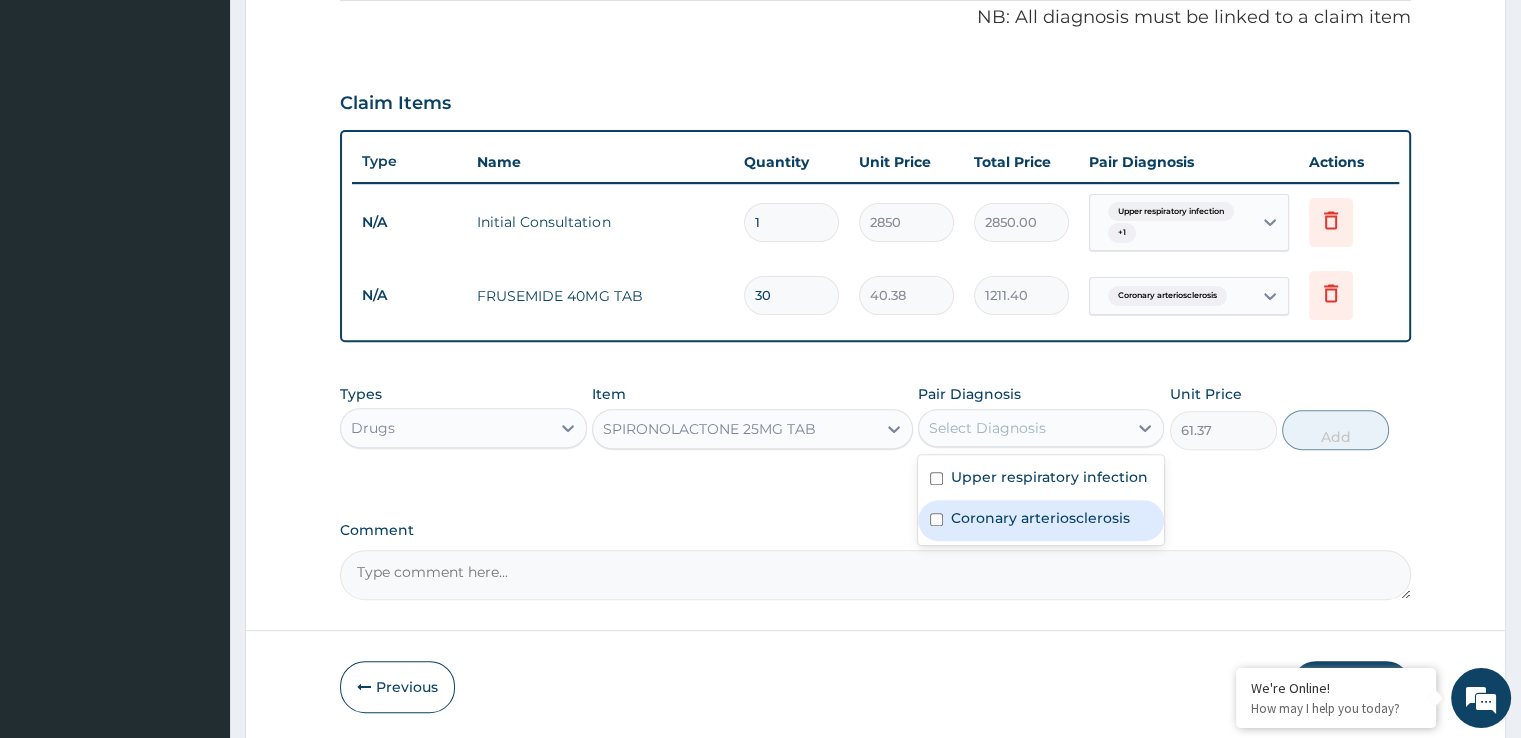 click on "Coronary arteriosclerosis" at bounding box center (1040, 518) 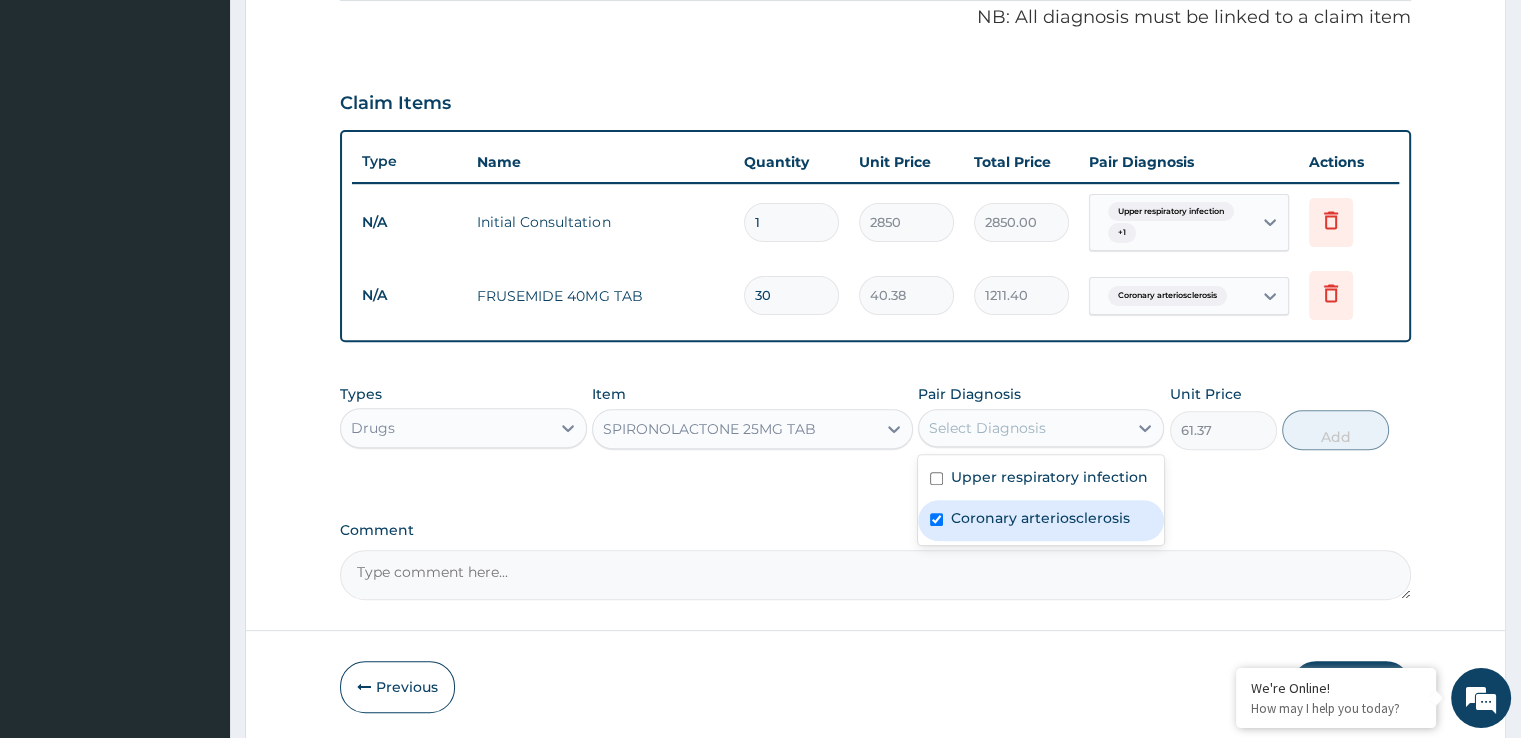 checkbox on "true" 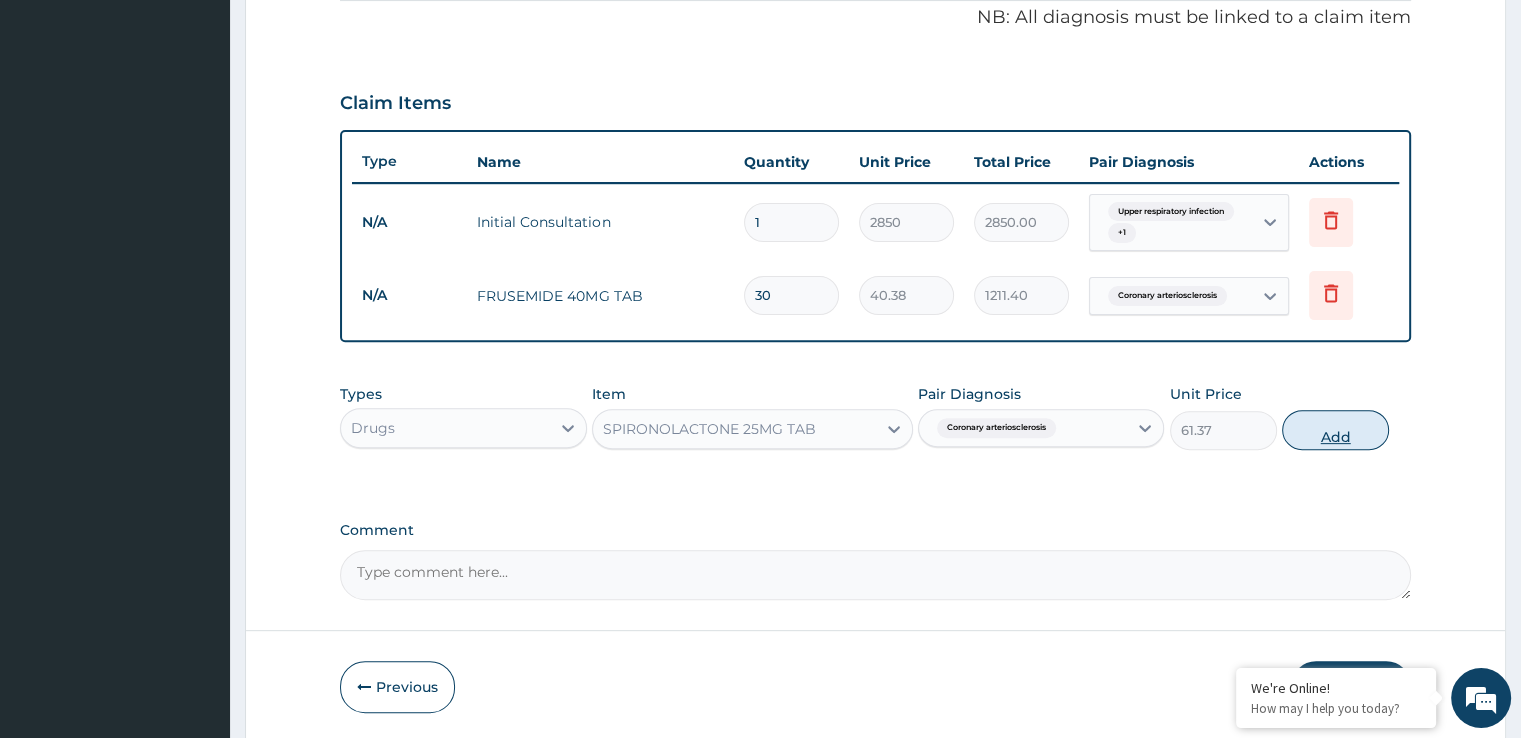 click on "Add" at bounding box center (1335, 430) 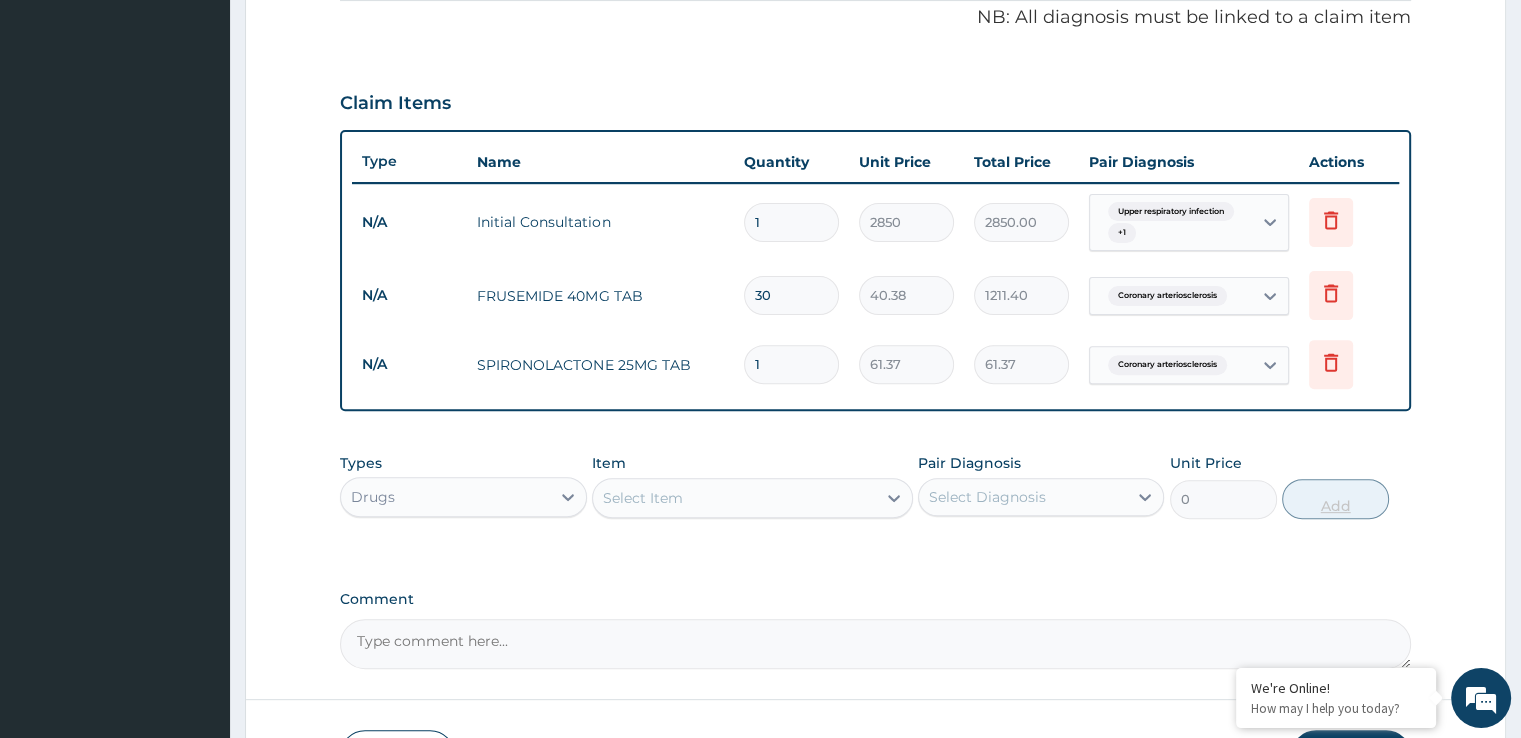 type 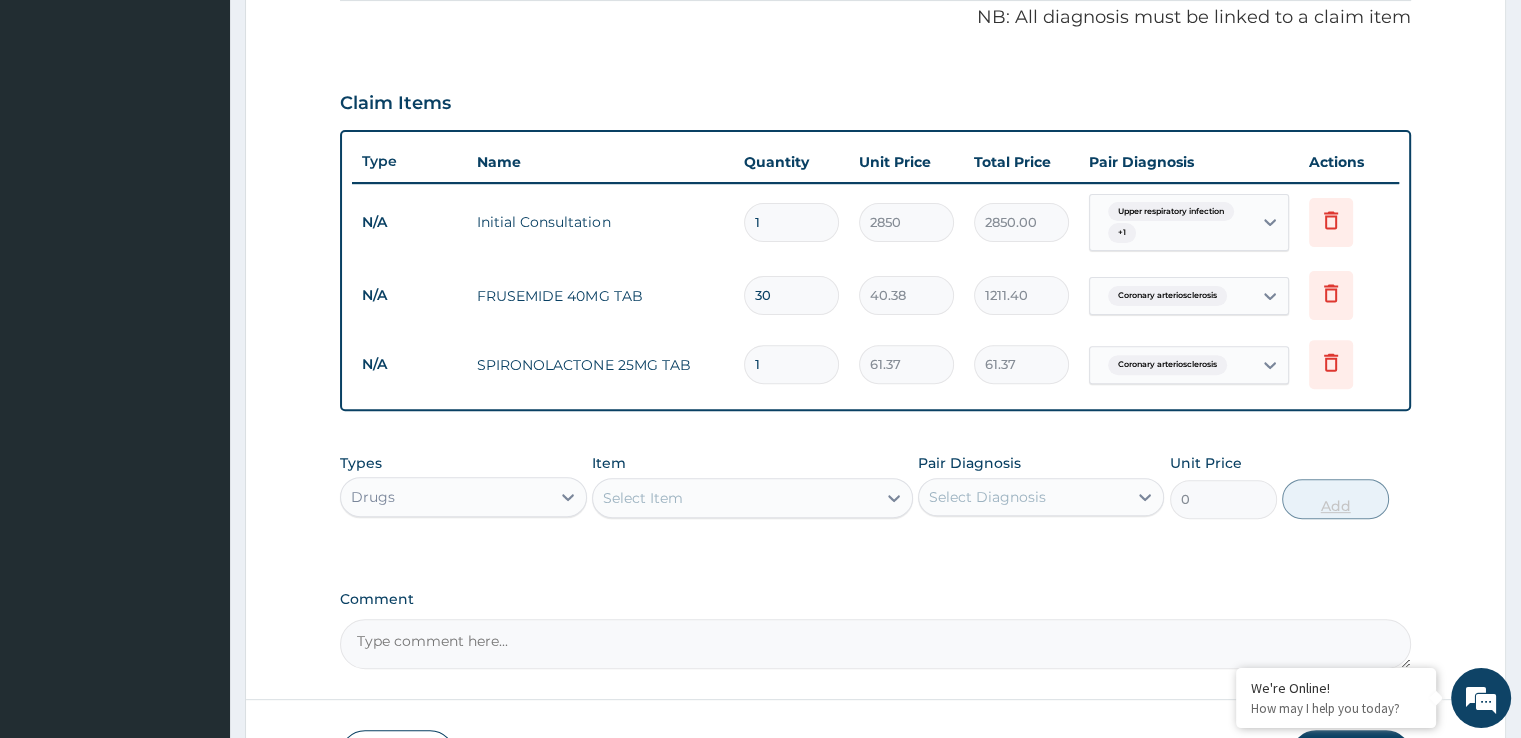 type on "0.00" 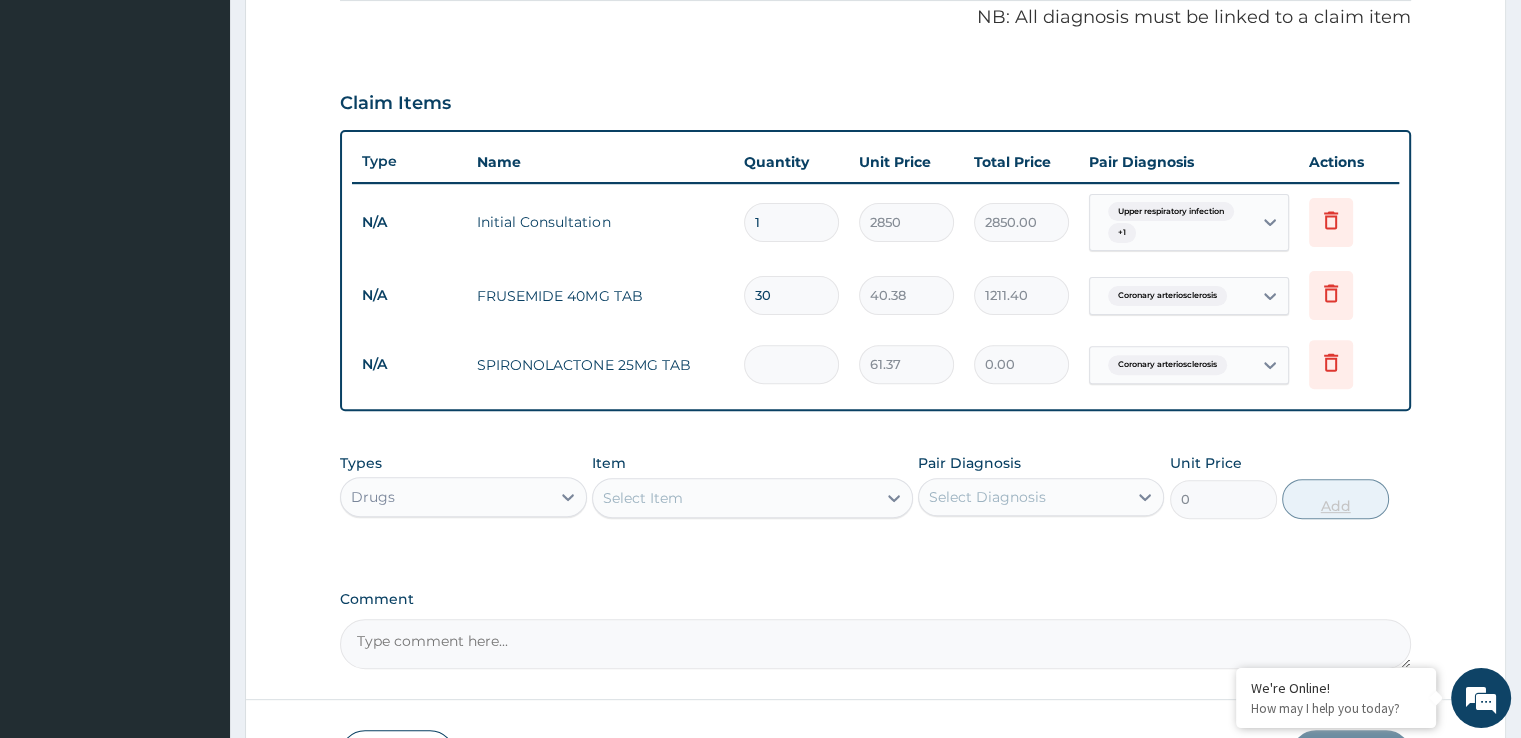 type on "3" 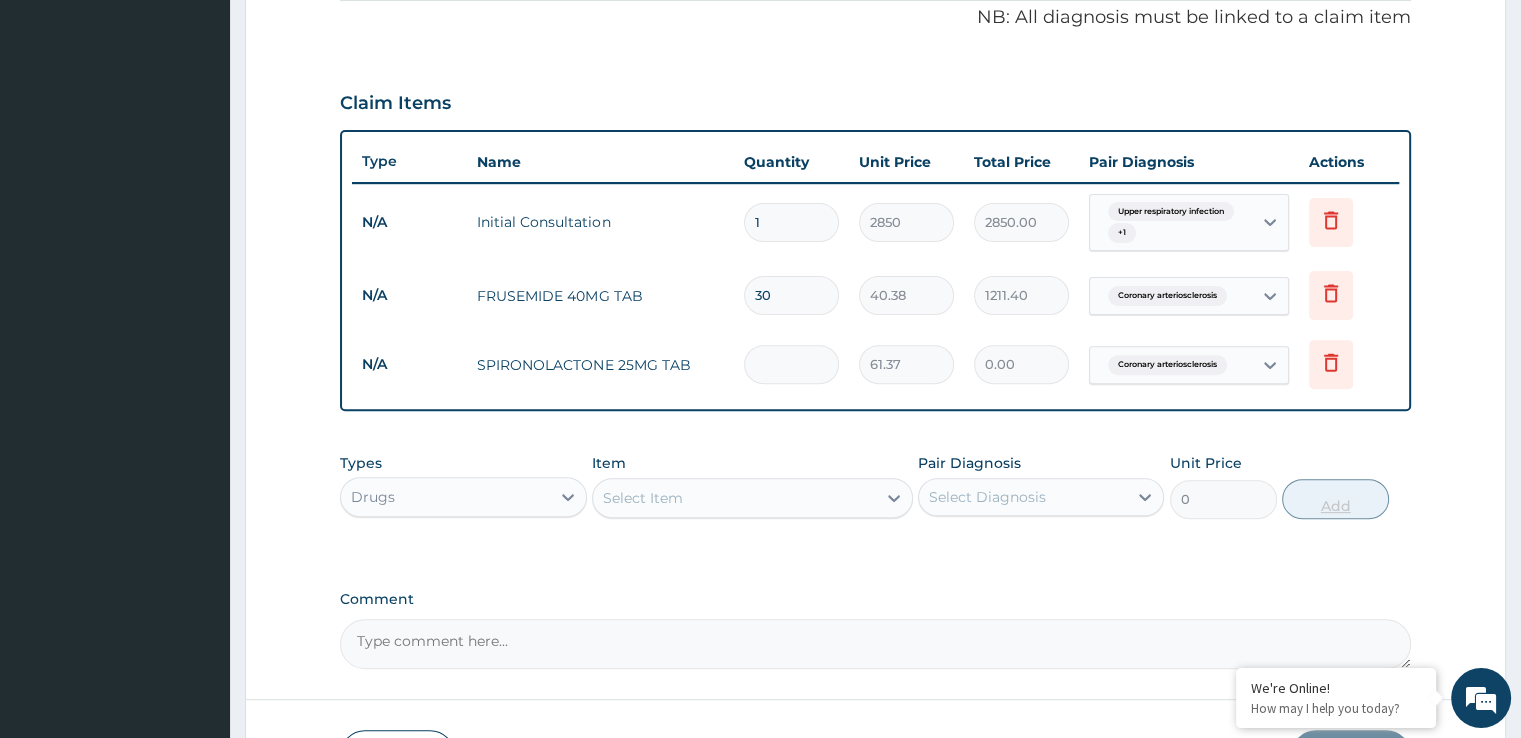 type on "184.11" 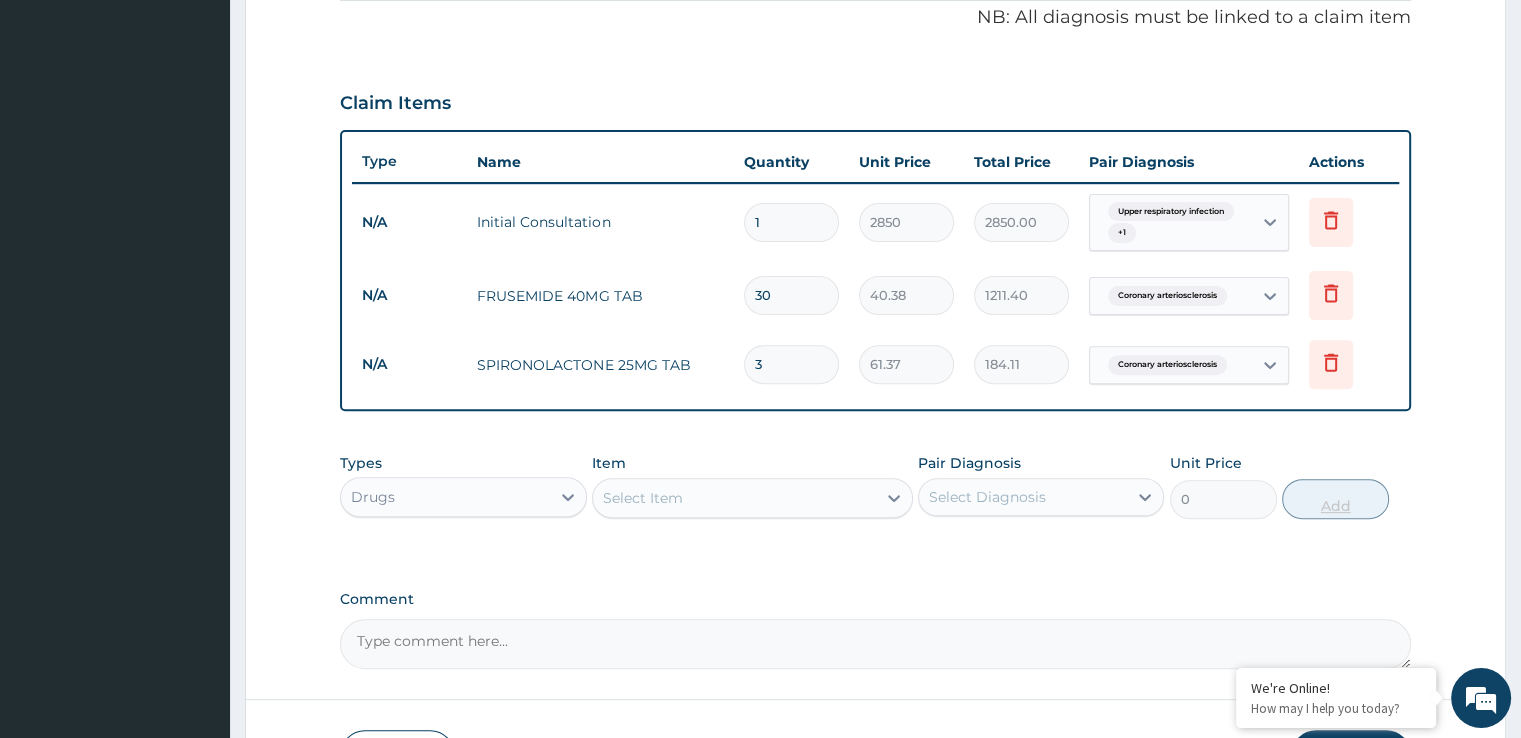 type on "30" 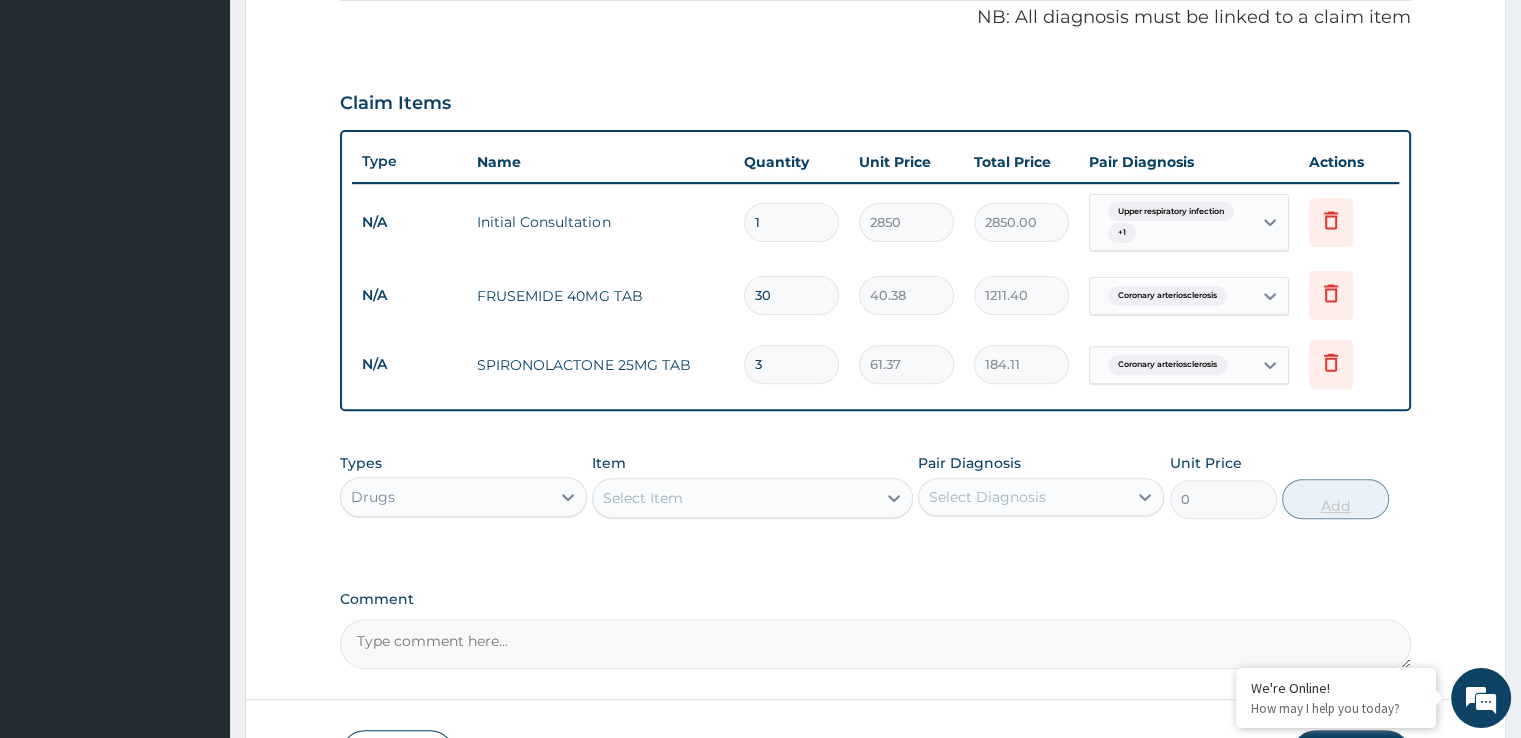 type on "1841.10" 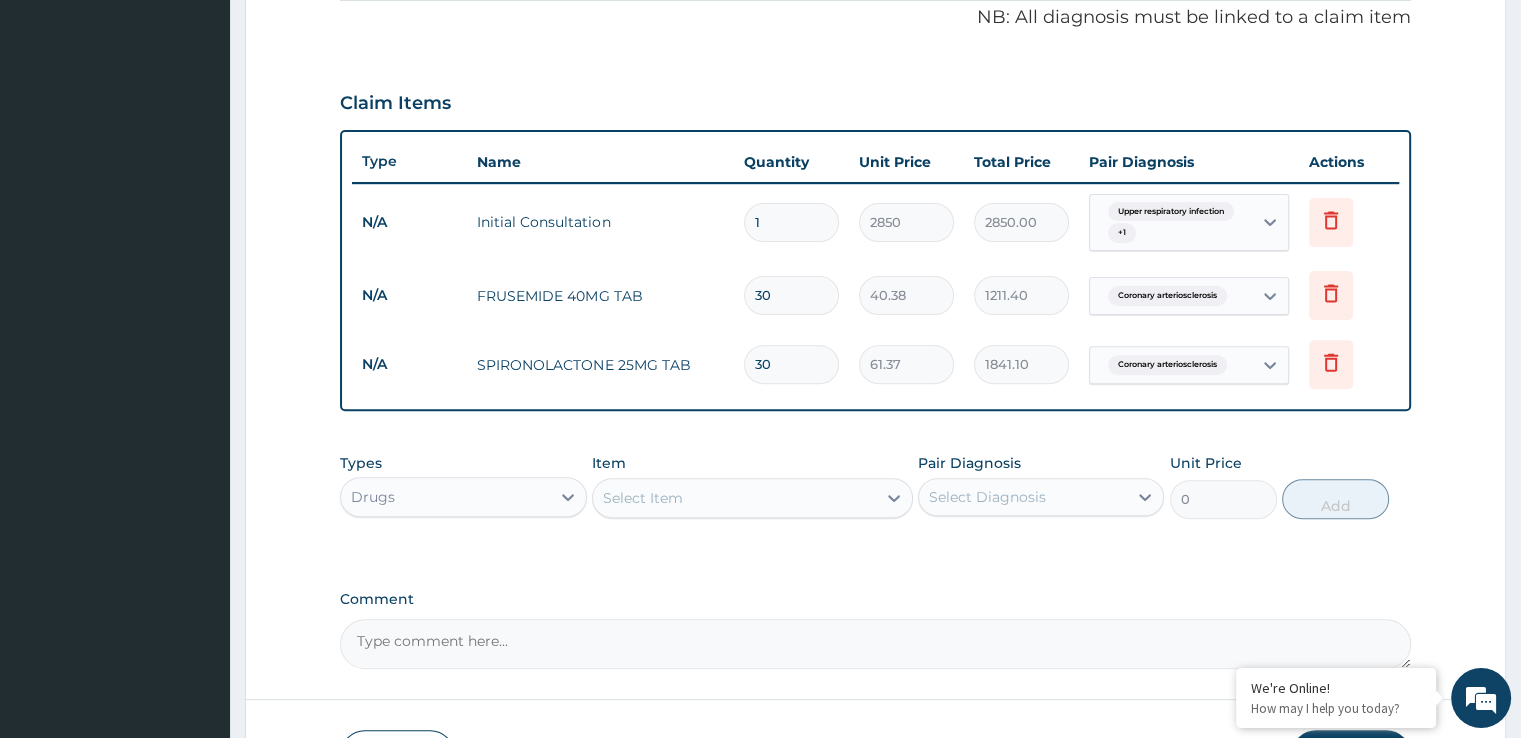 type on "30" 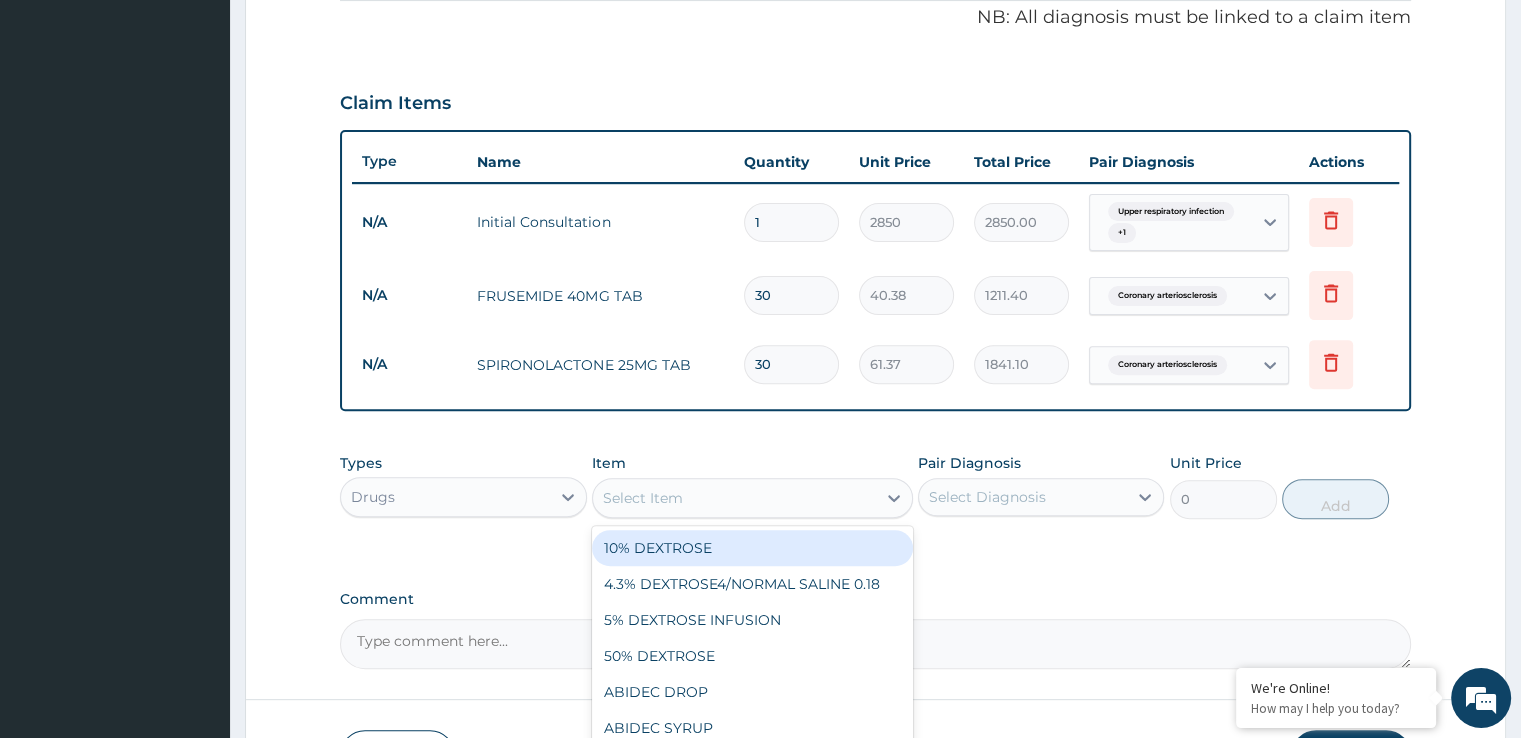 click on "Select Item" at bounding box center [734, 498] 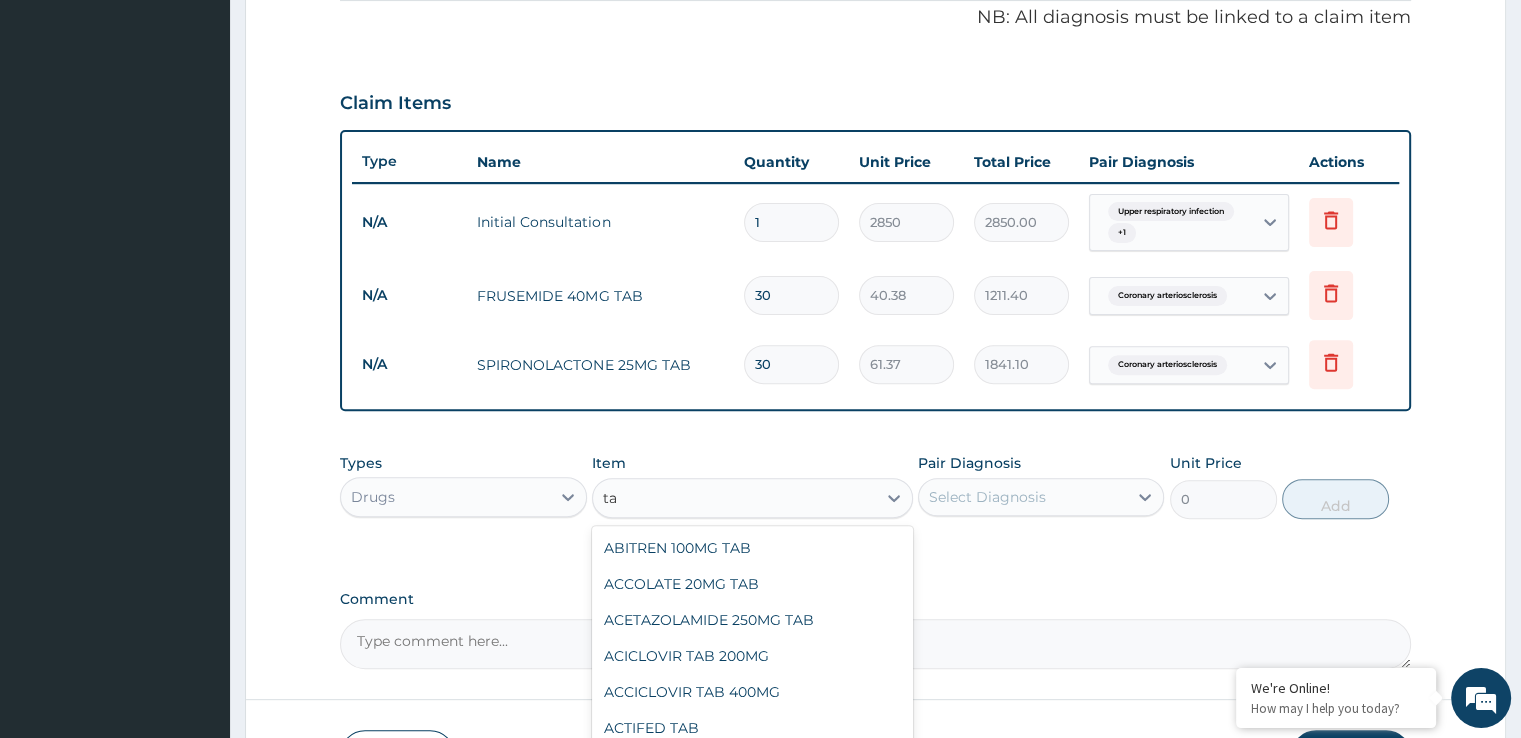 type on "t" 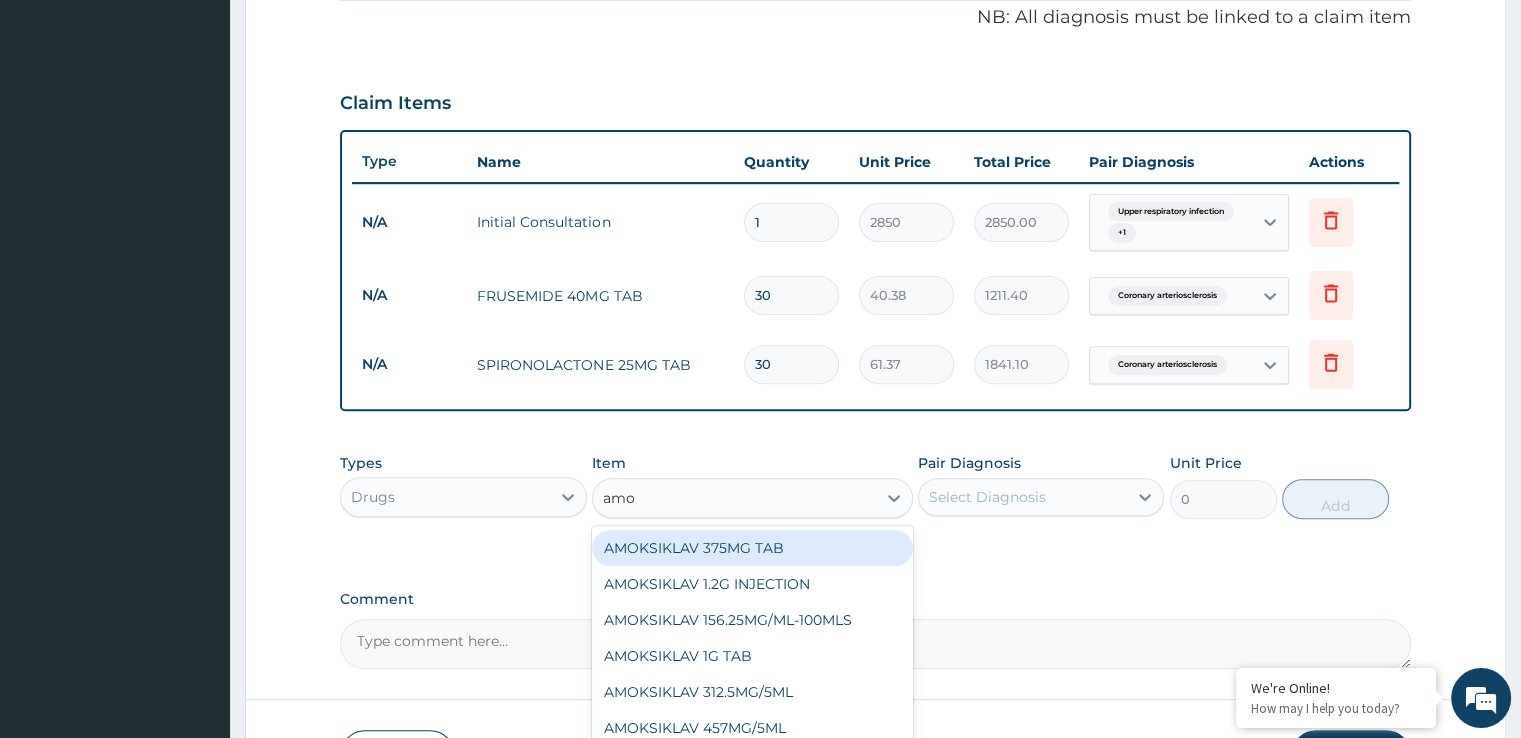 type on "amox" 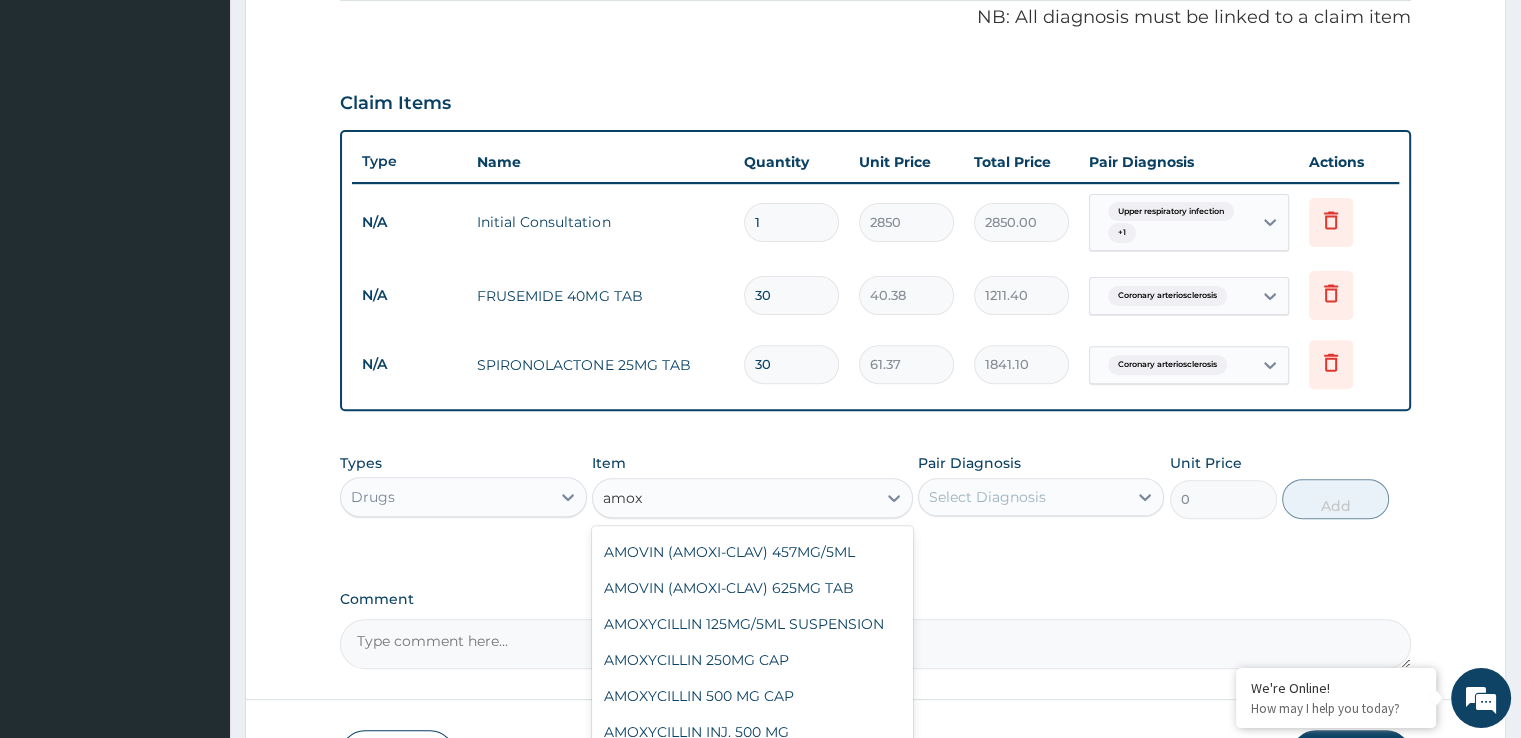 scroll, scrollTop: 106, scrollLeft: 0, axis: vertical 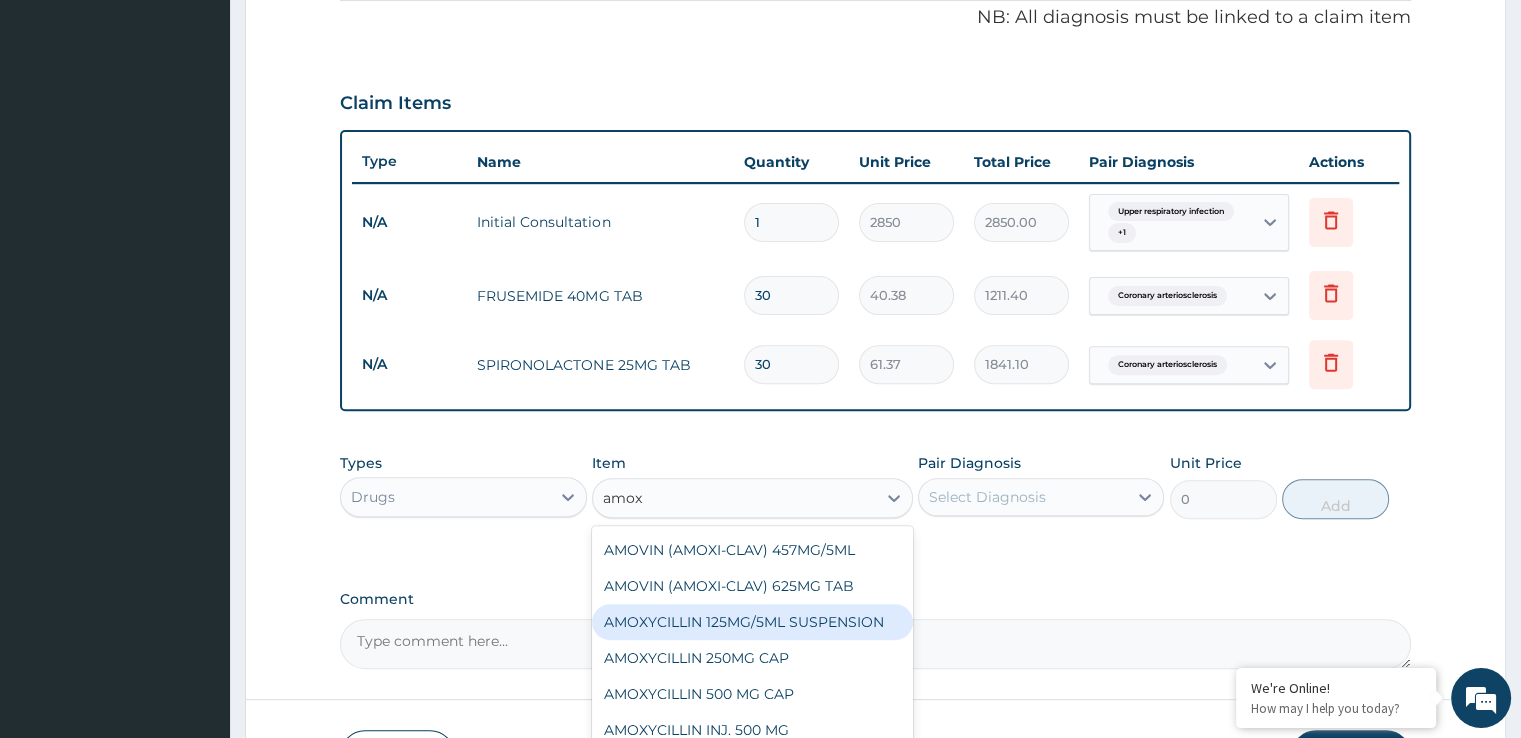 click on "AMOVIN (AMOXI-CLAV) 625MG TAB" at bounding box center (752, 586) 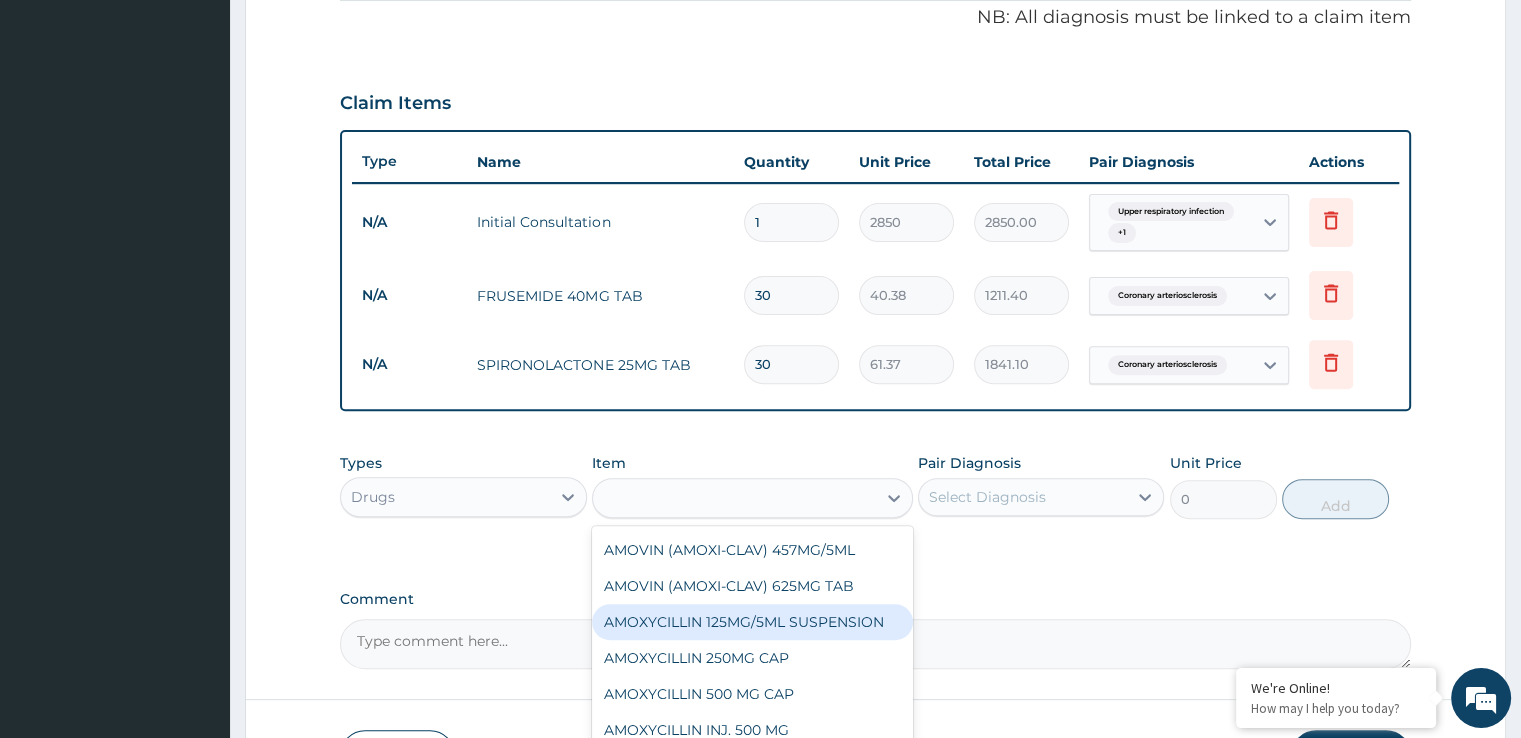 type on "213.18" 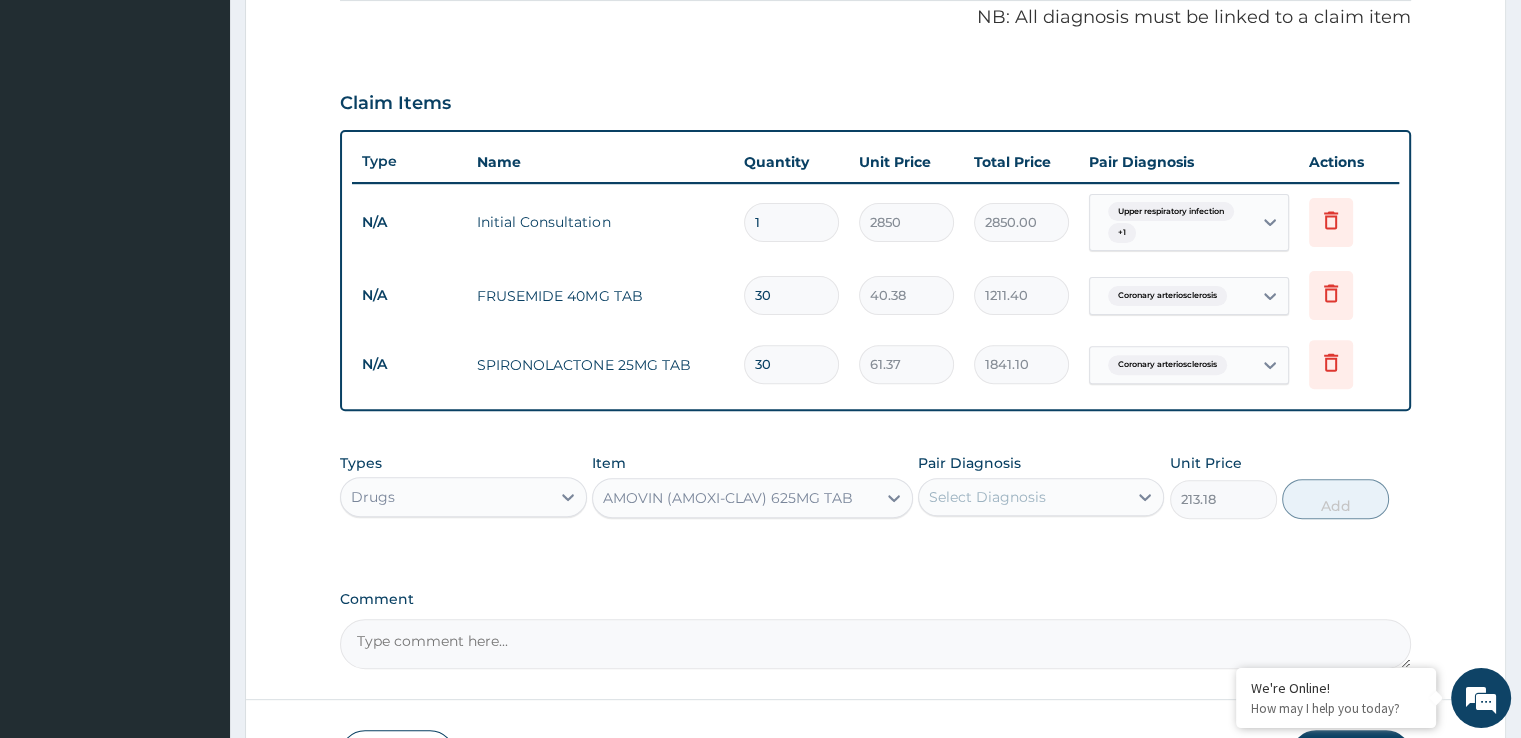 click on "Select Diagnosis" at bounding box center (987, 497) 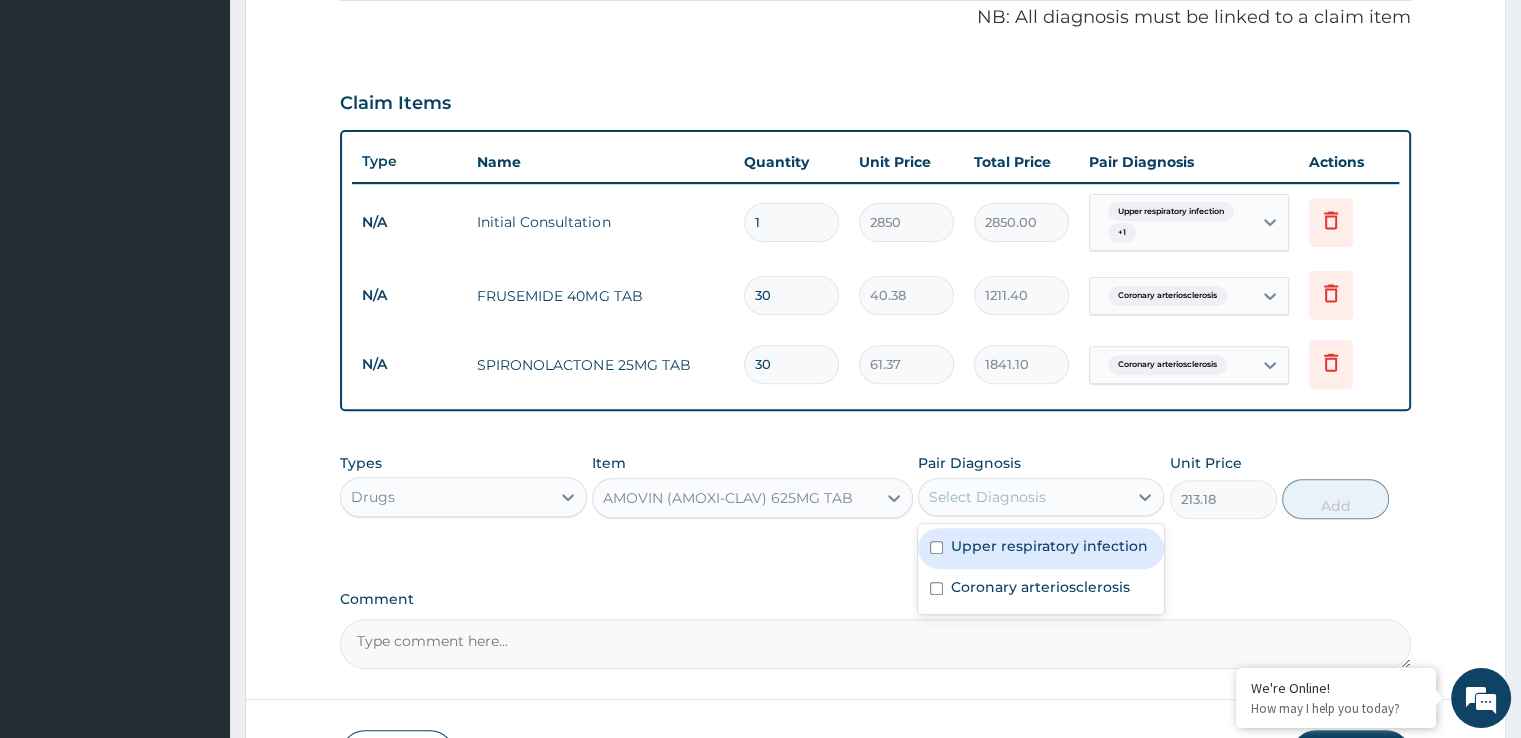 click on "Upper respiratory infection" at bounding box center [1049, 546] 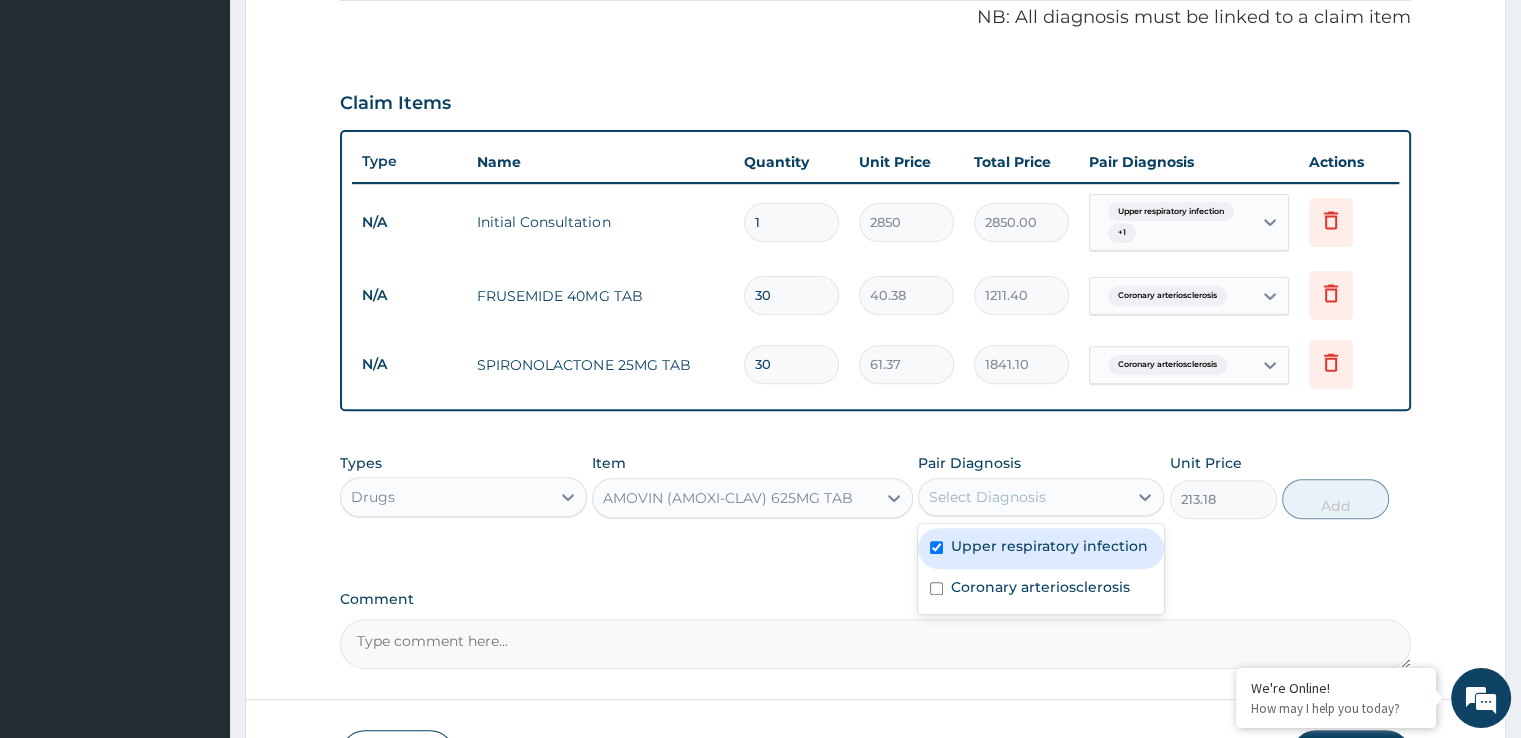 checkbox on "true" 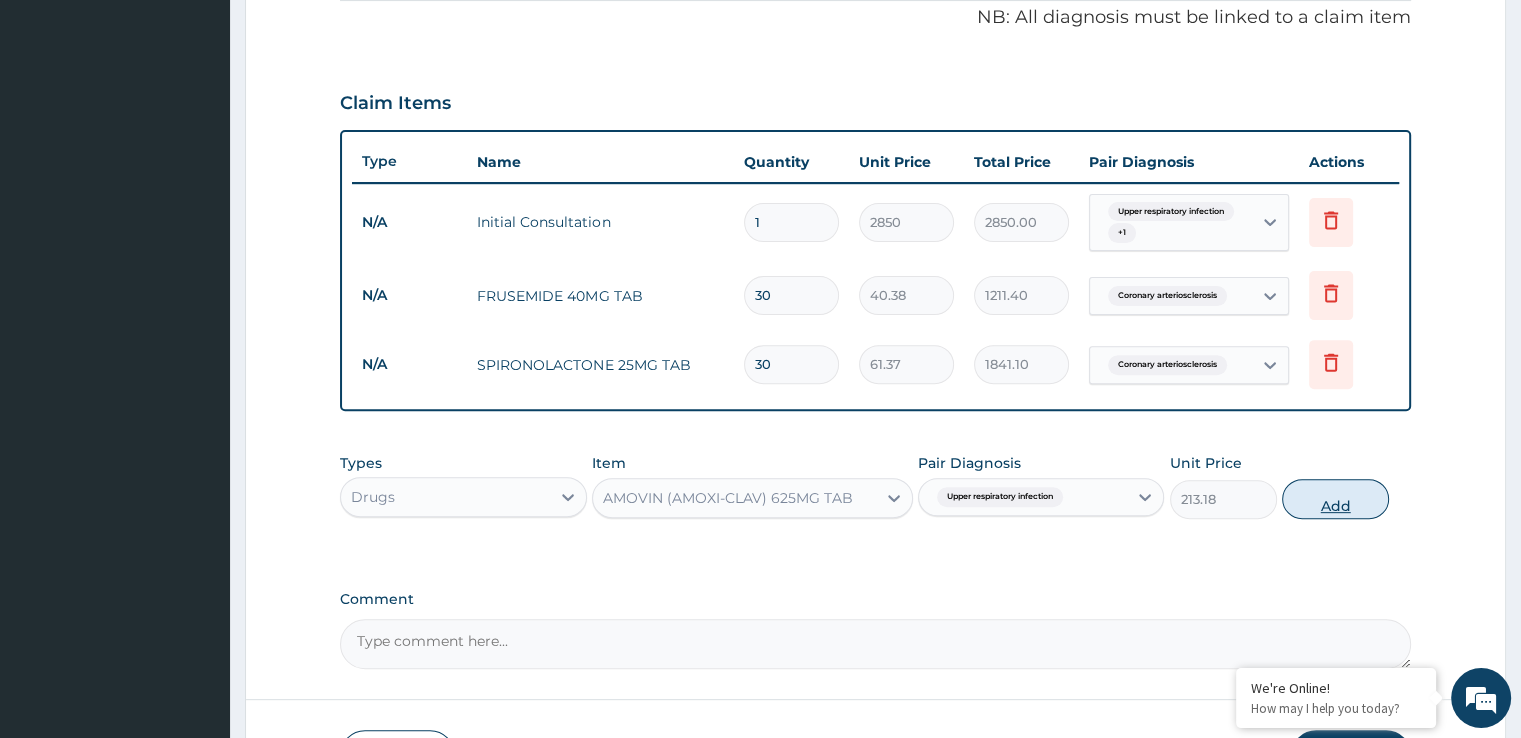 click on "Add" at bounding box center (1335, 499) 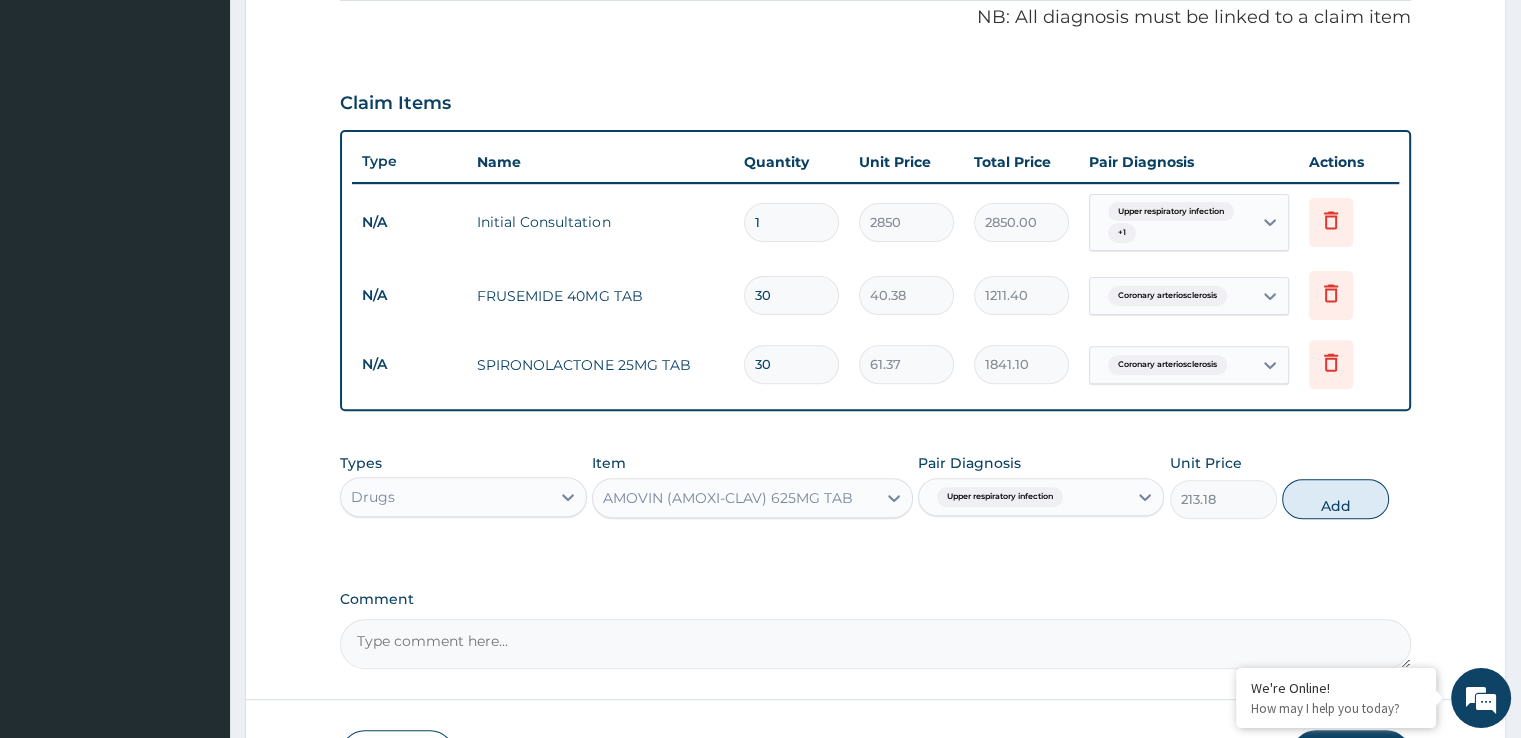 type on "0" 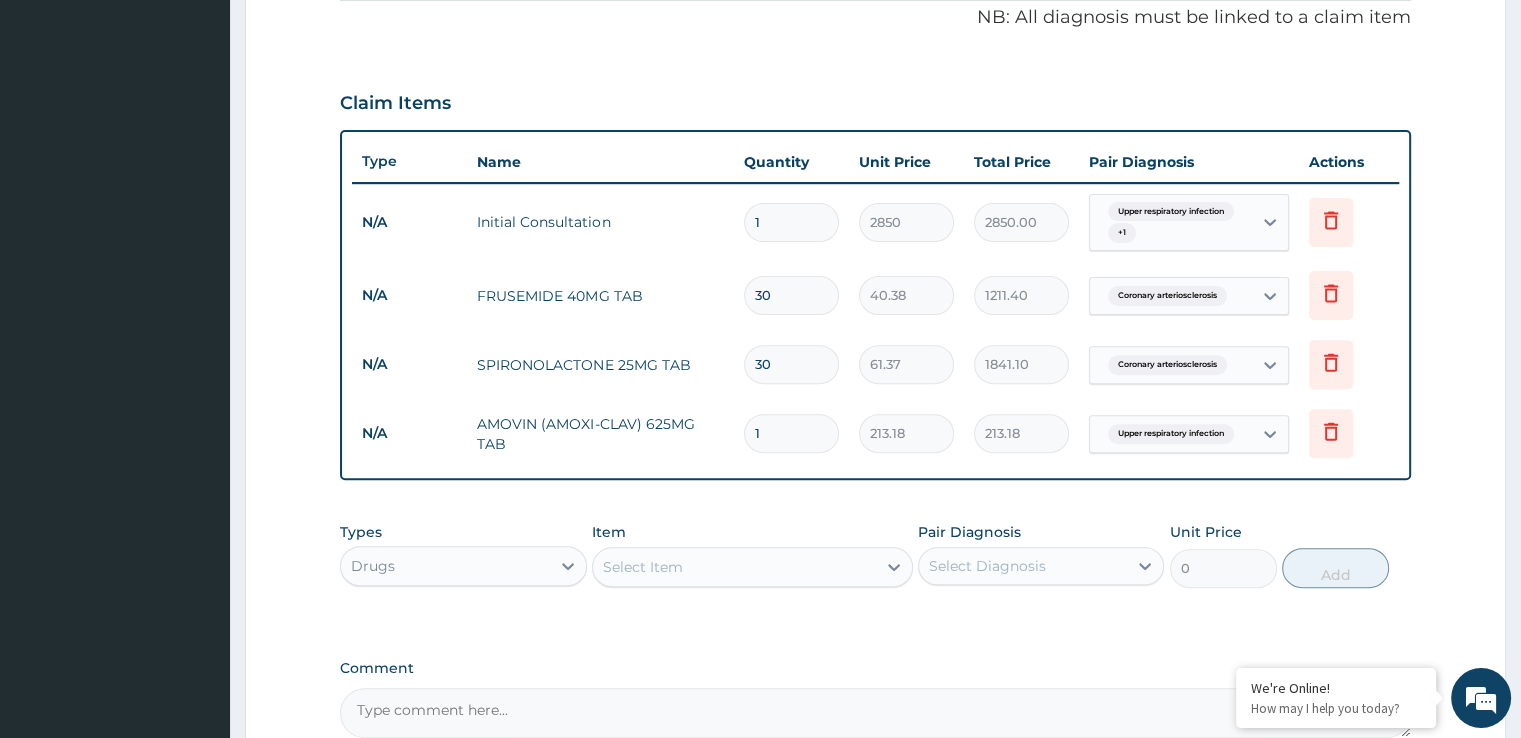 type on "14" 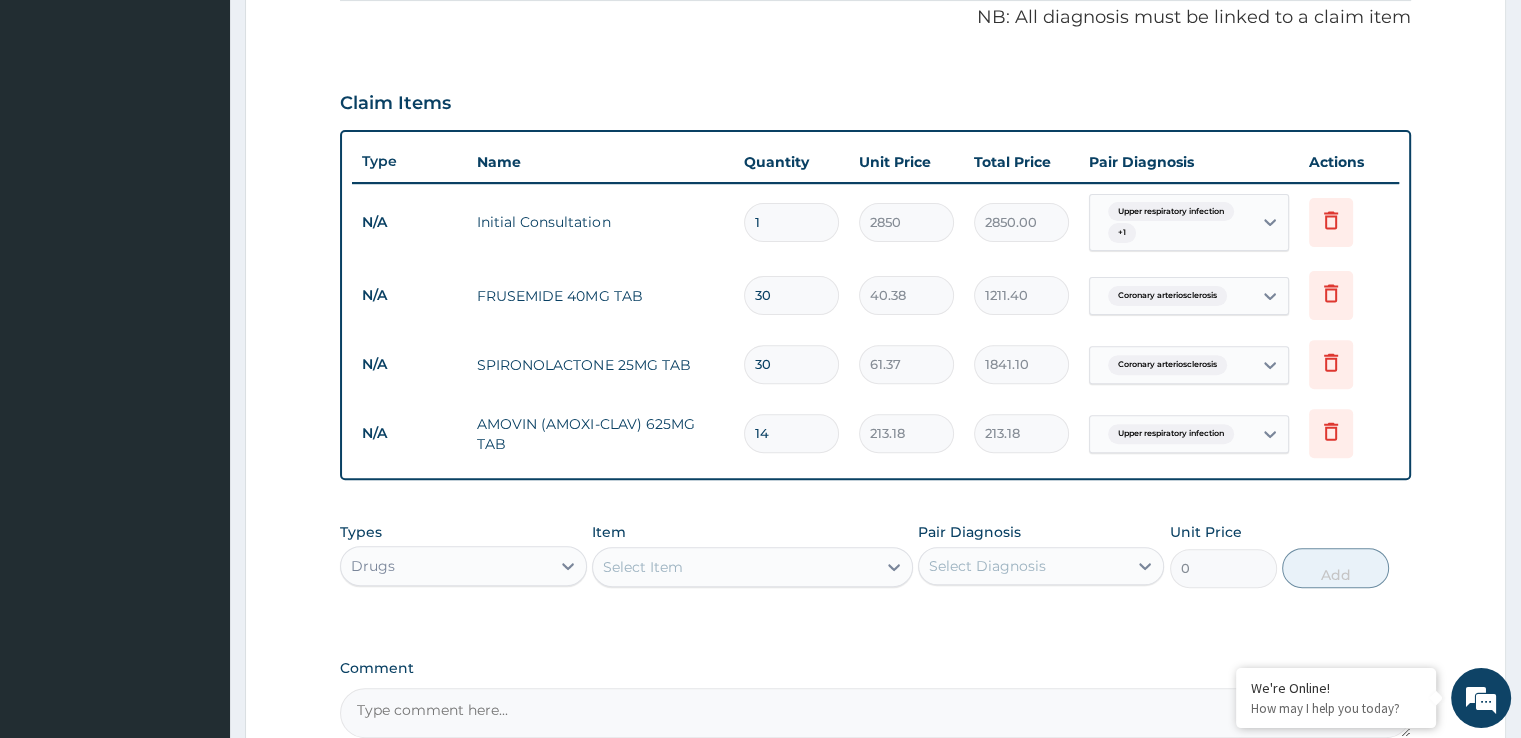type on "2984.52" 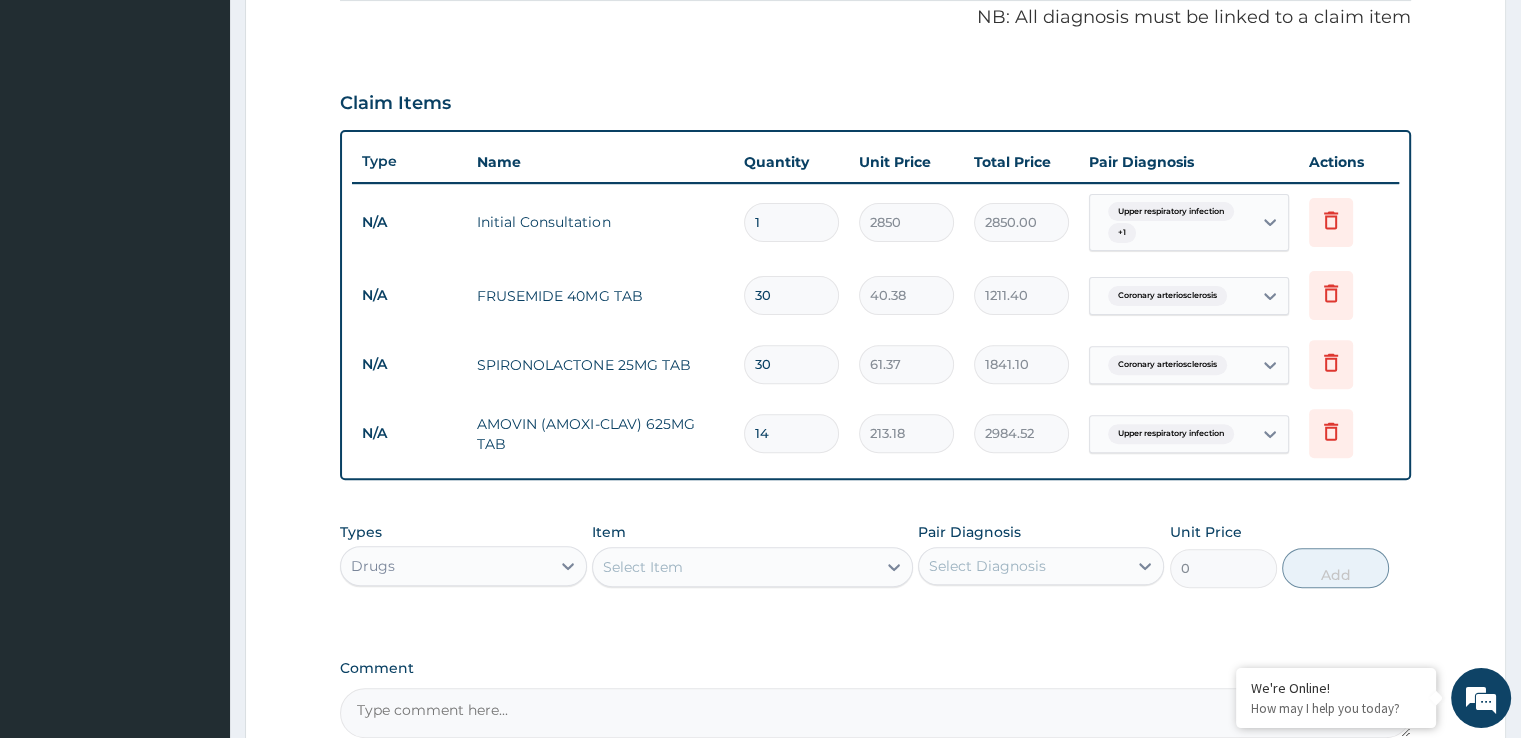 type on "14" 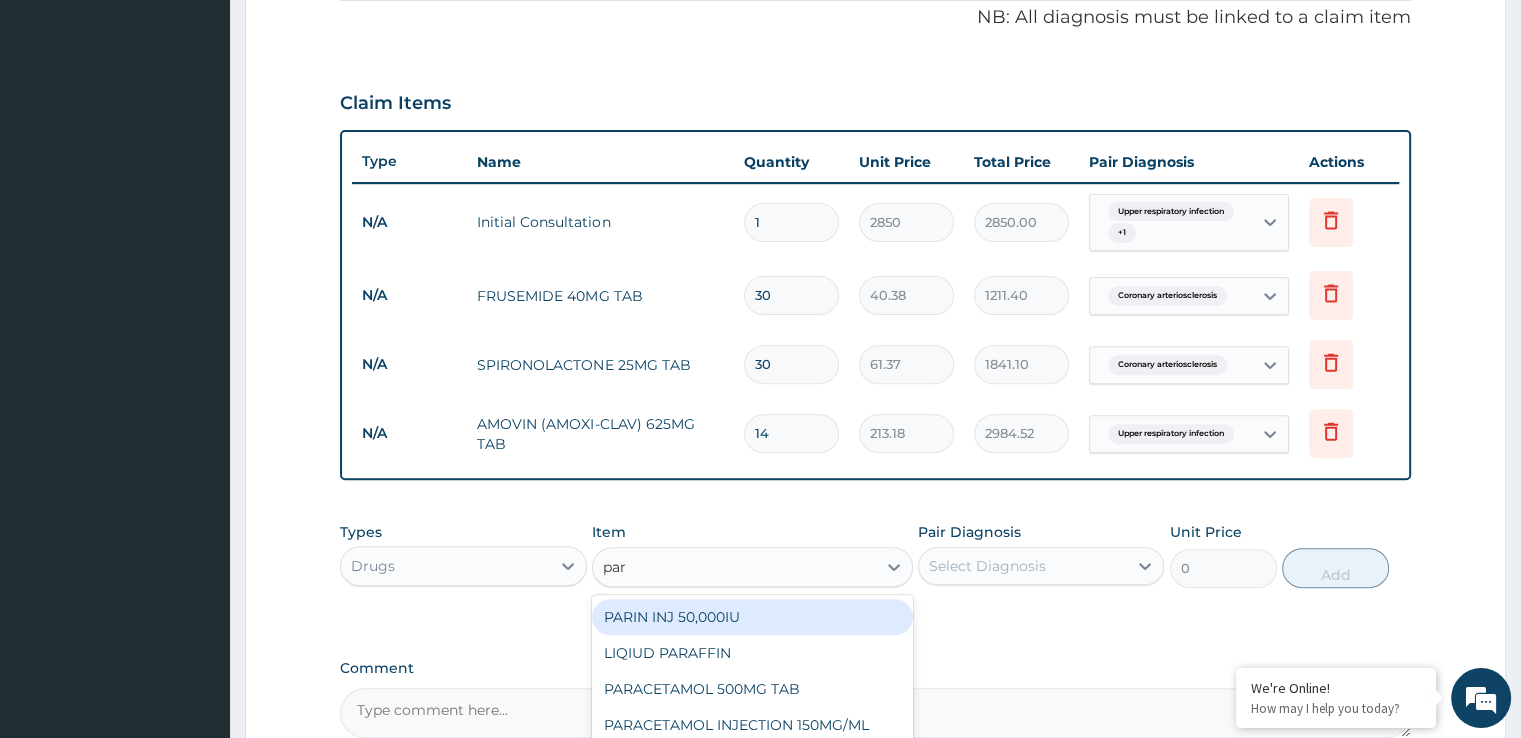 type on "para" 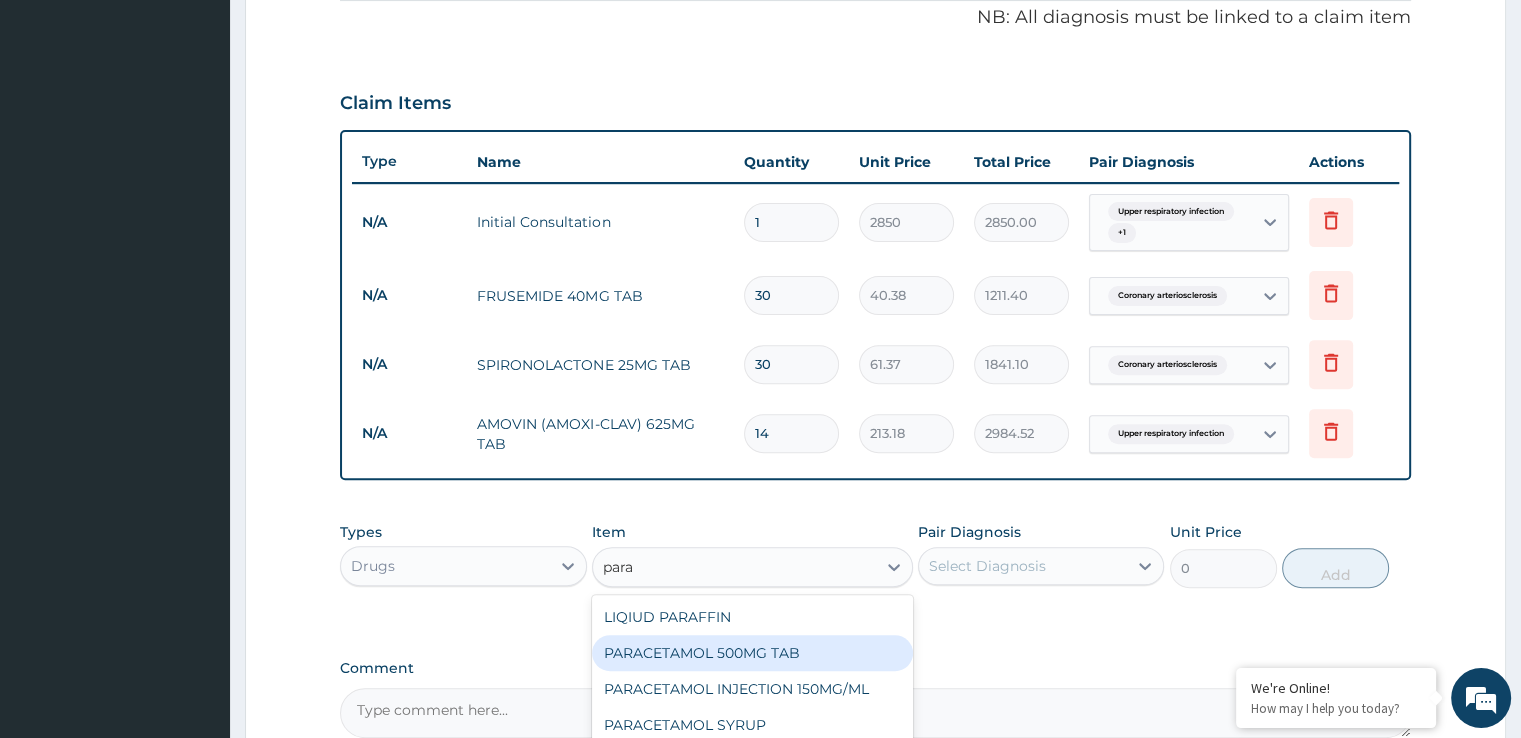 drag, startPoint x: 784, startPoint y: 652, endPoint x: 800, endPoint y: 652, distance: 16 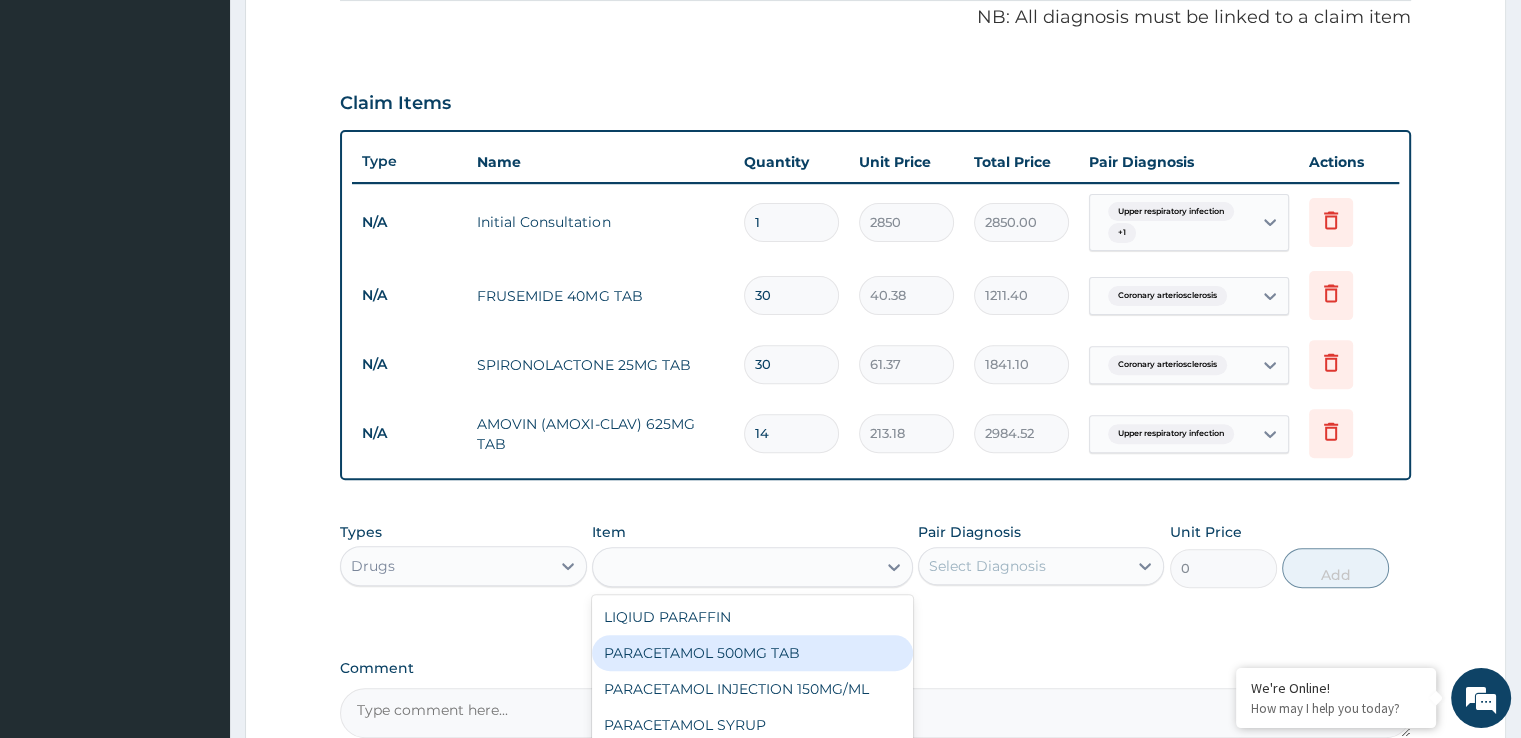 type on "16.15" 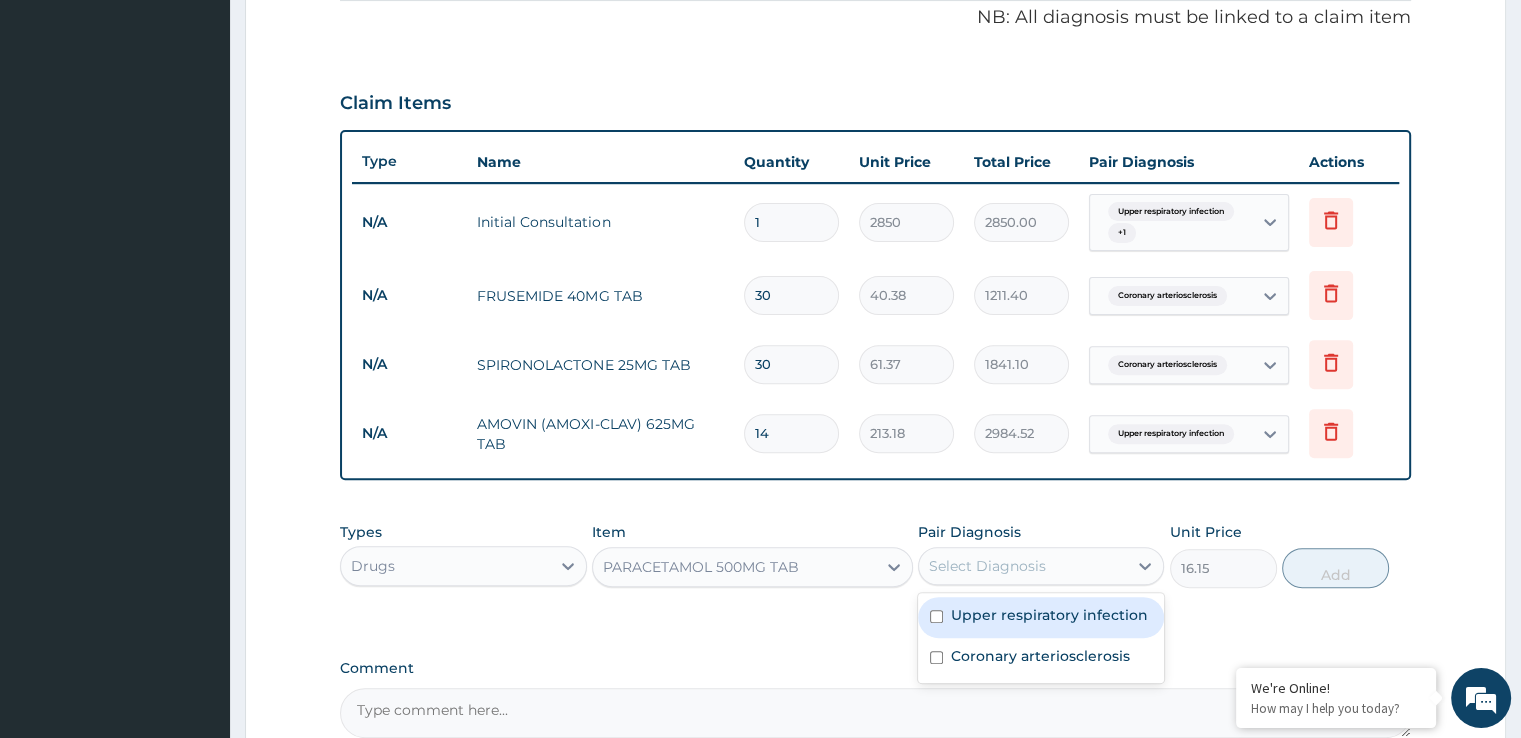 click on "Select Diagnosis" at bounding box center [987, 566] 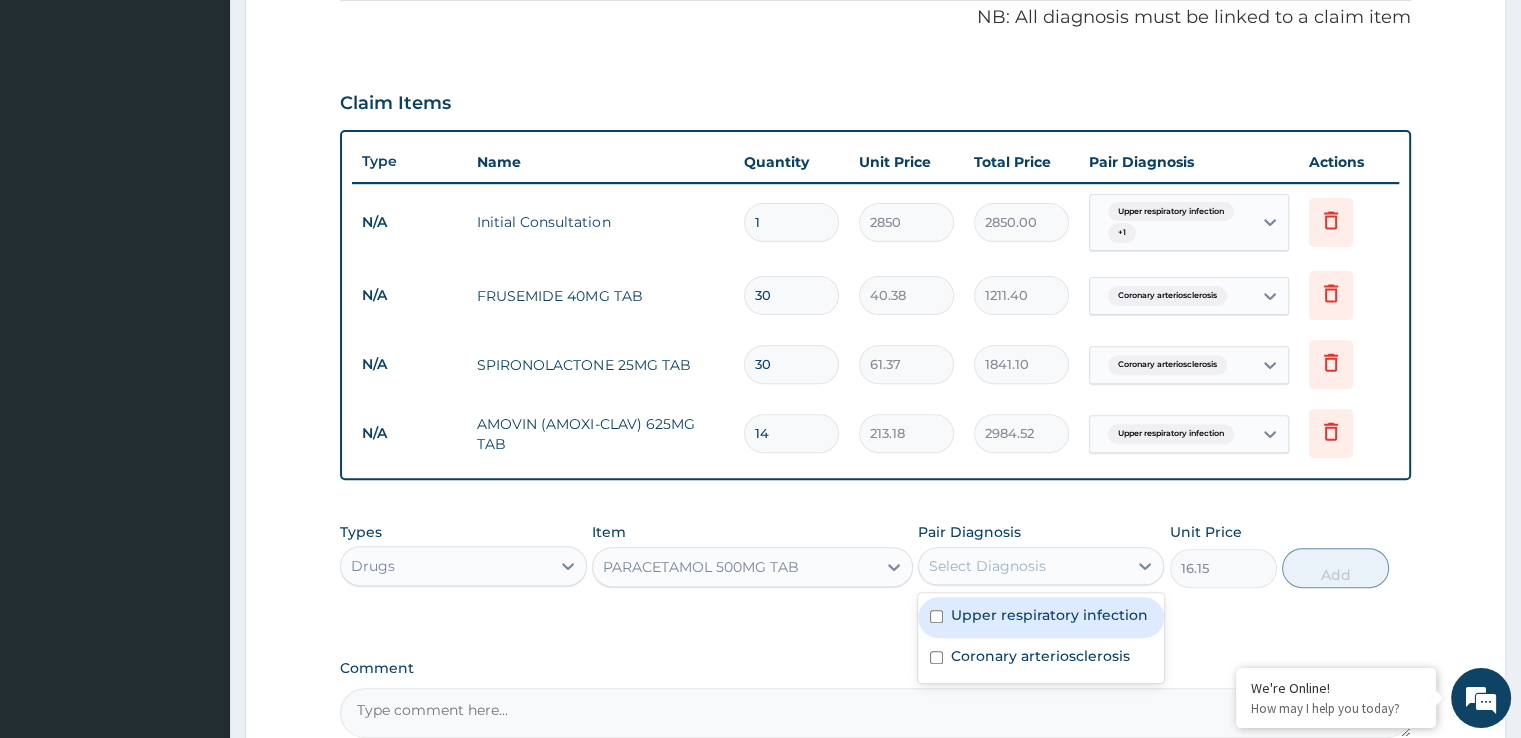 click on "Upper respiratory infection" at bounding box center (1041, 617) 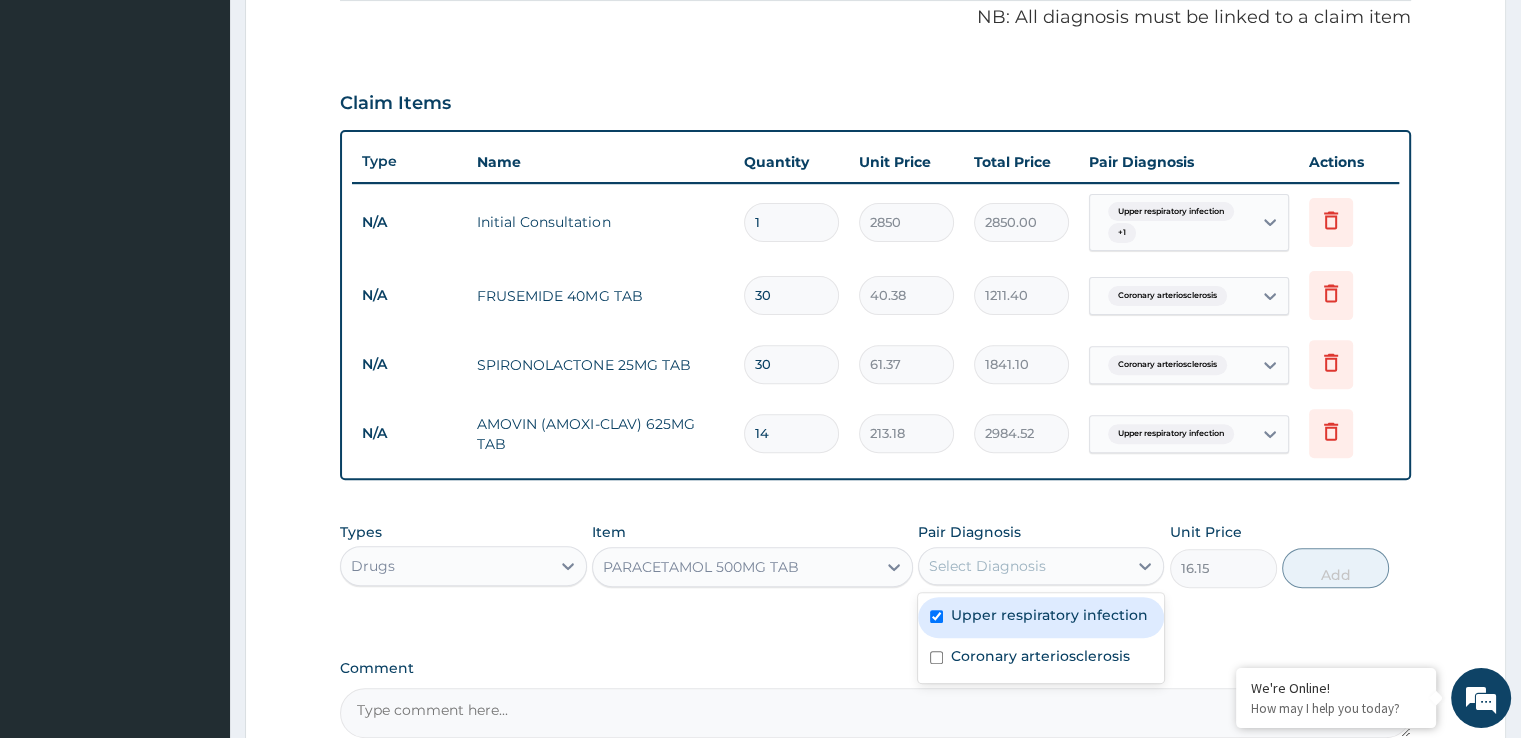 checkbox on "true" 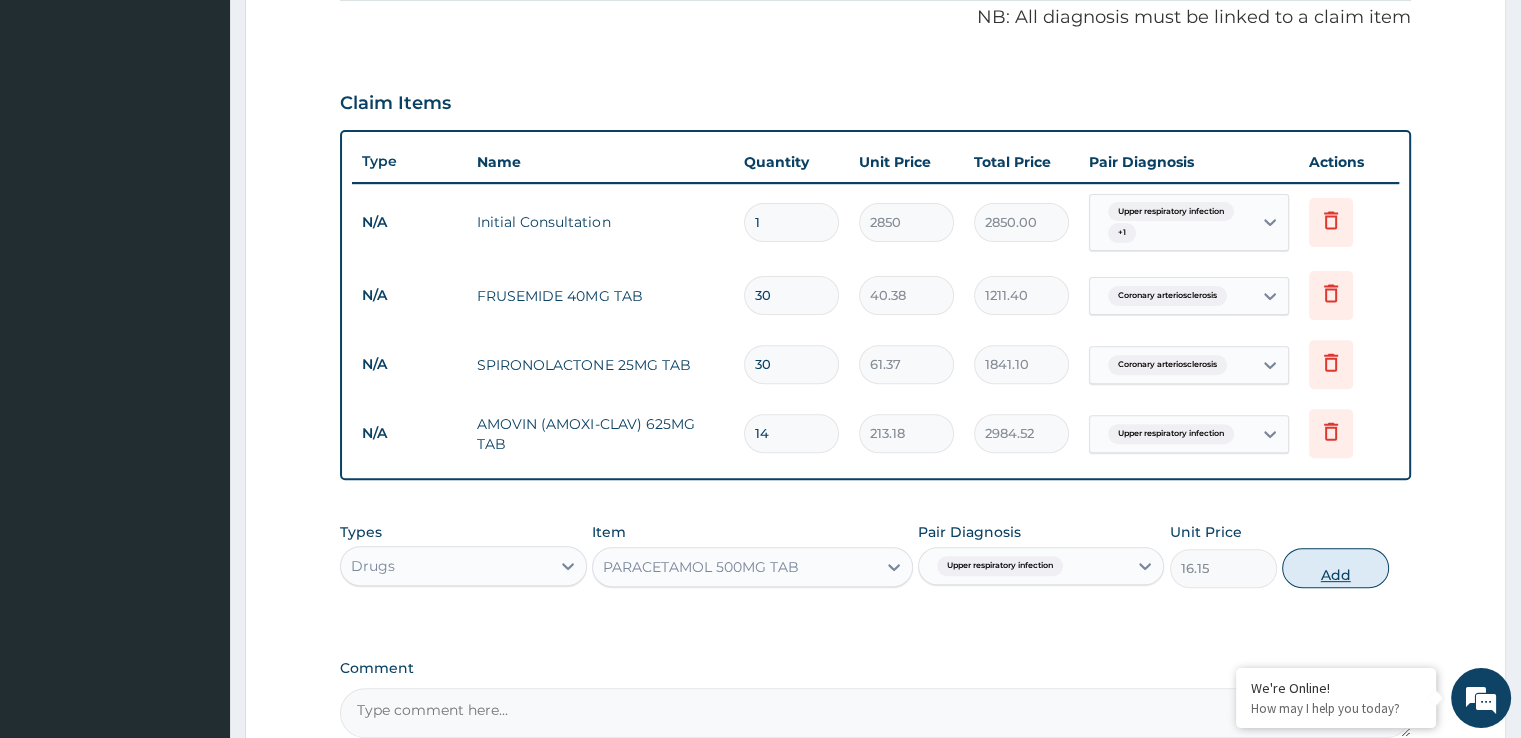 click on "Add" at bounding box center [1335, 568] 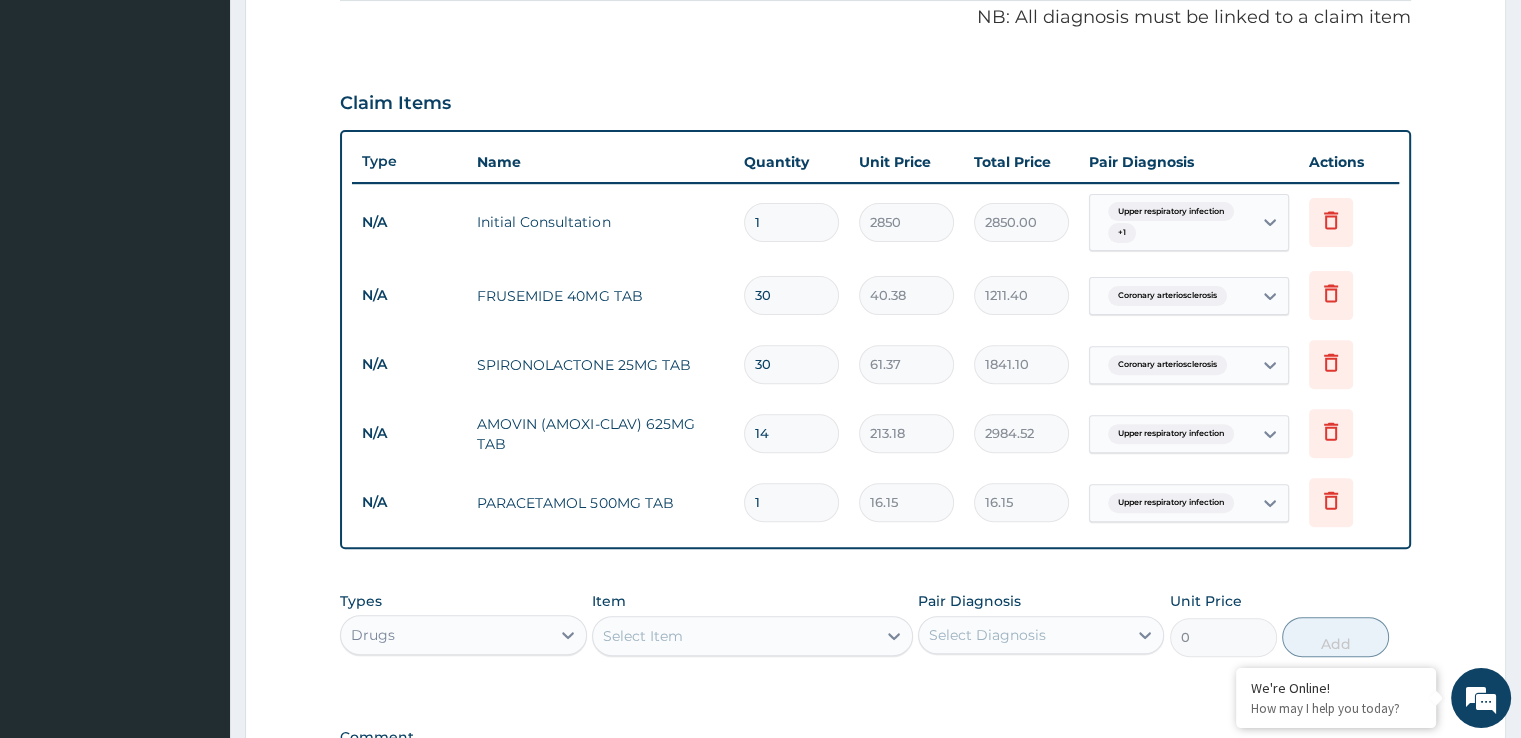 type on "18" 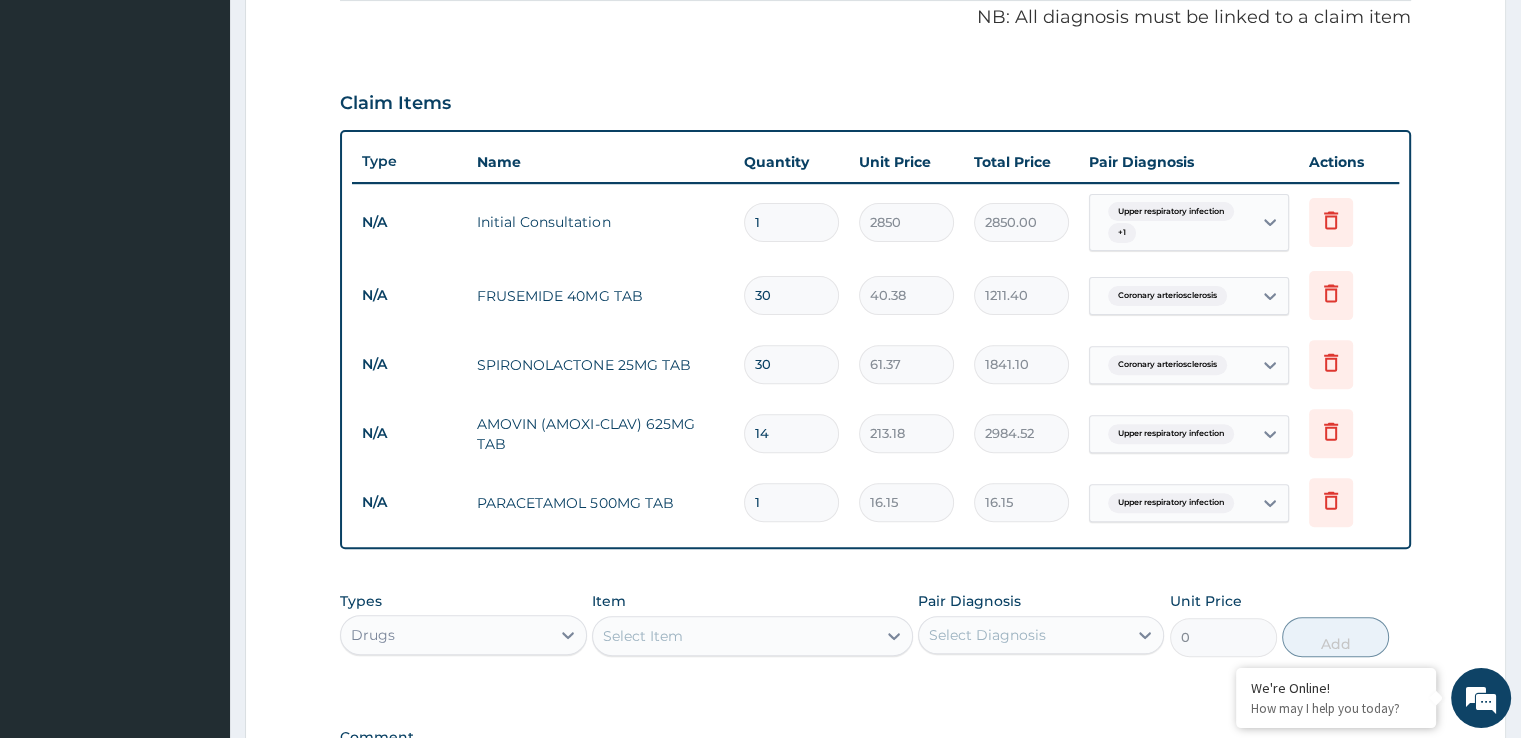 type on "290.70" 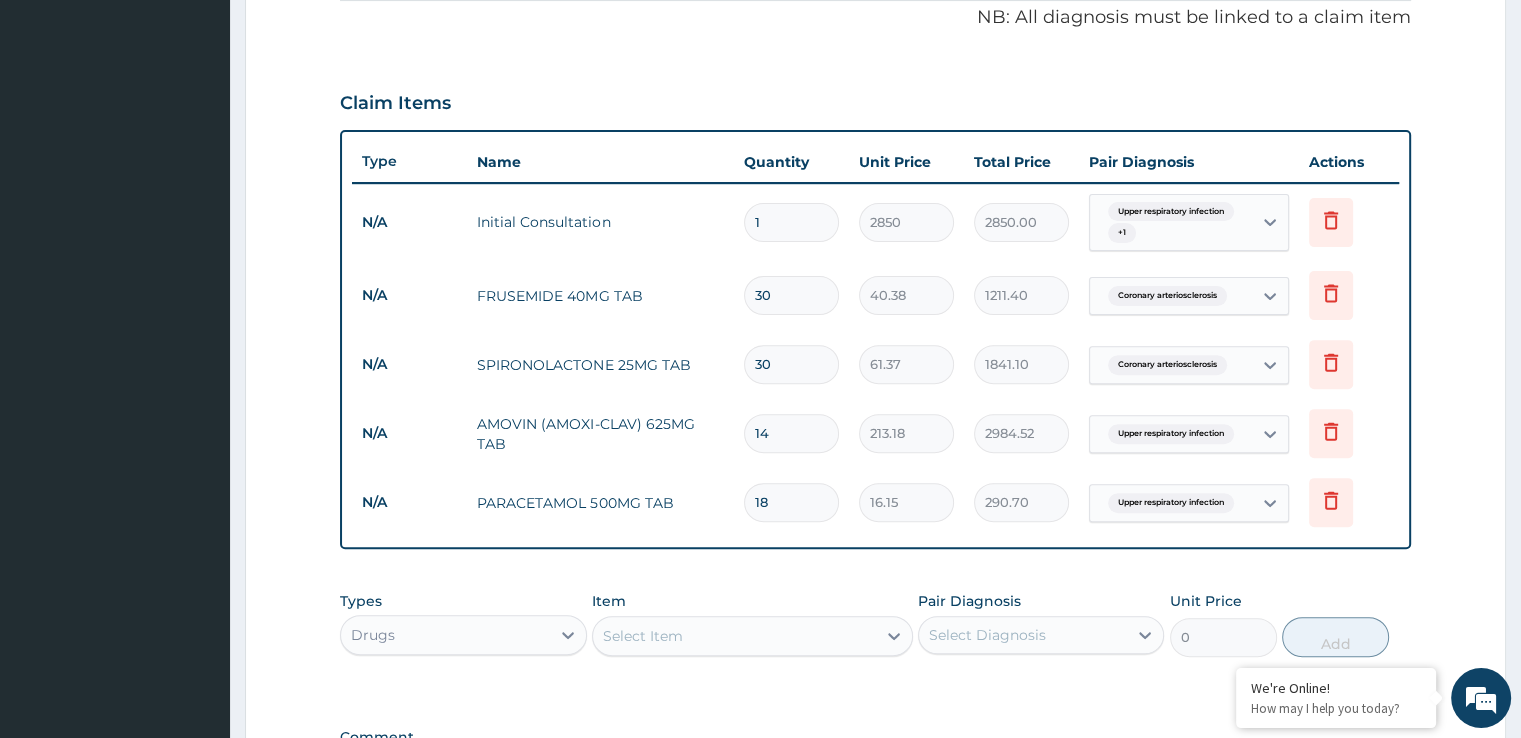 type on "18" 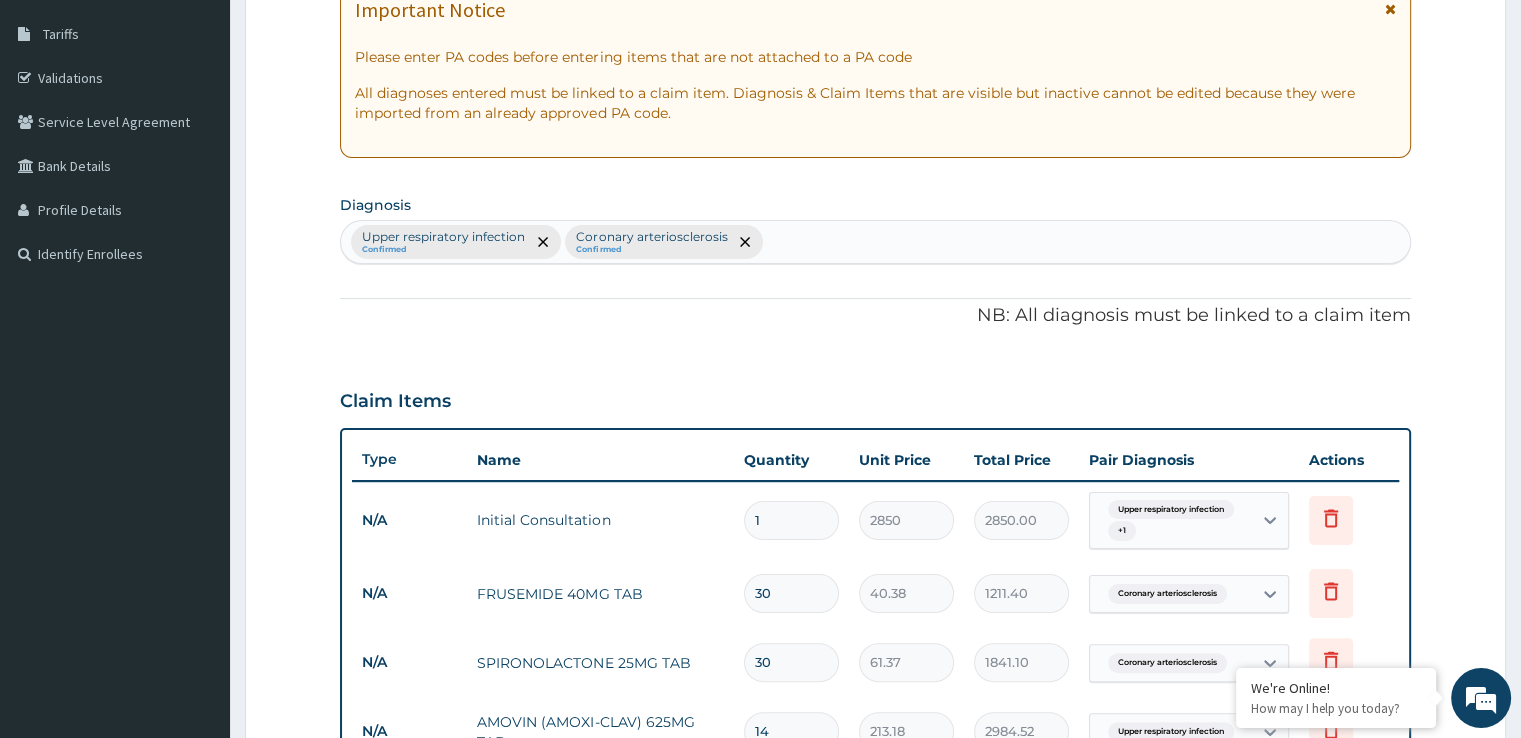 scroll, scrollTop: 889, scrollLeft: 0, axis: vertical 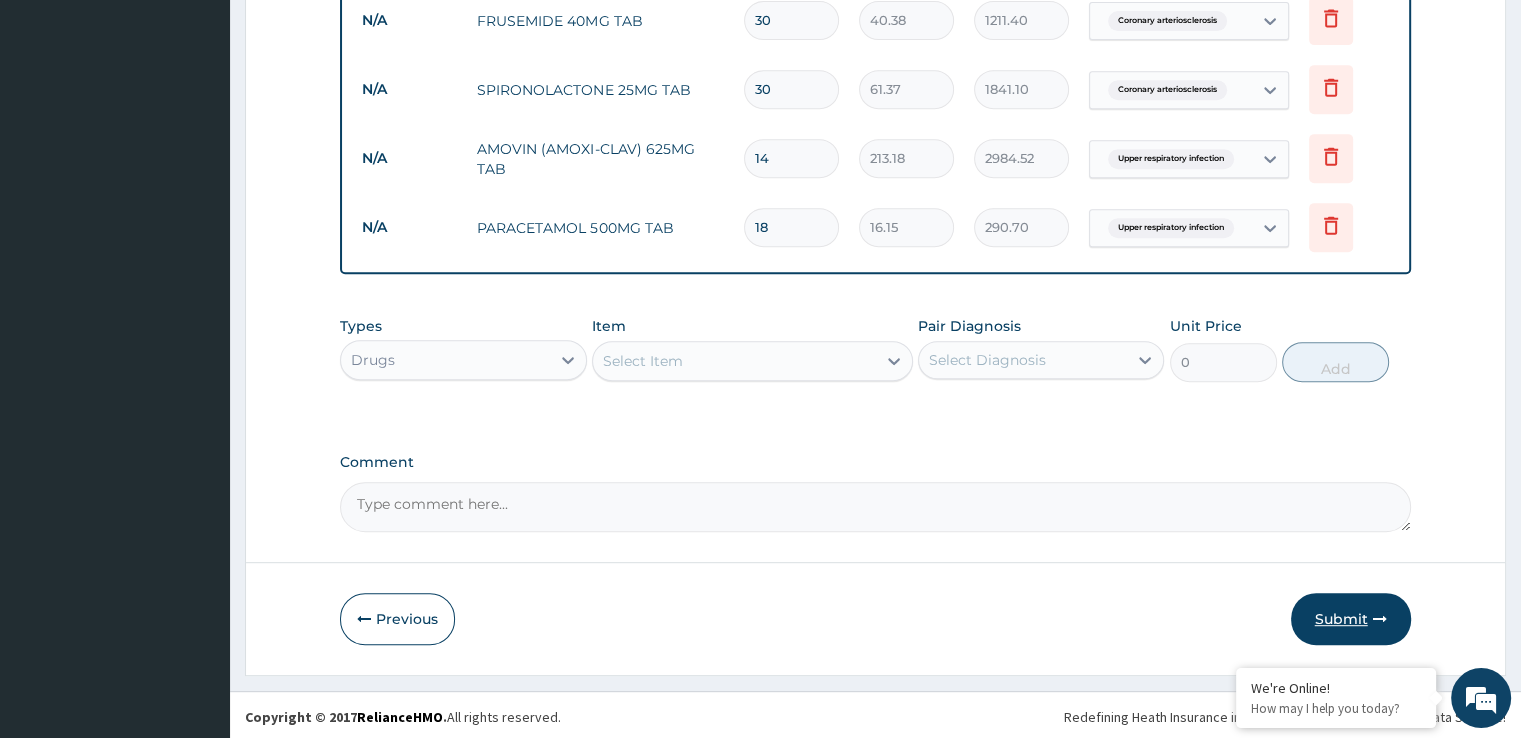 click at bounding box center (1380, 619) 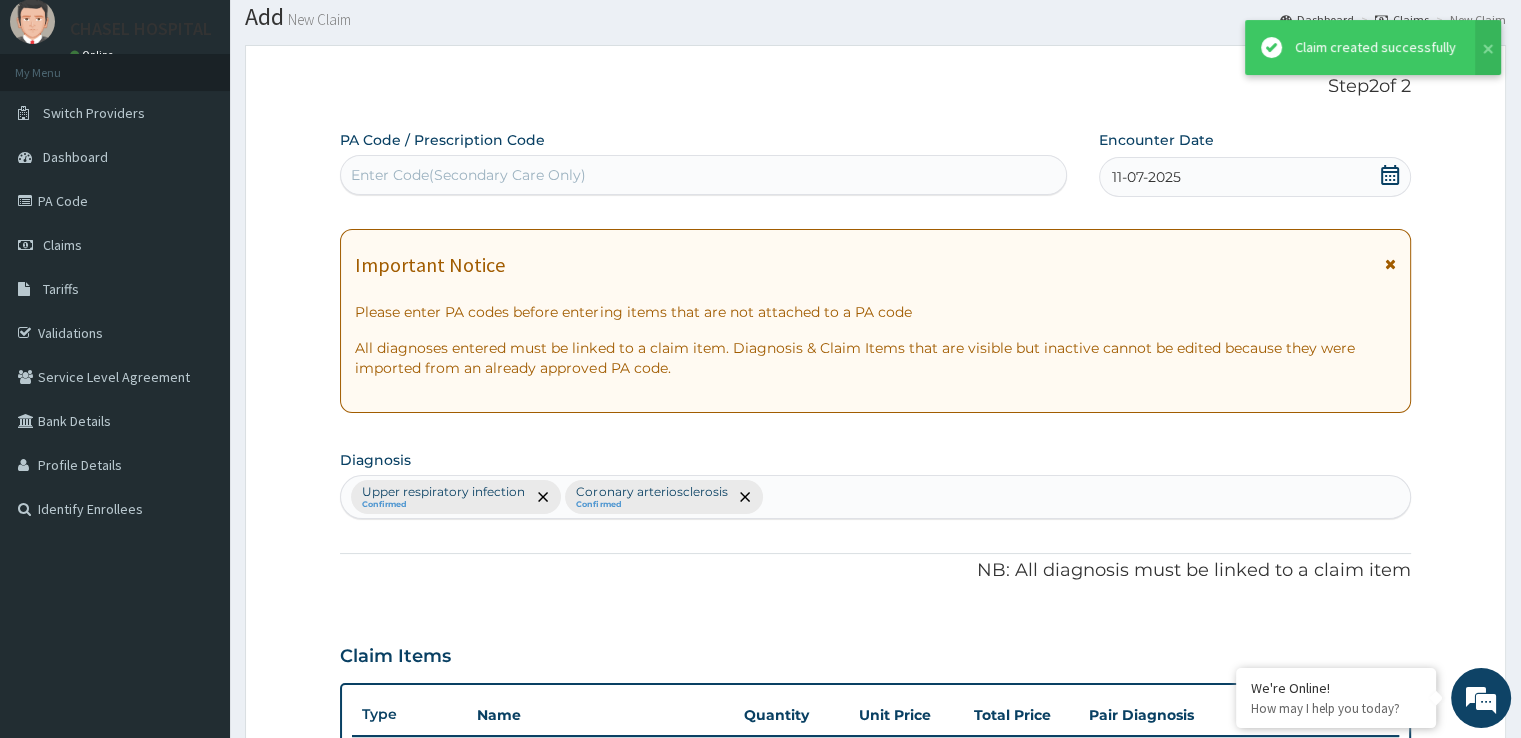 scroll, scrollTop: 889, scrollLeft: 0, axis: vertical 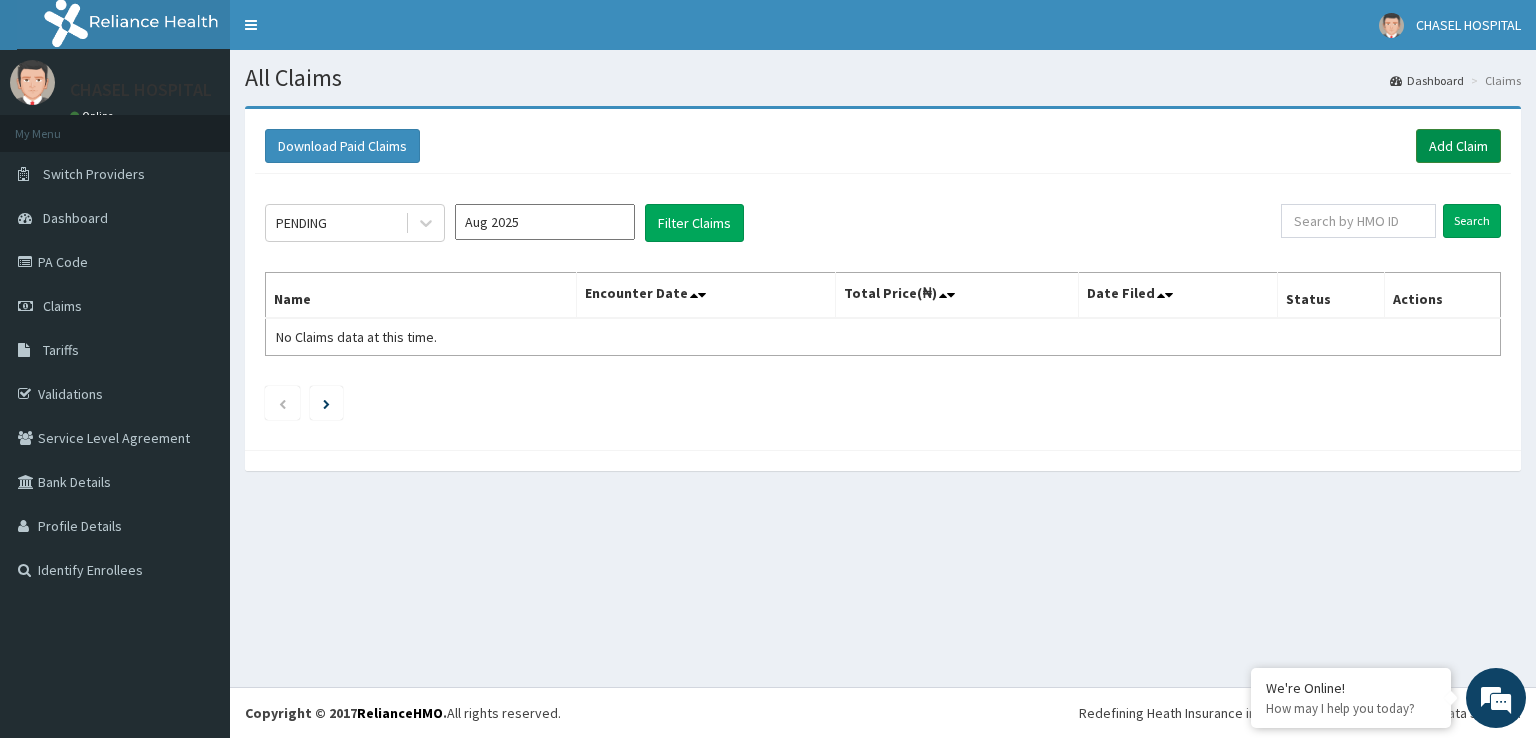 click on "Add Claim" at bounding box center (1458, 146) 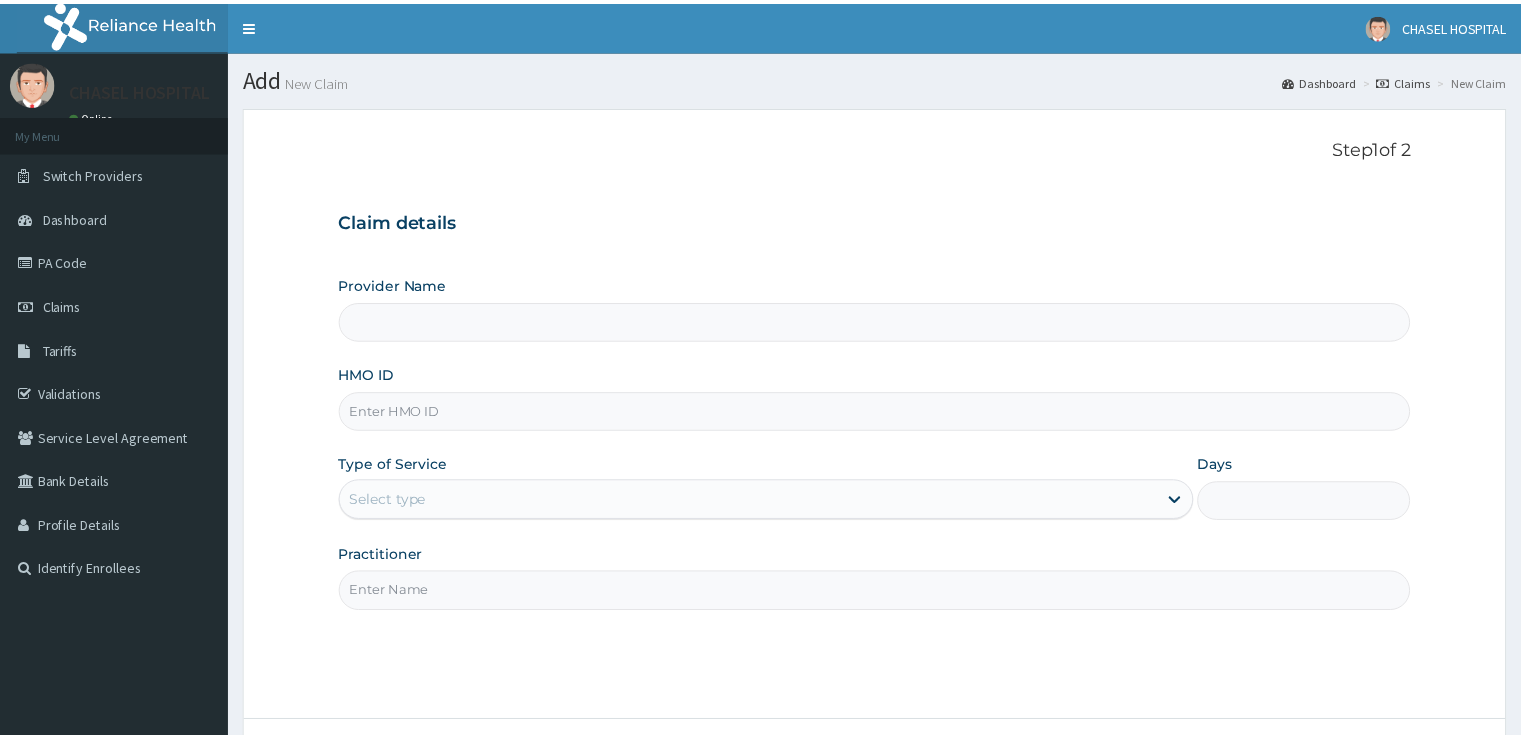 scroll, scrollTop: 0, scrollLeft: 0, axis: both 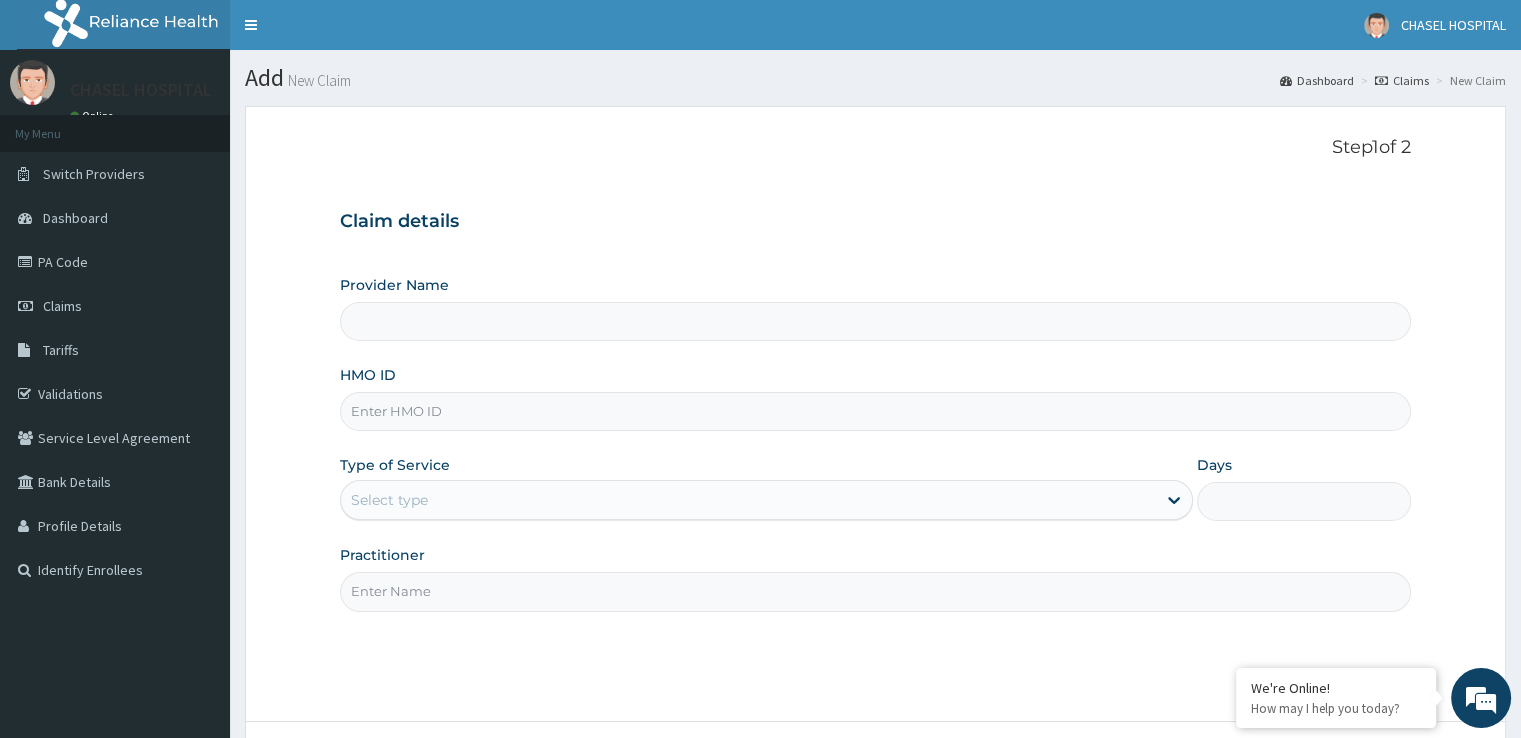 click on "HMO ID" at bounding box center (875, 411) 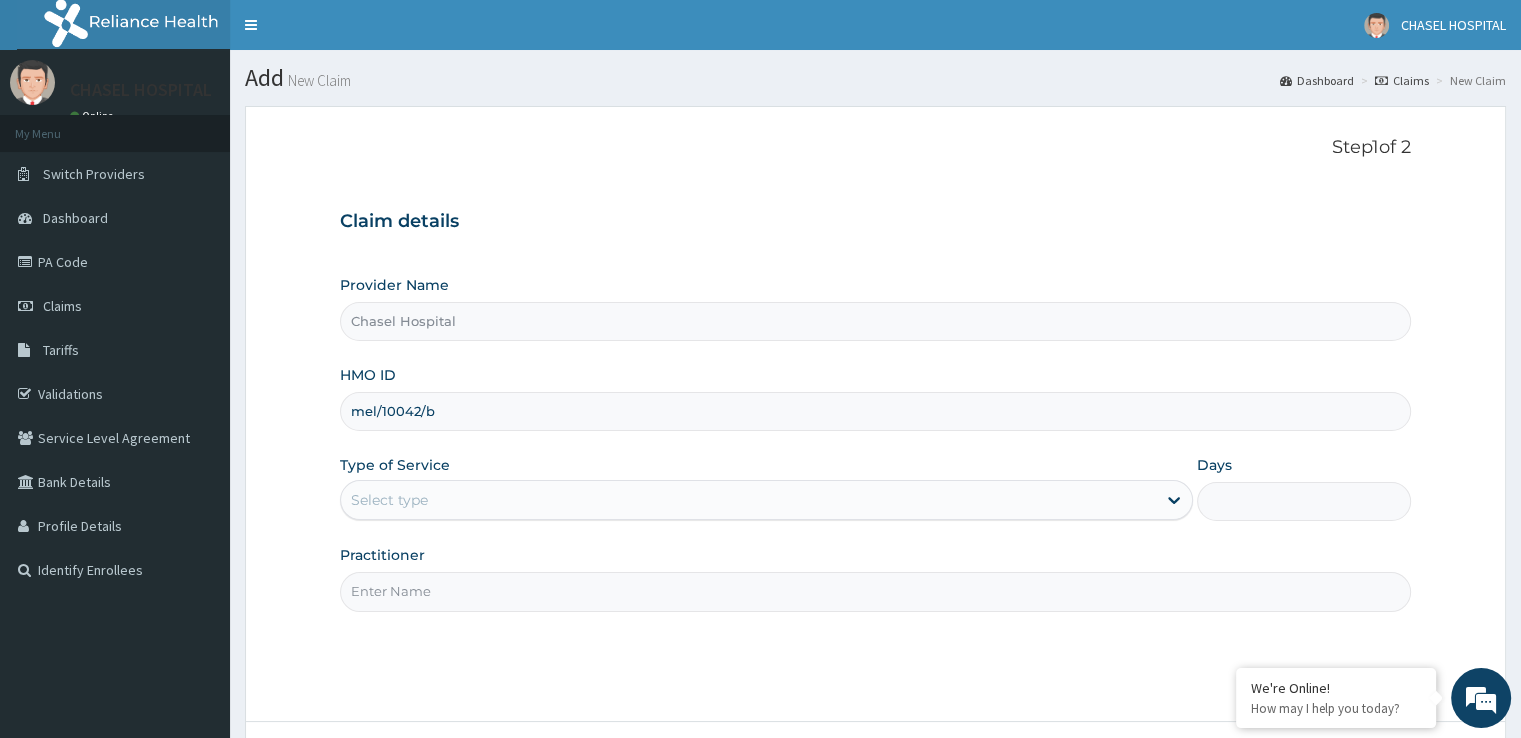 scroll, scrollTop: 0, scrollLeft: 0, axis: both 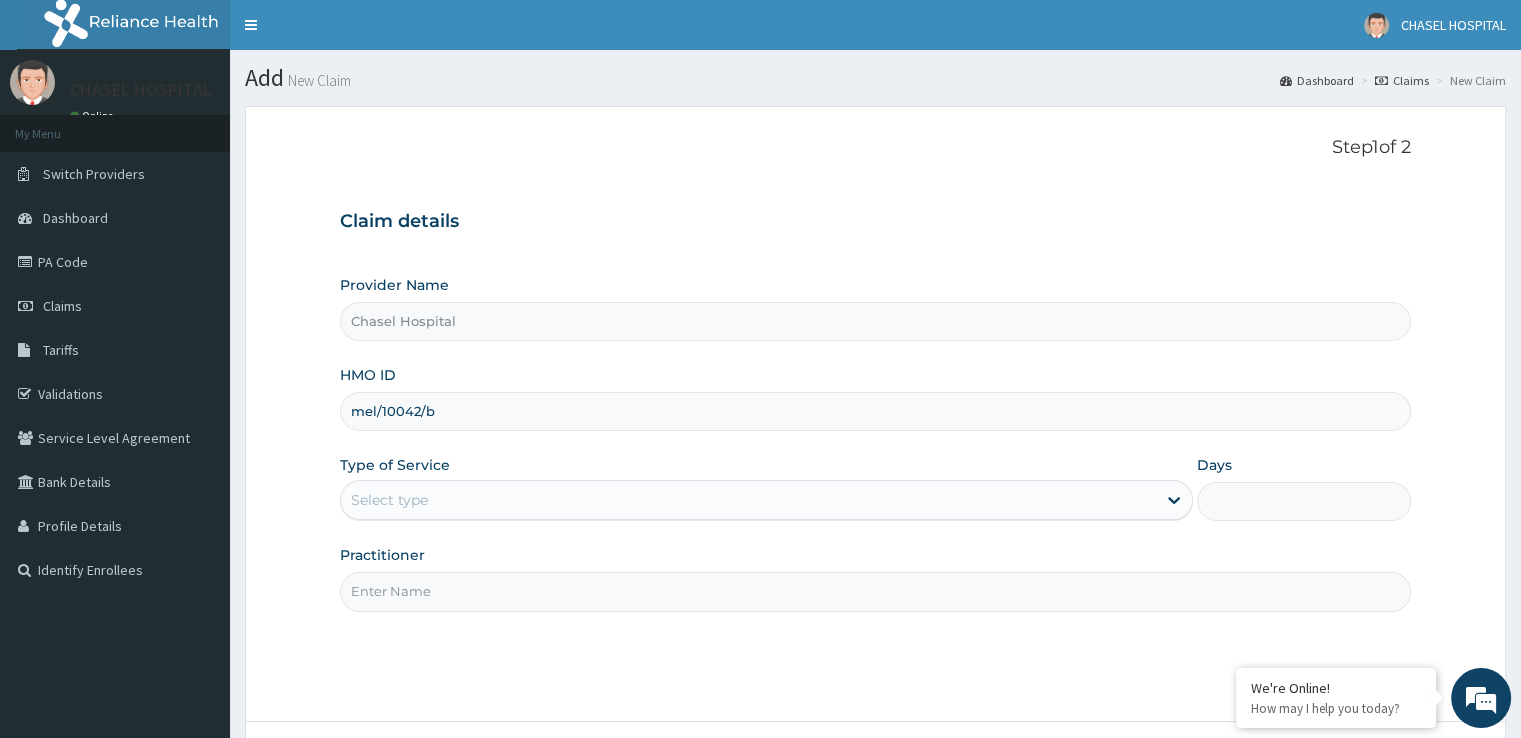 type on "mel/10042/b" 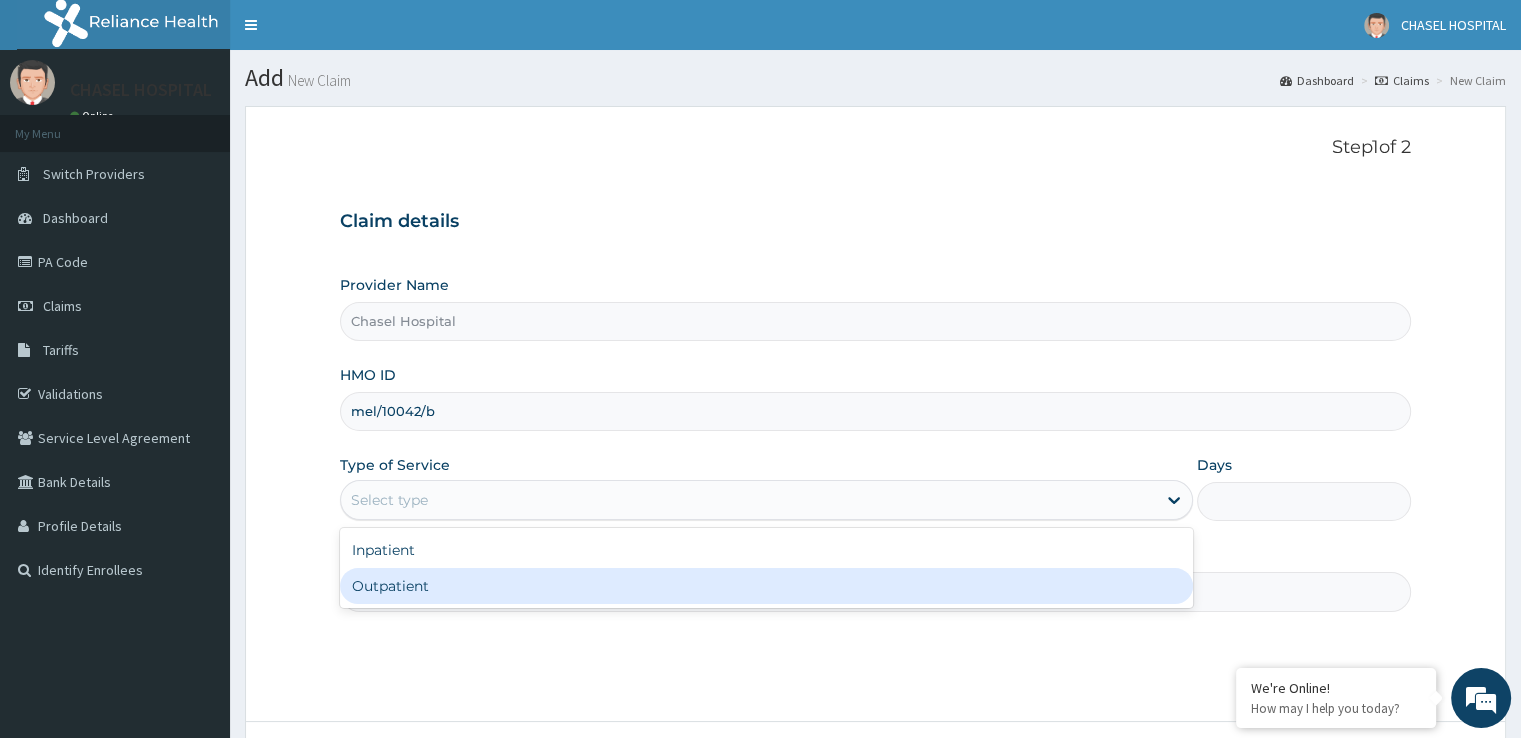 click on "Outpatient" at bounding box center [766, 586] 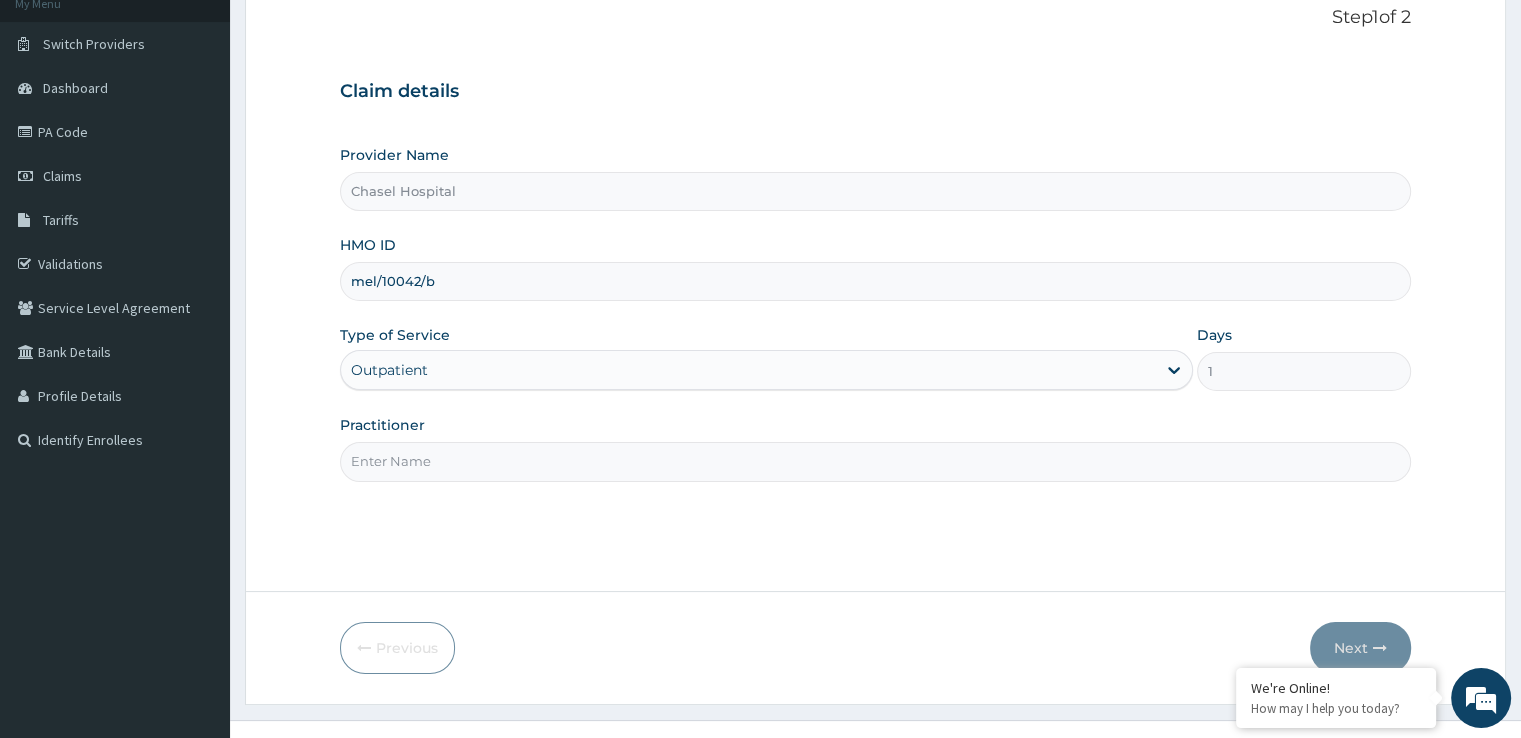 scroll, scrollTop: 162, scrollLeft: 0, axis: vertical 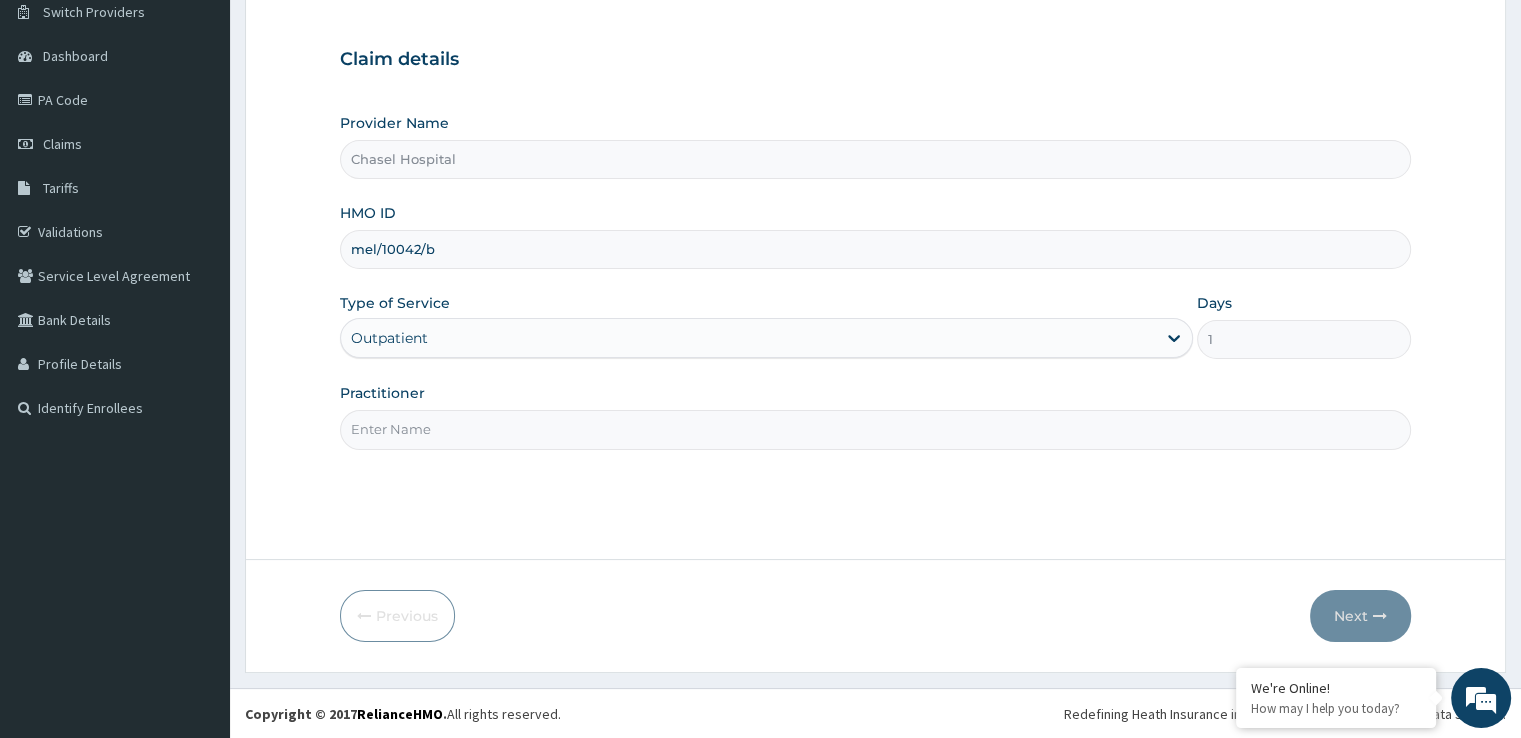 click on "Practitioner" at bounding box center (875, 429) 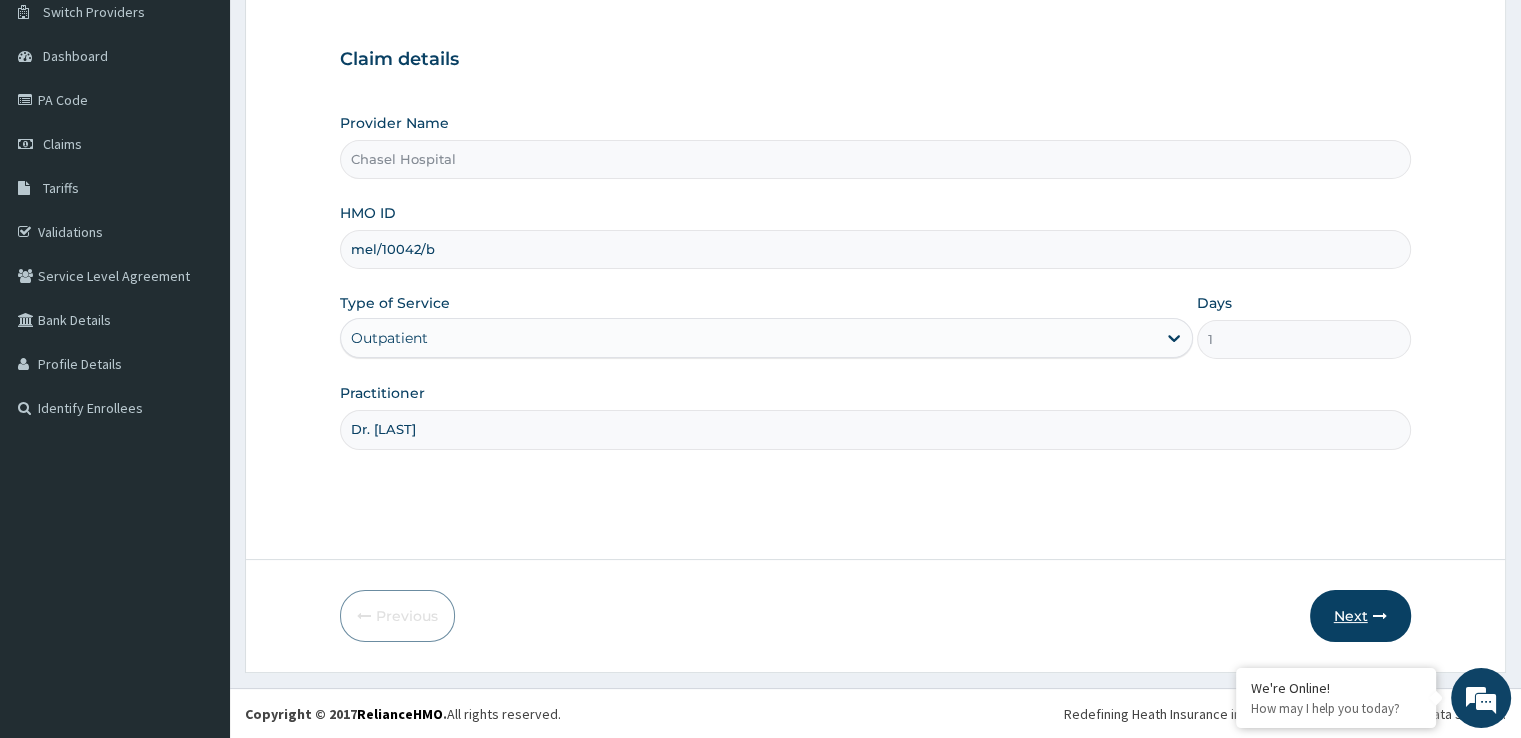 type on "Dr. [LAST]" 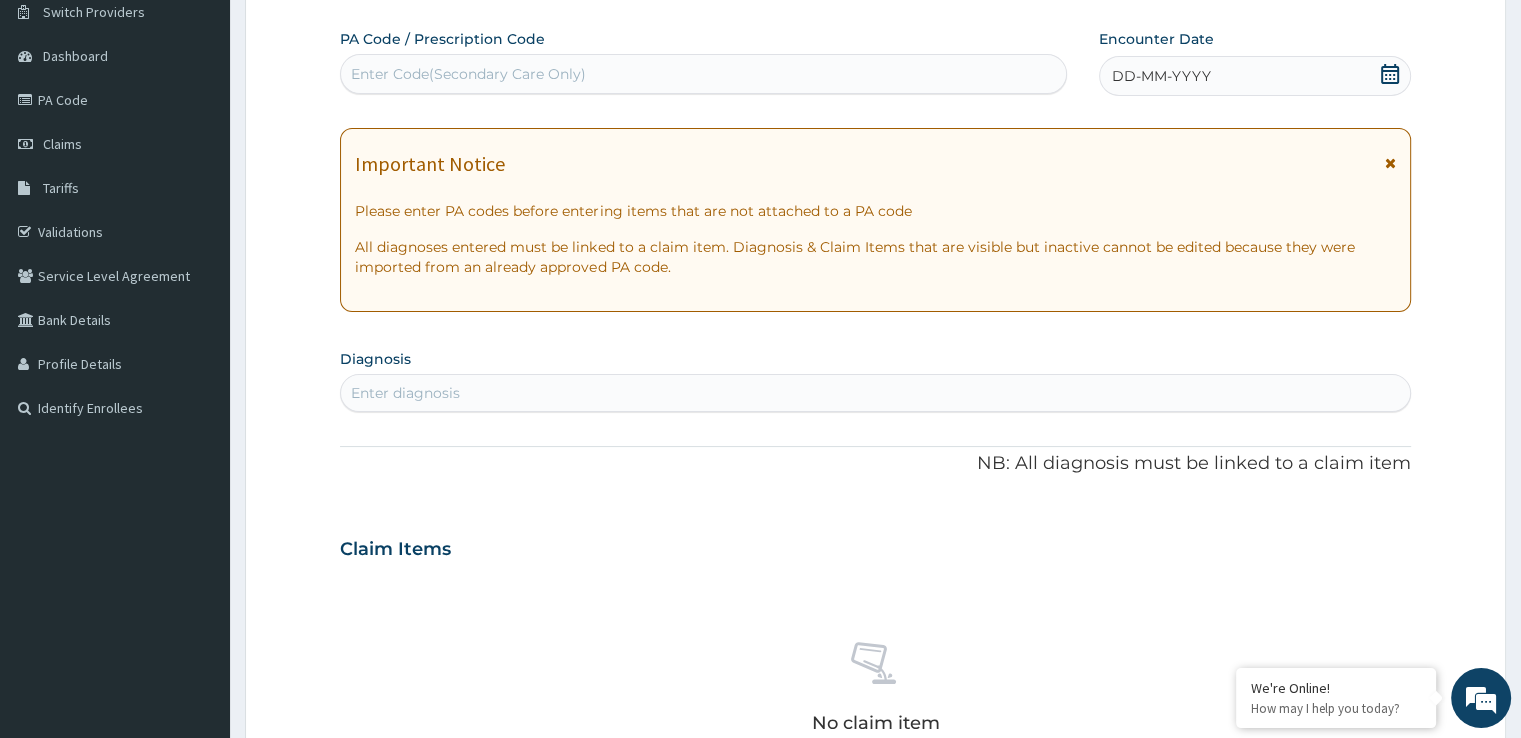 click on "DD-MM-YYYY" at bounding box center [1161, 76] 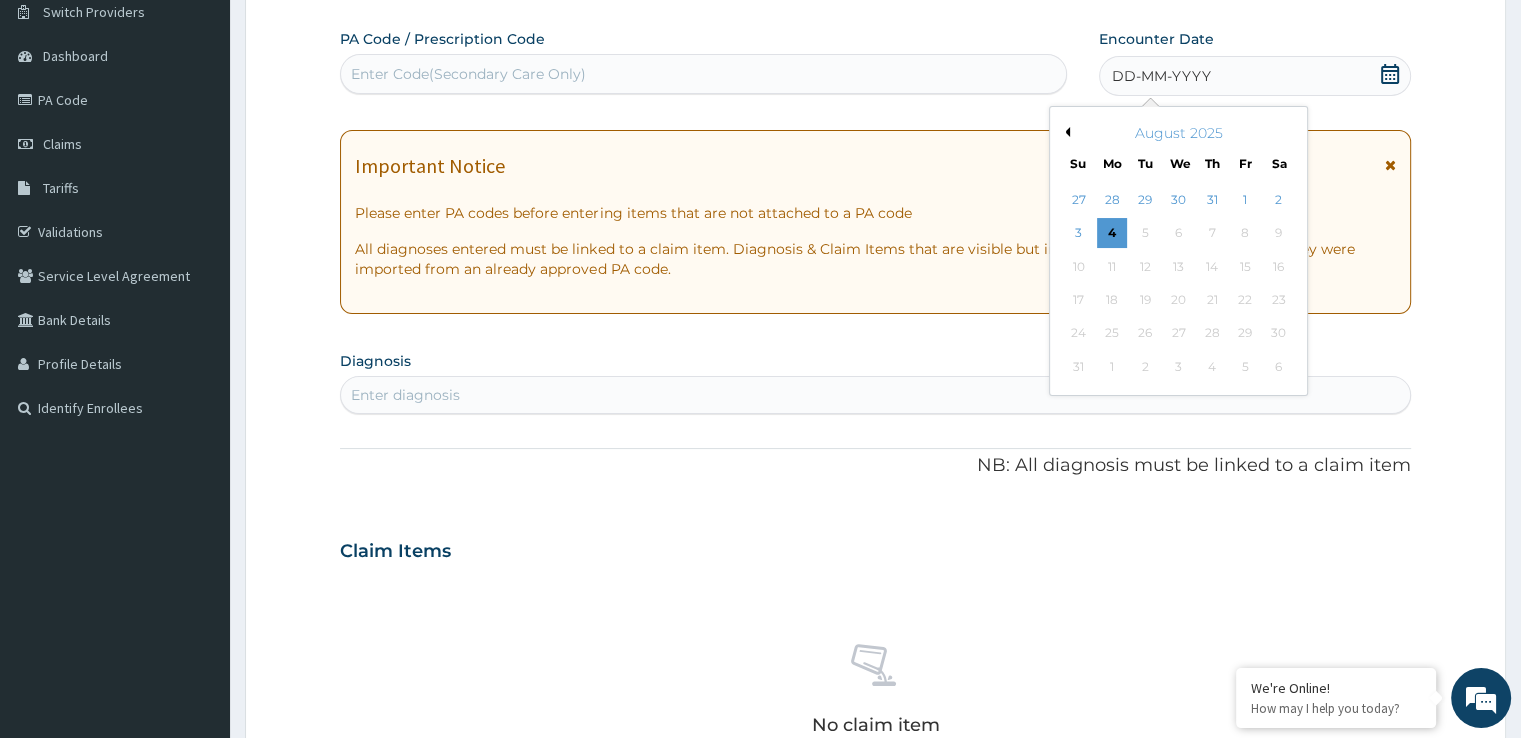click on "Previous Month" at bounding box center [1065, 132] 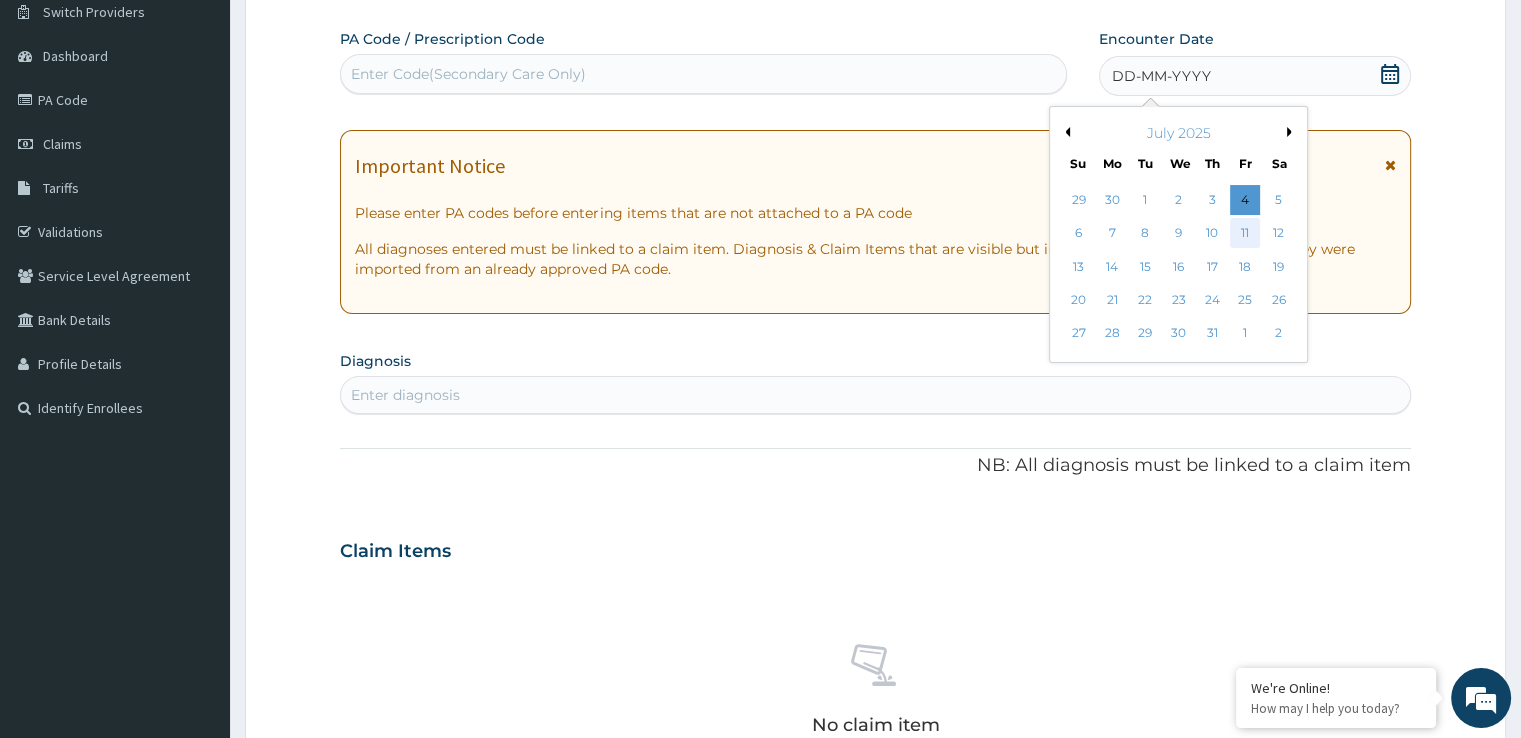 click on "11" at bounding box center (1245, 234) 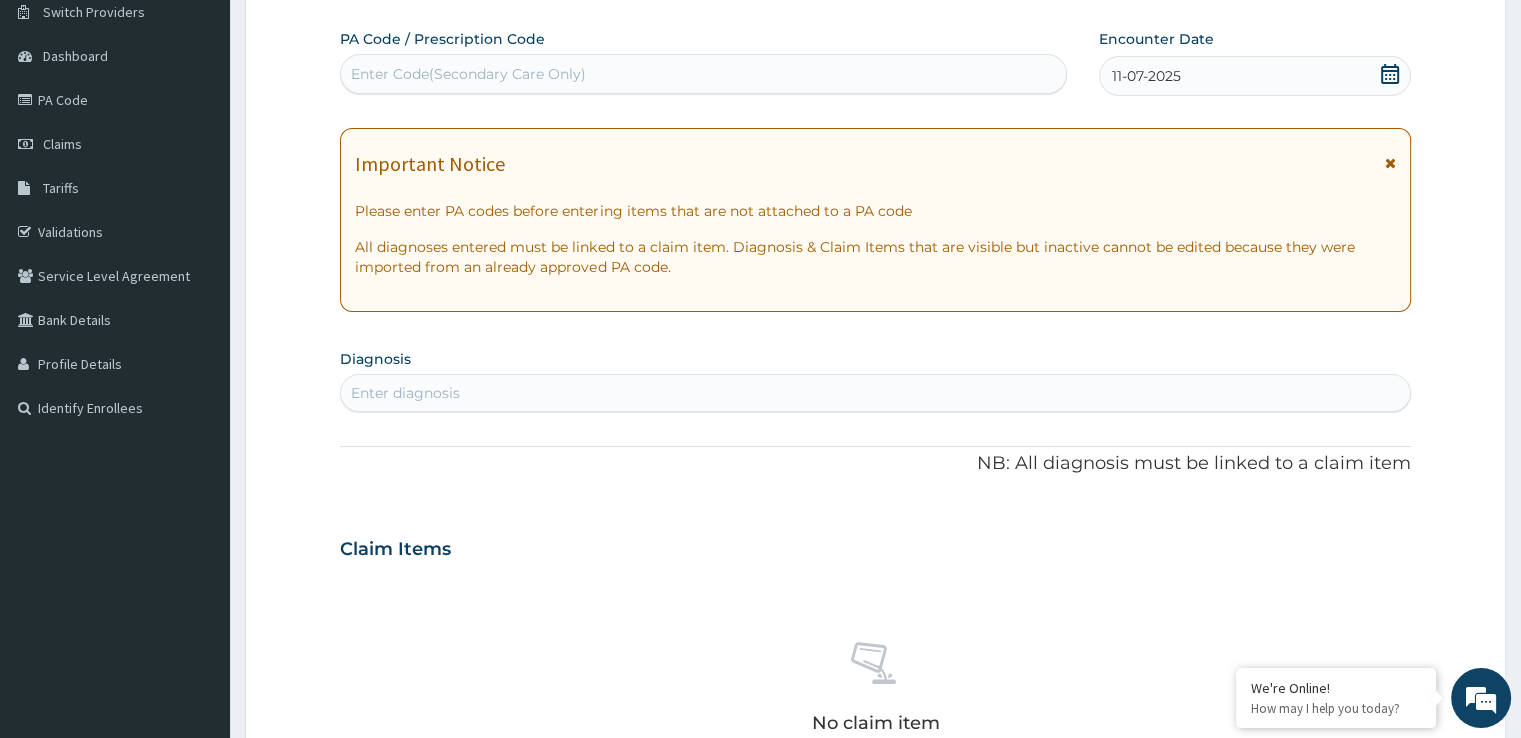 click on "Enter diagnosis" at bounding box center (875, 393) 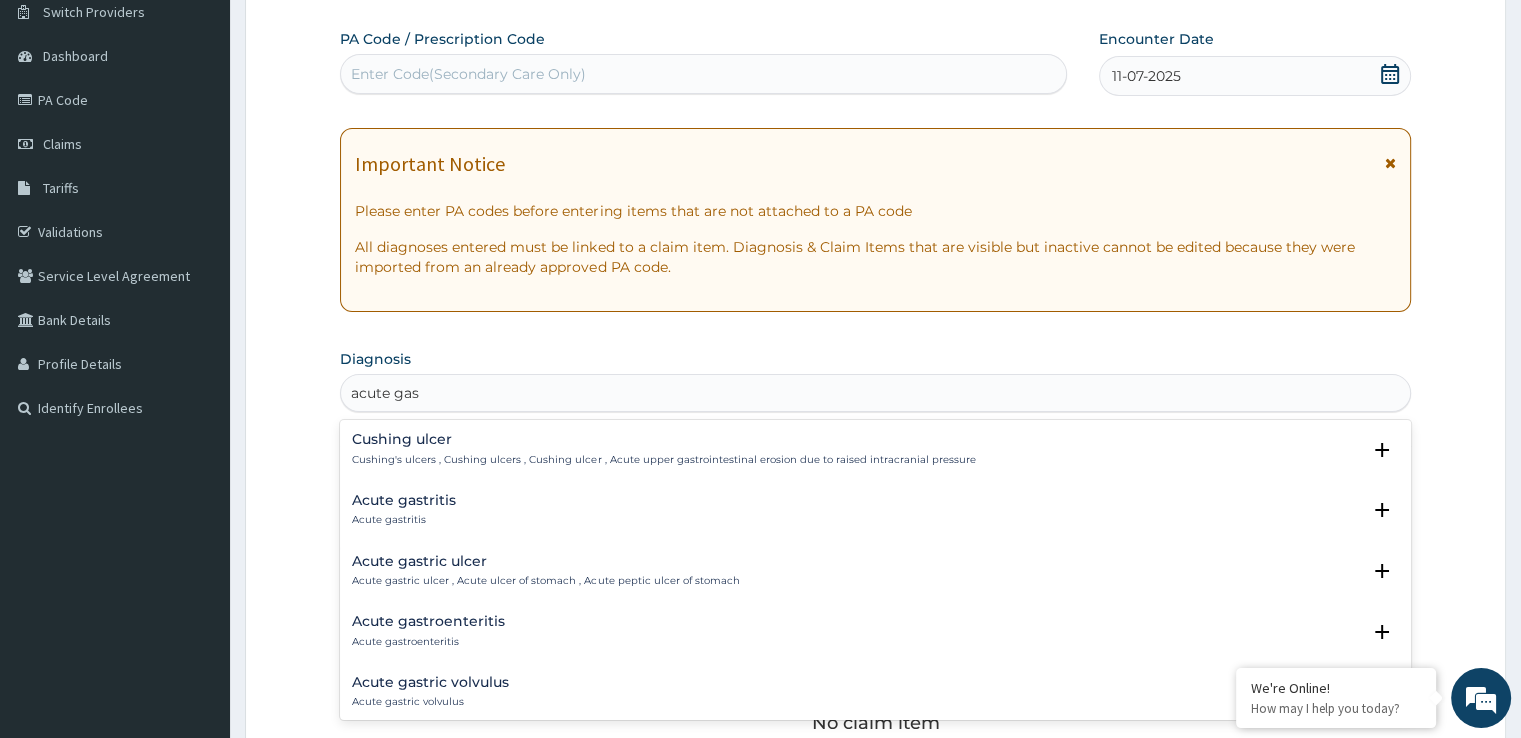 type on "acute gast" 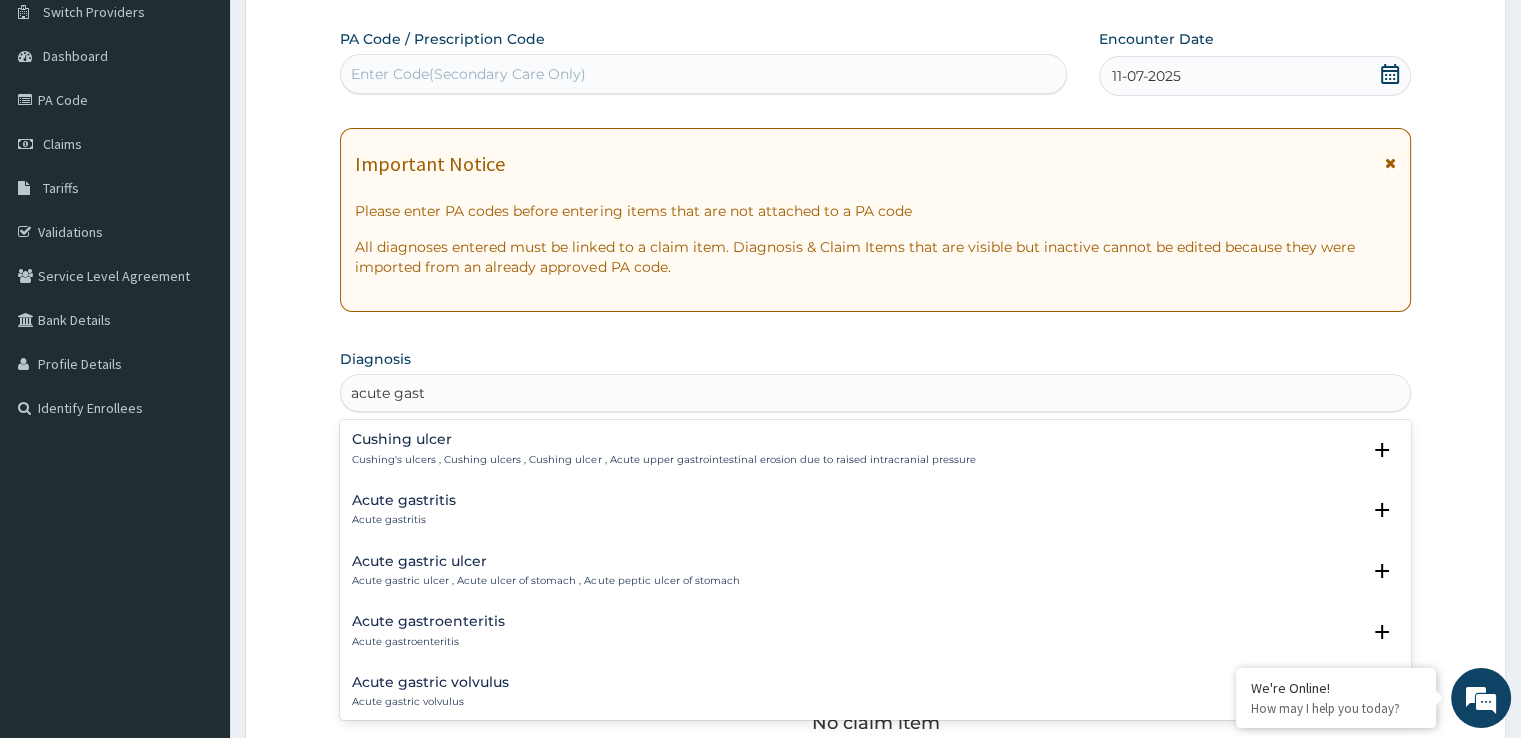 click on "Acute gastroenteritis Acute gastroenteritis" at bounding box center [428, 631] 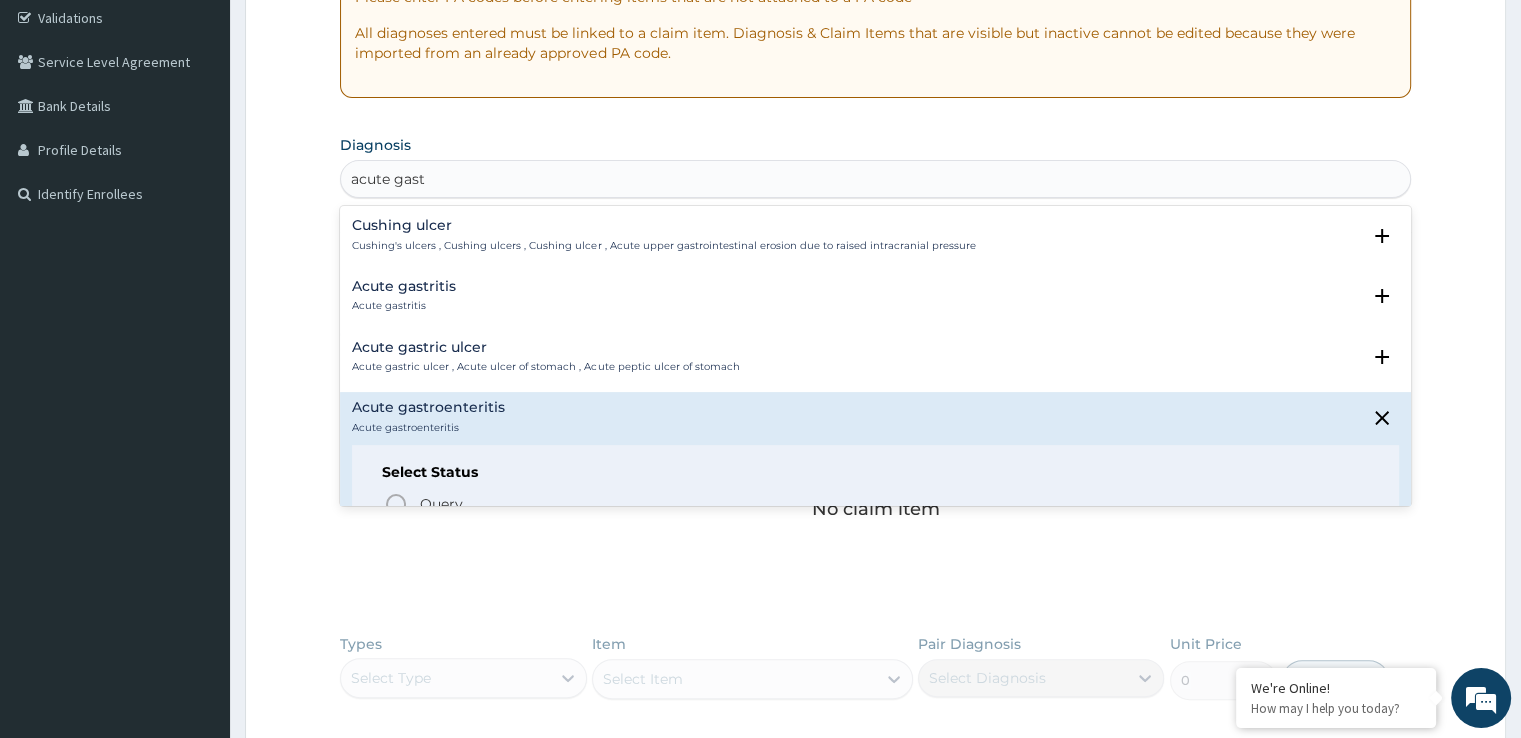 scroll, scrollTop: 384, scrollLeft: 0, axis: vertical 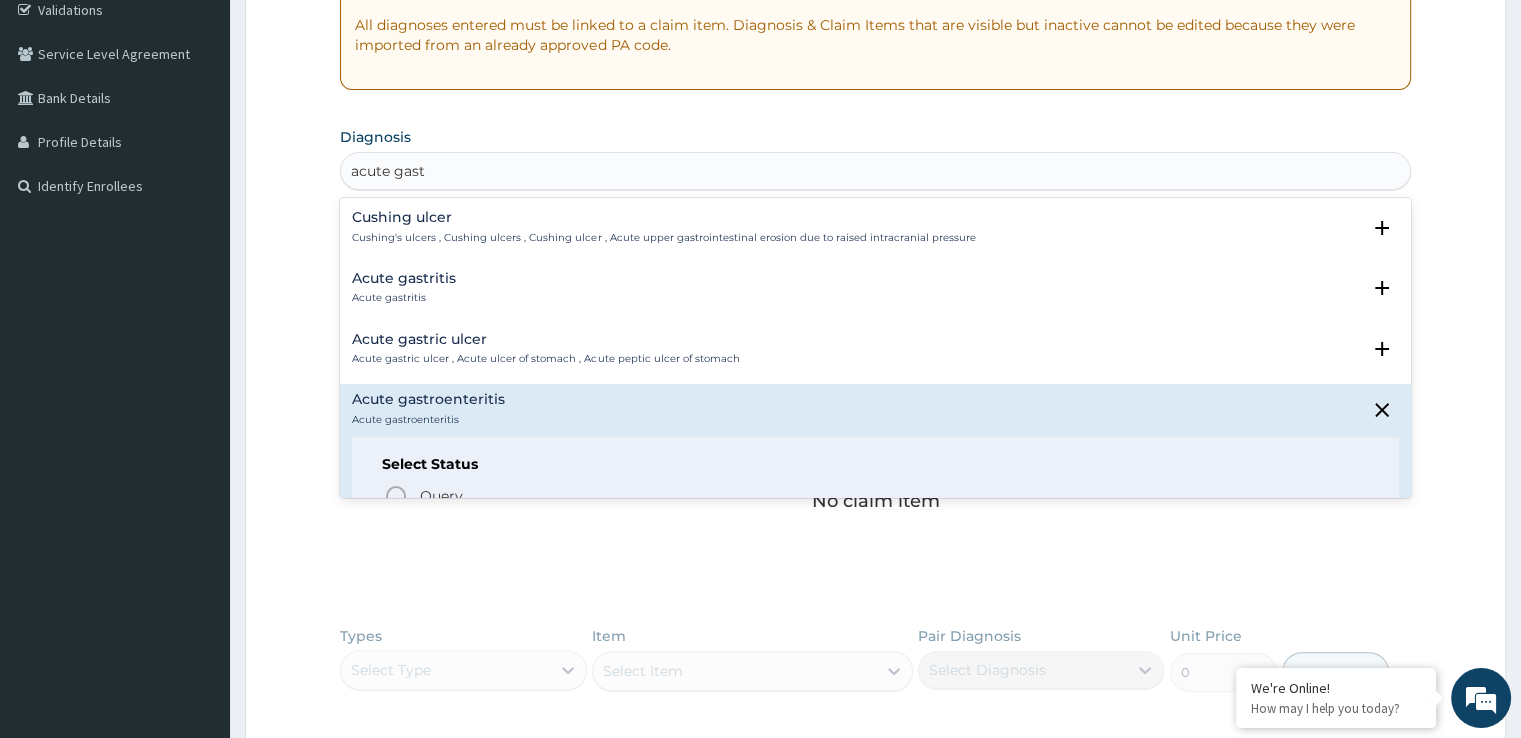 click on "Cushing ulcer Cushing's ulcers , Cushing ulcers , Cushing ulcer , Acute upper gastrointestinal erosion due to raised intracranial pressure Select Status Query Query covers suspected (?), Keep in view (kiv), Ruled out (r/o) Confirmed Acute gastritis Acute gastritis Select Status Query Query covers suspected (?), Keep in view (kiv), Ruled out (r/o) Confirmed Acute gastric ulcer Acute gastric ulcer , Acute ulcer of stomach , Acute peptic ulcer of stomach Select Status Query Query covers suspected (?), Keep in view (kiv), Ruled out (r/o) Confirmed Acute gastroenteritis Acute gastroenteritis Select Status Query Query covers suspected (?), Keep in view (kiv), Ruled out (r/o) Confirmed Acute gastric volvulus Acute gastric volvulus Select Status Query Query covers suspected (?), Keep in view (kiv), Ruled out (r/o) Confirmed Acute erosive gastritis Acute erosive gastritis Select Status Query Query covers suspected (?), Keep in view (kiv), Ruled out (r/o) Confirmed Acute gastrojejunal ulcer Select Status Query Query" at bounding box center (875, 348) 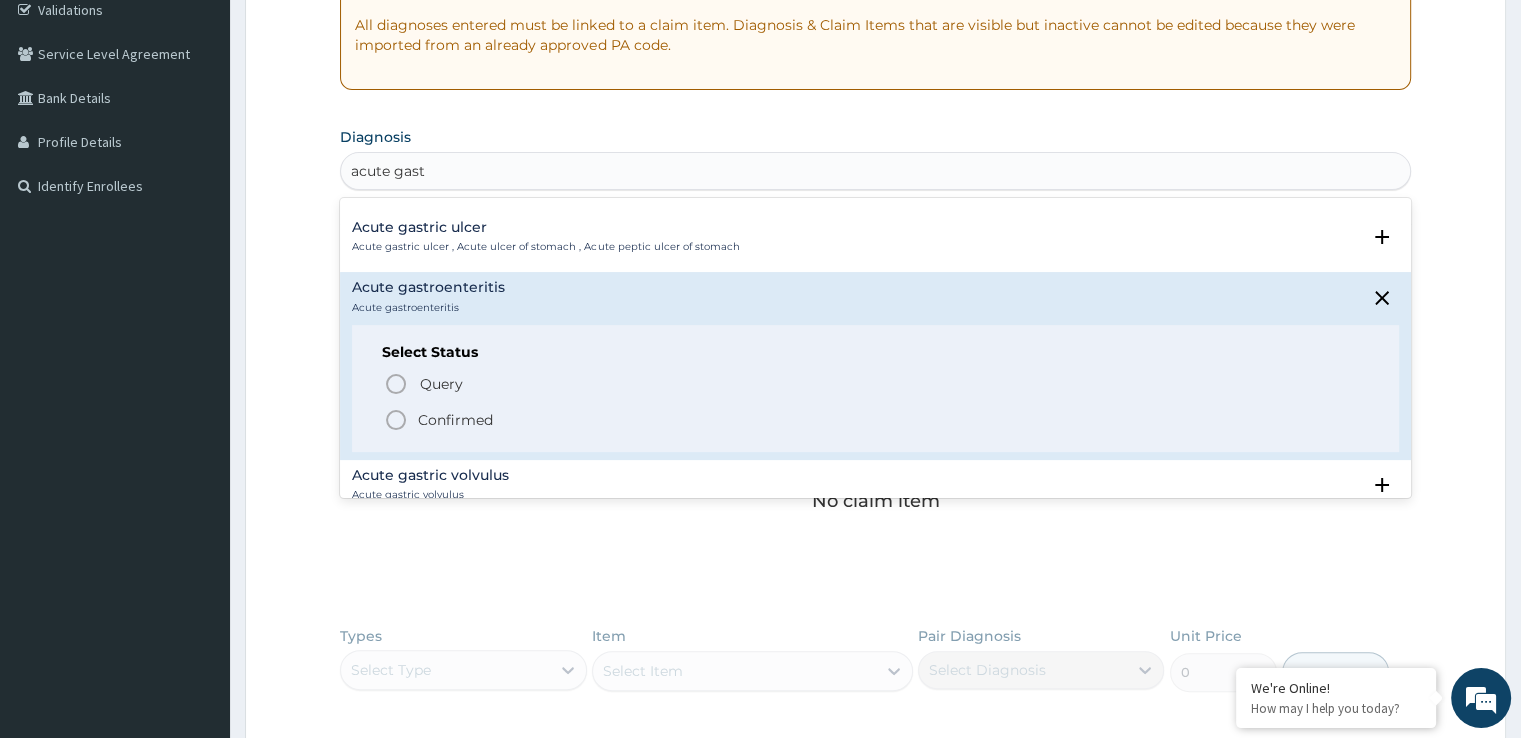 scroll, scrollTop: 120, scrollLeft: 0, axis: vertical 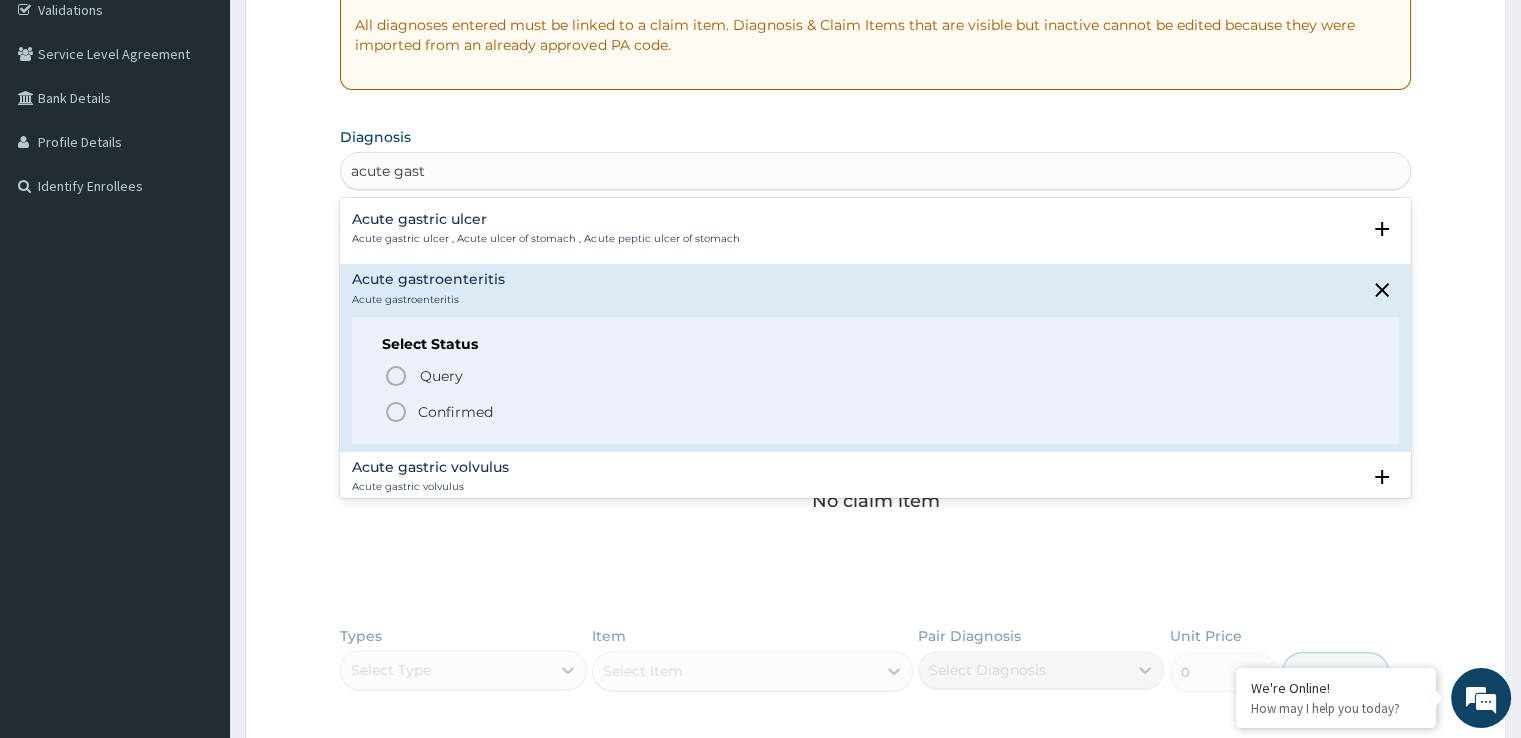 click on "Confirmed" at bounding box center [455, 412] 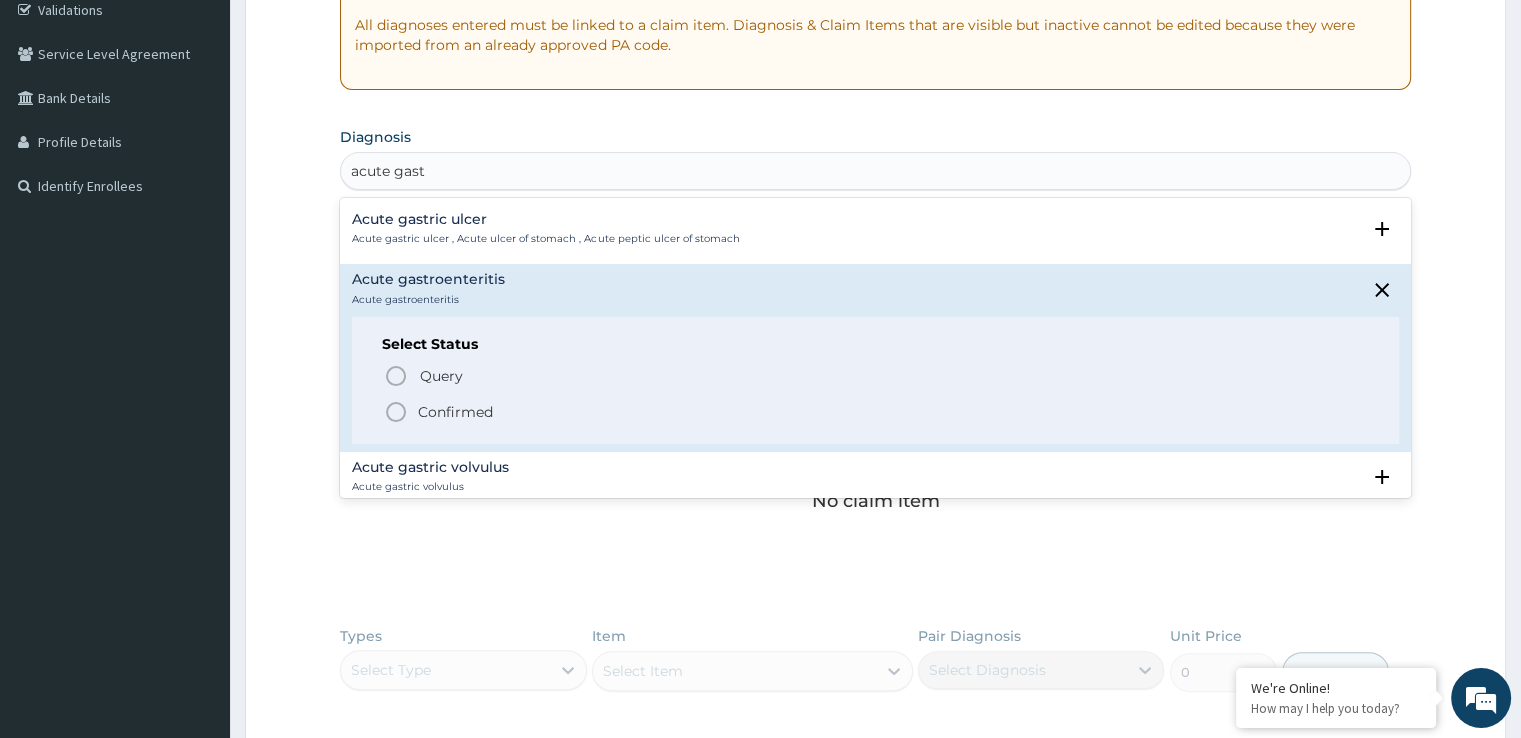 type 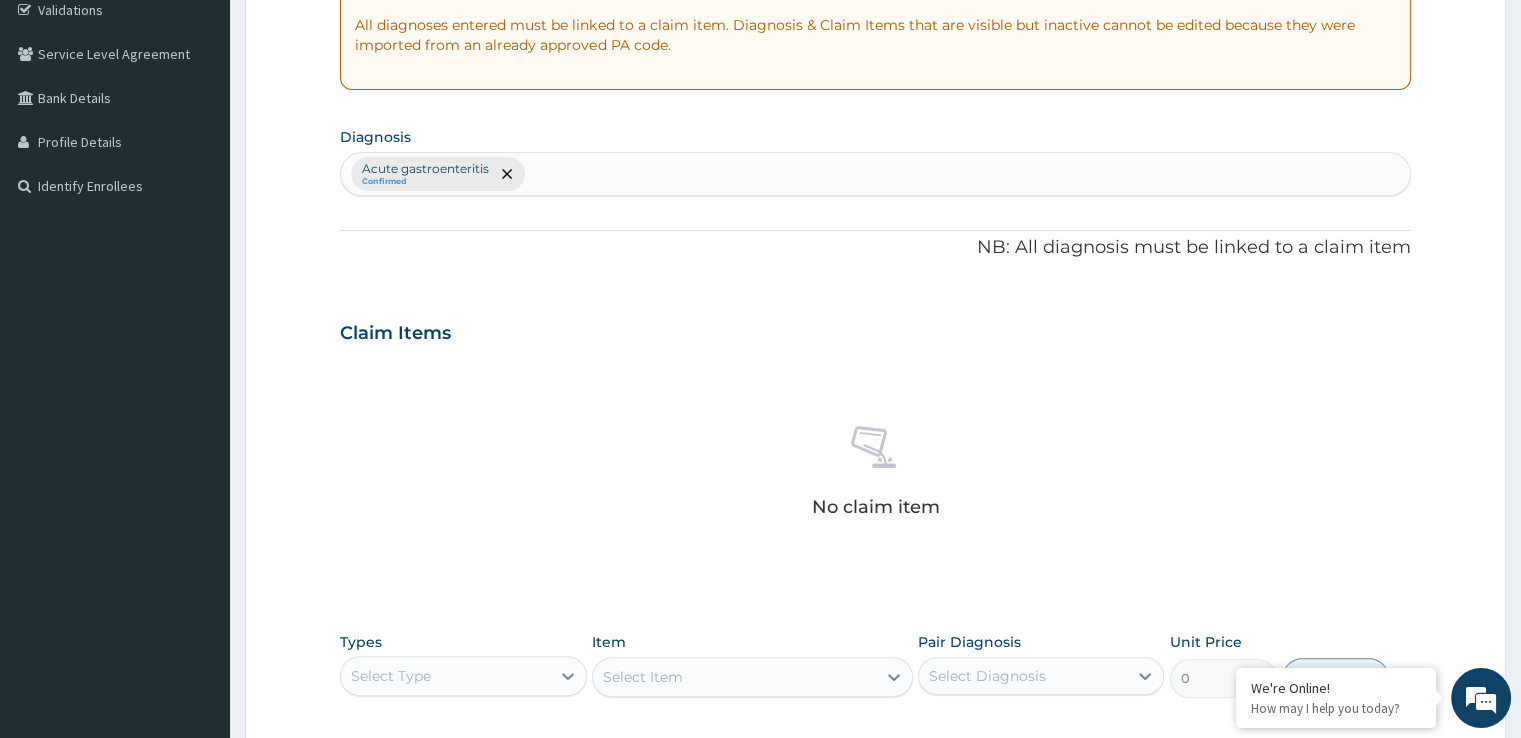click on "Select Type" at bounding box center [445, 676] 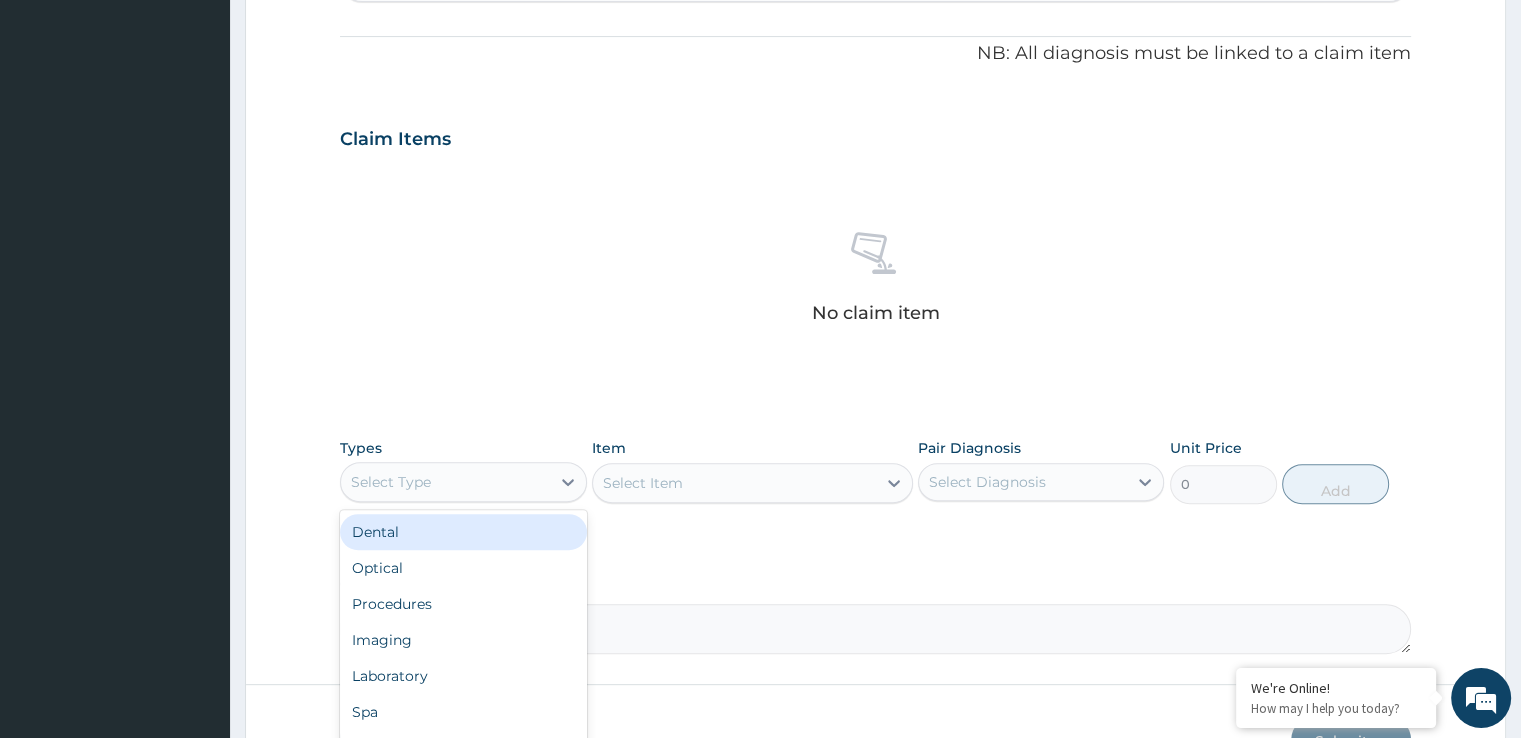 scroll, scrollTop: 702, scrollLeft: 0, axis: vertical 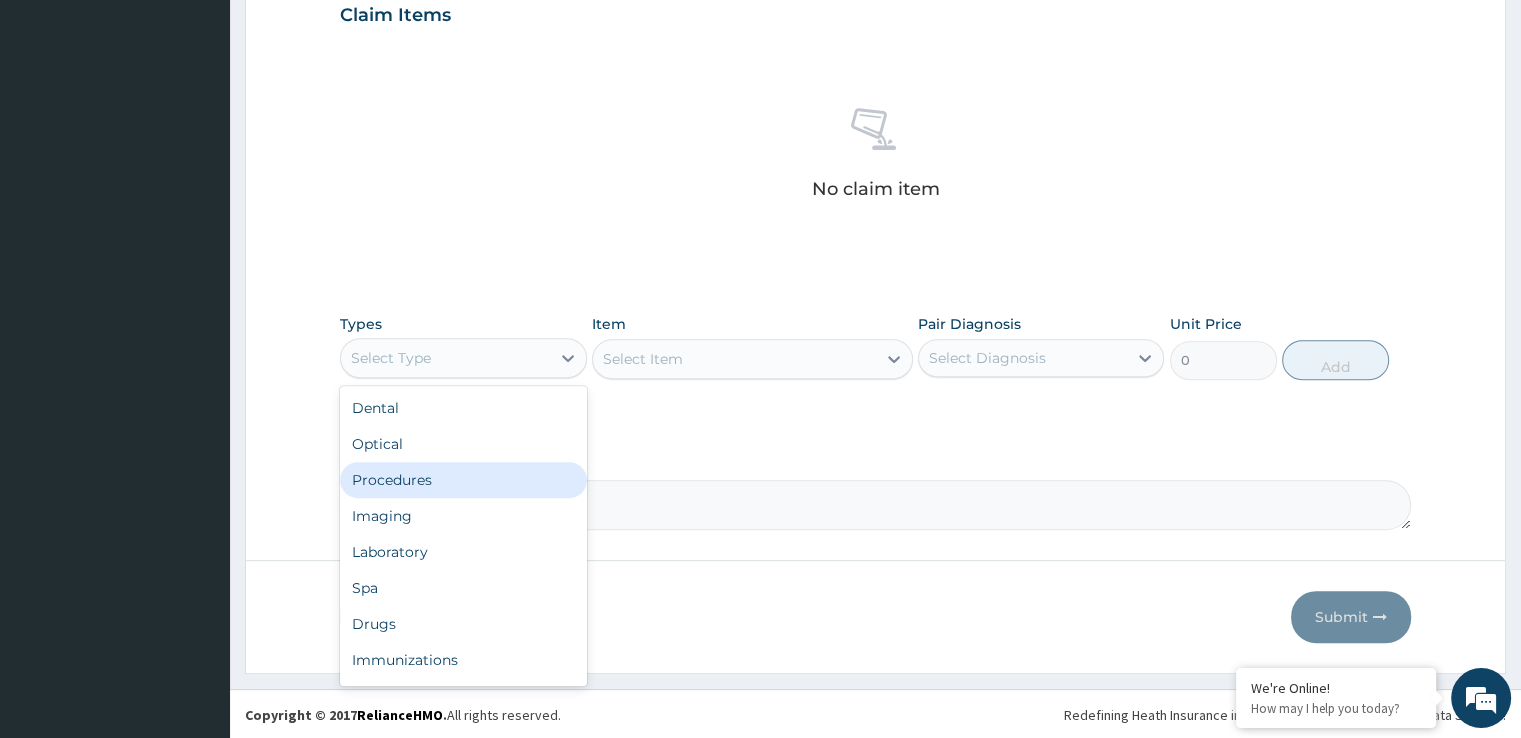 click on "Procedures" at bounding box center [463, 480] 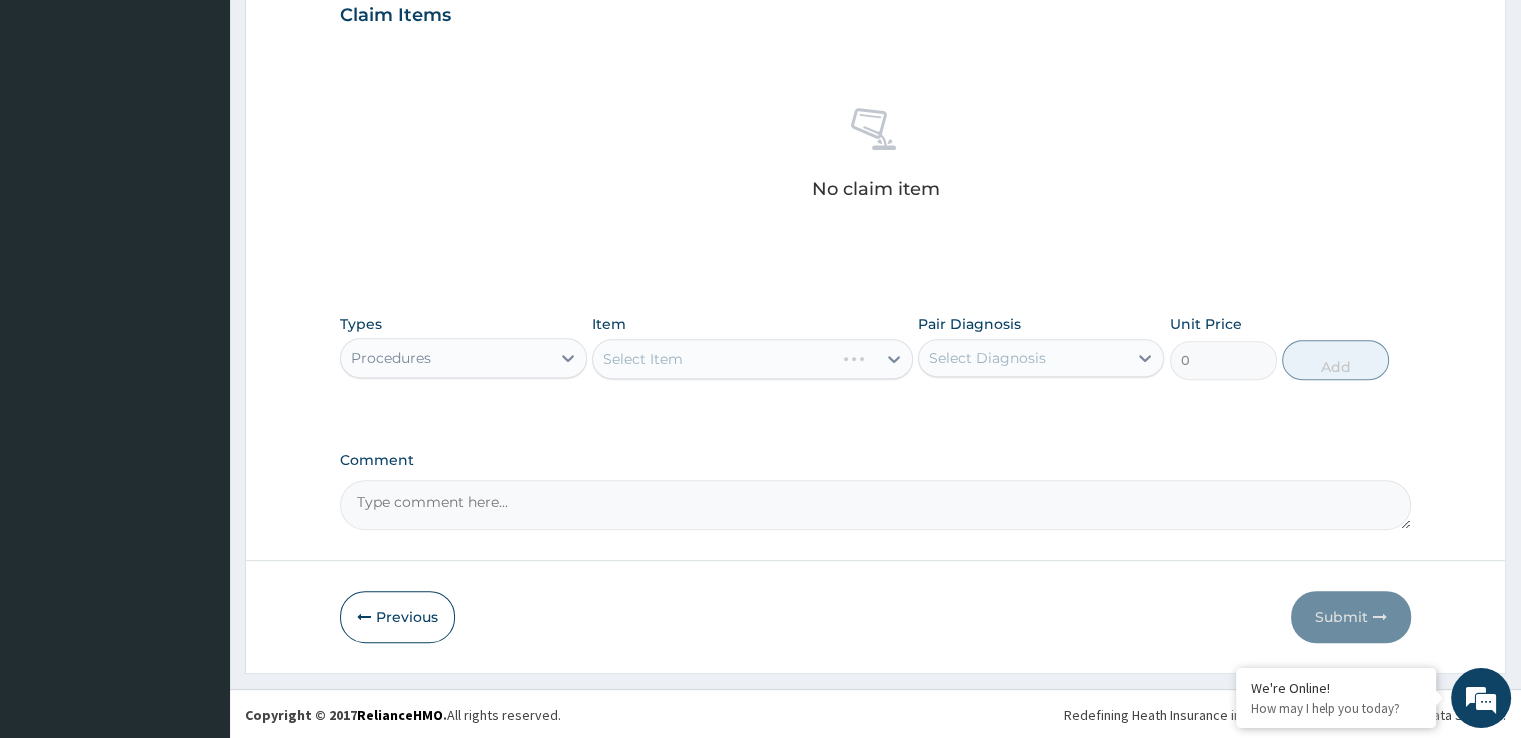 click on "Select Item" at bounding box center [752, 359] 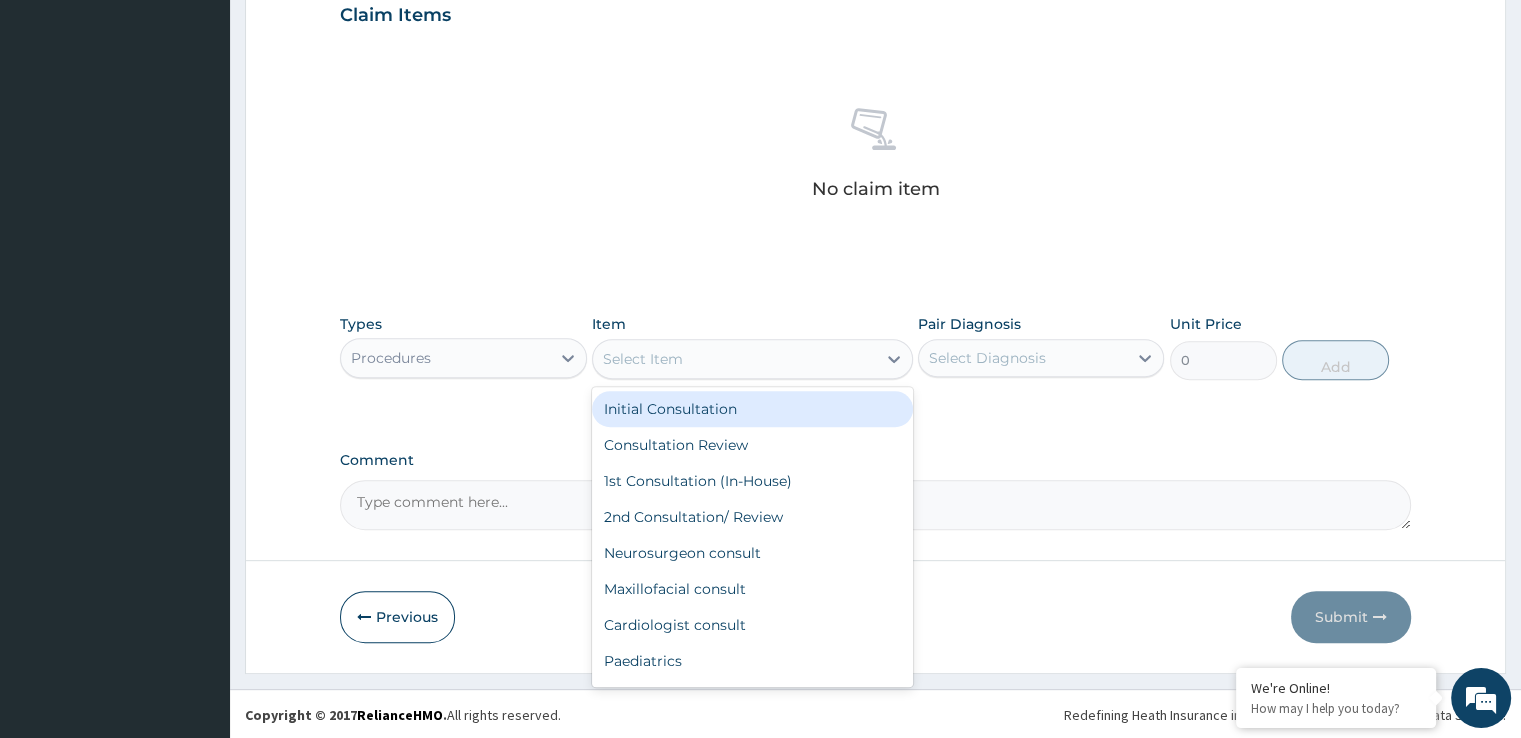 click on "Select Item" at bounding box center (734, 359) 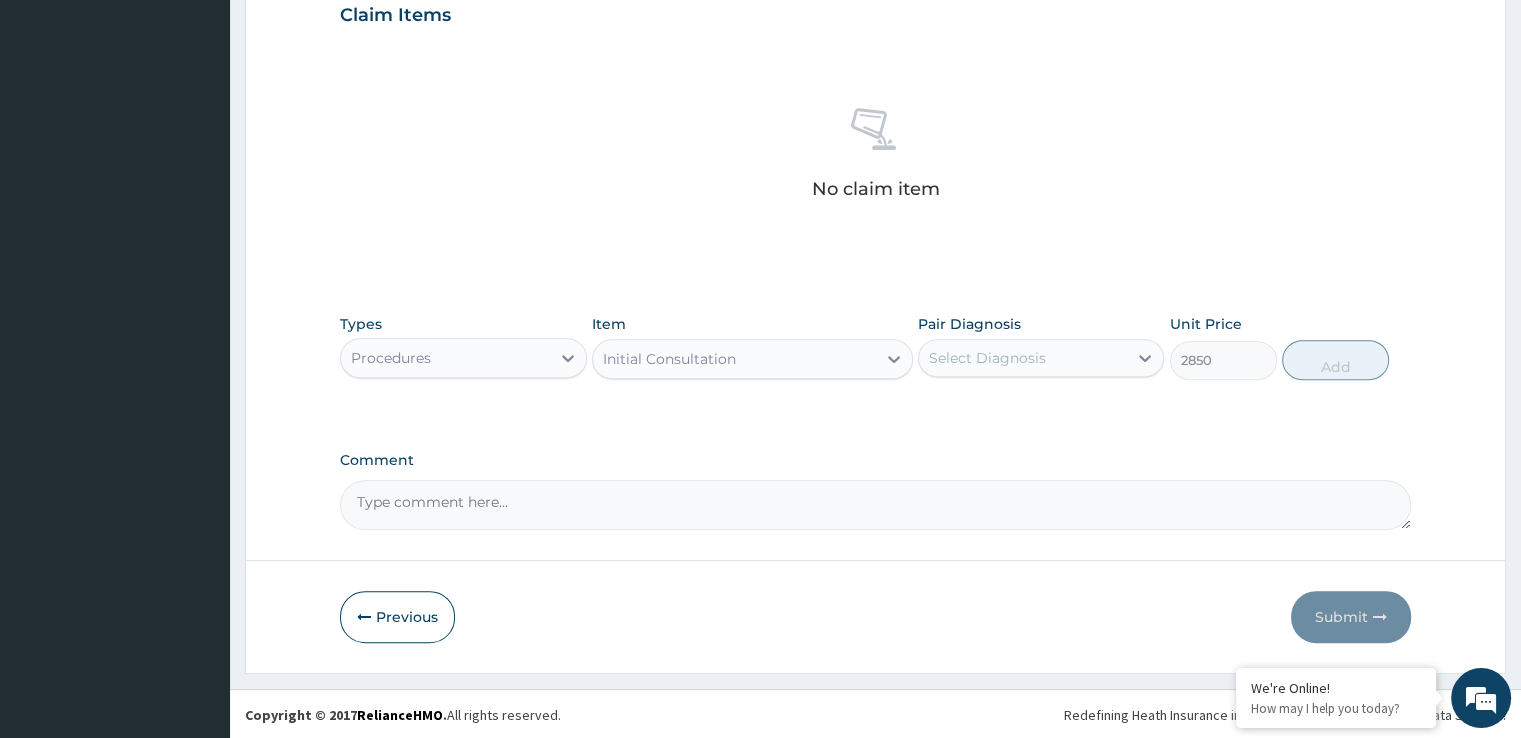 click on "Select Diagnosis" at bounding box center [987, 358] 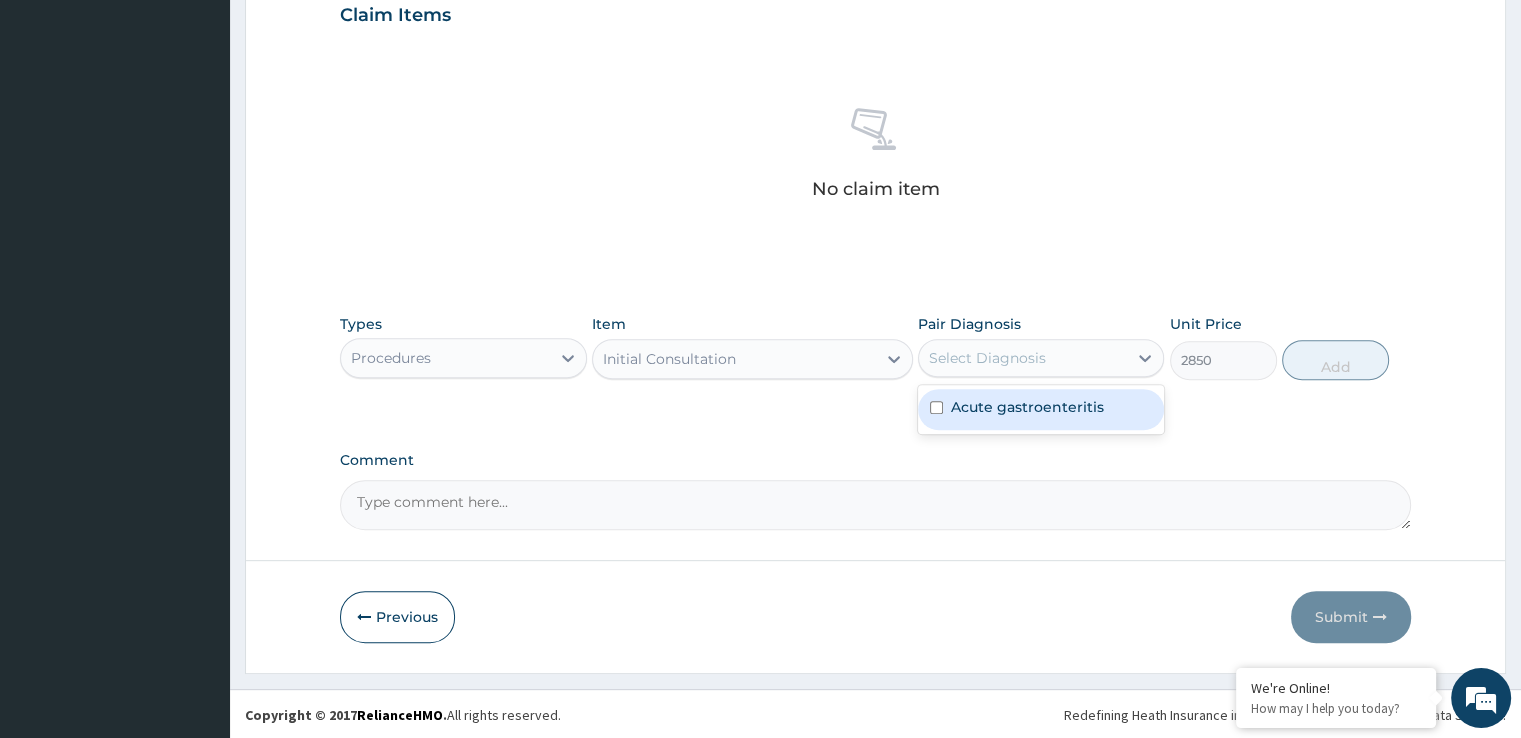 click on "Acute gastroenteritis" at bounding box center [1027, 407] 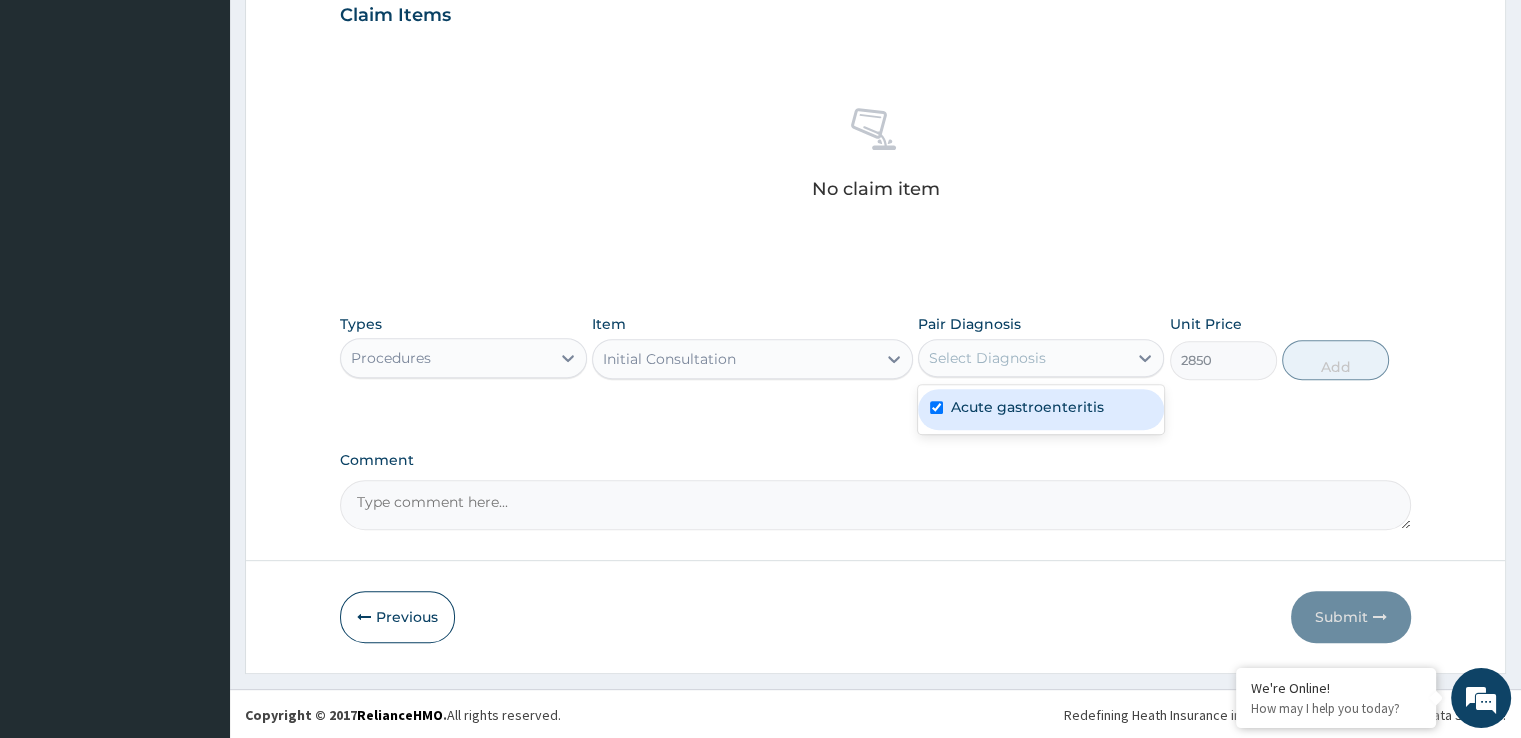 checkbox on "true" 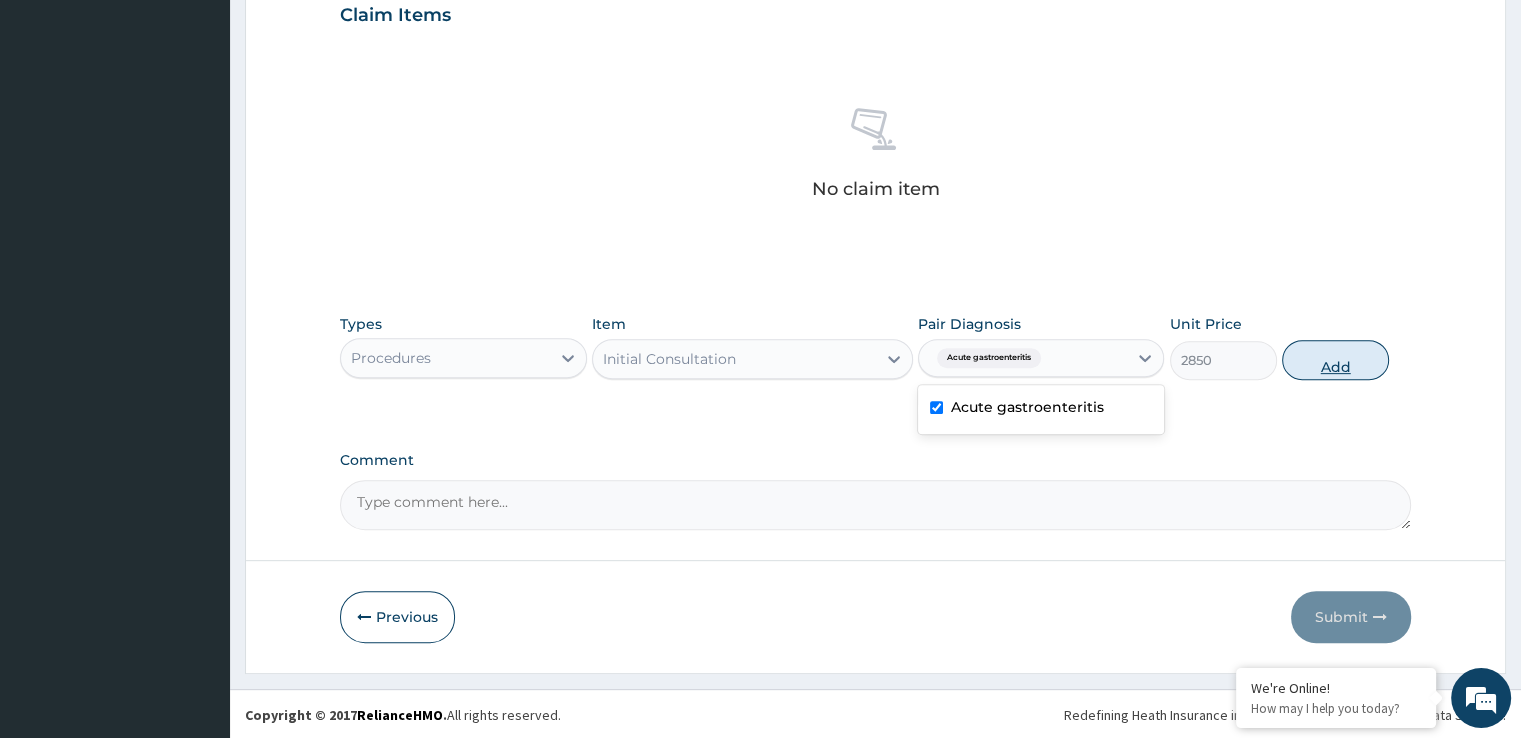 click on "Add" at bounding box center [1335, 360] 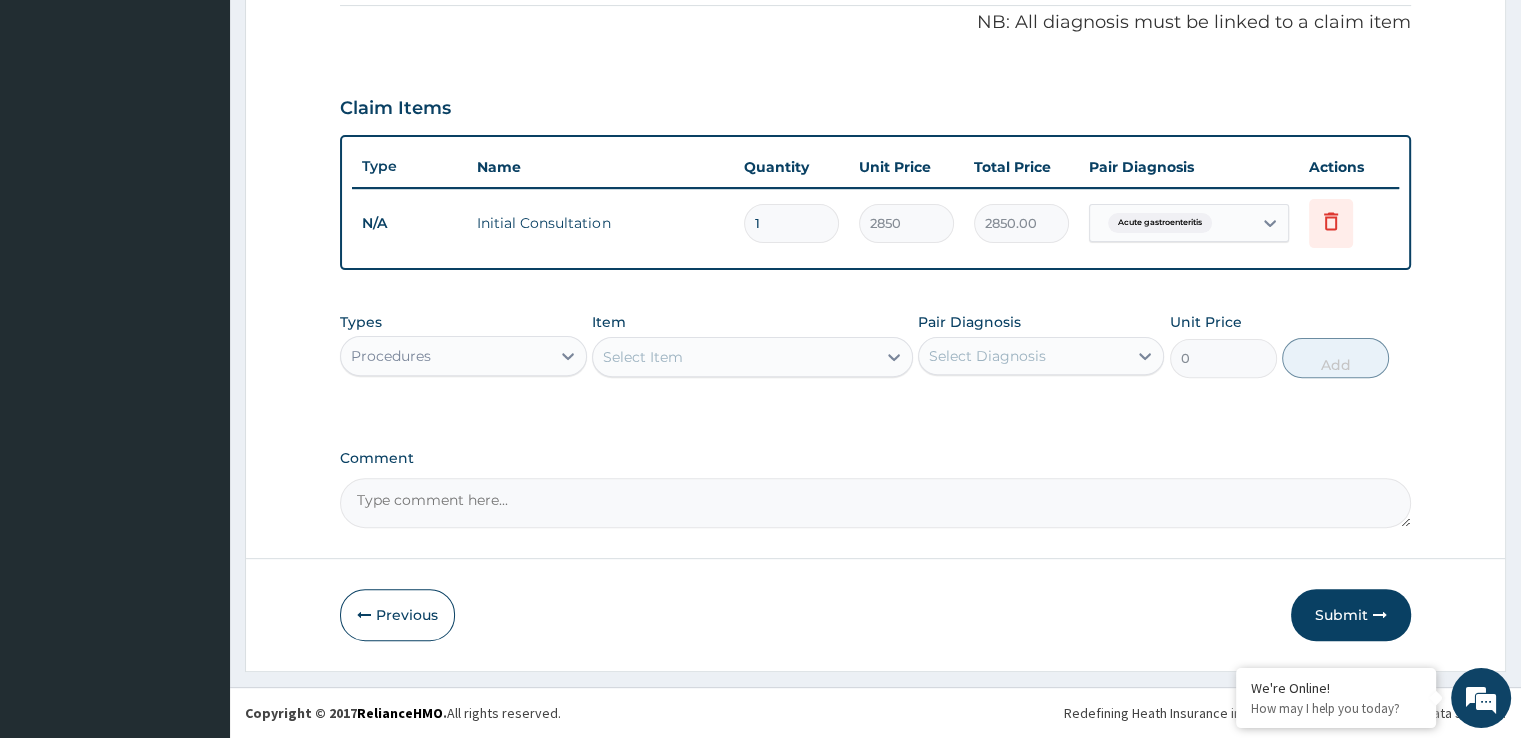 scroll, scrollTop: 606, scrollLeft: 0, axis: vertical 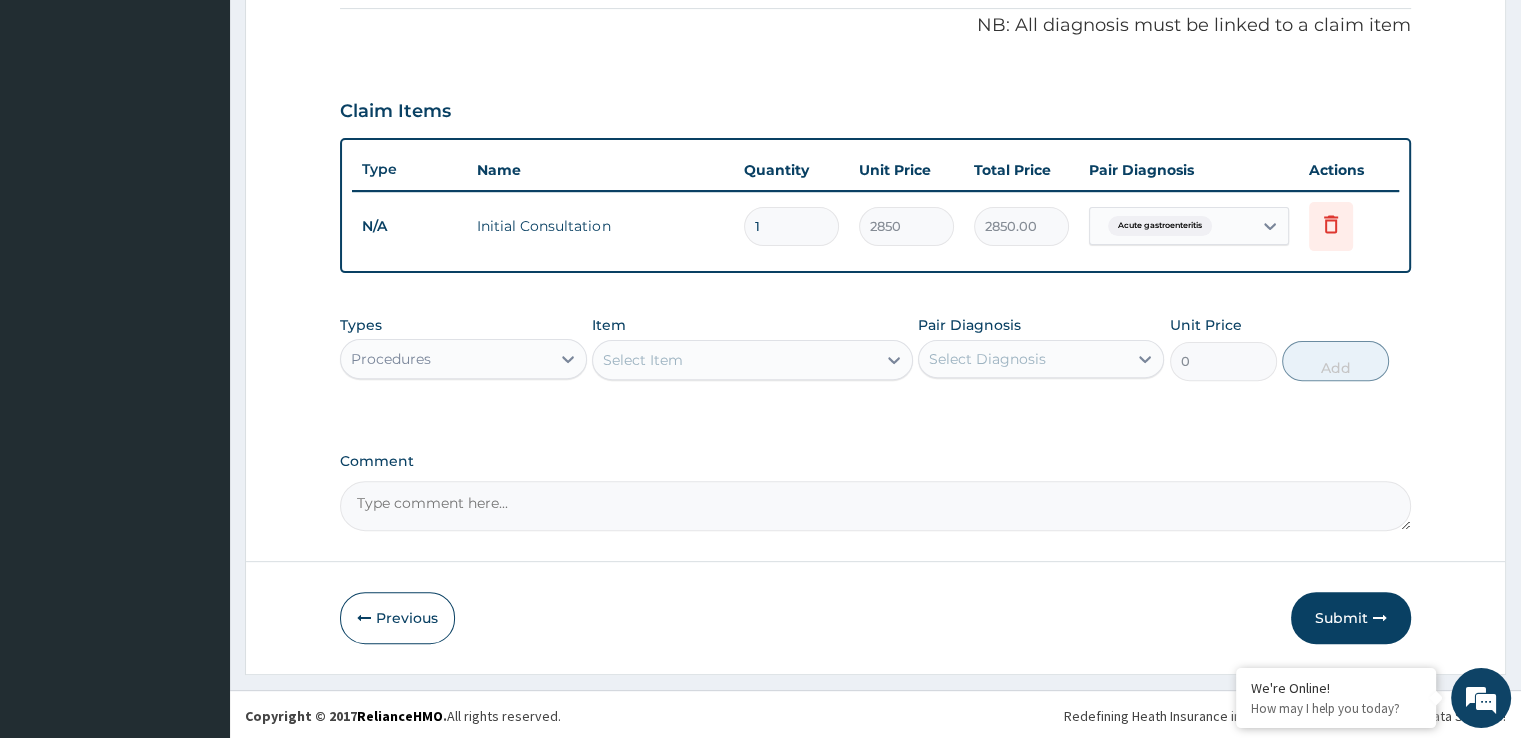 click on "Procedures" at bounding box center (445, 359) 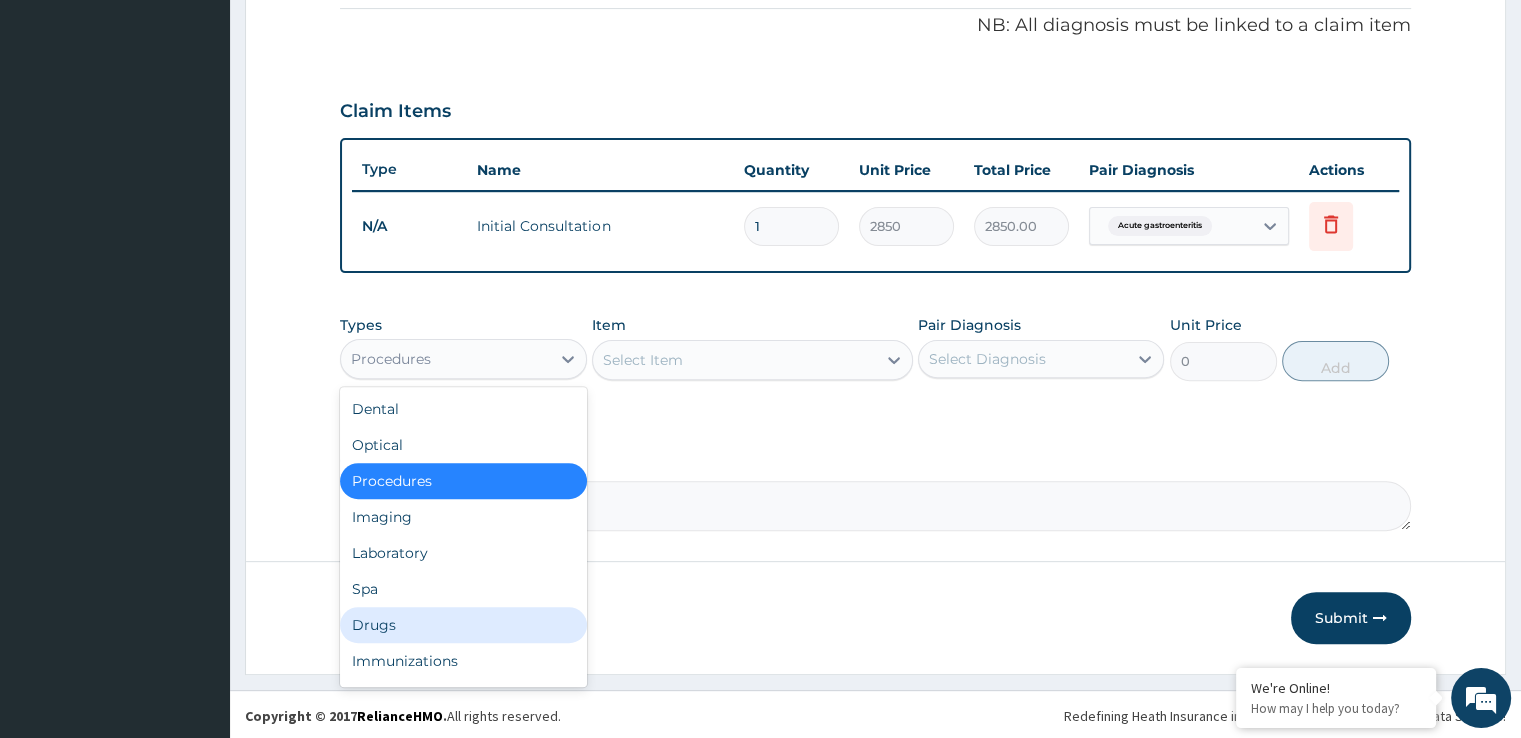 click on "Drugs" at bounding box center [463, 625] 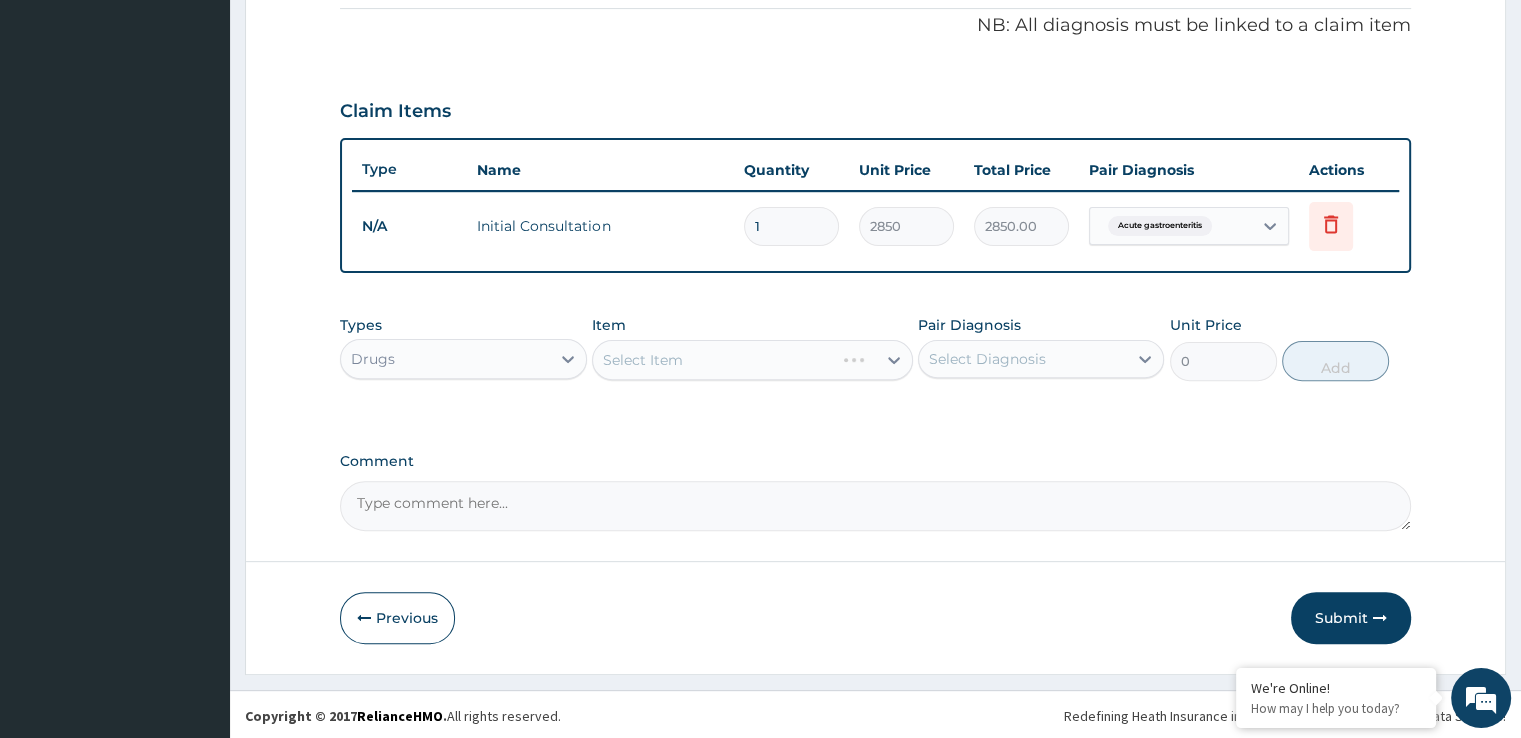 click on "Select Item" at bounding box center [752, 360] 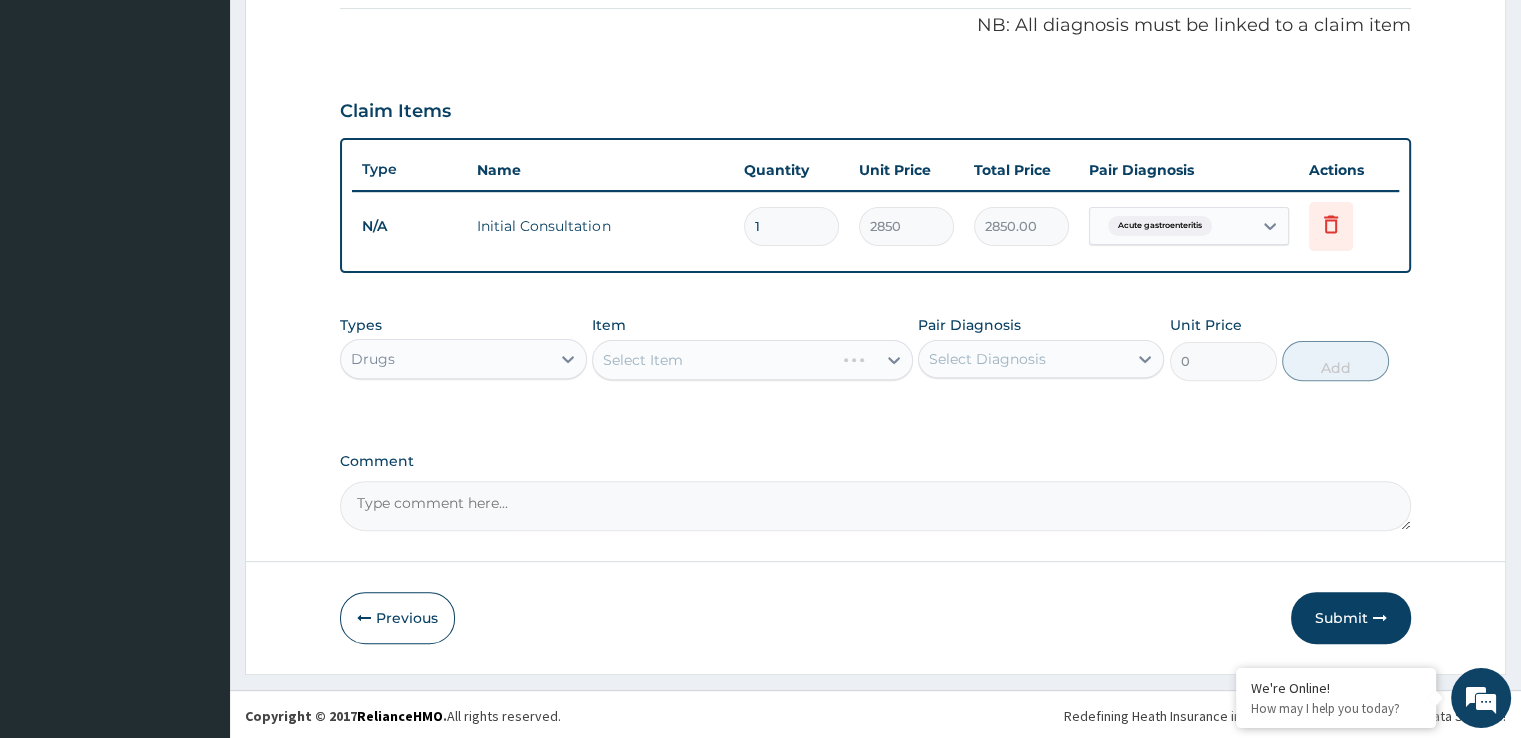 click on "Select Item" at bounding box center (643, 360) 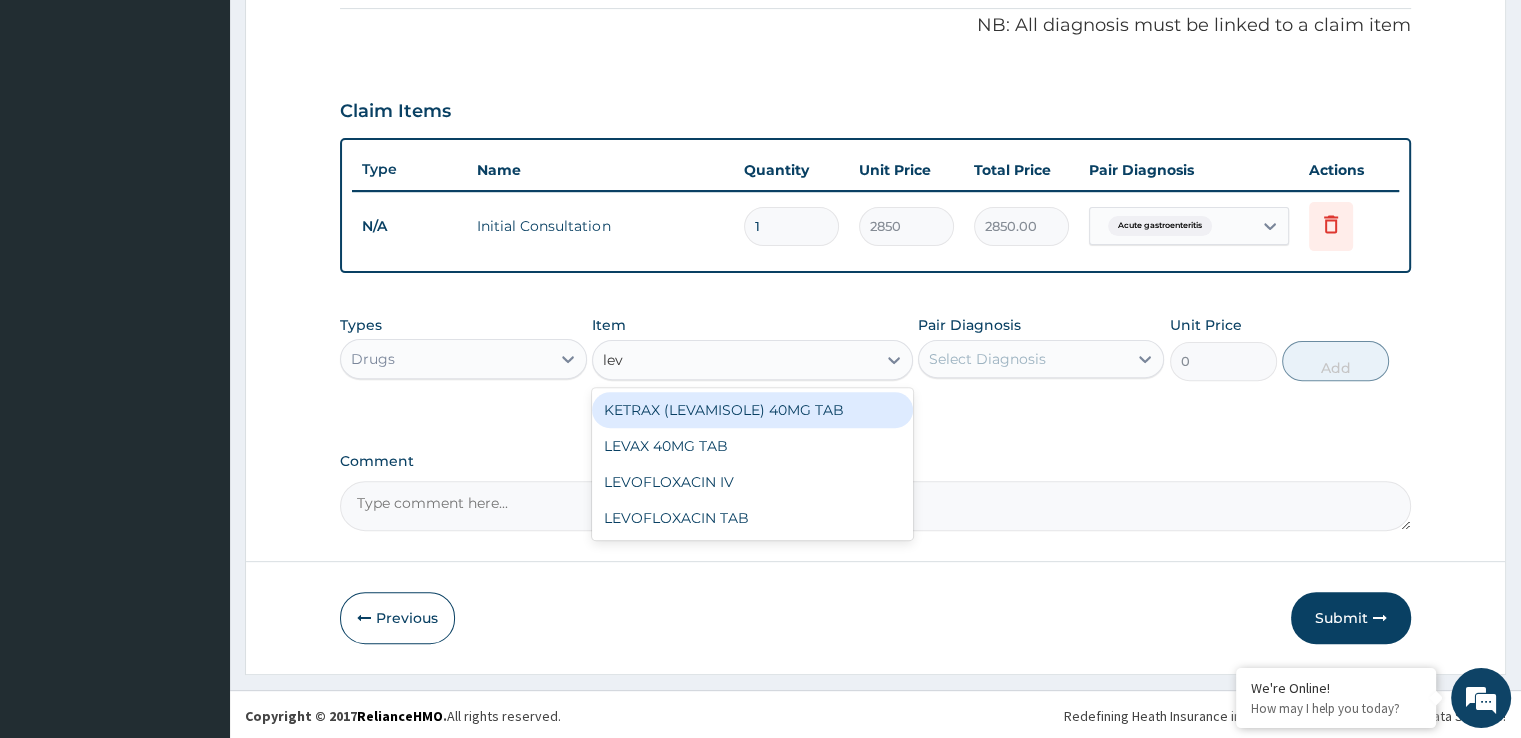 type on "levo" 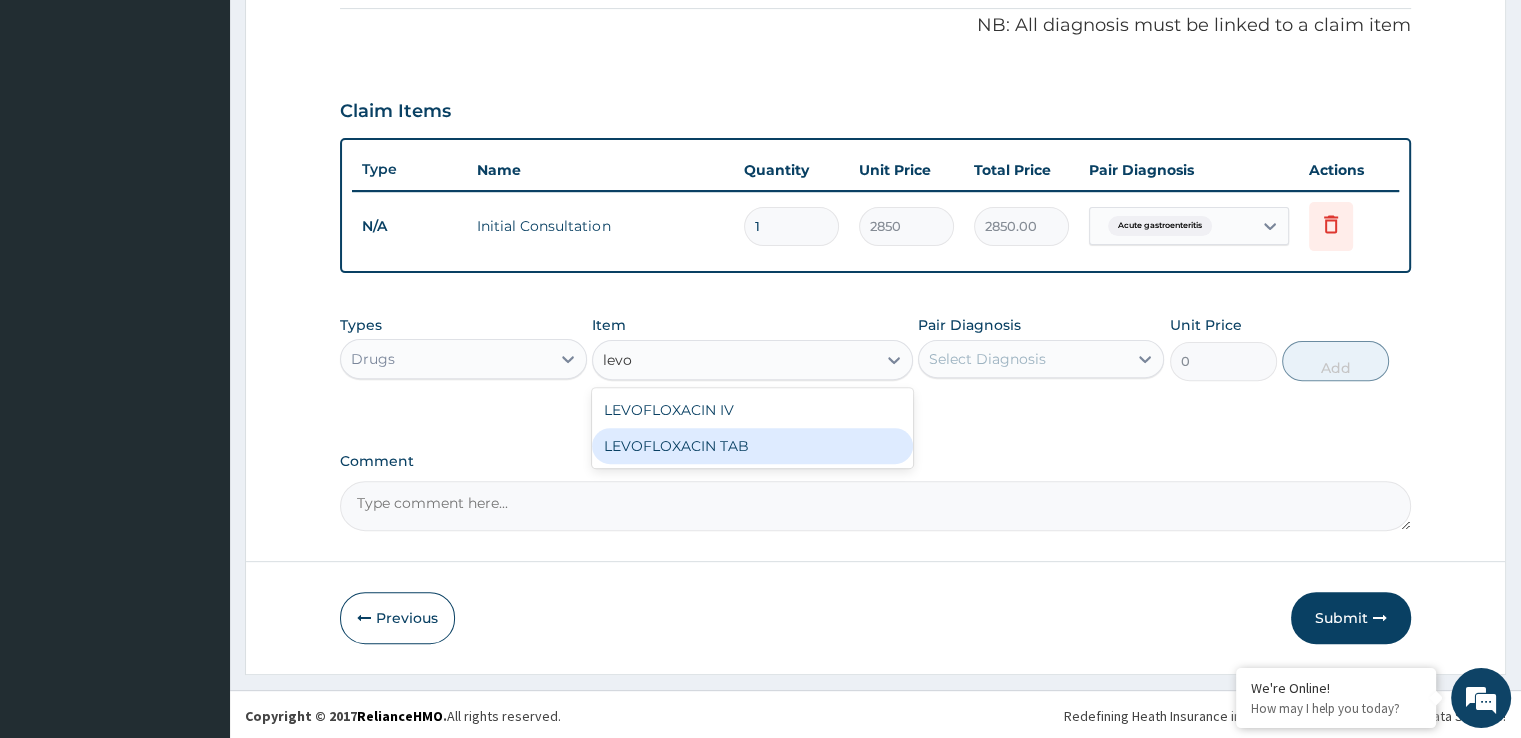drag, startPoint x: 692, startPoint y: 430, endPoint x: 892, endPoint y: 385, distance: 205 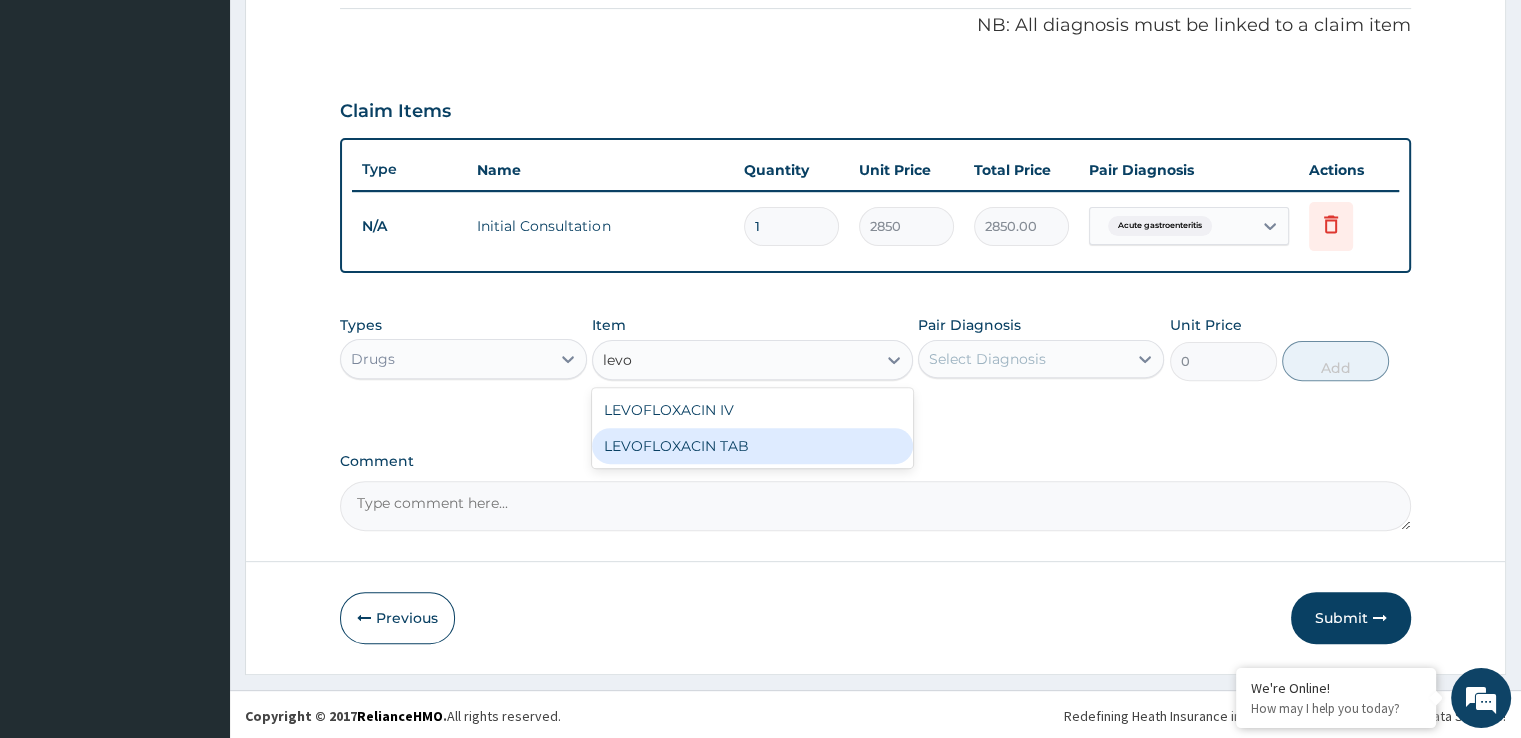 click on "LEVOFLOXACIN TAB" at bounding box center [752, 446] 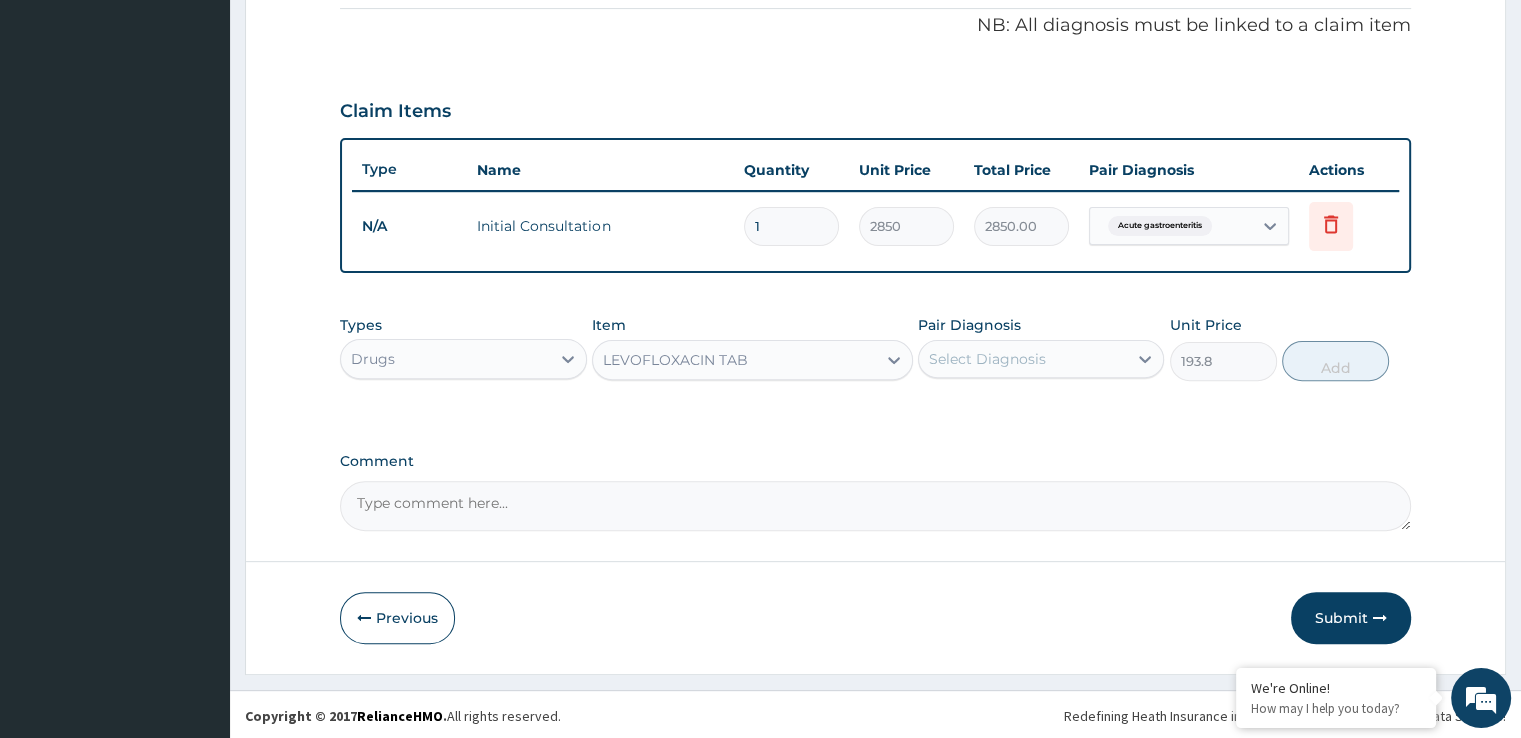 click on "Select Diagnosis" at bounding box center [987, 359] 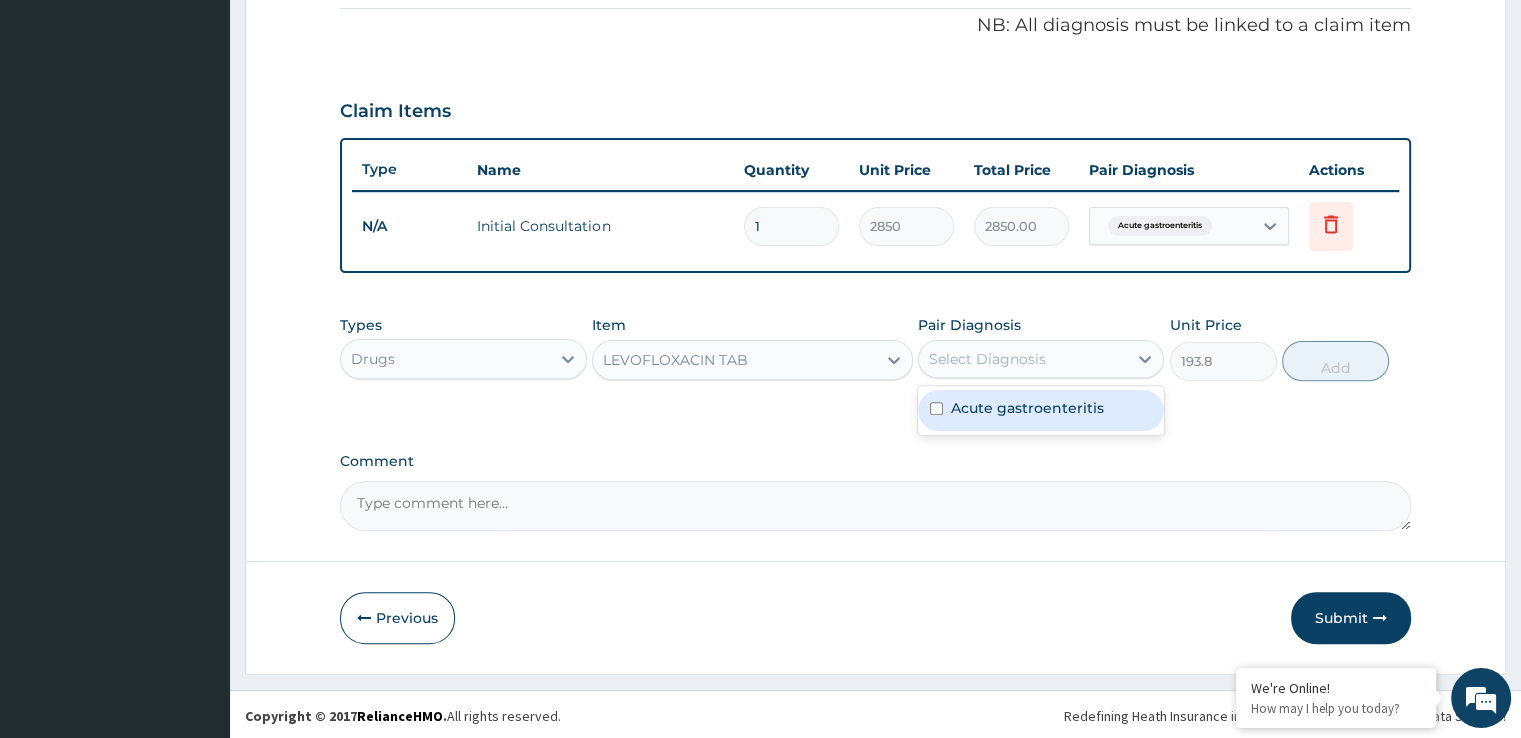 click on "Acute gastroenteritis" at bounding box center (1027, 408) 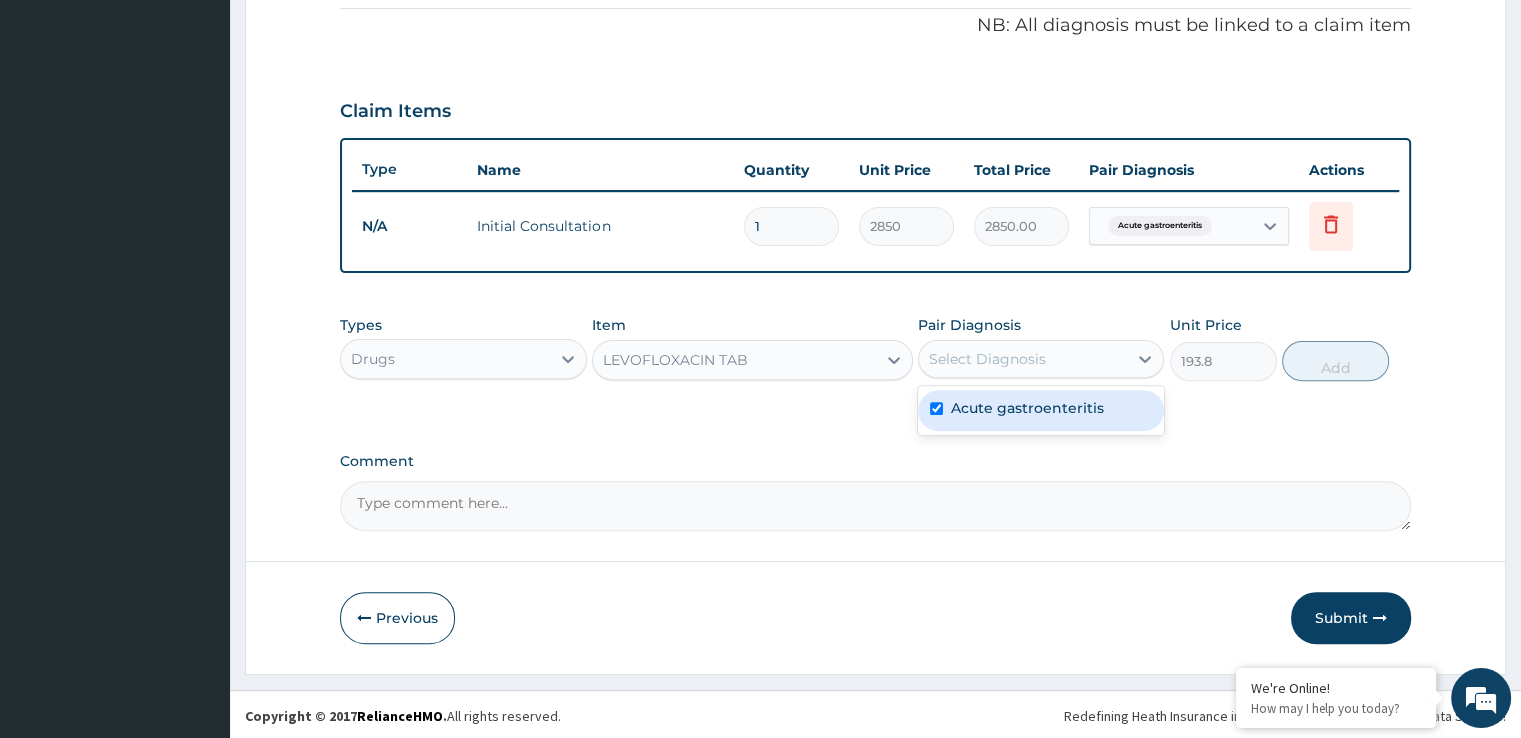 checkbox on "true" 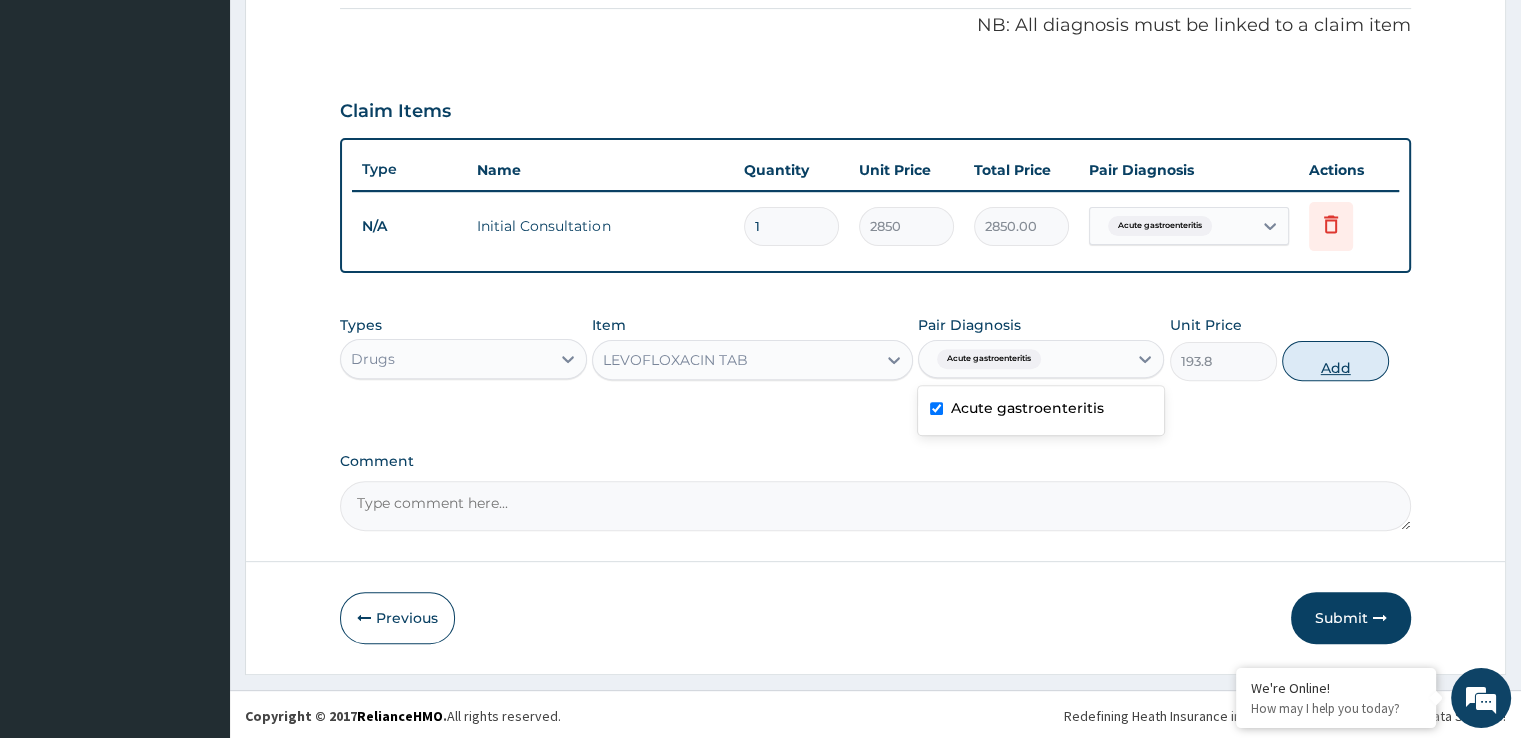 click on "Add" at bounding box center (1335, 361) 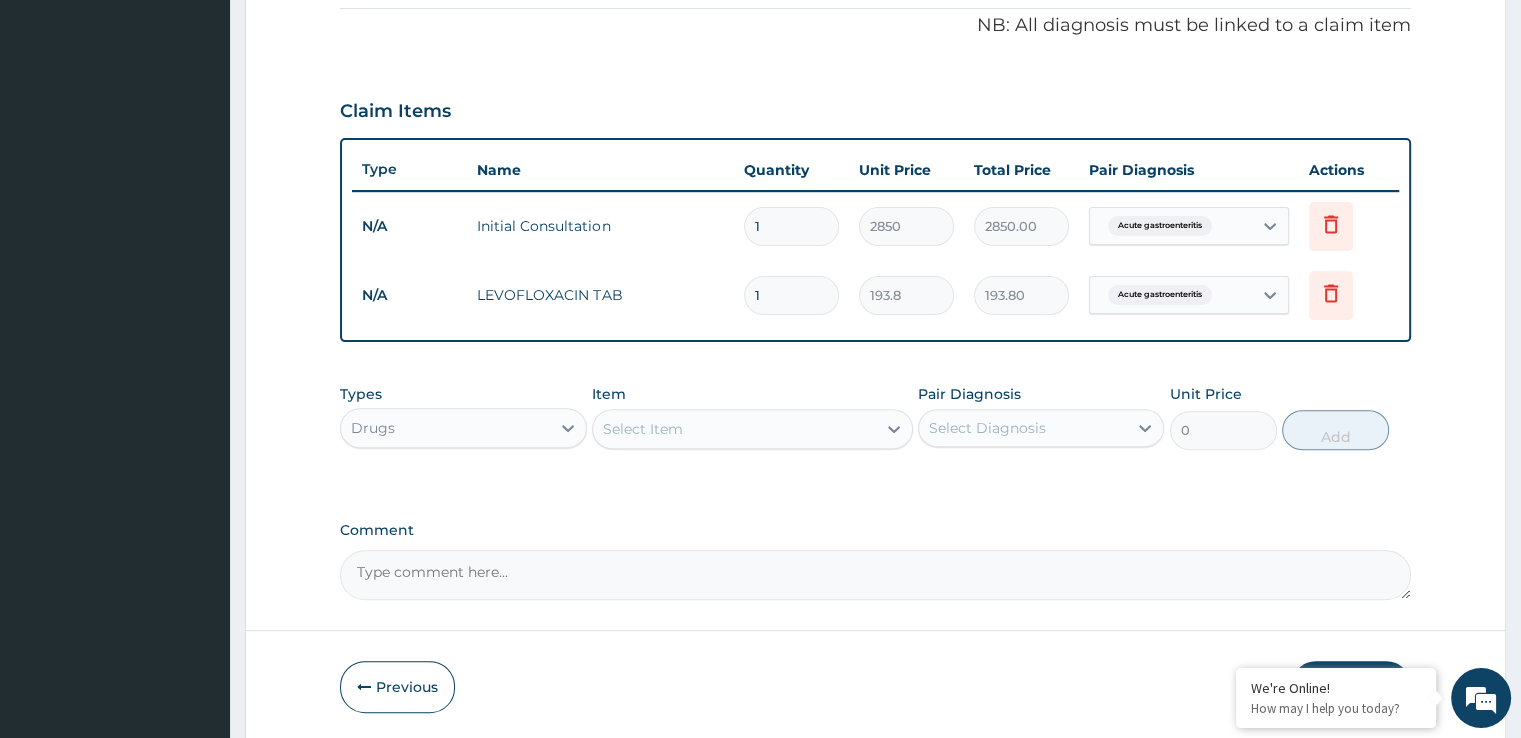 type 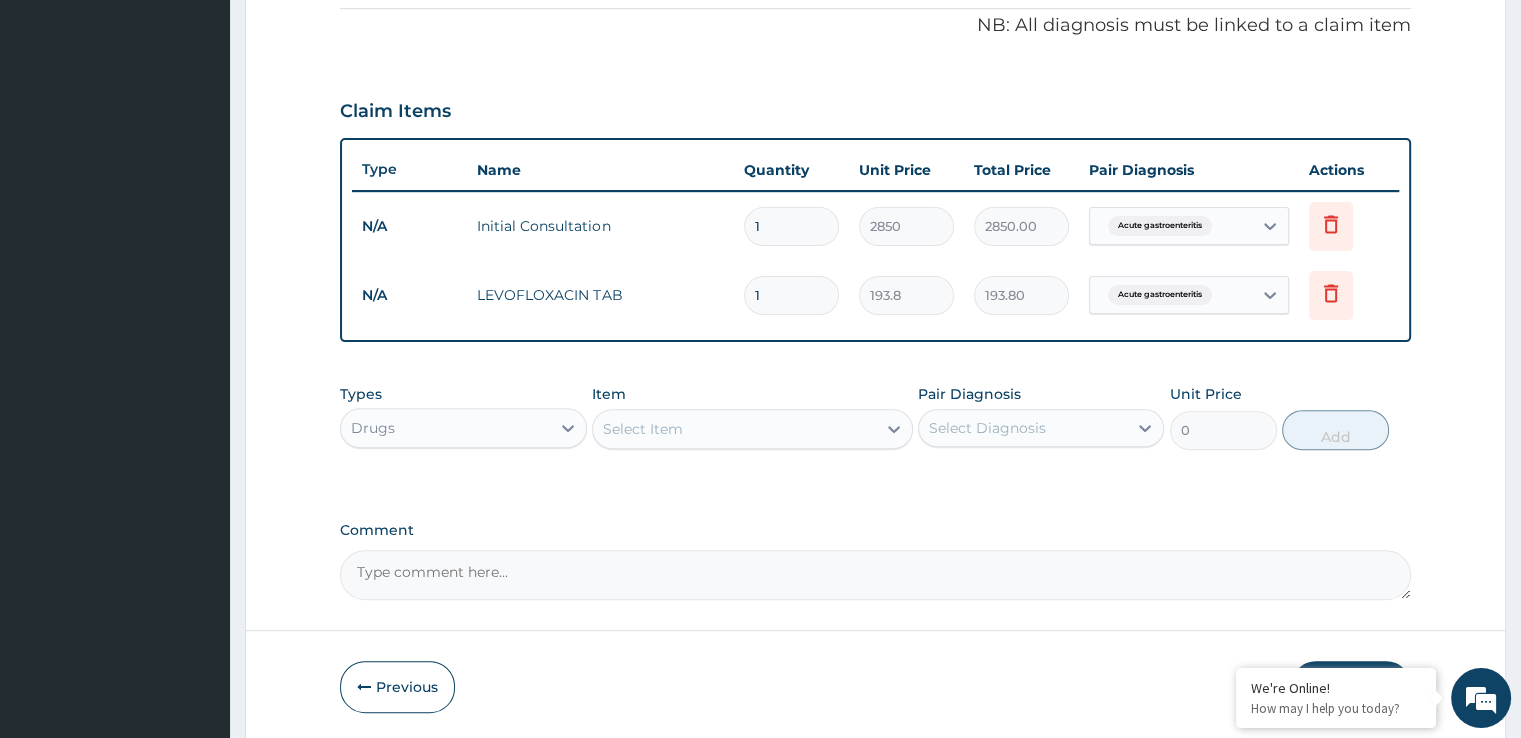 type on "0.00" 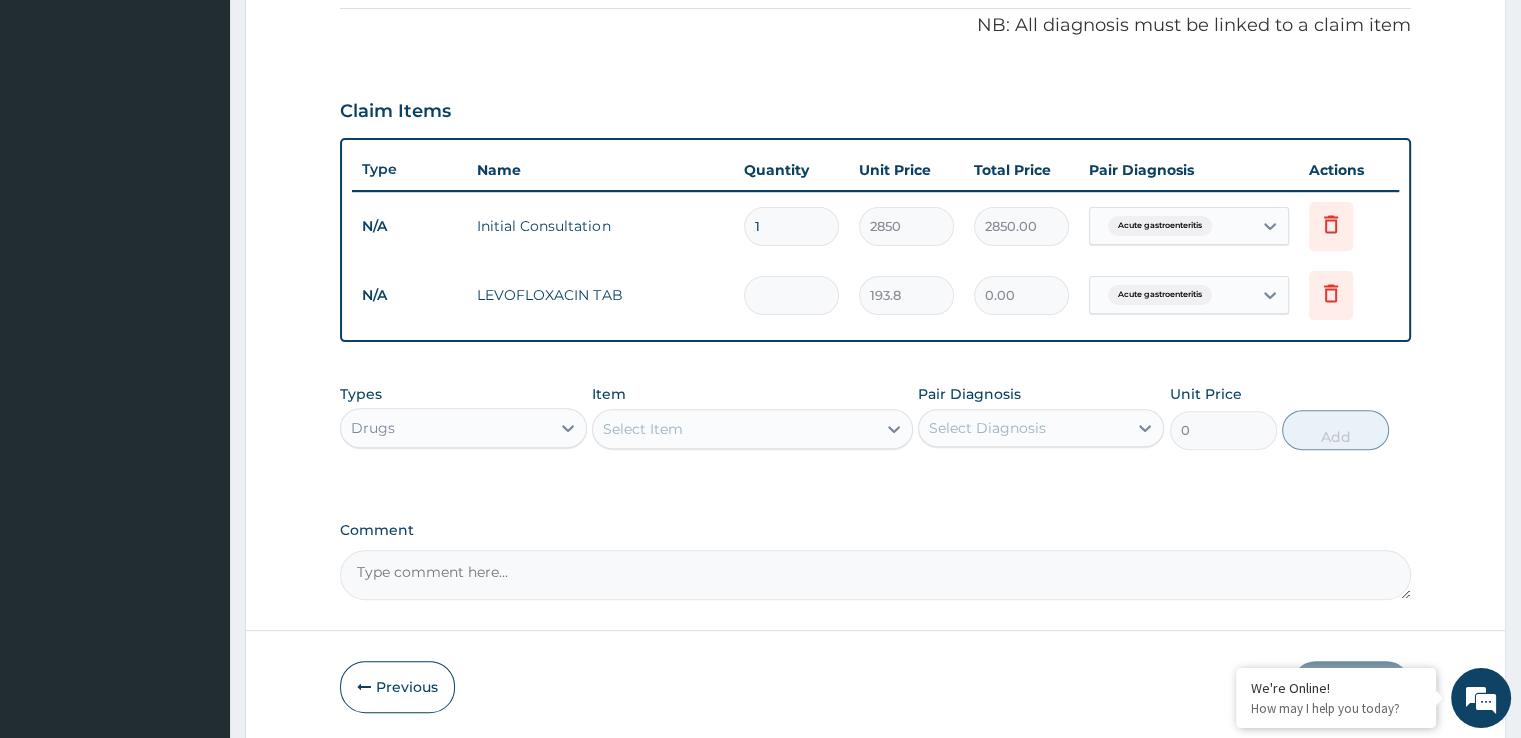 type on "5" 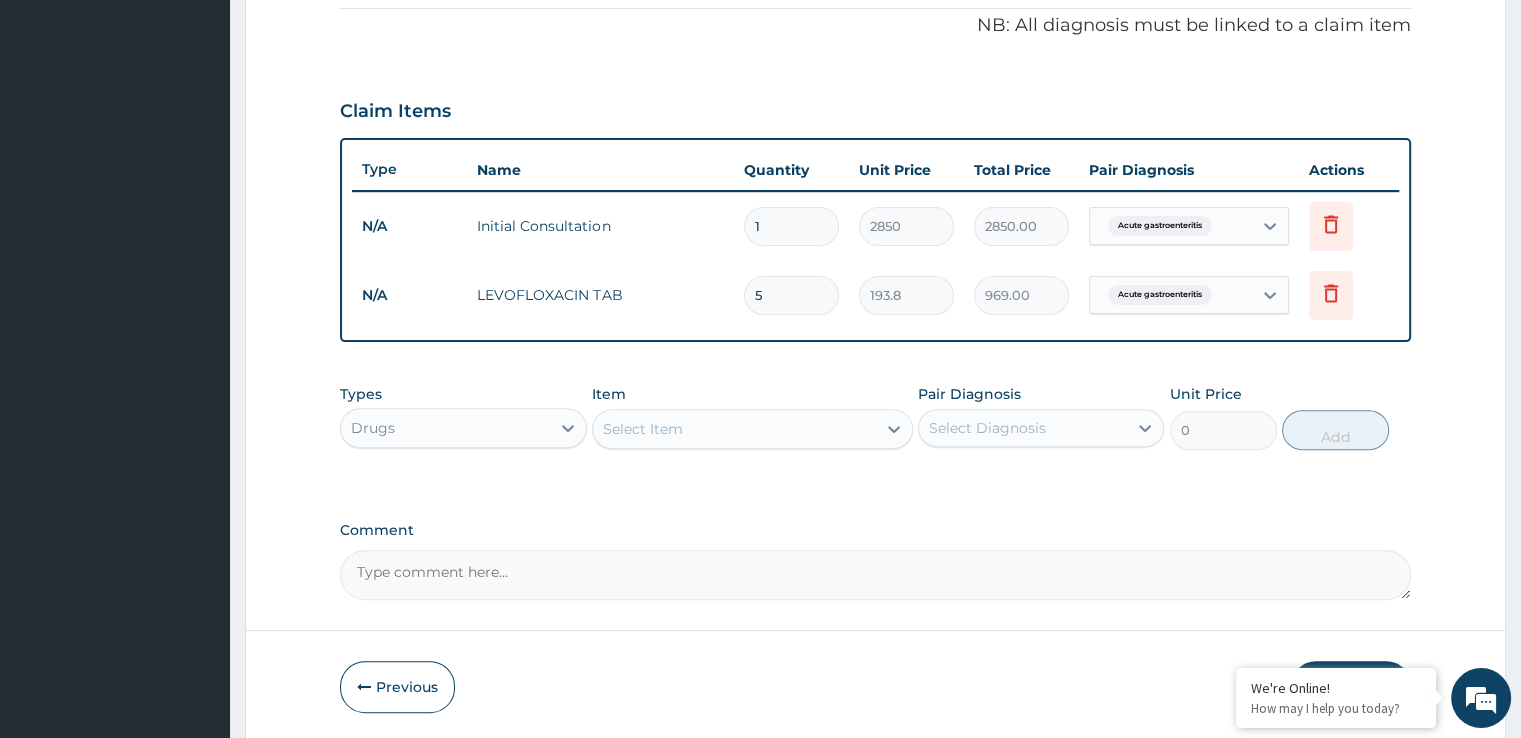 type on "5" 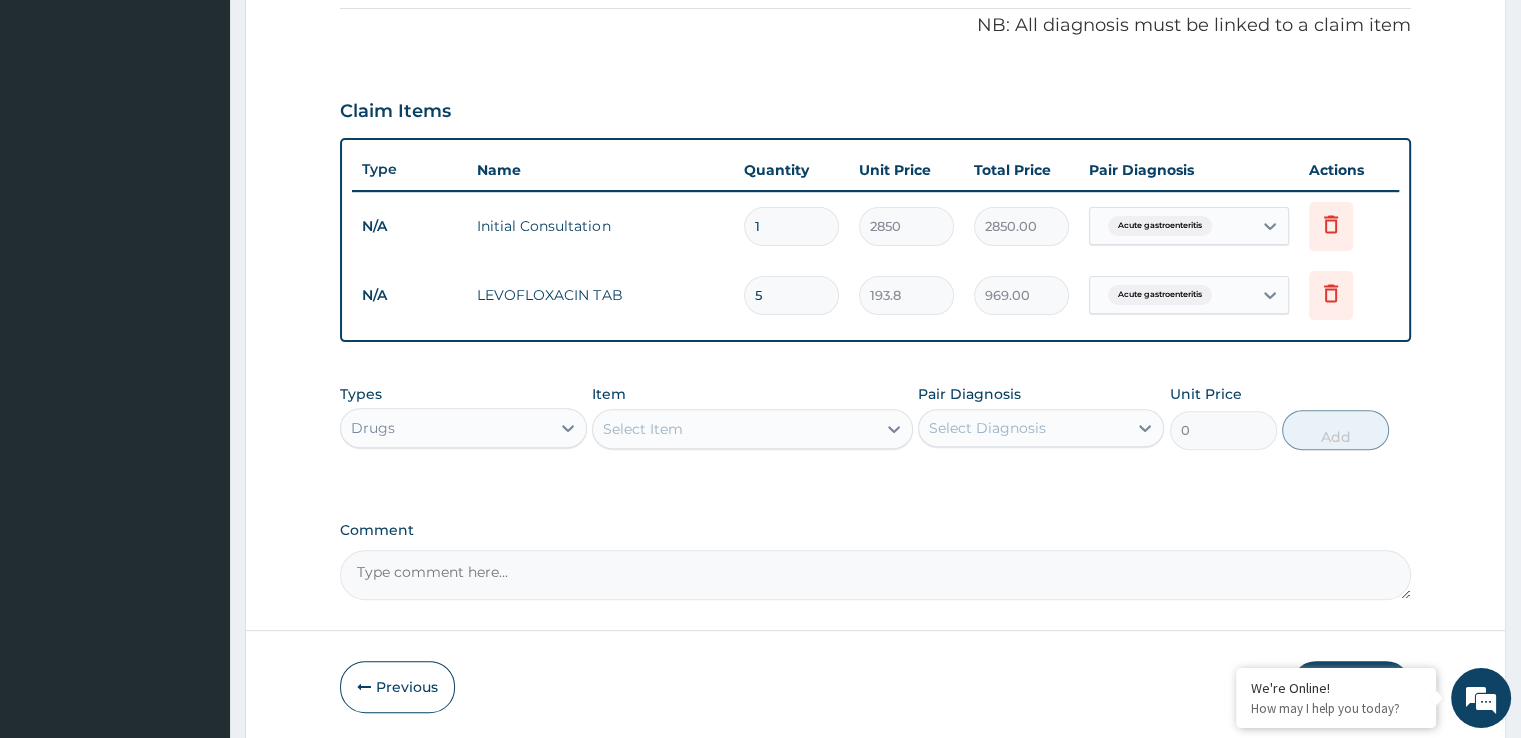 click on "Select Item" at bounding box center (734, 429) 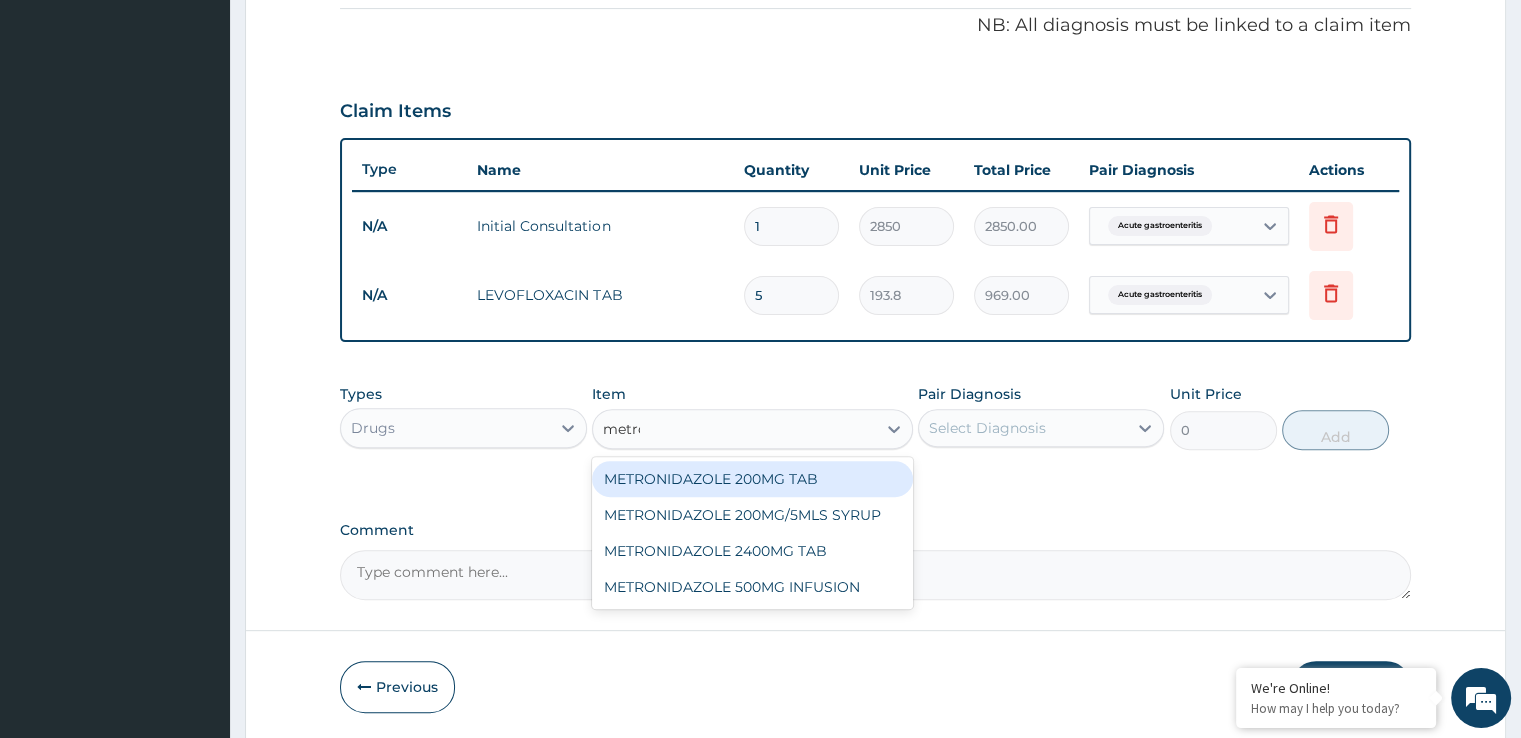 type on "metron" 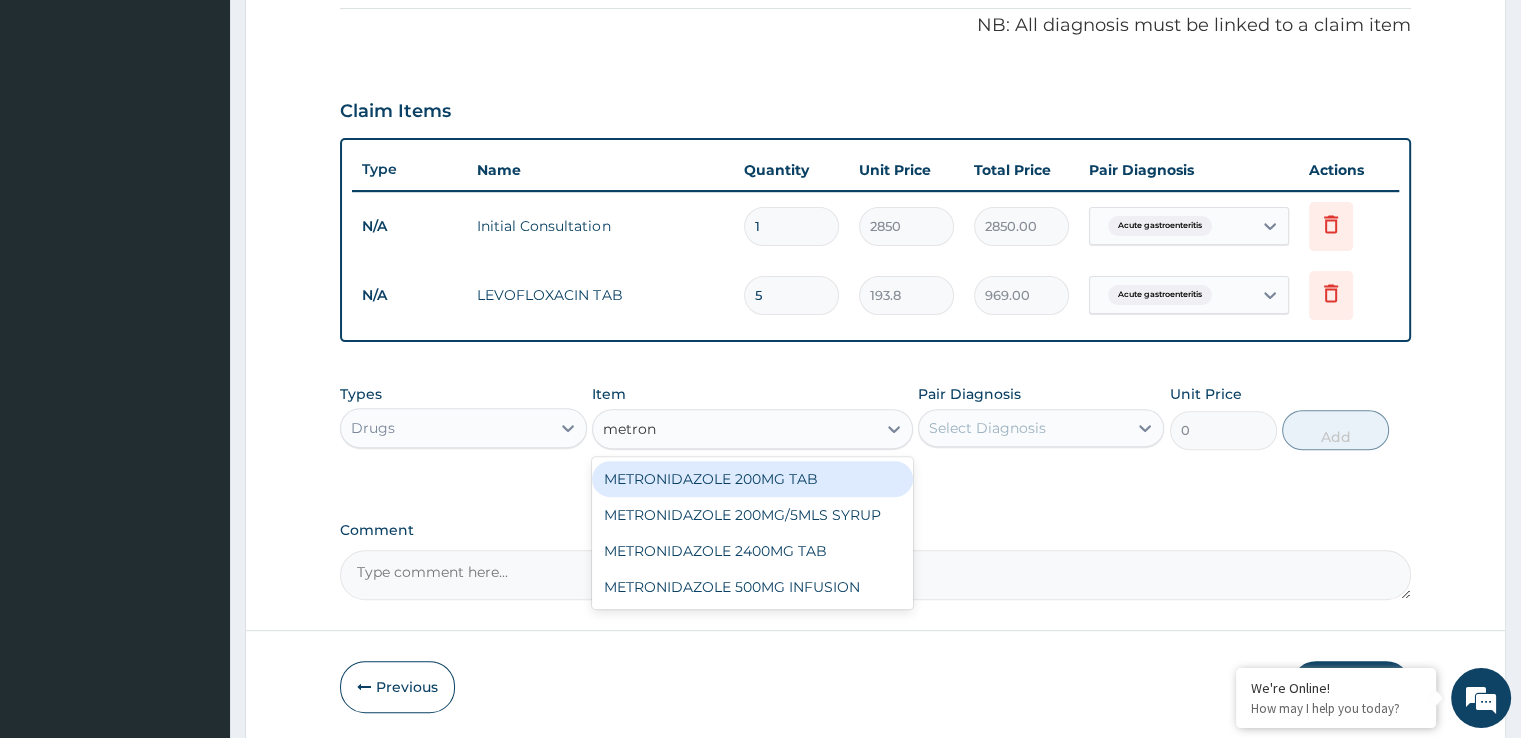 click on "METRONIDAZOLE 200MG TAB" at bounding box center [752, 479] 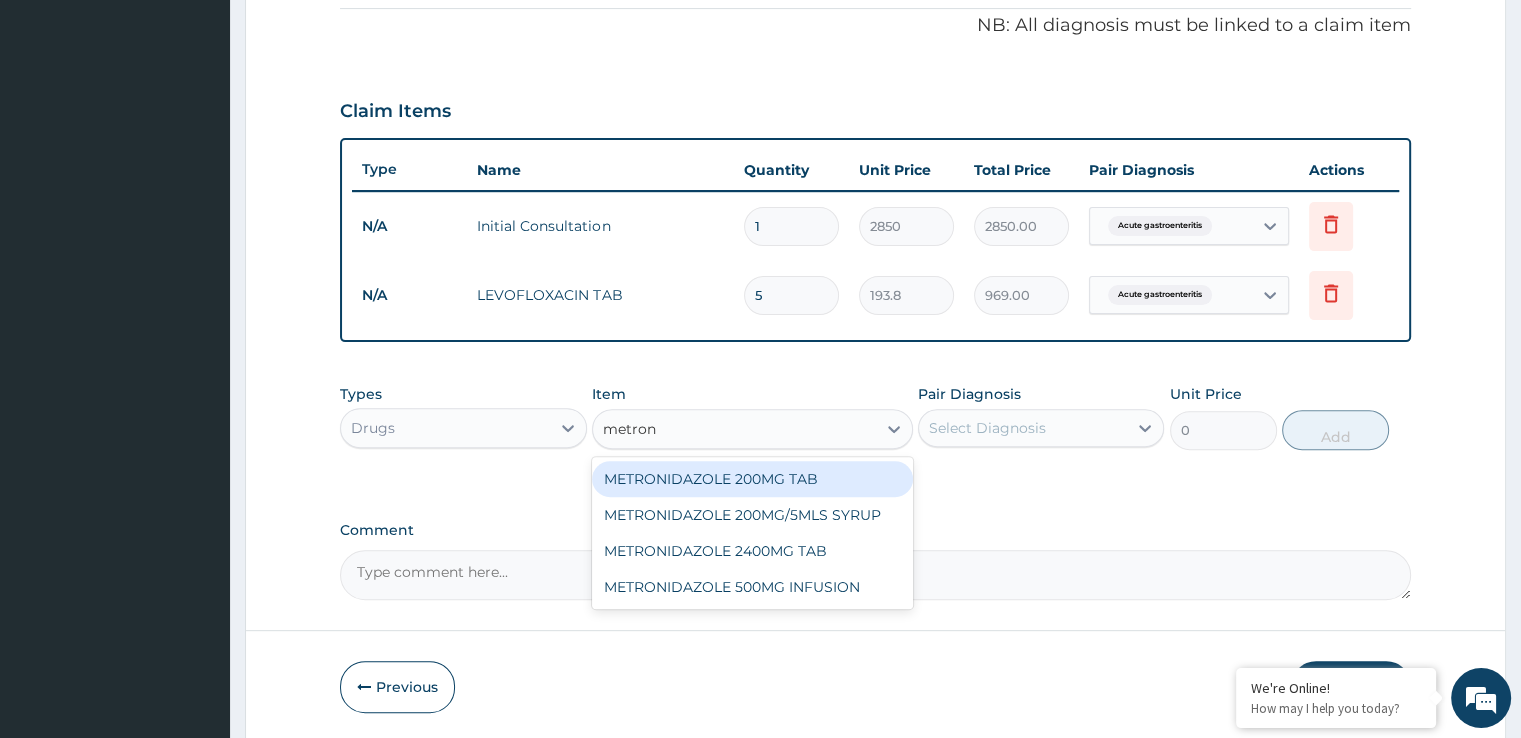 type 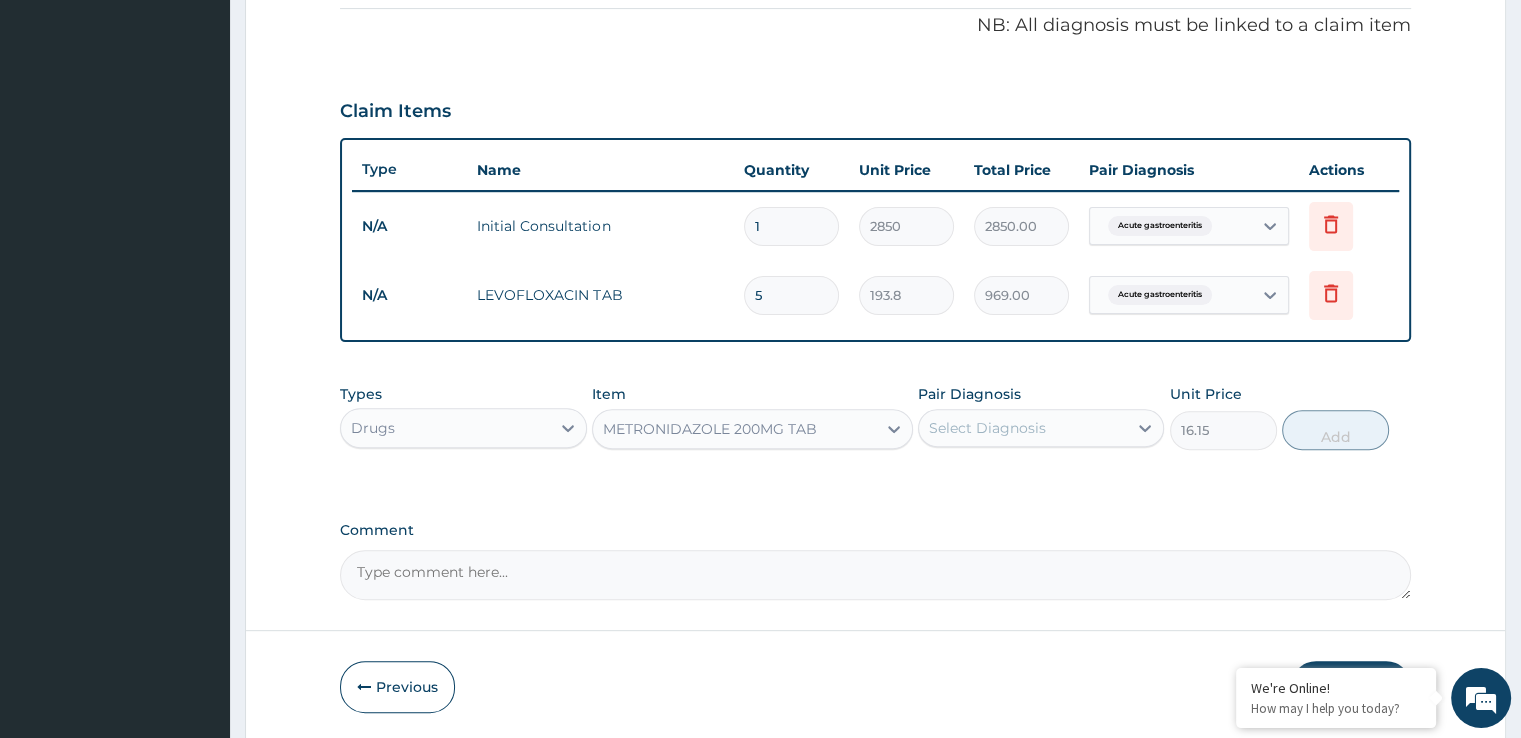 click on "Select Diagnosis" at bounding box center [987, 428] 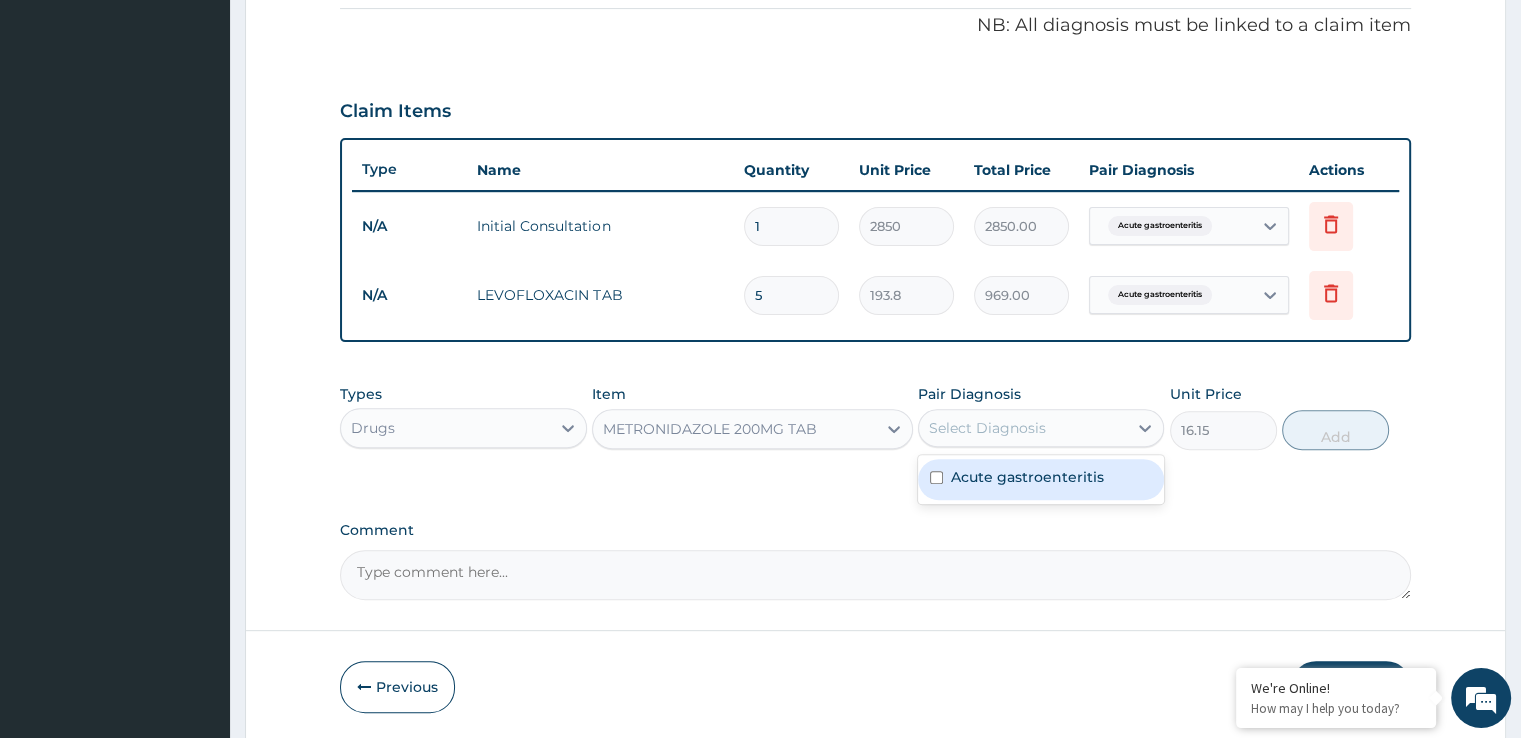 click on "Acute gastroenteritis" at bounding box center (1027, 477) 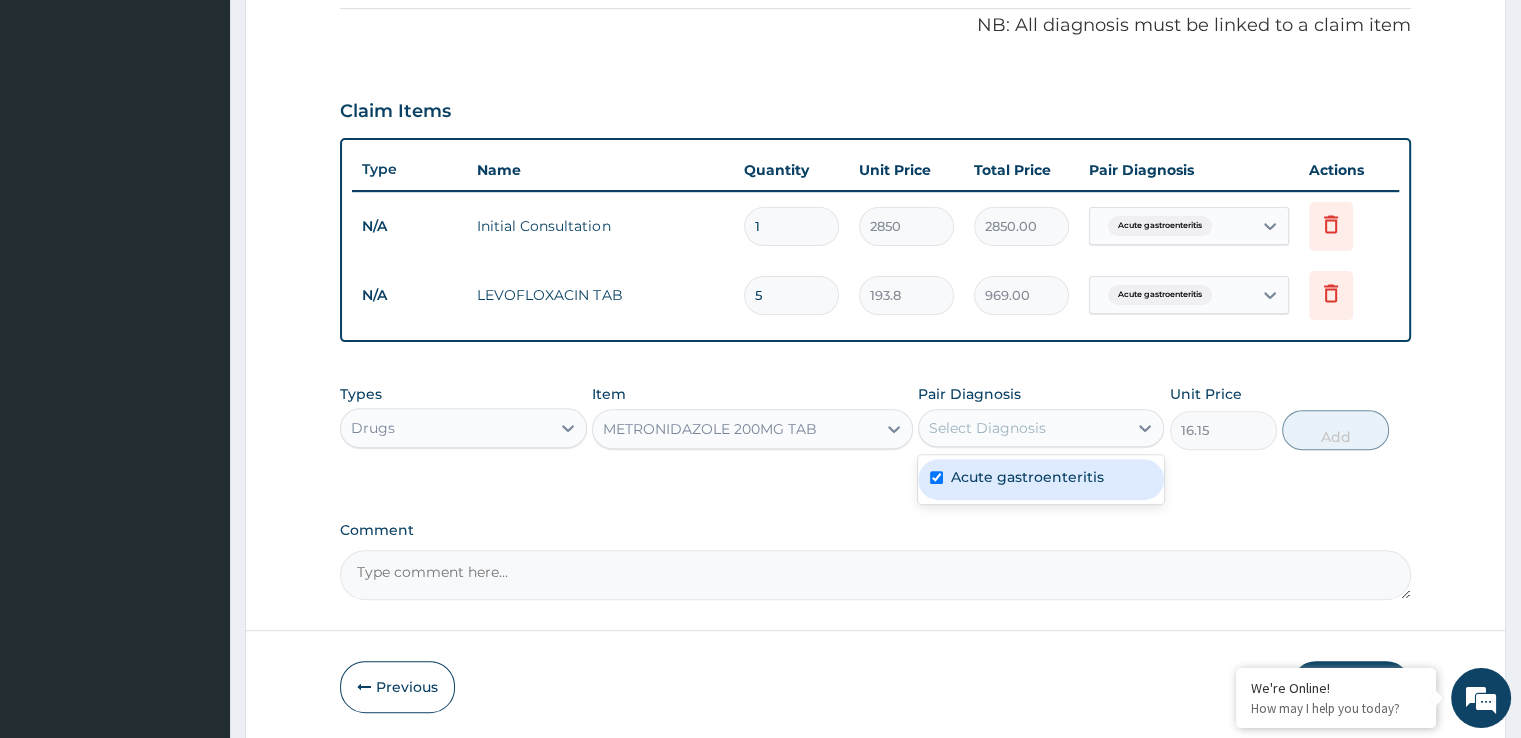 checkbox on "true" 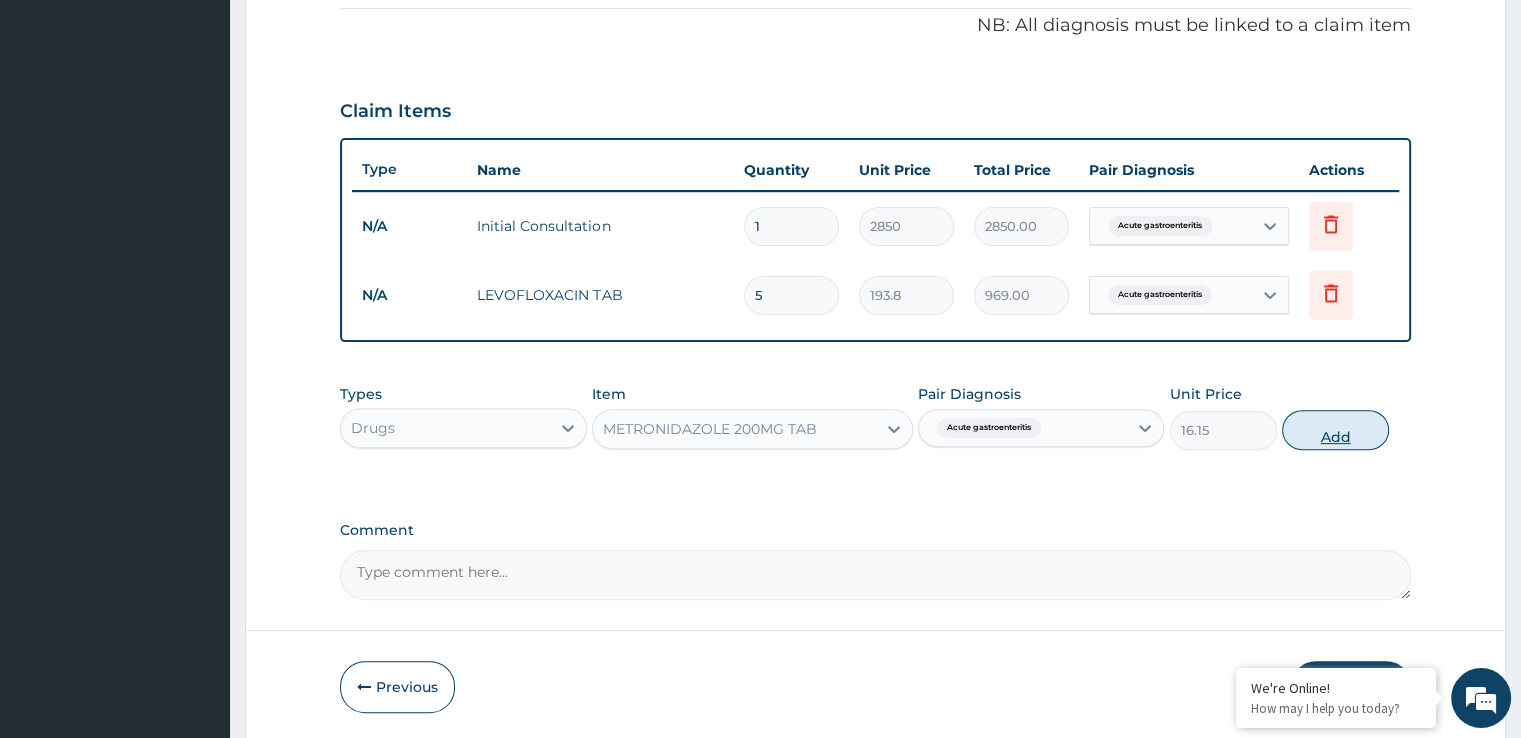 click on "Add" at bounding box center (1335, 430) 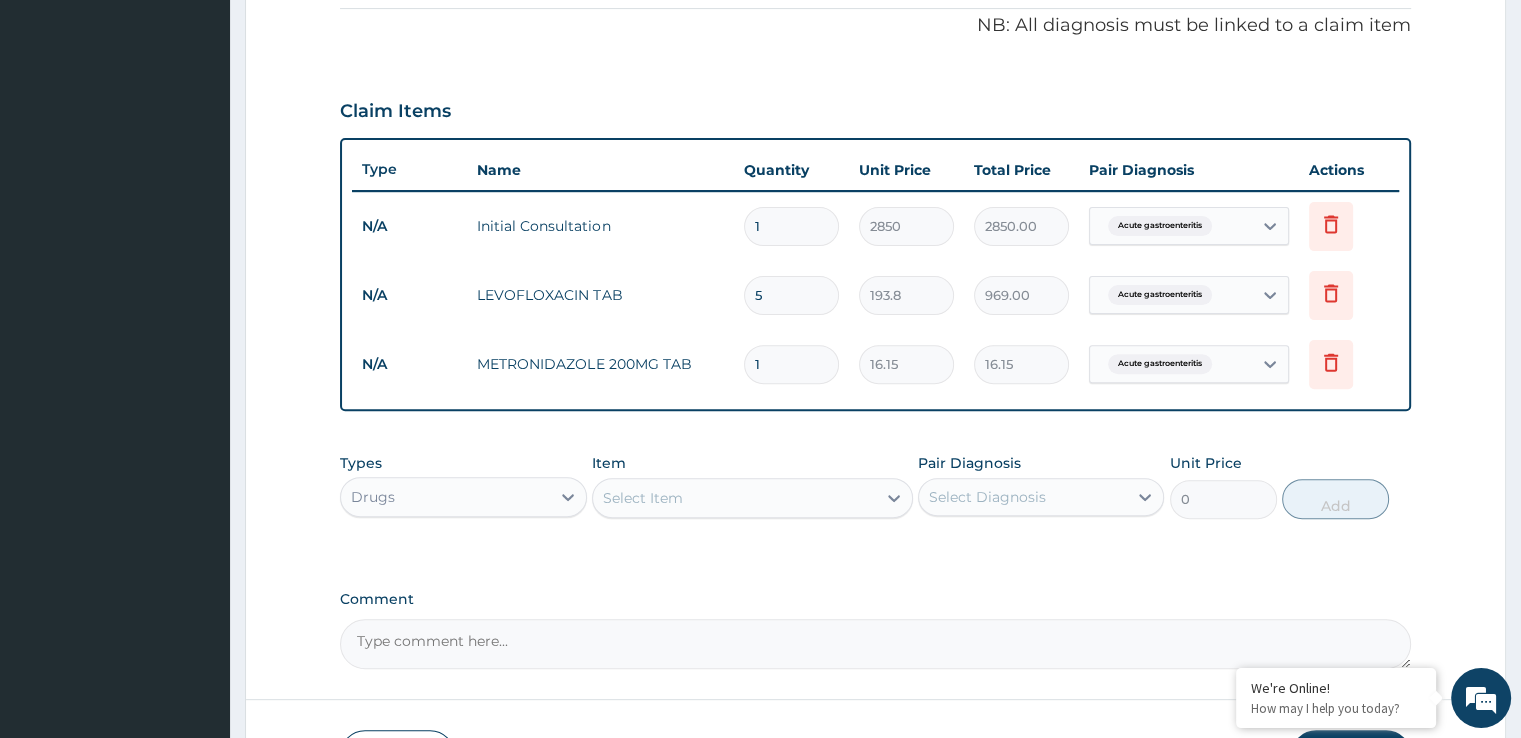 type on "10" 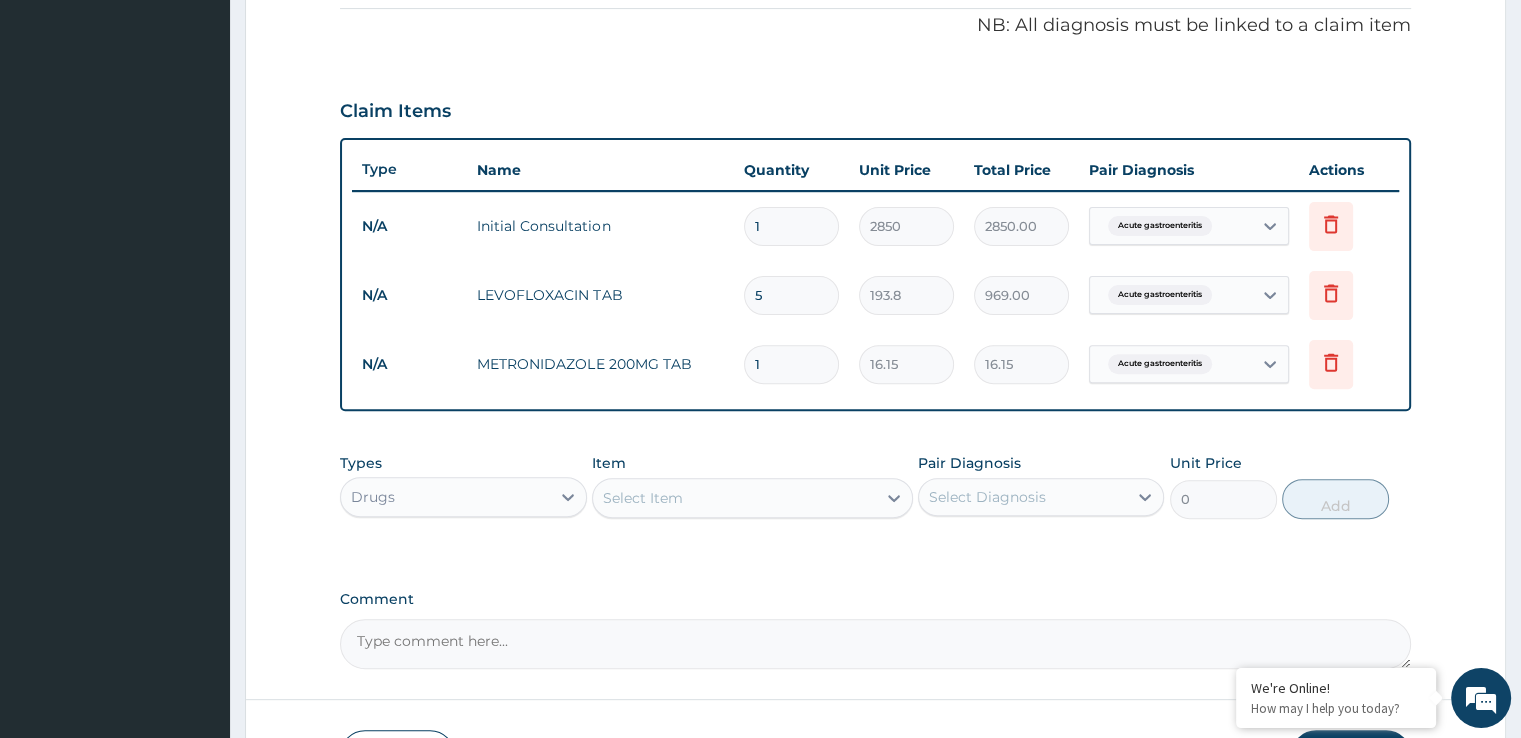 type on "161.50" 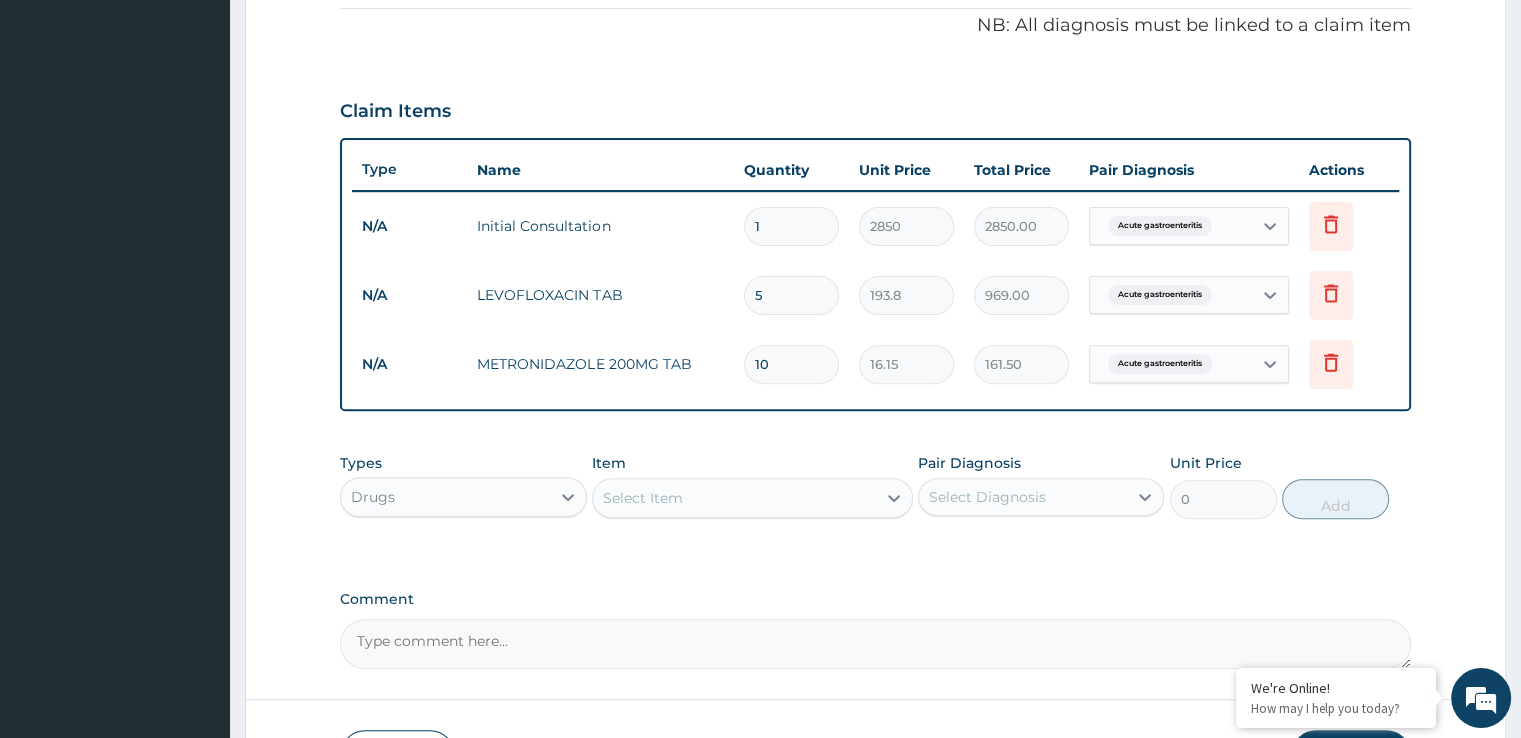 type on "10" 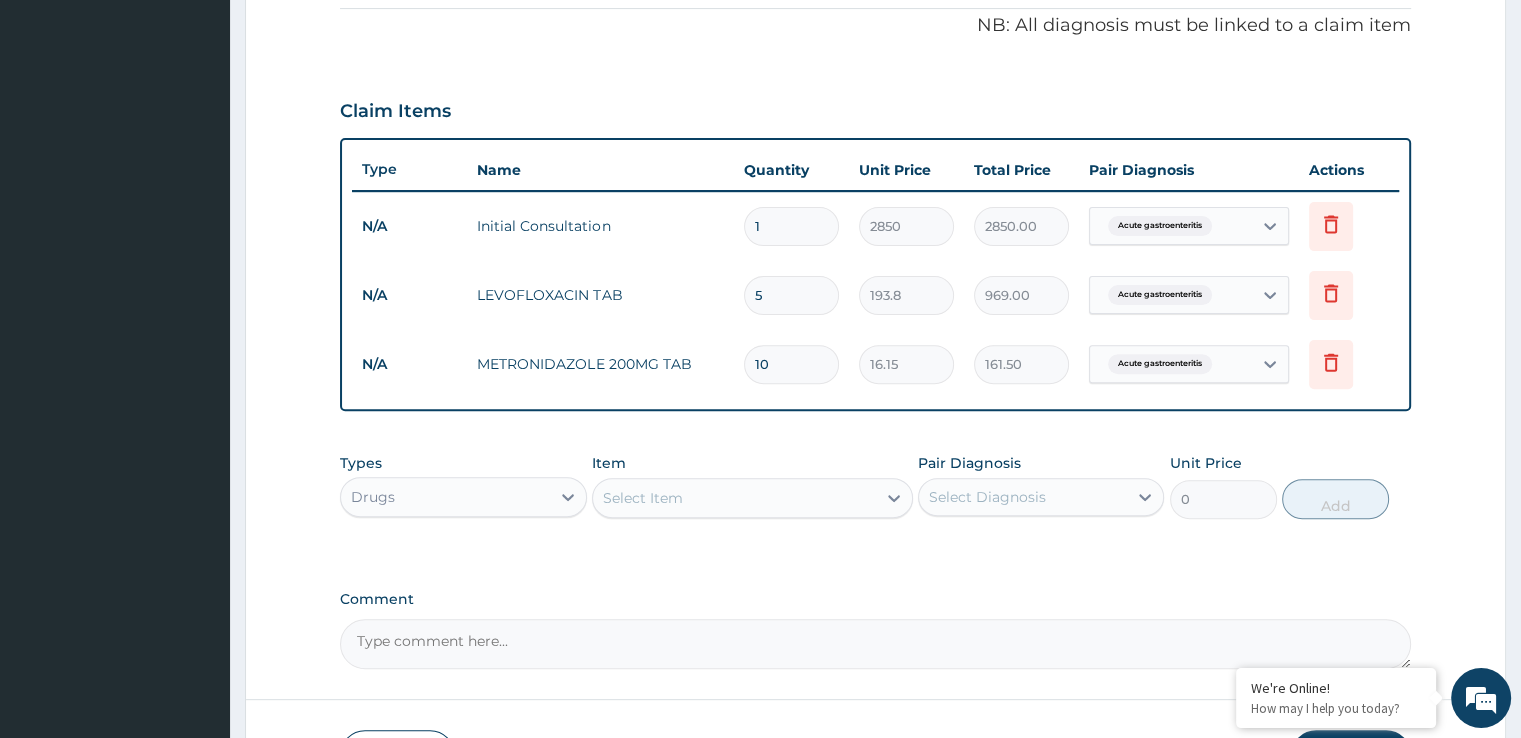 click on "Select Item" at bounding box center (734, 498) 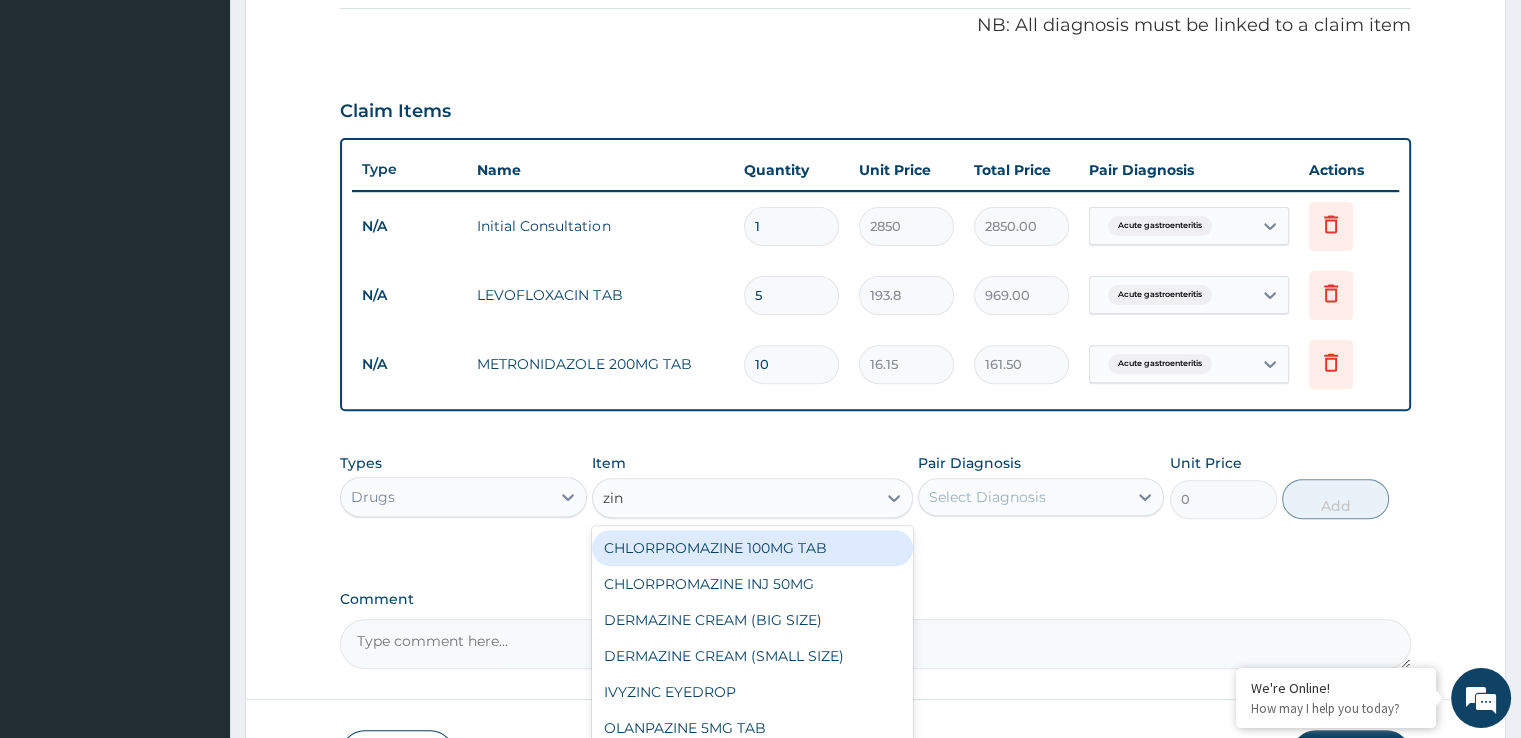 type on "zinc" 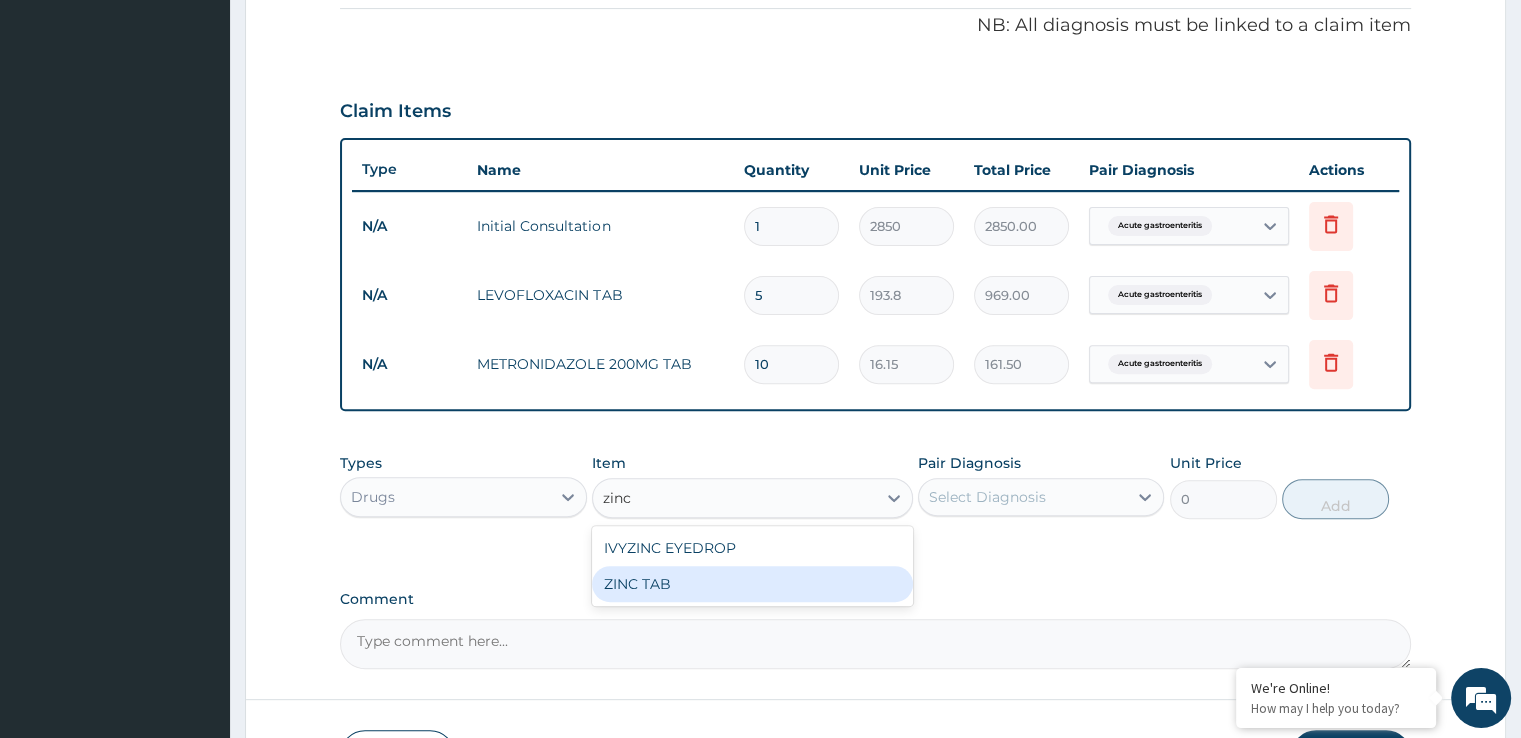 drag, startPoint x: 734, startPoint y: 581, endPoint x: 946, endPoint y: 549, distance: 214.40149 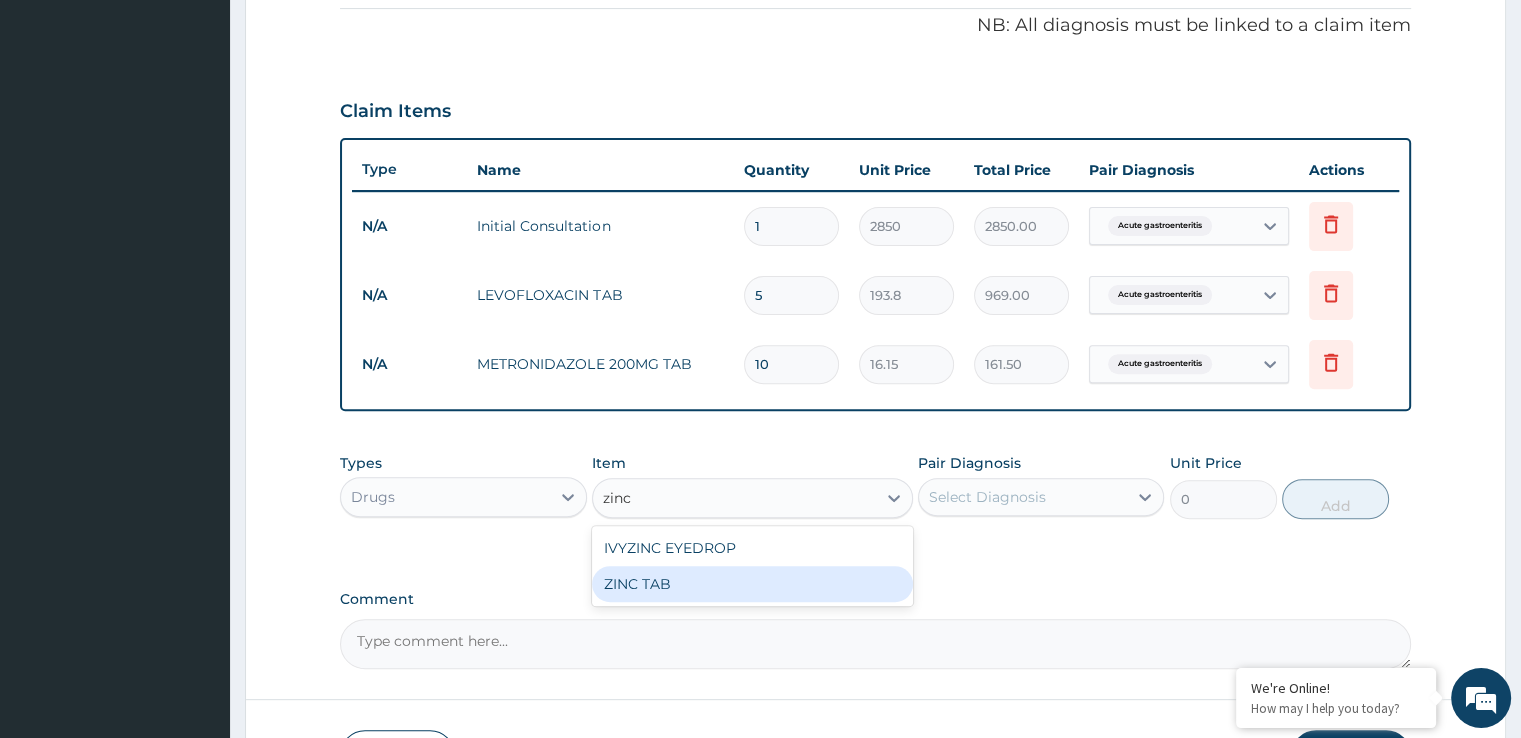 click on "ZINC TAB" at bounding box center [752, 584] 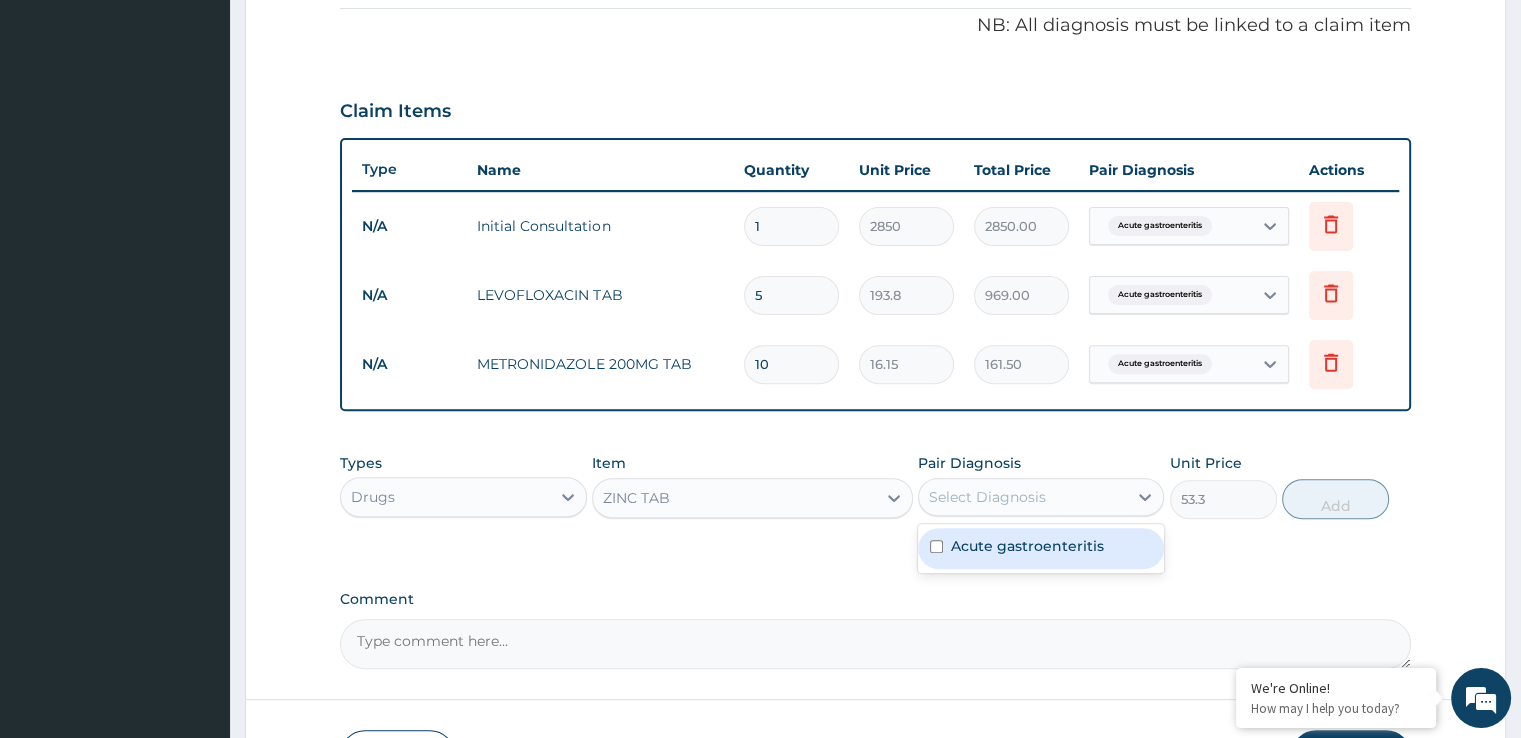 click on "Select Diagnosis" at bounding box center (1023, 497) 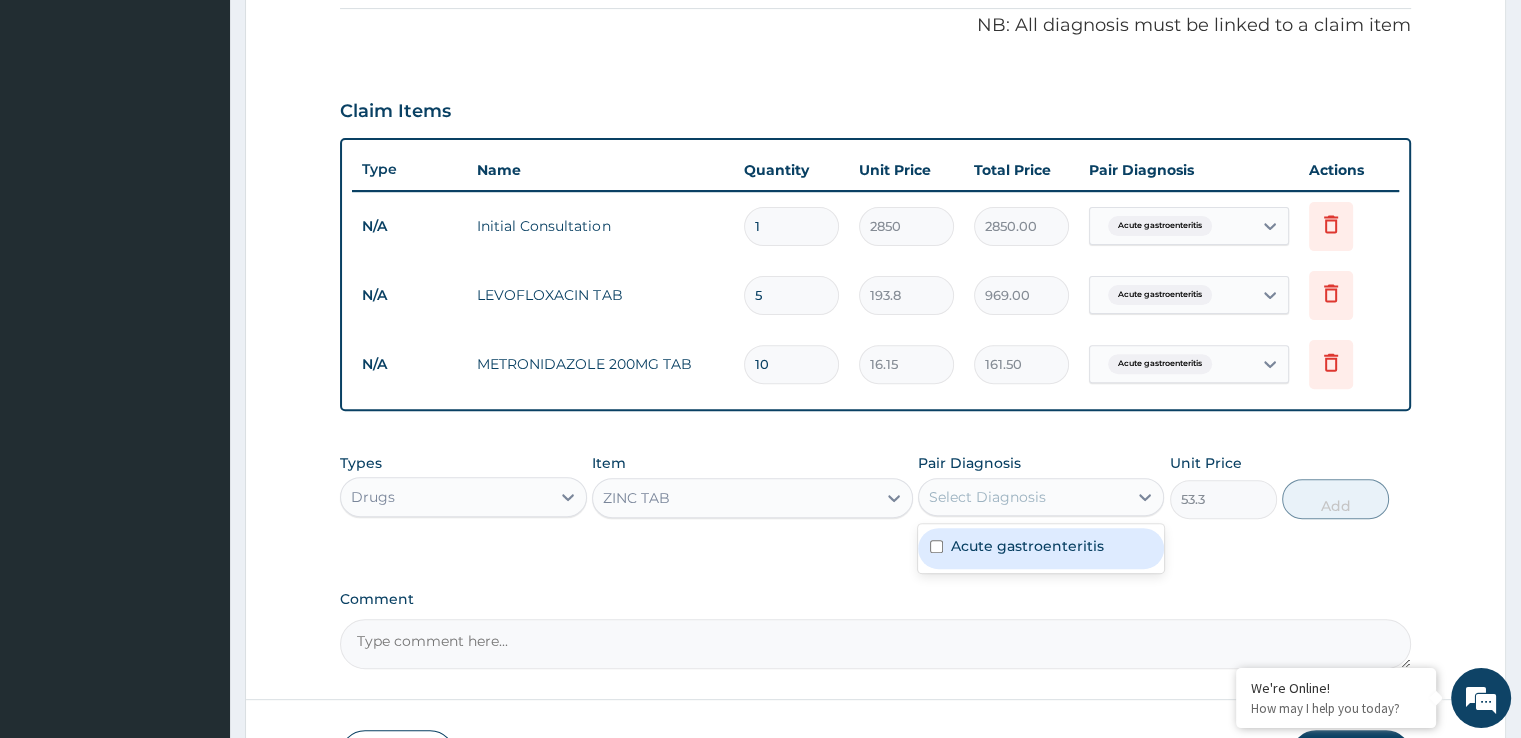 click on "Acute gastroenteritis" at bounding box center [1027, 546] 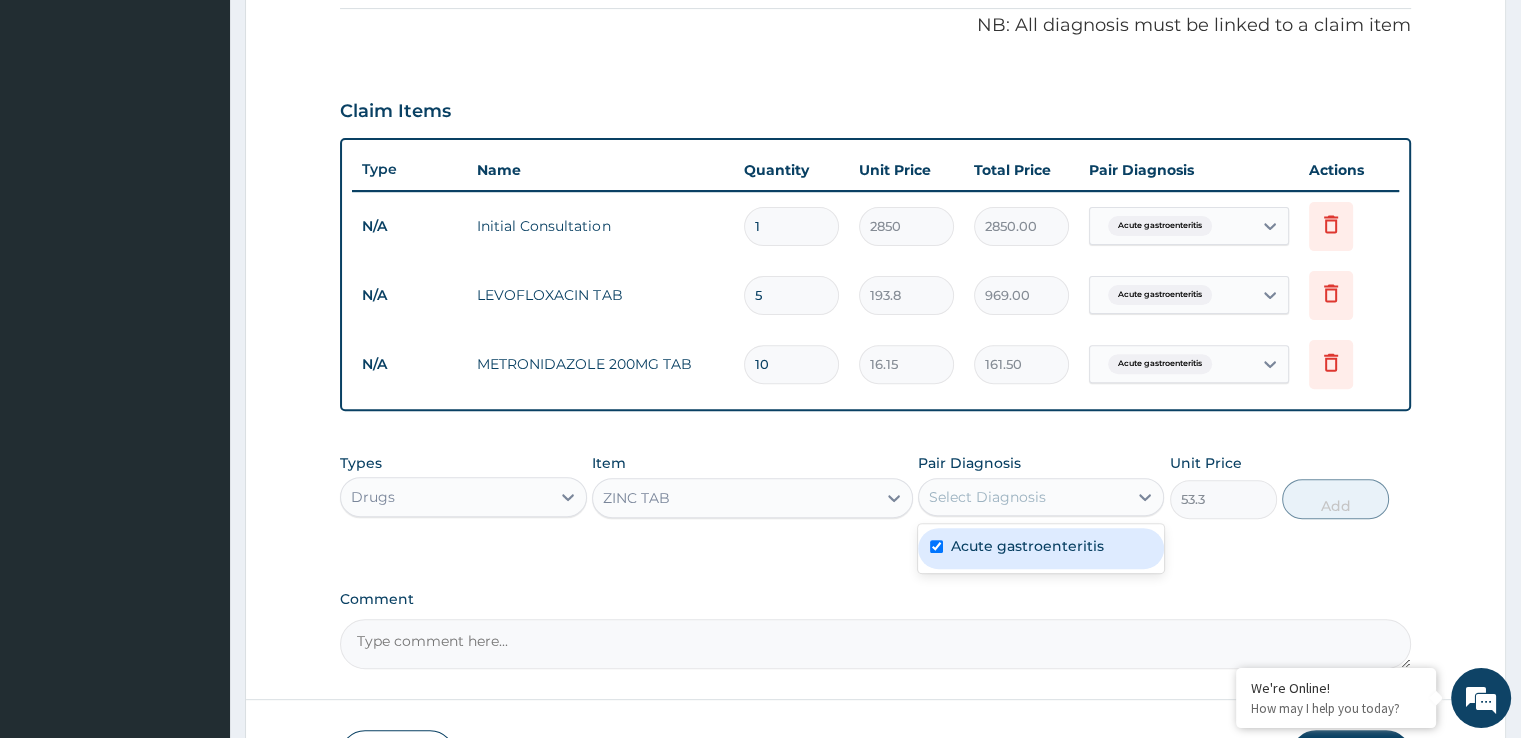 checkbox on "true" 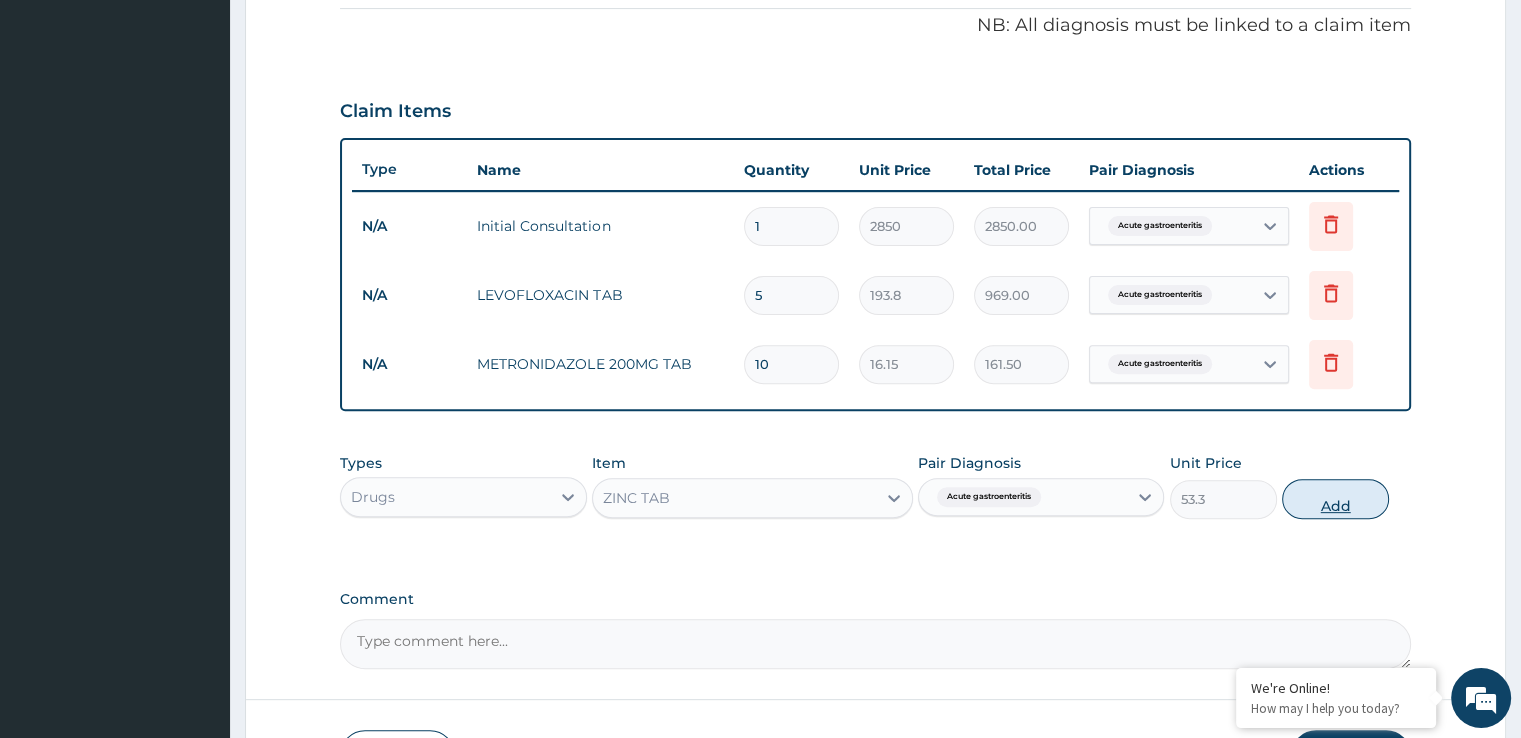 click on "Add" at bounding box center (1335, 499) 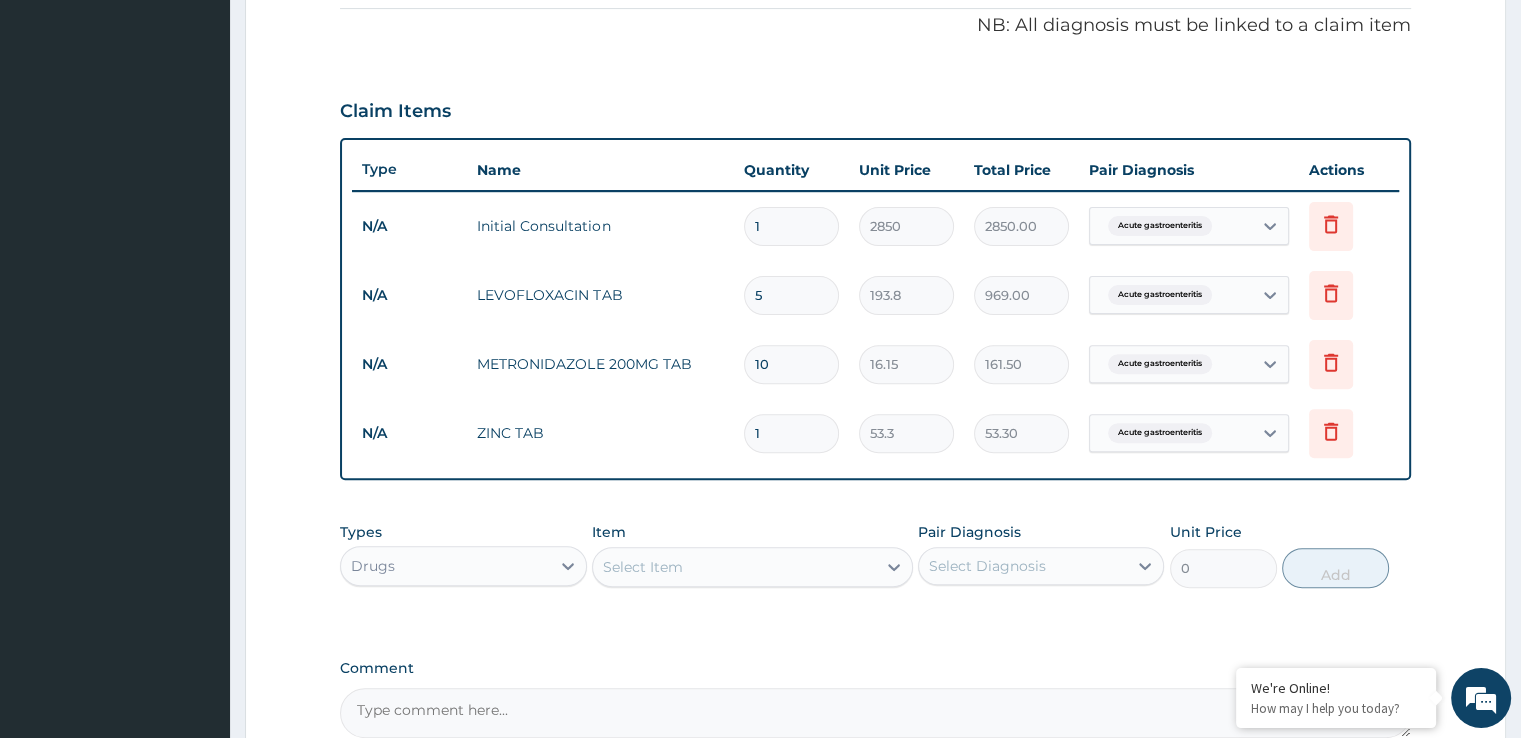 type 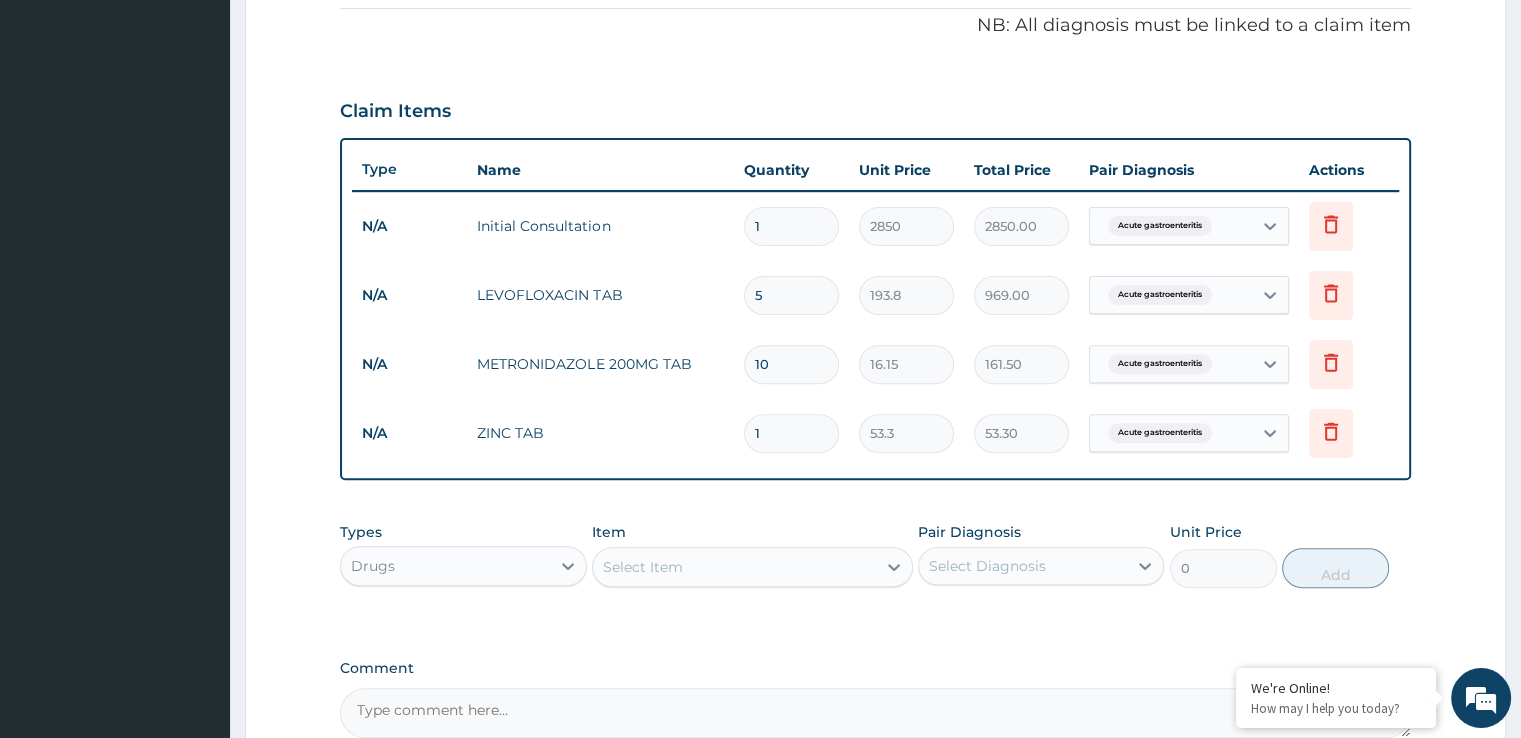 type on "0.00" 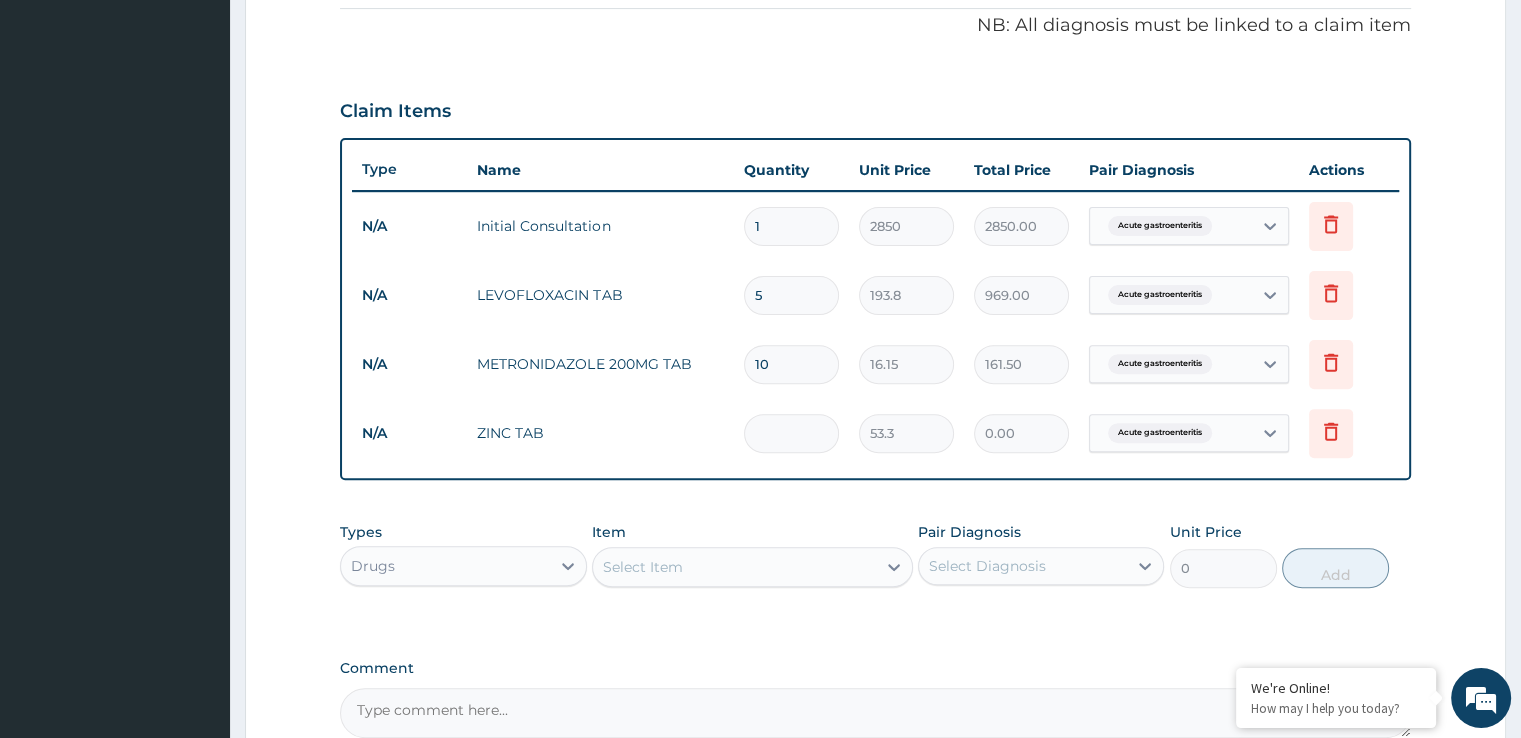 type on "7" 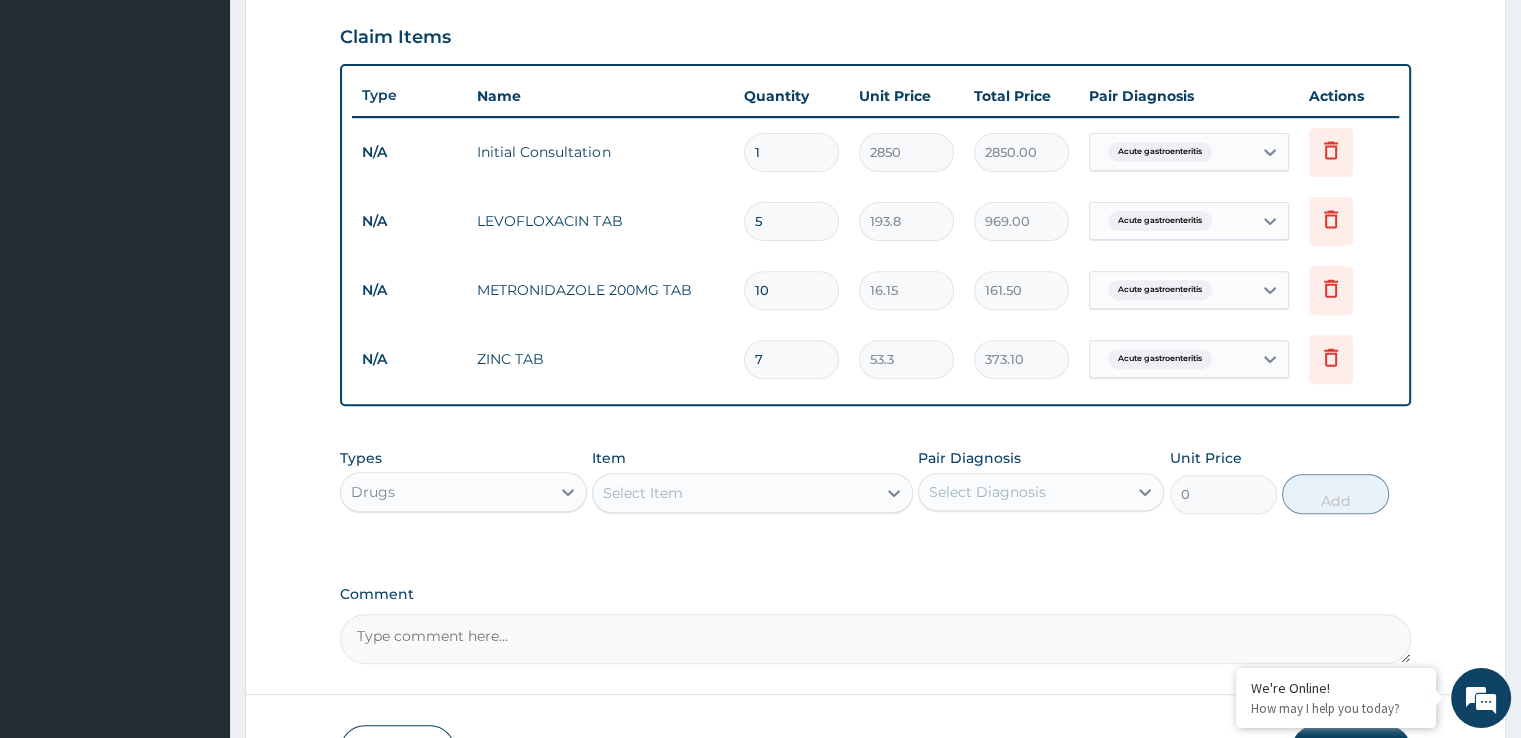 scroll, scrollTop: 812, scrollLeft: 0, axis: vertical 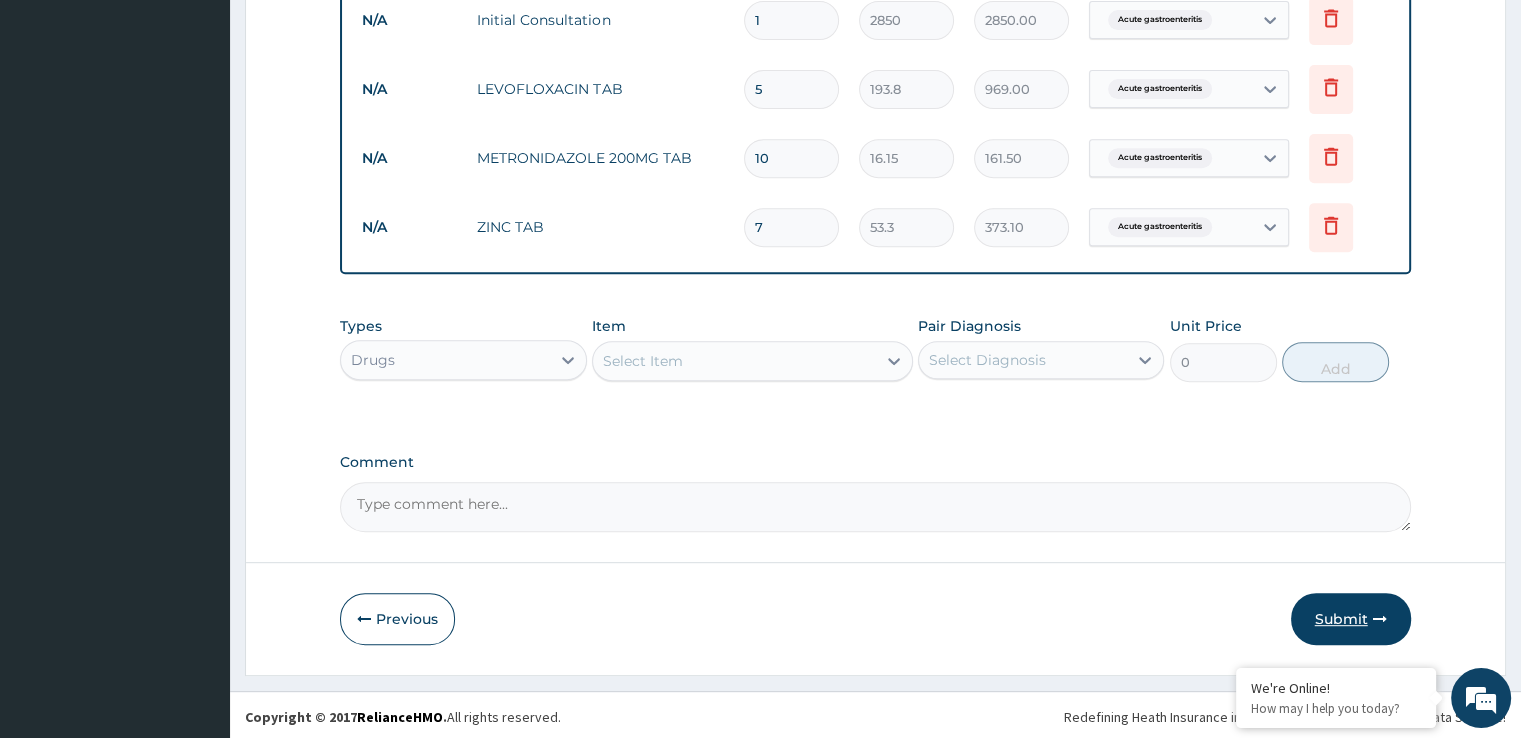 type on "7" 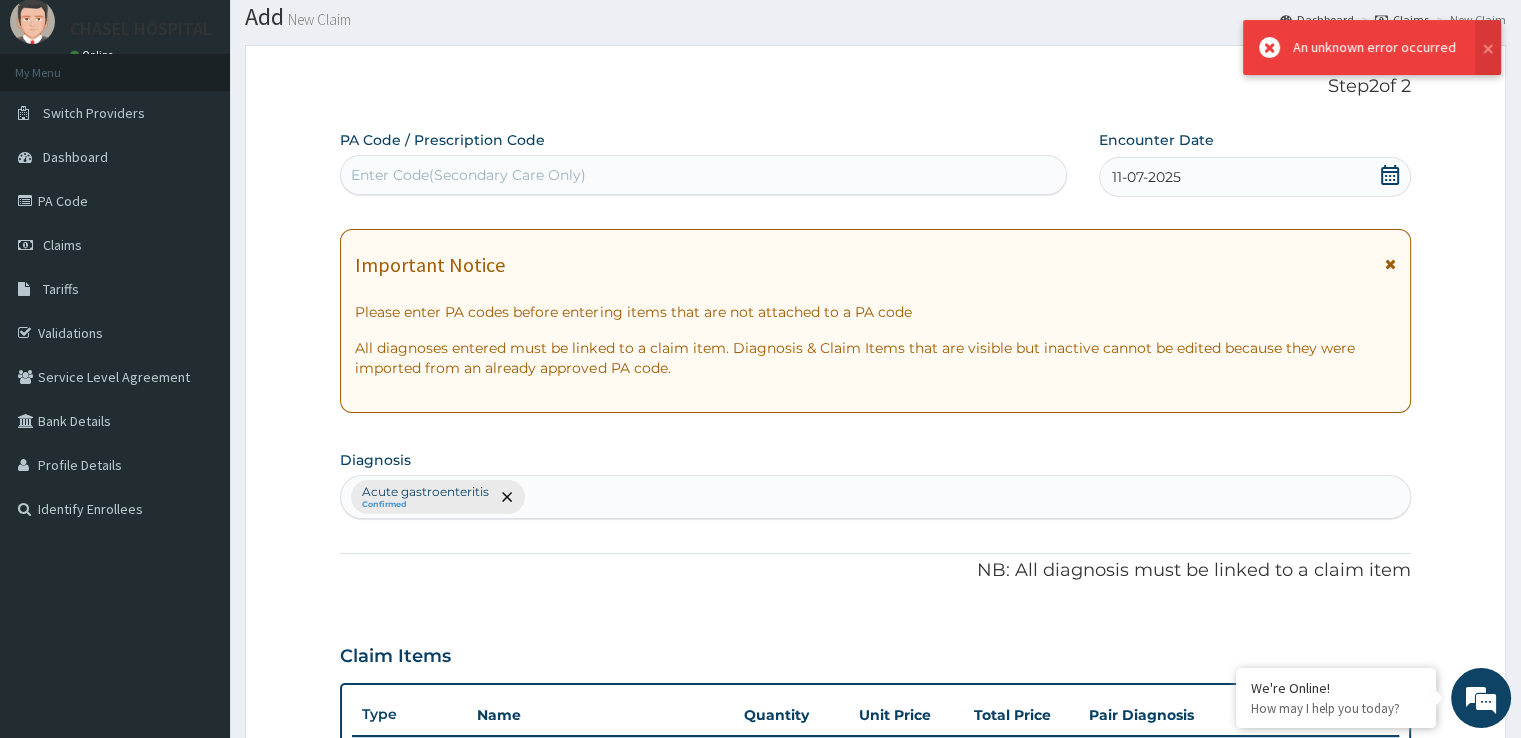 scroll, scrollTop: 812, scrollLeft: 0, axis: vertical 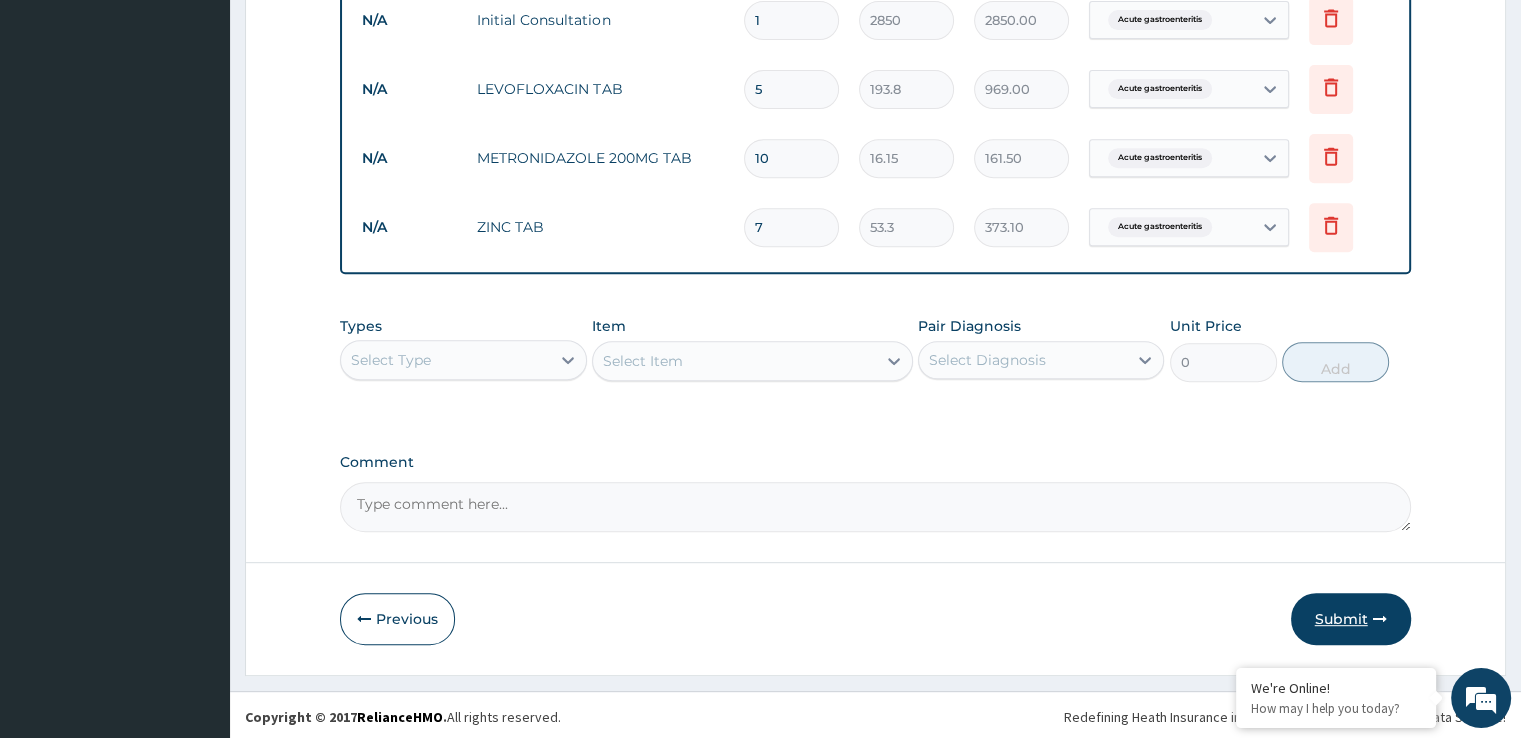click on "Submit" at bounding box center (1351, 619) 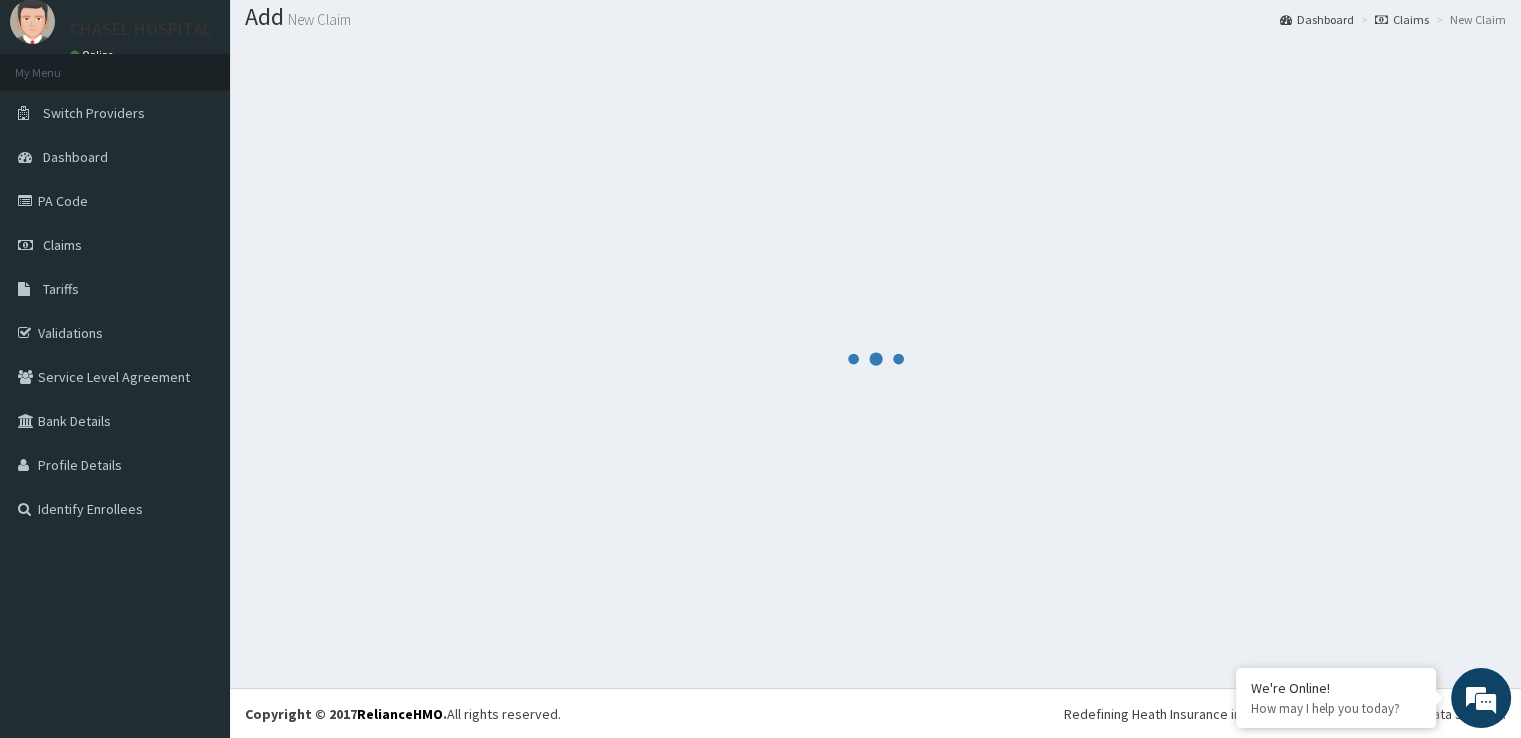 scroll, scrollTop: 812, scrollLeft: 0, axis: vertical 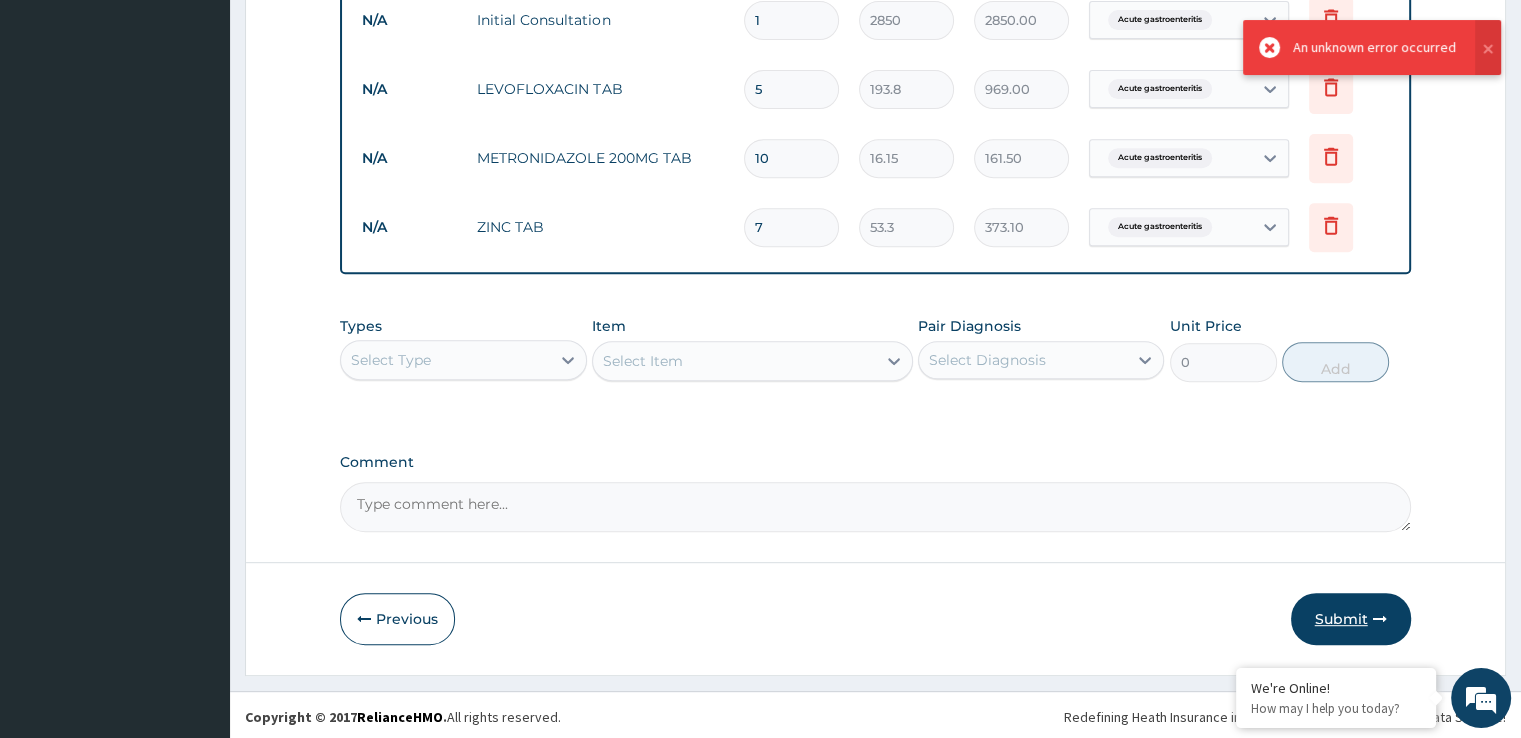 click on "Submit" at bounding box center [1351, 619] 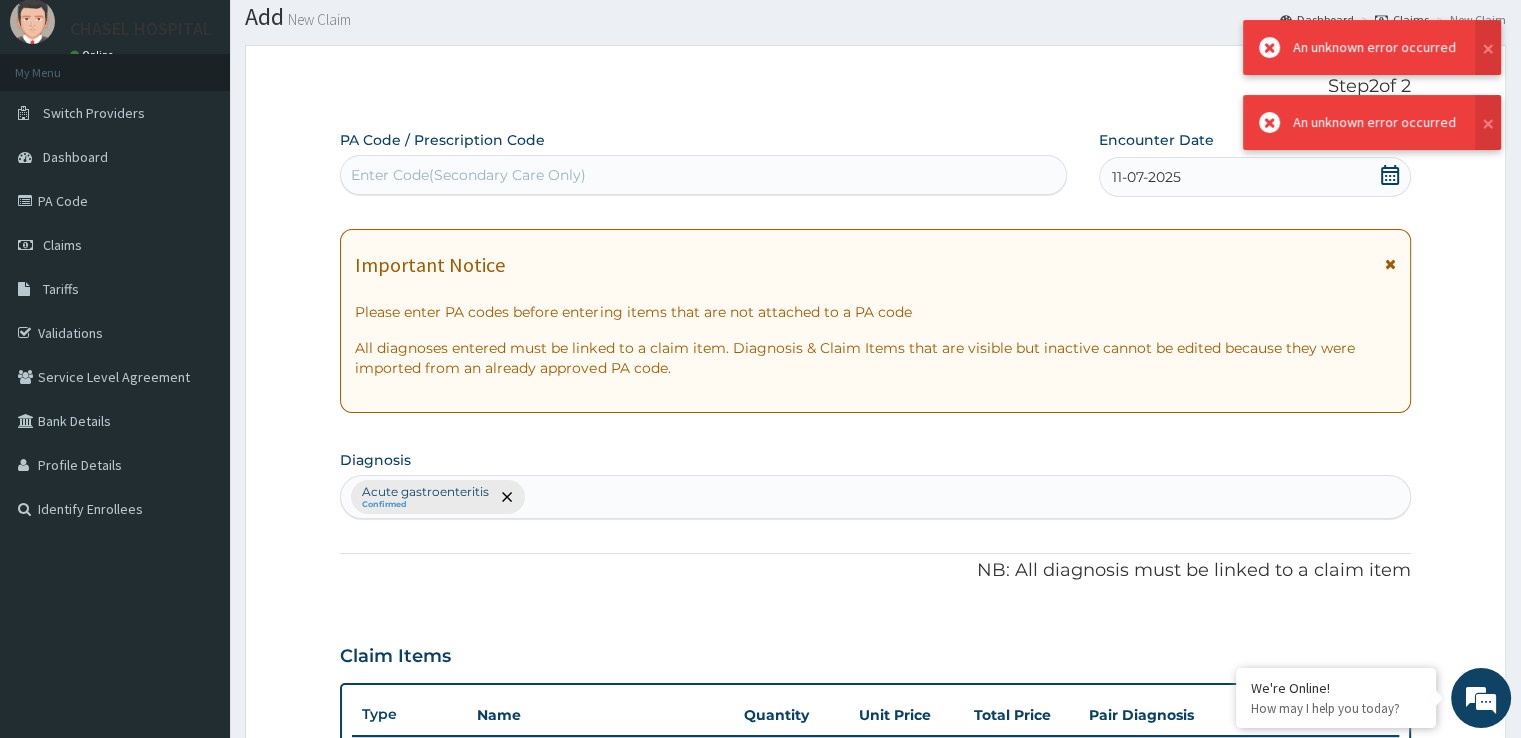 scroll, scrollTop: 812, scrollLeft: 0, axis: vertical 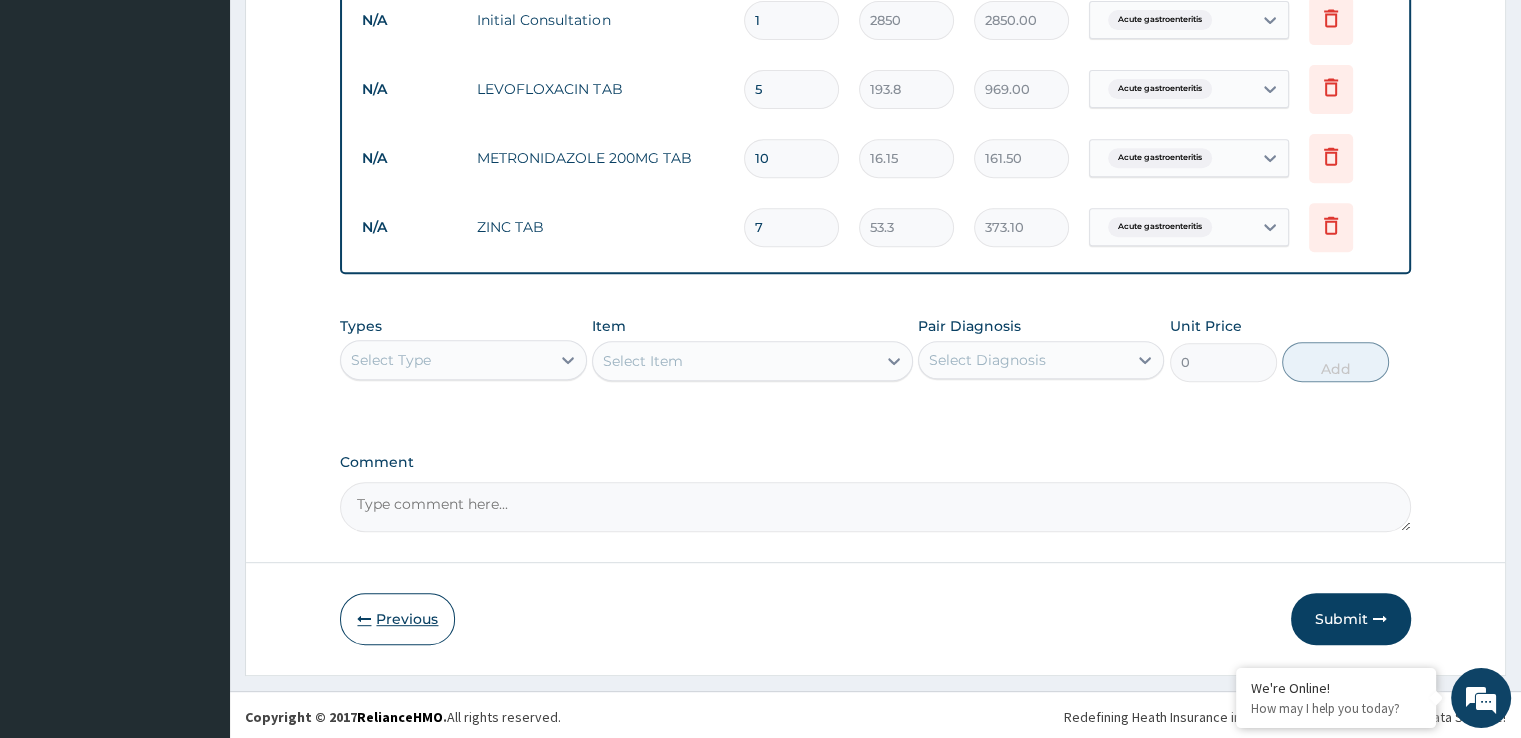 click on "Previous" at bounding box center (397, 619) 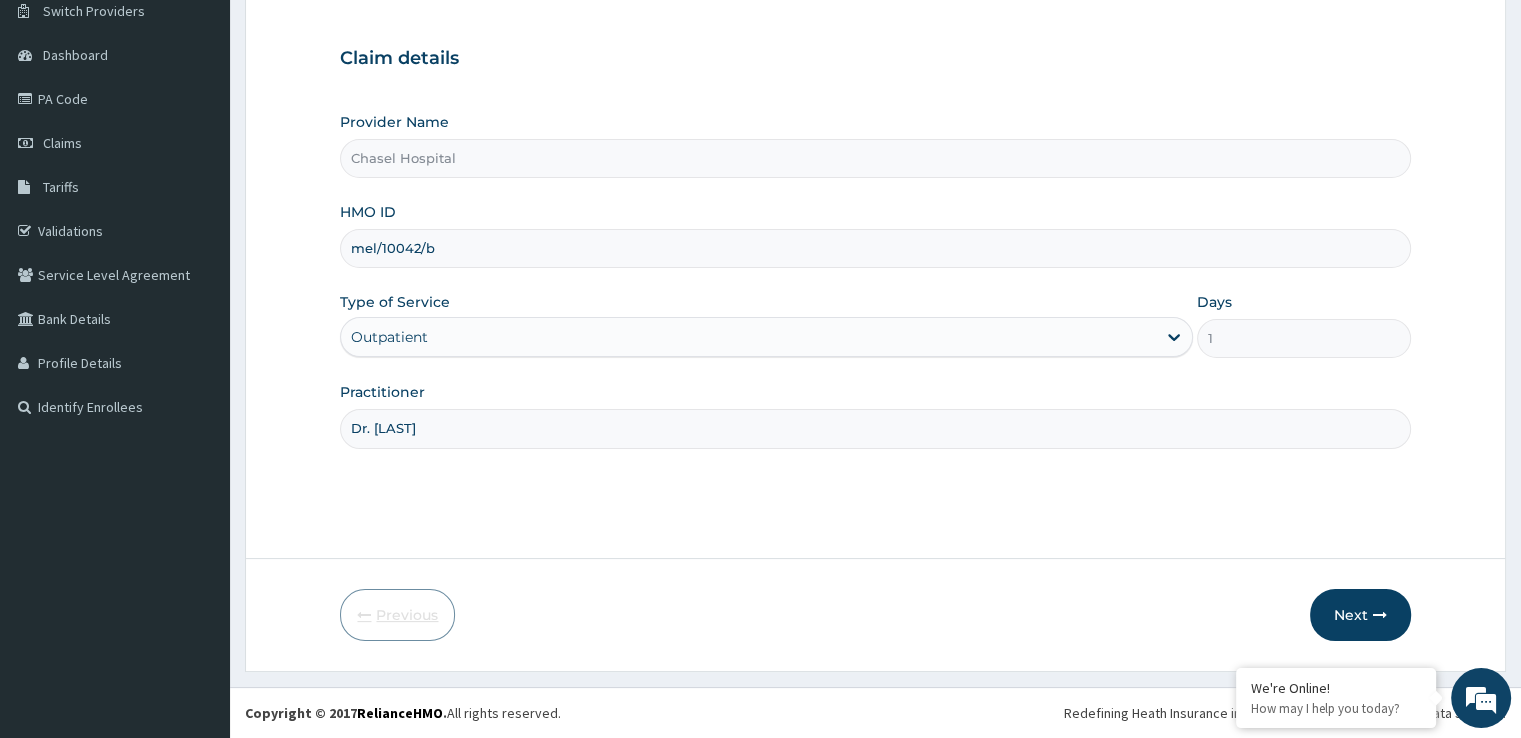 scroll, scrollTop: 162, scrollLeft: 0, axis: vertical 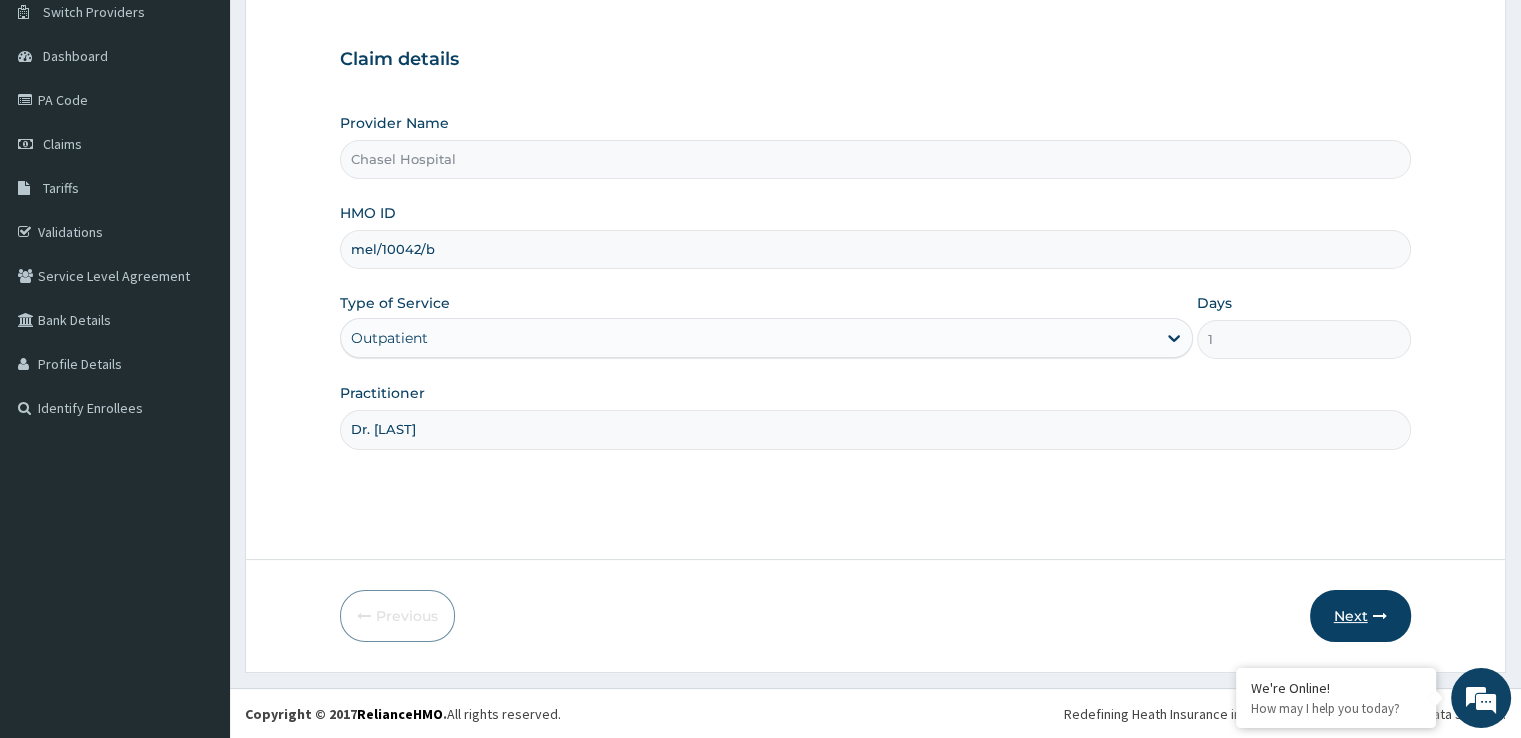 click at bounding box center (1380, 616) 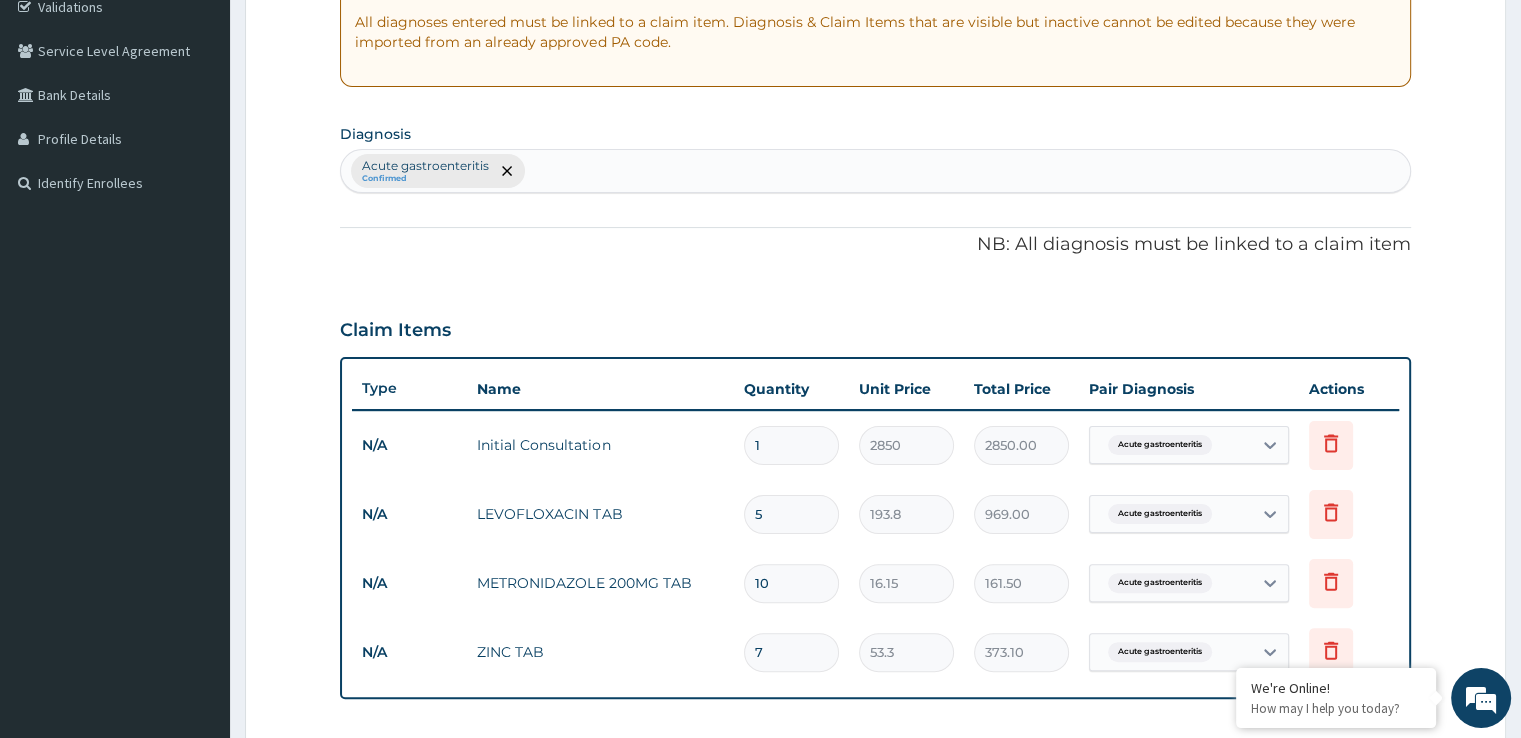 scroll, scrollTop: 812, scrollLeft: 0, axis: vertical 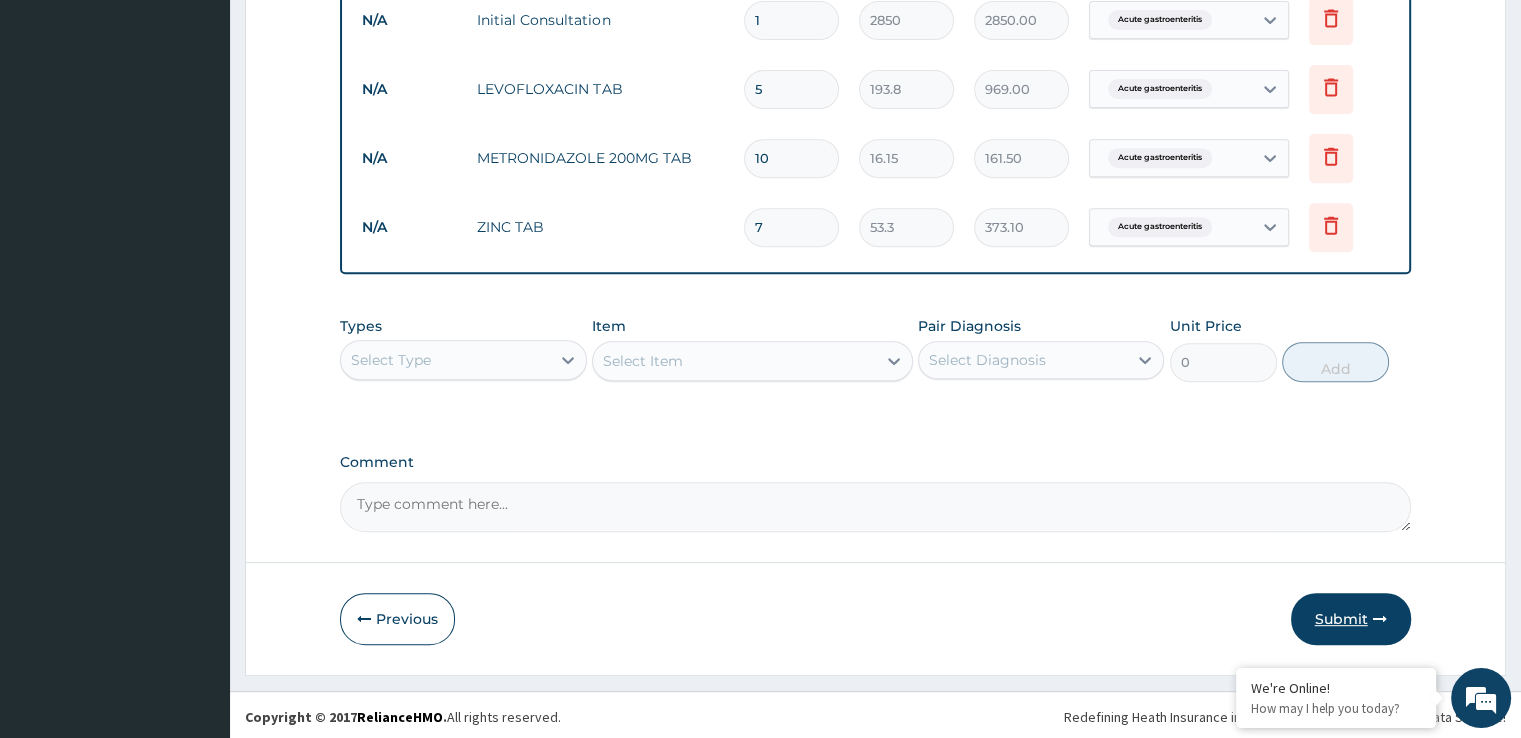 click on "Submit" at bounding box center [1351, 619] 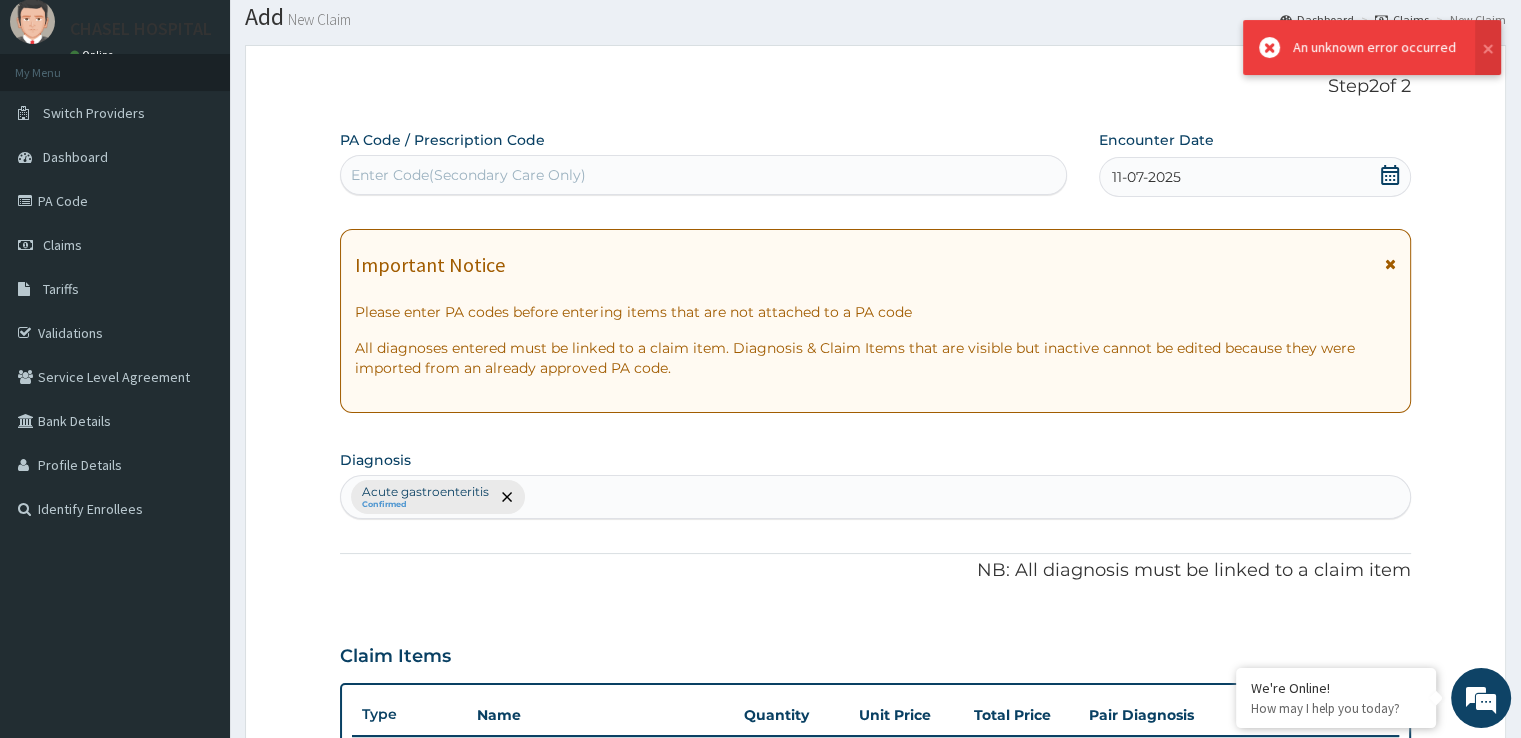 scroll, scrollTop: 812, scrollLeft: 0, axis: vertical 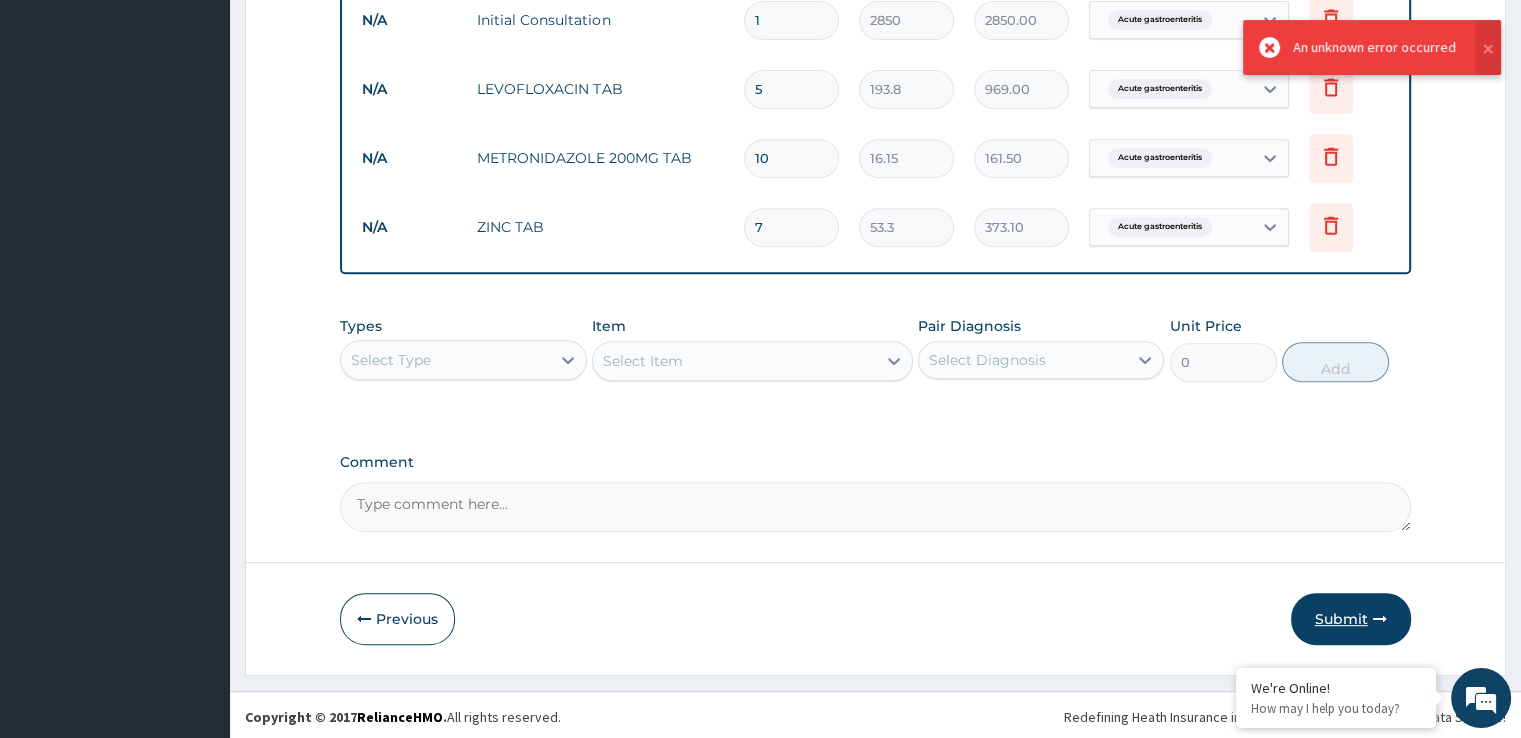 click on "Submit" at bounding box center [1351, 619] 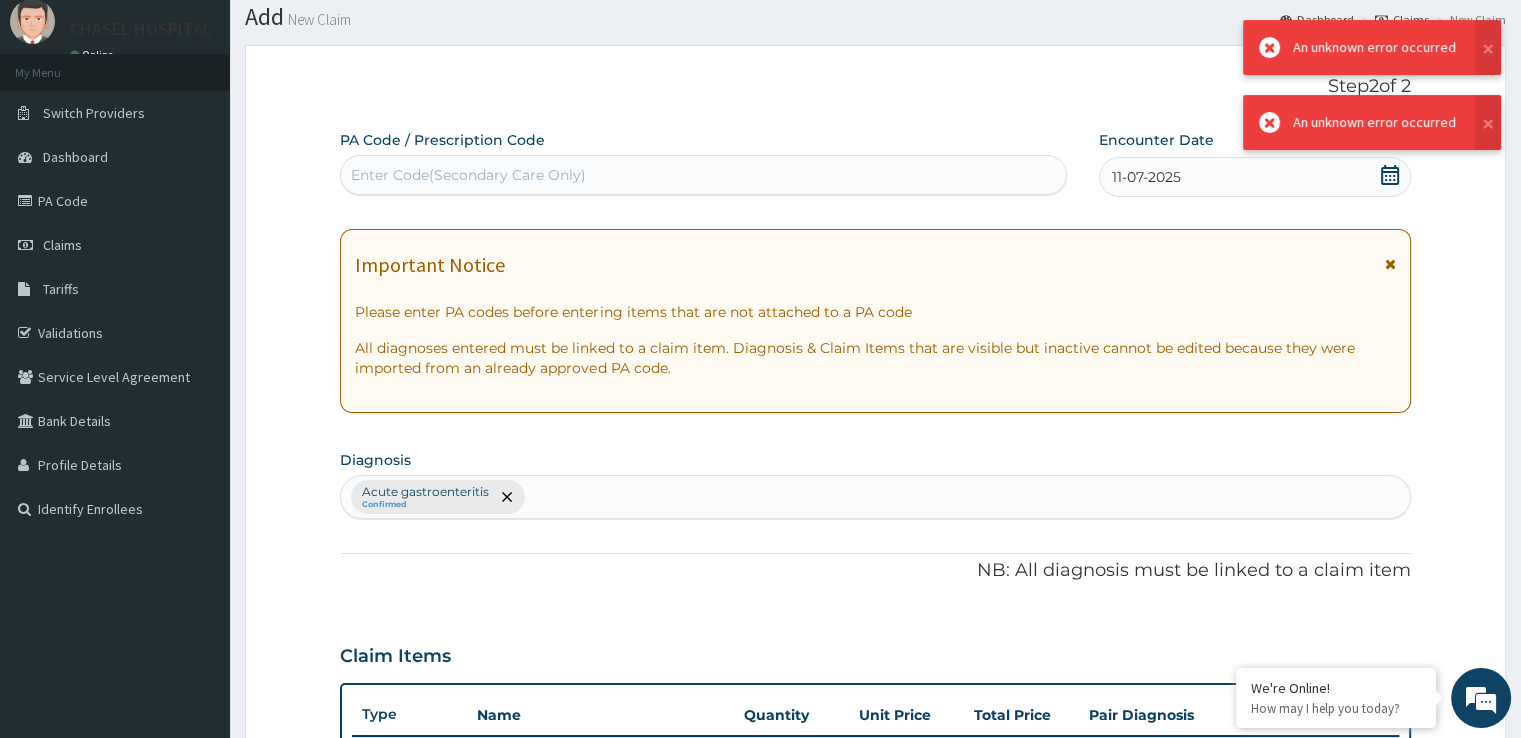 scroll, scrollTop: 812, scrollLeft: 0, axis: vertical 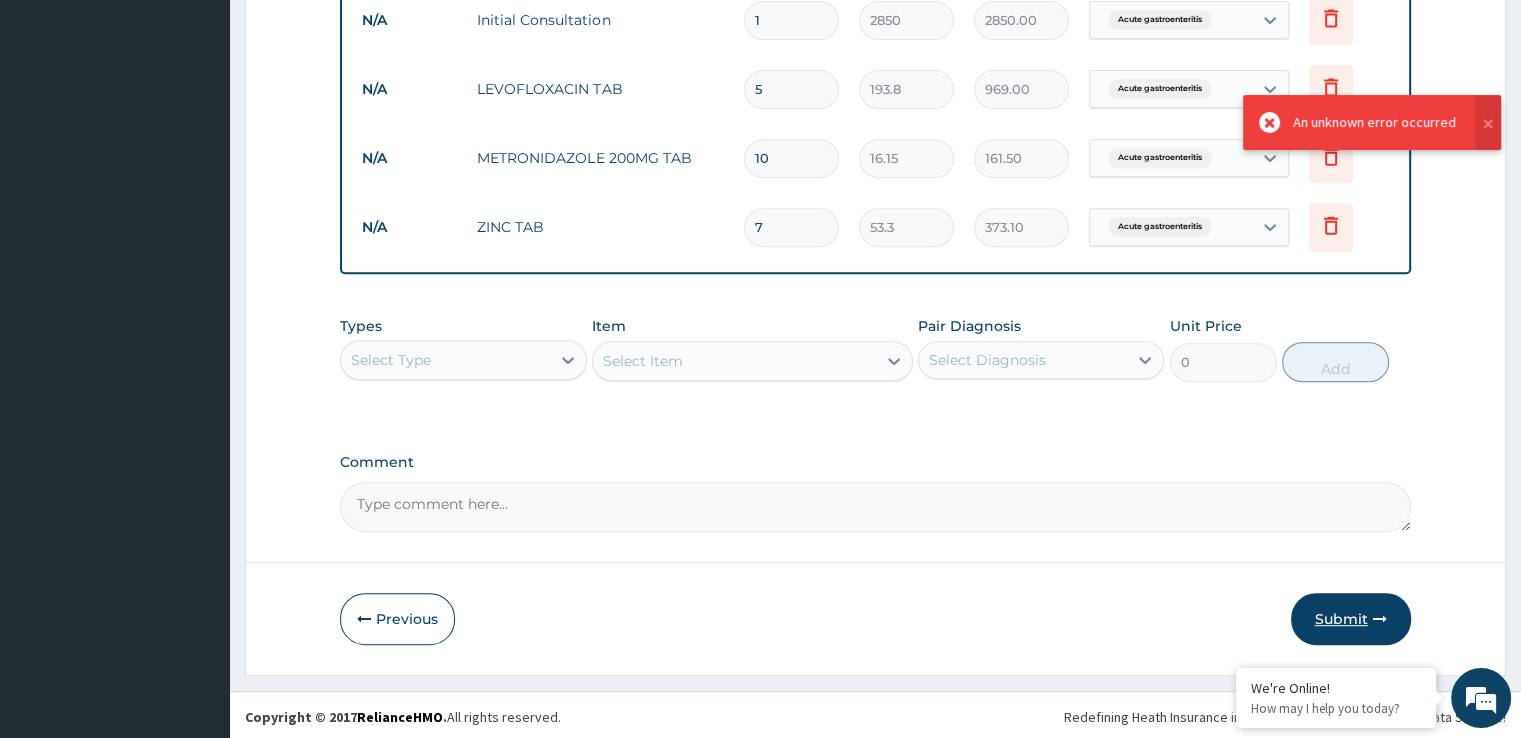 click on "Submit" at bounding box center (1351, 619) 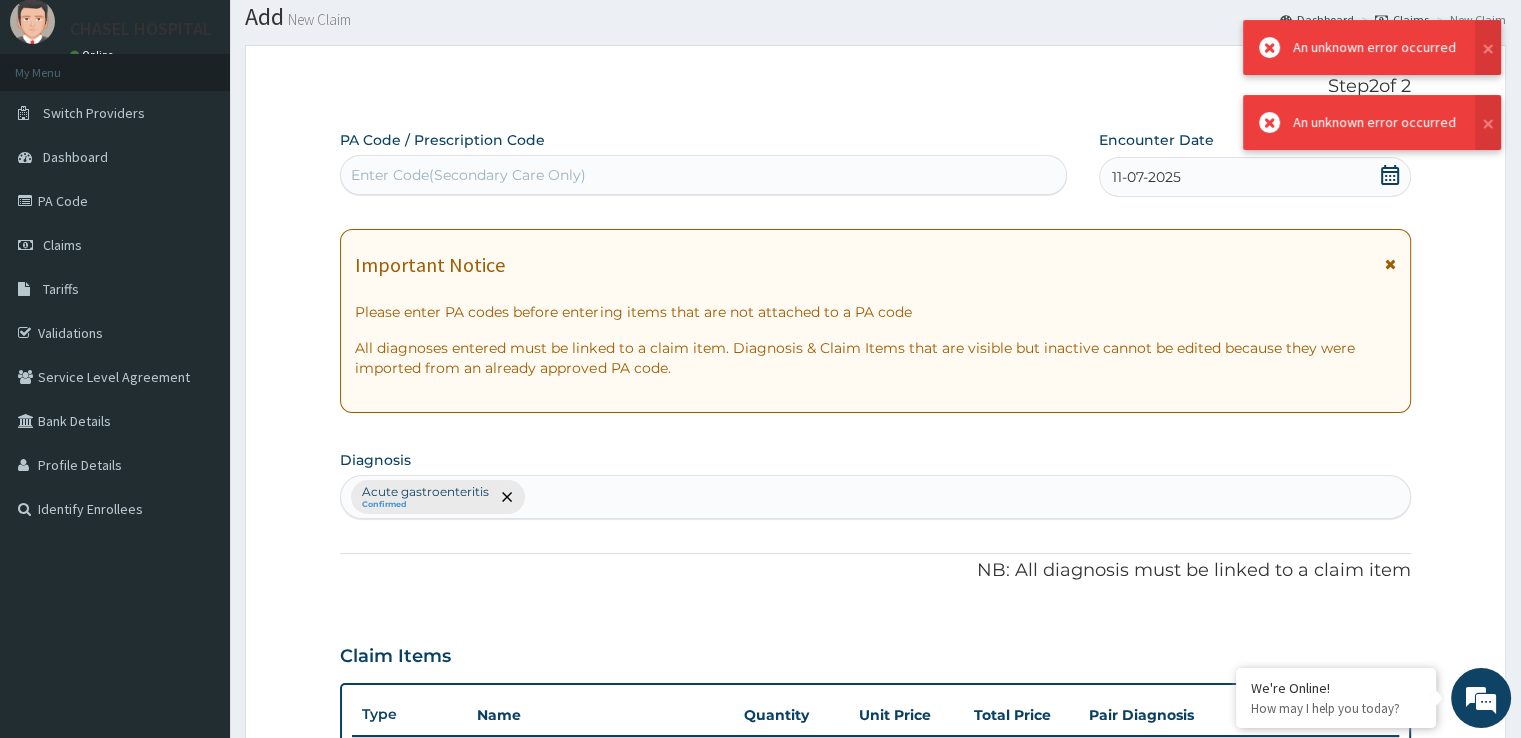 scroll, scrollTop: 812, scrollLeft: 0, axis: vertical 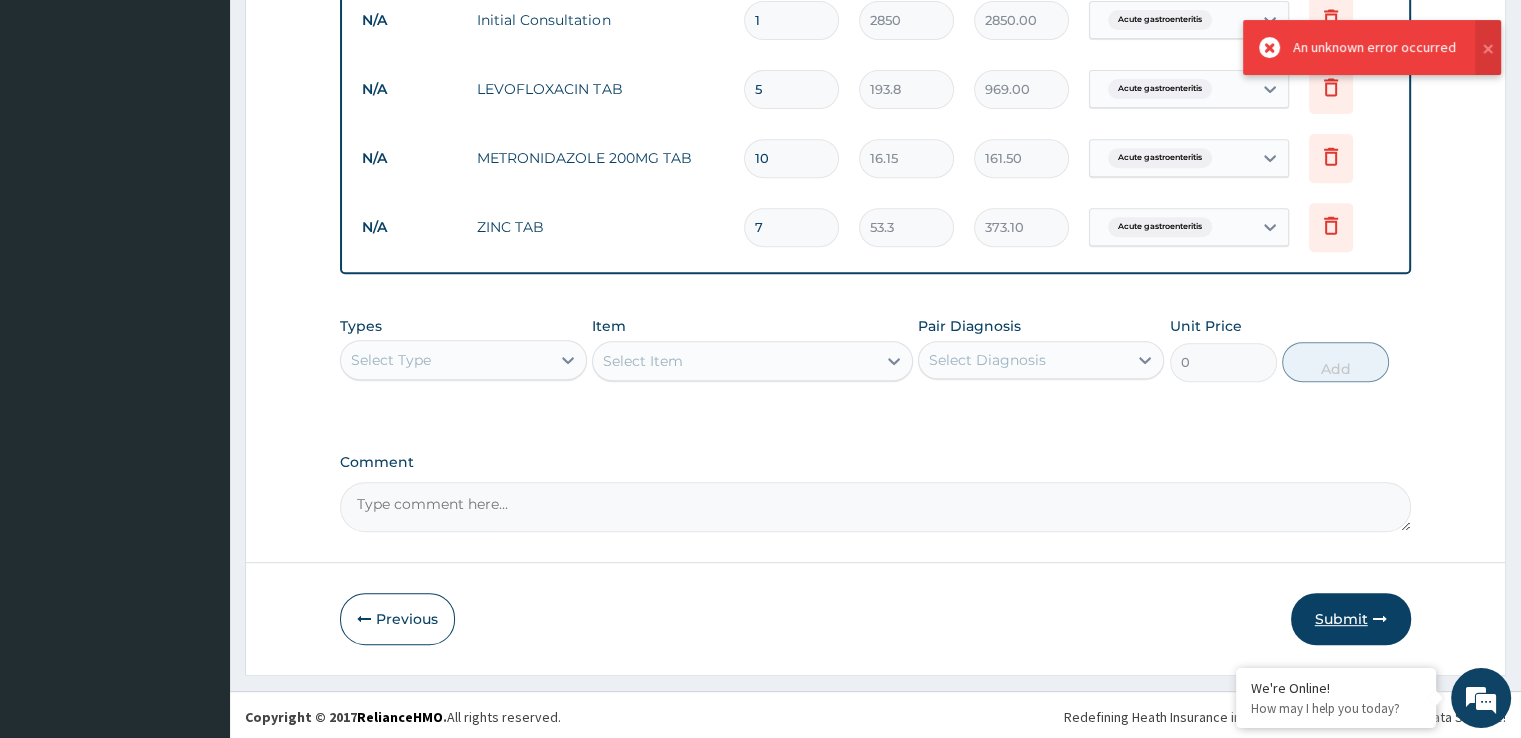 click on "Submit" at bounding box center (1351, 619) 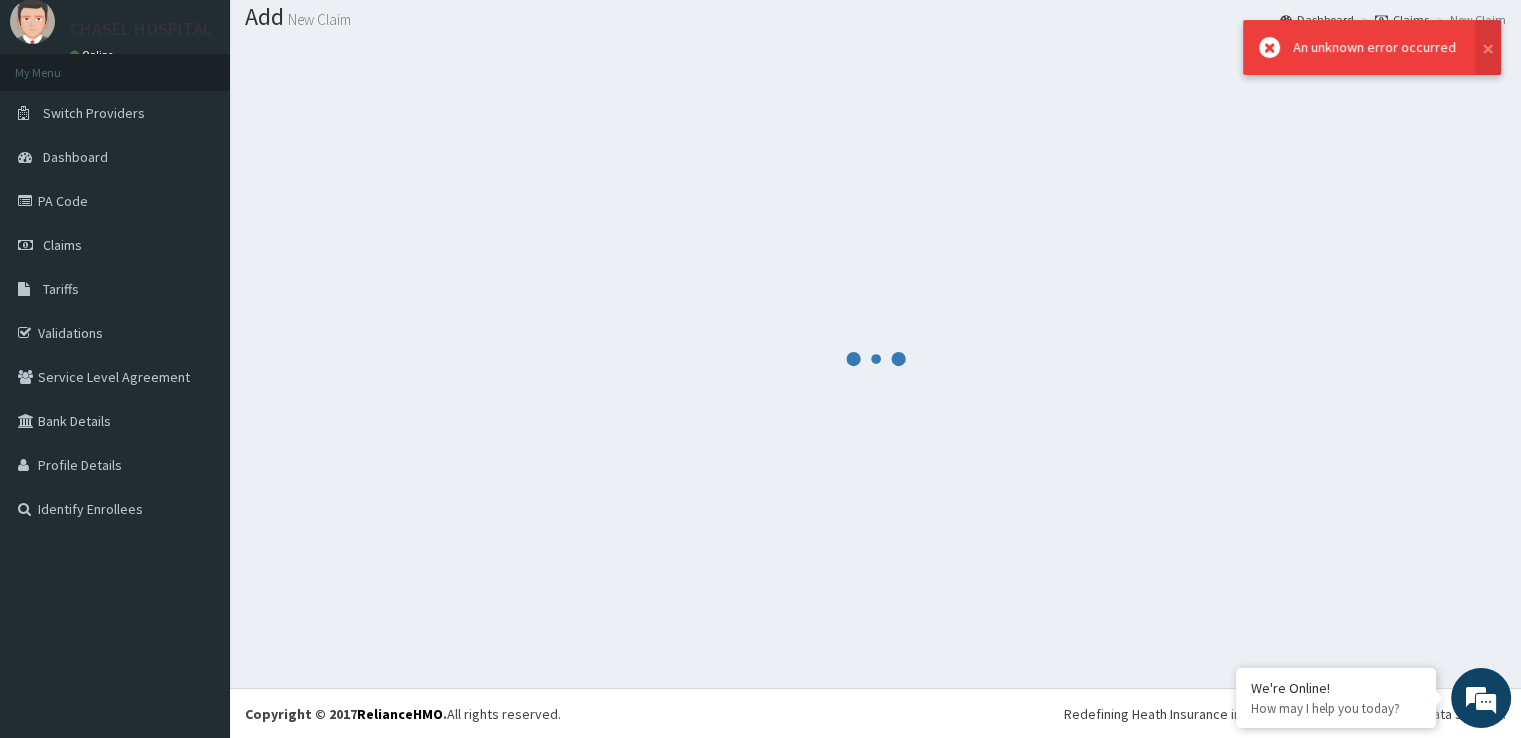 scroll, scrollTop: 812, scrollLeft: 0, axis: vertical 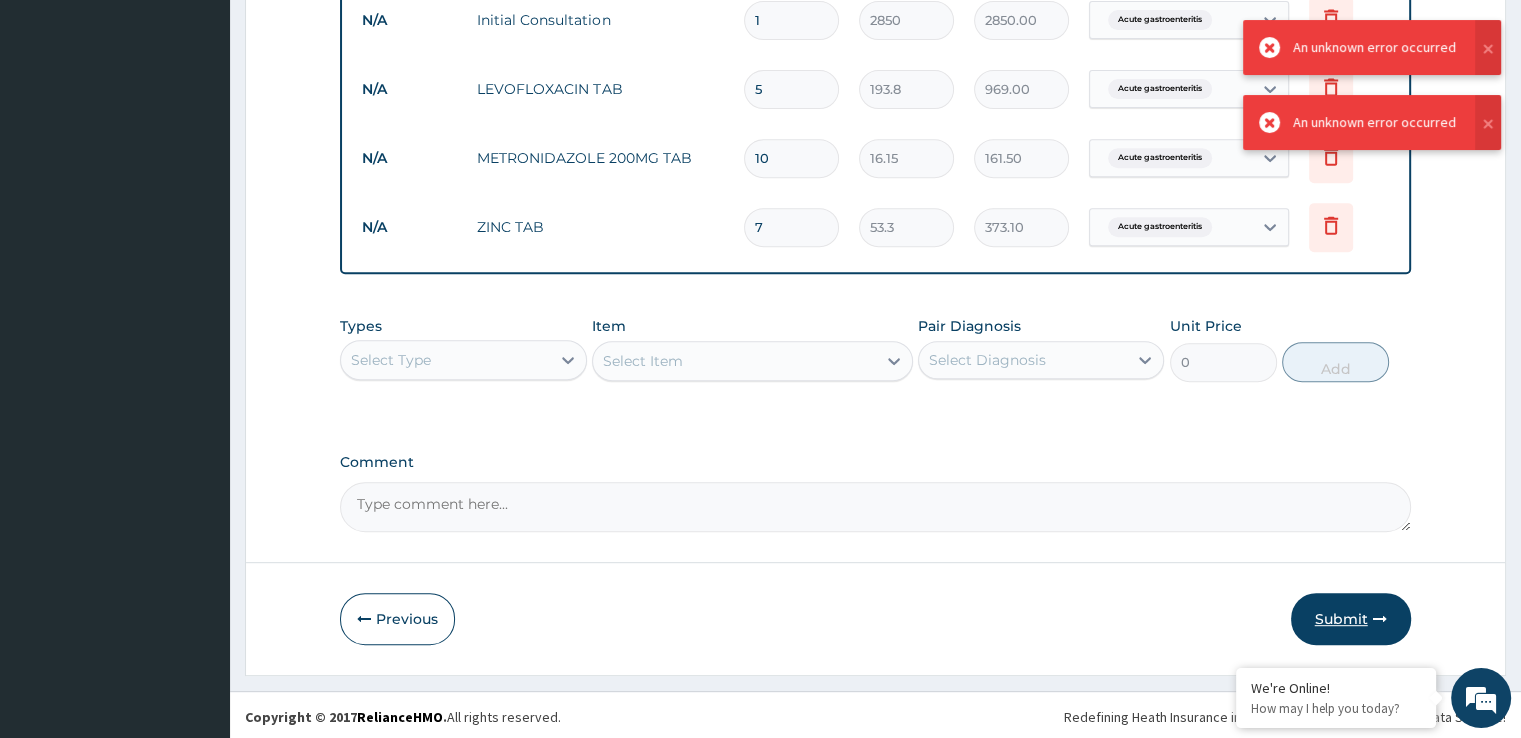 click on "Submit" at bounding box center (1351, 619) 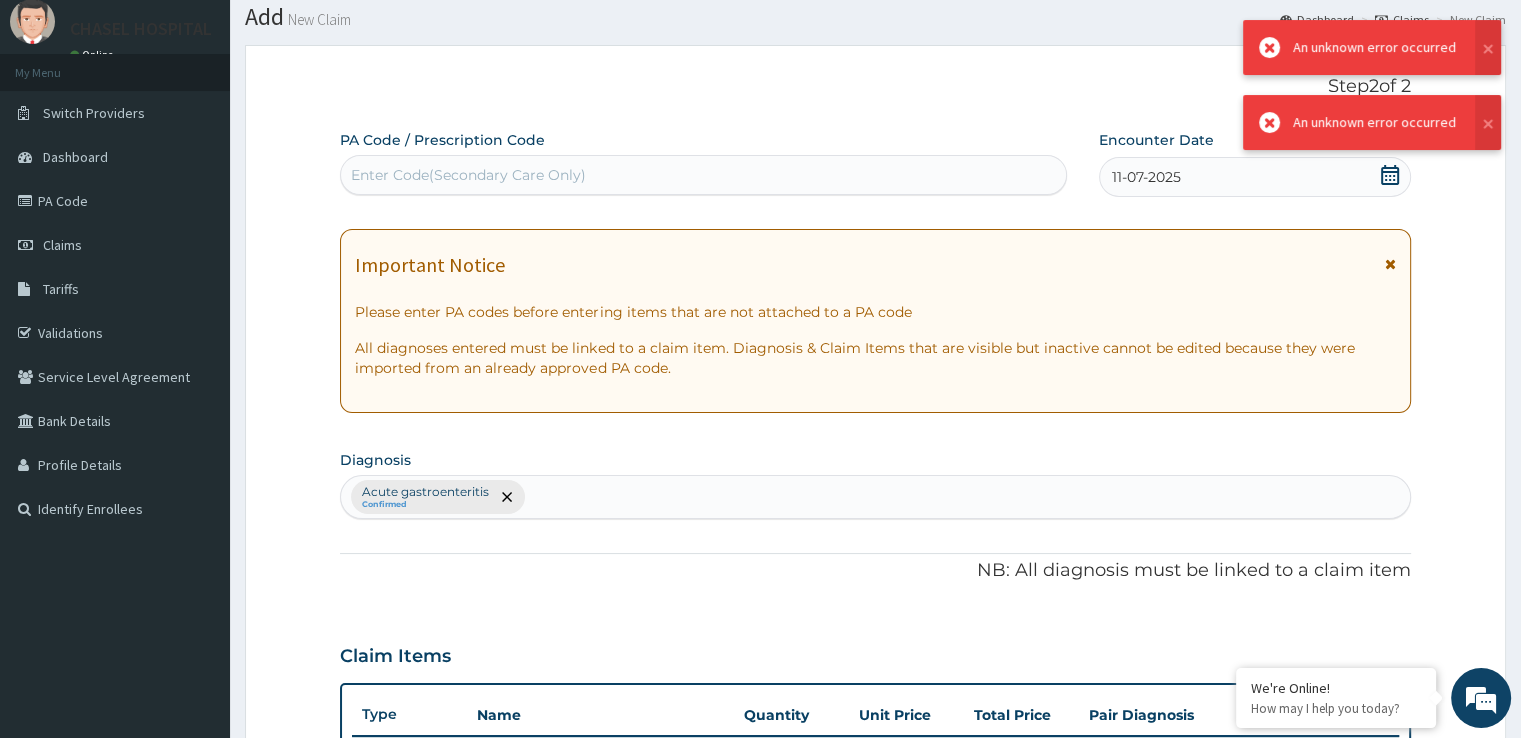 scroll, scrollTop: 812, scrollLeft: 0, axis: vertical 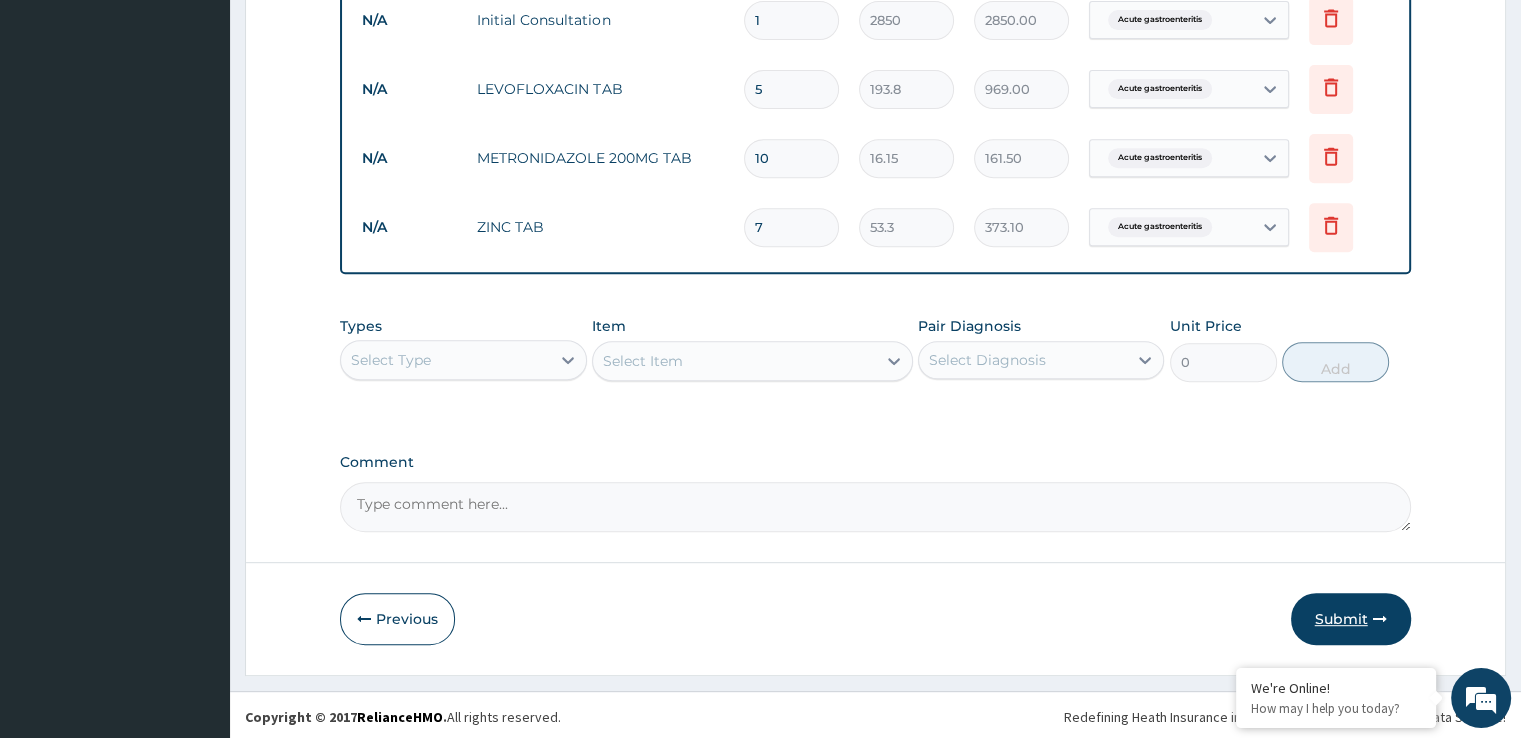 click on "Submit" at bounding box center [1351, 619] 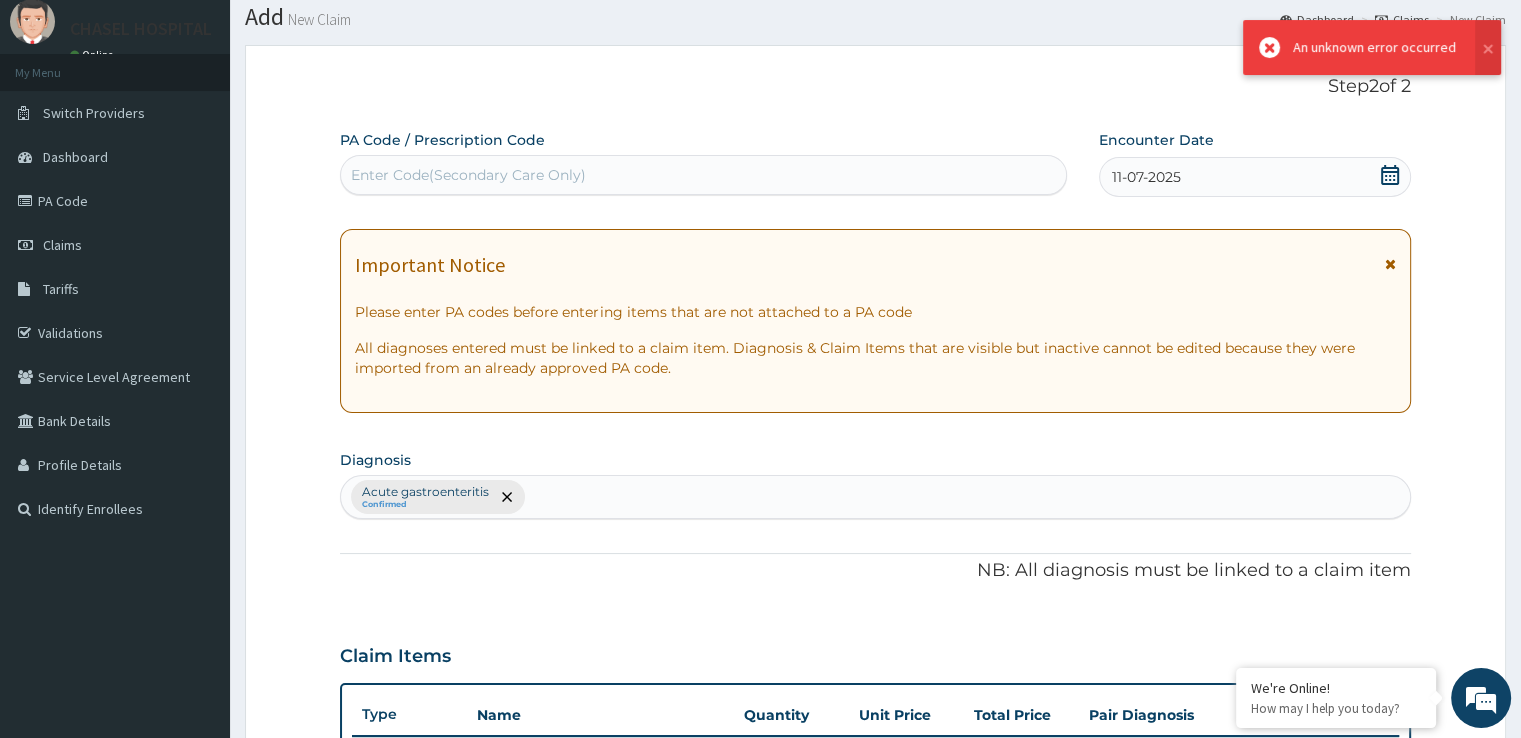 scroll, scrollTop: 812, scrollLeft: 0, axis: vertical 